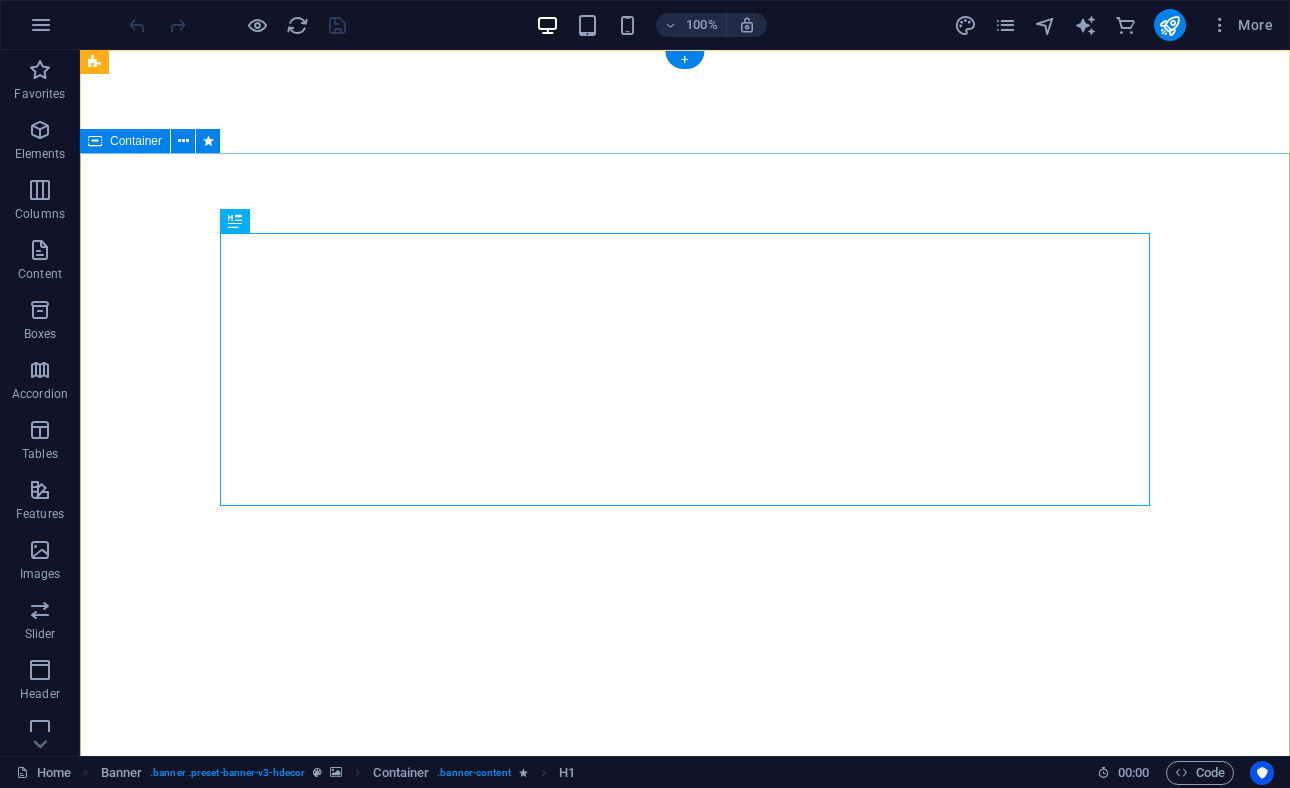 scroll, scrollTop: 0, scrollLeft: 0, axis: both 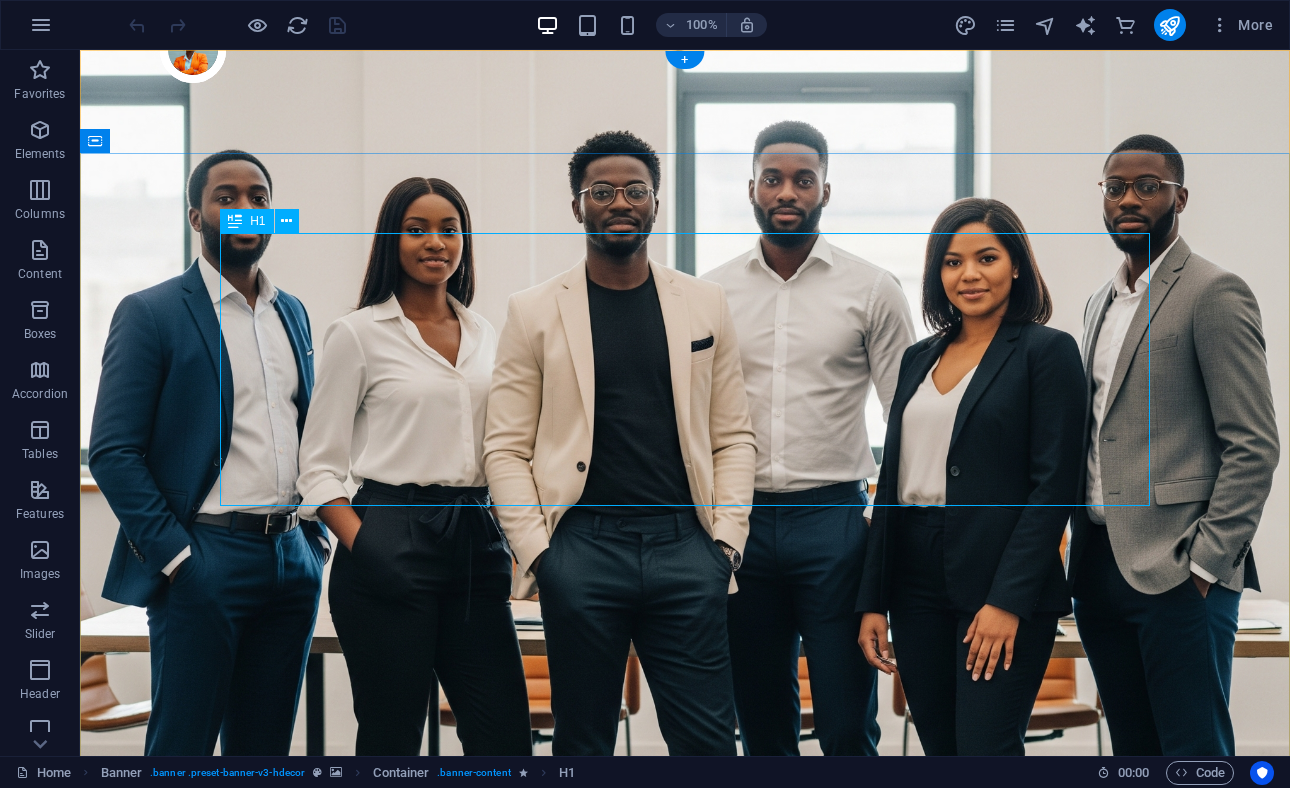 click on "BRIDGING DREAMS: EMPOWERING THE  COMMUNITY" at bounding box center (685, 1316) 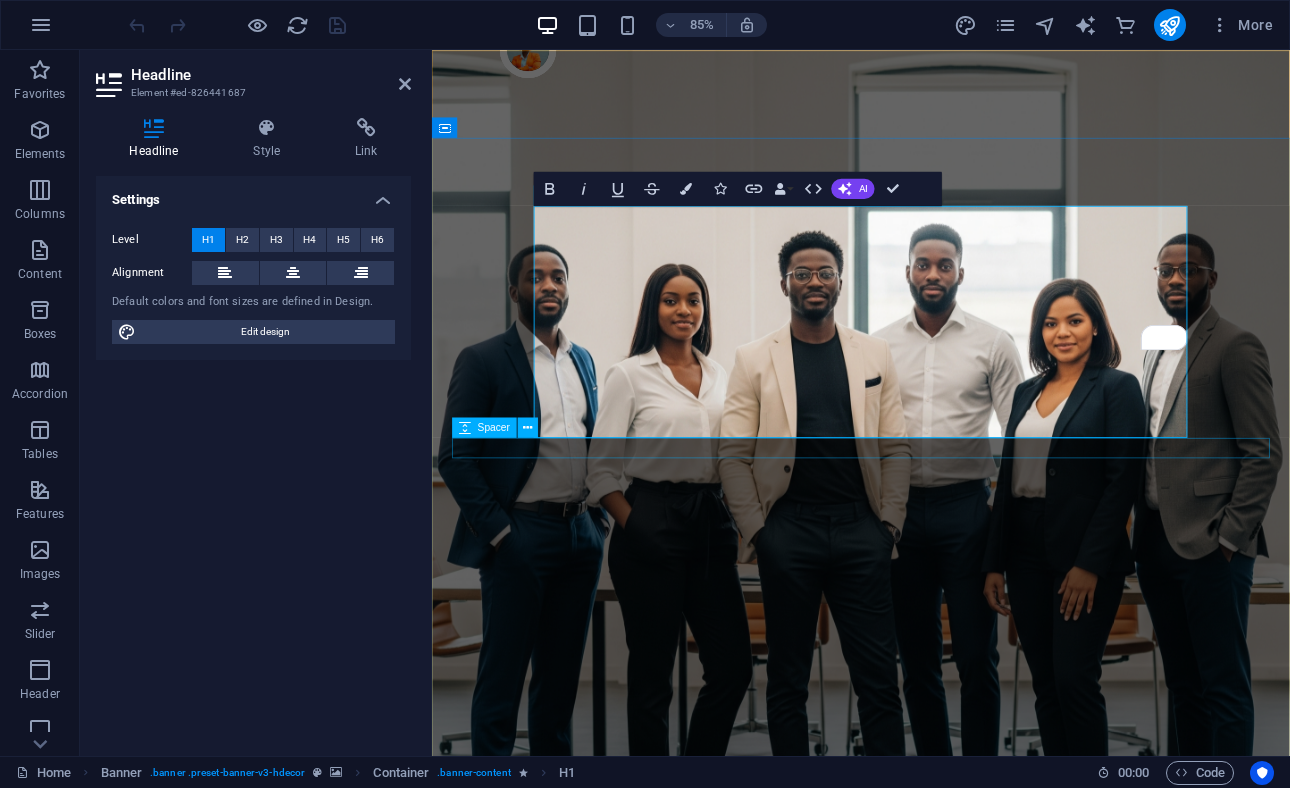 scroll, scrollTop: 126, scrollLeft: 9, axis: both 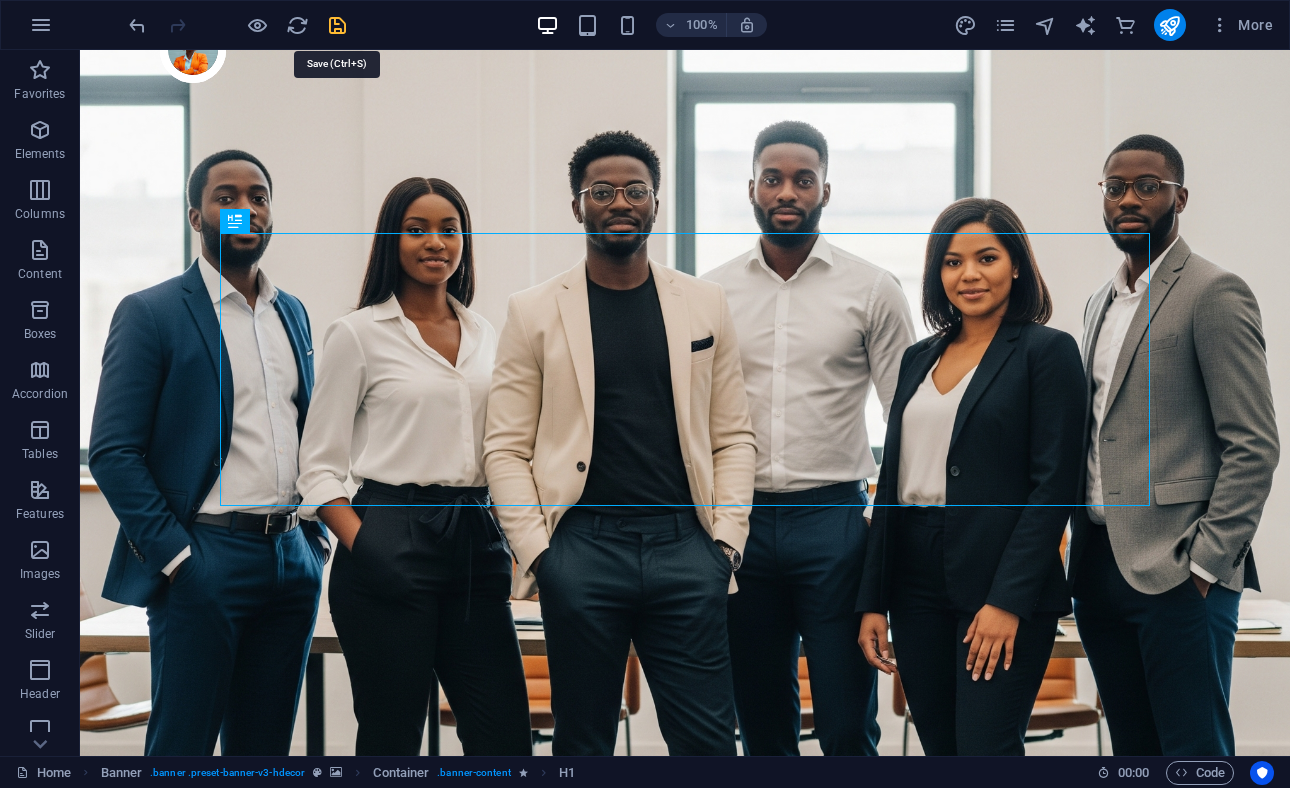 click at bounding box center [337, 25] 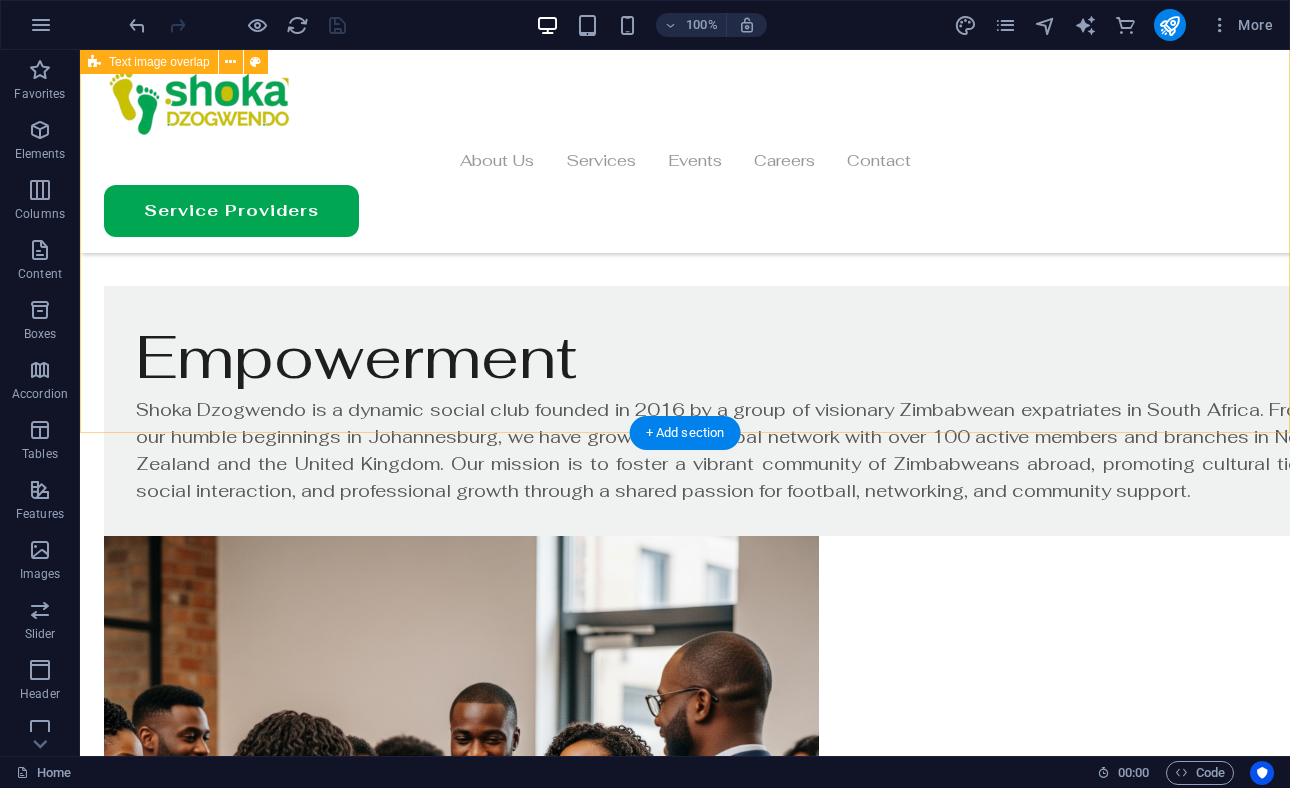 scroll, scrollTop: 1306, scrollLeft: 0, axis: vertical 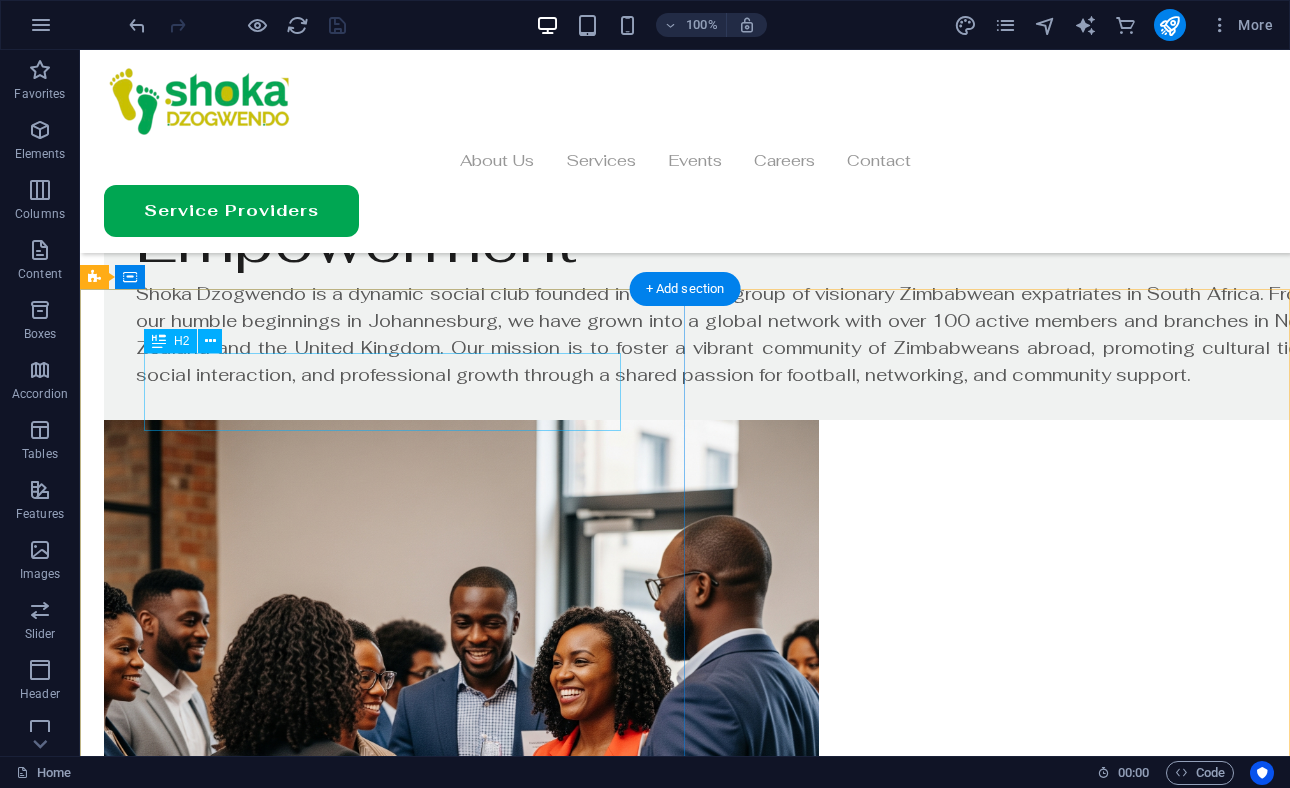 click on "What We Do" at bounding box center (685, 2113) 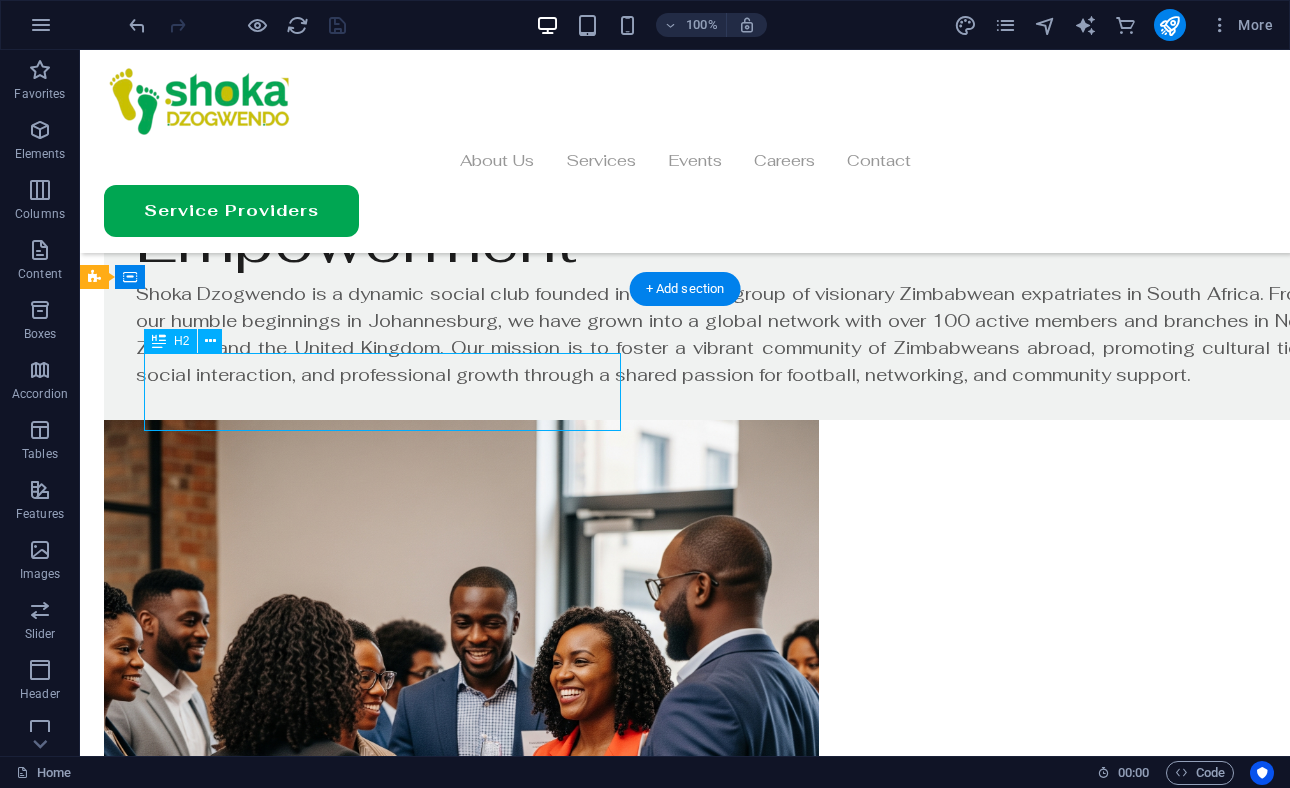 click on "What We Do" at bounding box center (685, 2113) 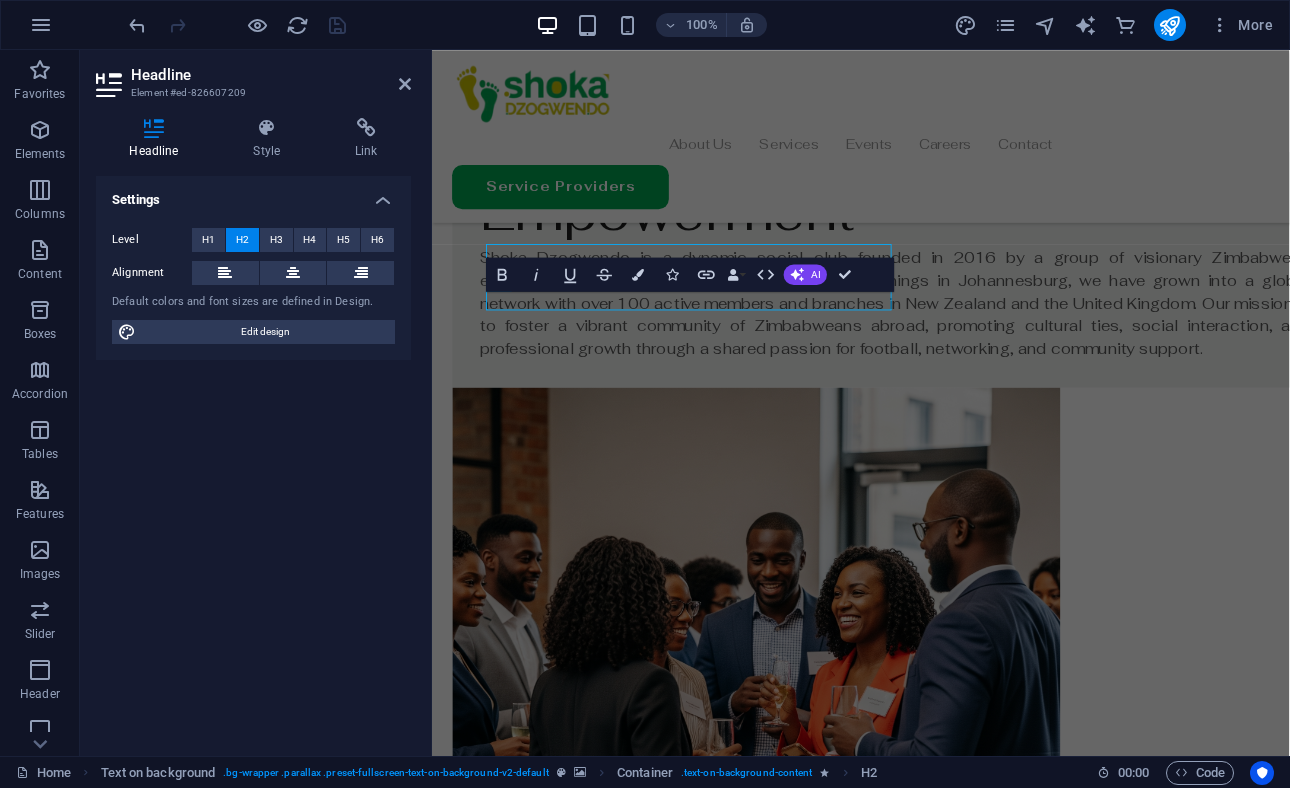 scroll, scrollTop: 1381, scrollLeft: 0, axis: vertical 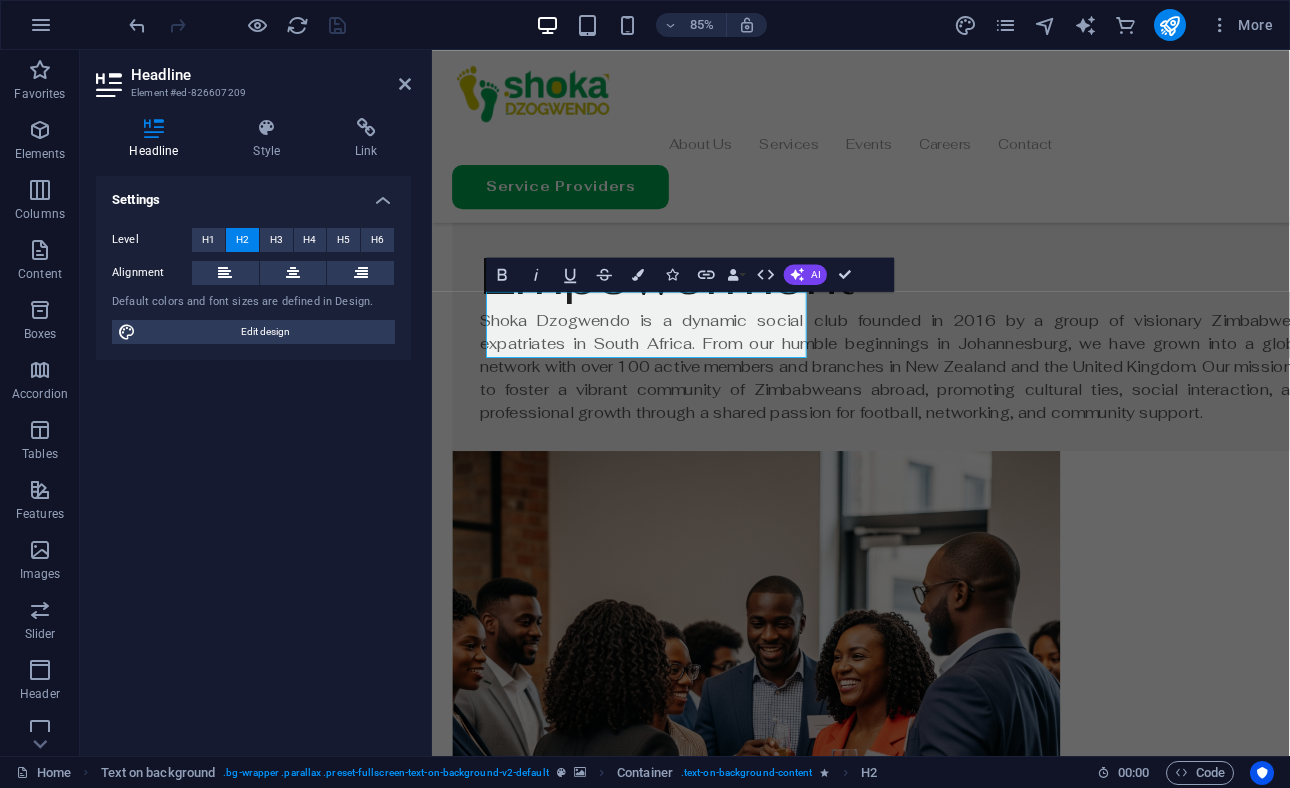 type 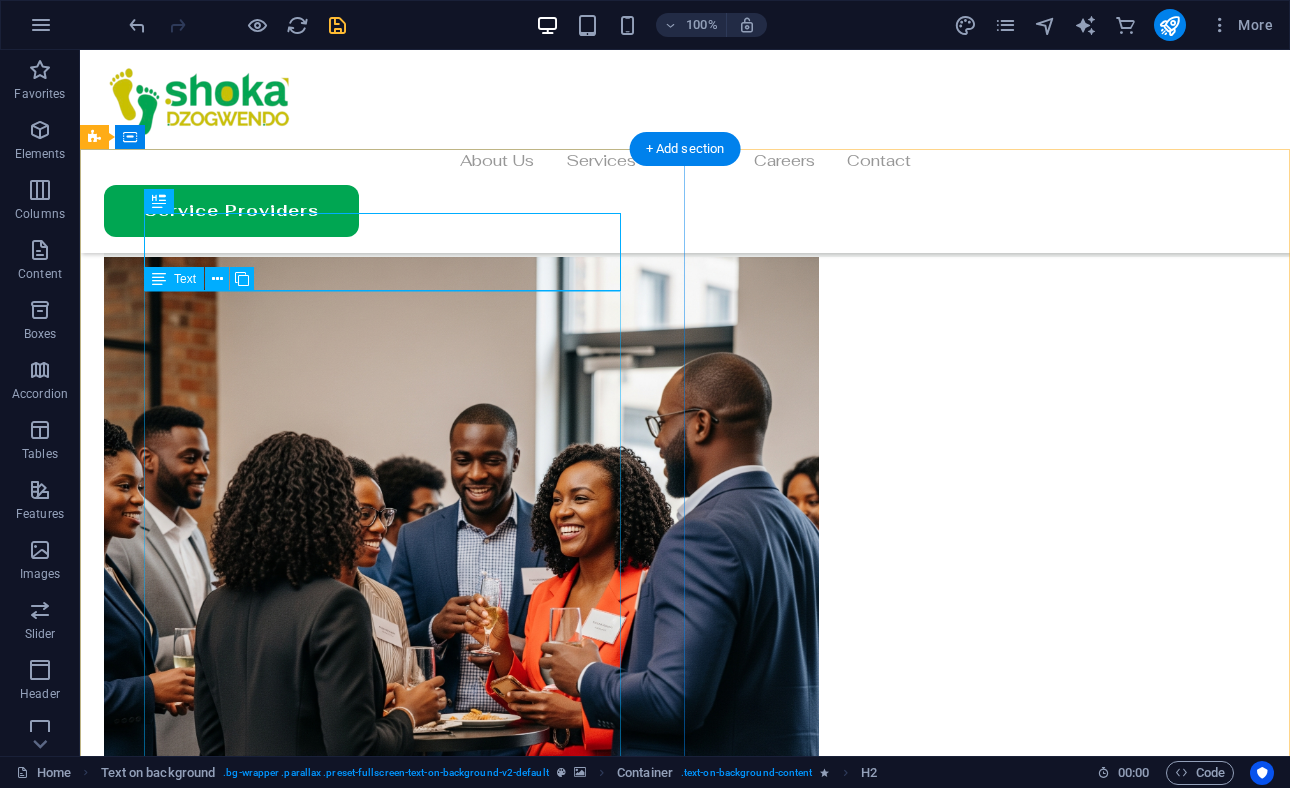 scroll, scrollTop: 1475, scrollLeft: 0, axis: vertical 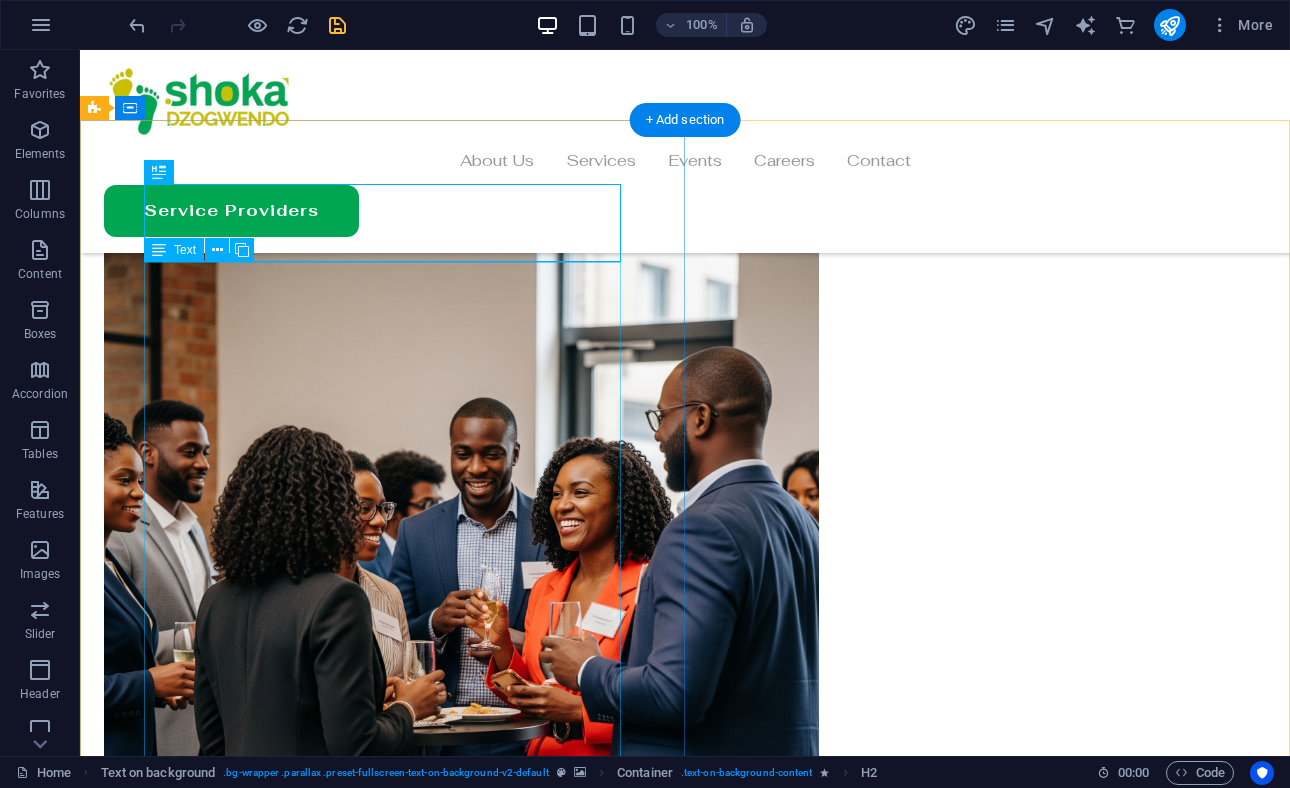 click on "Shoka Dzogwendo offers a diverse range of activities to engage and empower our community: Football Programs: Engage in competitive matches through the Madhalaz league, weekly fun football sessions, and inclusive monthly friendly matches that bring together members of all ages and skill levels. Social Events: Strengthen community bonds with weekly post-match socials, quarterly family days, and our annual club awards night and dinner. Business and Networking: Drive professional success with our Business Indaba, quarterly networking events, mentorship programmes, and a business directory to promote member services. Community &  Charitable  Outreach: Provide comprehensive assistance during times of need, including bereavement support and repatriation services, having supported over 25 families in crisis. Make a difference in Zimbabwe through food donation drives and support for organisations like the Jairos Jiri Association, benefiting children’s homes and individuals with disabilities." at bounding box center (685, 2226) 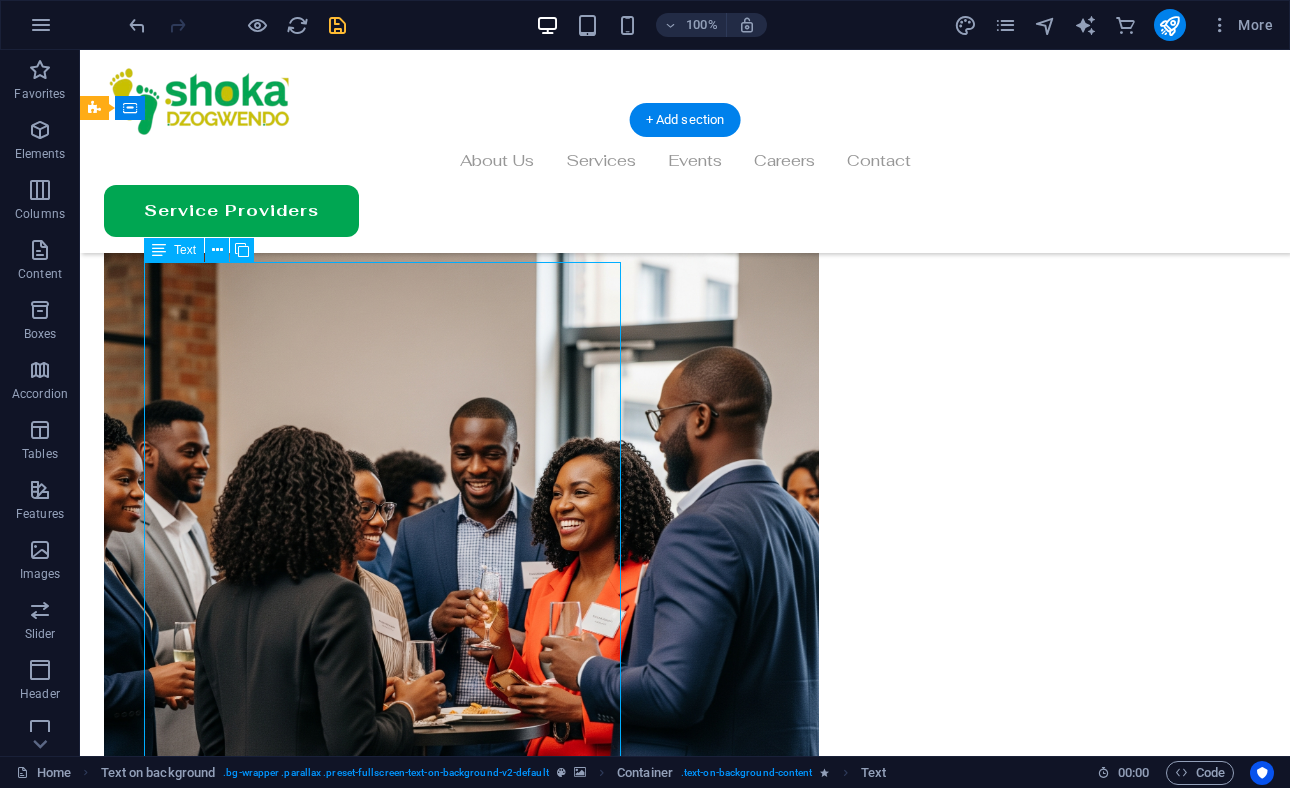 click on "Shoka Dzogwendo offers a diverse range of activities to engage and empower our community: Football Programs: Engage in competitive matches through the Madhalaz league, weekly fun football sessions, and inclusive monthly friendly matches that bring together members of all ages and skill levels. Social Events: Strengthen community bonds with weekly post-match socials, quarterly family days, and our annual club awards night and dinner. Business and Networking: Drive professional success with our Business Indaba, quarterly networking events, mentorship programmes, and a business directory to promote member services. Community &  Charitable  Outreach: Provide comprehensive assistance during times of need, including bereavement support and repatriation services, having supported over 25 families in crisis. Make a difference in Zimbabwe through food donation drives and support for organisations like the Jairos Jiri Association, benefiting children’s homes and individuals with disabilities." at bounding box center (685, 2226) 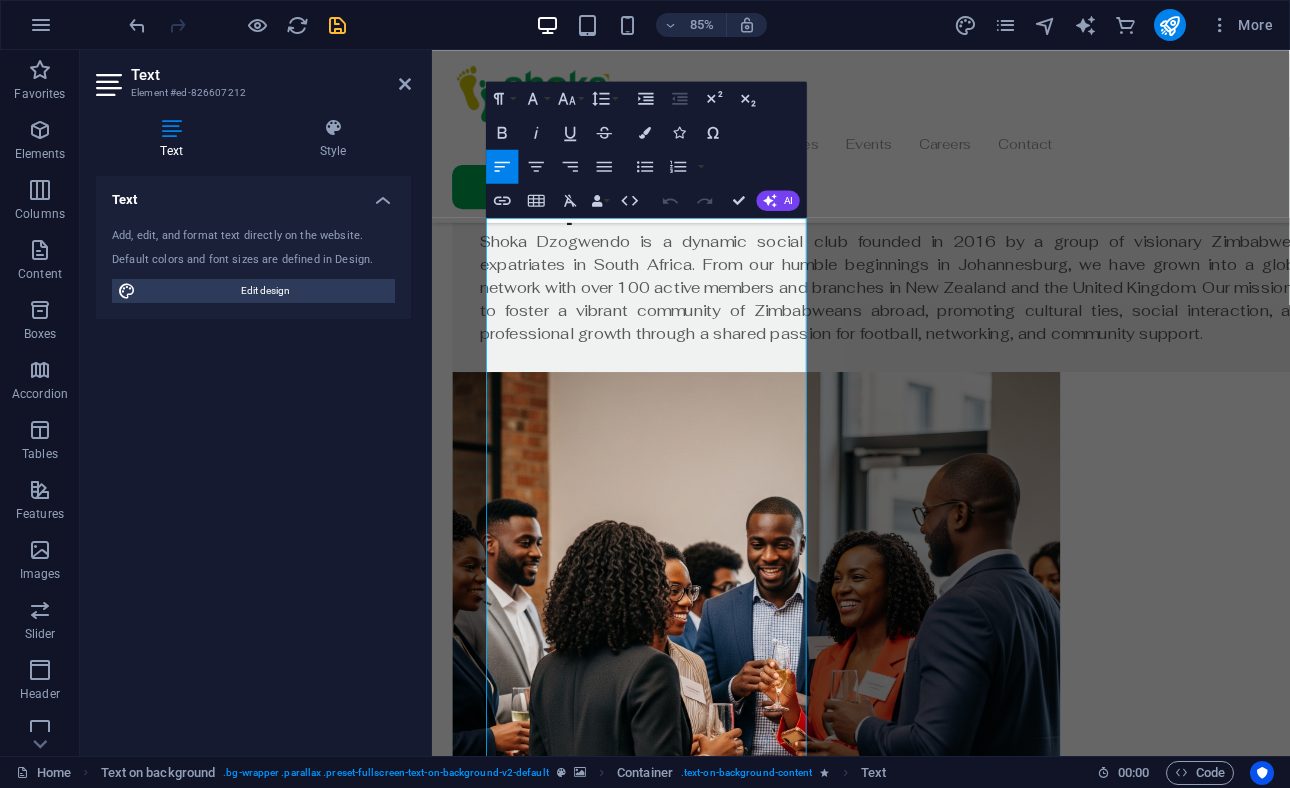 scroll, scrollTop: 1624, scrollLeft: 0, axis: vertical 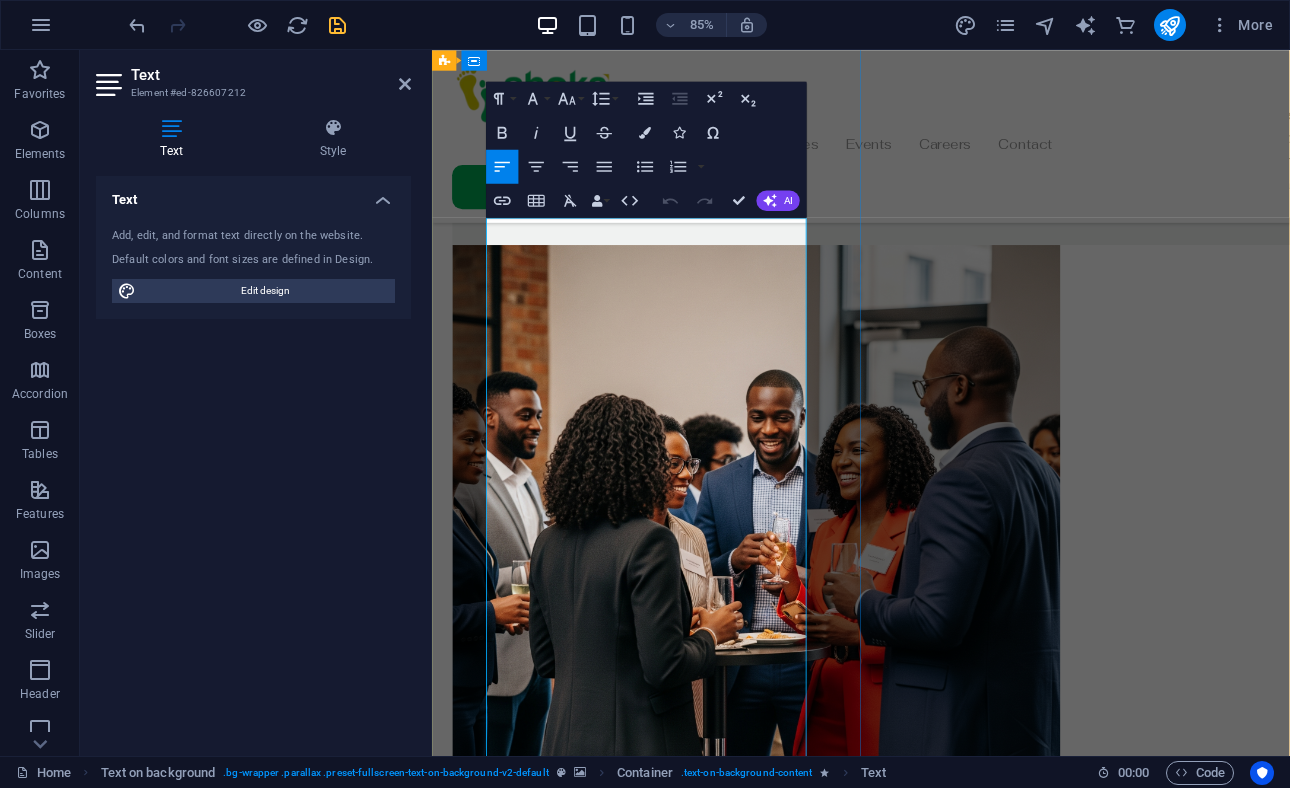 click on "Engage in competitive matches through the Madhalaz league, weekly fun football sessions, and inclusive monthly friendly matches that bring together members of all ages and skill levels." at bounding box center (936, 1828) 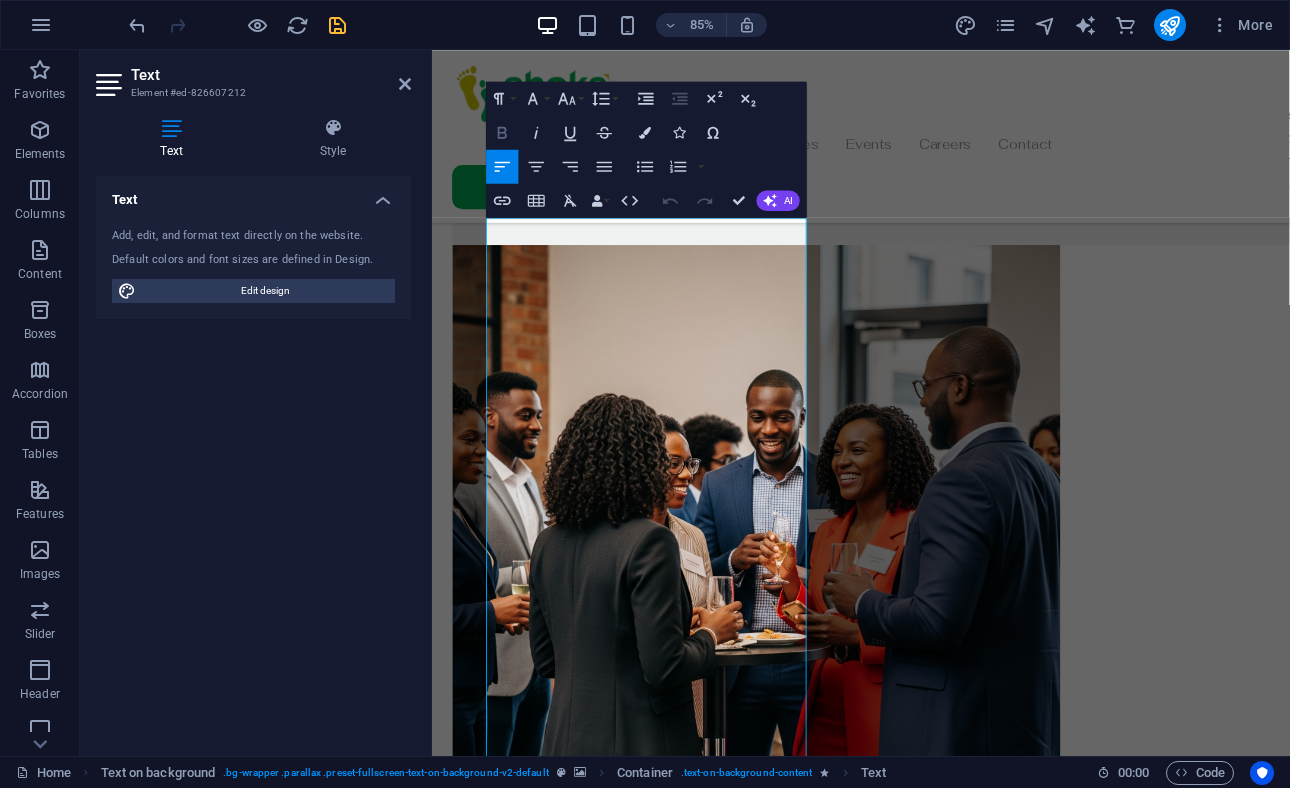 click 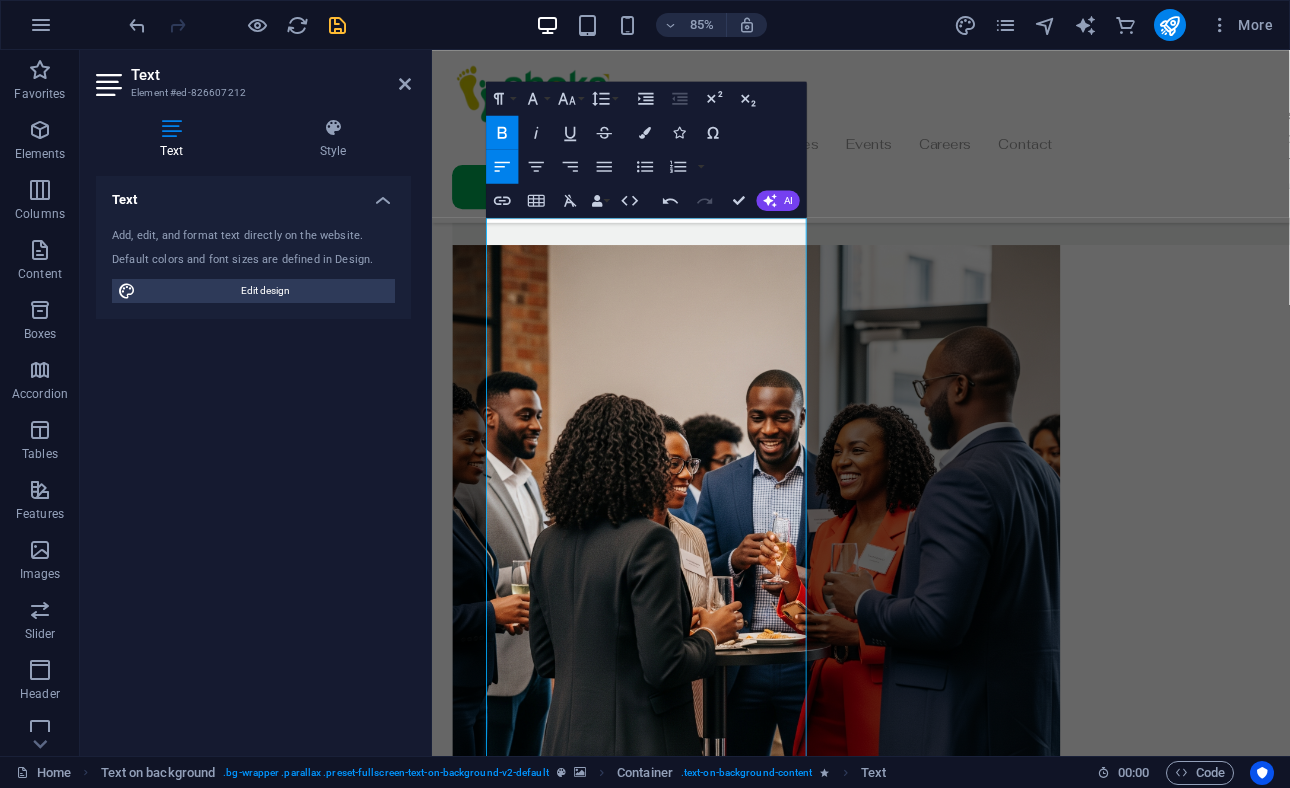 click 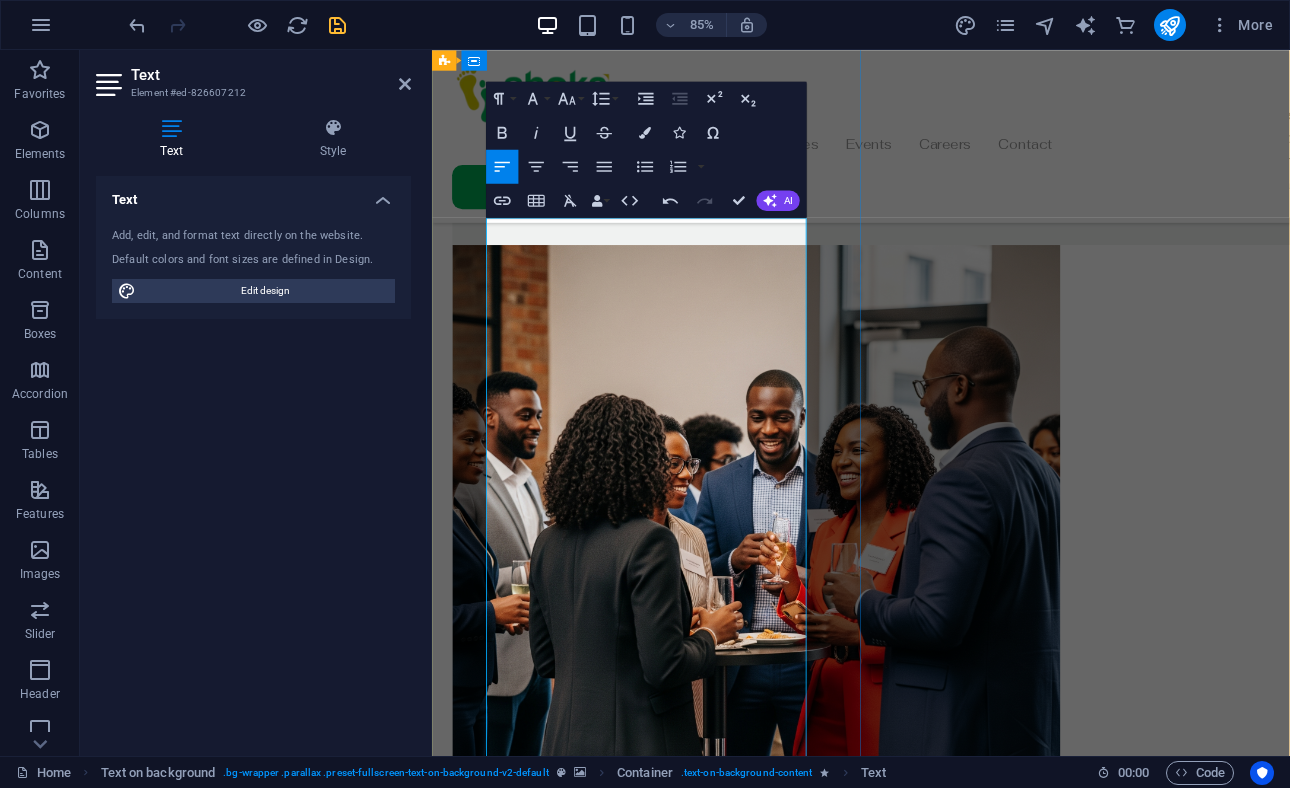 scroll, scrollTop: 11518, scrollLeft: 3, axis: both 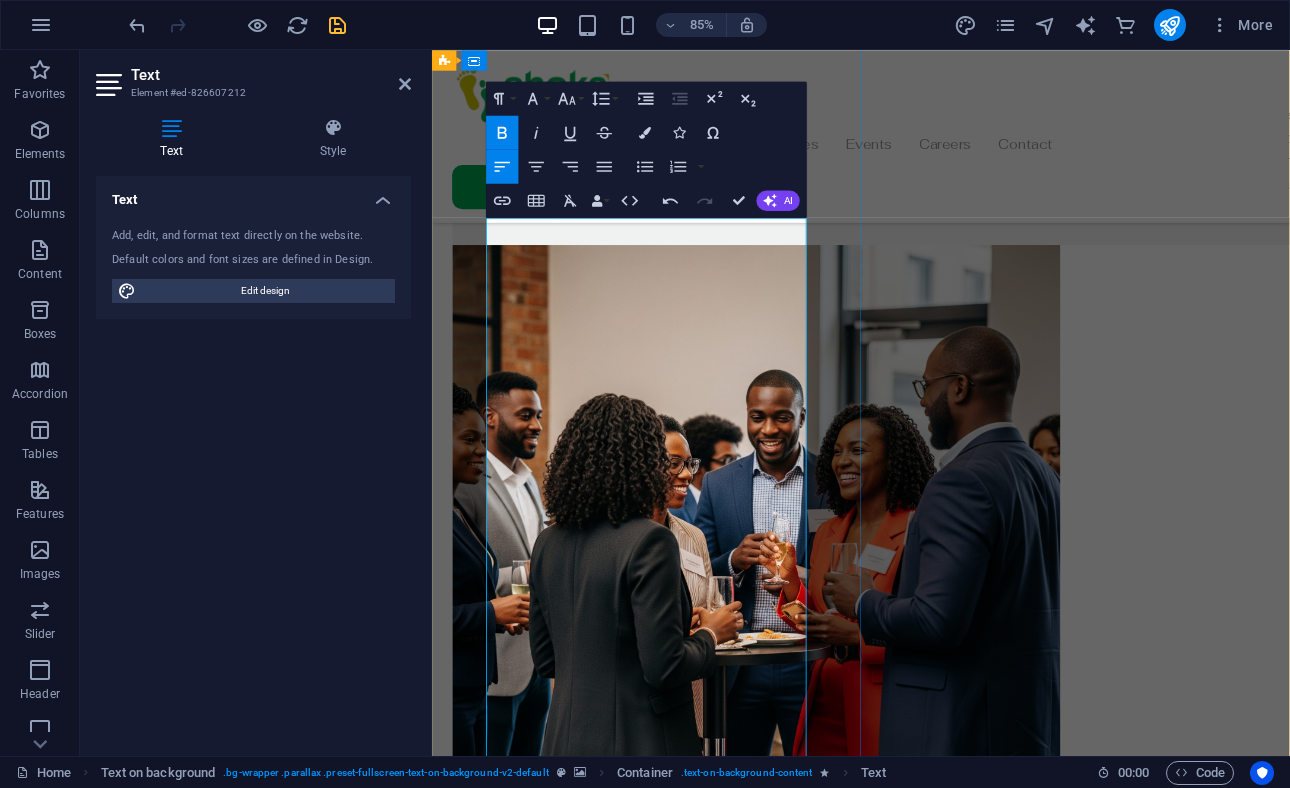 click on "Established business networking events with industry-specific focus sessions" at bounding box center [936, 2179] 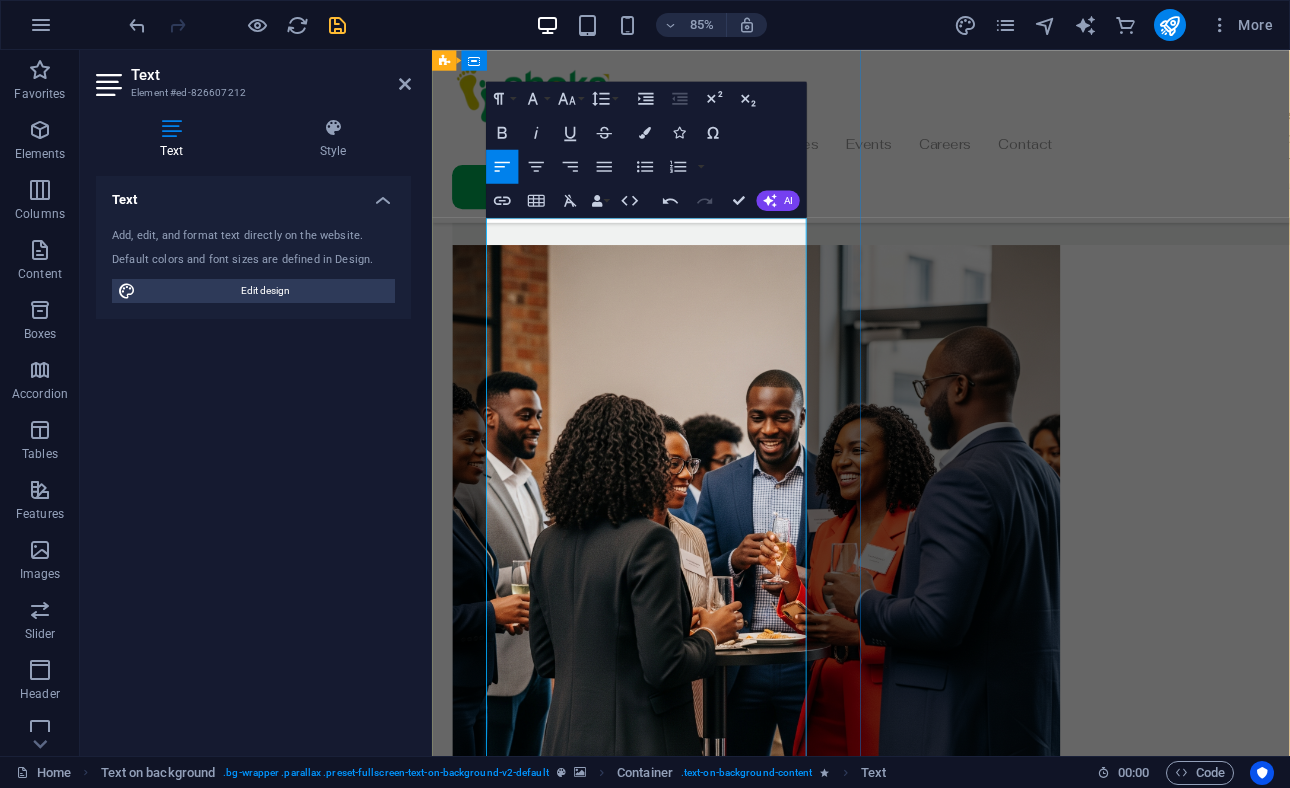 click on "Established business networking events with industry-specific focus sessions" at bounding box center [936, 2179] 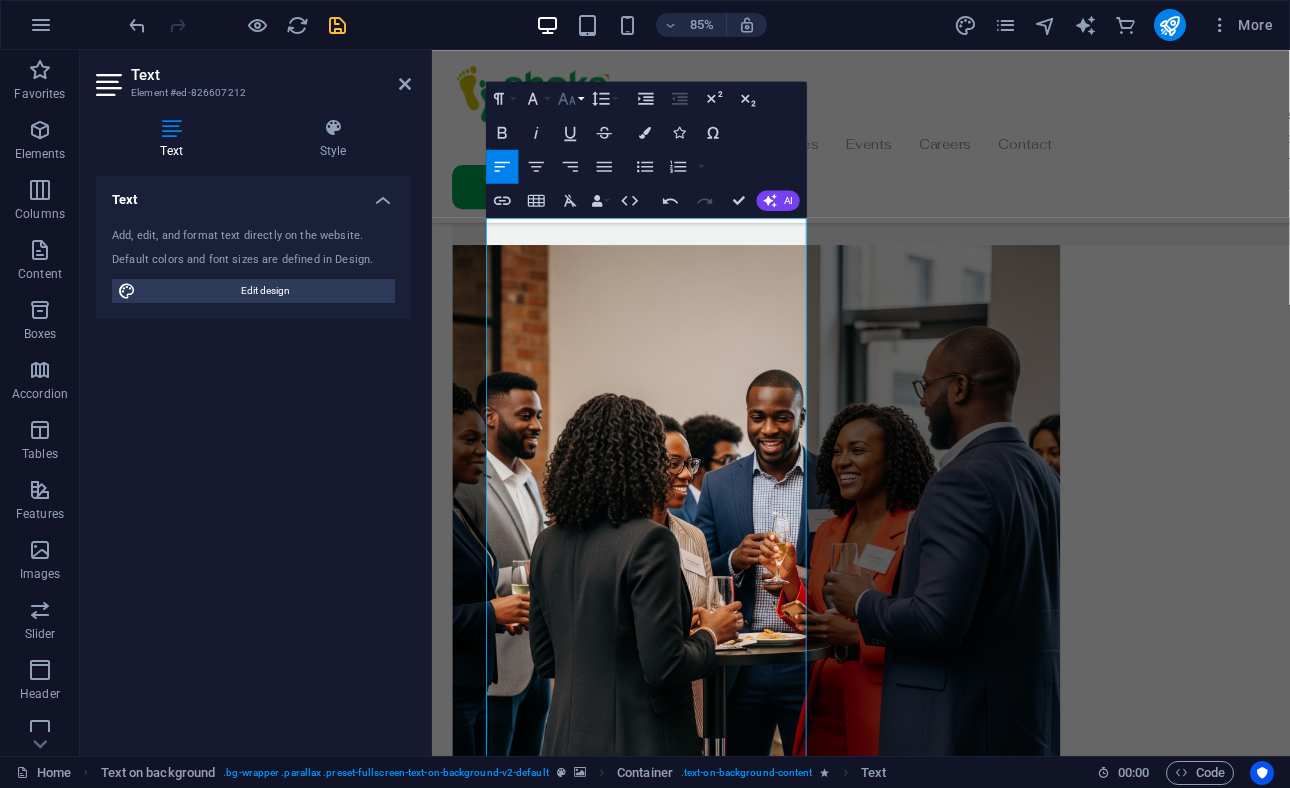 click 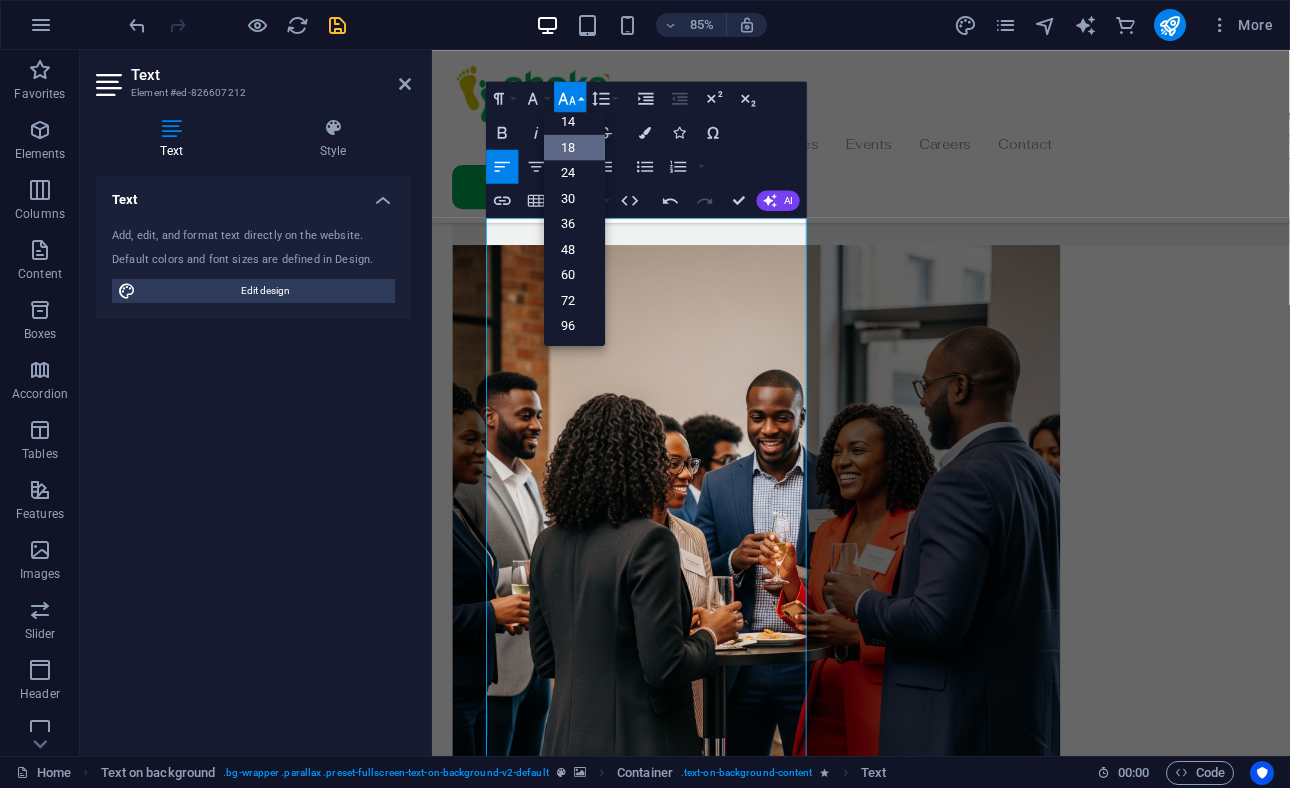 scroll, scrollTop: 161, scrollLeft: 0, axis: vertical 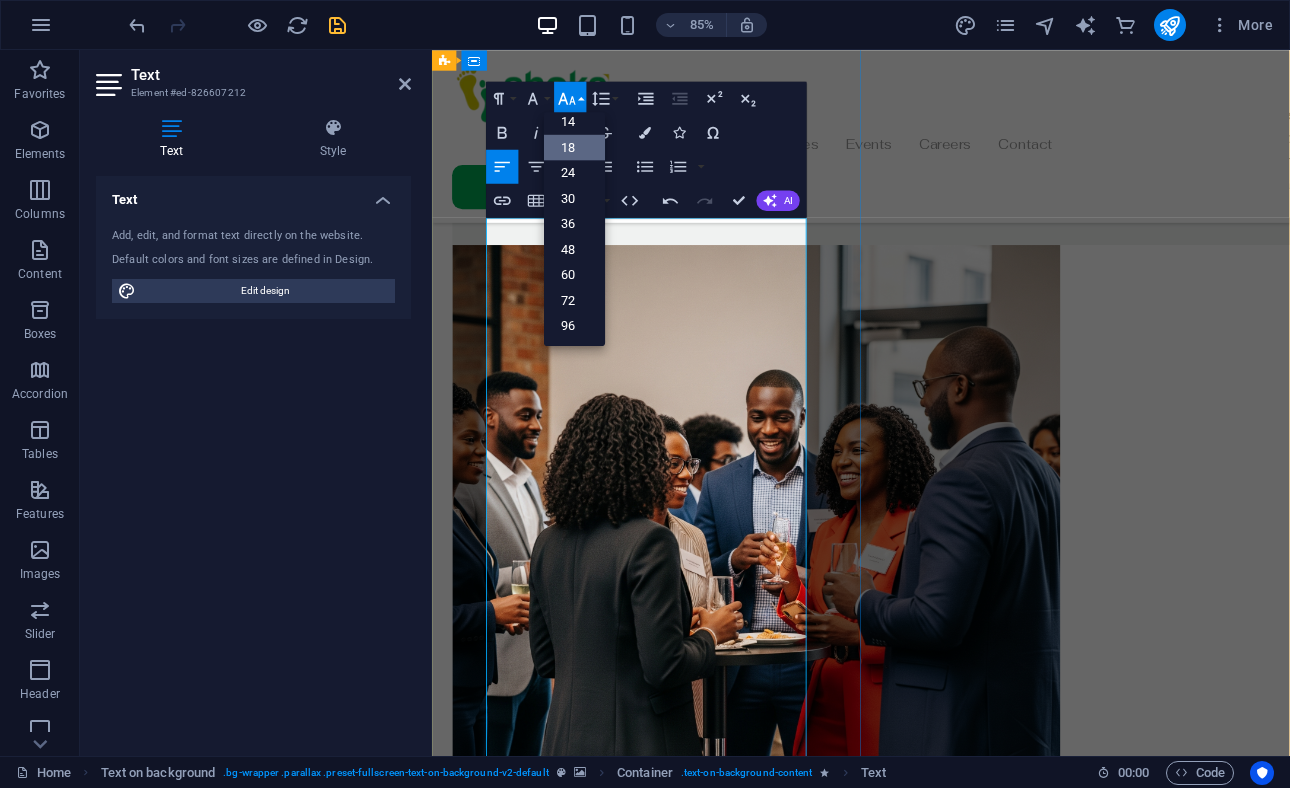 click on "Established business networking events with industry-specific focus sessions" at bounding box center (936, 2179) 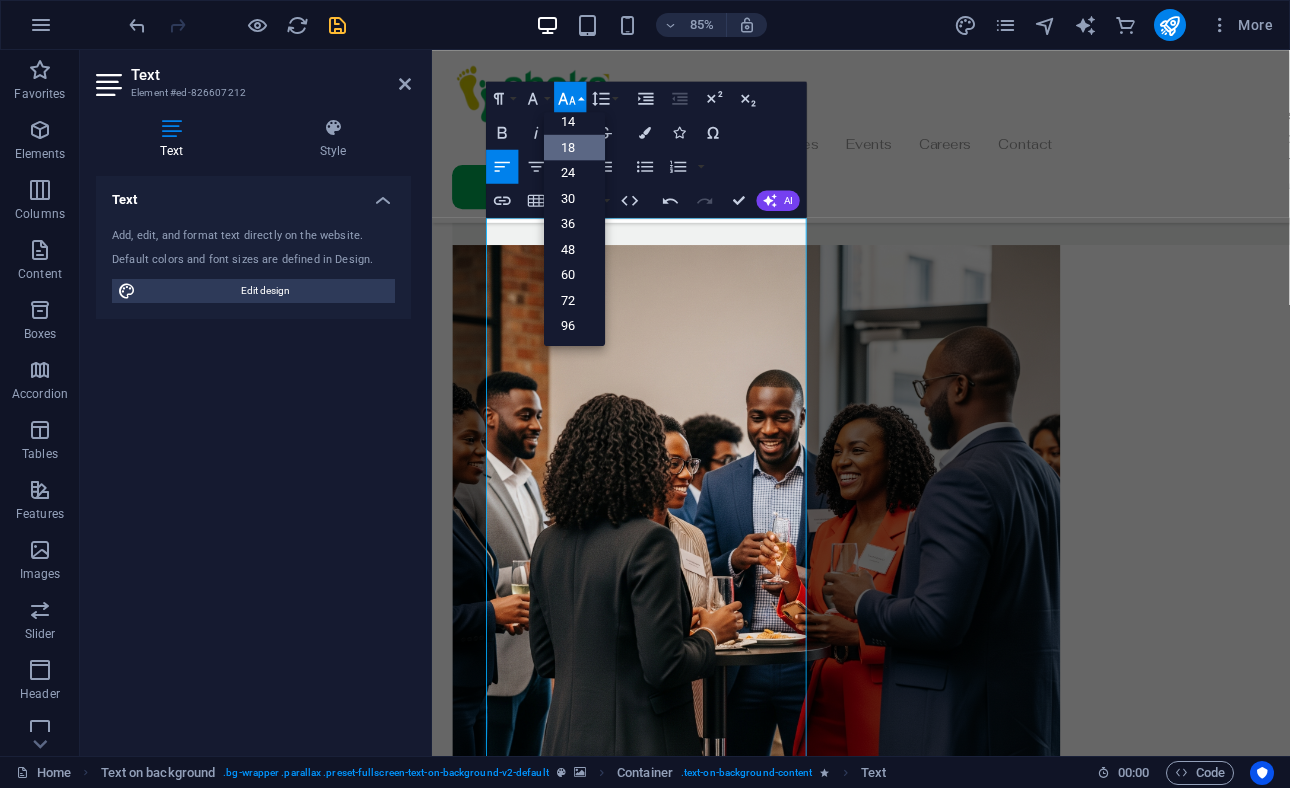 click 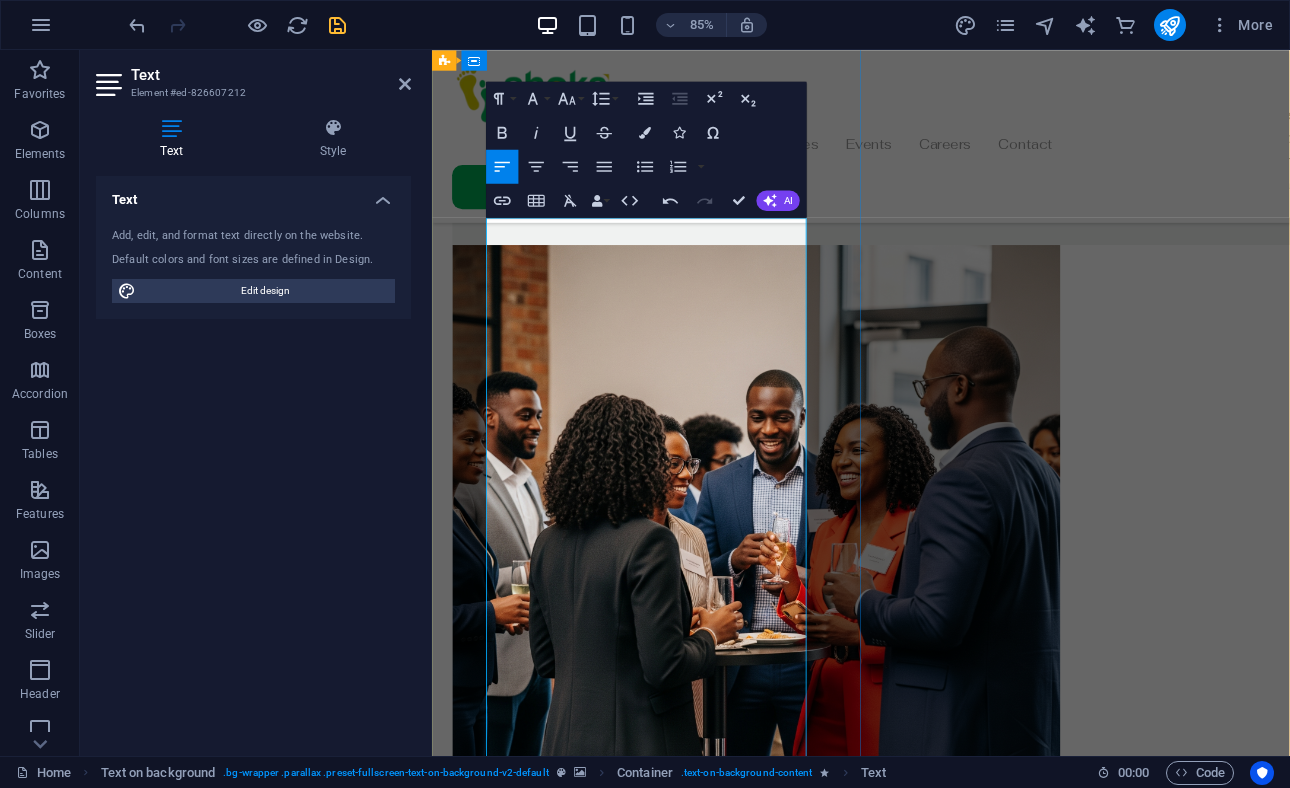 click on "Established business networking events with industry-specific focus sessions" at bounding box center (936, 2179) 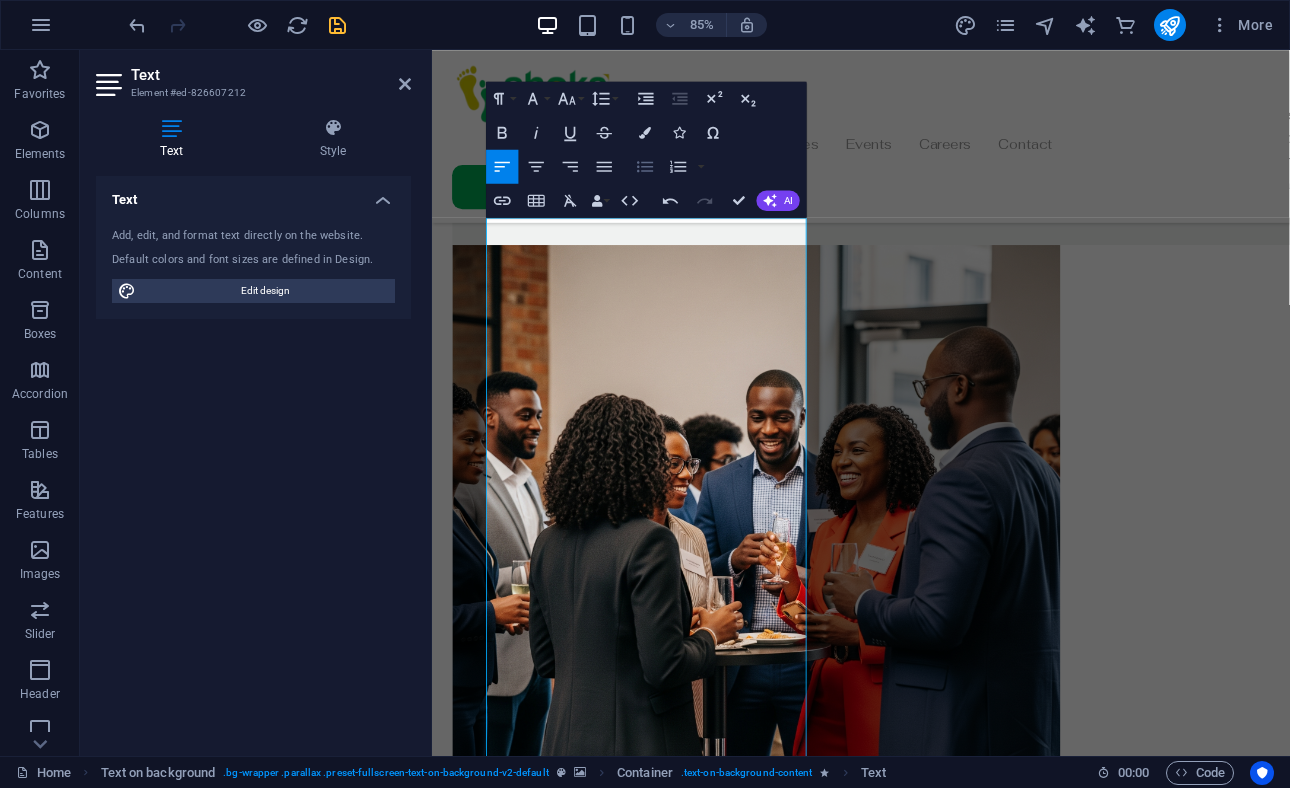 click 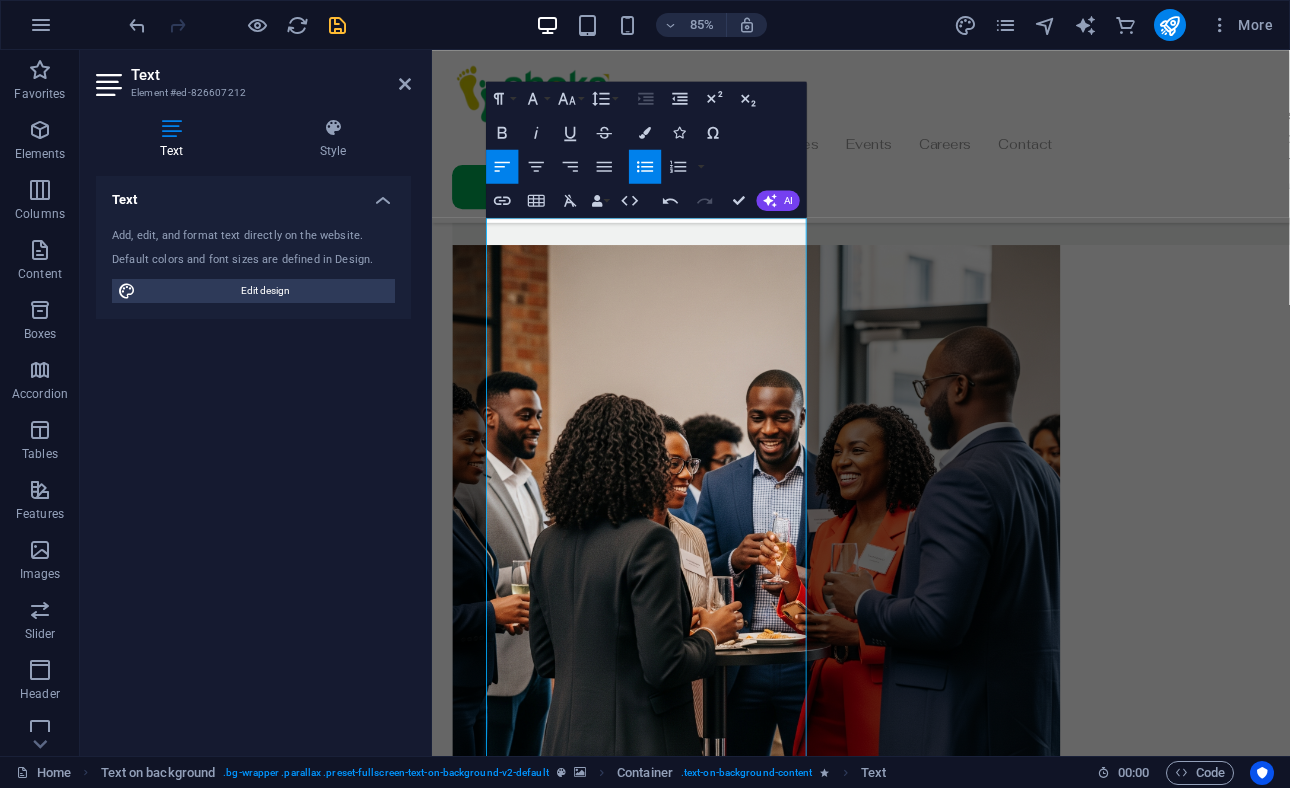 click on "." 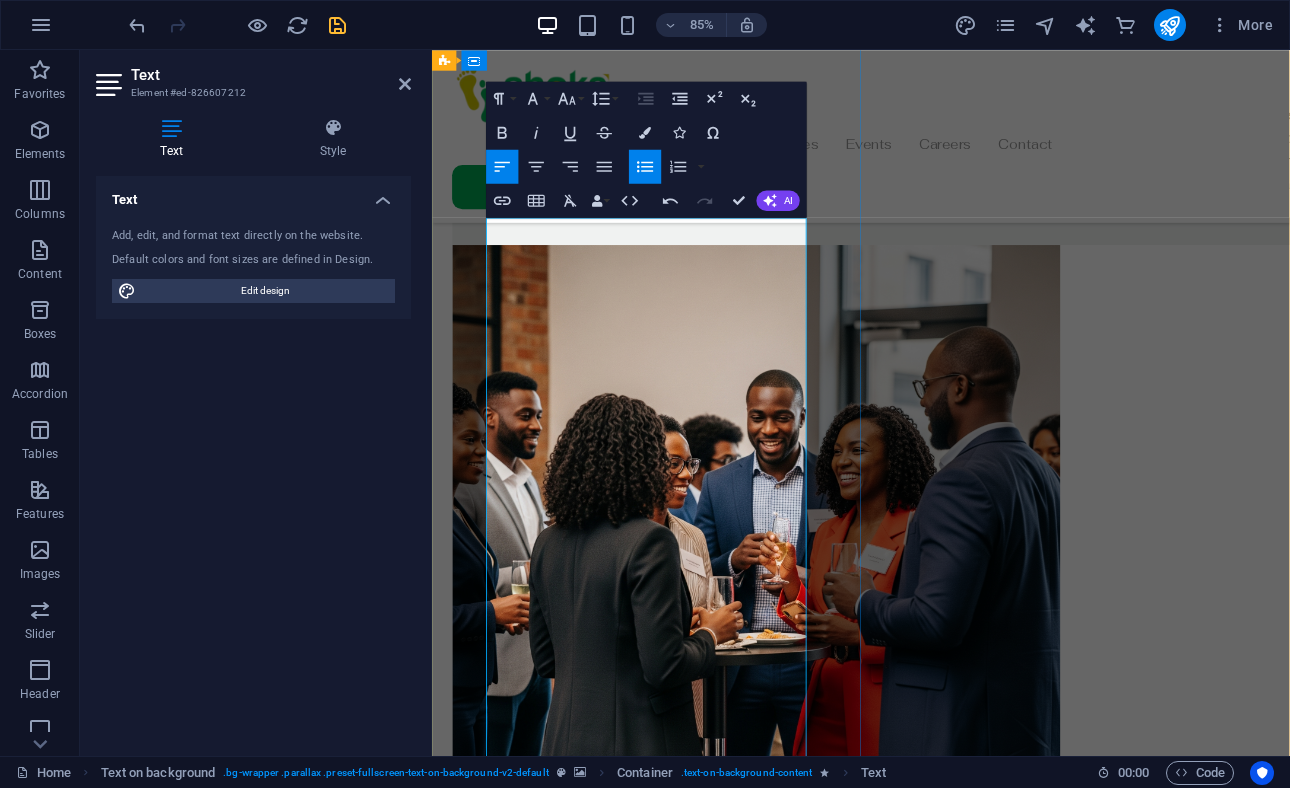 click on "Established business networking events with industry-specific focus sessions." at bounding box center (948, 2153) 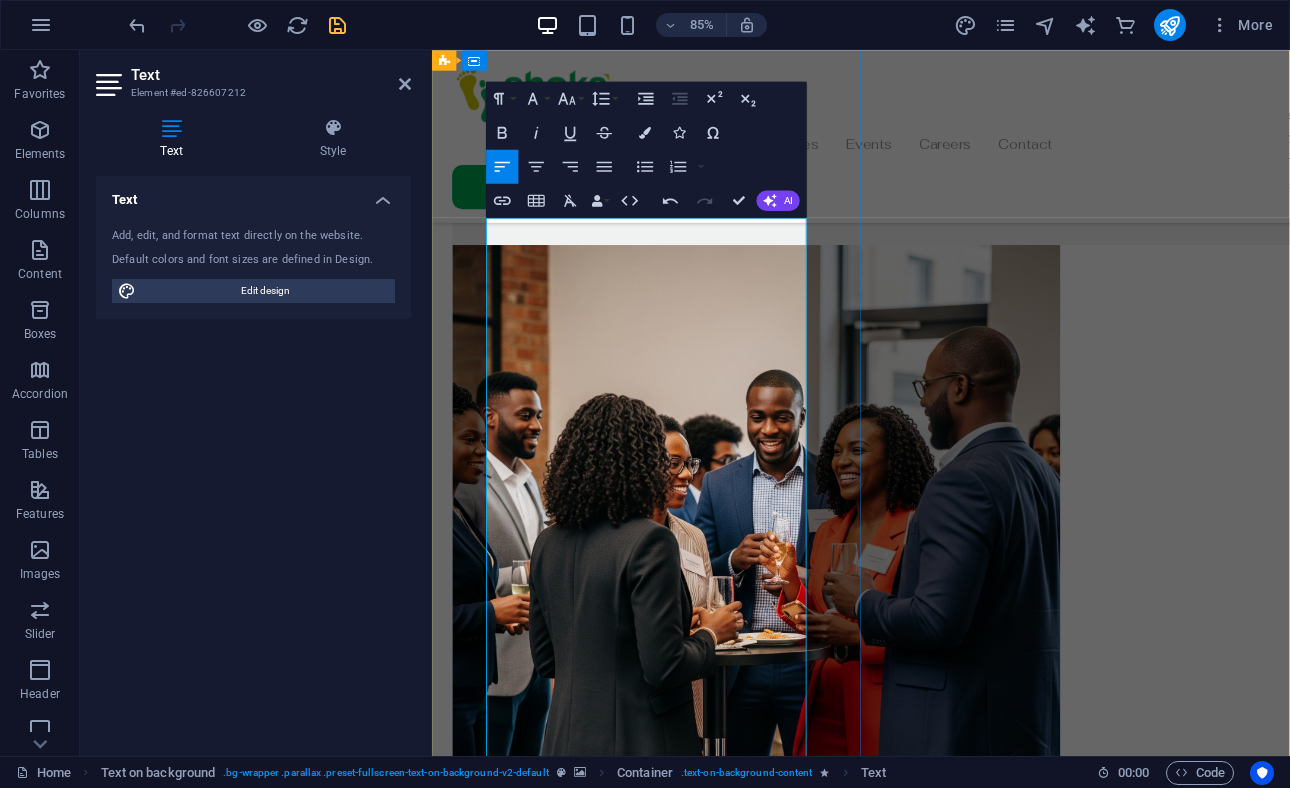 click on "Skills development workshops led by members and external experts" at bounding box center [936, 2192] 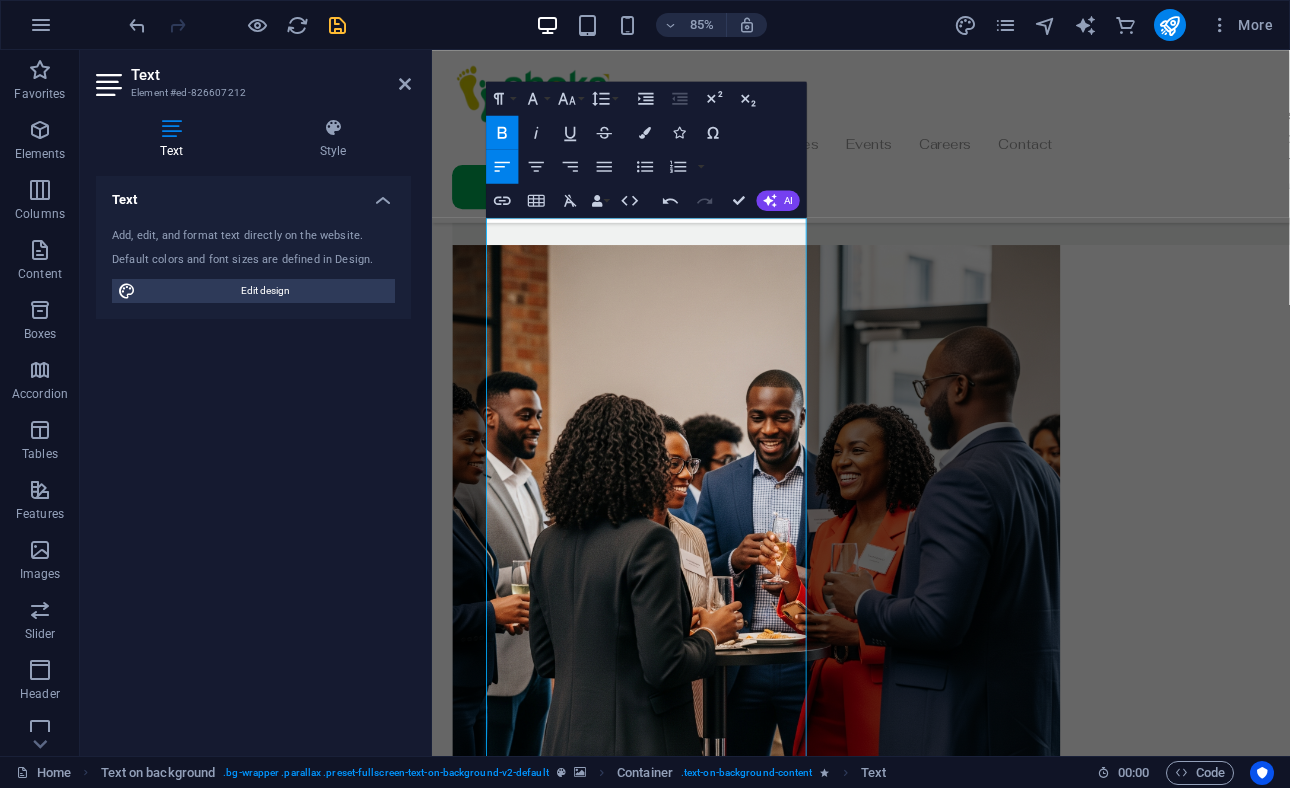 click on "programme." 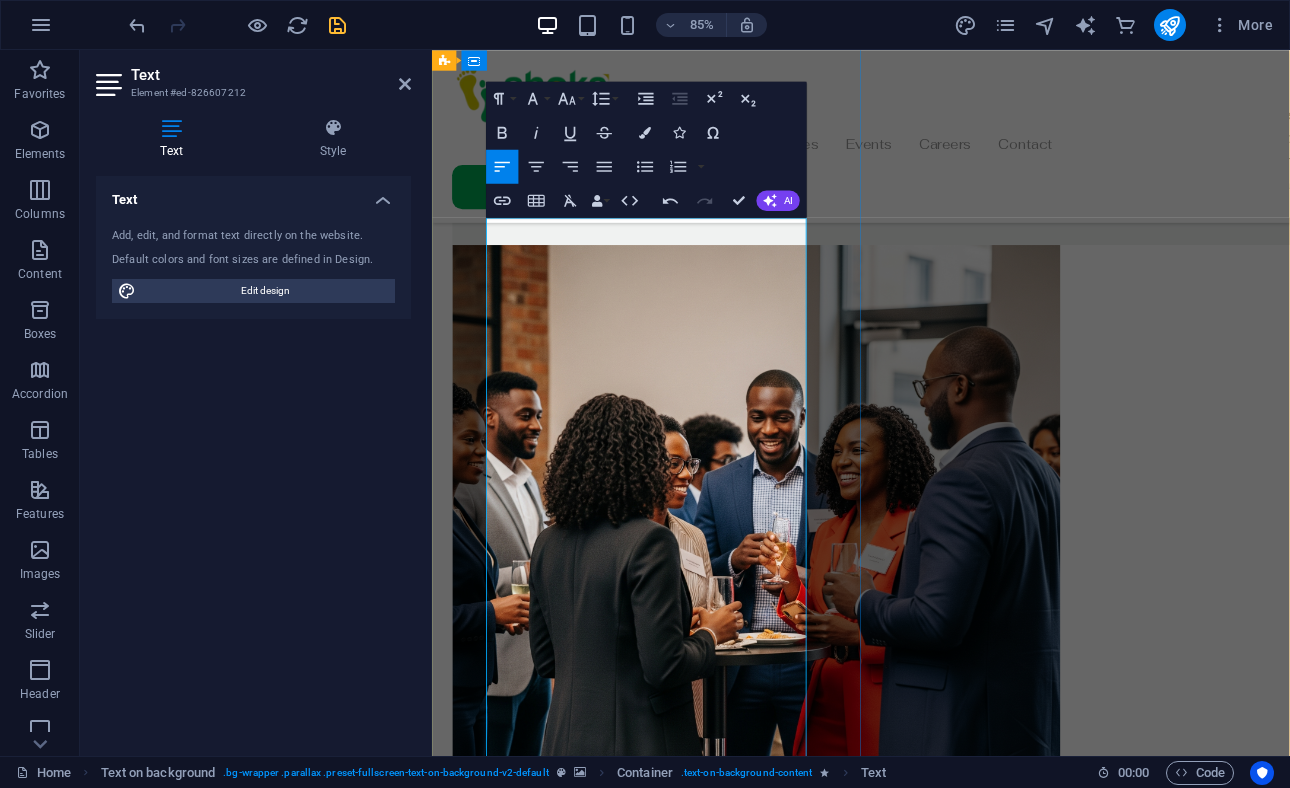 click on "Regular social gatherings to strengthen community bonds" at bounding box center (936, 2260) 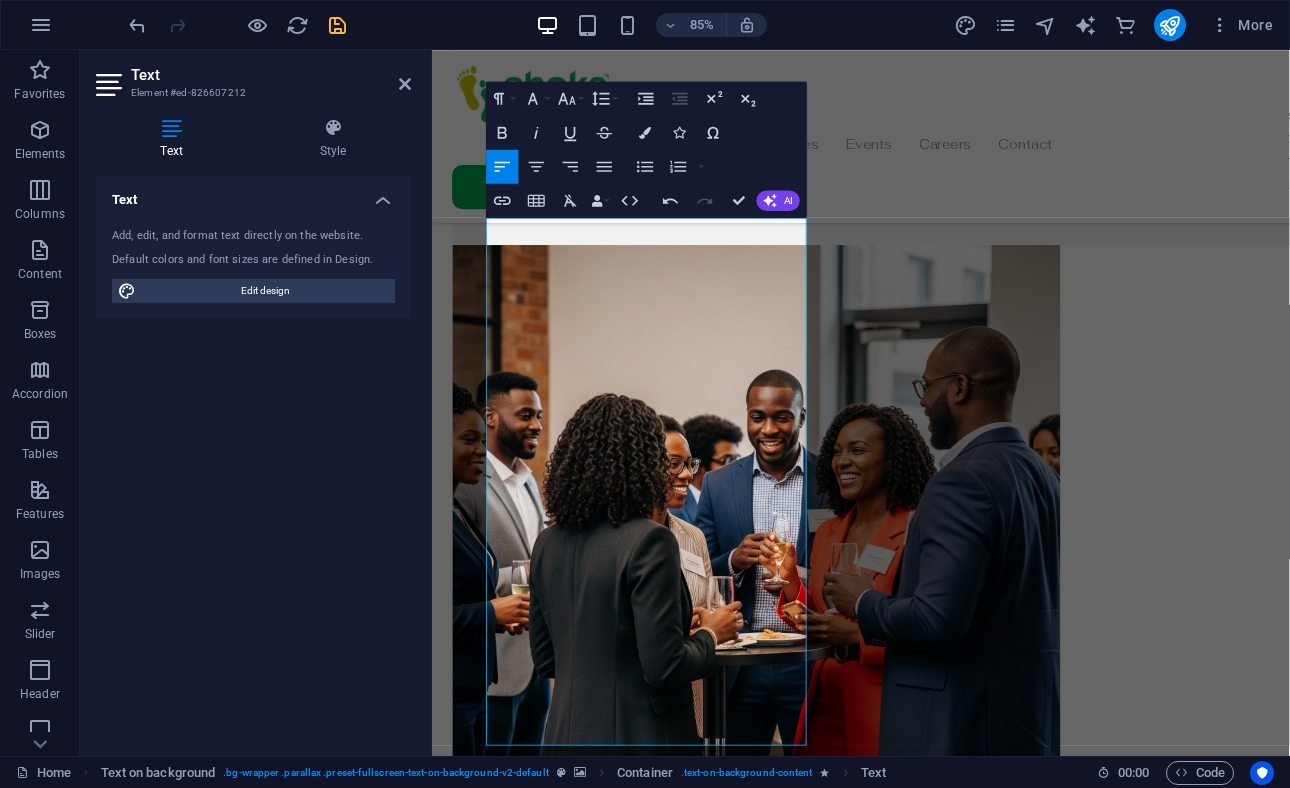 click on "Family-orientated" 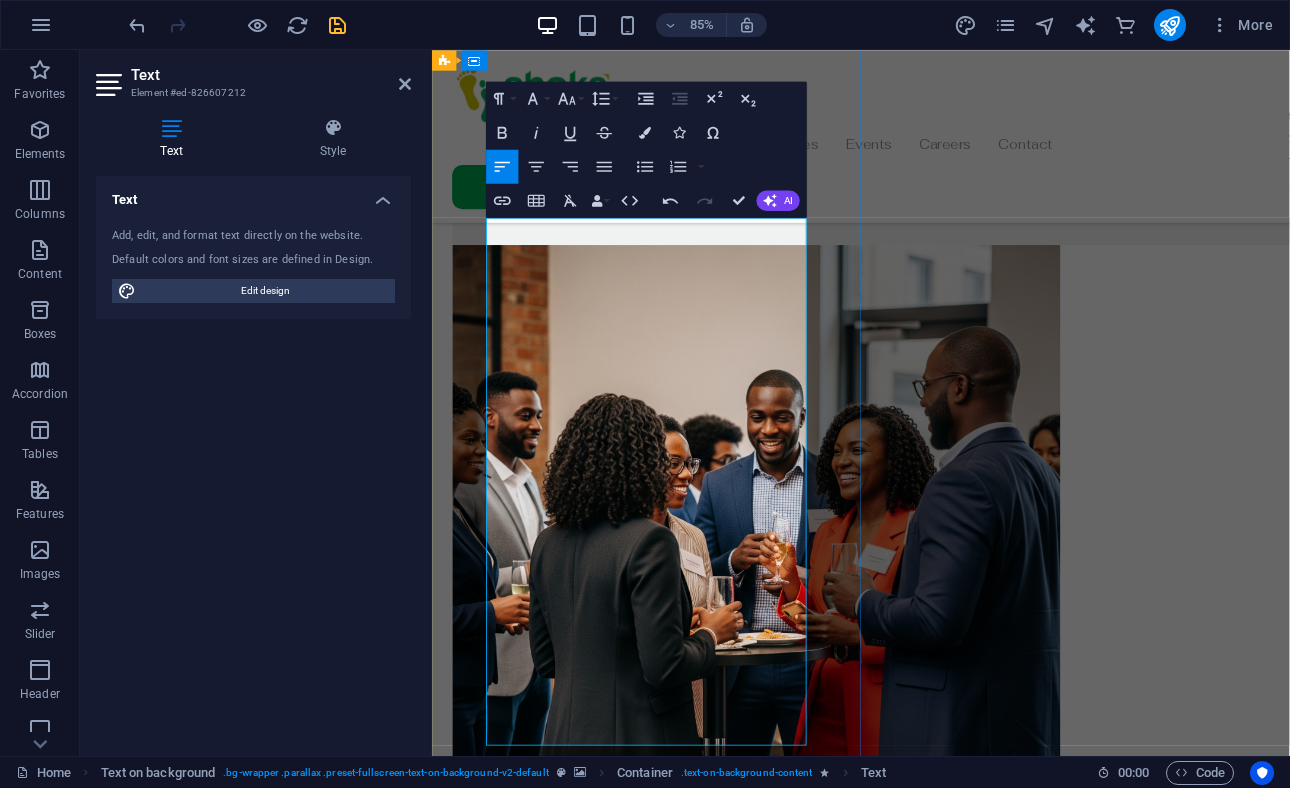 click on "Regular social gatherings to strengthen community bonds.  Family-orientated events promoting integration across generations" at bounding box center [936, 2220] 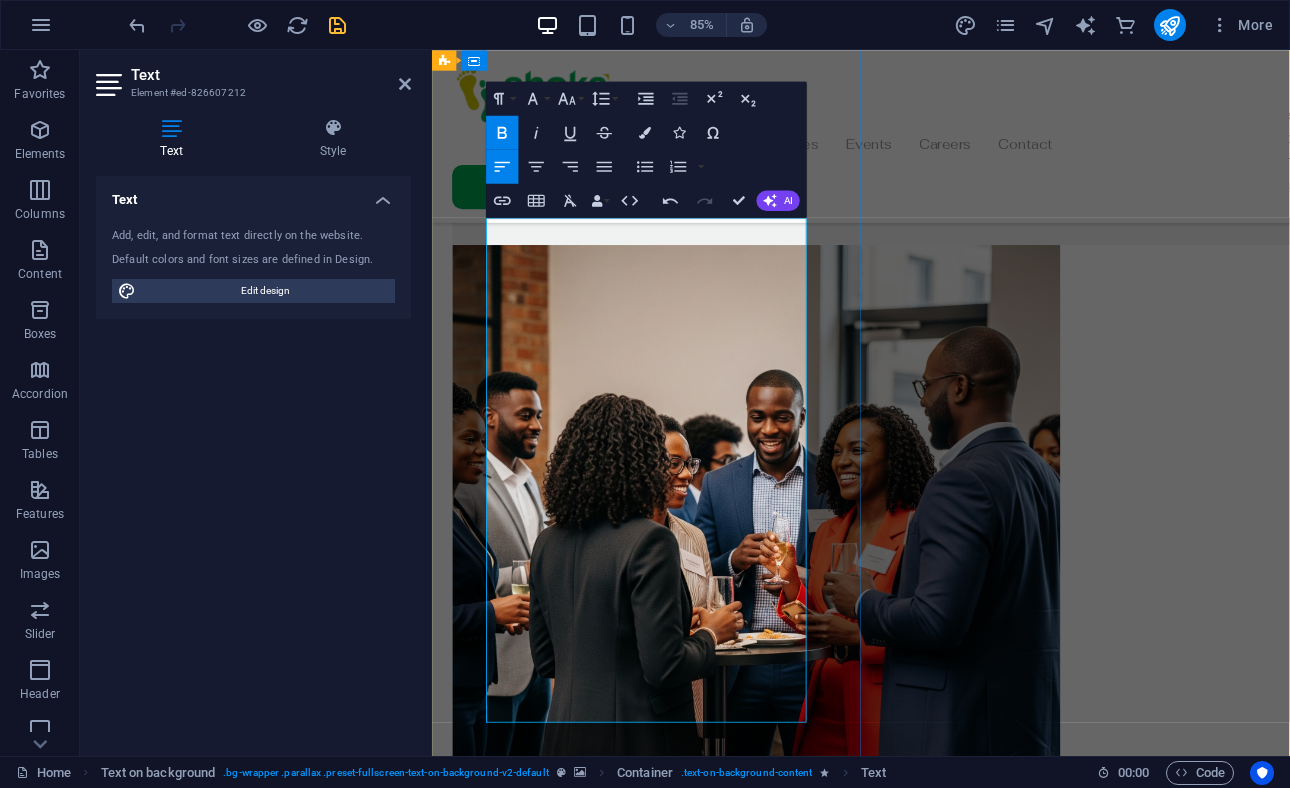 click on "Weekly football matches and training sessions" at bounding box center (936, 2300) 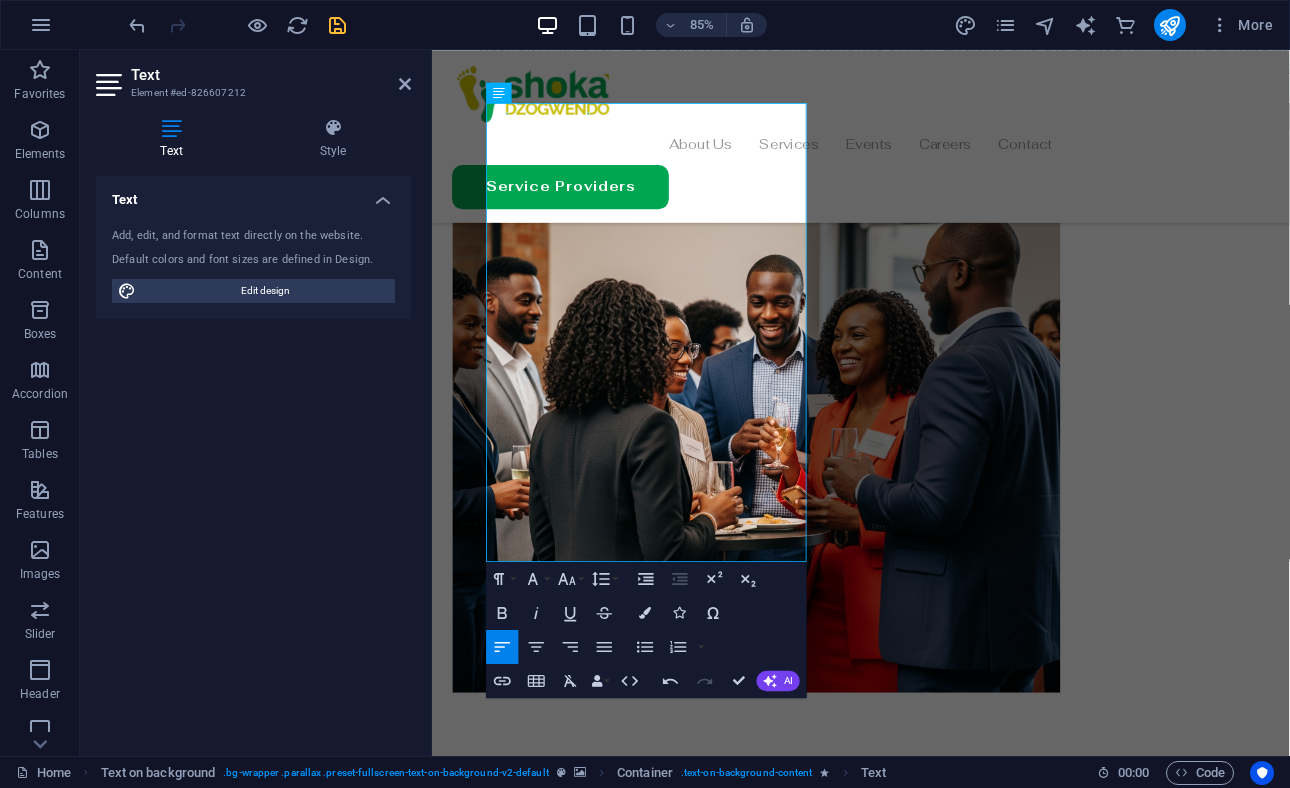 scroll, scrollTop: 1760, scrollLeft: 0, axis: vertical 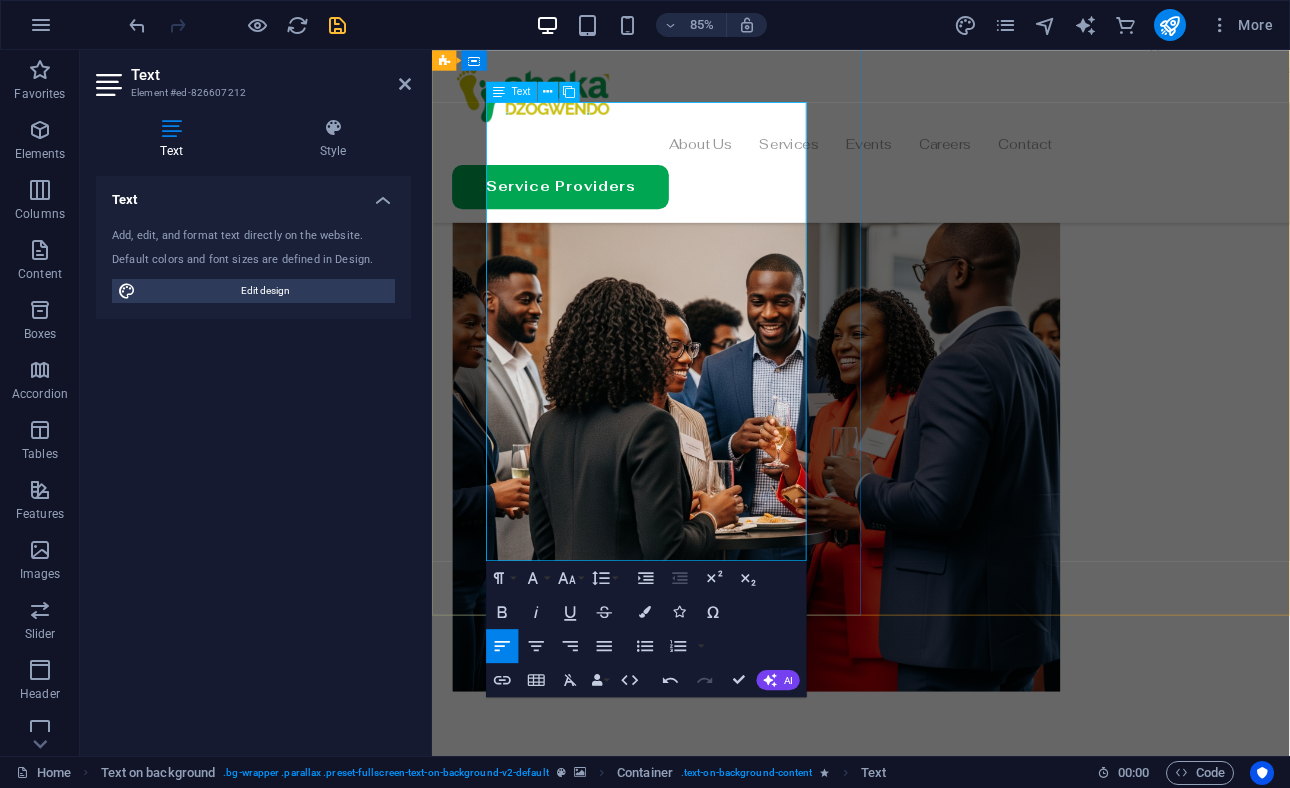 click on "Weekly football matches and training sessions.  Annual Shoka Dzogwendo End of Year Function" at bounding box center (936, 2137) 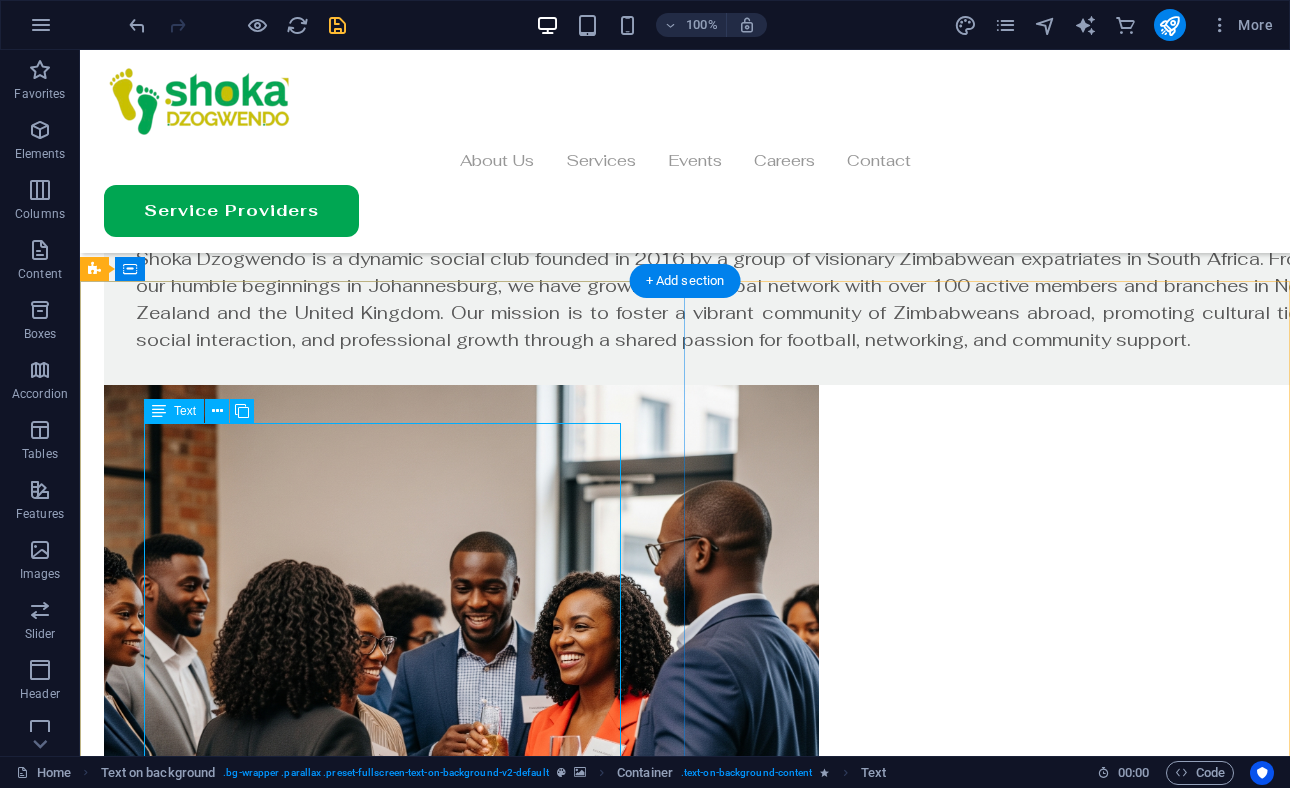 scroll, scrollTop: 1310, scrollLeft: 0, axis: vertical 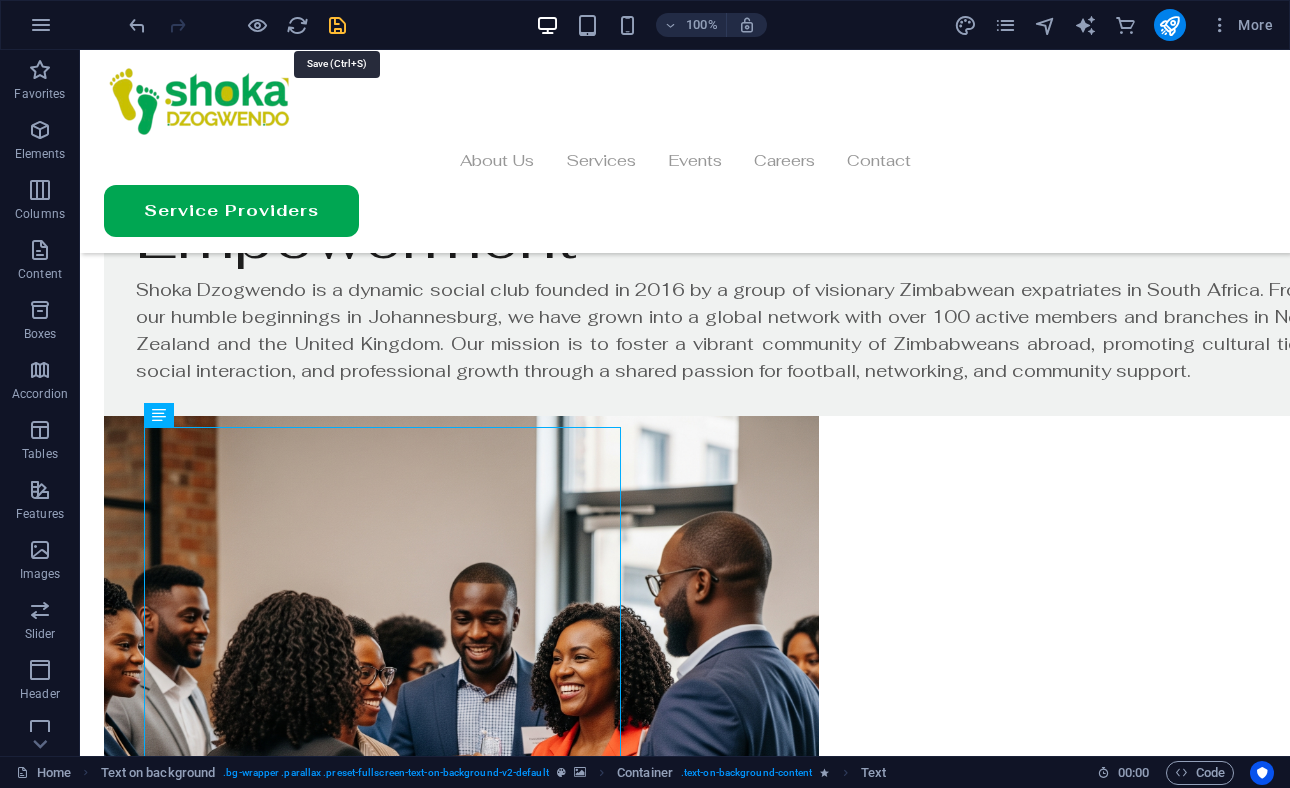 click at bounding box center (337, 25) 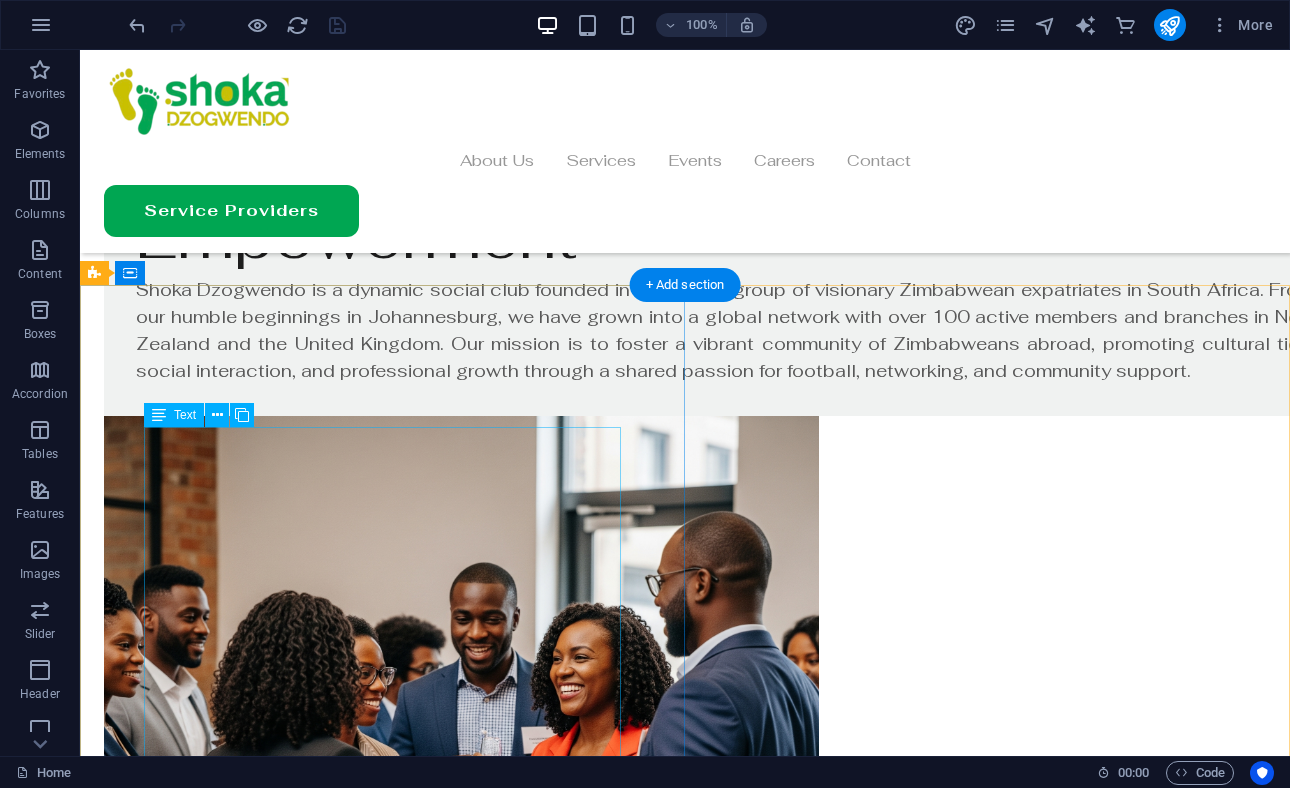 click on "Professional Networking  Established business networking events with industry-specific focus sessions. Skills development workshops led by members and external experts. Career advancement support through job referrals and placement assistance. Professional mentorship matching programme.  Social Integration  Regular social gatherings to strengthen community bonds. Family-orientated events promoting integration across generations. Sports and Recreation  Weekly football matches and training sessions. Annual Shoka Dzogwendo End of Year Function." at bounding box center [685, 2120] 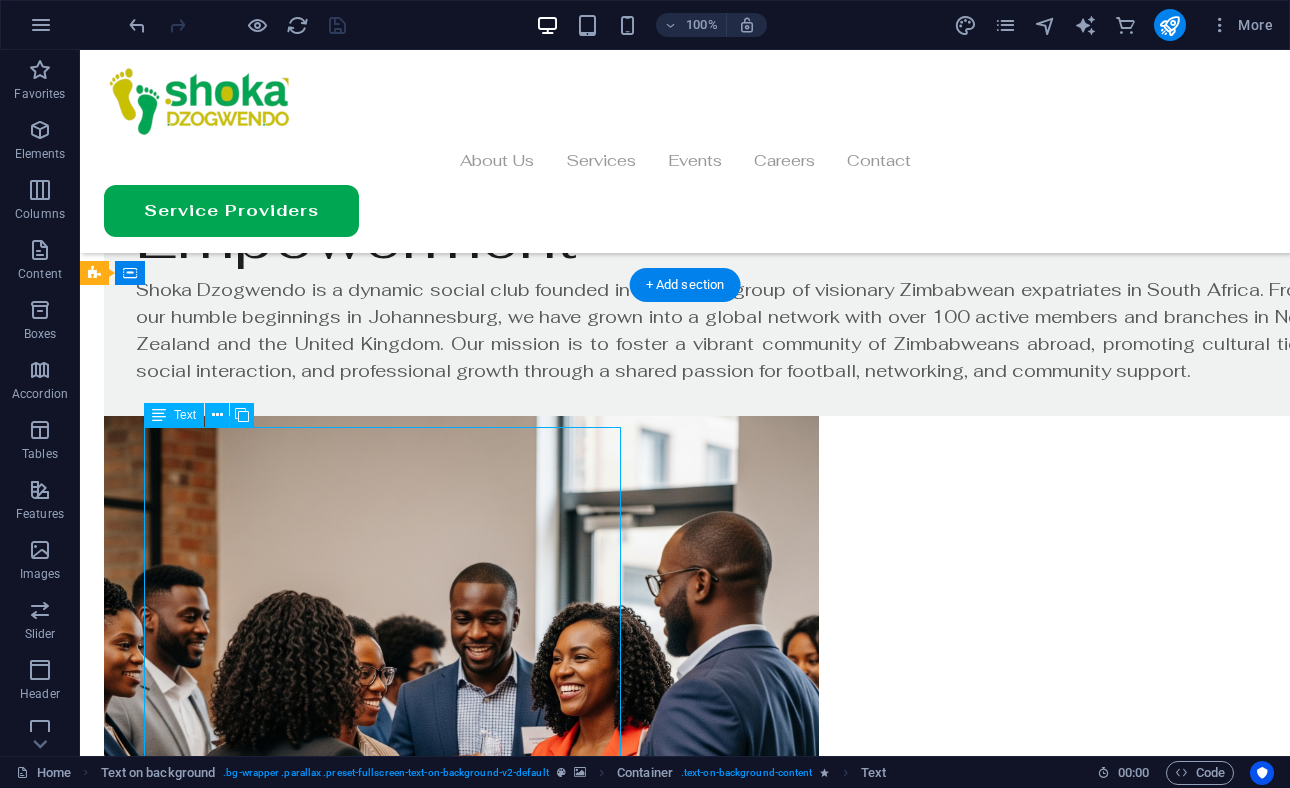 click on "Professional Networking  Established business networking events with industry-specific focus sessions. Skills development workshops led by members and external experts. Career advancement support through job referrals and placement assistance. Professional mentorship matching programme.  Social Integration  Regular social gatherings to strengthen community bonds. Family-orientated events promoting integration across generations. Sports and Recreation  Weekly football matches and training sessions. Annual Shoka Dzogwendo End of Year Function." at bounding box center [685, 2120] 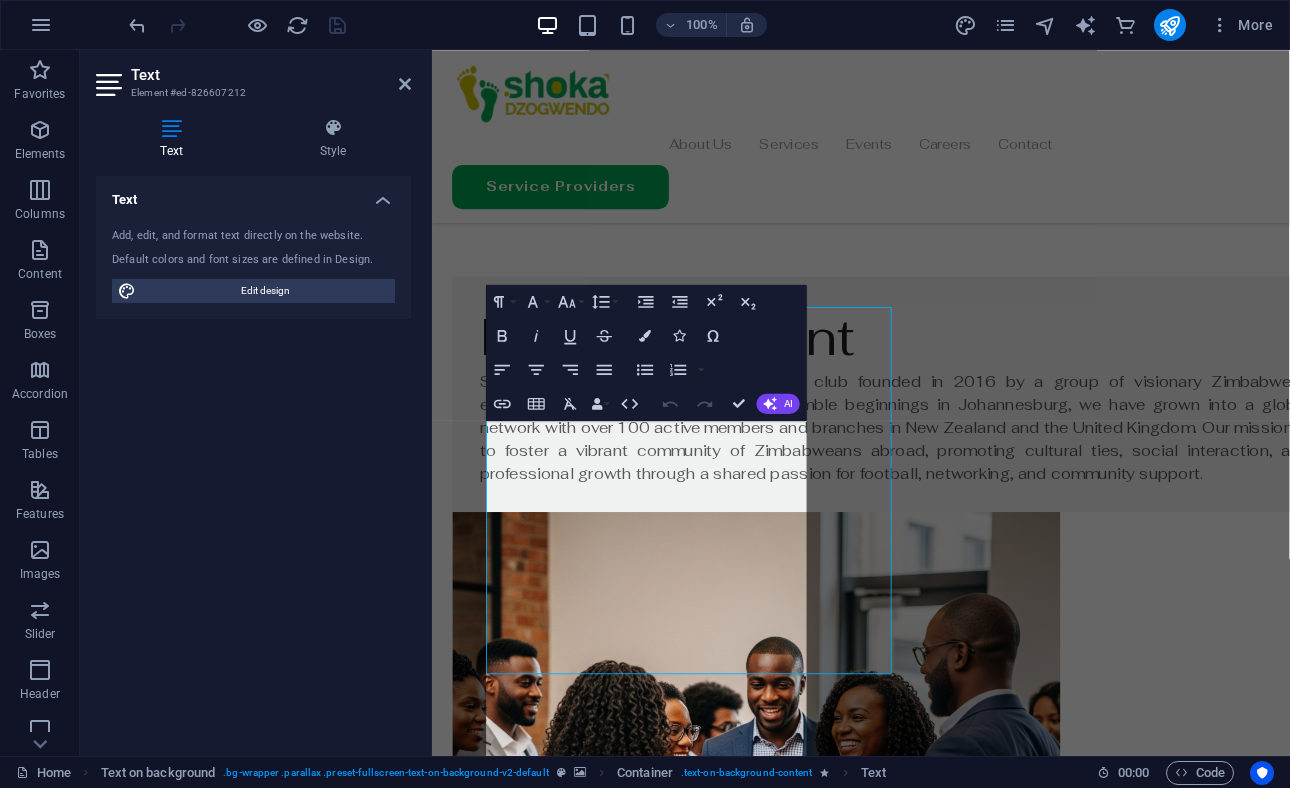 scroll, scrollTop: 1385, scrollLeft: 0, axis: vertical 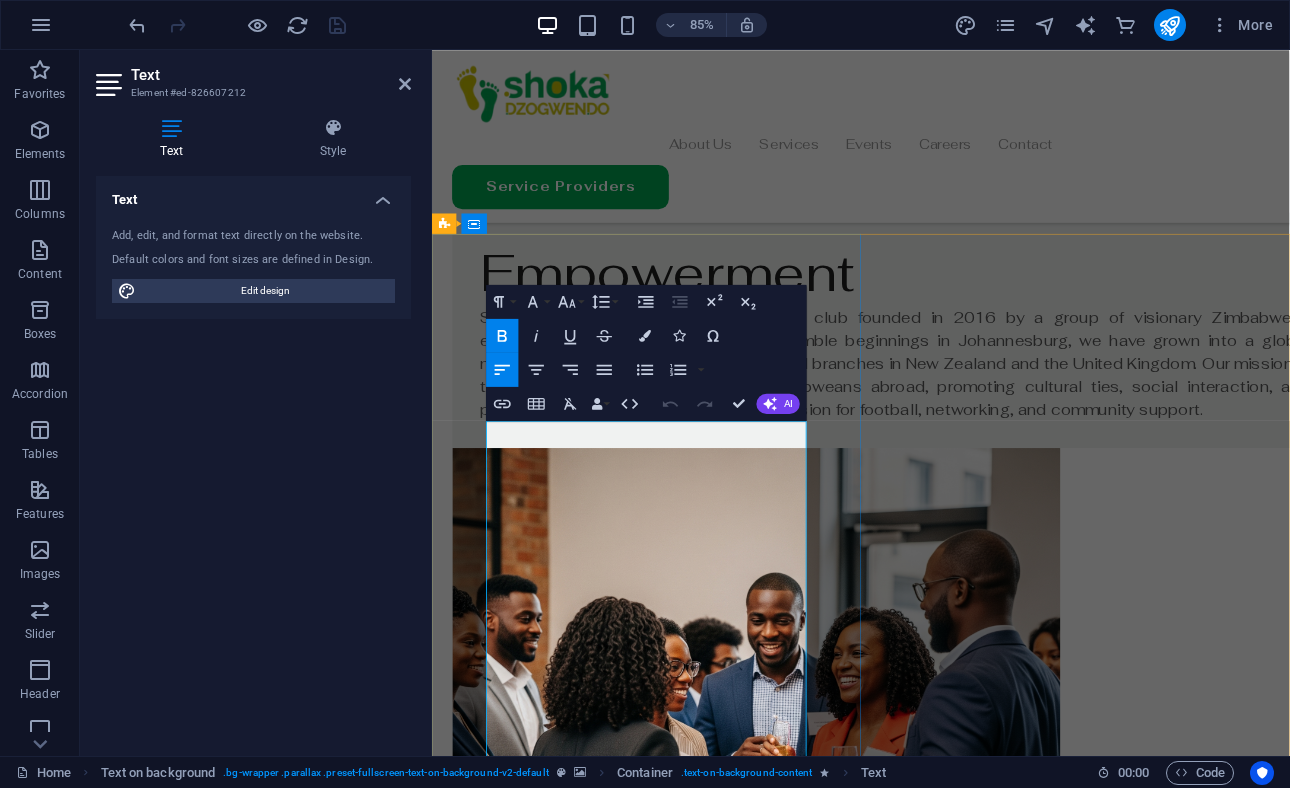 click on "Established business networking events with industry-specific focus sessions. Skills development workshops led by members and external experts. Career advancement support through job referrals and placement assistance. Professional mentorship matching programme." at bounding box center [936, 2026] 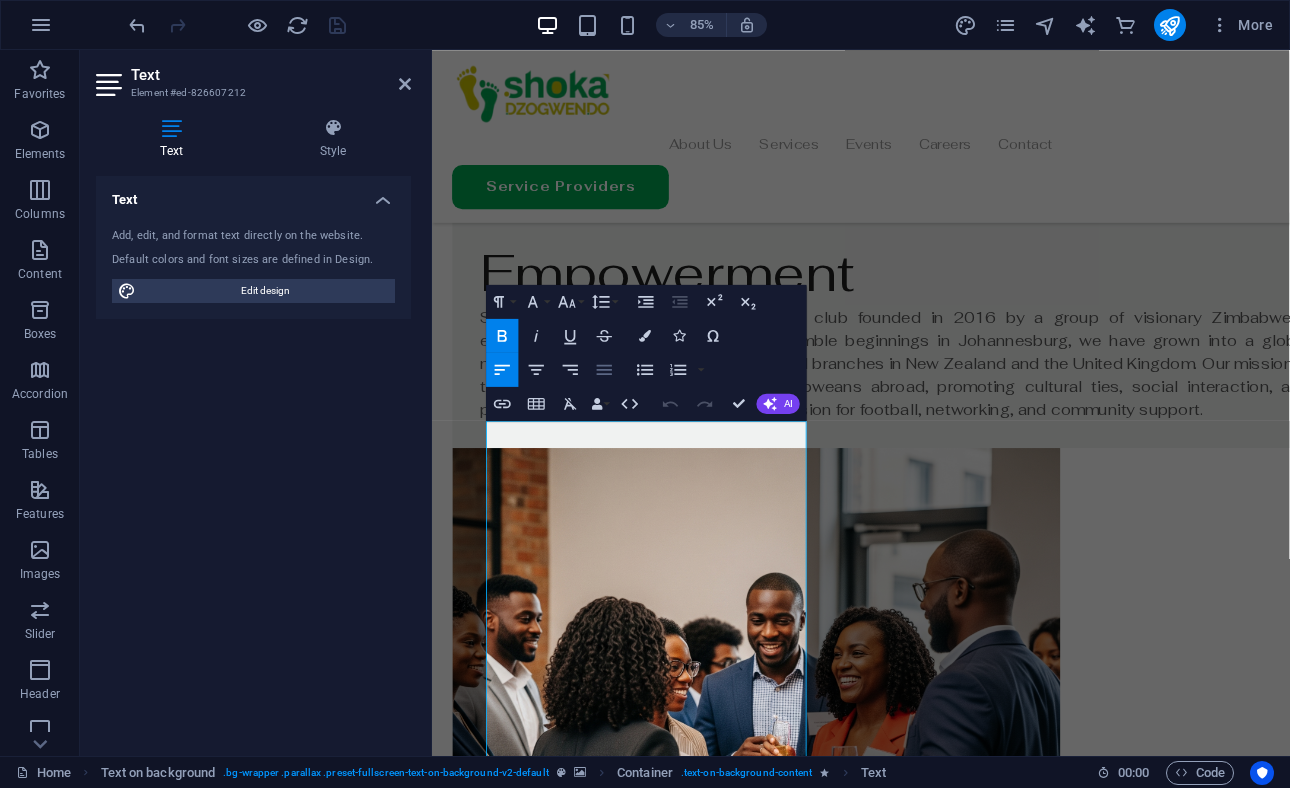 click 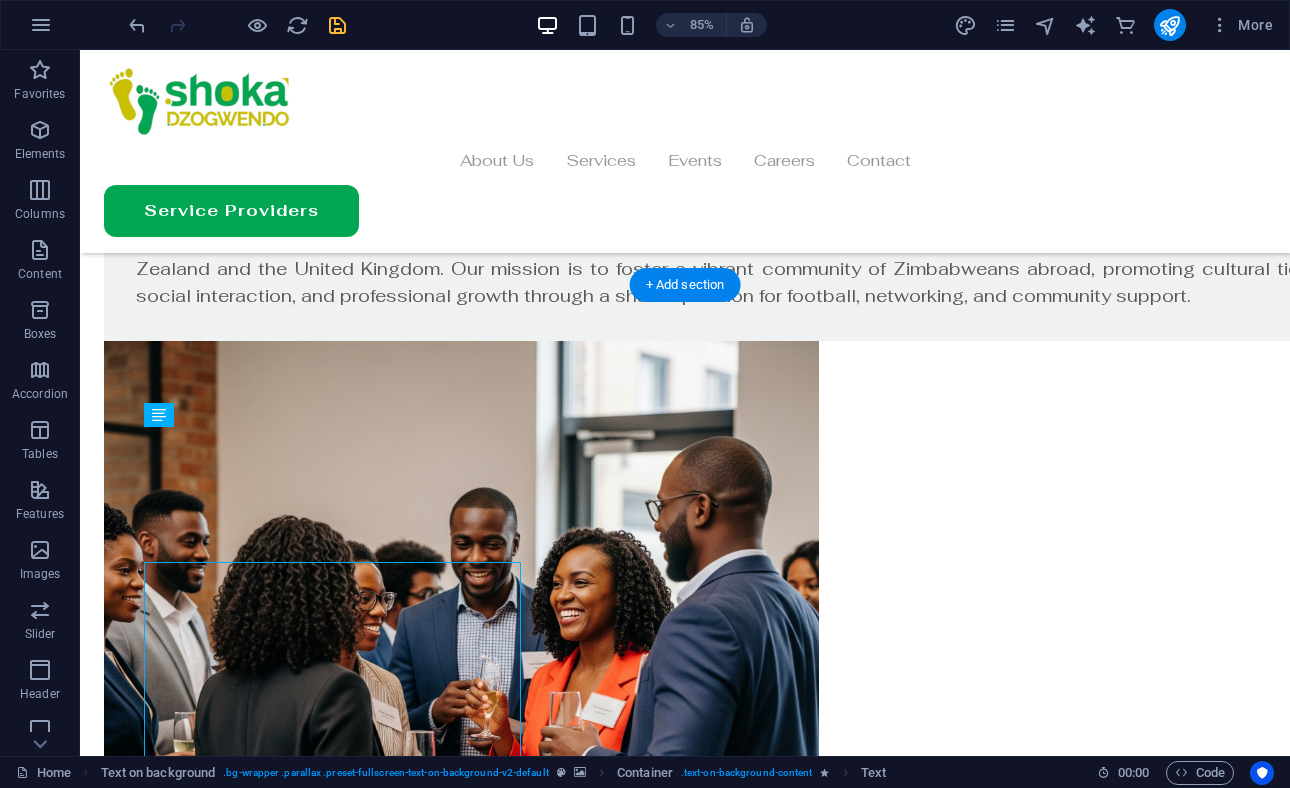 scroll, scrollTop: 1310, scrollLeft: 0, axis: vertical 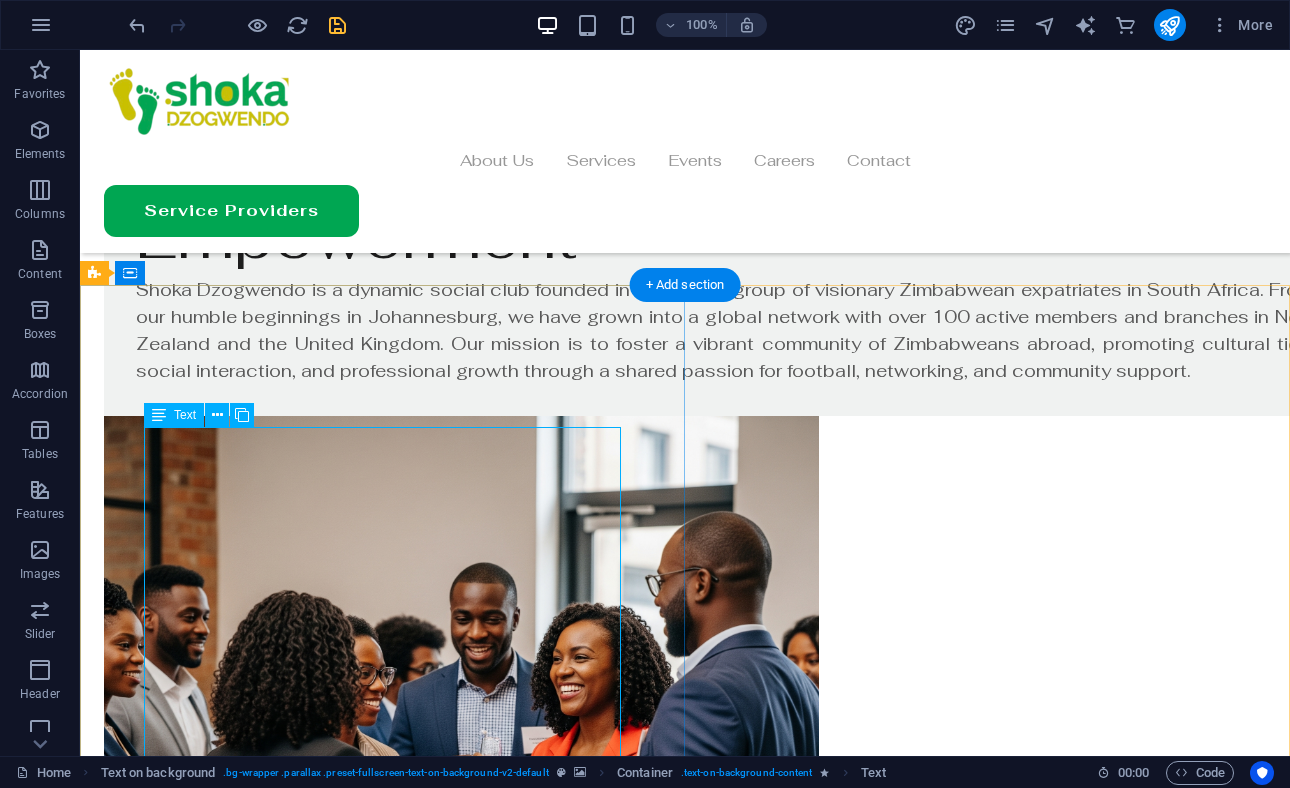 click on "Professional Networking  Established business networking events with industry-specific focus sessions. Skills development workshops led by members and external experts. Career advancement support through job referrals and placement assistance. Professional mentorship matching programme.  Social Integration  Regular social gatherings to strengthen community bonds. Family-orientated events promoting integration across generations. Sports and Recreation  Weekly football matches and training sessions. Annual Shoka Dzogwendo End of Year Function." at bounding box center (685, 2120) 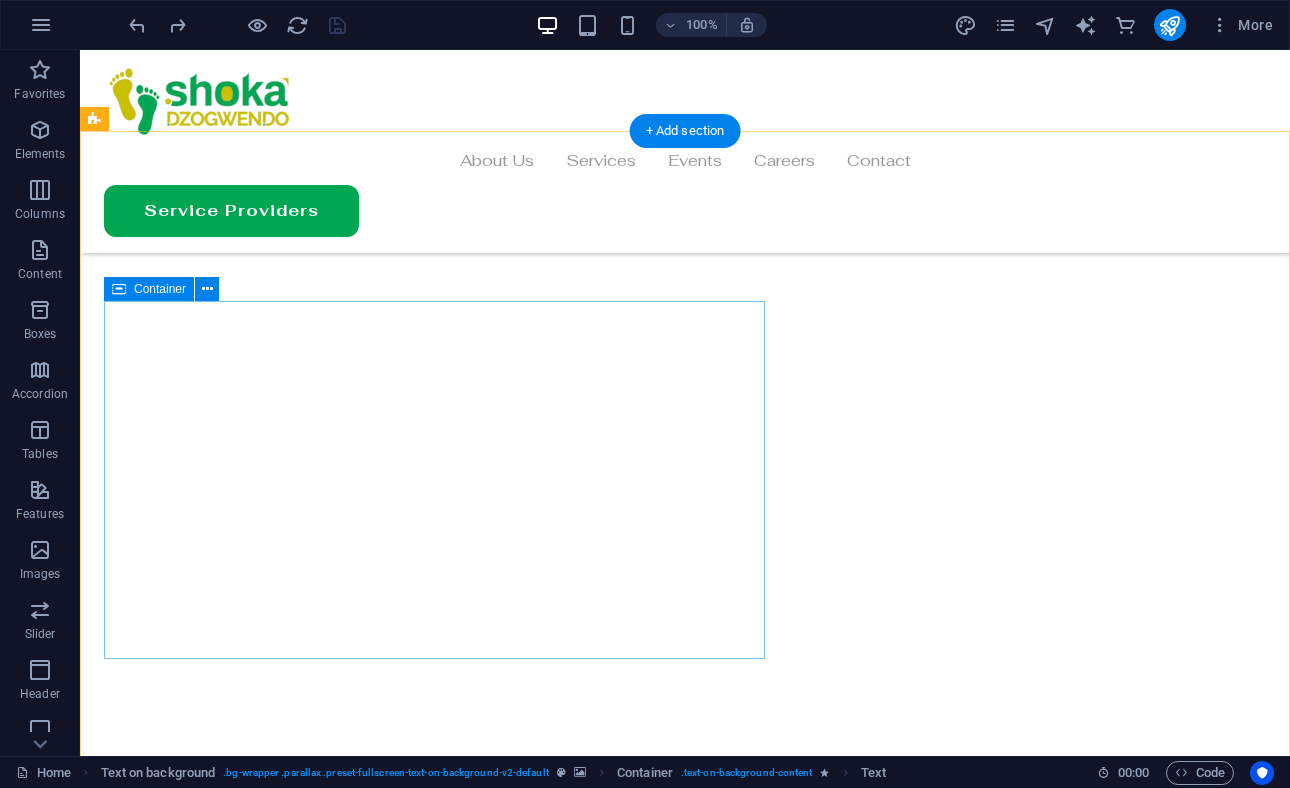scroll, scrollTop: 1022, scrollLeft: 0, axis: vertical 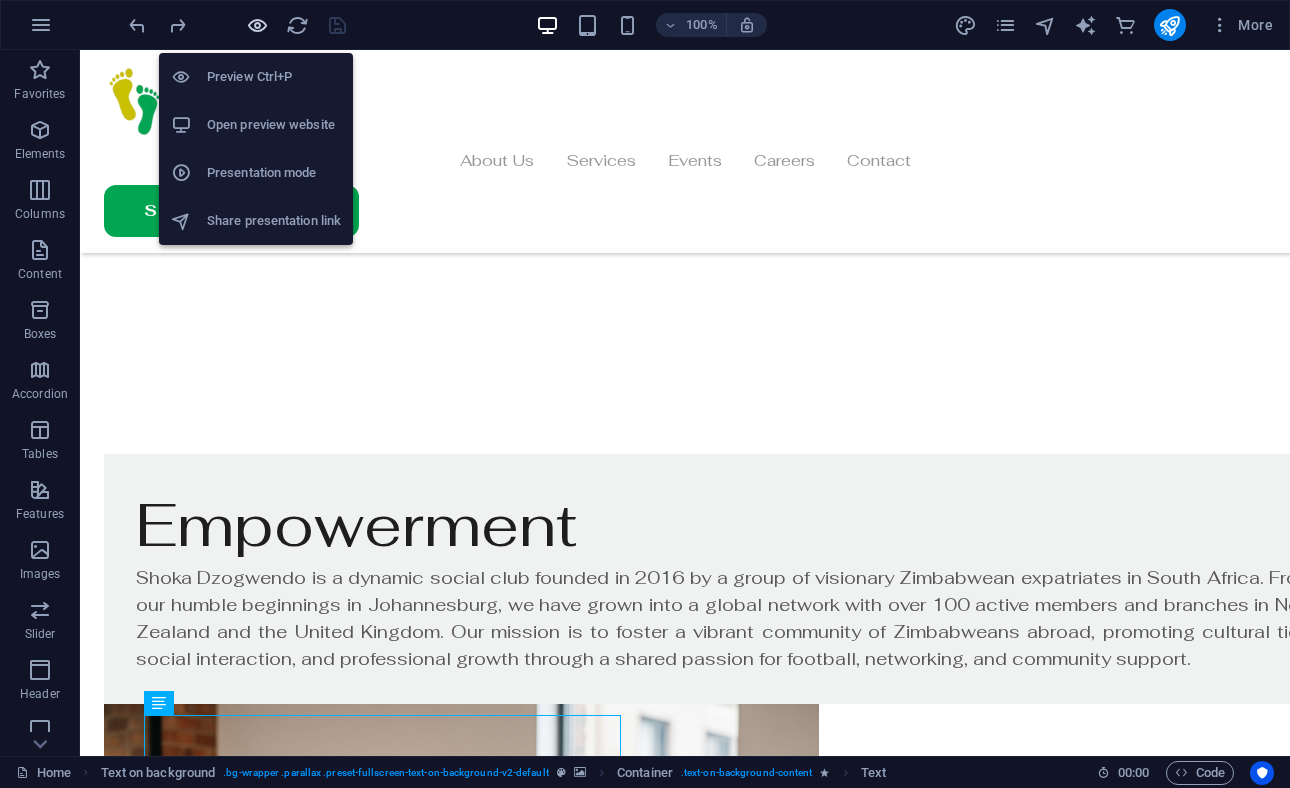 click at bounding box center [257, 25] 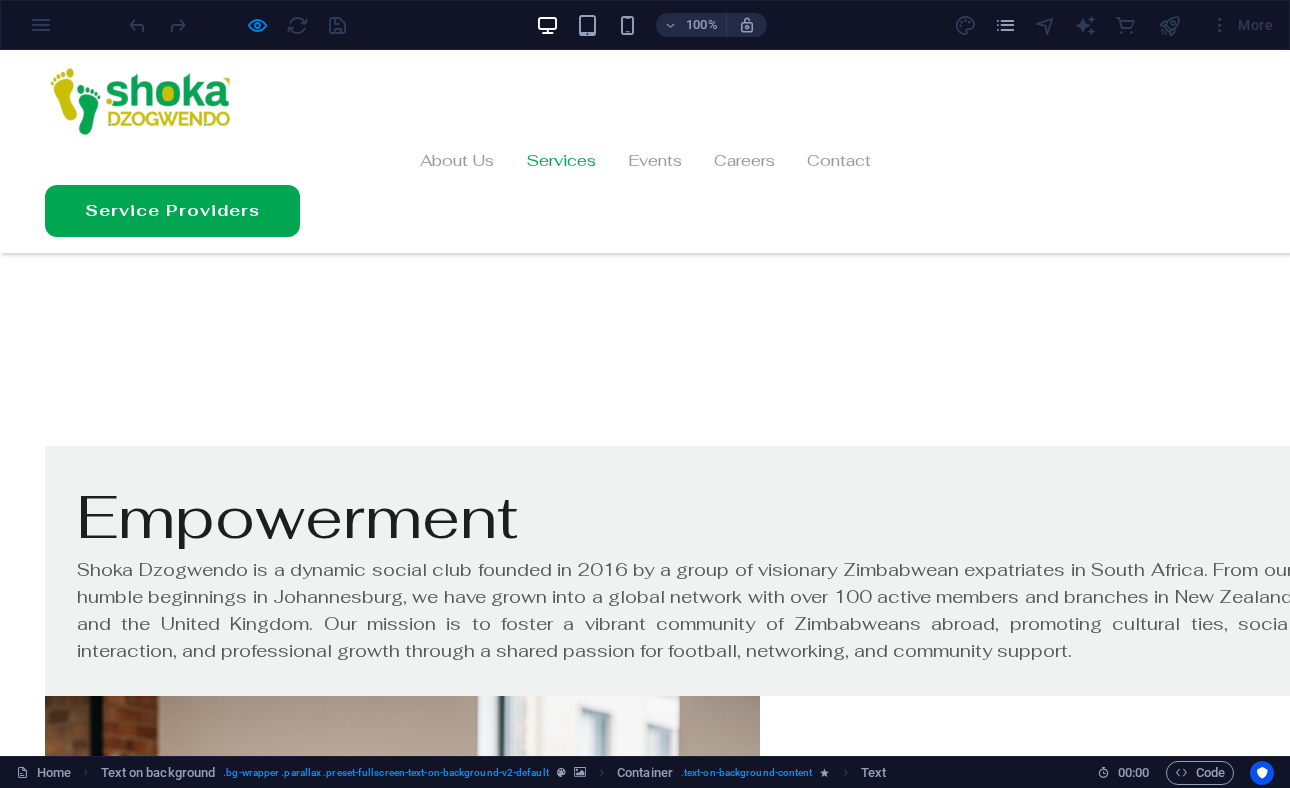 click on "Services" at bounding box center [561, 161] 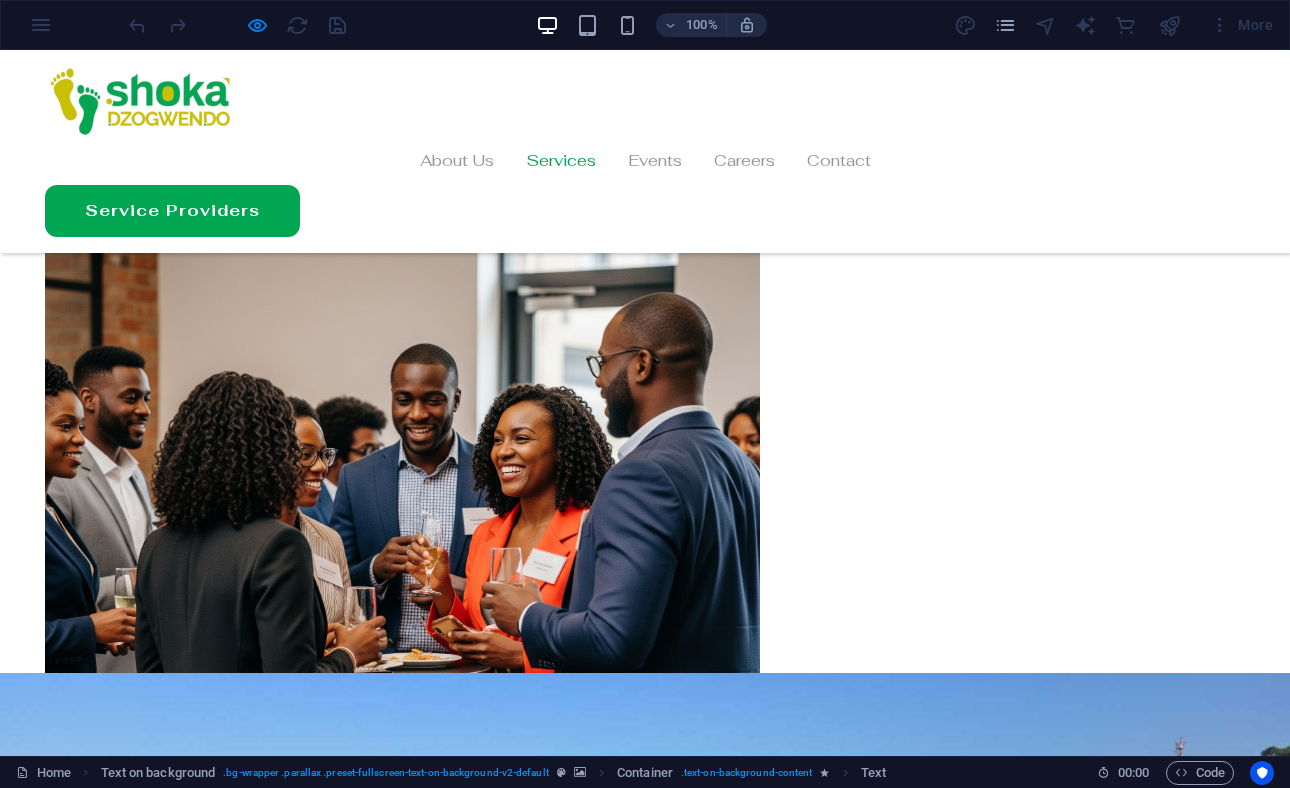 scroll, scrollTop: 0, scrollLeft: 0, axis: both 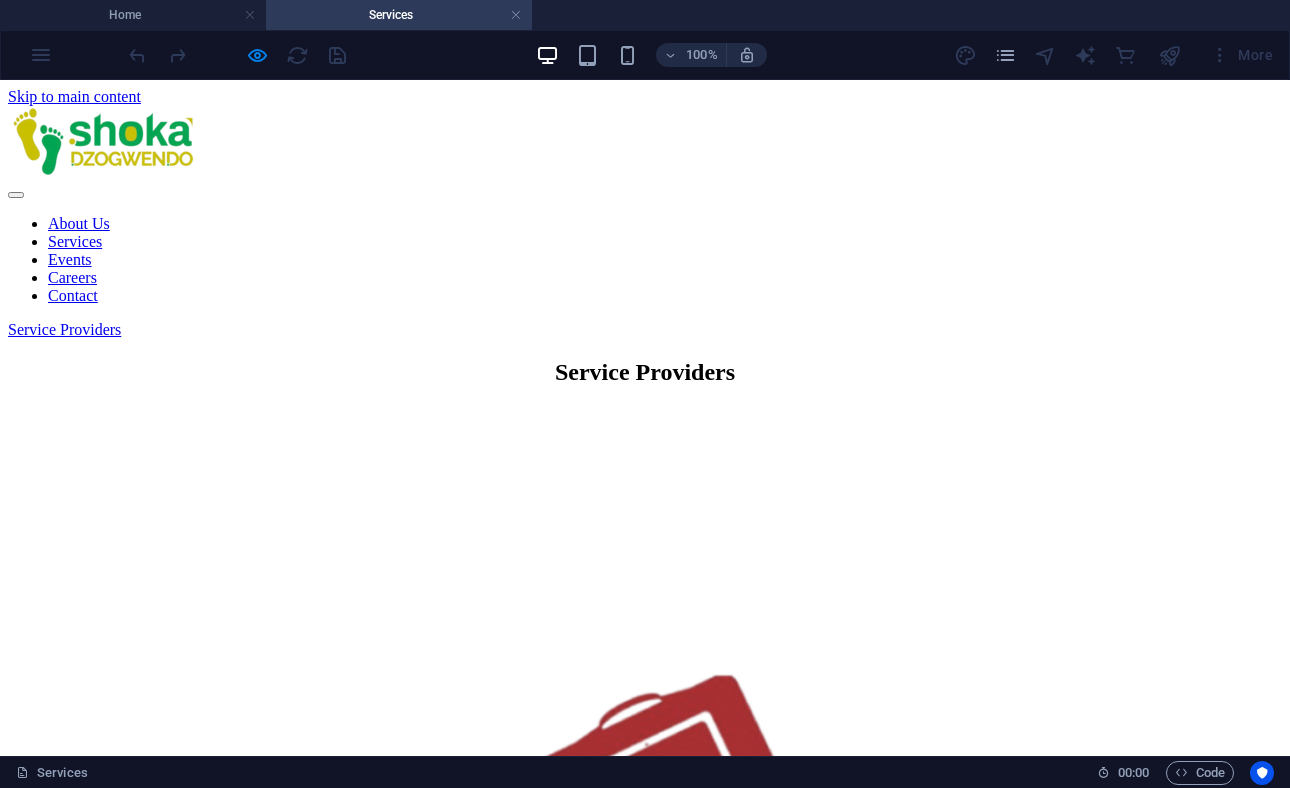 click on "Service Providers" at bounding box center [645, 330] 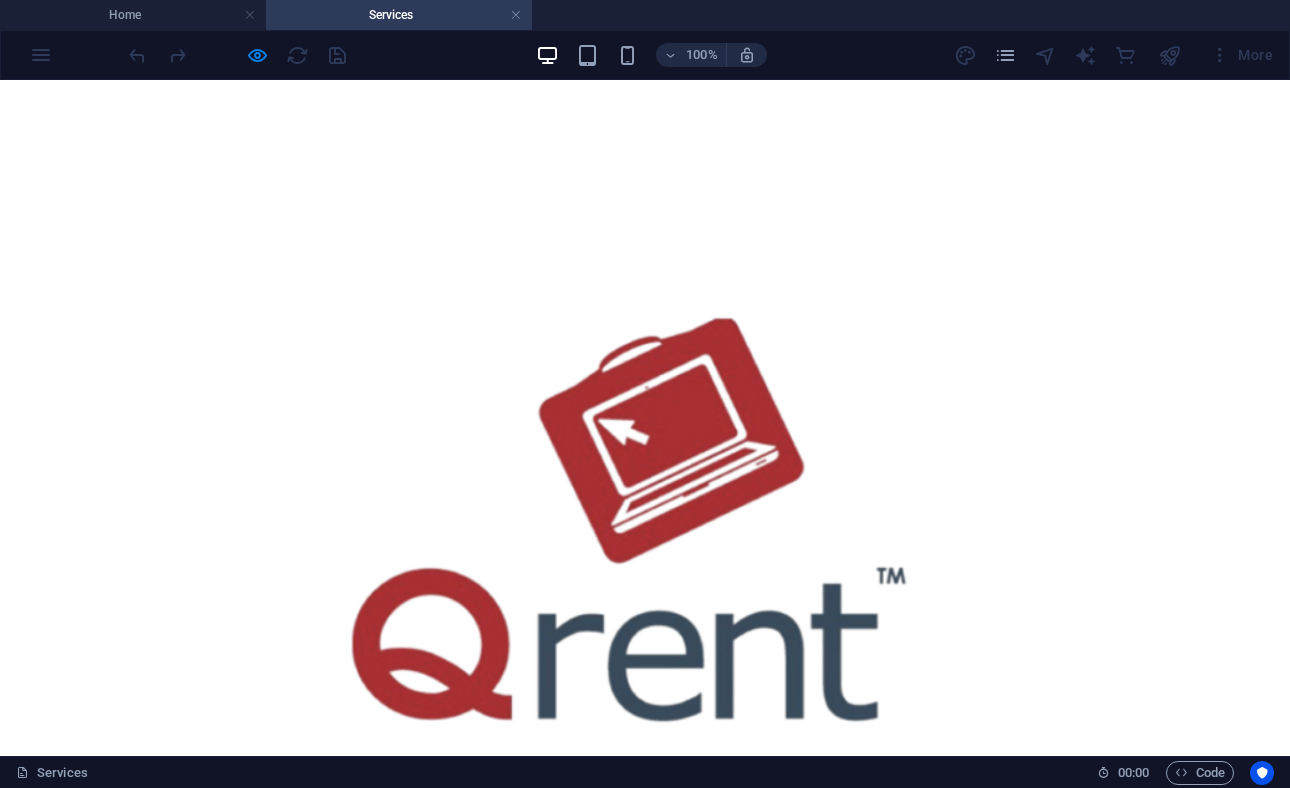 scroll, scrollTop: 0, scrollLeft: 0, axis: both 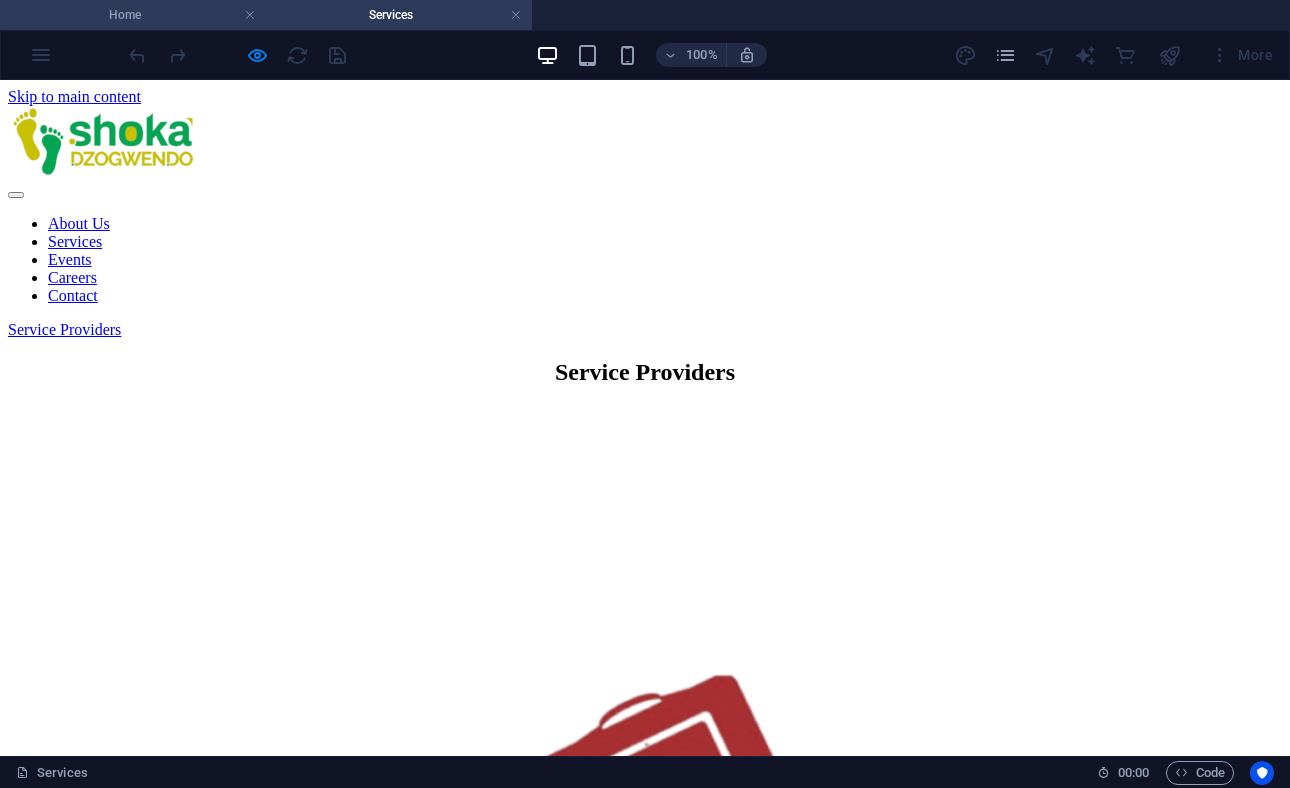 click on "Home" at bounding box center [133, 15] 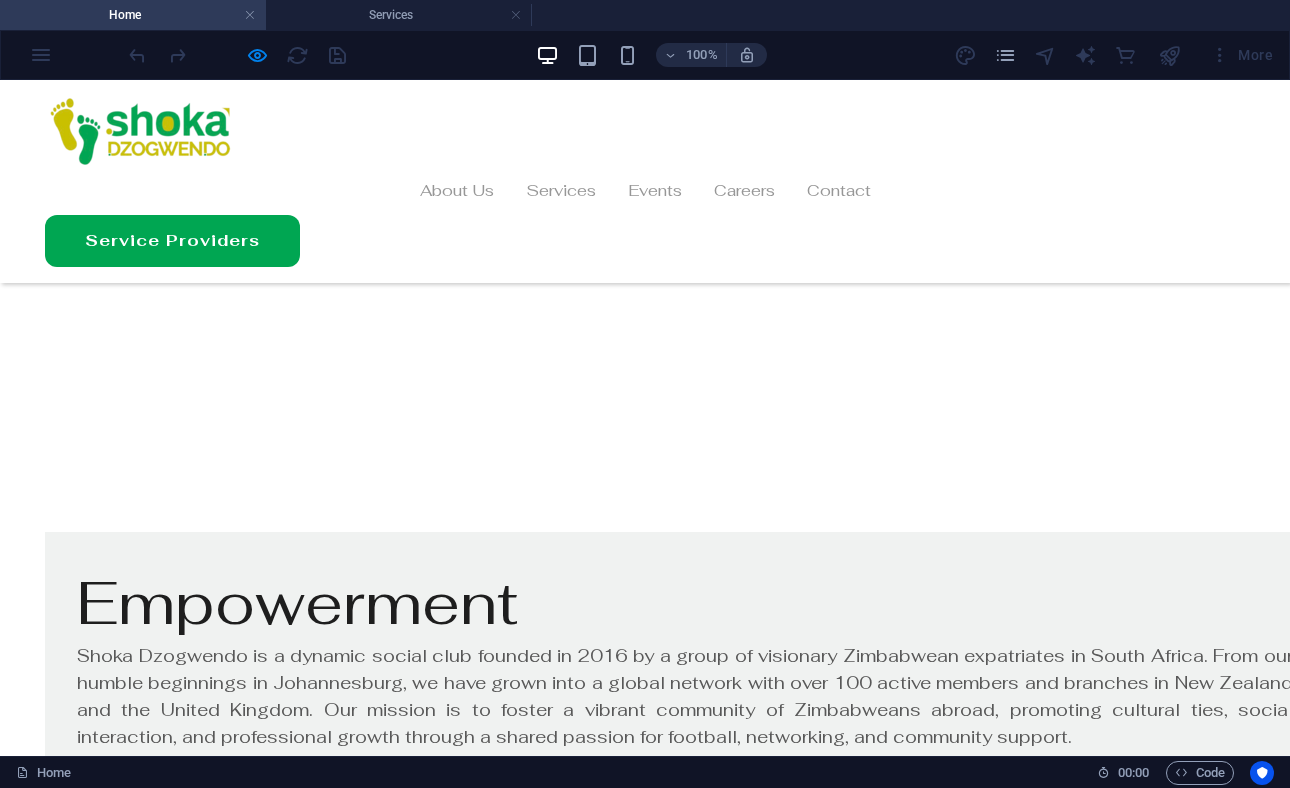 scroll, scrollTop: 932, scrollLeft: 0, axis: vertical 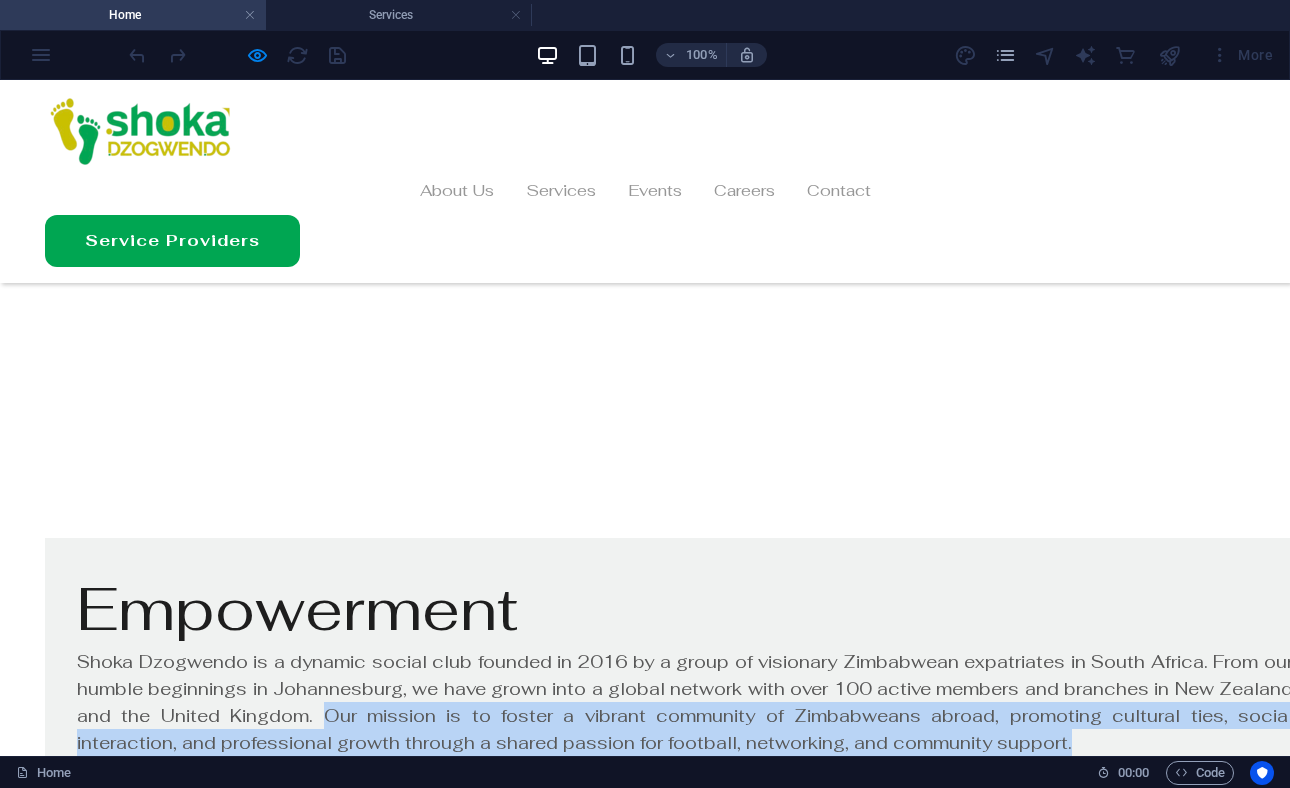 drag, startPoint x: 388, startPoint y: 367, endPoint x: 493, endPoint y: 461, distance: 140.92906 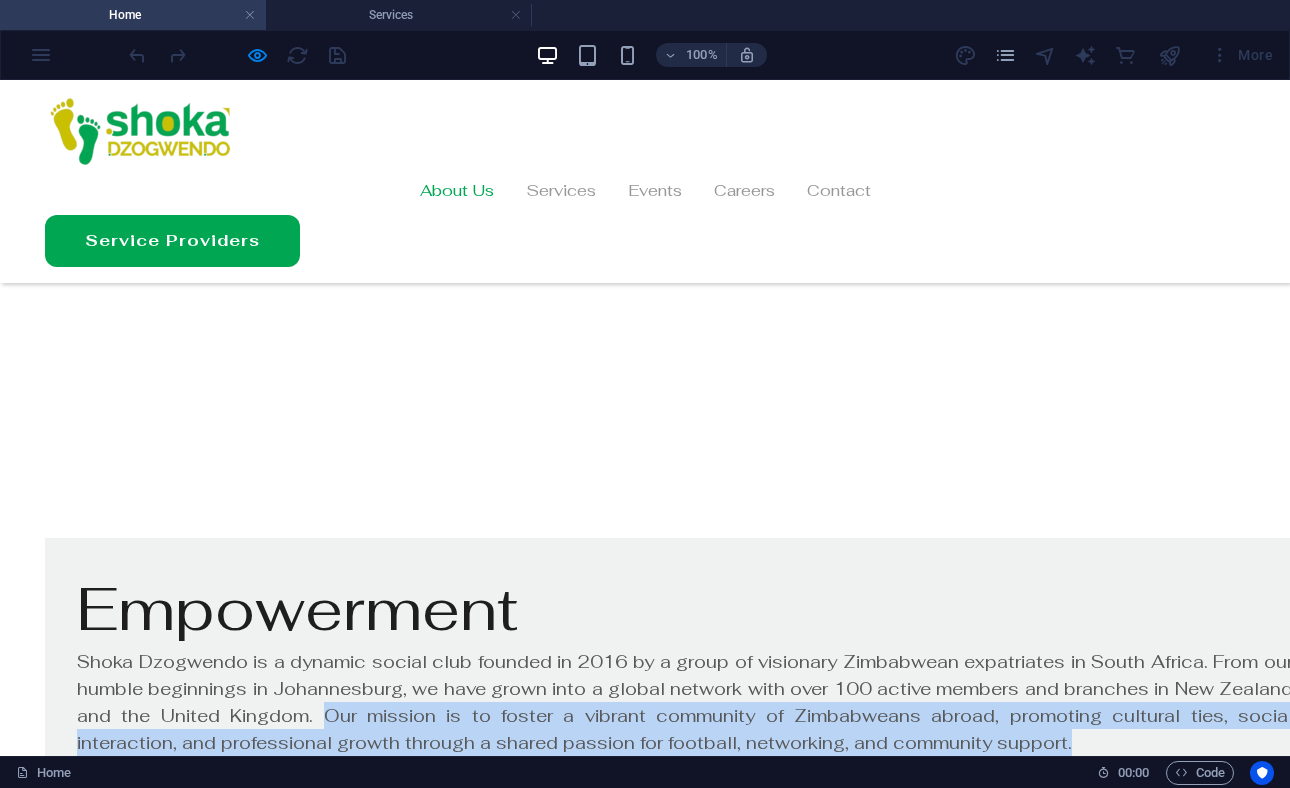 click on "About Us" at bounding box center (457, 191) 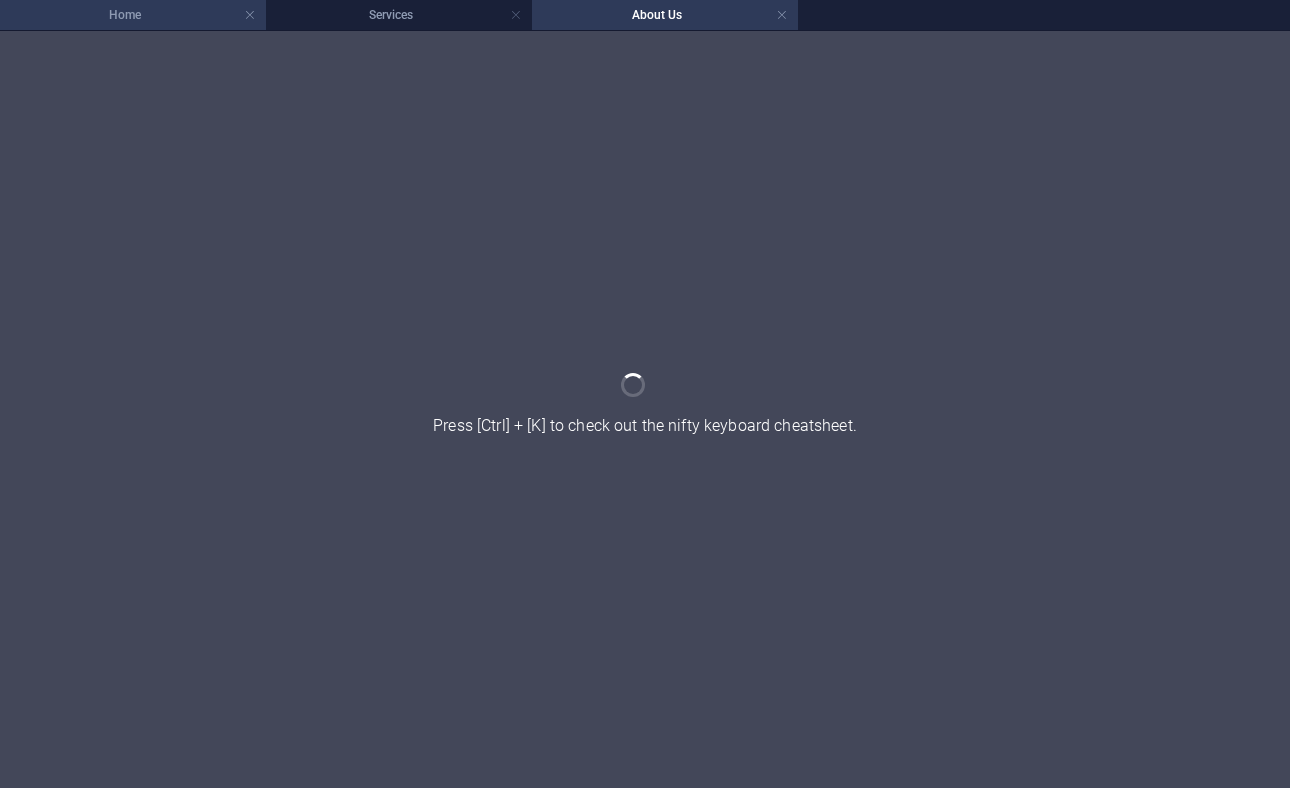 click on "Home" at bounding box center [133, 15] 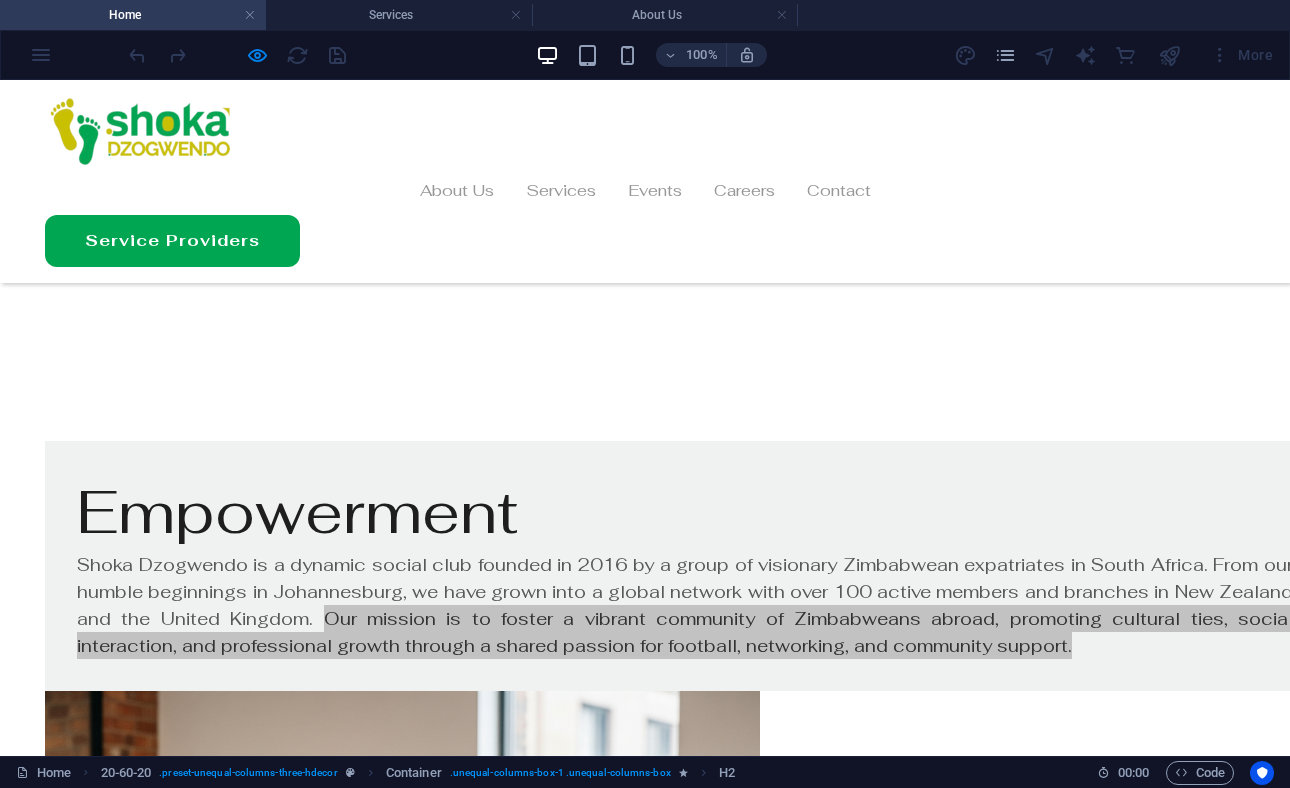 scroll, scrollTop: 0, scrollLeft: 0, axis: both 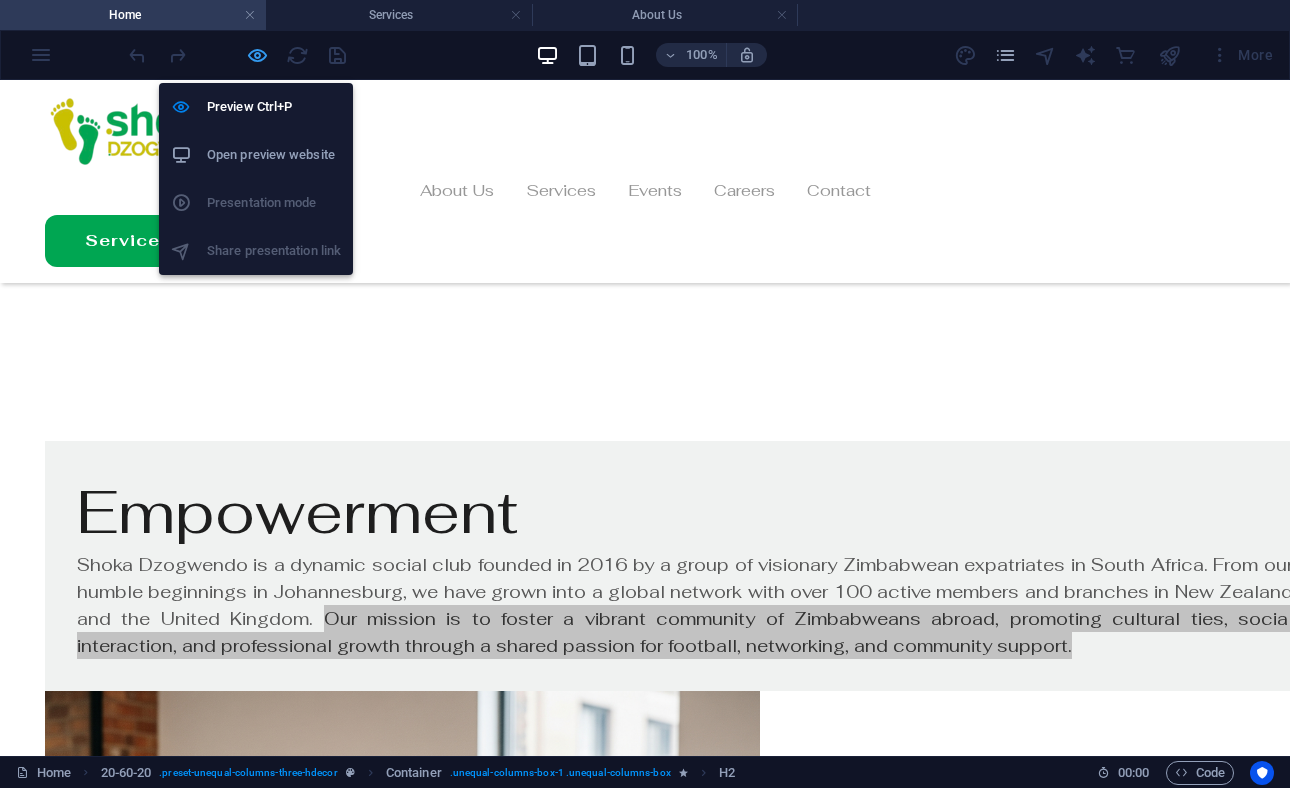 click at bounding box center (257, 55) 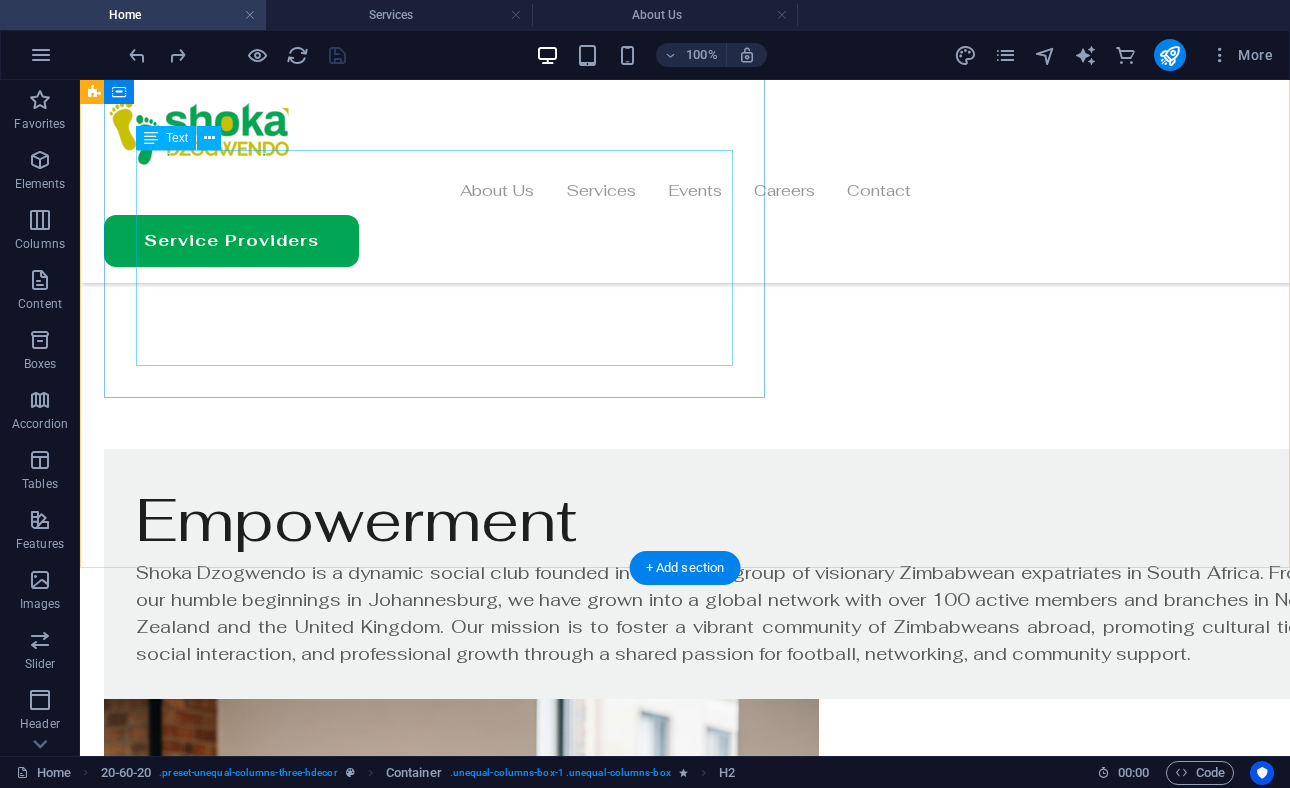 click on "Shoka Dzogwendo is a dynamic social club founded in 2016 by a group of visionary Zimbabwean expatriates in South Africa. From our humble beginnings in Johannesburg, we have grown into a global network with over 100 active members and branches in New Zealand and the United Kingdom. Our mission is to foster a vibrant community of Zimbabweans abroad, promoting cultural ties, social interaction, and professional growth through a shared passion for football, networking, and community support." at bounding box center [725, 613] 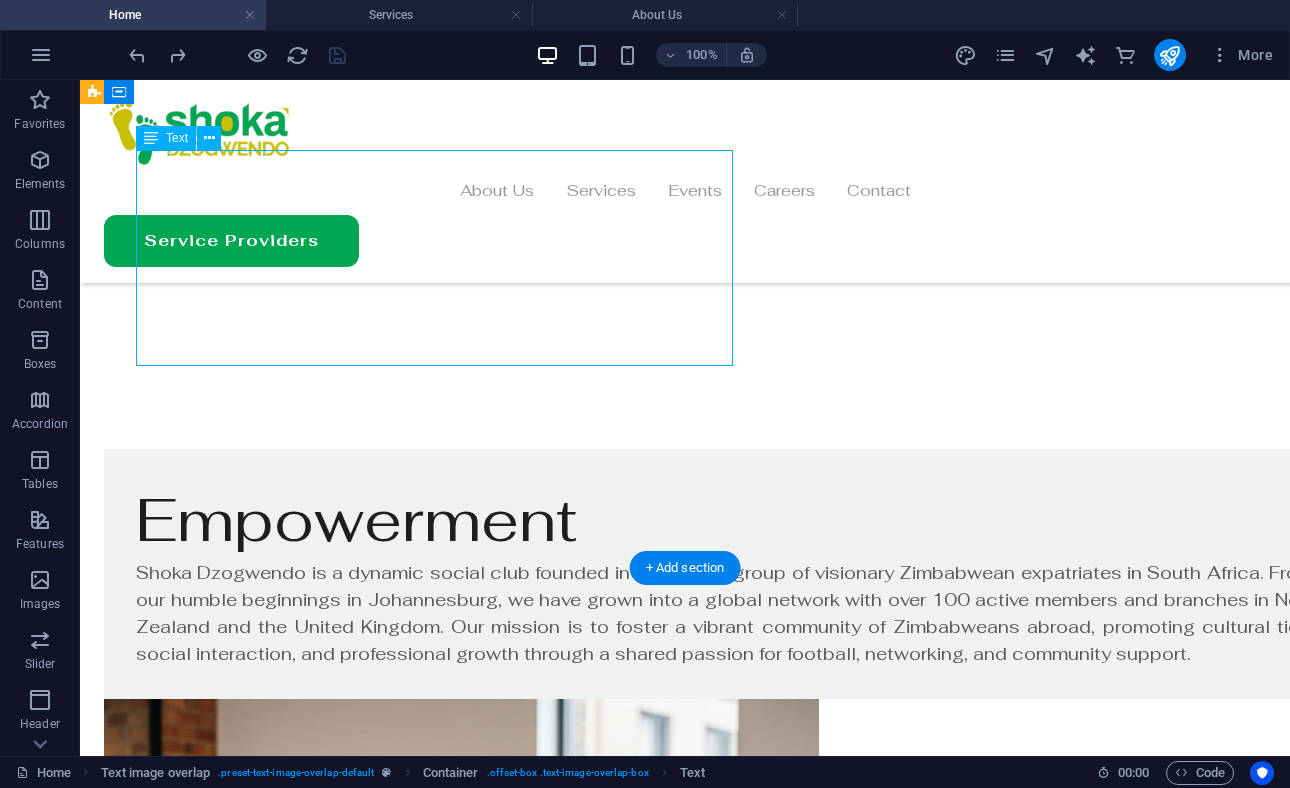 click on "Shoka Dzogwendo is a dynamic social club founded in 2016 by a group of visionary Zimbabwean expatriates in South Africa. From our humble beginnings in Johannesburg, we have grown into a global network with over 100 active members and branches in New Zealand and the United Kingdom. Our mission is to foster a vibrant community of Zimbabweans abroad, promoting cultural ties, social interaction, and professional growth through a shared passion for football, networking, and community support." at bounding box center (725, 613) 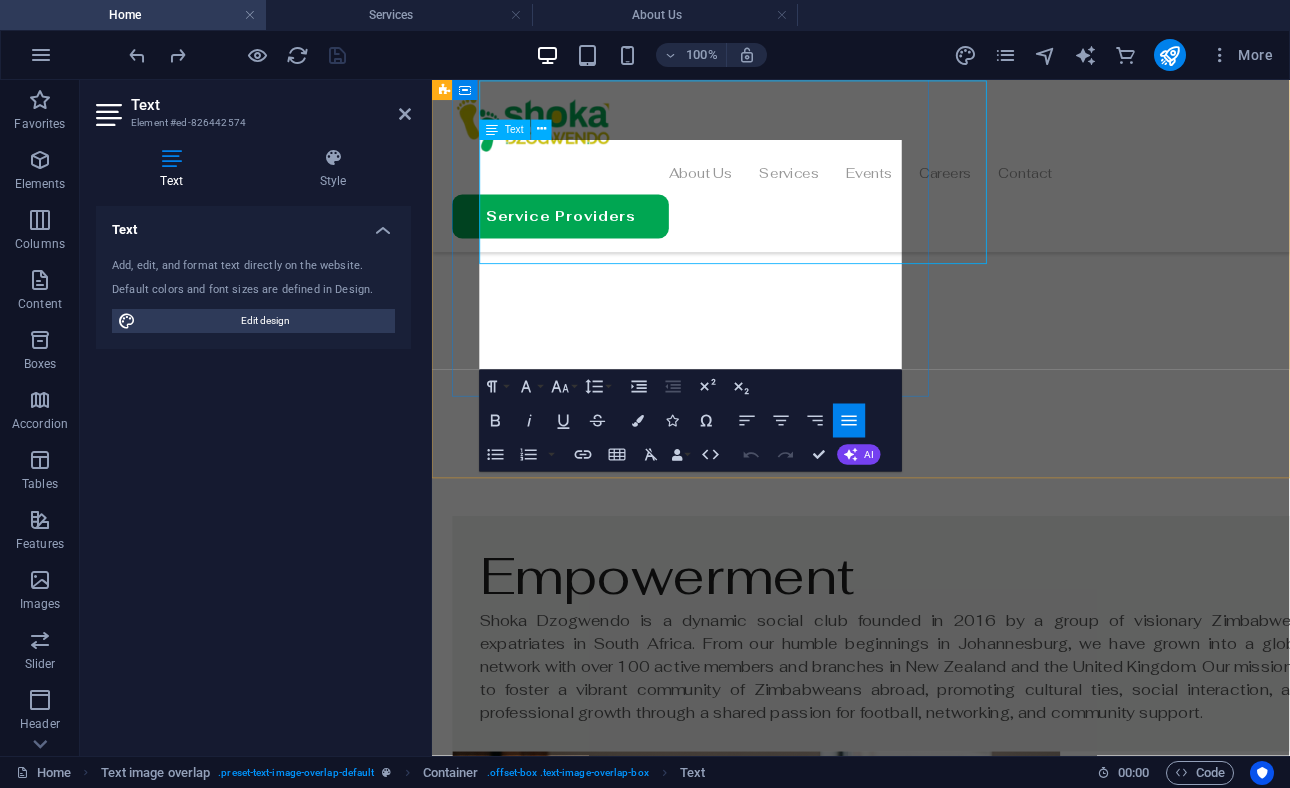scroll, scrollTop: 1090, scrollLeft: 0, axis: vertical 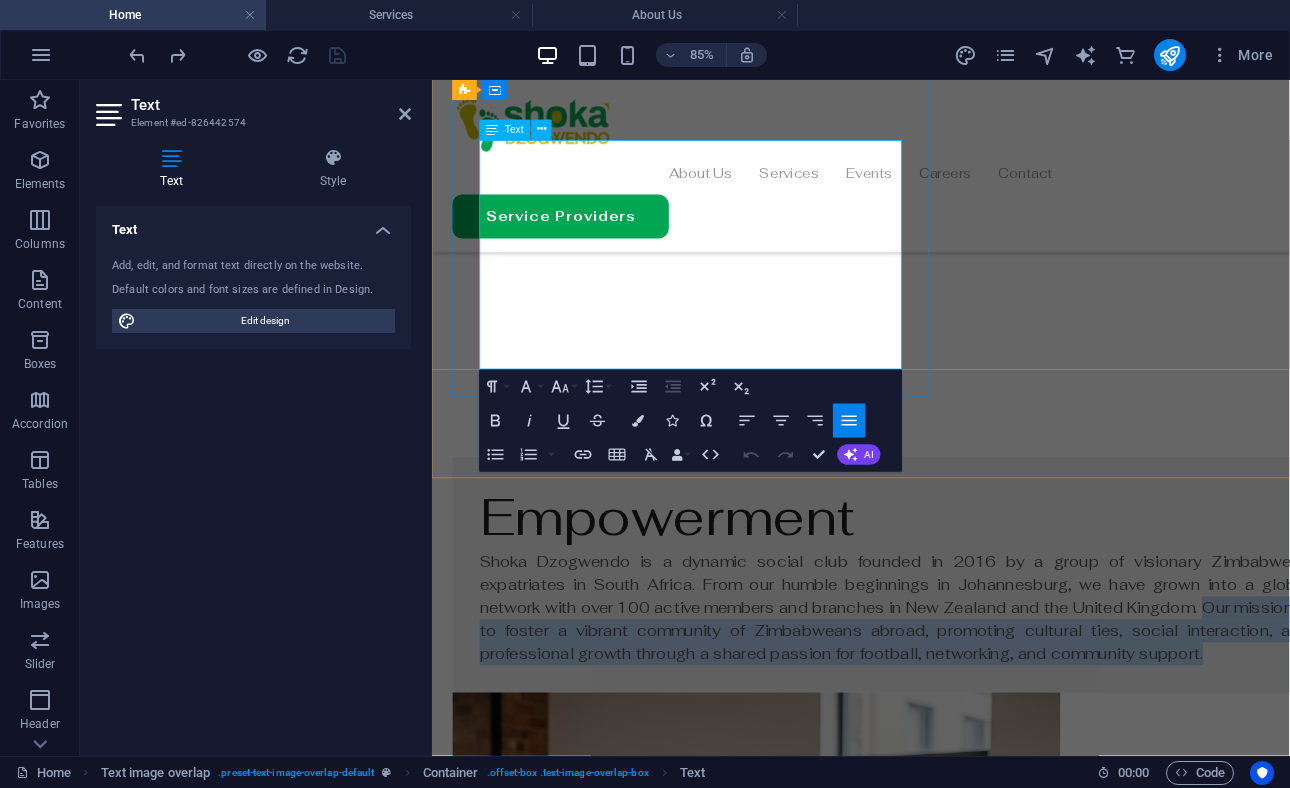 drag, startPoint x: 821, startPoint y: 300, endPoint x: 902, endPoint y: 403, distance: 131.03435 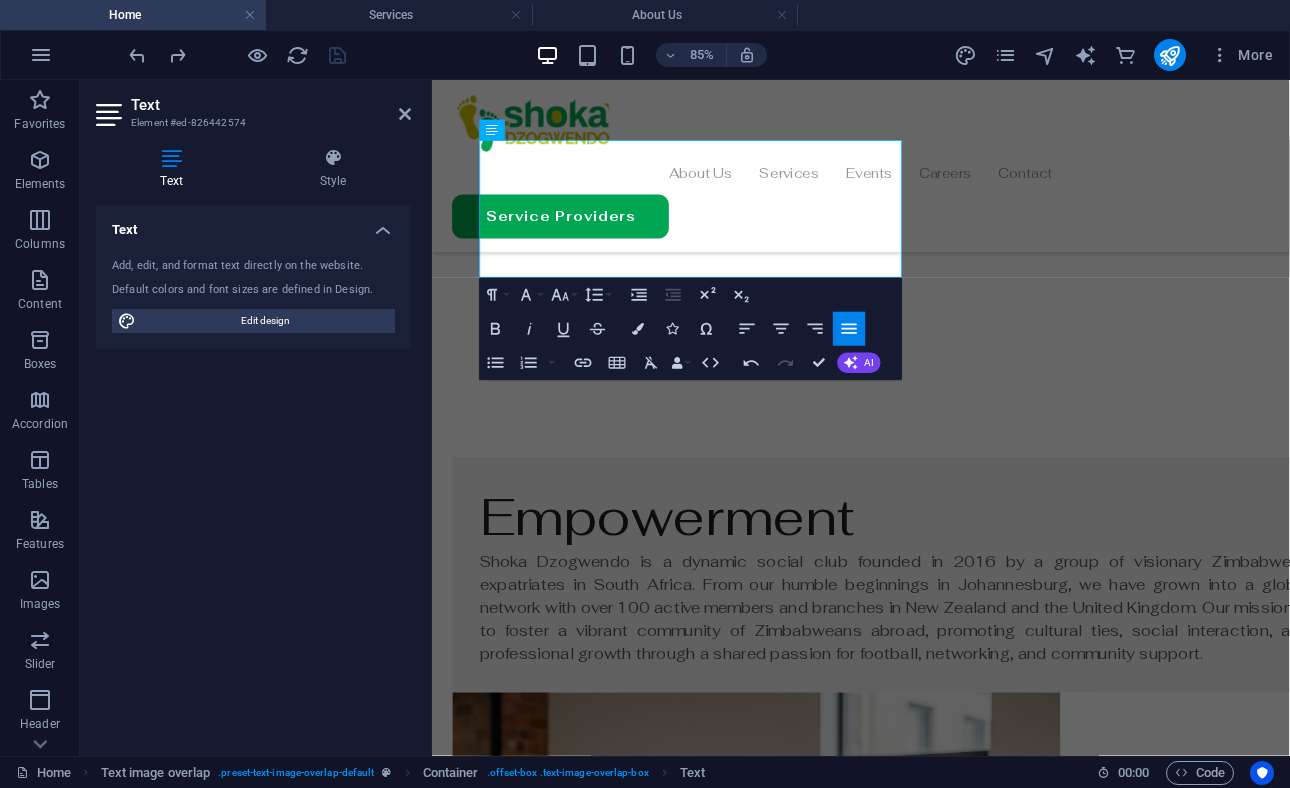 scroll, scrollTop: 1144, scrollLeft: 0, axis: vertical 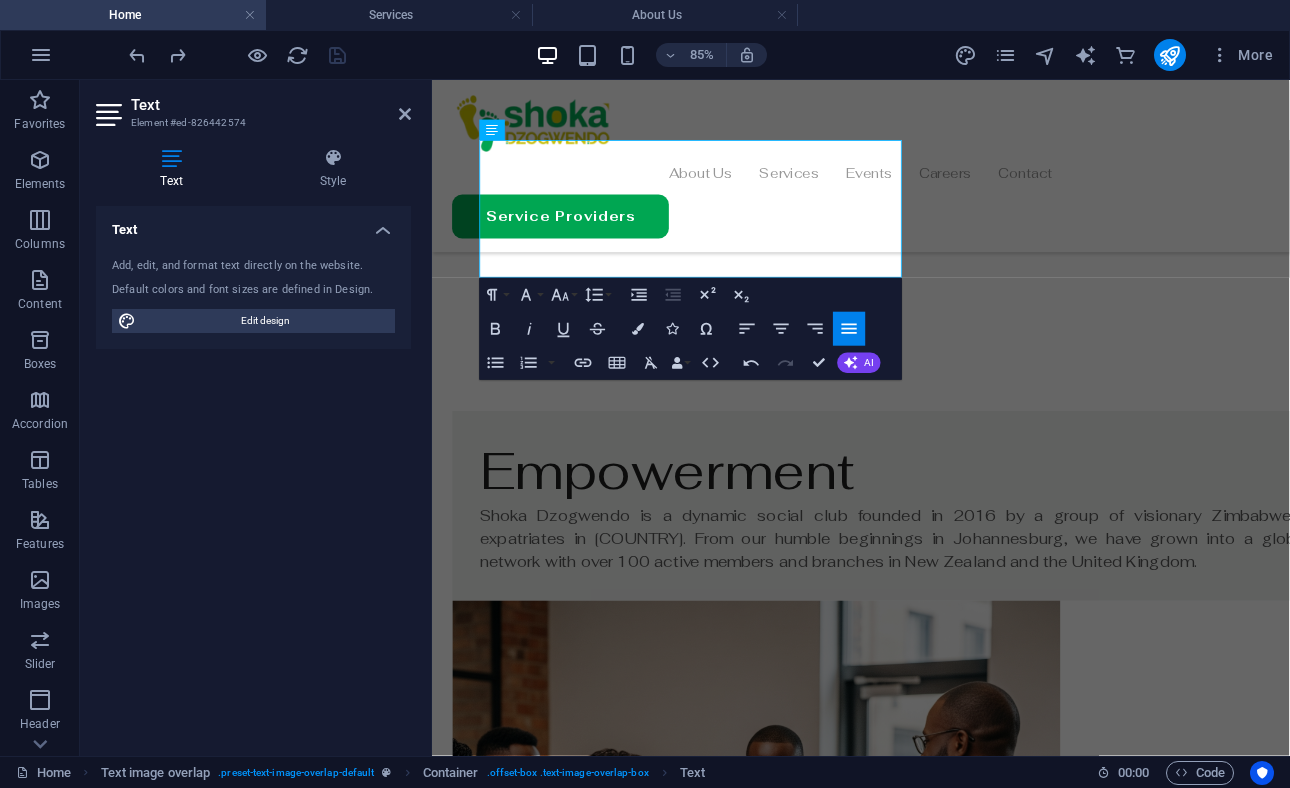 click on "About Us" at bounding box center [665, 15] 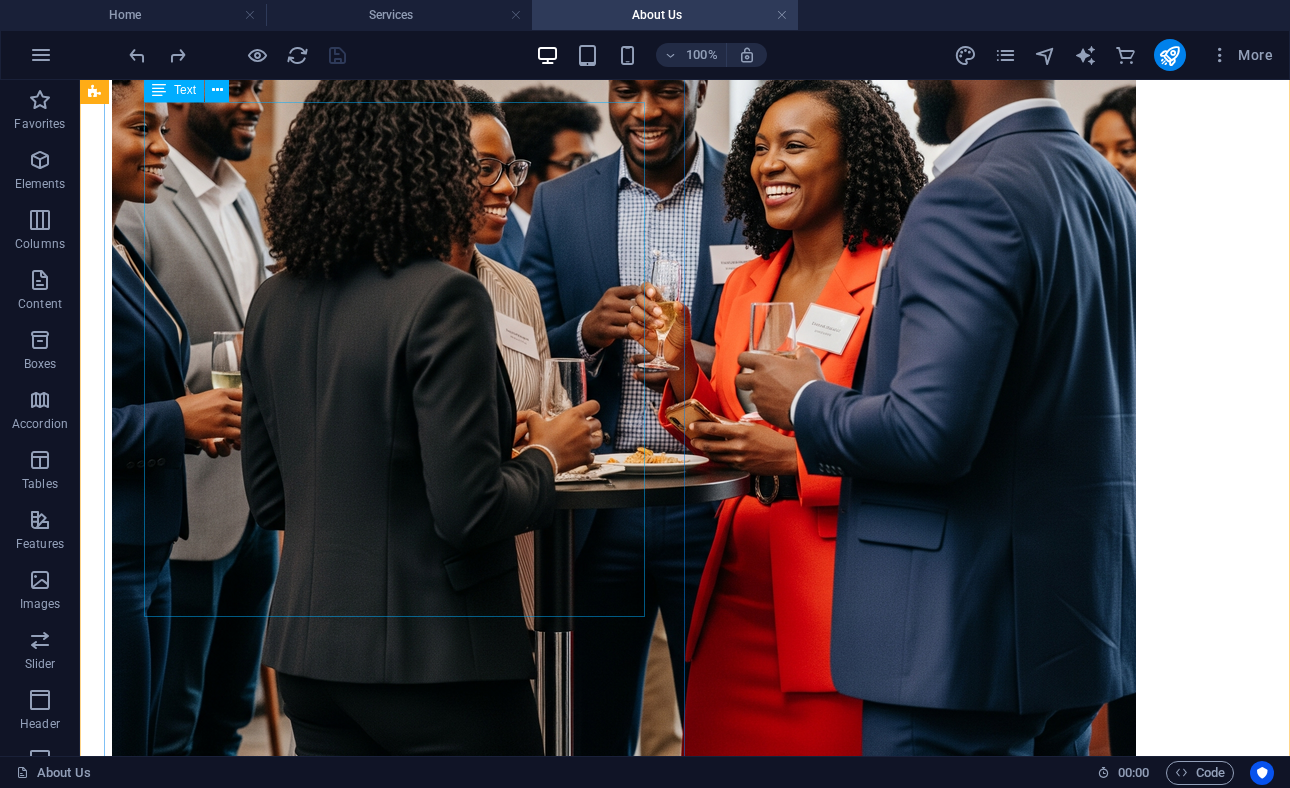 scroll, scrollTop: 1759, scrollLeft: 0, axis: vertical 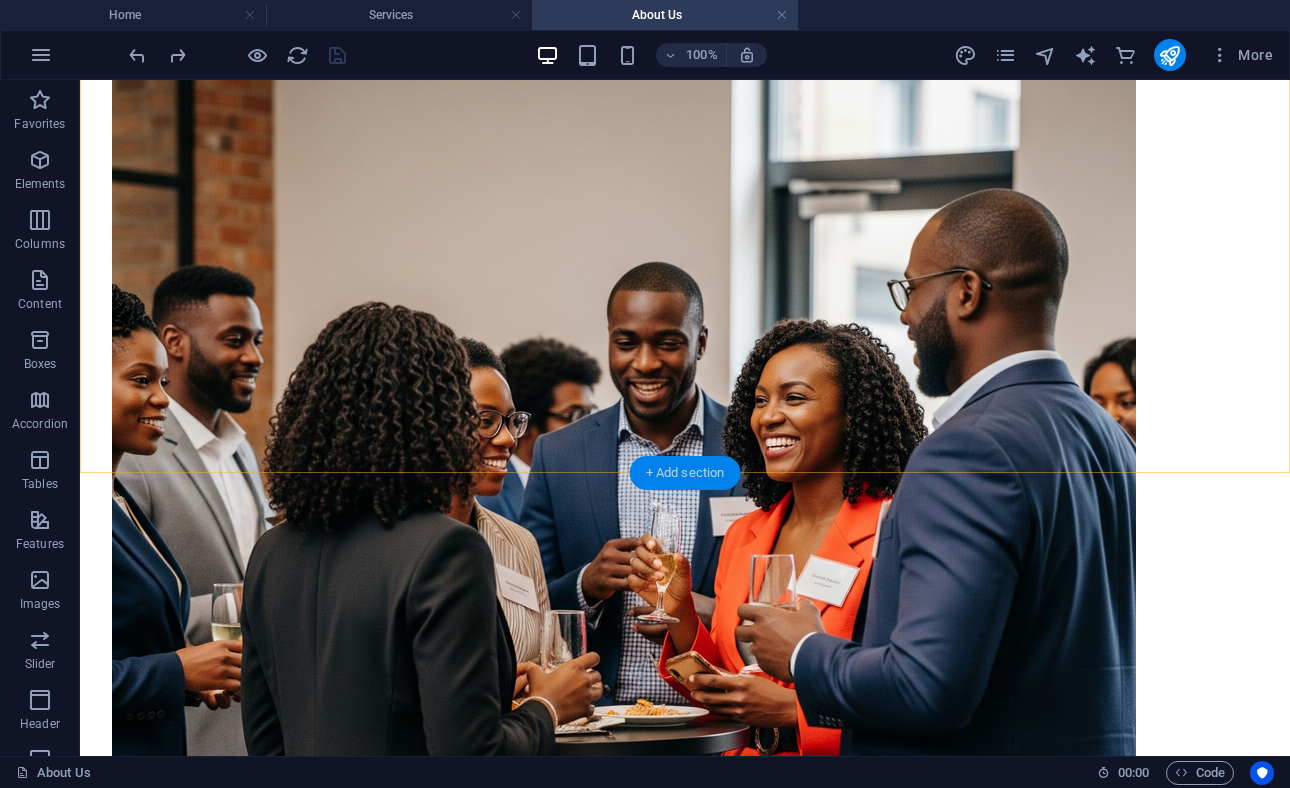 click on "+ Add section" at bounding box center [685, 473] 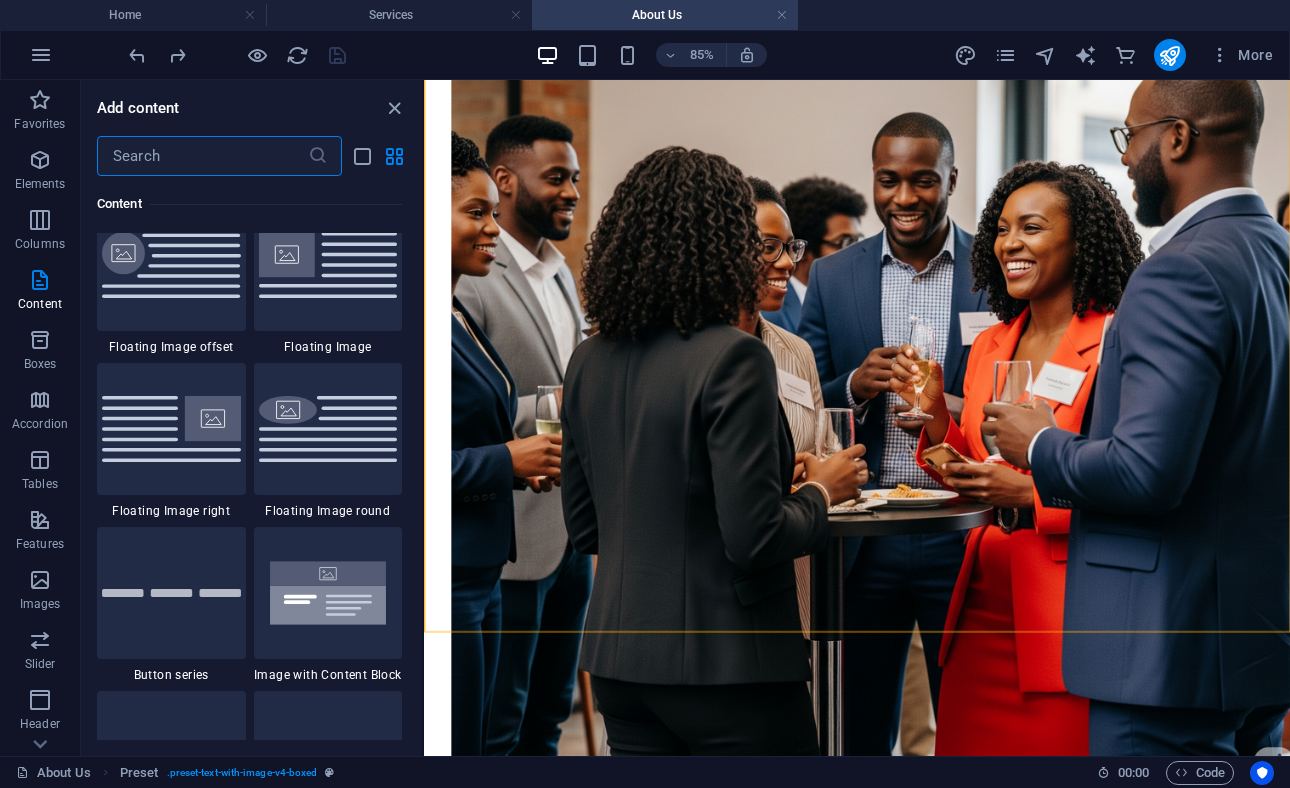 scroll, scrollTop: 4370, scrollLeft: 0, axis: vertical 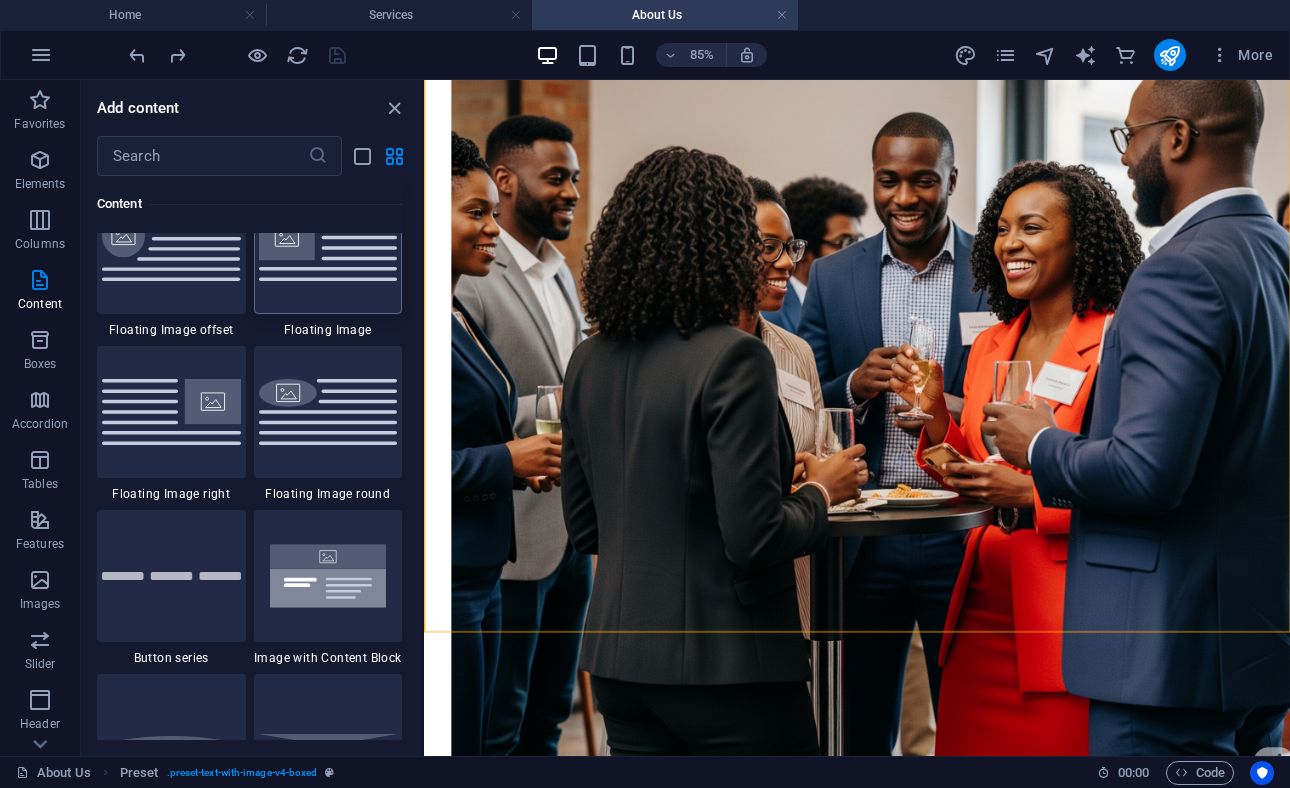 click at bounding box center (328, 247) 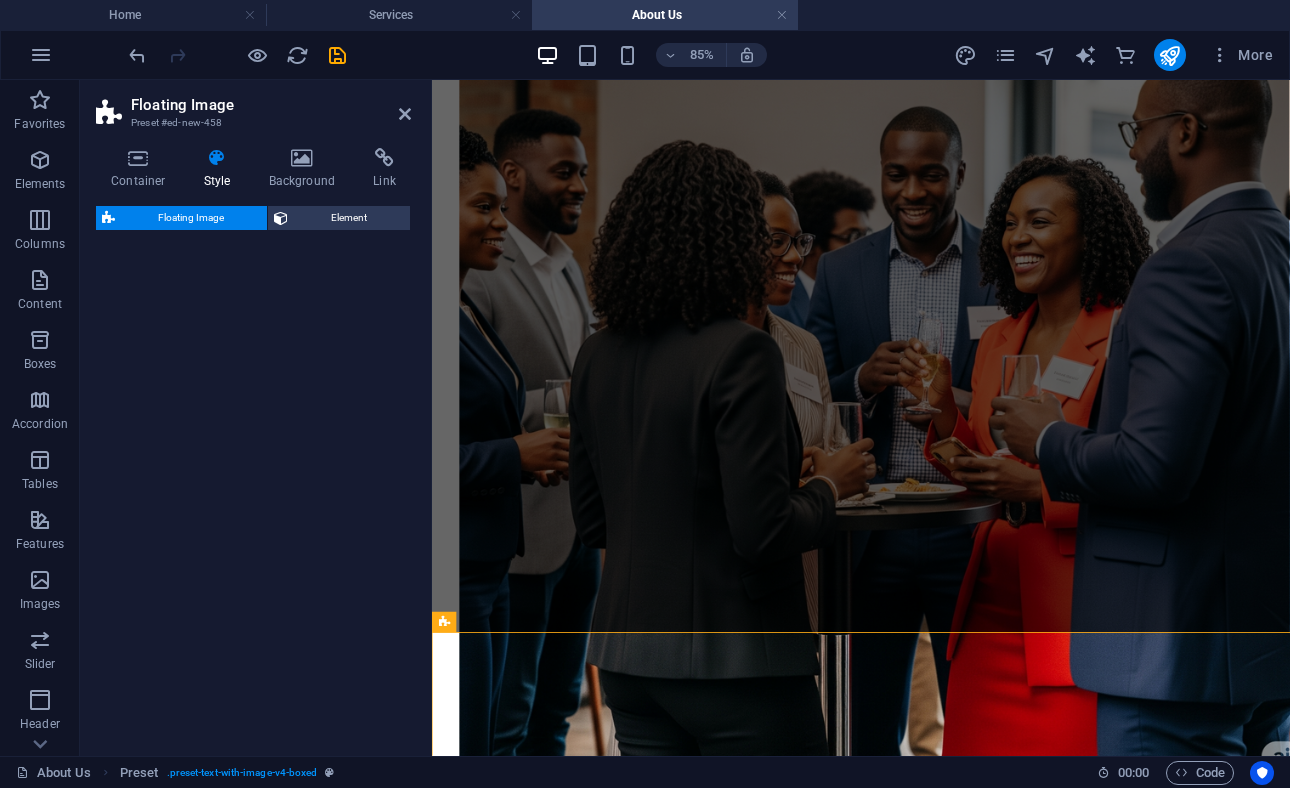 select on "%" 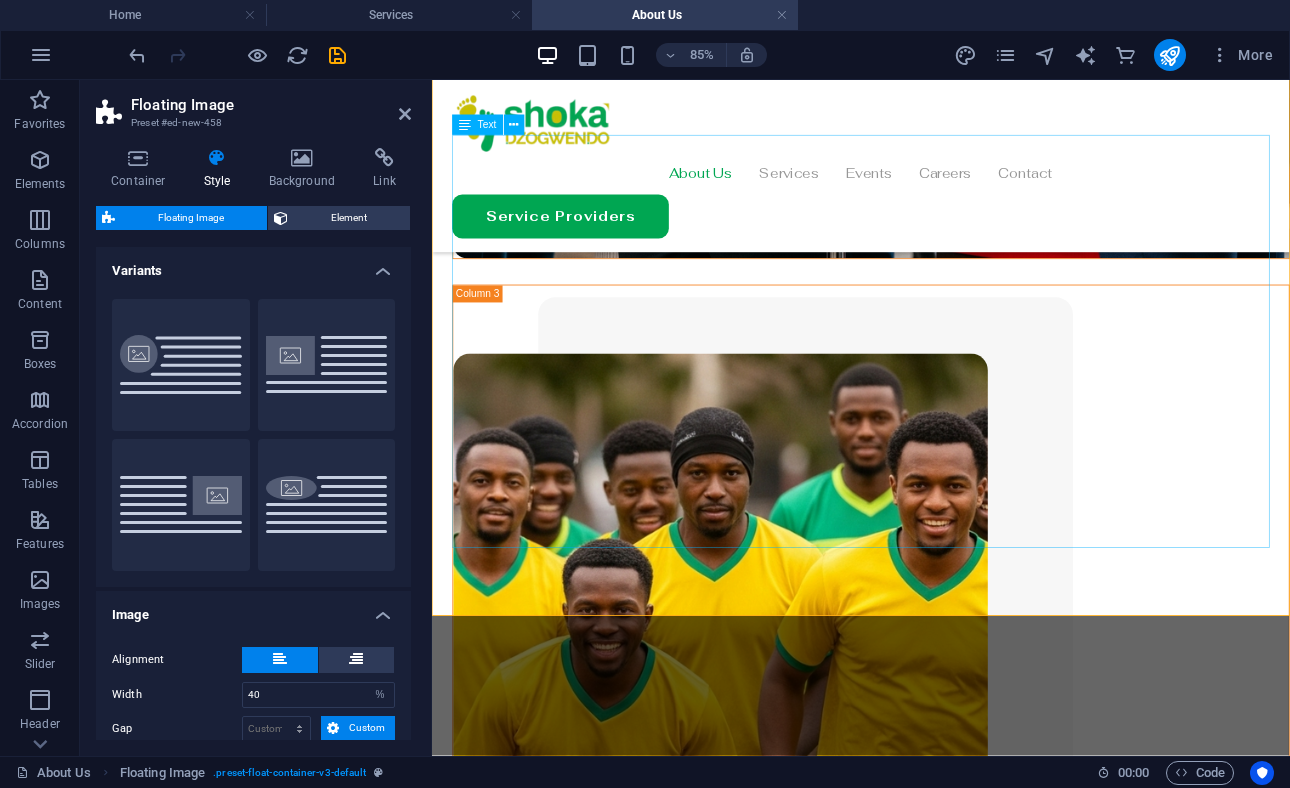 scroll, scrollTop: 2439, scrollLeft: 0, axis: vertical 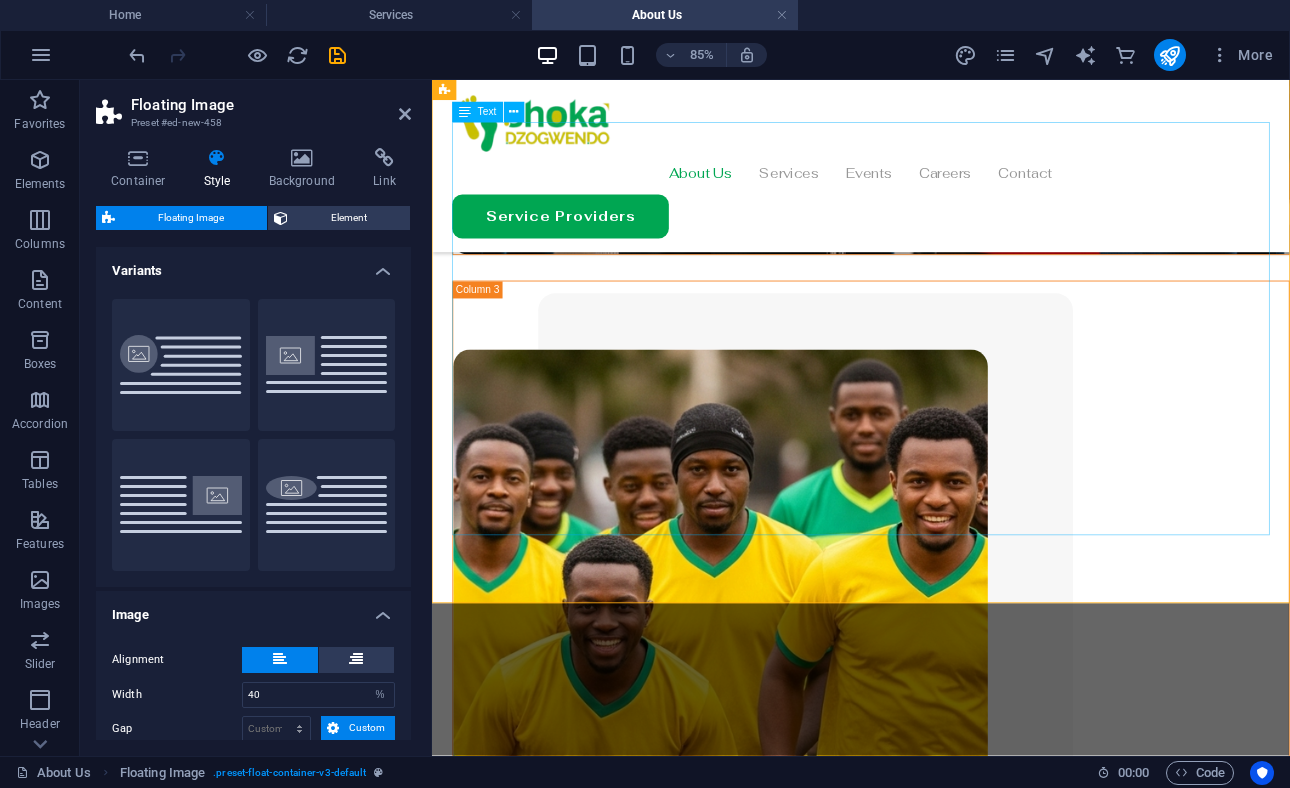 click at bounding box center [936, 3501] 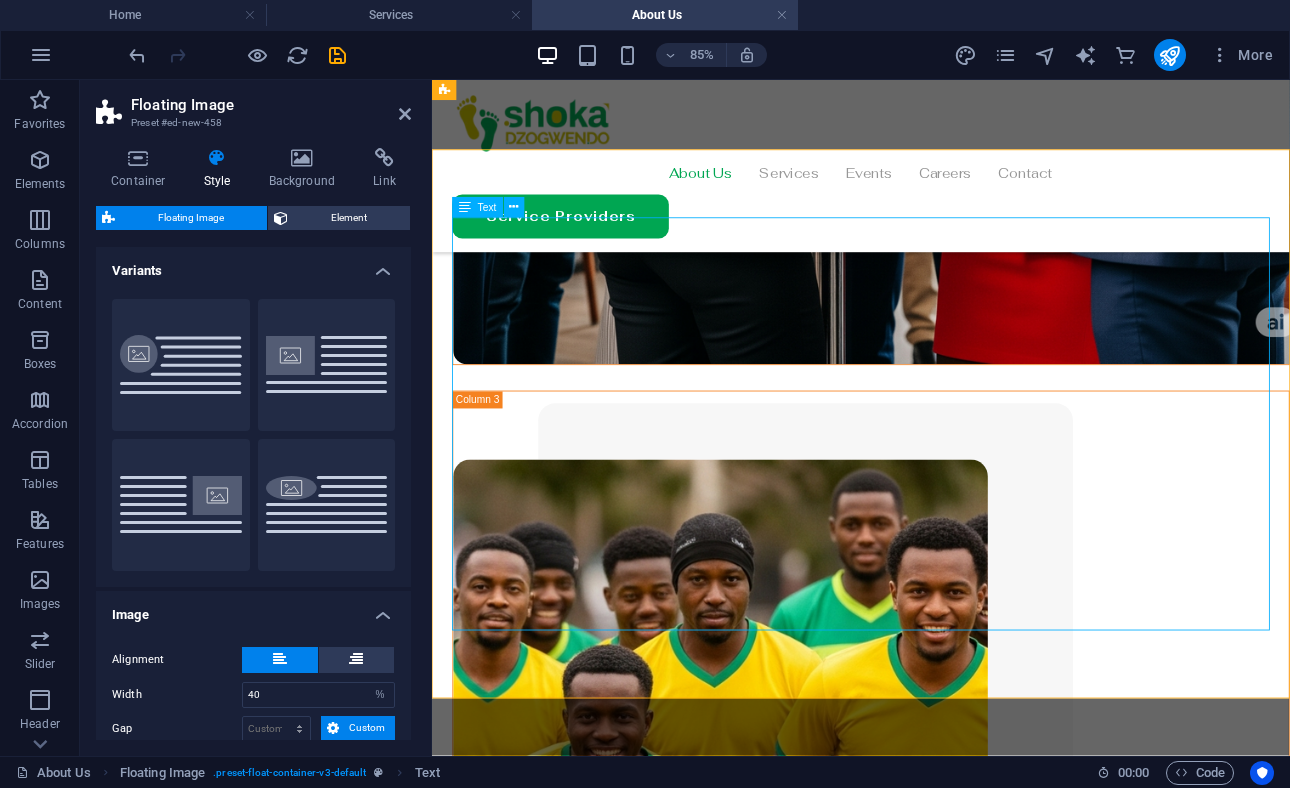scroll, scrollTop: 2274, scrollLeft: 0, axis: vertical 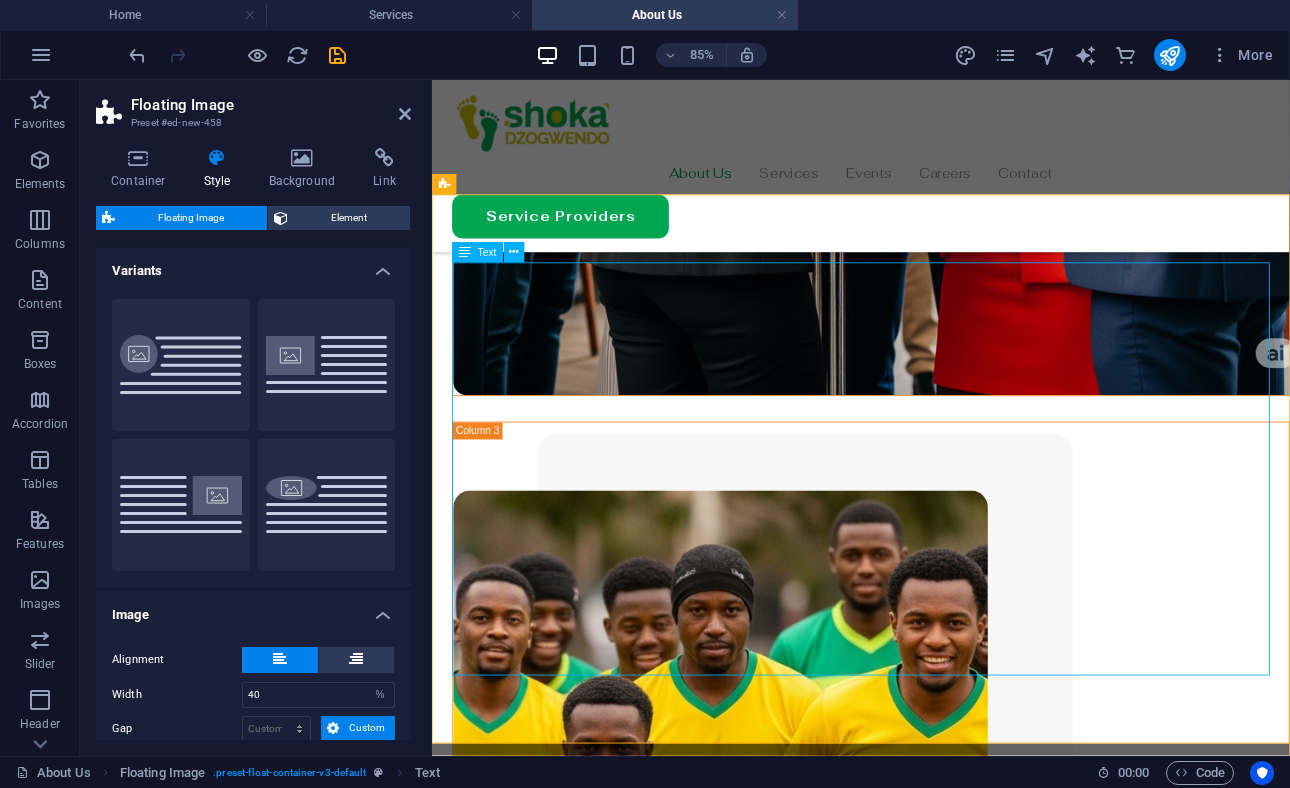 click at bounding box center (936, 3666) 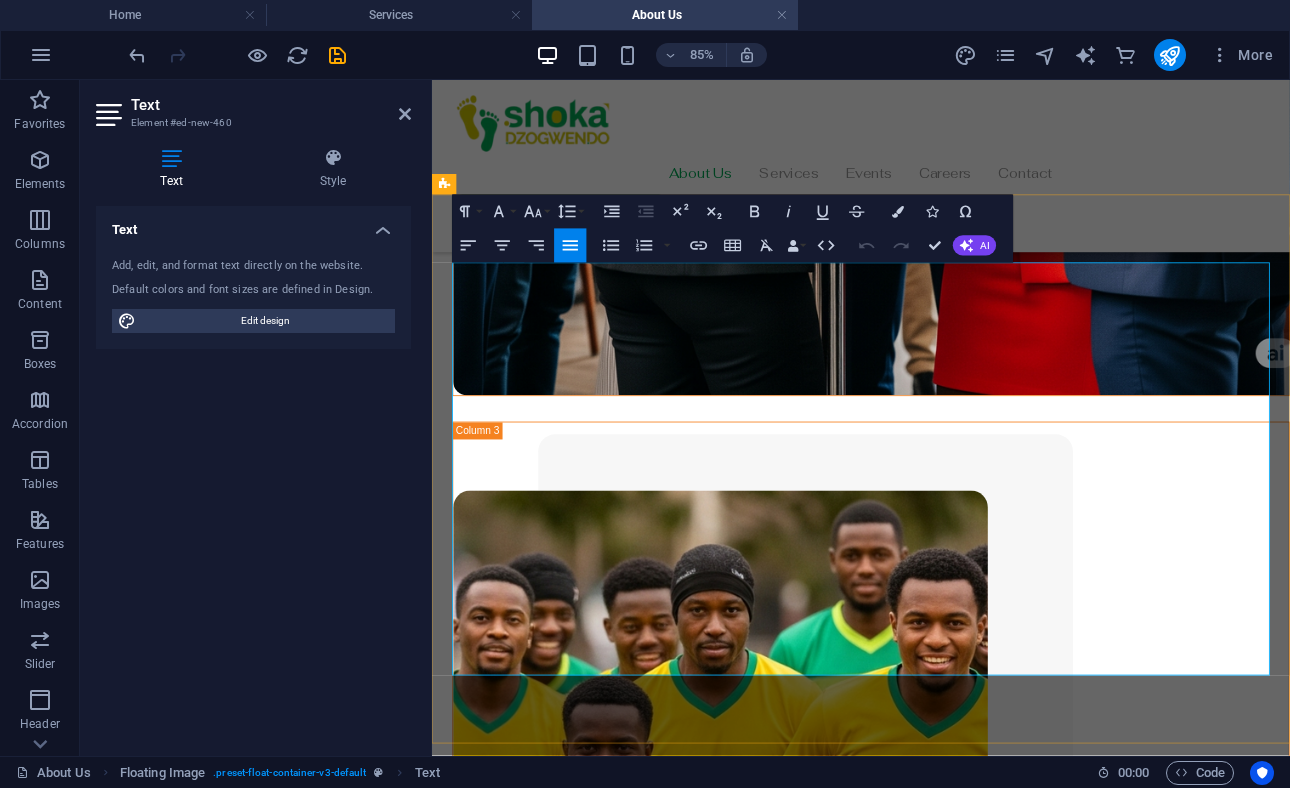click at bounding box center (936, 3666) 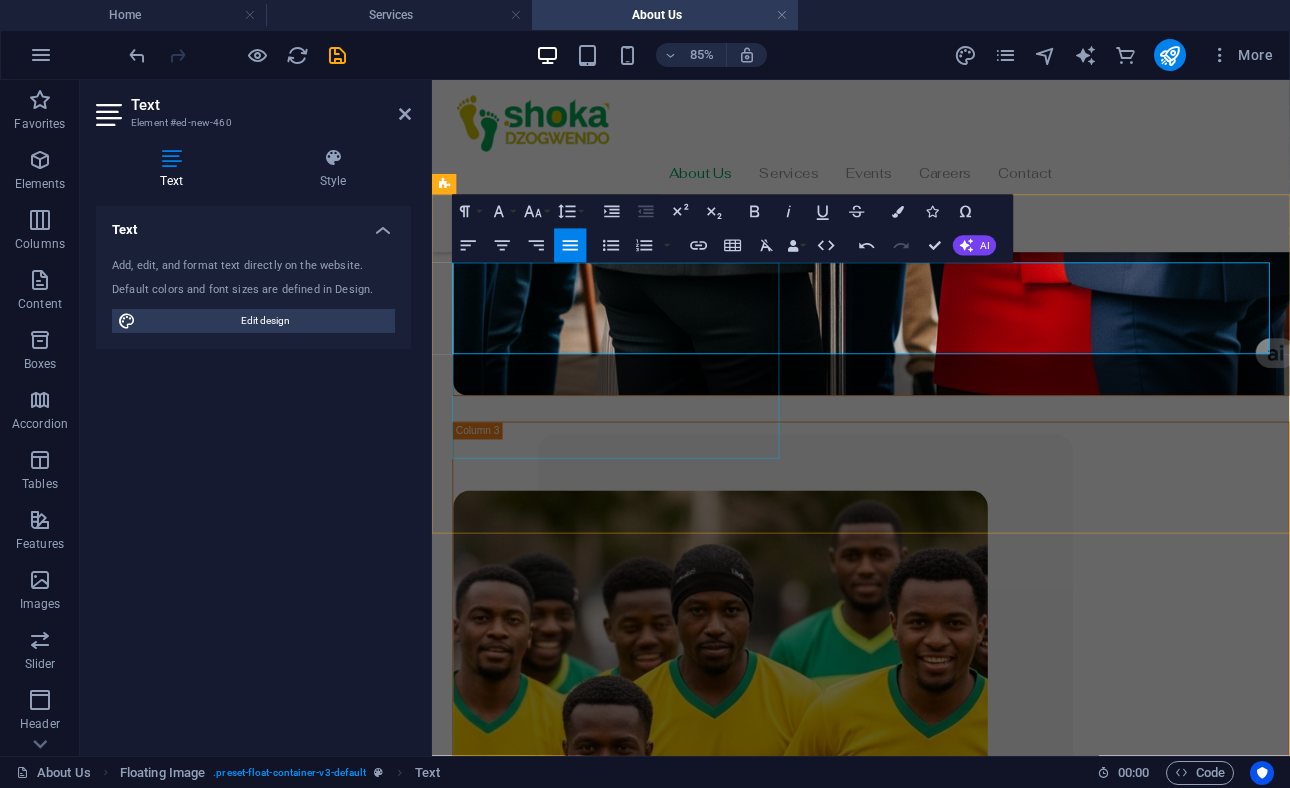 scroll, scrollTop: 3790, scrollLeft: 2, axis: both 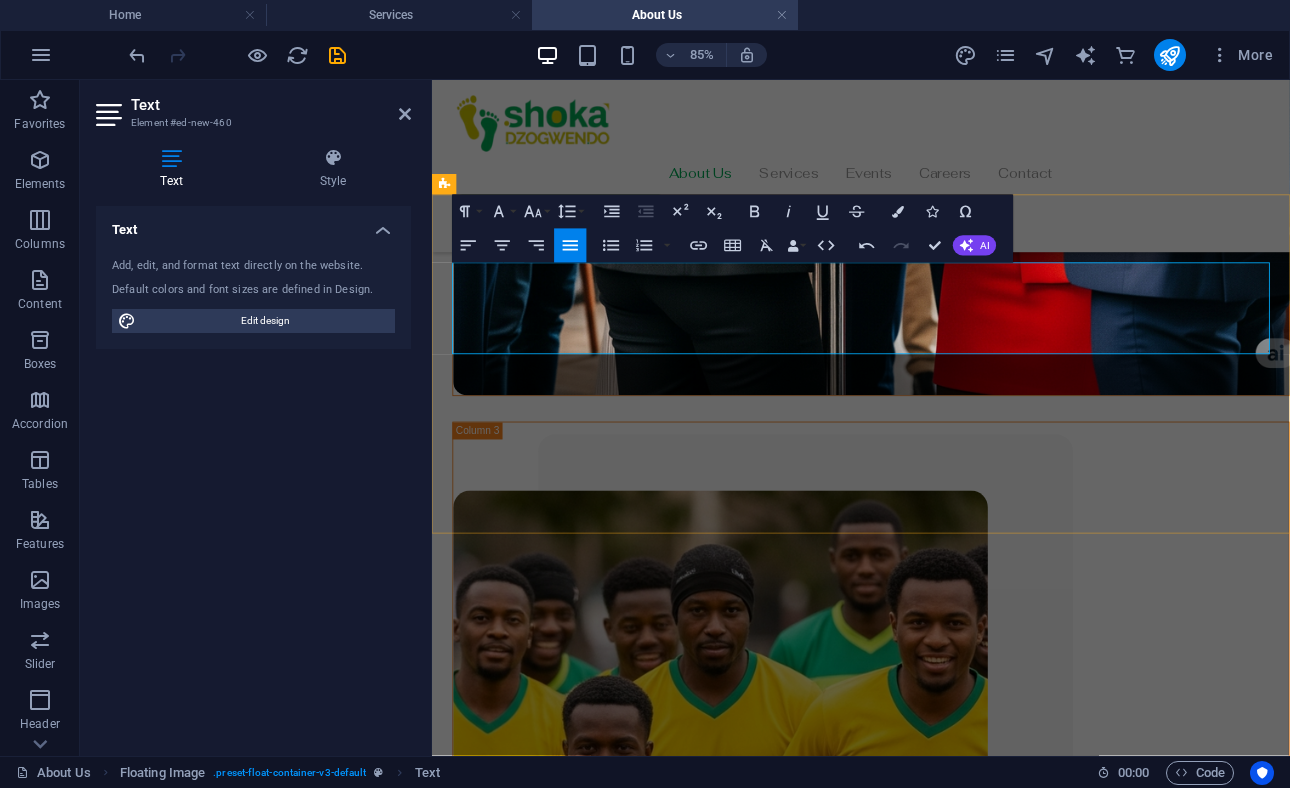 click on "Our mission is to foster a vibrant community of Zimbabweans abroad, promoting cultural ties, social interaction, and professional growth through a shared passion for football, networking, and community support." at bounding box center [936, 3477] 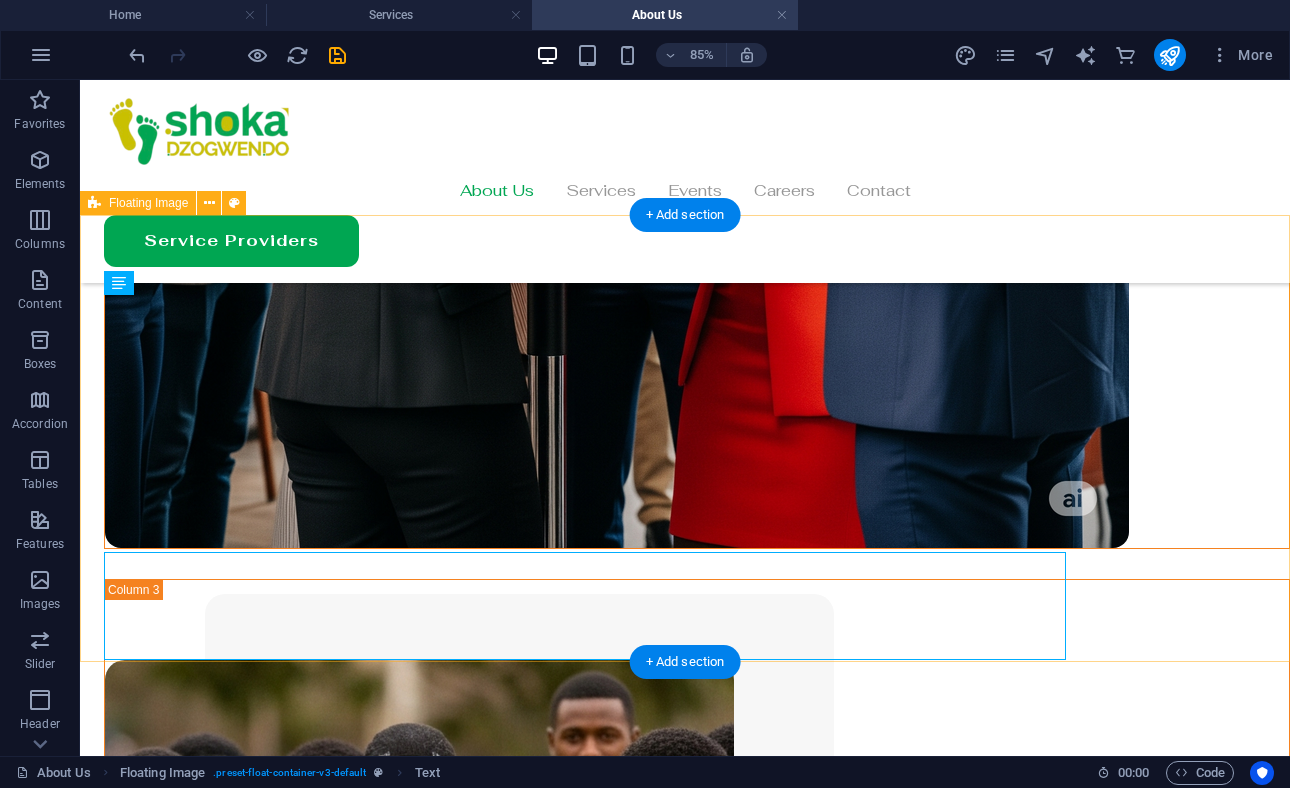 scroll, scrollTop: 2017, scrollLeft: 0, axis: vertical 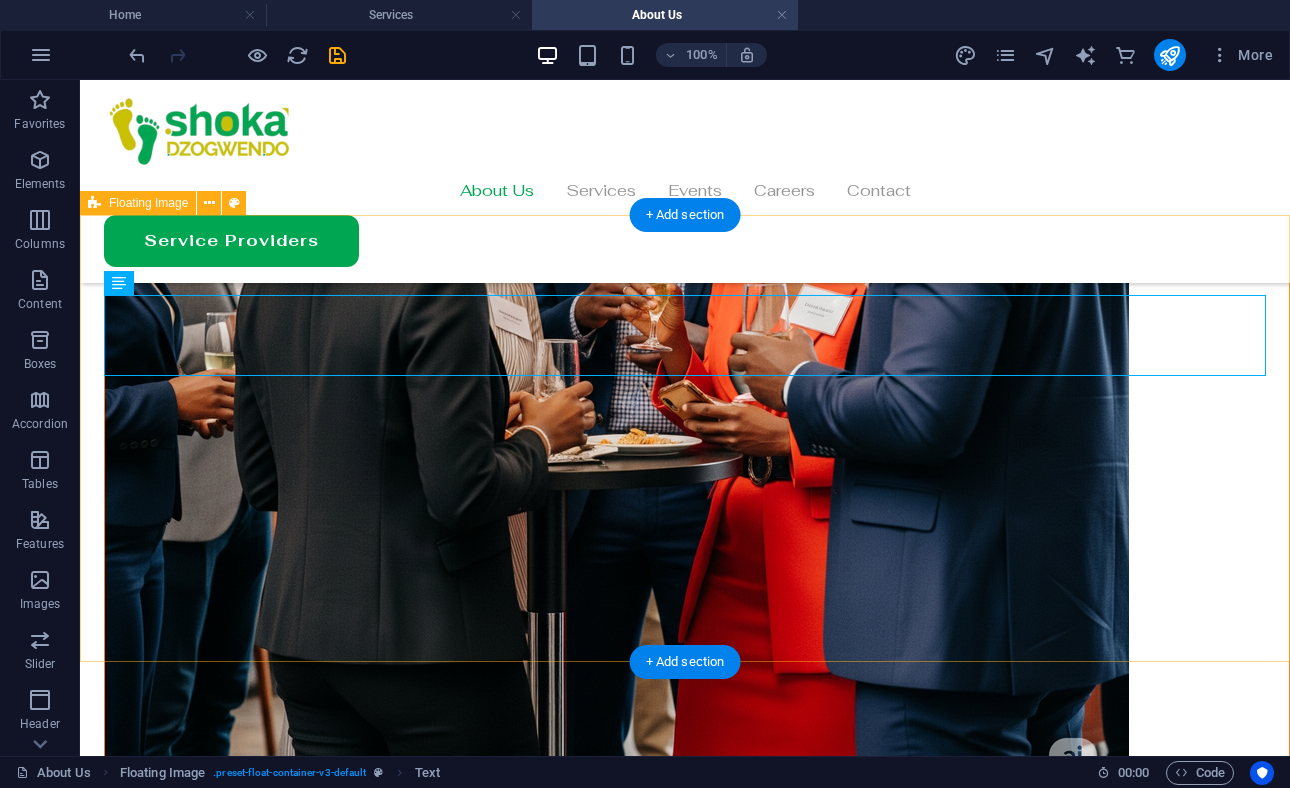 click on "Our mission is to foster a vibrant community of Zimbabweans abroad, promoting cultural ties, social interaction, and professional growth through a shared passion for football, networking, and community support." at bounding box center (685, 3600) 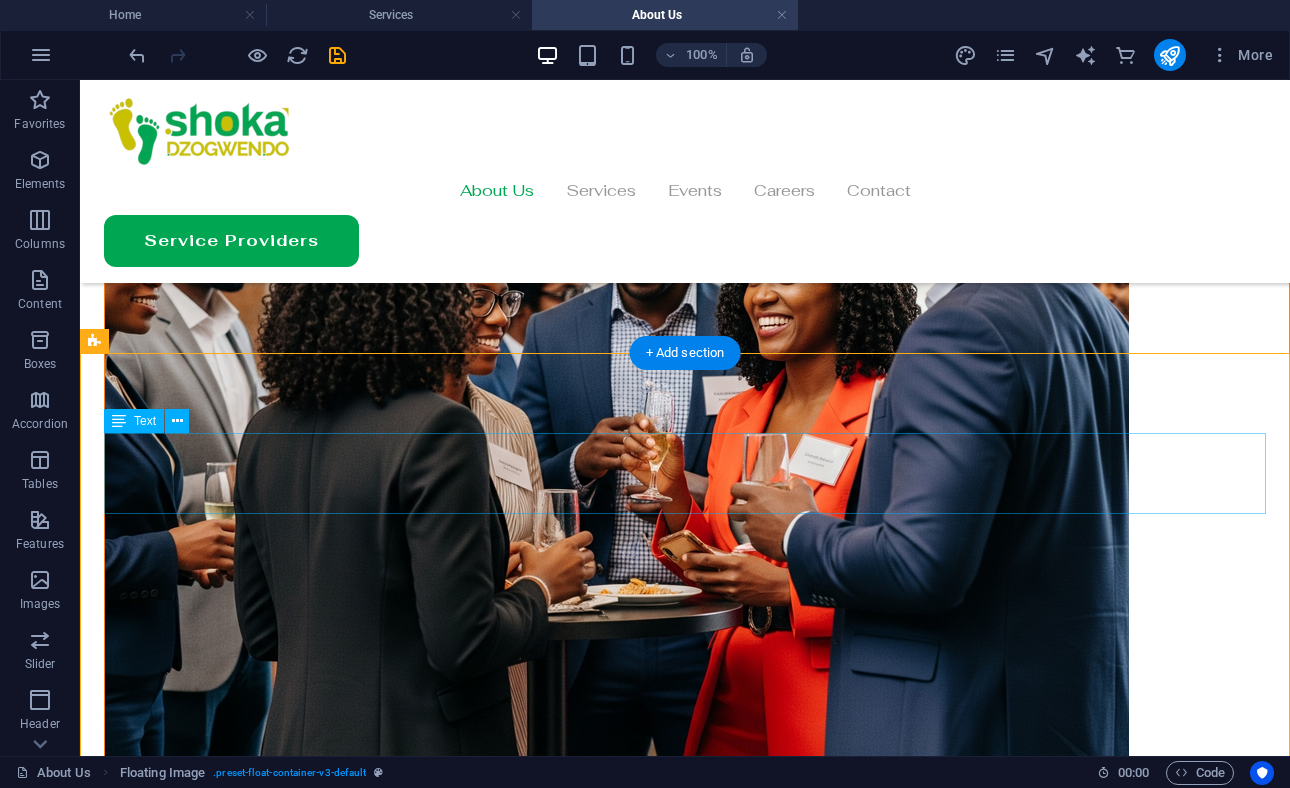 scroll, scrollTop: 1827, scrollLeft: 0, axis: vertical 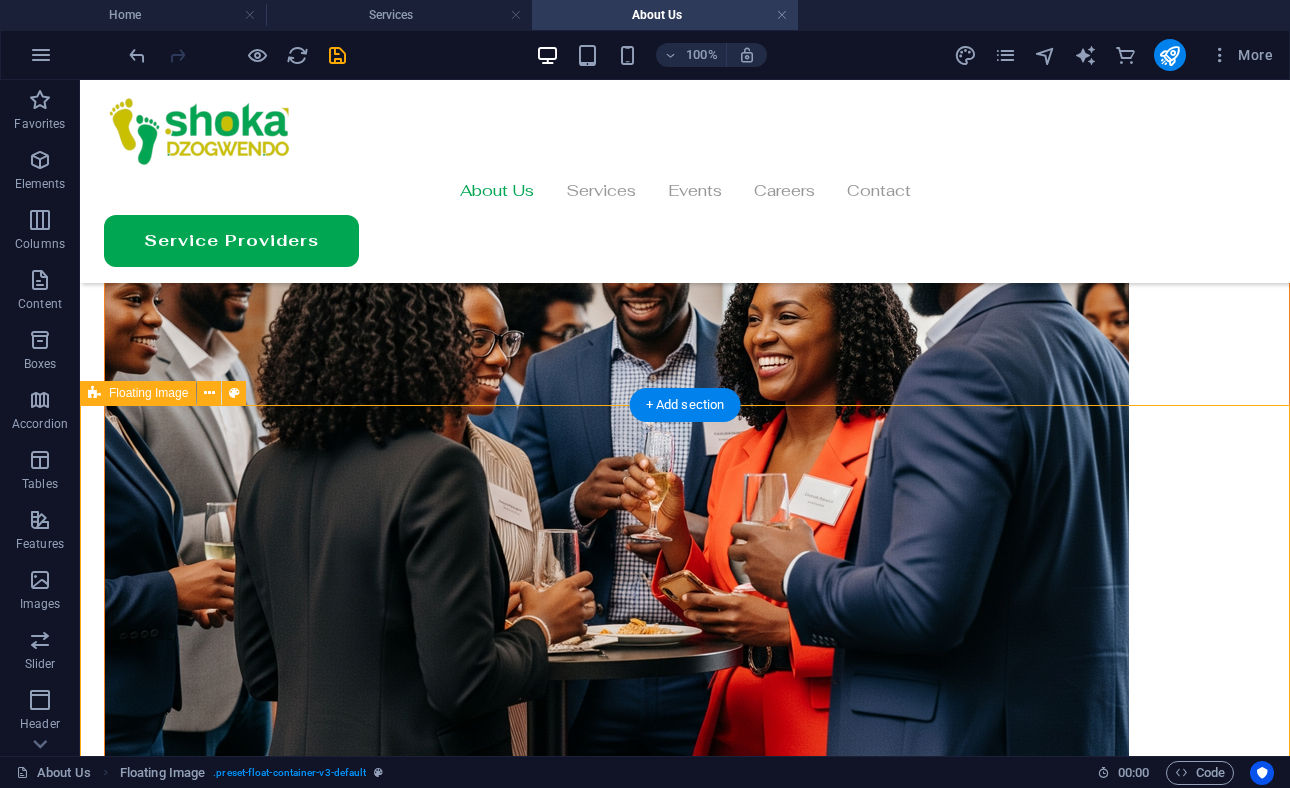 click on "Our mission is to foster a vibrant community of Zimbabweans abroad, promoting cultural ties, social interaction, and professional growth through a shared passion for football, networking, and community support." at bounding box center (685, 3790) 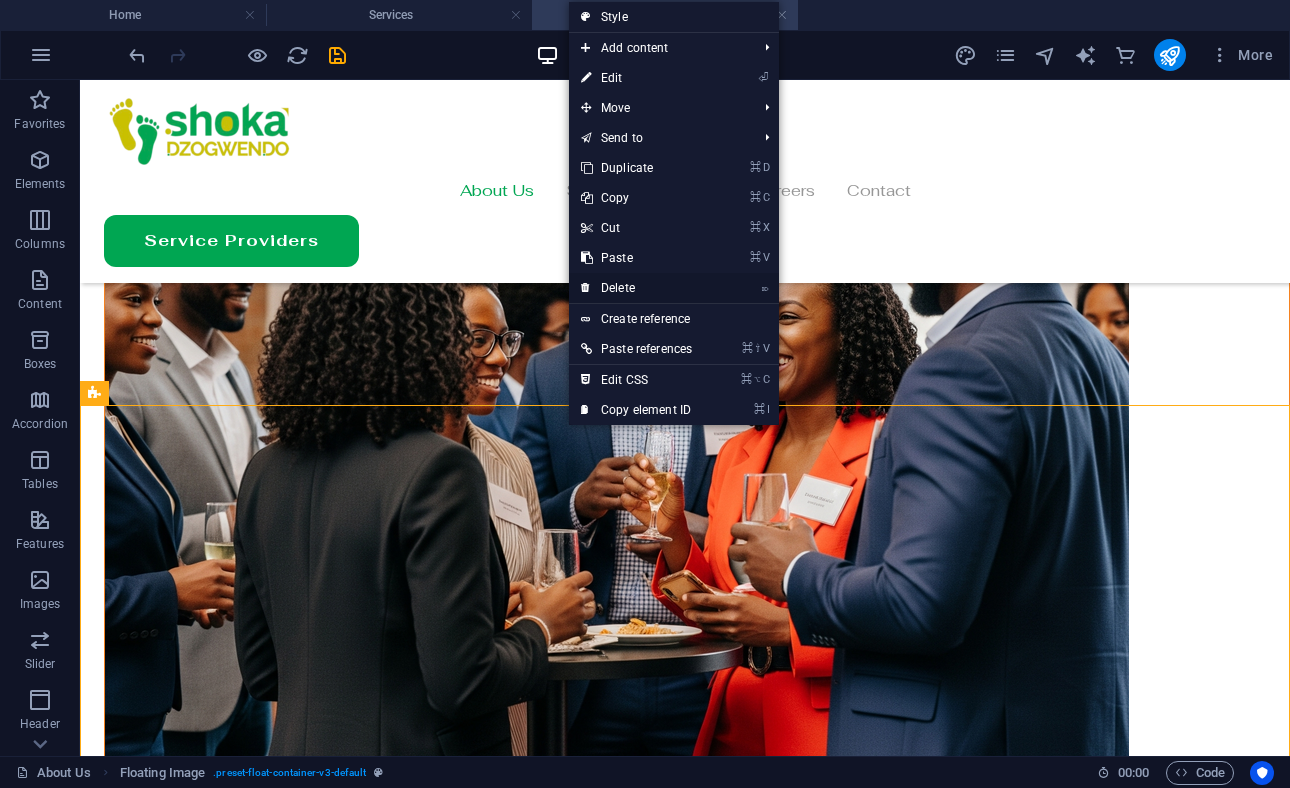 click on "⌦  Delete" at bounding box center [636, 288] 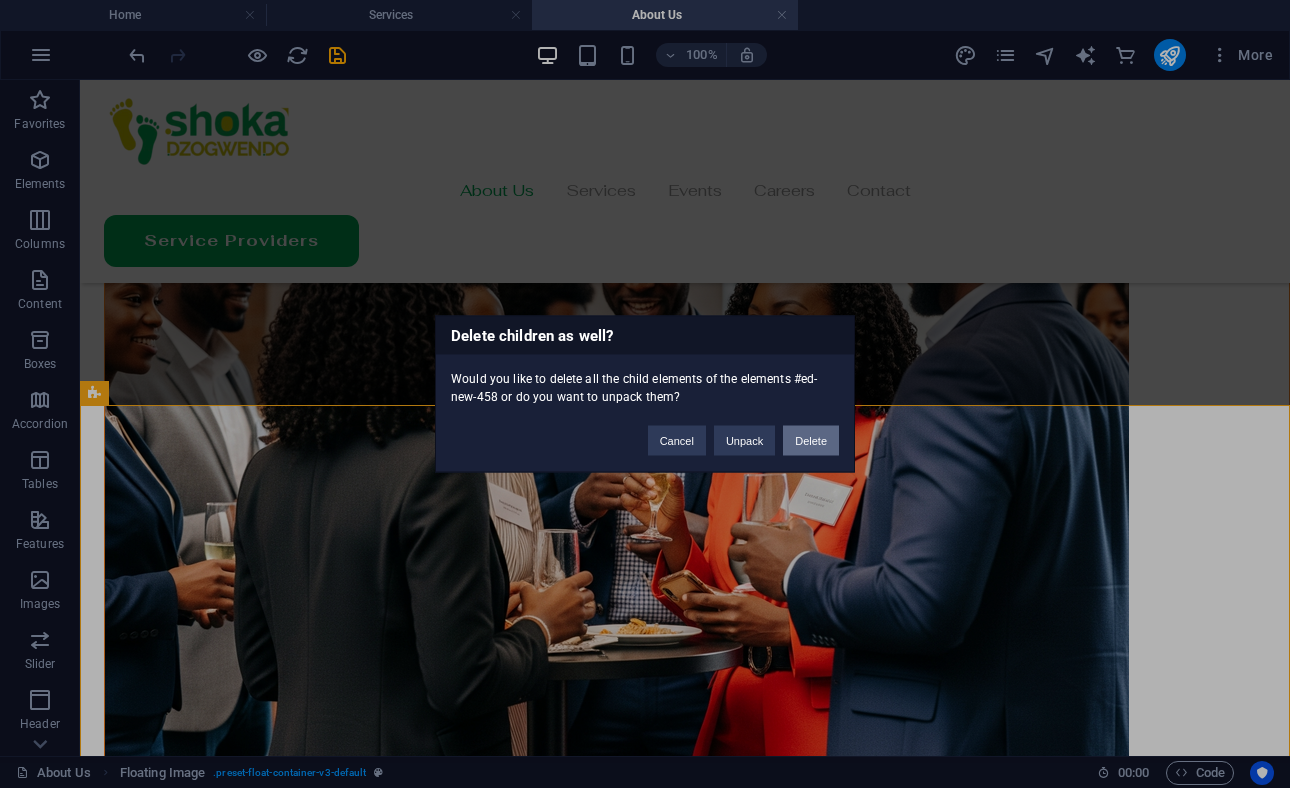 click on "Delete" at bounding box center [811, 441] 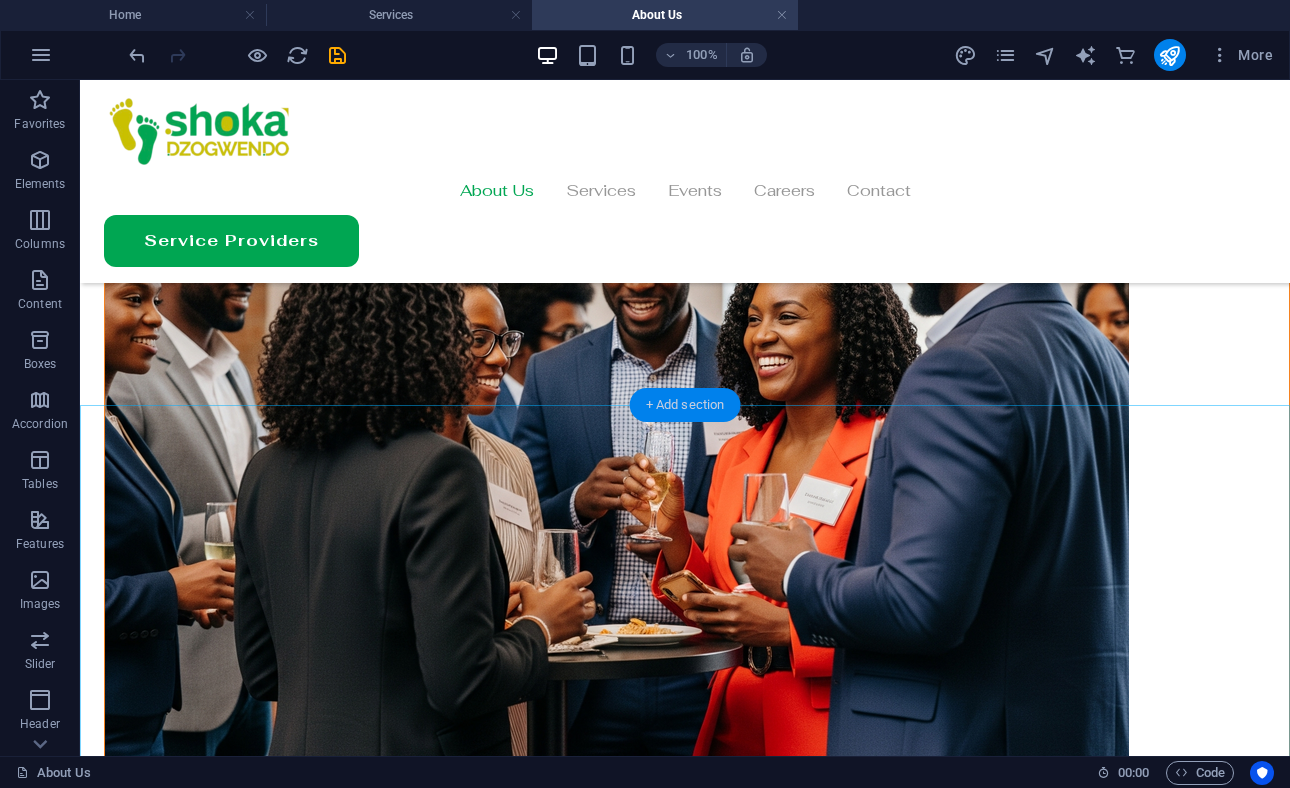 click on "+ Add section" at bounding box center (685, 405) 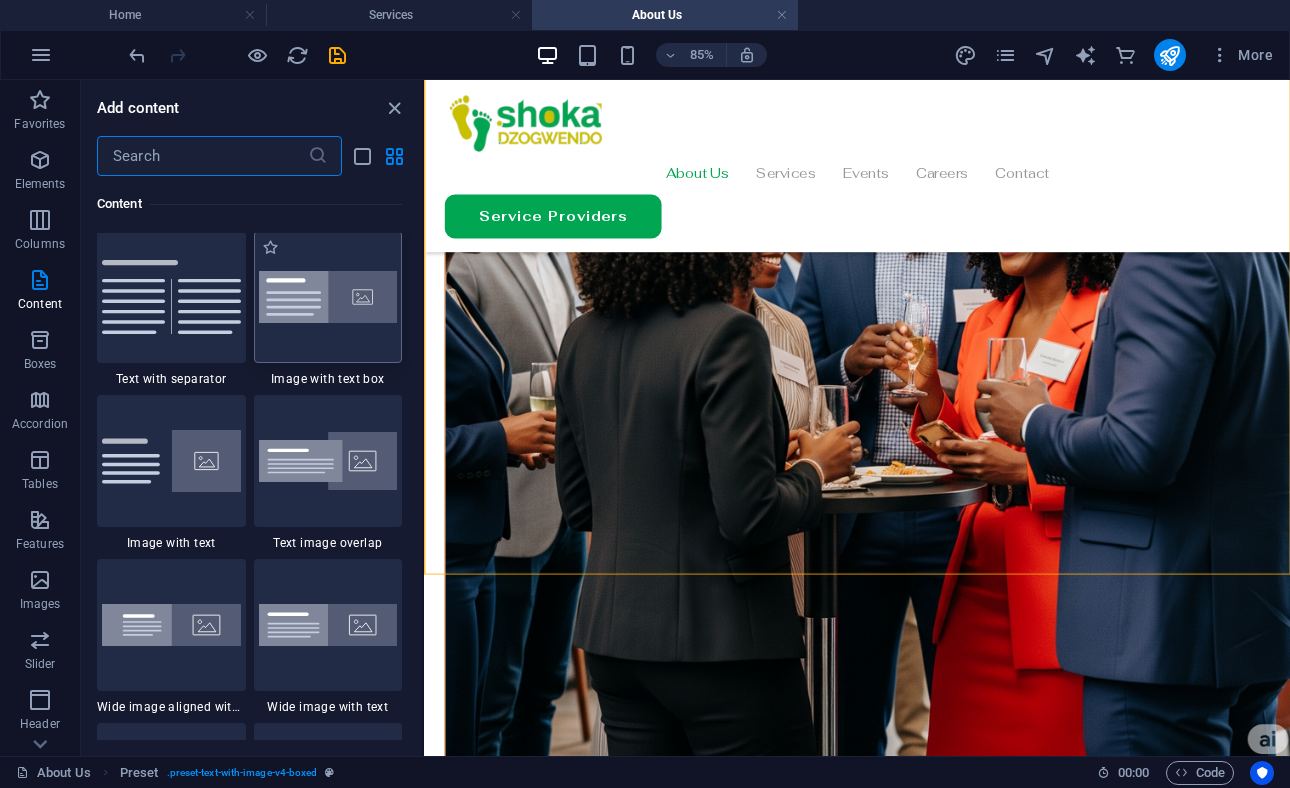 scroll, scrollTop: 3672, scrollLeft: 0, axis: vertical 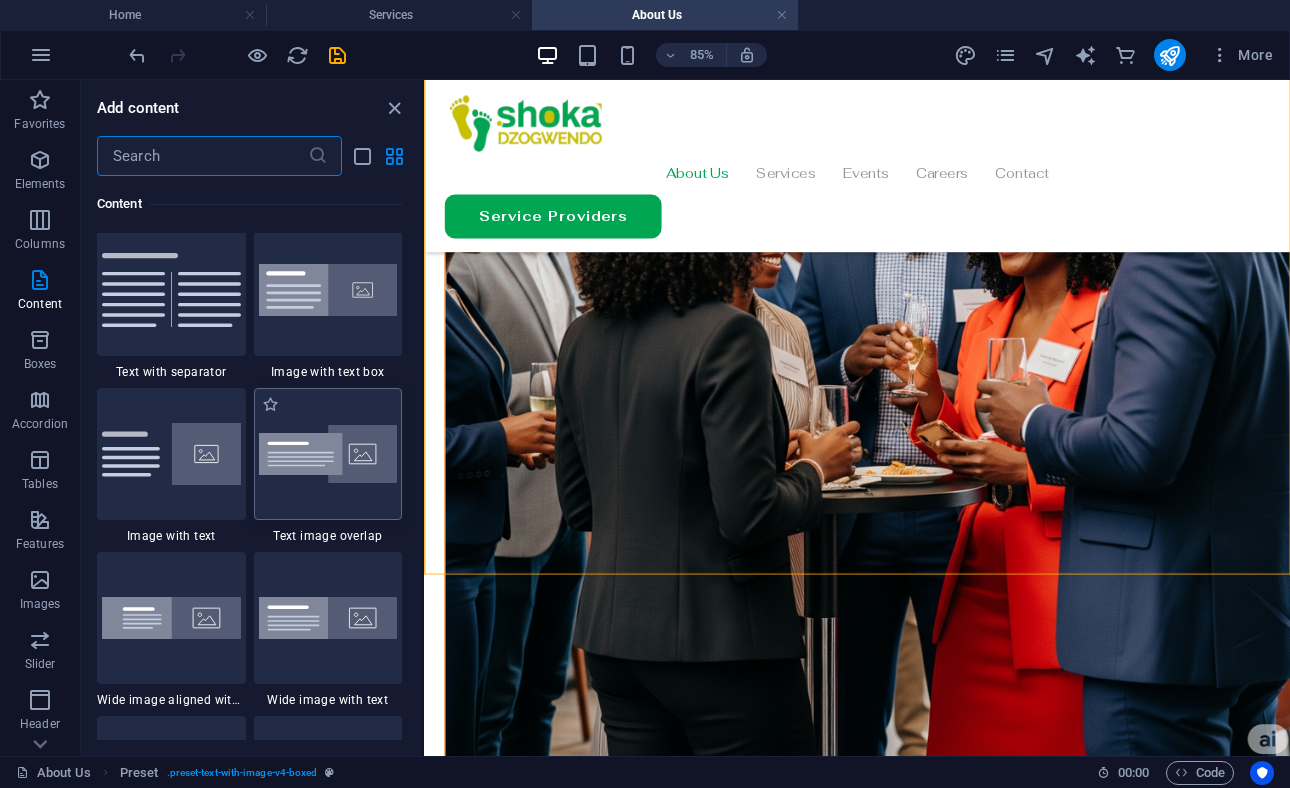 click at bounding box center (328, 454) 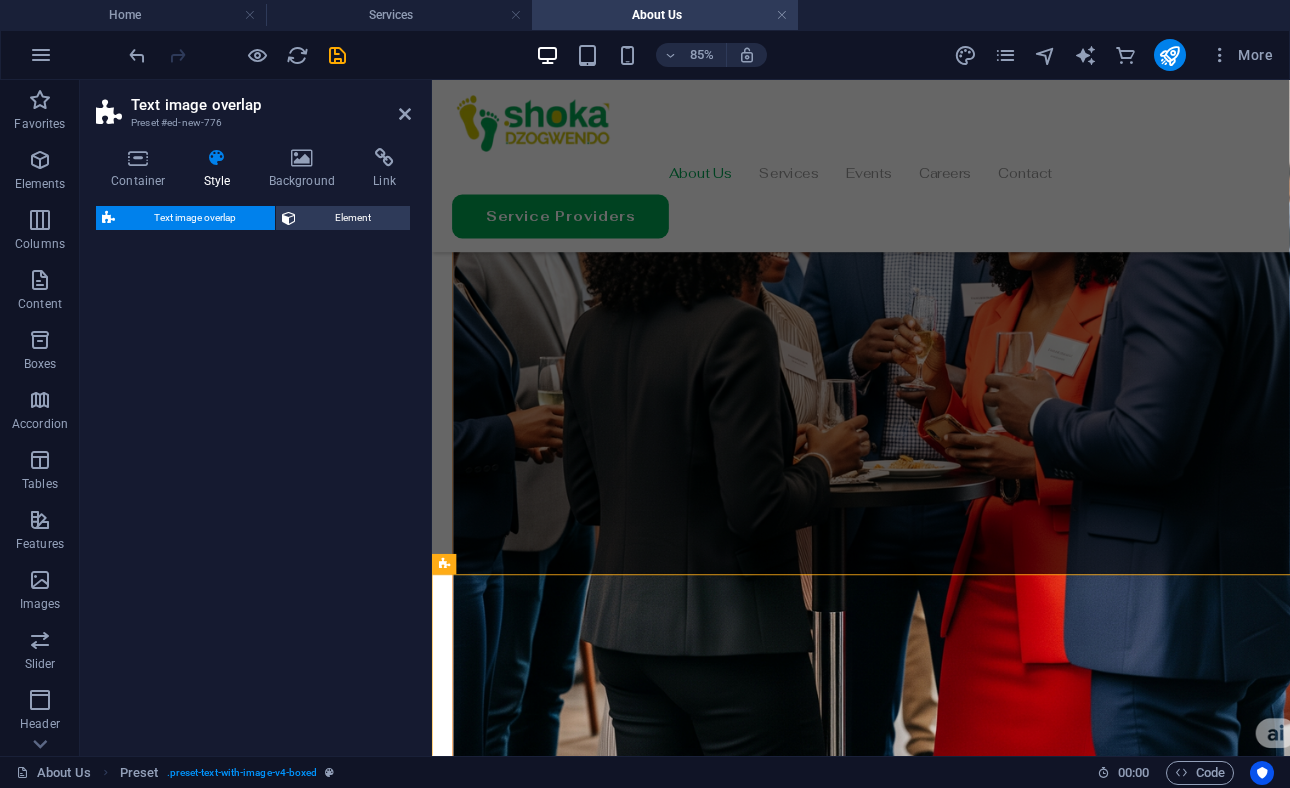 click on "Text image overlap Element" at bounding box center [253, 473] 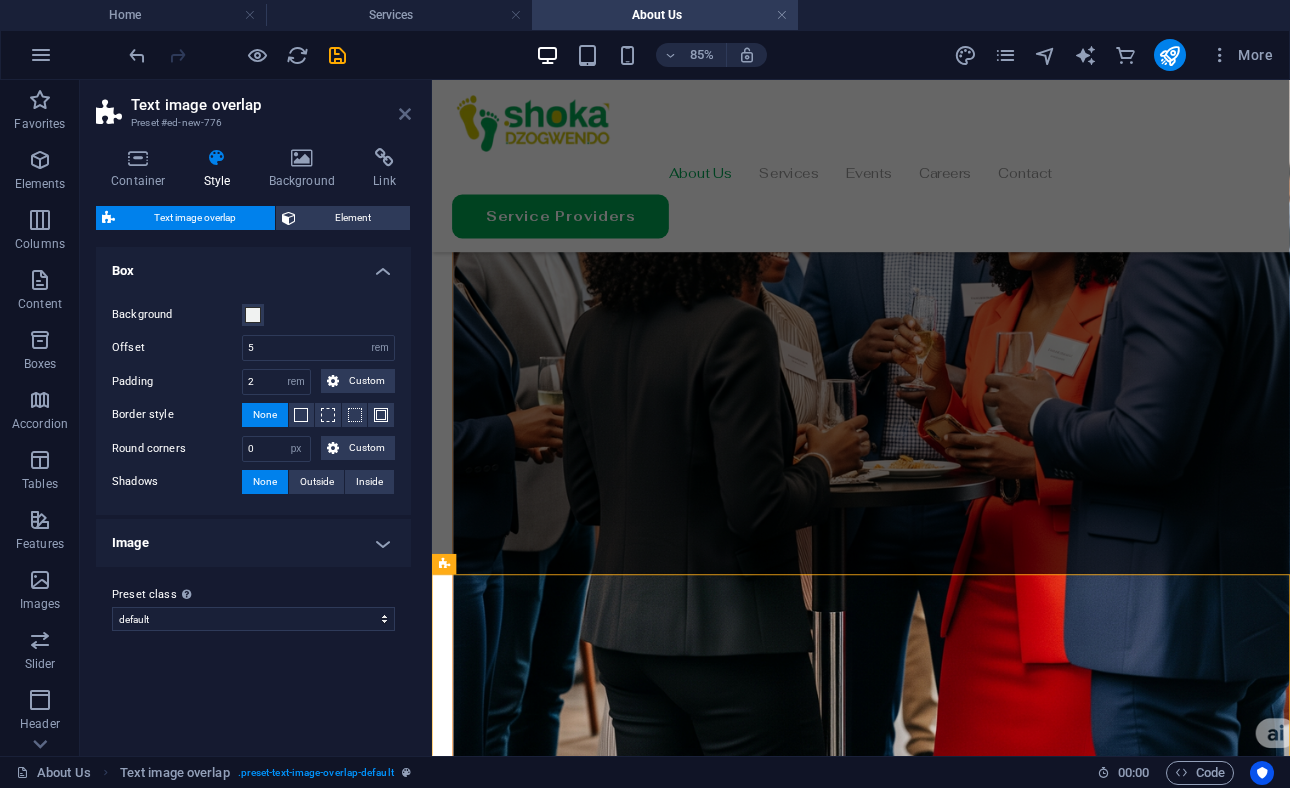 click at bounding box center [405, 114] 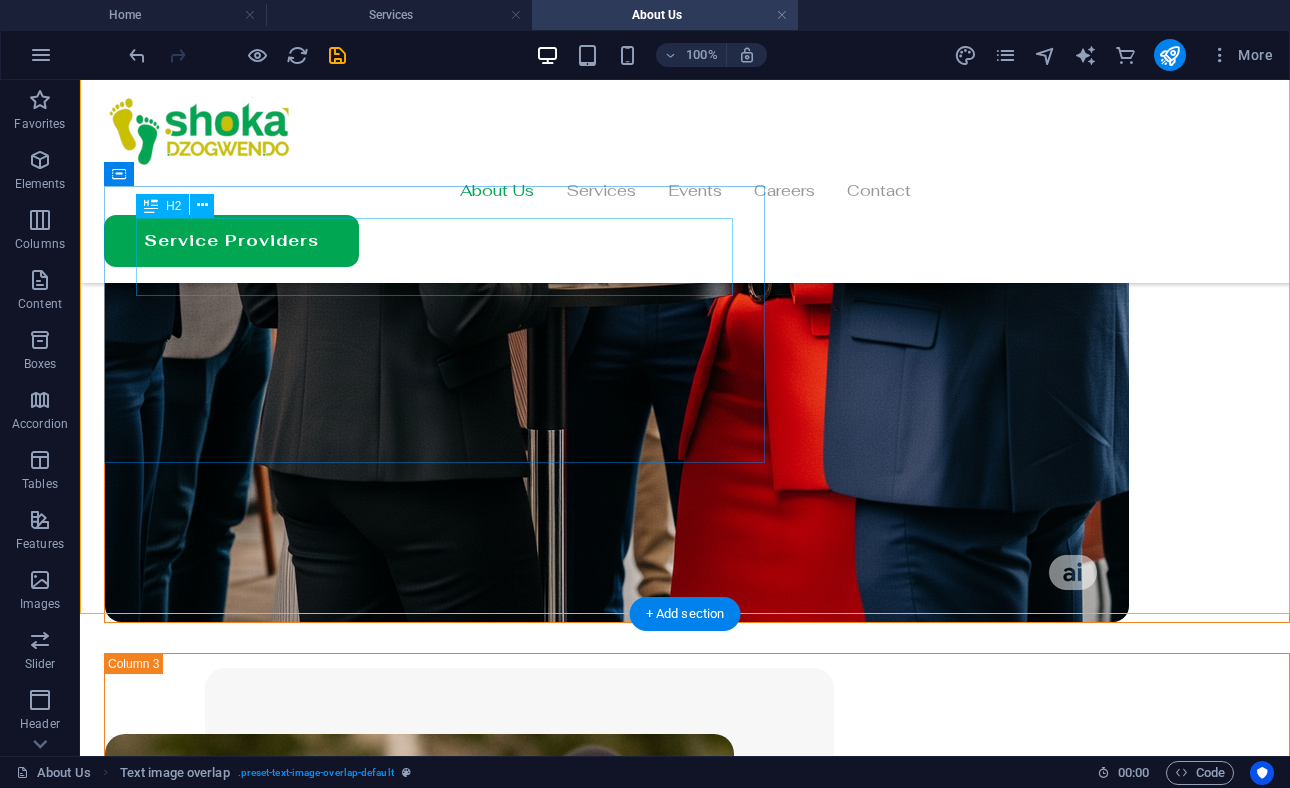 scroll, scrollTop: 2202, scrollLeft: 0, axis: vertical 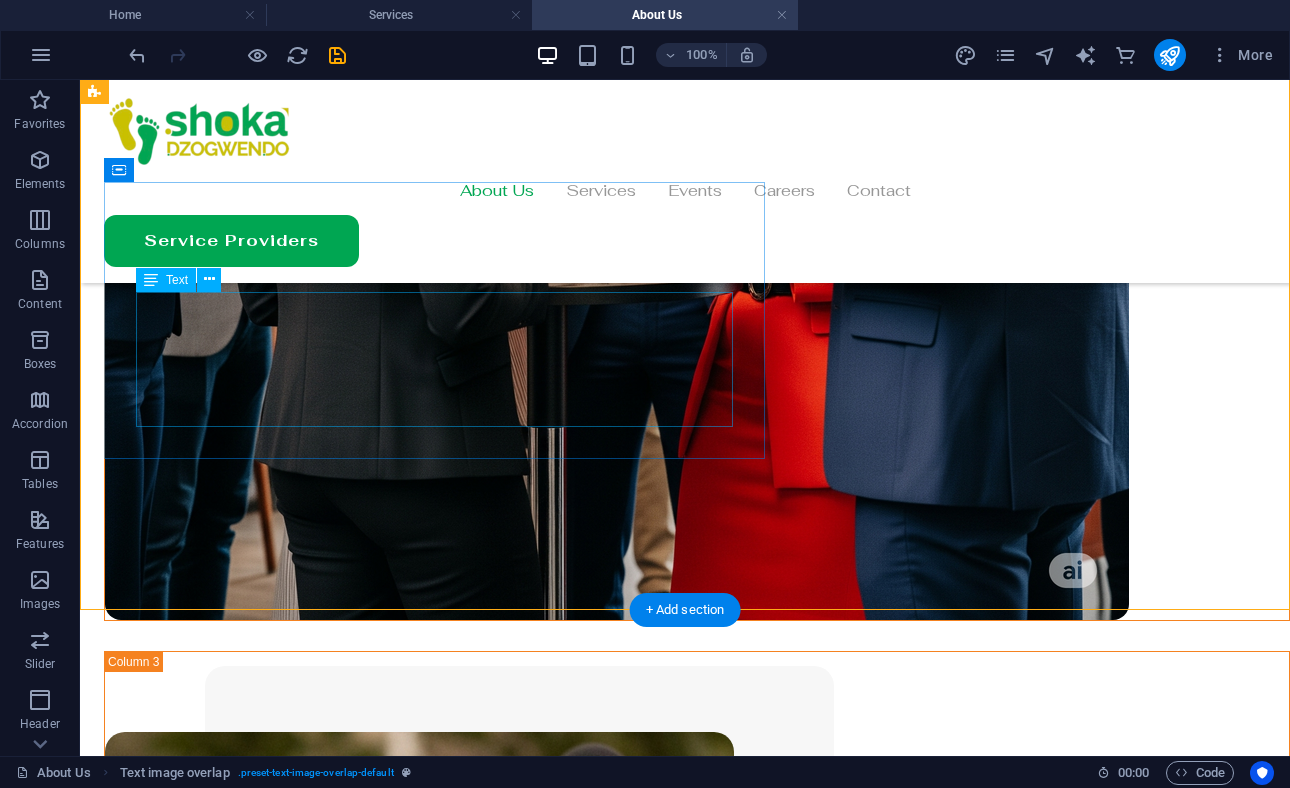 click on "Lorem ipsum dolor sit amet, consectetuer adipiscing elit. Aenean commodo ligula eget dolor. Lorem ipsum dolor sit amet, consectetuer adipiscing elit leget dolor. Lorem ipsum dolor sit amet, consectetuer adipiscing elit. Aenean commodo ligula eget dolor." at bounding box center (725, 3525) 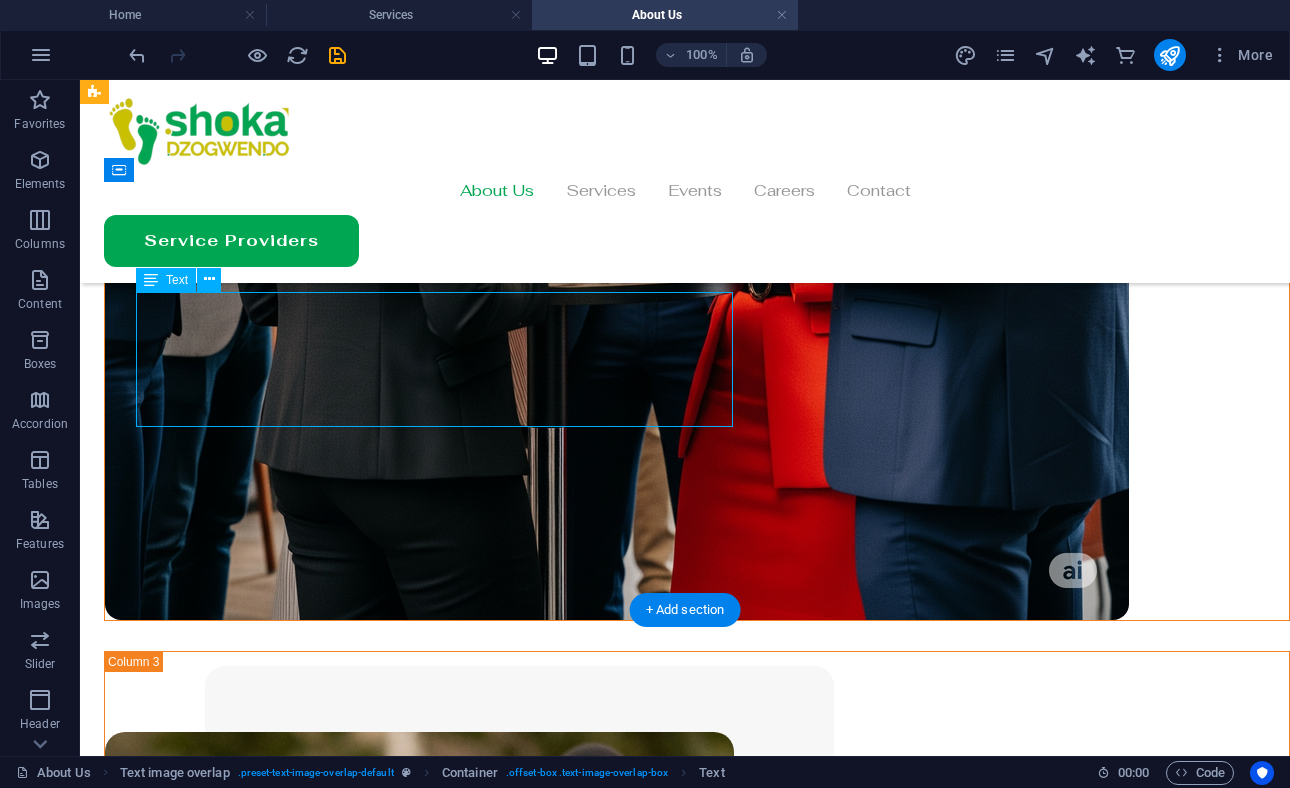 click on "Lorem ipsum dolor sit amet, consectetuer adipiscing elit. Aenean commodo ligula eget dolor. Lorem ipsum dolor sit amet, consectetuer adipiscing elit leget dolor. Lorem ipsum dolor sit amet, consectetuer adipiscing elit. Aenean commodo ligula eget dolor." at bounding box center (725, 3525) 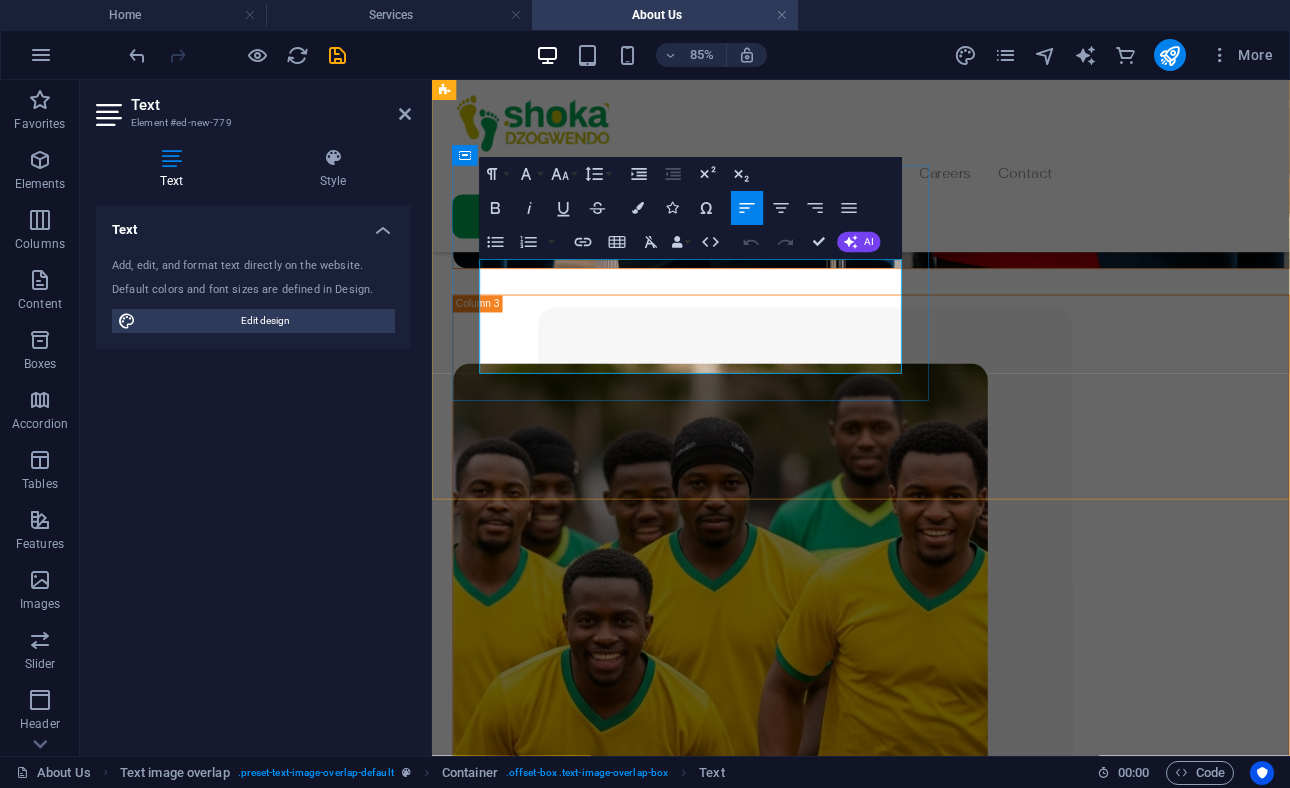 click on "Lorem ipsum dolor sit amet, consectetuer adipiscing elit. Aenean commodo ligula eget dolor. Lorem ipsum dolor sit amet, consectetuer adipiscing elit leget dolor. Lorem ipsum dolor sit amet, consectetuer adipiscing elit. Aenean commodo ligula eget dolor." at bounding box center [976, 3424] 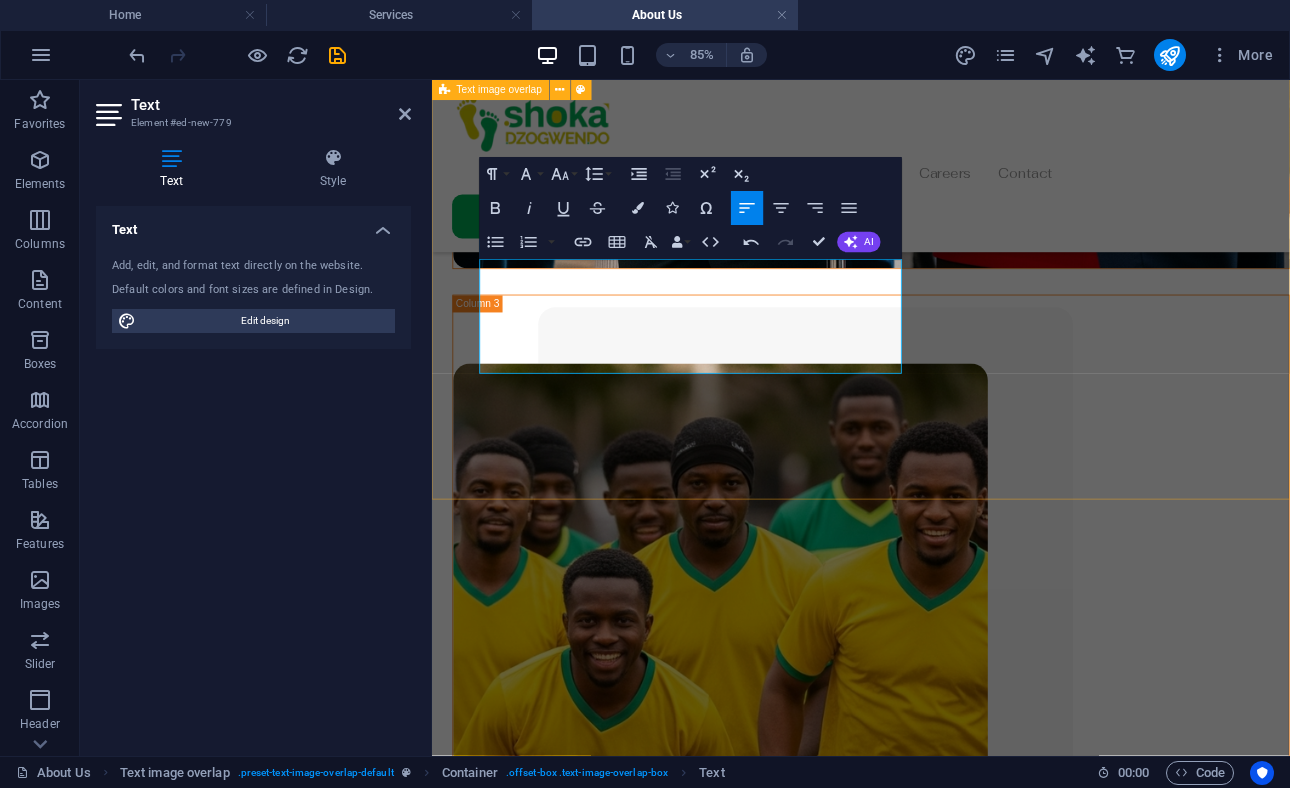 scroll, scrollTop: 3790, scrollLeft: 2, axis: both 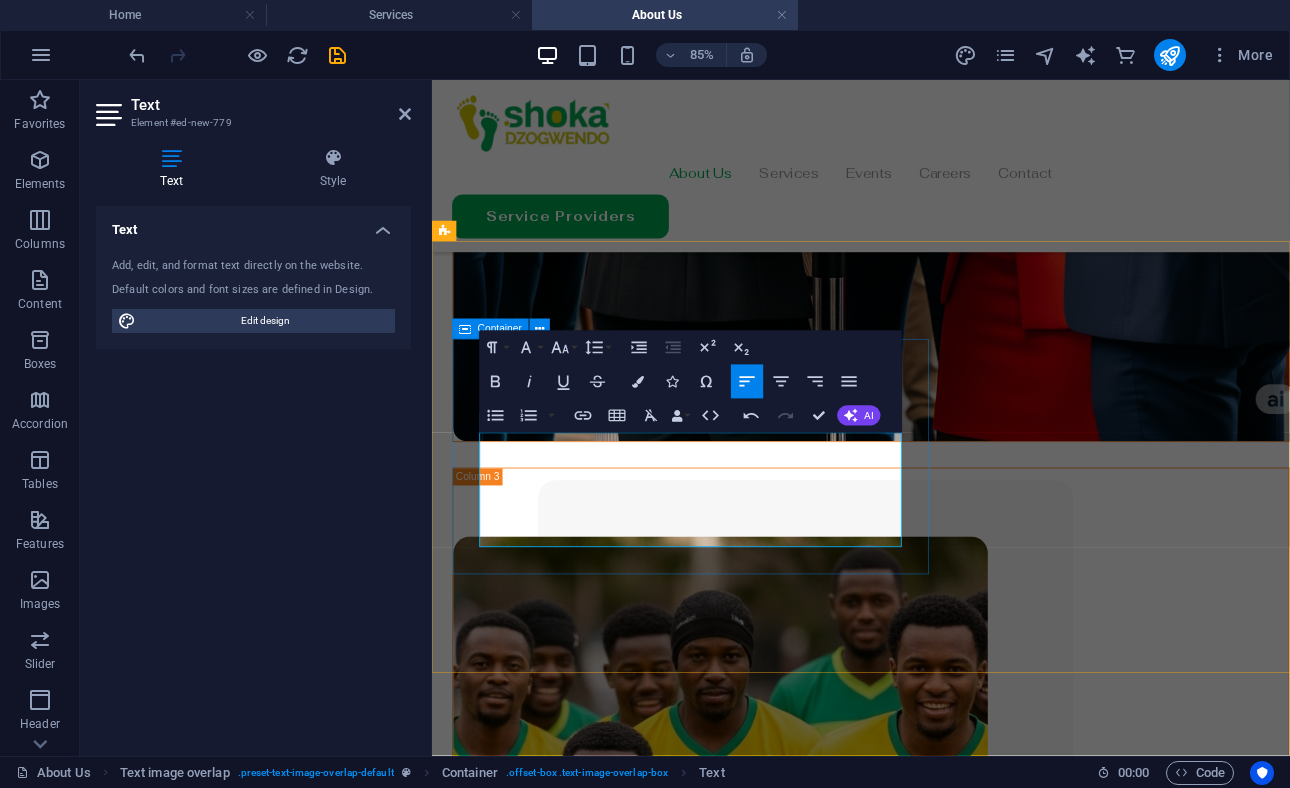 drag, startPoint x: 597, startPoint y: 510, endPoint x: 485, endPoint y: 516, distance: 112.1606 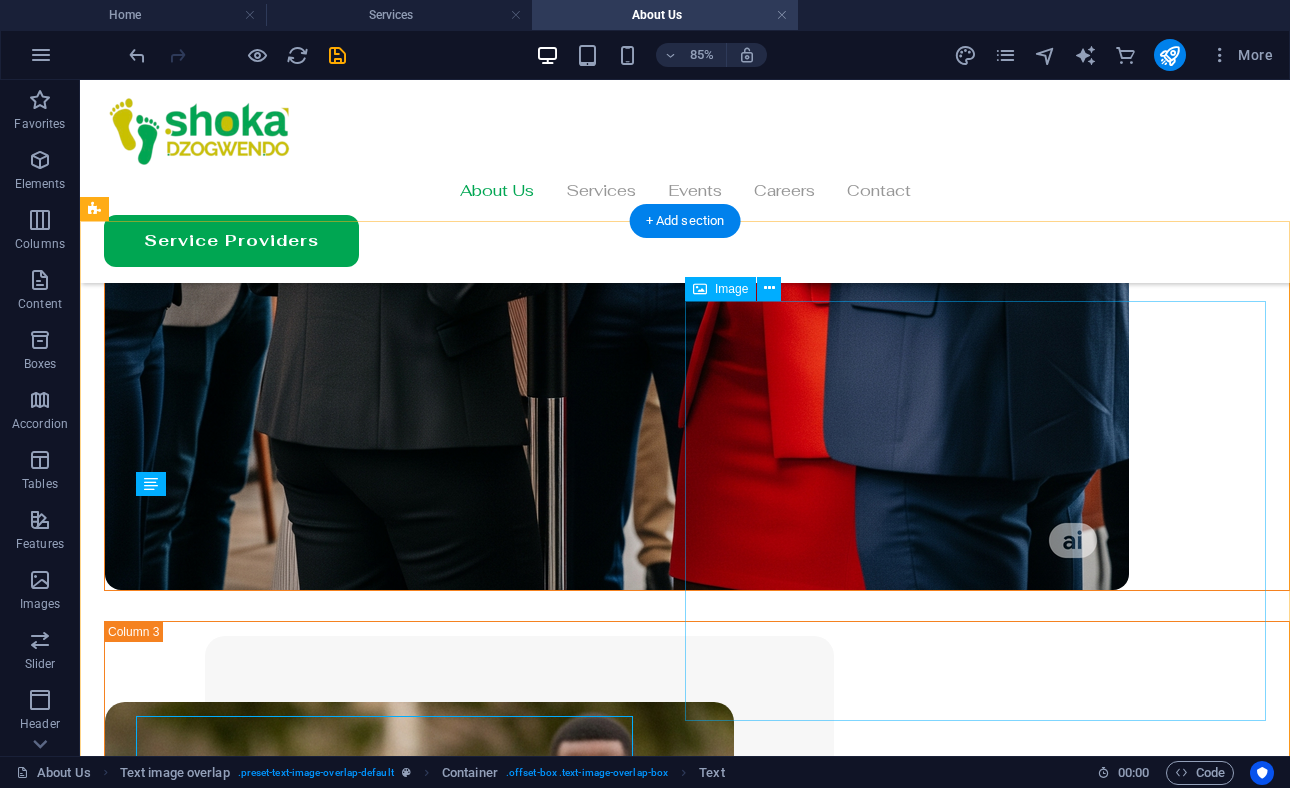 scroll, scrollTop: 2011, scrollLeft: 0, axis: vertical 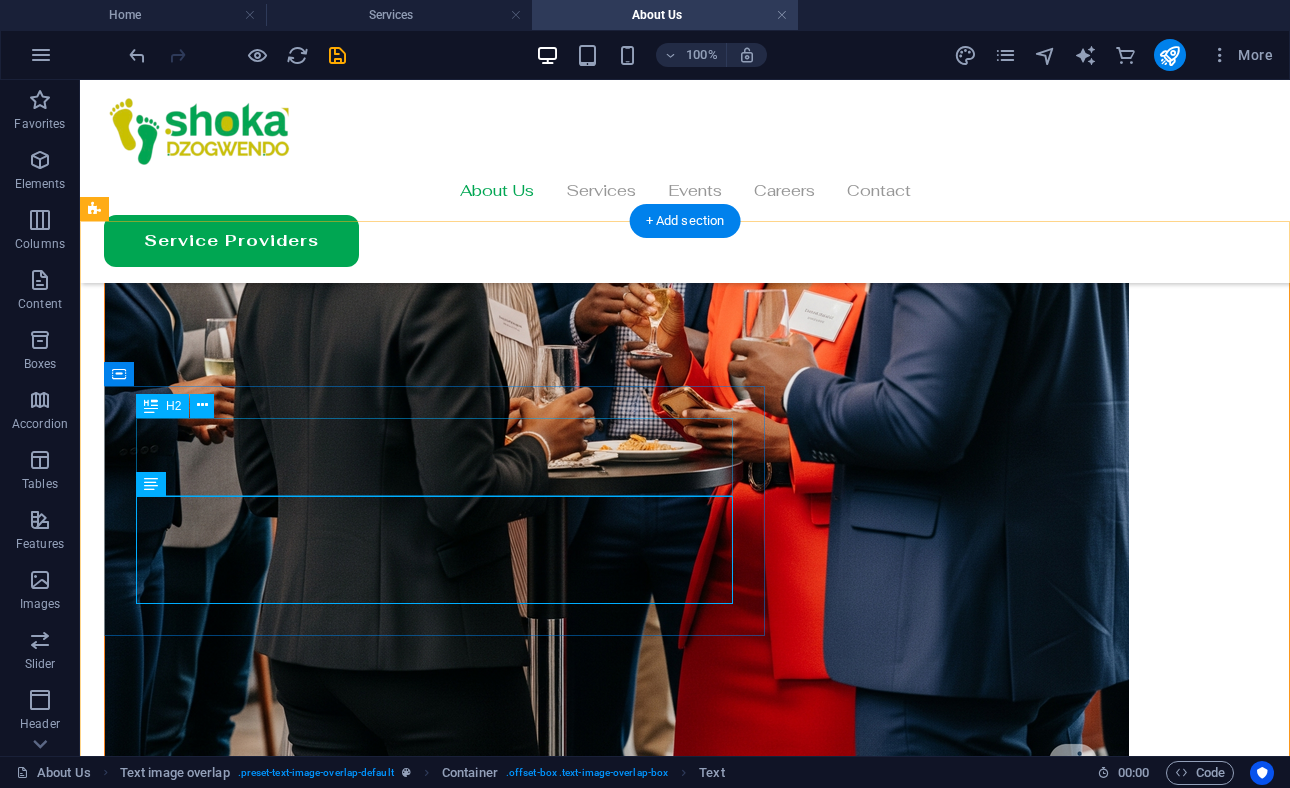click on "New headline" at bounding box center [725, 3637] 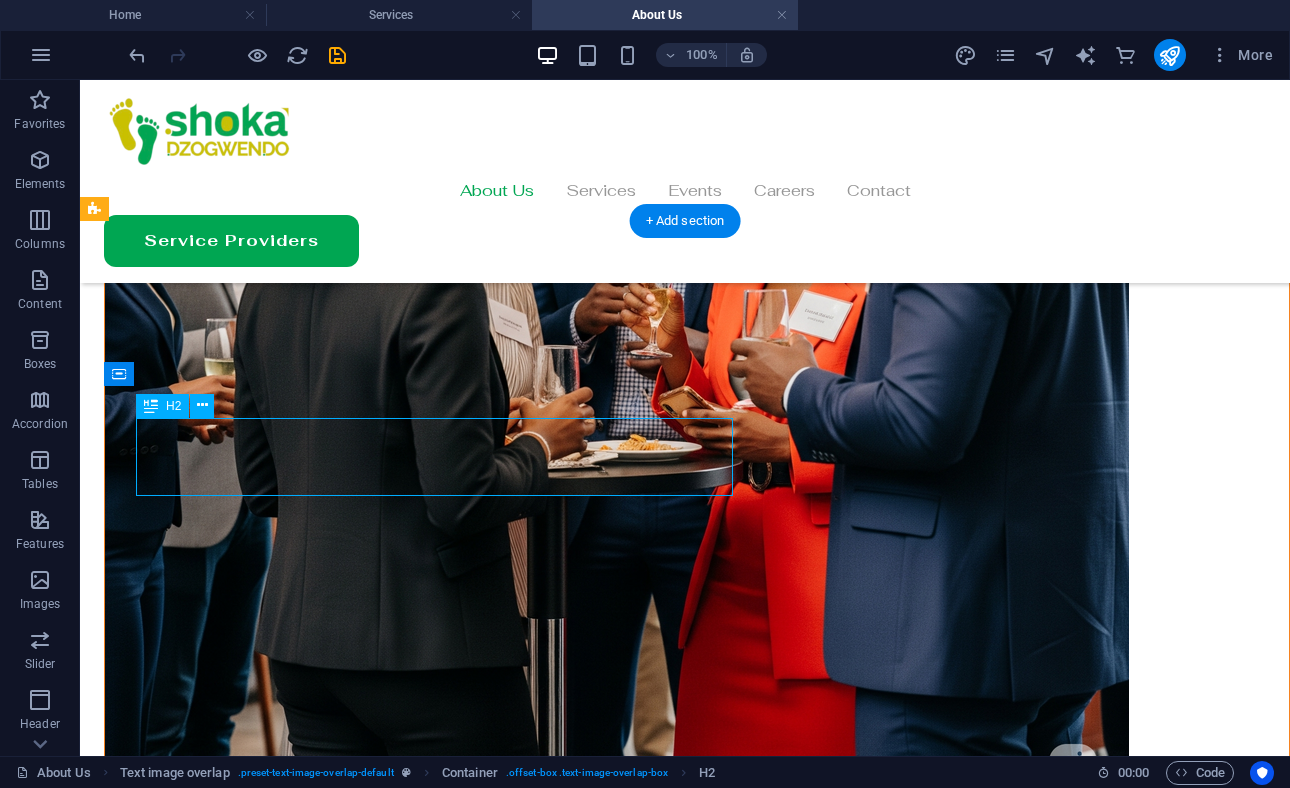 click on "New headline" at bounding box center [725, 3637] 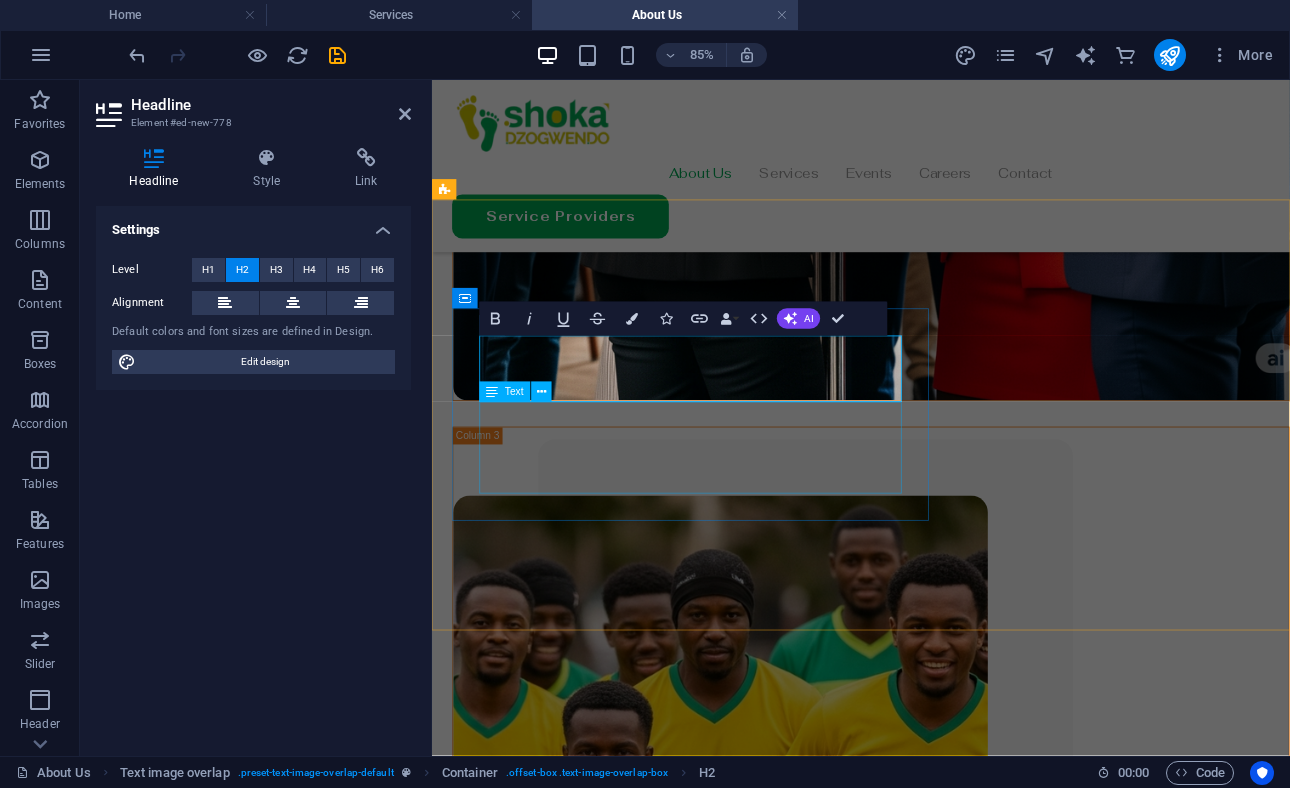 scroll, scrollTop: 0, scrollLeft: 10, axis: horizontal 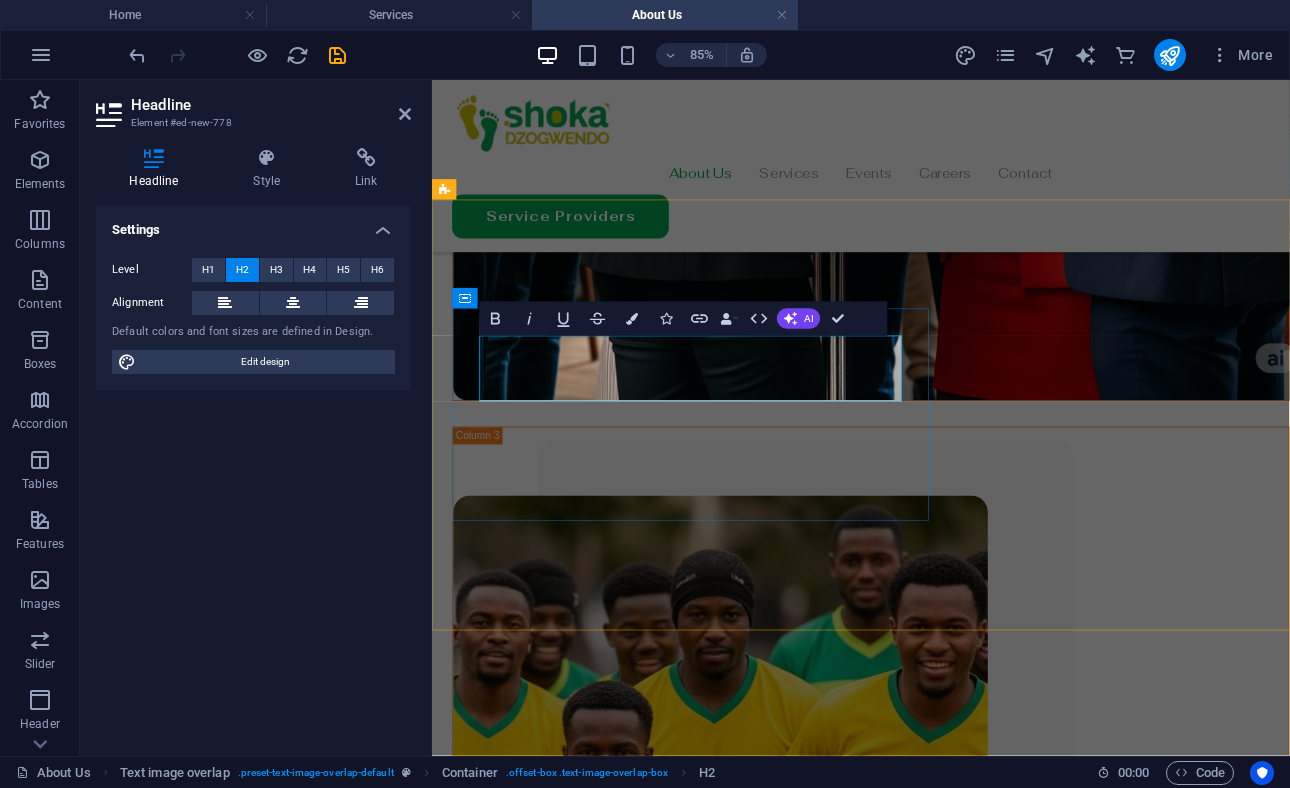 click on "Our mission" at bounding box center (976, 3500) 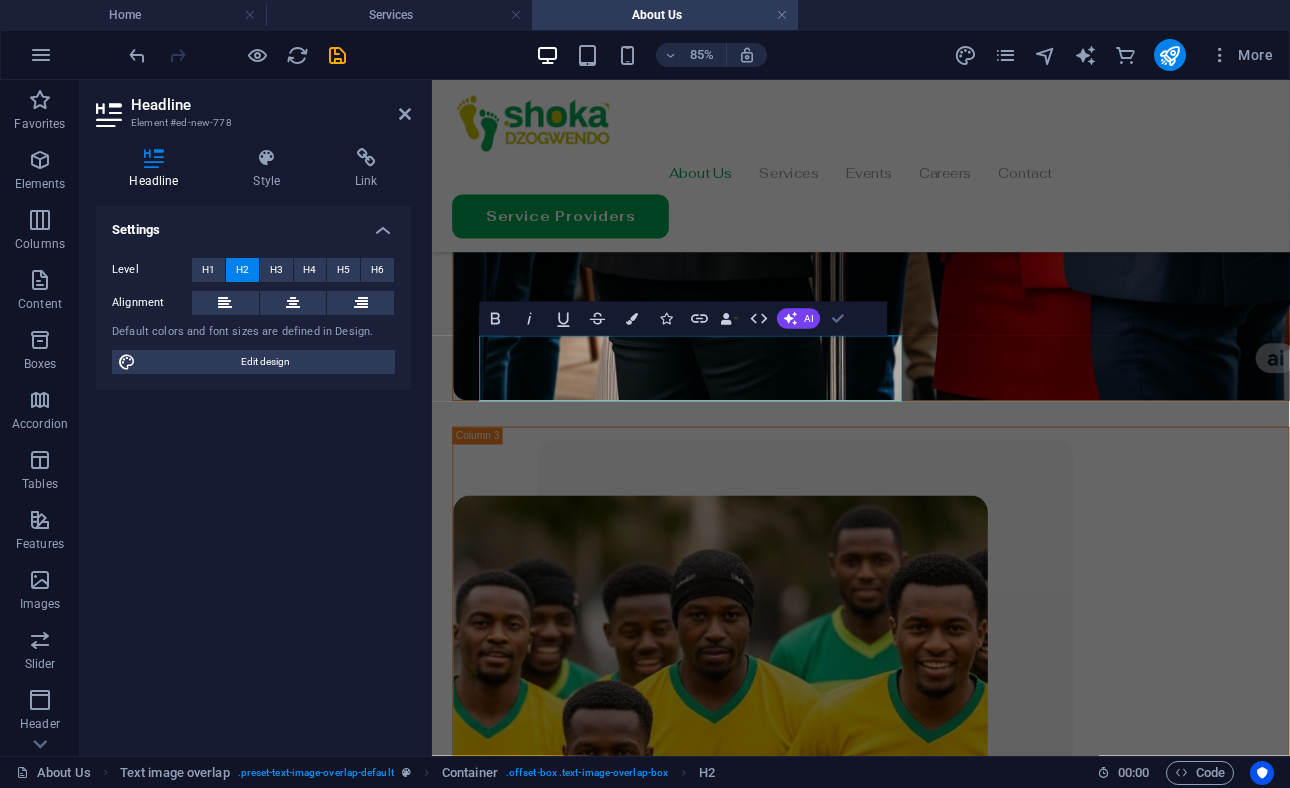 scroll, scrollTop: 2047, scrollLeft: 0, axis: vertical 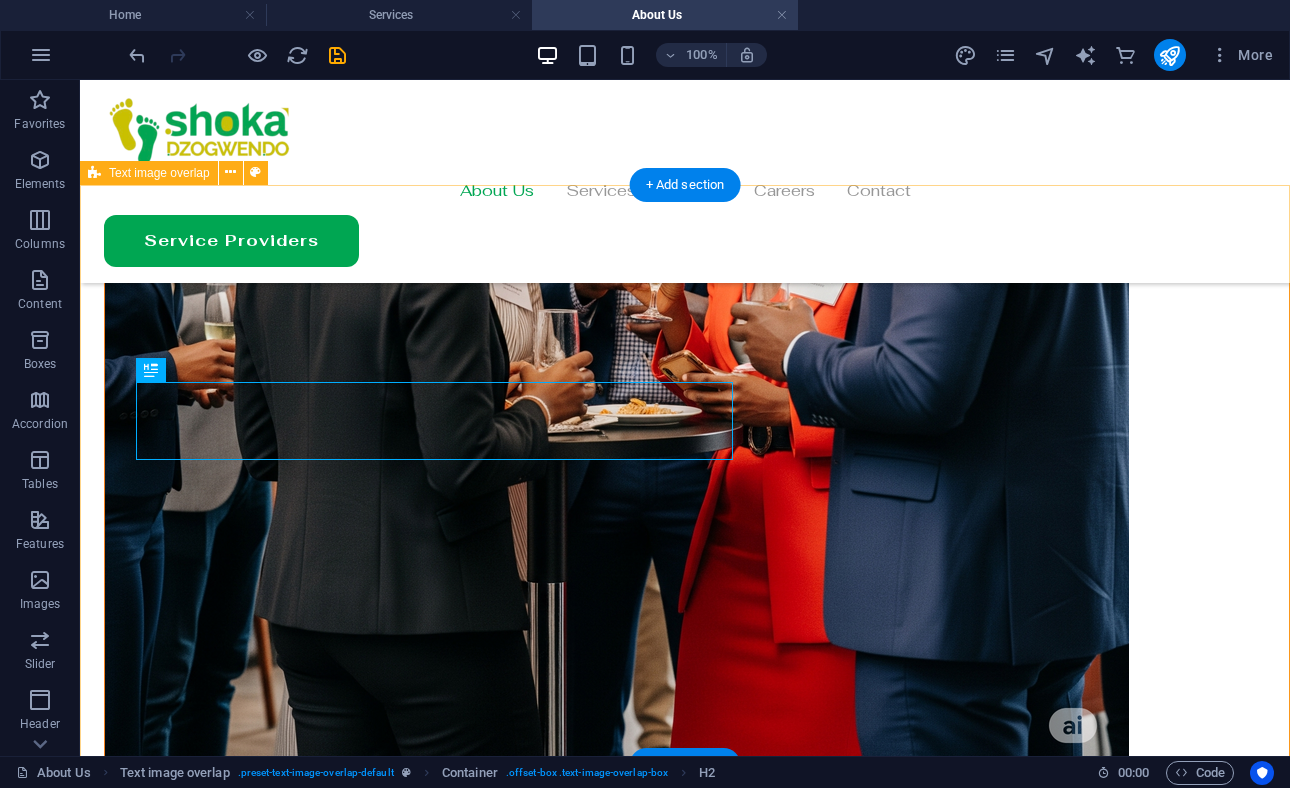 click on "Our Mission Is to foster a vibrant community of Zimbabweans abroad, promoting cultural ties, social interaction, and professional growth through a shared passion for football, networking, and community support." at bounding box center [685, 4048] 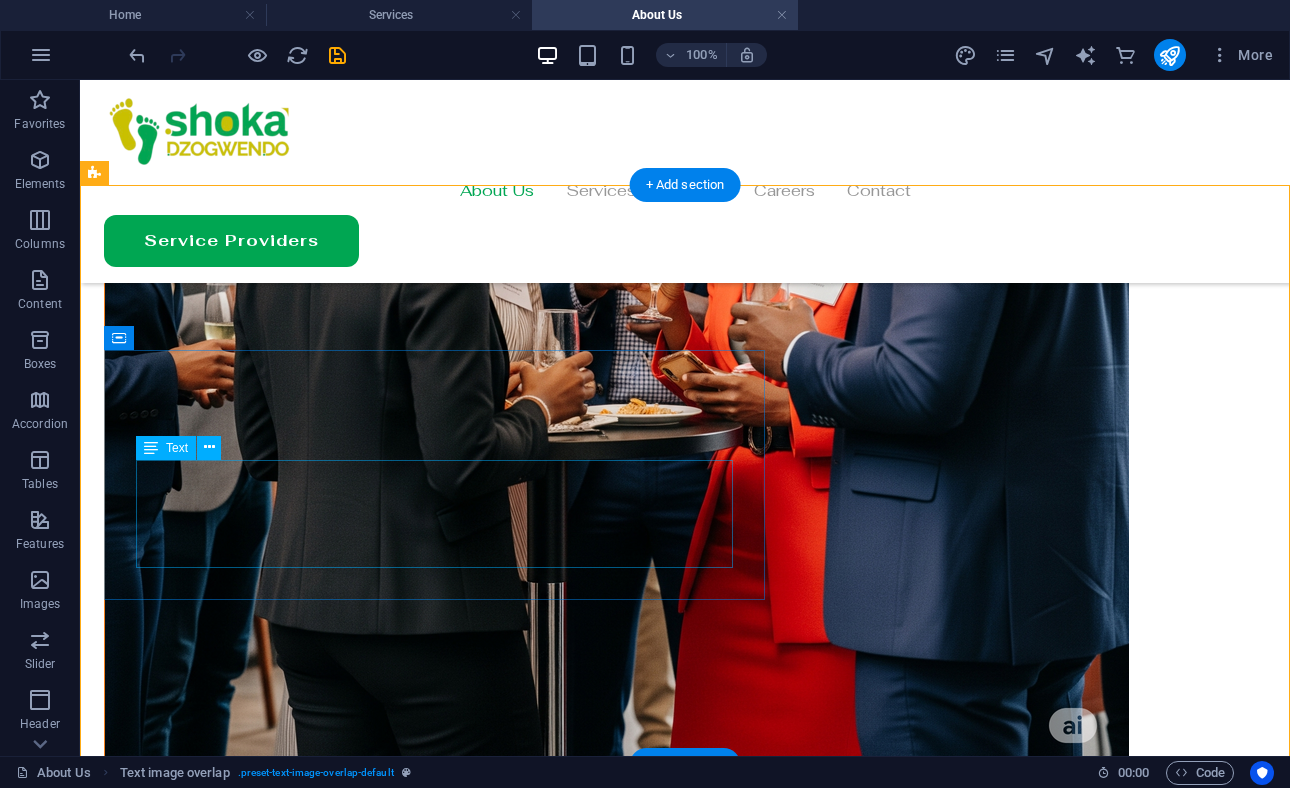 click on "Is to foster a vibrant community of Zimbabweans abroad, promoting cultural ties, social interaction, and professional growth through a shared passion for football, networking, and community support." at bounding box center [725, 3667] 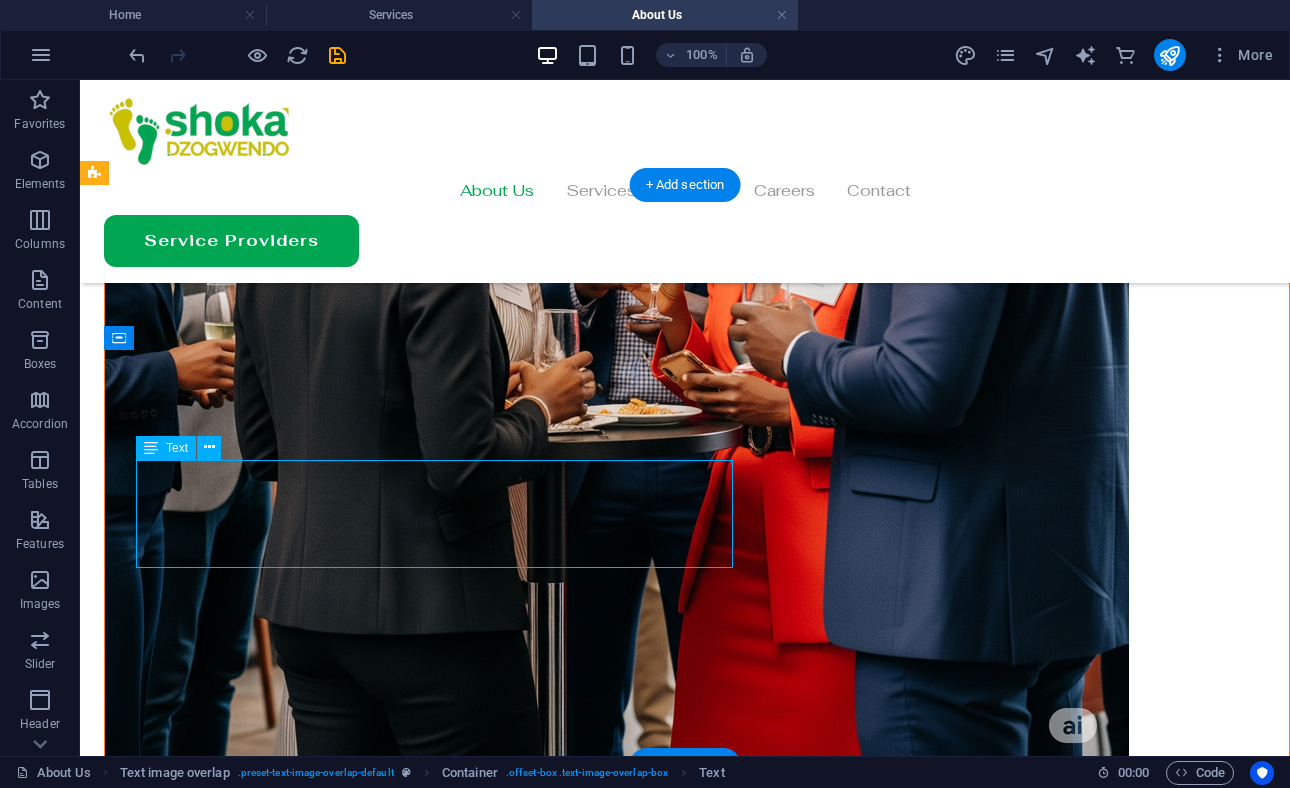 click on "Is to foster a vibrant community of Zimbabweans abroad, promoting cultural ties, social interaction, and professional growth through a shared passion for football, networking, and community support." at bounding box center [725, 3667] 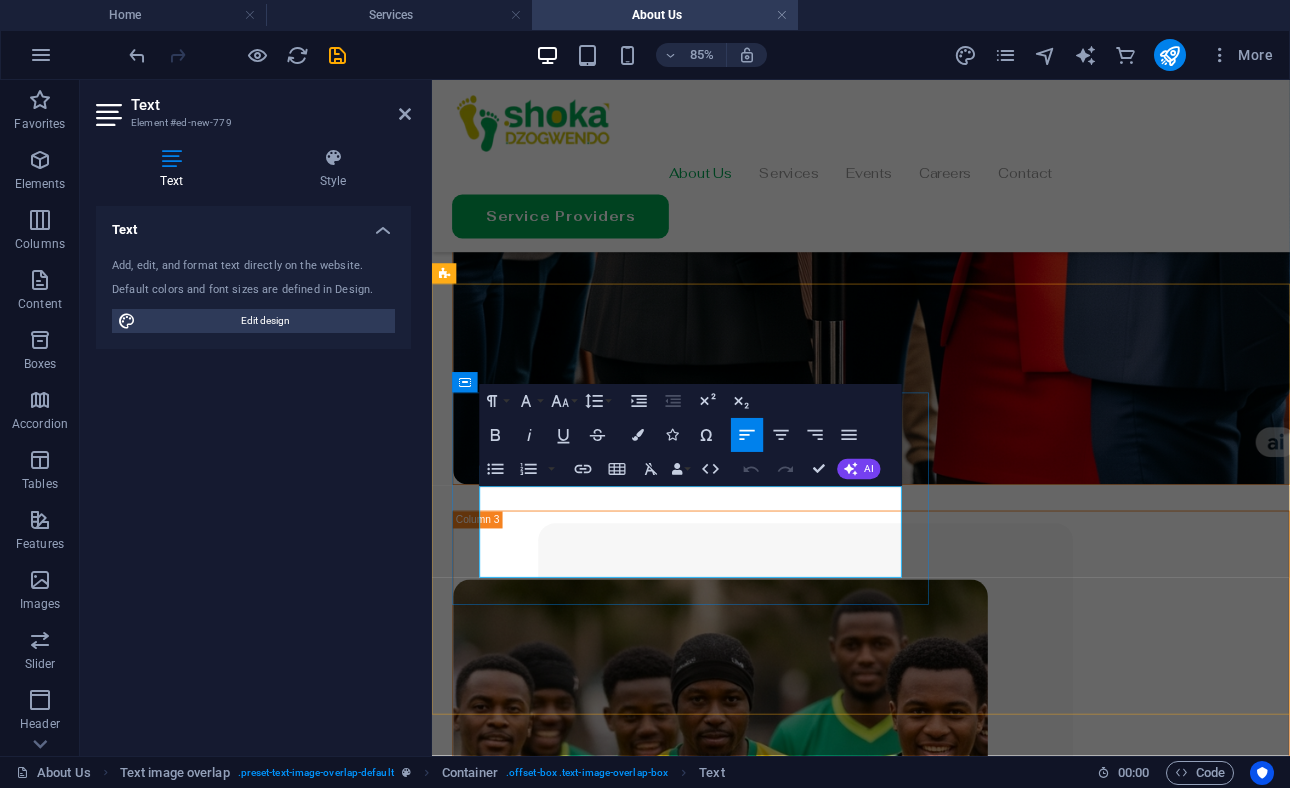 click on "Is to foster a vibrant community of Zimbabweans abroad, promoting cultural ties, social interaction, and professional growth through a shared passion for football, networking, and community support." at bounding box center [976, 3665] 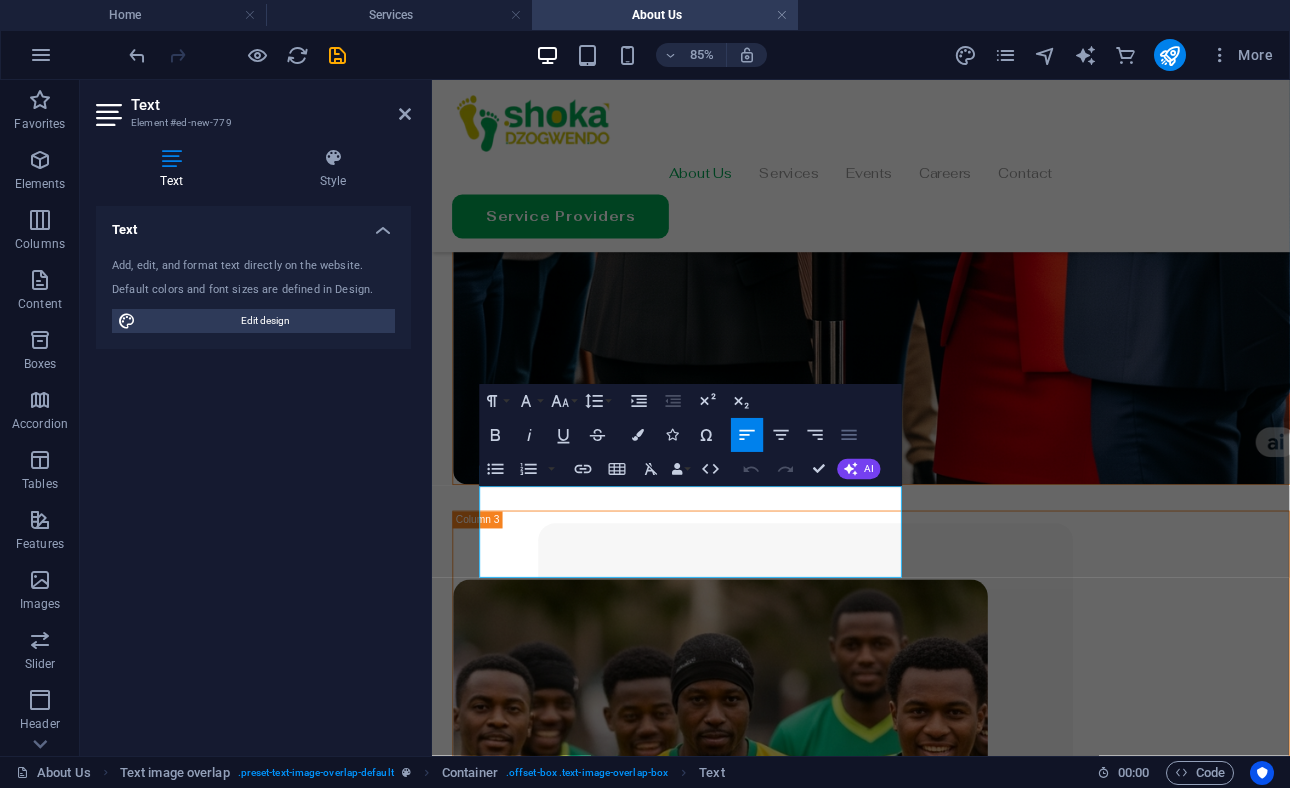 click on "Align Justify" at bounding box center [849, 436] 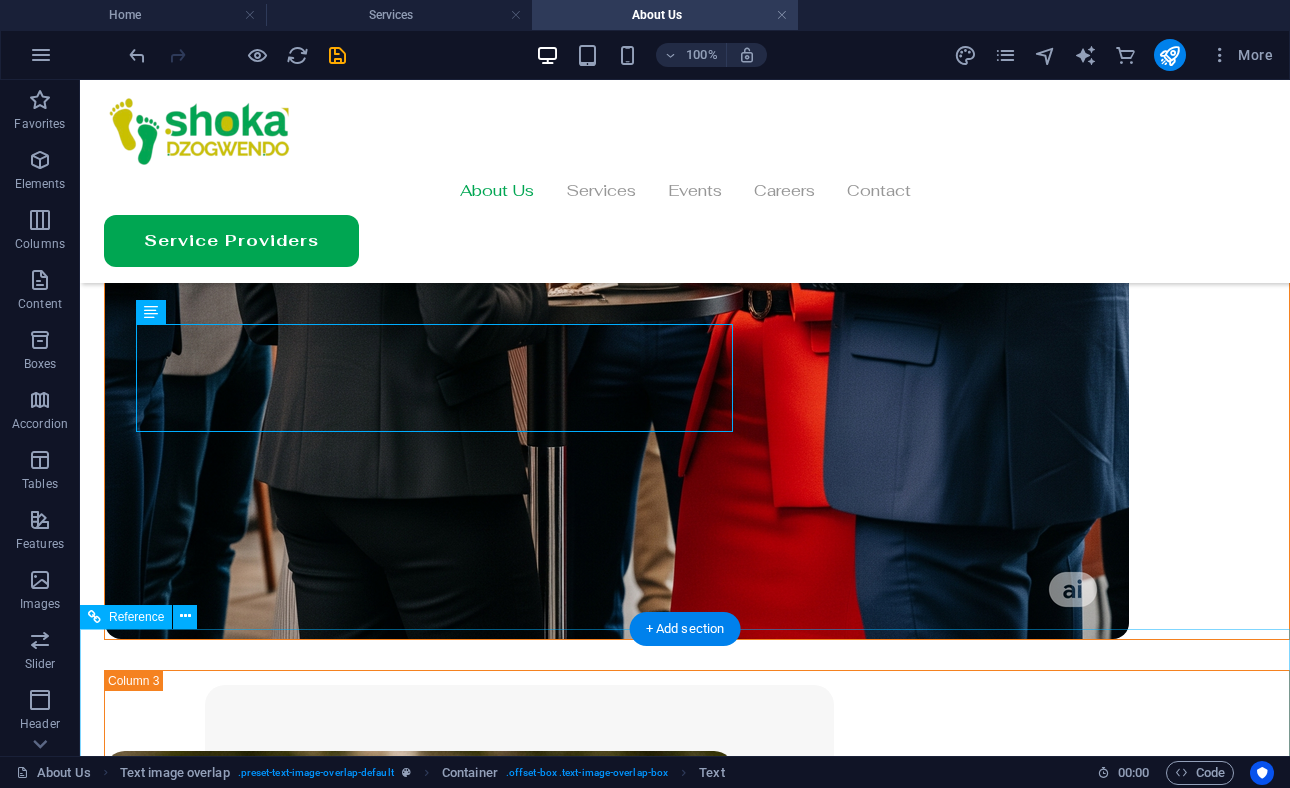scroll, scrollTop: 2198, scrollLeft: 0, axis: vertical 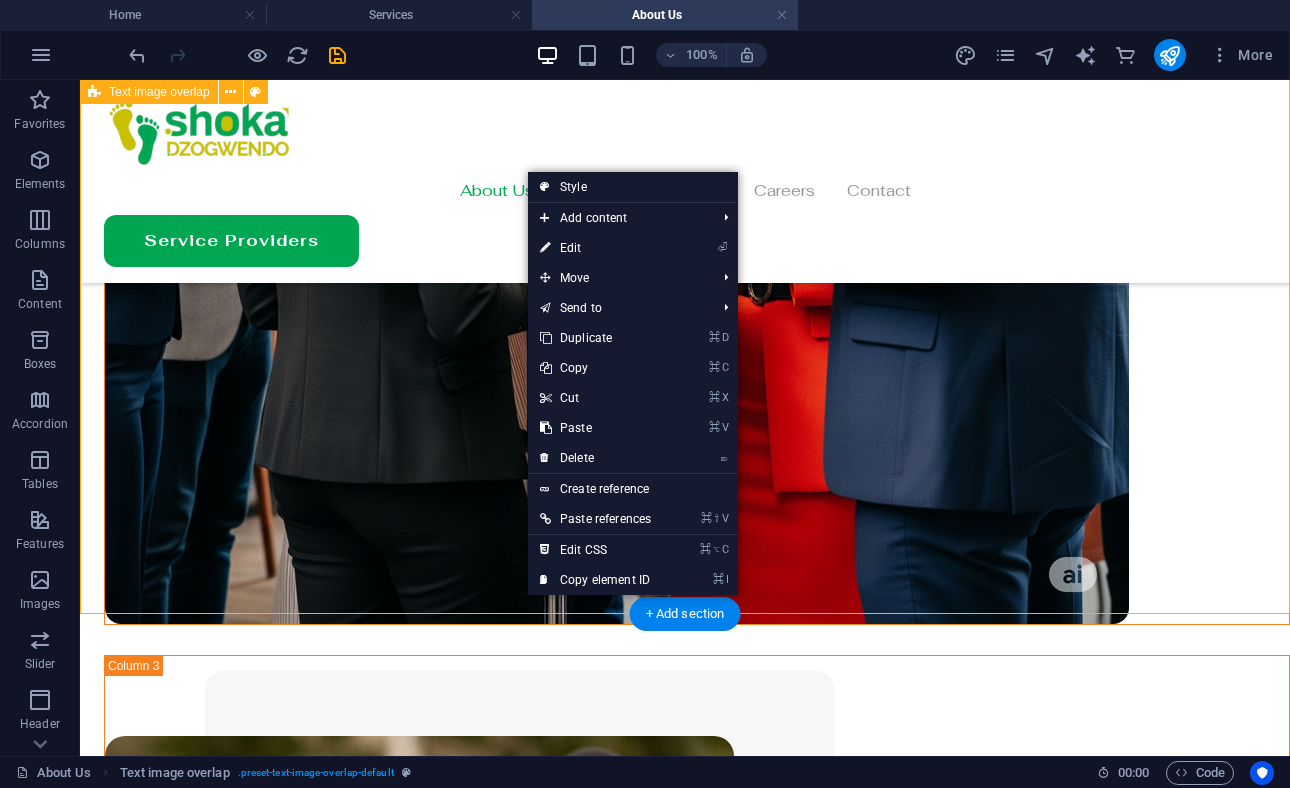 click on "Our Mission Is to foster a vibrant community of Zimbabweans abroad, promoting cultural ties, social interaction, and professional growth through a shared passion for football, networking, and community support." at bounding box center (685, 3897) 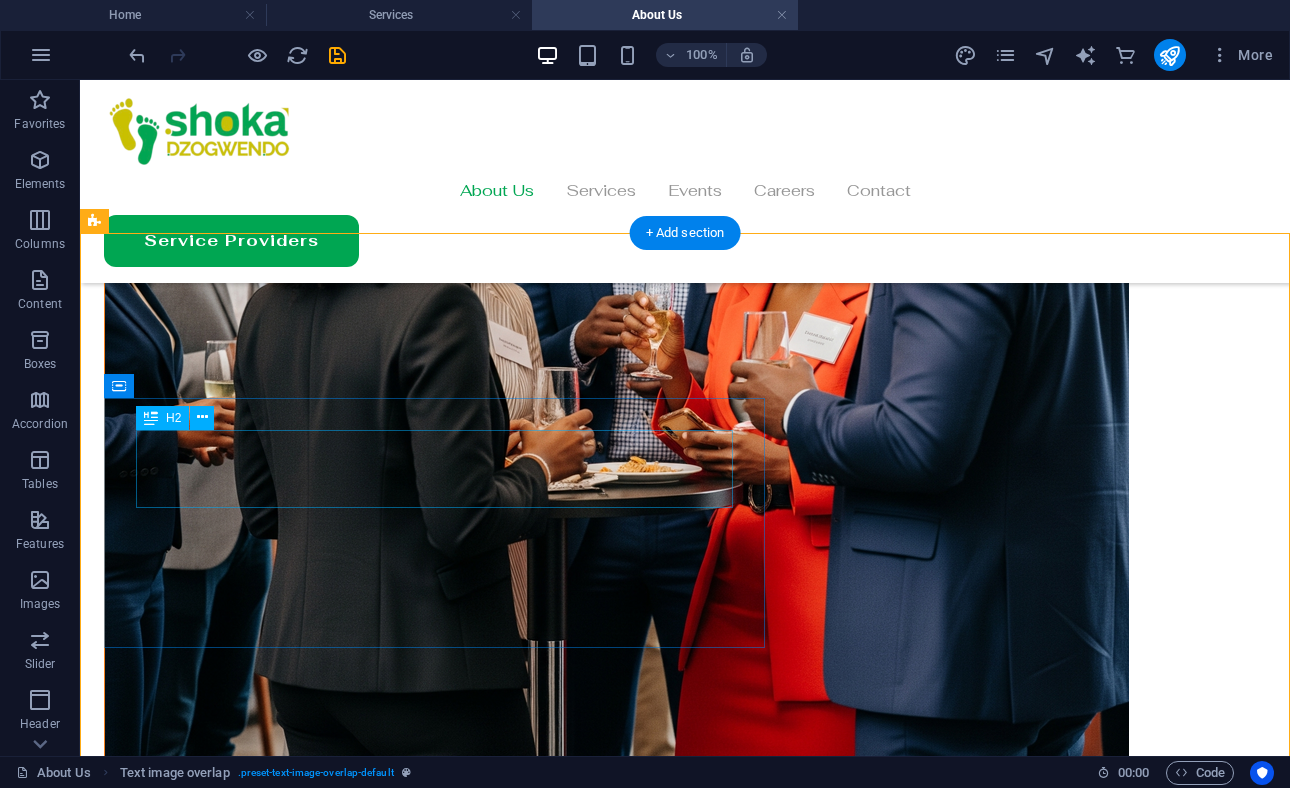 scroll, scrollTop: 1999, scrollLeft: 0, axis: vertical 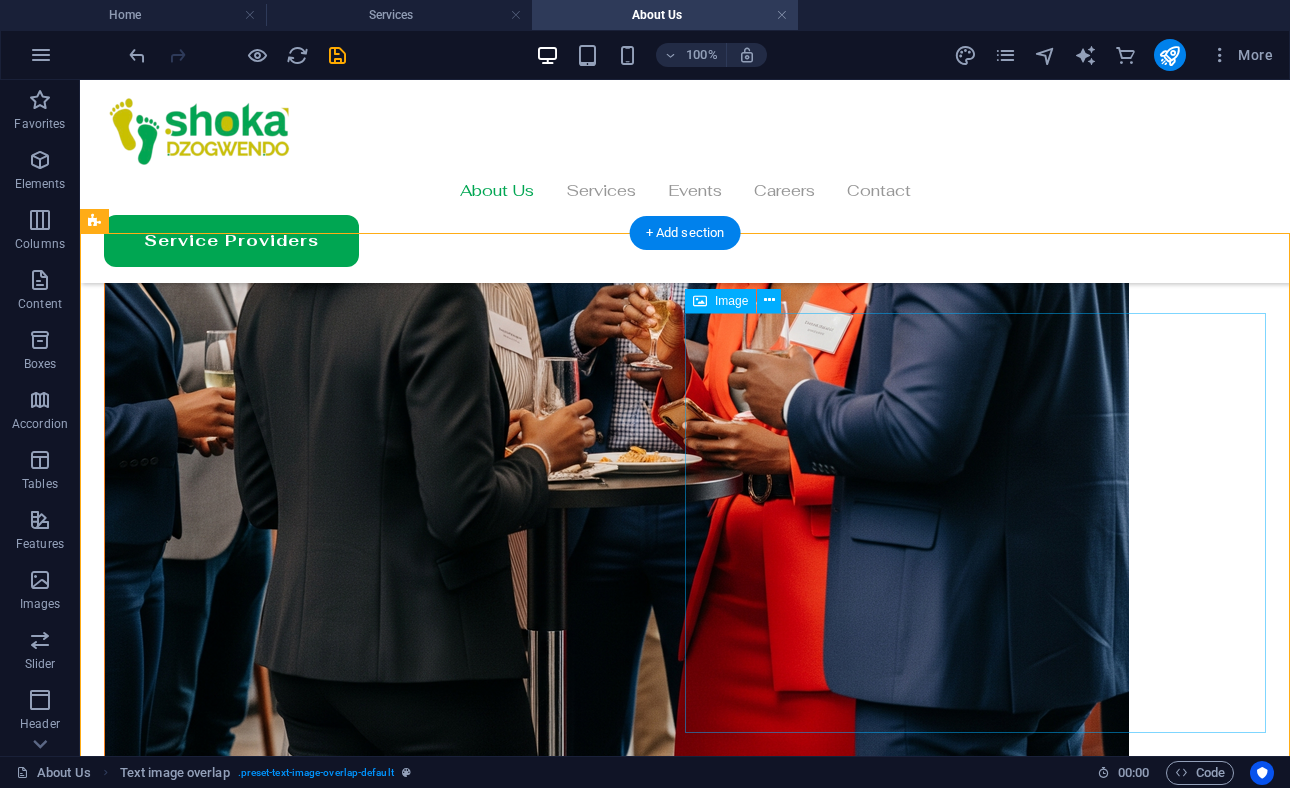 click at bounding box center [685, 4194] 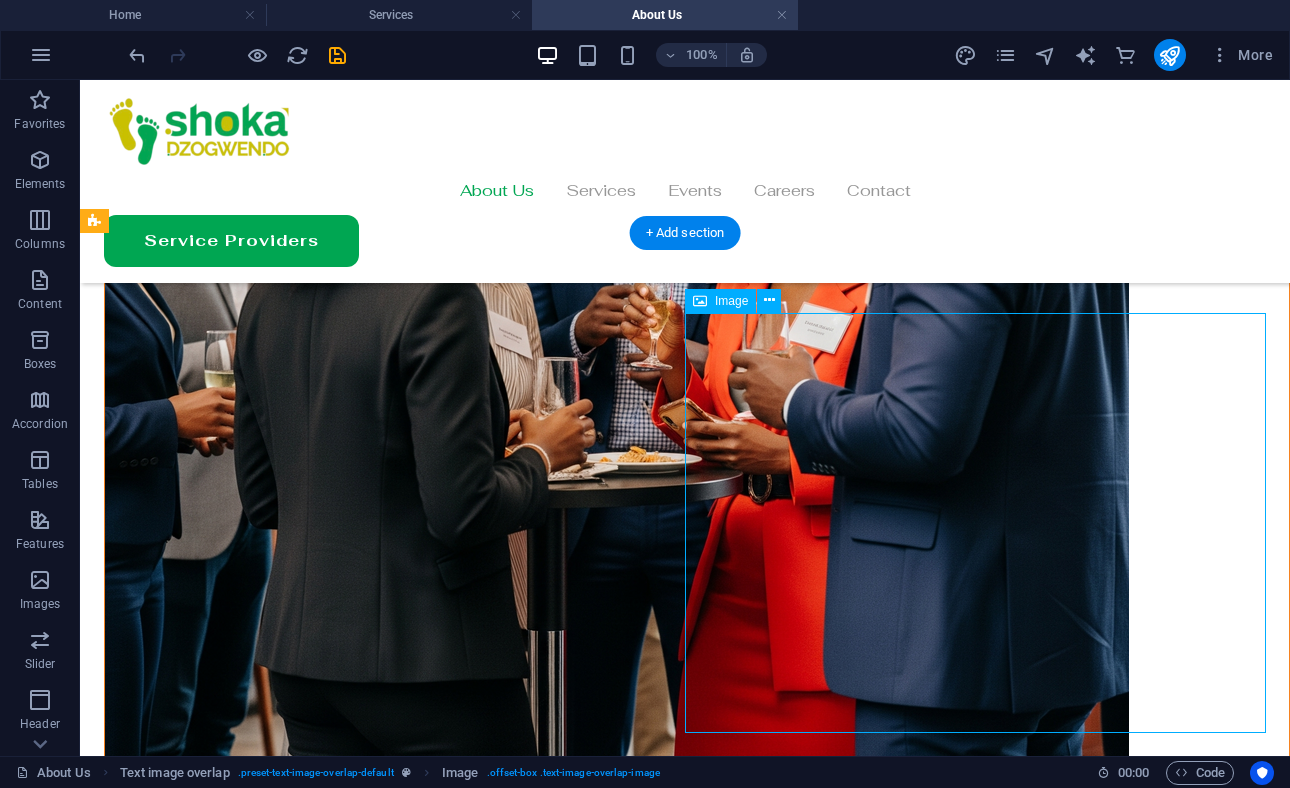 click at bounding box center (685, 4194) 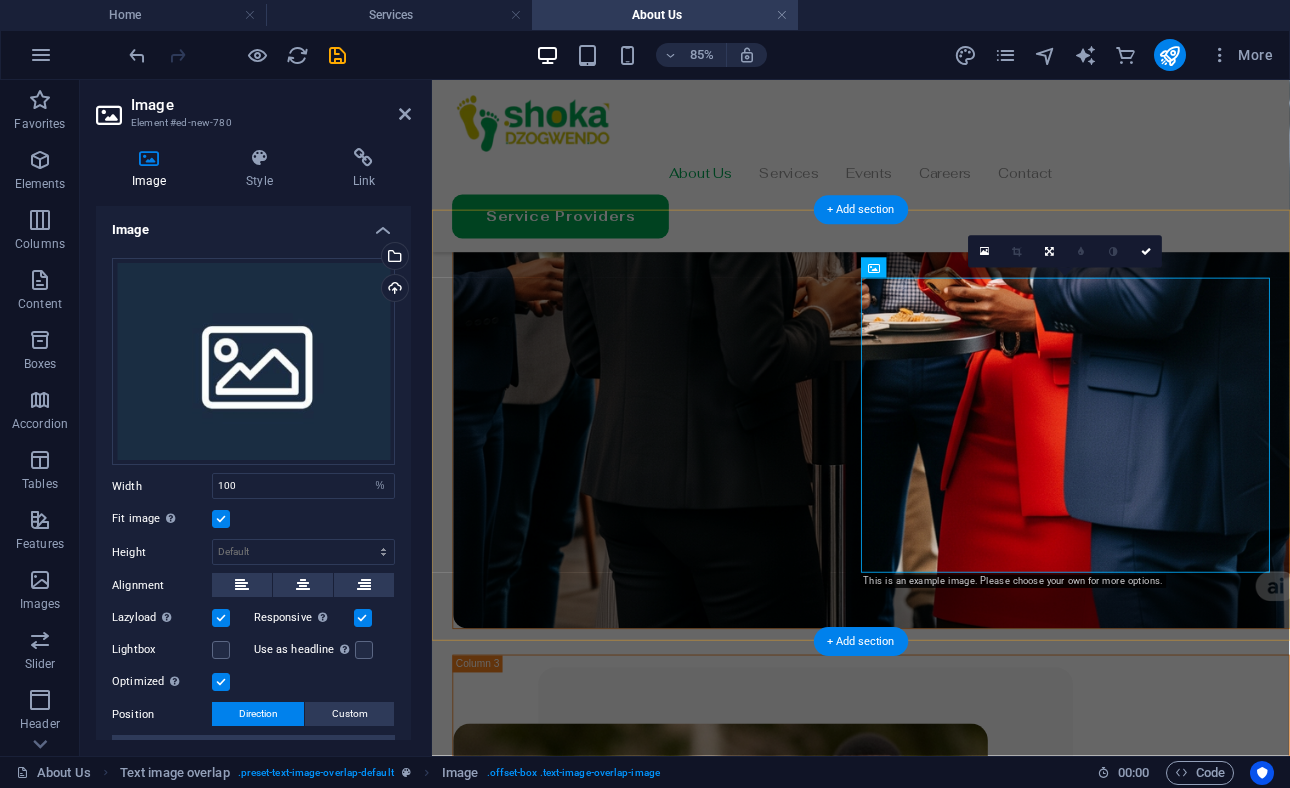 scroll, scrollTop: 2256, scrollLeft: 0, axis: vertical 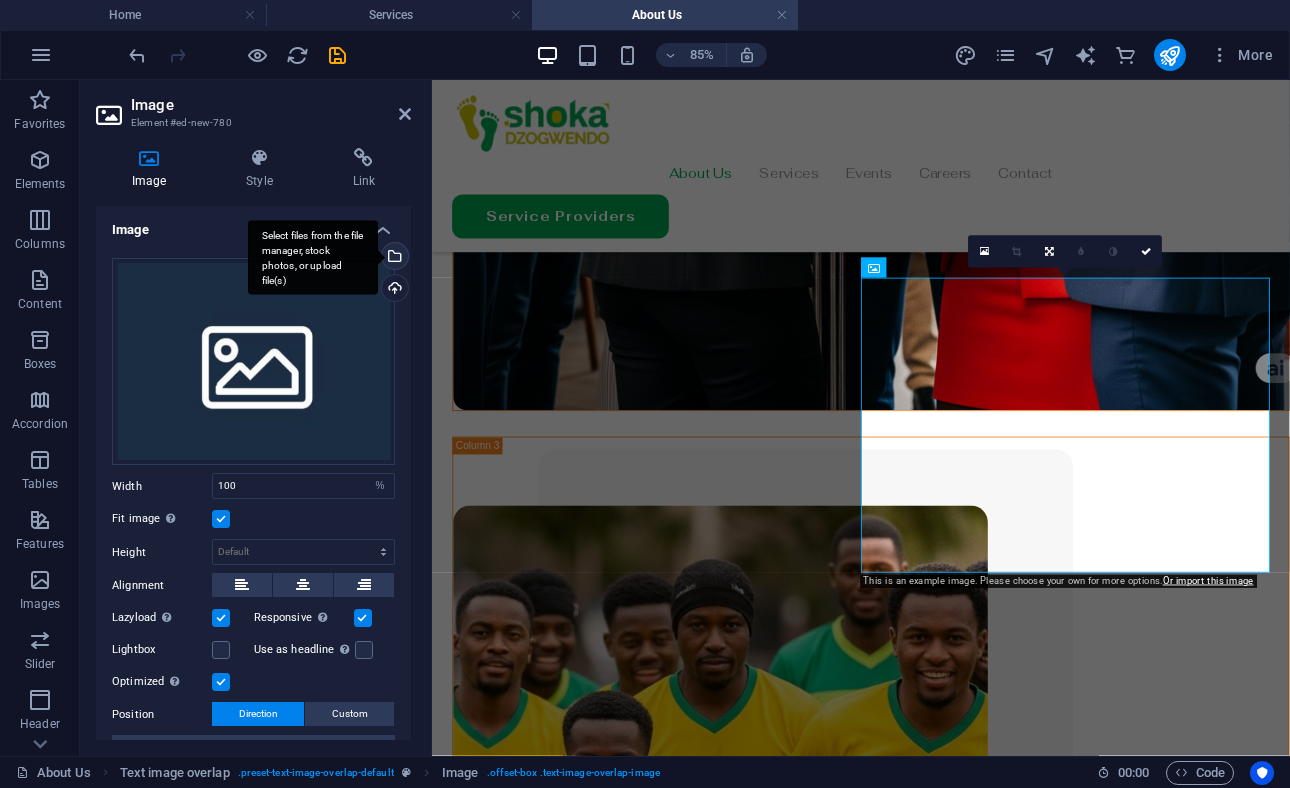 click on "Select files from the file manager, stock photos, or upload file(s)" at bounding box center (393, 258) 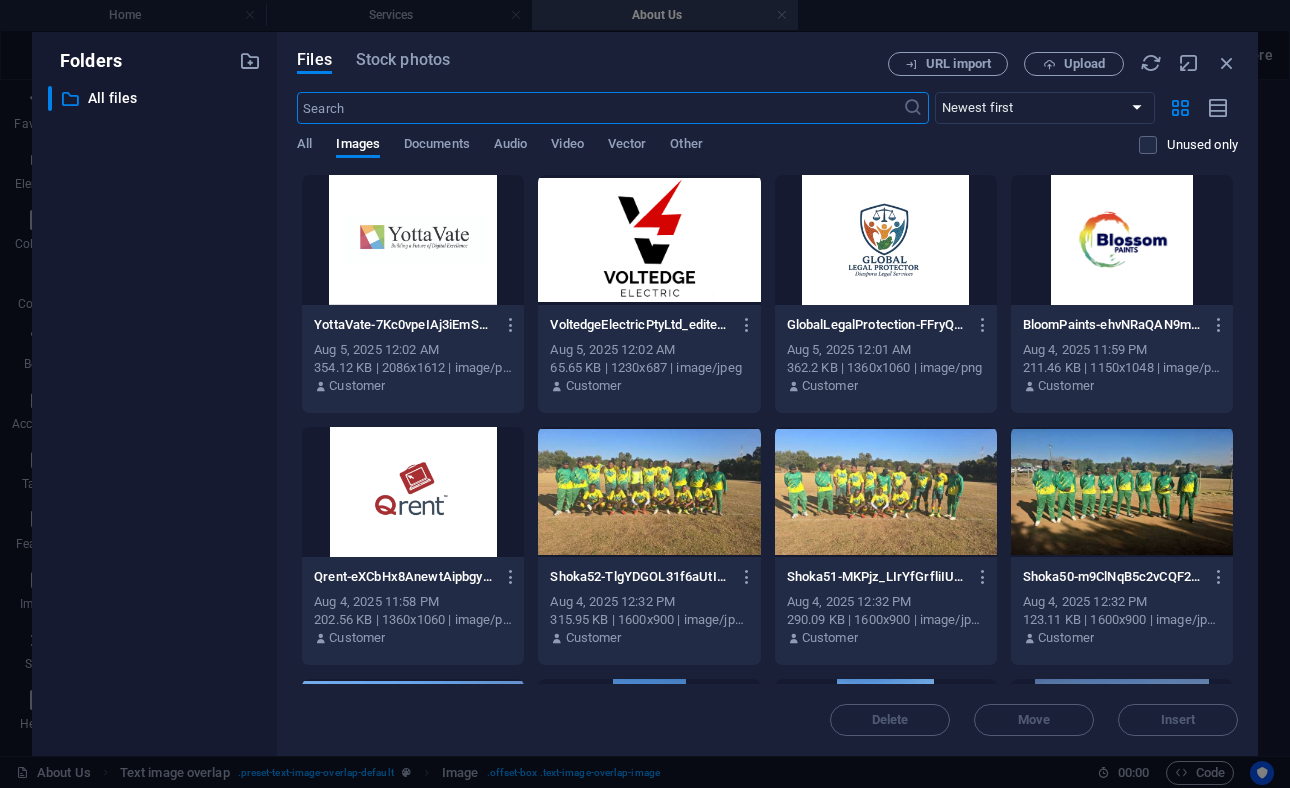 scroll, scrollTop: 1380, scrollLeft: 0, axis: vertical 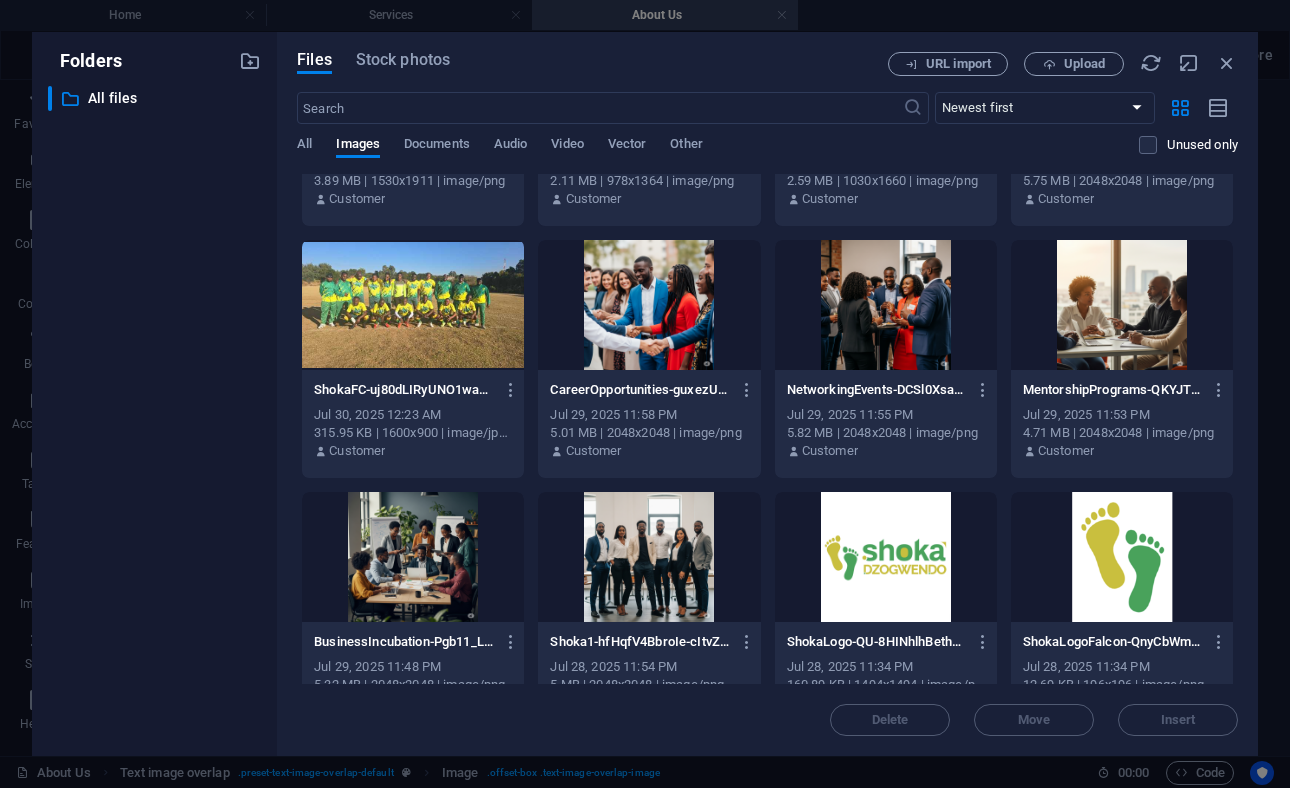 click at bounding box center [886, 305] 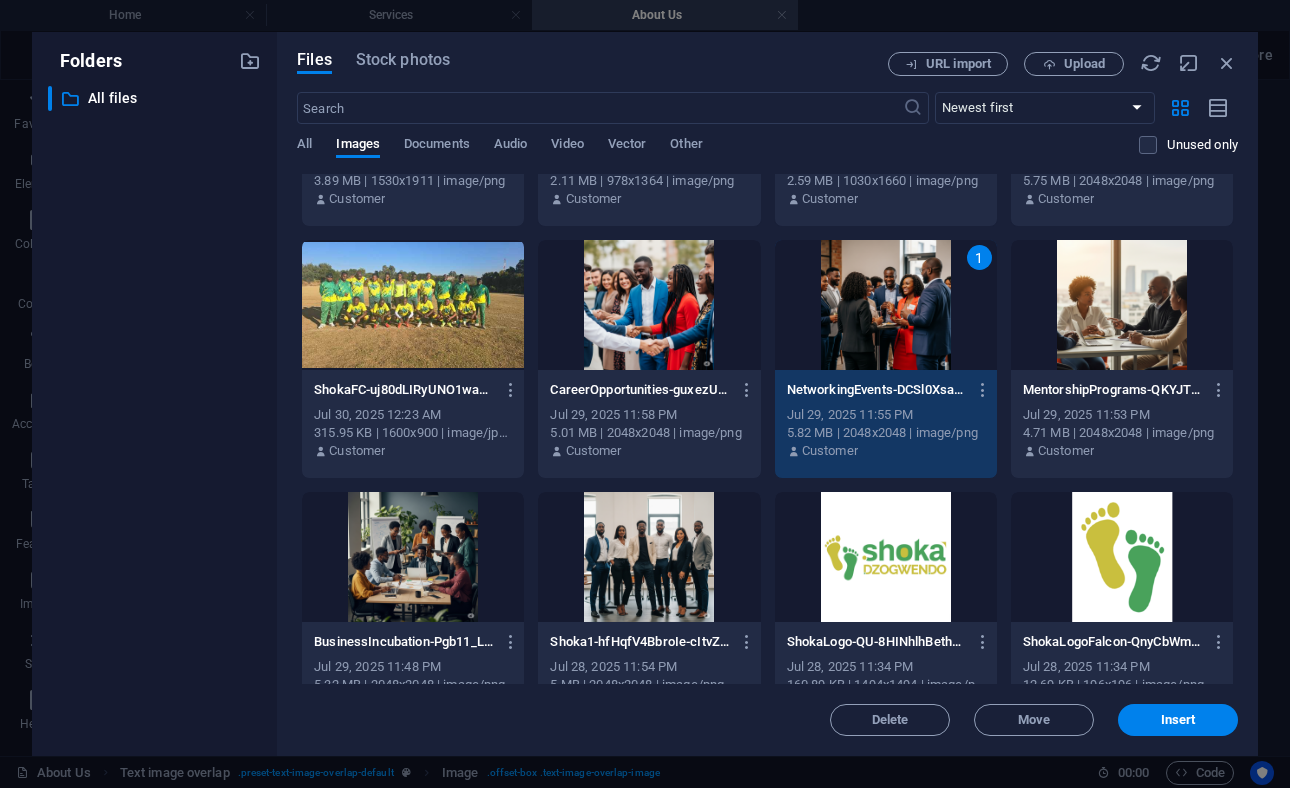 click on "1" at bounding box center (886, 305) 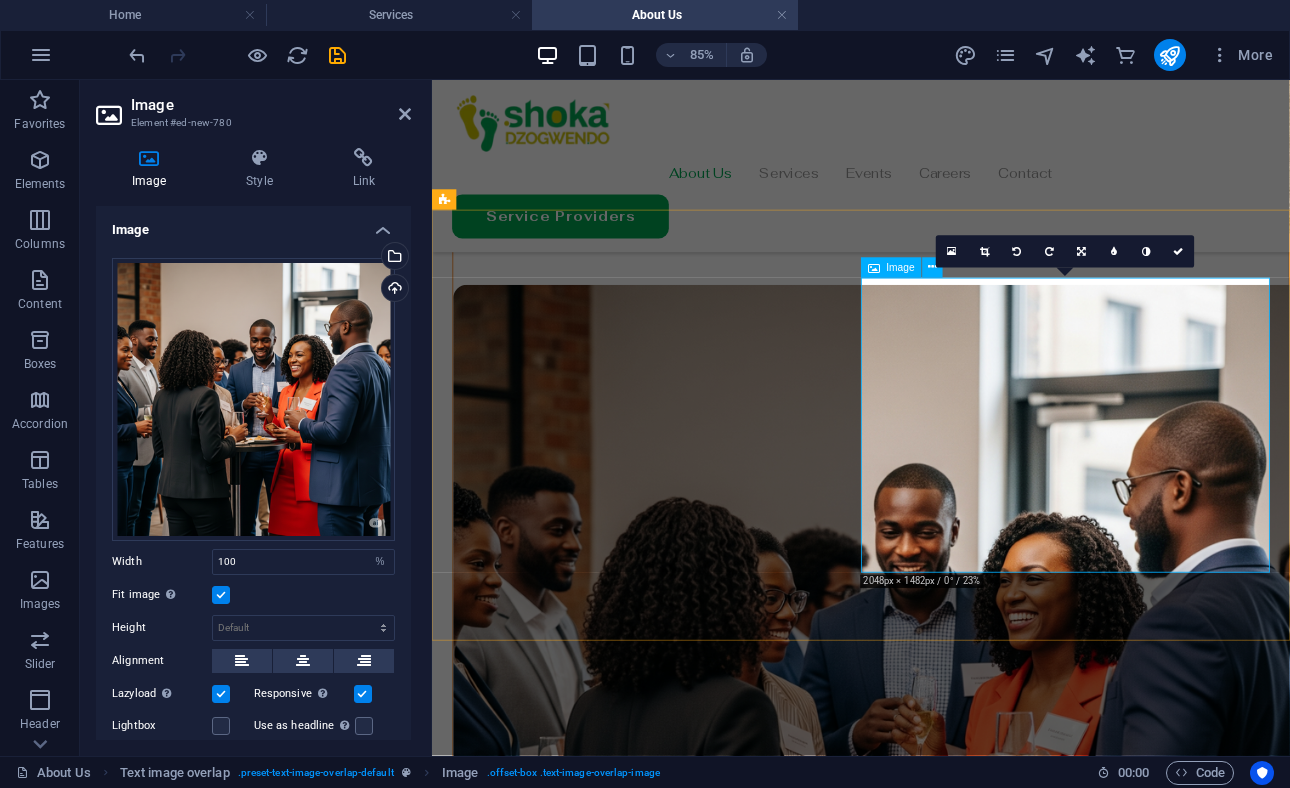 scroll, scrollTop: 2256, scrollLeft: 0, axis: vertical 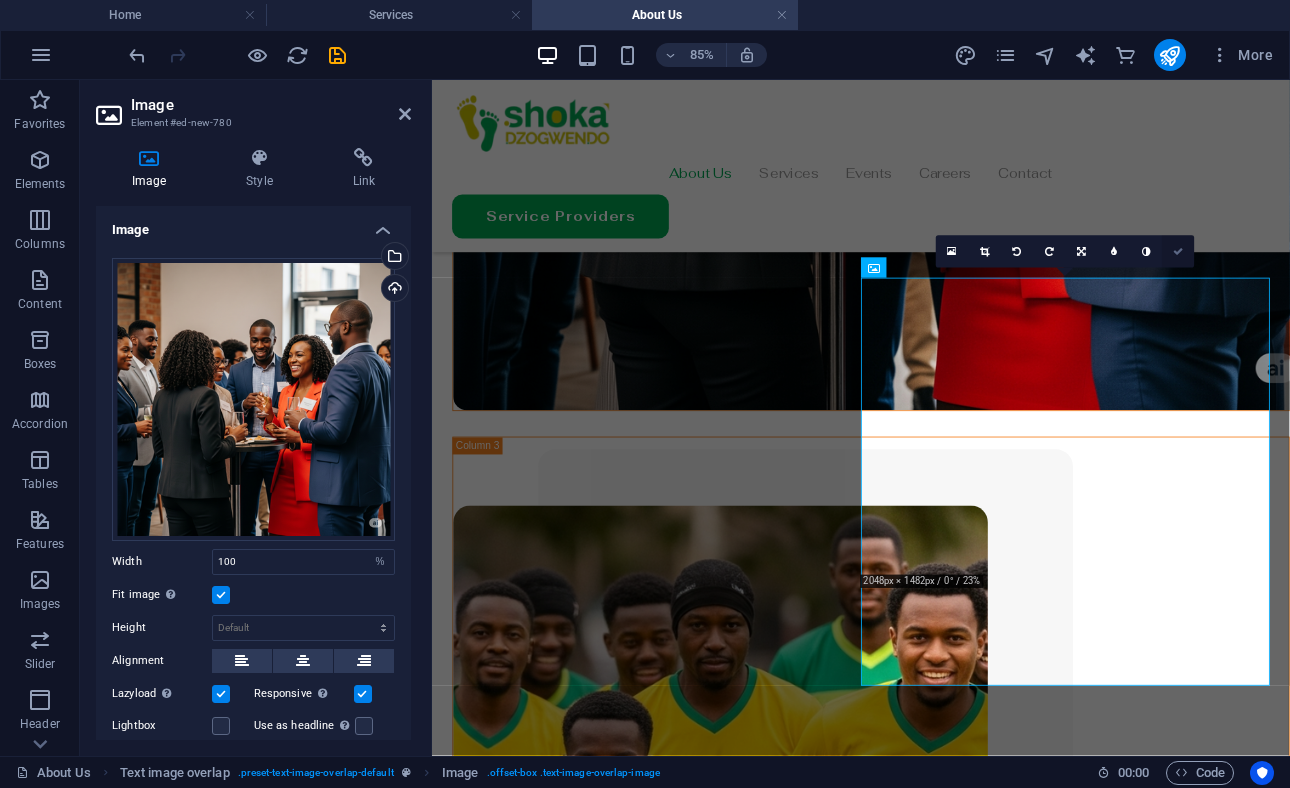 click at bounding box center [1178, 251] 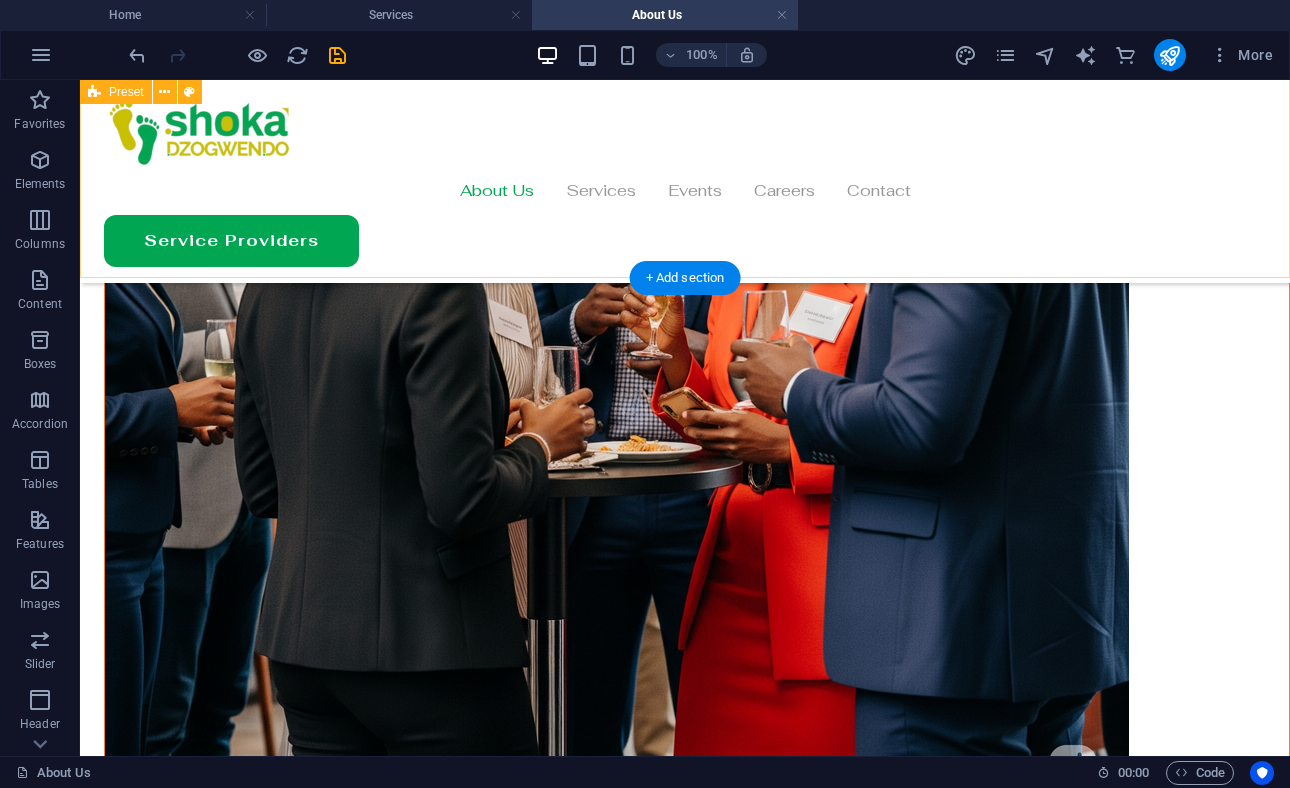 scroll, scrollTop: 2150, scrollLeft: 0, axis: vertical 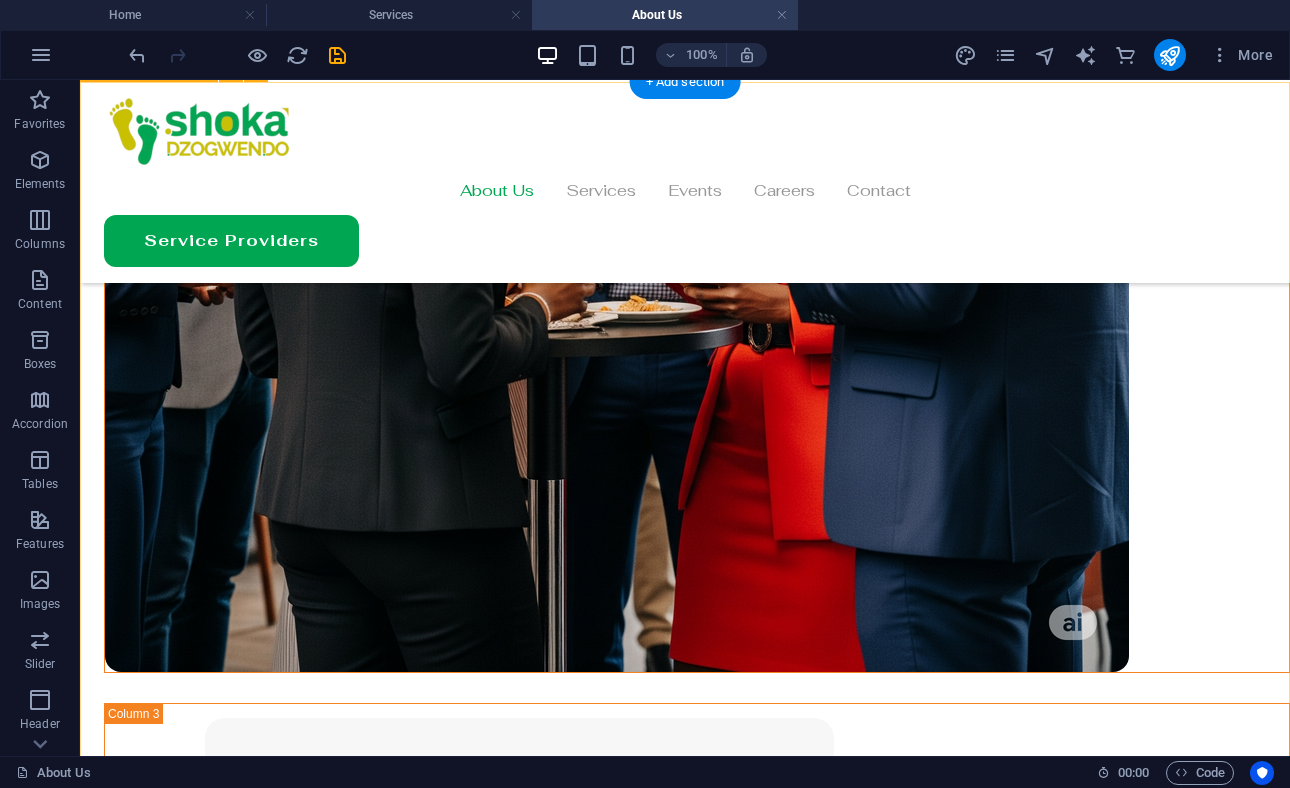 click on "Our Mission Is to foster a vibrant community of Zimbabweans abroad, promoting cultural ties, social interaction, and professional growth through a shared passion for football, networking, and community support." at bounding box center [685, 4106] 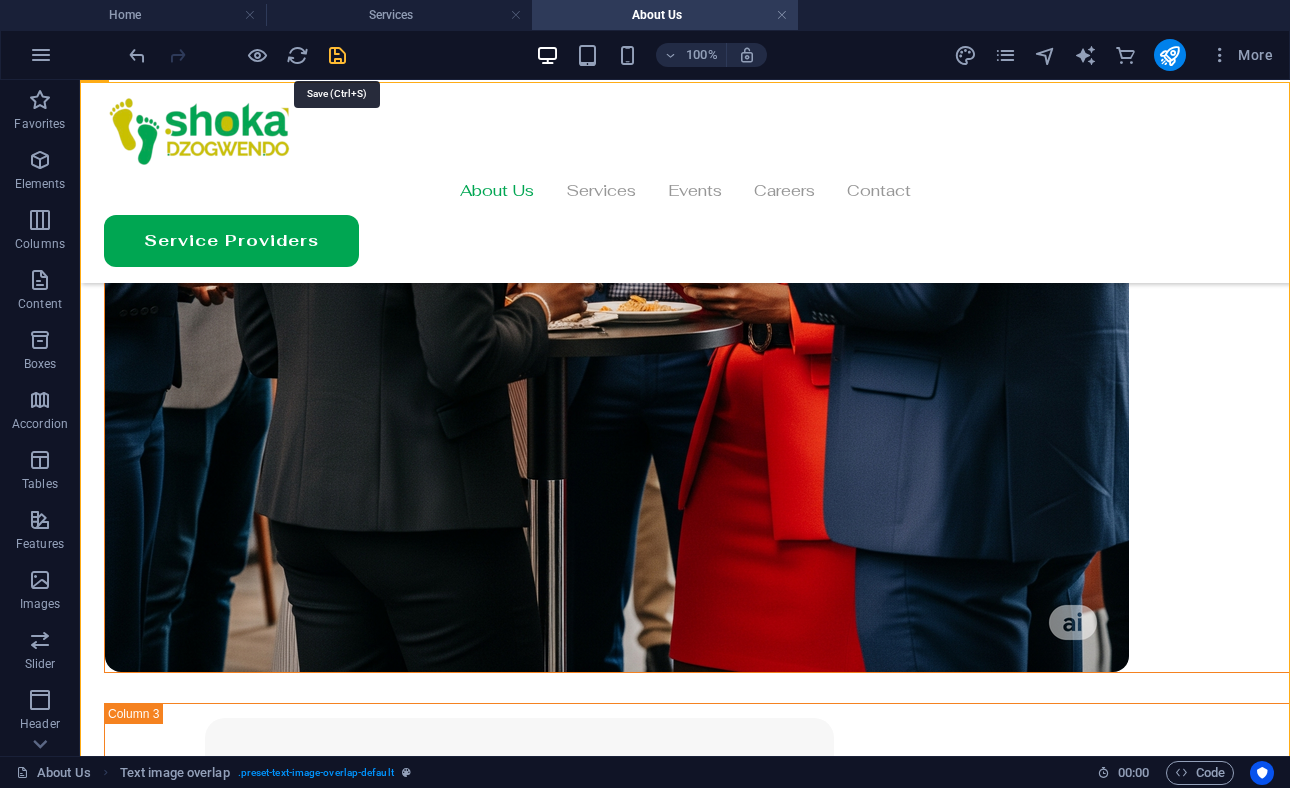 click at bounding box center [337, 55] 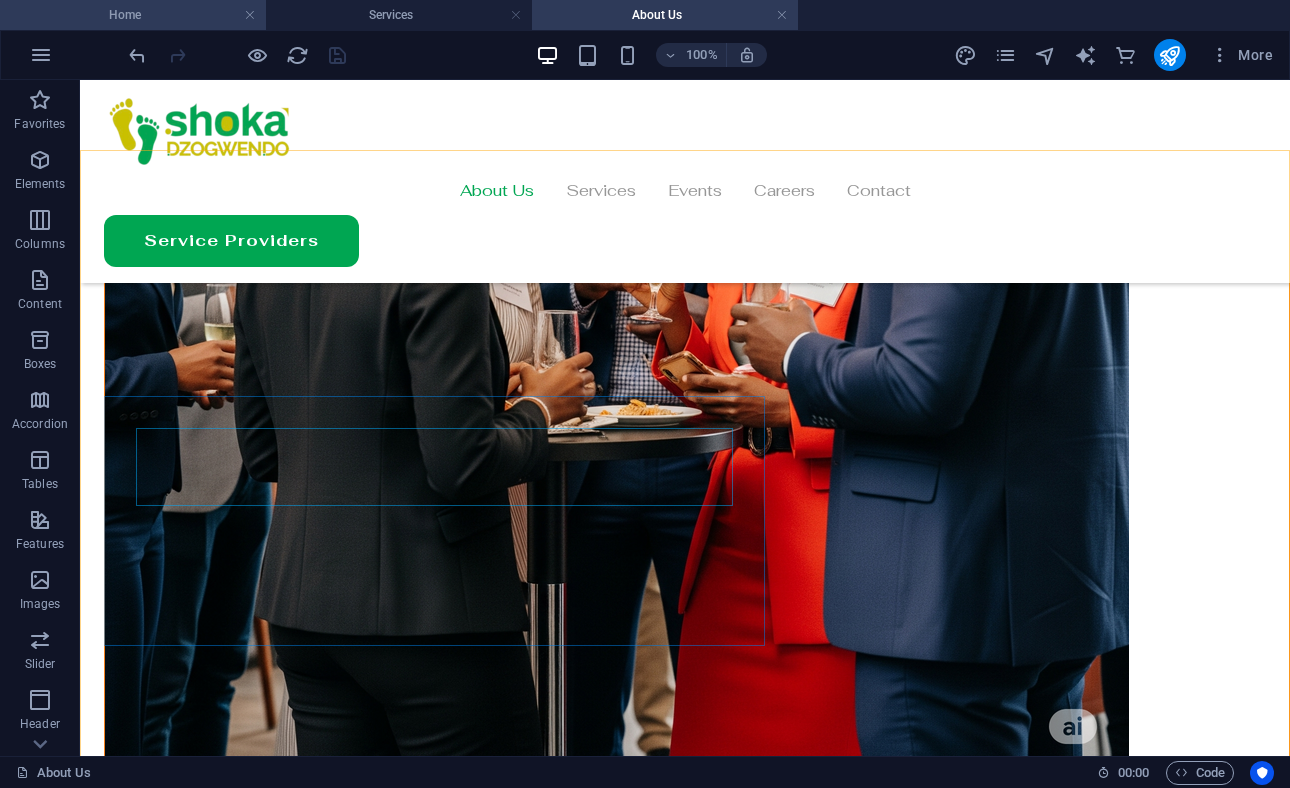 scroll, scrollTop: 2138, scrollLeft: 0, axis: vertical 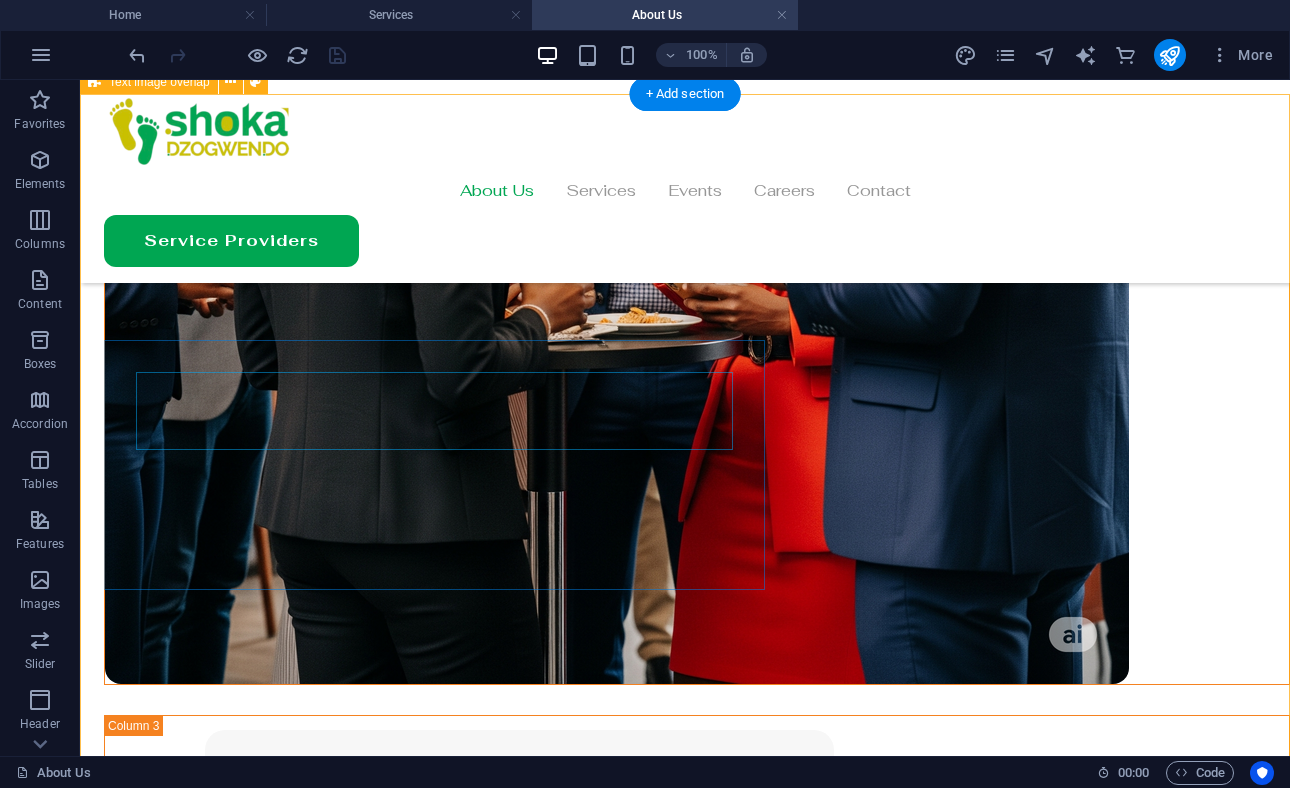click on "Our Mission Is to foster a vibrant community of Zimbabweans abroad, promoting cultural ties, social interaction, and professional growth through a shared passion for football, networking, and community support." at bounding box center [685, 4118] 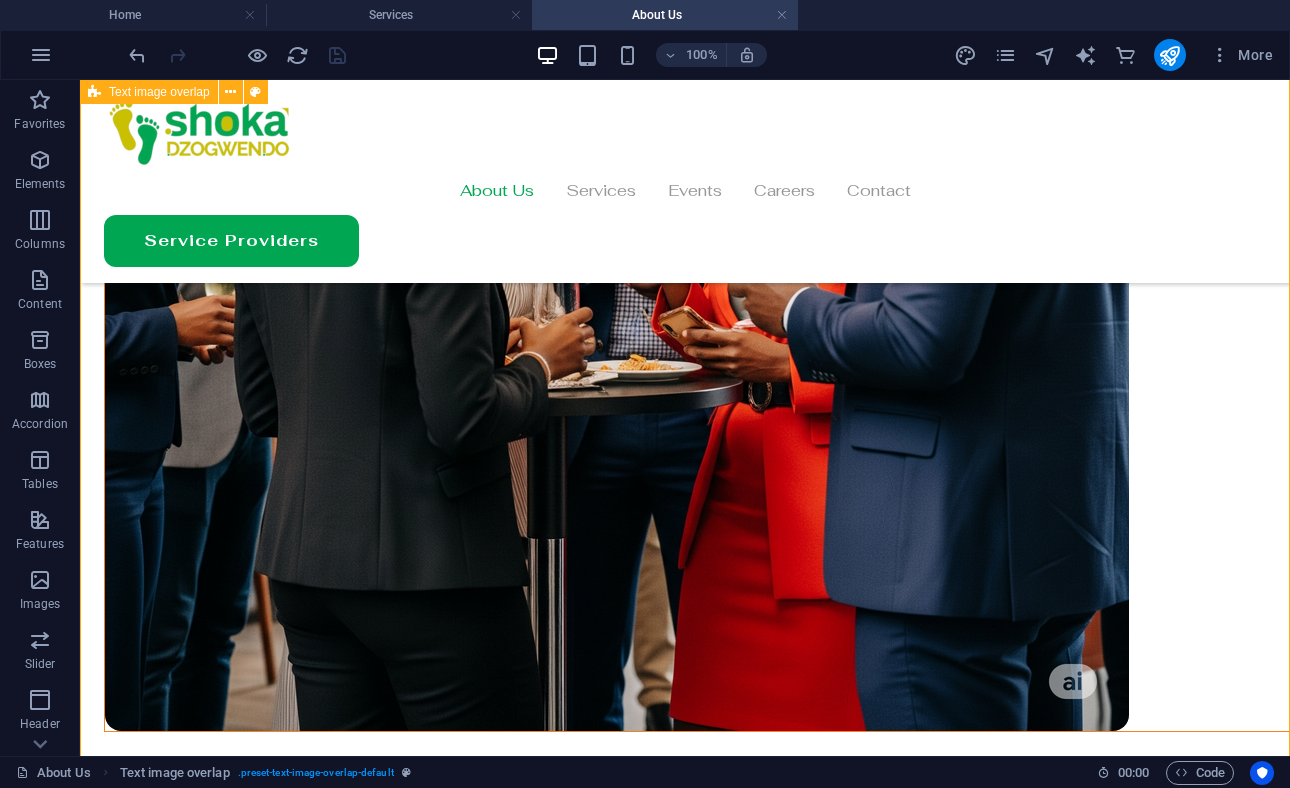 scroll, scrollTop: 2053, scrollLeft: 0, axis: vertical 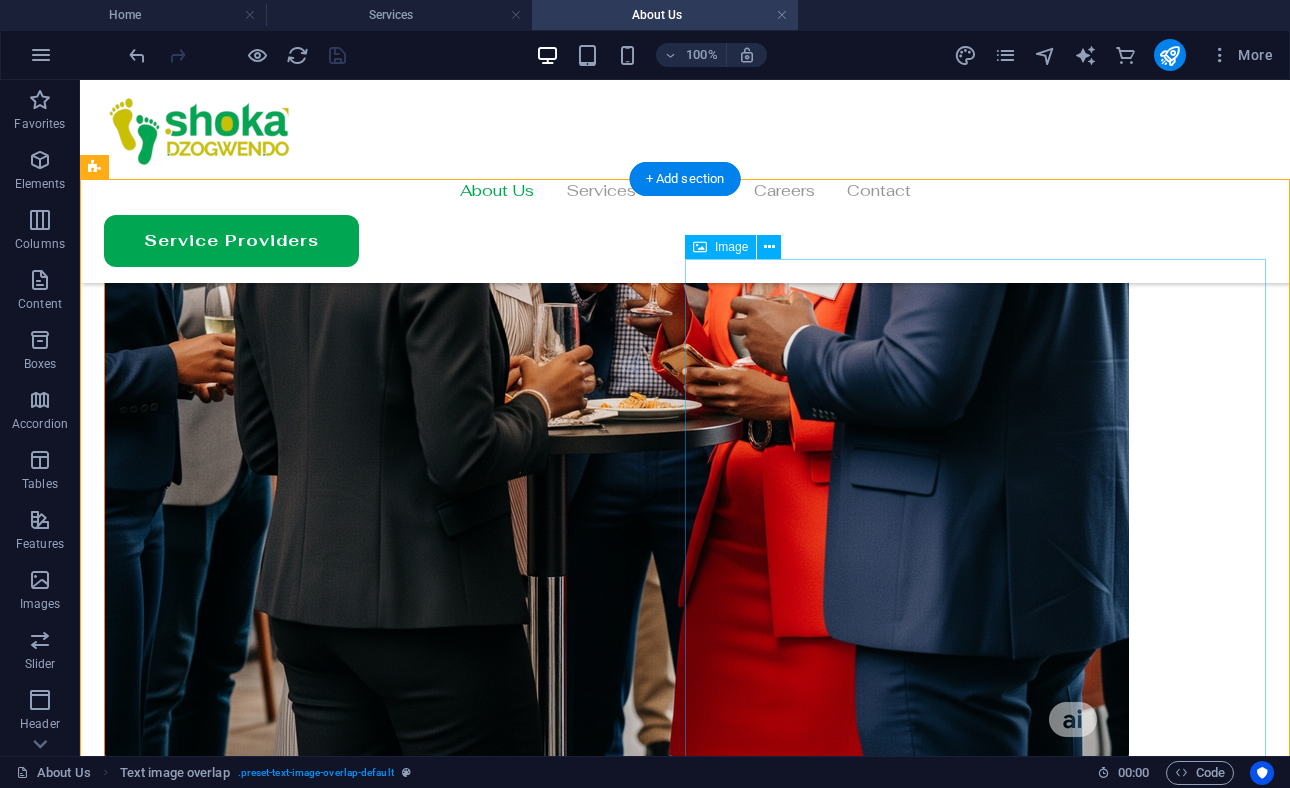 click at bounding box center [685, 4301] 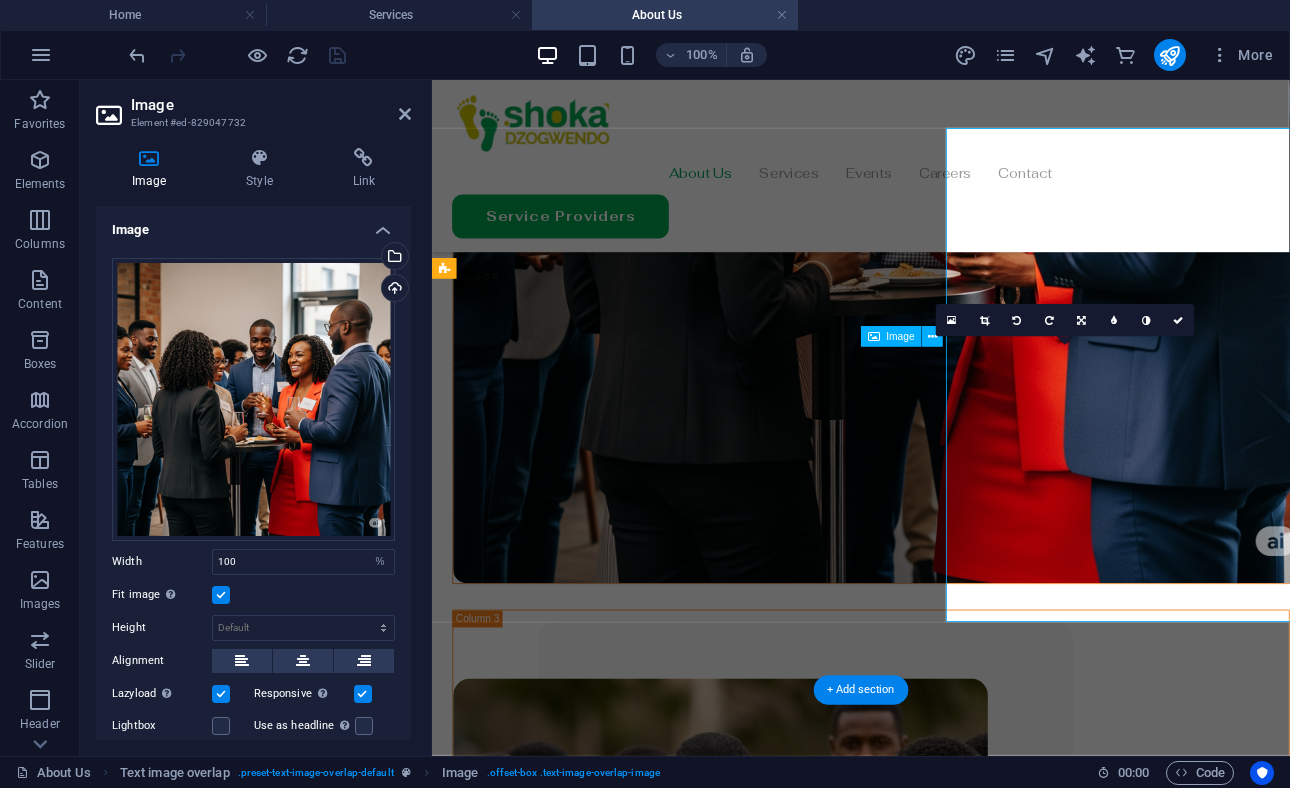 scroll, scrollTop: 2175, scrollLeft: 0, axis: vertical 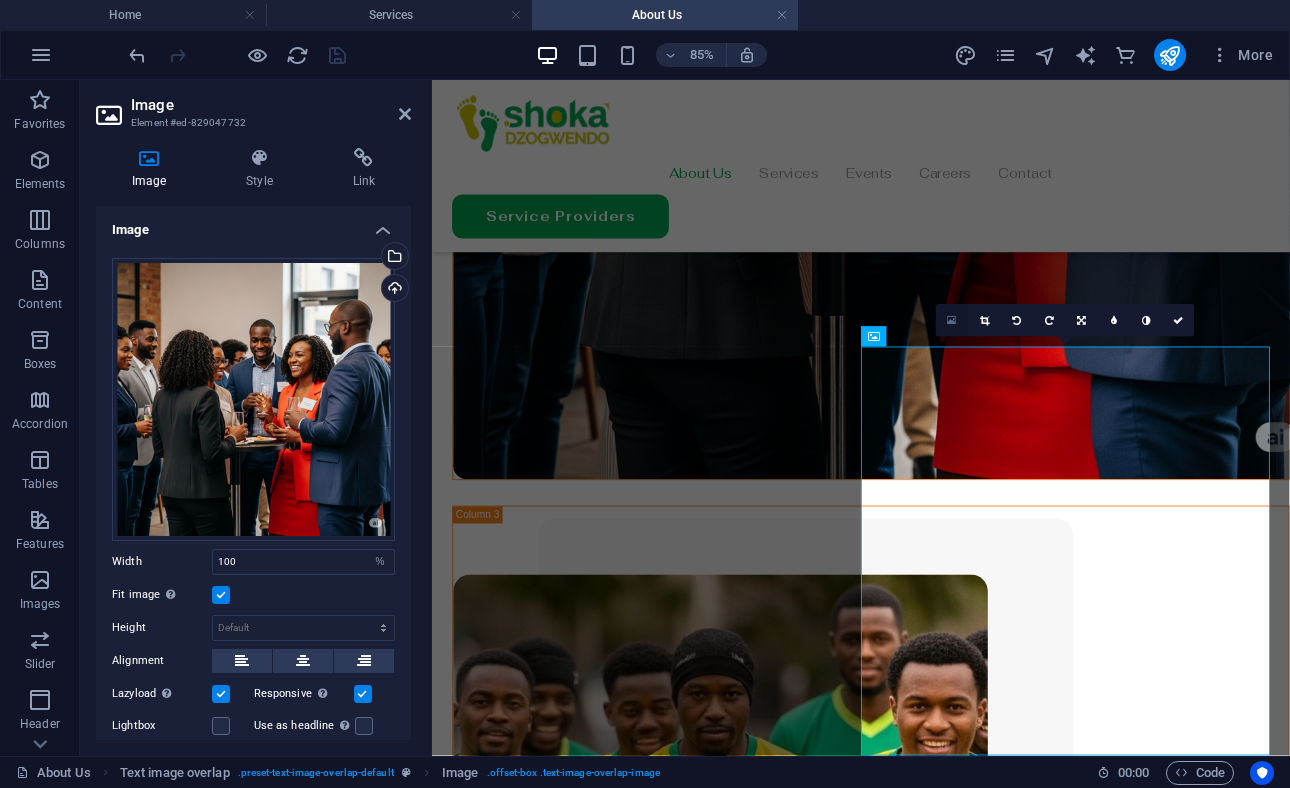 click at bounding box center [952, 321] 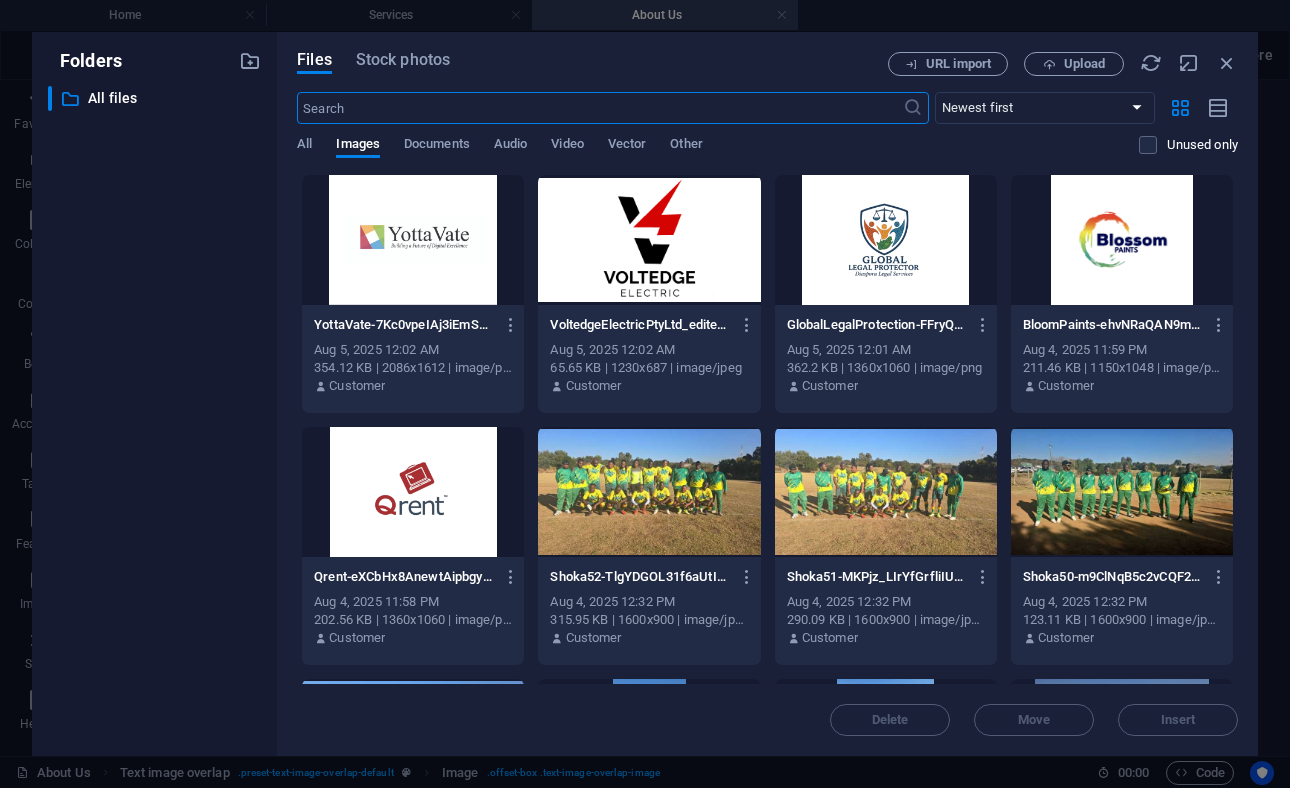 scroll, scrollTop: 1518, scrollLeft: 0, axis: vertical 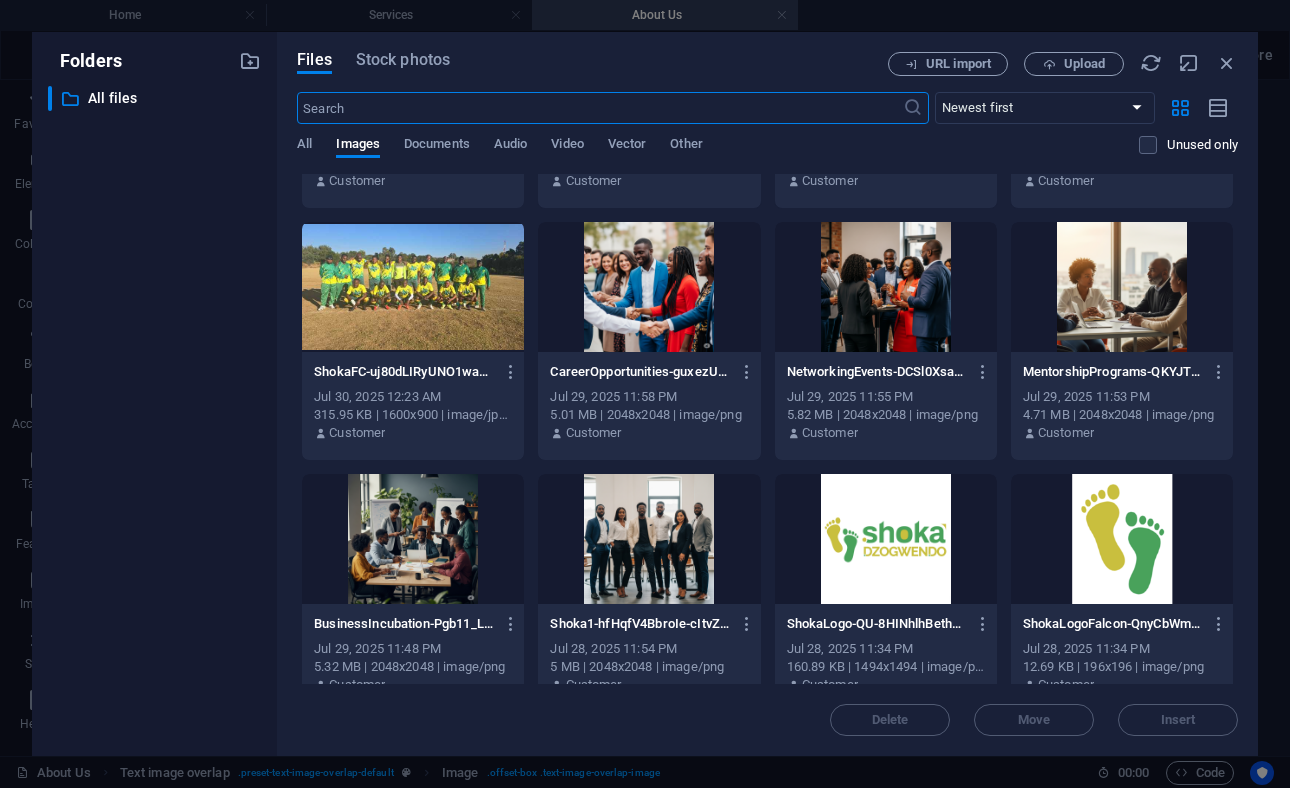 click at bounding box center (413, 539) 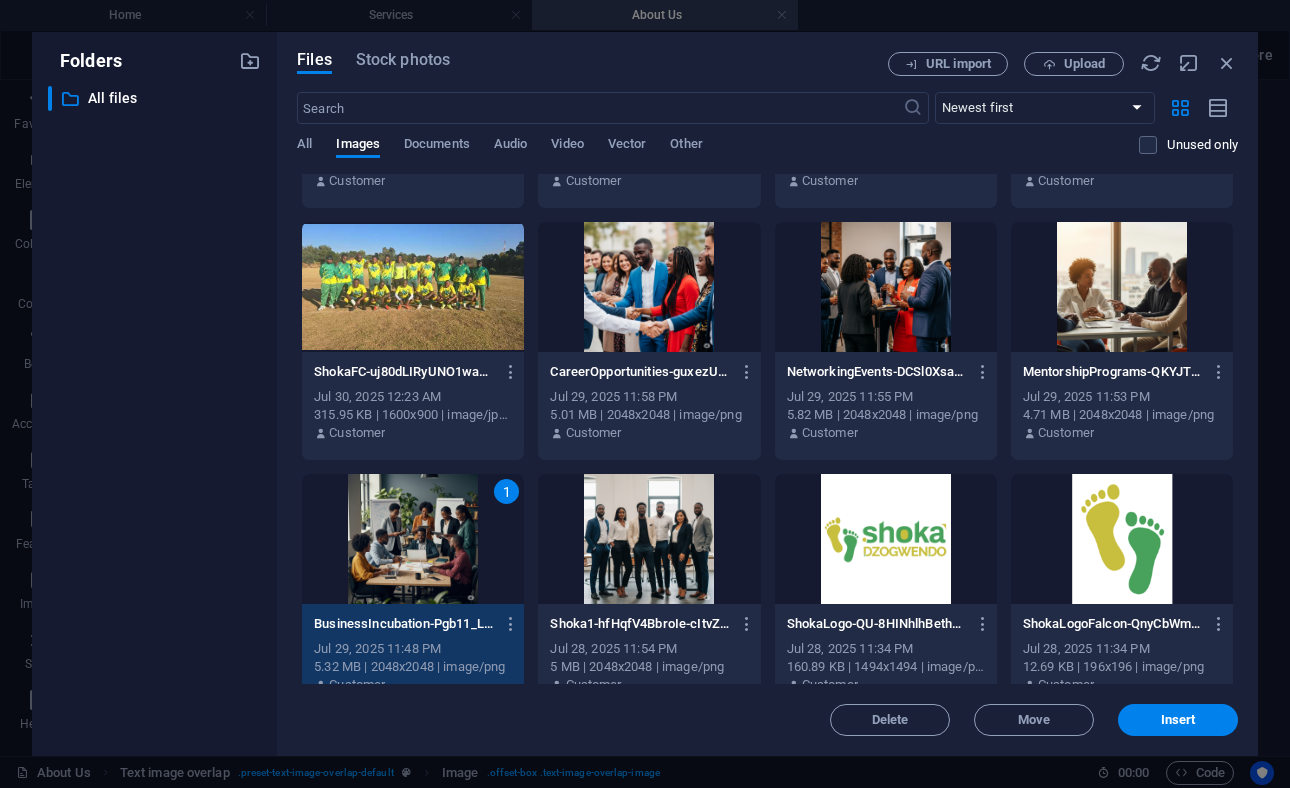 click on "1" at bounding box center (413, 539) 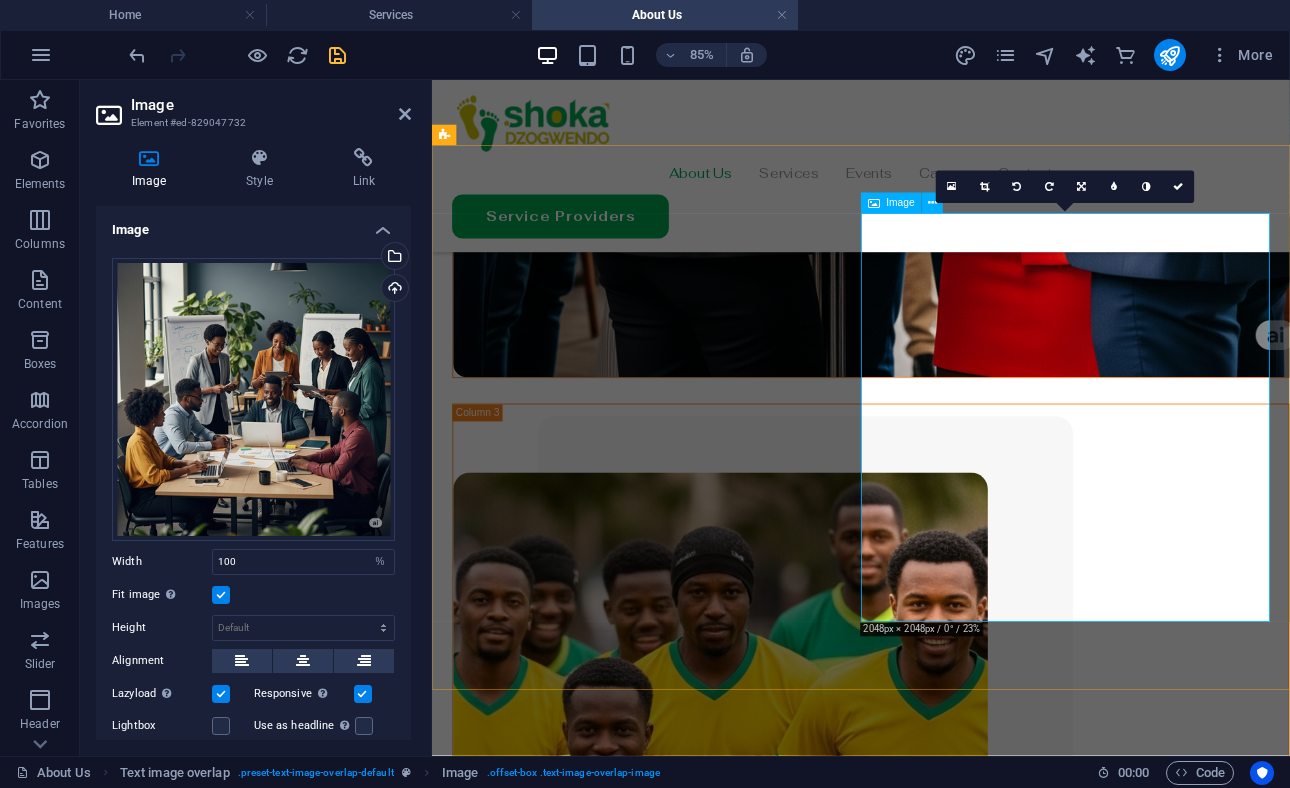 scroll, scrollTop: 2256, scrollLeft: 0, axis: vertical 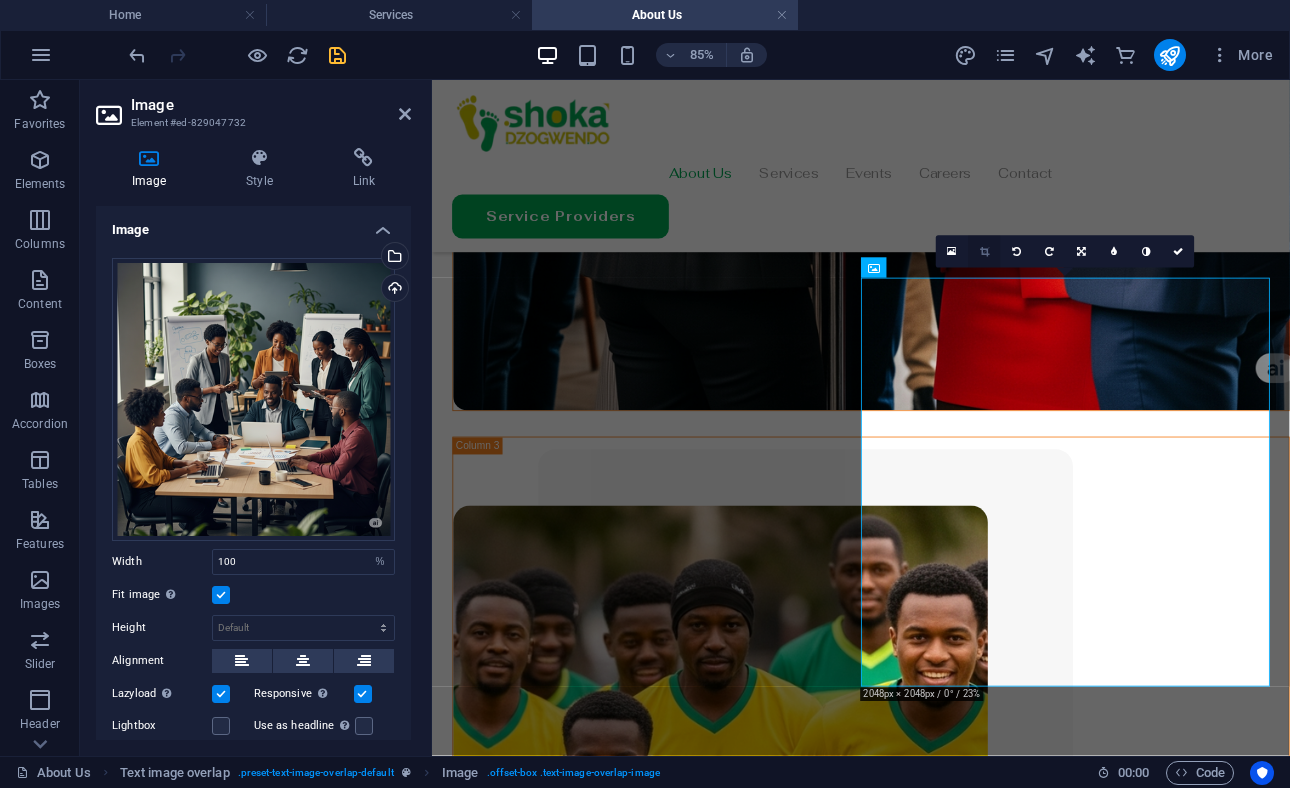 click at bounding box center [985, 252] 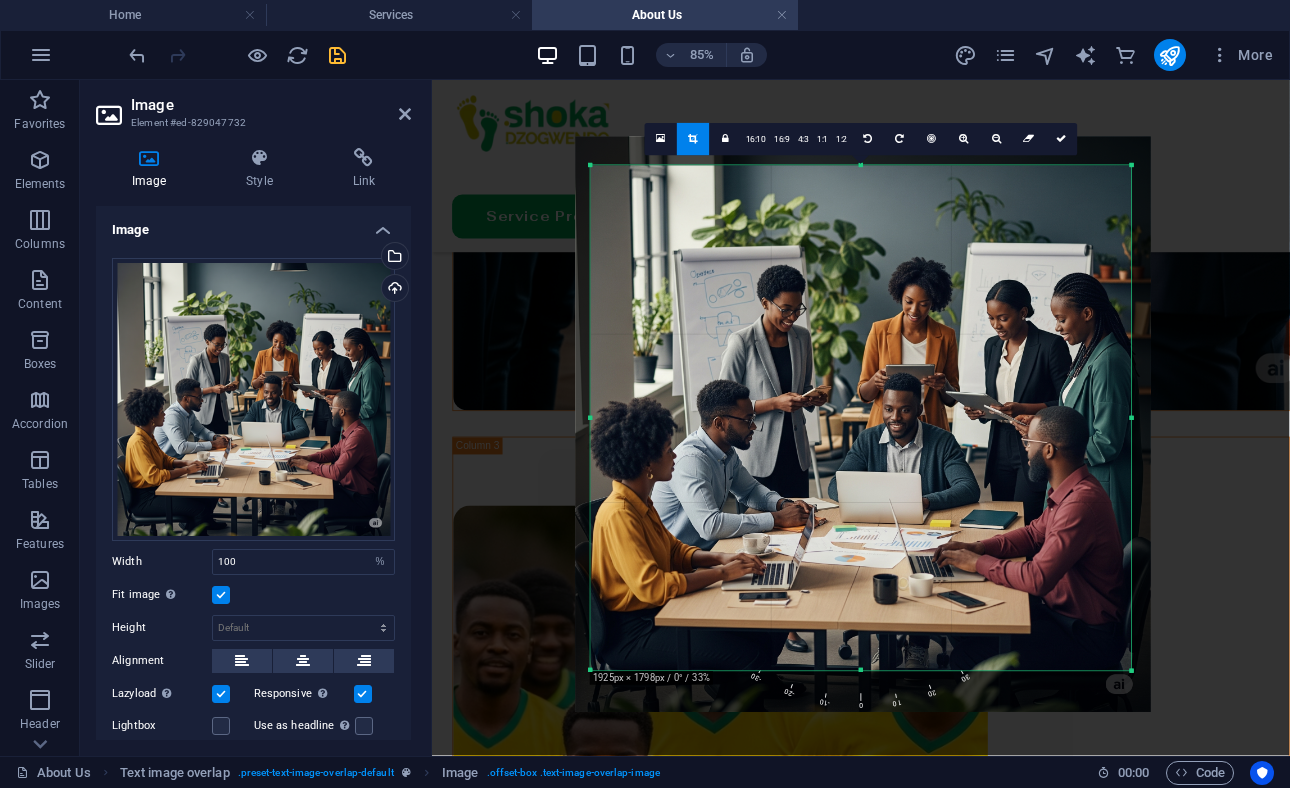 drag, startPoint x: 862, startPoint y: 687, endPoint x: 866, endPoint y: 645, distance: 42.190044 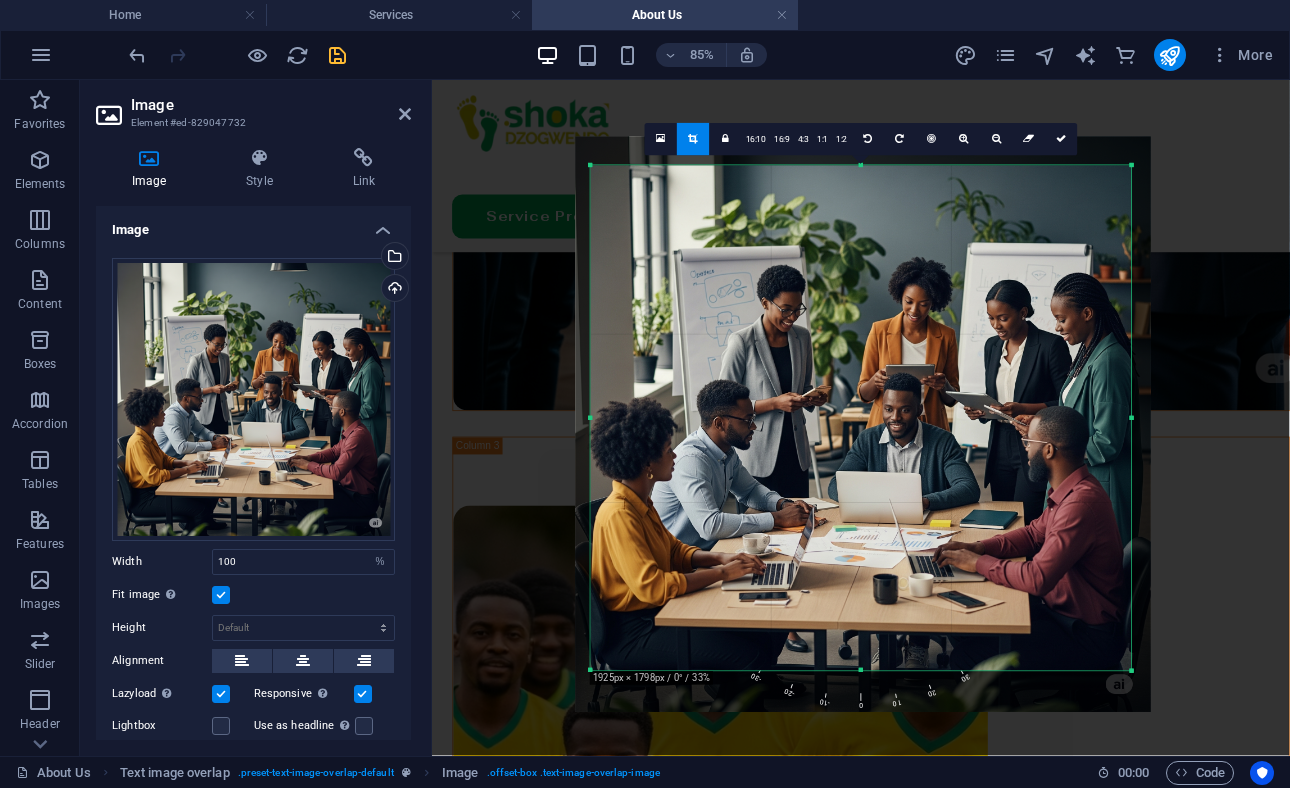 click on "180 170 160 150 140 130 120 110 100 90 80 70 60 50 40 30 20 10 0 -10 -20 -30 -40 -50 -60 -70 -80 -90 -100 -110 -120 -130 -140 -150 -160 -170 1925px × 1798px / 0° / 33% 16:10 16:9 4:3 1:1 1:2 0" at bounding box center [861, 417] 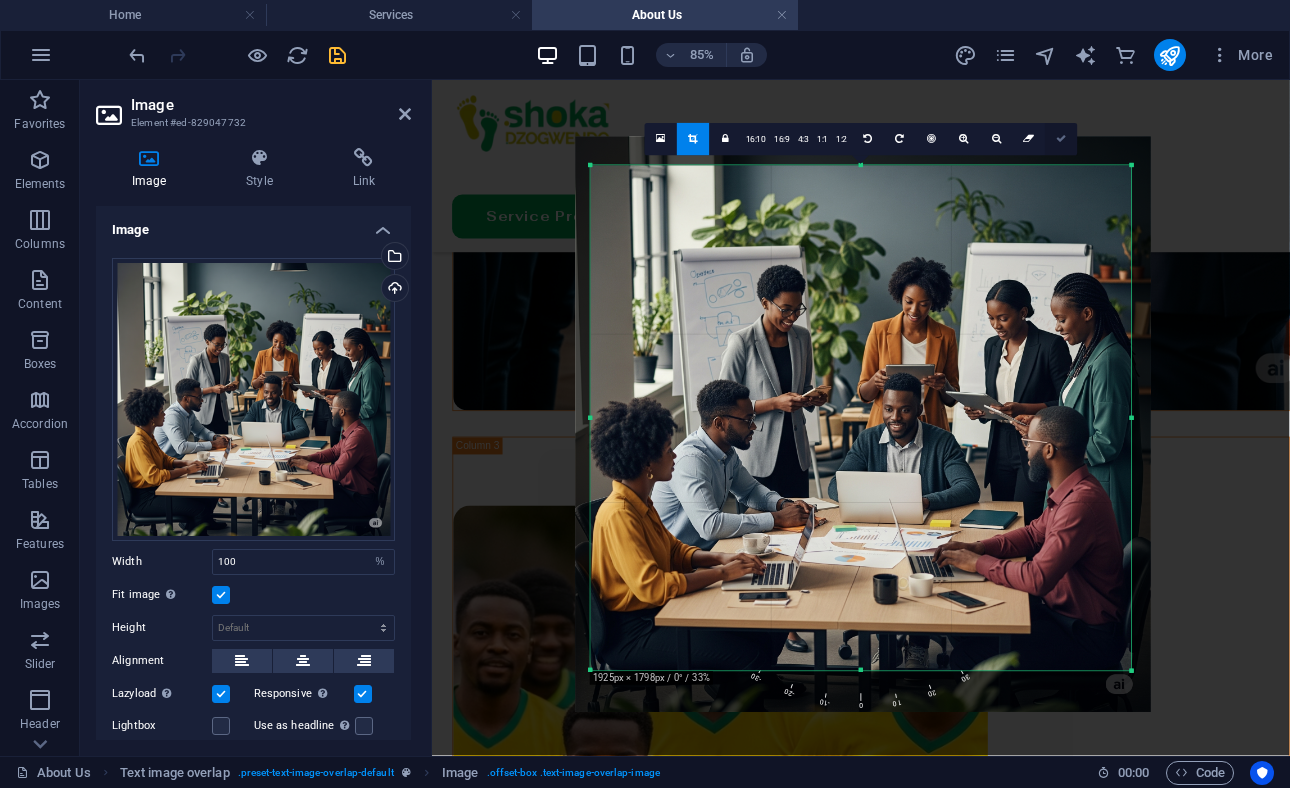 click at bounding box center [1061, 139] 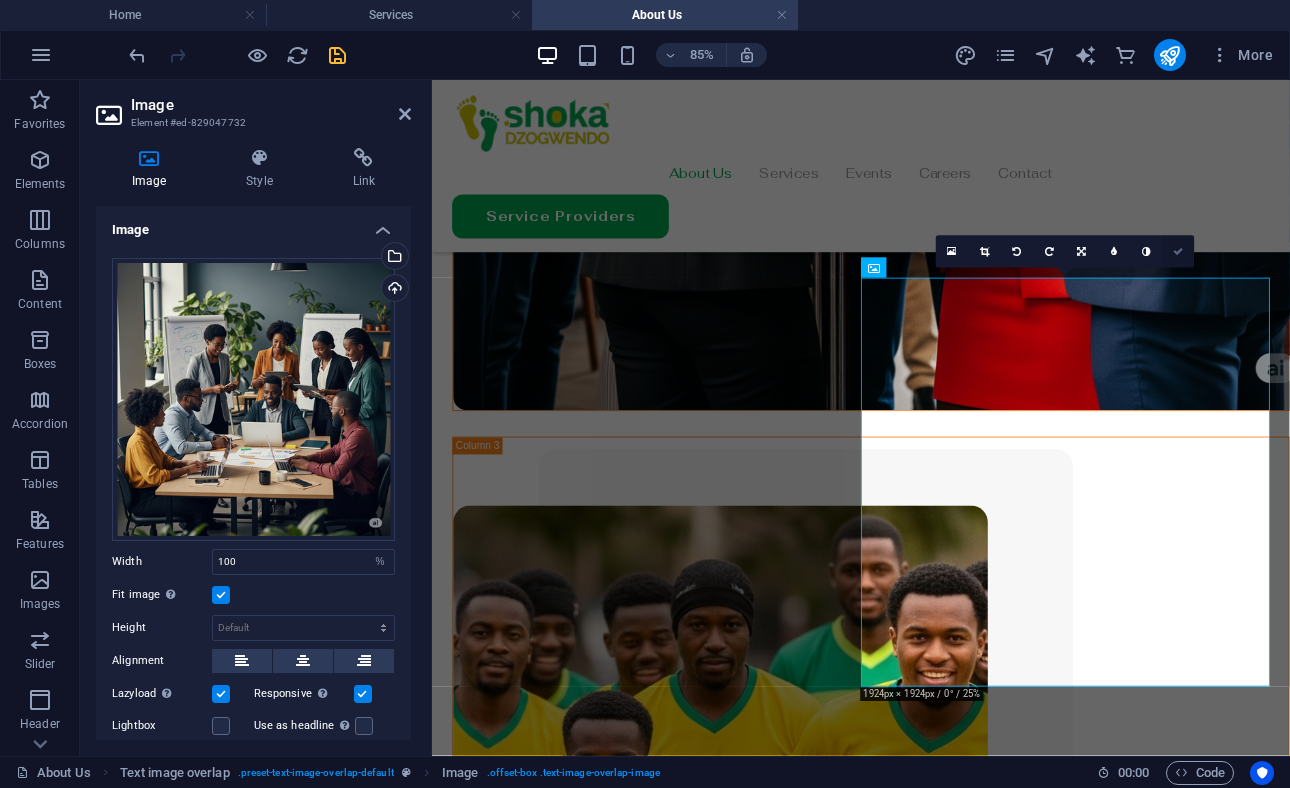 click at bounding box center (1178, 252) 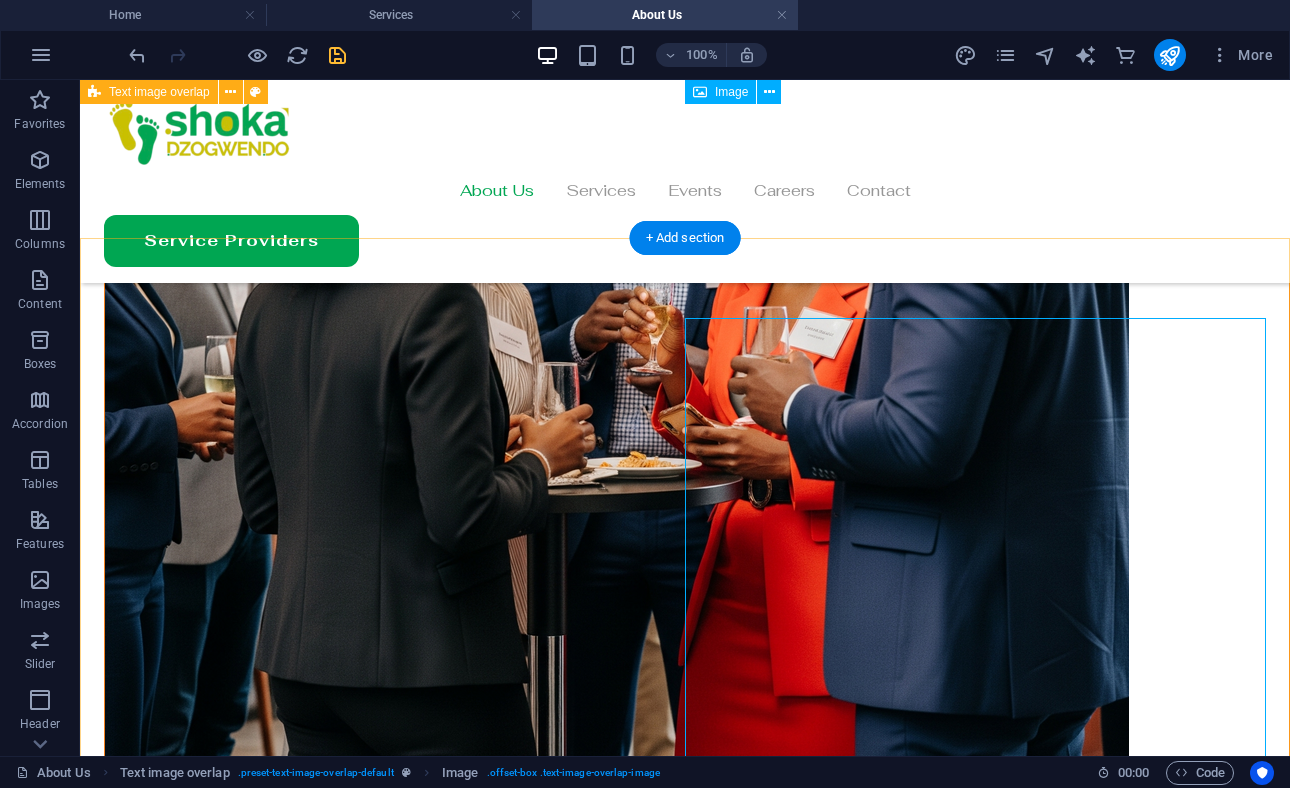 scroll, scrollTop: 1883, scrollLeft: 0, axis: vertical 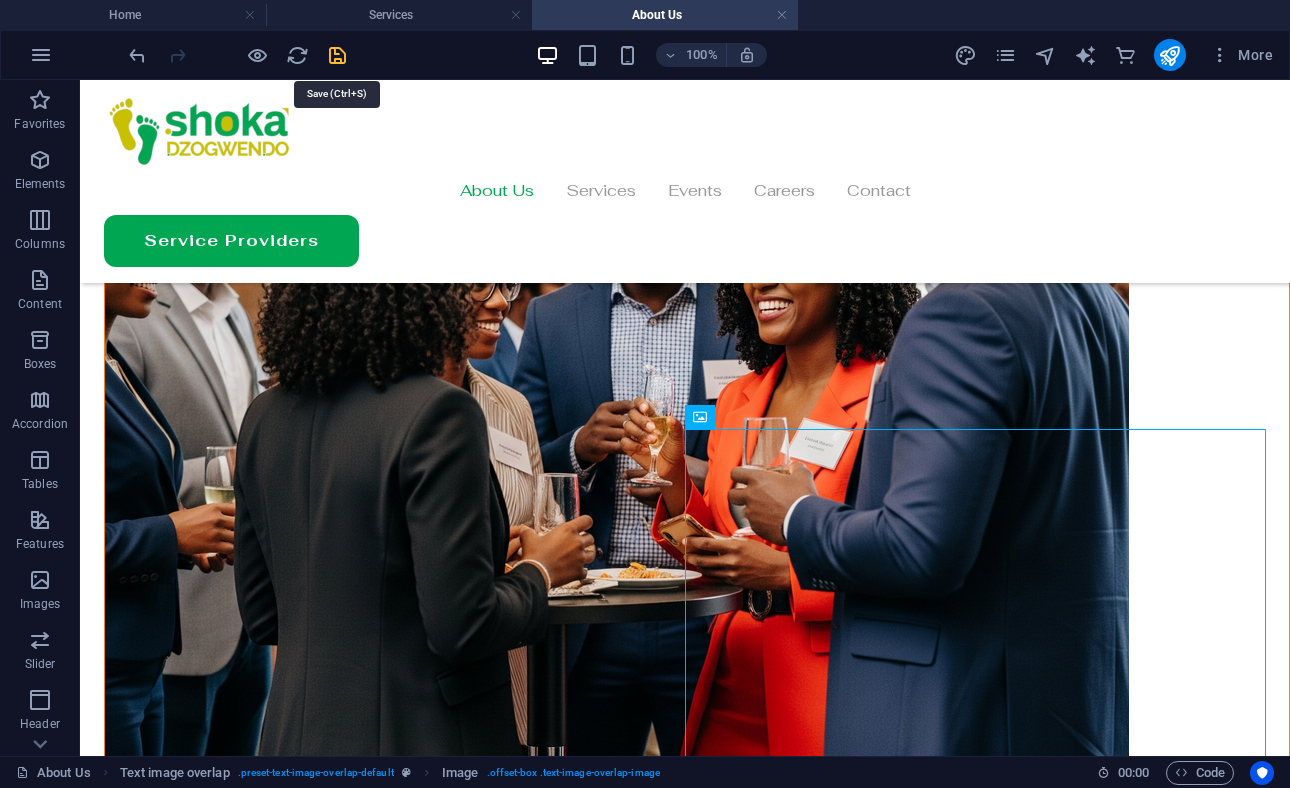 click at bounding box center [337, 55] 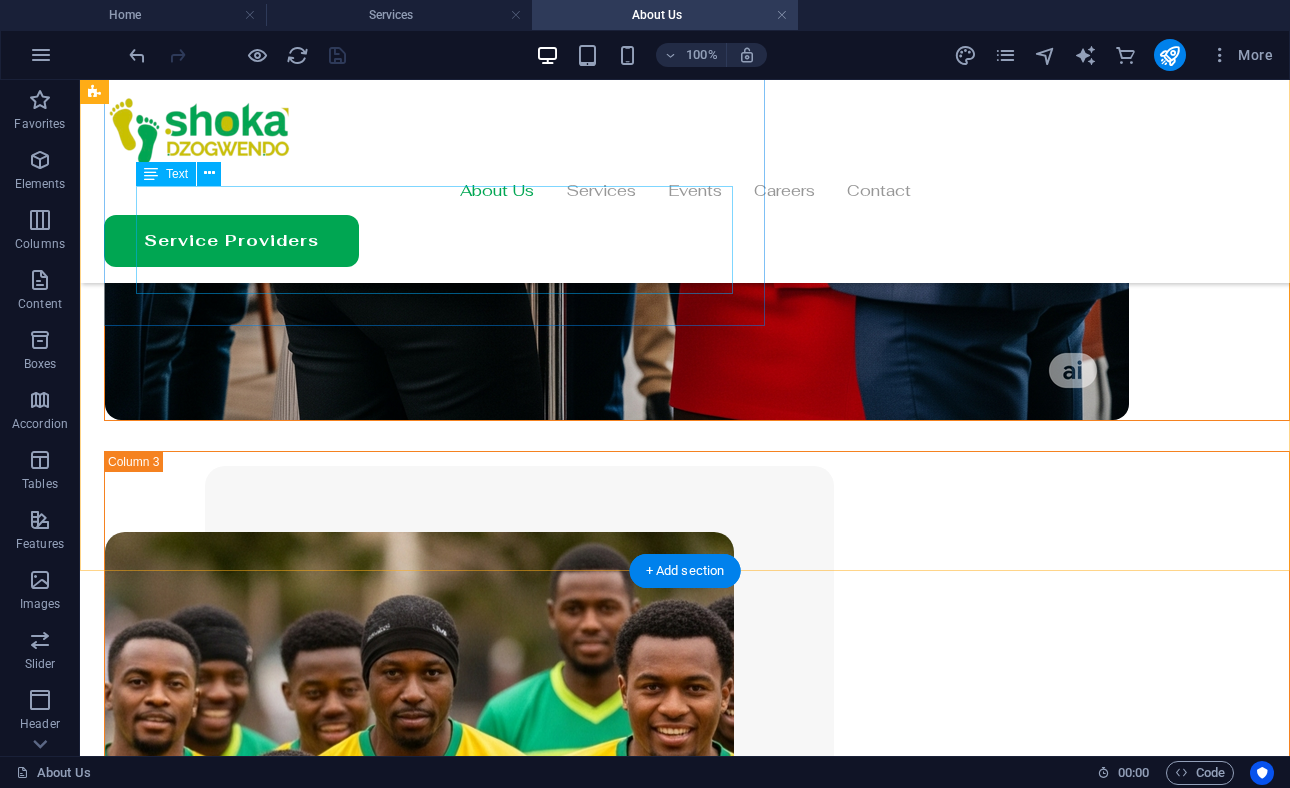 scroll, scrollTop: 2415, scrollLeft: 0, axis: vertical 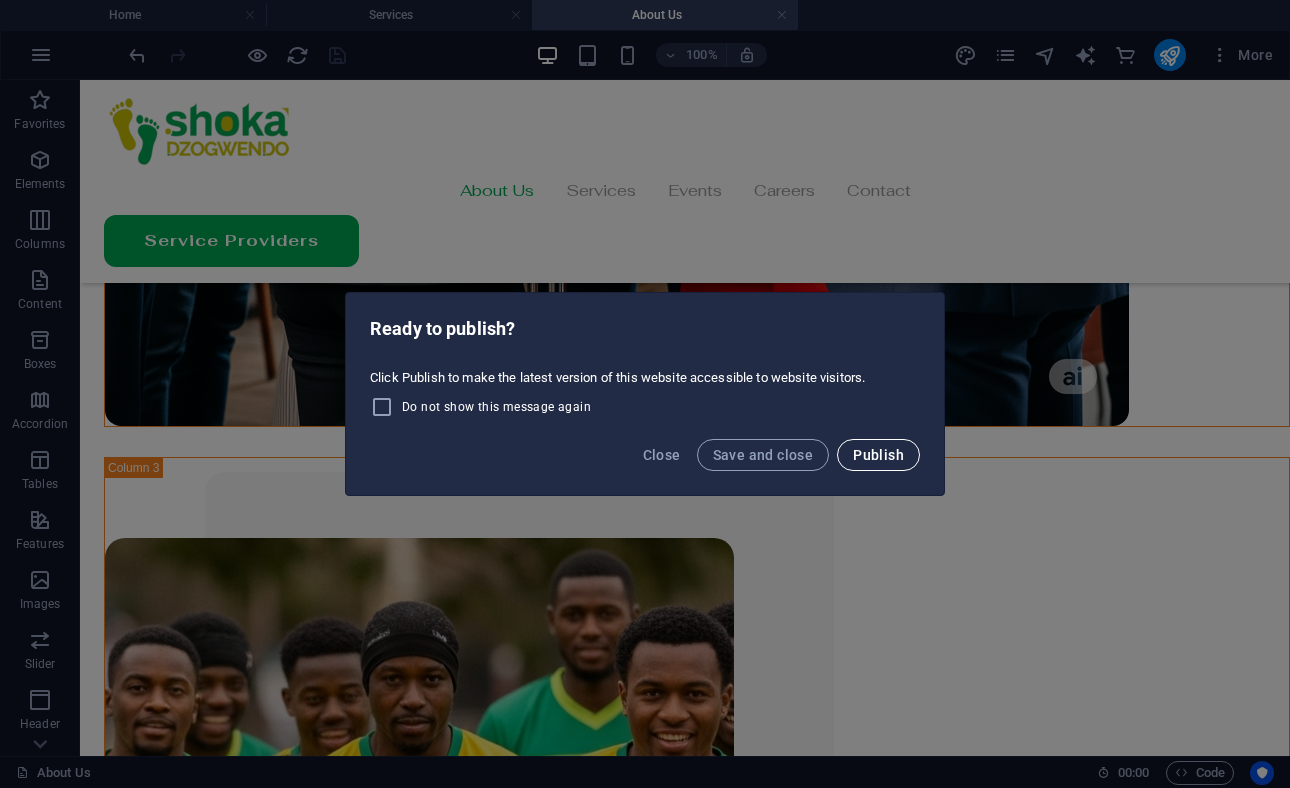 click on "Publish" at bounding box center [878, 455] 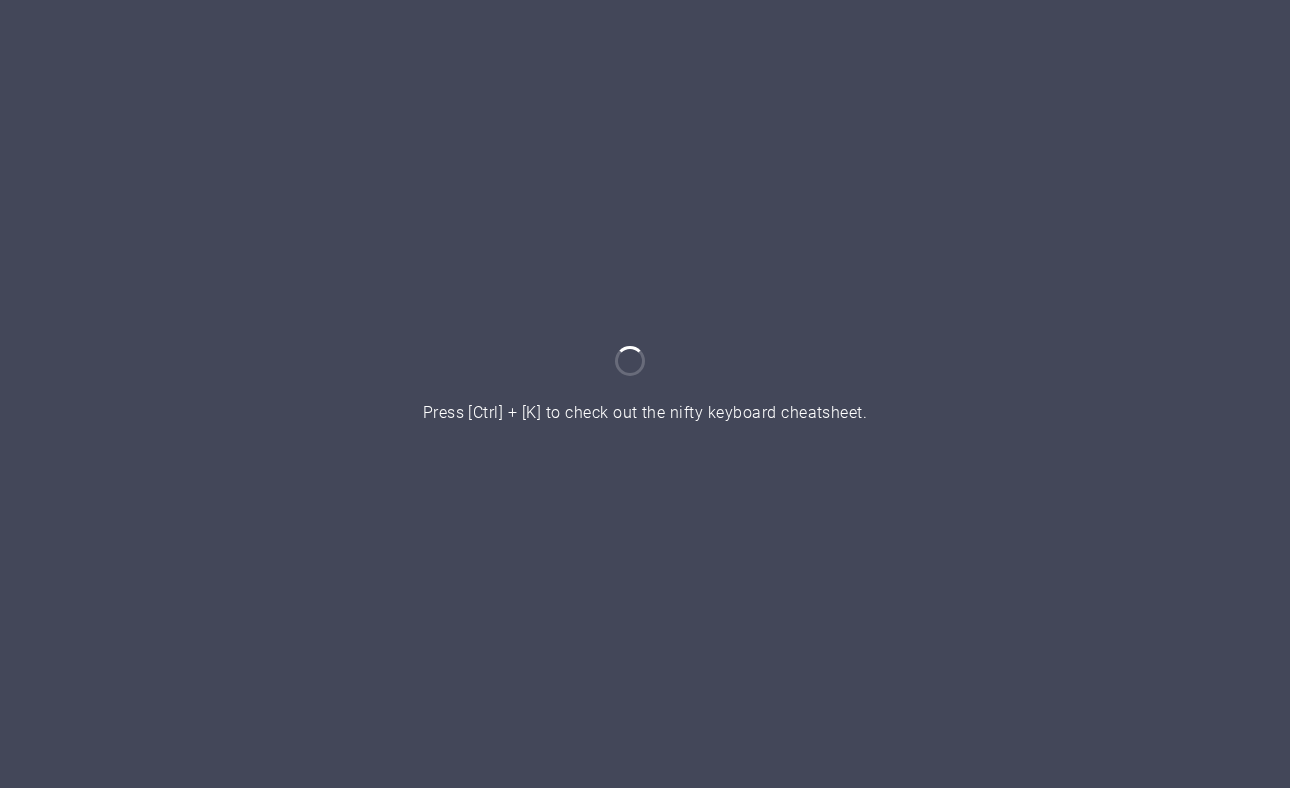 scroll, scrollTop: 0, scrollLeft: 0, axis: both 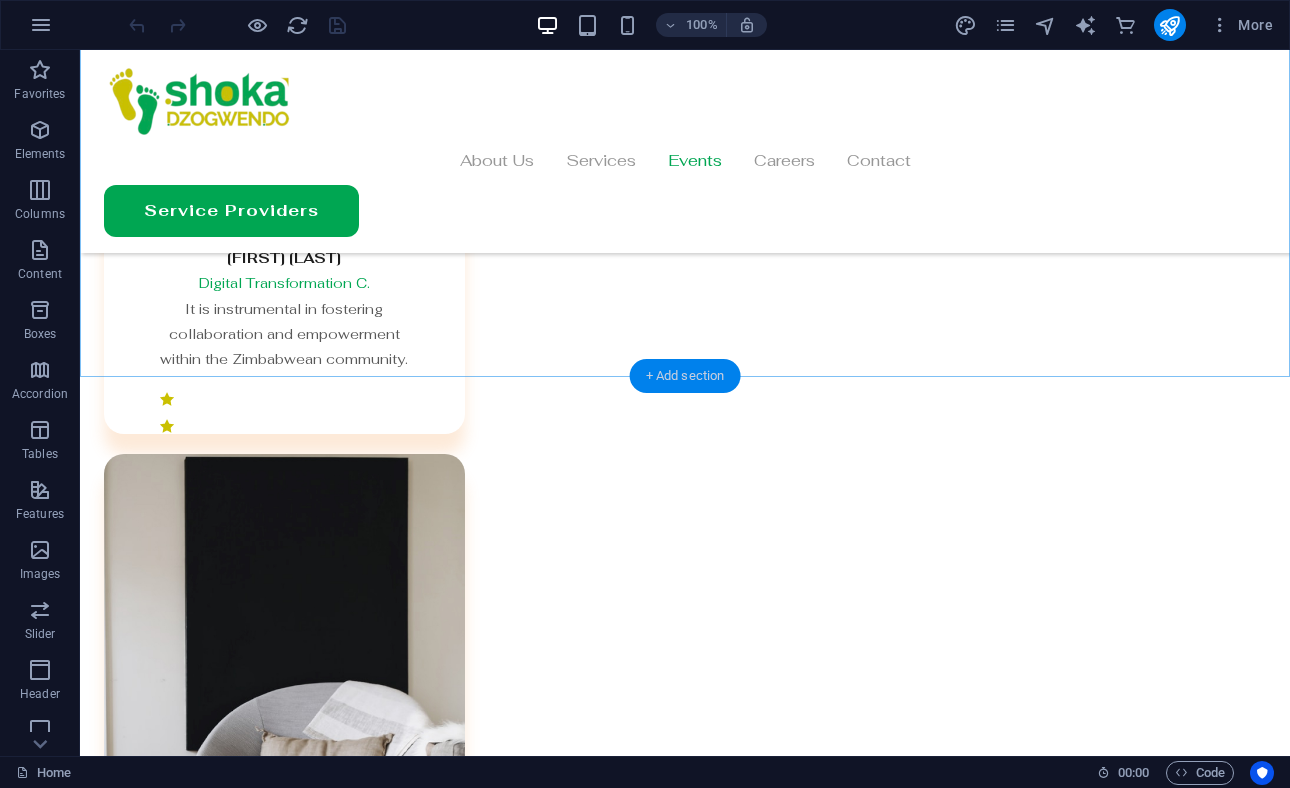 click on "+ Add section" at bounding box center [685, 376] 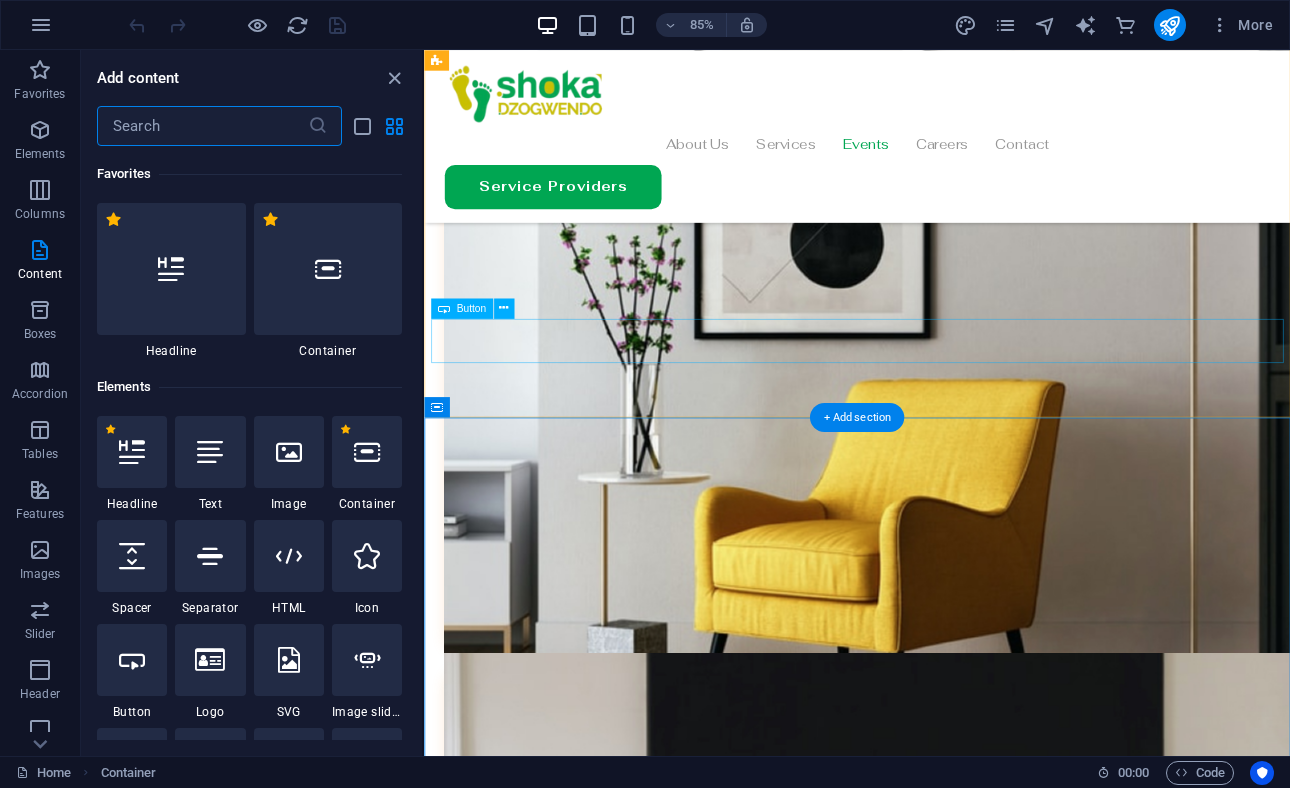 scroll, scrollTop: 4257, scrollLeft: 0, axis: vertical 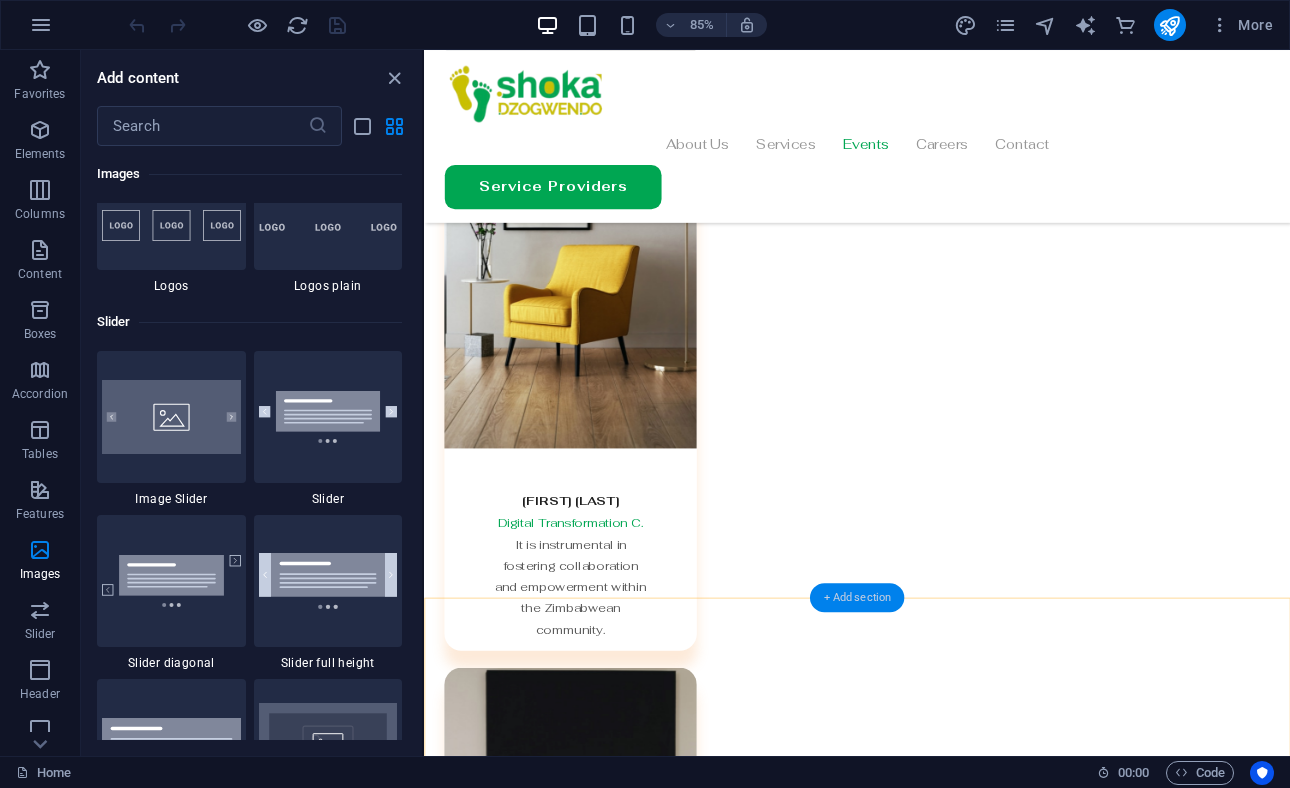 click on "+ Add section" at bounding box center (857, 597) 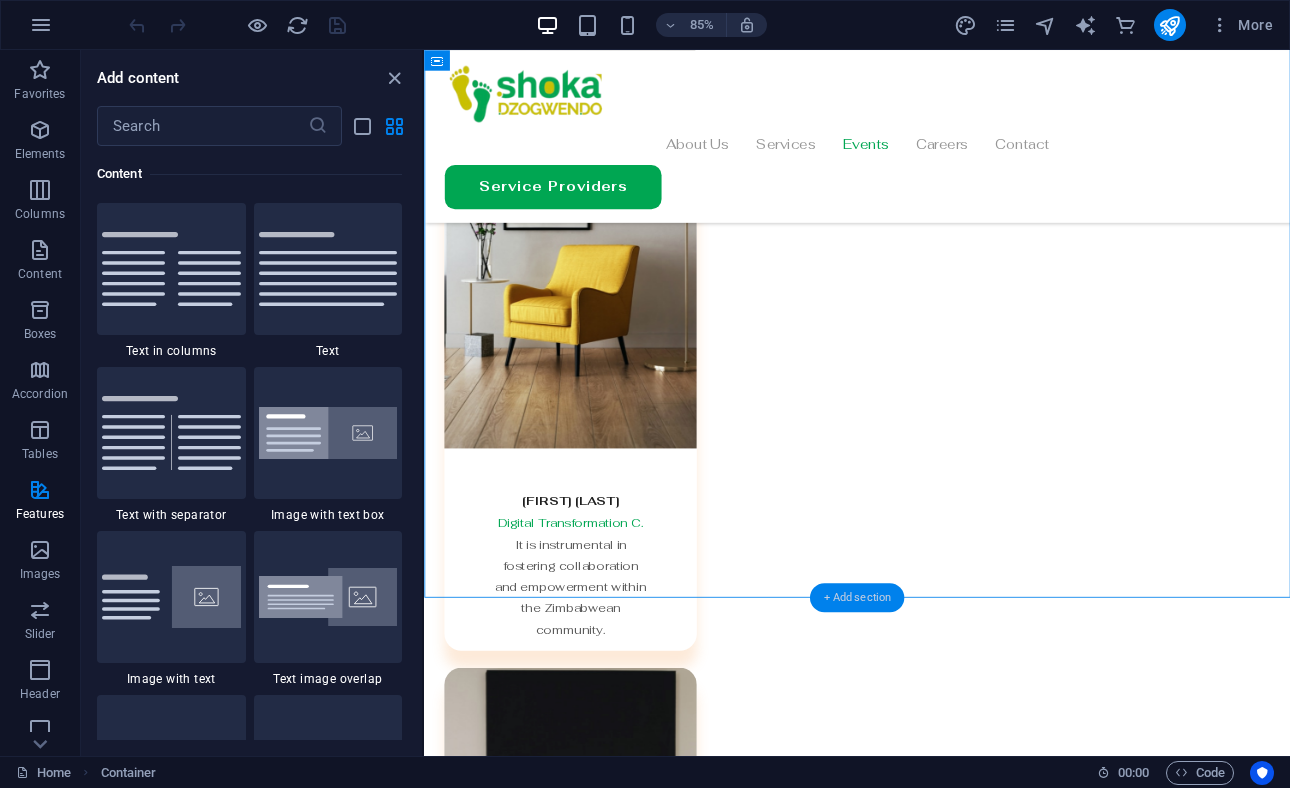 scroll, scrollTop: 3499, scrollLeft: 0, axis: vertical 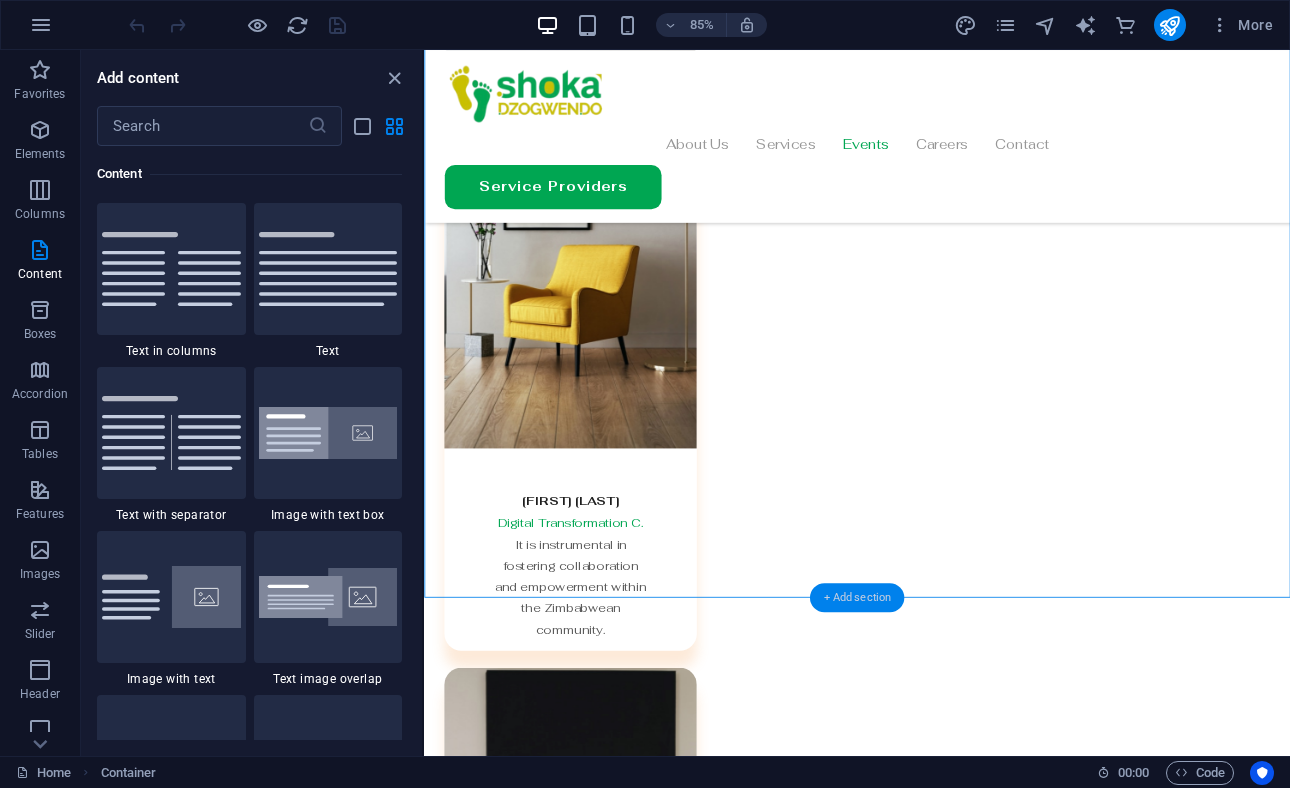 click on "+ Add section" at bounding box center [857, 597] 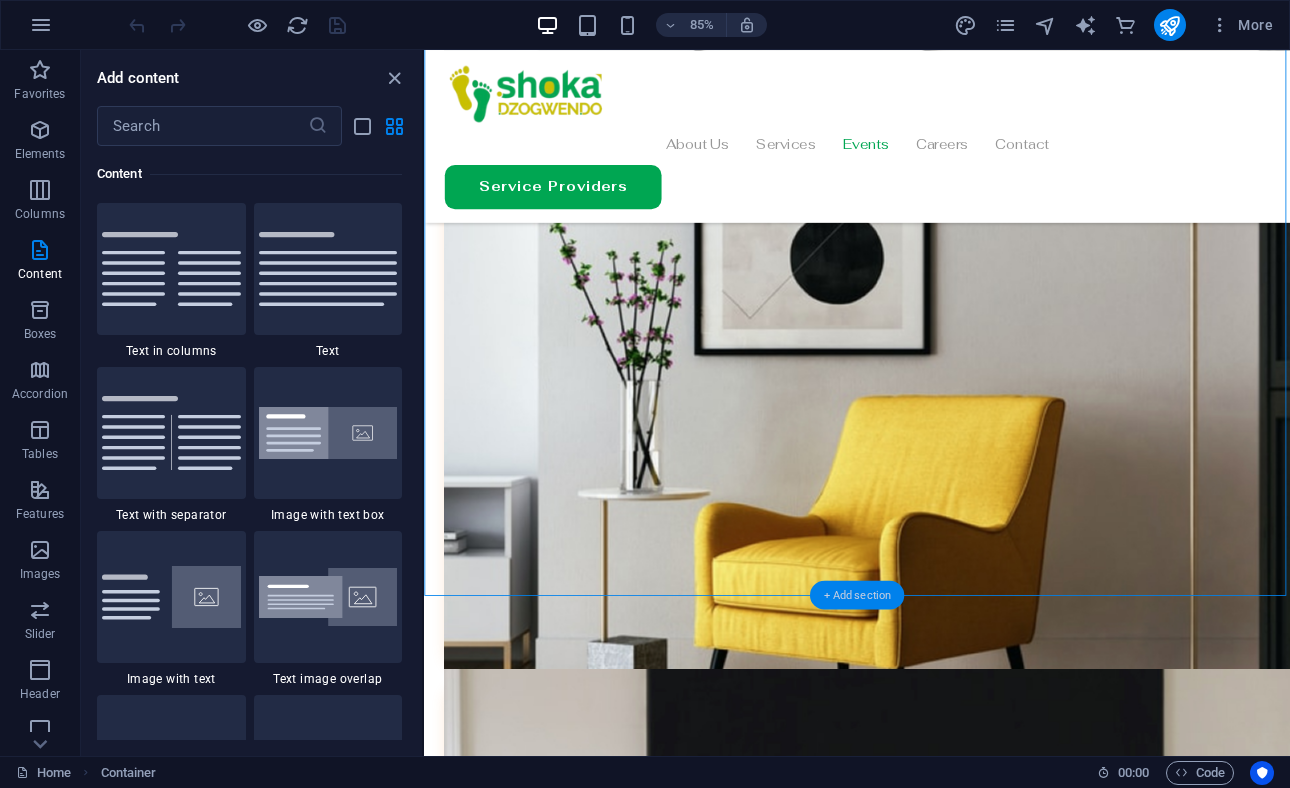scroll, scrollTop: 5036, scrollLeft: 0, axis: vertical 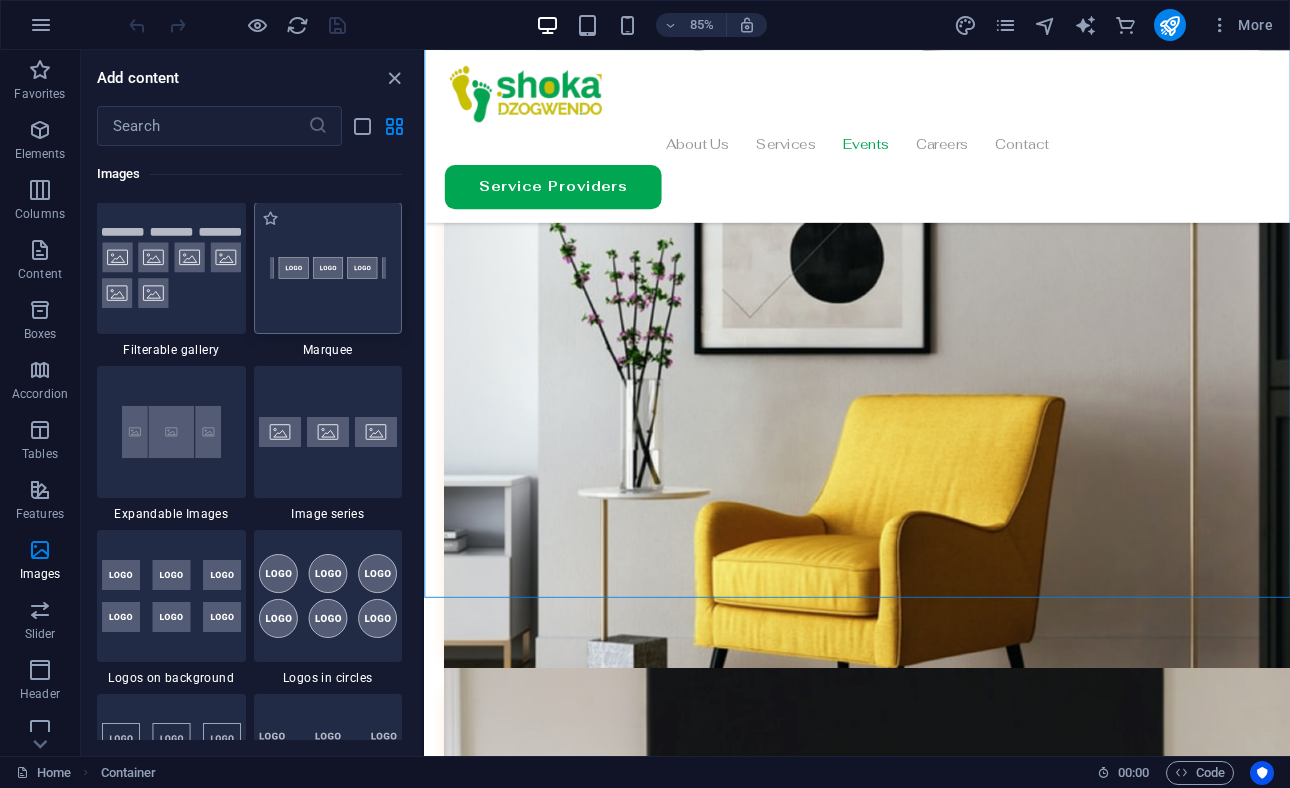 click at bounding box center (328, 268) 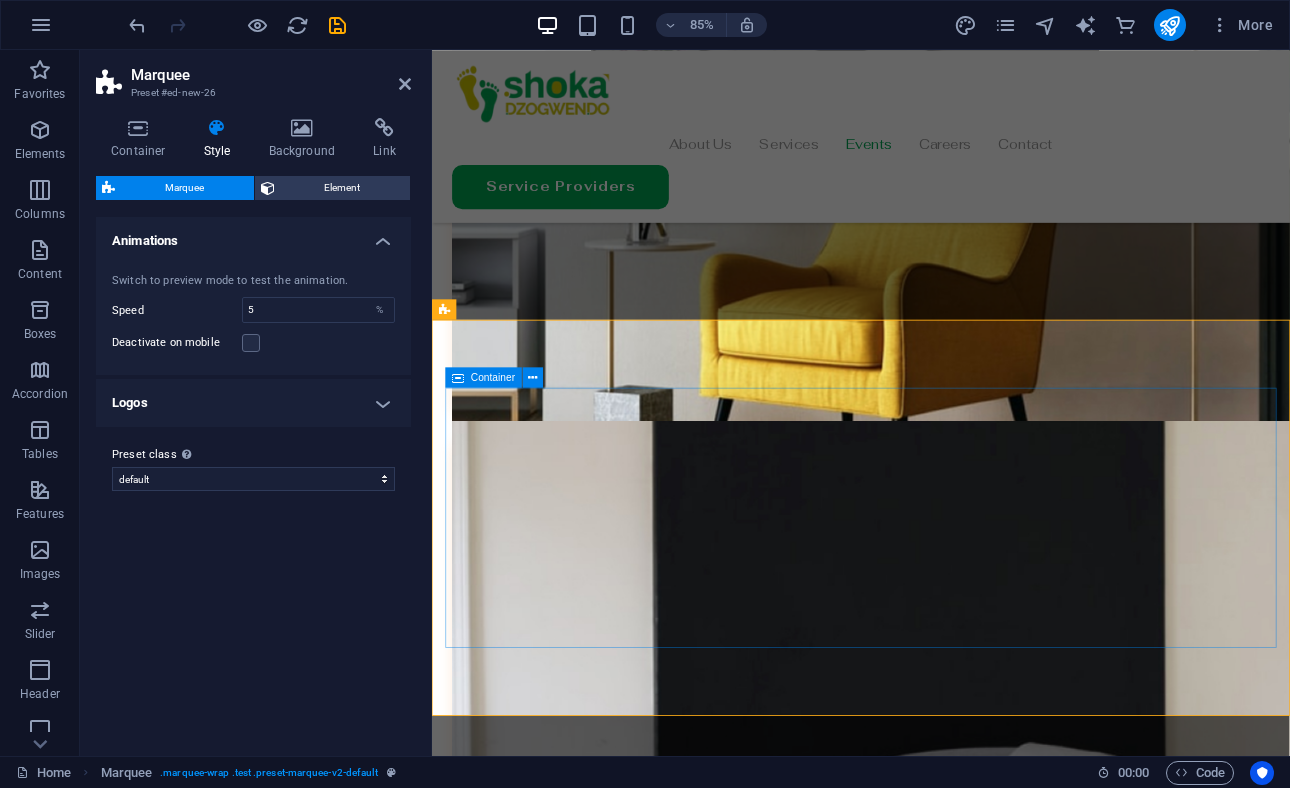 scroll, scrollTop: 5383, scrollLeft: 0, axis: vertical 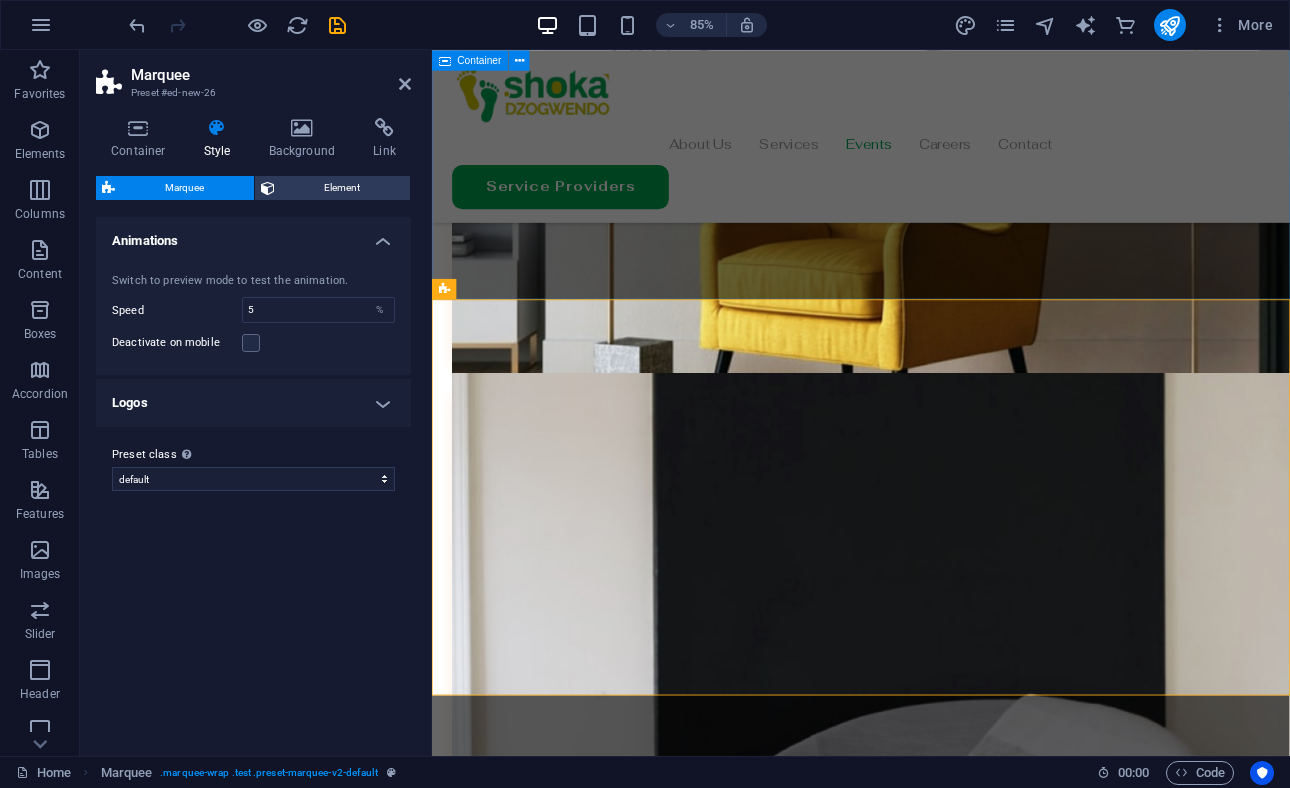 click on "Our Events Durban, South Africa 29 March 2025, 09:00 SAST 12-14 Walnut Rd, Durban Central, Durban, 4001, South Africa Get Directions      Joburg, South Africa 26 July 2025, 09:00 SAST 26 Melville Rd, Illovo, Johannesburg, 2196, South Africa Get Directions" at bounding box center (936, 4776) 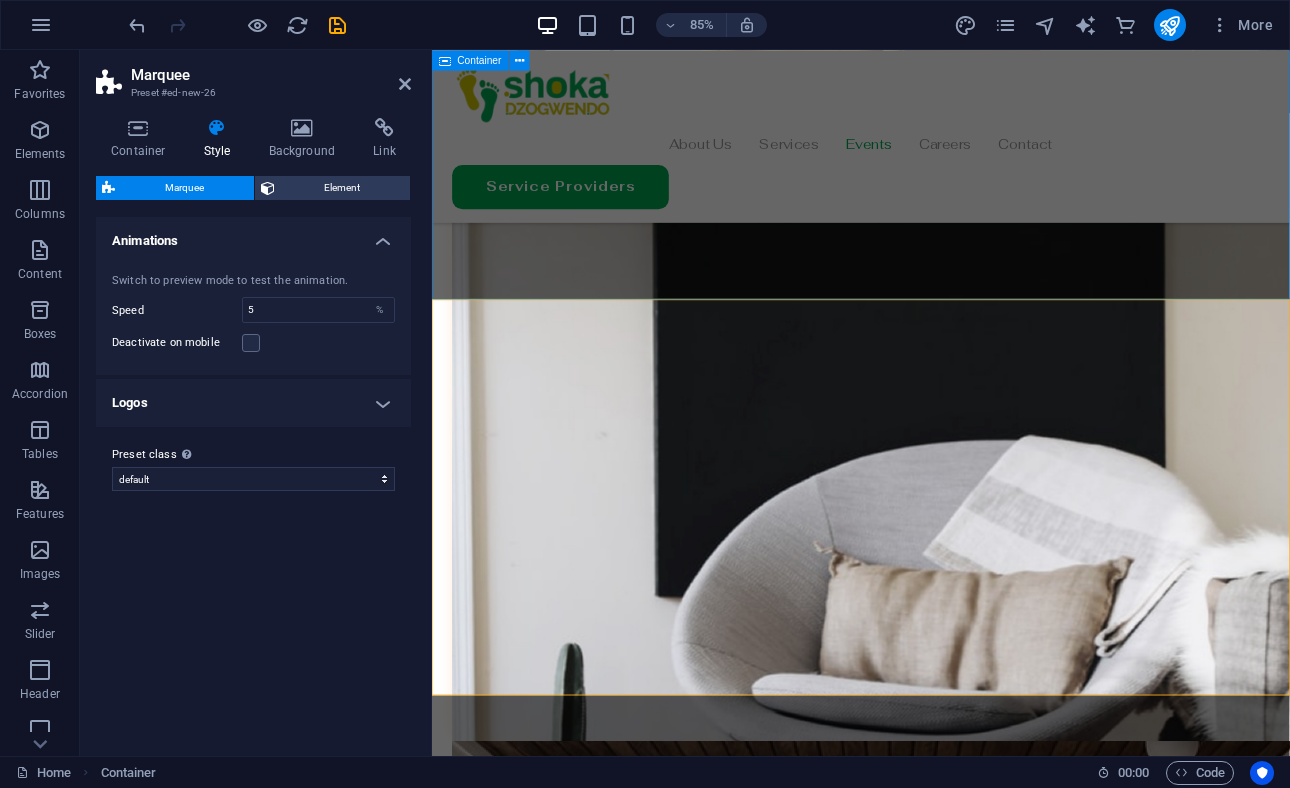scroll, scrollTop: 5086, scrollLeft: 0, axis: vertical 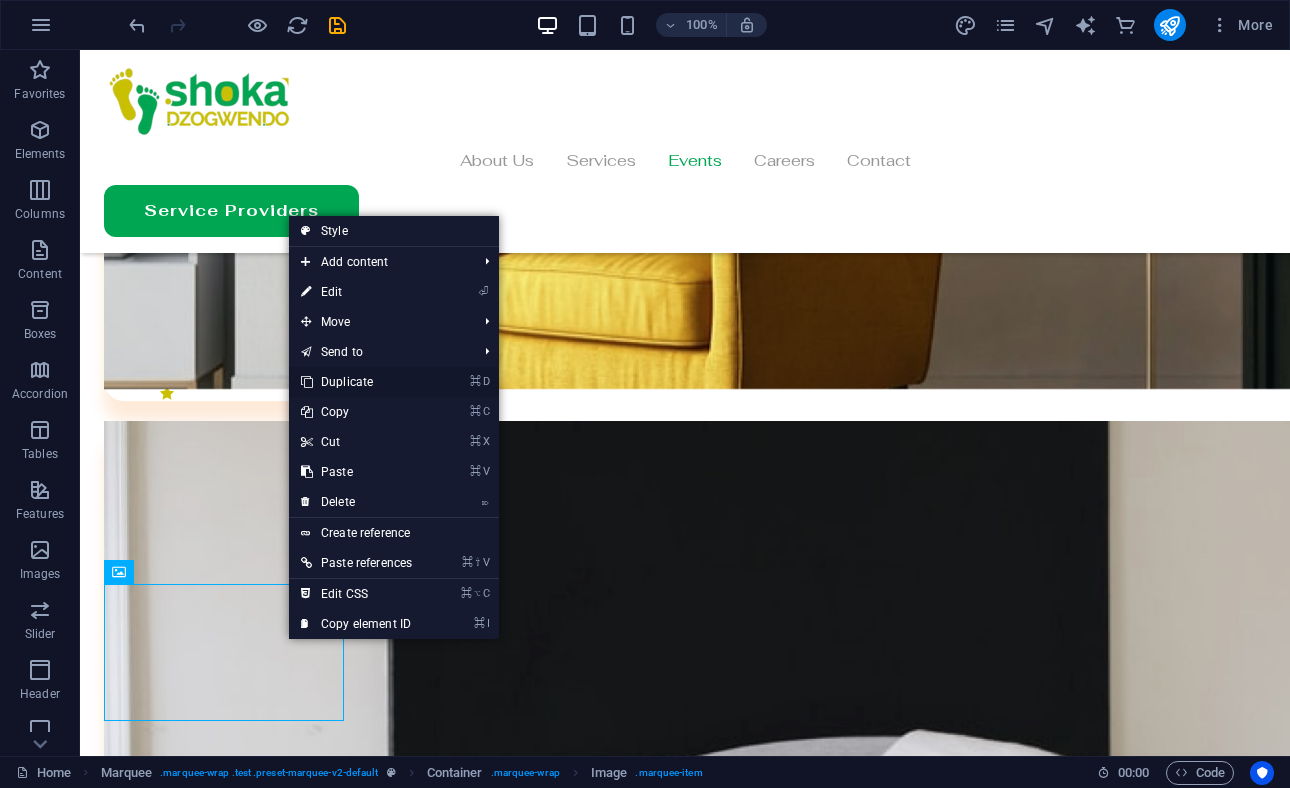 click on "⌘ D  Duplicate" at bounding box center (356, 382) 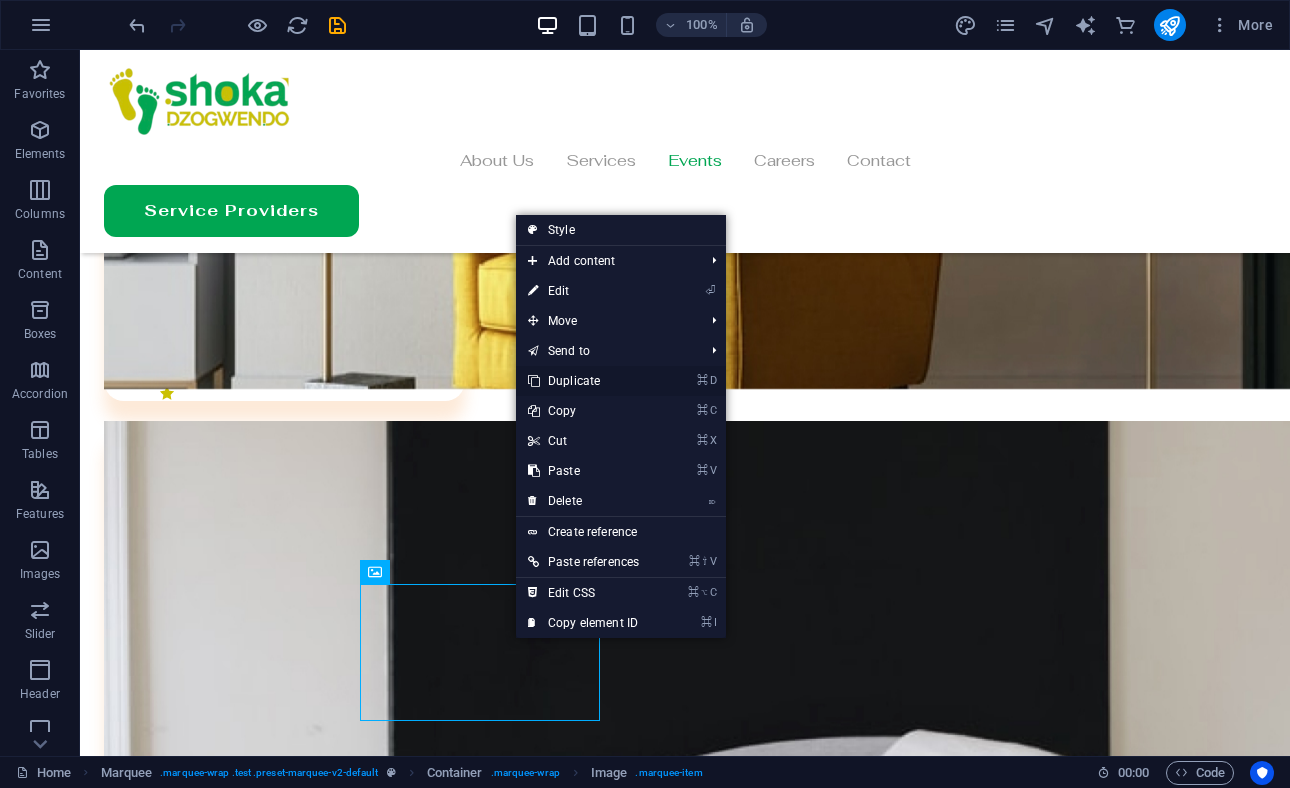 click on "⌘ D  Duplicate" at bounding box center [583, 381] 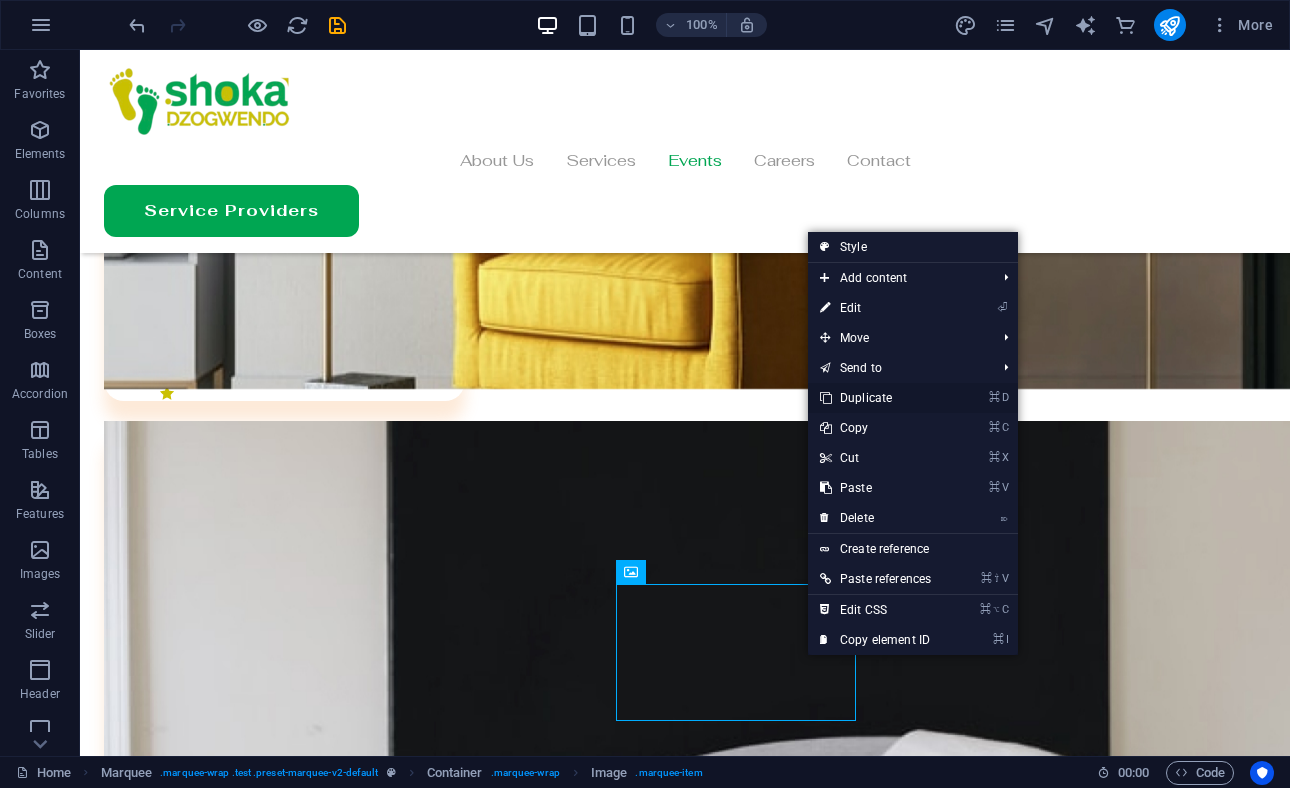 click on "⌘ D  Duplicate" at bounding box center (875, 398) 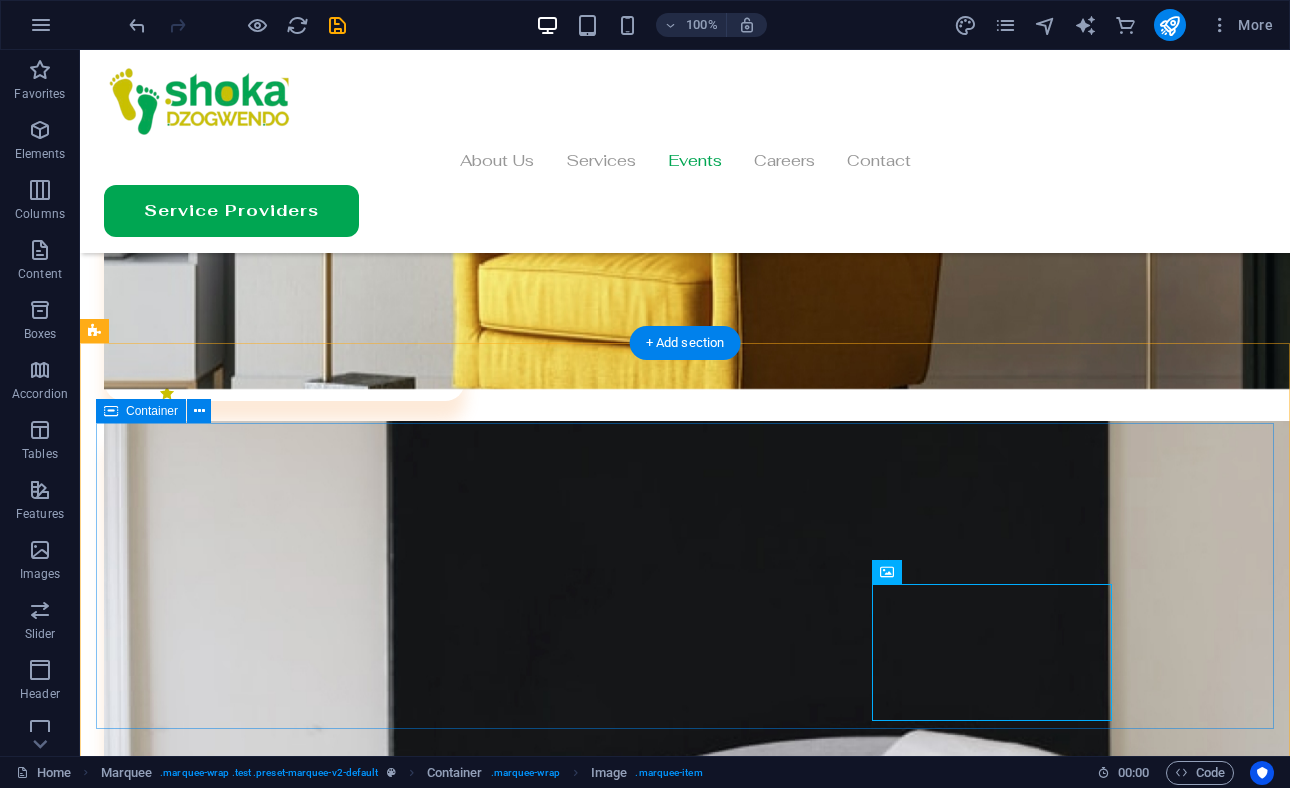 click at bounding box center [685, 6335] 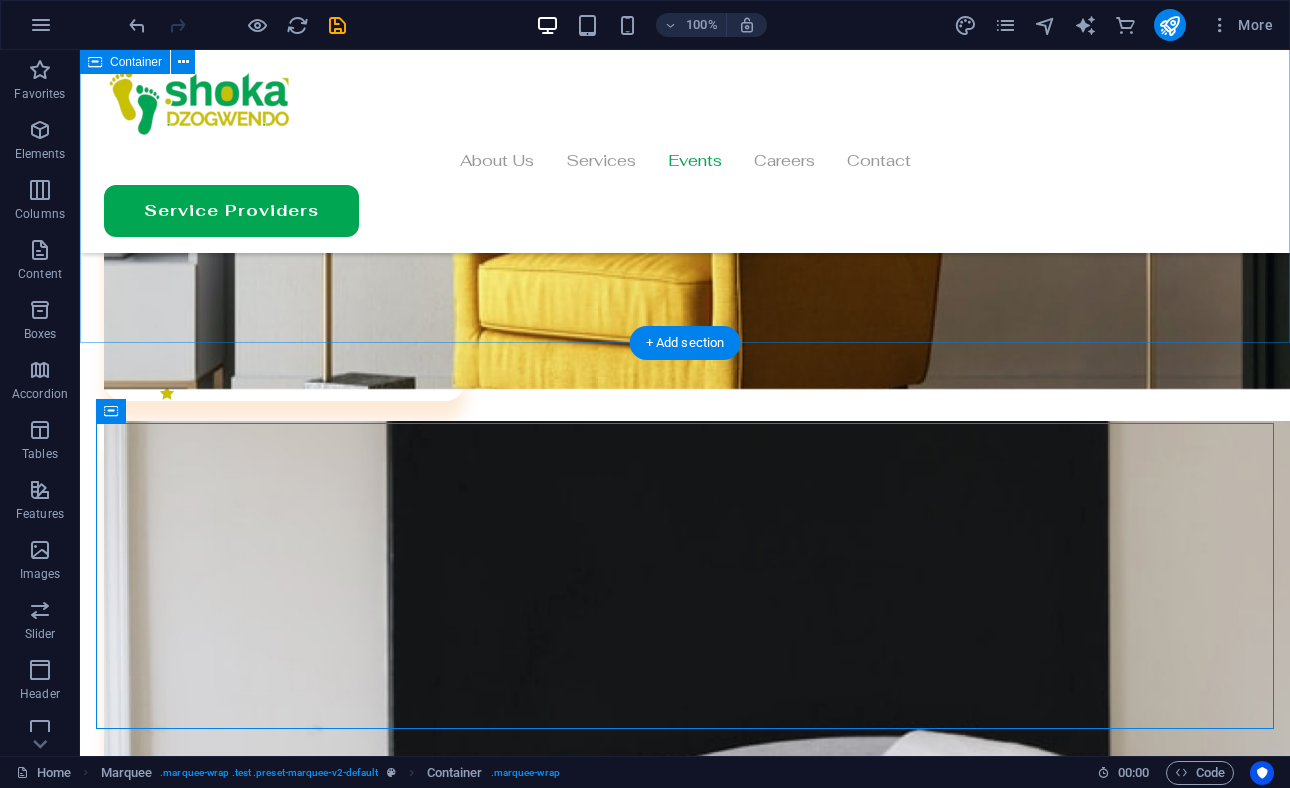 click on "Our Events Durban, South Africa 29 March 2025, 09:00 SAST 12-14 Walnut Rd, Durban Central, Durban, 4001, South Africa Get Directions      Joburg, South Africa 26 July 2025, 09:00 SAST 26 Melville Rd, Illovo, Johannesburg, 2196, South Africa Get Directions" at bounding box center (685, 4607) 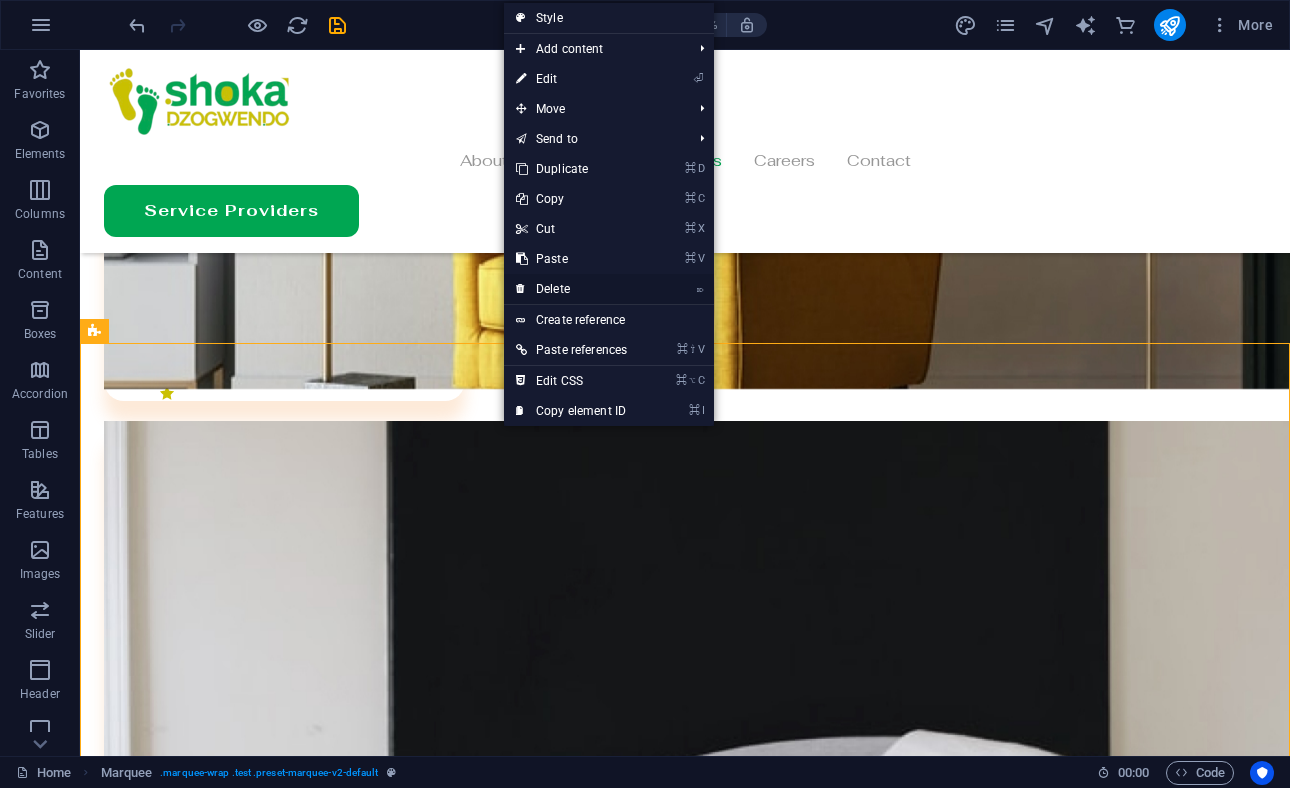 click on "⌦  Delete" at bounding box center [571, 289] 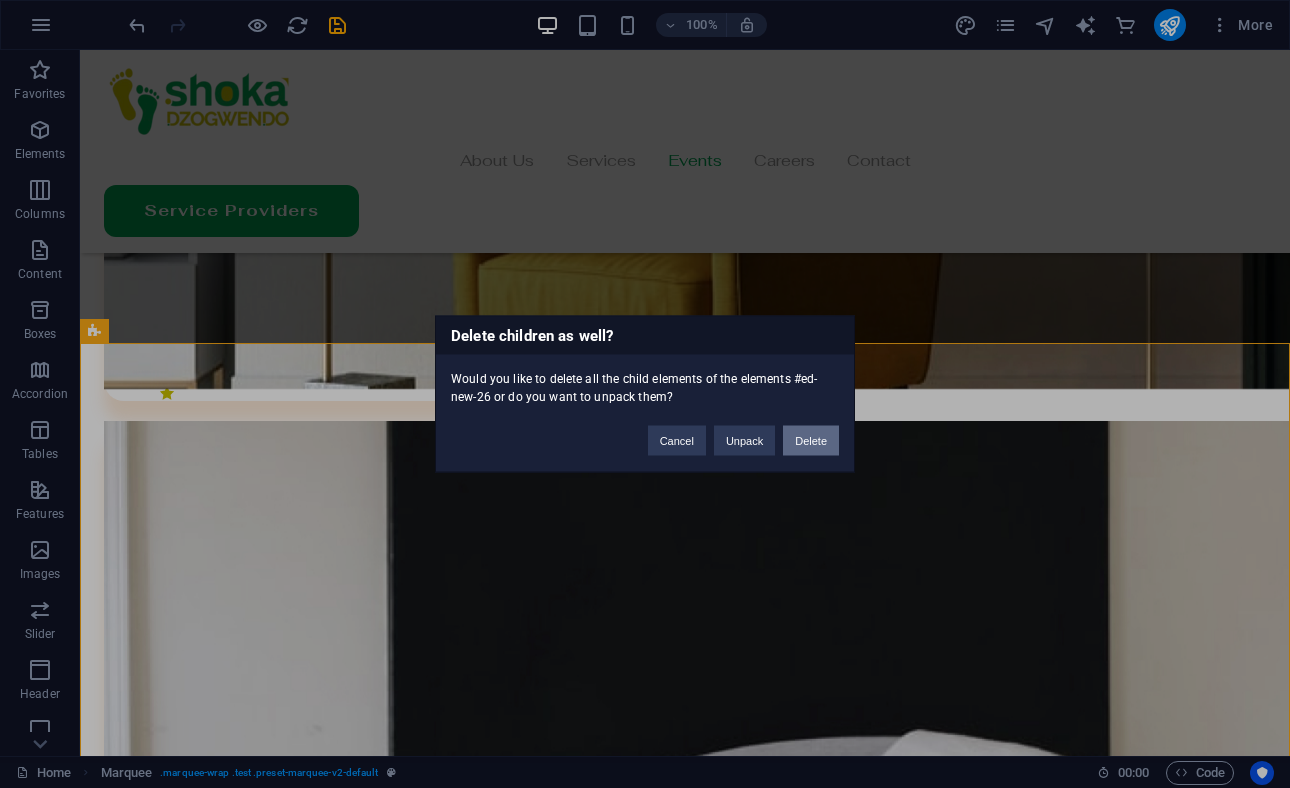 click on "Delete" at bounding box center [811, 441] 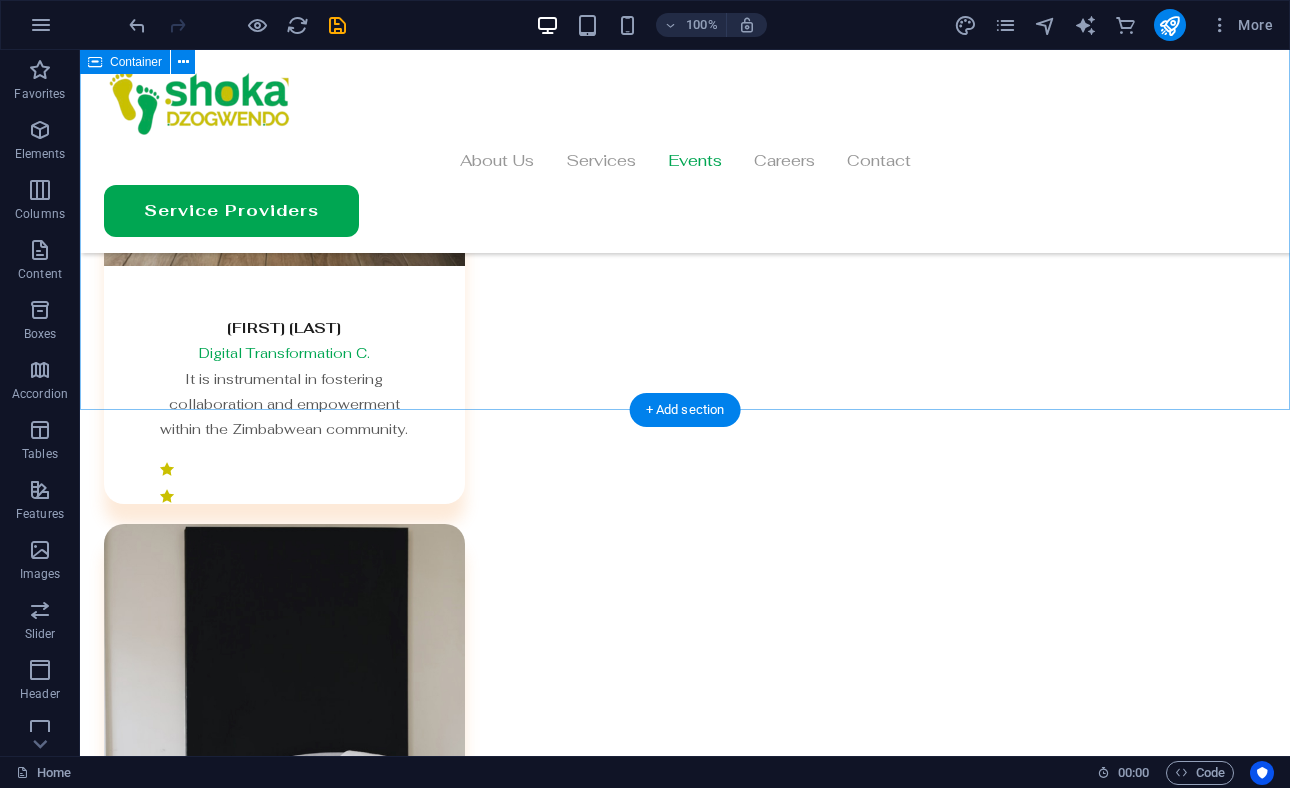 scroll, scrollTop: 5019, scrollLeft: 0, axis: vertical 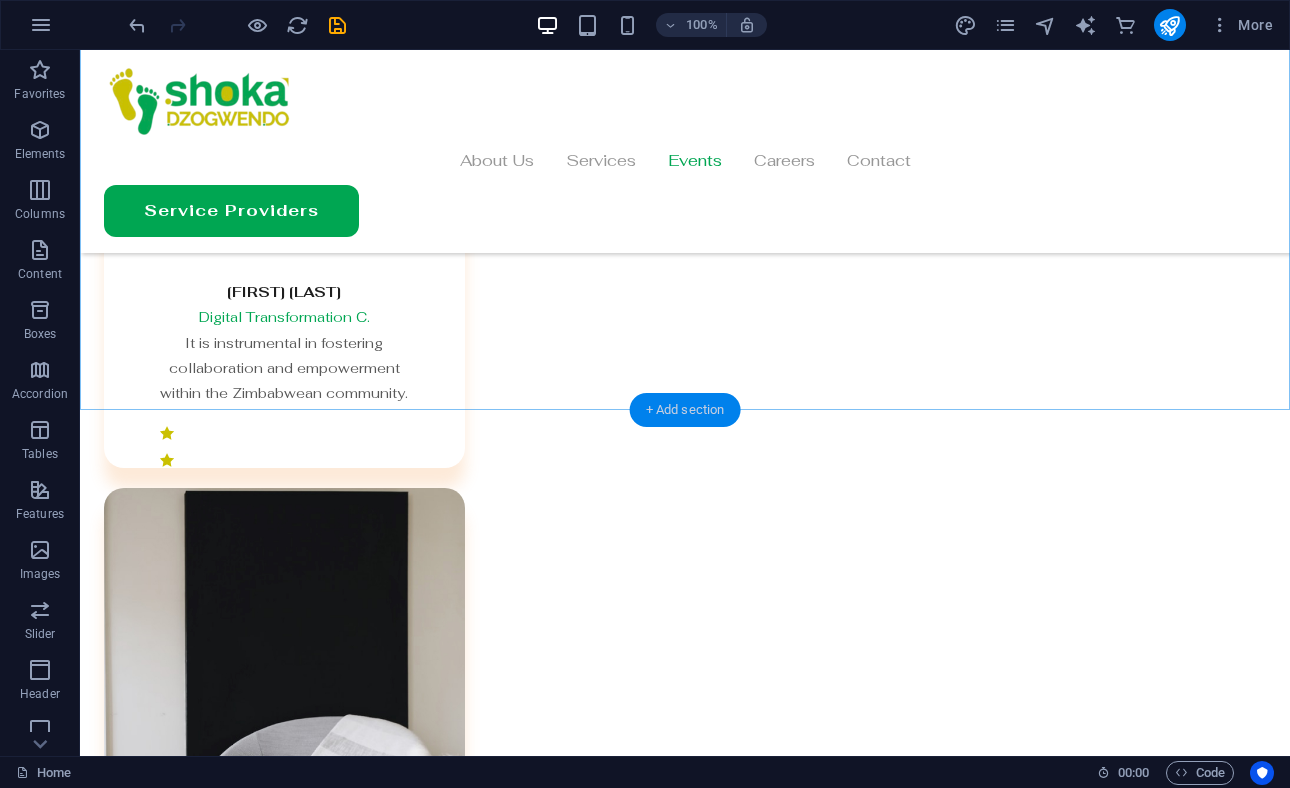 click on "+ Add section" at bounding box center (685, 410) 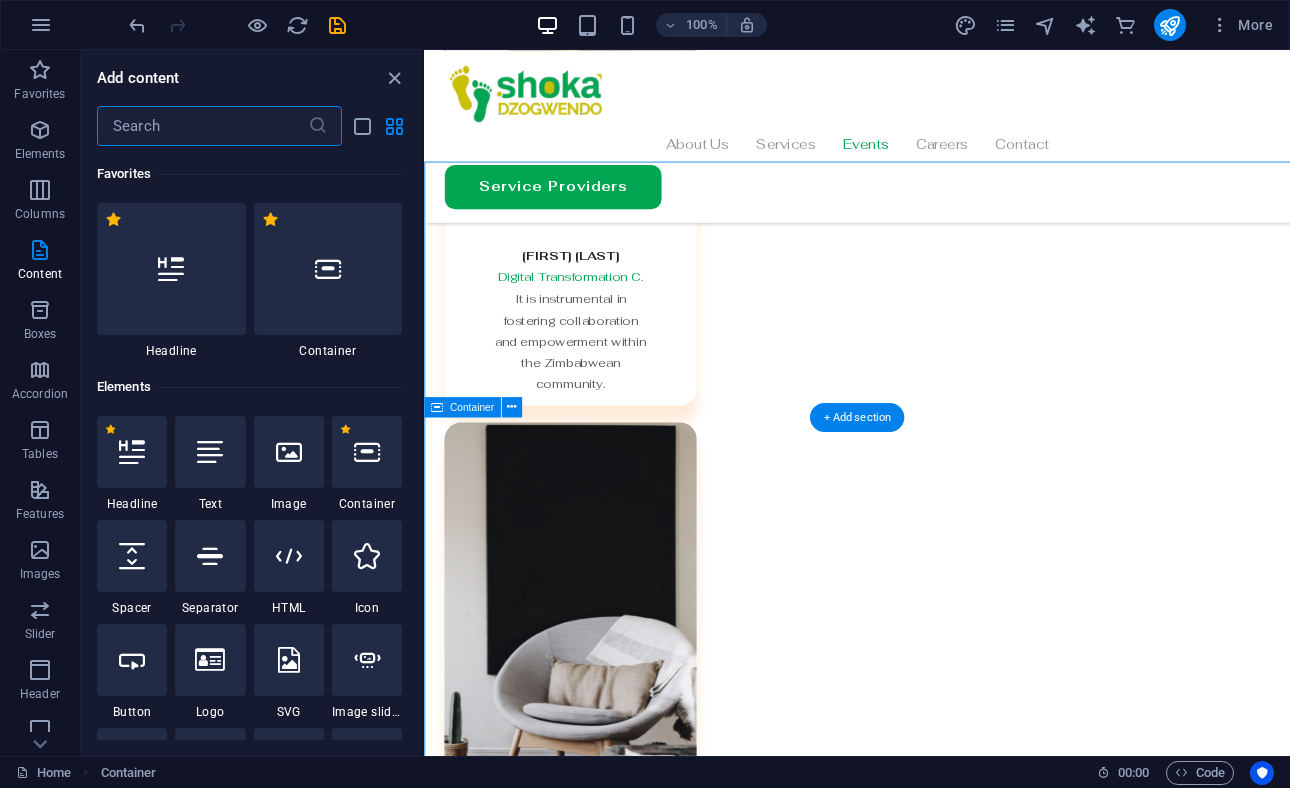 scroll, scrollTop: 4257, scrollLeft: 0, axis: vertical 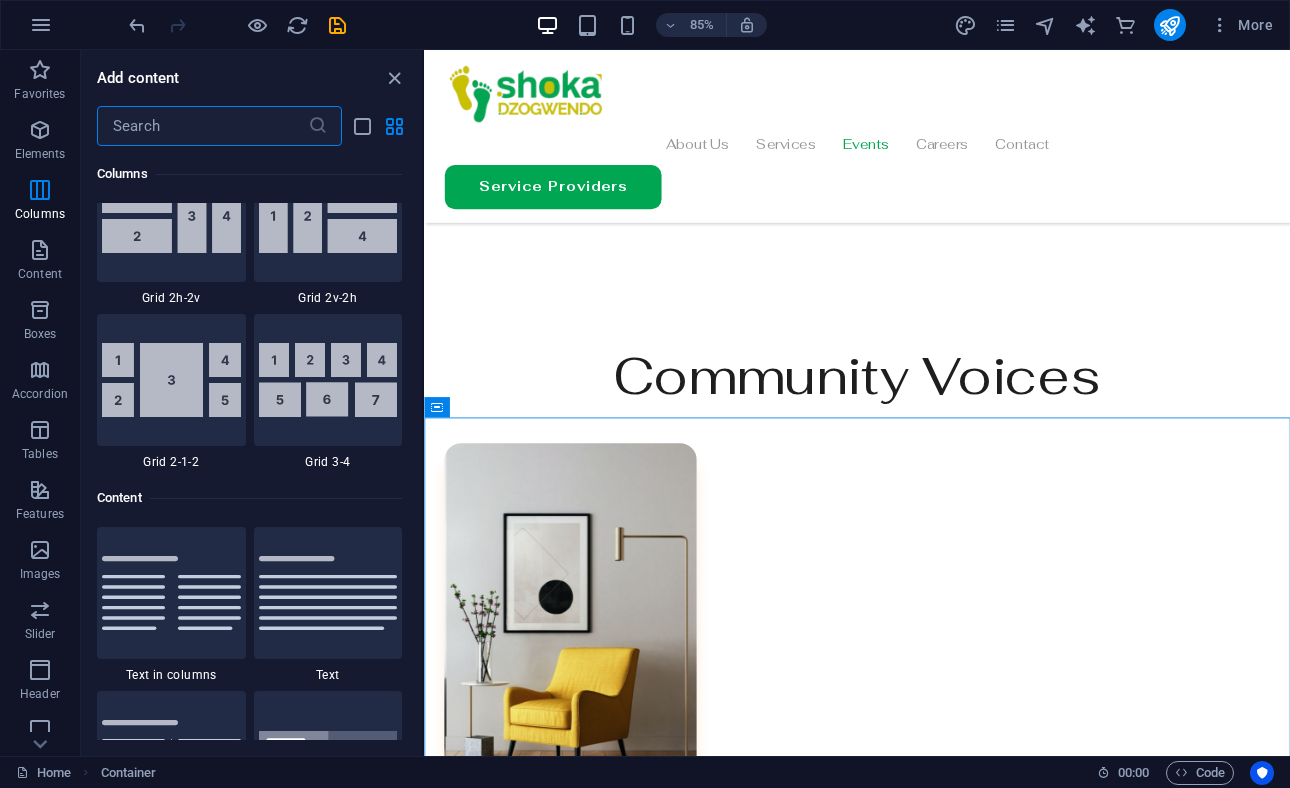 click at bounding box center (202, 126) 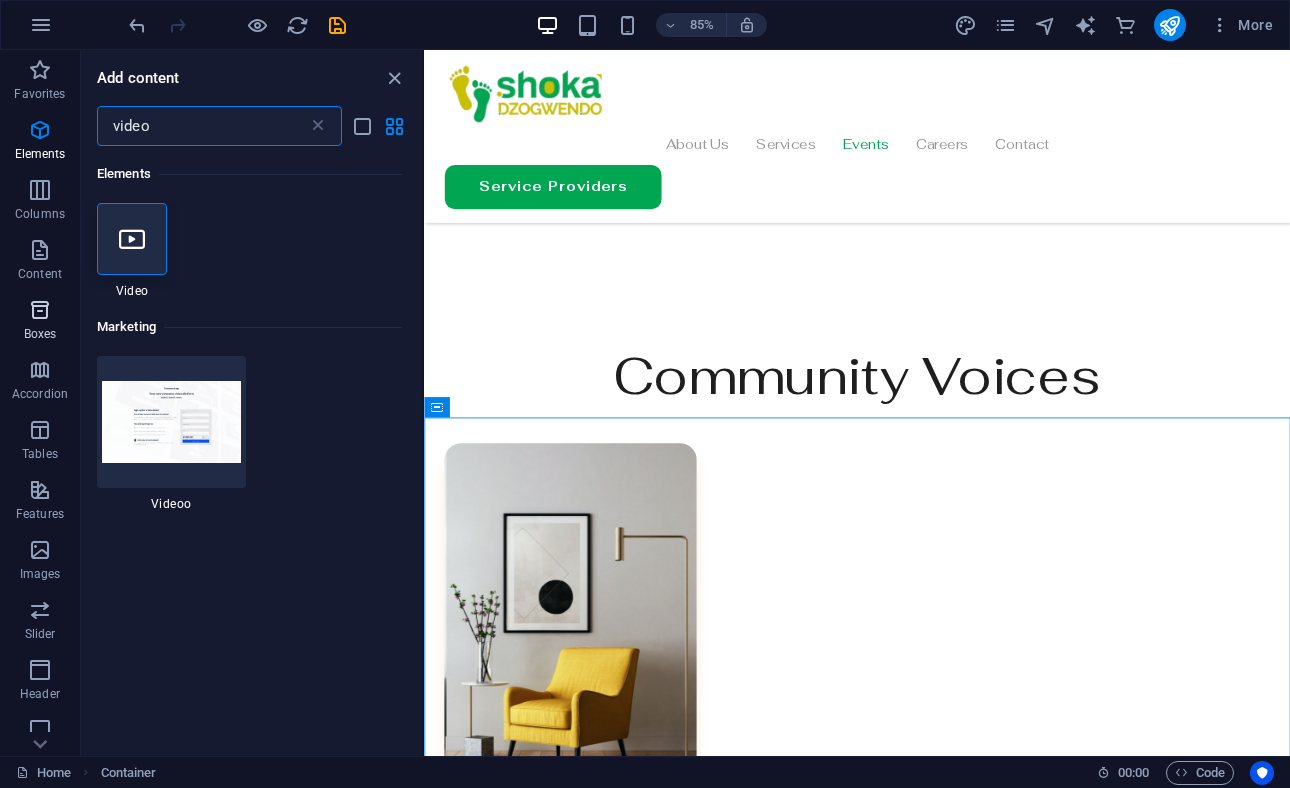 scroll, scrollTop: 0, scrollLeft: 0, axis: both 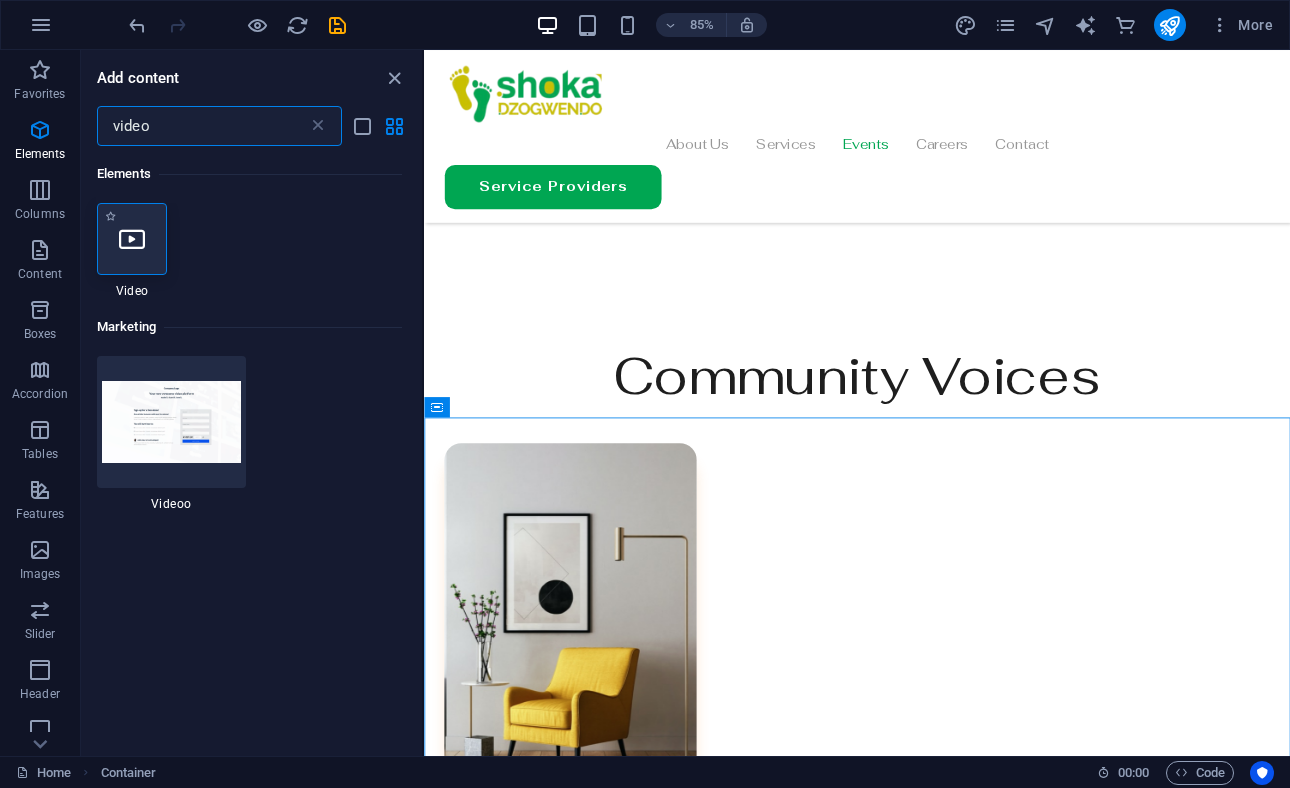 type on "video" 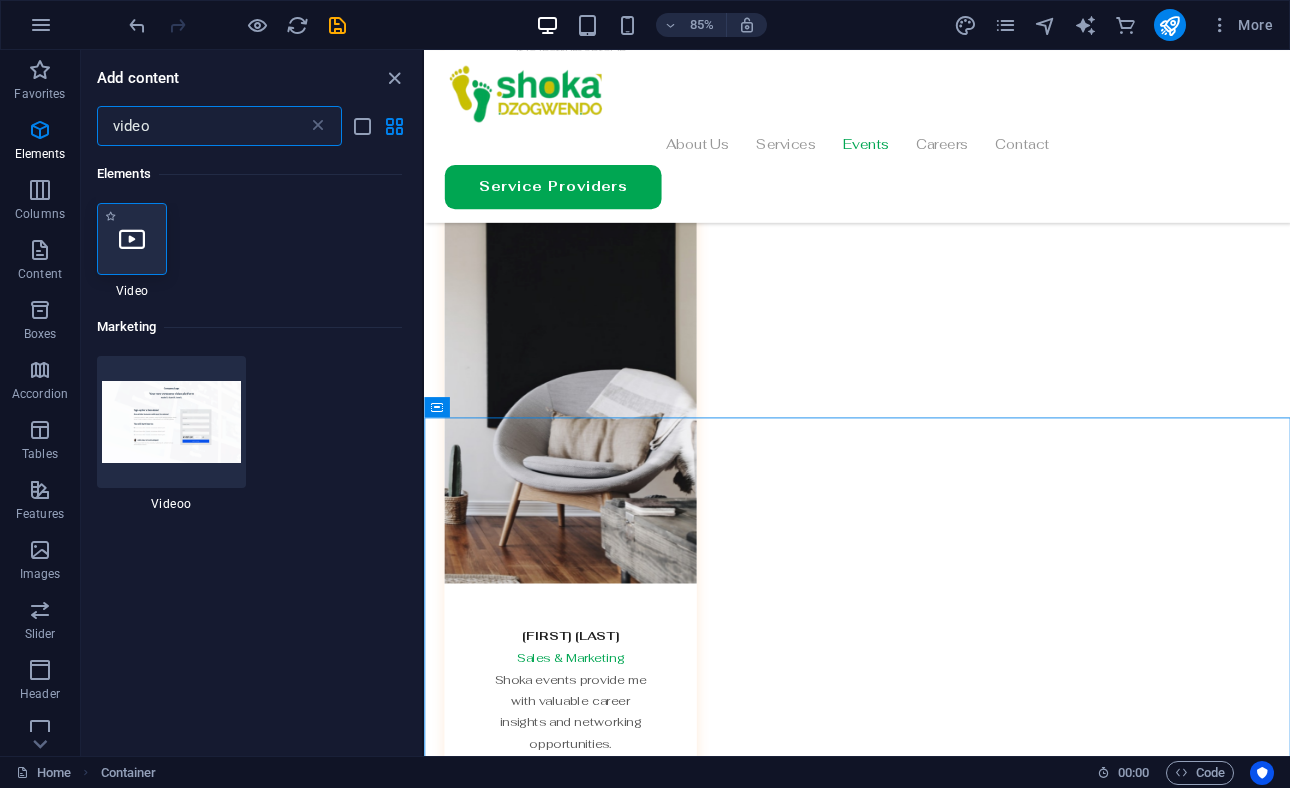 select on "%" 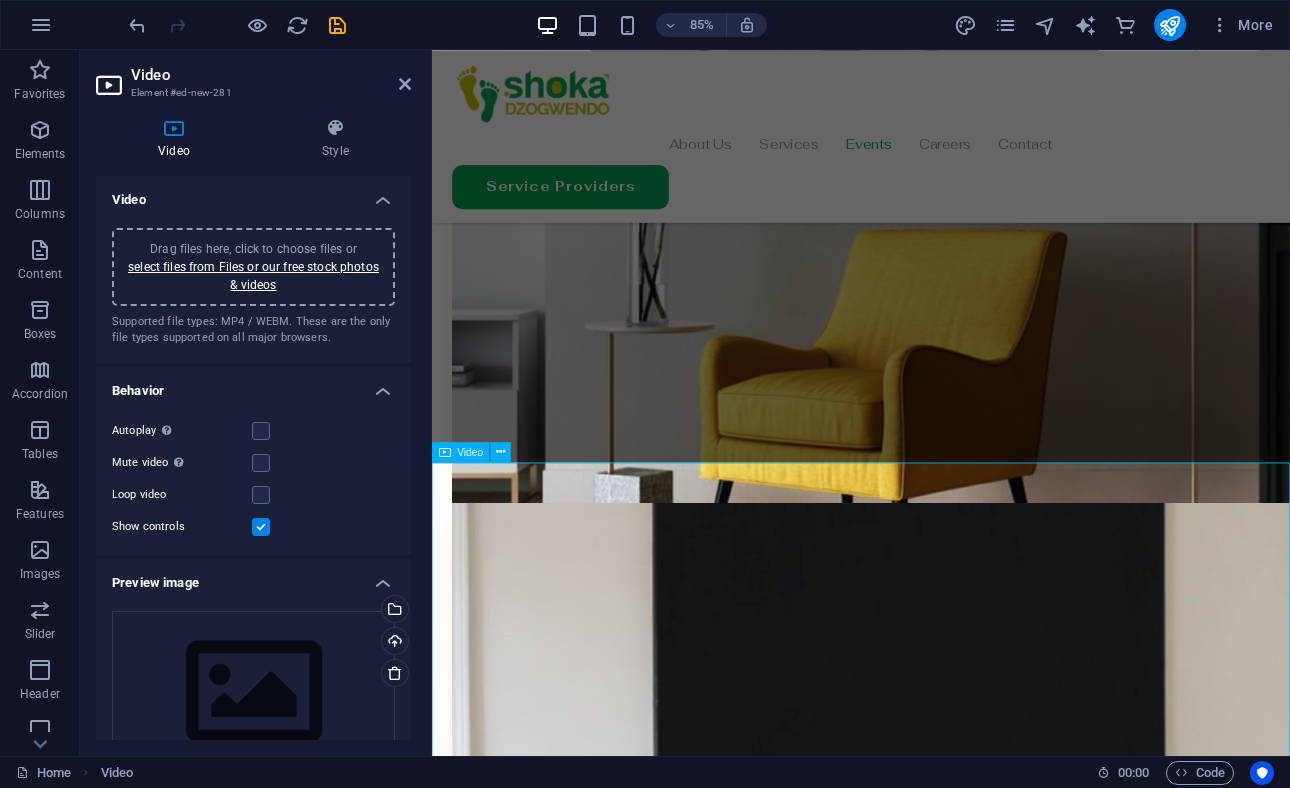 scroll, scrollTop: 5251, scrollLeft: 0, axis: vertical 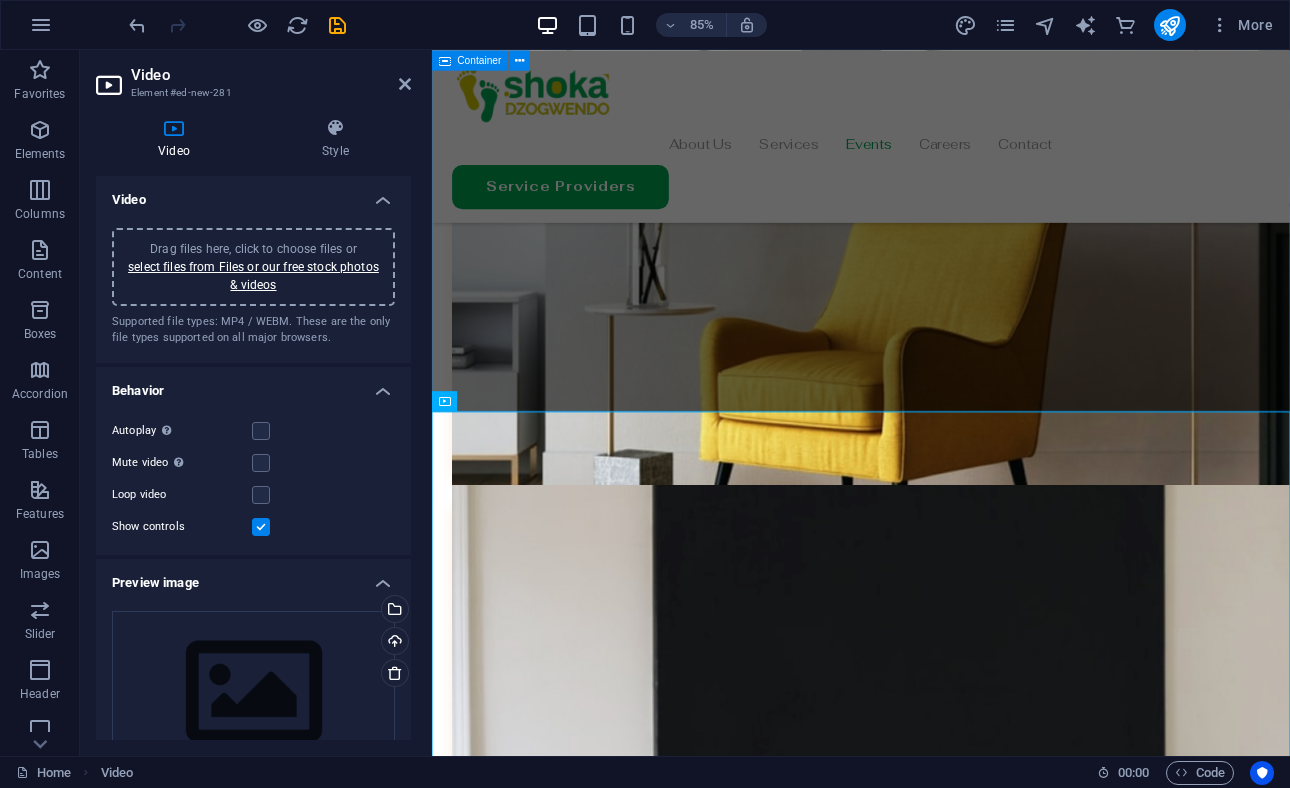 click on "Our Events Durban, South Africa 29 March 2025, 09:00 SAST 12-14 Walnut Rd, Durban Central, Durban, 4001, South Africa Get Directions      Joburg, South Africa 26 July 2025, 09:00 SAST 26 Melville Rd, Illovo, Johannesburg, 2196, South Africa Get Directions" at bounding box center [936, 4908] 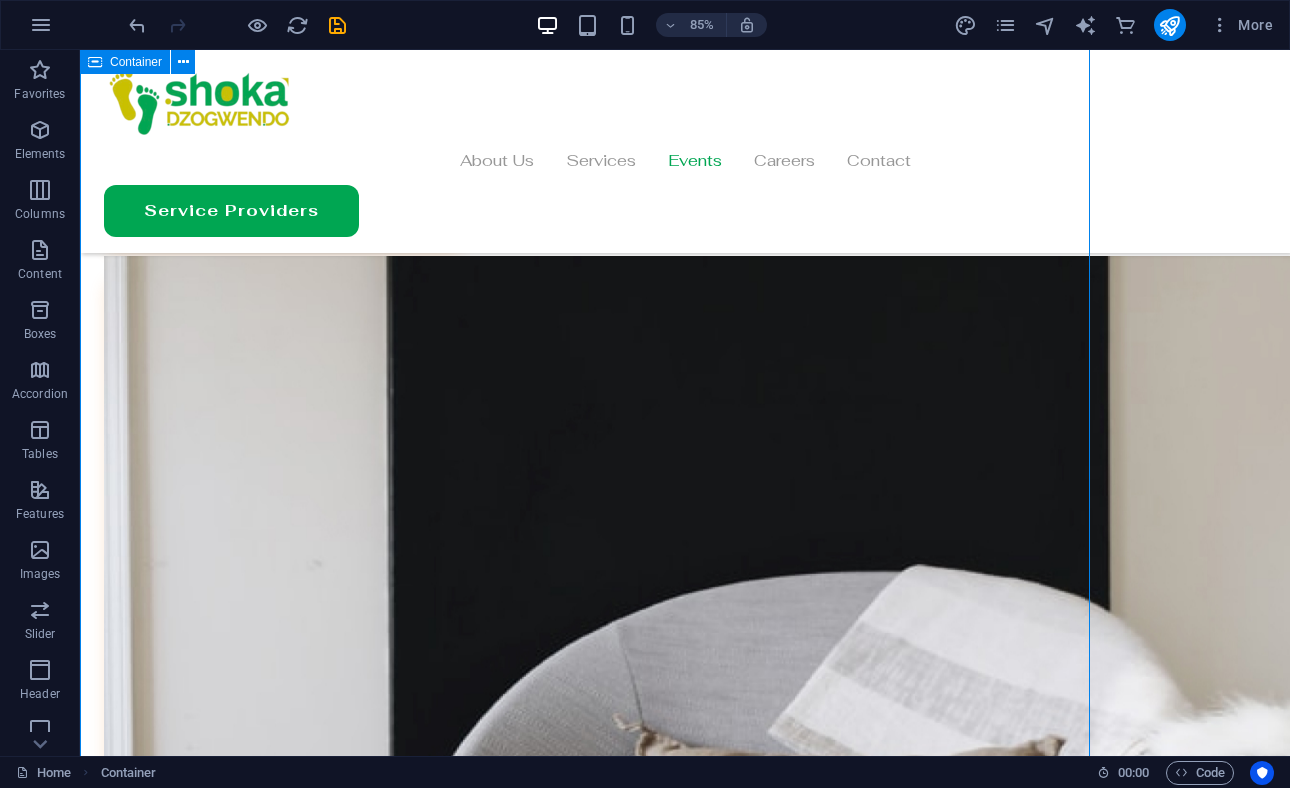 scroll, scrollTop: 4955, scrollLeft: 0, axis: vertical 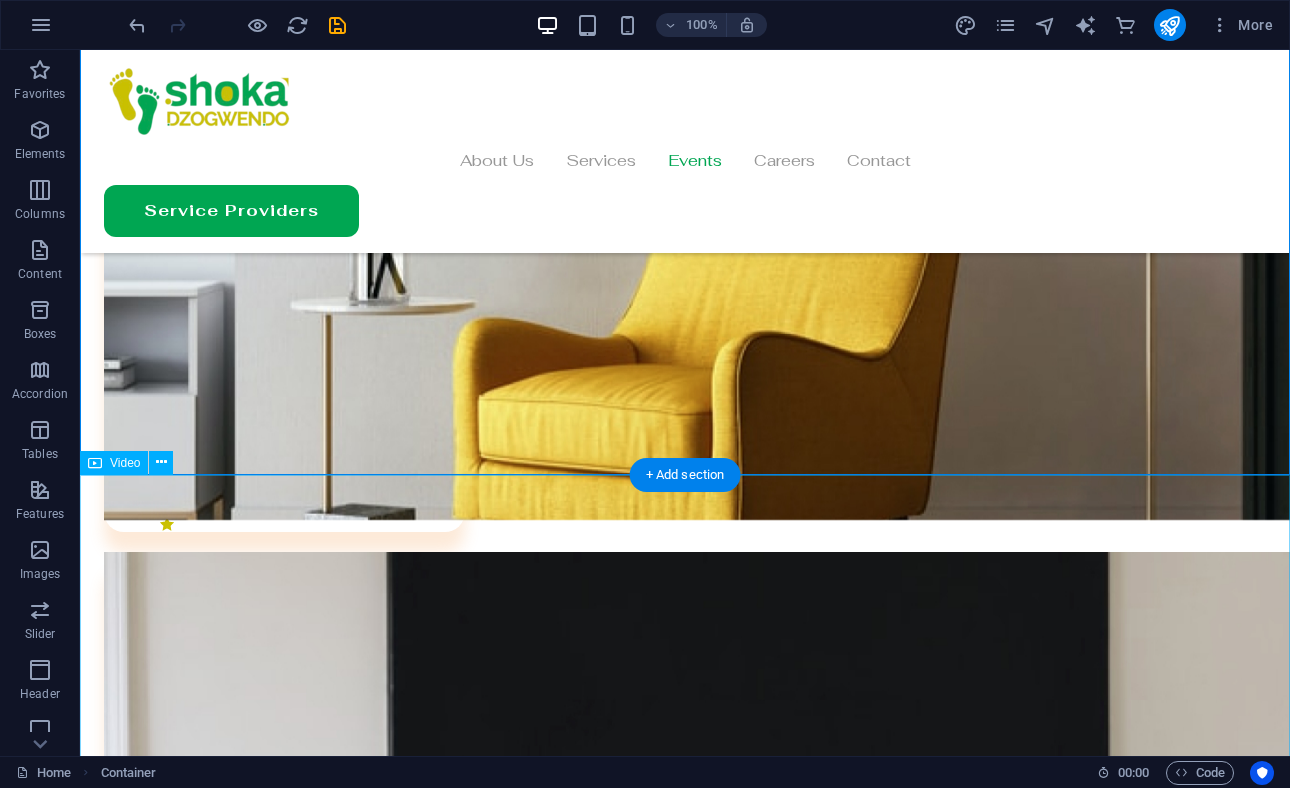 click at bounding box center (685, 6104) 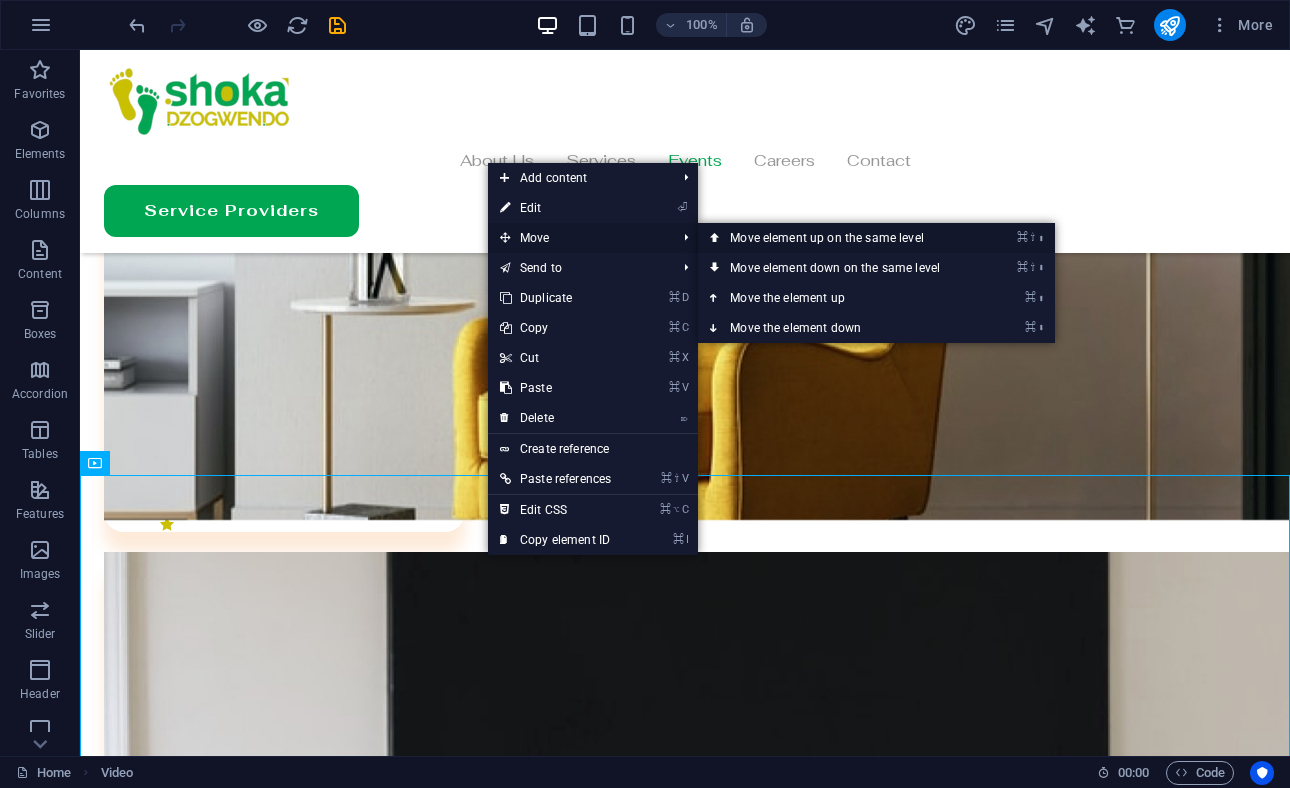 click on "⌘ ⇧ ⬆  Move element up on the same level" at bounding box center (839, 238) 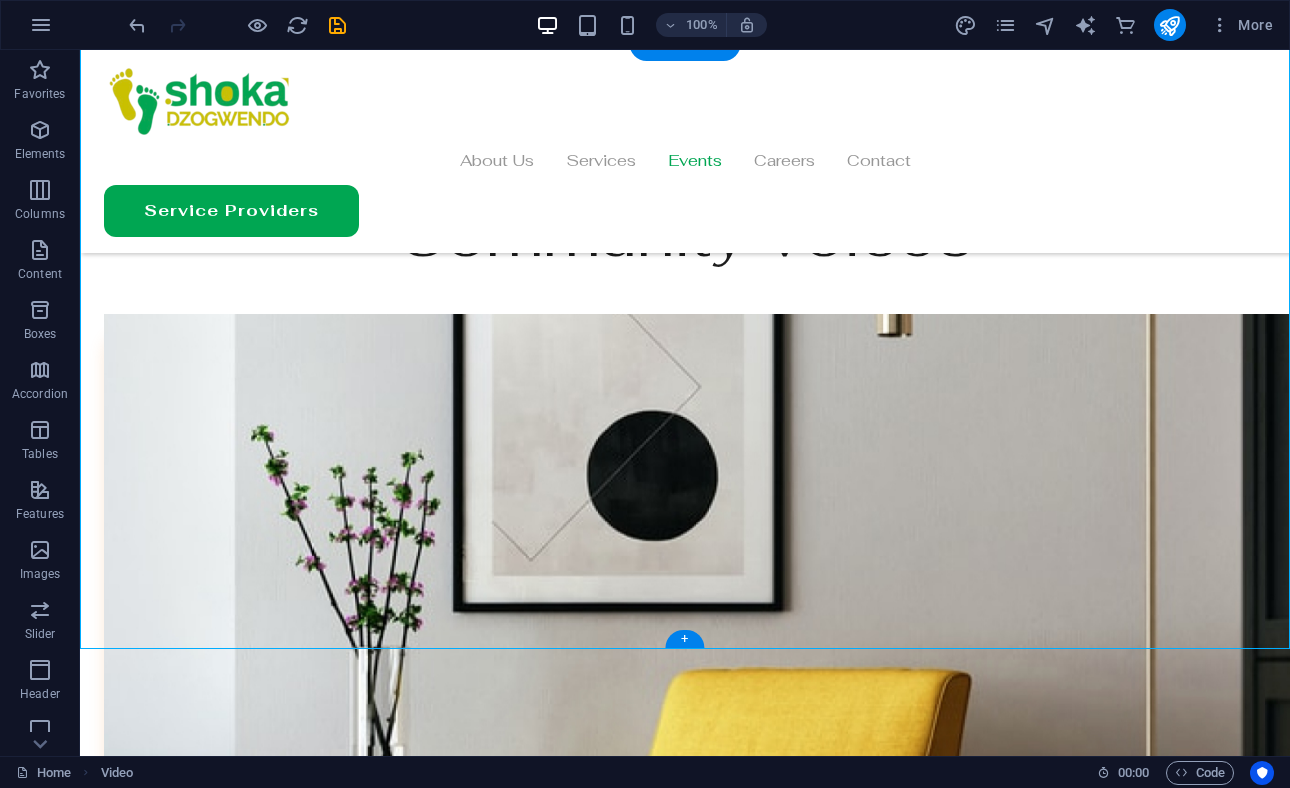 scroll, scrollTop: 4641, scrollLeft: 0, axis: vertical 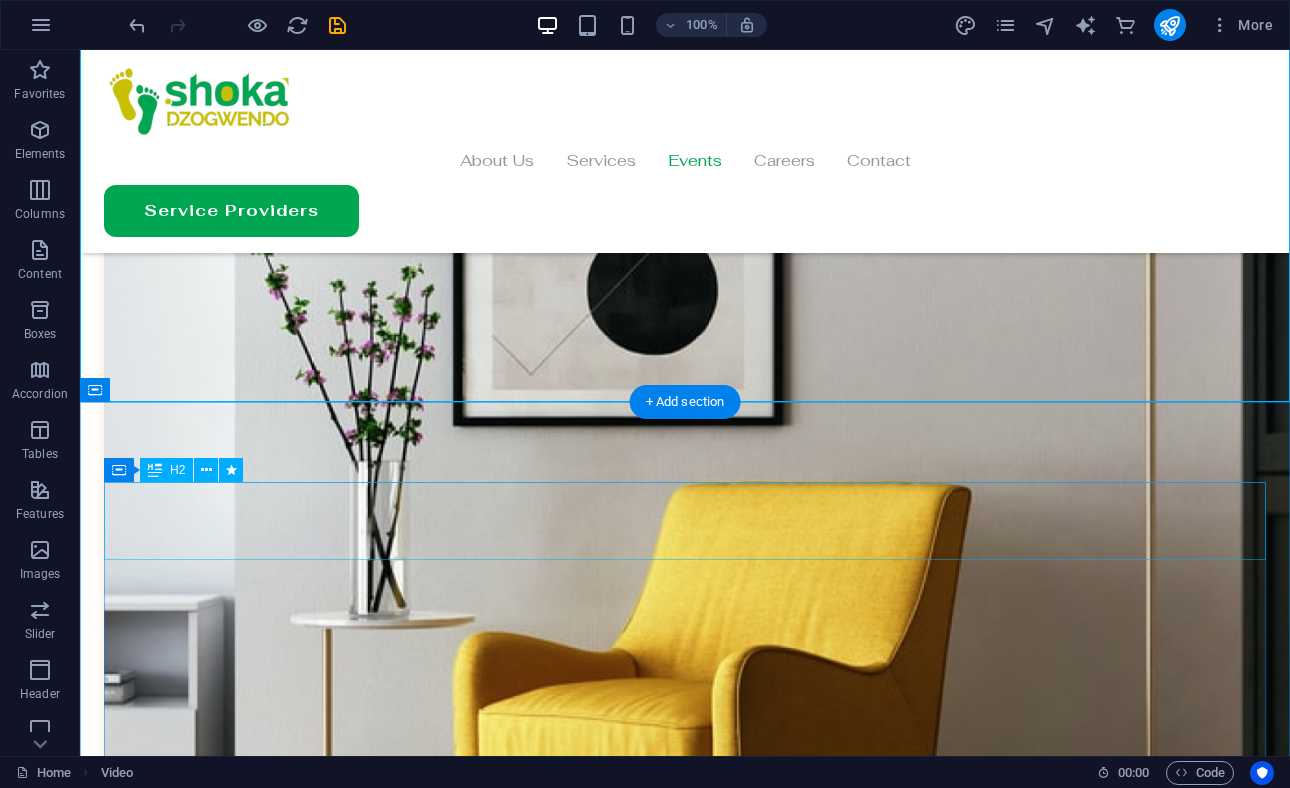 click on "Our Events" at bounding box center (685, 4713) 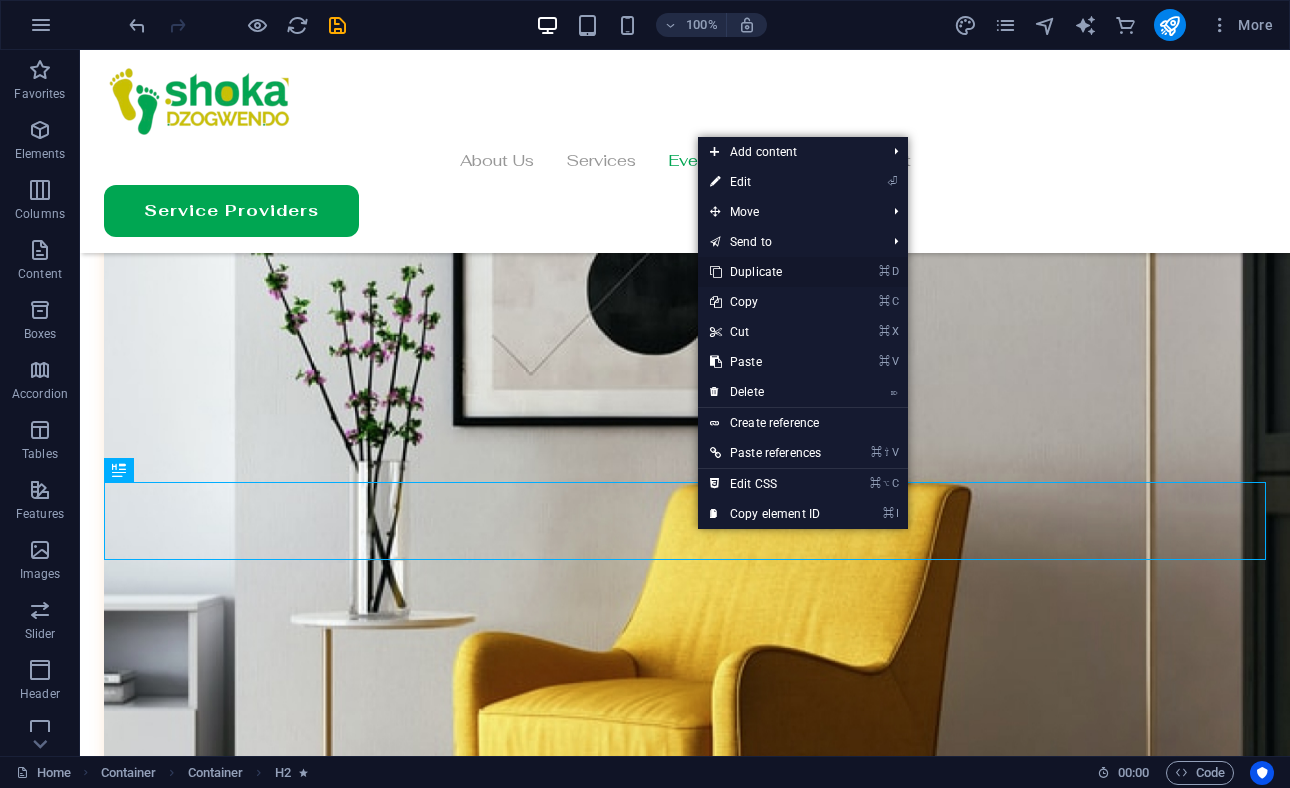 click on "⌘ D  Duplicate" at bounding box center (765, 272) 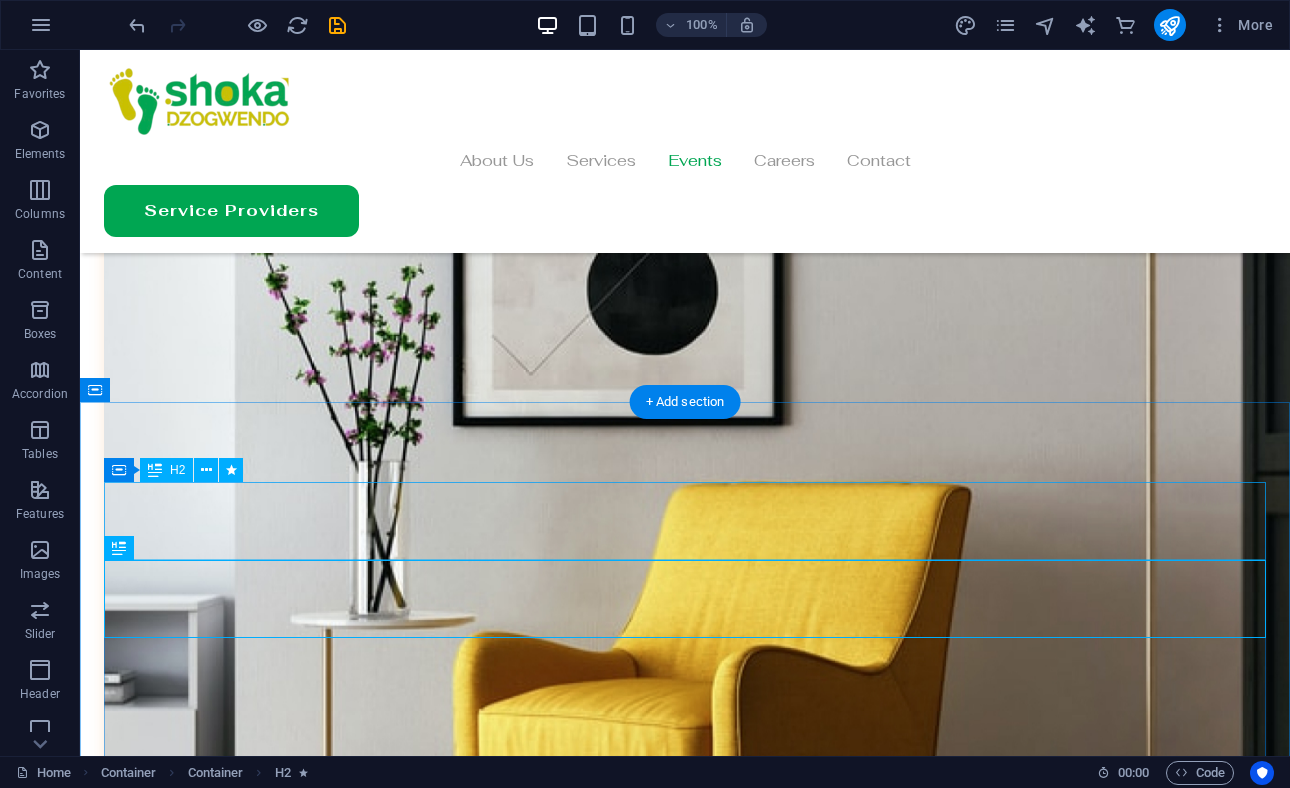 click on "Our Events" at bounding box center [685, 4713] 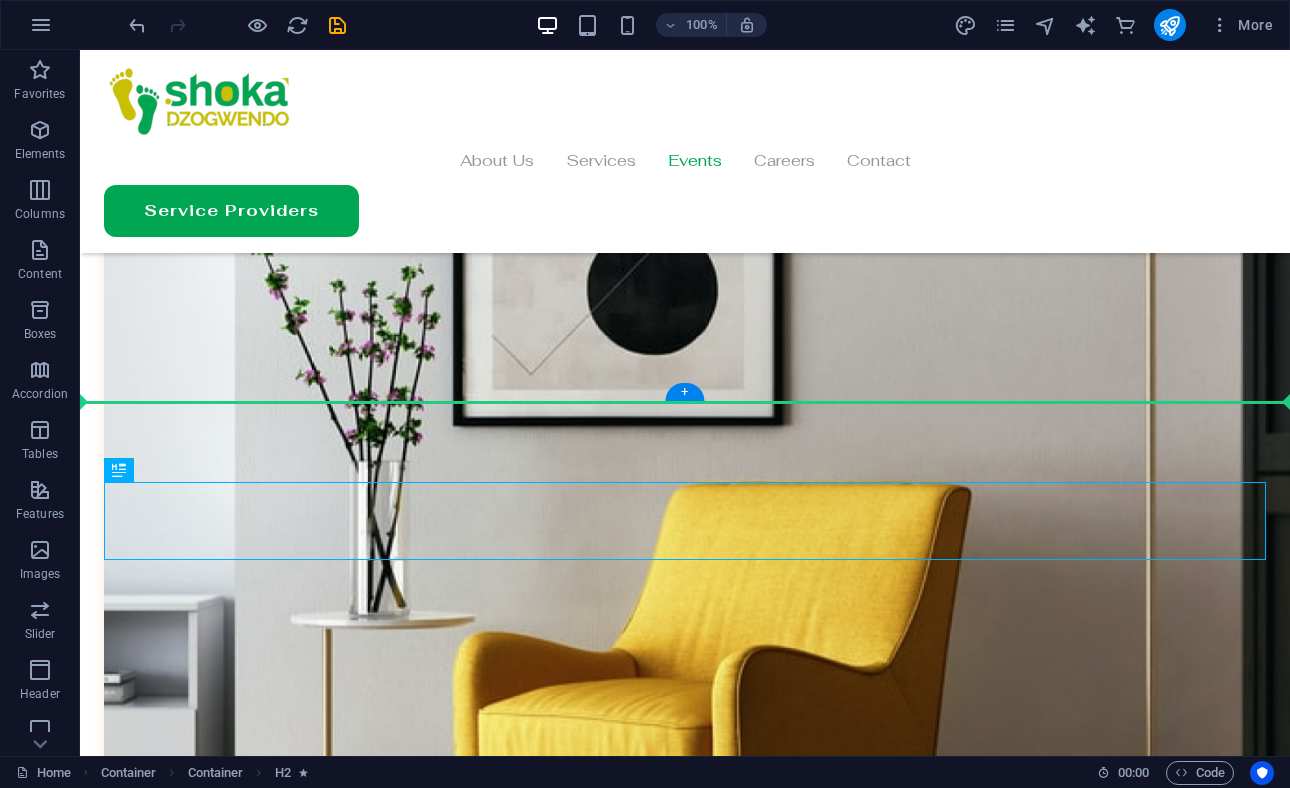 drag, startPoint x: 743, startPoint y: 522, endPoint x: 738, endPoint y: 334, distance: 188.06648 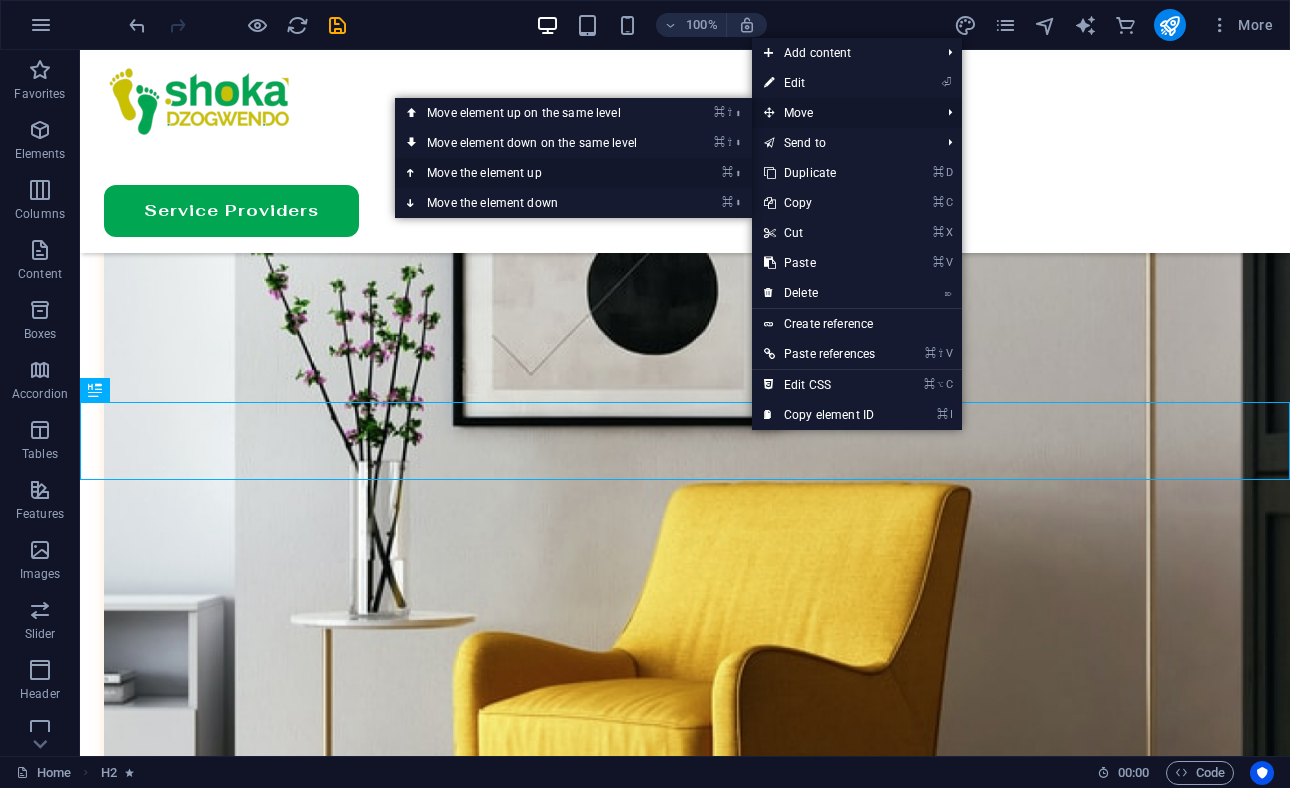 click on "⌘ ⬆  Move the element up" at bounding box center [536, 173] 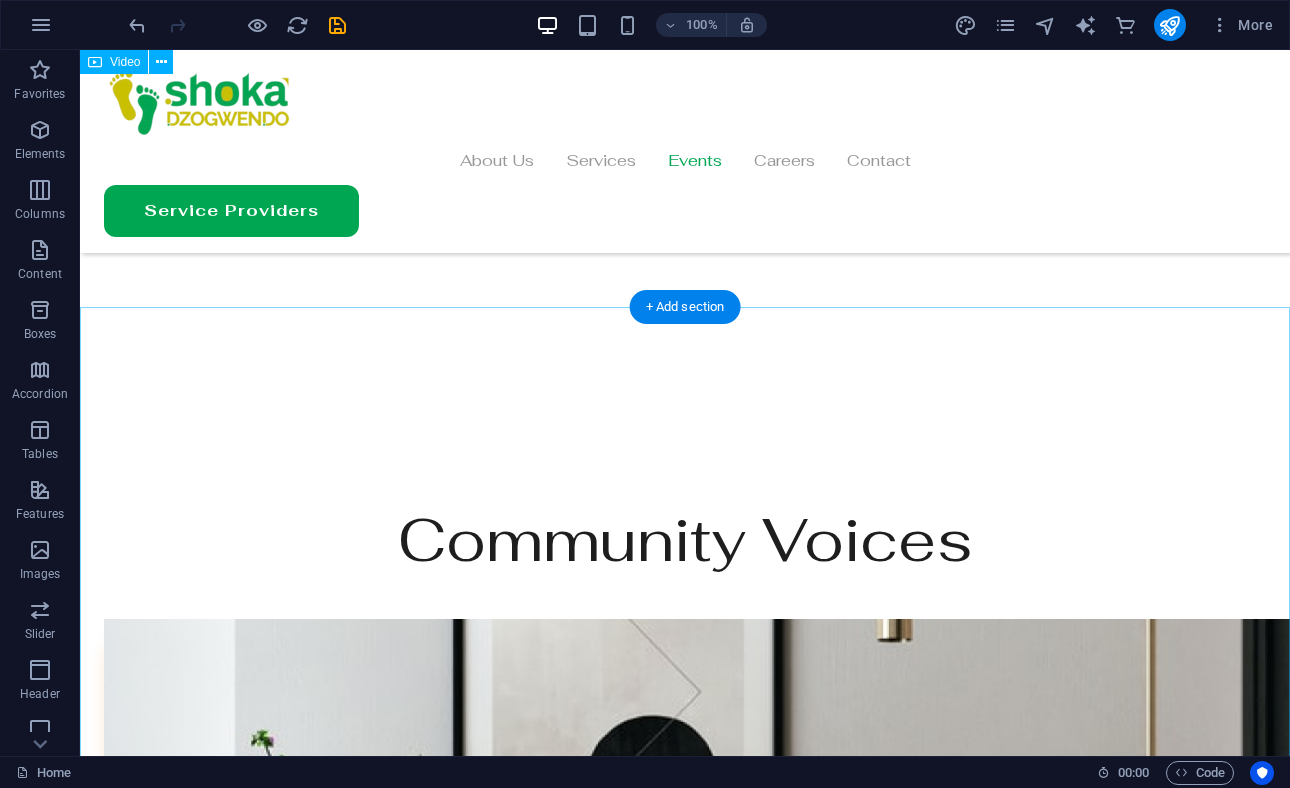 scroll, scrollTop: 4011, scrollLeft: 0, axis: vertical 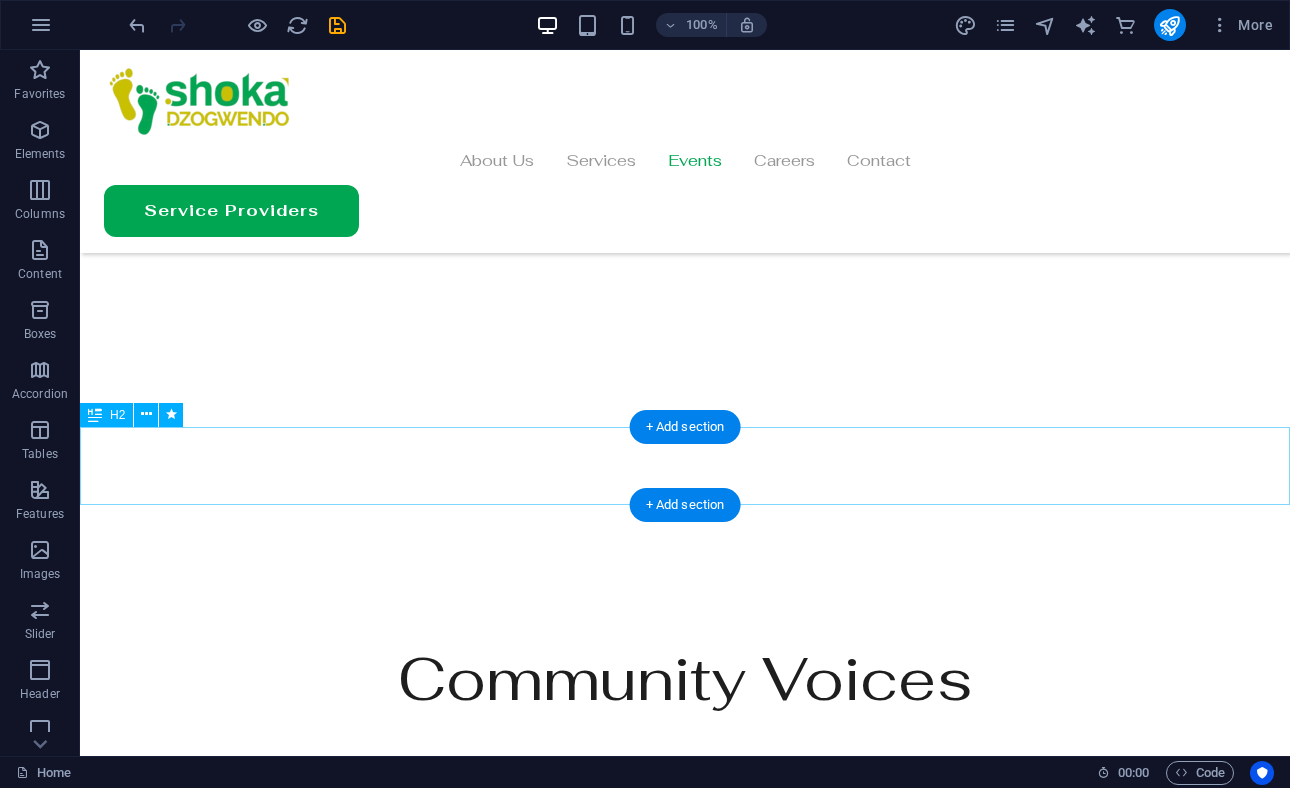 click on "Our Events" at bounding box center [685, 4658] 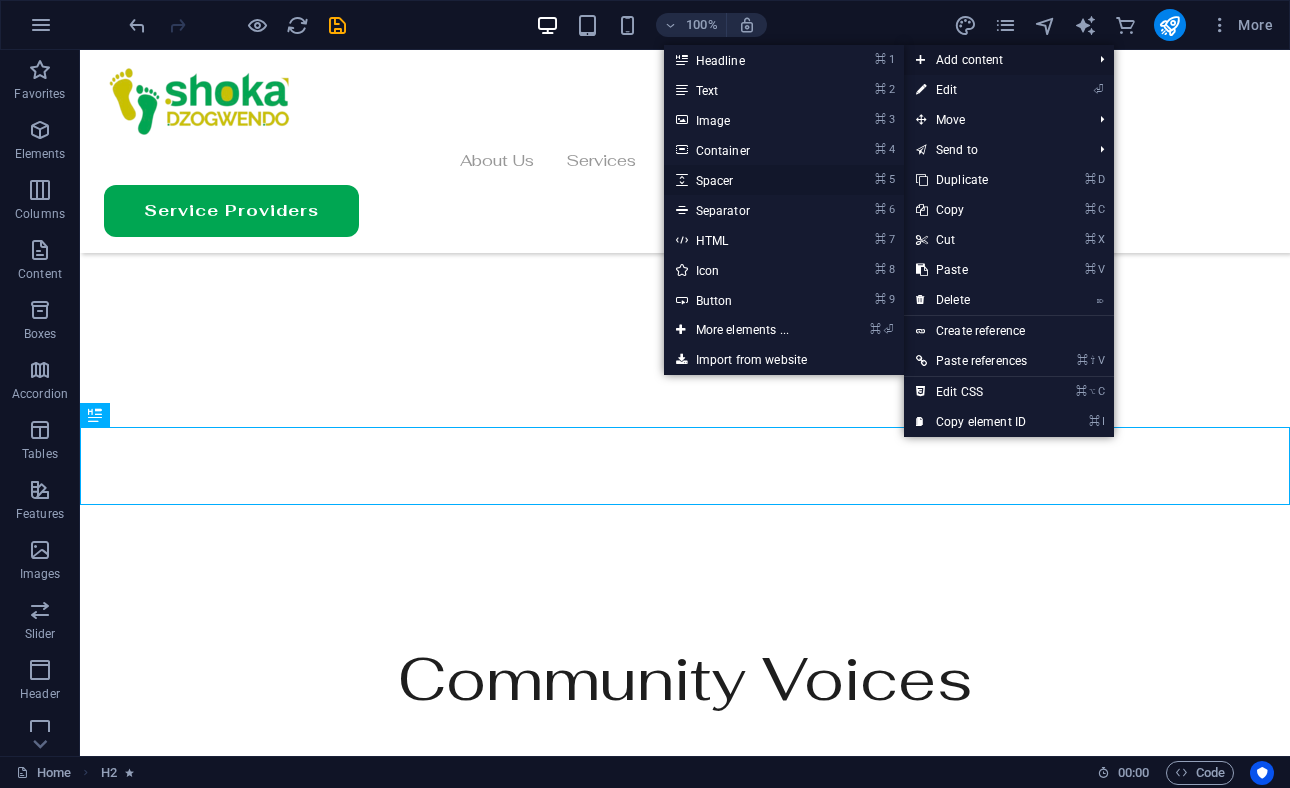 click on "⌘ 5  Spacer" at bounding box center (746, 180) 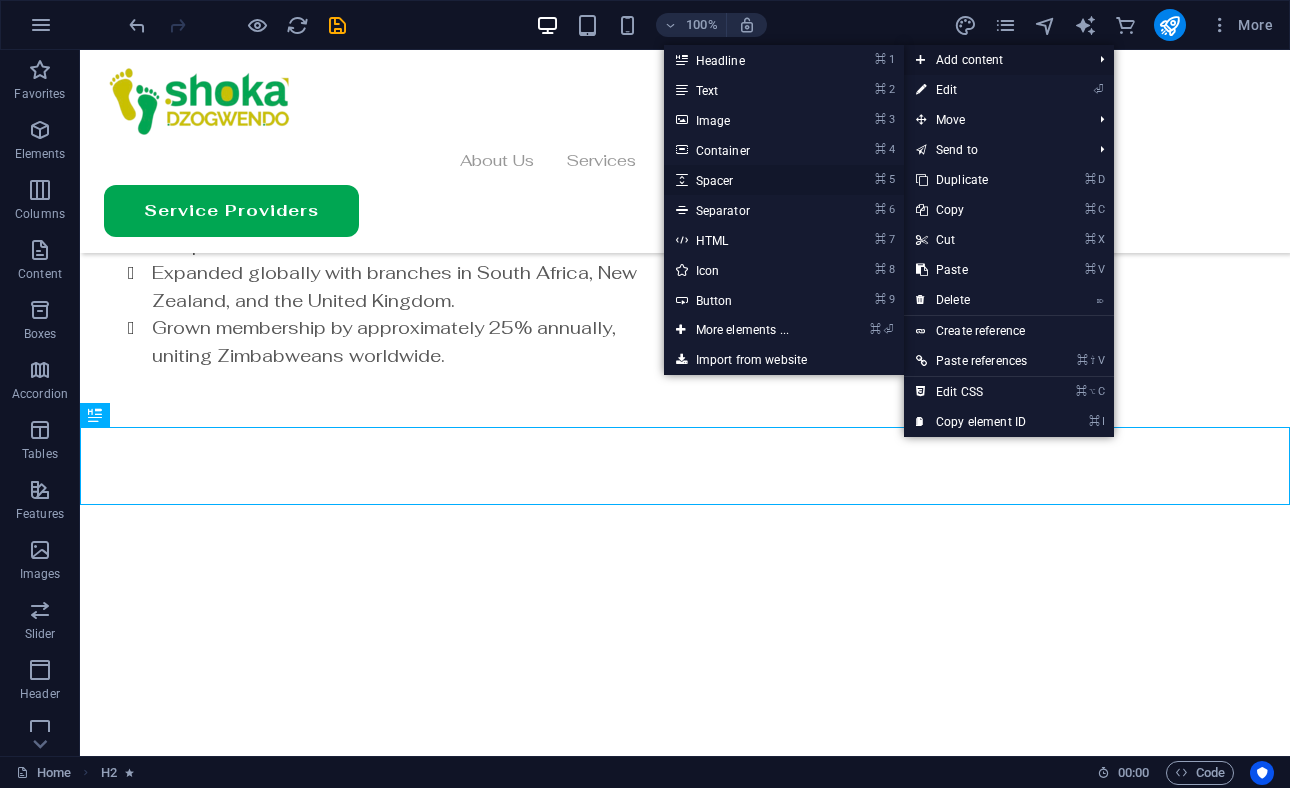 select on "px" 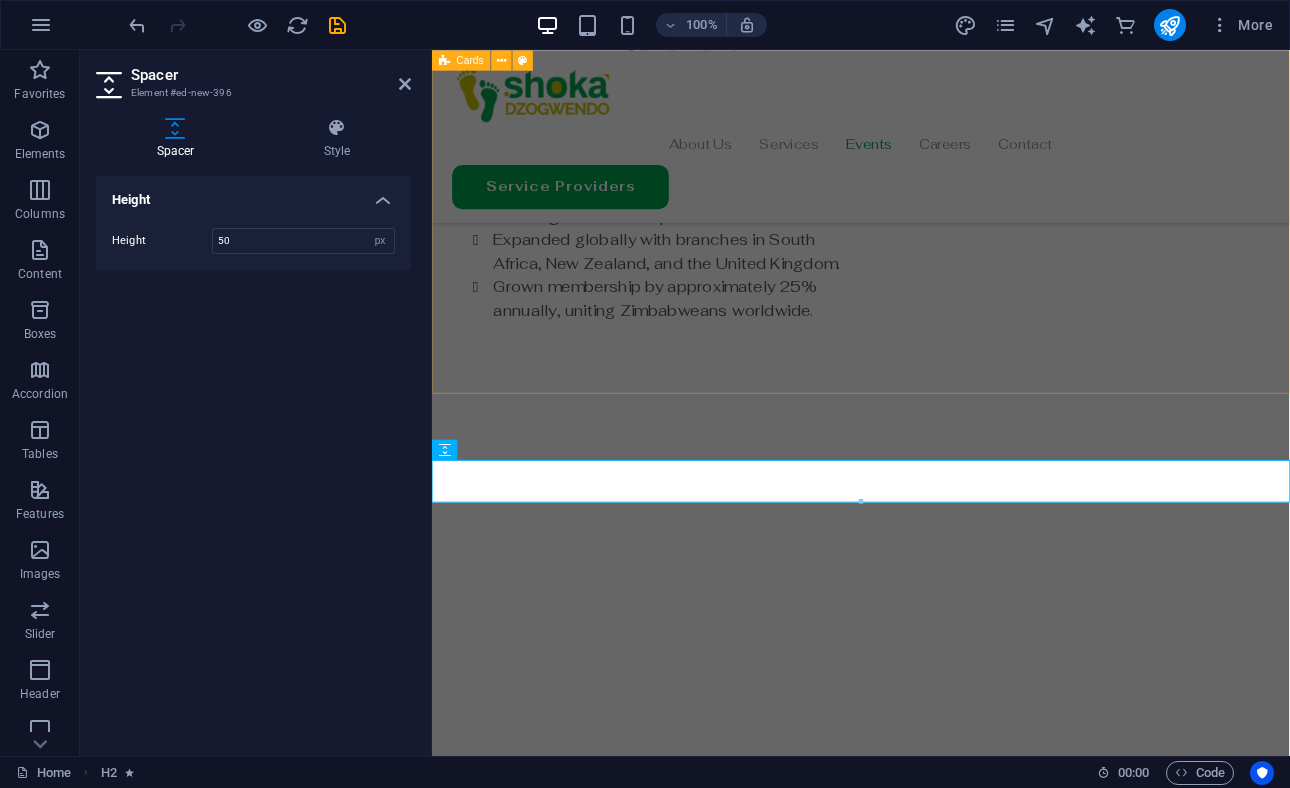 scroll, scrollTop: 4281, scrollLeft: 0, axis: vertical 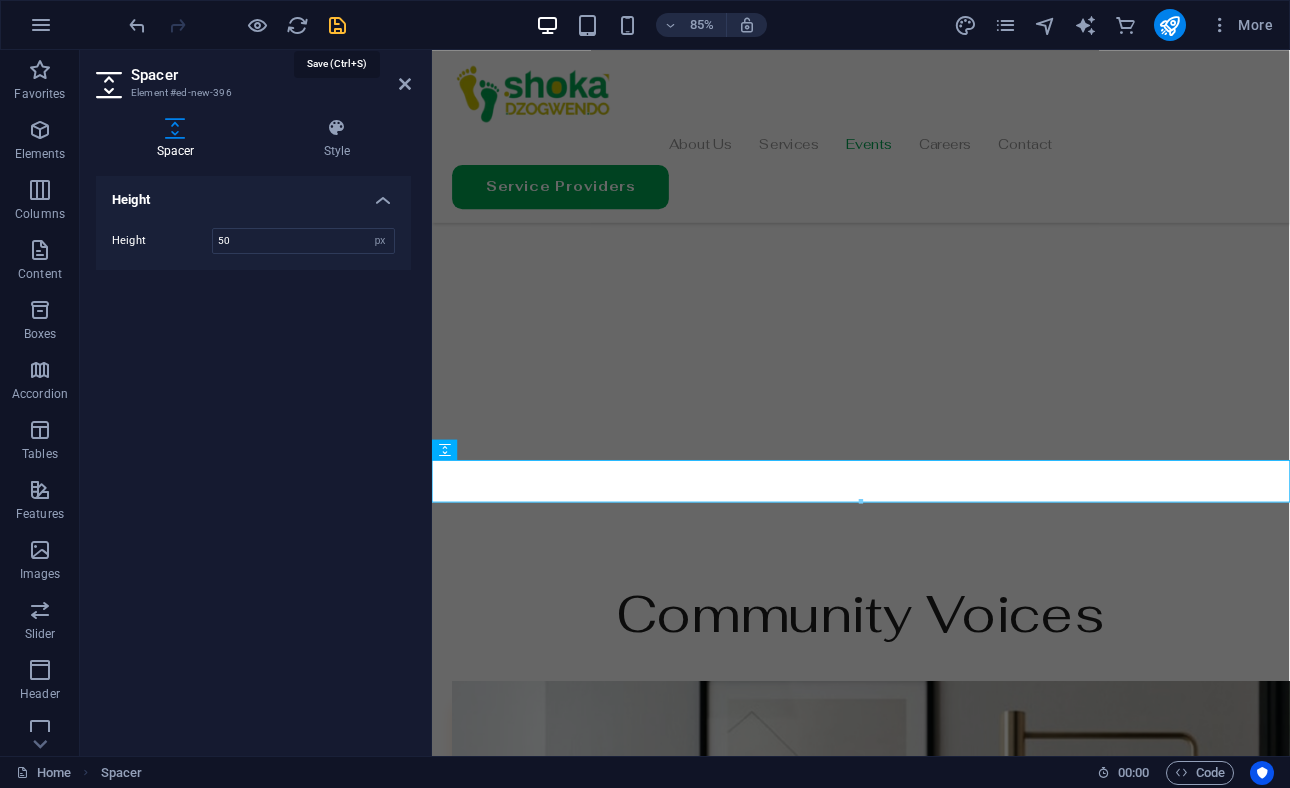 click at bounding box center (337, 25) 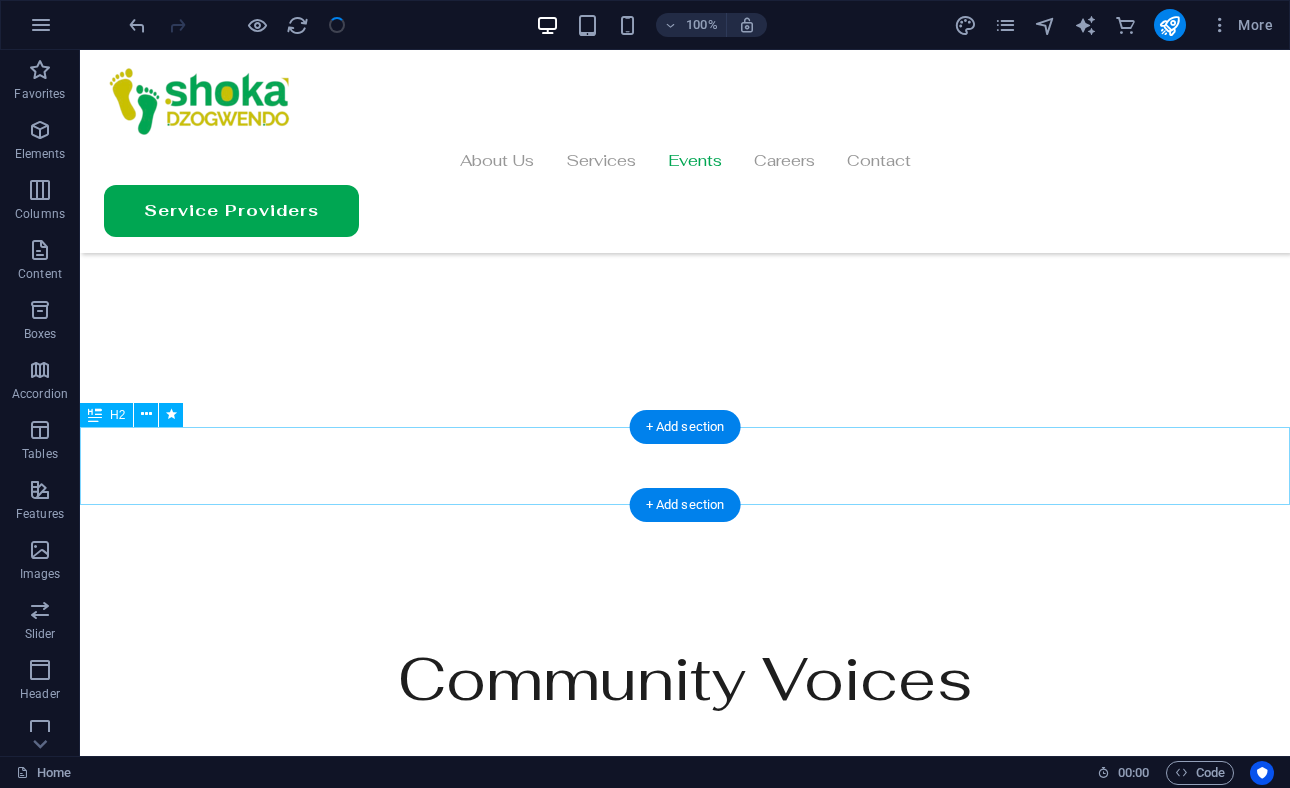 click on "Our Events" at bounding box center (685, 4658) 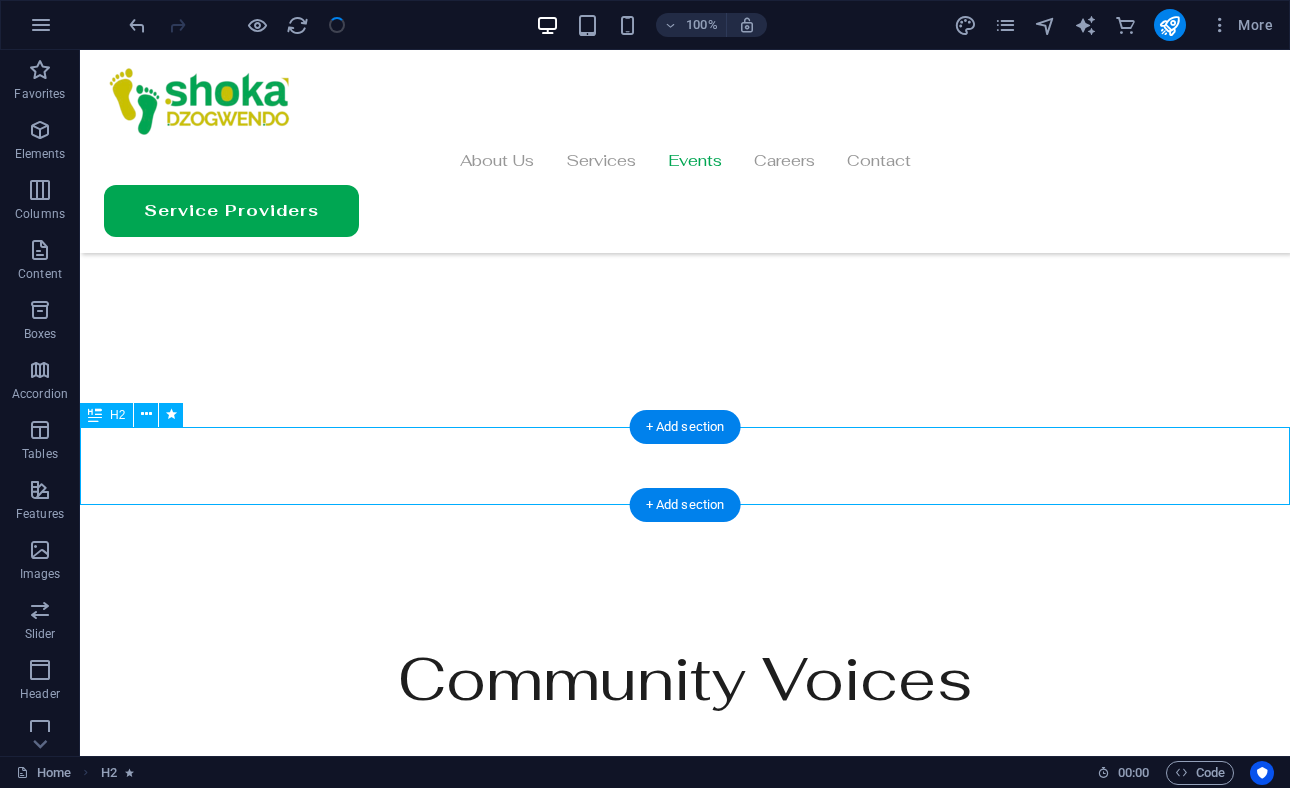 click on "Our Events" at bounding box center (685, 4658) 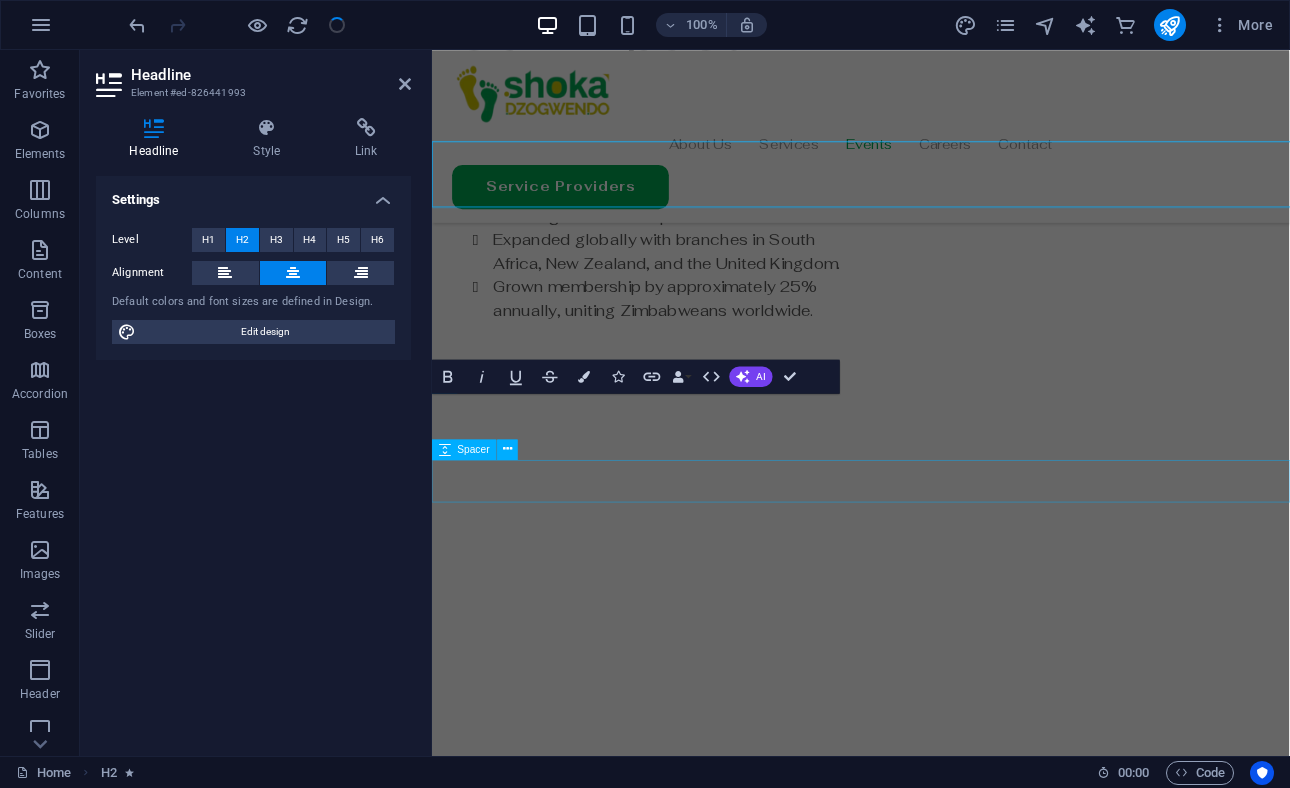 scroll, scrollTop: 4281, scrollLeft: 0, axis: vertical 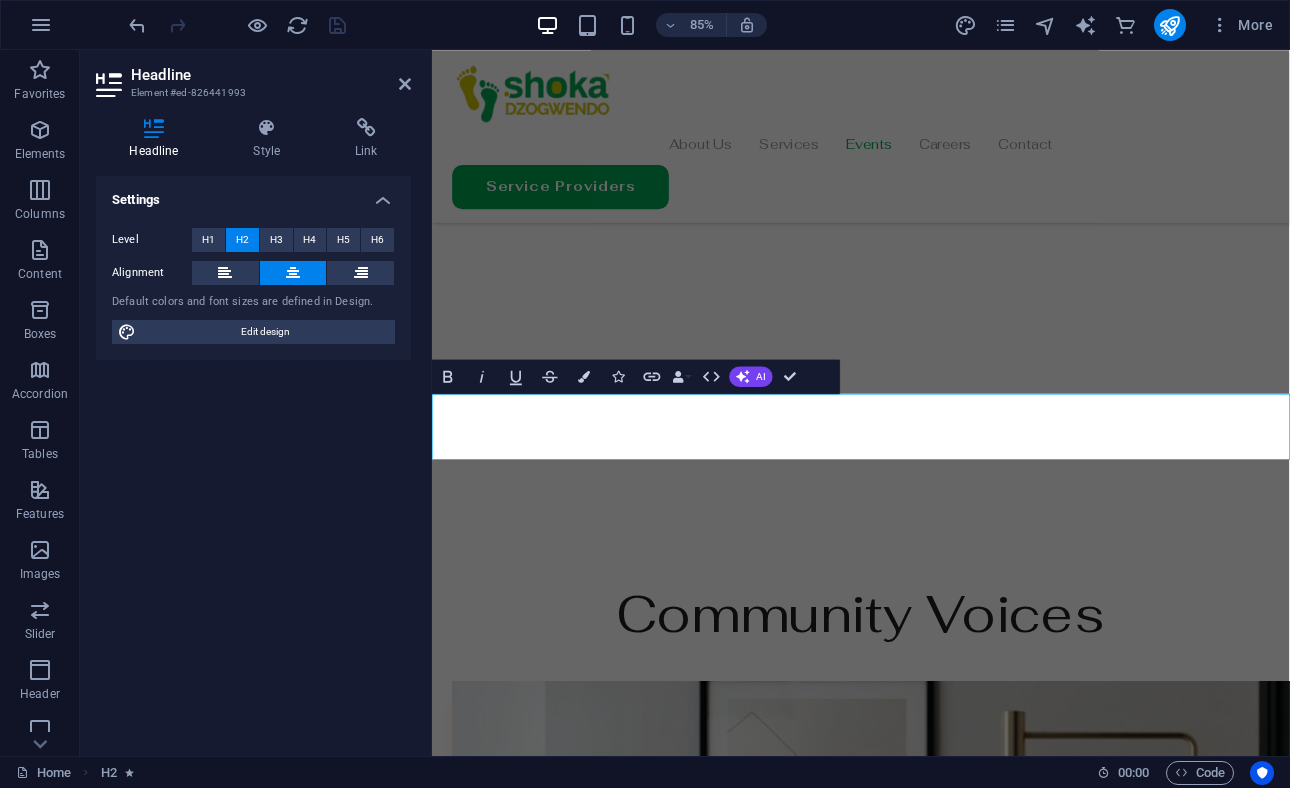 click on "Our Events" at bounding box center [936, 4854] 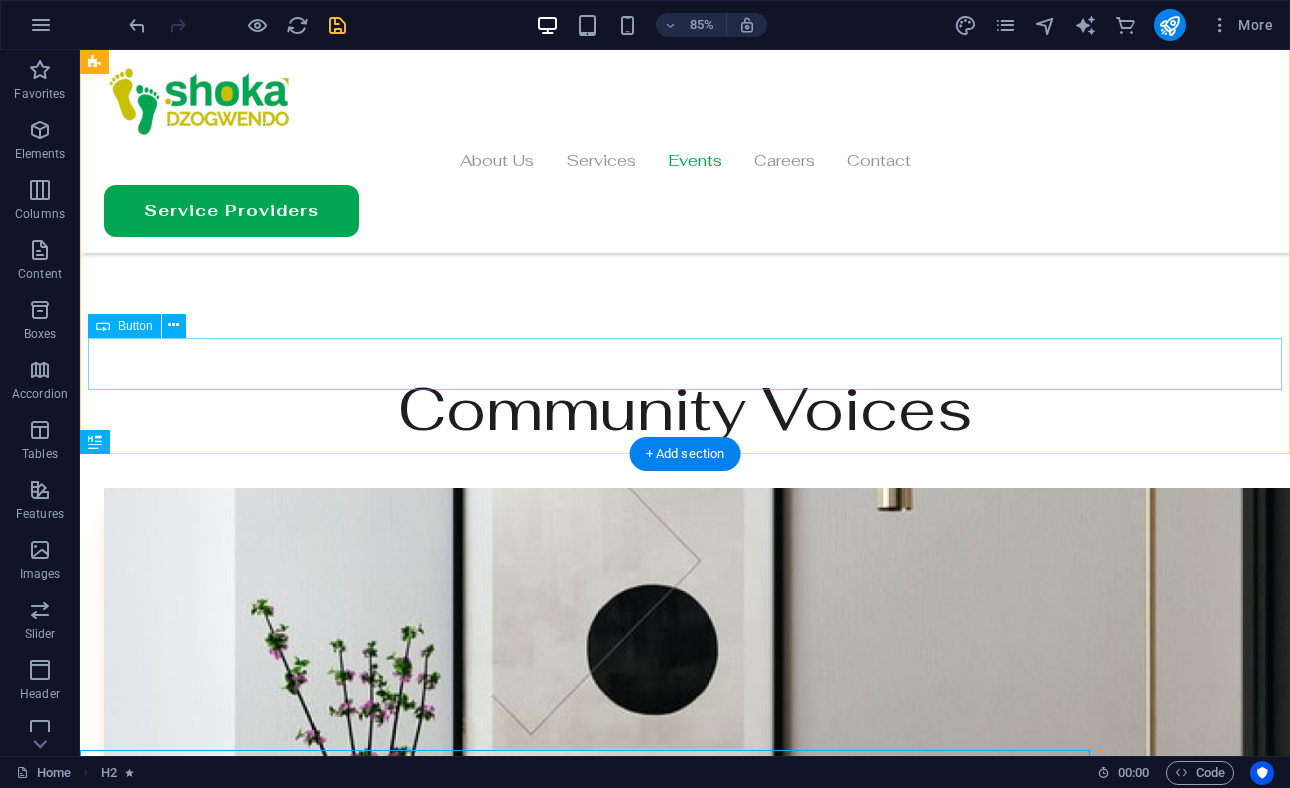 scroll, scrollTop: 3984, scrollLeft: 0, axis: vertical 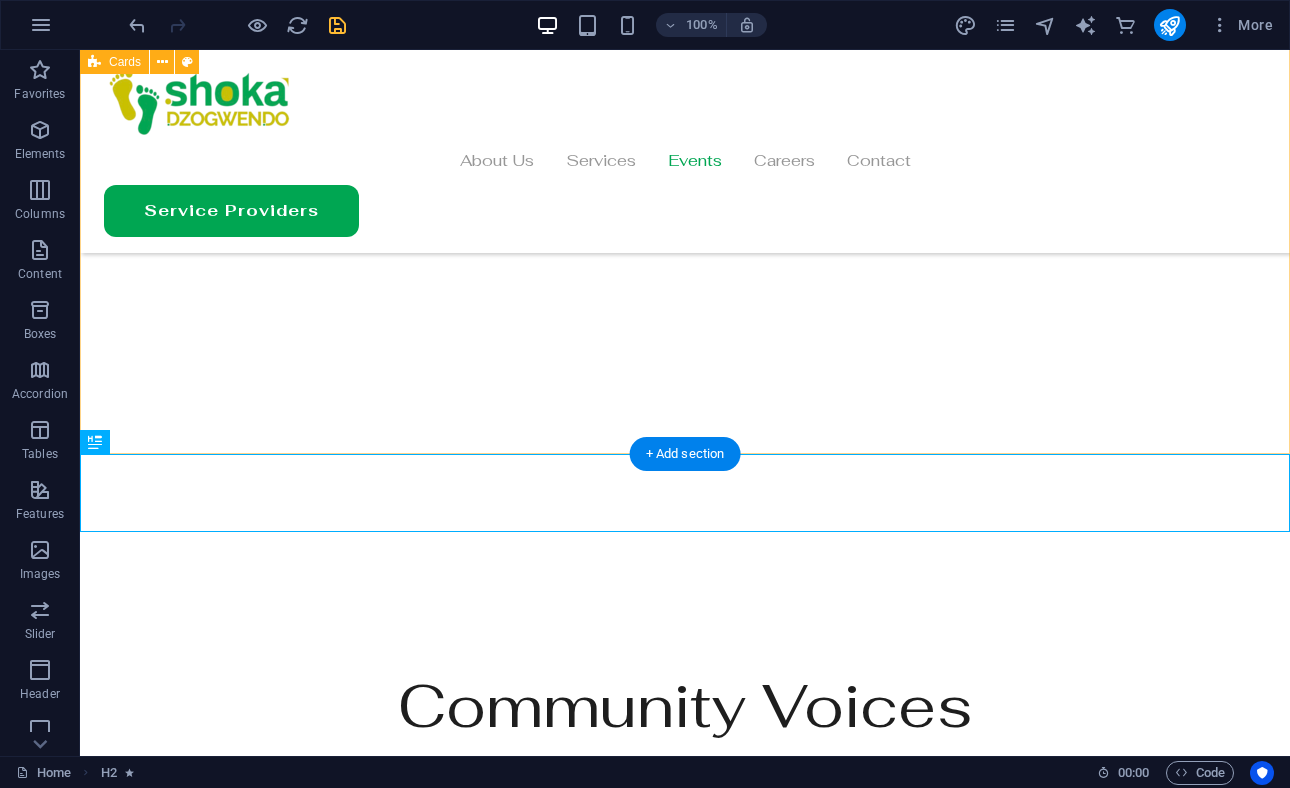 click on "Join Our Movement Whether you’re looking to connect with fellow Zimbabweans, grow your professional network, or contribute to meaningful community initiatives, Shoka Dzogwendo welcomes you. Together, we build pathways to success while celebrating our shared heritage. Networking and Collaboration Facilitate meaningful connections and collaborative opportunities. Empowerment Sessions Provide insightful sessions to navigate challenges and foster professional and personal growth. Knowledge Sharing Offer valuable insights and practical strategies for professional and personal growth. Supportive Environment Create a nurturing atmosphere for community members to thrive and succeed. Gathering Impact Catalyse empowerment through impactful gatherings and community support. Empowerment Services Dedicated to providing empowering experiences and opportunities for the Zimbabwean community. Join Us" at bounding box center [685, 3852] 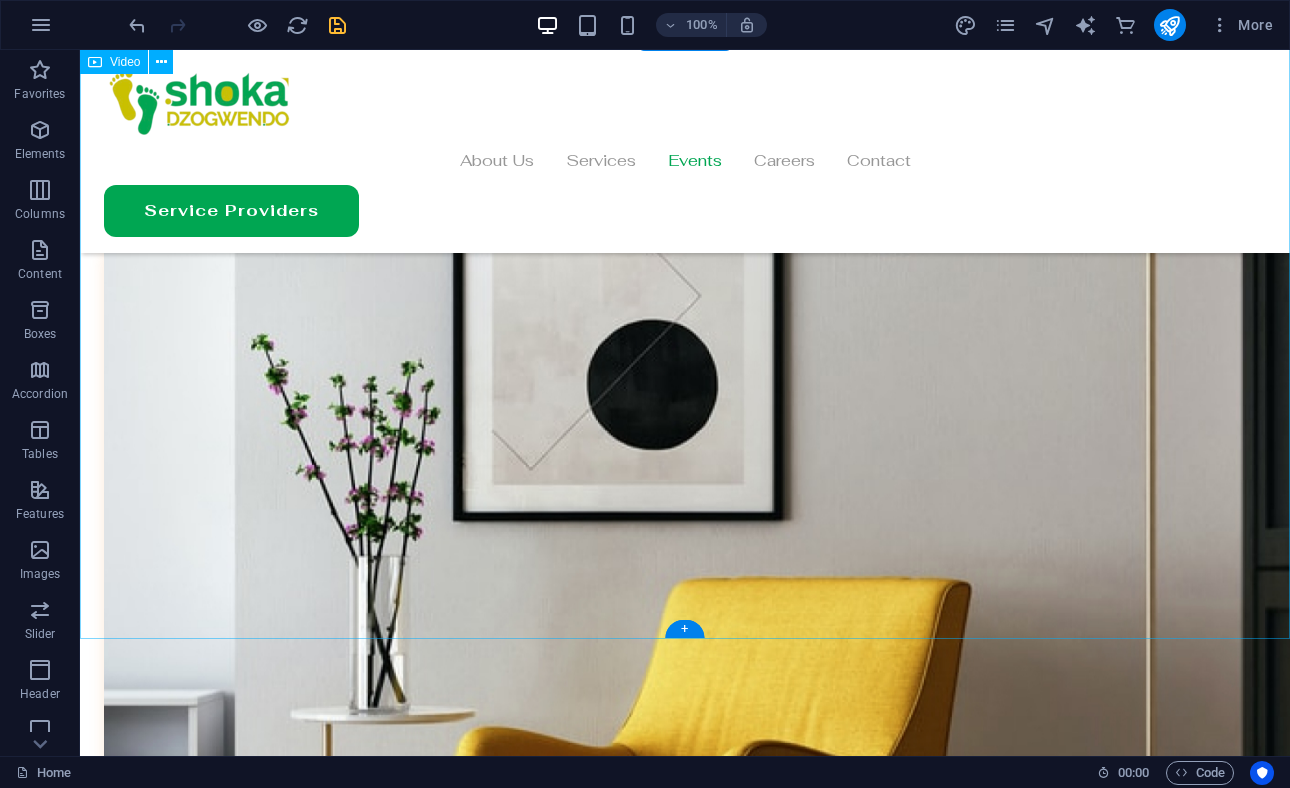 scroll, scrollTop: 4532, scrollLeft: 0, axis: vertical 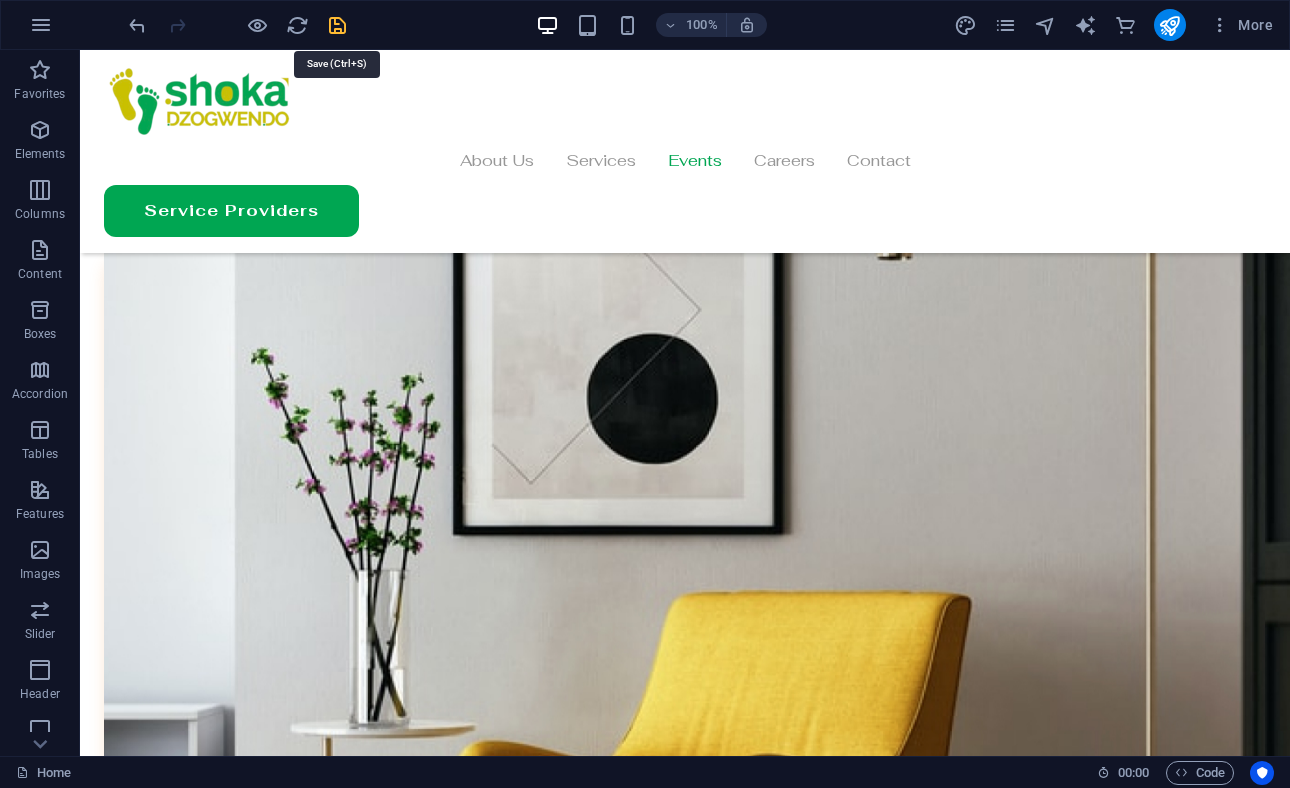 click at bounding box center (337, 25) 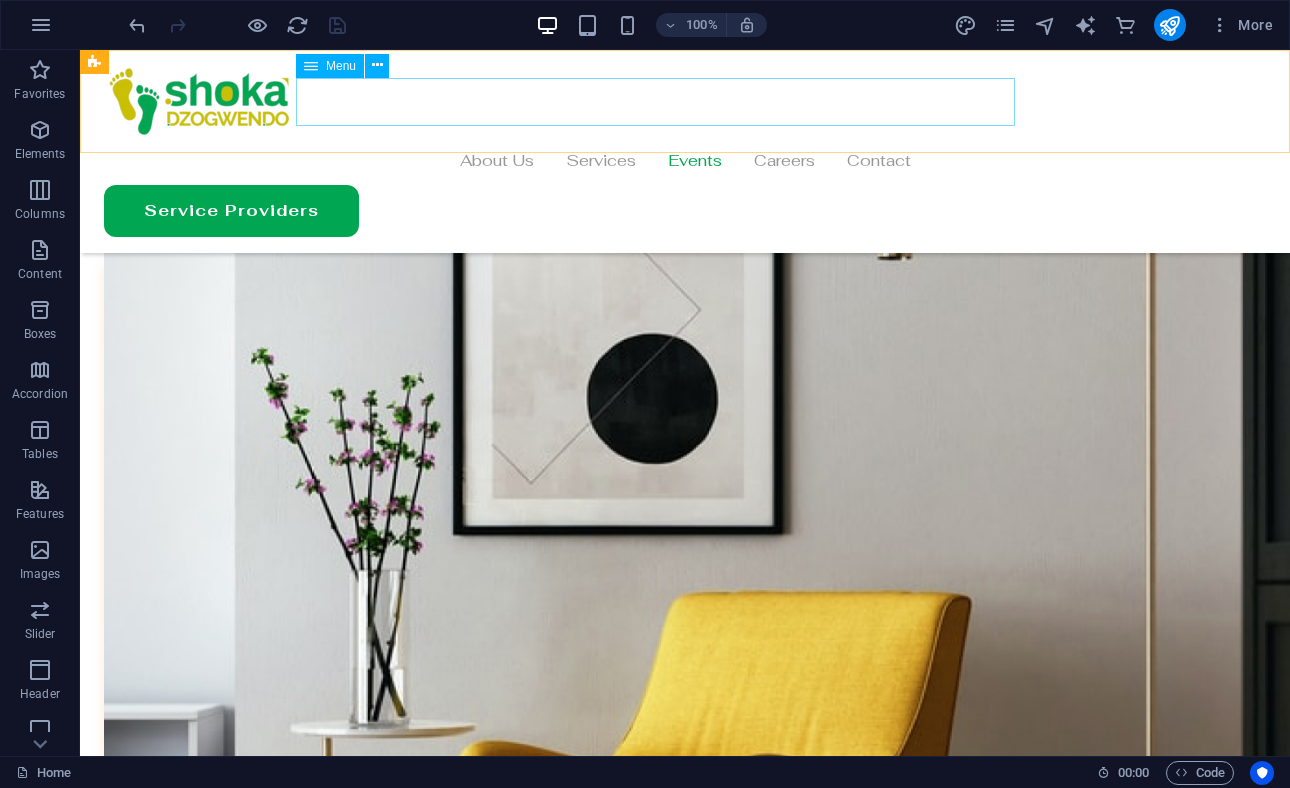 click on "About Us Services Events Careers Contact" at bounding box center [685, 161] 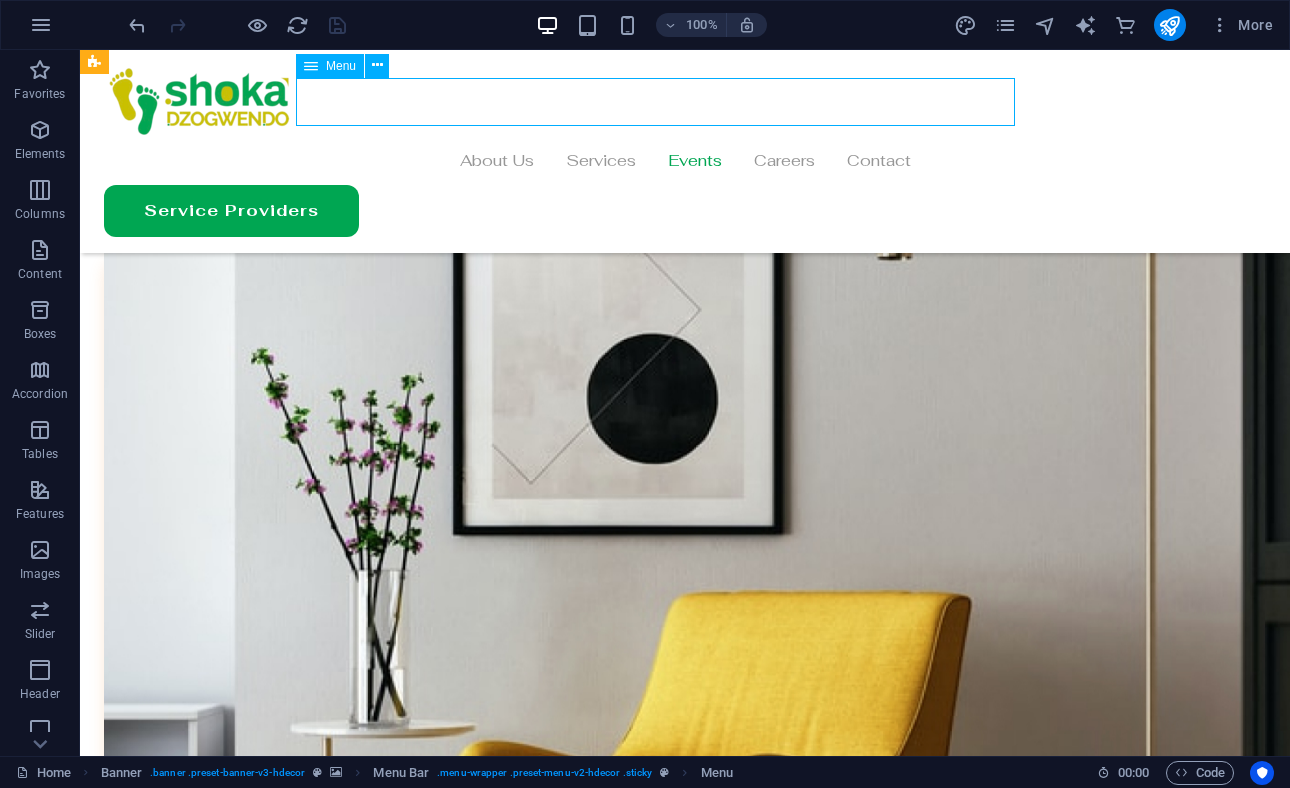 click on "About Us Services Events Careers Contact" at bounding box center (685, 161) 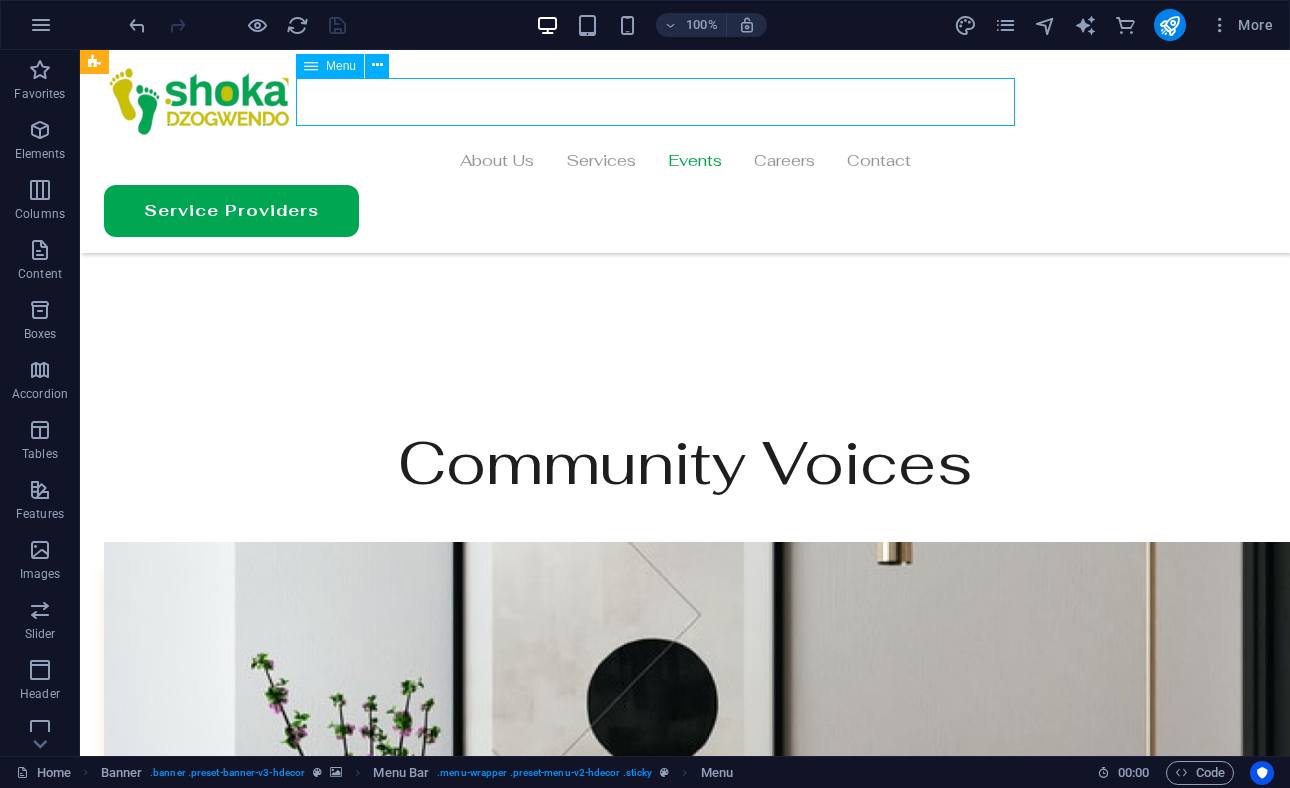 select on "1" 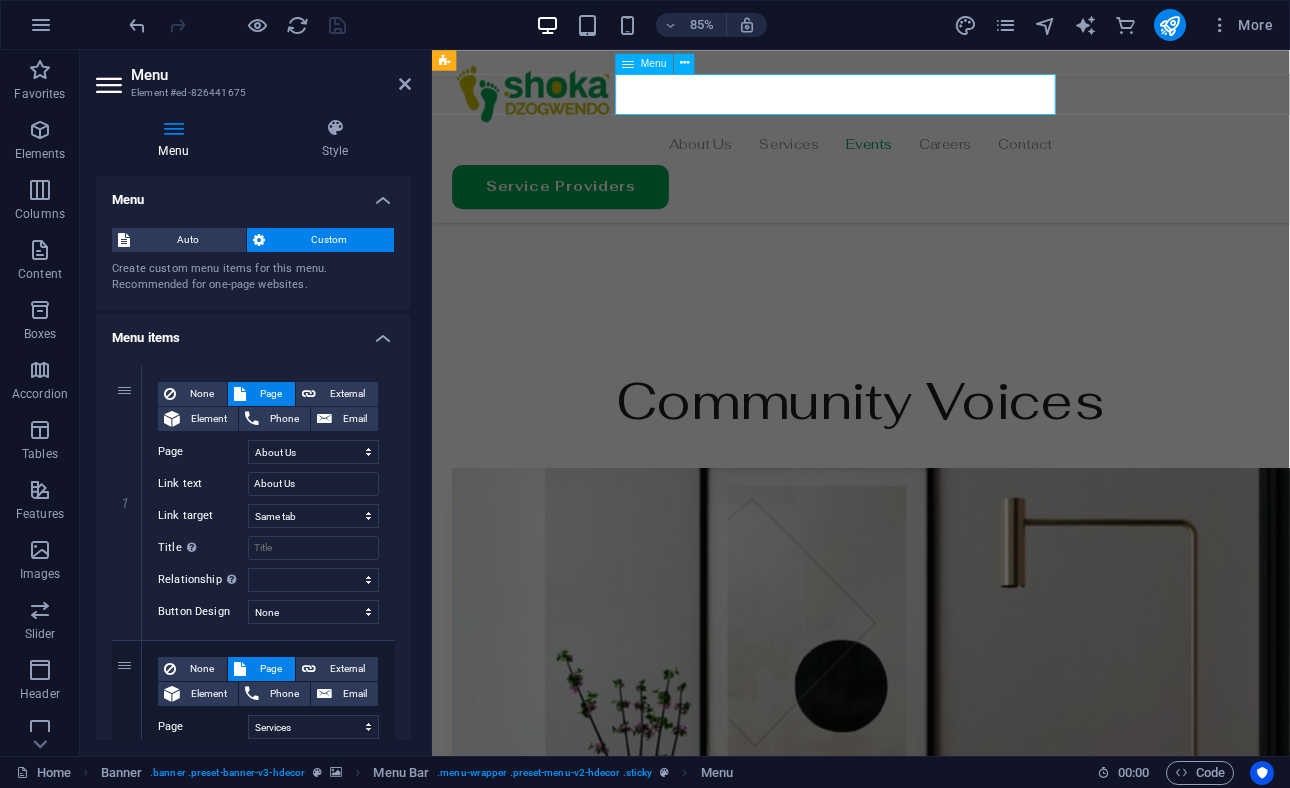 scroll, scrollTop: 4829, scrollLeft: 0, axis: vertical 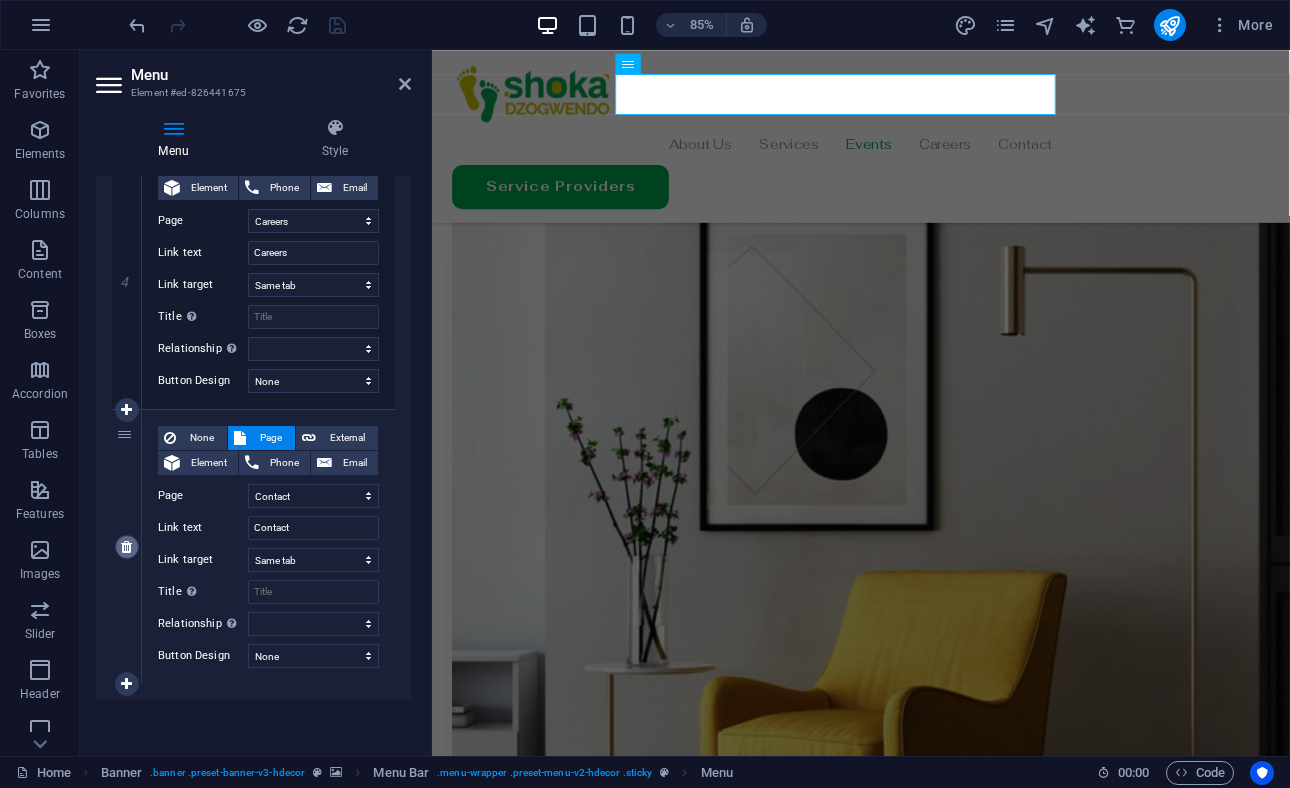 click at bounding box center (126, 547) 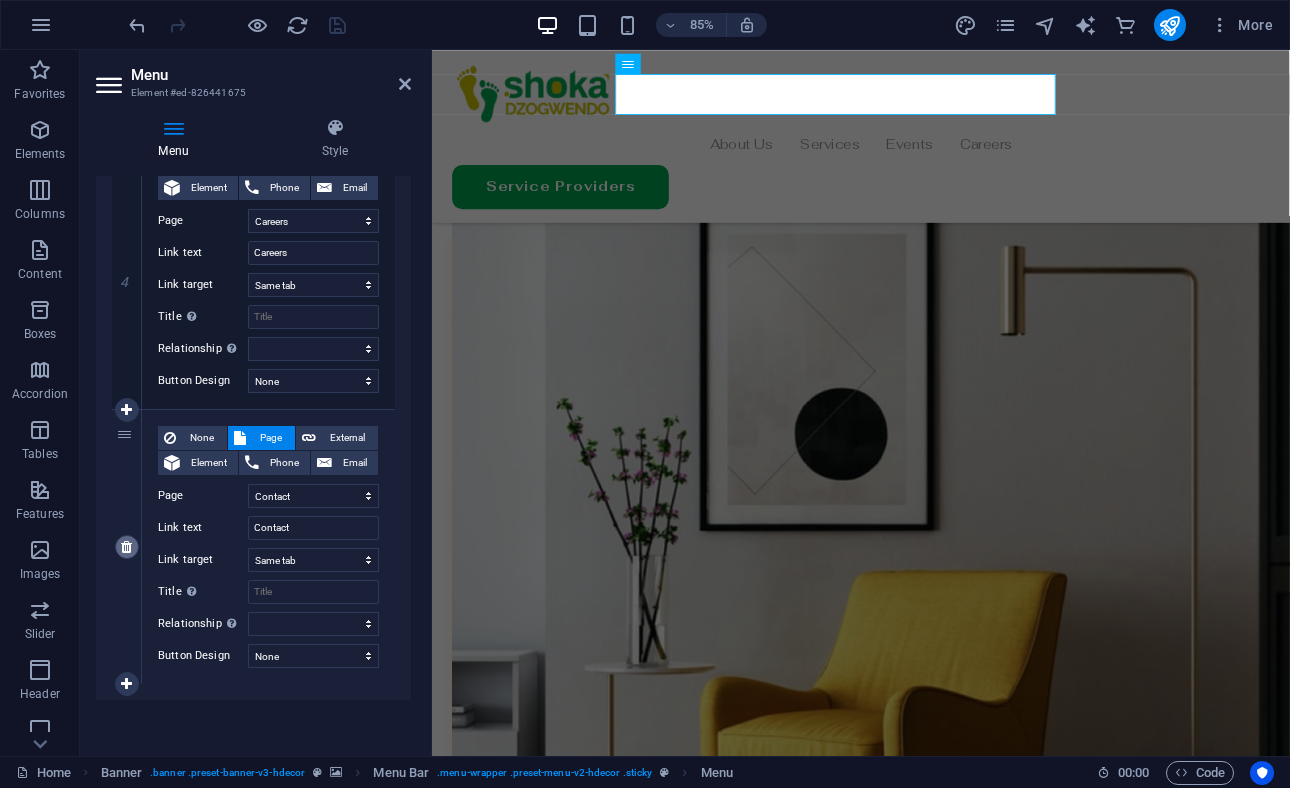 scroll, scrollTop: 750, scrollLeft: 0, axis: vertical 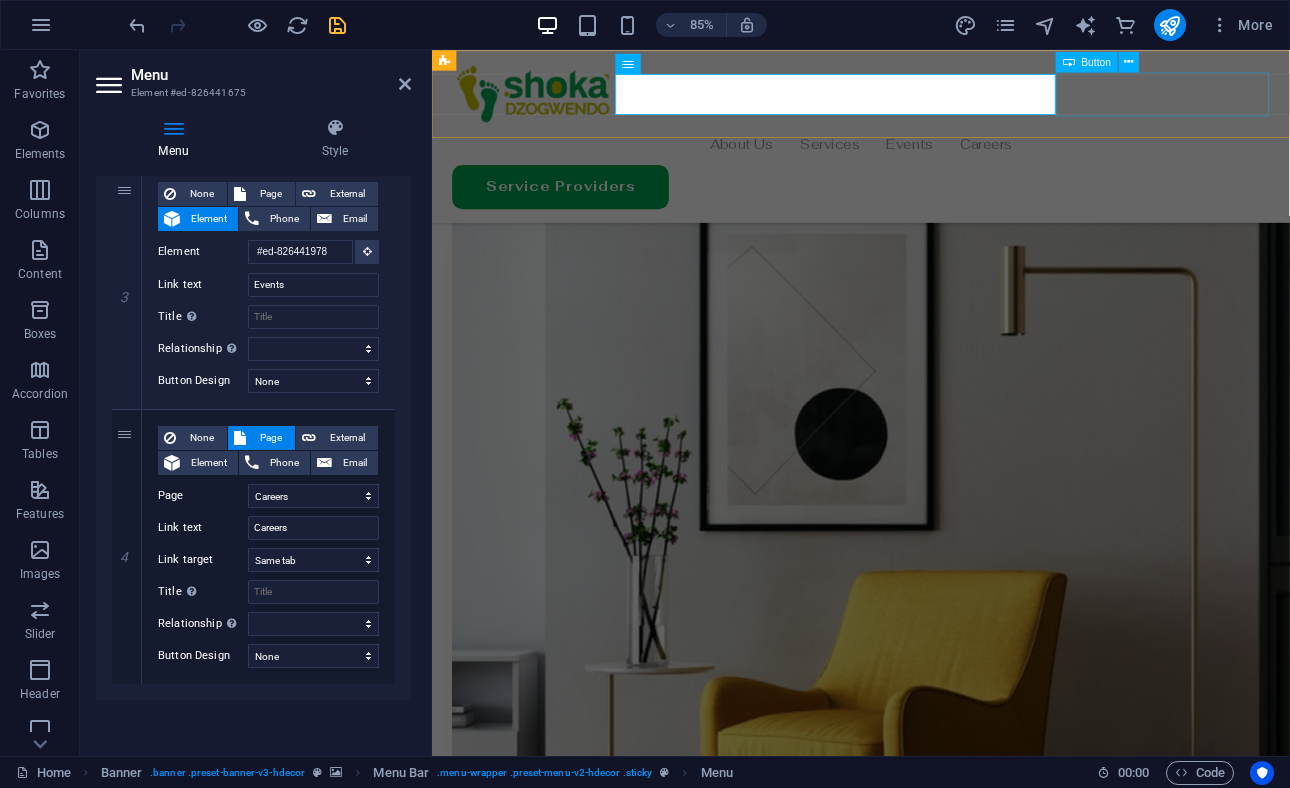 click on "Service Providers" at bounding box center [936, 211] 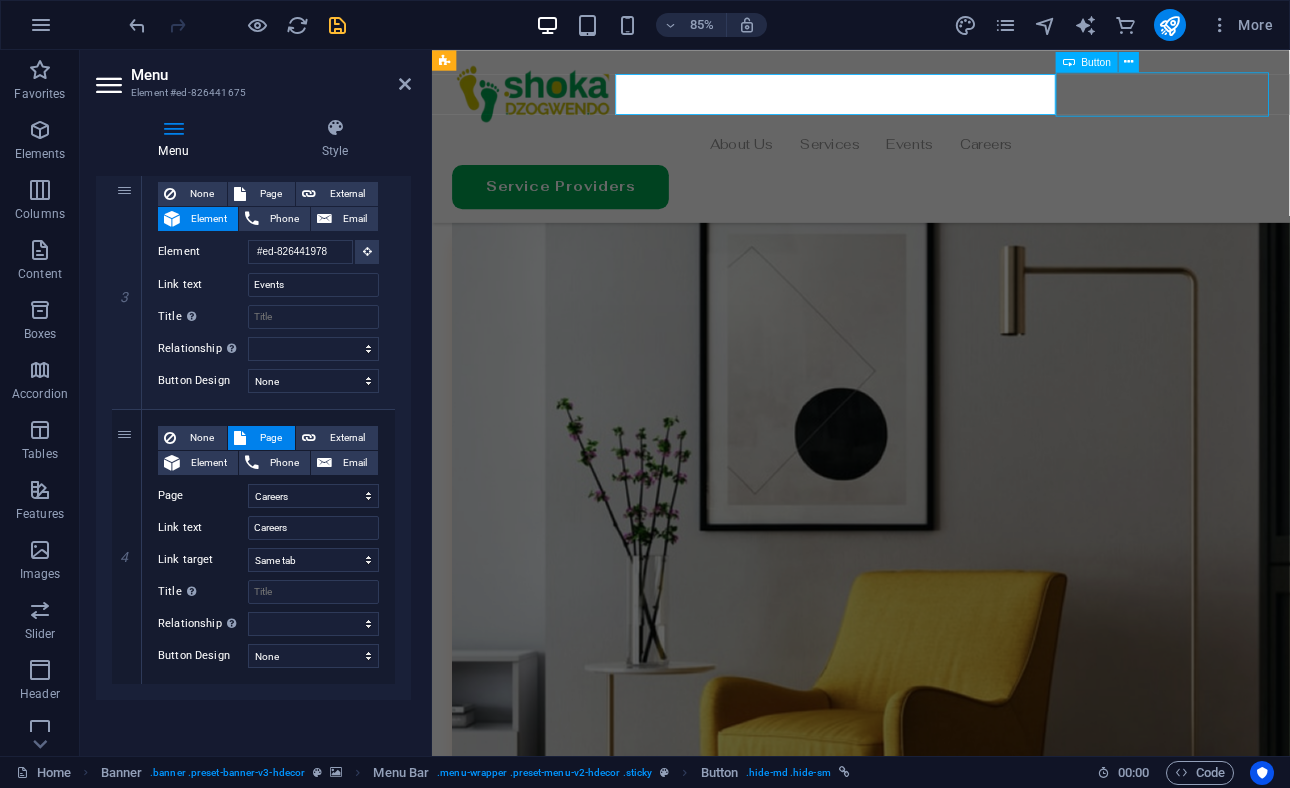 click on "Service Providers" at bounding box center (936, 211) 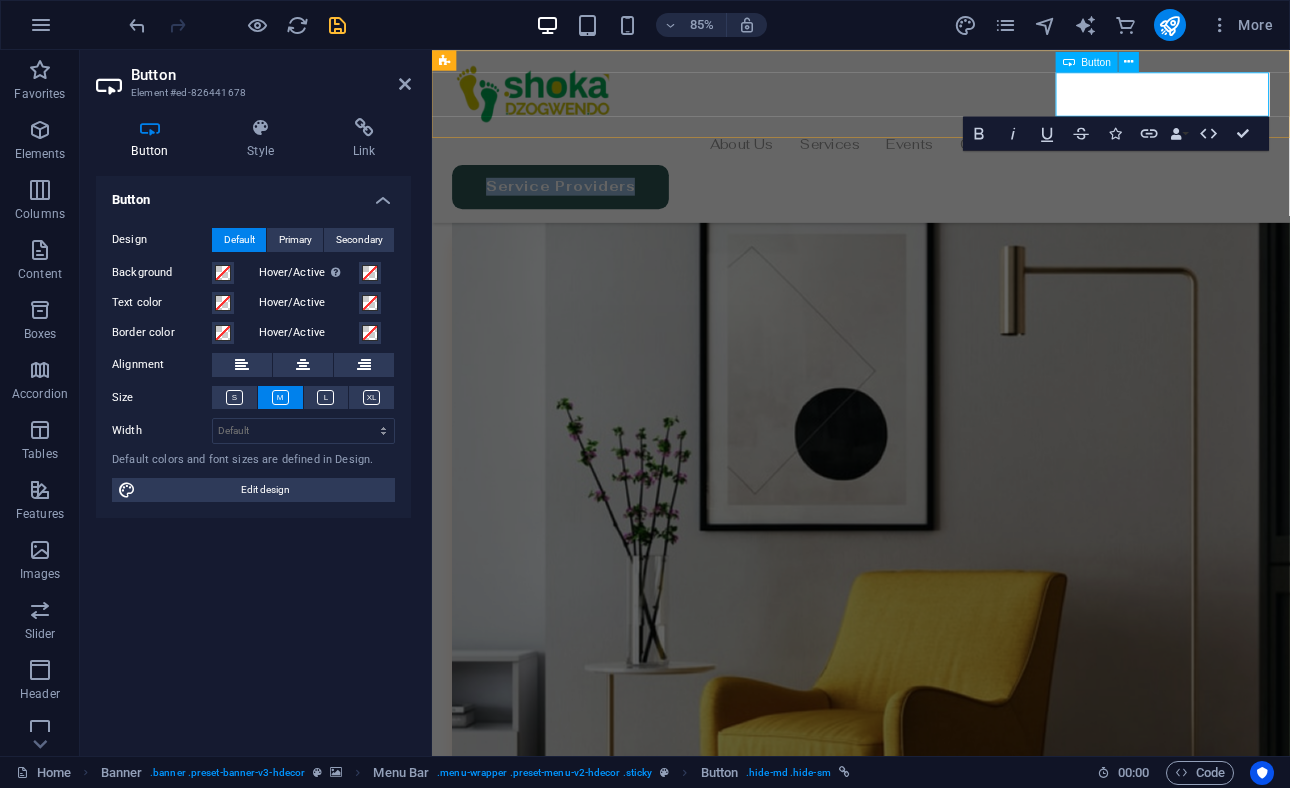 type 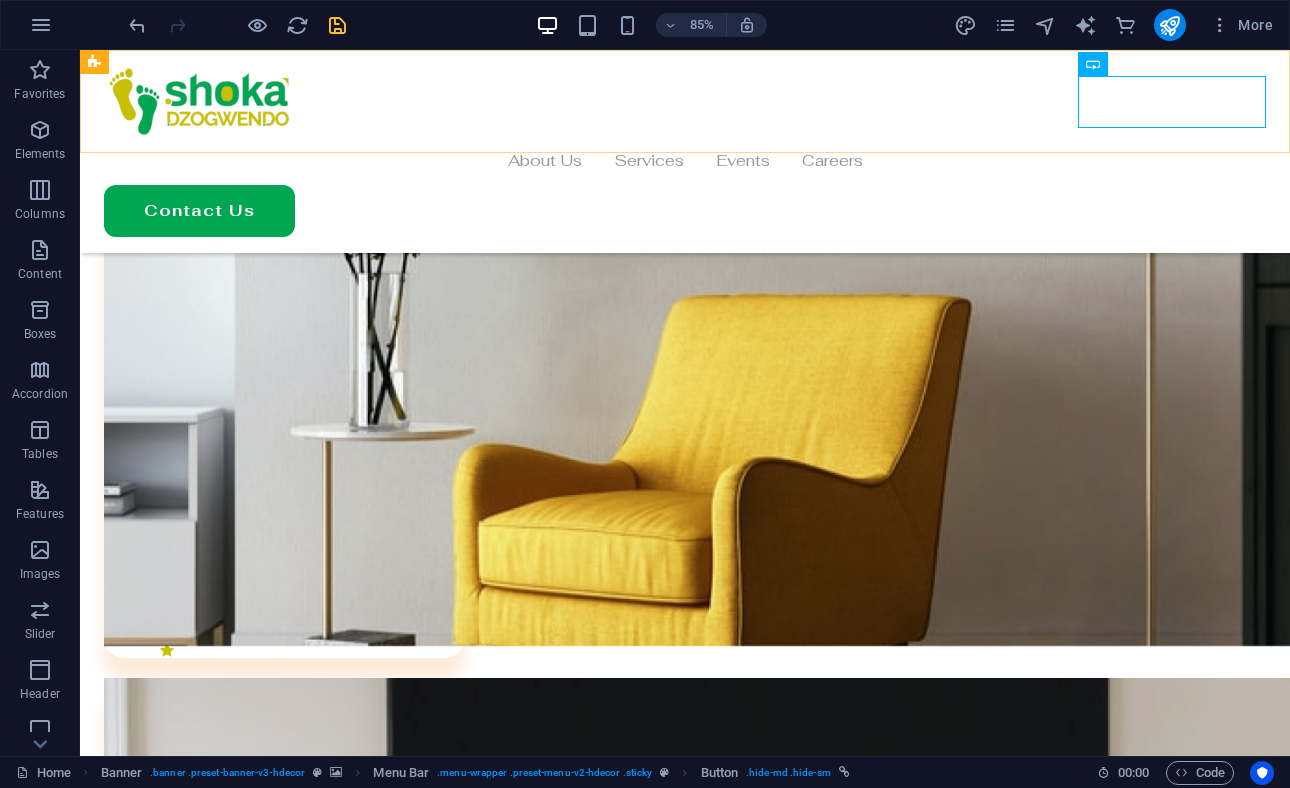 scroll, scrollTop: 4532, scrollLeft: 0, axis: vertical 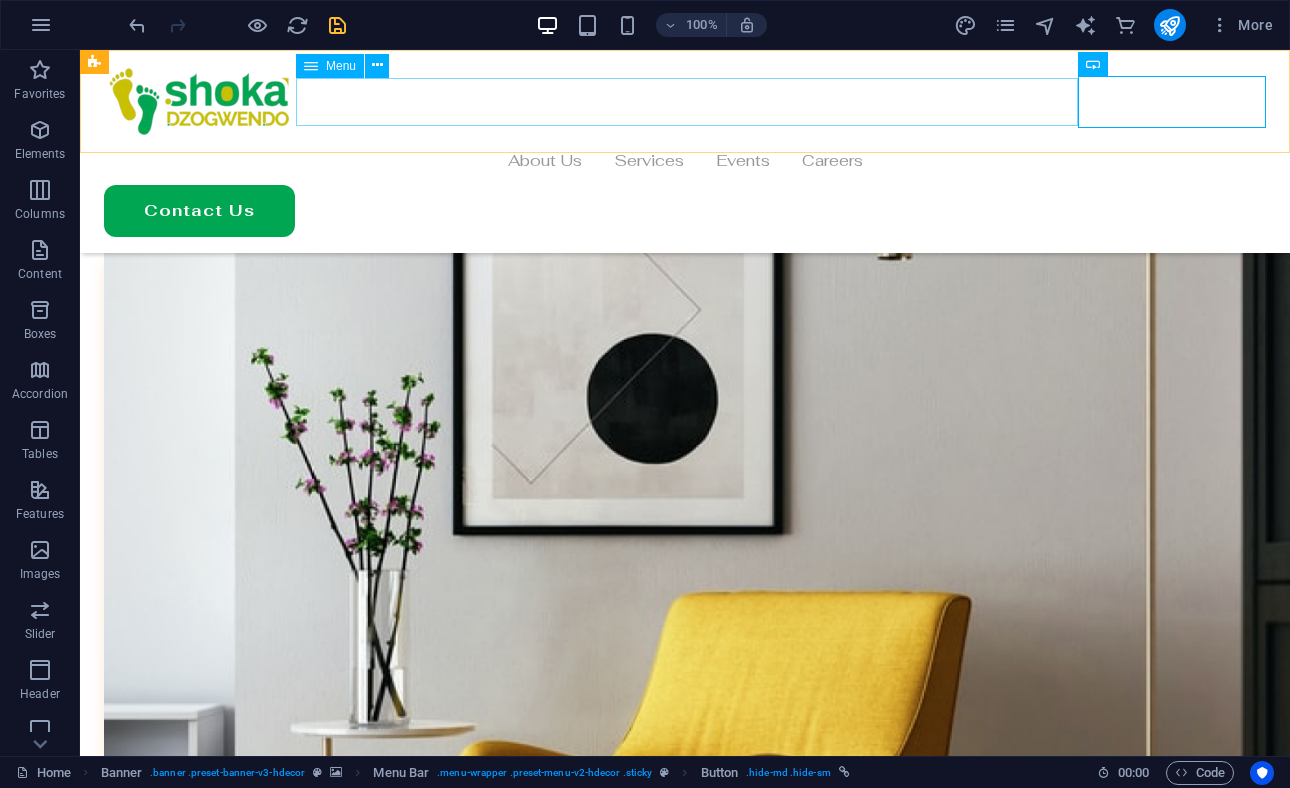 click on "About Us Services Events Careers" at bounding box center [685, 161] 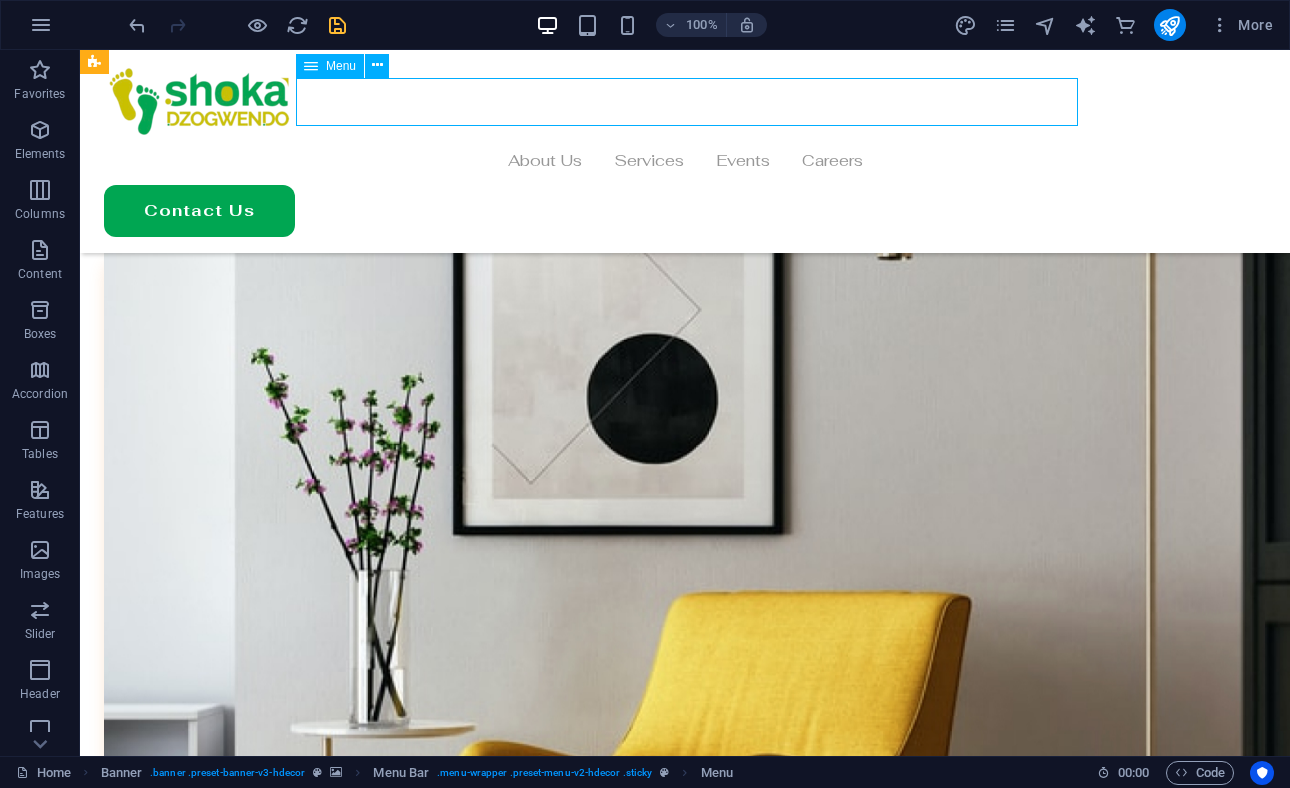 click on "About Us Services Events Careers" at bounding box center [685, 161] 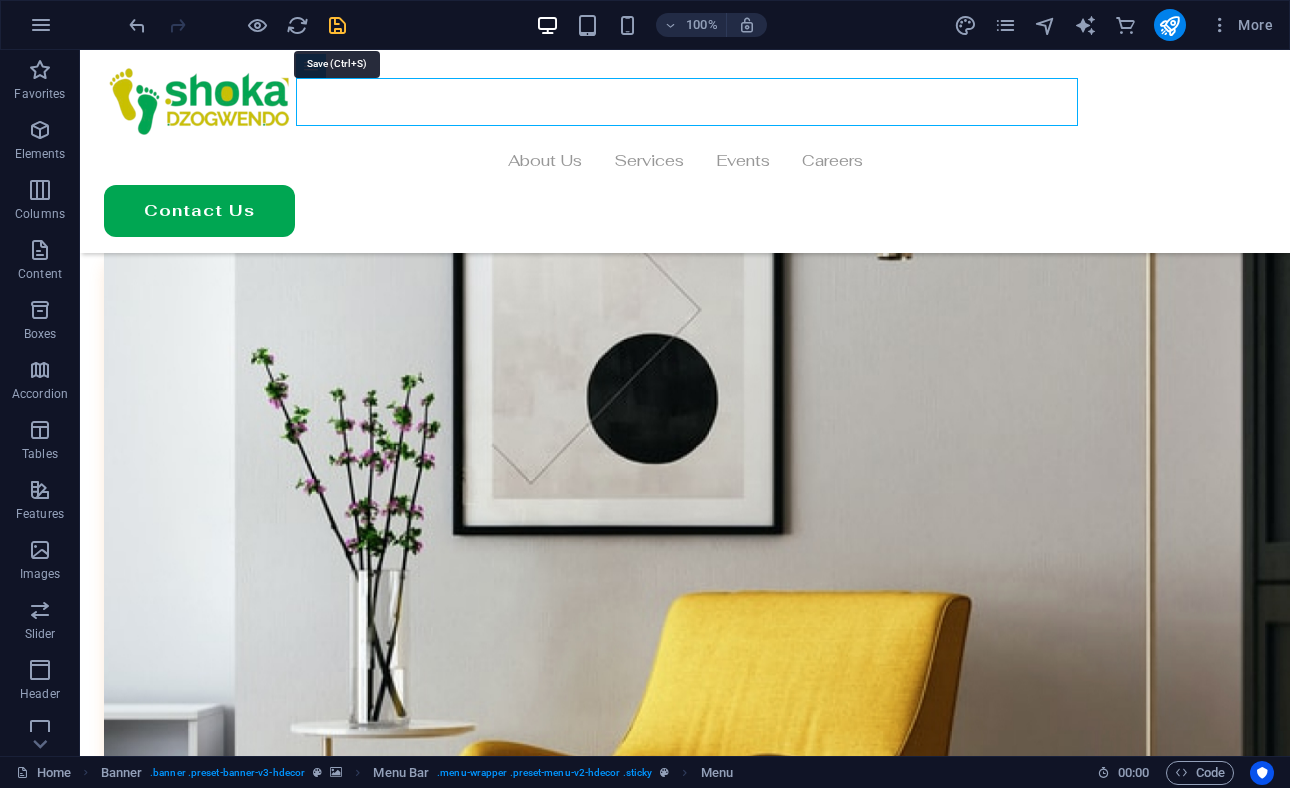 click at bounding box center [337, 25] 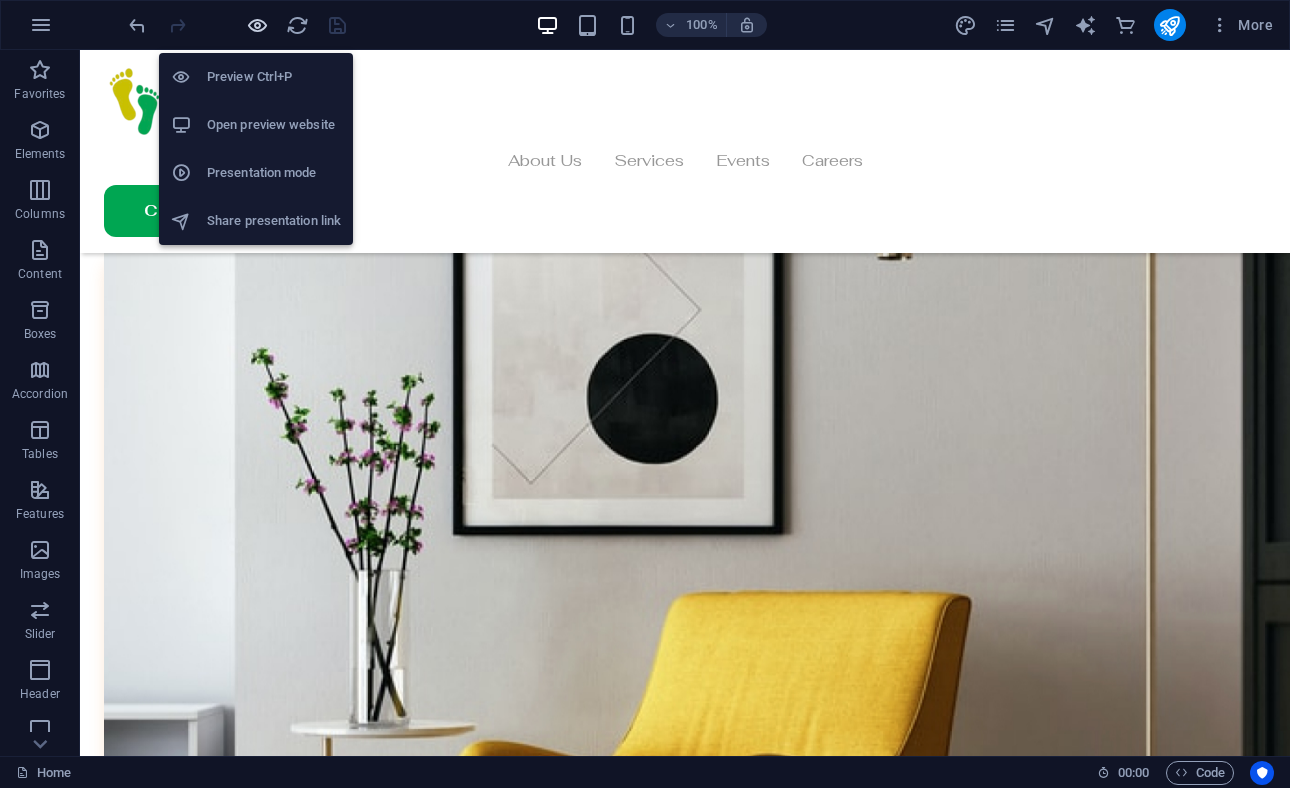 click at bounding box center [257, 25] 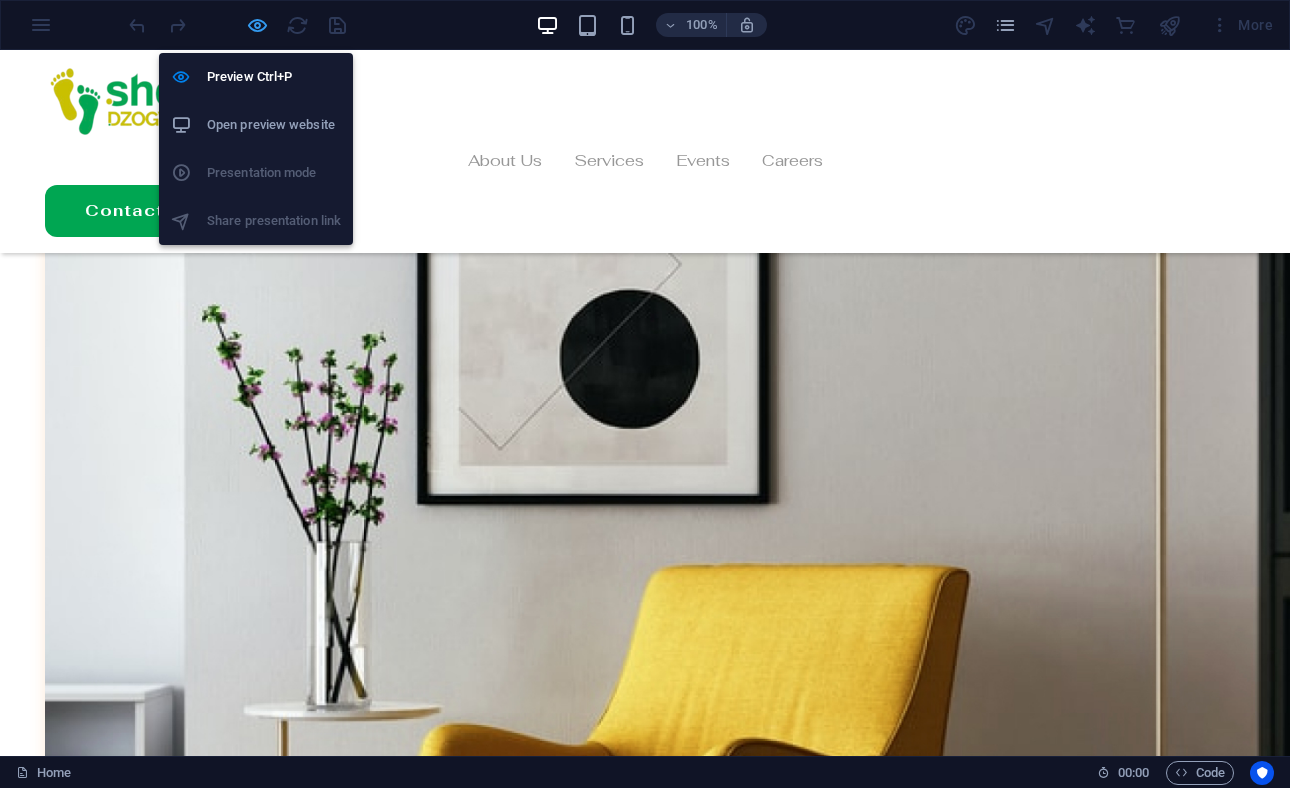 scroll, scrollTop: 4550, scrollLeft: 0, axis: vertical 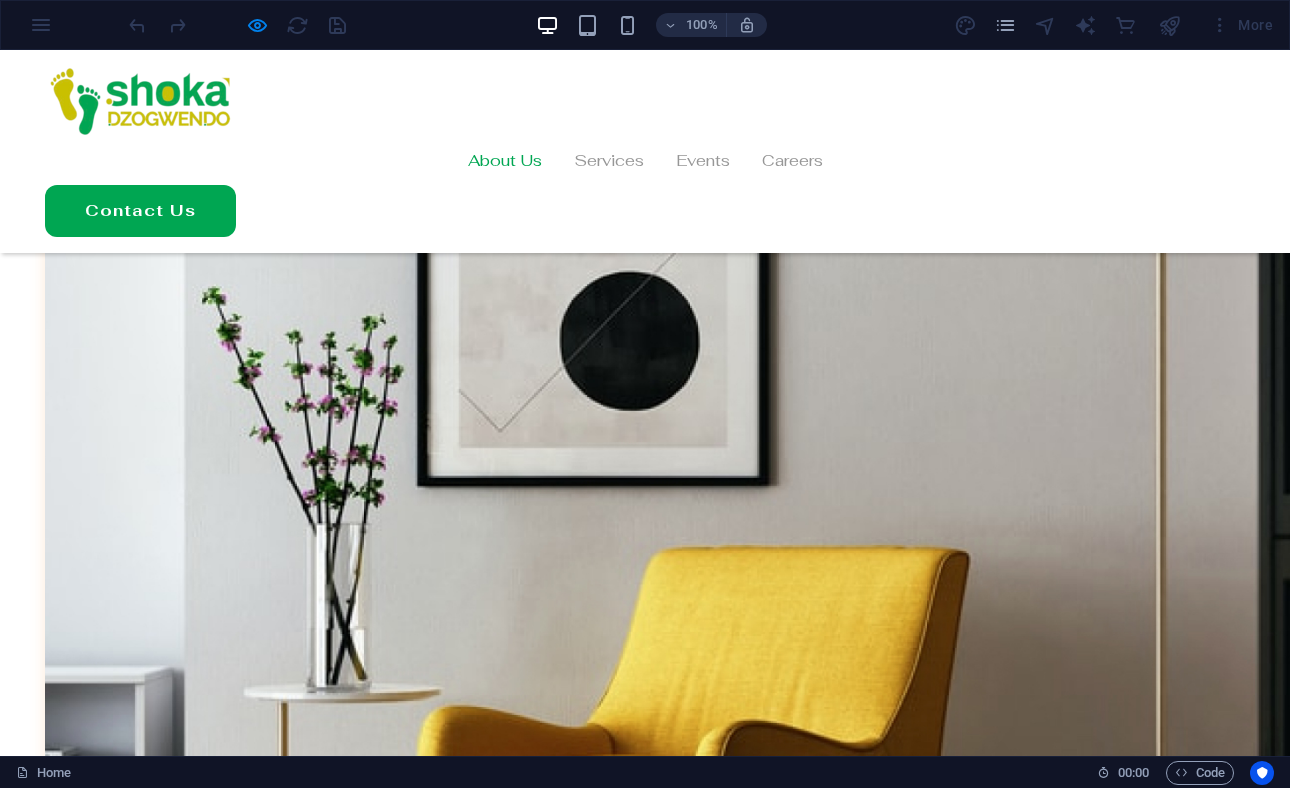 click on "About Us" at bounding box center (505, 161) 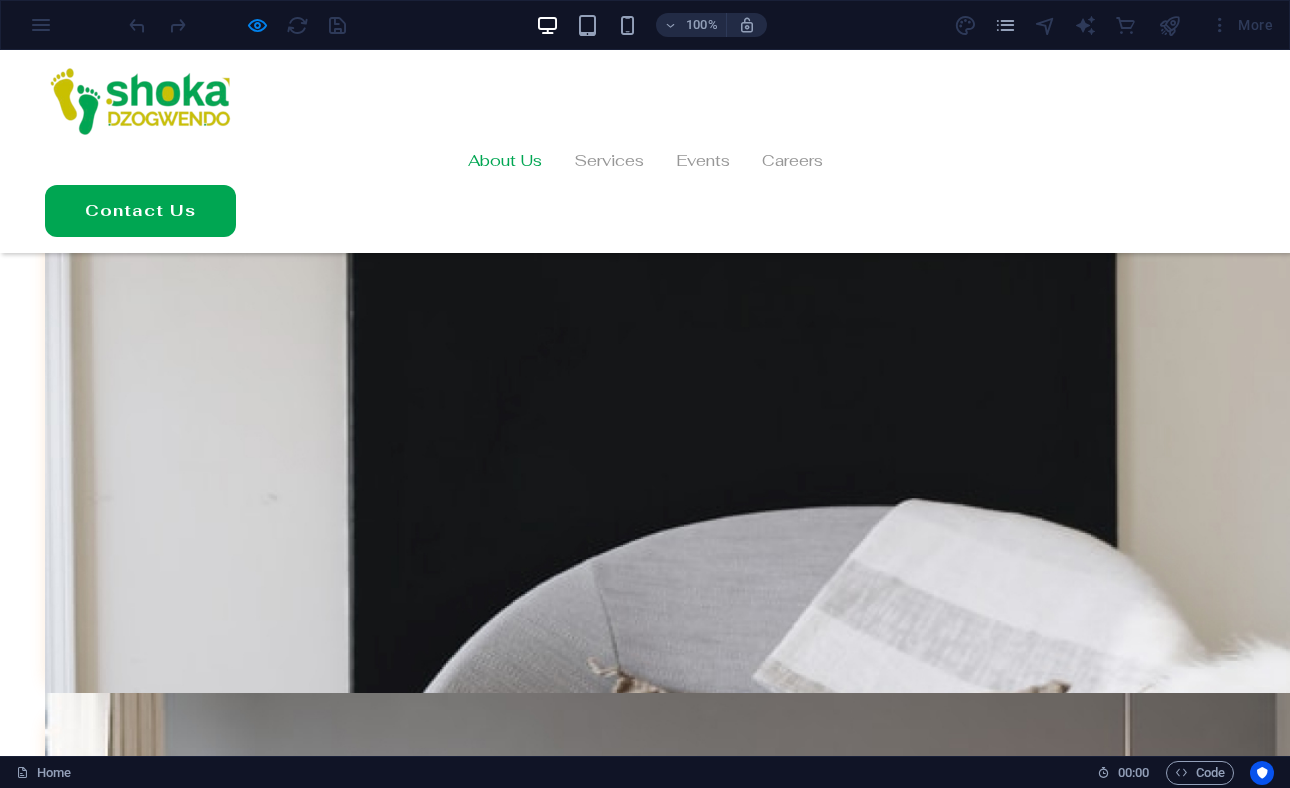 scroll, scrollTop: 0, scrollLeft: 0, axis: both 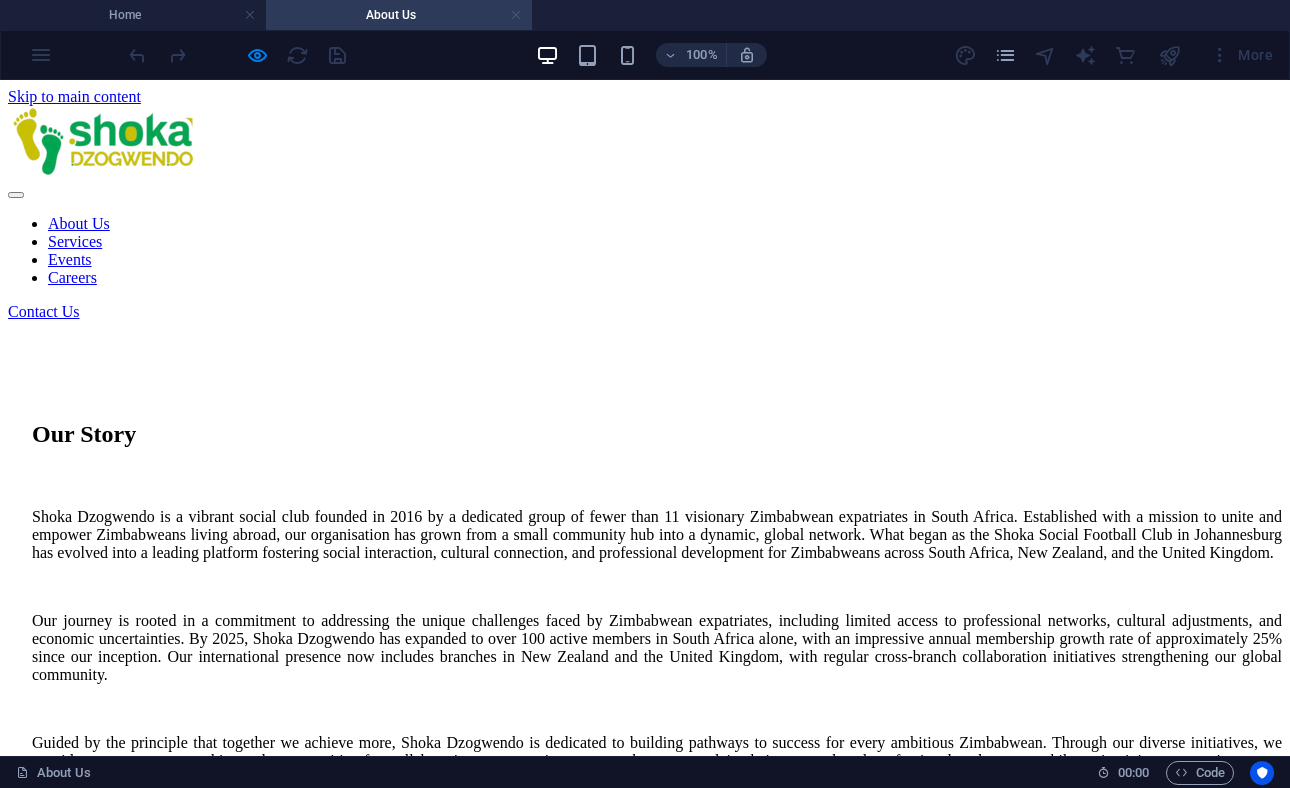 click at bounding box center [516, 15] 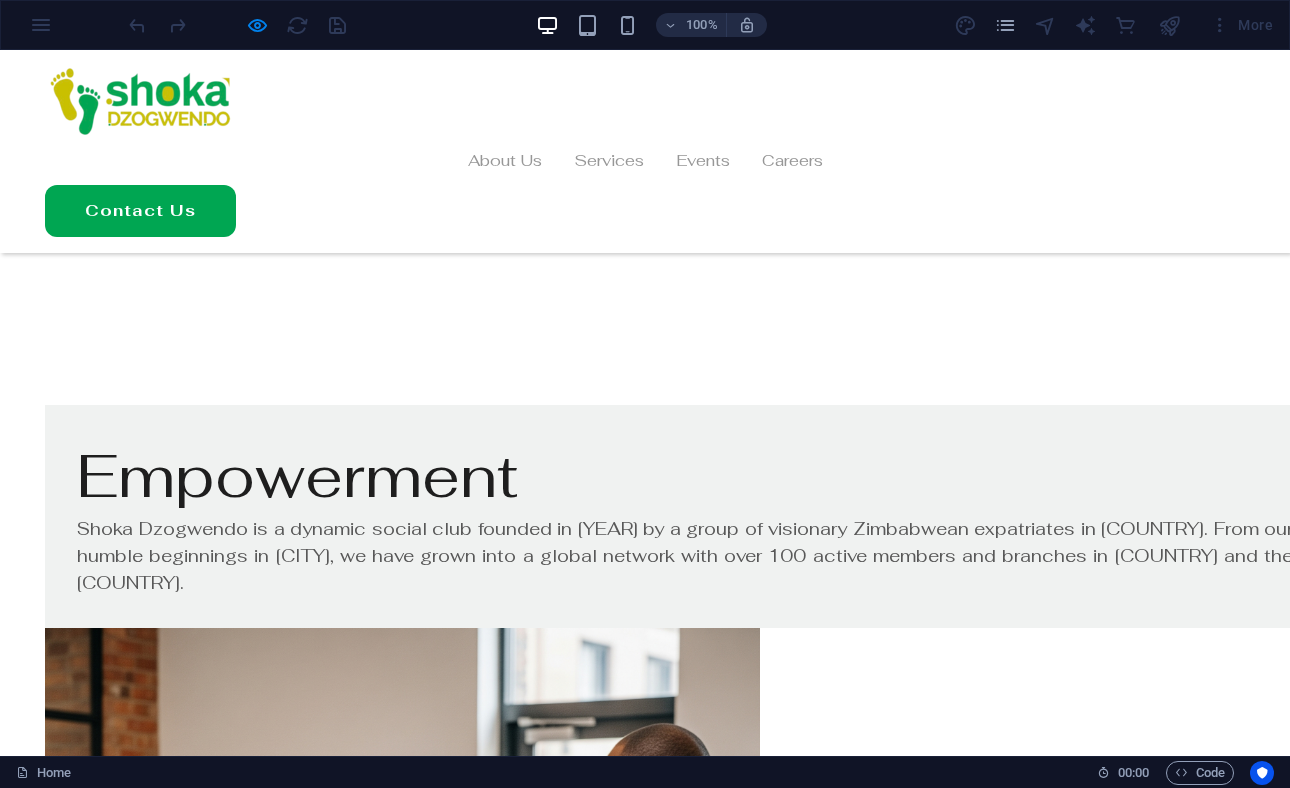 scroll, scrollTop: 1068, scrollLeft: 0, axis: vertical 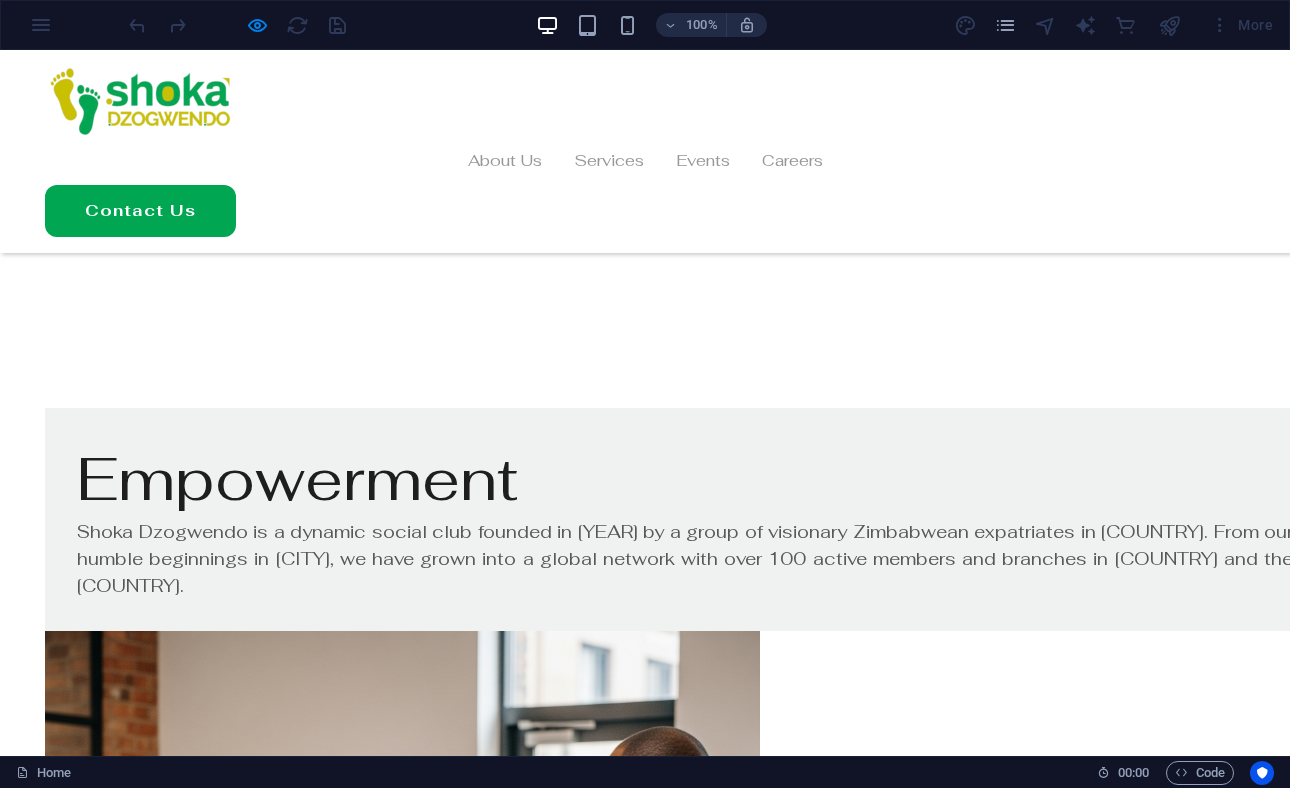 click on "About Us Services Events Careers" at bounding box center [645, 161] 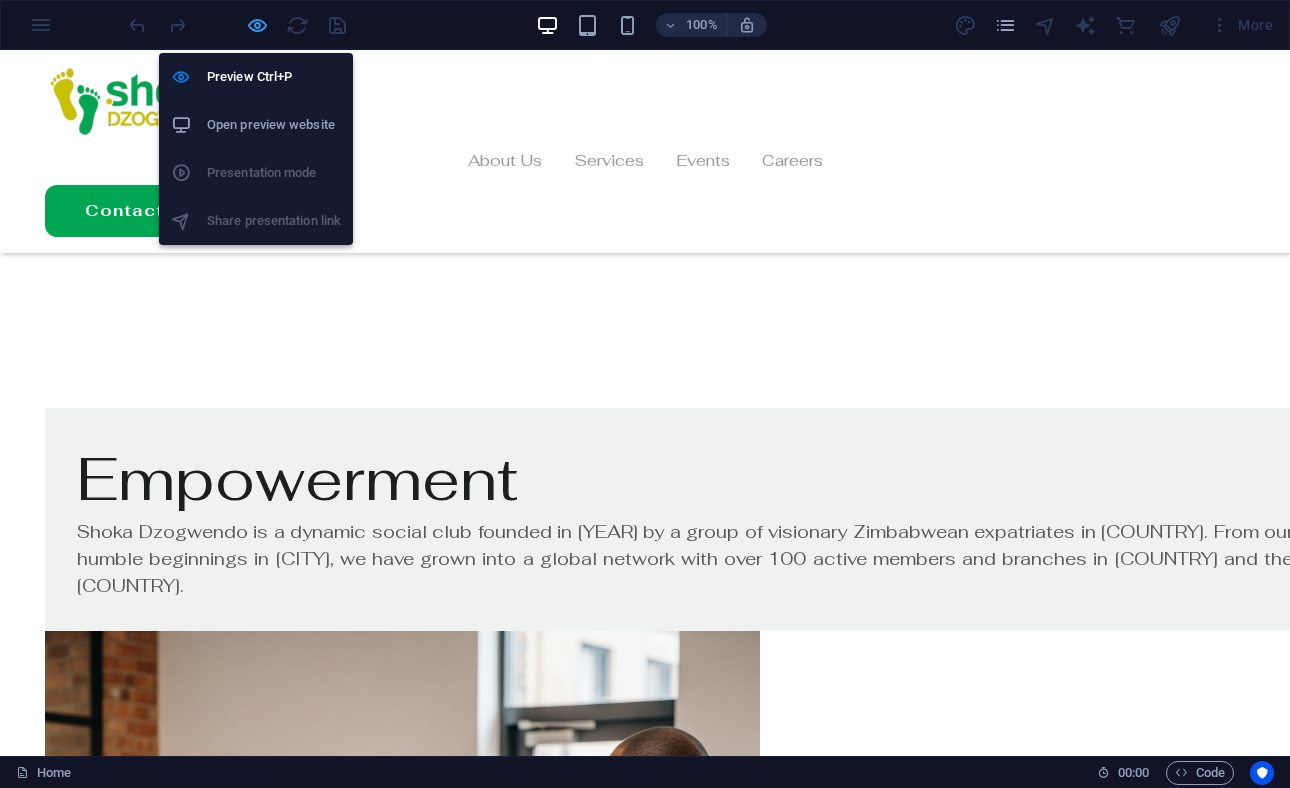 click at bounding box center [257, 25] 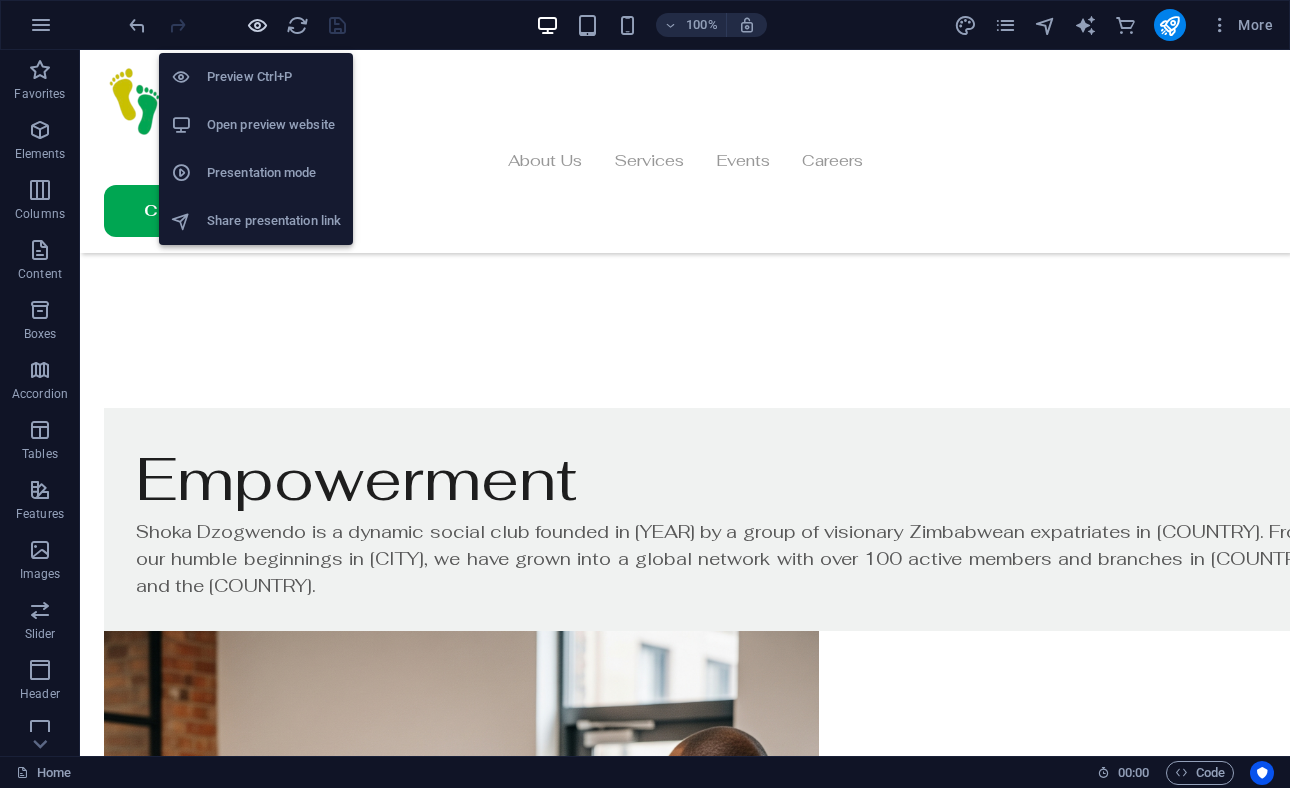 scroll, scrollTop: 1059, scrollLeft: 0, axis: vertical 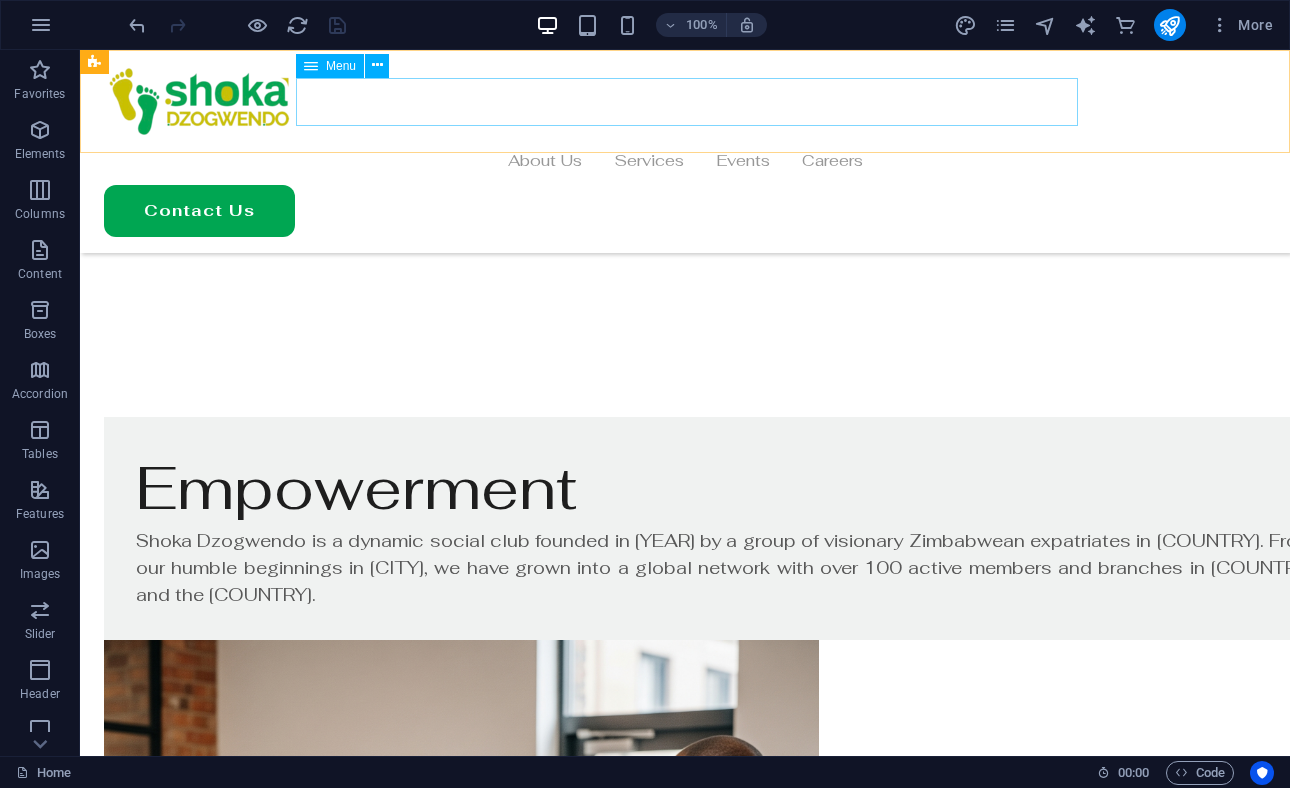 click on "About Us Services Events Careers" at bounding box center [685, 161] 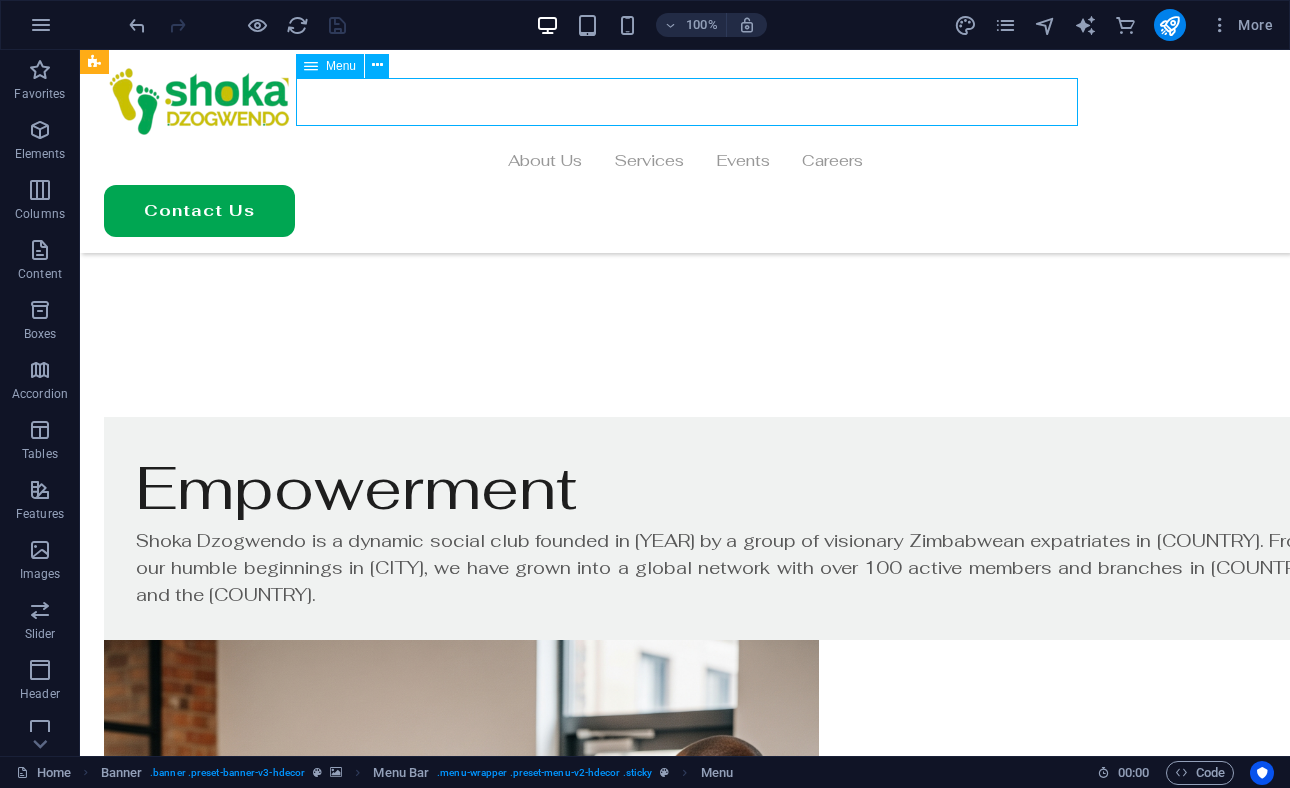 click on "About Us Services Events Careers" at bounding box center (685, 161) 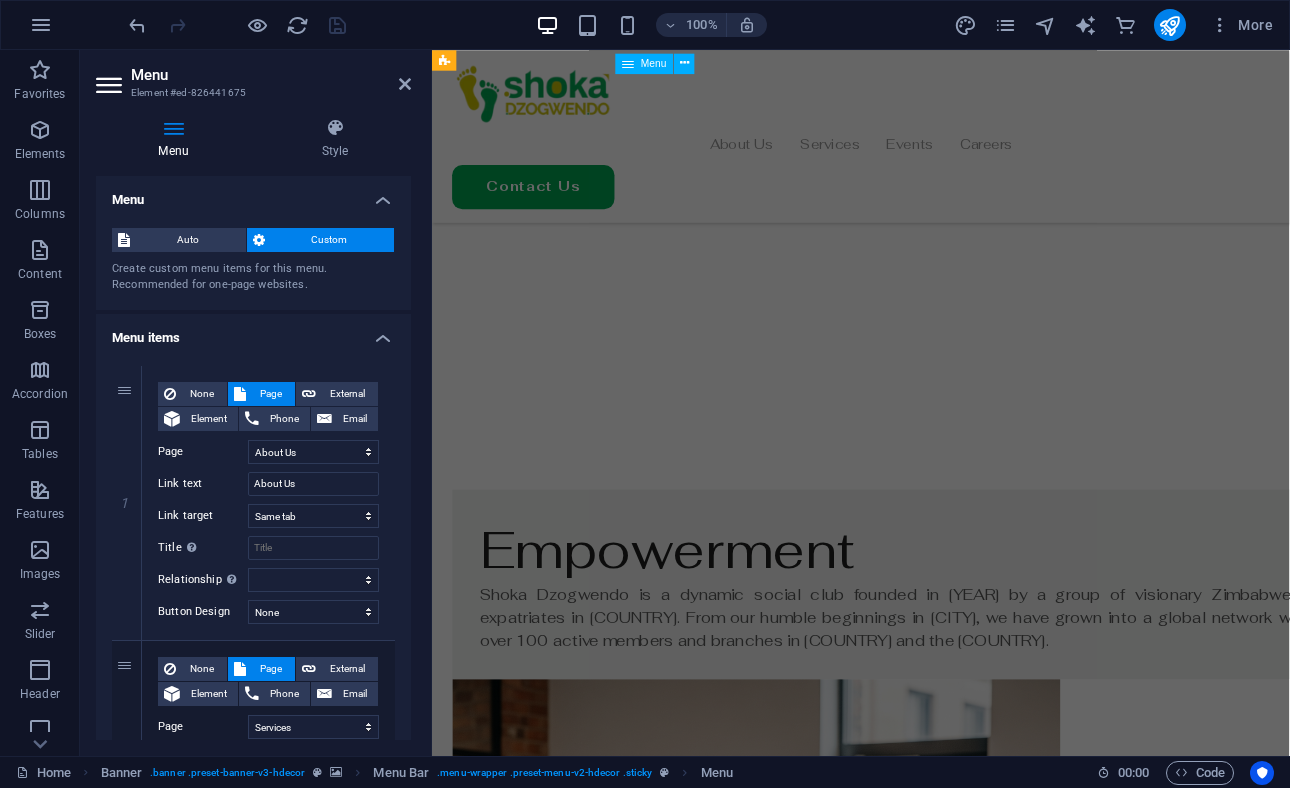 scroll, scrollTop: 1148, scrollLeft: 0, axis: vertical 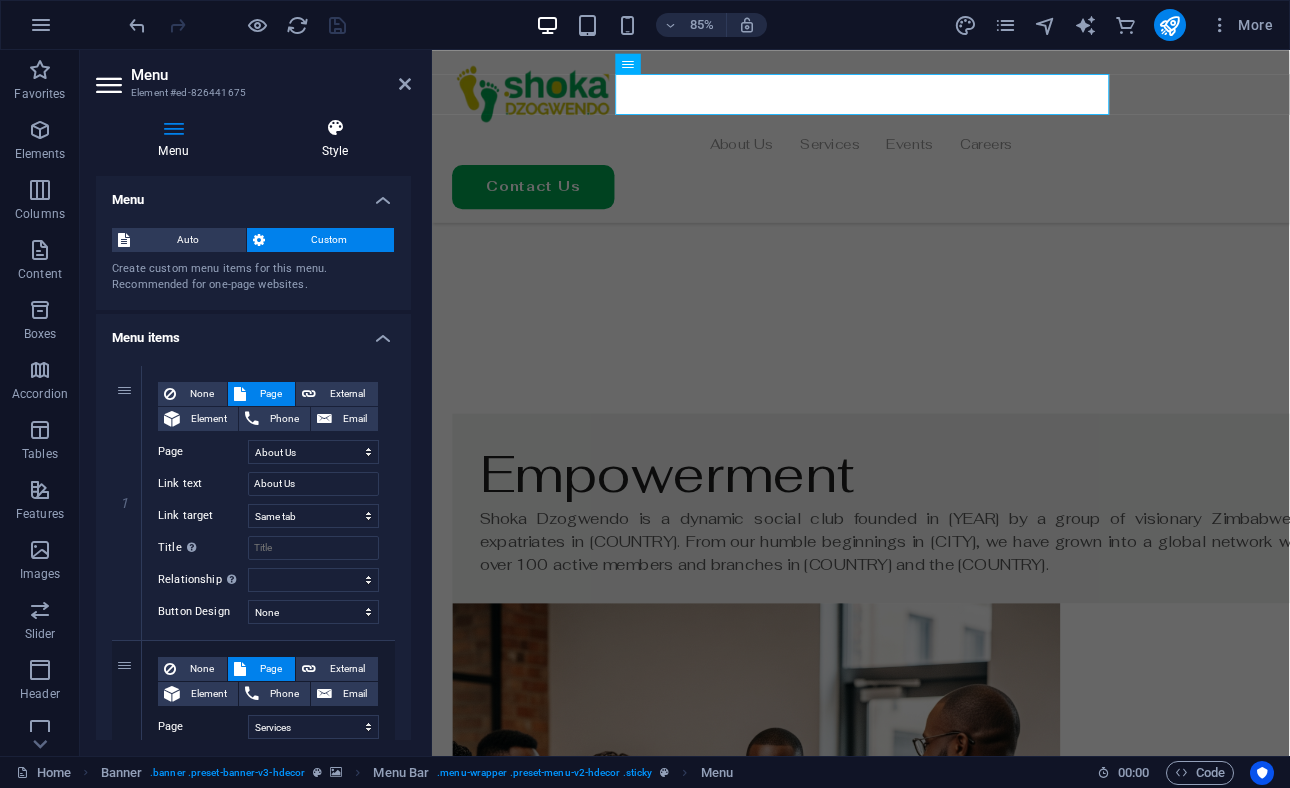 click on "Style" at bounding box center [335, 139] 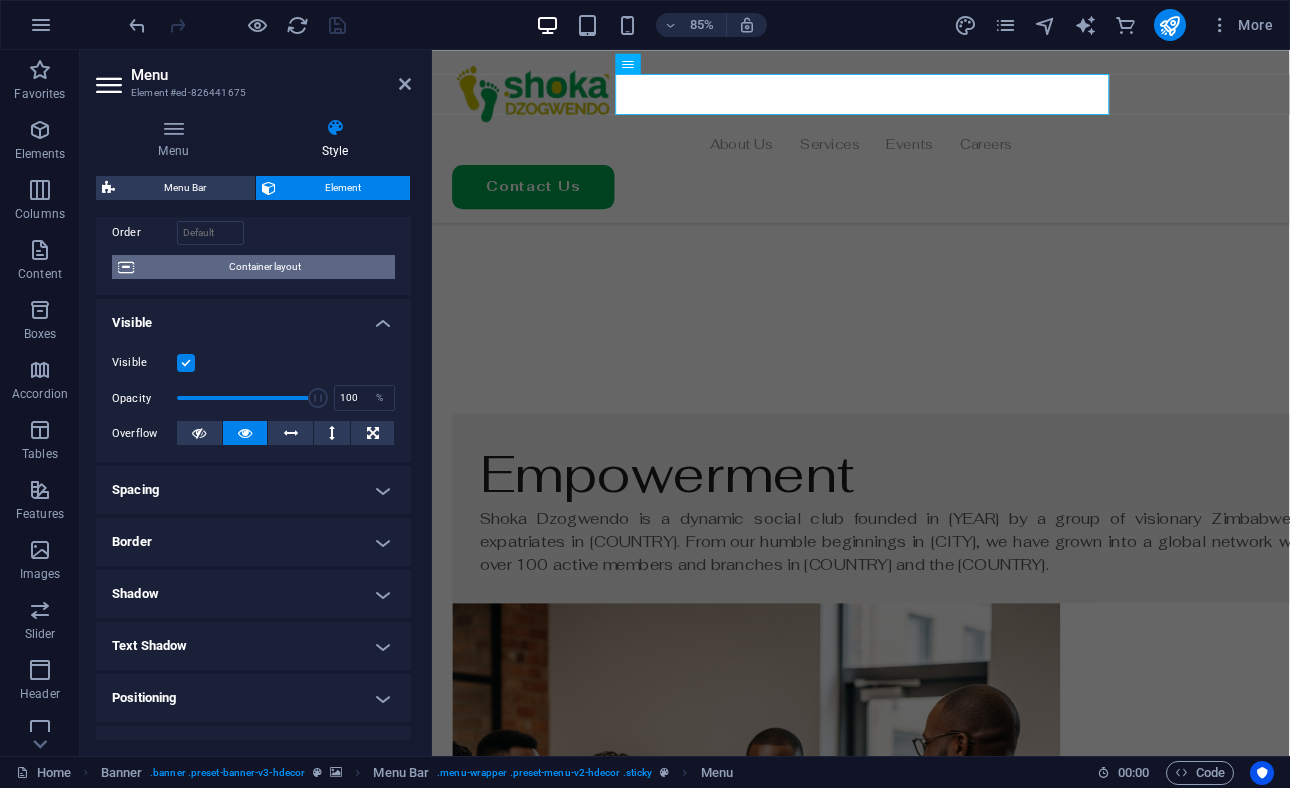 scroll, scrollTop: 0, scrollLeft: 0, axis: both 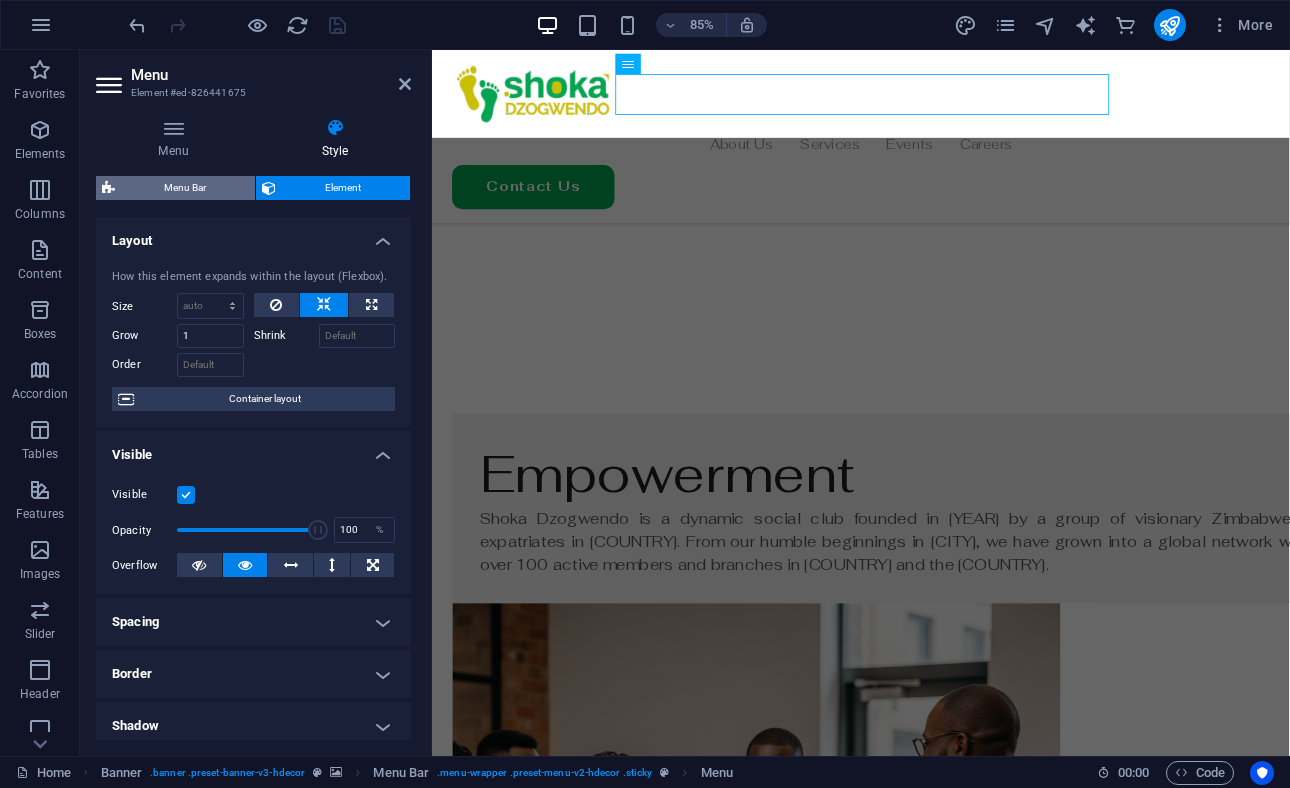 click on "Menu Bar" at bounding box center (185, 188) 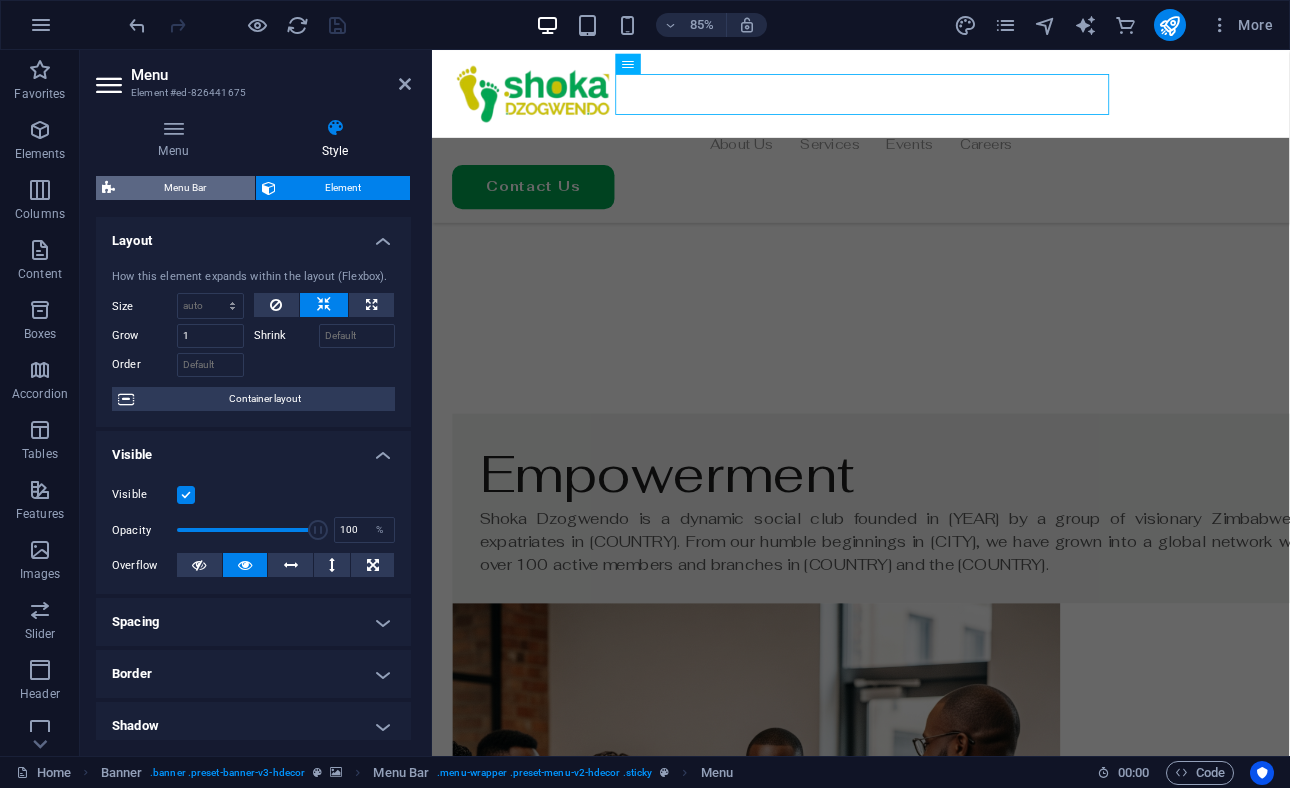 select on "rem" 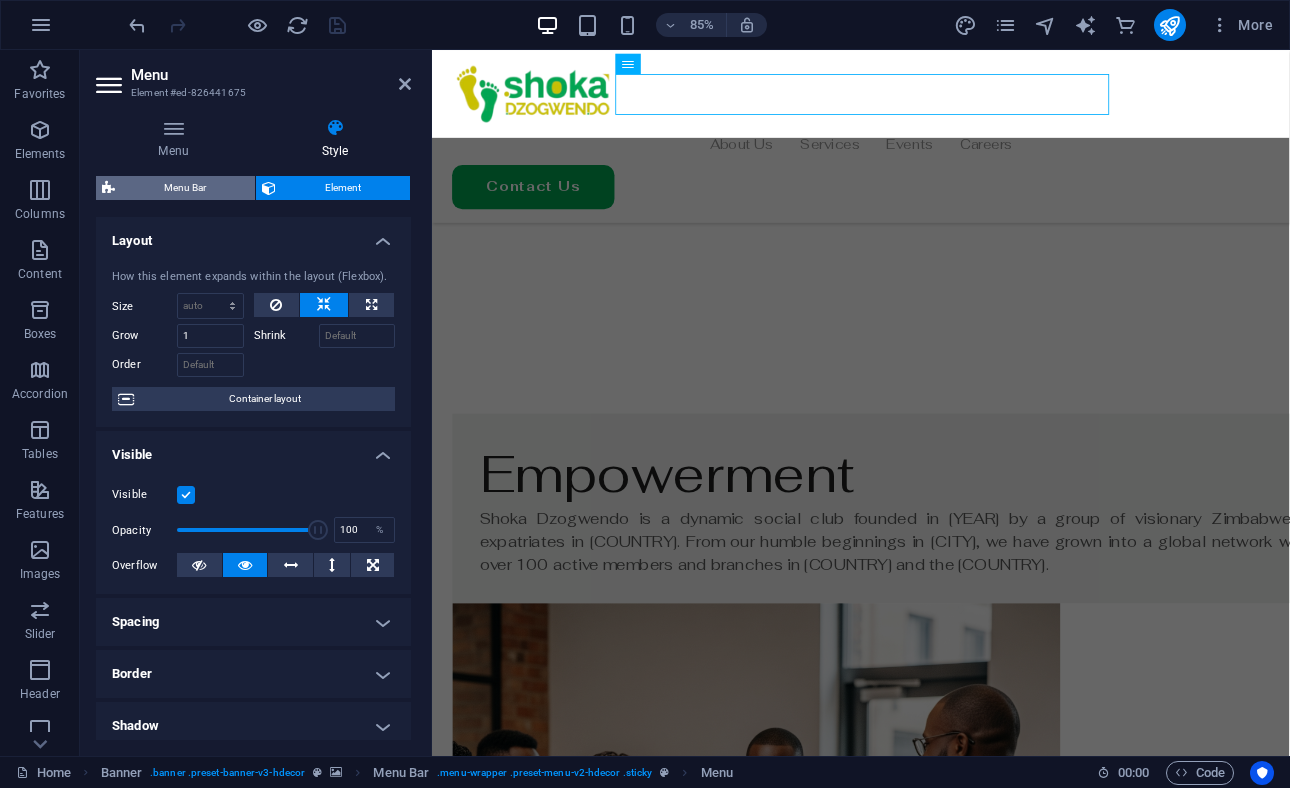 select on "rem" 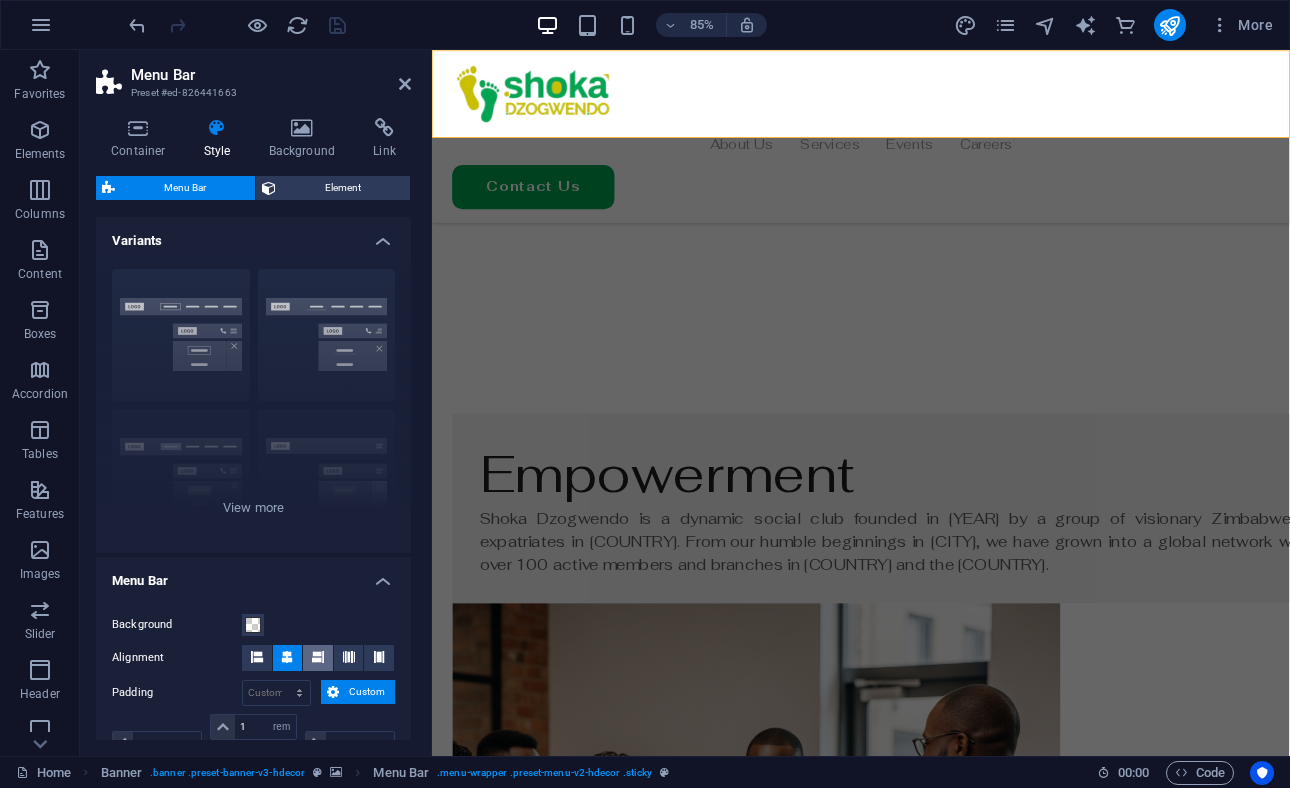 click at bounding box center [318, 657] 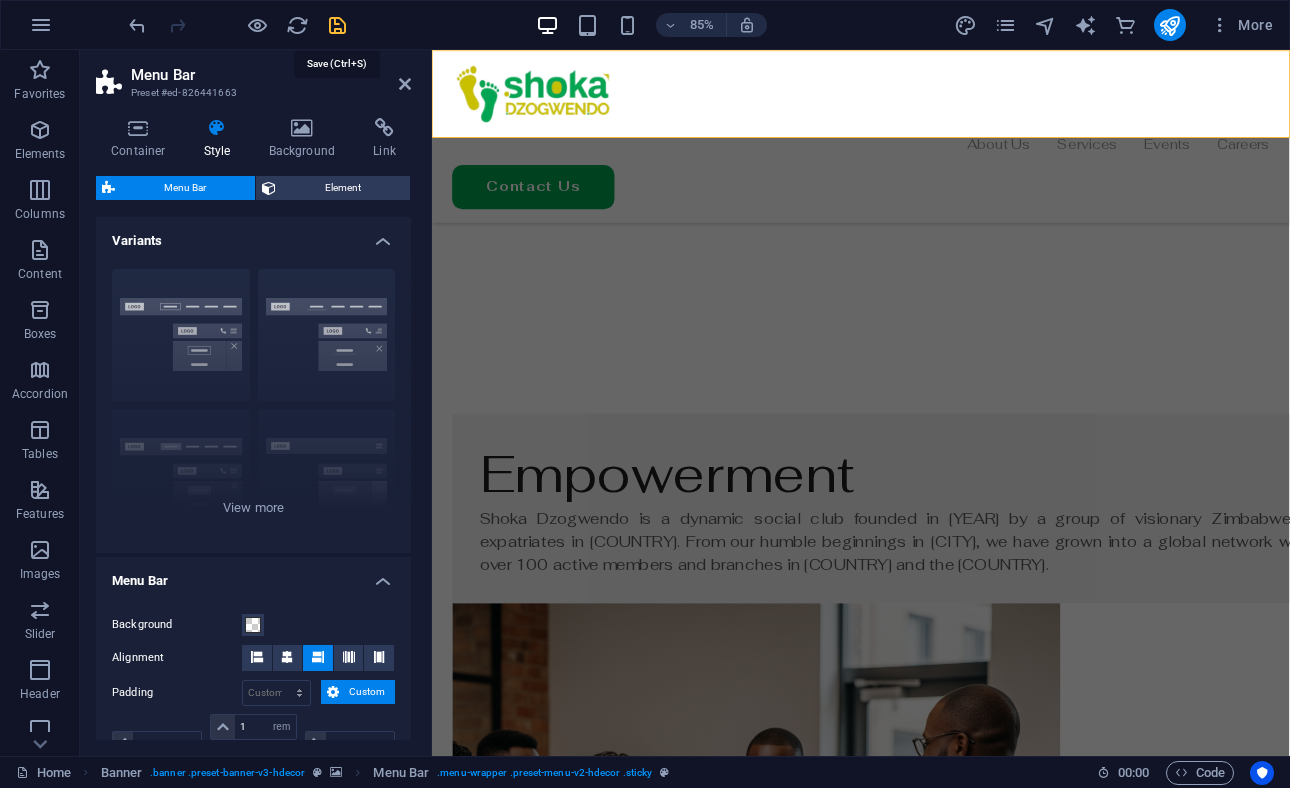 click at bounding box center (337, 25) 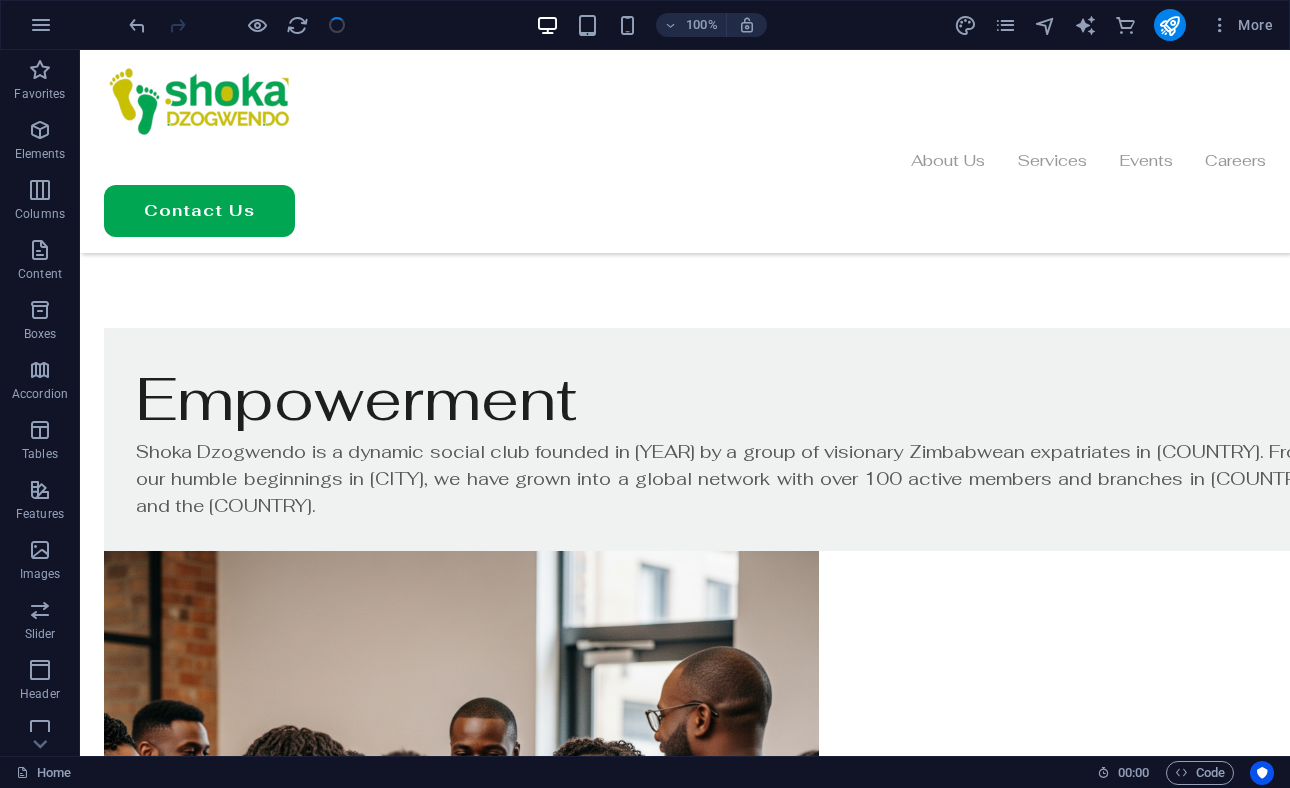 scroll, scrollTop: 1059, scrollLeft: 0, axis: vertical 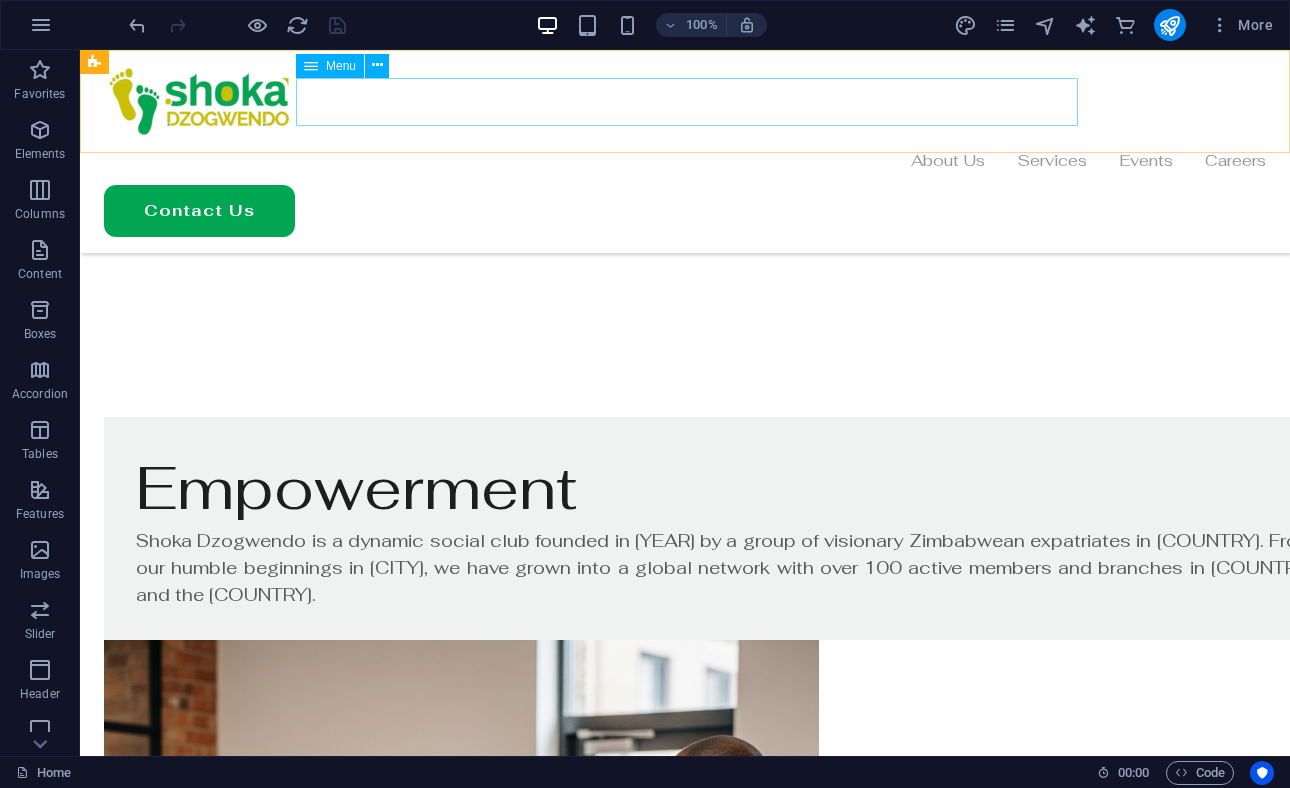 click on "About Us Services Events Careers" at bounding box center (685, 161) 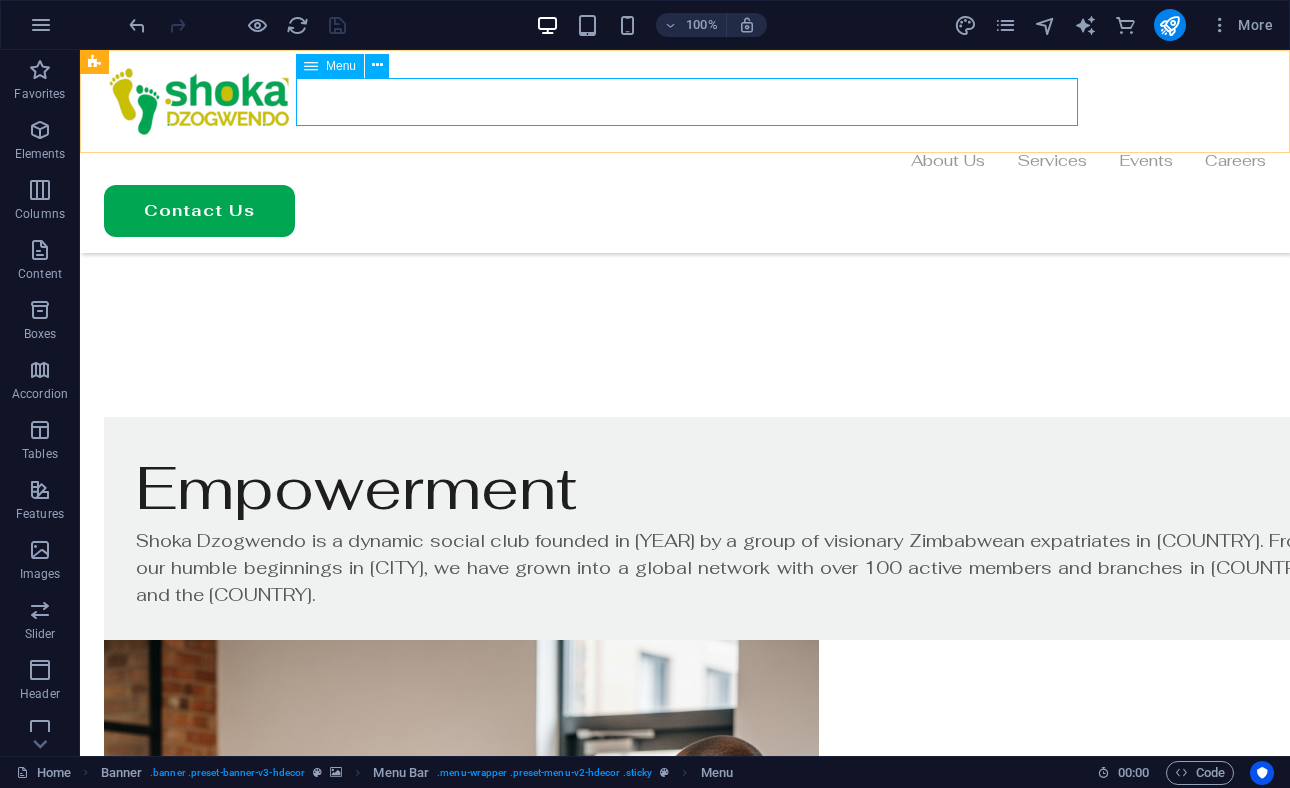 click on "About Us Services Events Careers" at bounding box center [685, 161] 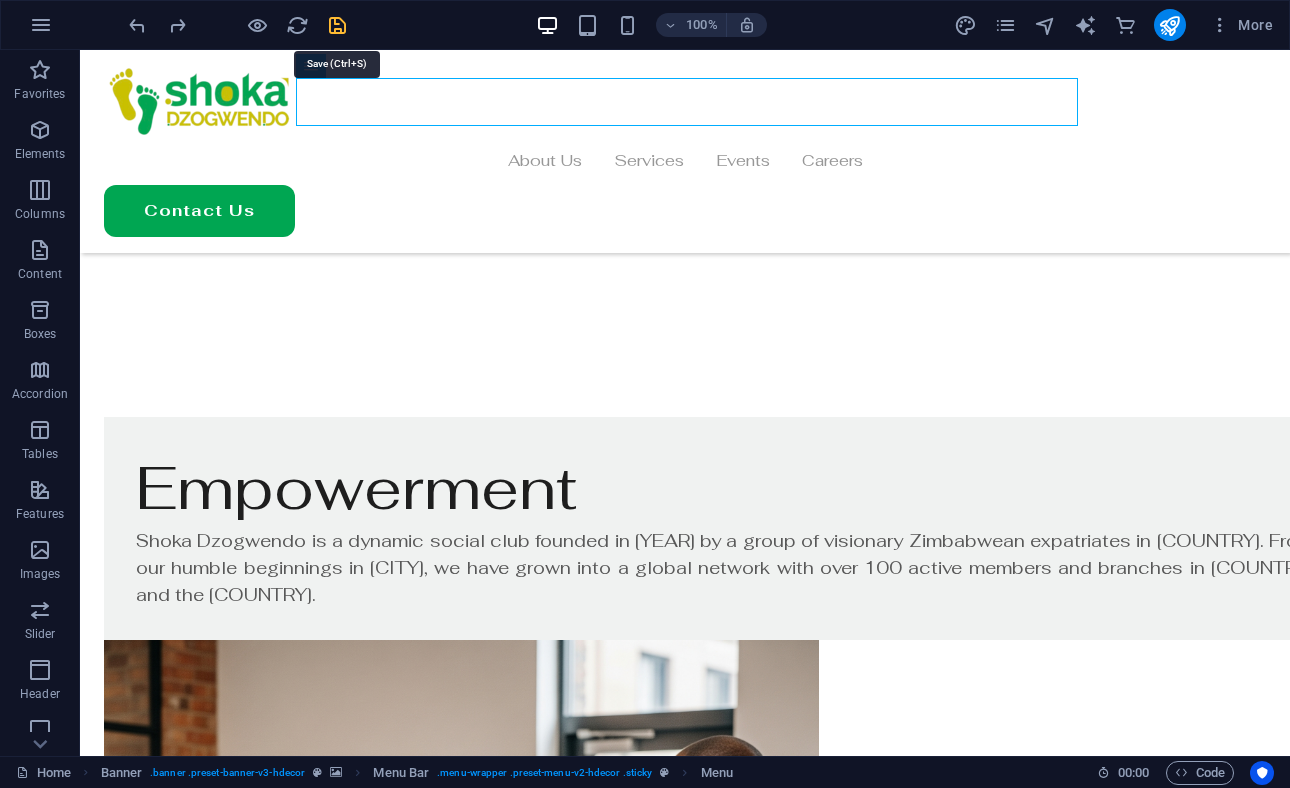 click at bounding box center [337, 25] 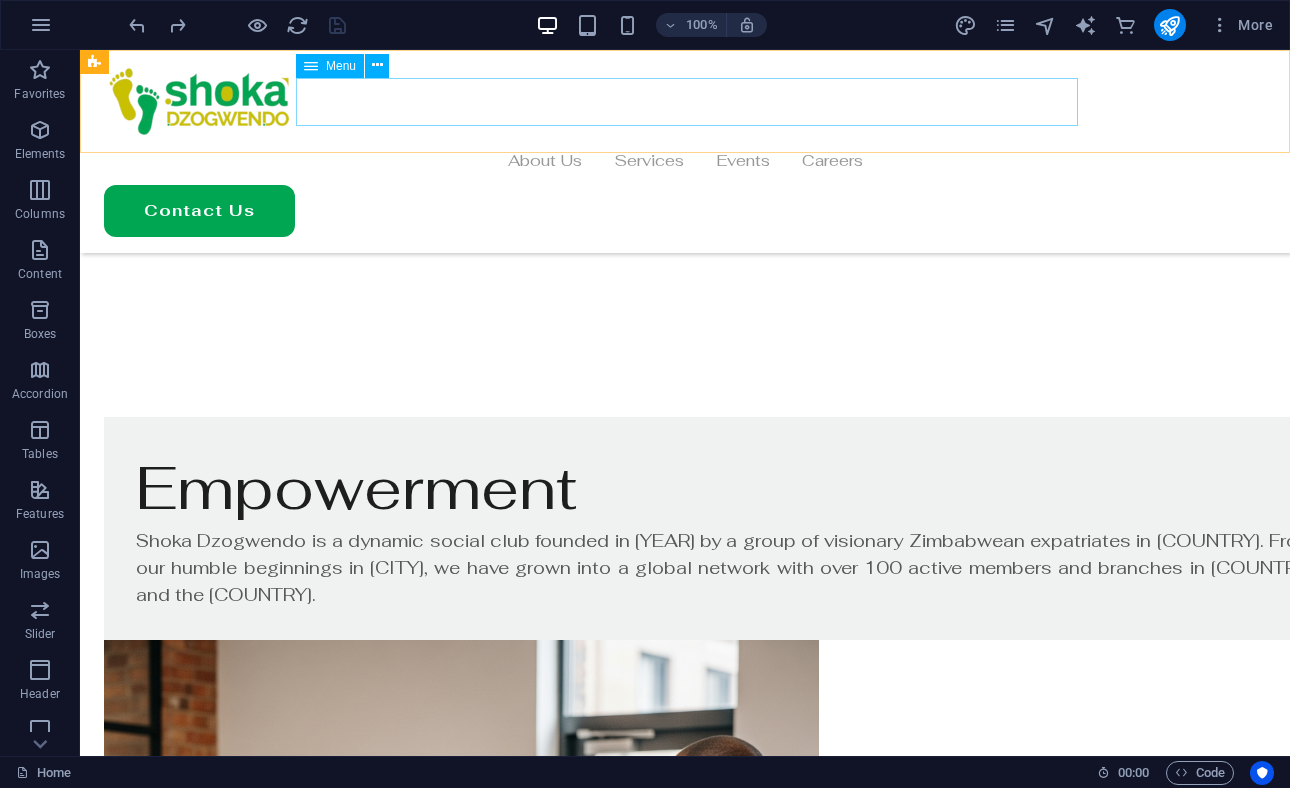 click on "About Us Services Events Careers" at bounding box center [685, 161] 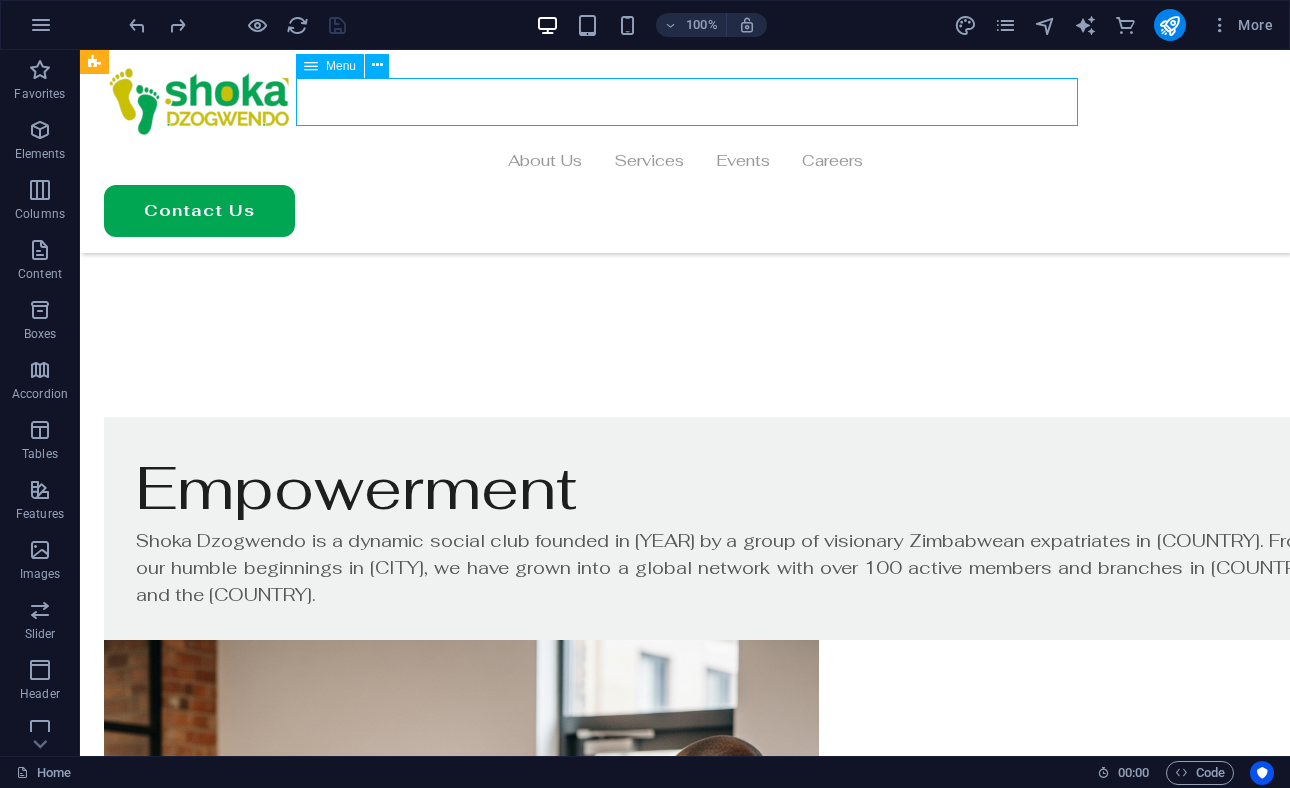 click on "About Us Services Events Careers" at bounding box center (685, 161) 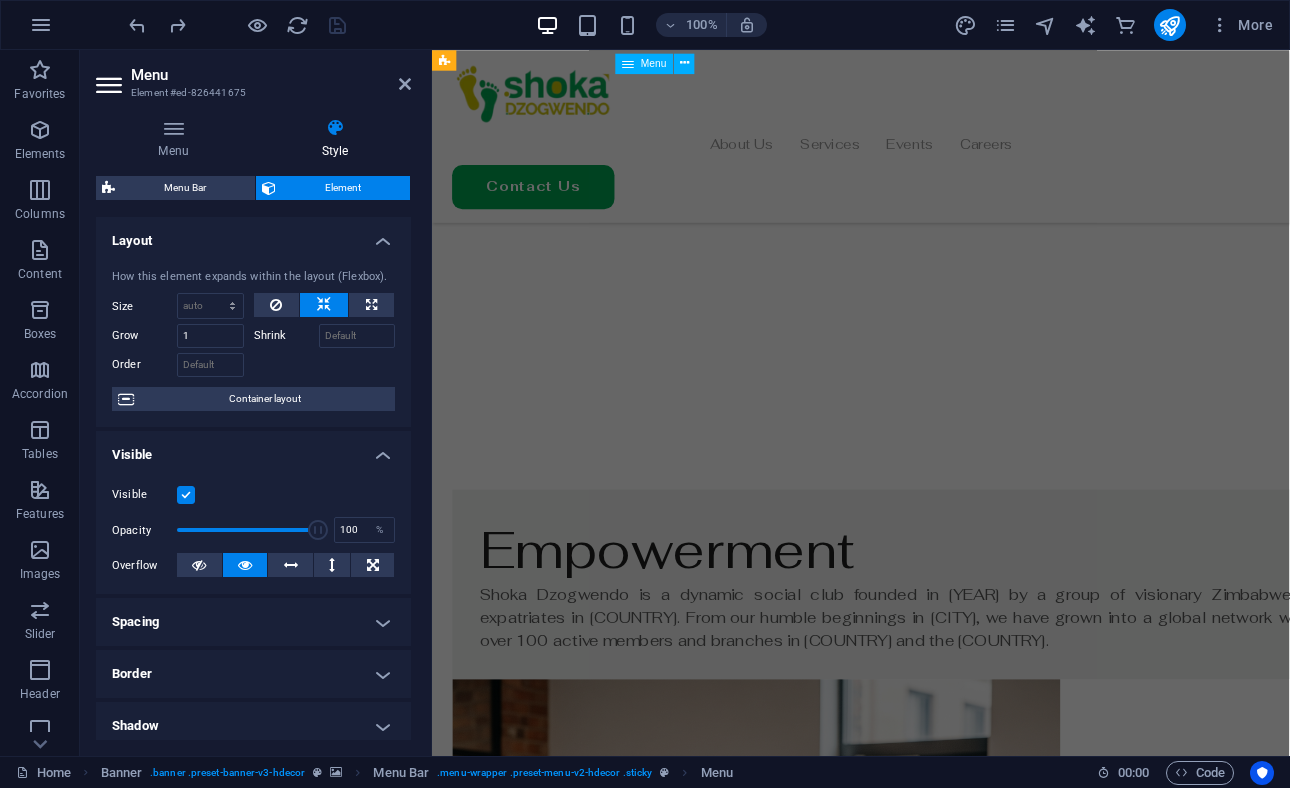 scroll, scrollTop: 1148, scrollLeft: 0, axis: vertical 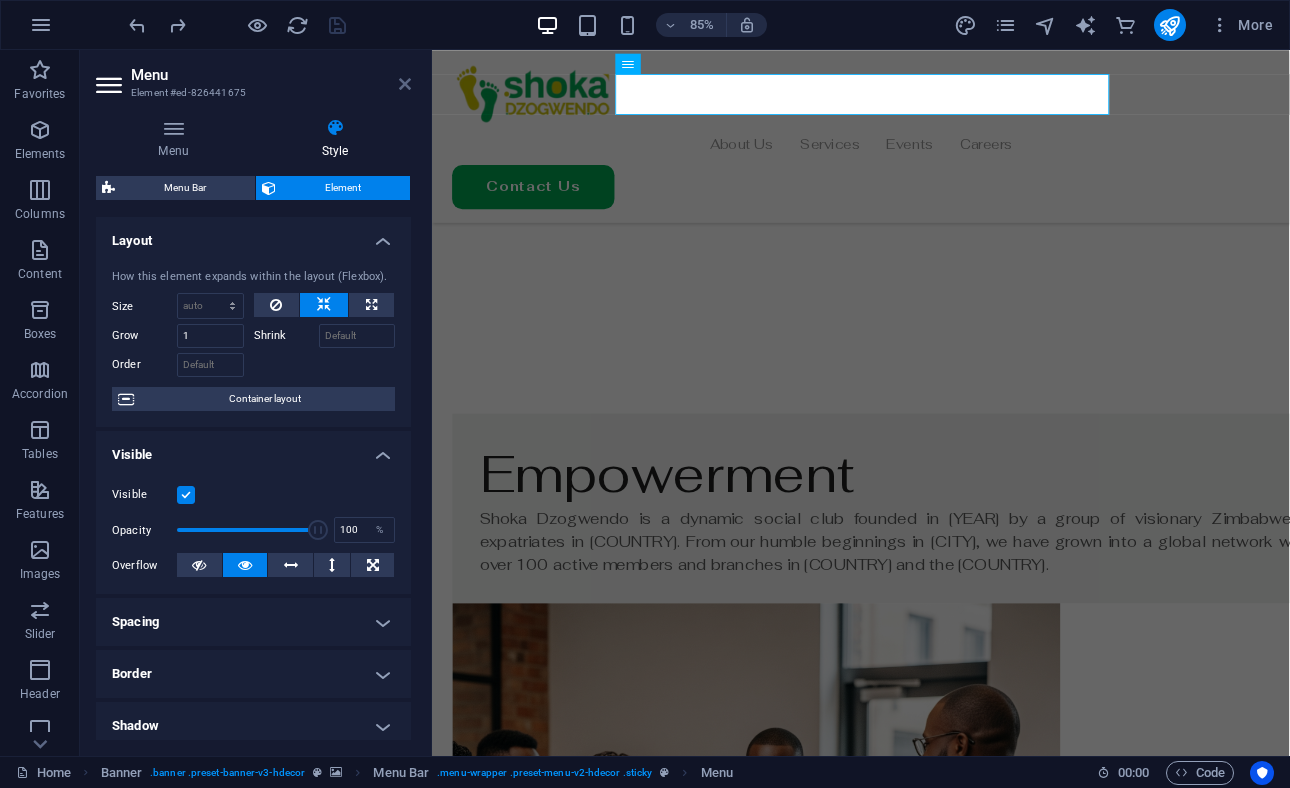 click at bounding box center [405, 84] 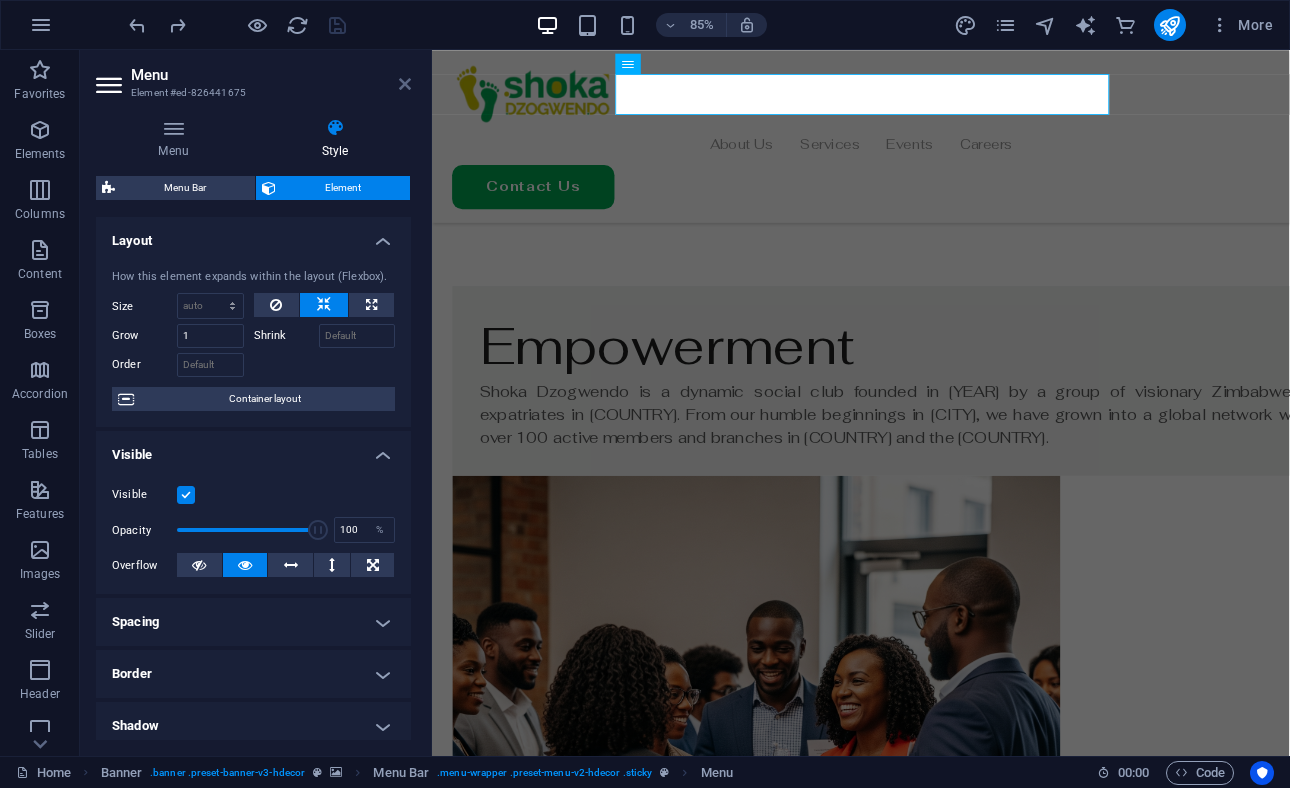 scroll, scrollTop: 1059, scrollLeft: 0, axis: vertical 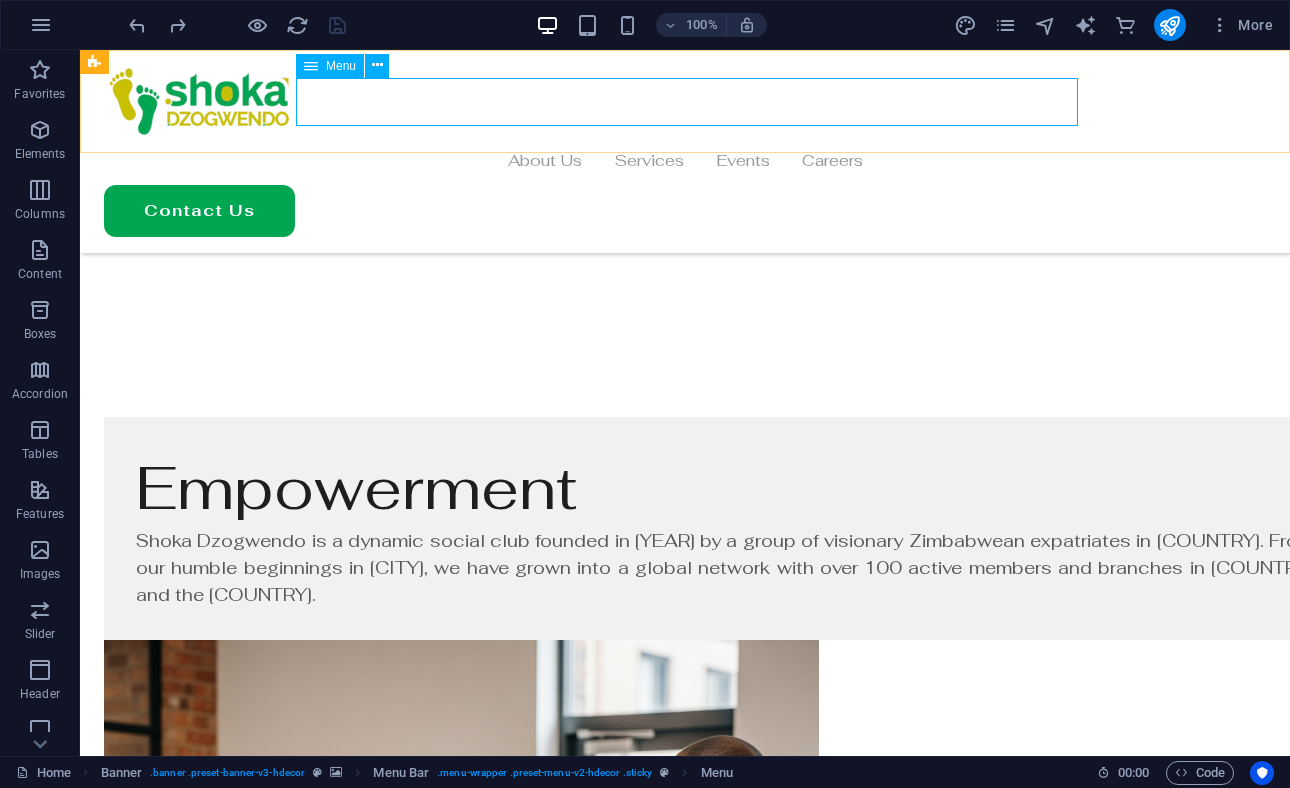 click on "About Us Services Events Careers" at bounding box center [685, 161] 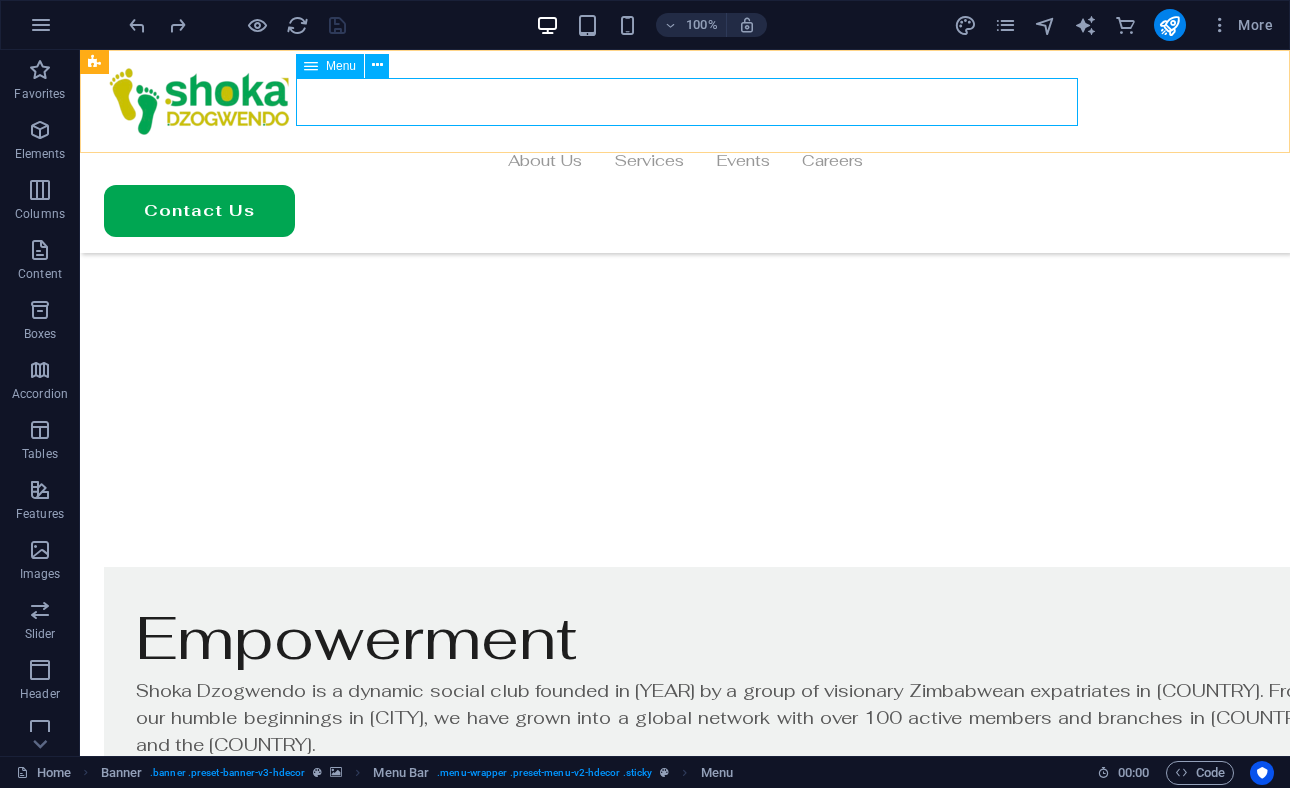 scroll, scrollTop: 1148, scrollLeft: 0, axis: vertical 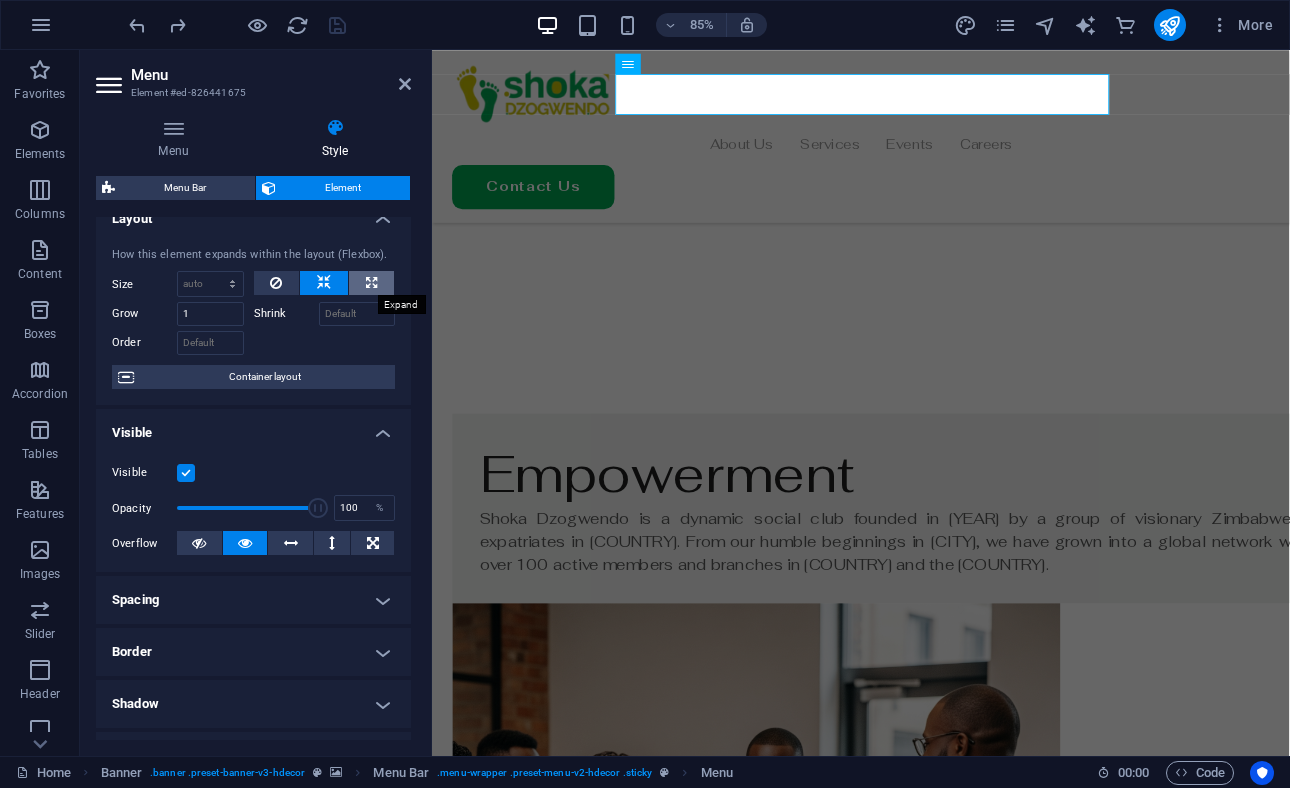click at bounding box center [371, 283] 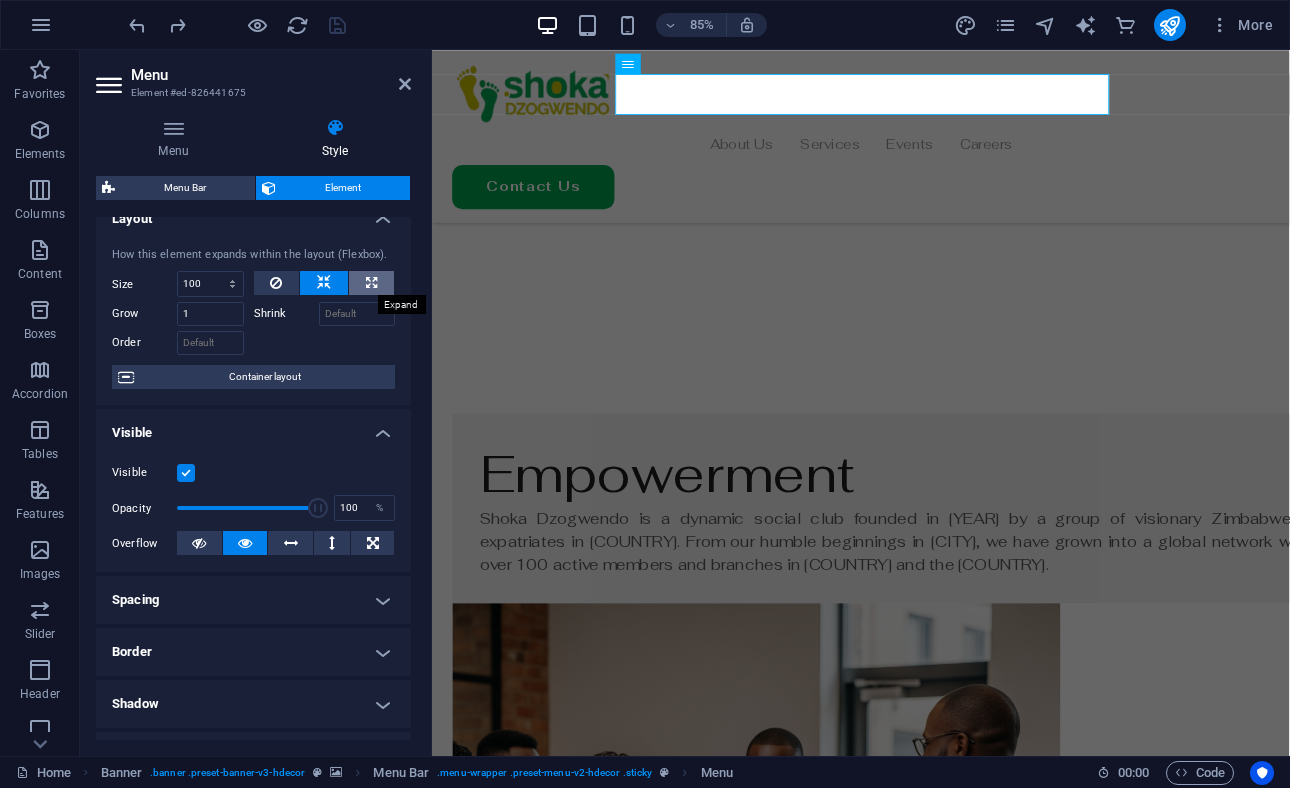 select on "%" 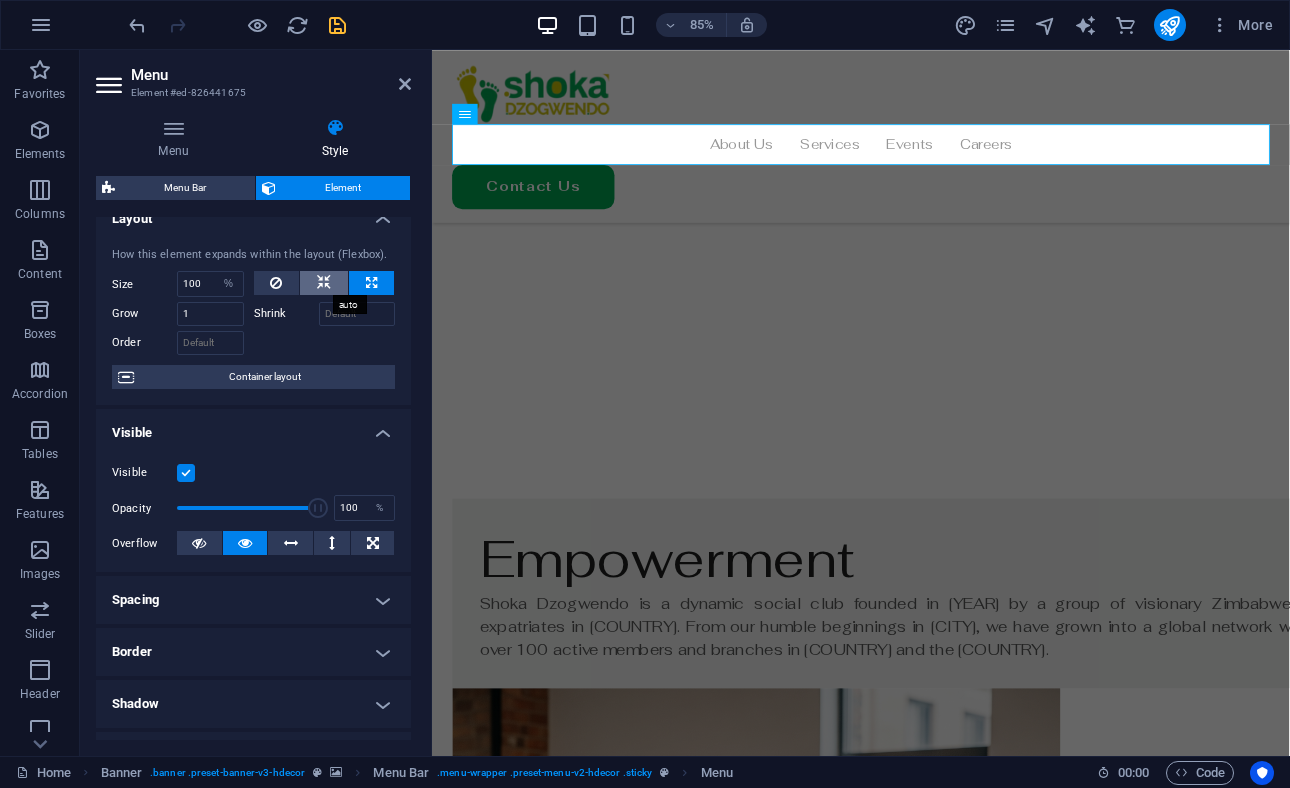 click at bounding box center (324, 283) 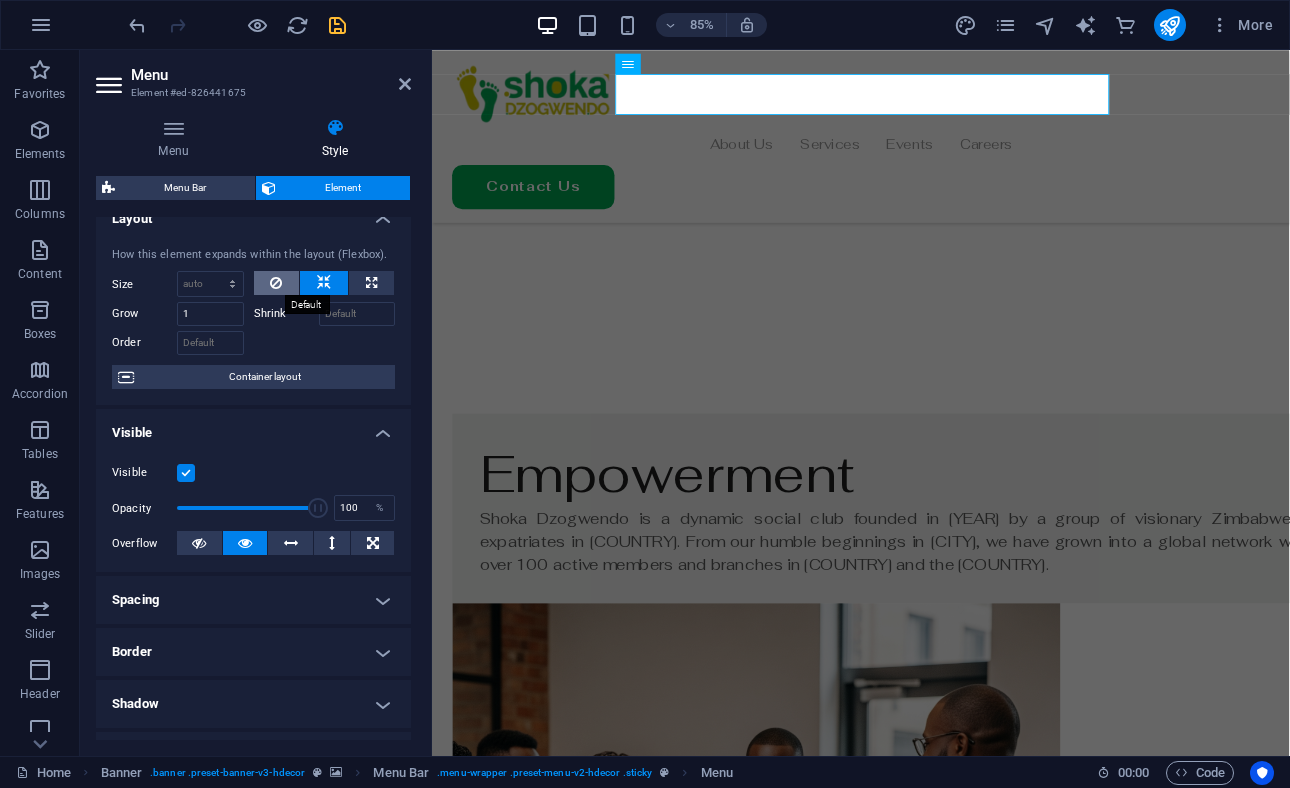 click at bounding box center [276, 283] 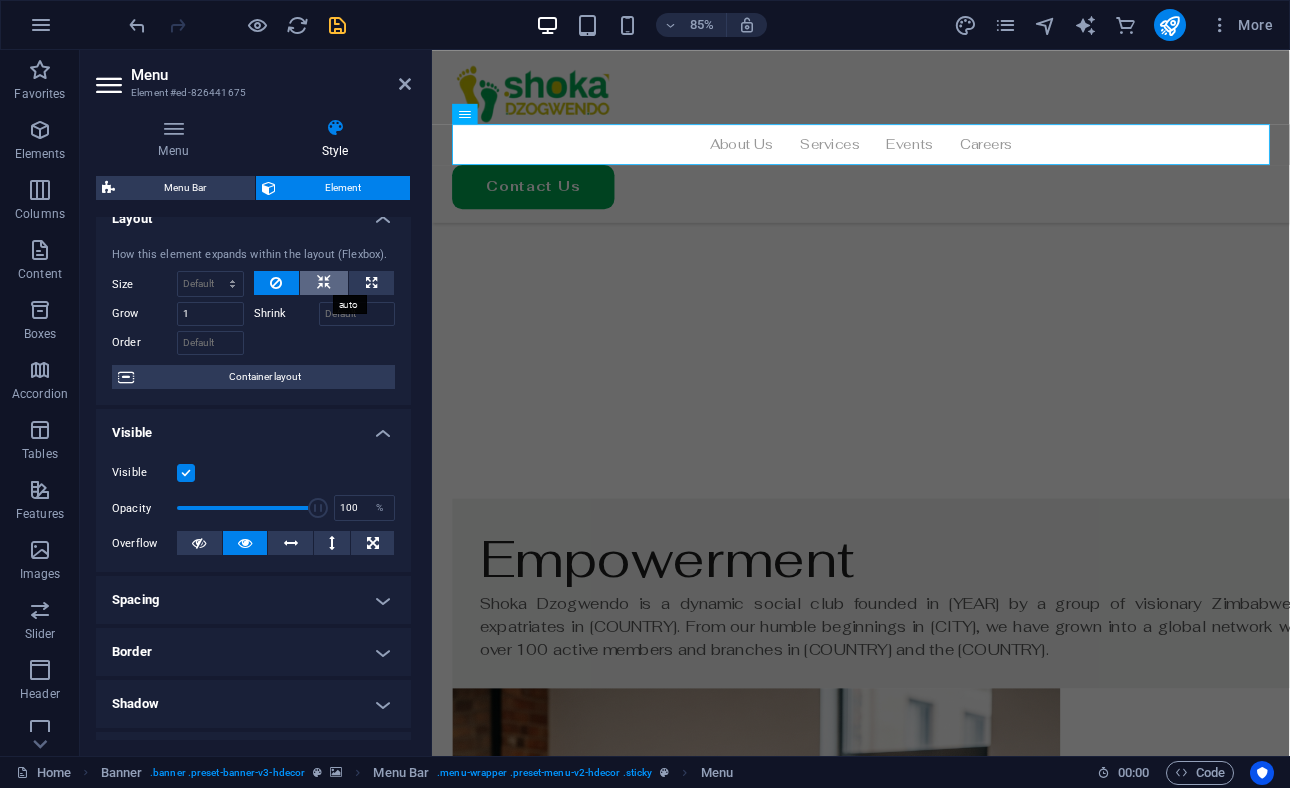 click at bounding box center (324, 283) 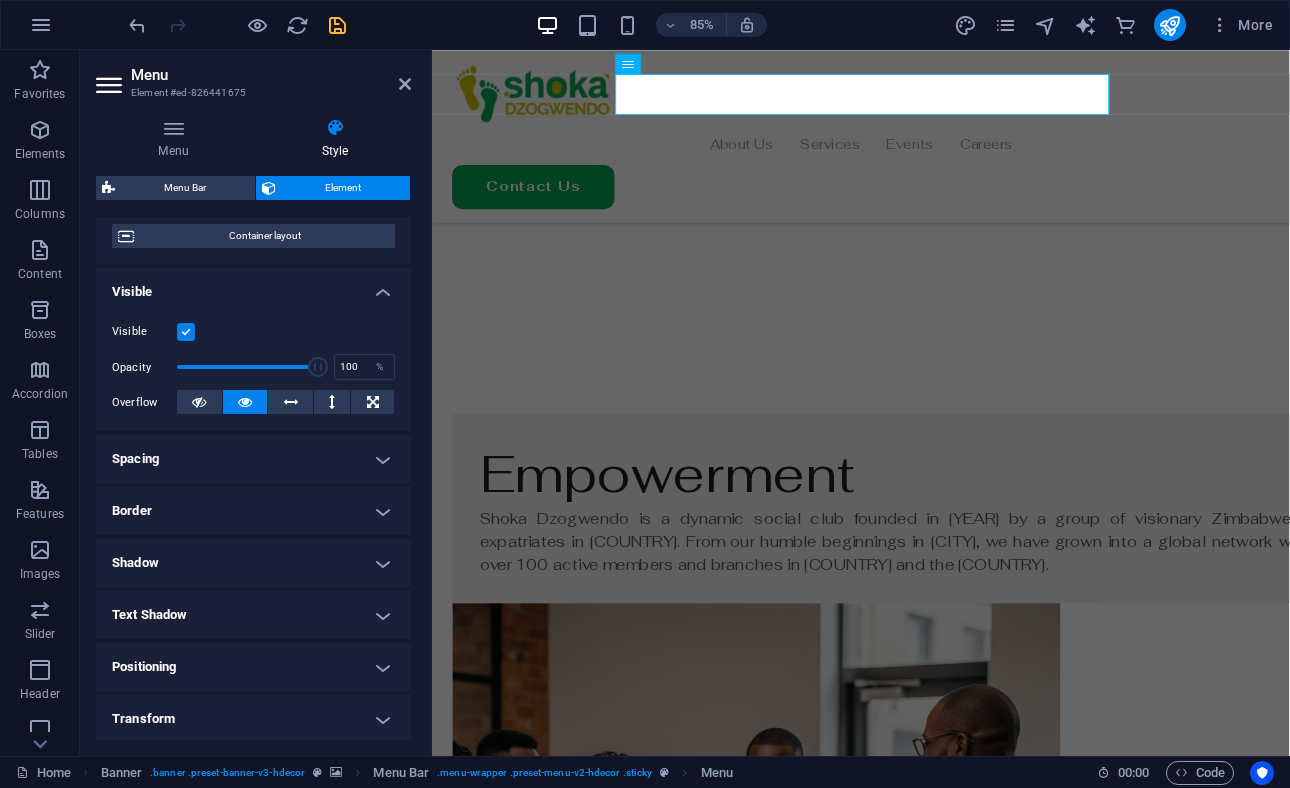 scroll, scrollTop: 173, scrollLeft: 0, axis: vertical 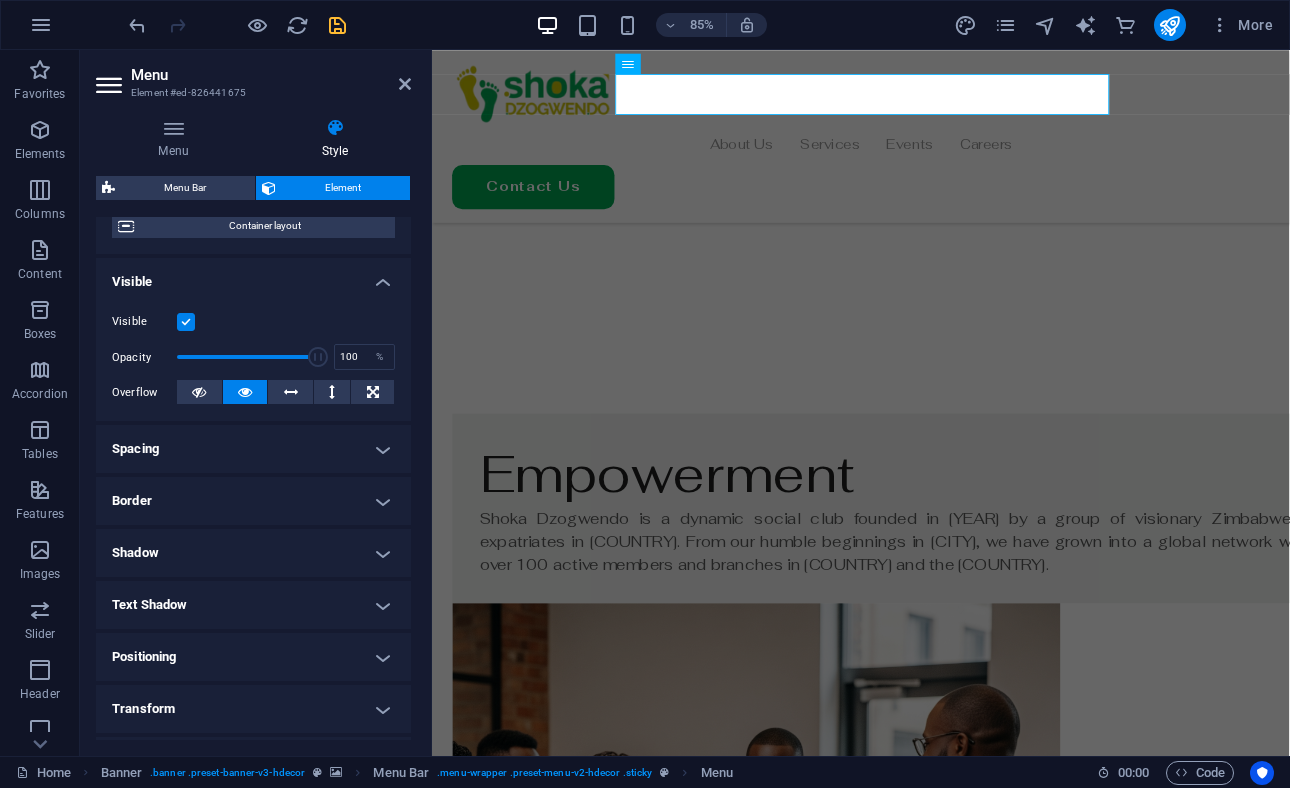 click on "Spacing" at bounding box center (253, 449) 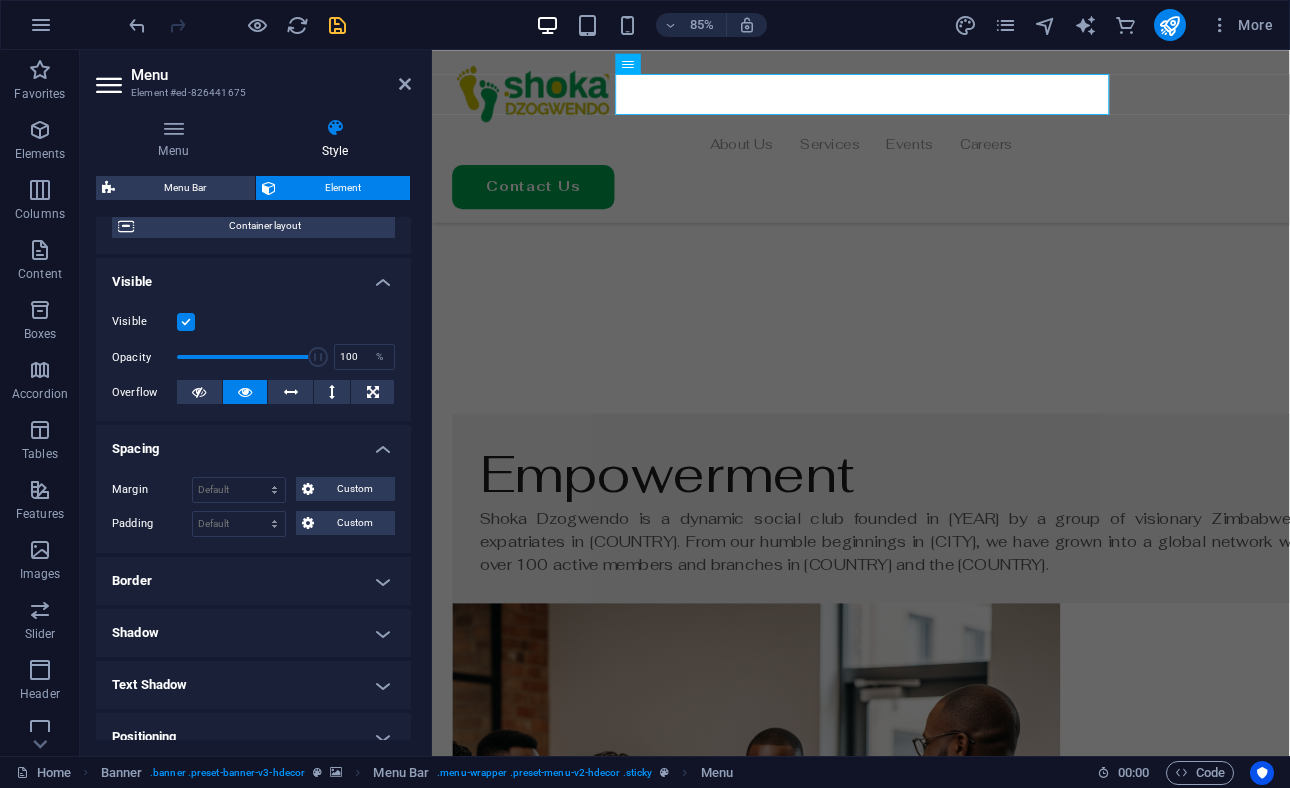 click on "Spacing" at bounding box center (253, 443) 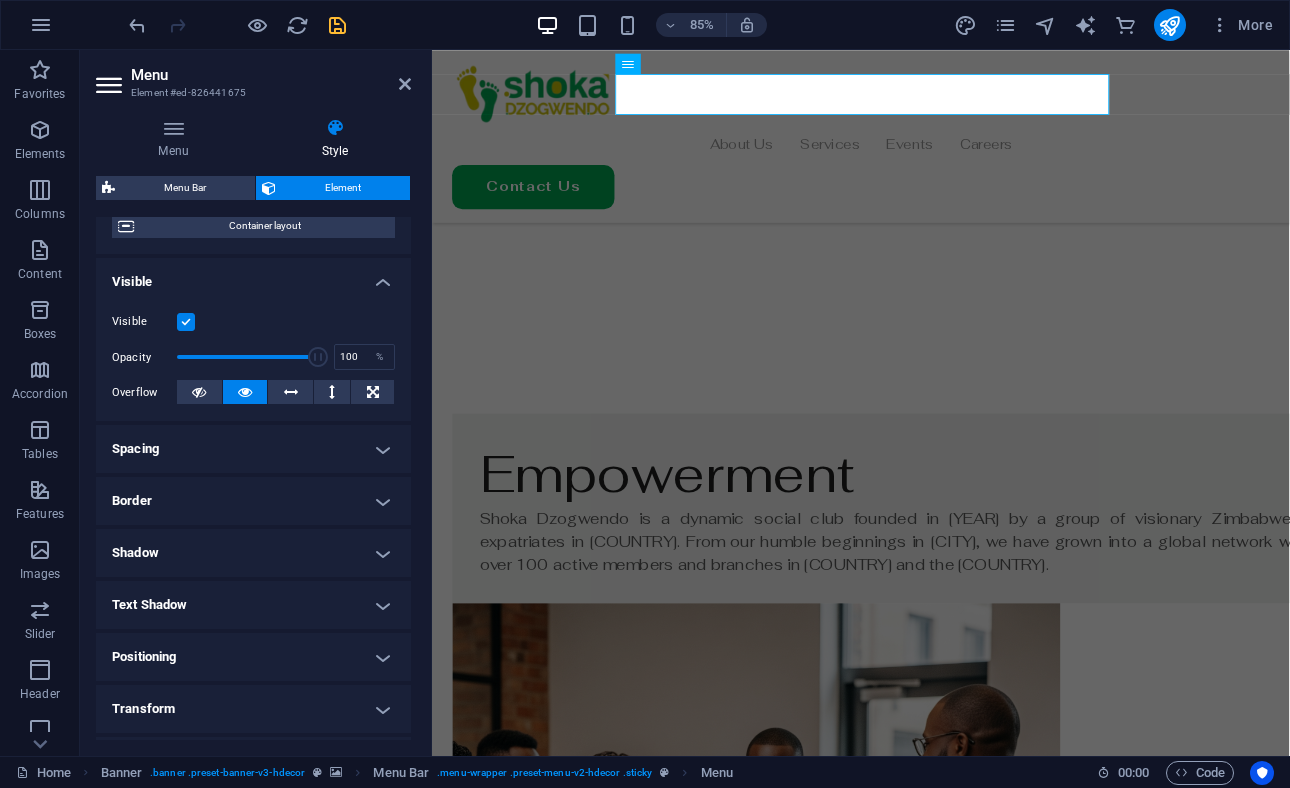 click on "Border" at bounding box center (253, 501) 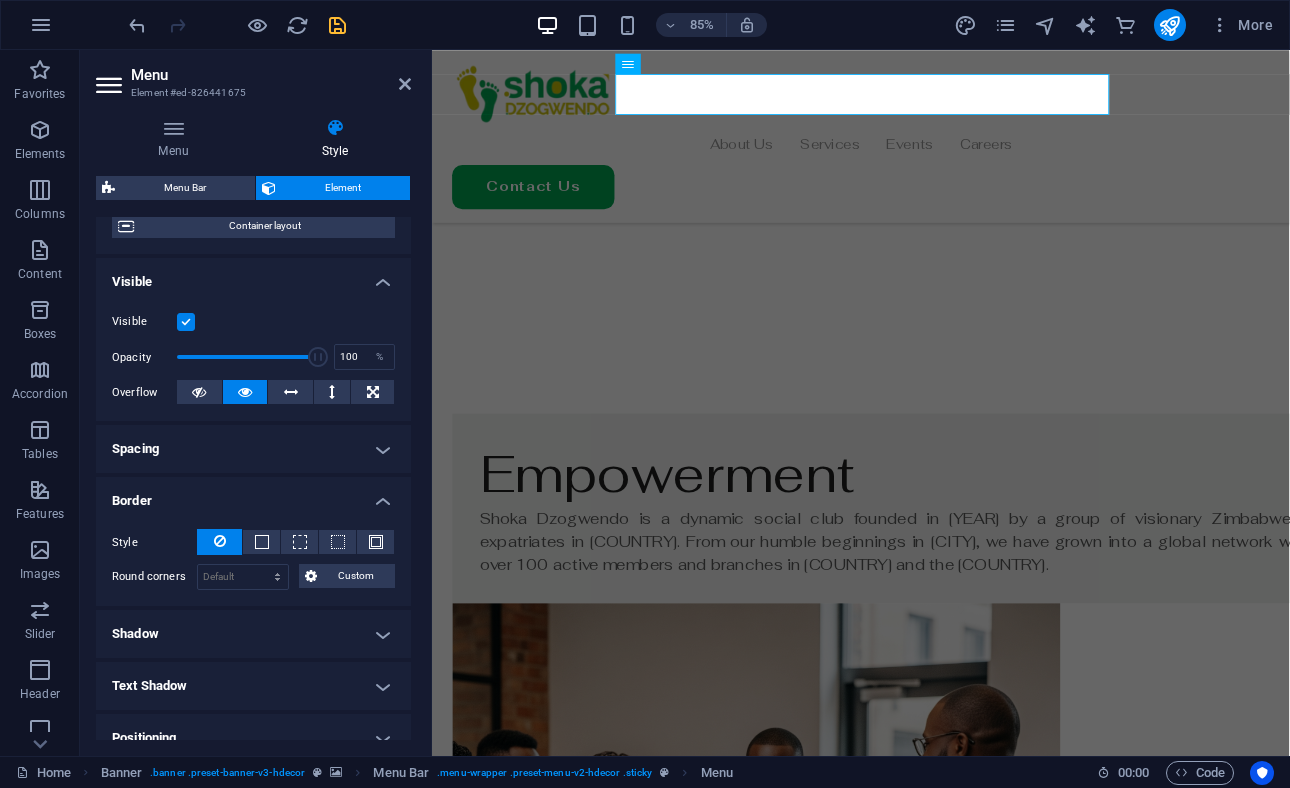 click on "Border" at bounding box center (253, 495) 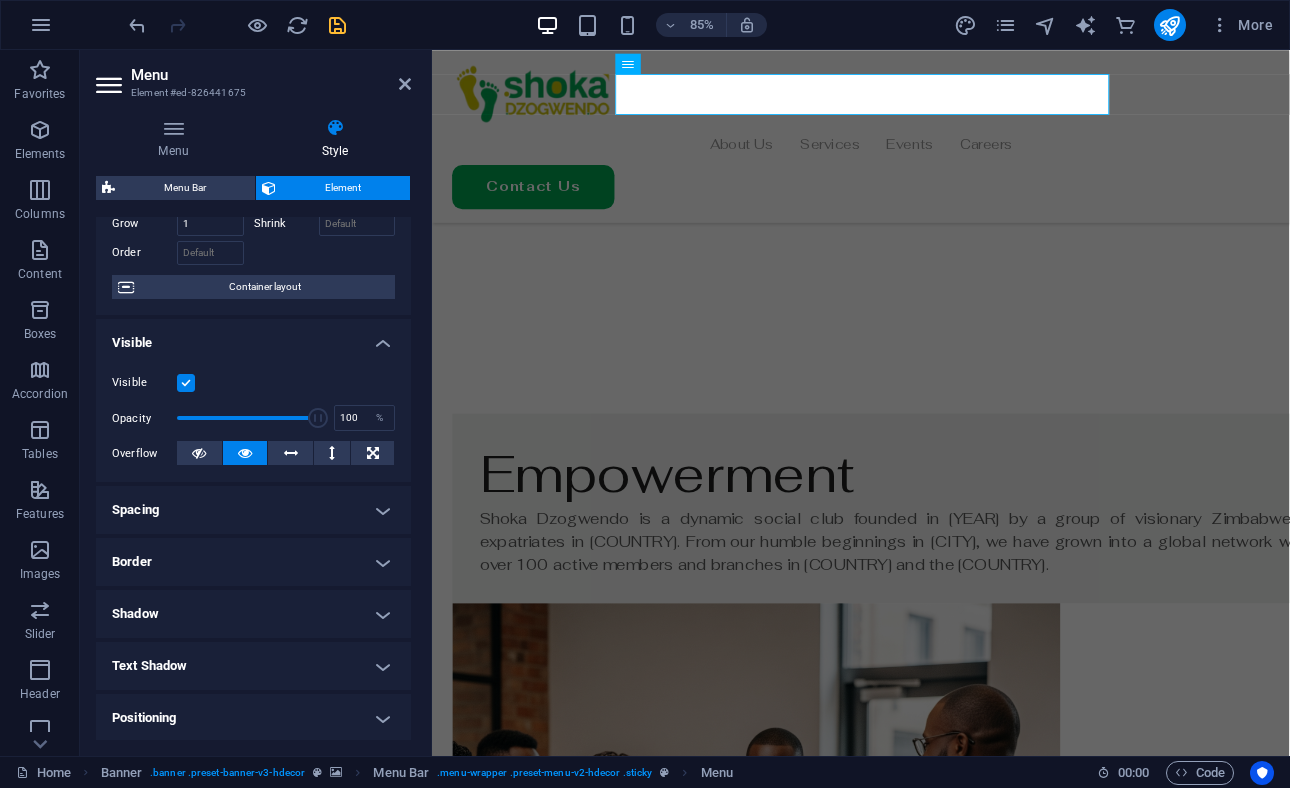 scroll, scrollTop: 0, scrollLeft: 0, axis: both 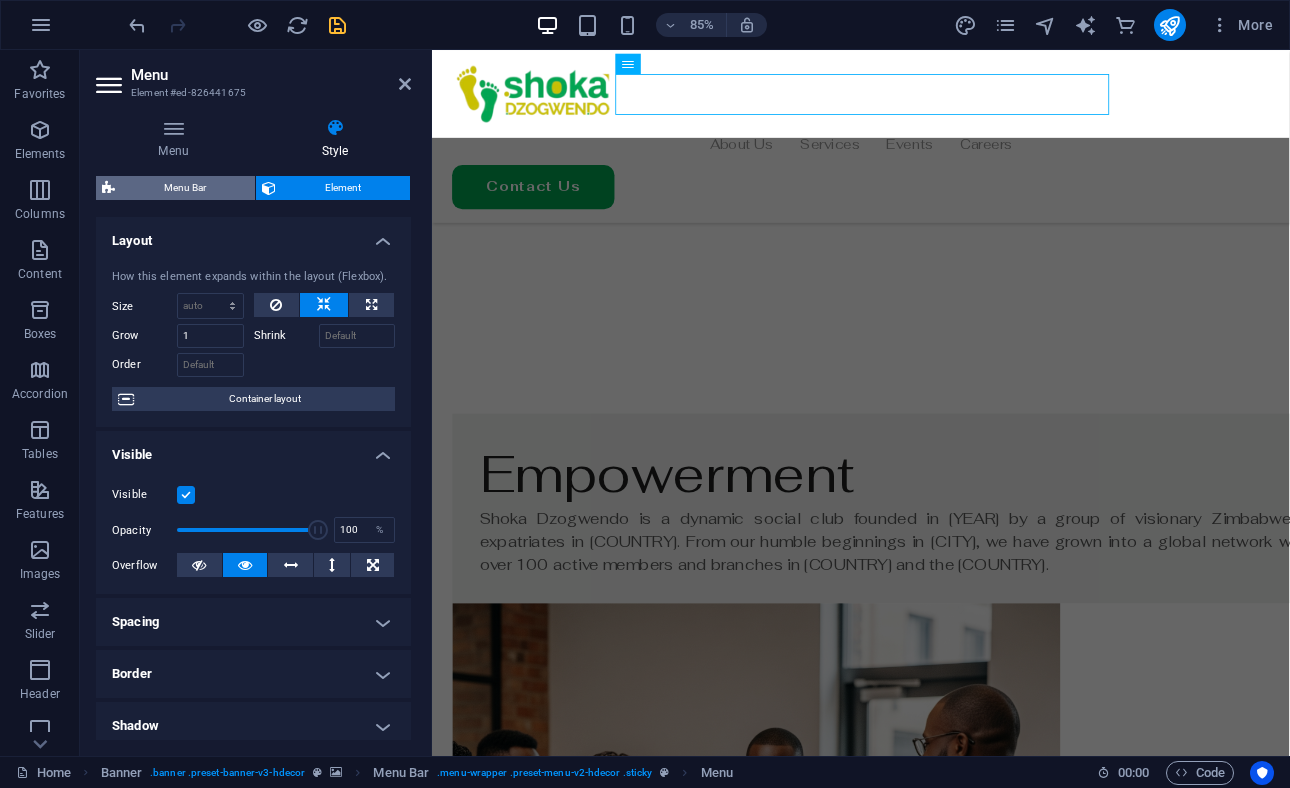 click on "Menu Bar" at bounding box center (185, 188) 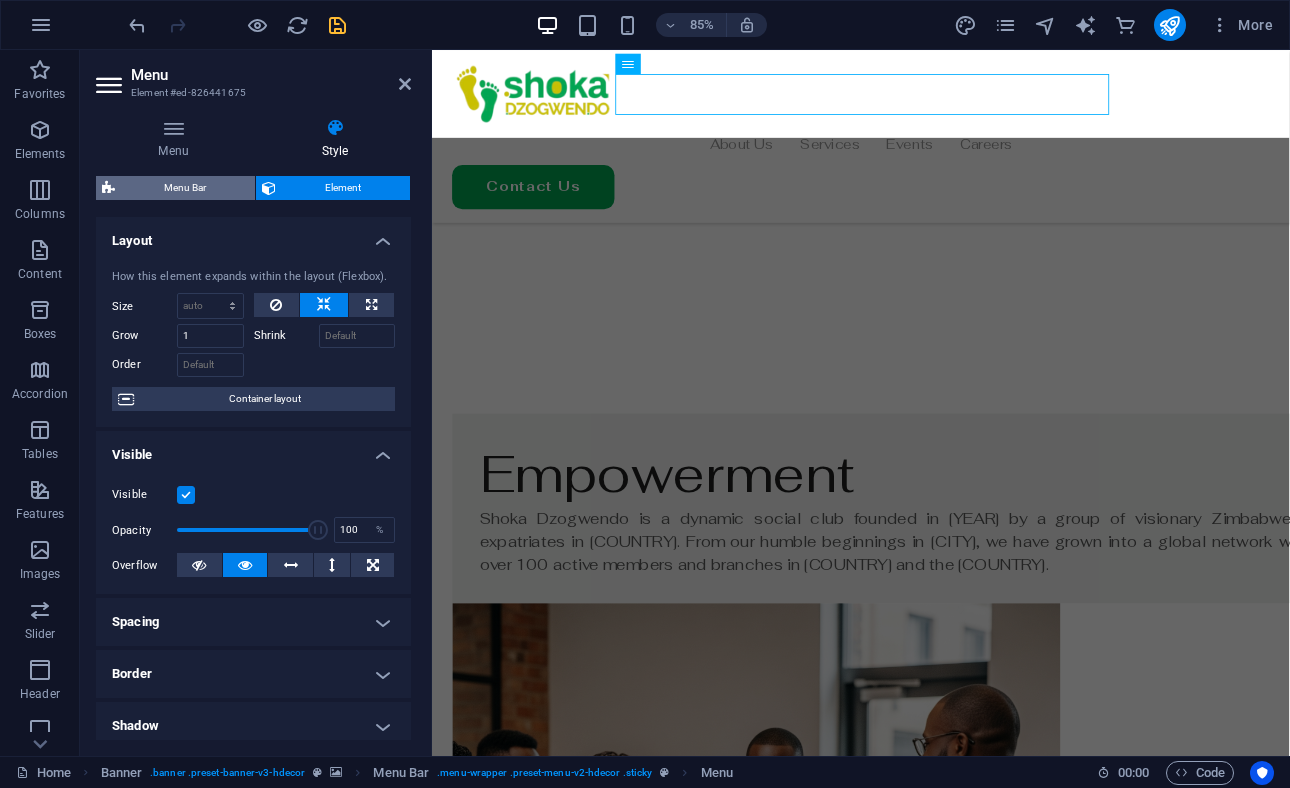 select on "rem" 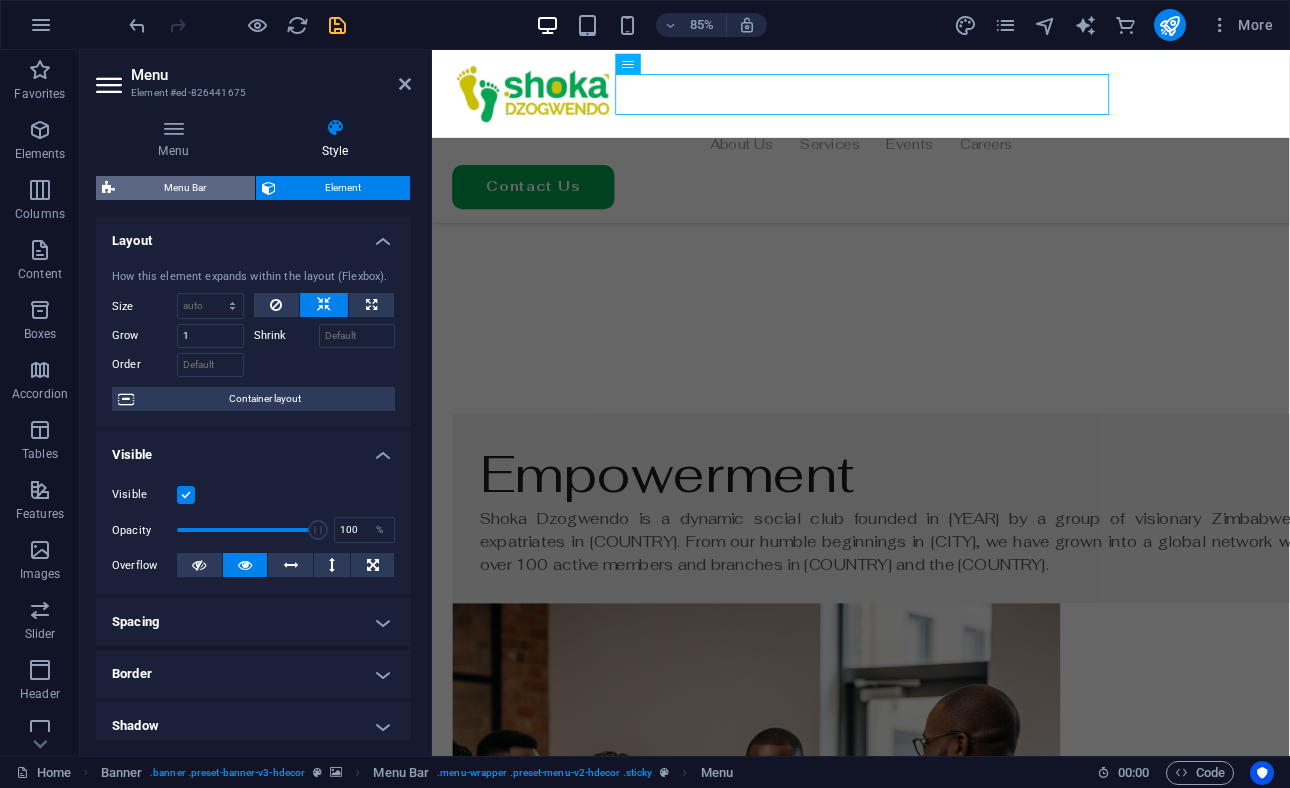 select on "rem" 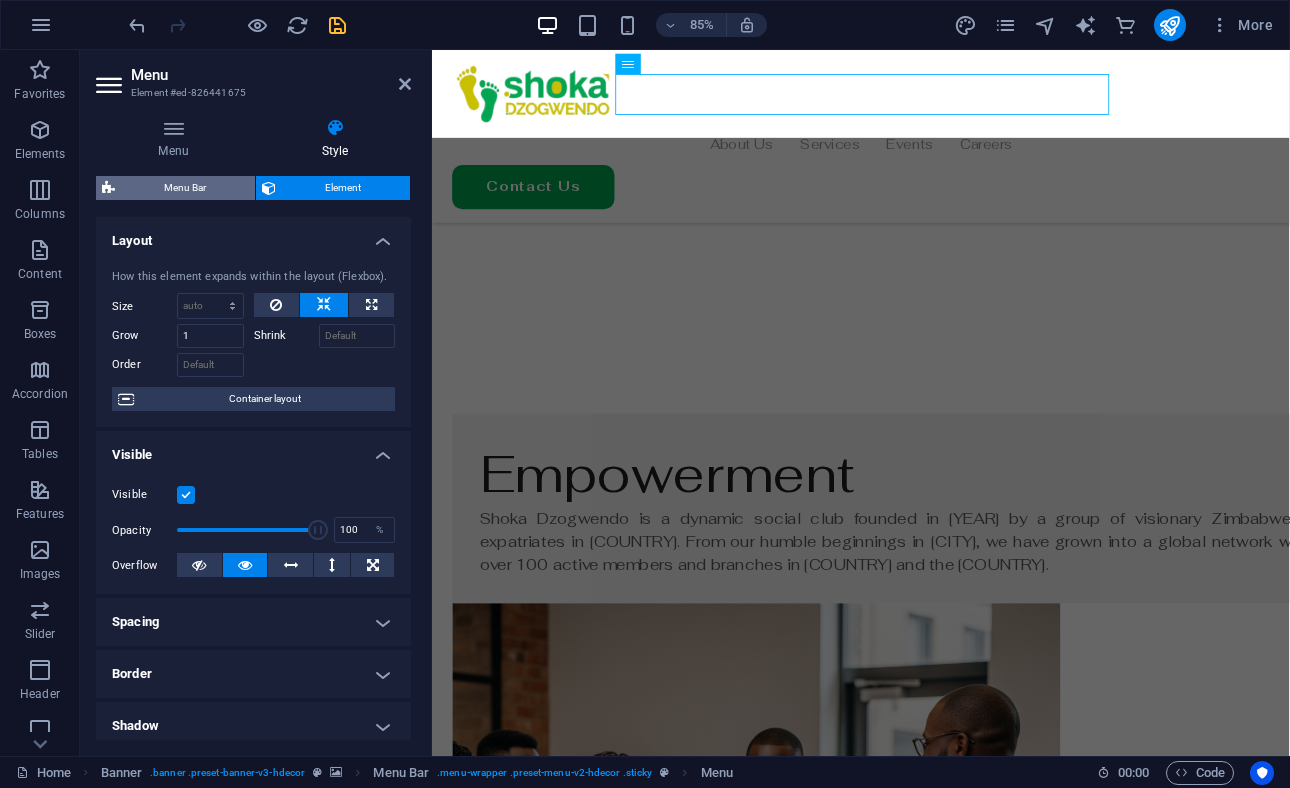 select on "rem" 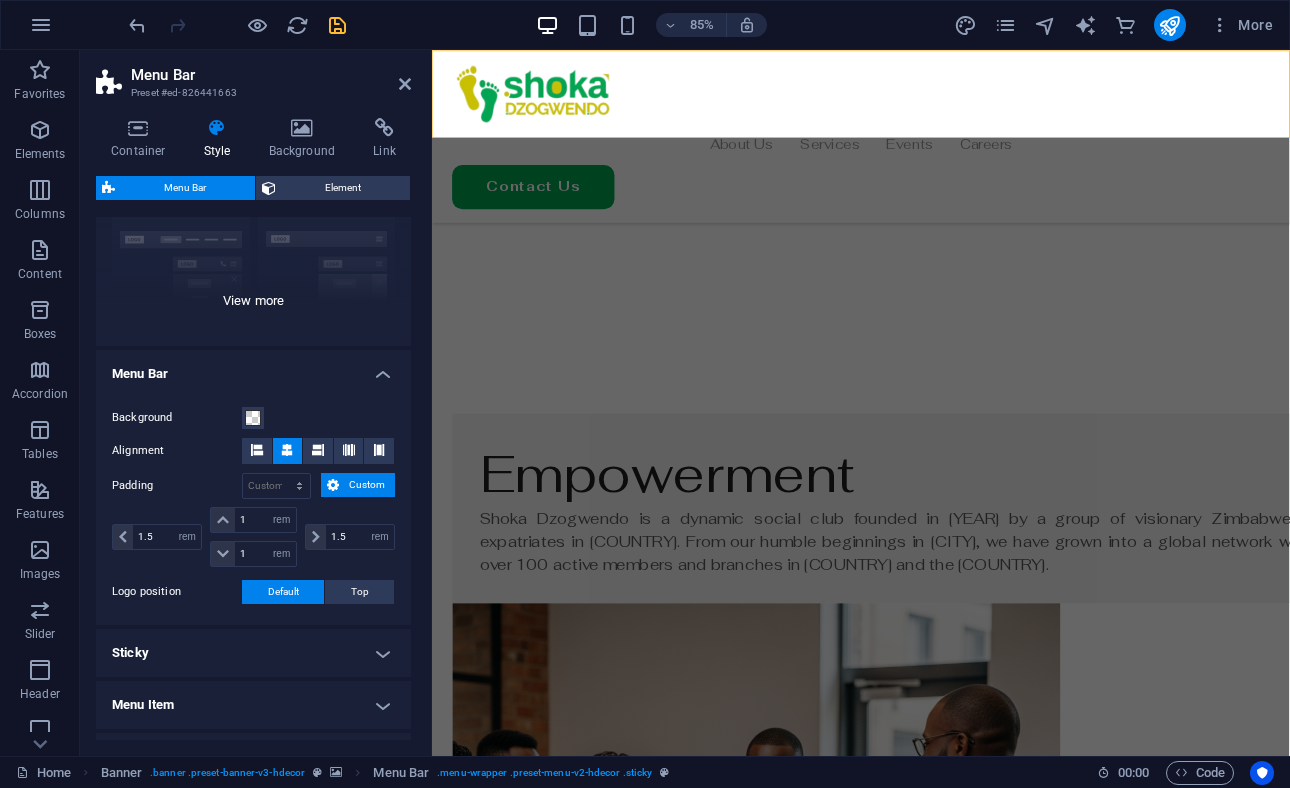 scroll, scrollTop: 213, scrollLeft: 0, axis: vertical 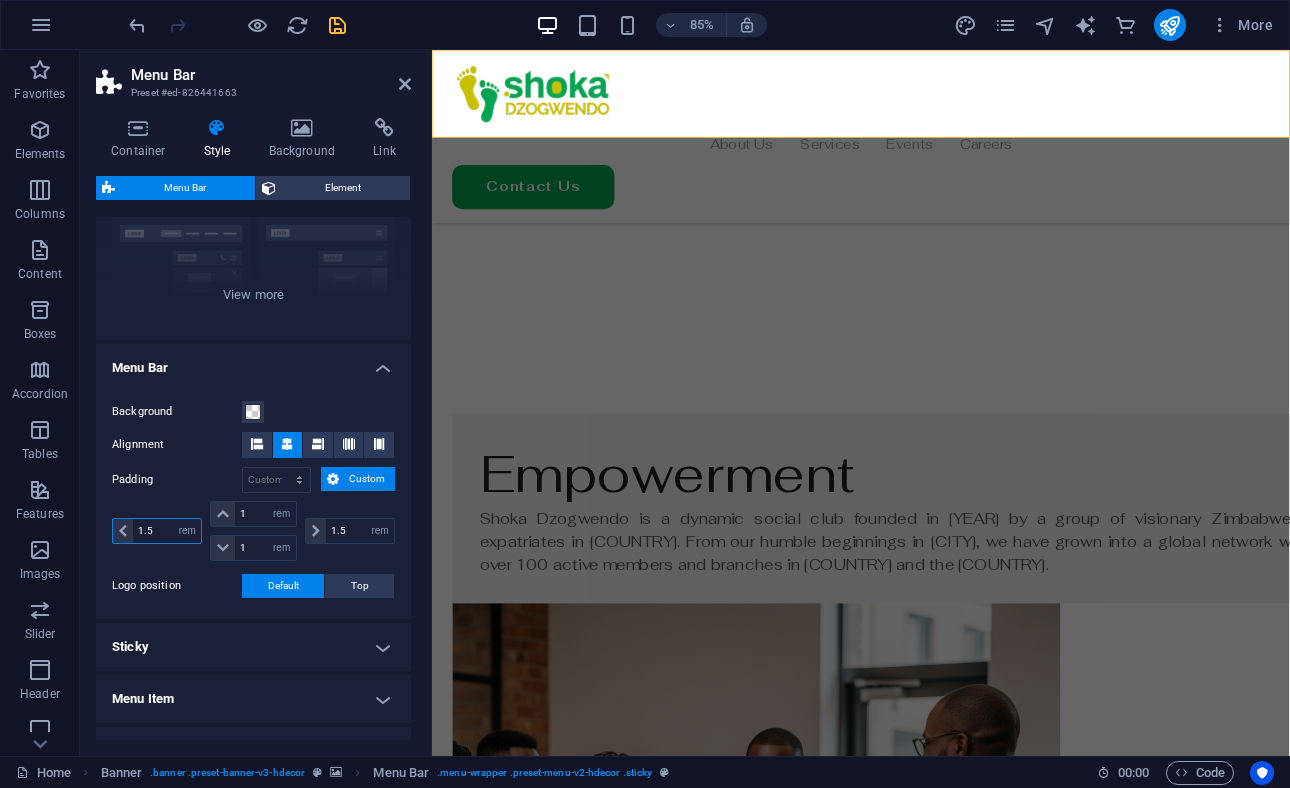 click on "1.5" at bounding box center [167, 531] 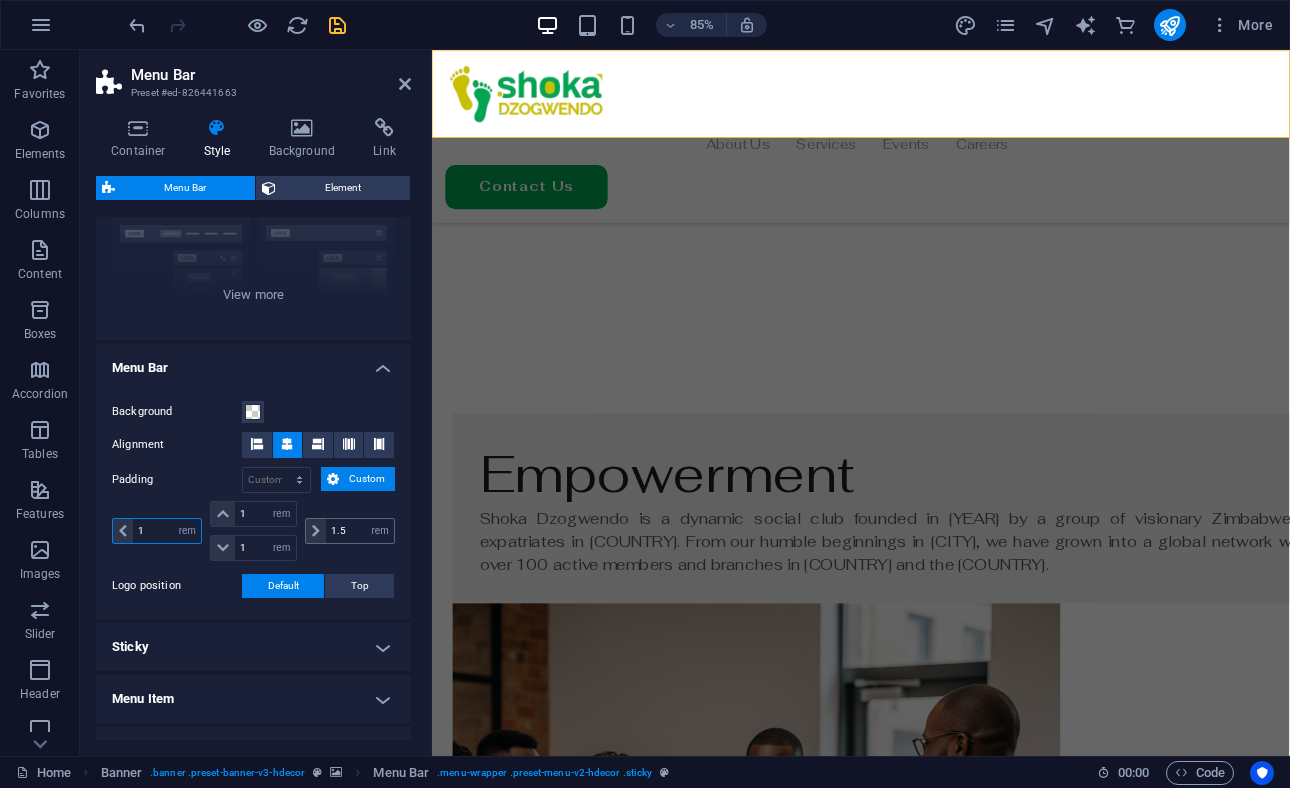 type on "1" 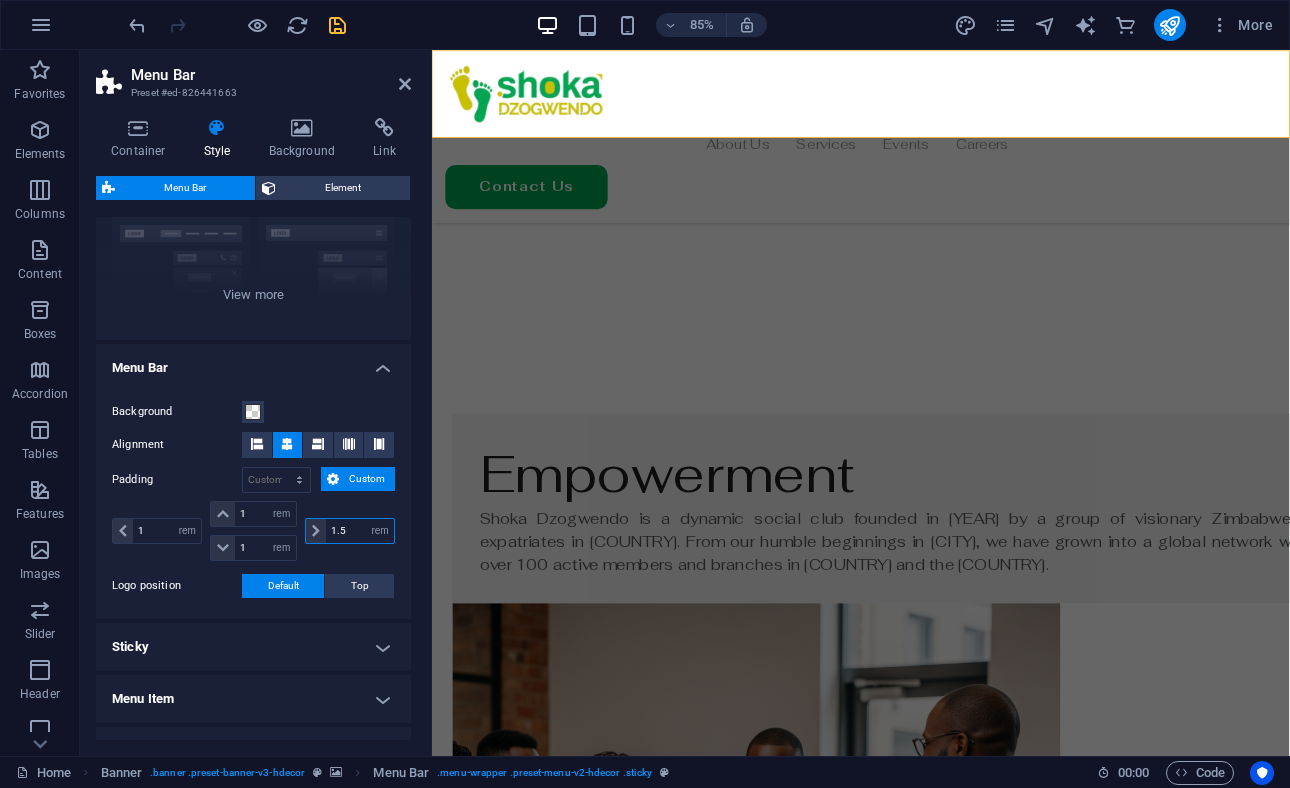 click on "1.5" at bounding box center [360, 531] 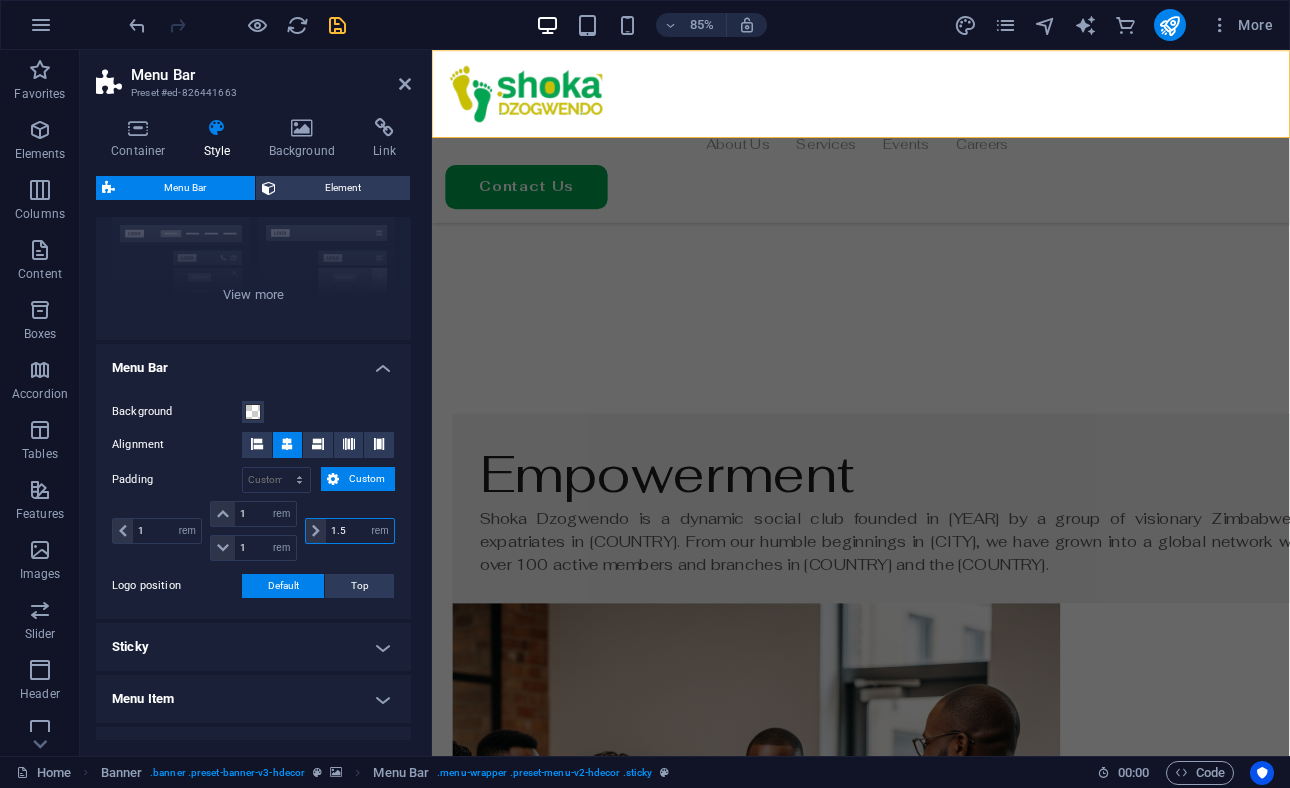 type on "1" 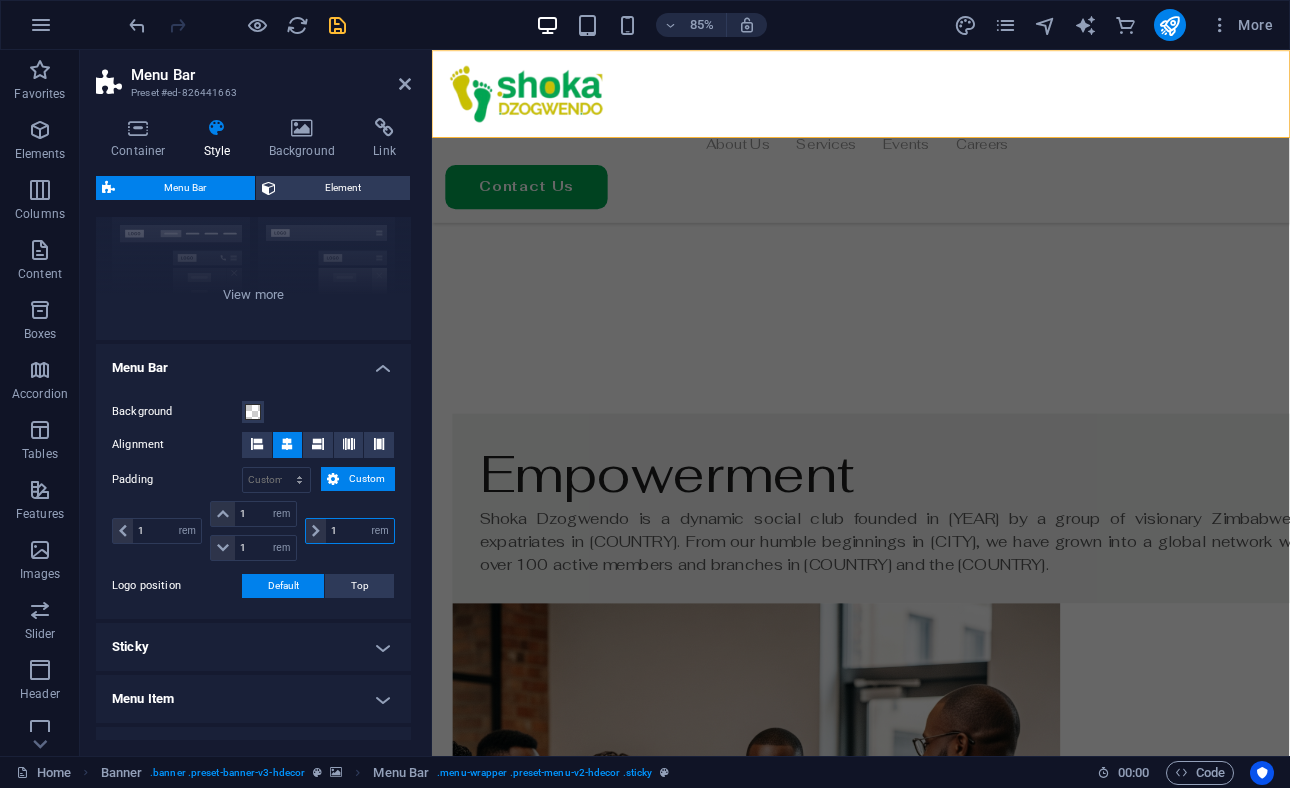 type on "1" 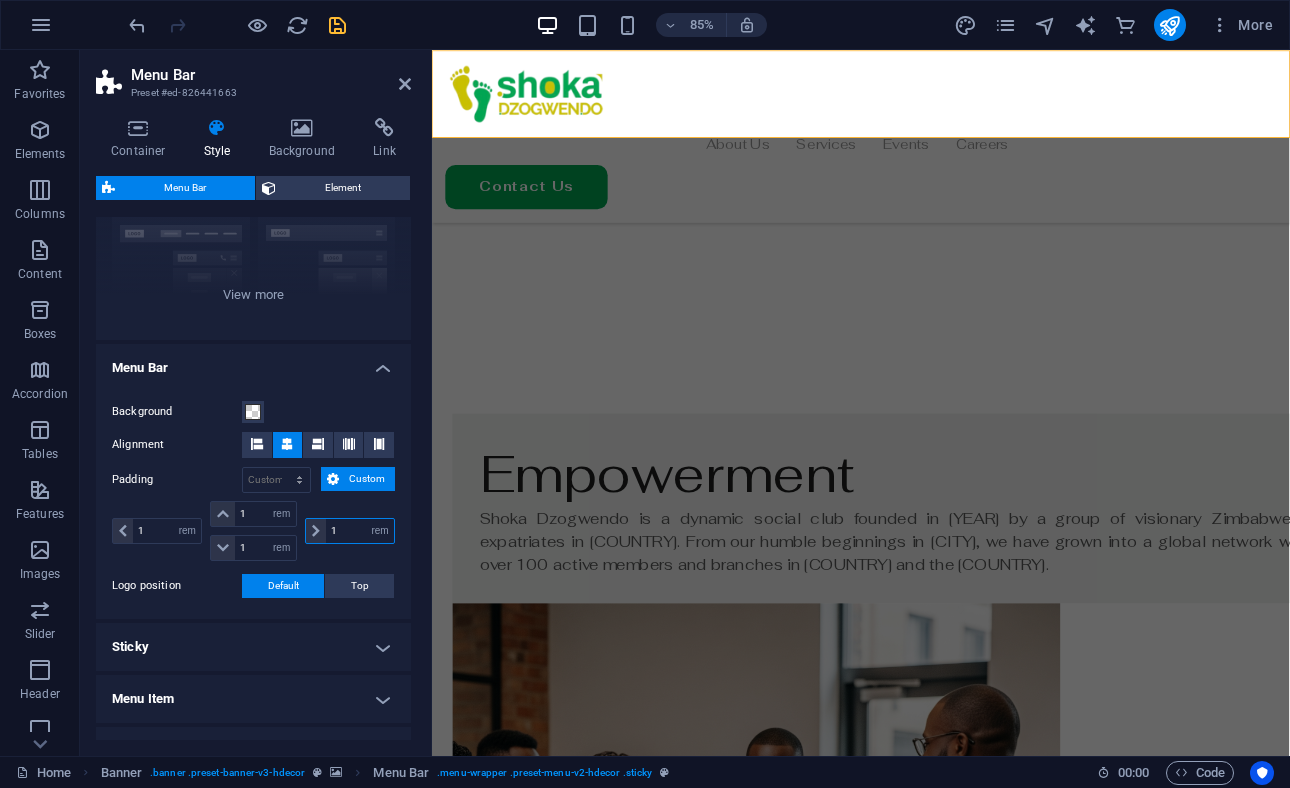 select on "rem" 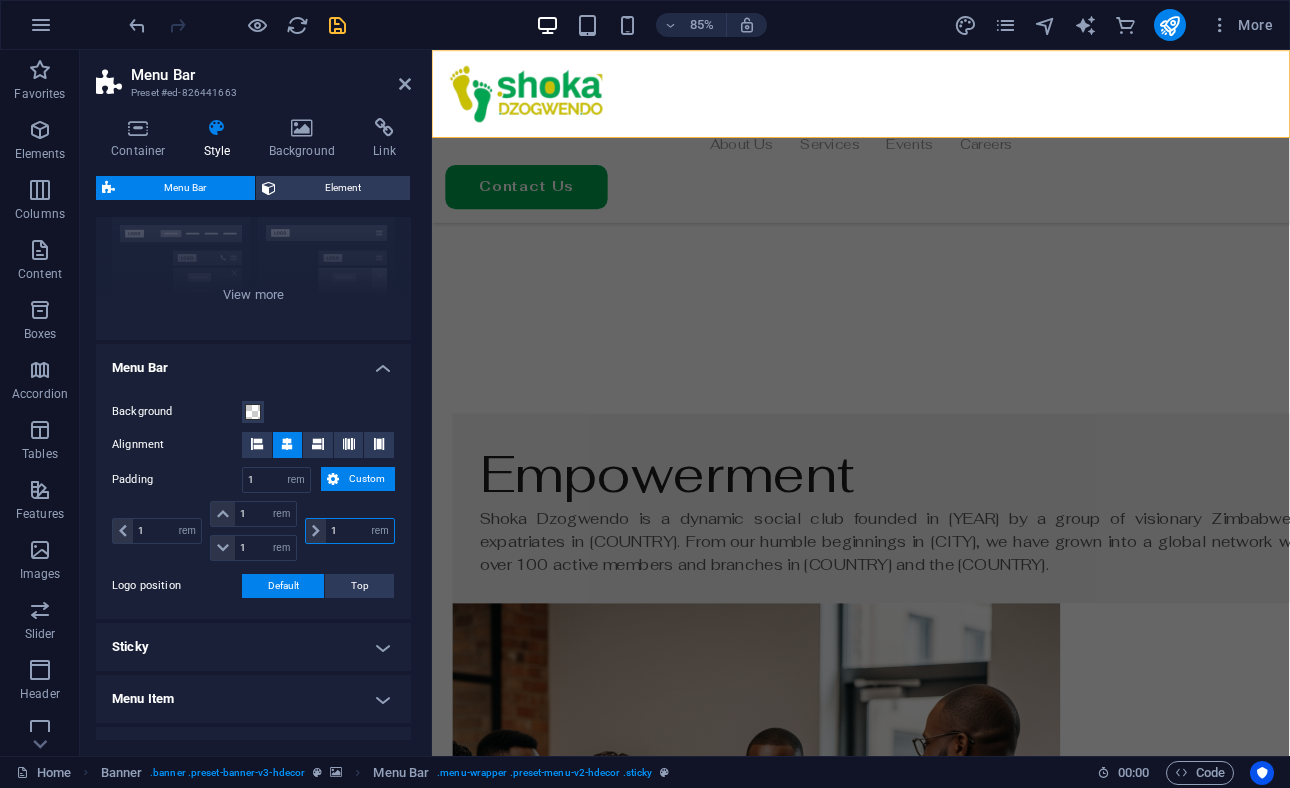 type on "1.5" 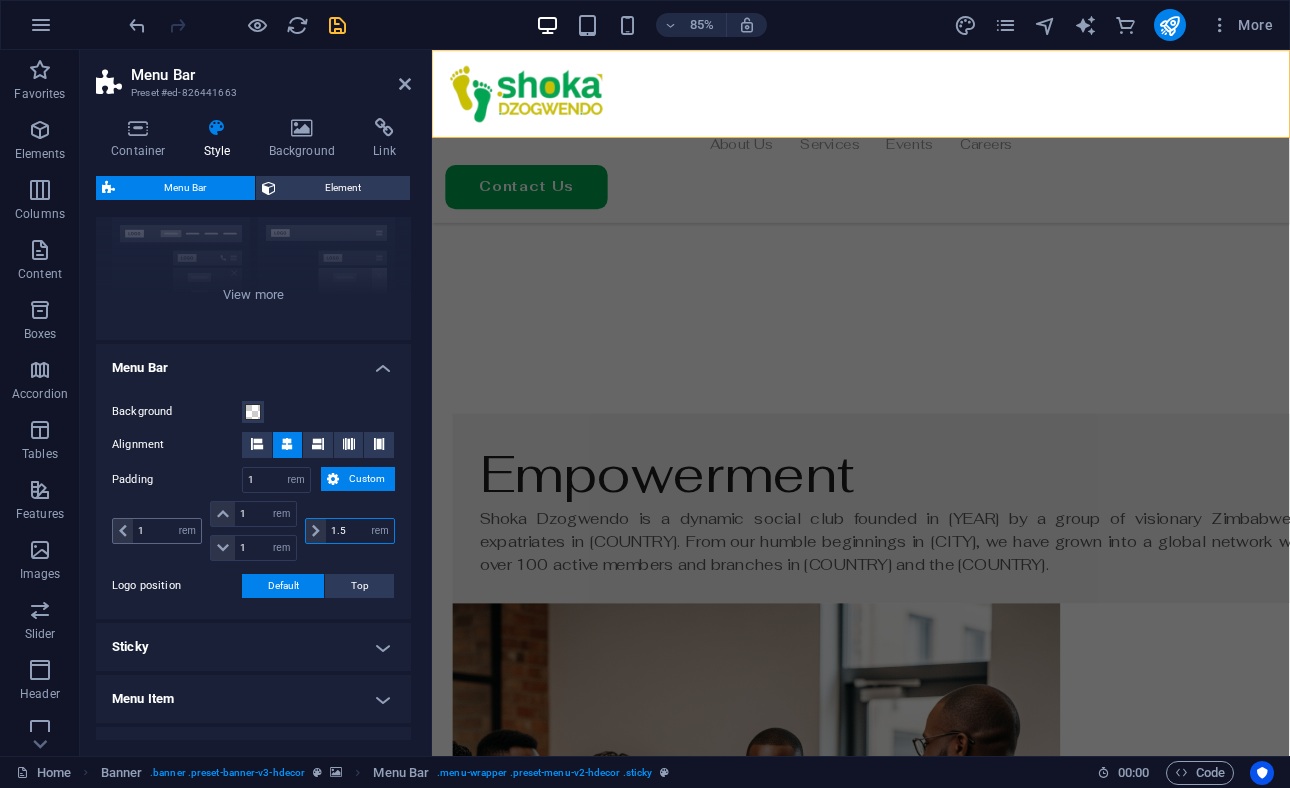 type 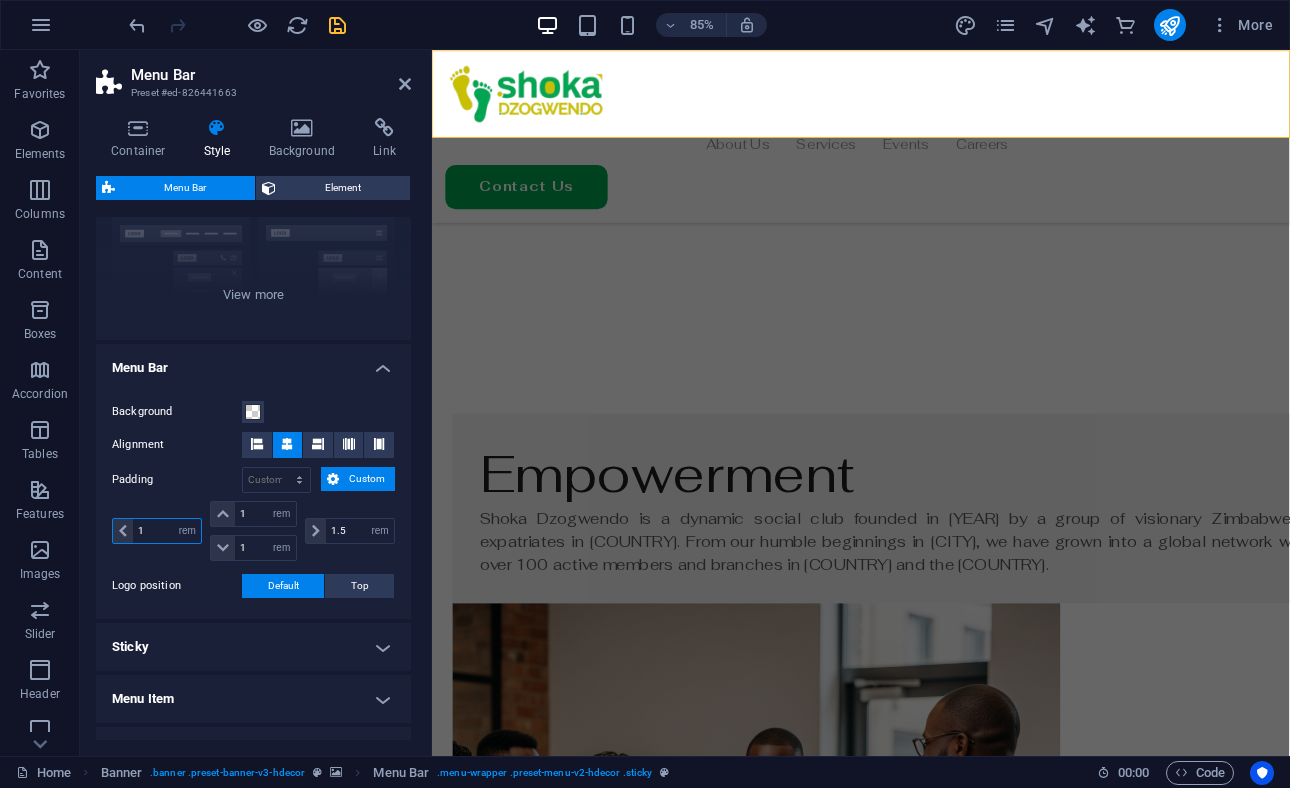 click on "1" at bounding box center (167, 531) 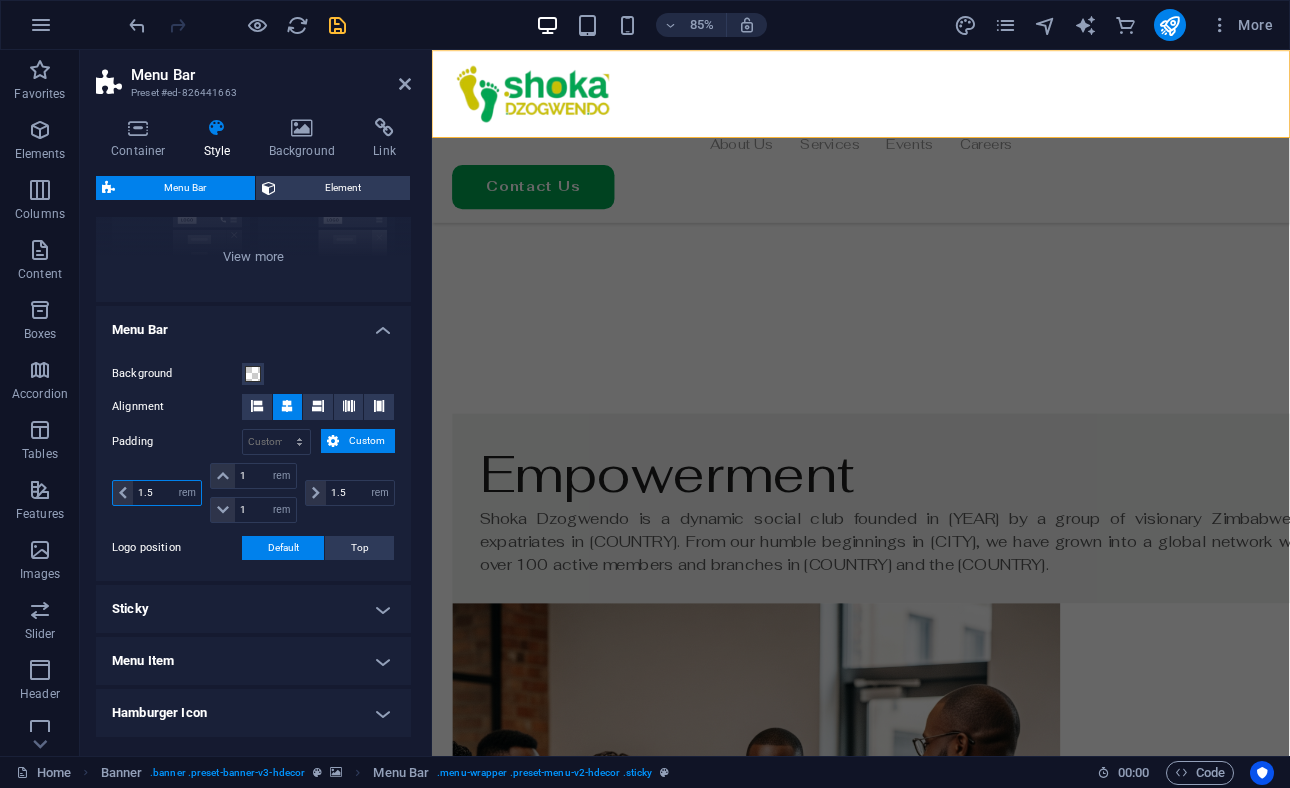 scroll, scrollTop: 253, scrollLeft: 0, axis: vertical 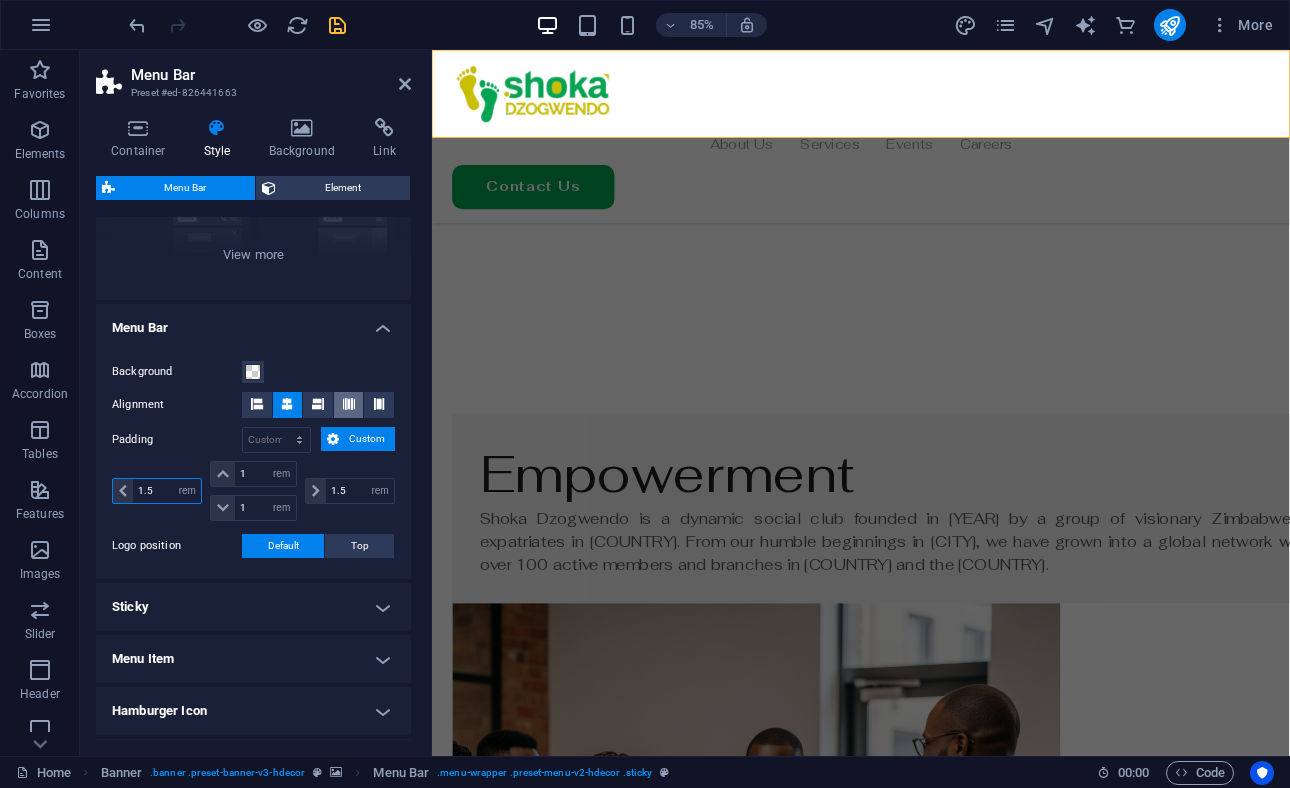 type on "1.5" 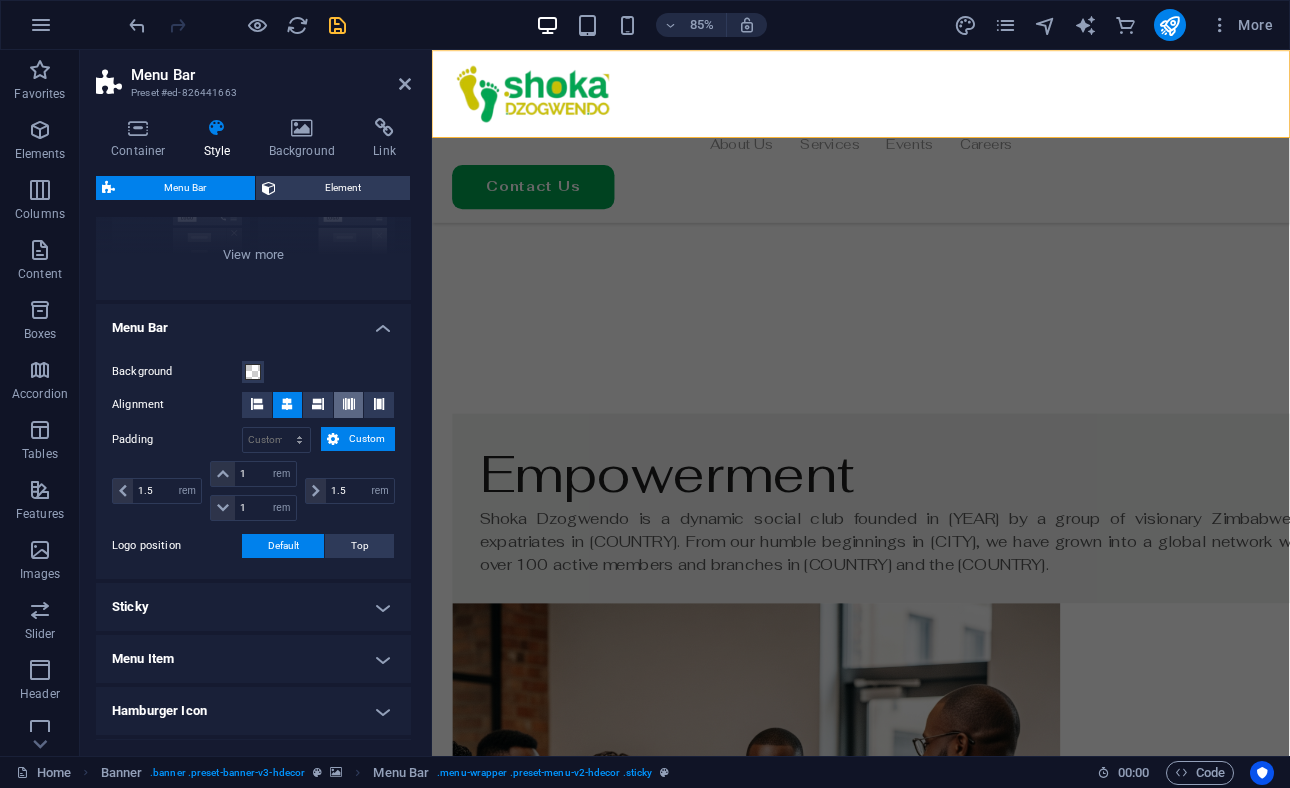 click at bounding box center (349, 404) 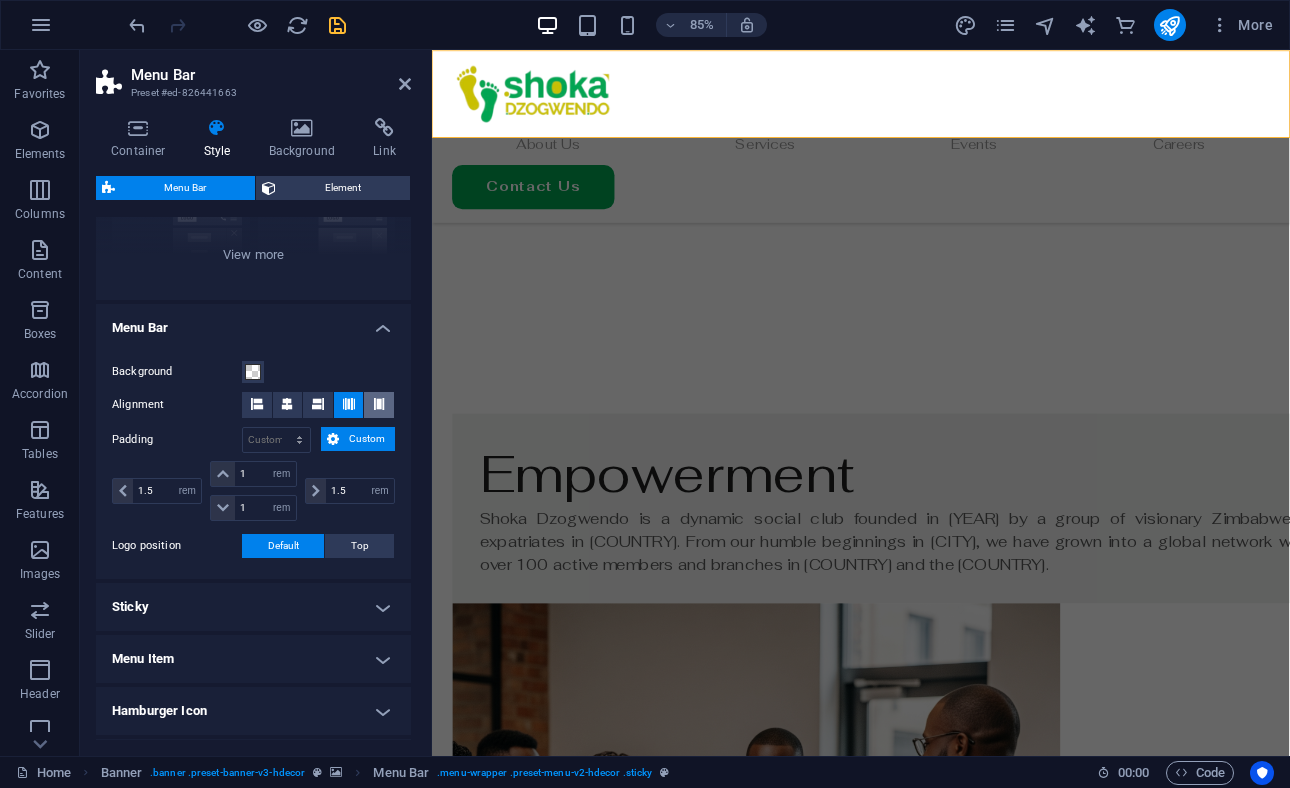 click at bounding box center [379, 404] 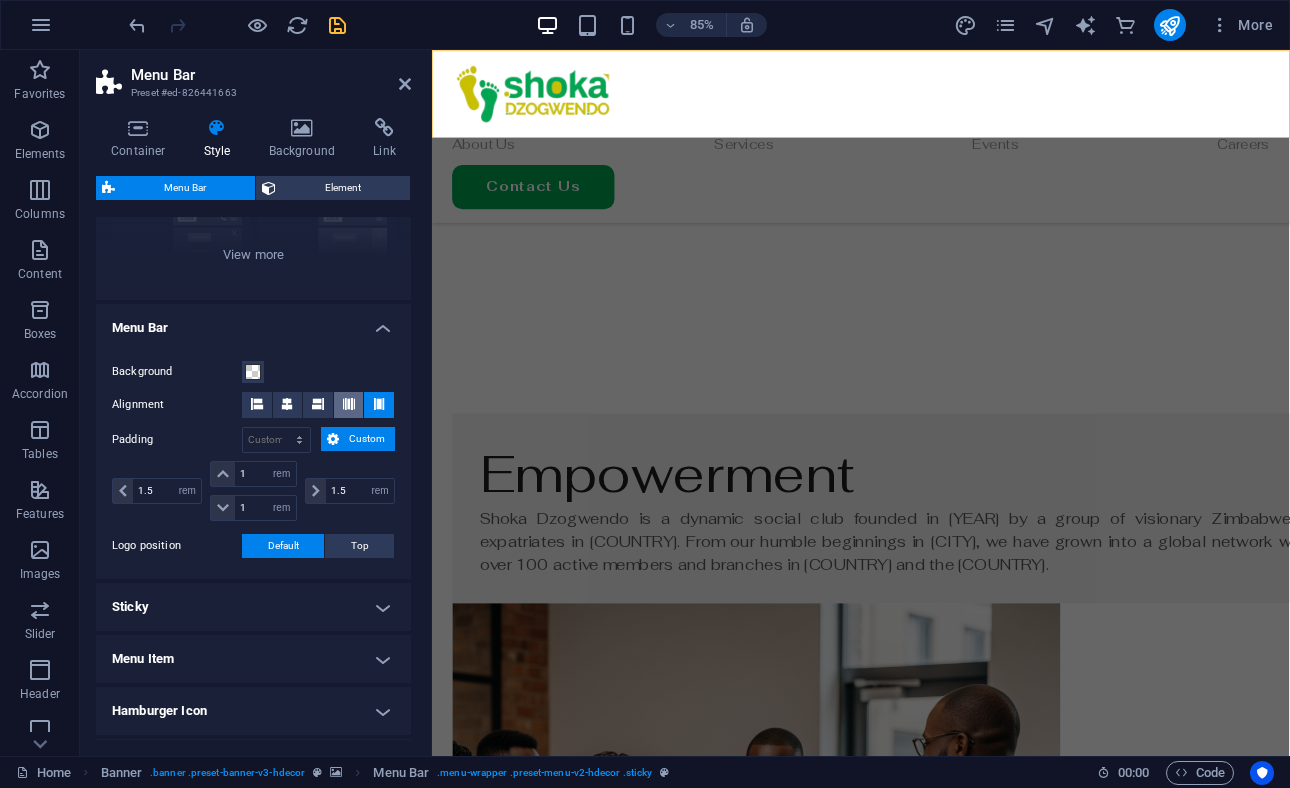click at bounding box center (349, 404) 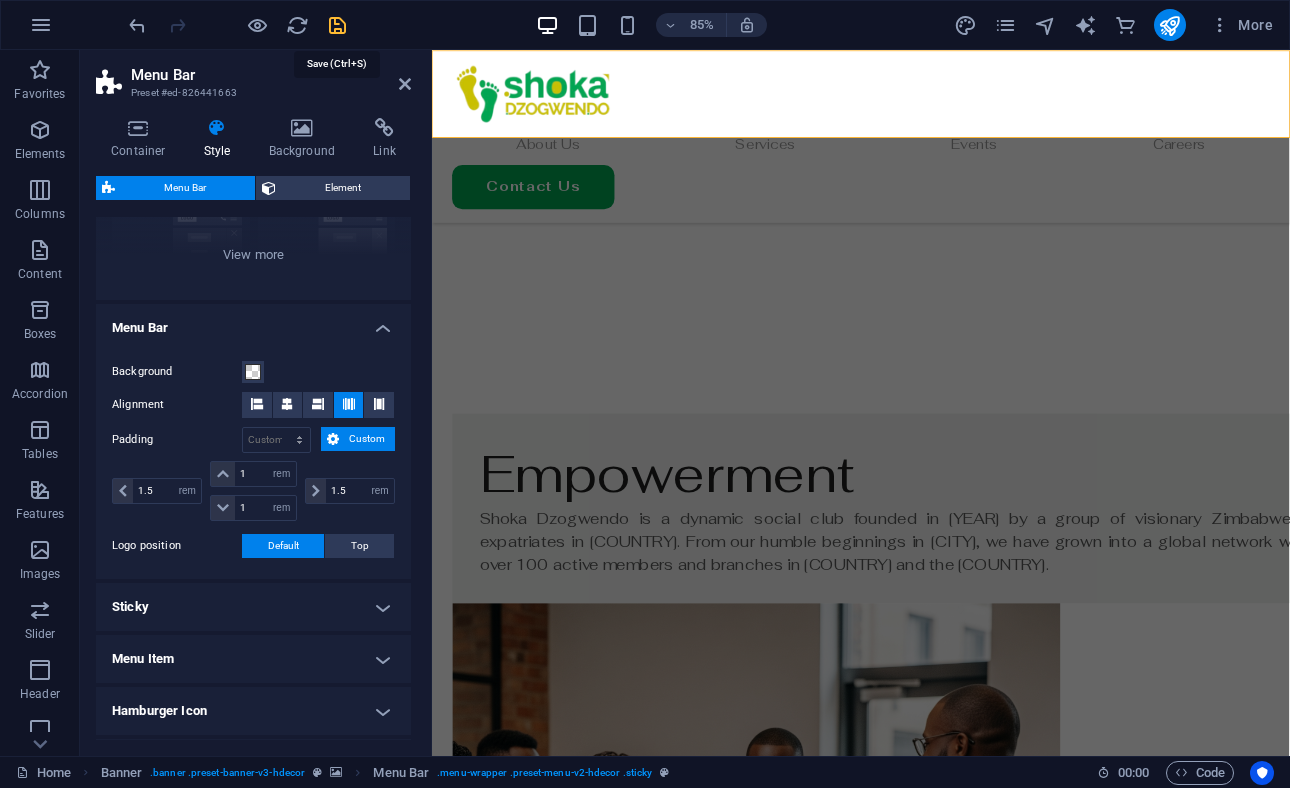 click at bounding box center (337, 25) 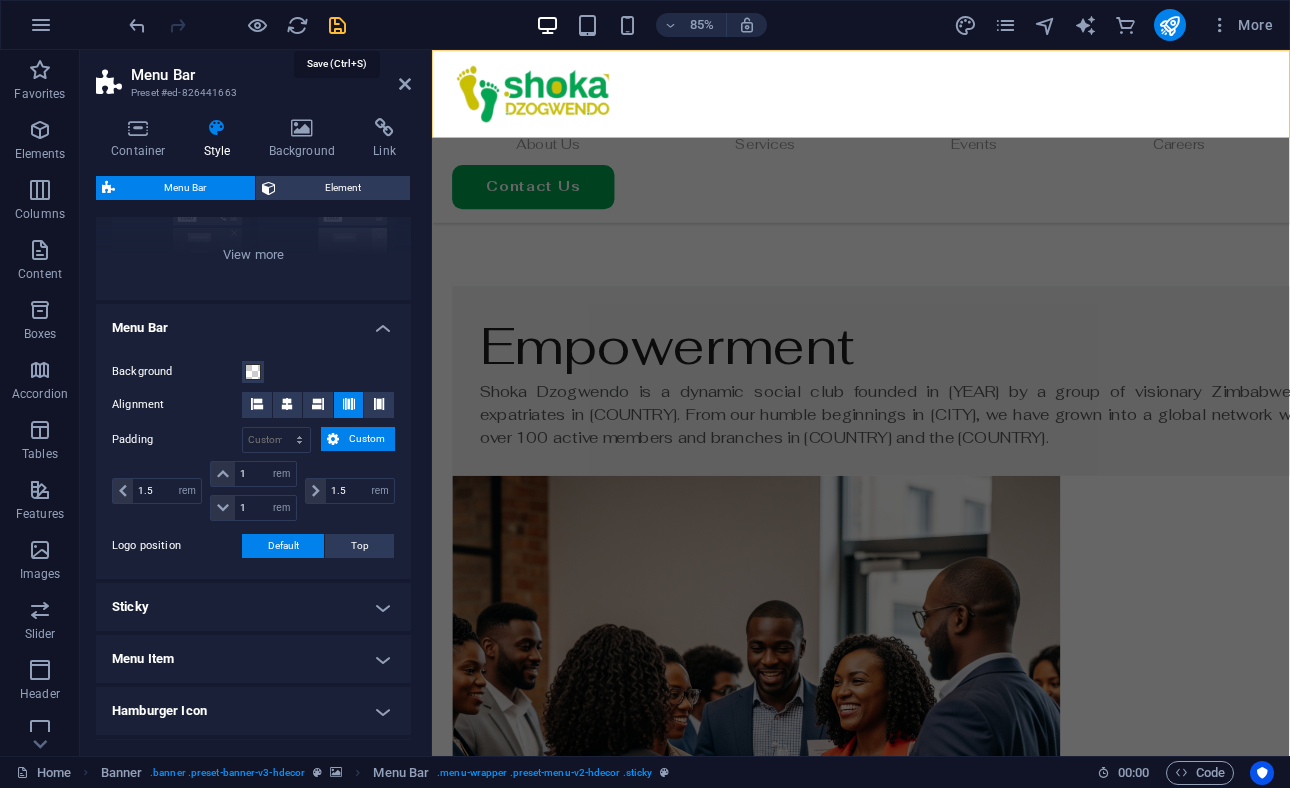 scroll, scrollTop: 1059, scrollLeft: 0, axis: vertical 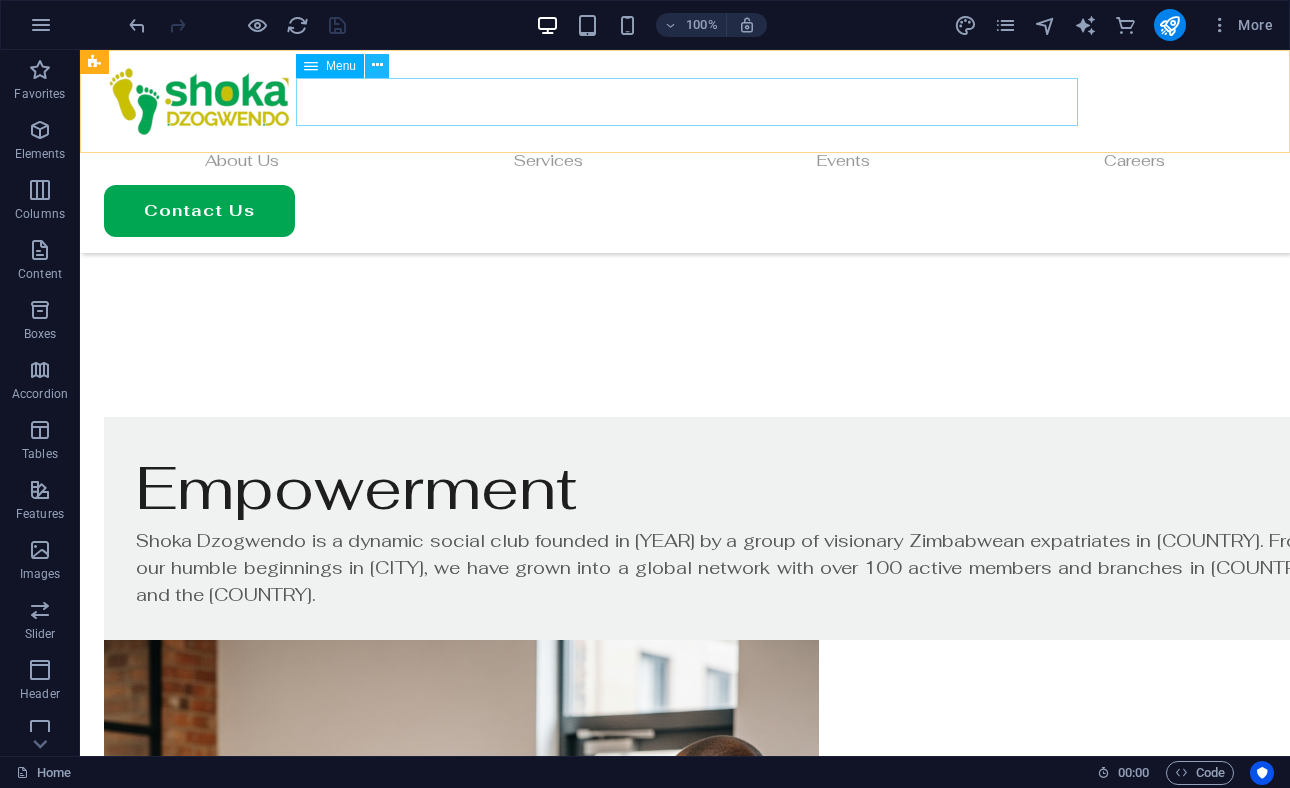 click at bounding box center (377, 65) 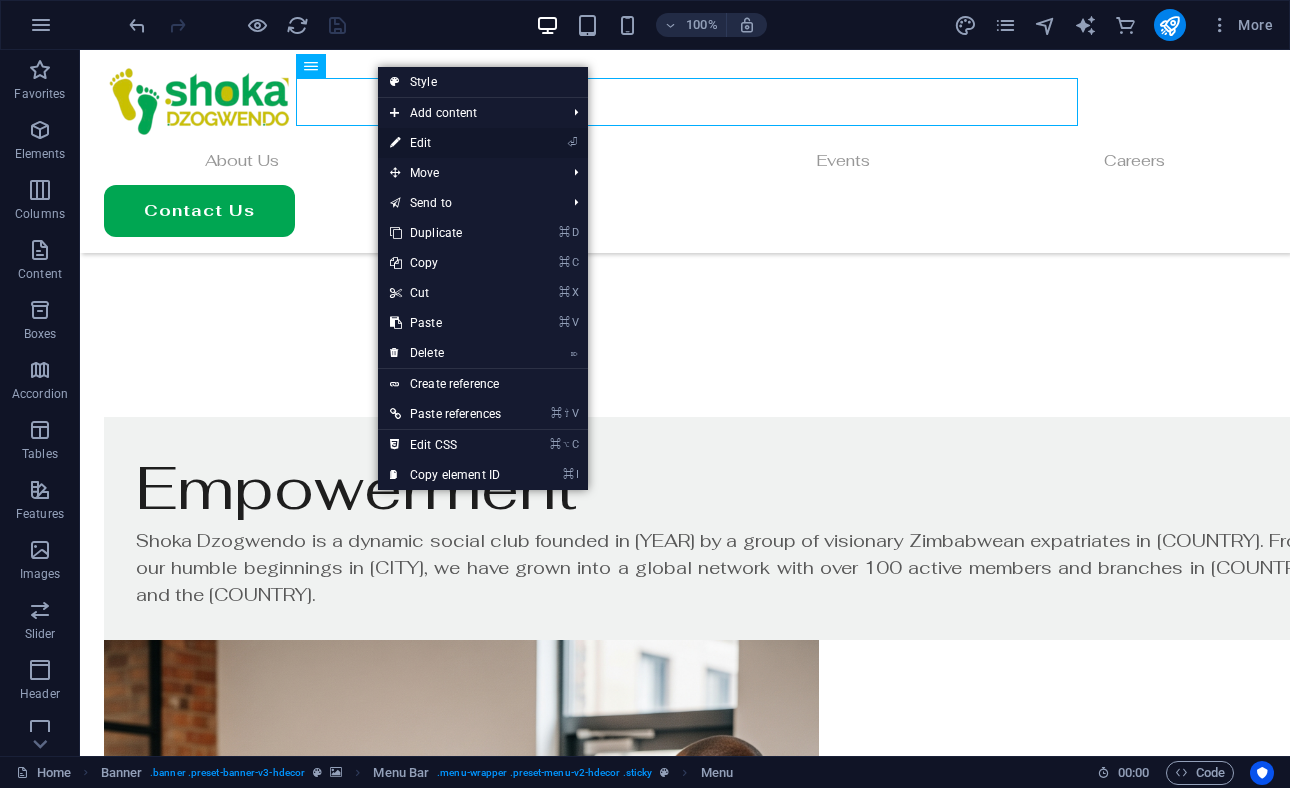 click on "⏎  Edit" at bounding box center (445, 143) 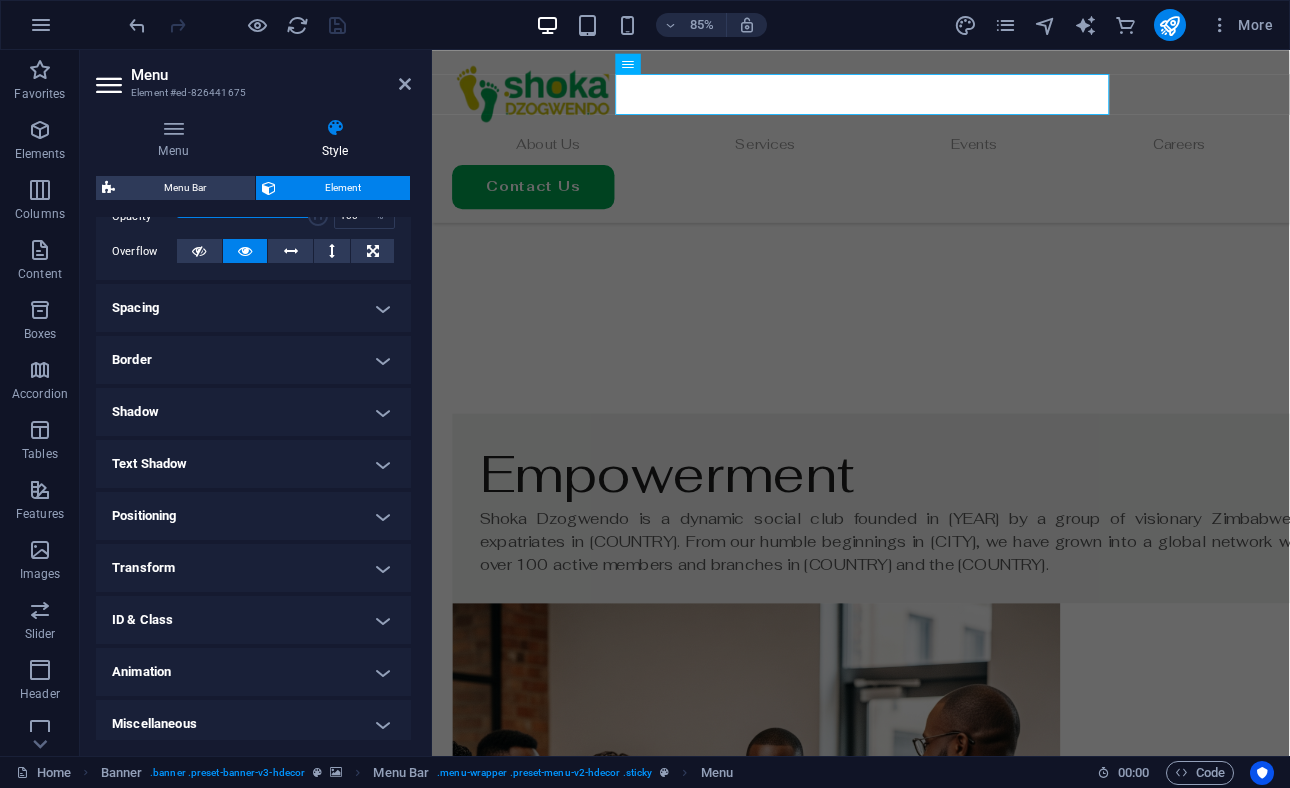 scroll, scrollTop: 0, scrollLeft: 0, axis: both 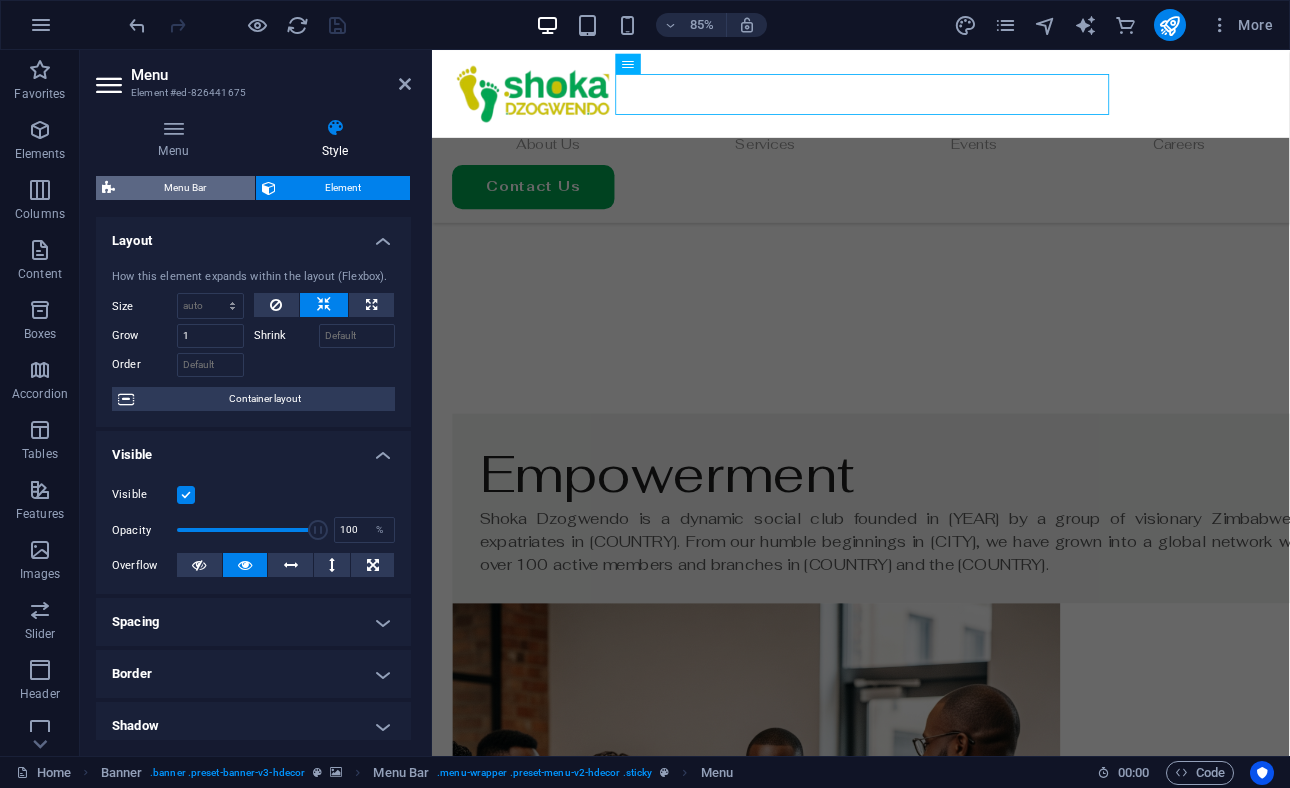 click on "Menu Bar" at bounding box center (185, 188) 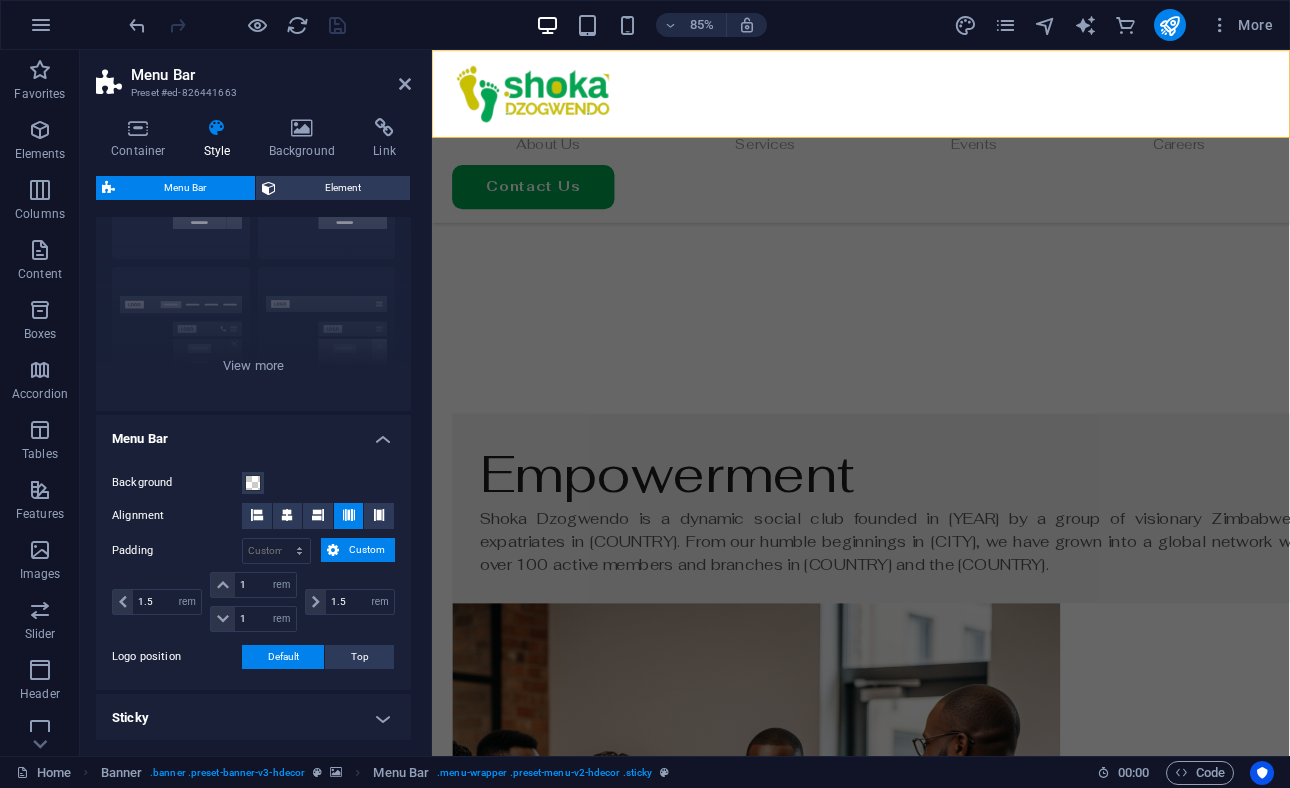 scroll, scrollTop: 151, scrollLeft: 0, axis: vertical 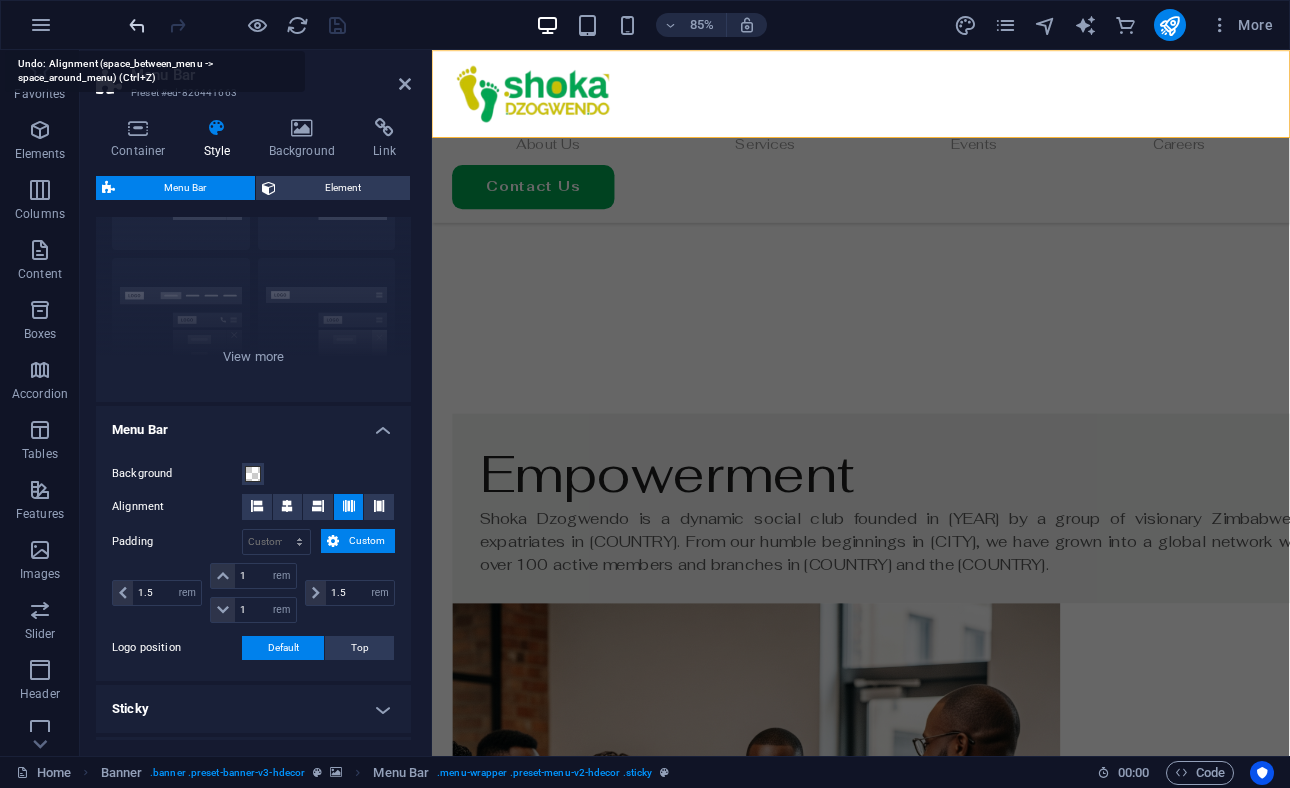 click at bounding box center [137, 25] 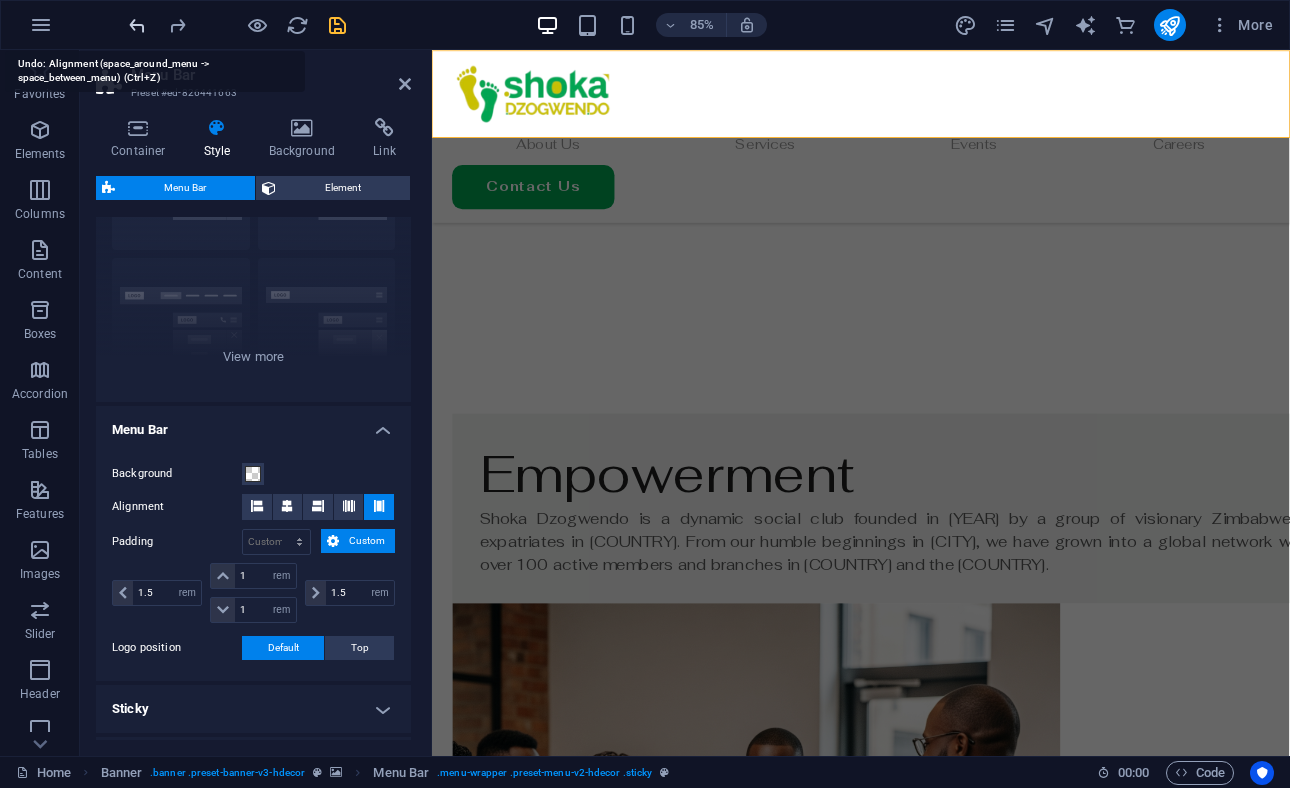 click at bounding box center [137, 25] 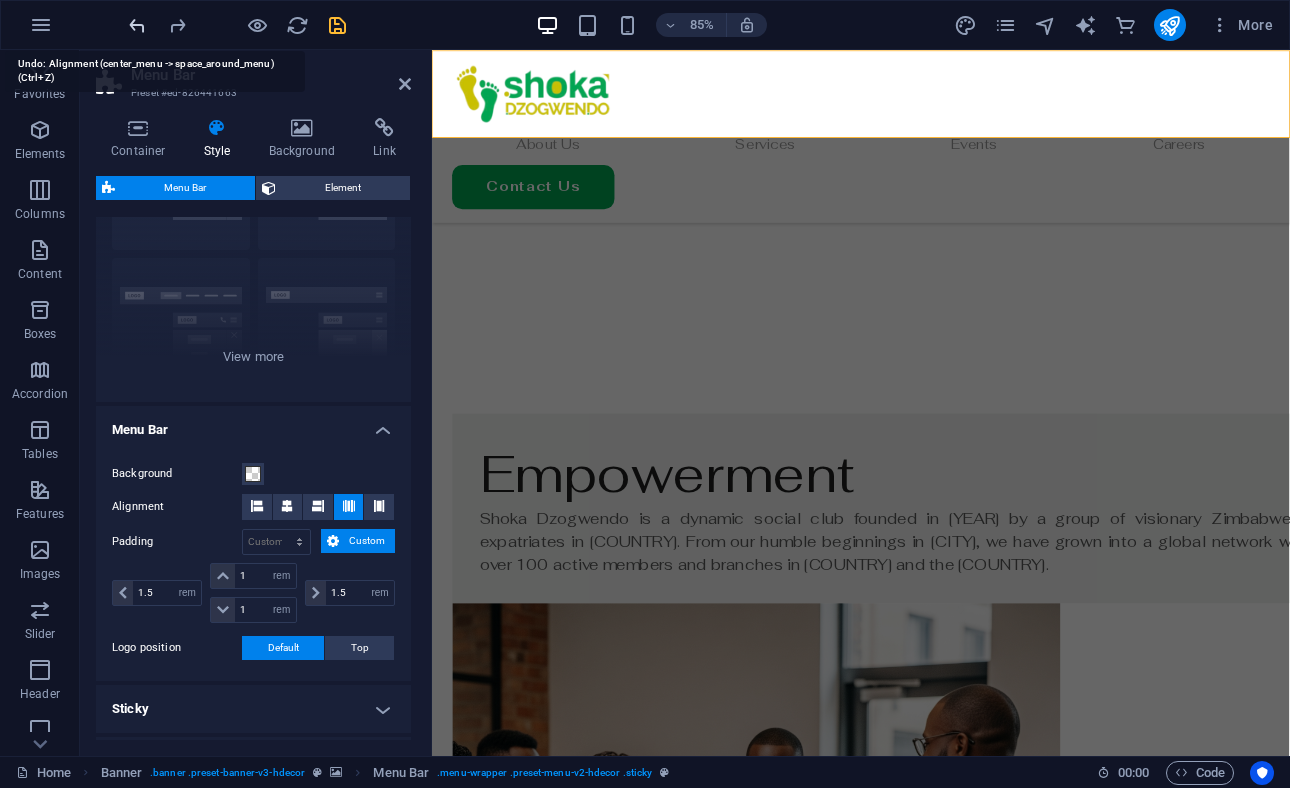 click at bounding box center [137, 25] 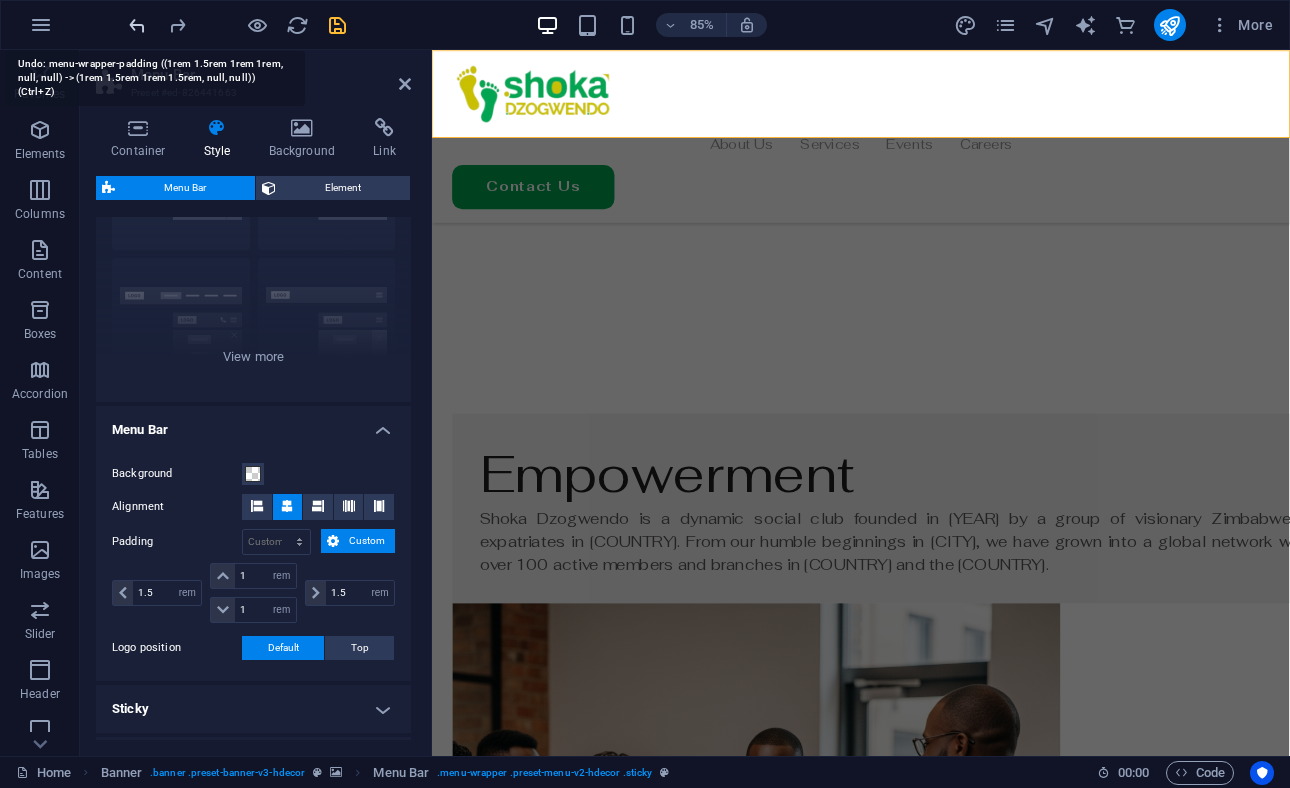 click at bounding box center [137, 25] 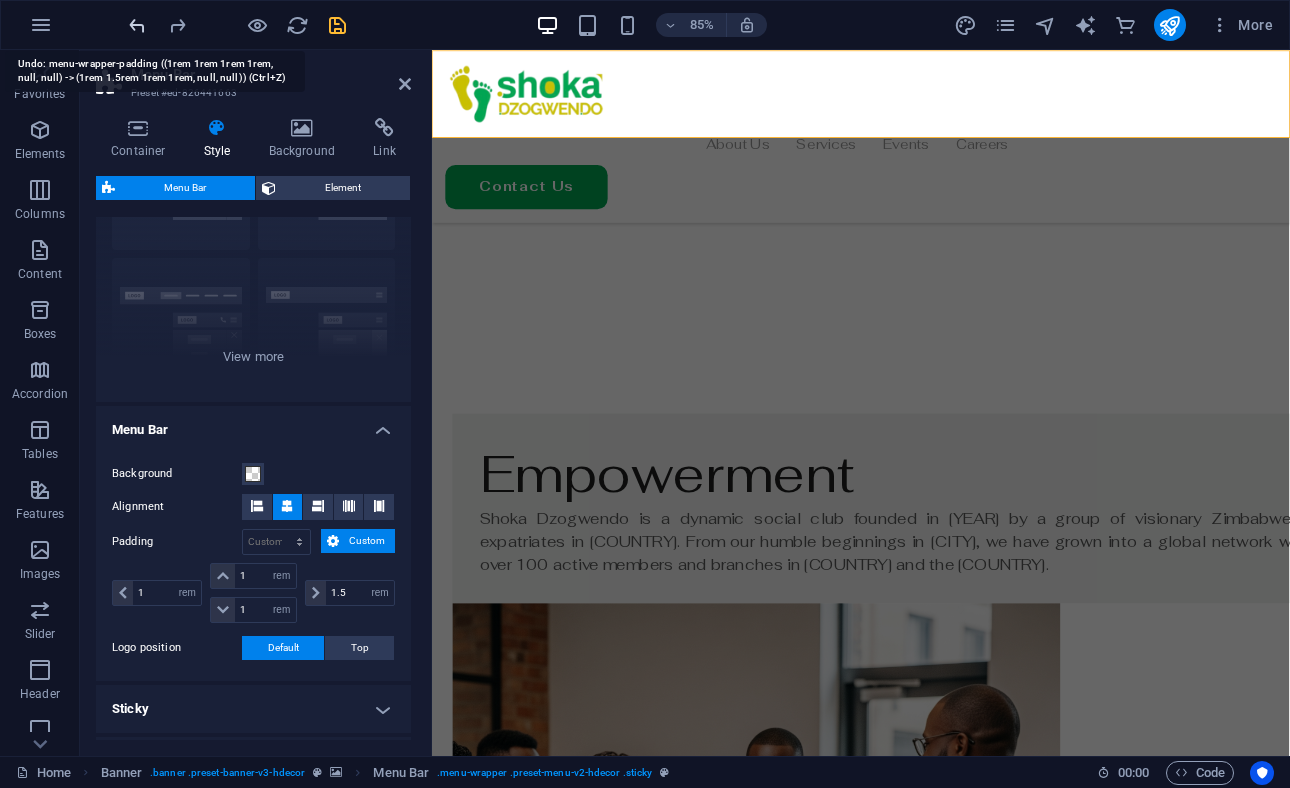 click at bounding box center [137, 25] 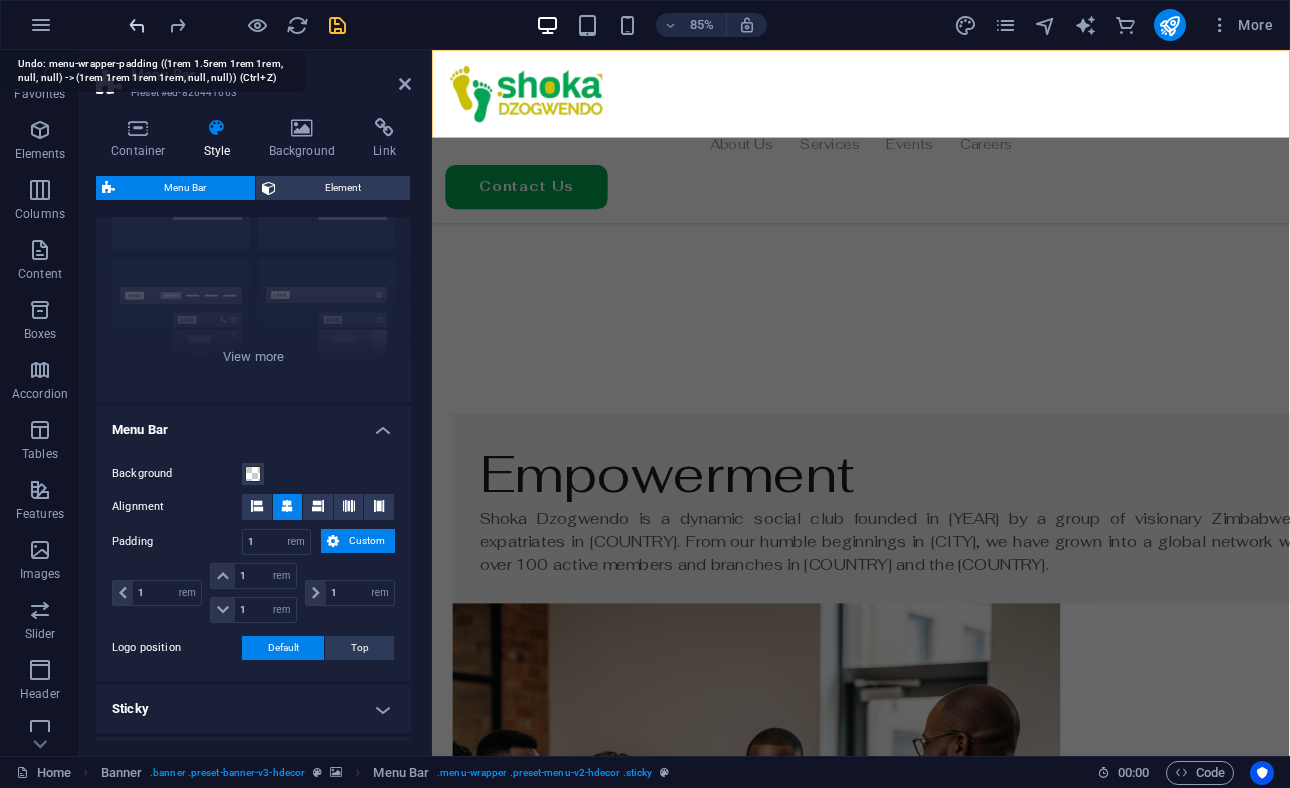 click at bounding box center [137, 25] 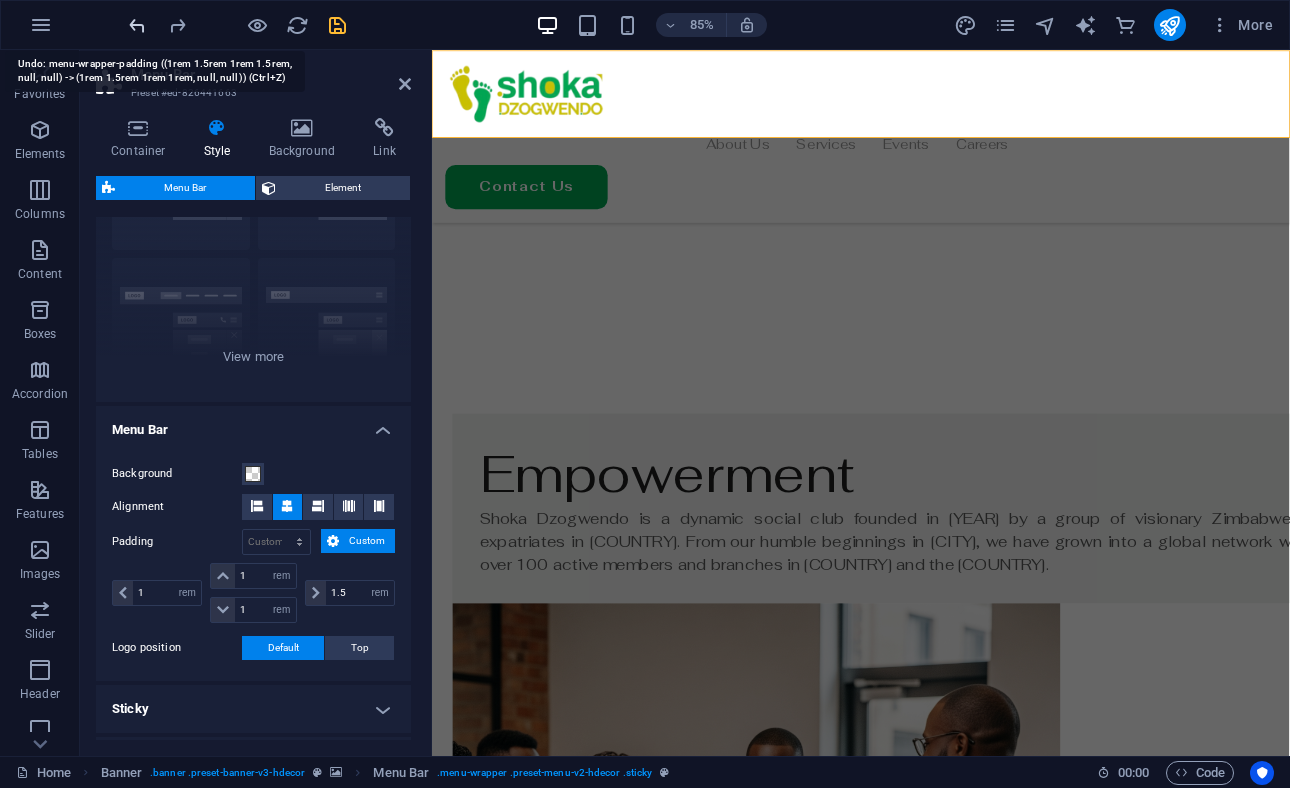click at bounding box center (137, 25) 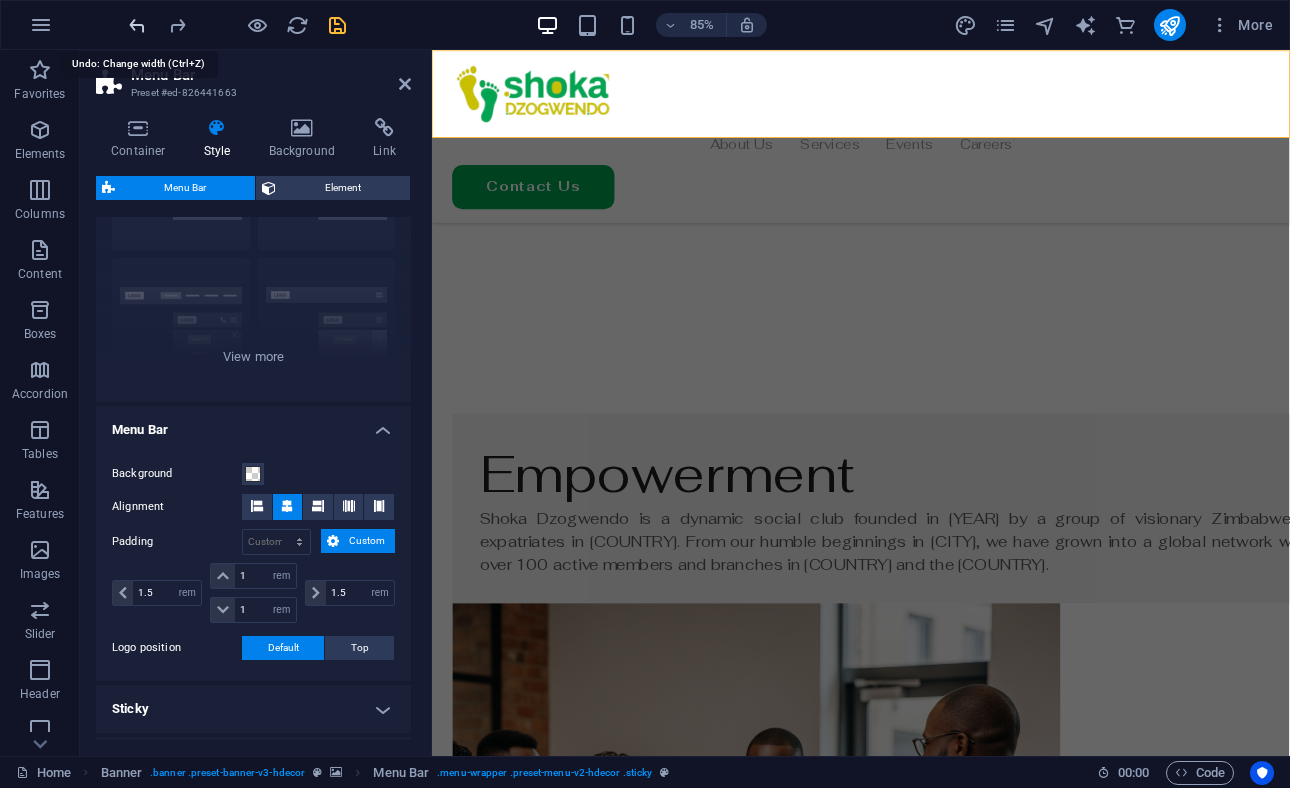 click at bounding box center [137, 25] 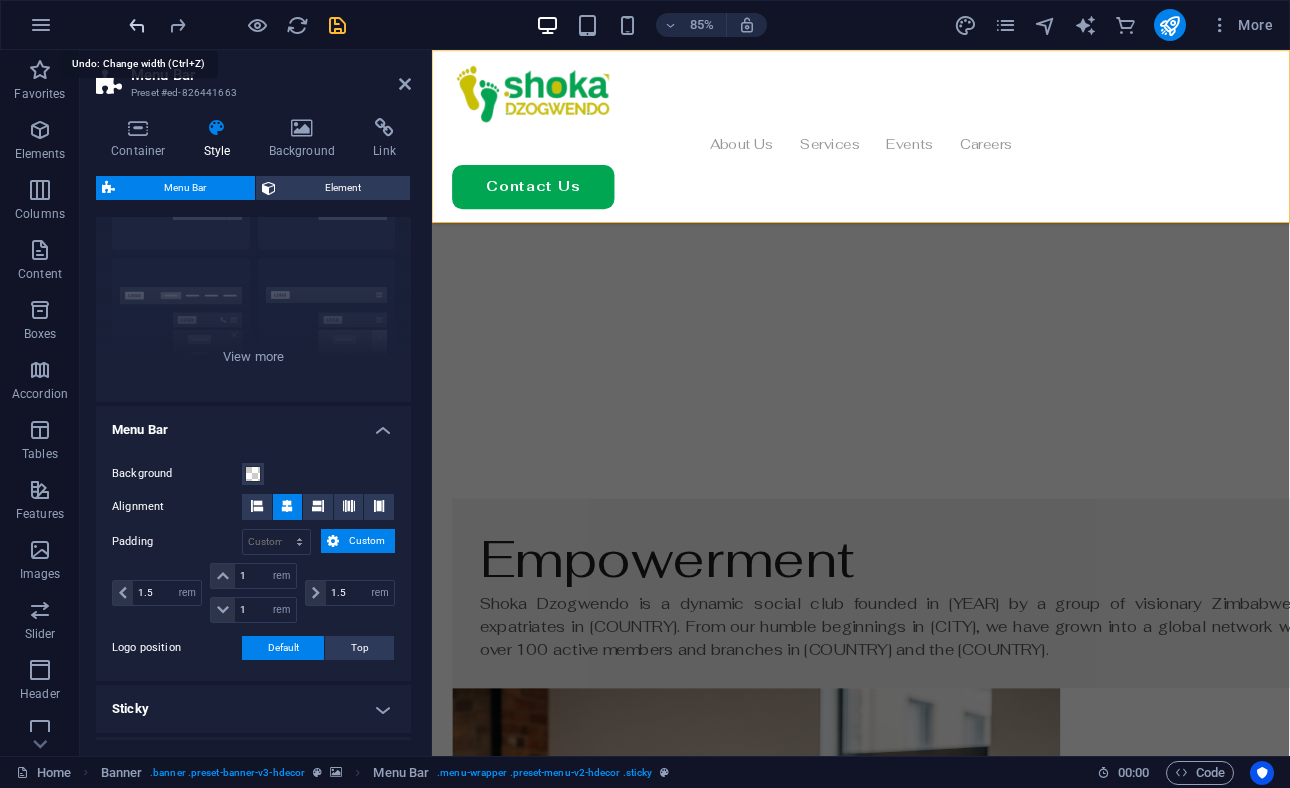 click at bounding box center (137, 25) 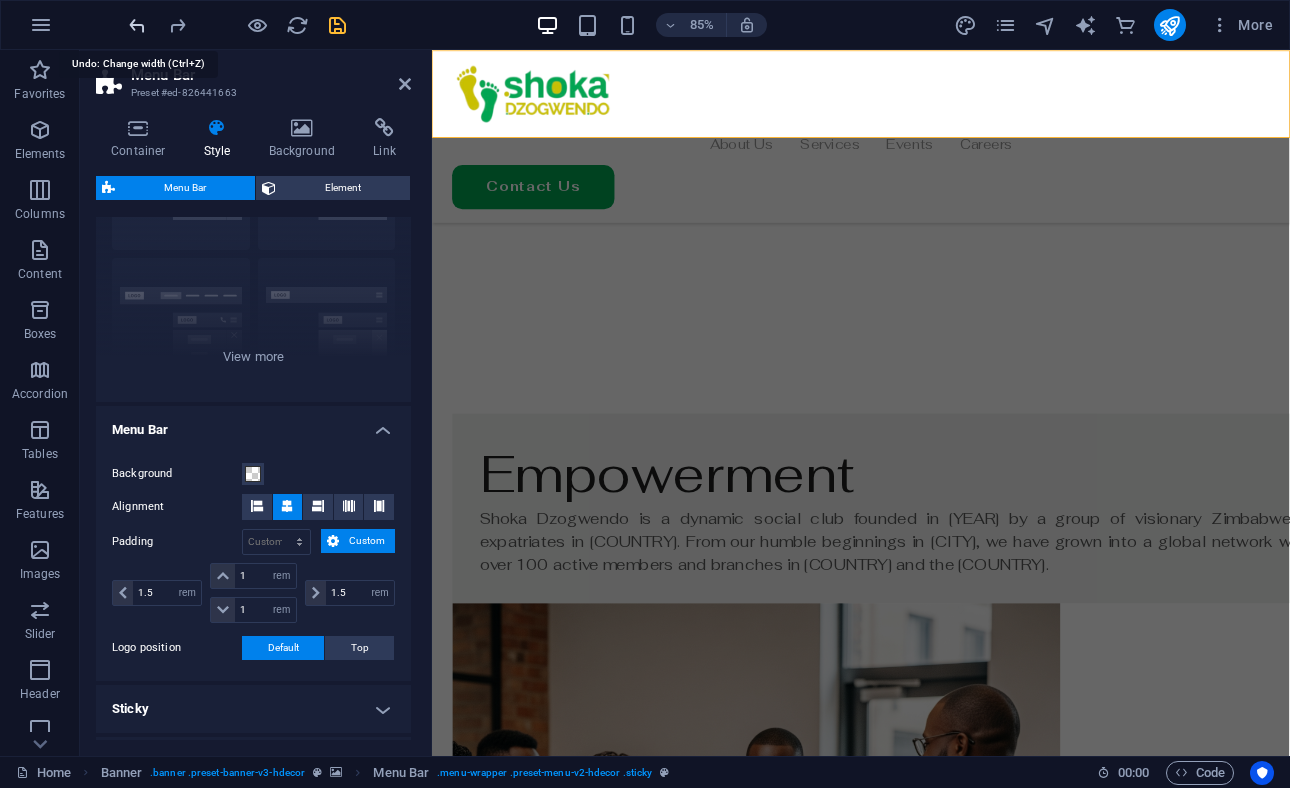 click at bounding box center (137, 25) 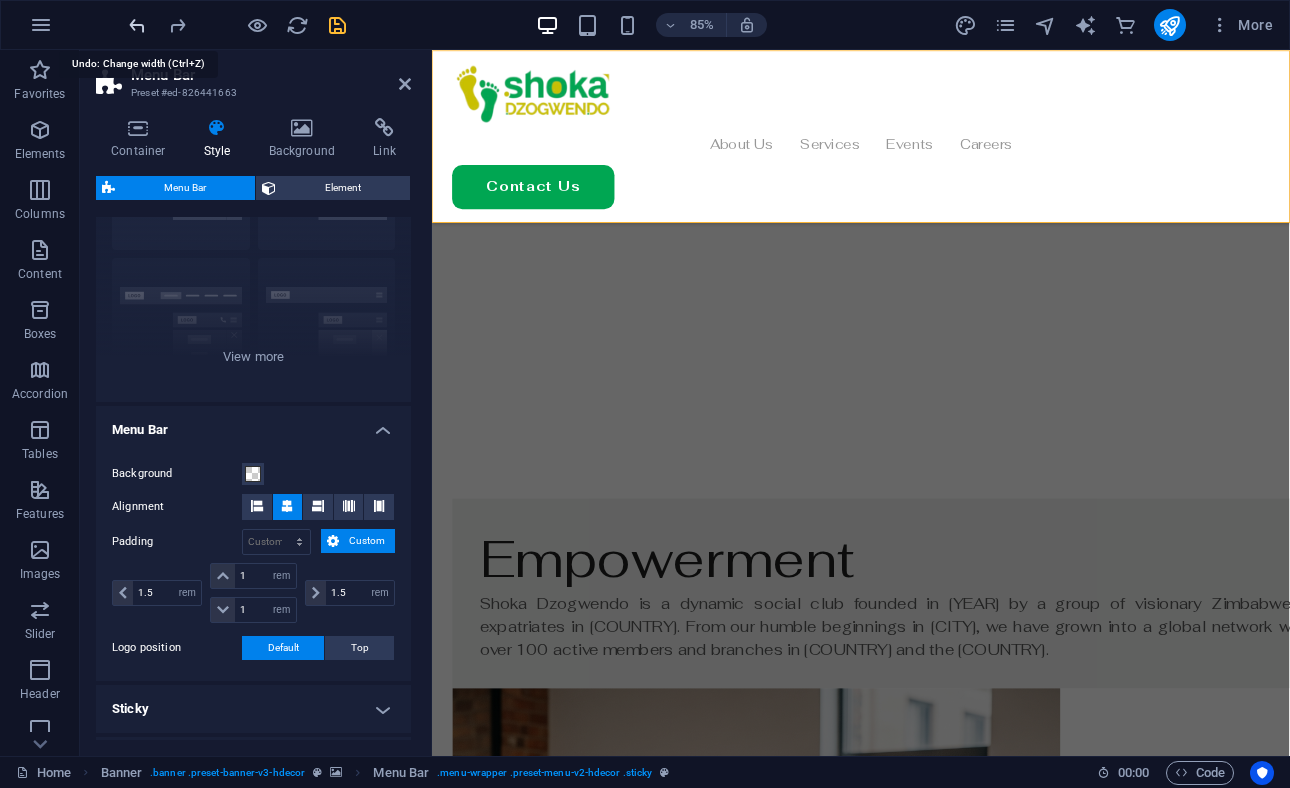 click at bounding box center (137, 25) 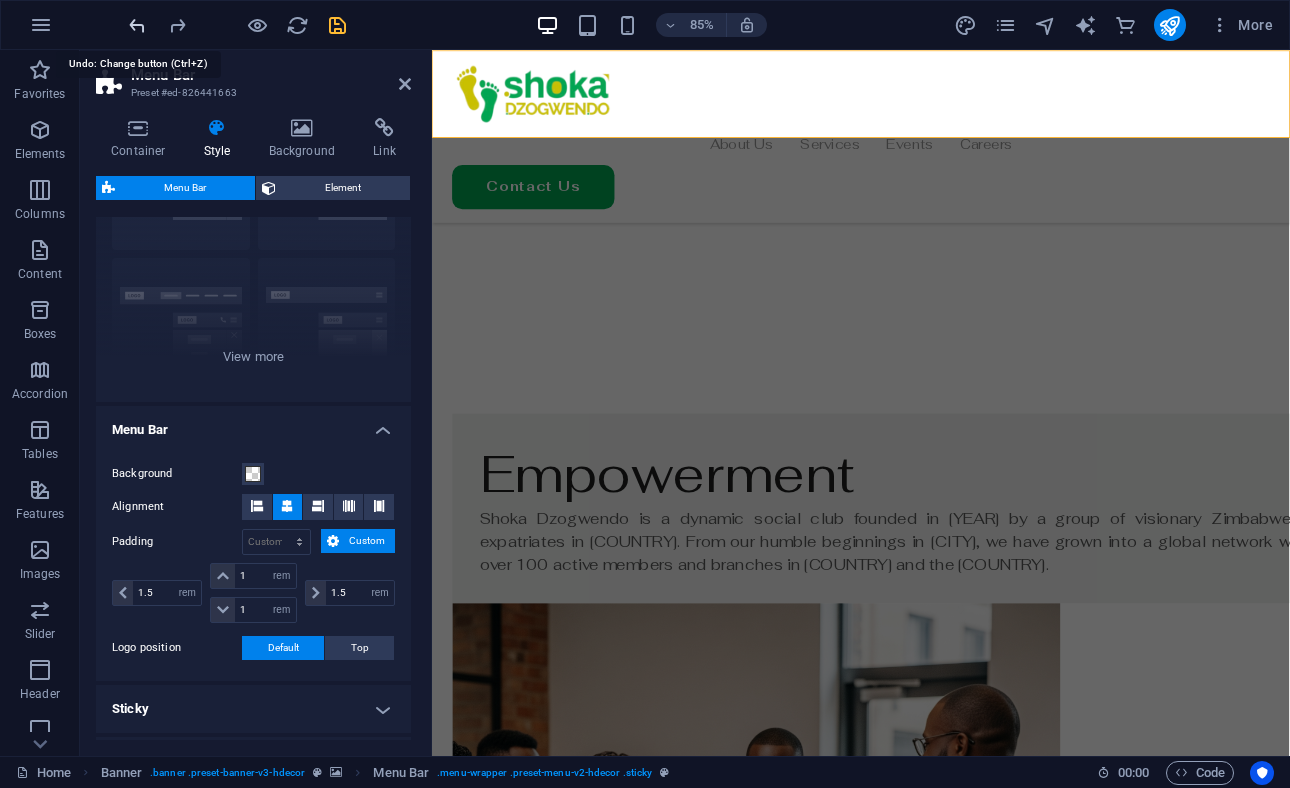 click at bounding box center [137, 25] 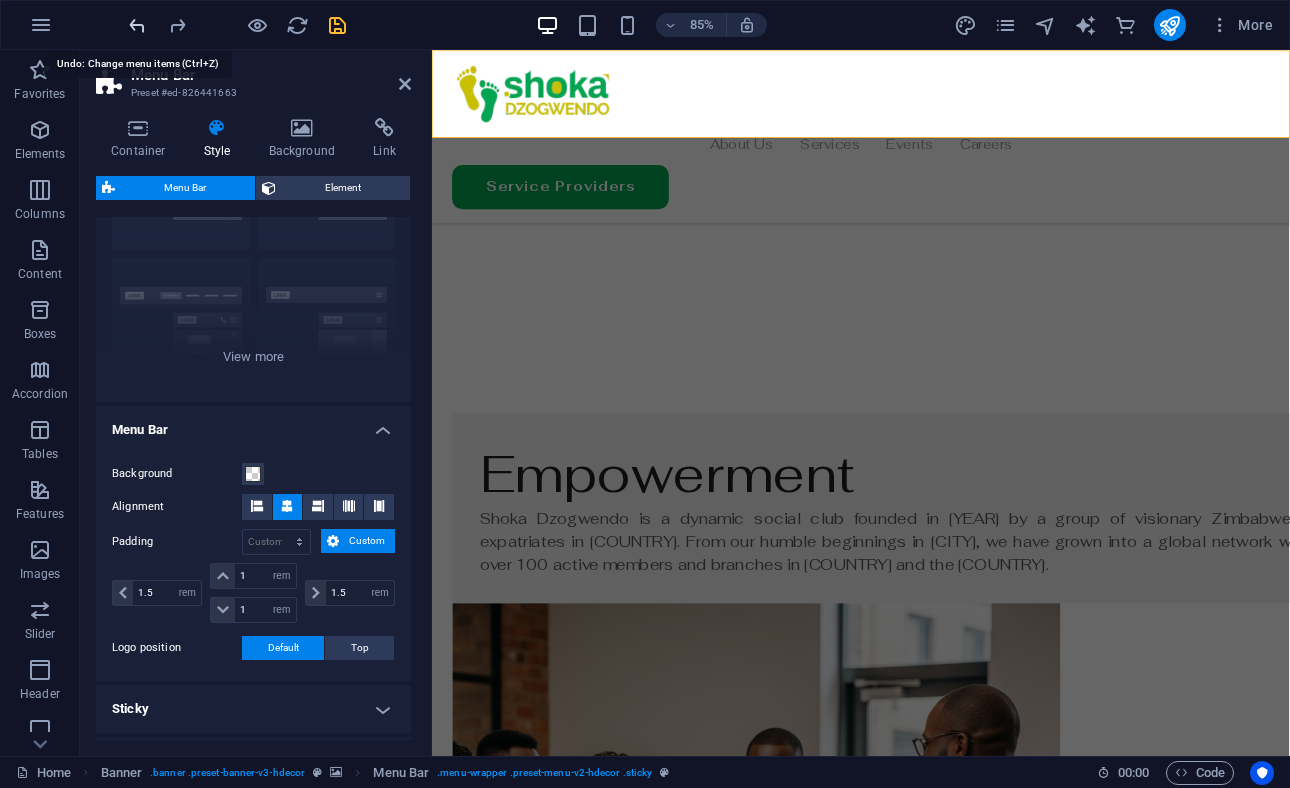 click at bounding box center (137, 25) 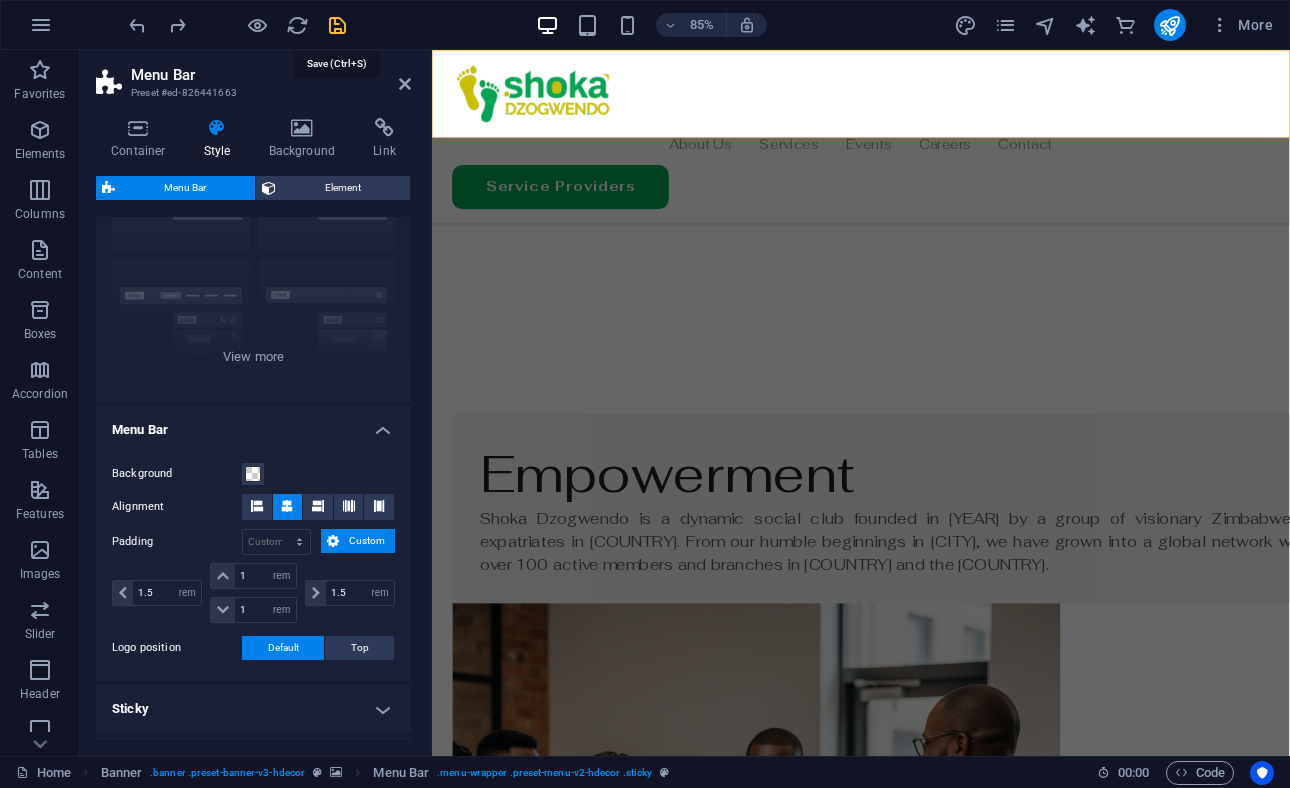 click at bounding box center [337, 25] 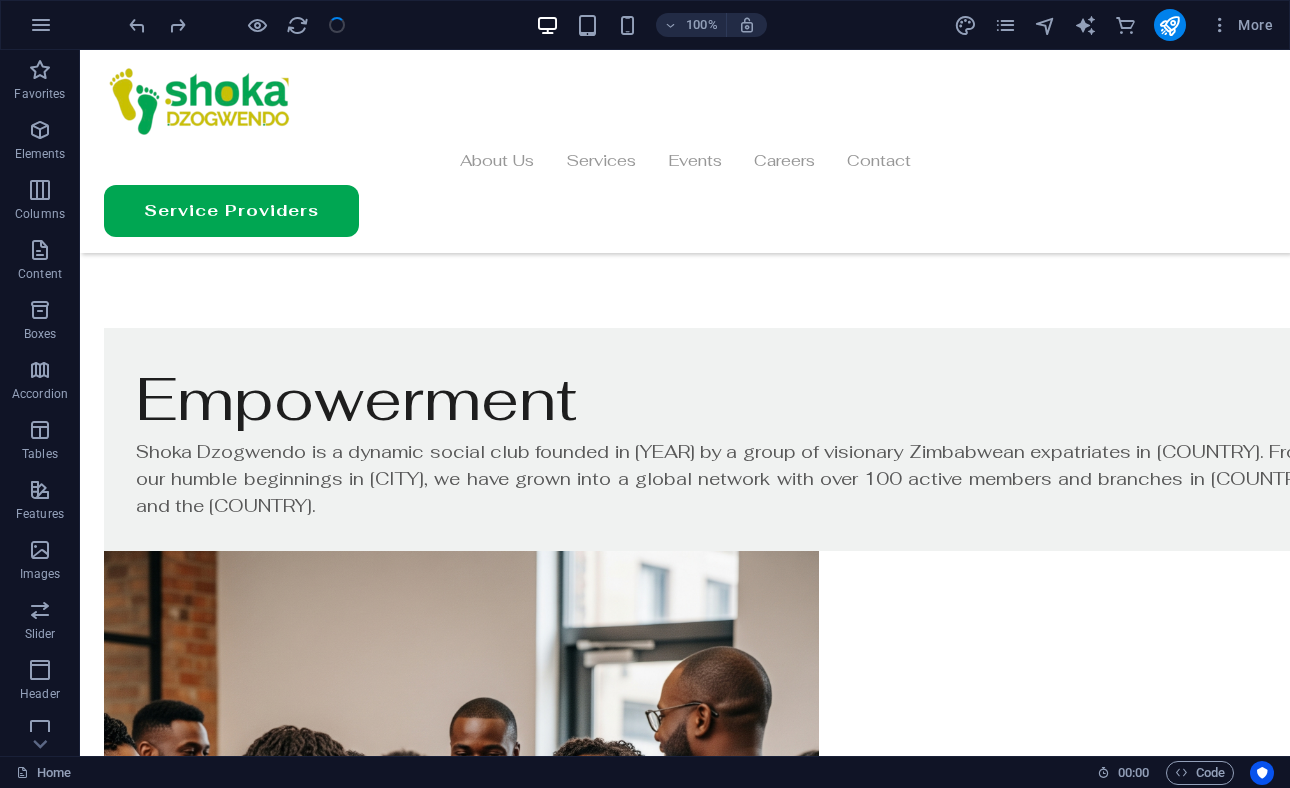 scroll, scrollTop: 1059, scrollLeft: 0, axis: vertical 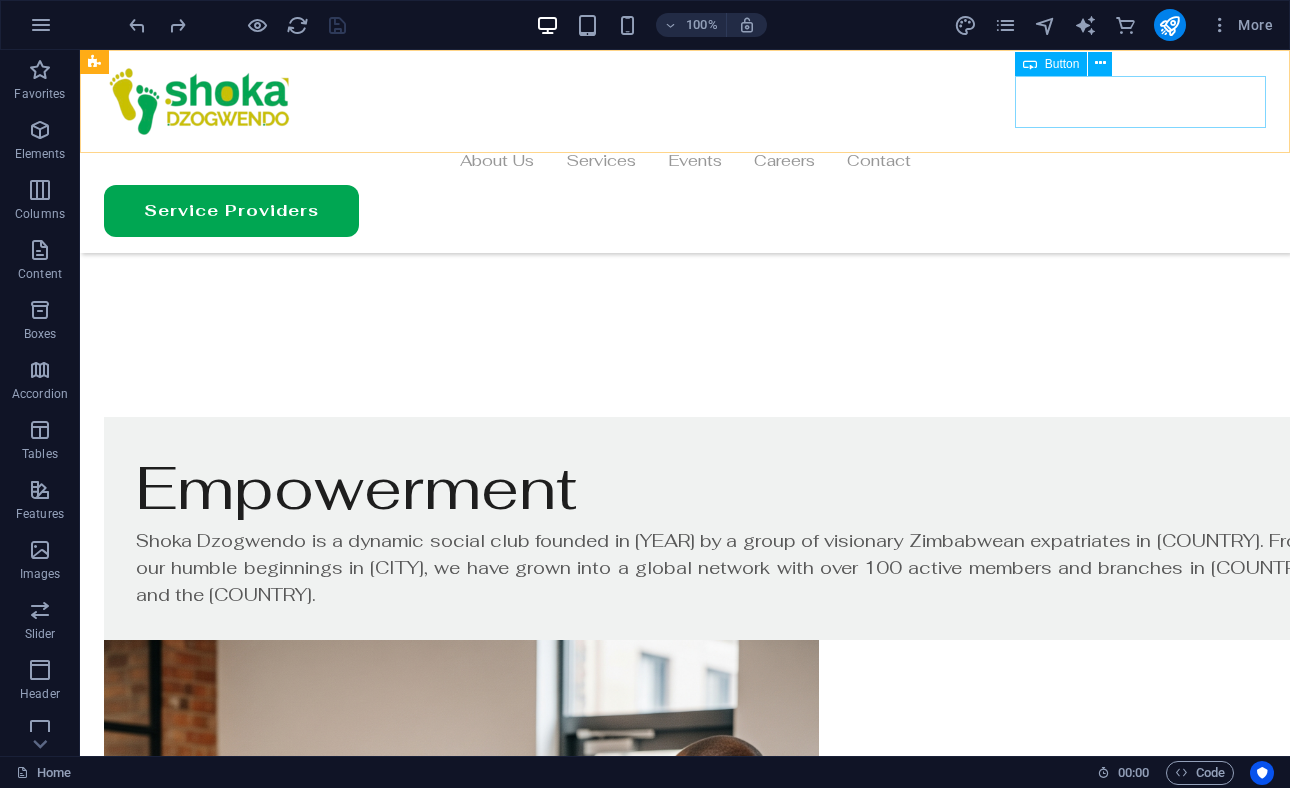 click on "Service Providers" at bounding box center [685, 211] 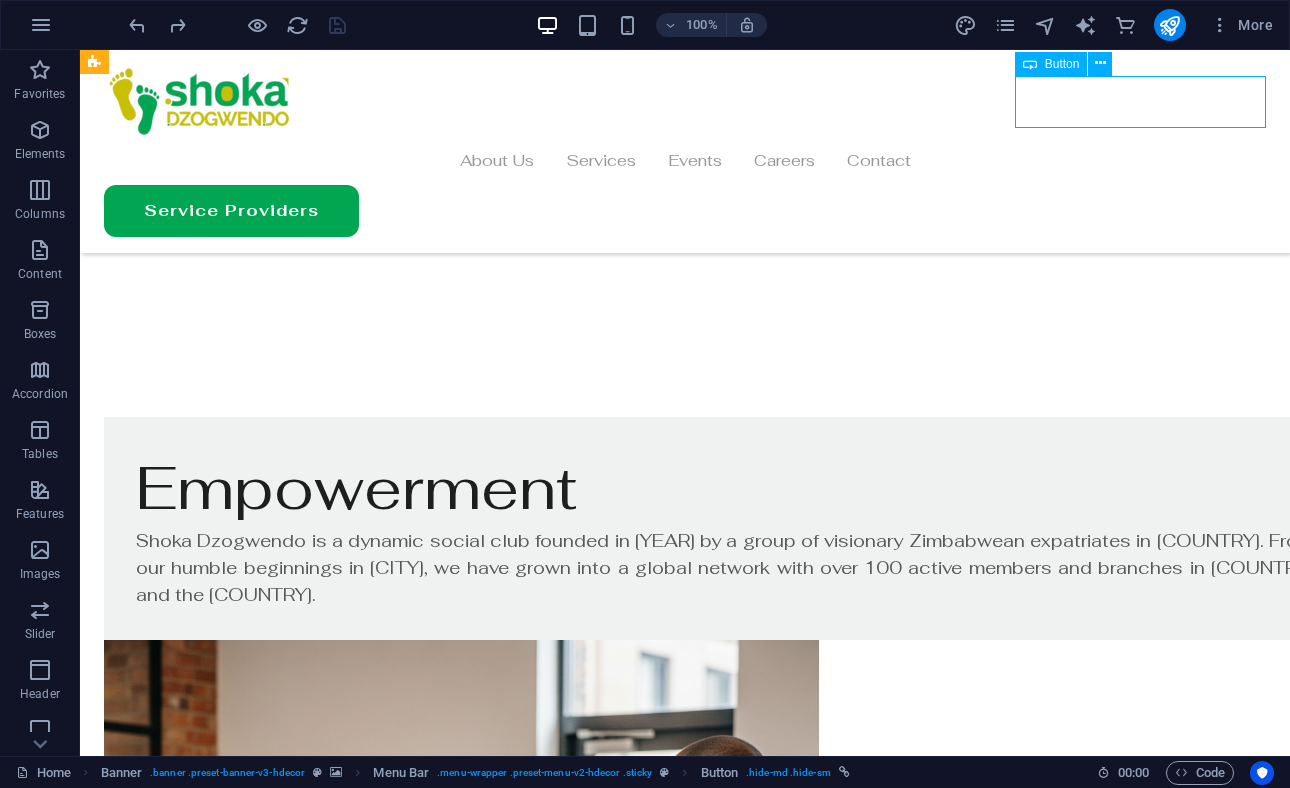 click on "Service Providers" at bounding box center [685, 211] 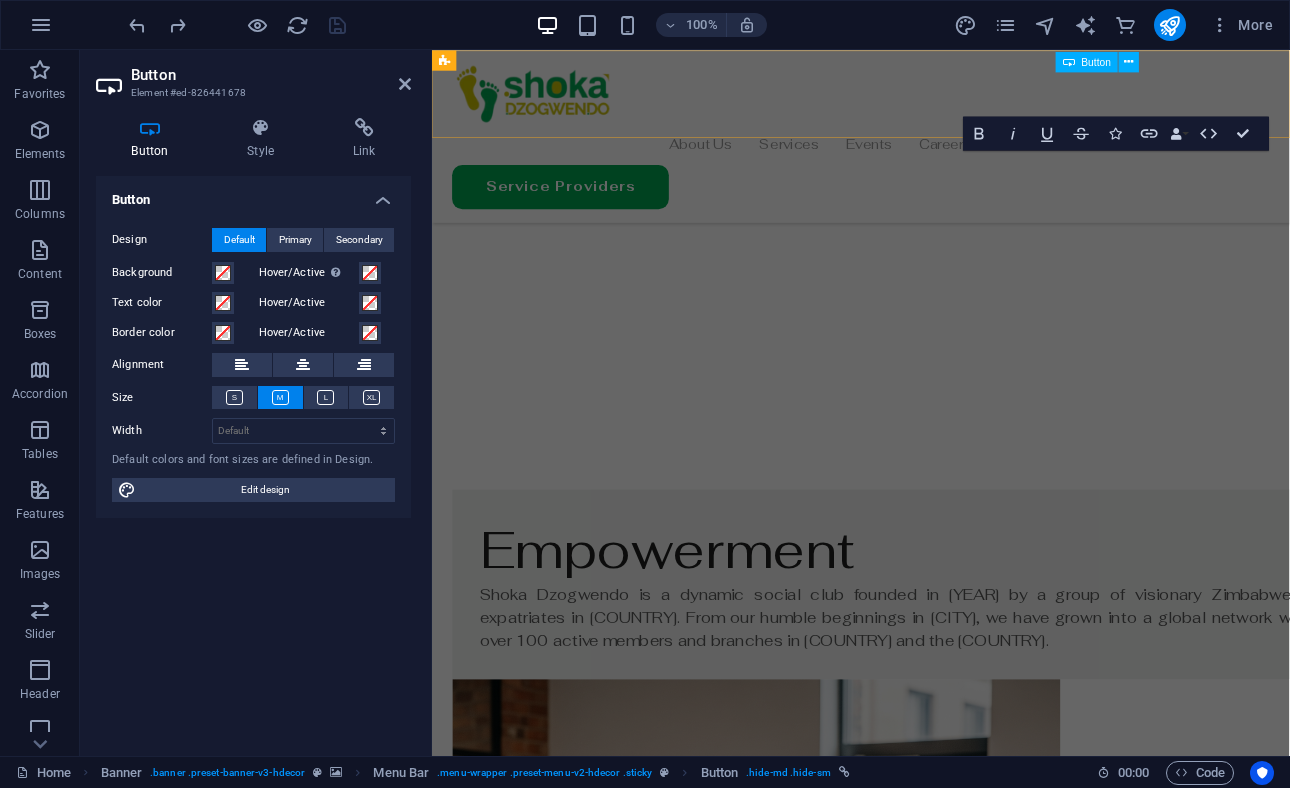scroll, scrollTop: 1148, scrollLeft: 0, axis: vertical 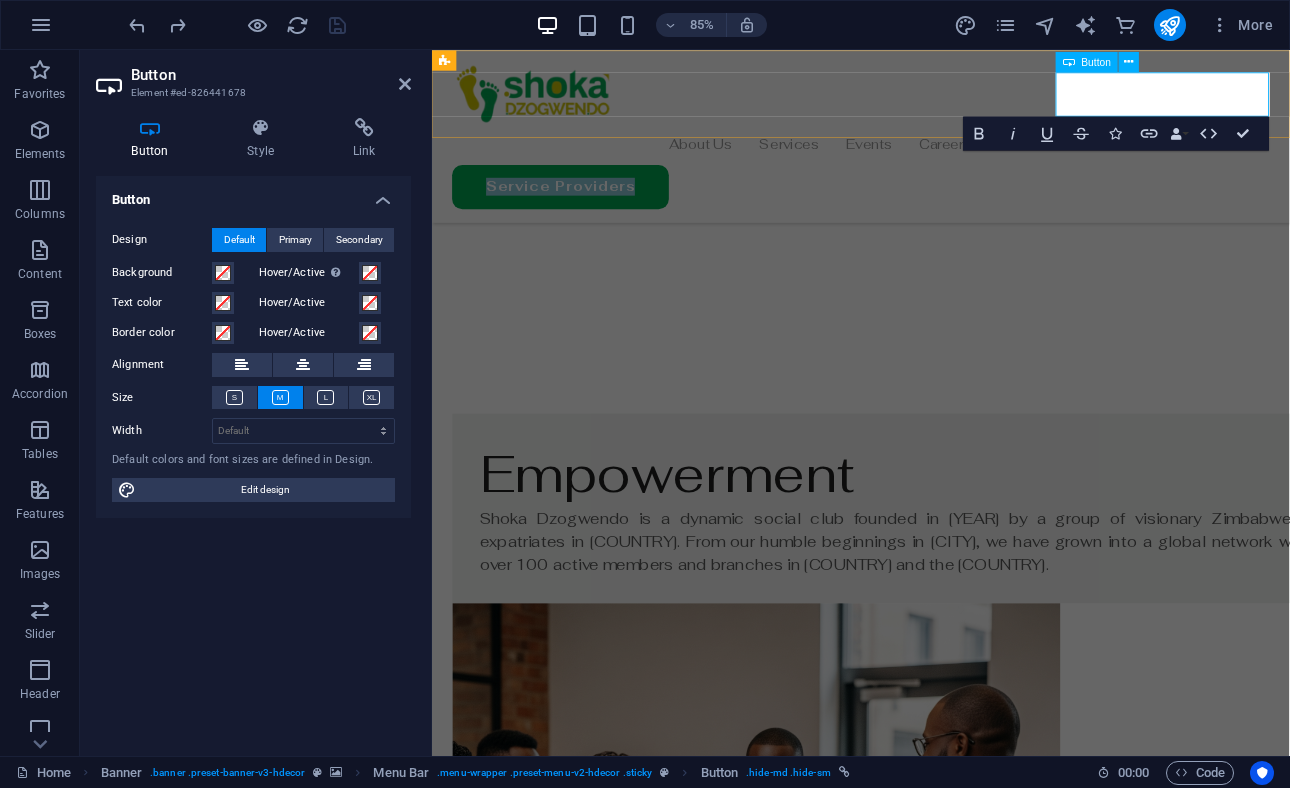 type 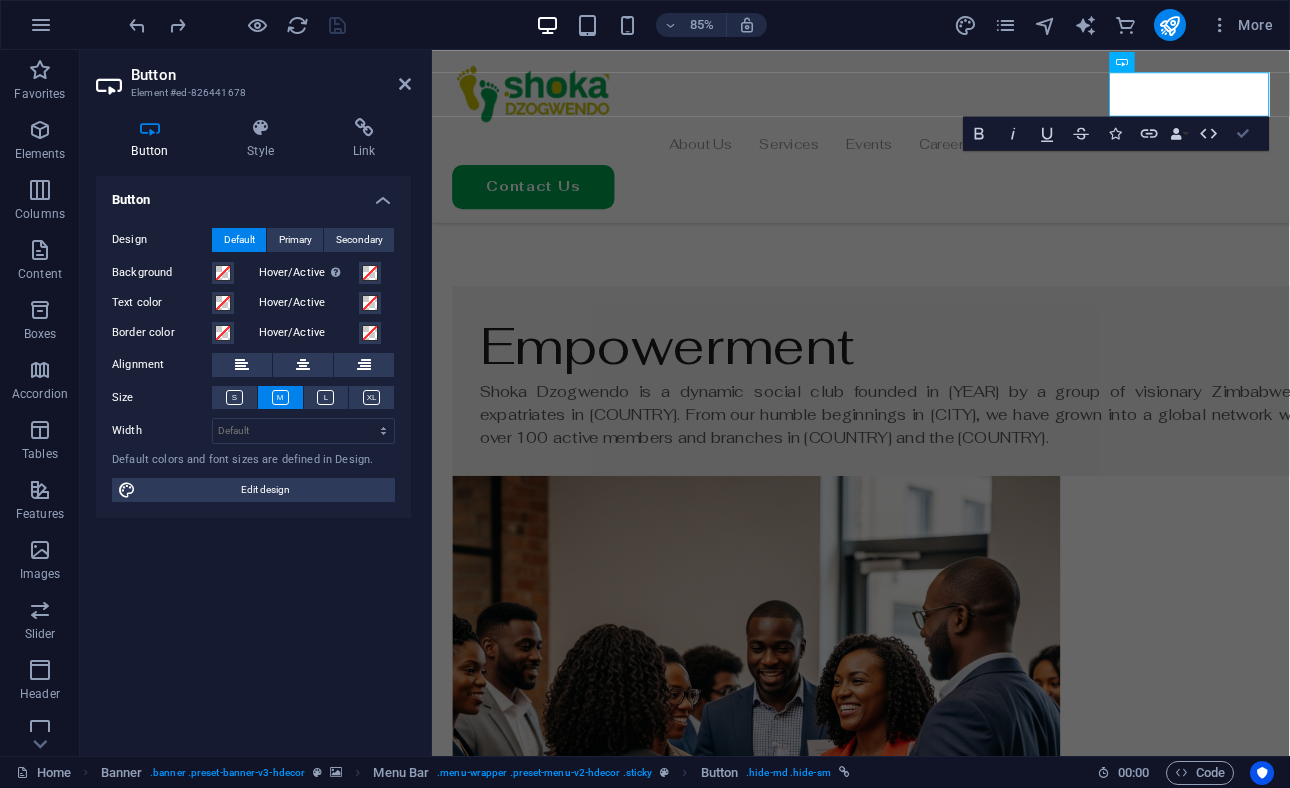 scroll, scrollTop: 1059, scrollLeft: 0, axis: vertical 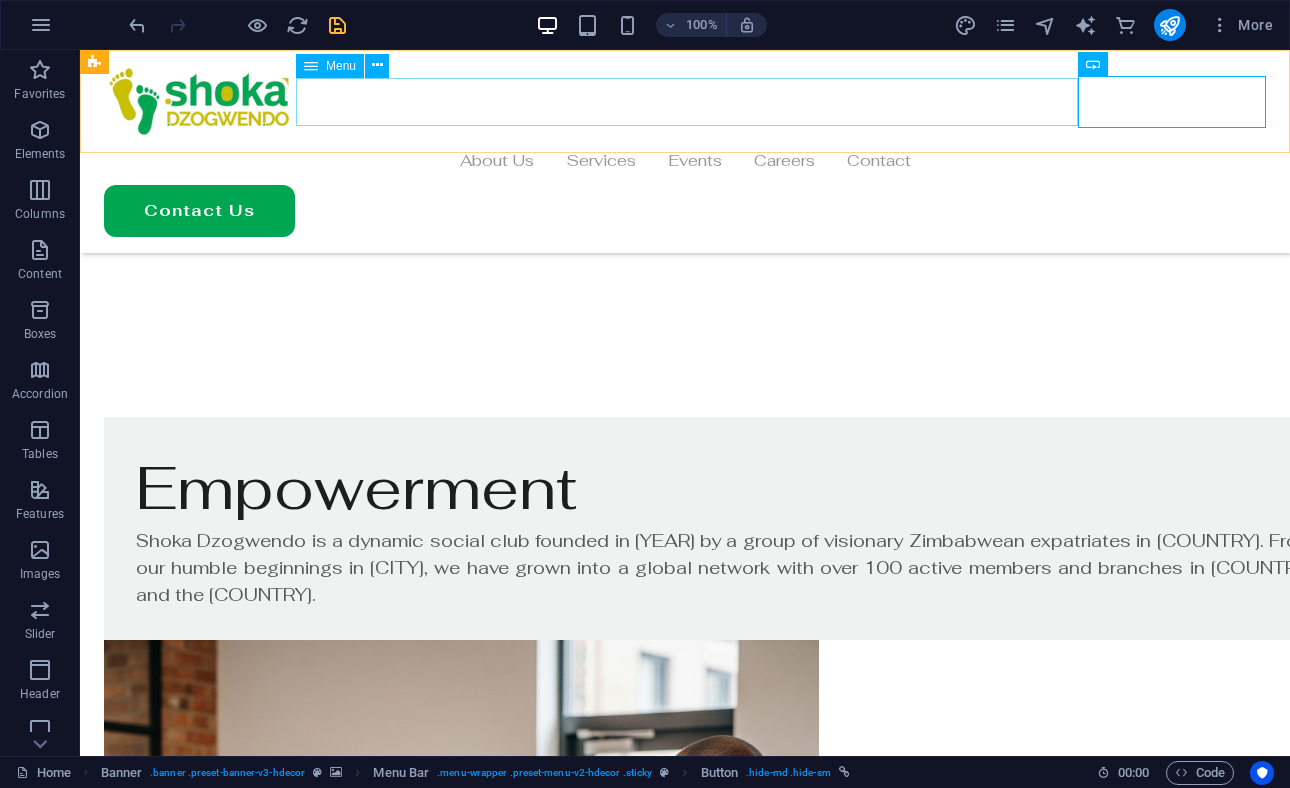click on "About Us Services Events Careers Contact" at bounding box center [685, 161] 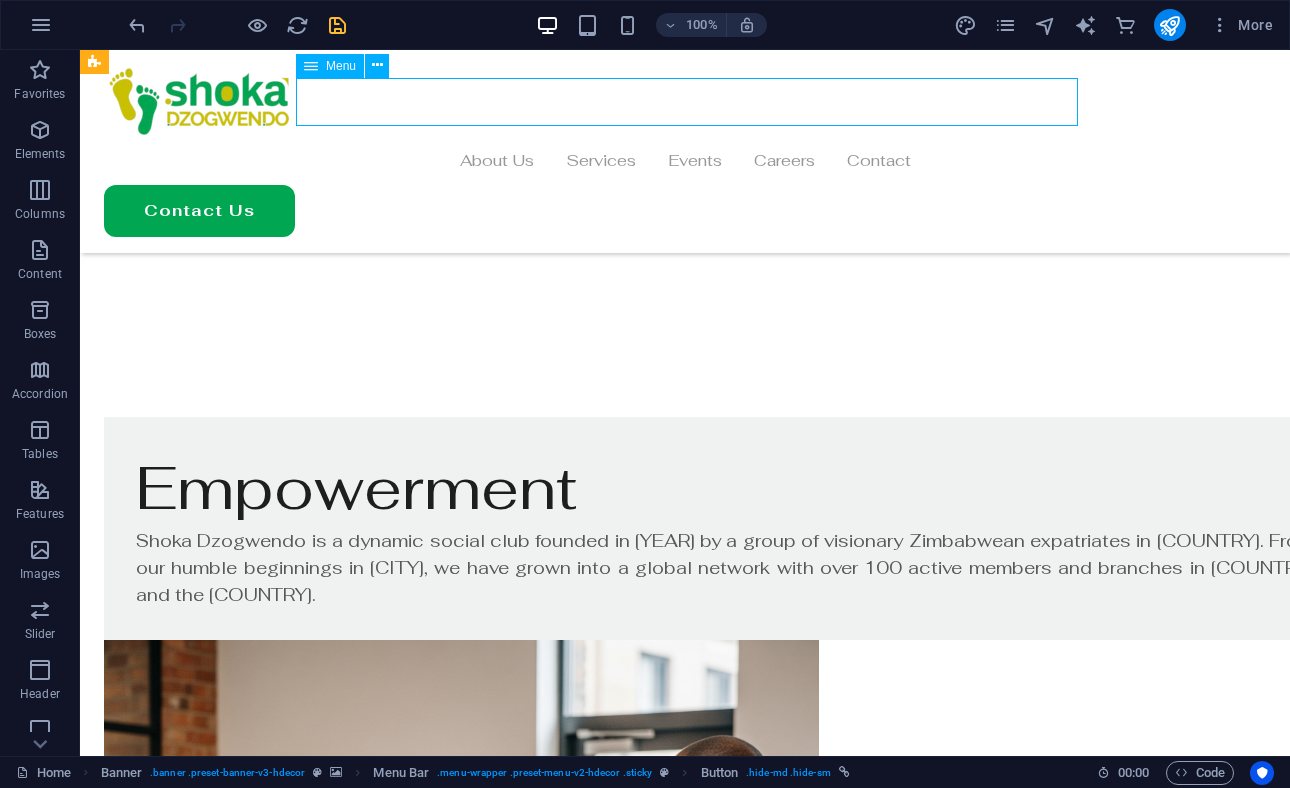 click on "About Us Services Events Careers Contact" at bounding box center [685, 161] 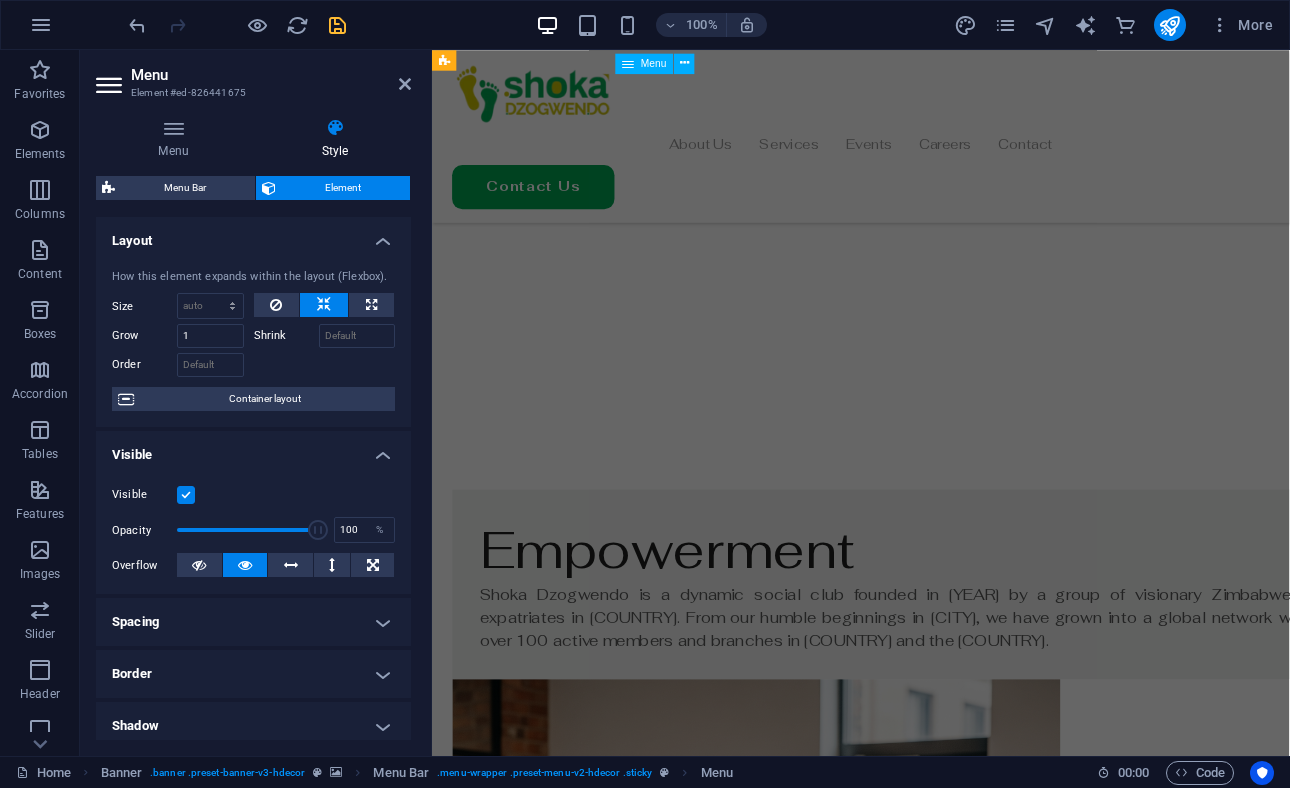scroll, scrollTop: 1148, scrollLeft: 0, axis: vertical 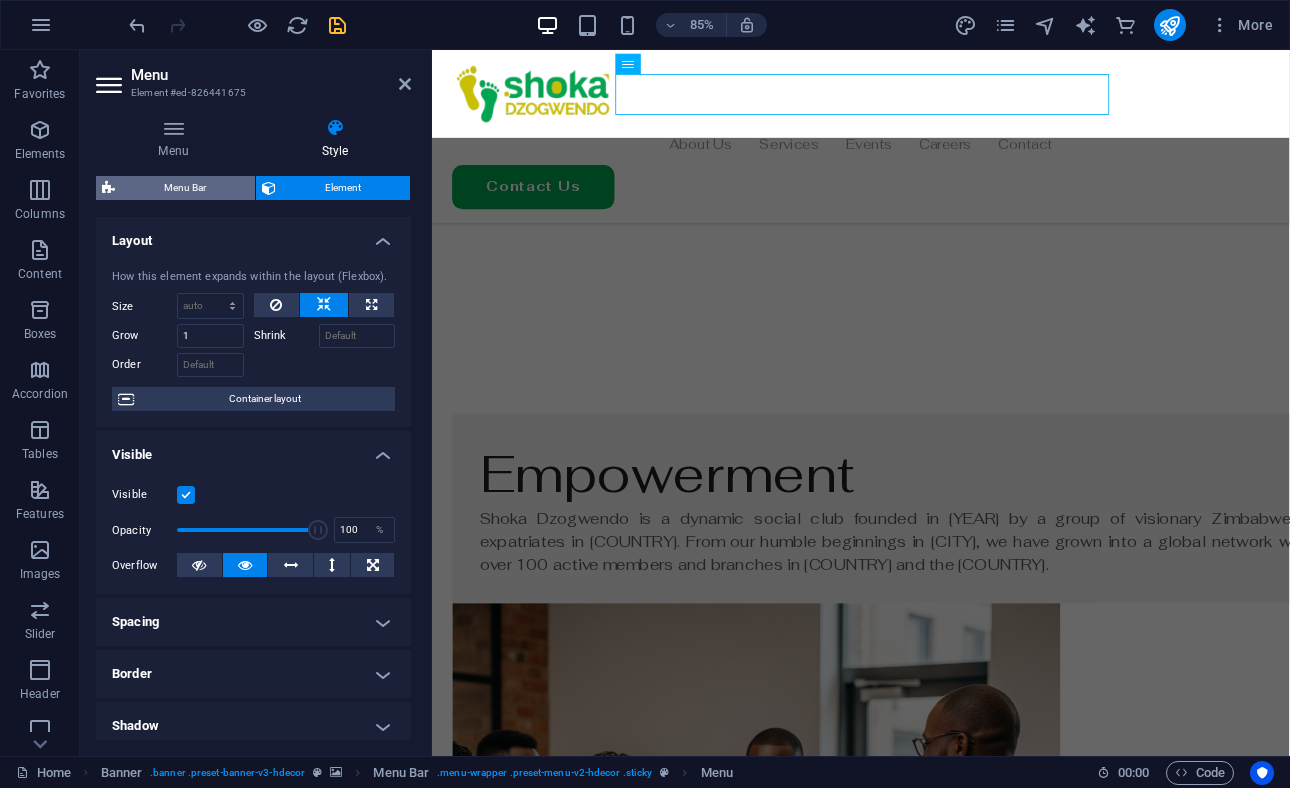 click on "Menu Bar" at bounding box center (185, 188) 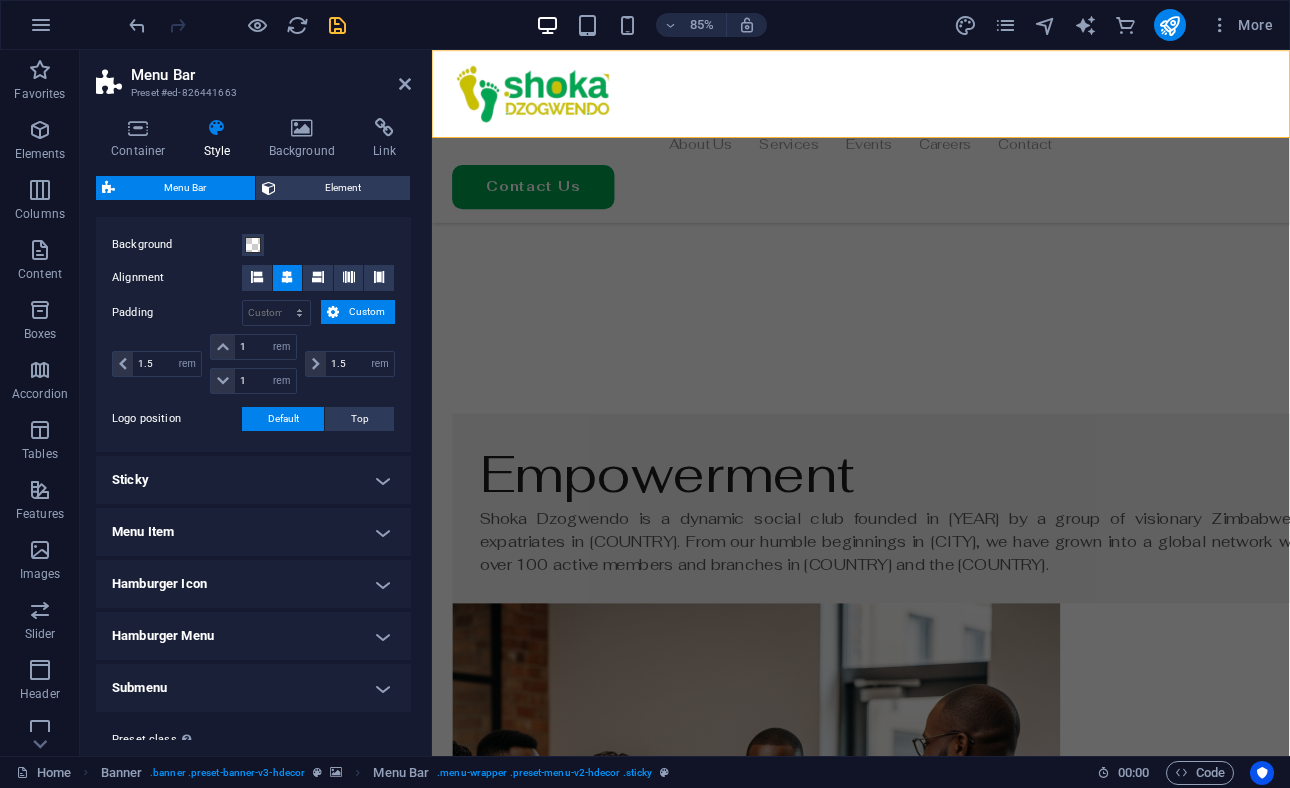 scroll, scrollTop: 393, scrollLeft: 0, axis: vertical 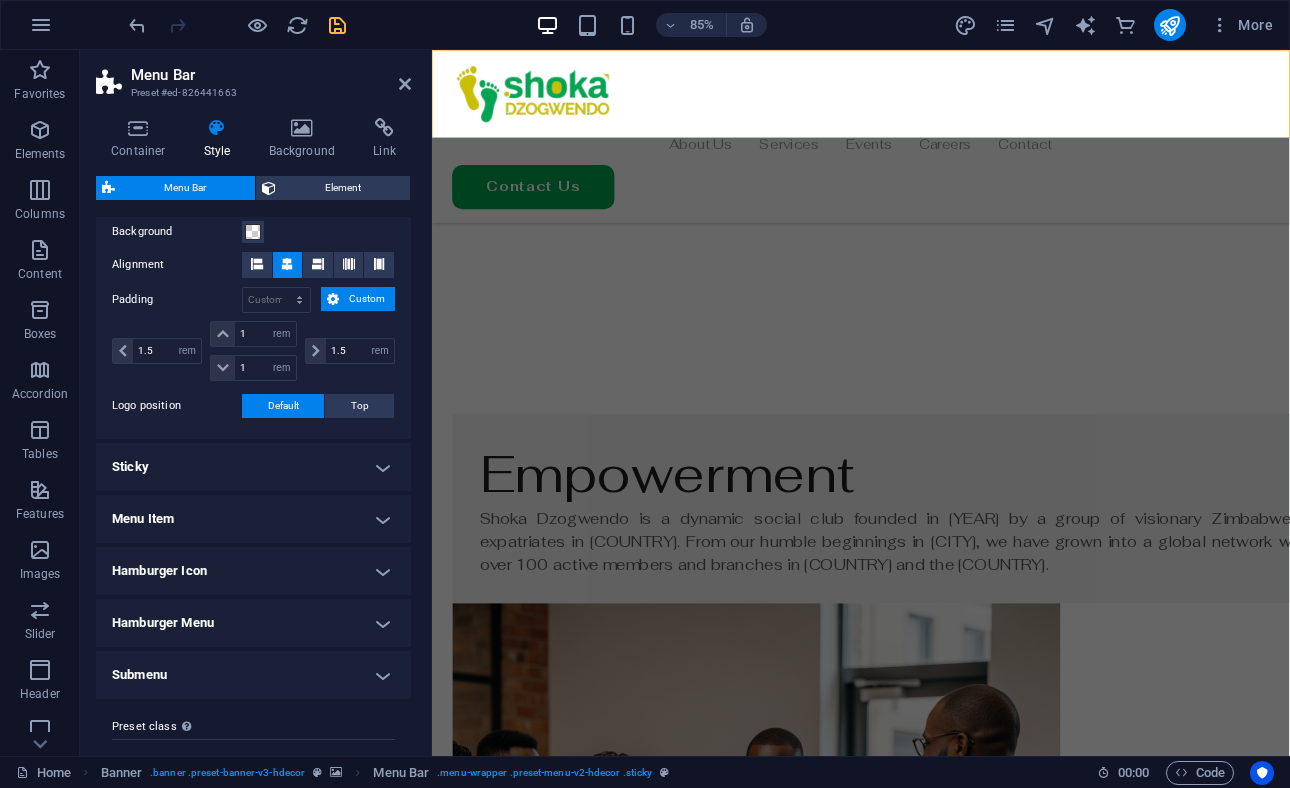 click on "Menu Item" at bounding box center (253, 519) 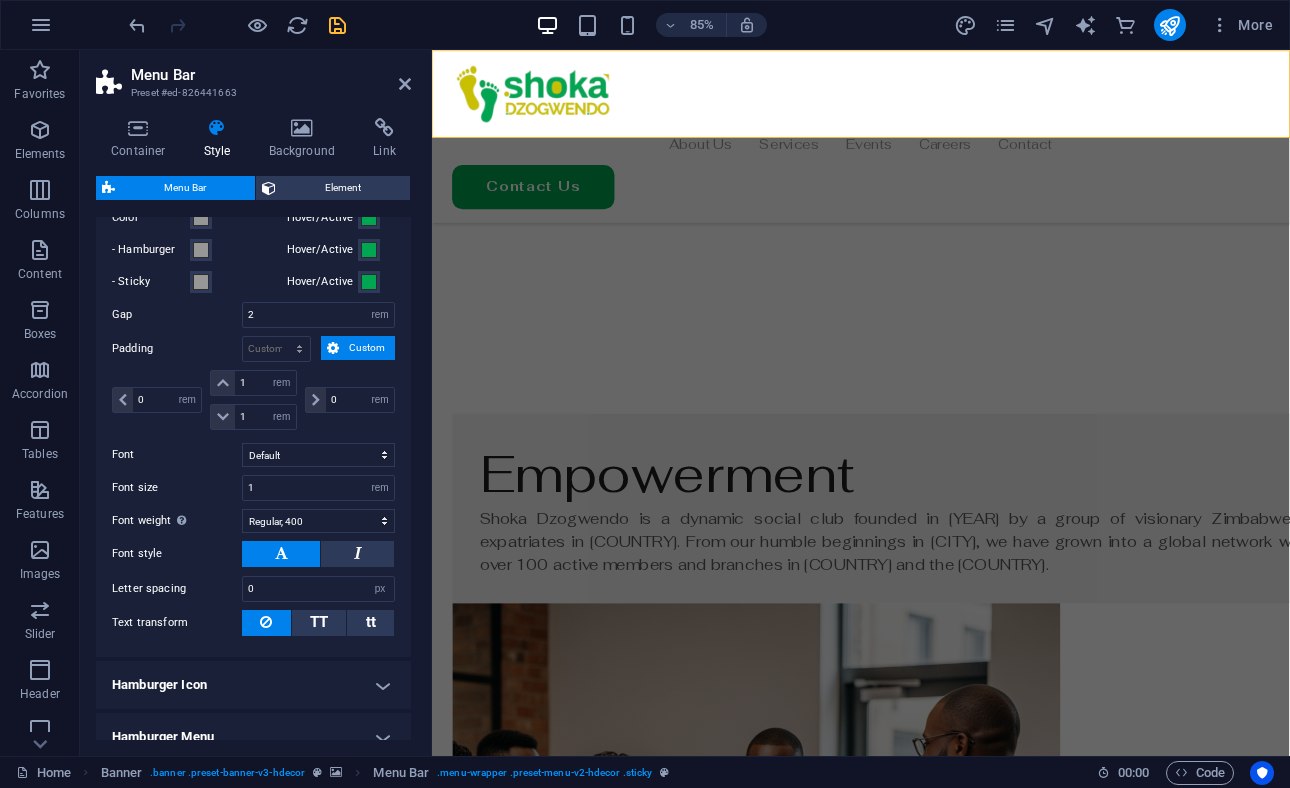 scroll, scrollTop: 786, scrollLeft: 0, axis: vertical 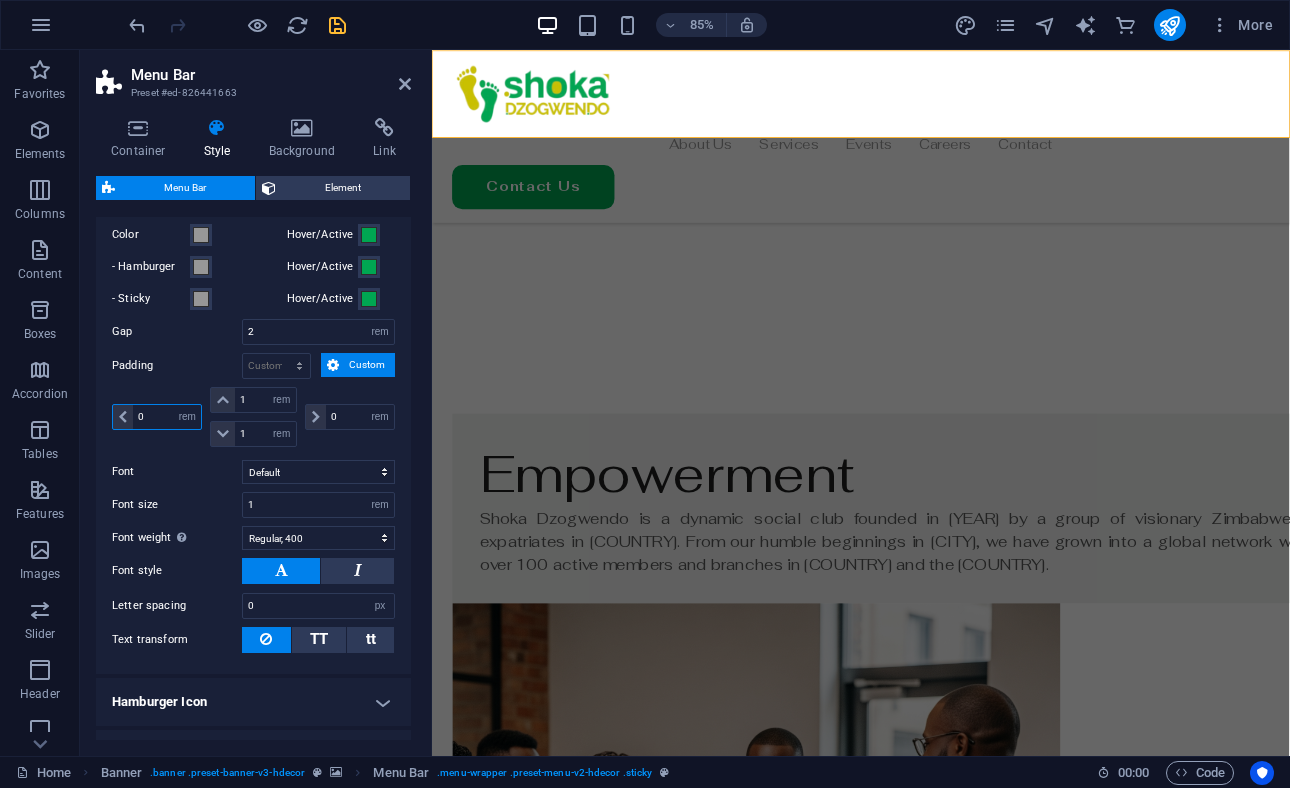 click on "0" at bounding box center [167, 417] 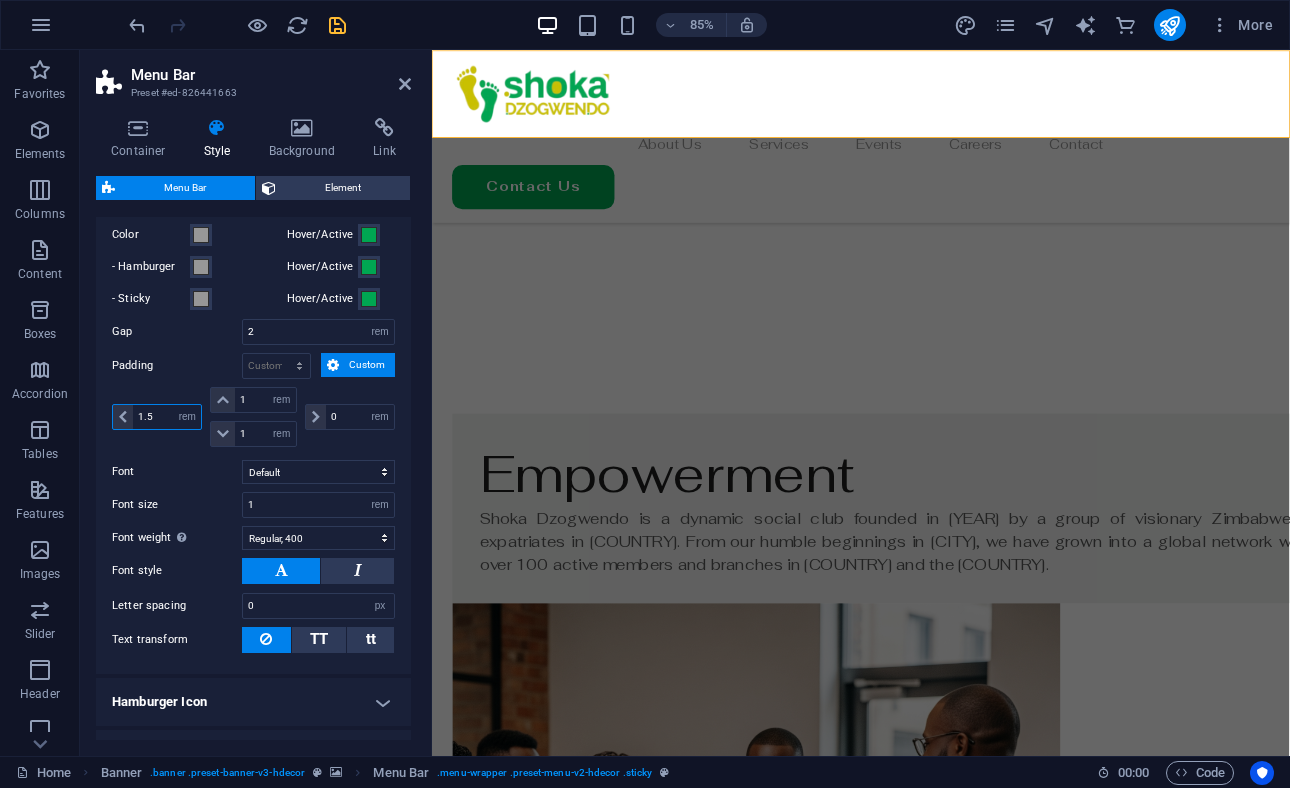 type on "1.5" 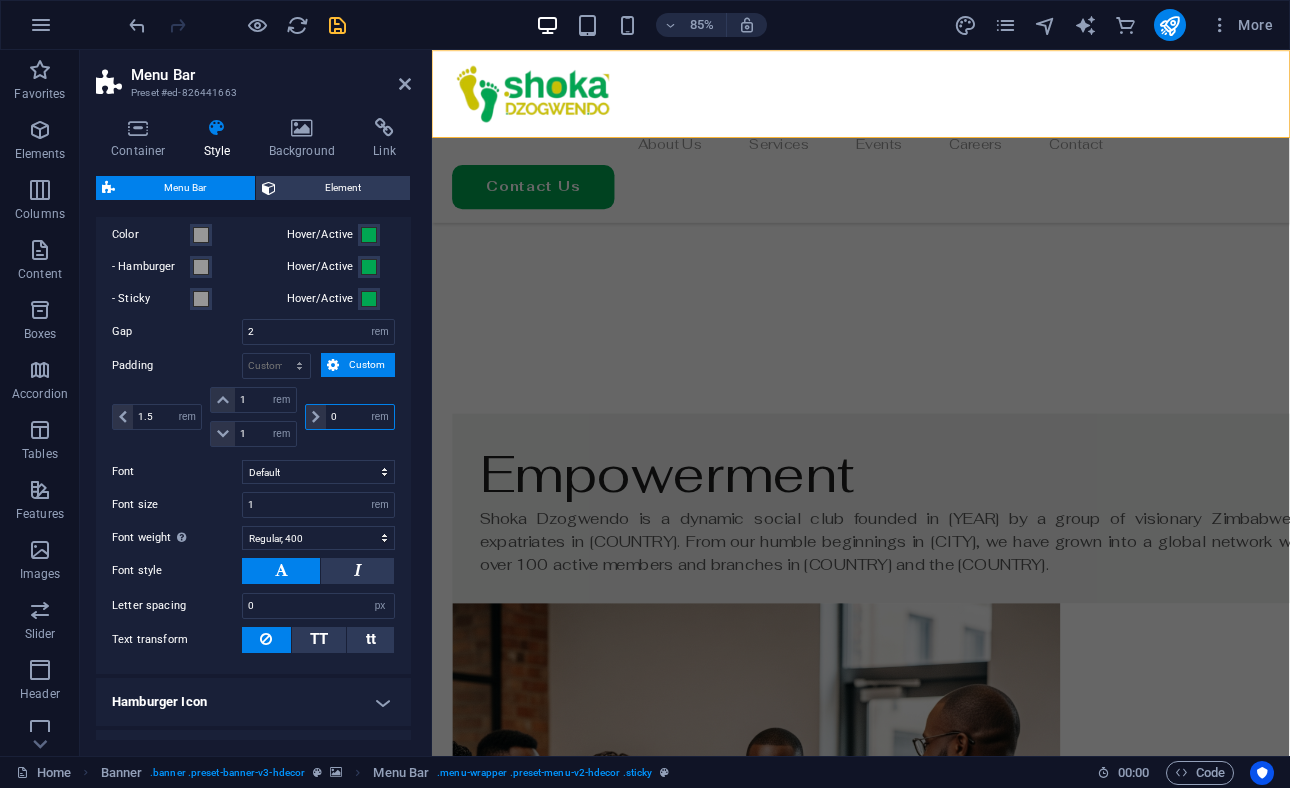 click on "0" at bounding box center [360, 417] 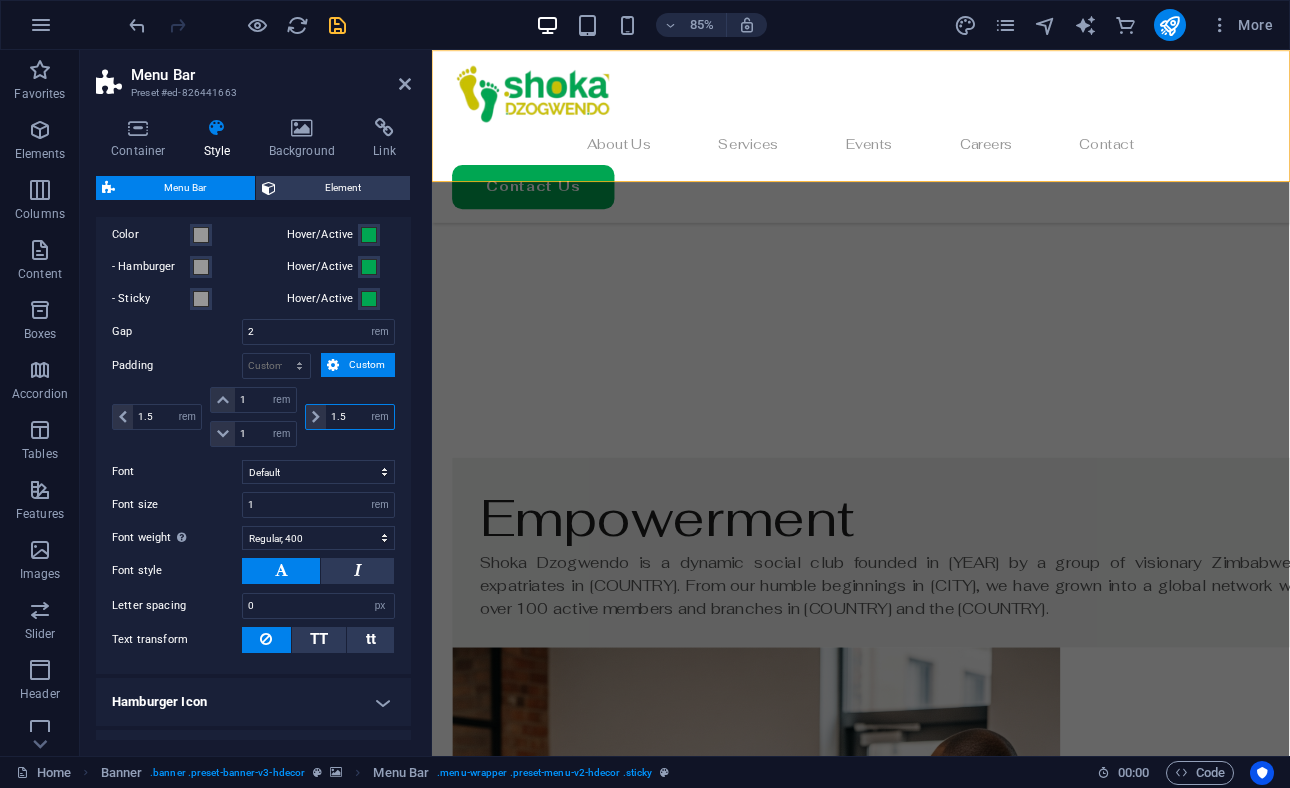 click on "1.5" at bounding box center [360, 417] 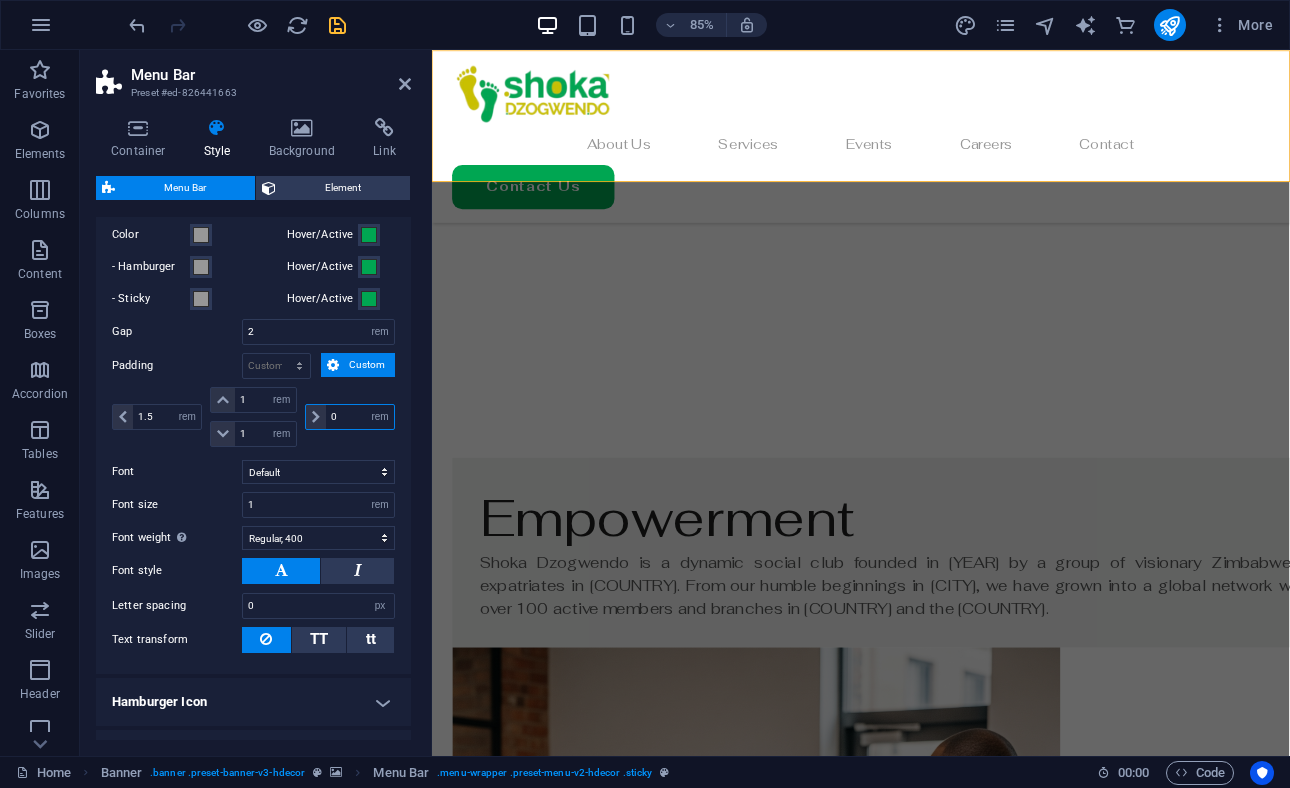 type on "0" 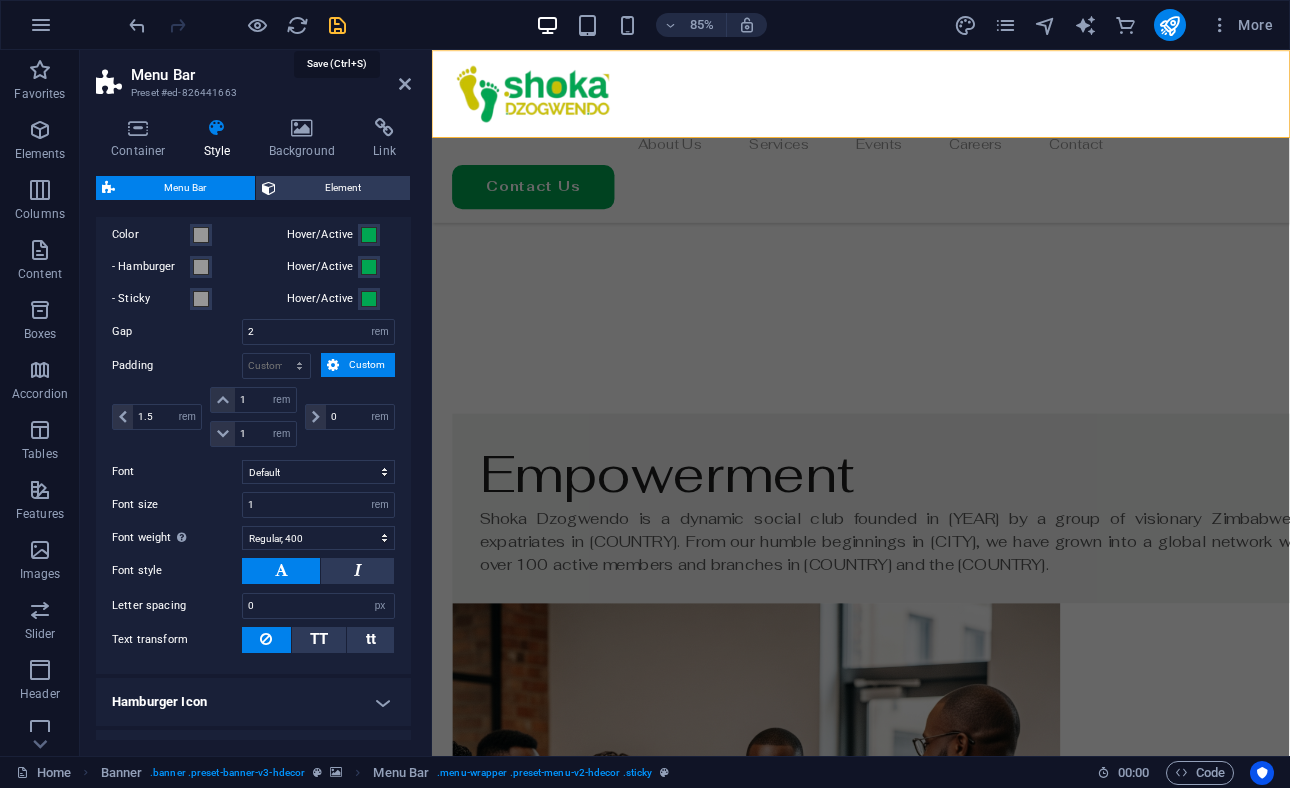 click at bounding box center (337, 25) 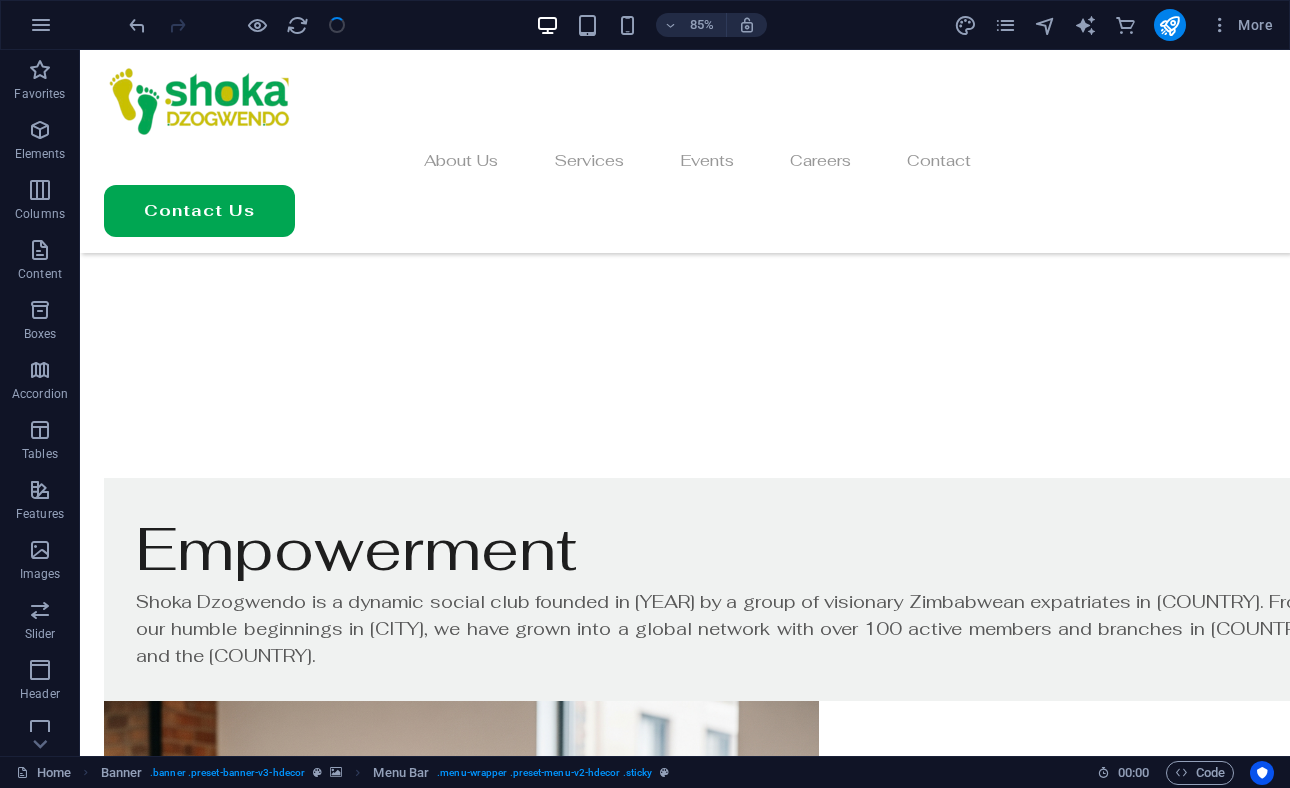 scroll, scrollTop: 1059, scrollLeft: 0, axis: vertical 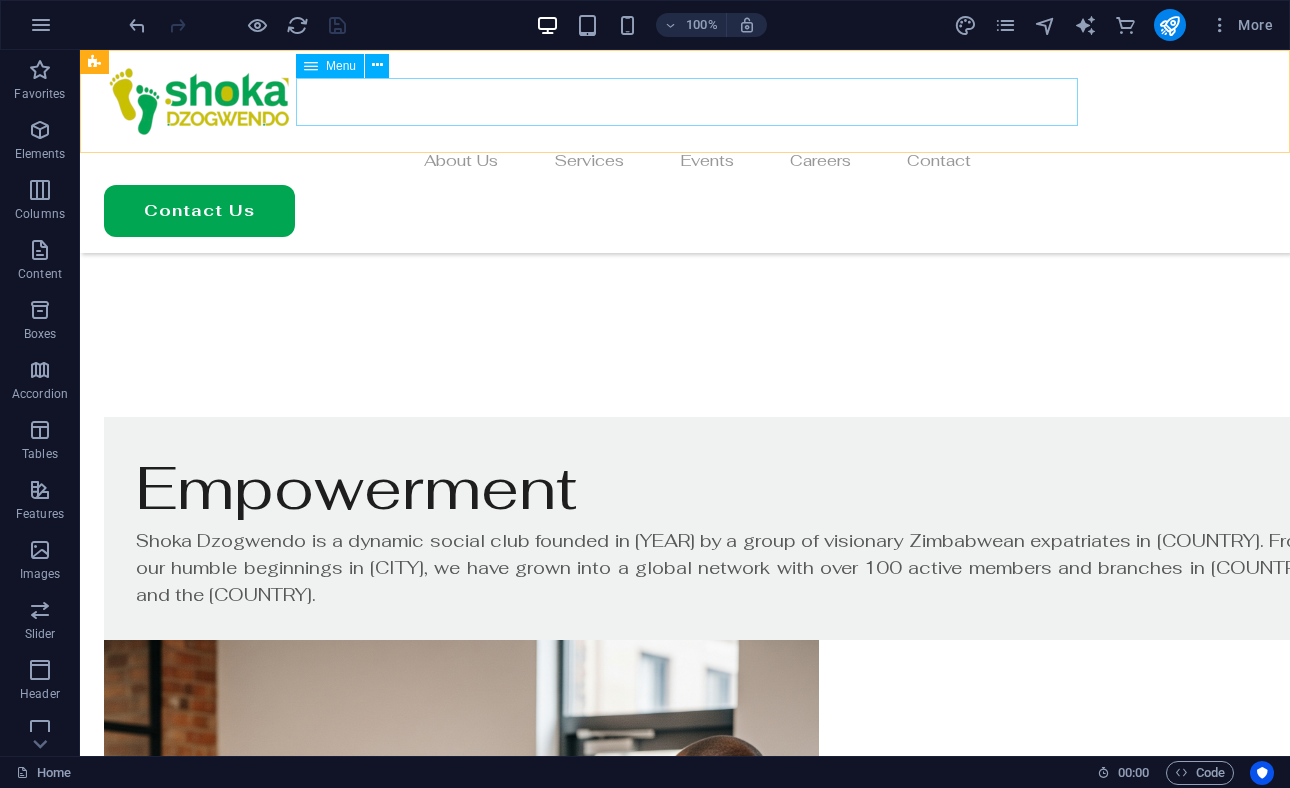 click on "About Us Services Events Careers Contact" at bounding box center (685, 161) 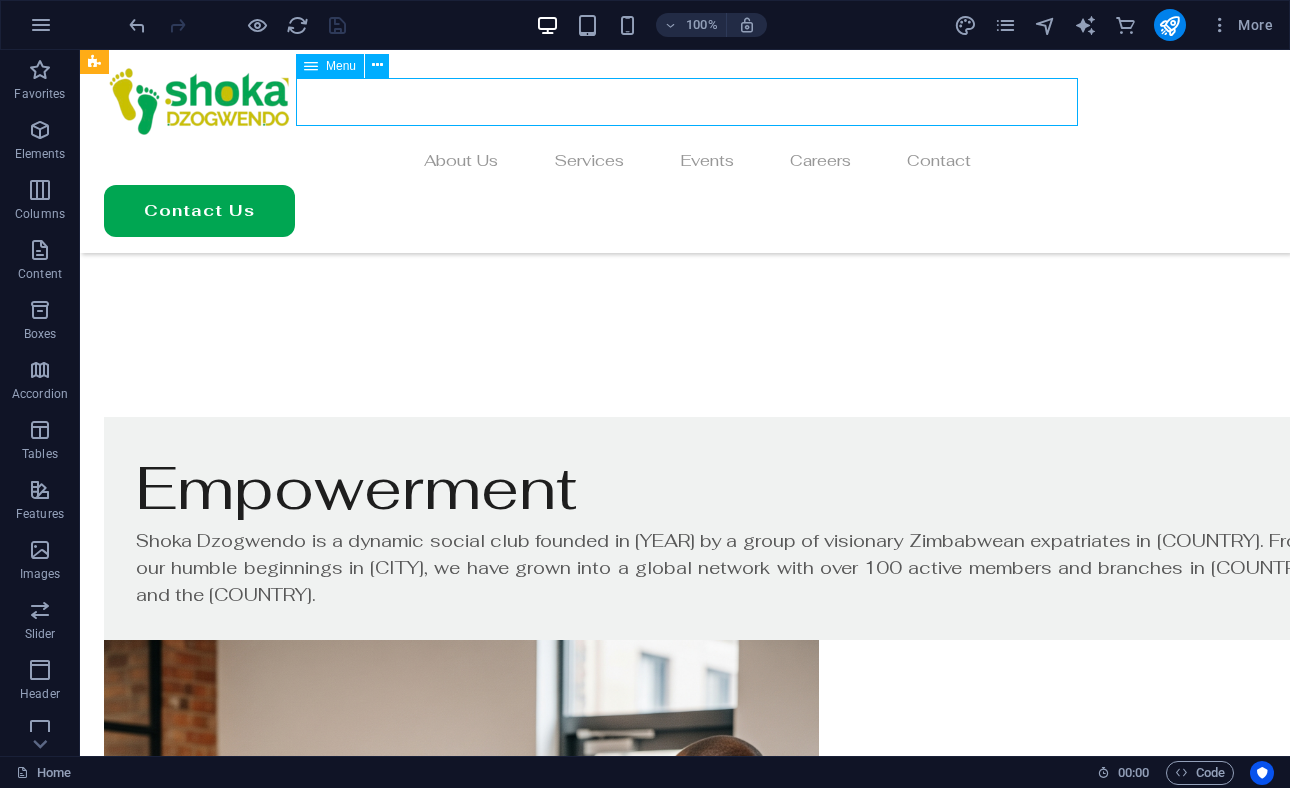 click on "About Us Services Events Careers Contact" at bounding box center (685, 161) 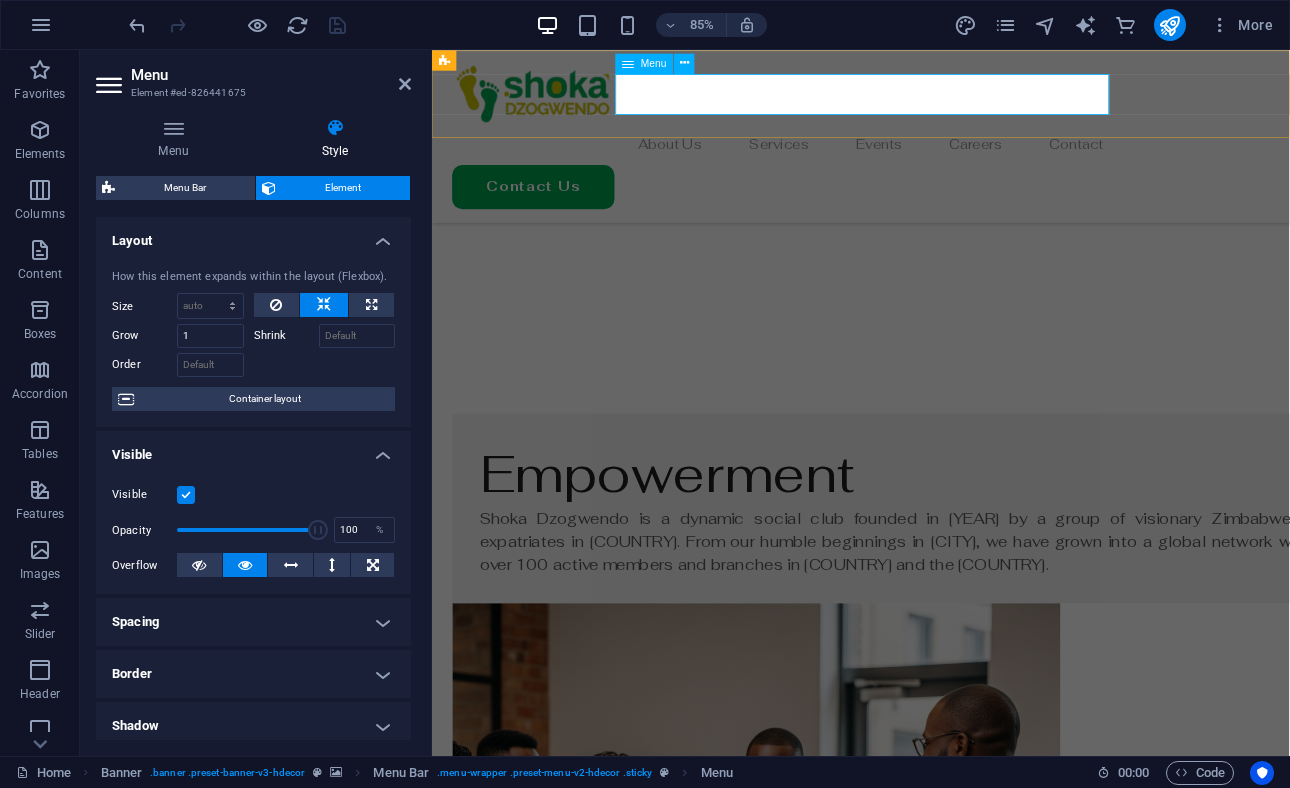 click on "About Us Services Events Careers Contact" at bounding box center (936, 161) 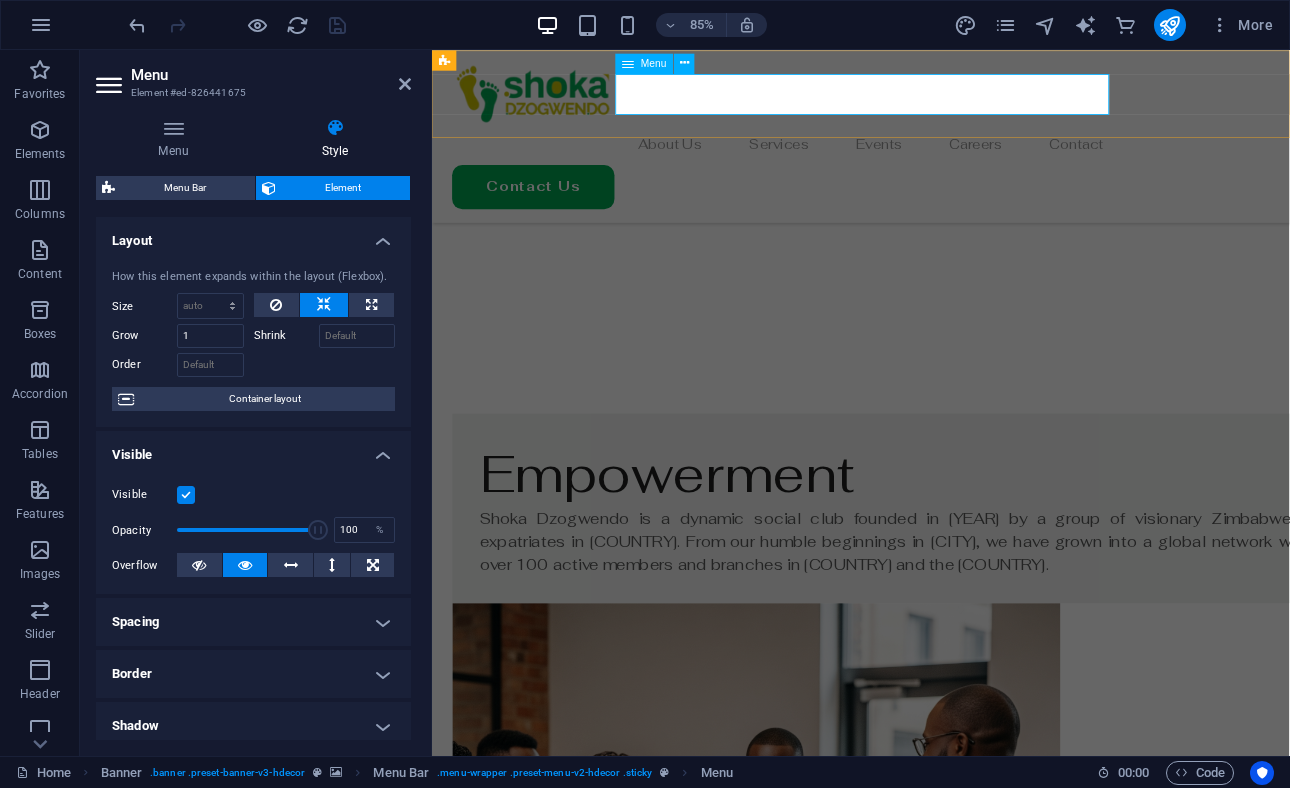click on "About Us Services Events Careers Contact" at bounding box center (936, 161) 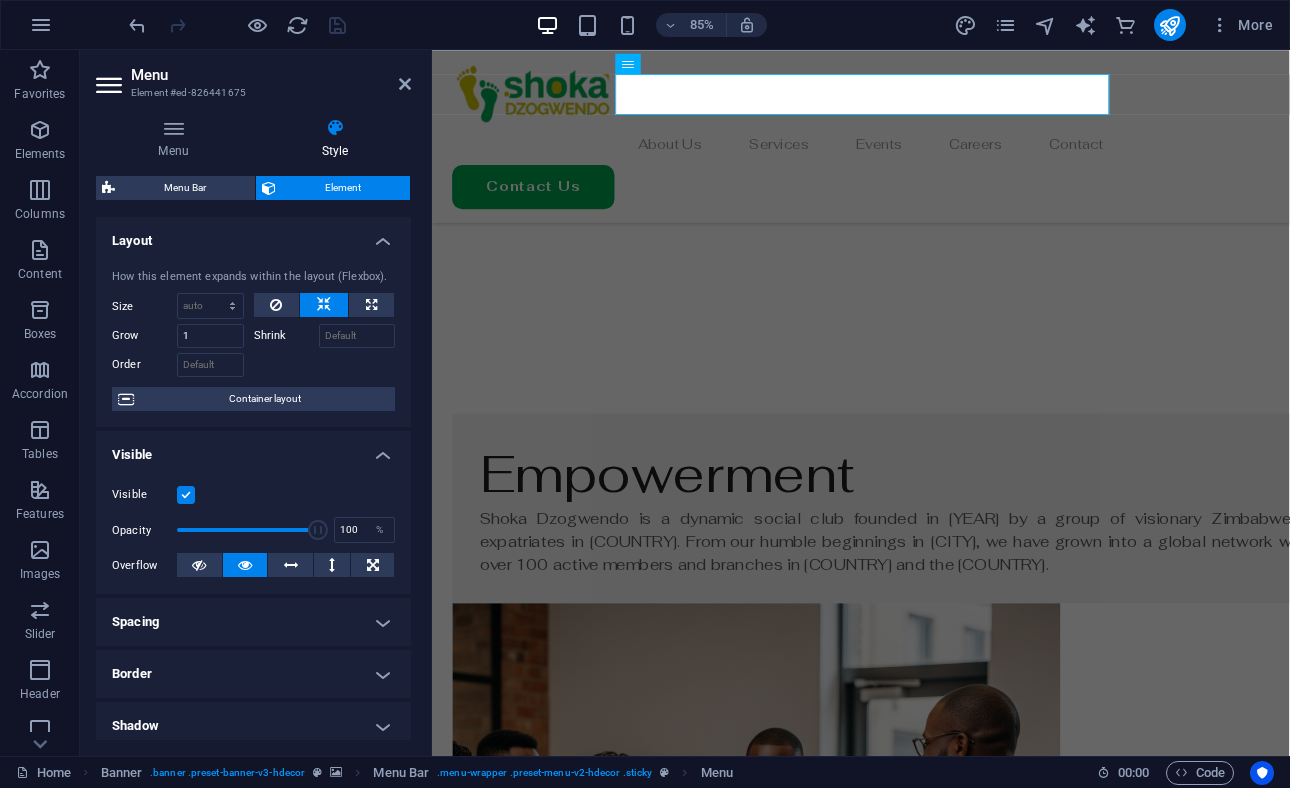 click on "Menu Bar Element Layout How this element expands within the layout (Flexbox). Size Default auto px % 1/1 1/2 1/3 1/4 1/5 1/6 1/7 1/8 1/9 1/10 Grow 1 Shrink Order Container layout Visible Visible Opacity 100 % Overflow Spacing Margin Default auto px % rem vw vh Custom Custom auto px % rem vw vh auto px % rem vw vh auto px % rem vw vh auto px % rem vw vh Padding Default px rem % vh vw Custom Custom px rem % vh vw px rem % vh vw px rem % vh vw px rem % vh vw Border Style              - Width 1 auto px rem % vh vw Custom Custom 1 auto px rem % vh vw 1 auto px rem % vh vw 1 auto px rem % vh vw 1 auto px rem % vh vw  - Color Round corners Default px rem % vh vw Custom Custom px rem % vh vw px rem % vh vw px rem % vh vw px rem % vh vw Shadow Default None Outside Inside Color X offset 0 px rem vh vw Y offset 0 px rem vh vw Blur 0 px rem % vh vw Spread 0 px rem vh vw Text Shadow Default None Outside Color X offset 0 px rem vh vw Y offset 0 px rem vh vw Blur 0 px rem % vh vw Positioning Default Static Fixed %" at bounding box center (253, 458) 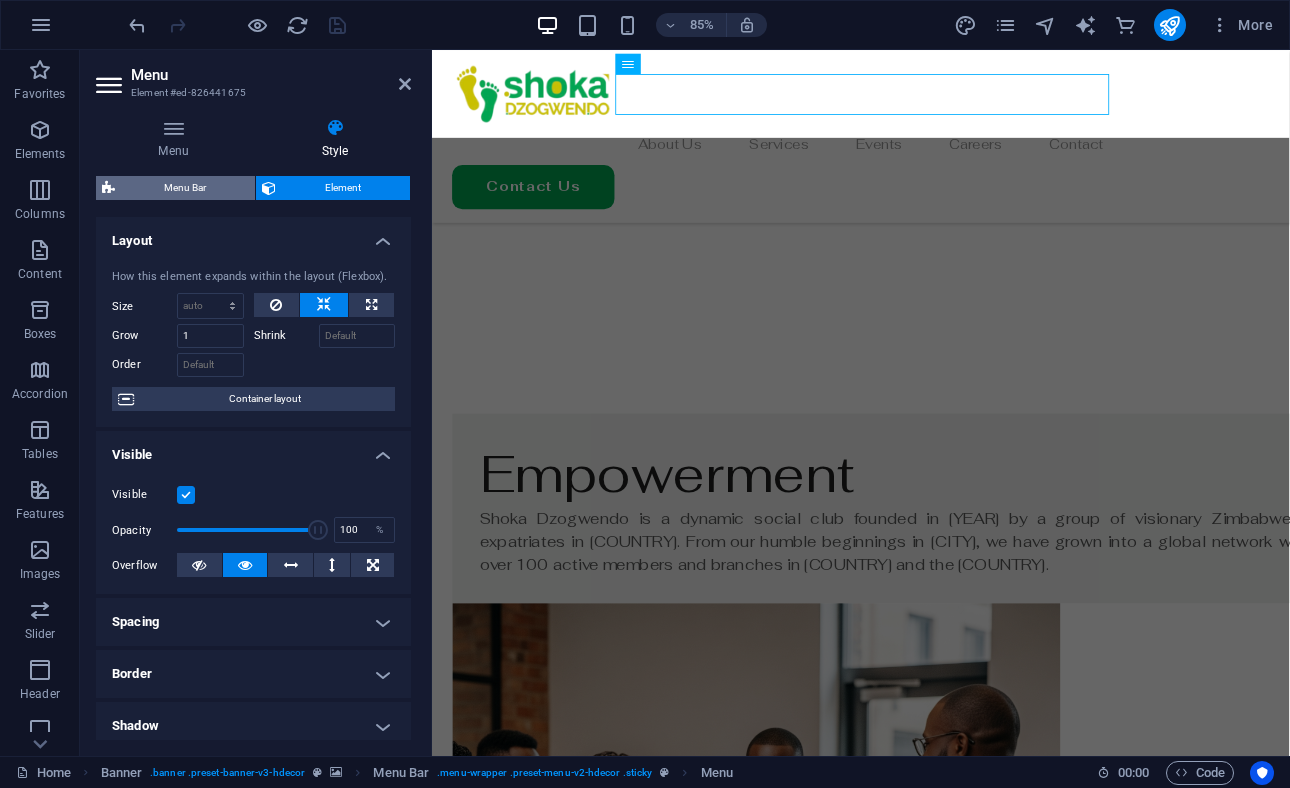 click on "Menu Bar" at bounding box center (185, 188) 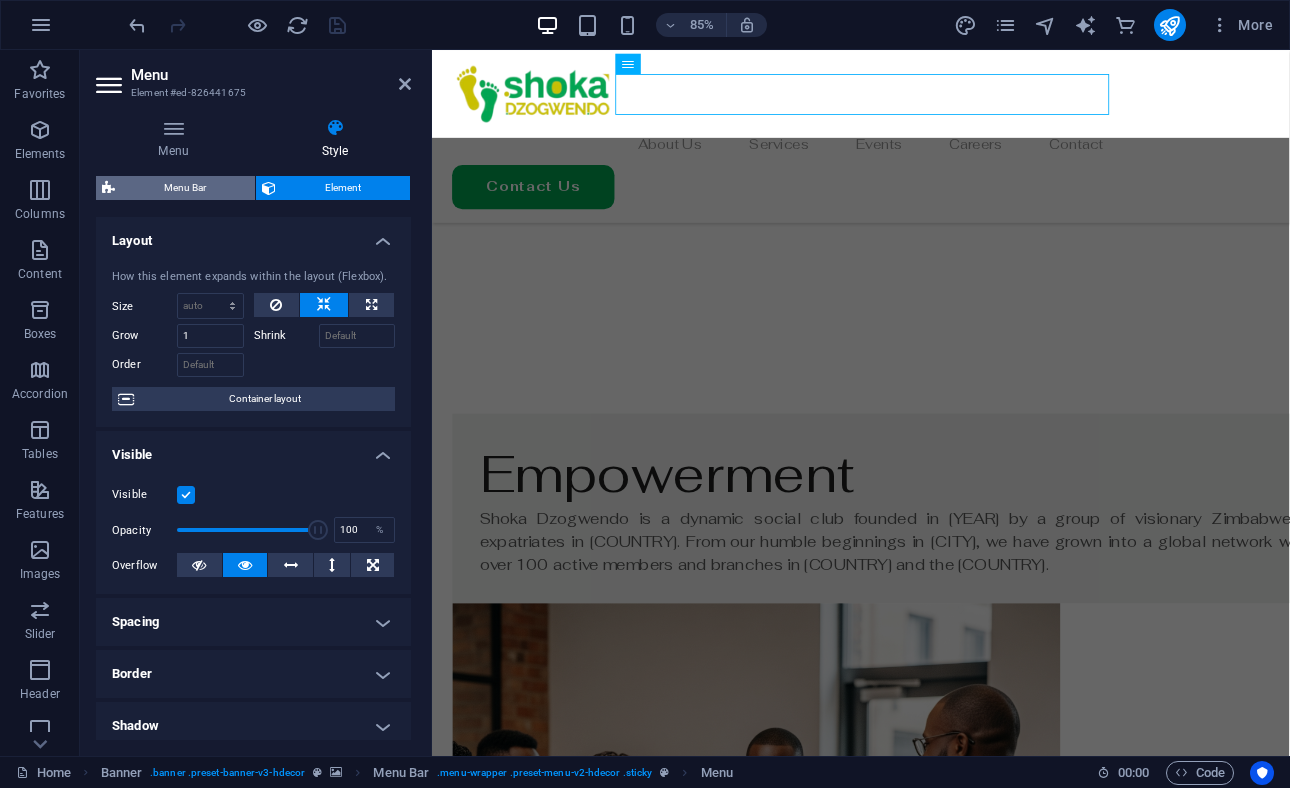 select on "rem" 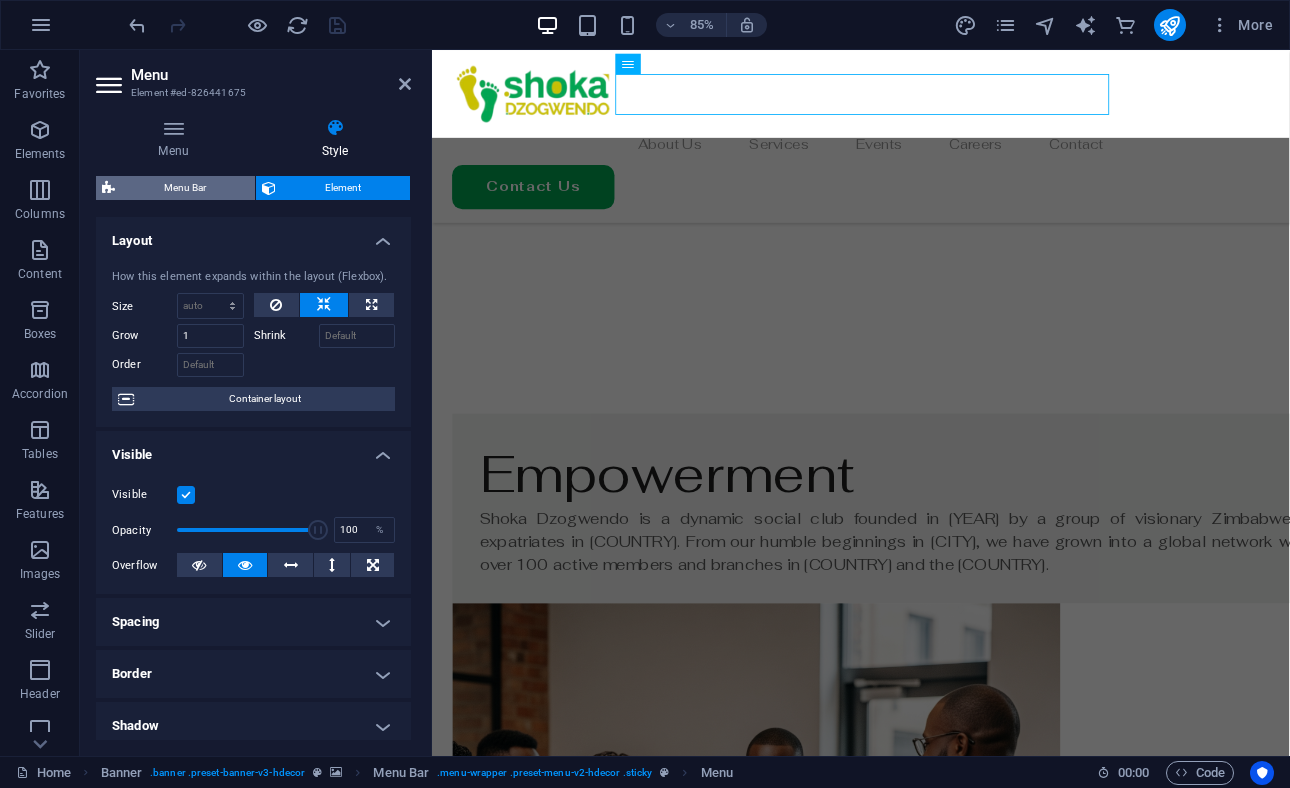select on "hover_text_color" 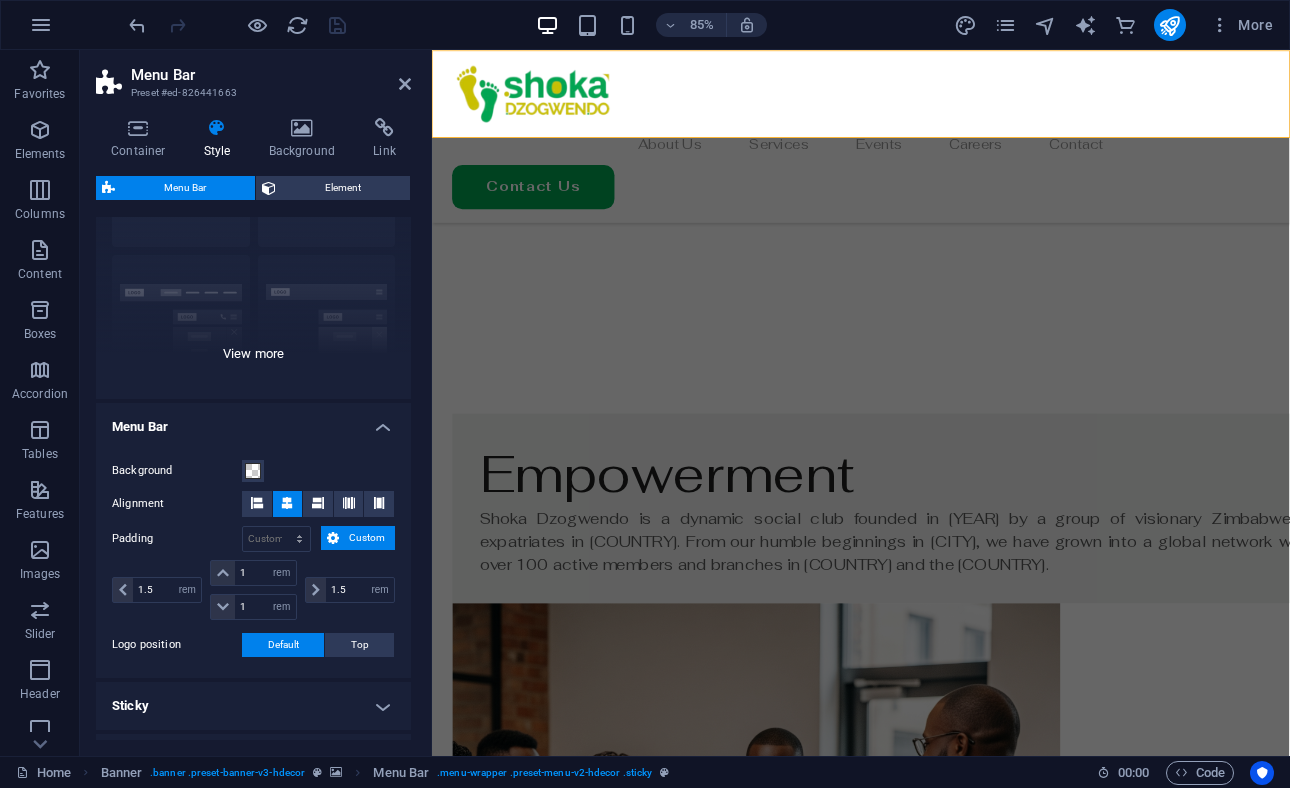 scroll, scrollTop: 0, scrollLeft: 0, axis: both 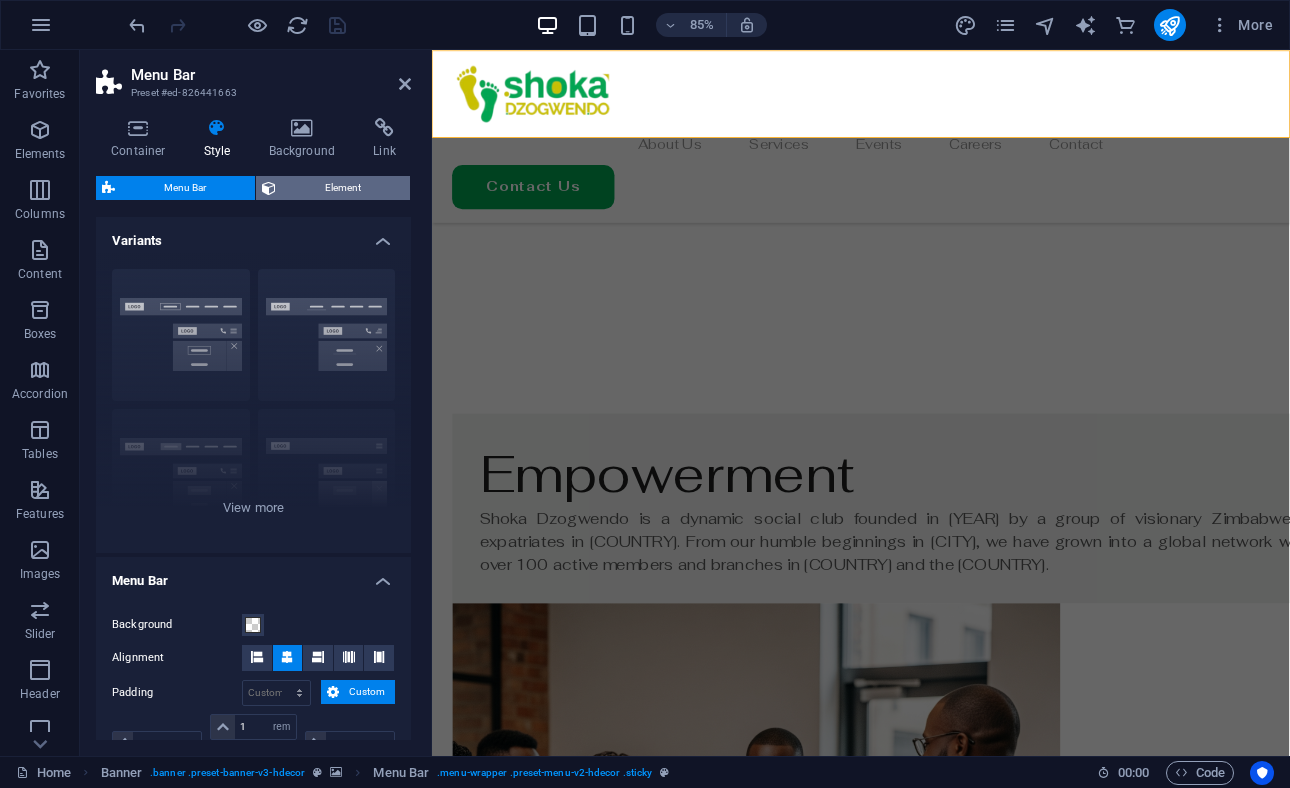 click on "Element" at bounding box center (343, 188) 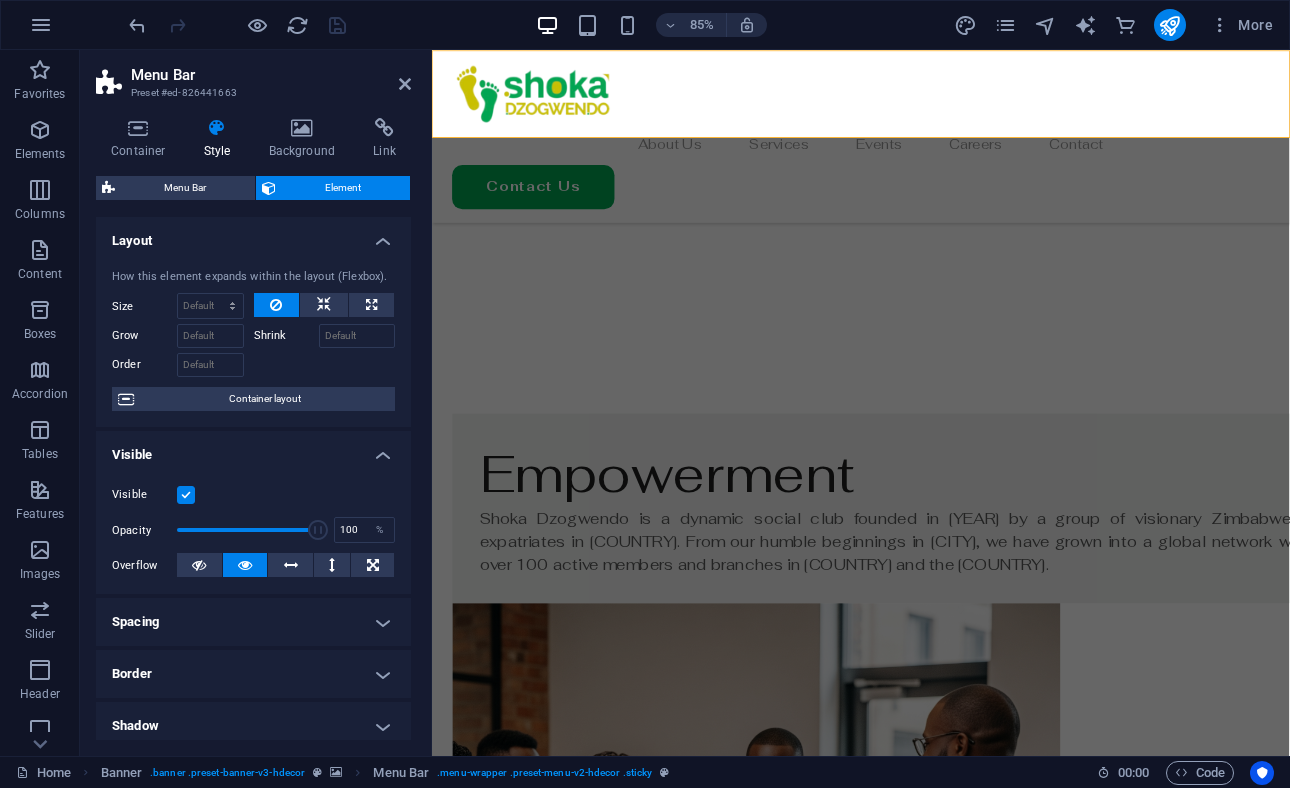 scroll, scrollTop: 322, scrollLeft: 0, axis: vertical 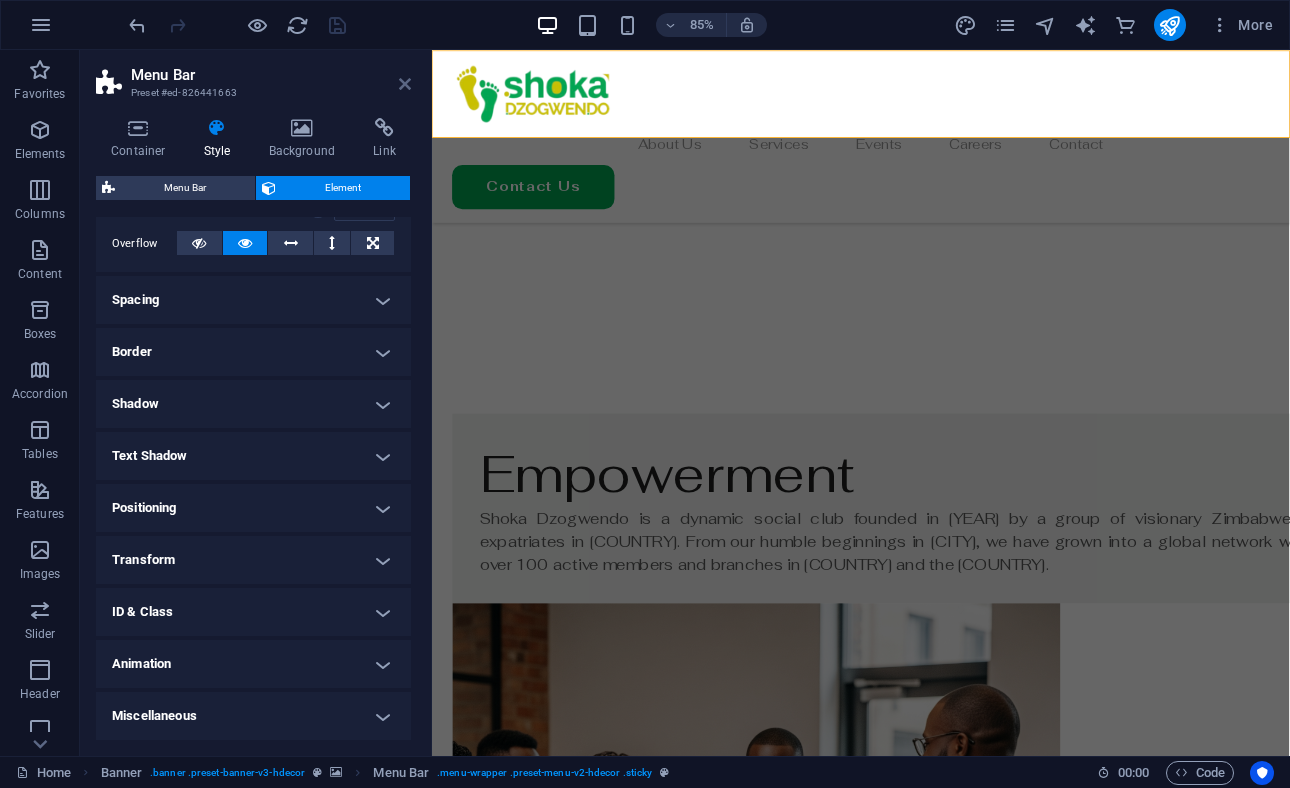 click at bounding box center [405, 84] 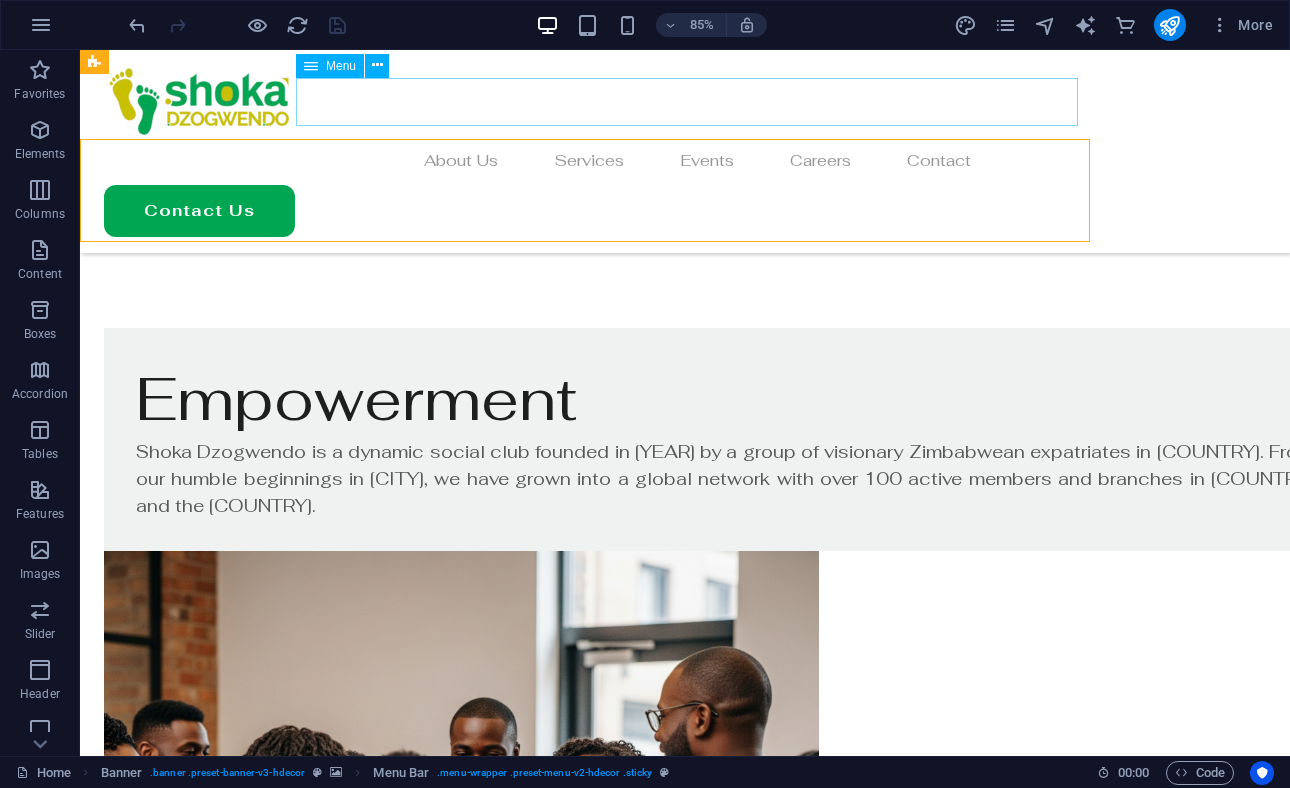 scroll, scrollTop: 1059, scrollLeft: 0, axis: vertical 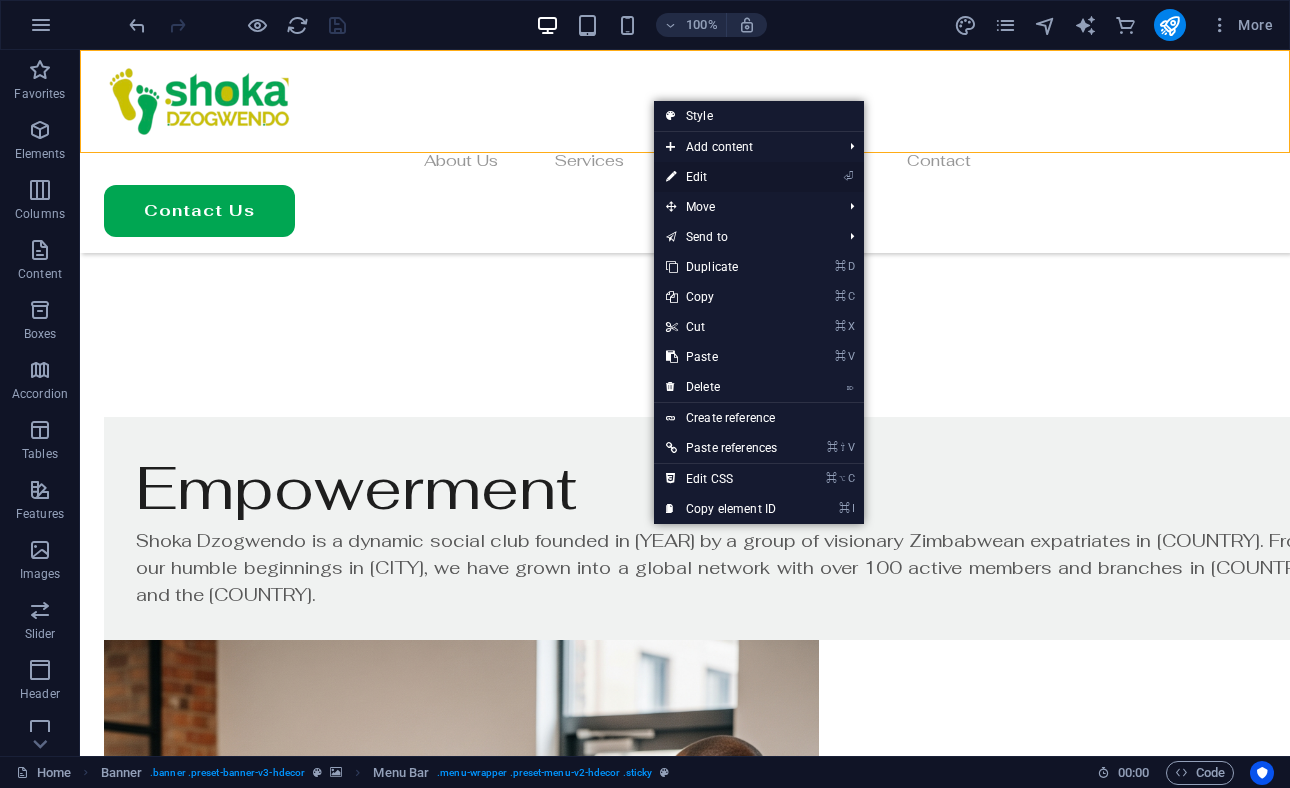 click on "⏎  Edit" at bounding box center (721, 177) 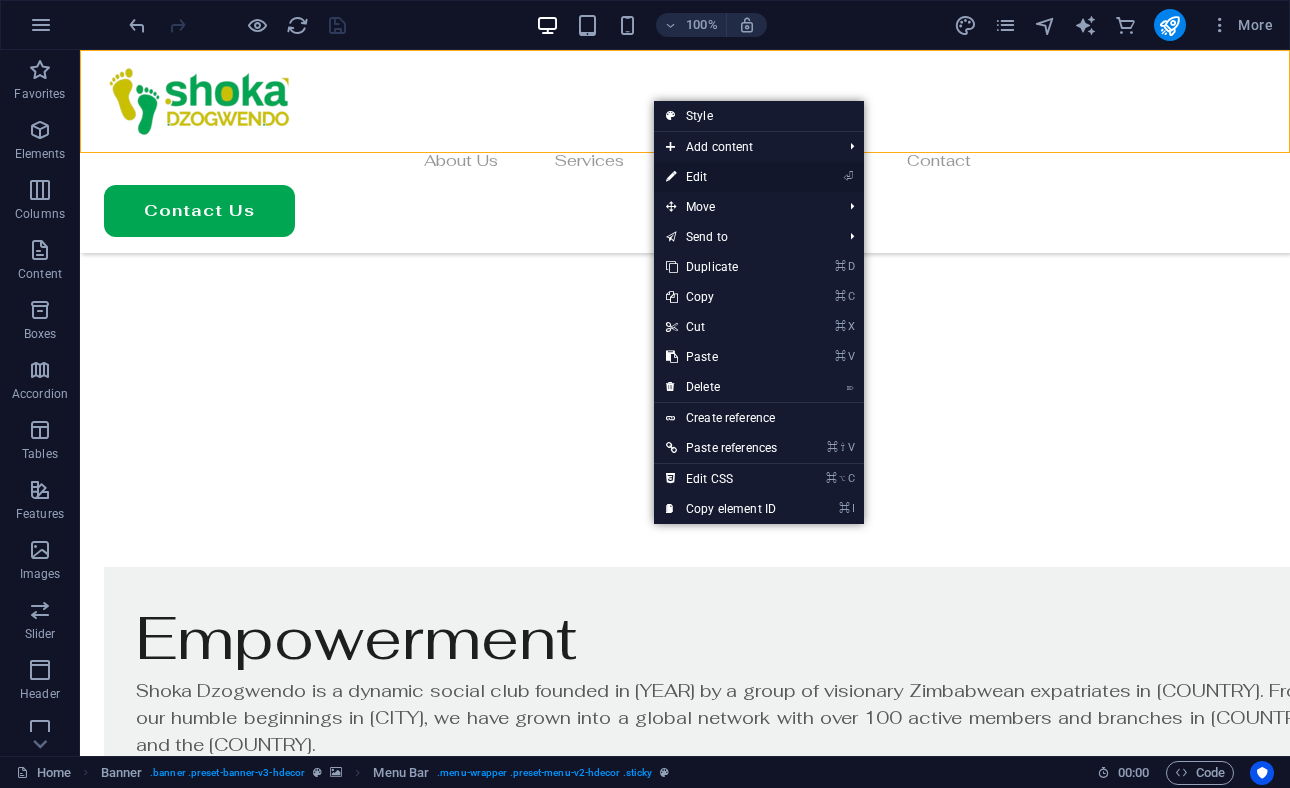 scroll, scrollTop: 1148, scrollLeft: 0, axis: vertical 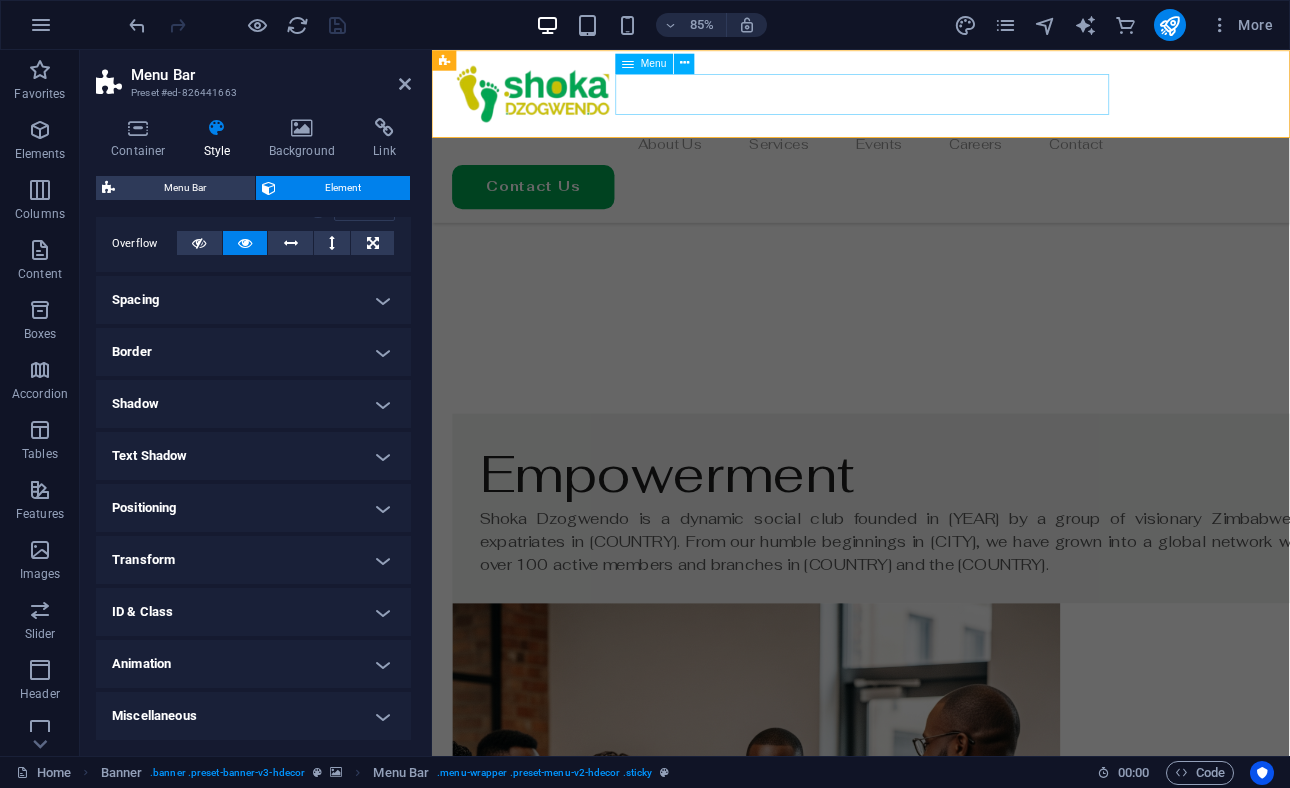click on "About Us Services Events Careers Contact" at bounding box center (936, 161) 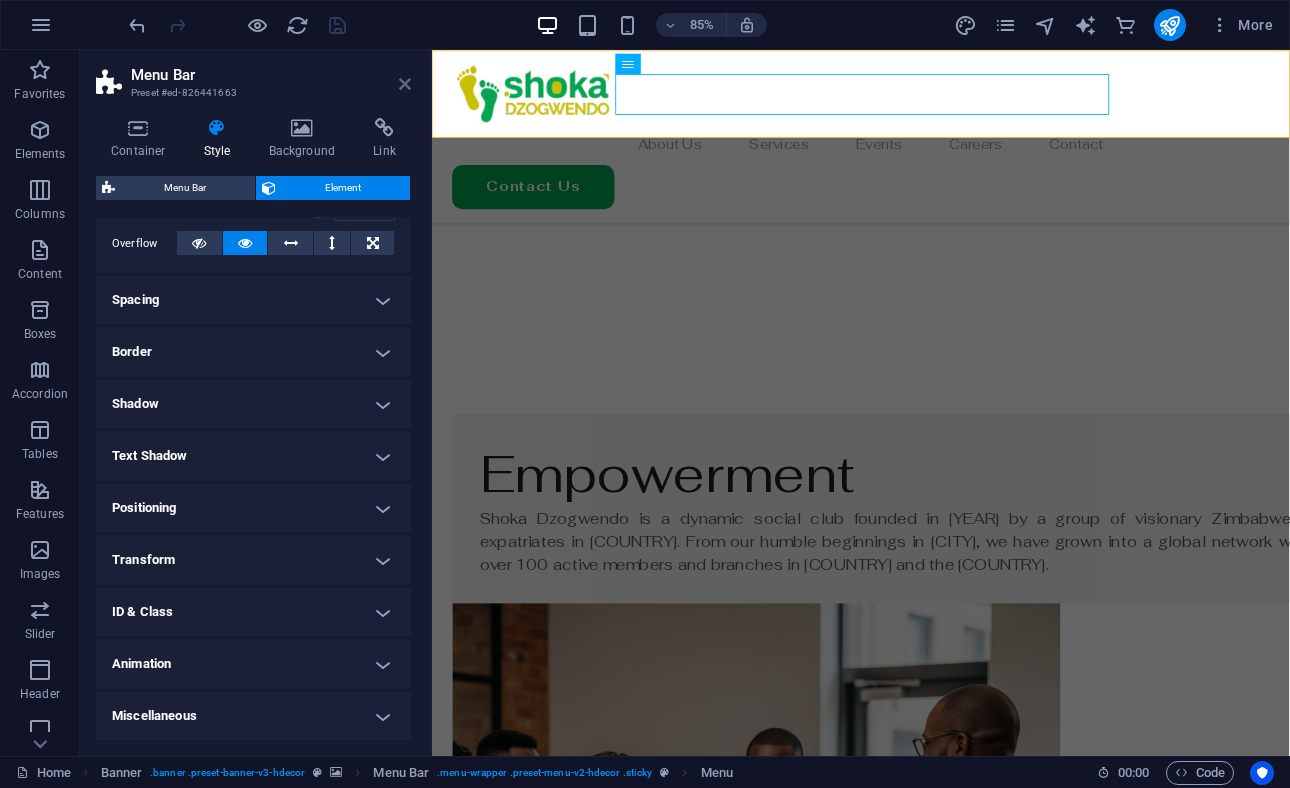 click at bounding box center [405, 84] 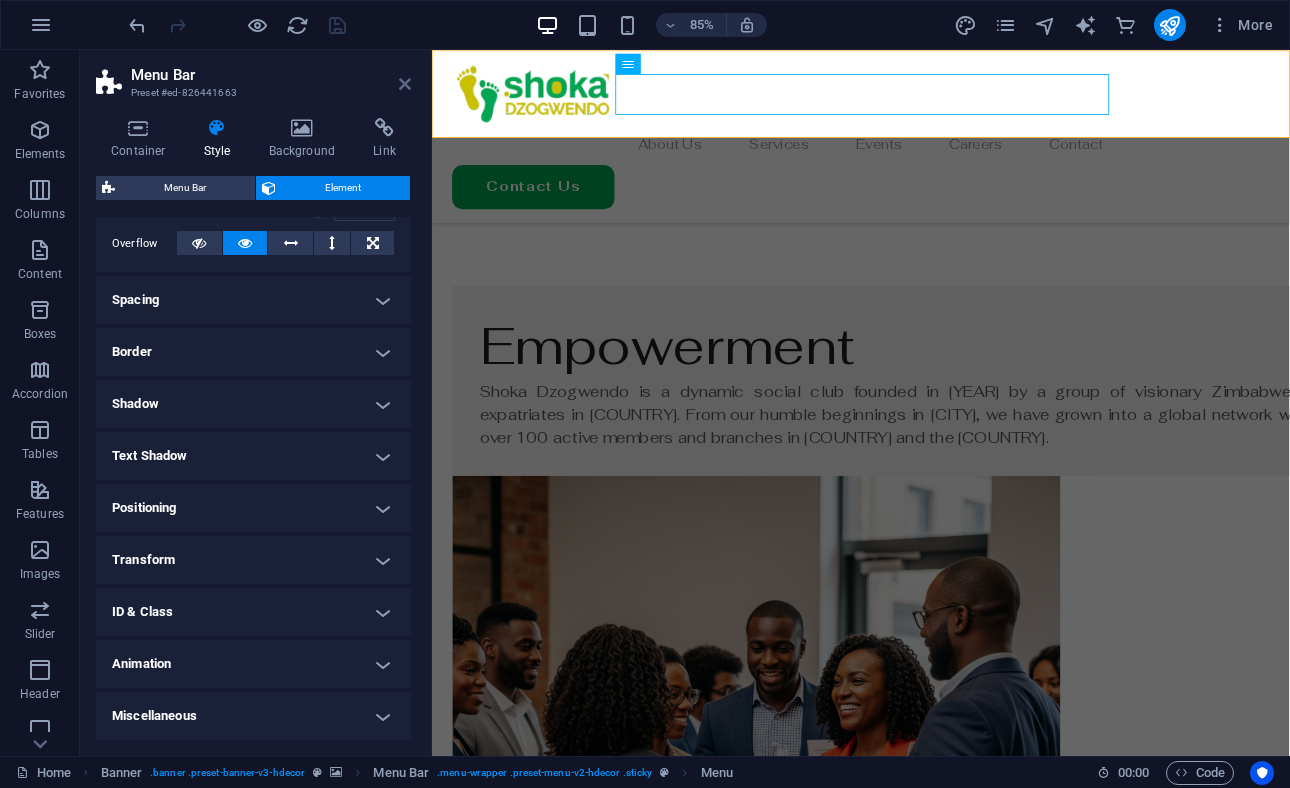 scroll, scrollTop: 1059, scrollLeft: 0, axis: vertical 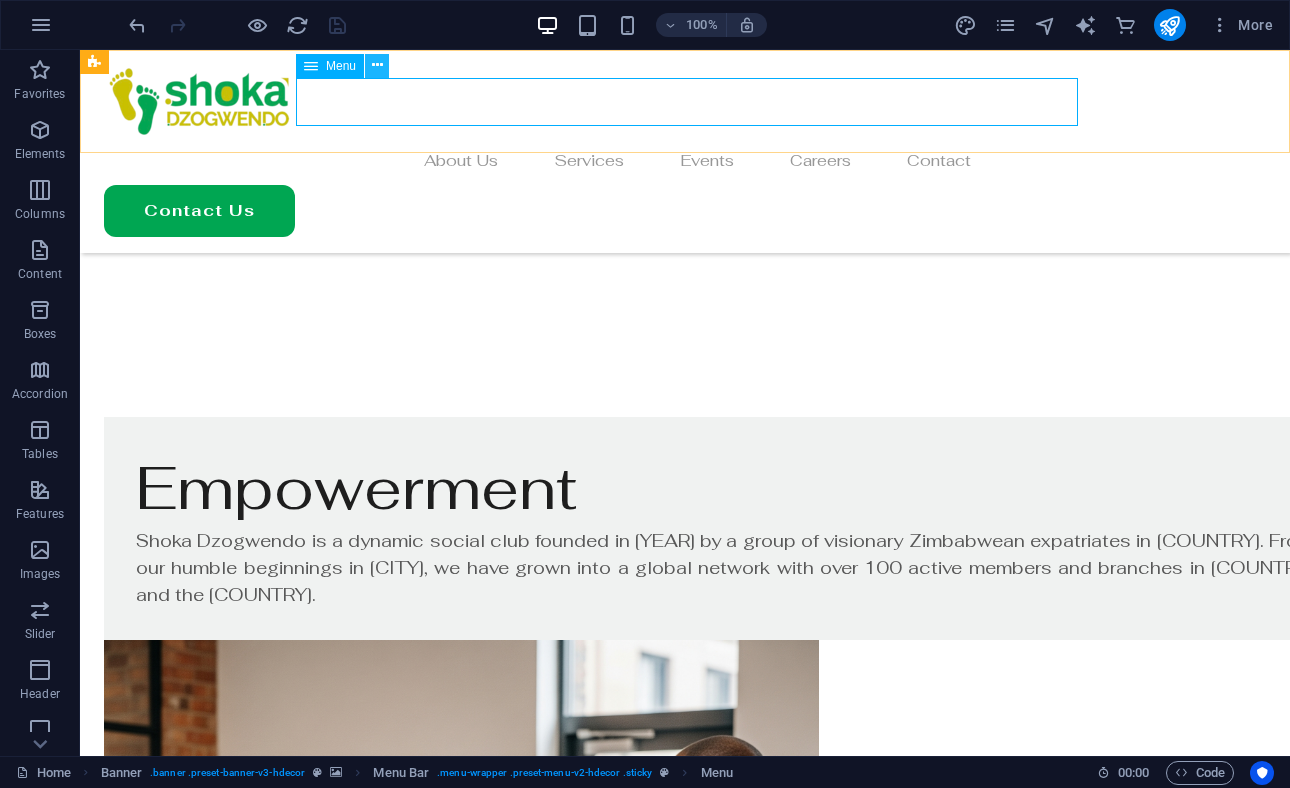 click at bounding box center (377, 65) 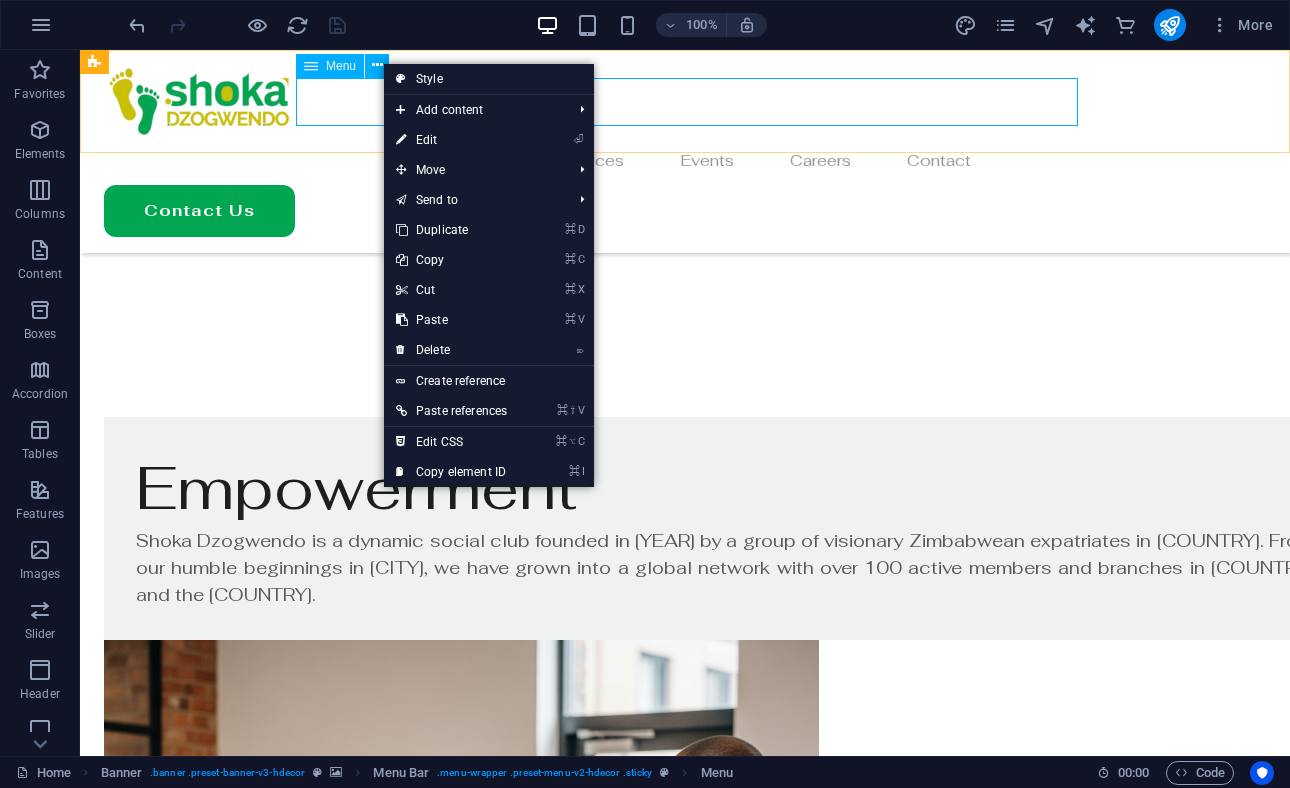 click on "Menu" at bounding box center [330, 66] 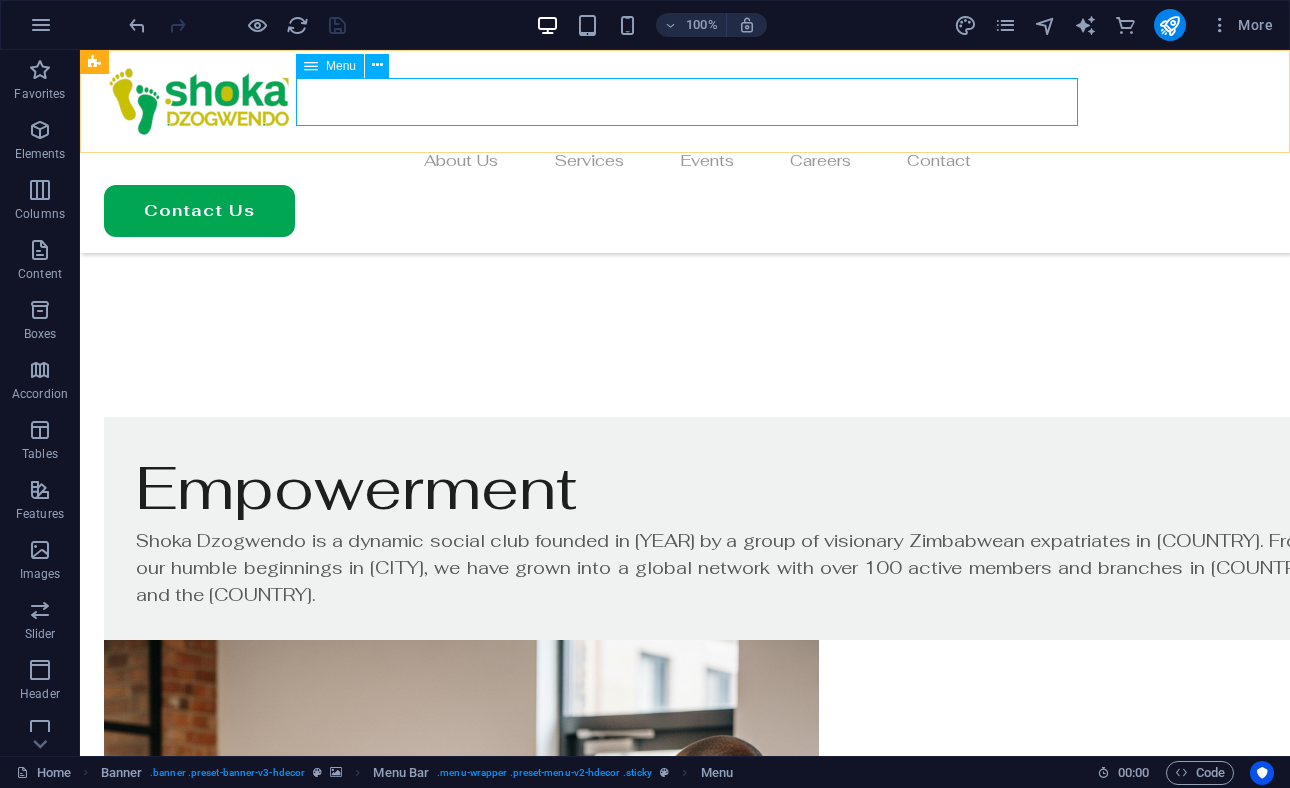 click on "Menu" at bounding box center (330, 66) 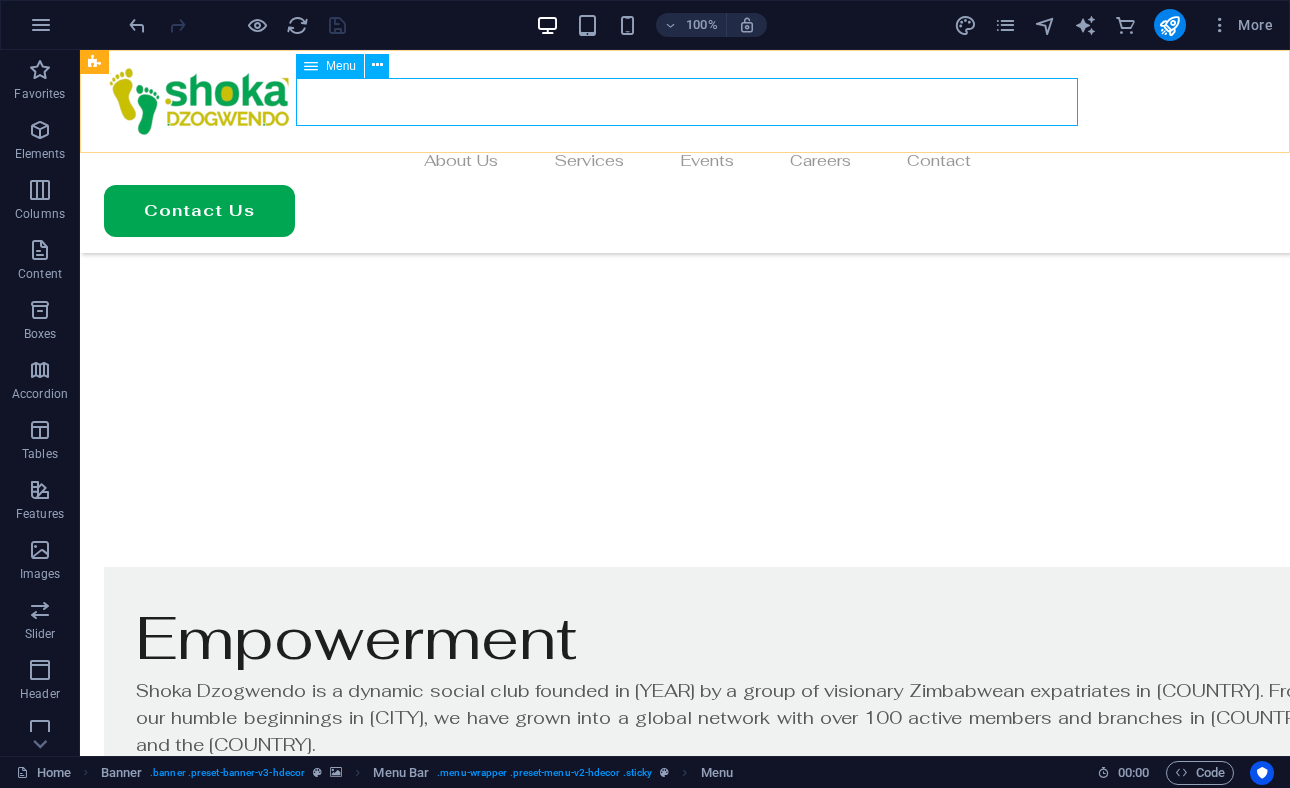 scroll, scrollTop: 1148, scrollLeft: 0, axis: vertical 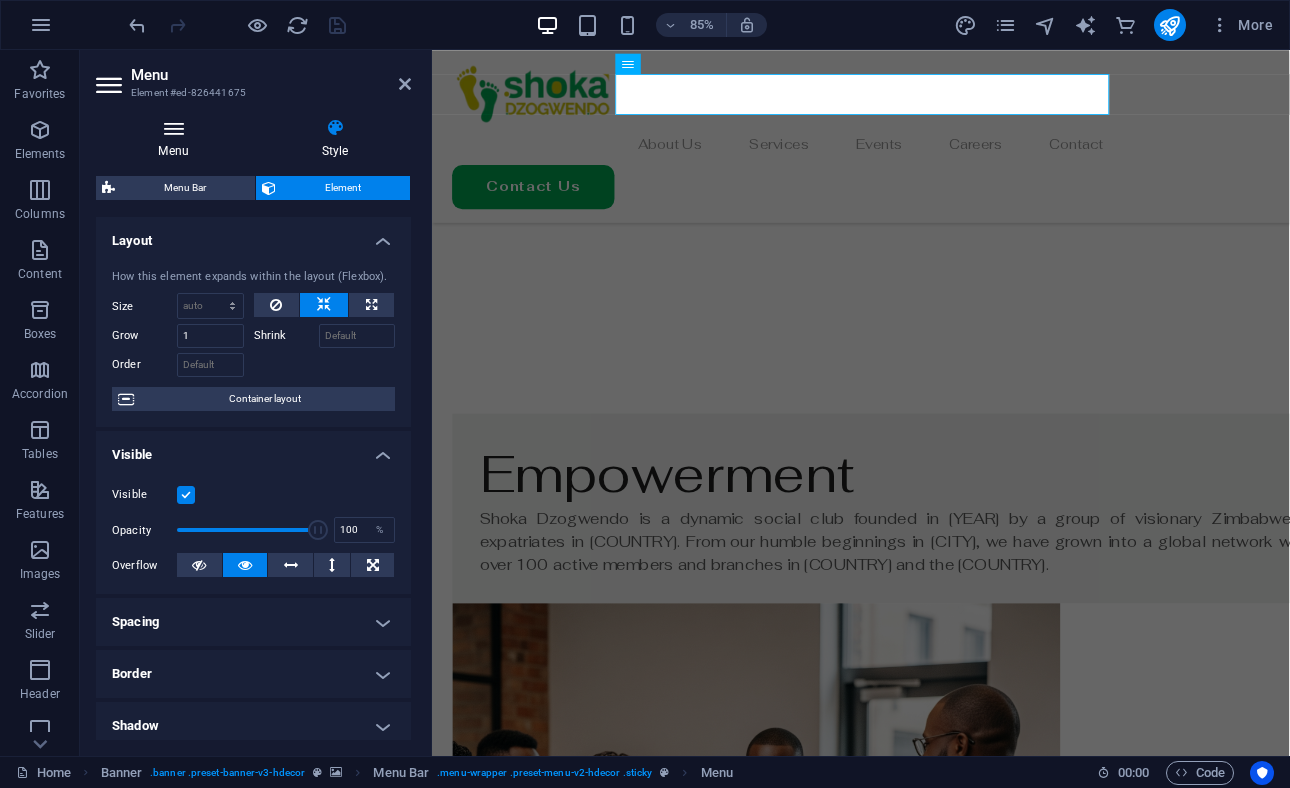 click on "Menu" at bounding box center [177, 139] 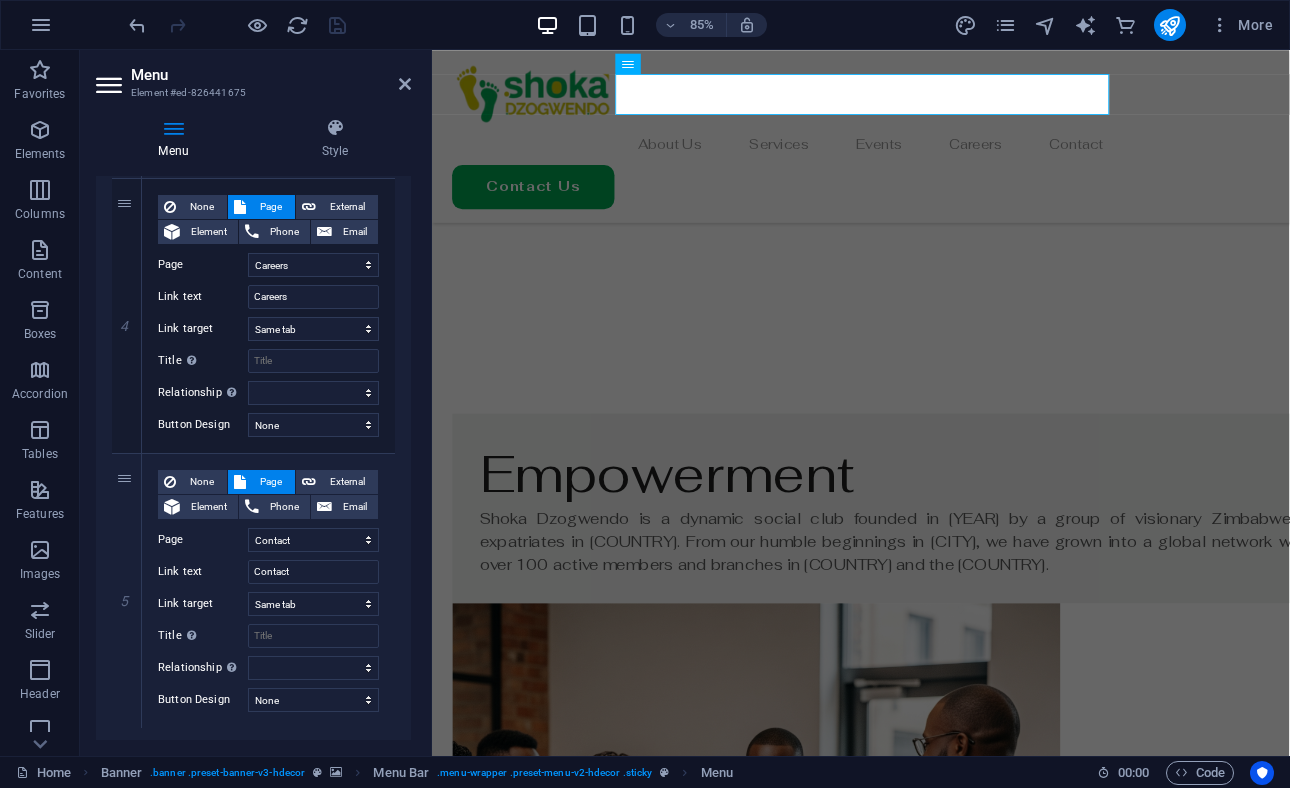 scroll, scrollTop: 1025, scrollLeft: 0, axis: vertical 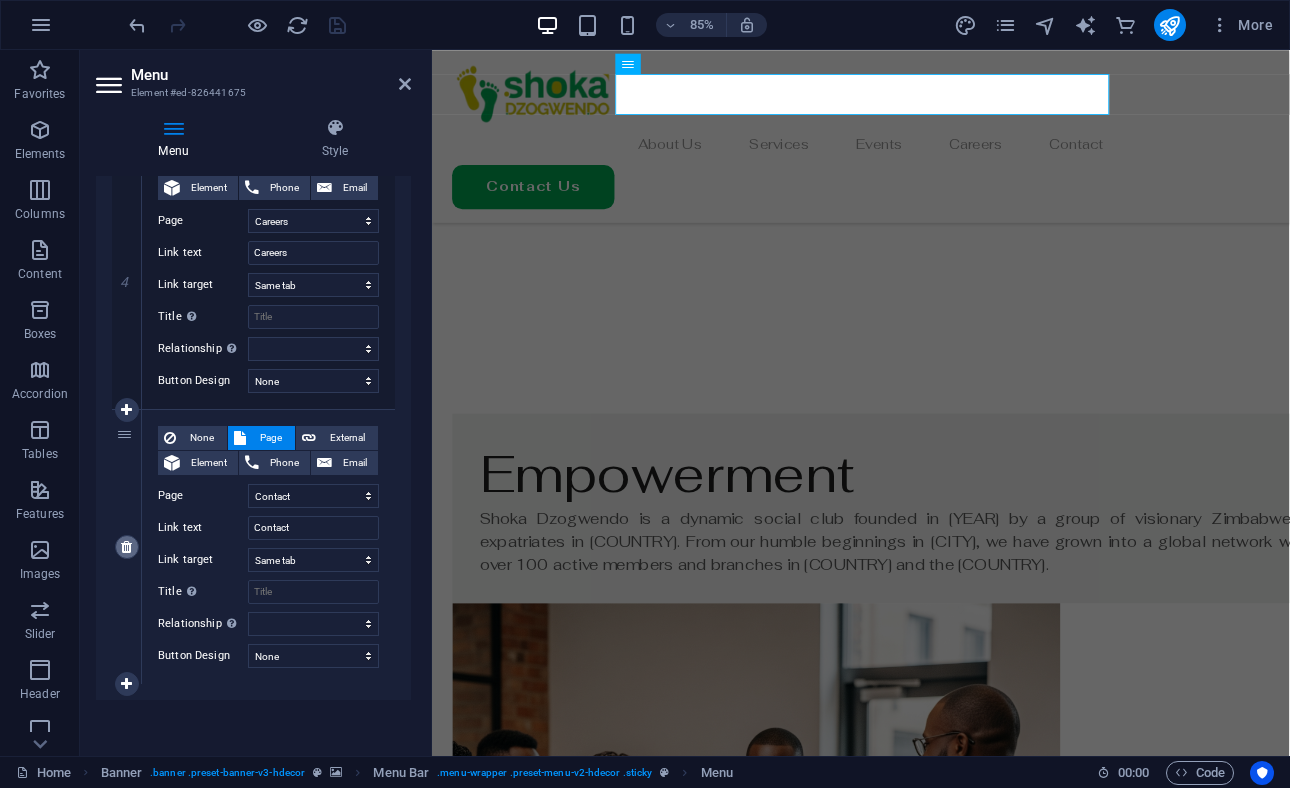 click at bounding box center [126, 547] 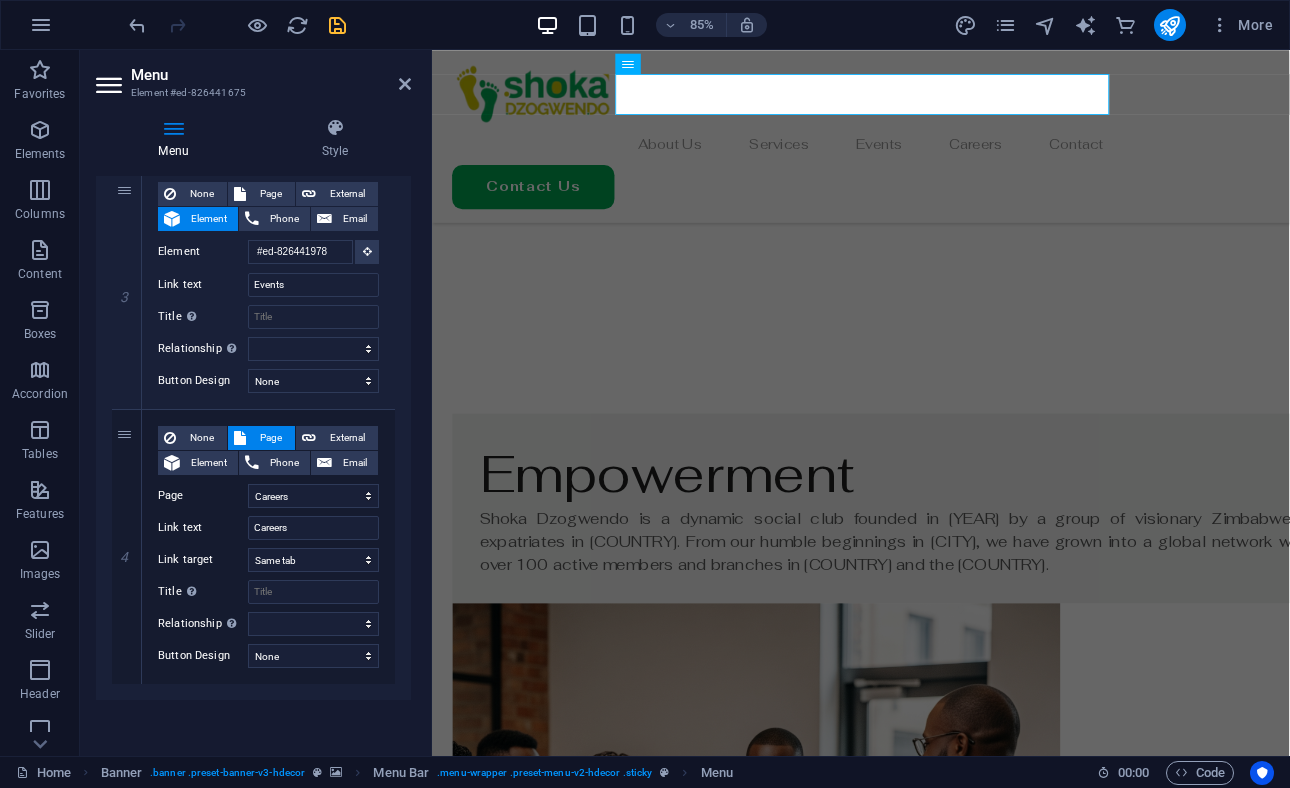 scroll, scrollTop: 750, scrollLeft: 0, axis: vertical 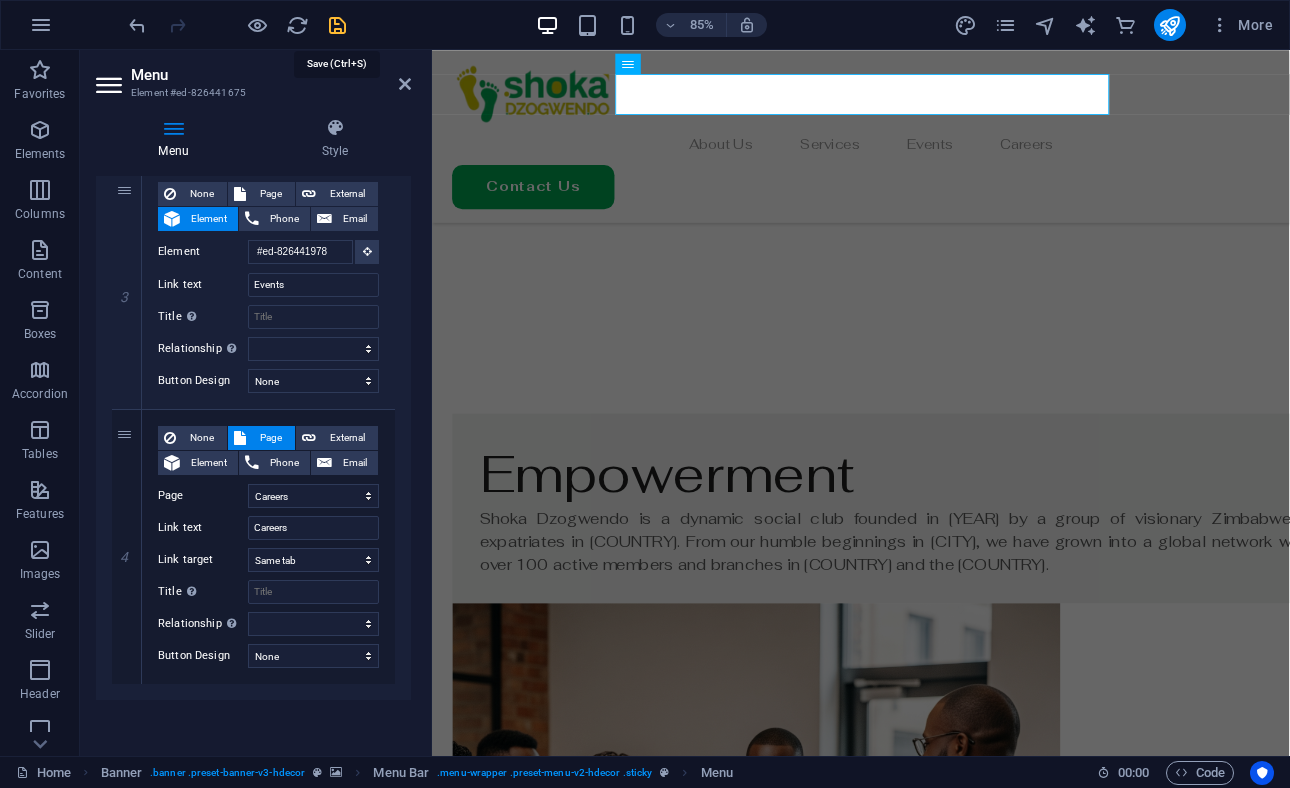 click at bounding box center (337, 25) 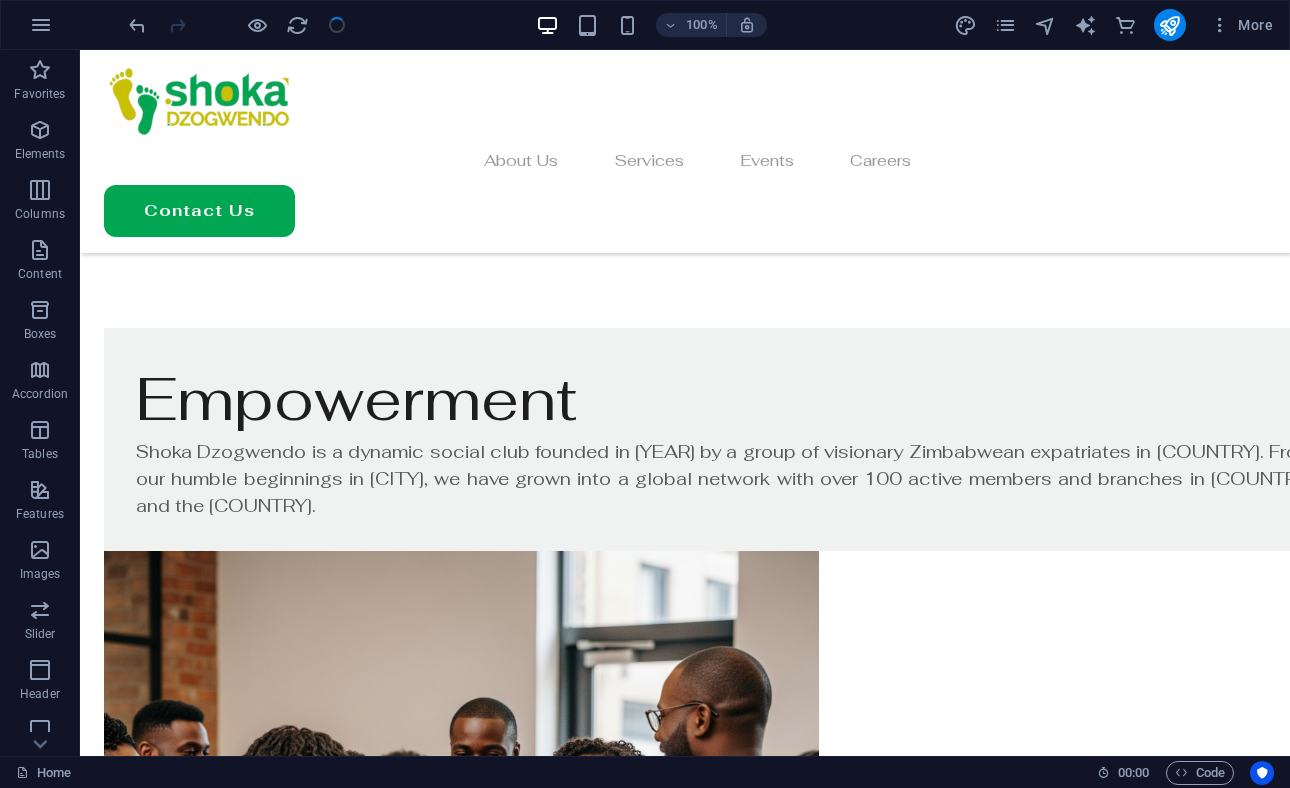 scroll, scrollTop: 1059, scrollLeft: 0, axis: vertical 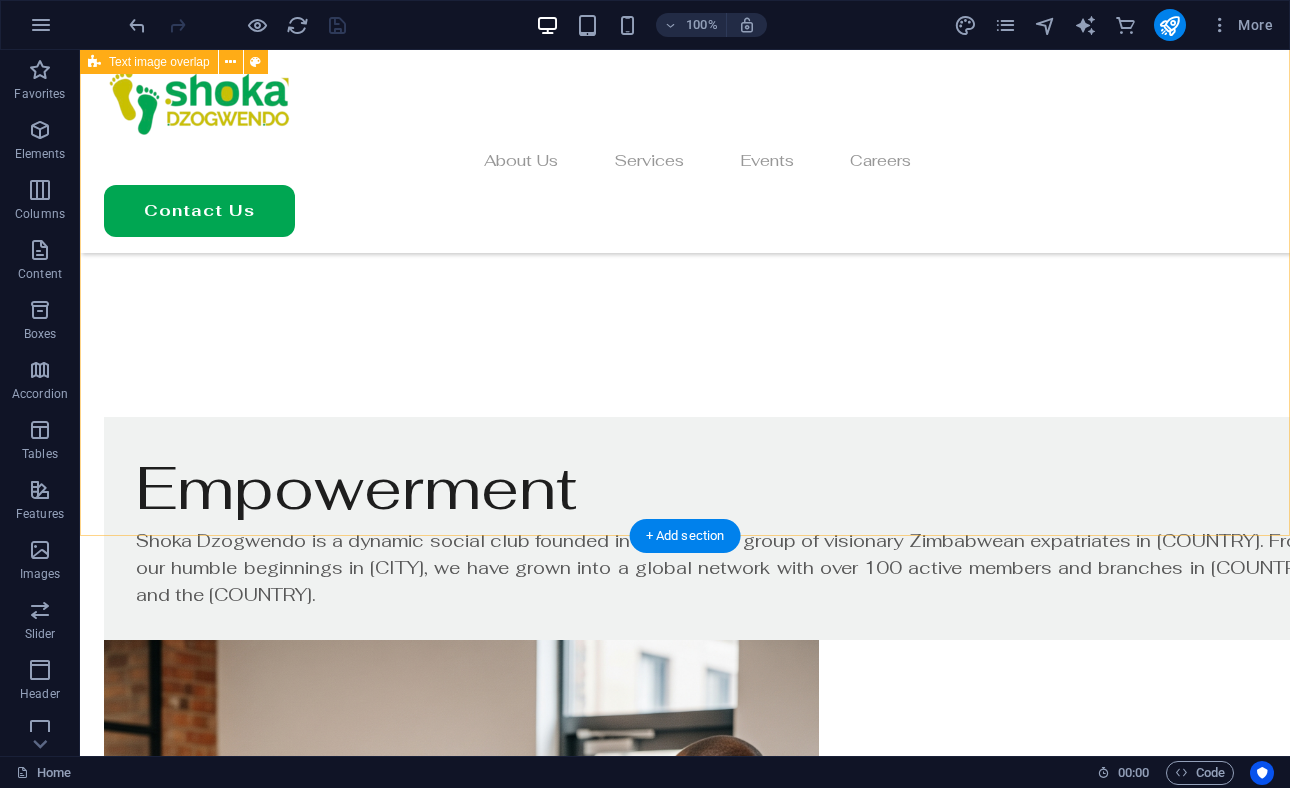 click on "Empowerment Shoka Dzogwendo is a dynamic social club founded in 2016 by a group of visionary Zimbabwean expatriates in South Africa. From our humble beginnings in Johannesburg, we have grown into a global network with over 100 active members and branches in New Zealand and the United Kingdom." at bounding box center (685, 859) 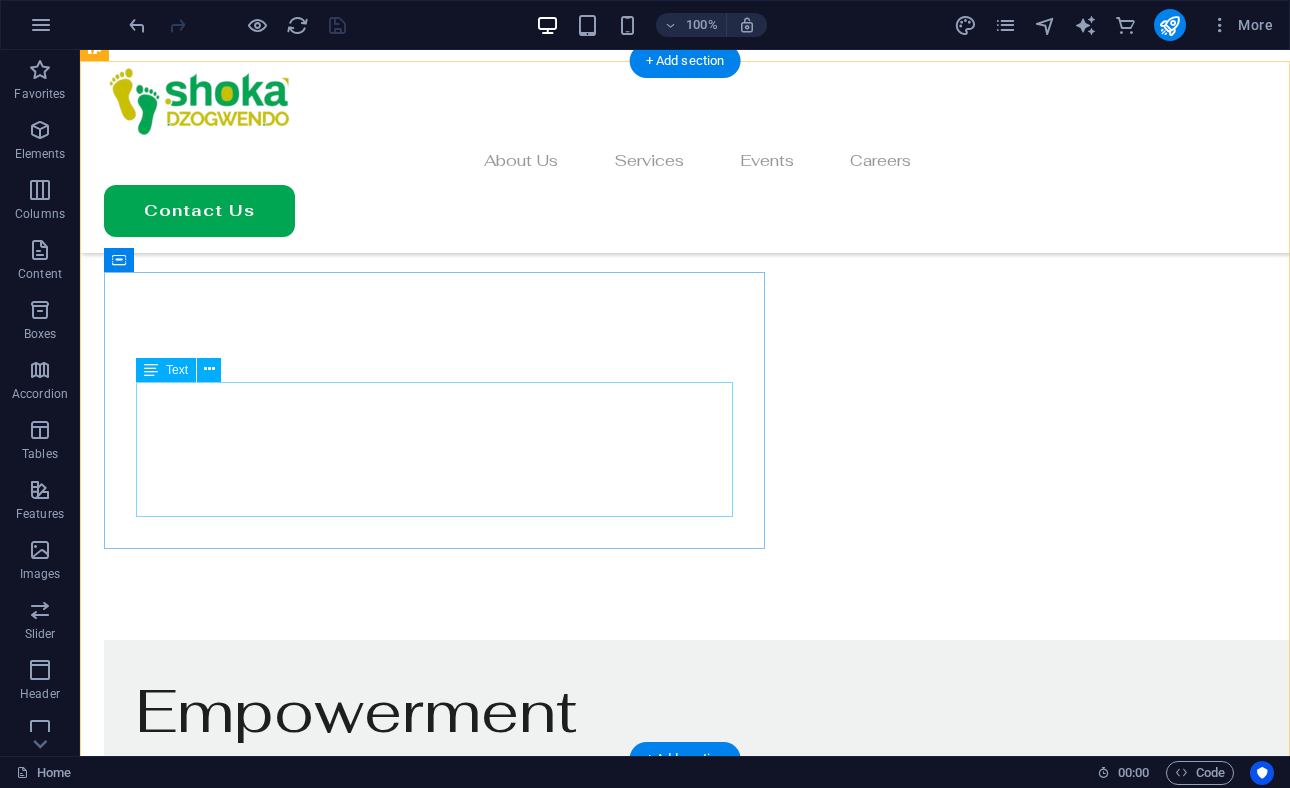 scroll, scrollTop: 905, scrollLeft: 0, axis: vertical 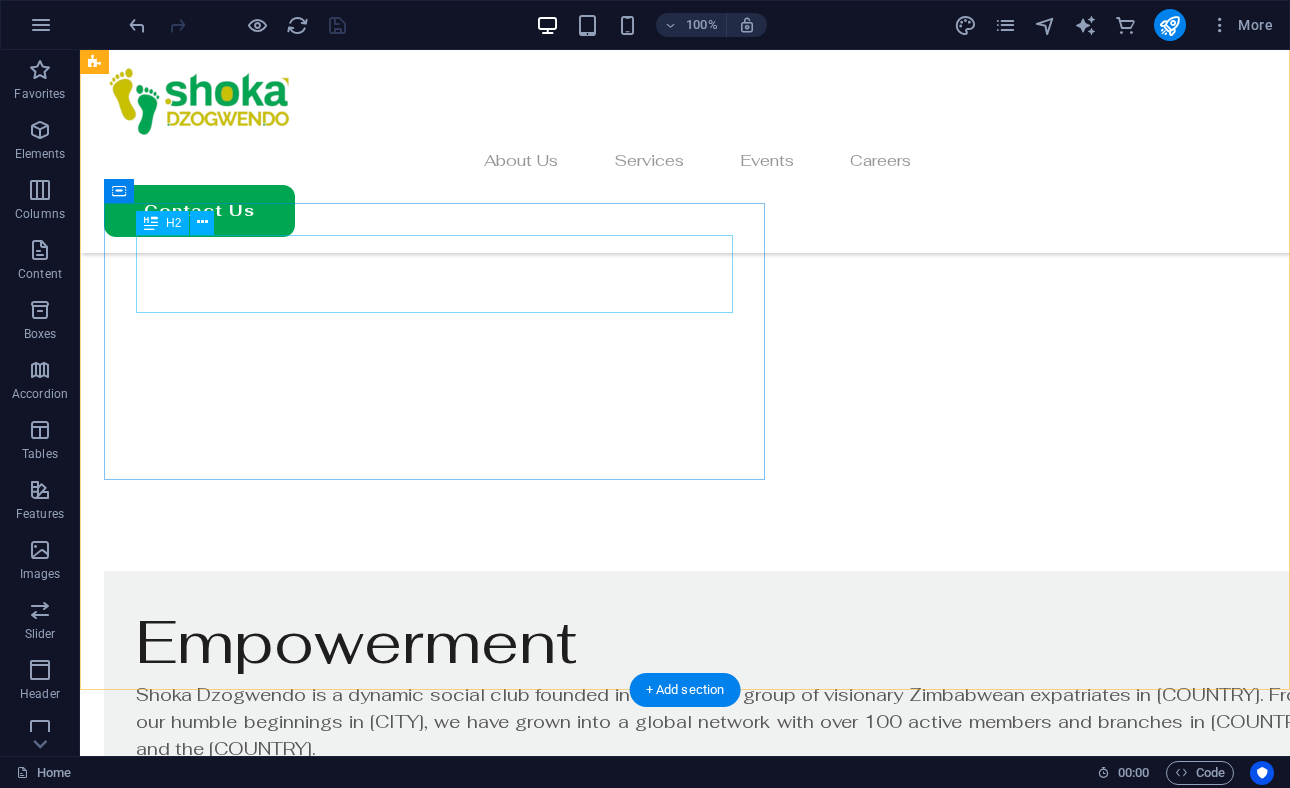 click on "Empowerment" at bounding box center [725, 642] 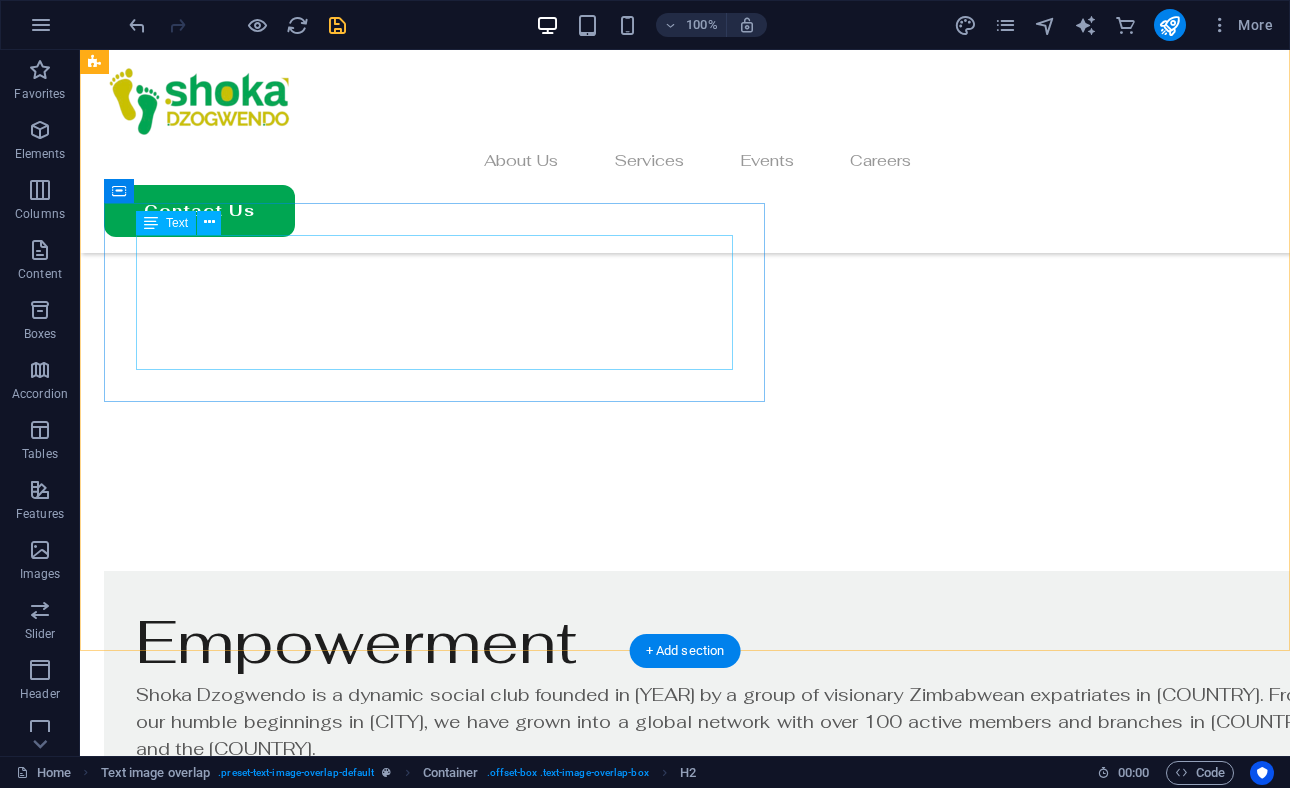 scroll, scrollTop: 944, scrollLeft: 0, axis: vertical 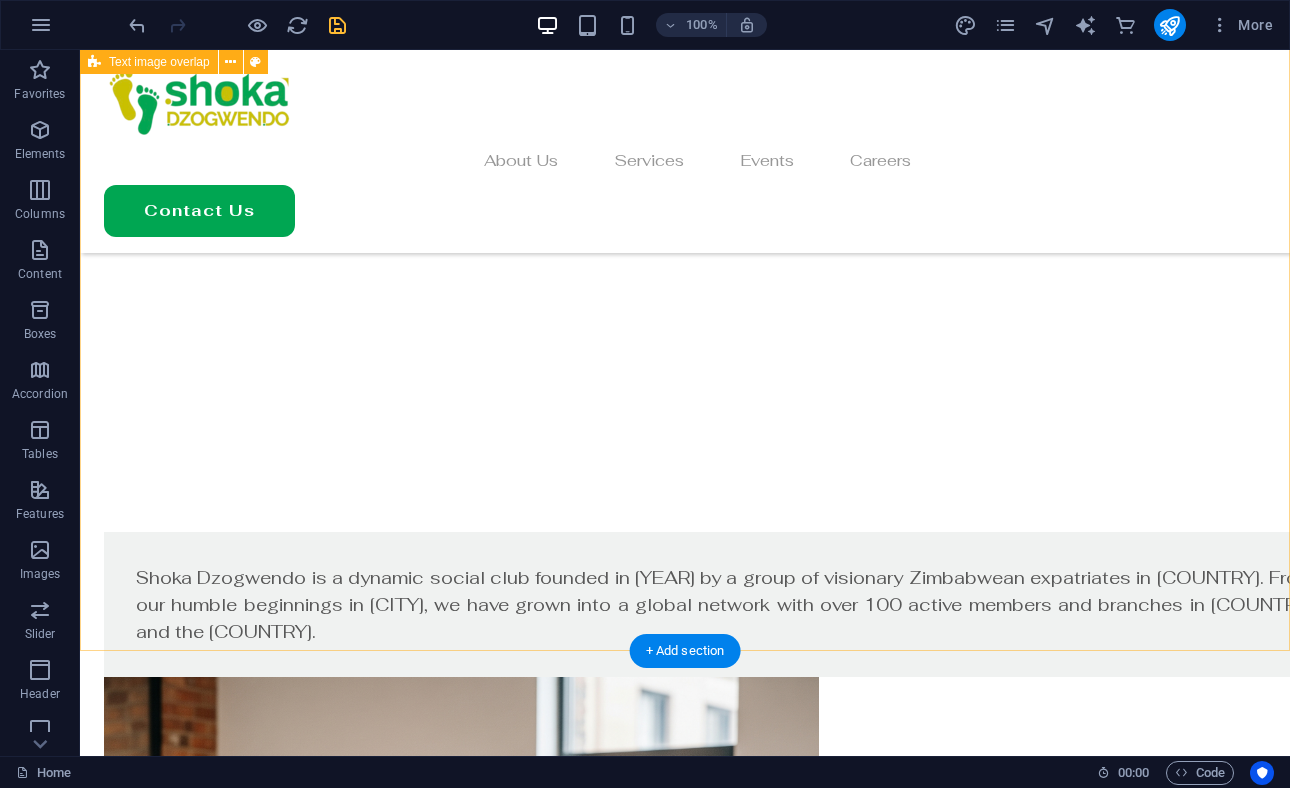 click on "[FIRST] [LAST] is a dynamic social club founded in 2016 by a group of visionary Zimbabwean expatriates in [COUNTRY]. From our humble beginnings in [CITY], we have grown into a global network with over 100 active members and branches in [COUNTRY] and the [COUNTRY]." at bounding box center [685, 935] 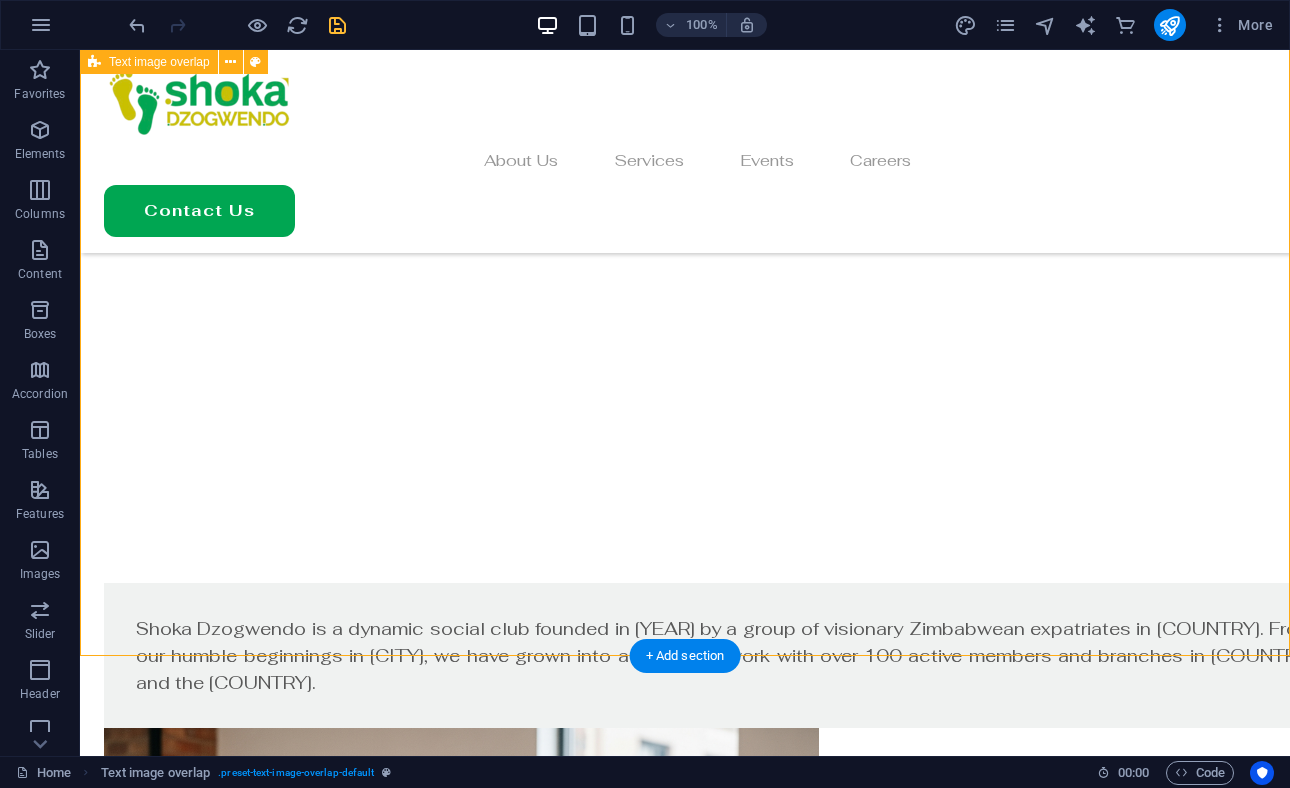 scroll, scrollTop: 882, scrollLeft: 0, axis: vertical 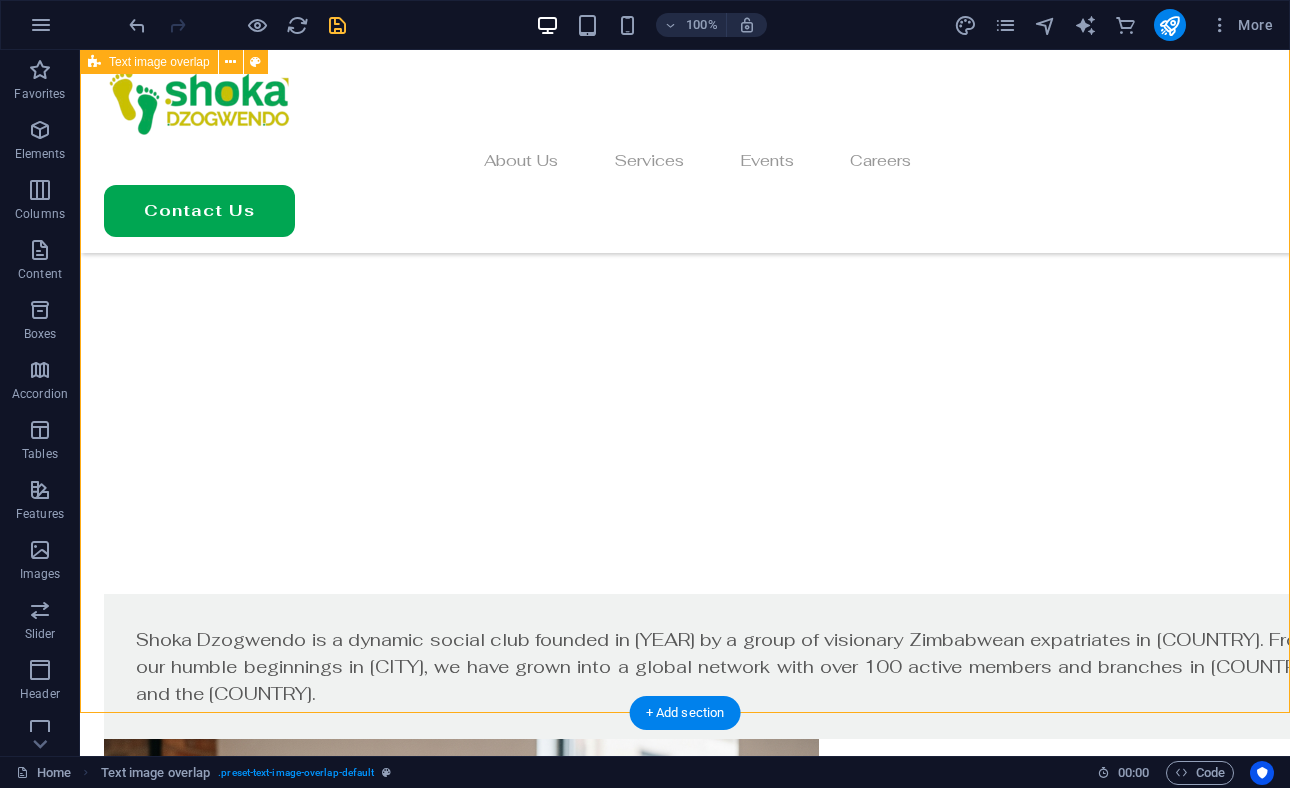 click on "[FIRST] [LAST] is a dynamic social club founded in 2016 by a group of visionary Zimbabwean expatriates in [COUNTRY]. From our humble beginnings in [CITY], we have grown into a global network with over 100 active members and branches in [COUNTRY] and the [COUNTRY]." at bounding box center (685, 997) 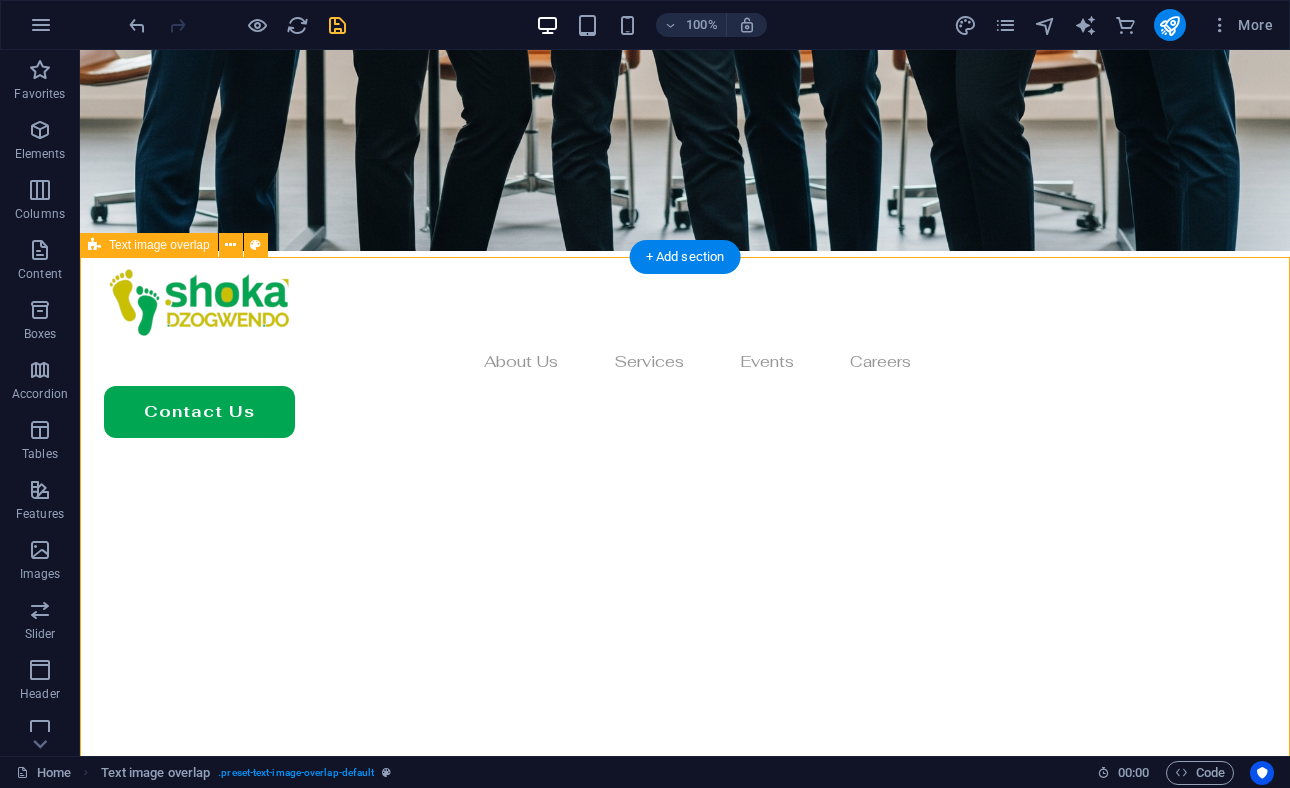 scroll, scrollTop: 640, scrollLeft: 0, axis: vertical 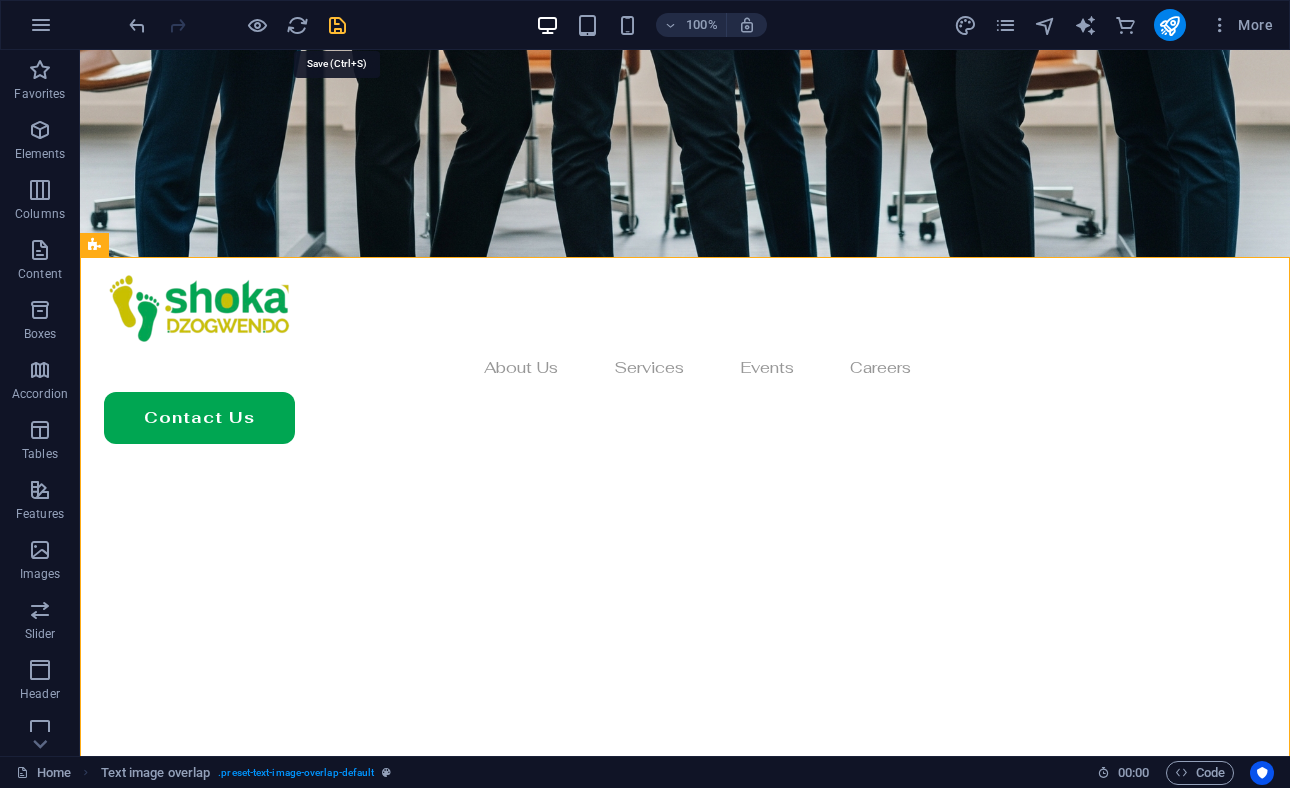click at bounding box center (337, 25) 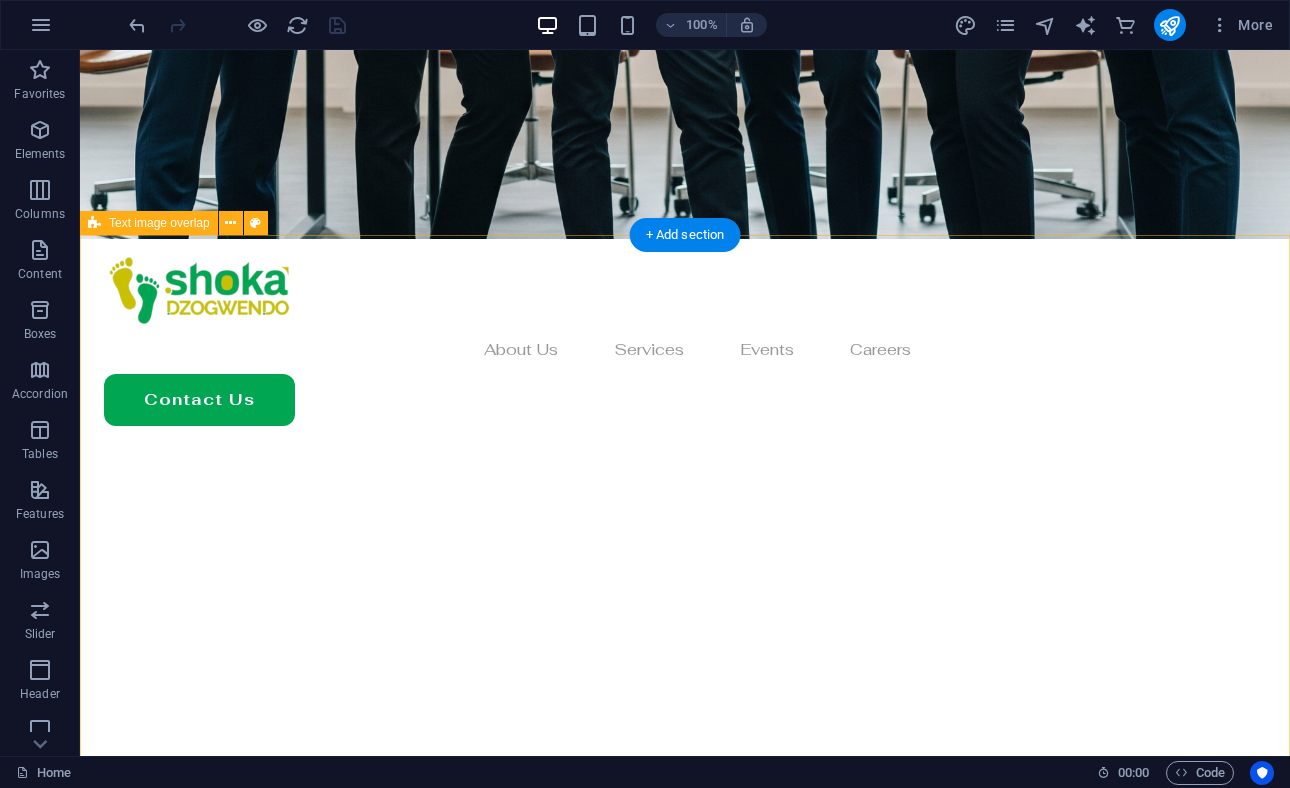 scroll, scrollTop: 651, scrollLeft: 0, axis: vertical 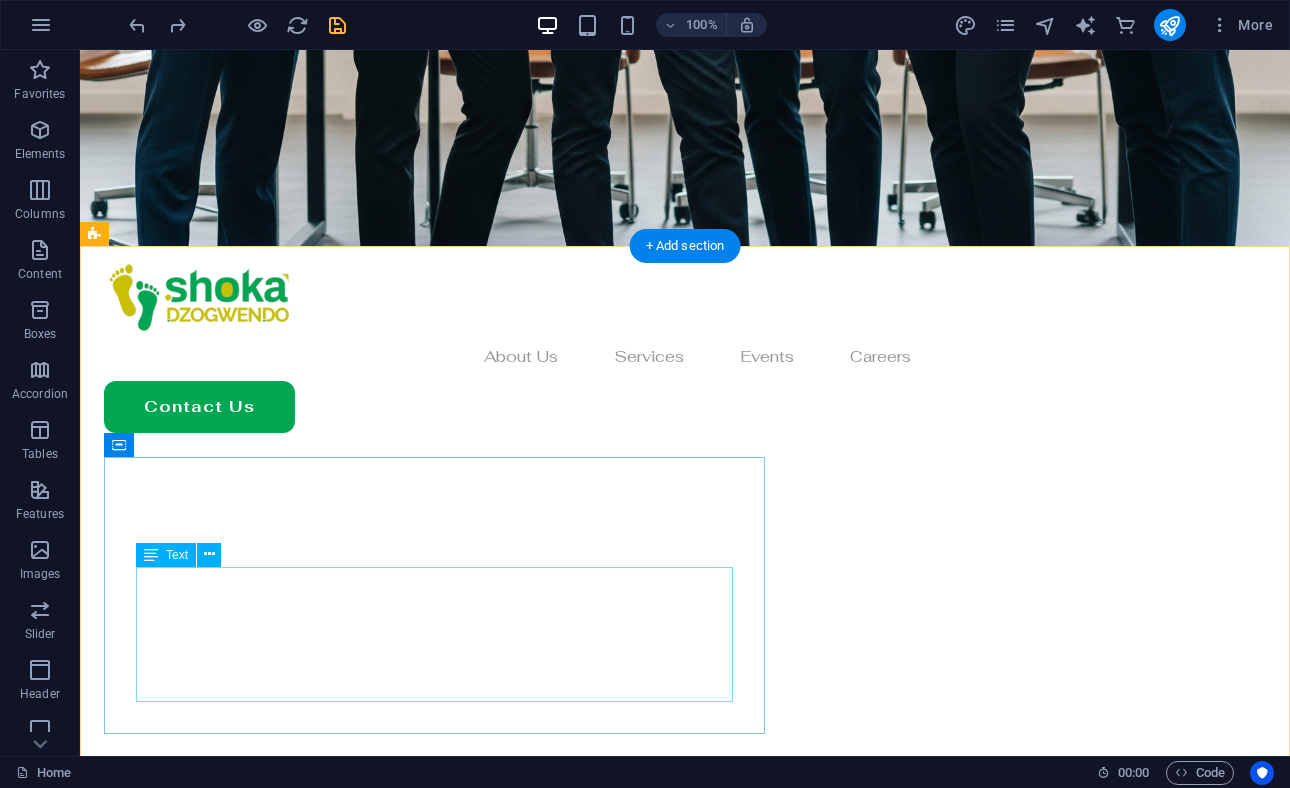 click on "[FIRST] [LAST] is a dynamic social club founded in 2016 by a group of visionary Zimbabwean expatriates in [COUNTRY]. From our humble beginnings in [CITY], we have grown into a global network with over 100 active members and branches in [COUNTRY] and the [COUNTRY]." at bounding box center (725, 1075) 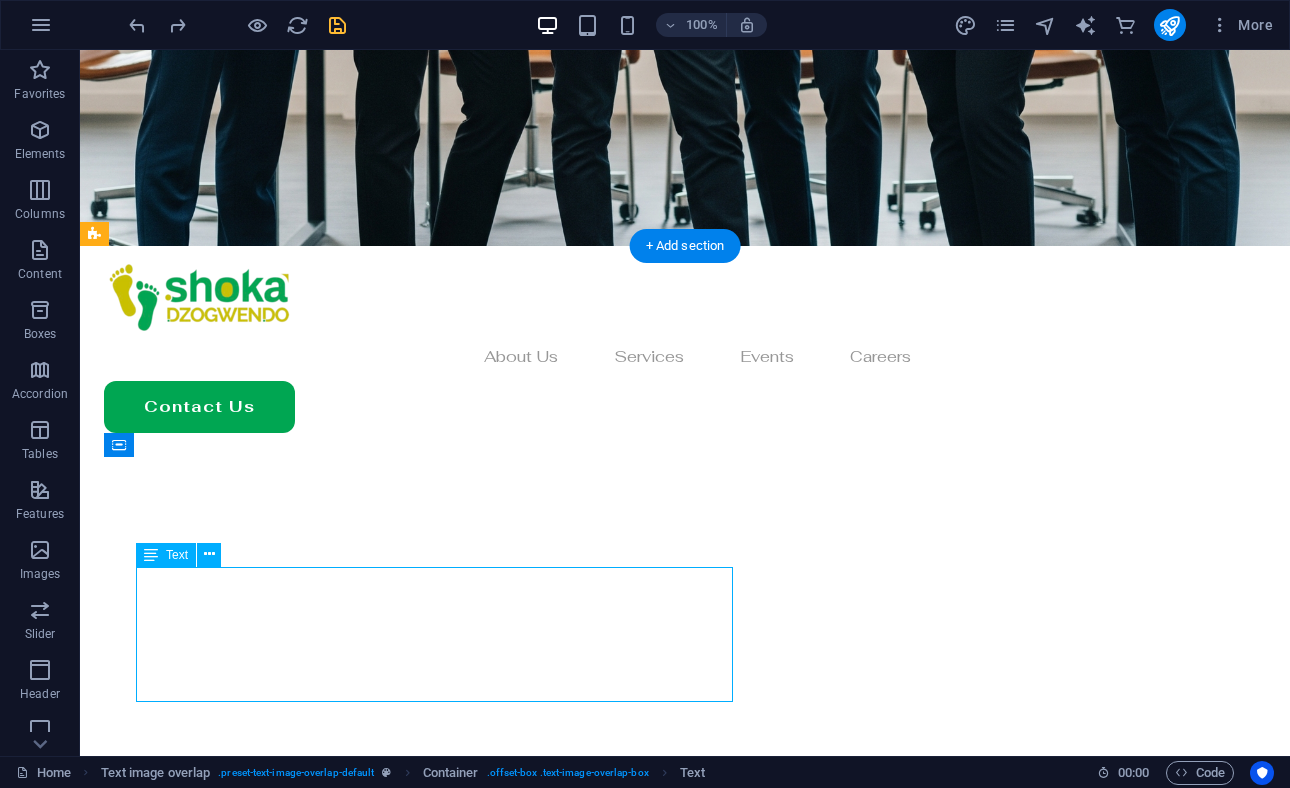 click on "[FIRST] [LAST] is a dynamic social club founded in 2016 by a group of visionary Zimbabwean expatriates in [COUNTRY]. From our humble beginnings in [CITY], we have grown into a global network with over 100 active members and branches in [COUNTRY] and the [COUNTRY]." at bounding box center [725, 1075] 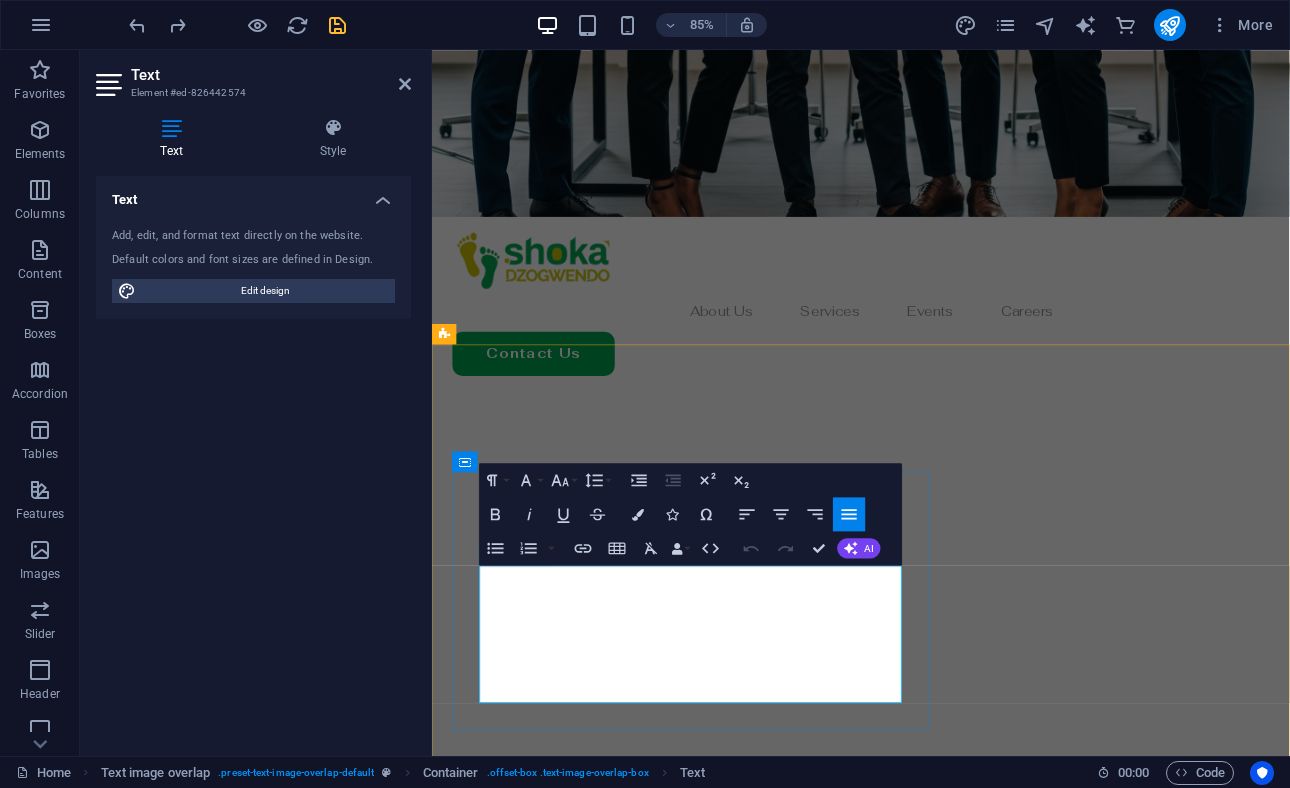drag, startPoint x: 662, startPoint y: 728, endPoint x: 964, endPoint y: 729, distance: 302.00165 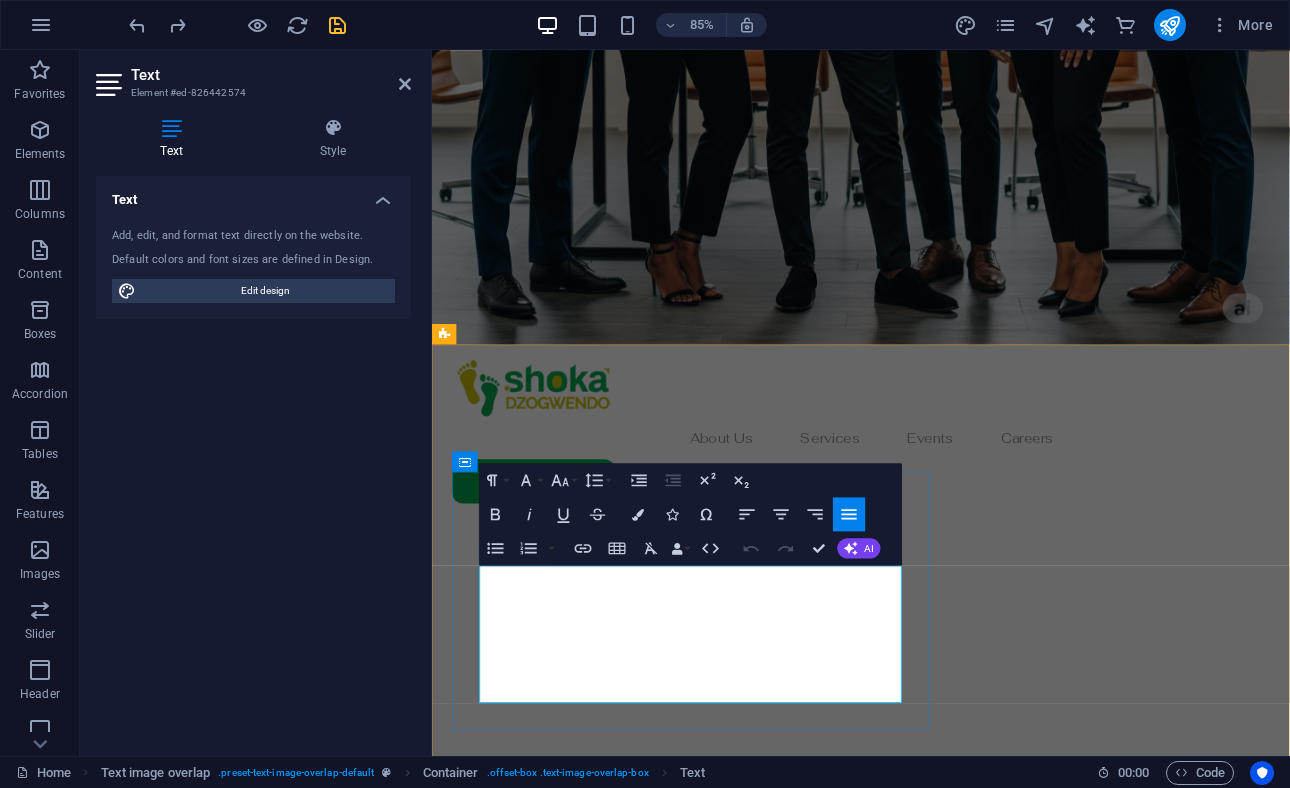 copy on "From our humble beginnings" 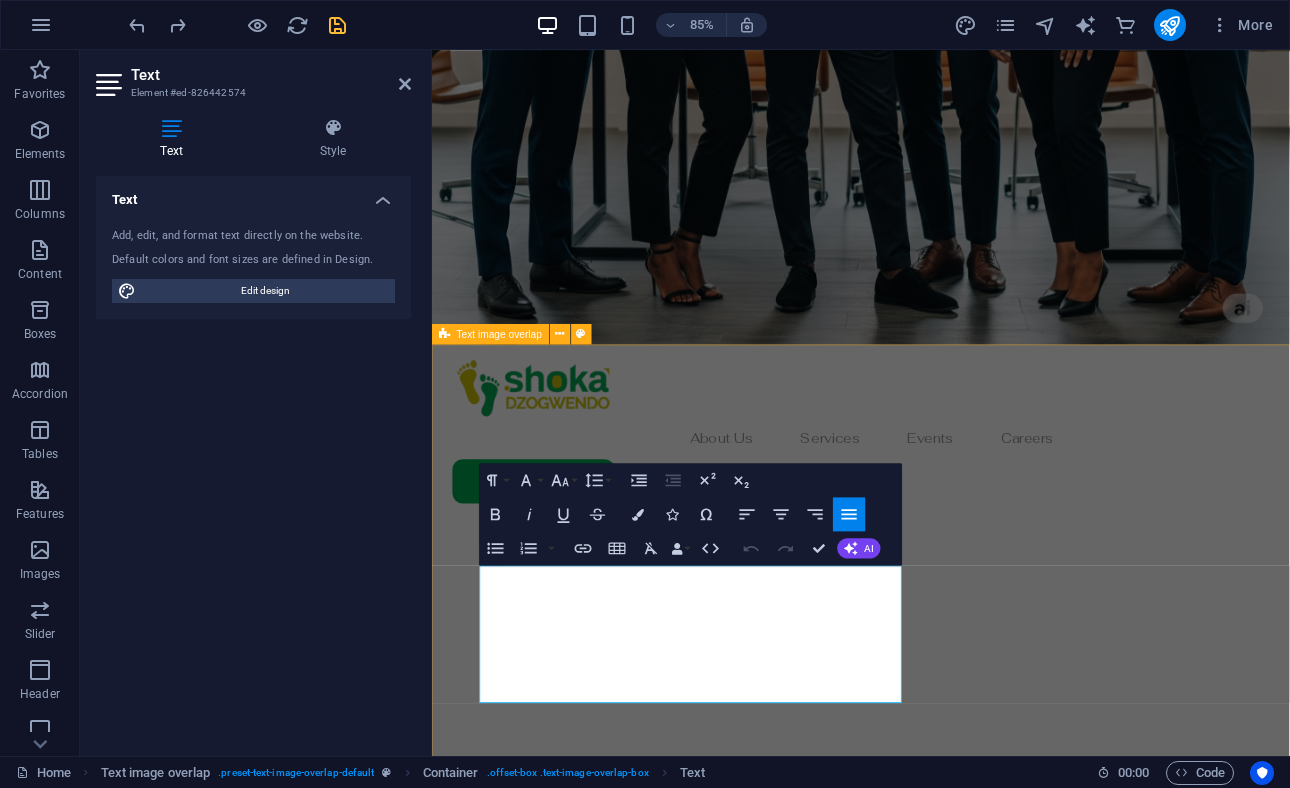 click on "Empowerment Shoka Dzogwendo is a dynamic social club founded in 2016 by a group of visionary Zimbabwean expatriates in South Africa. From our humble beginnings in Johannesburg, we have grown into a global network with over 100 active members and branches in New Zealand and the United Kingdom." at bounding box center (936, 1517) 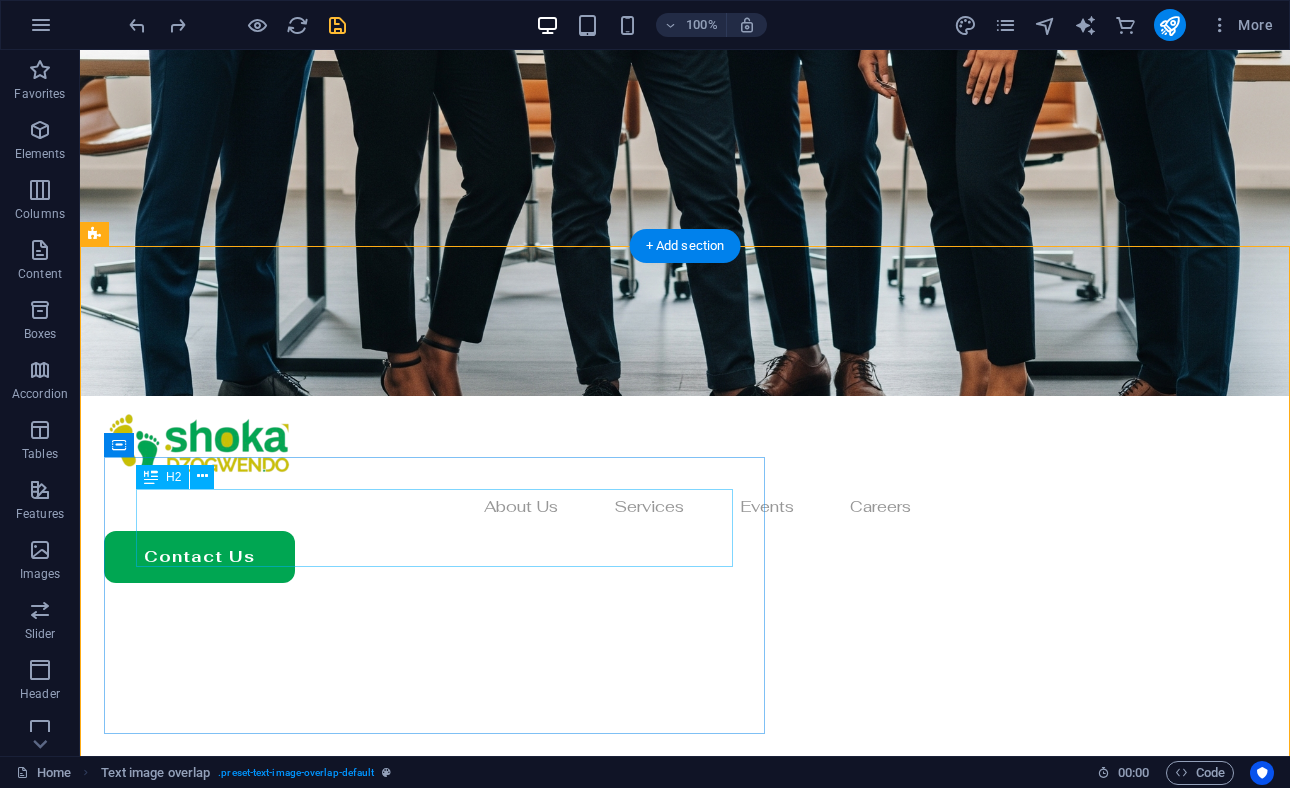 click on "Empowerment" at bounding box center (725, 1146) 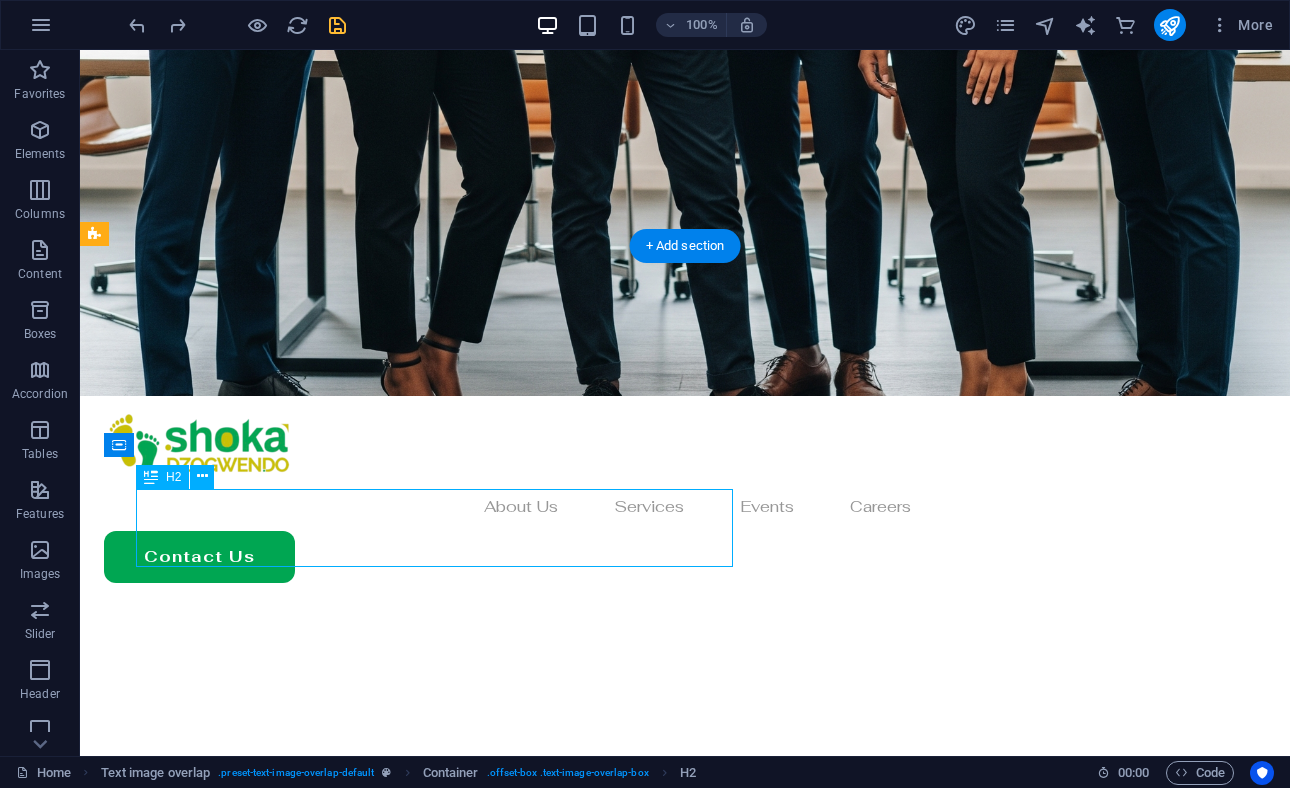 click on "Empowerment" at bounding box center (725, 1146) 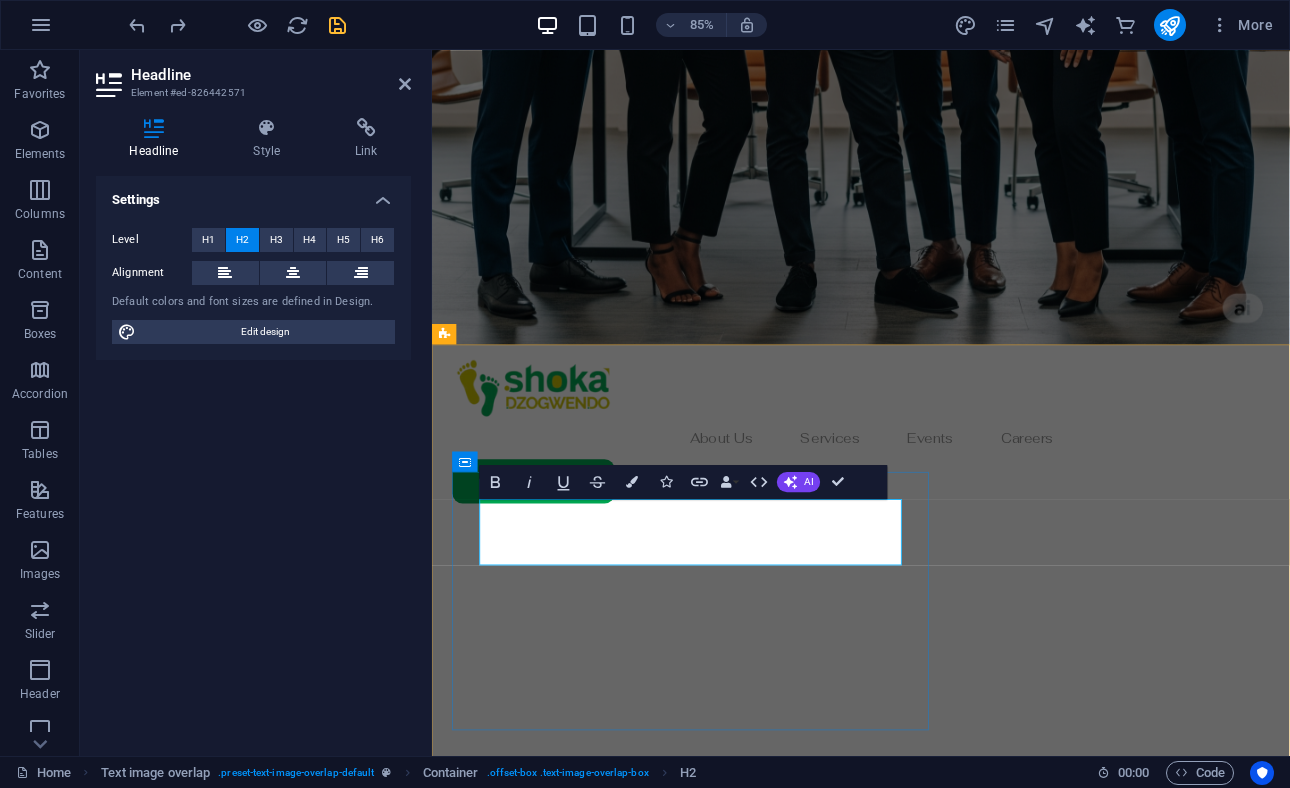 scroll, scrollTop: 580, scrollLeft: 0, axis: vertical 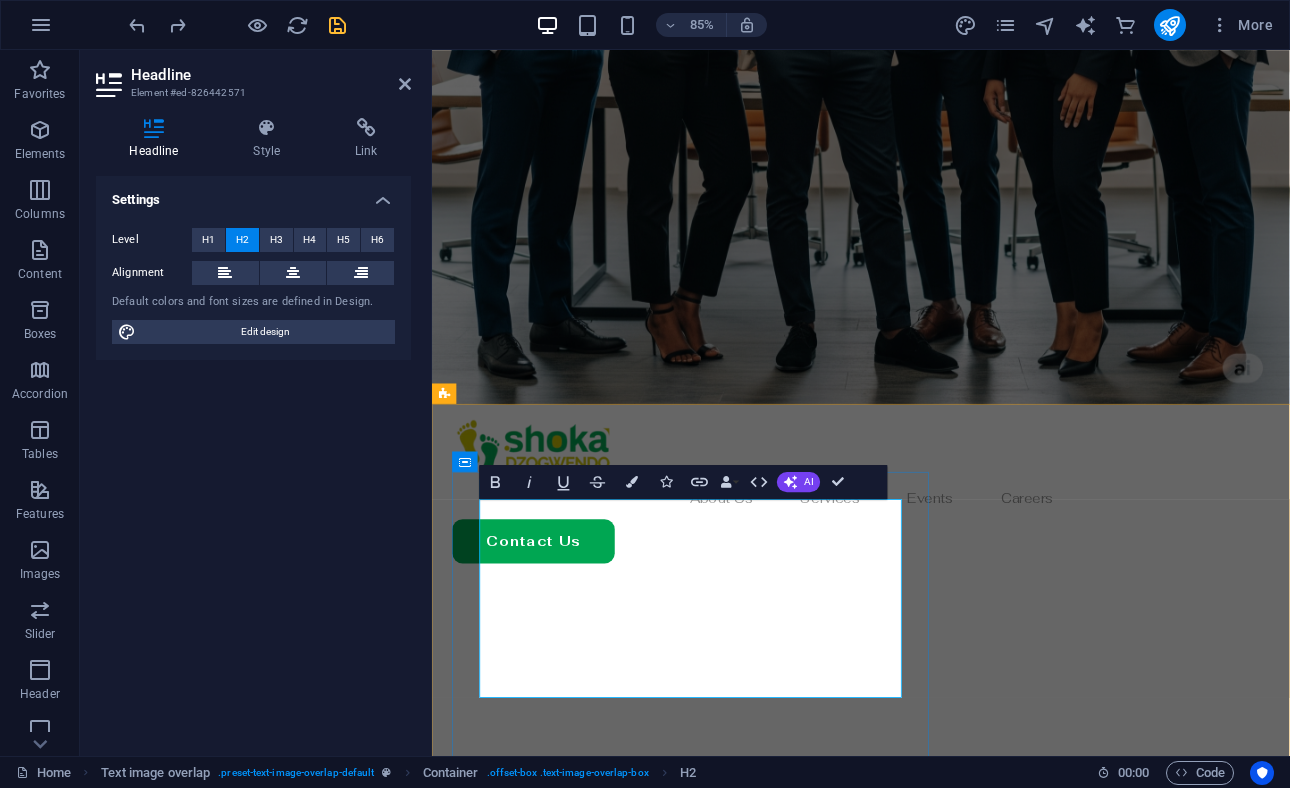 click on "From our humble beginnings" at bounding box center [976, 1217] 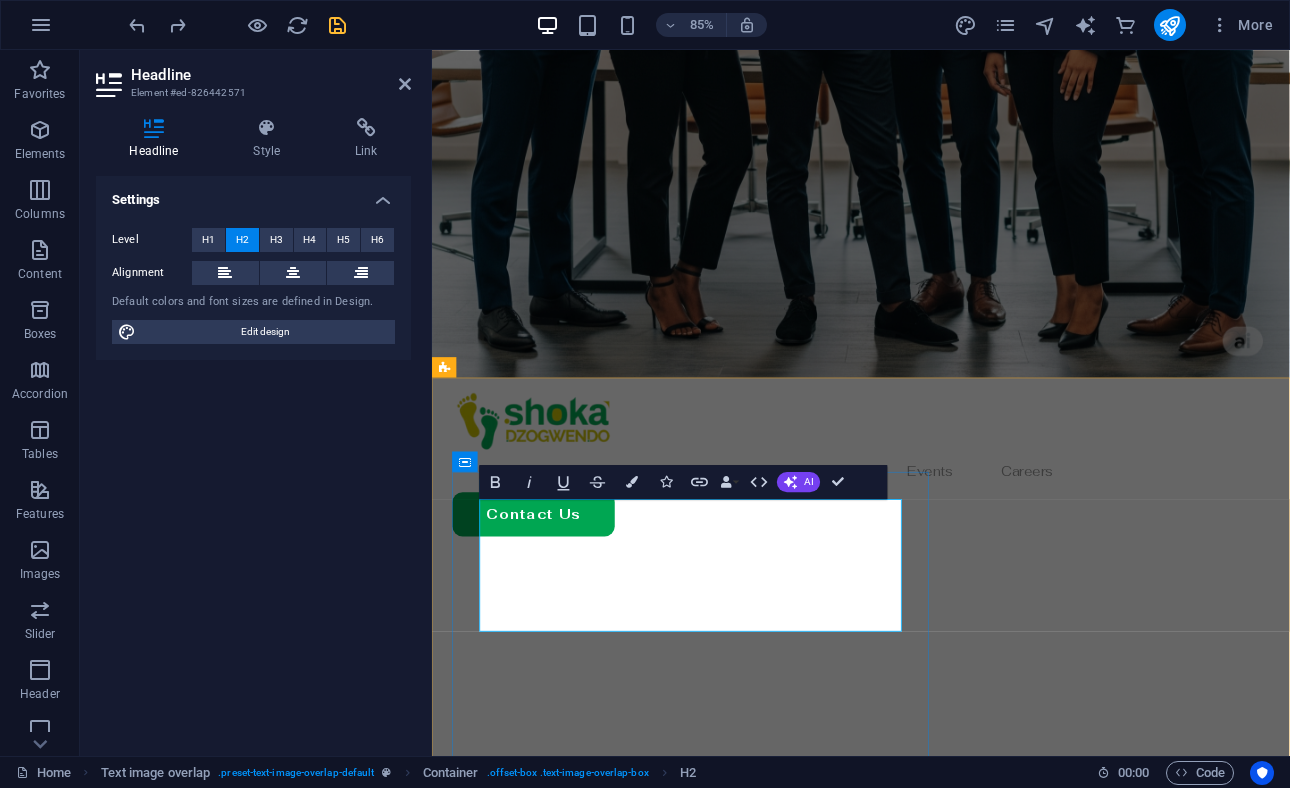 click on "our humble beginnings" at bounding box center [976, 1185] 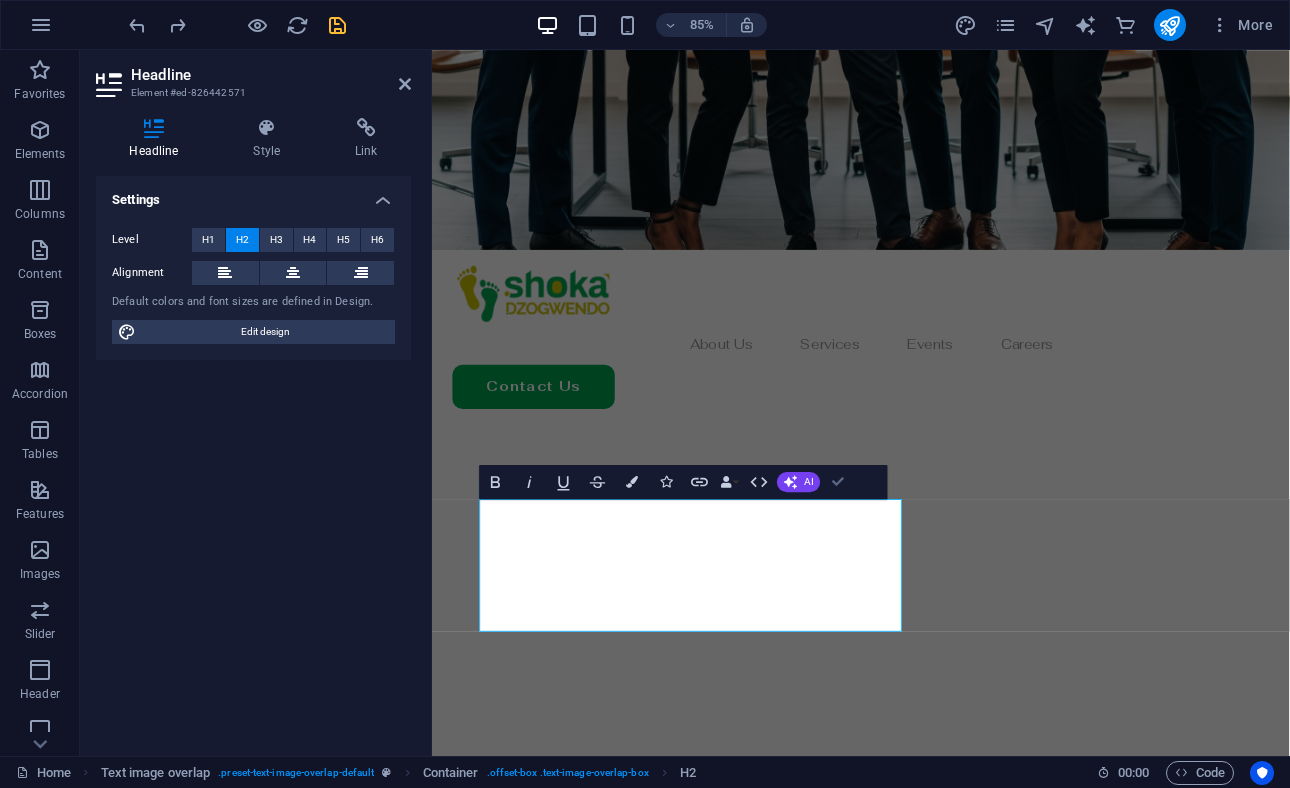 scroll, scrollTop: 562, scrollLeft: 0, axis: vertical 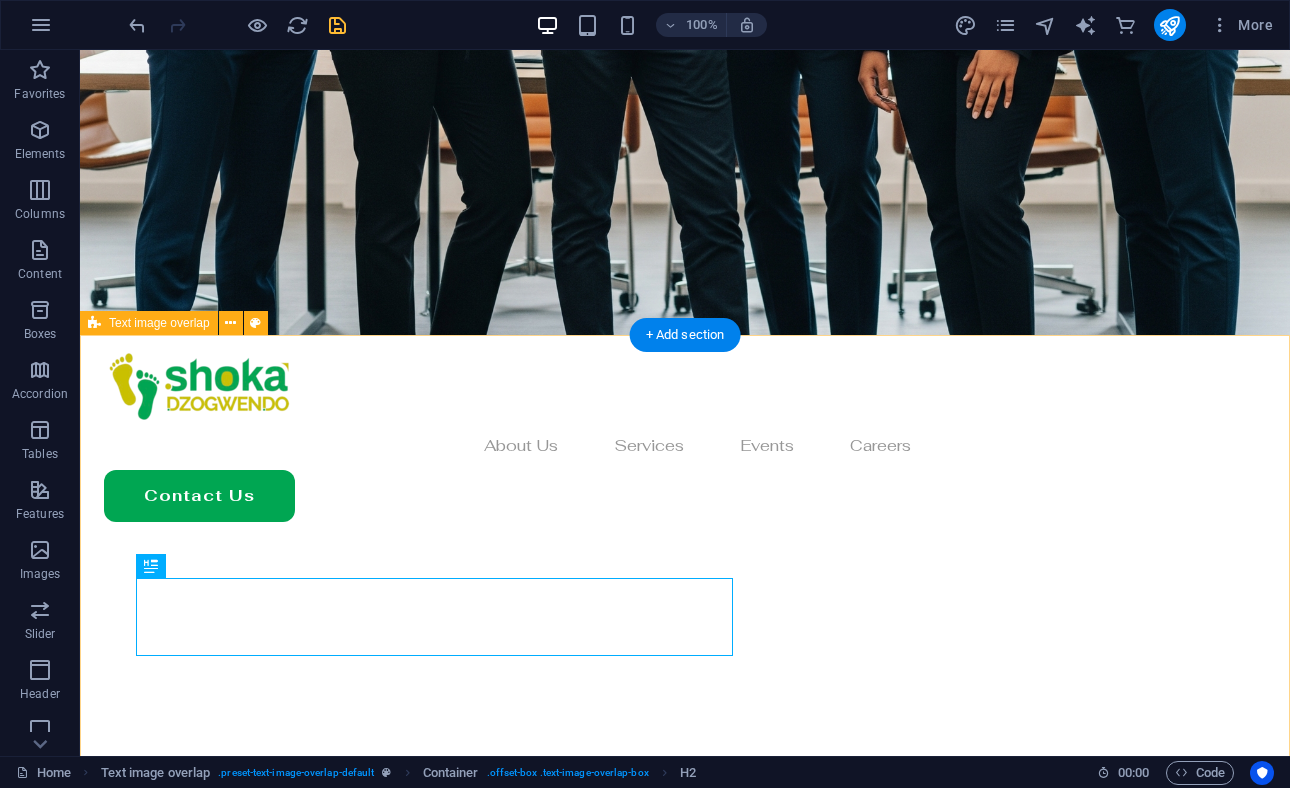 click on "Humble Beginnings Shoka Dzogwendo is a dynamic social club founded in 2016 by a group of visionary Zimbabwean expatriates in South Africa. From our humble beginnings in Johannesburg, we have grown into a global network with over 100 active members and branches in New Zealand and the United Kingdom." at bounding box center [685, 1456] 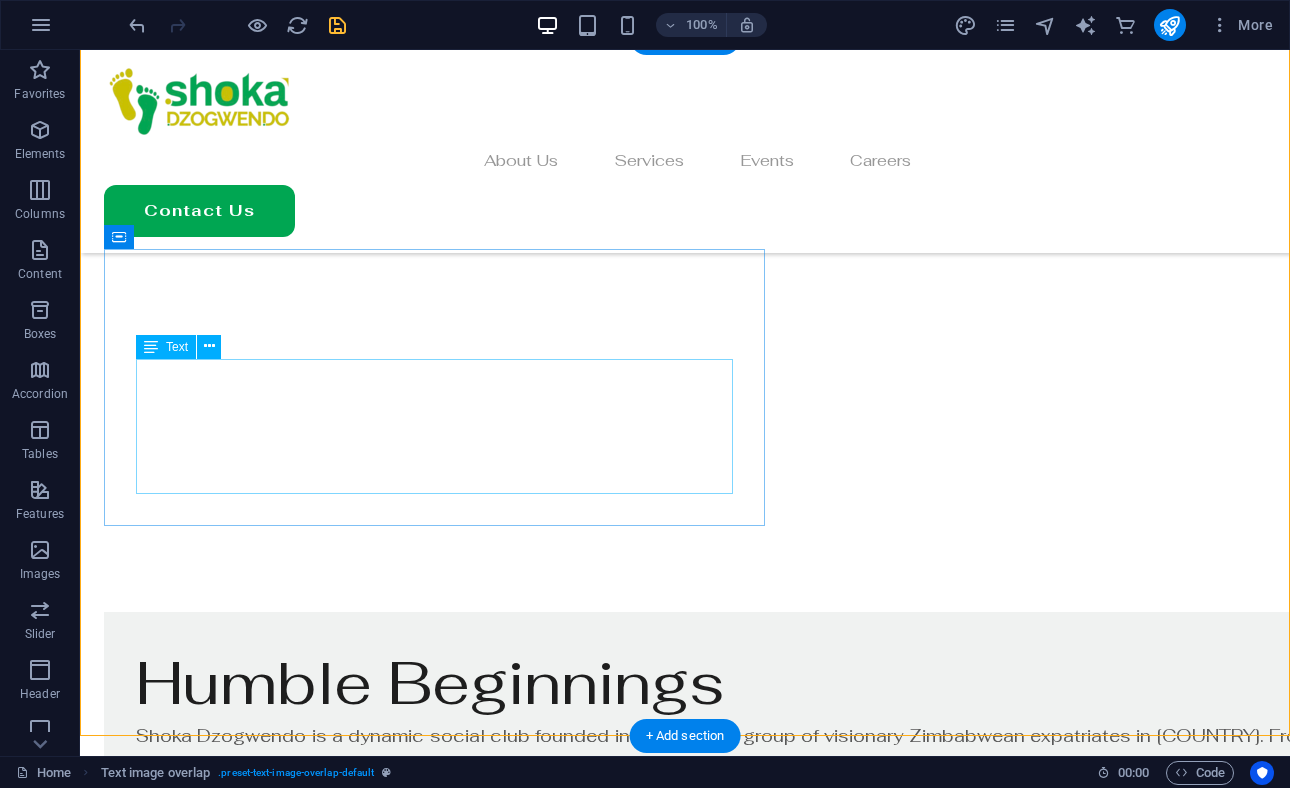 scroll, scrollTop: 867, scrollLeft: 0, axis: vertical 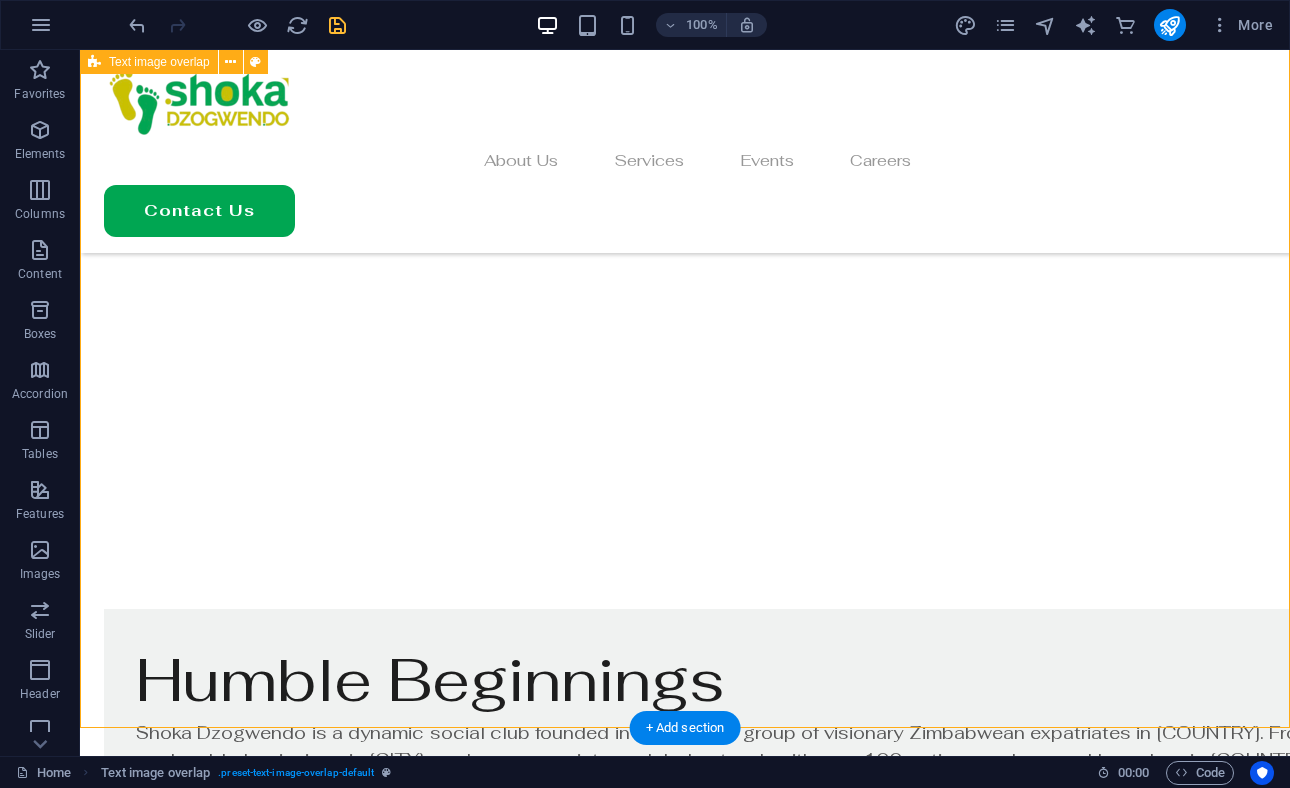 click on "Humble Beginnings Shoka Dzogwendo is a dynamic social club founded in 2016 by a group of visionary Zimbabwean expatriates in South Africa. From our humble beginnings in Johannesburg, we have grown into a global network with over 100 active members and branches in New Zealand and the United Kingdom." at bounding box center [685, 1051] 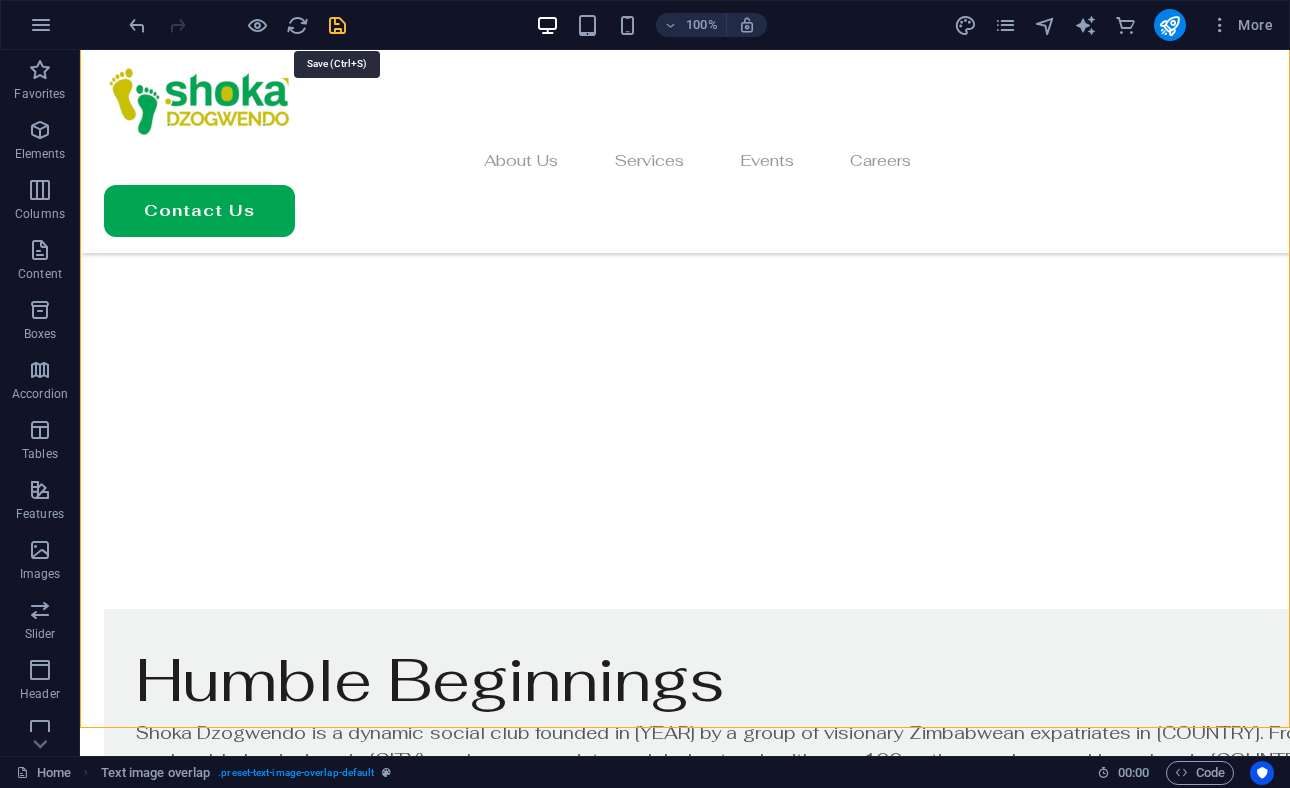 click at bounding box center [337, 25] 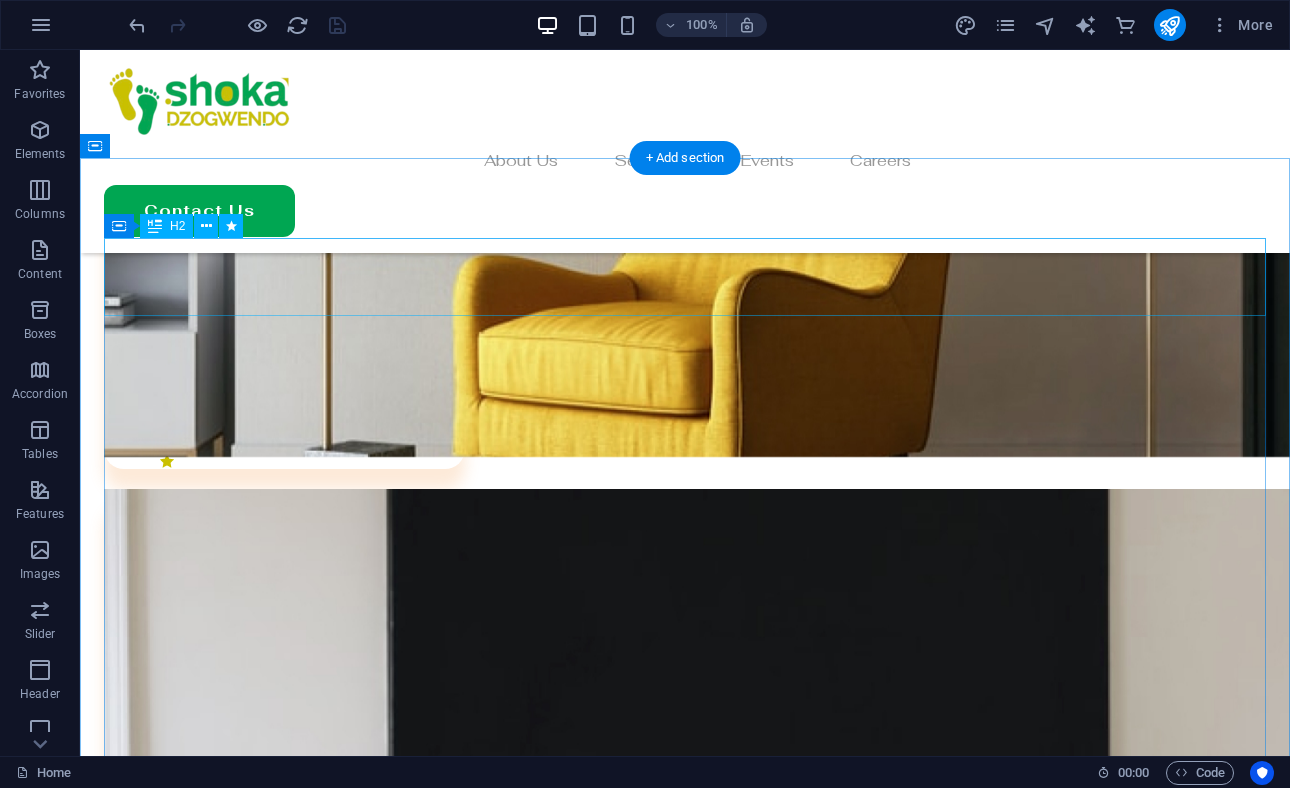 scroll, scrollTop: 5008, scrollLeft: 0, axis: vertical 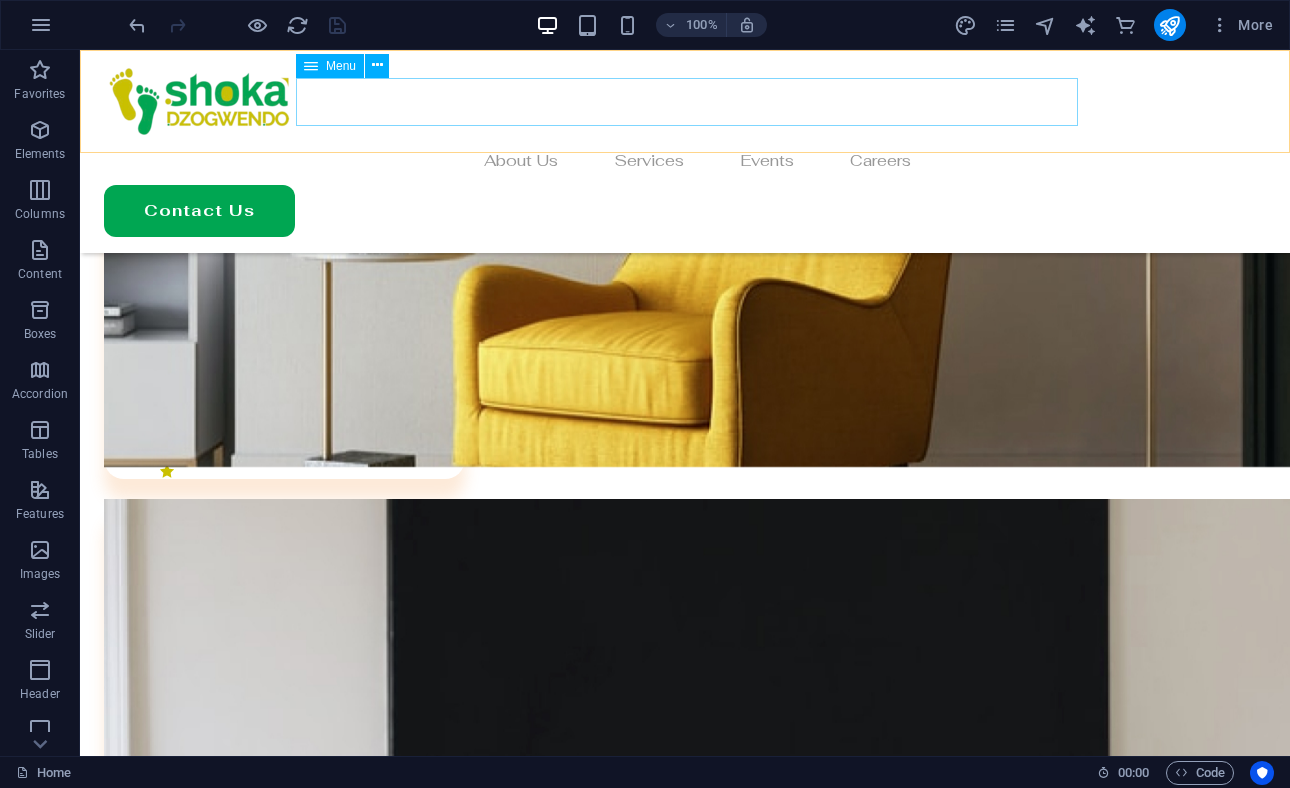 click on "About Us Services Events Careers" at bounding box center [685, 161] 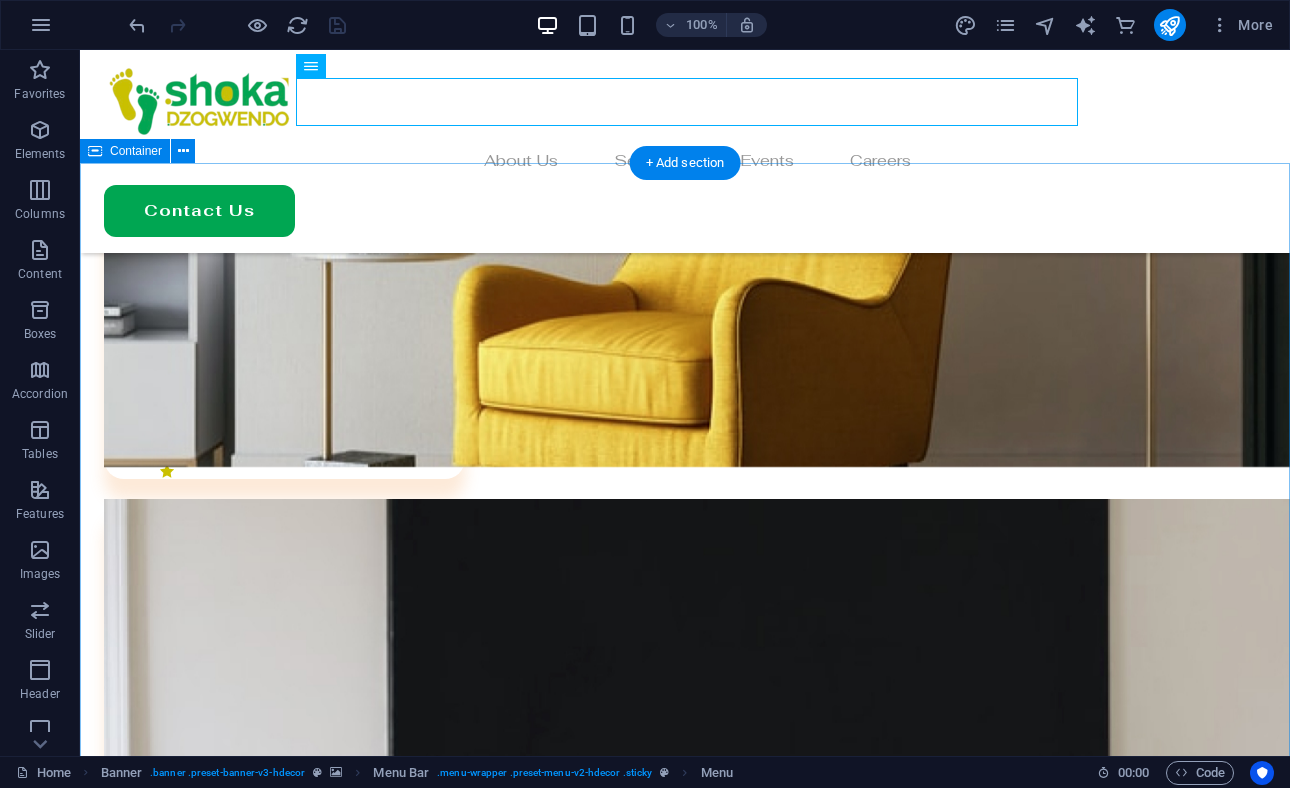 click on "Our Events Durban, South Africa 29 March 2025, 09:00 SAST 12-14 Walnut Rd, Durban Central, Durban, 4001, South Africa Get Directions      Joburg, South Africa 26 July 2025, 09:00 SAST 26 Melville Rd, Illovo, Johannesburg, 2196, South Africa Get Directions" at bounding box center [685, 5418] 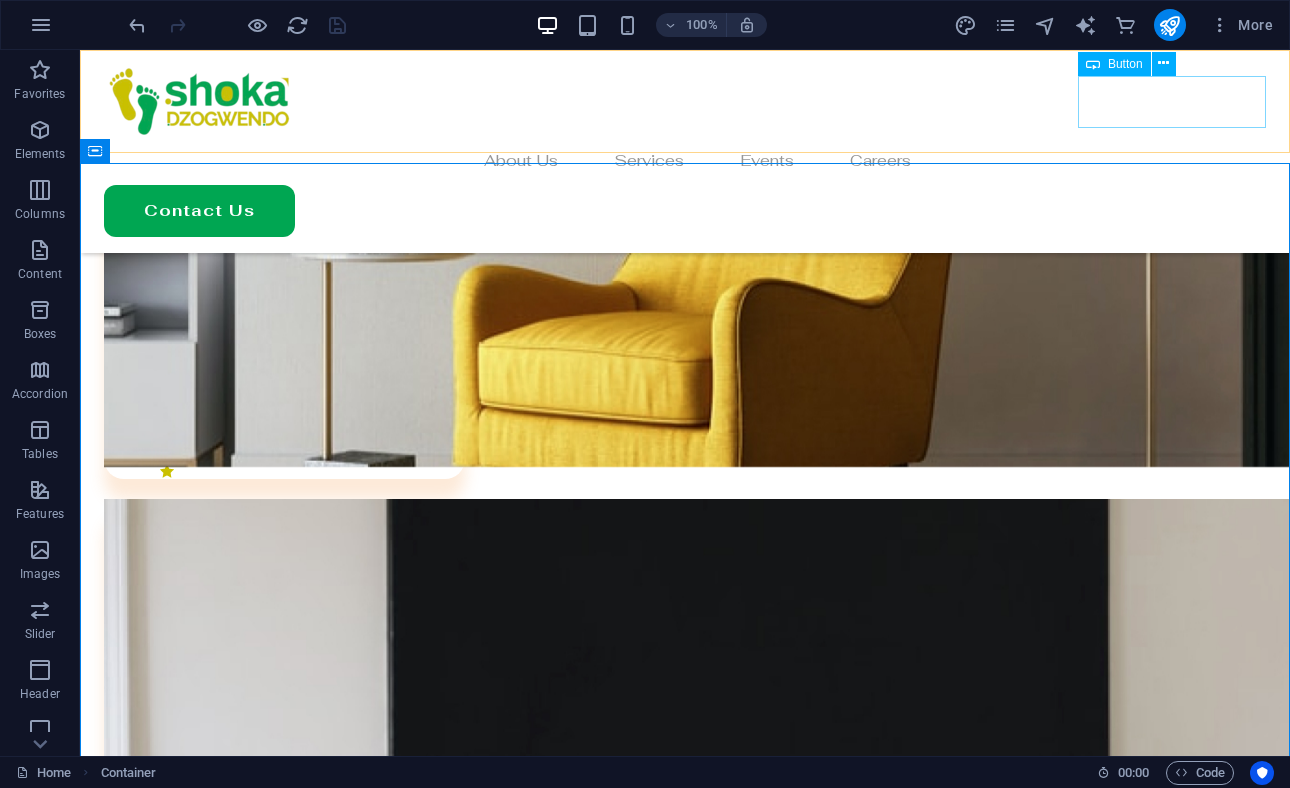 click on "Contact Us" at bounding box center (685, 211) 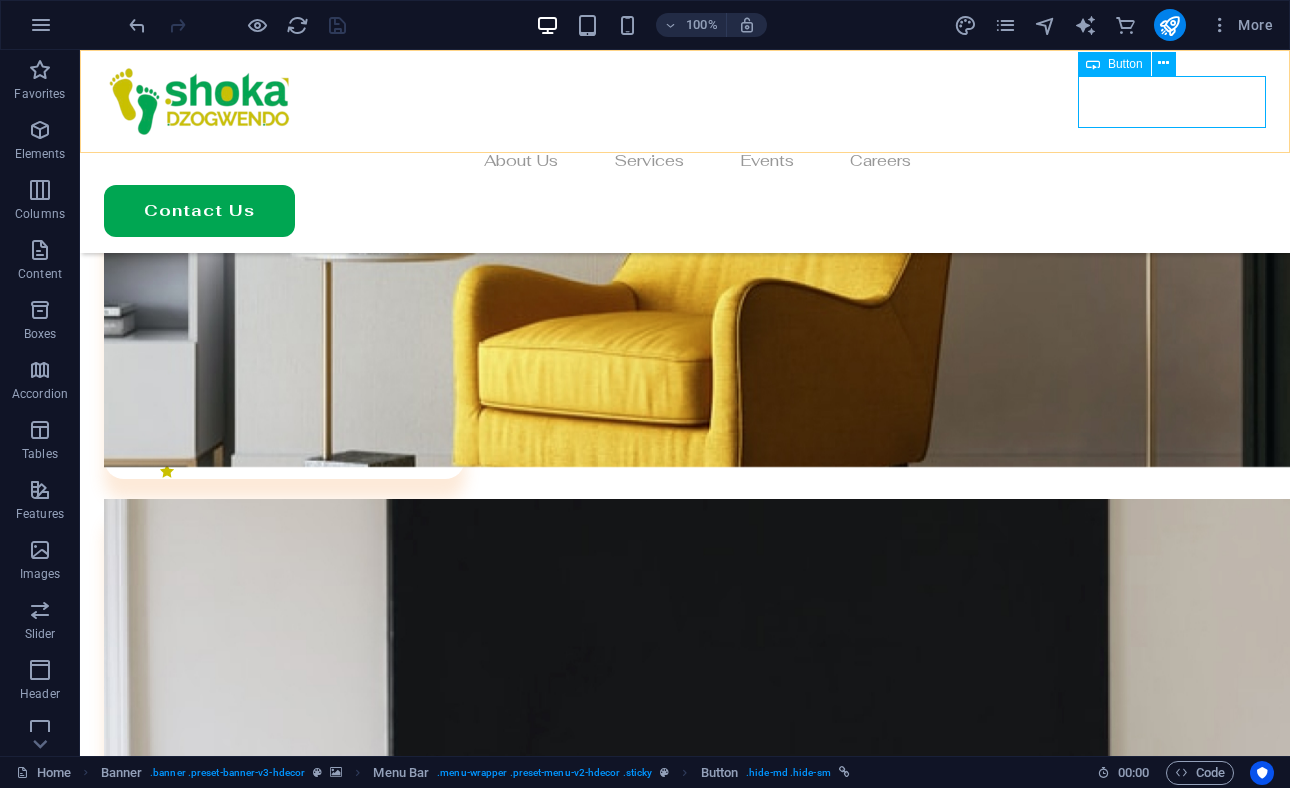 click on "Contact Us" at bounding box center (685, 211) 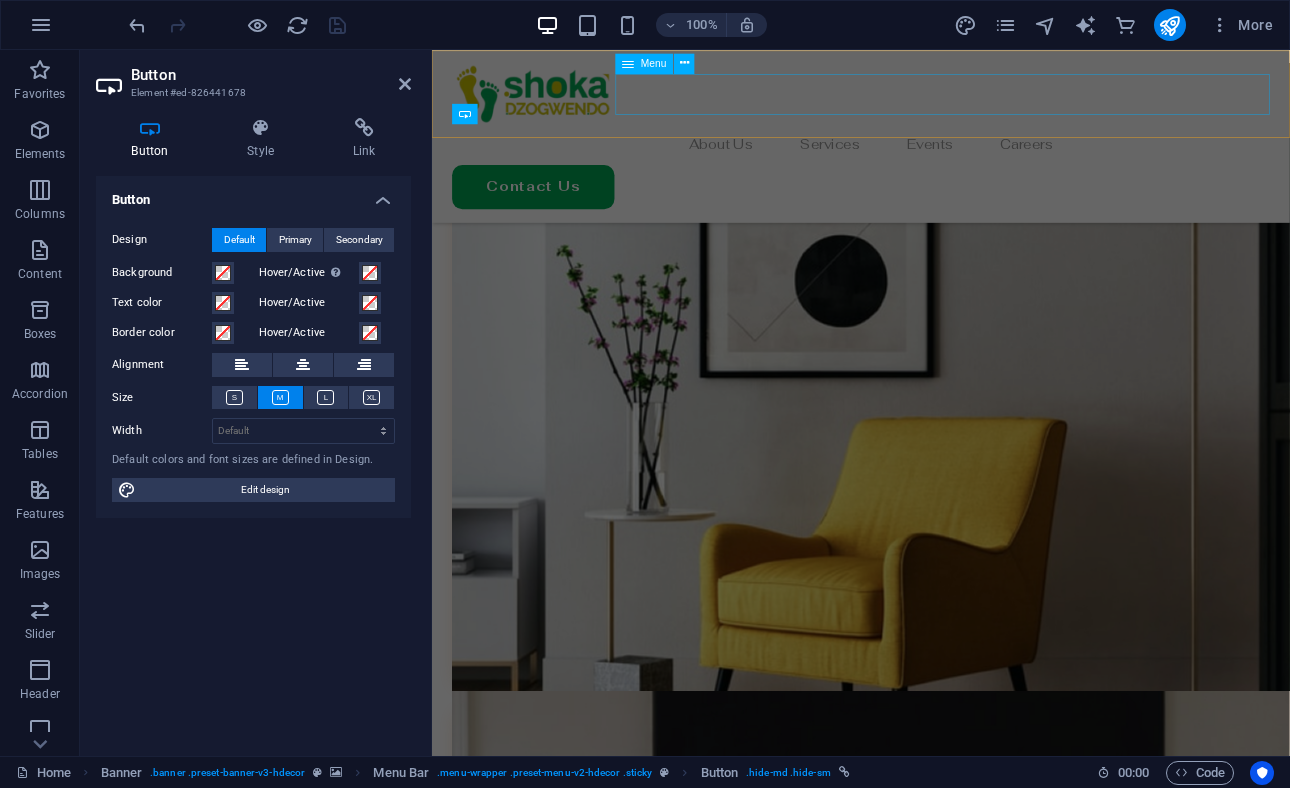 scroll, scrollTop: 5304, scrollLeft: 0, axis: vertical 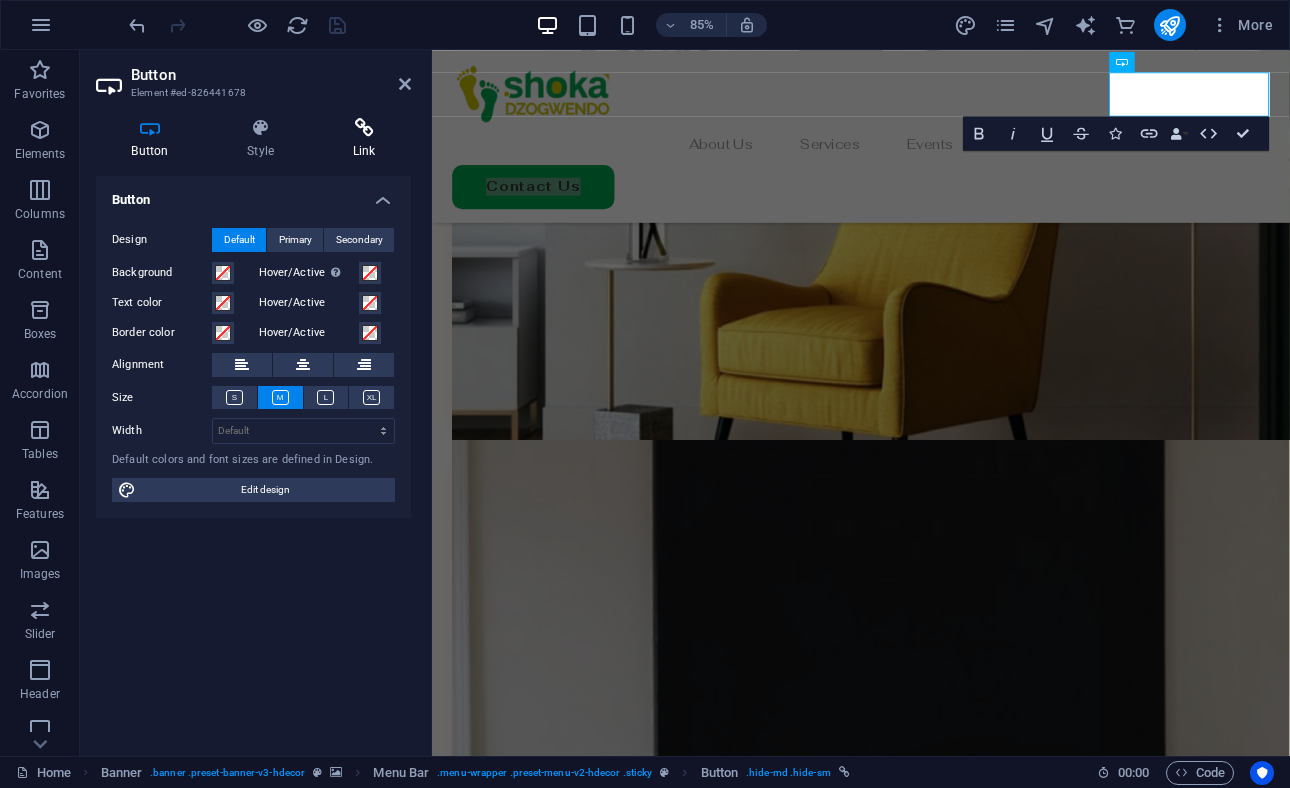 click on "Link" at bounding box center [364, 139] 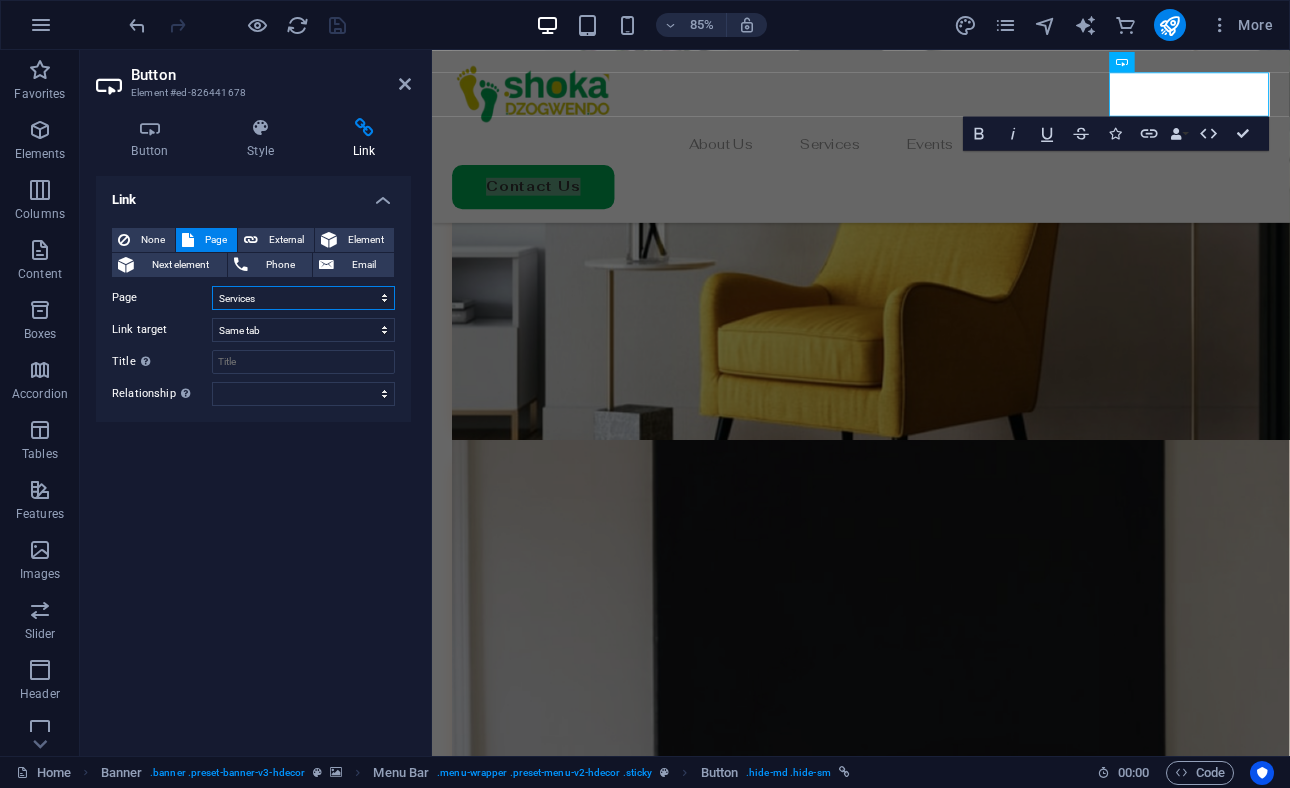 click on "Home About Us Services Careers Contact Privacy Legal Notice" at bounding box center (303, 298) 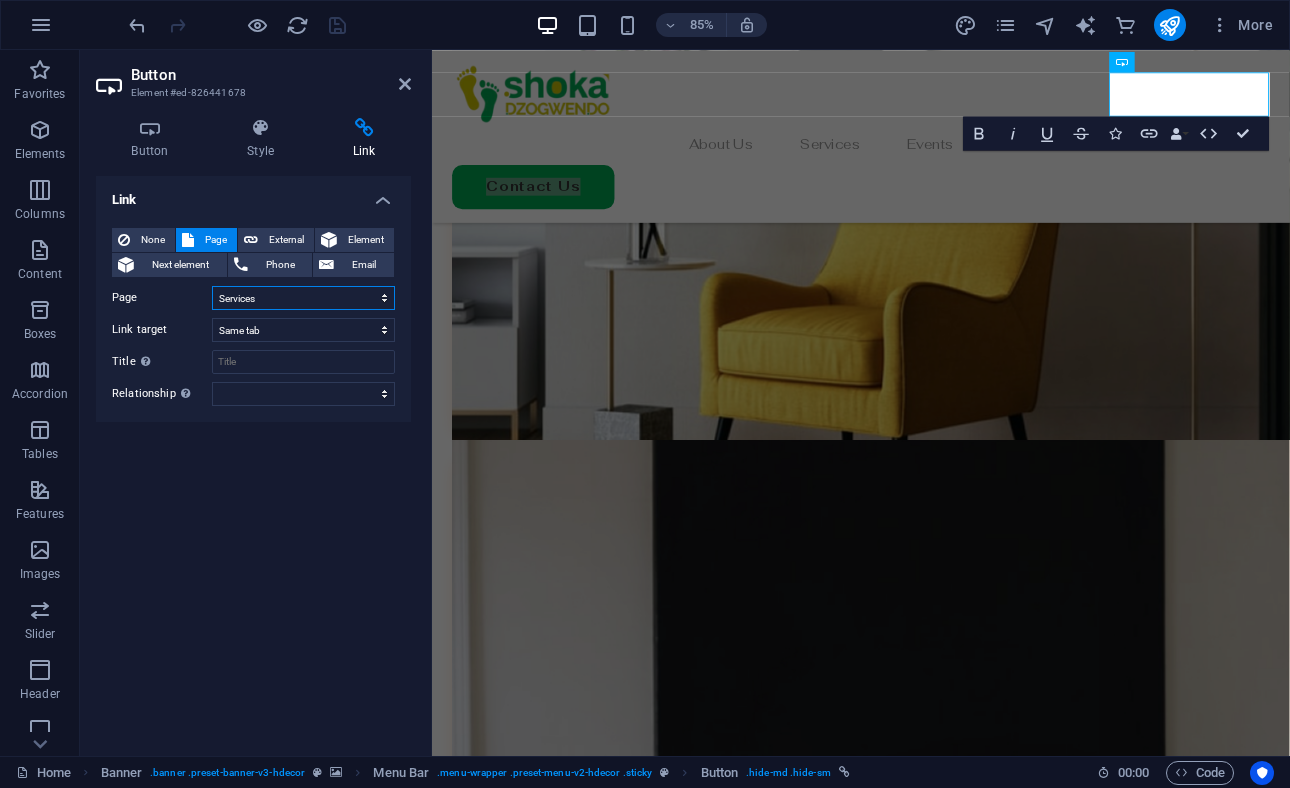 select on "4" 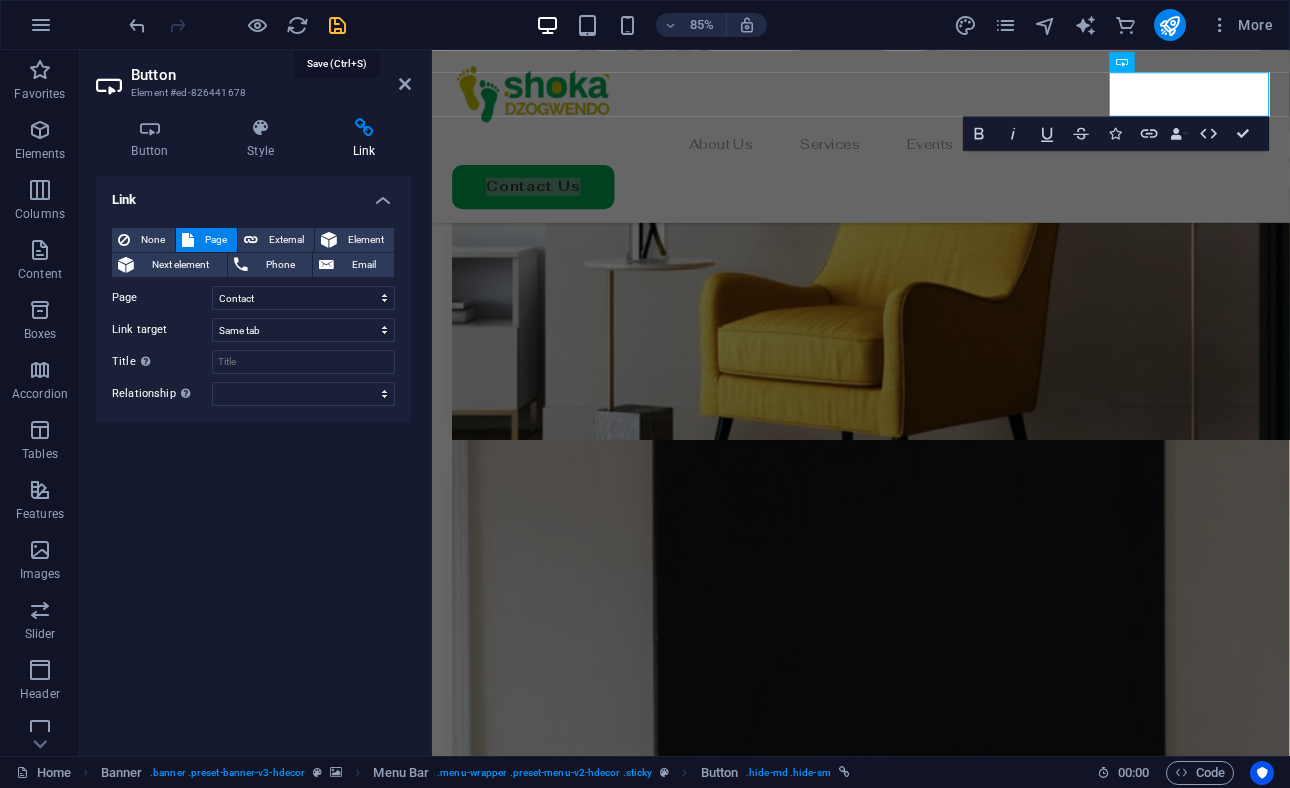 click at bounding box center (337, 25) 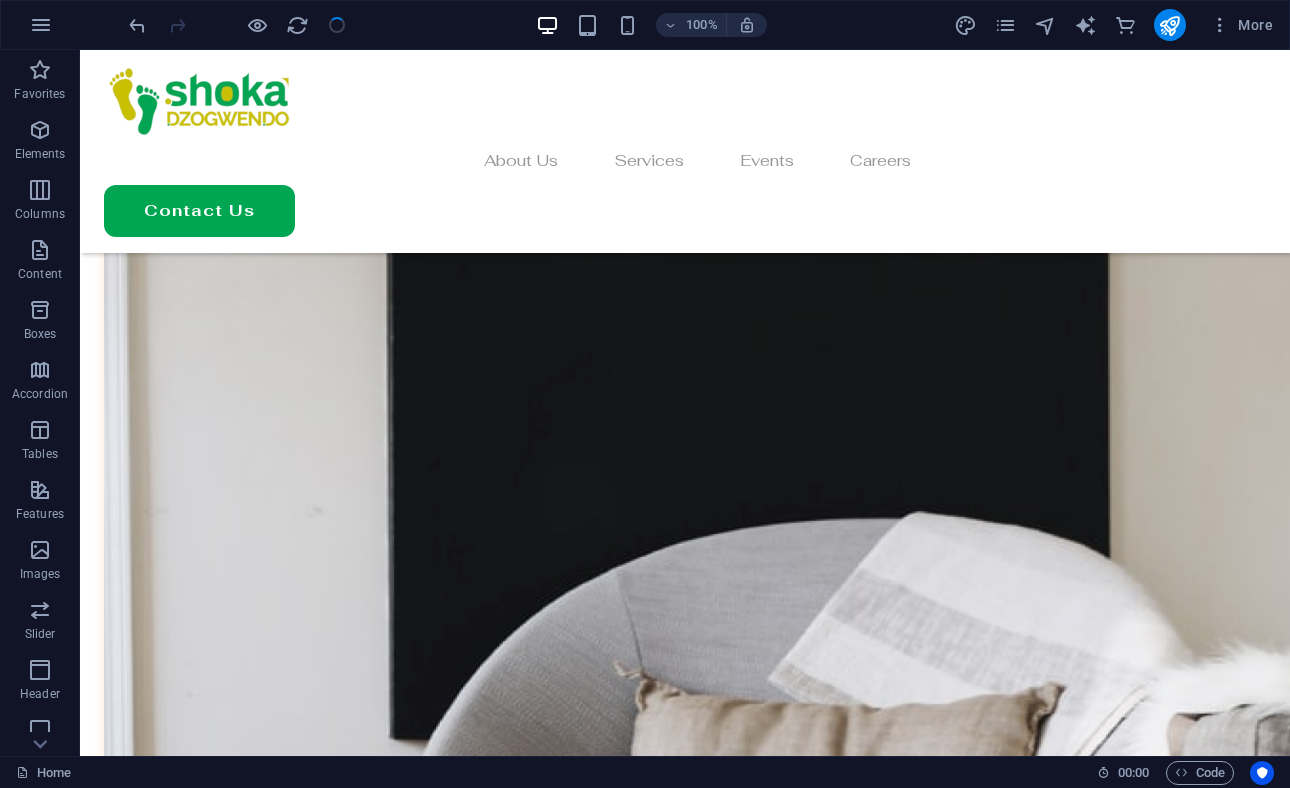 scroll, scrollTop: 5008, scrollLeft: 0, axis: vertical 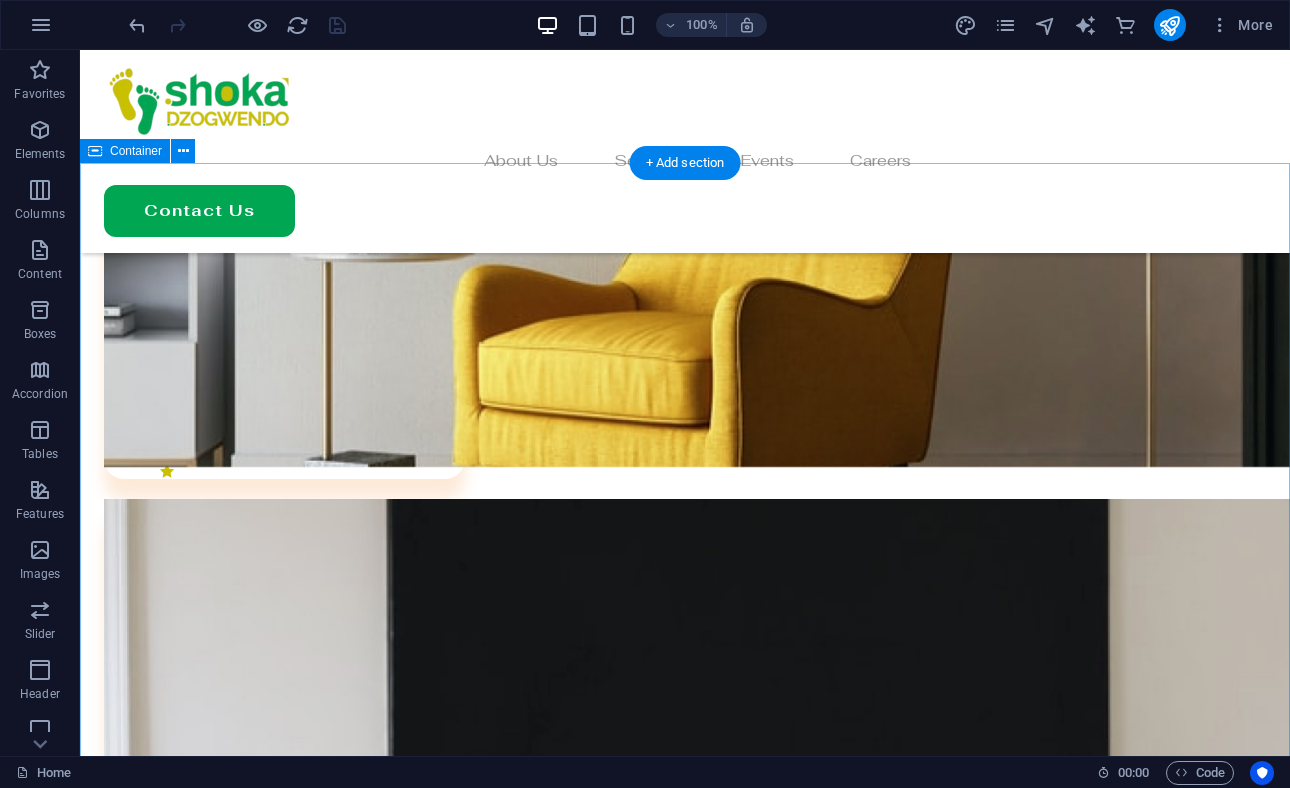 click on "Our Events Durban, South Africa 29 March 2025, 09:00 SAST 12-14 Walnut Rd, Durban Central, Durban, 4001, South Africa Get Directions      Joburg, South Africa 26 July 2025, 09:00 SAST 26 Melville Rd, Illovo, Johannesburg, 2196, South Africa Get Directions" at bounding box center [685, 5418] 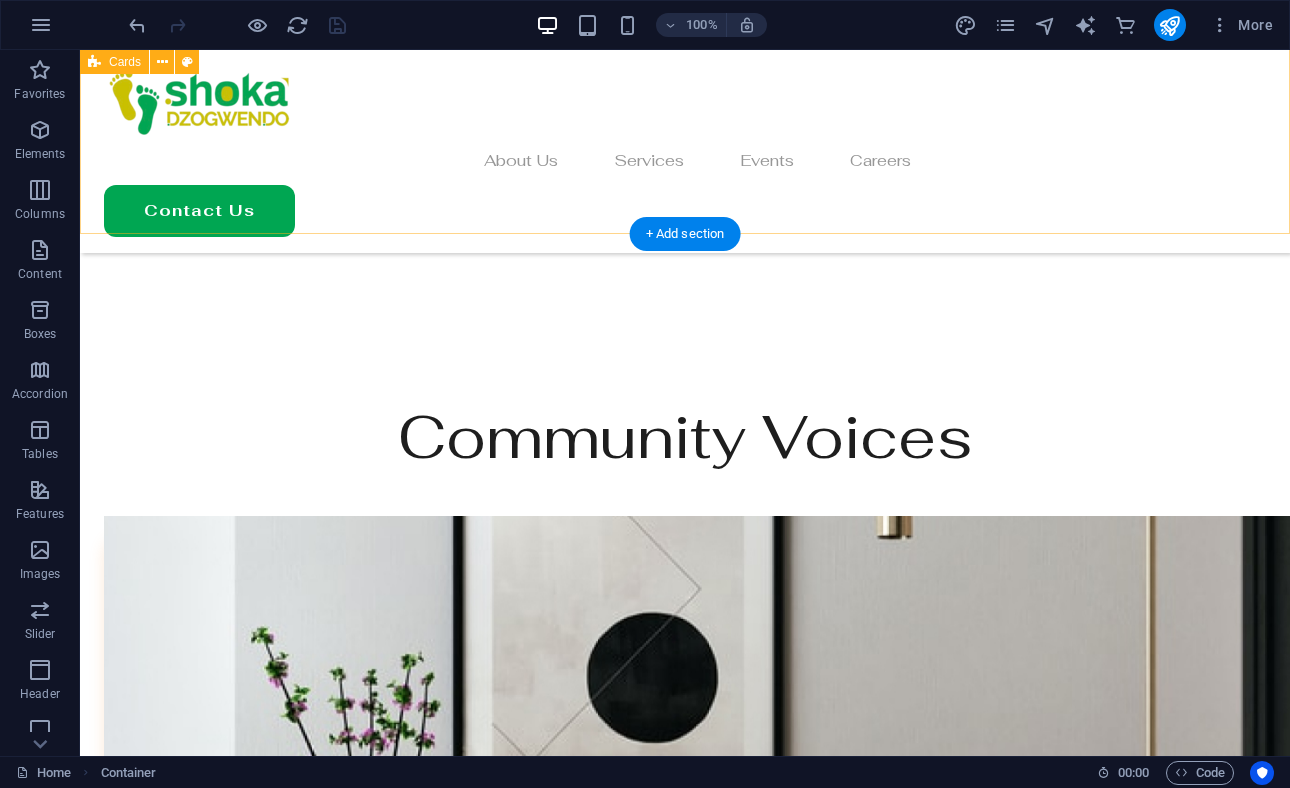 scroll, scrollTop: 4139, scrollLeft: 0, axis: vertical 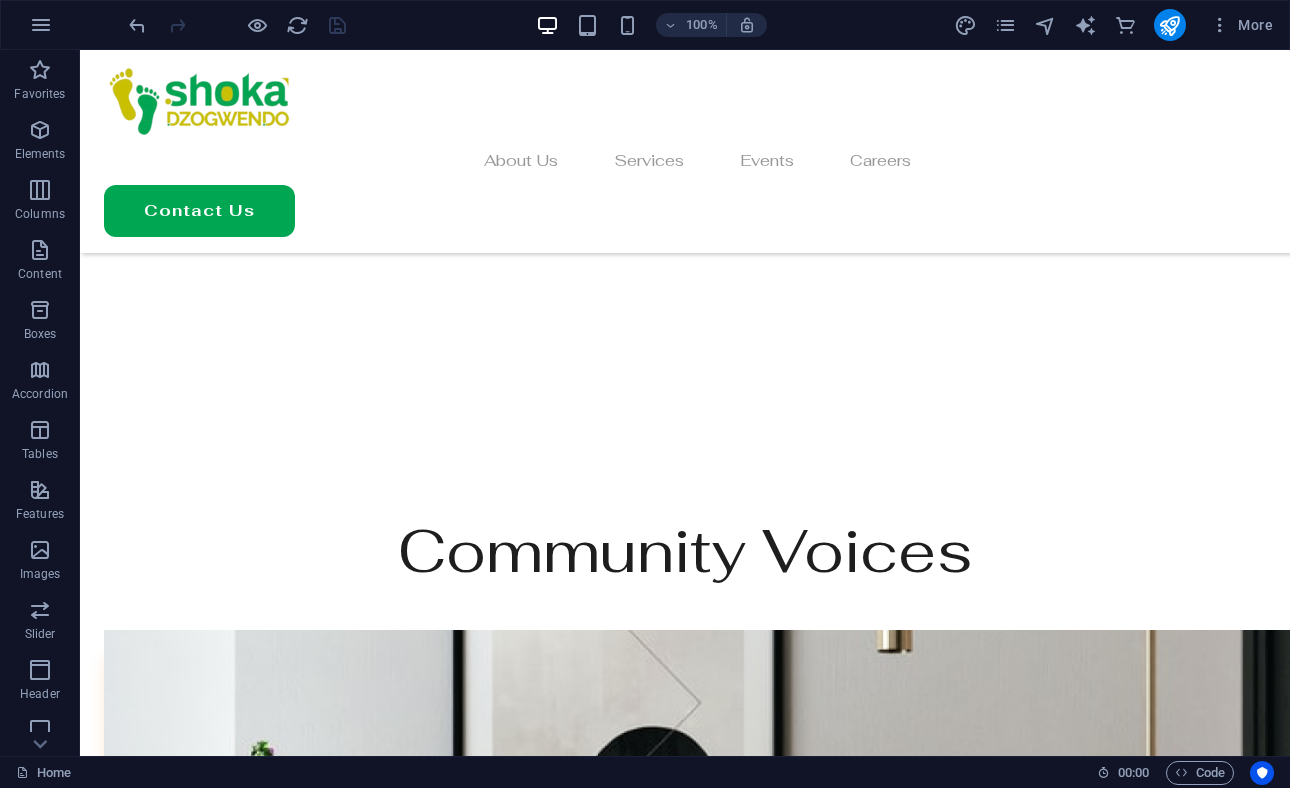 click on "More" at bounding box center (1117, 25) 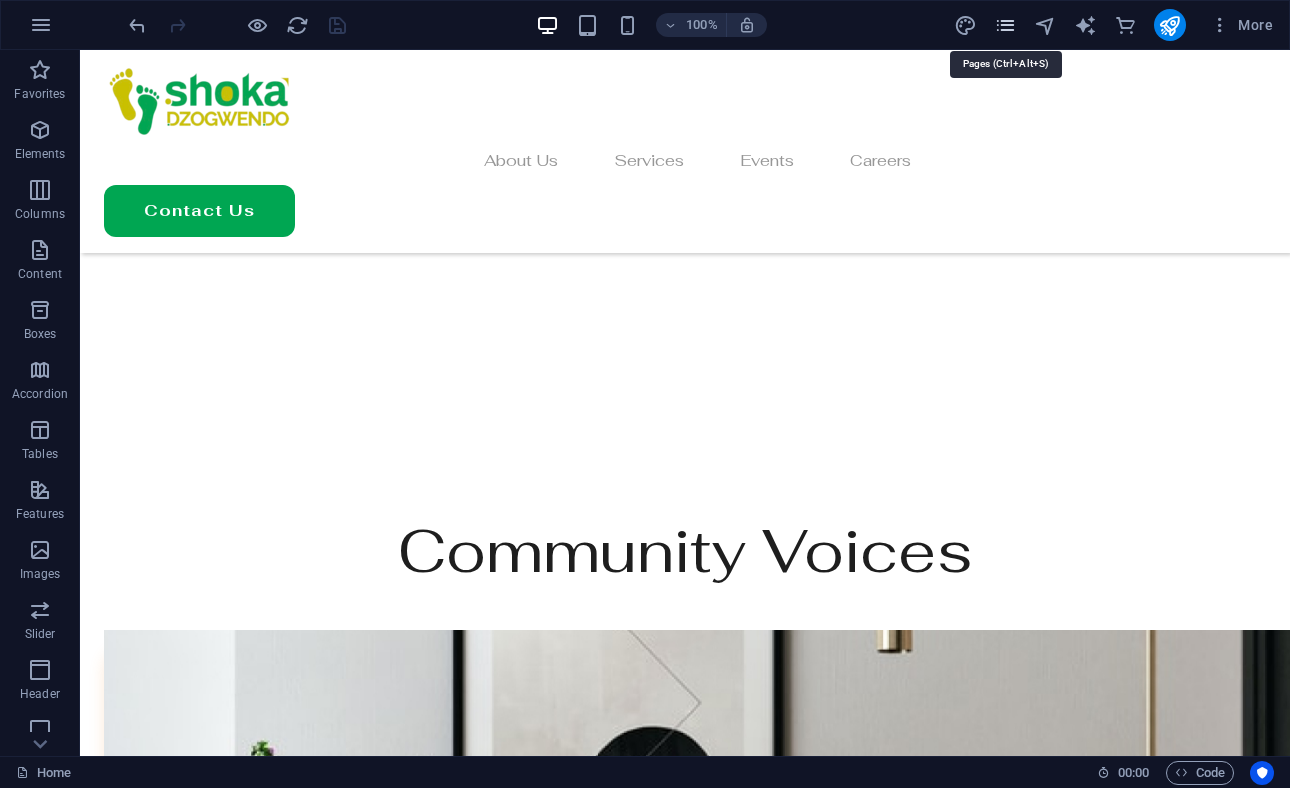click at bounding box center [1005, 25] 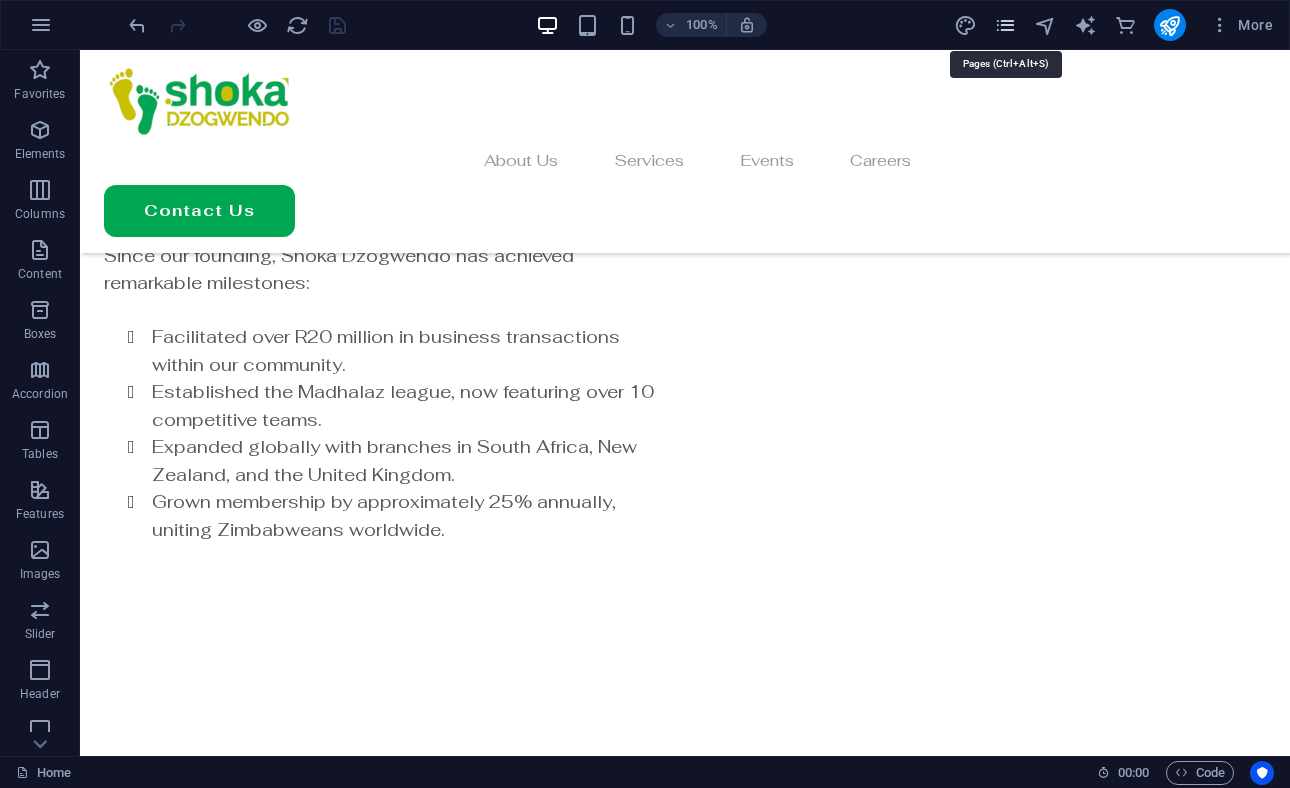 scroll, scrollTop: 4631, scrollLeft: 0, axis: vertical 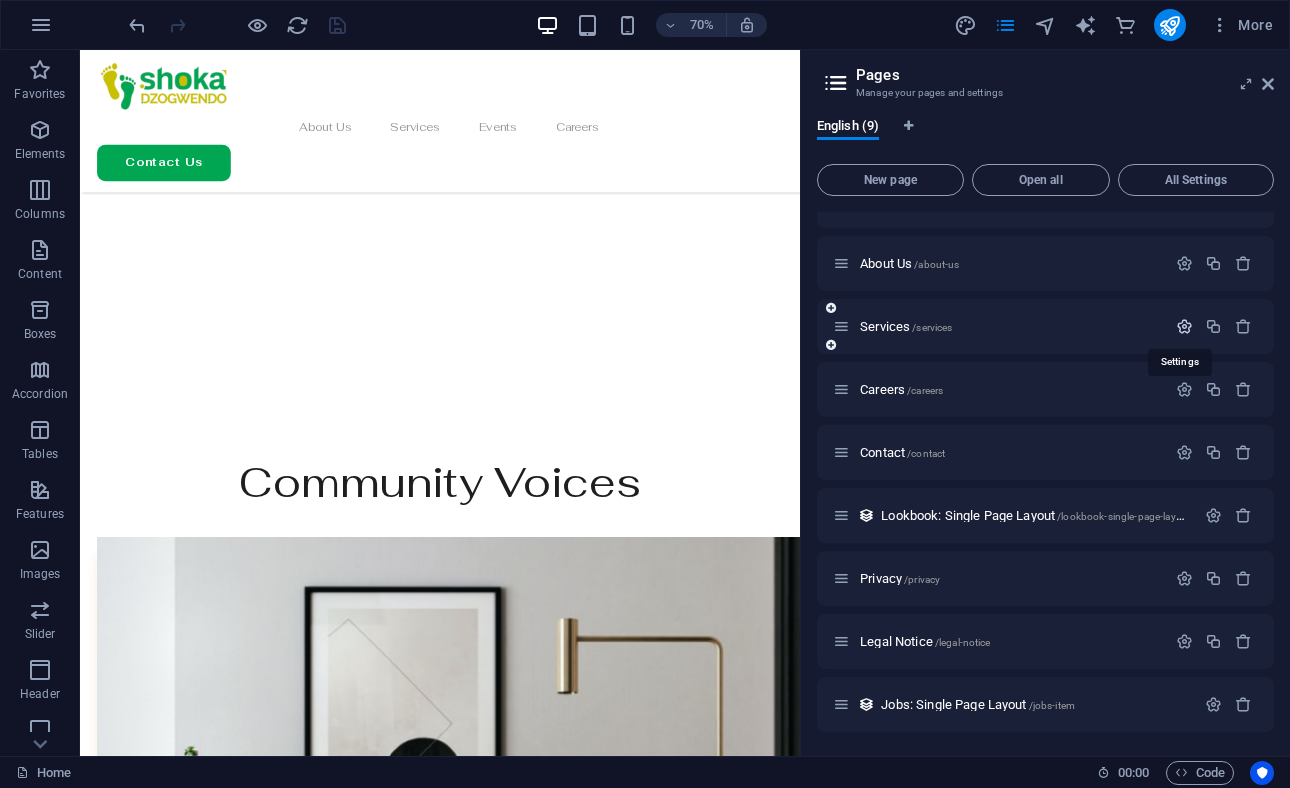 click at bounding box center [1184, 326] 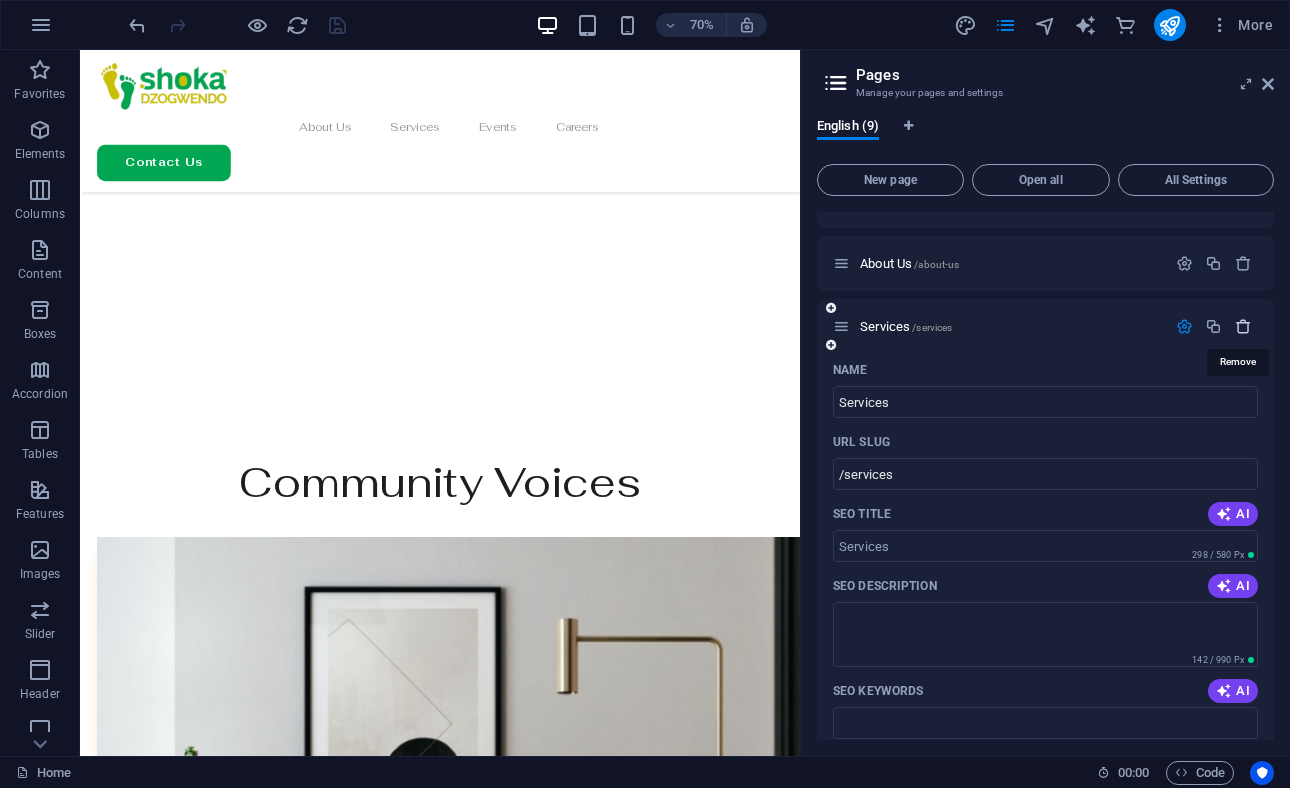 click at bounding box center (1243, 326) 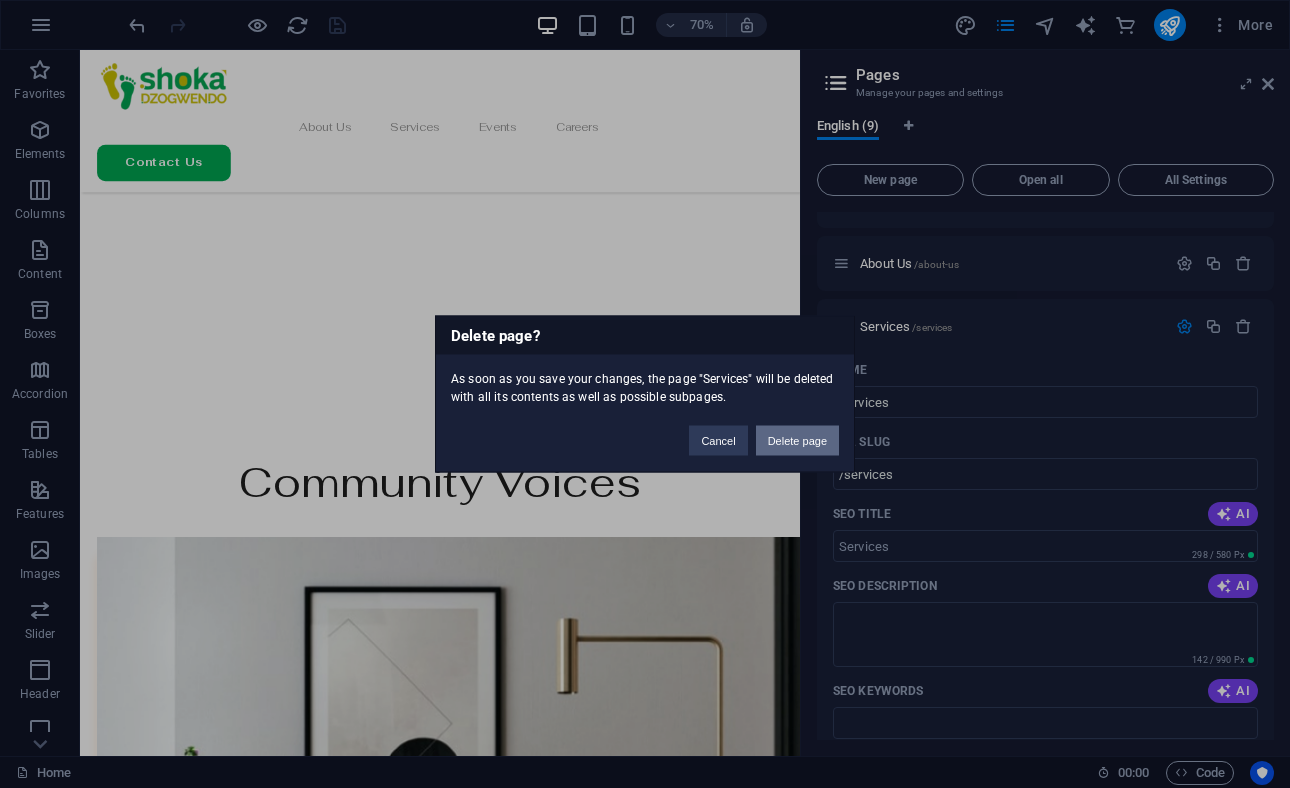 click on "Delete page" at bounding box center (797, 441) 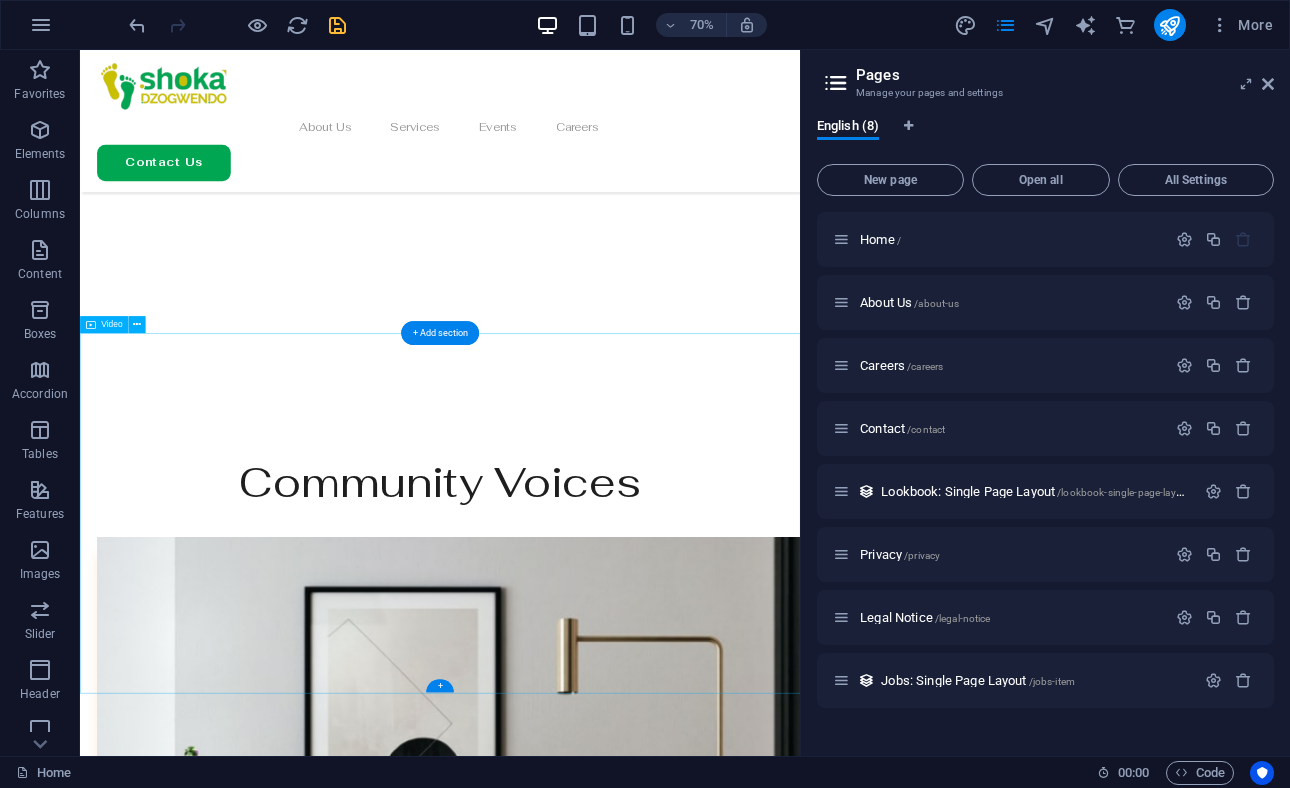 scroll, scrollTop: 0, scrollLeft: 0, axis: both 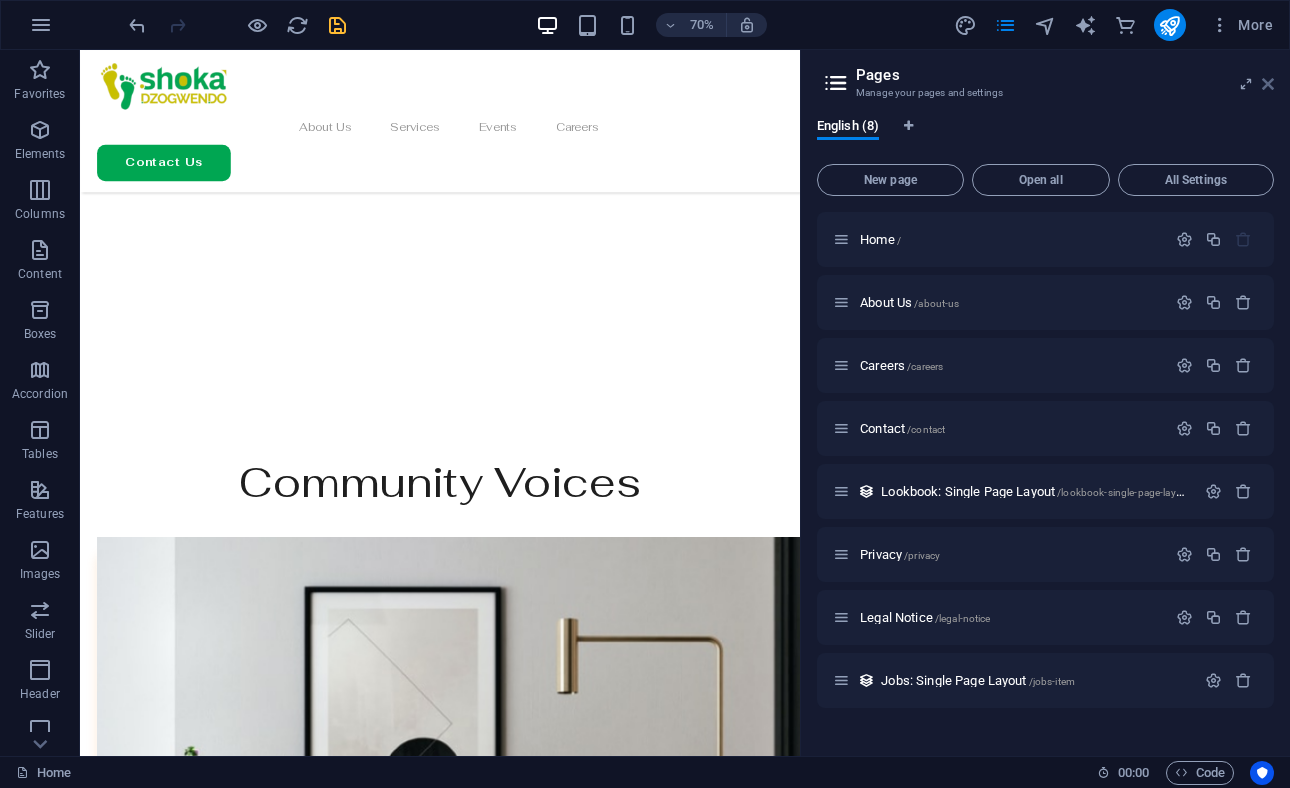 click at bounding box center [1268, 84] 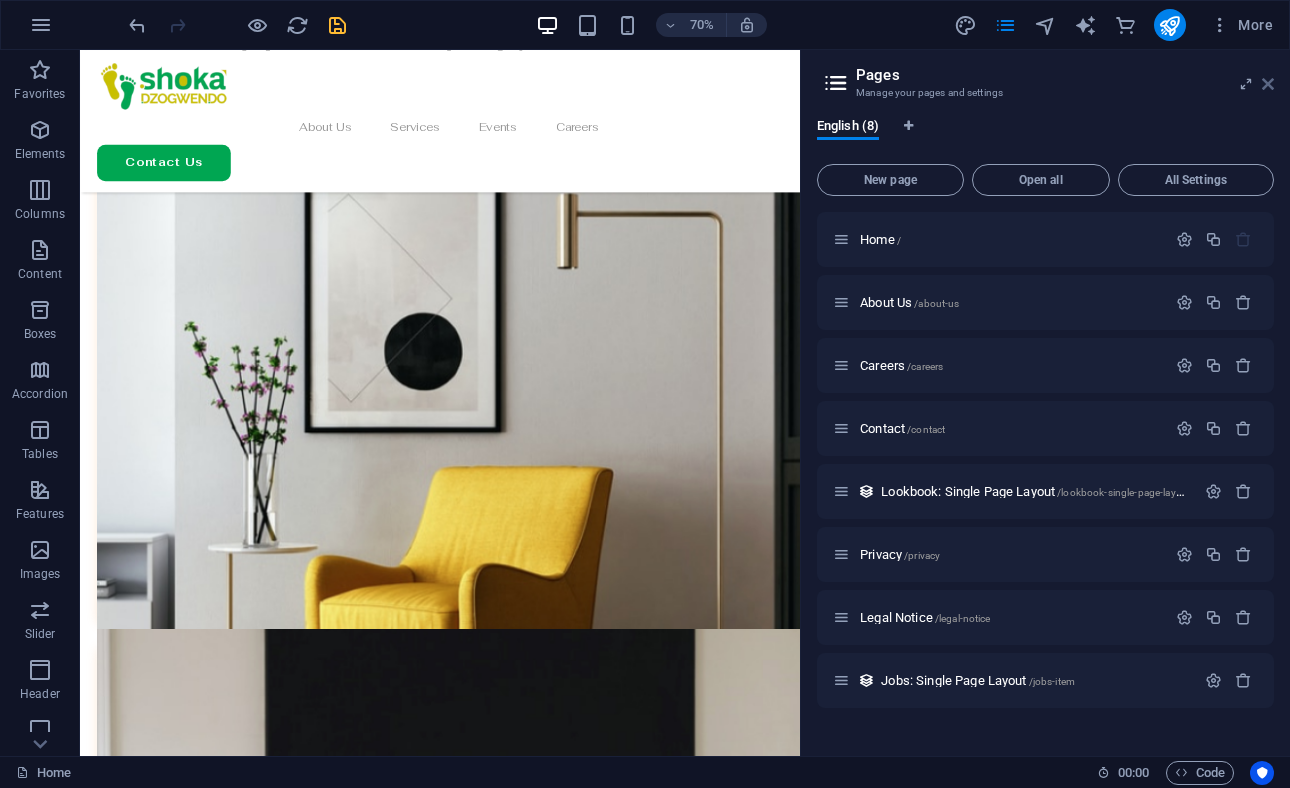 scroll, scrollTop: 4139, scrollLeft: 0, axis: vertical 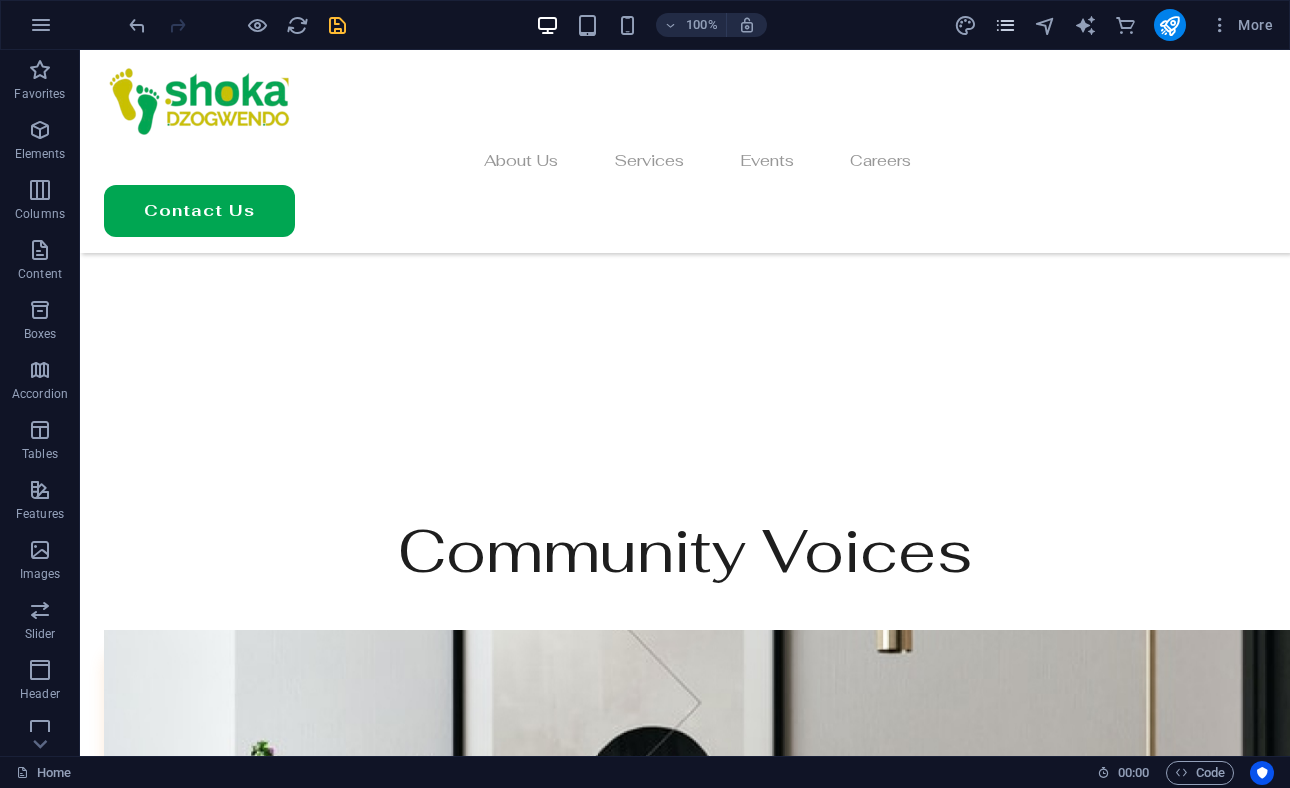 click at bounding box center [1006, 25] 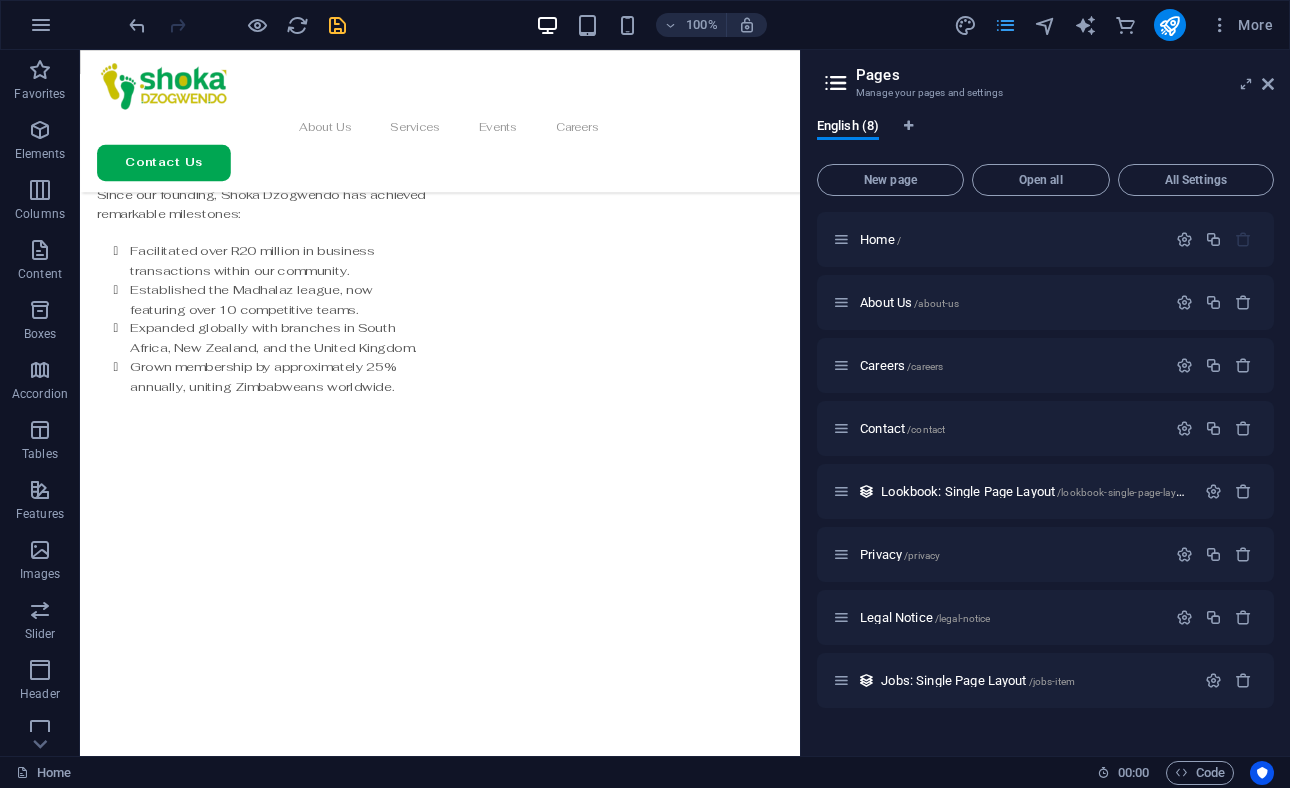 scroll, scrollTop: 4631, scrollLeft: 0, axis: vertical 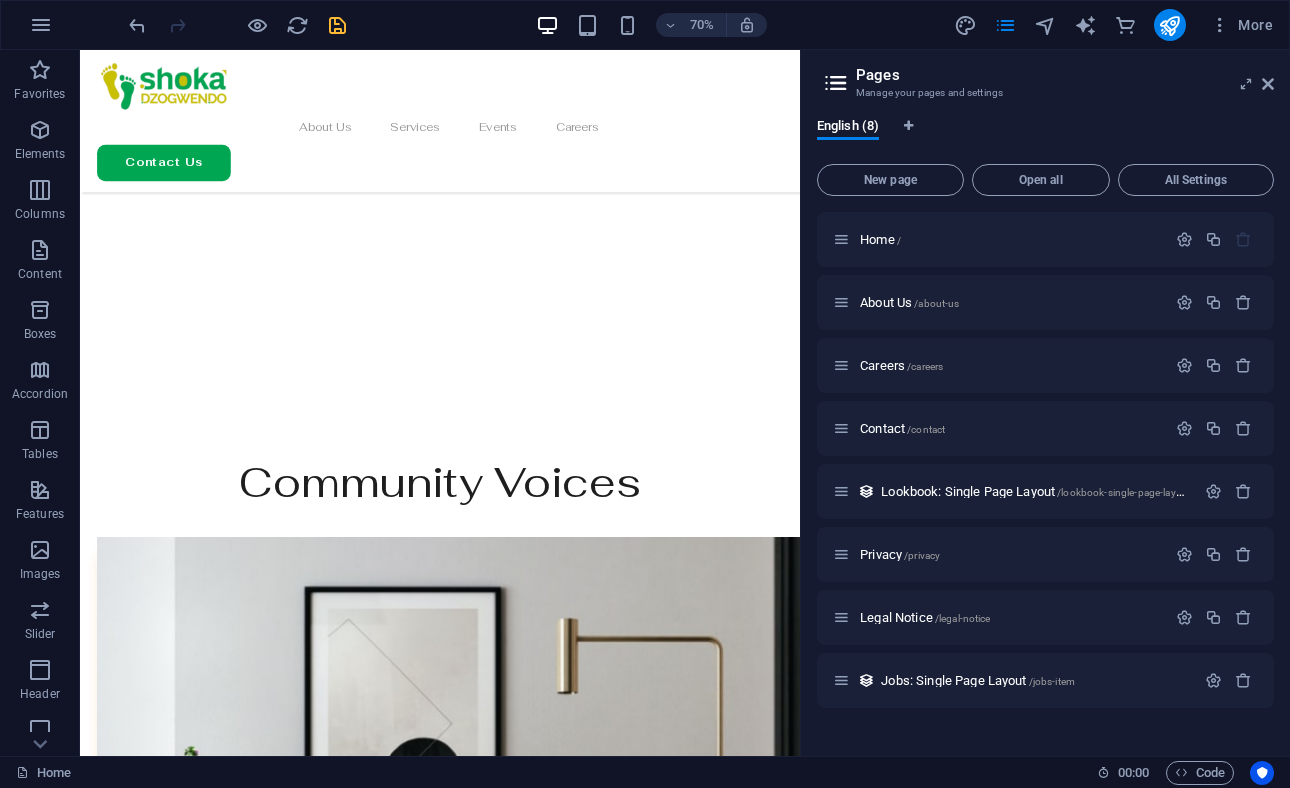 click on "Pages" at bounding box center (1065, 75) 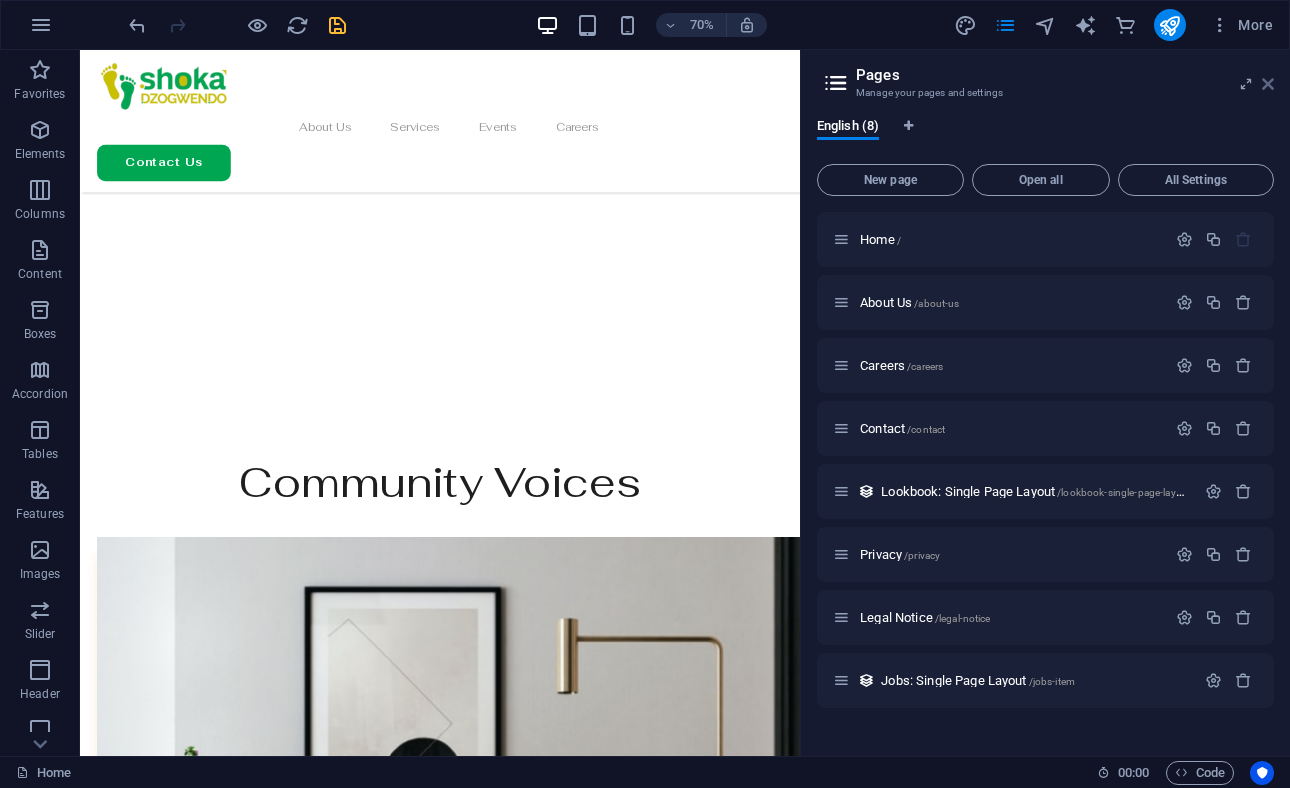 click at bounding box center (1268, 84) 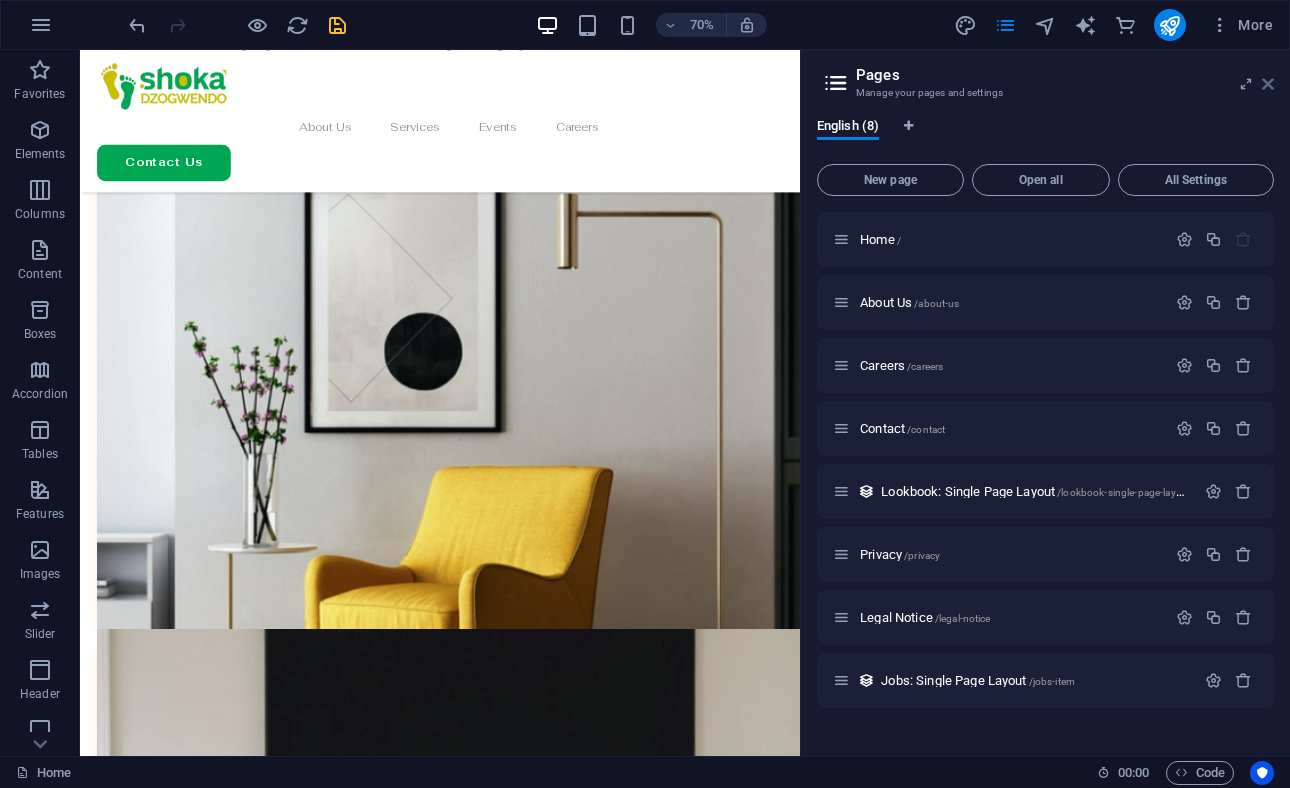 scroll, scrollTop: 4139, scrollLeft: 0, axis: vertical 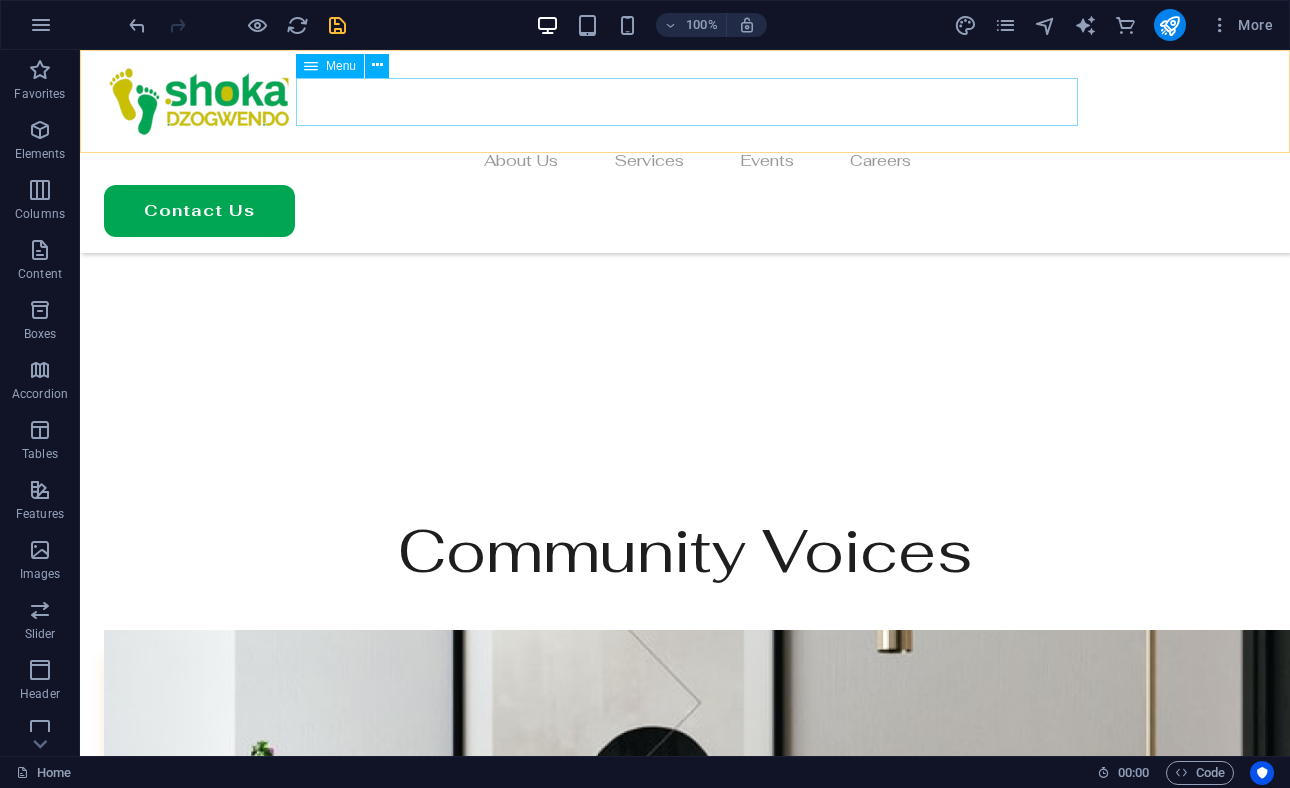 click on "About Us Services Events Careers" at bounding box center [685, 161] 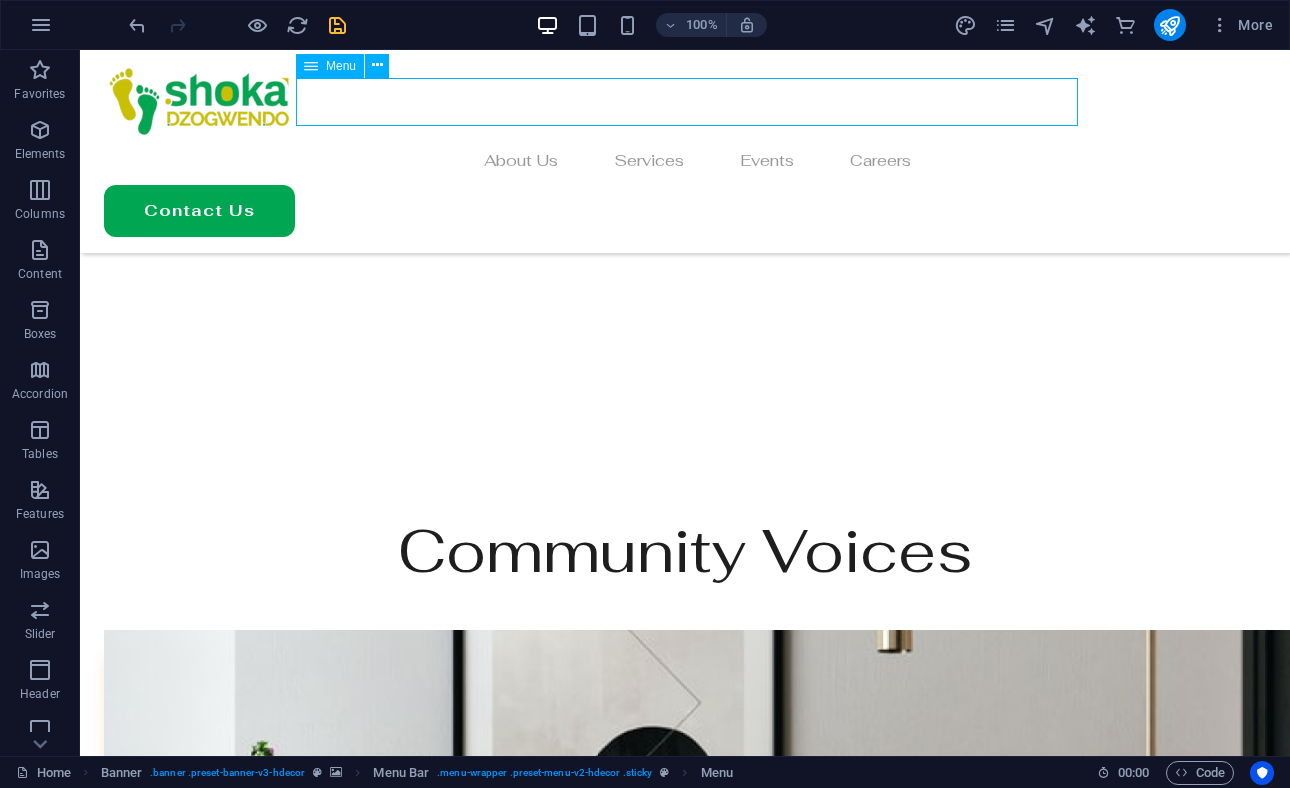 click on "About Us Services Events Careers" at bounding box center (685, 161) 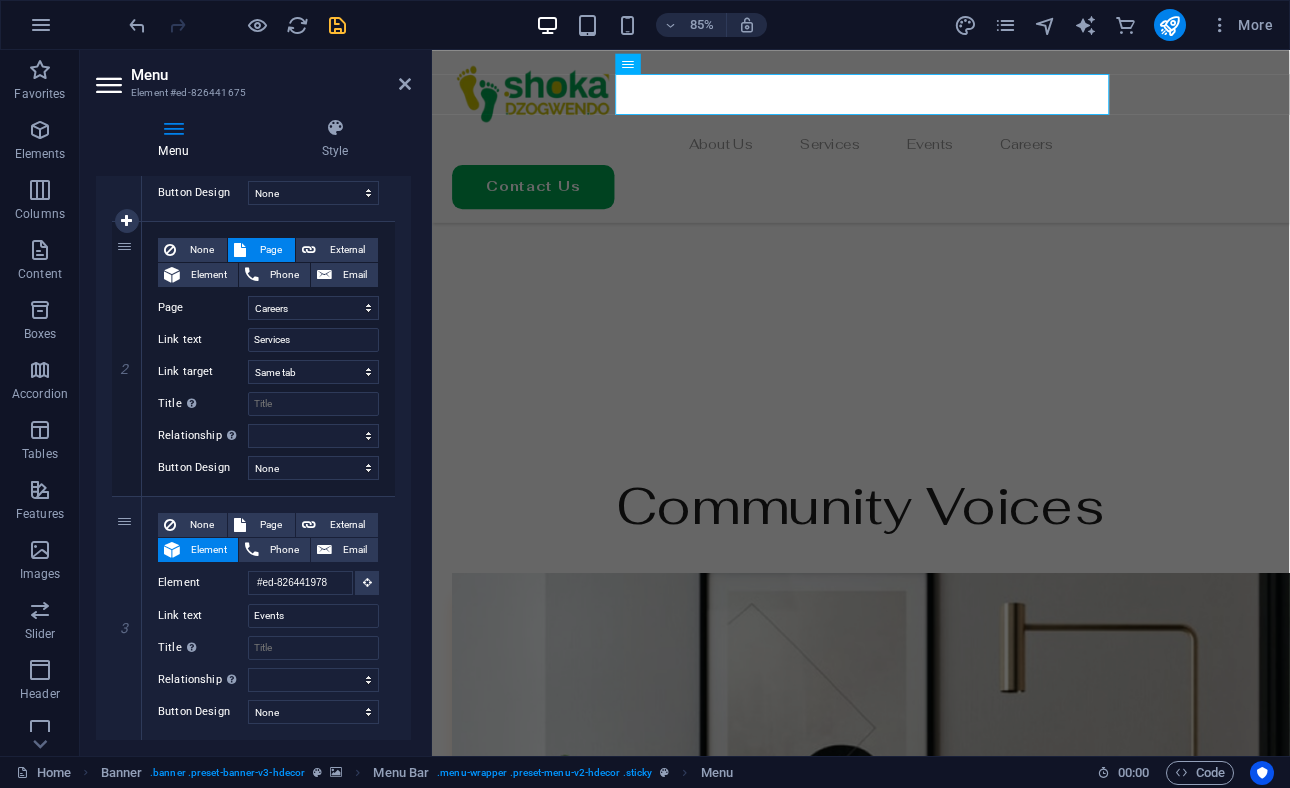 scroll, scrollTop: 422, scrollLeft: 0, axis: vertical 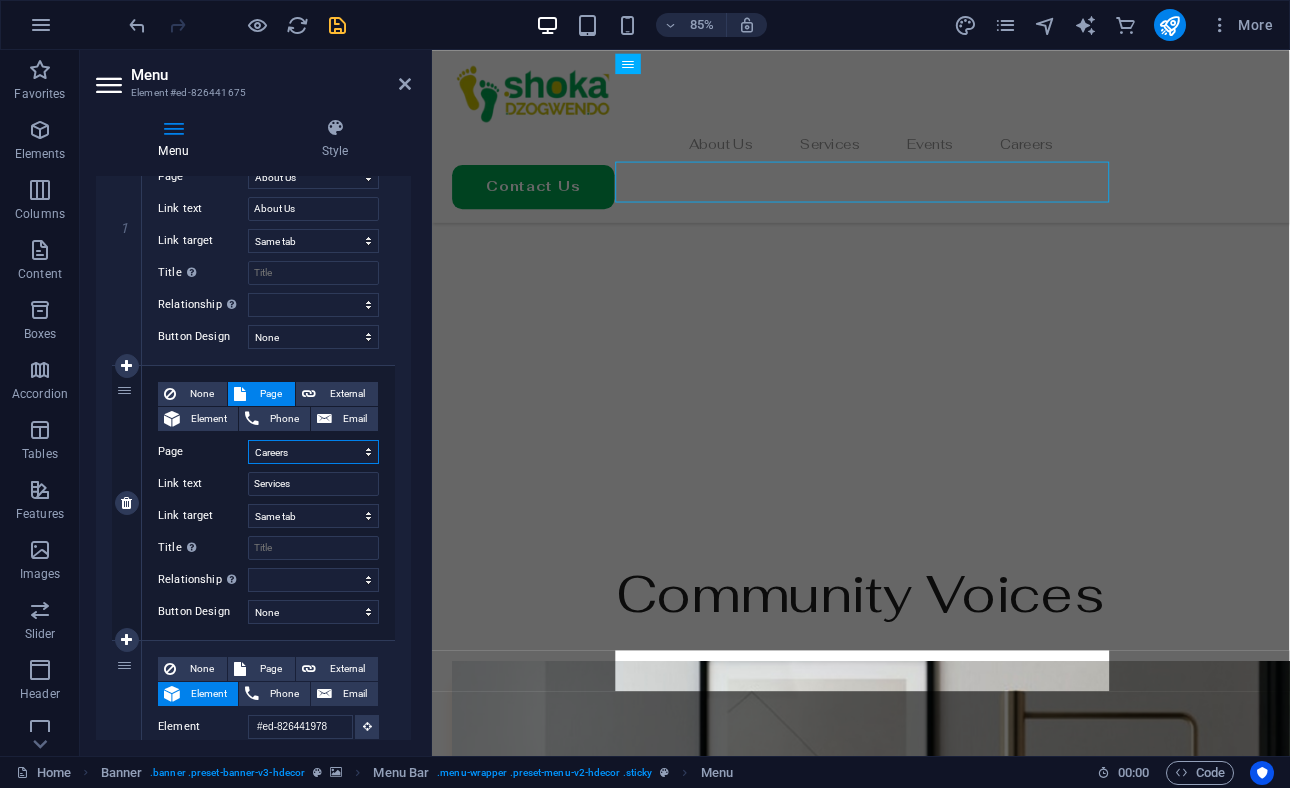 click on "Home About Us Careers Contact Privacy Legal Notice" at bounding box center (313, 452) 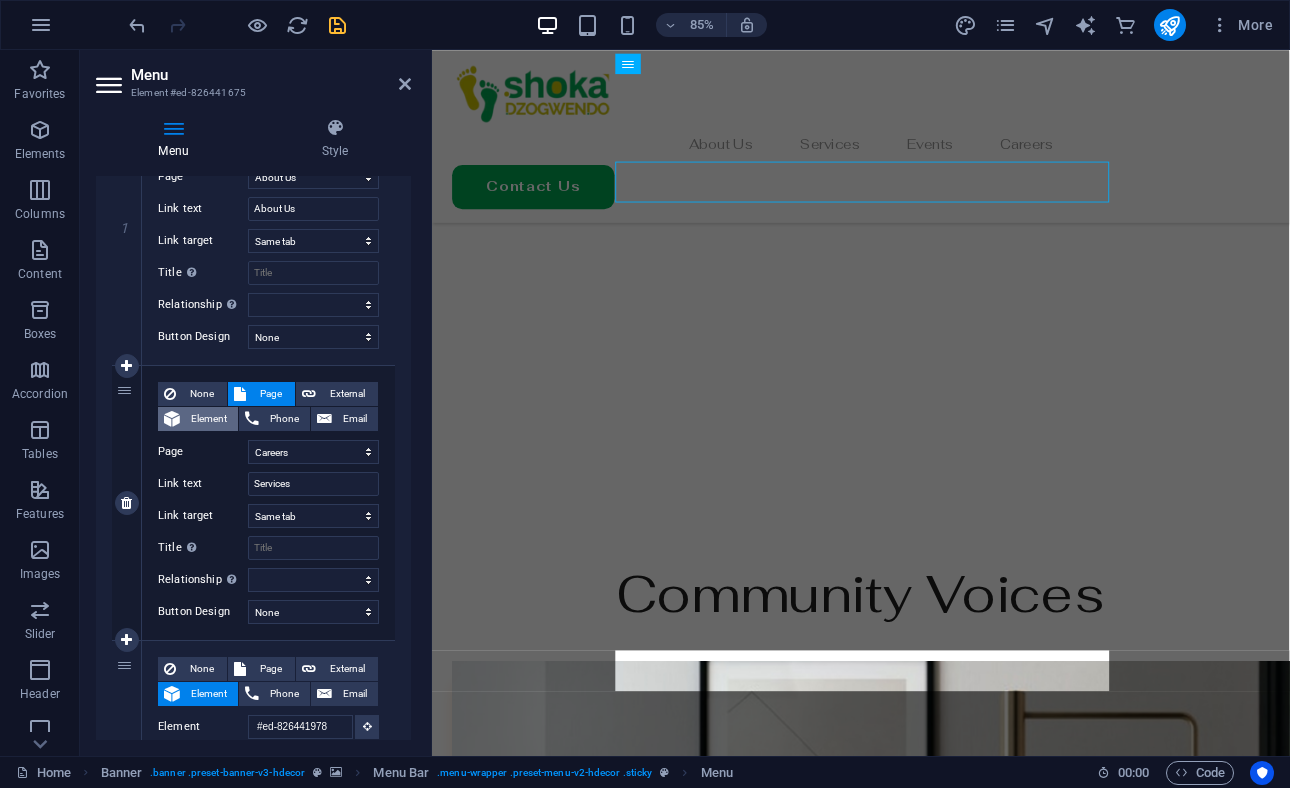 click on "Element" at bounding box center [209, 419] 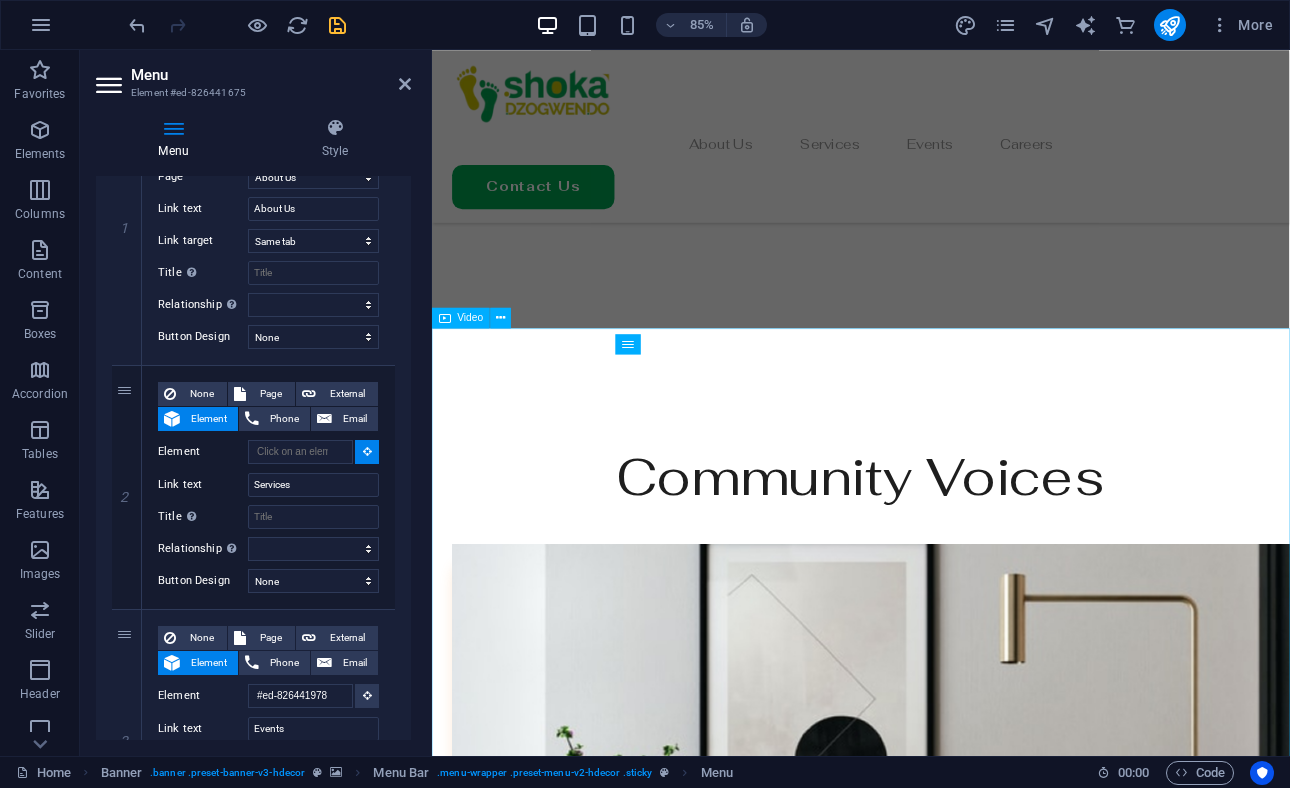 scroll, scrollTop: 4431, scrollLeft: 0, axis: vertical 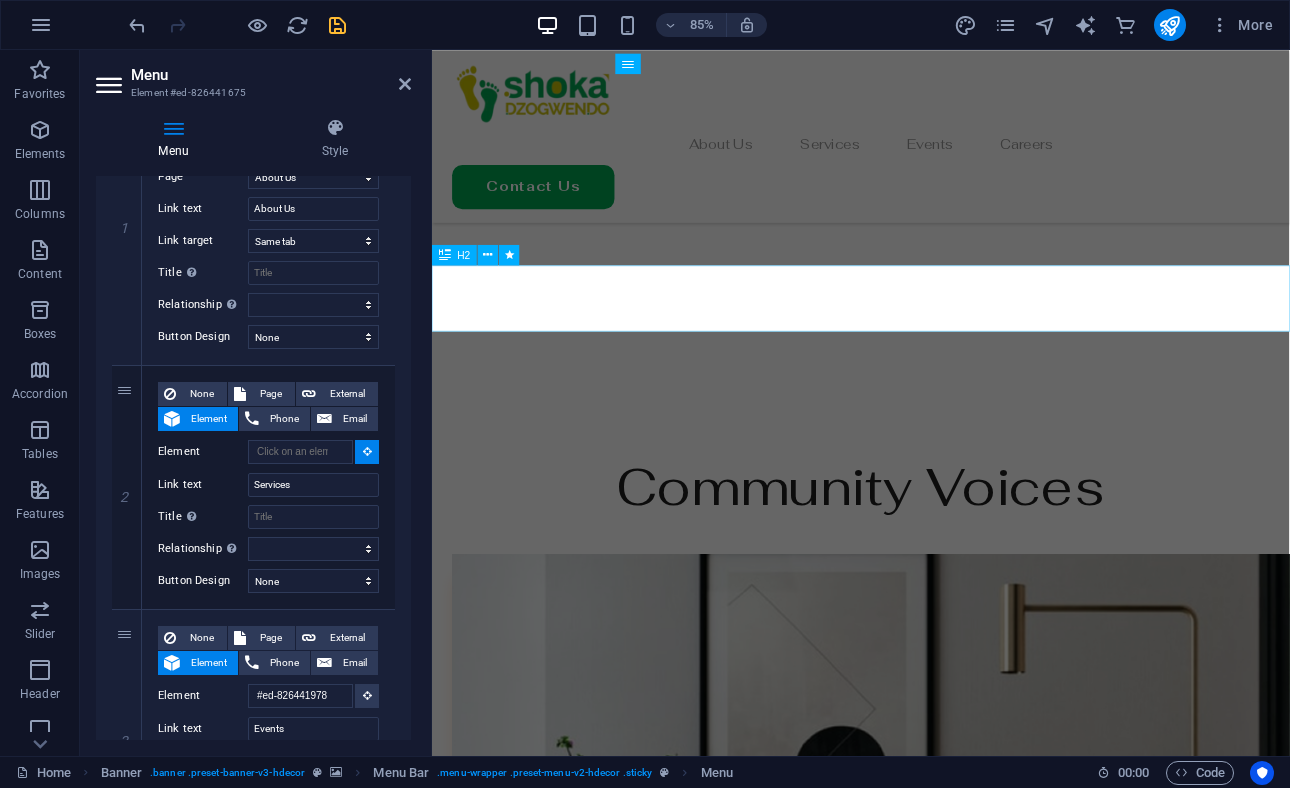 click on "Our Sponsors" at bounding box center [936, 4704] 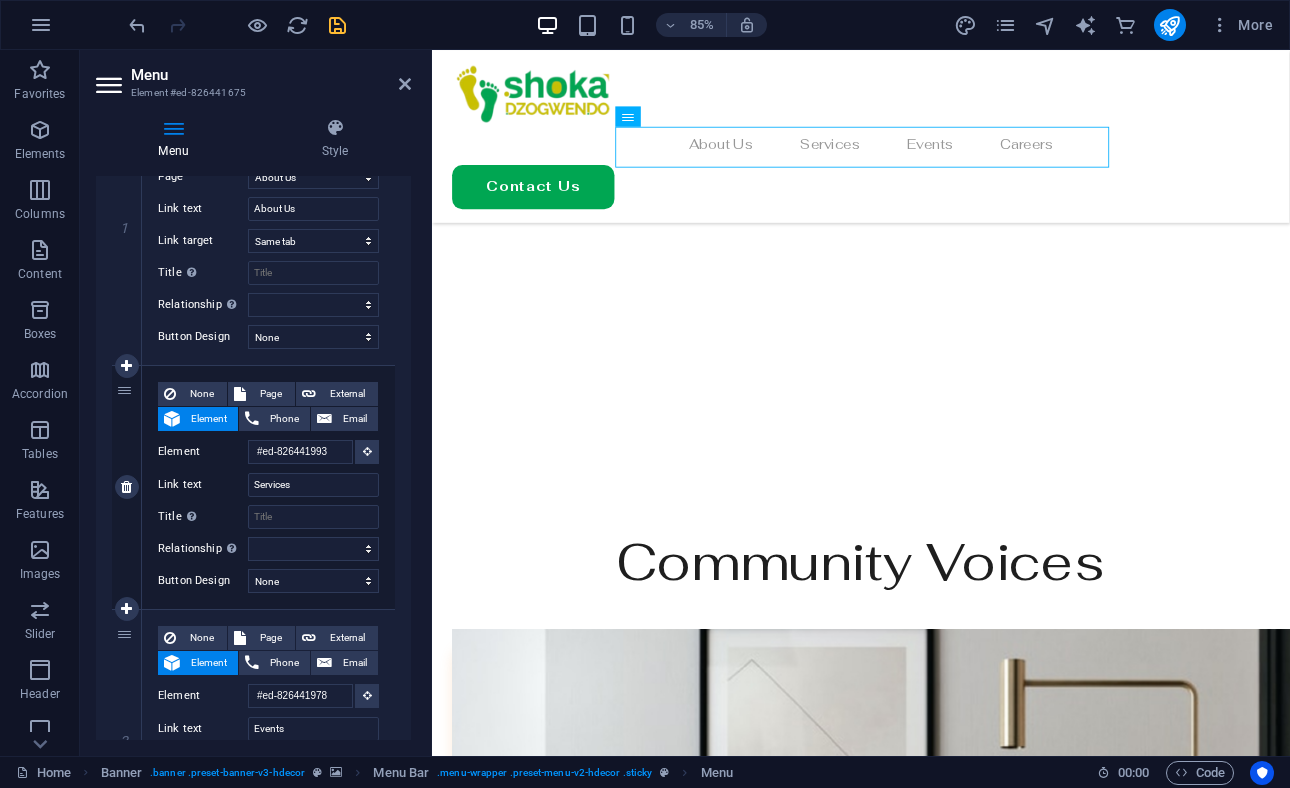 scroll, scrollTop: 4328, scrollLeft: 0, axis: vertical 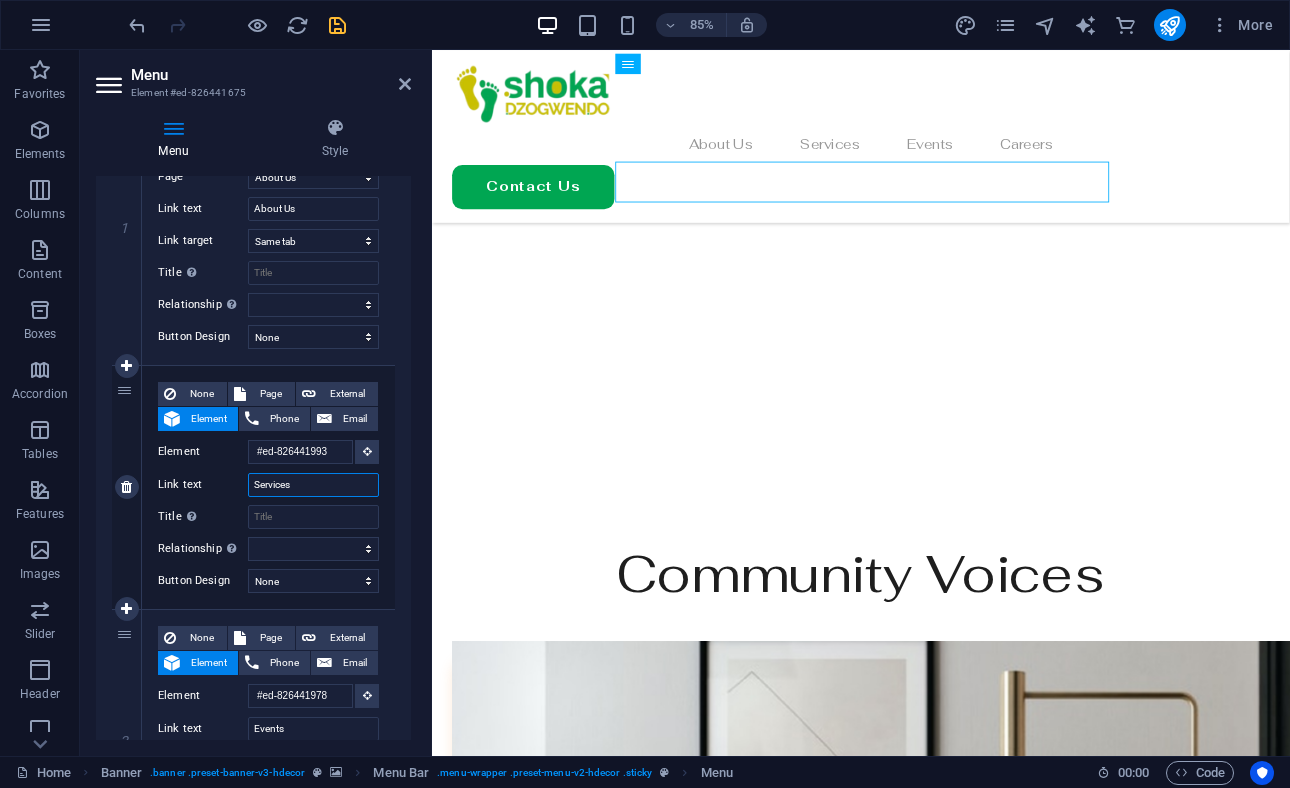 click on "Services" at bounding box center (313, 485) 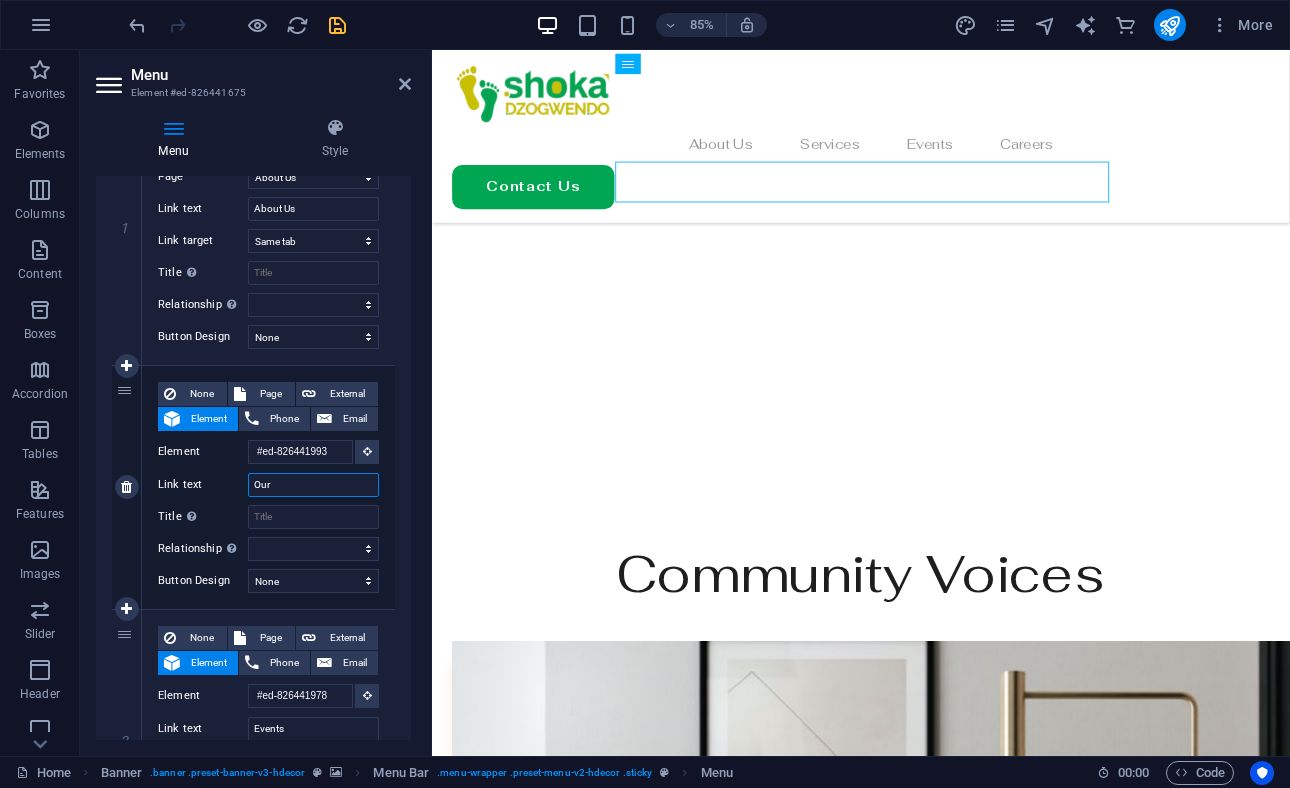 type on "Our" 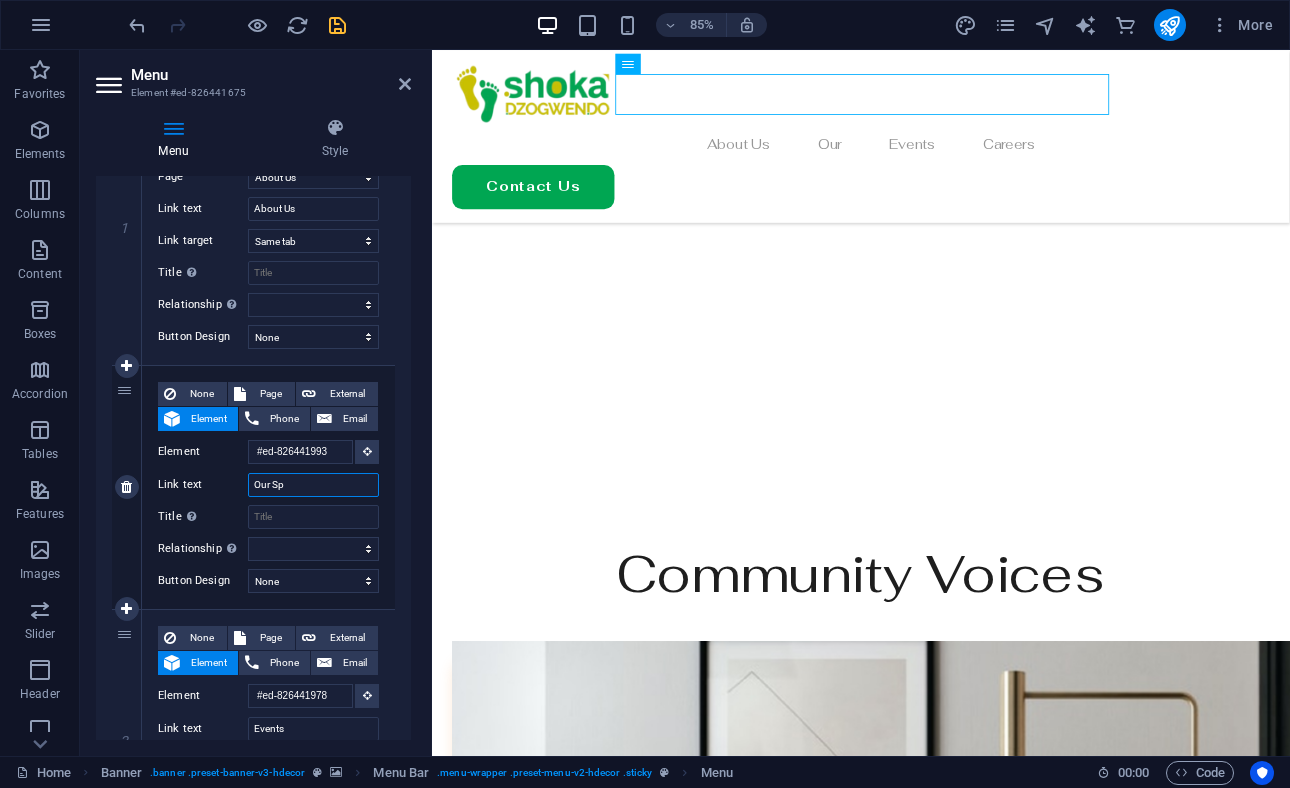 type on "Our Spo" 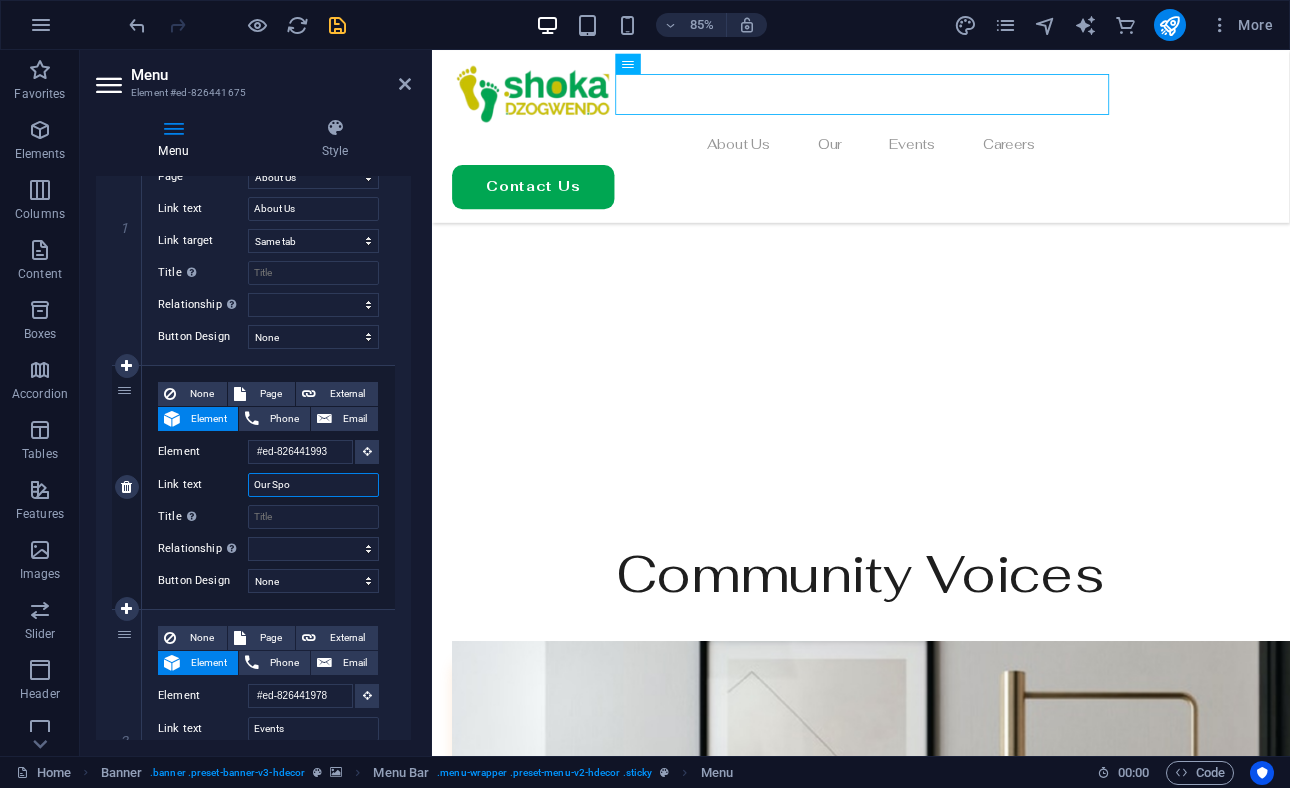 select 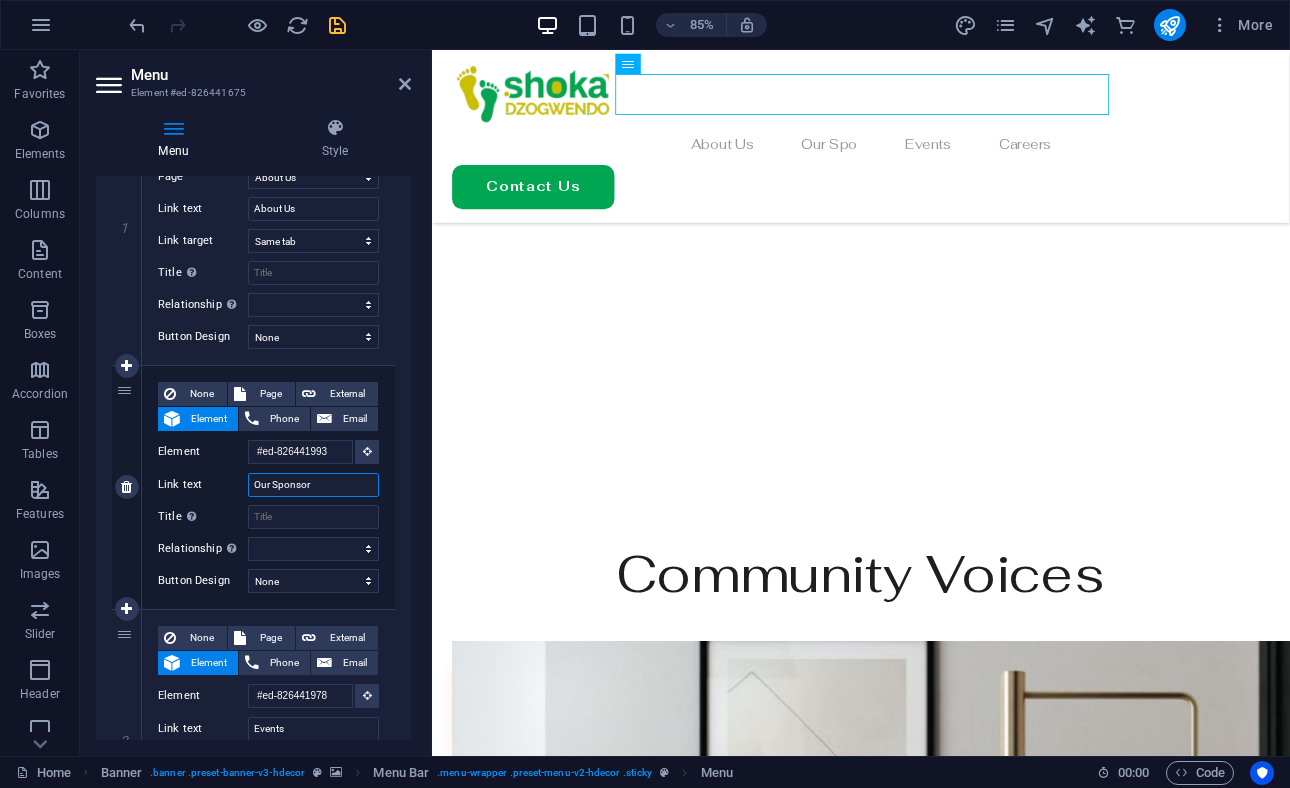 type on "Our Sponsors" 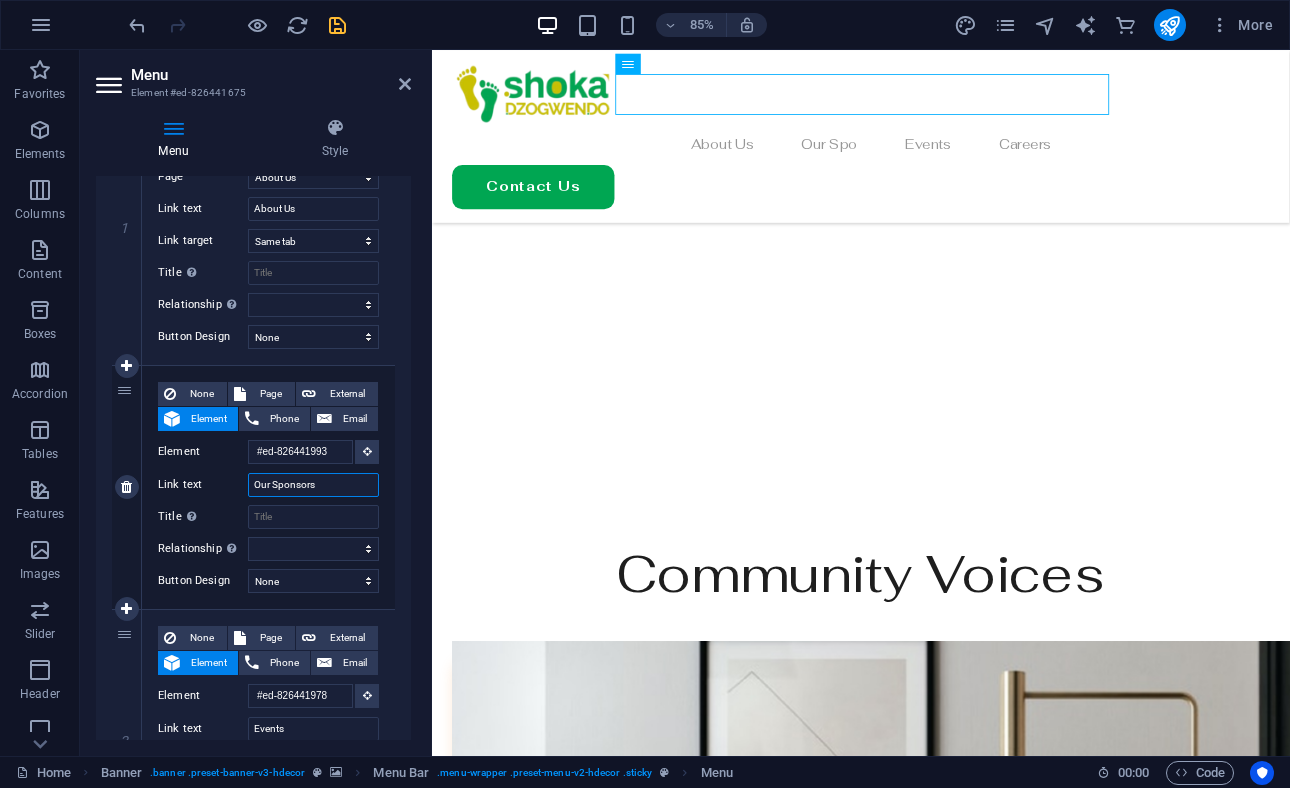 select 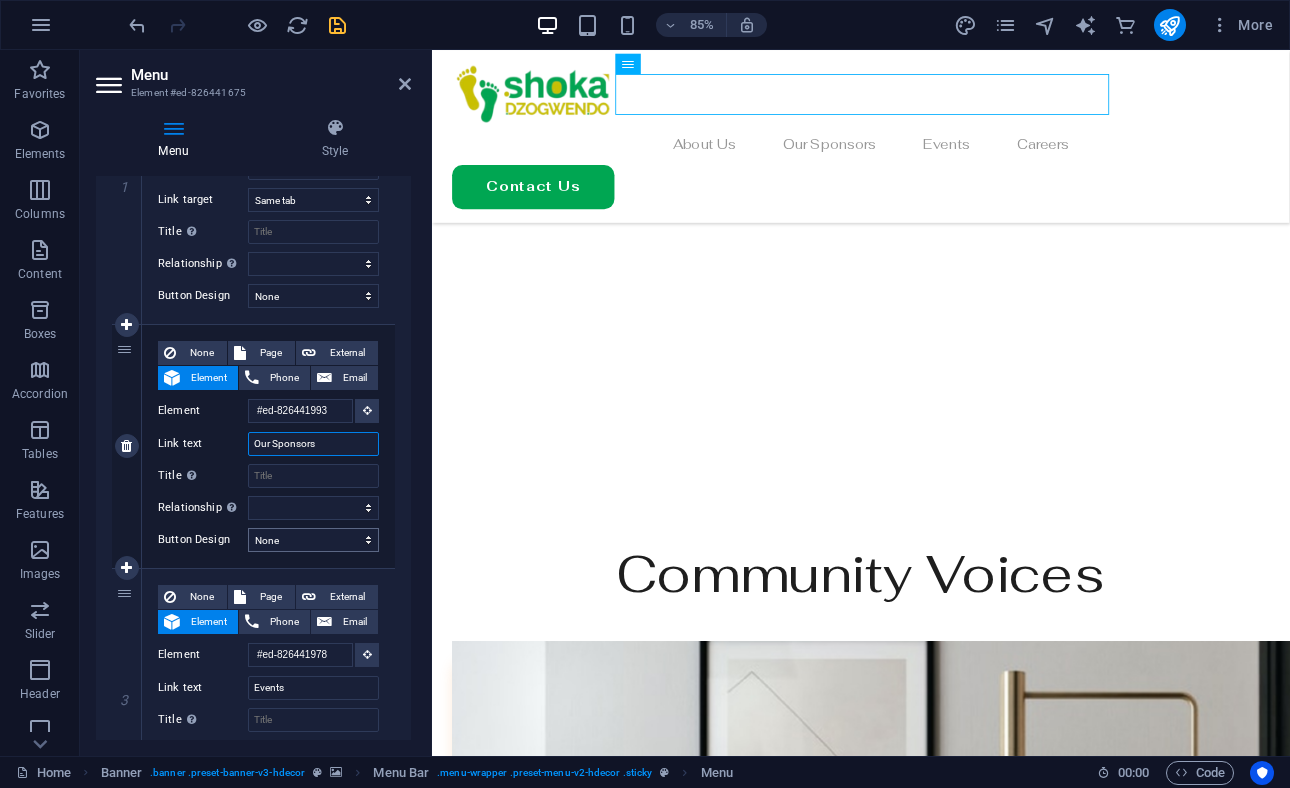 scroll, scrollTop: 327, scrollLeft: 0, axis: vertical 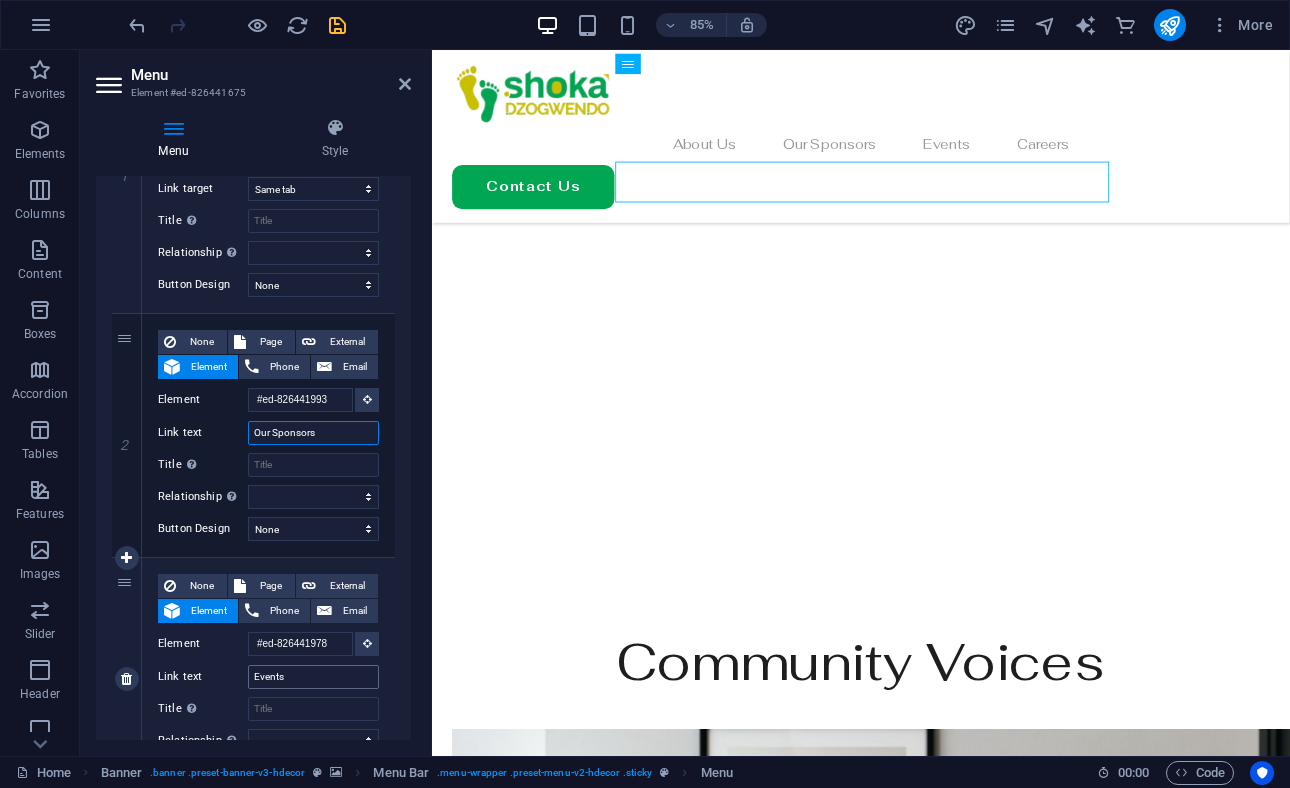 type on "Our Sponsors" 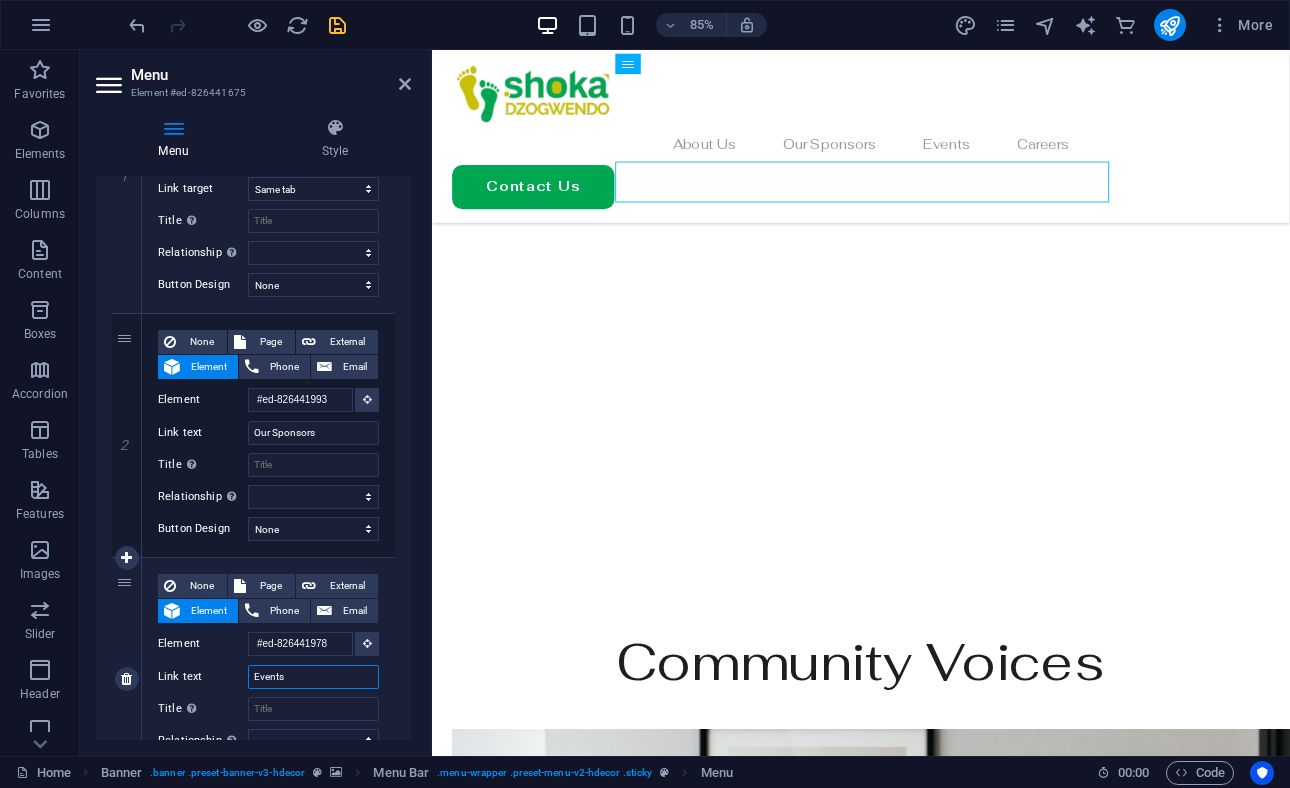 click on "Events" at bounding box center [313, 677] 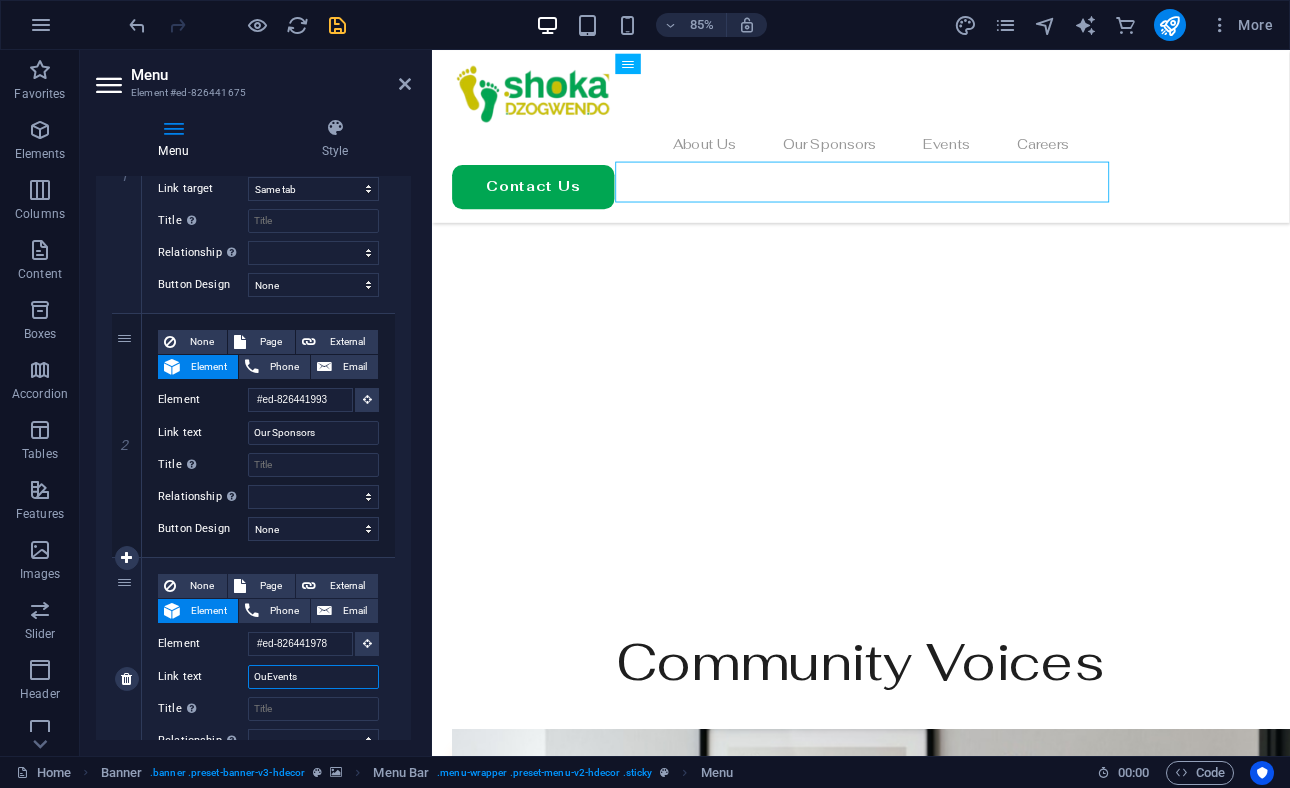 type on "OurEvents" 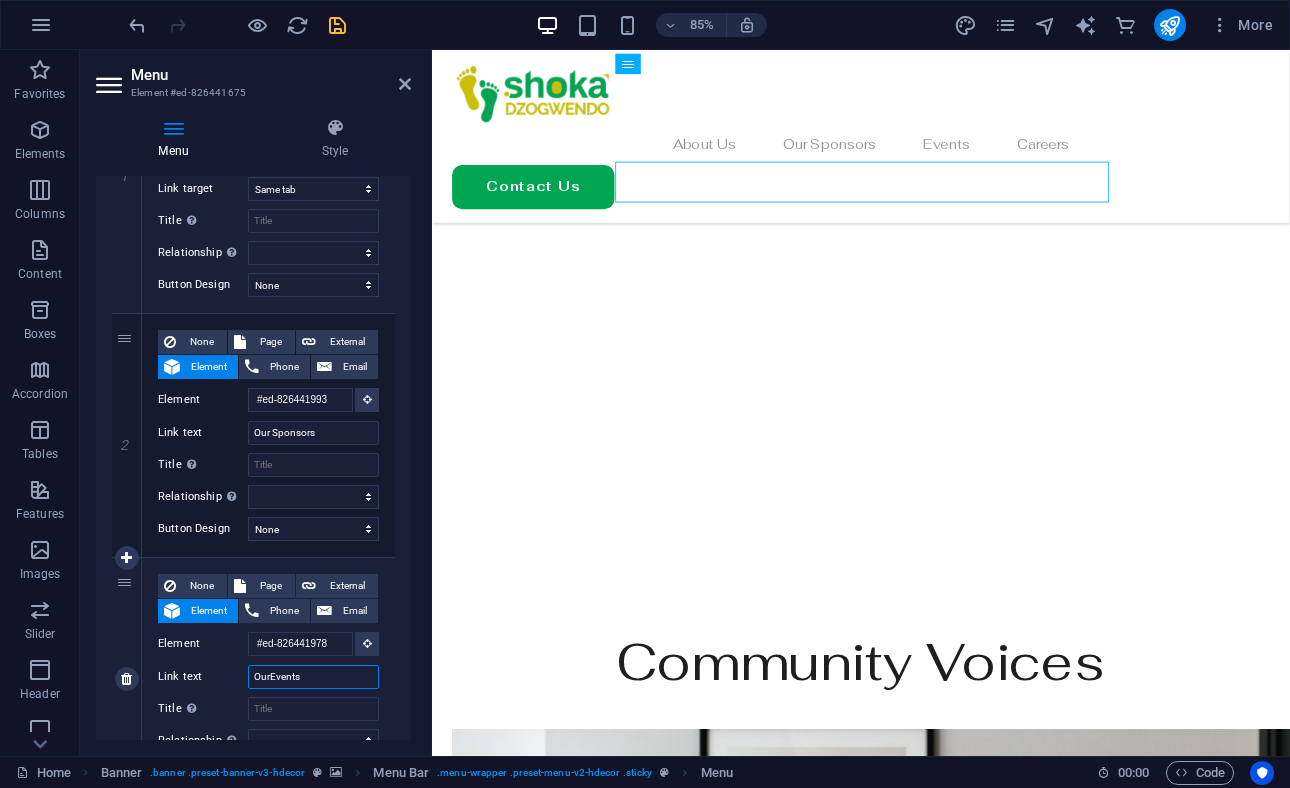 select 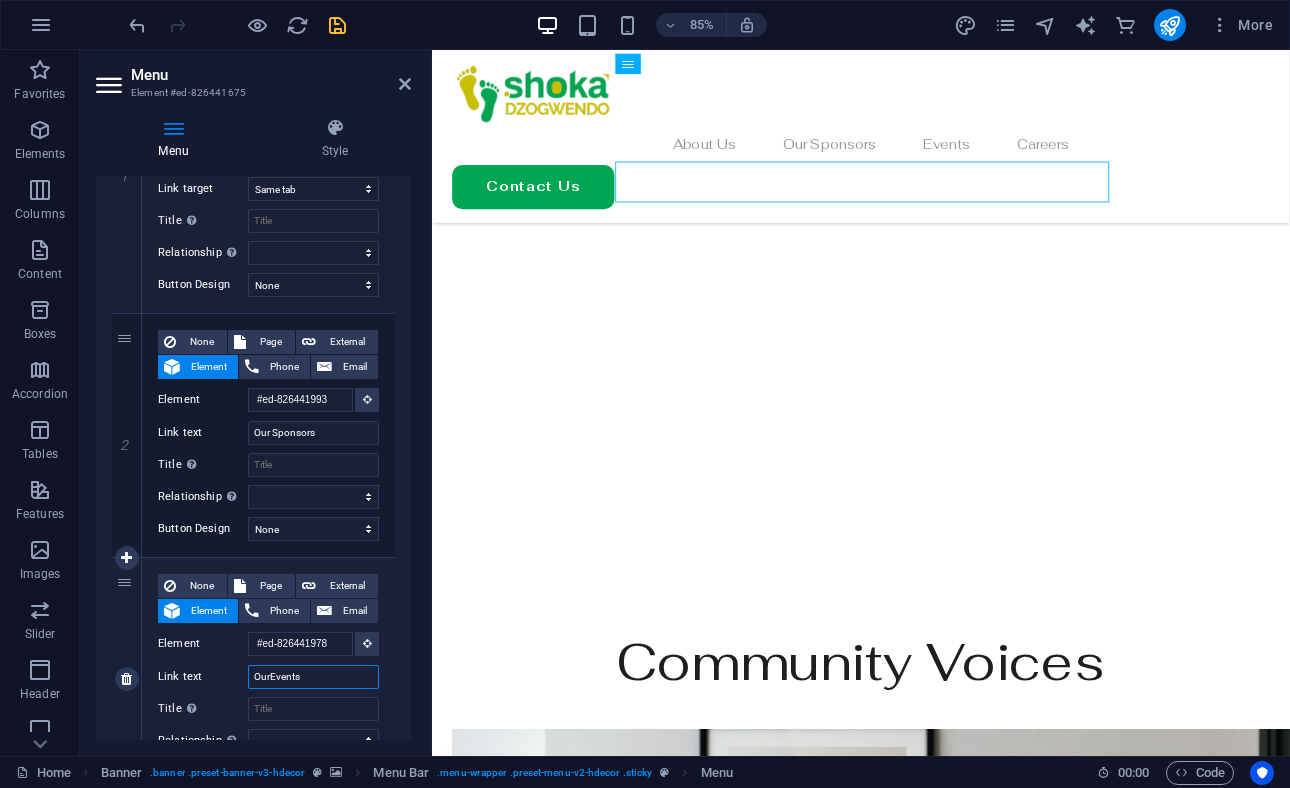 select 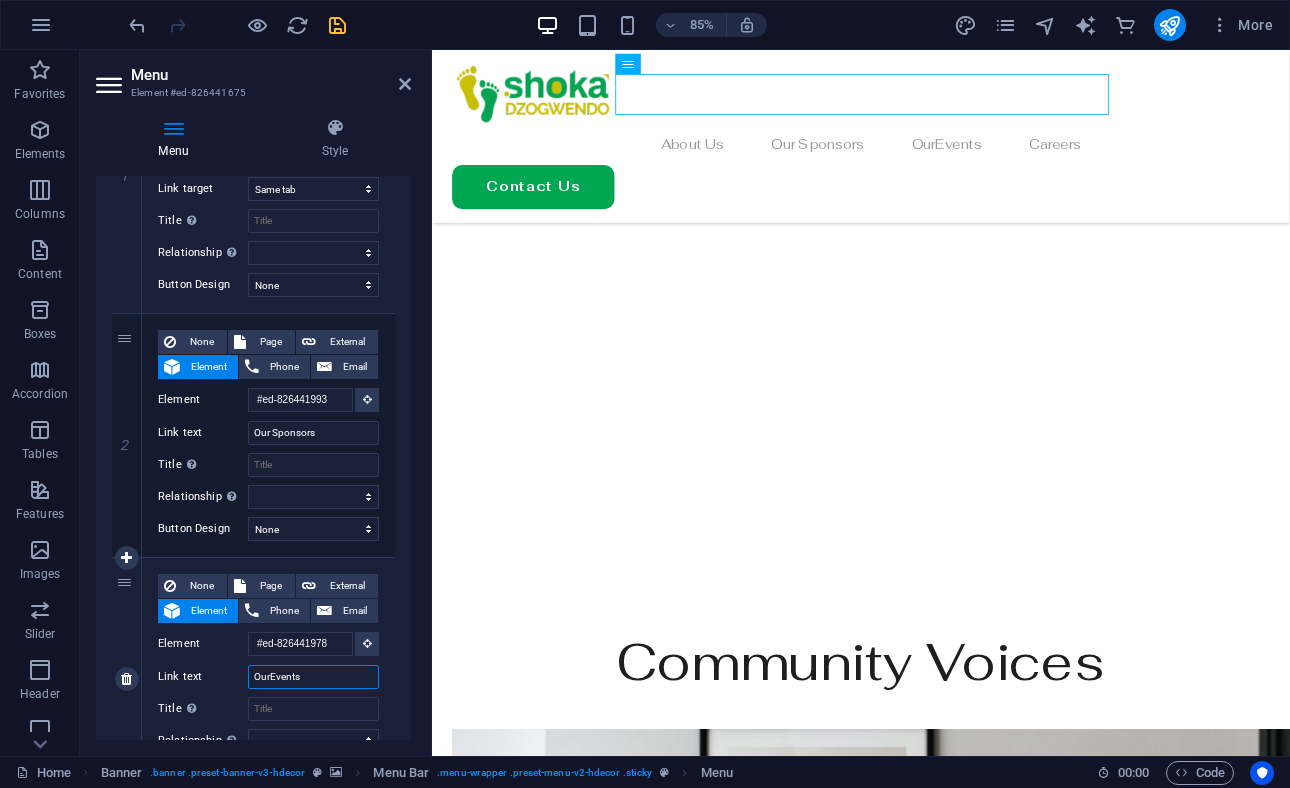 type on "Our Events" 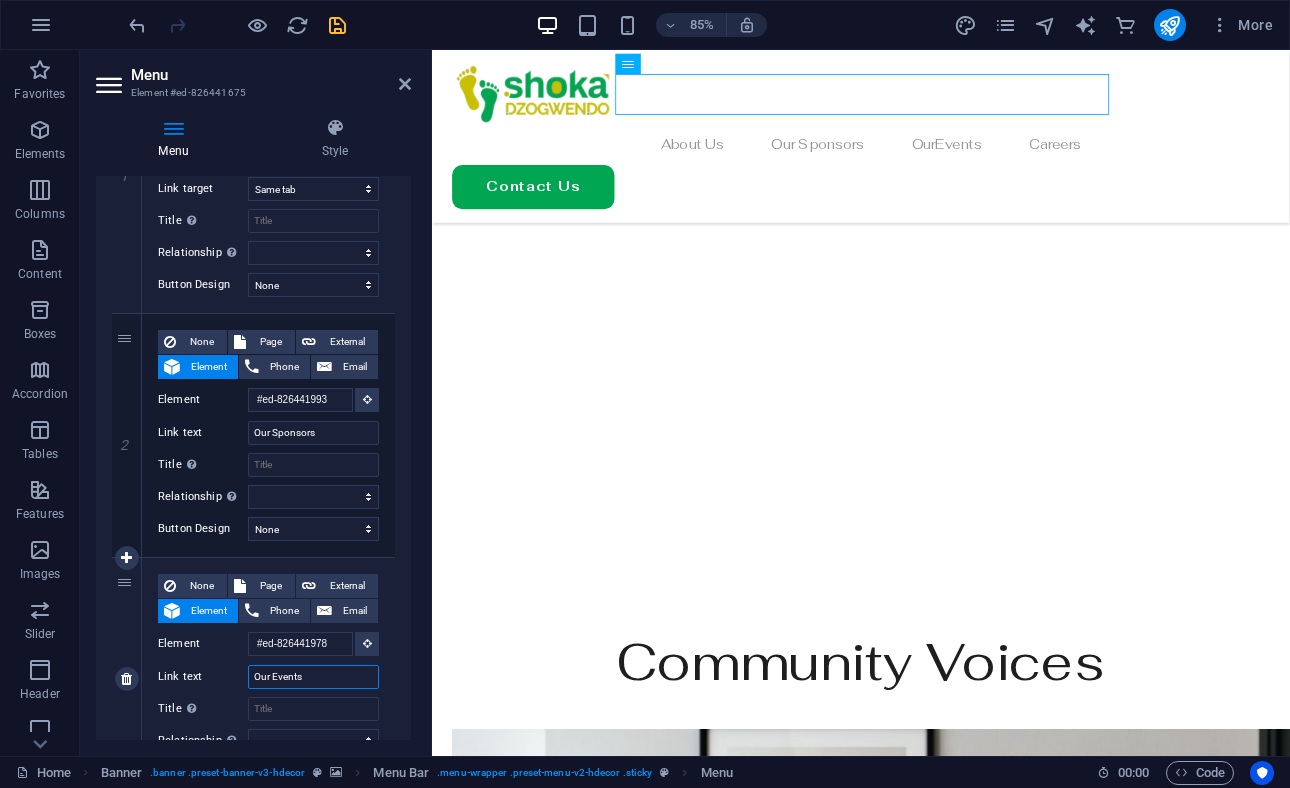 select 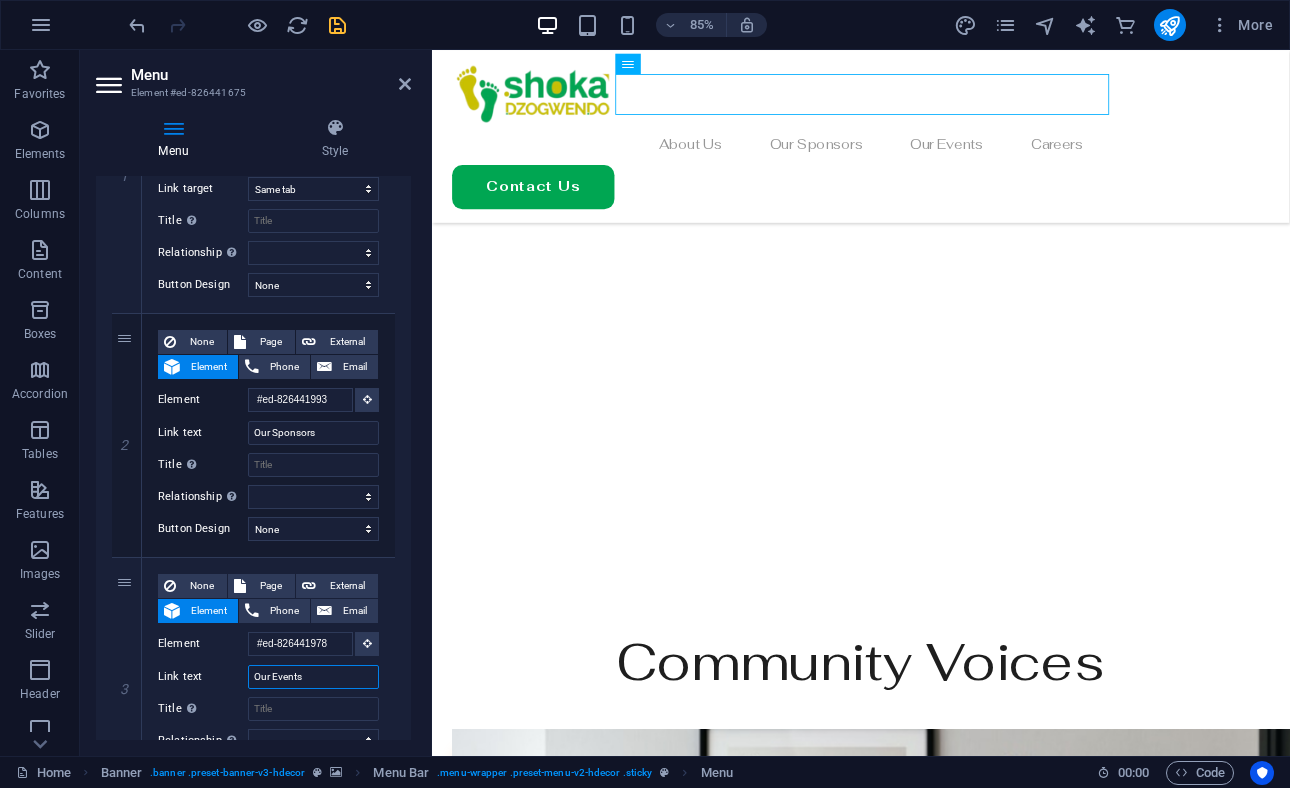 scroll, scrollTop: 4122, scrollLeft: 0, axis: vertical 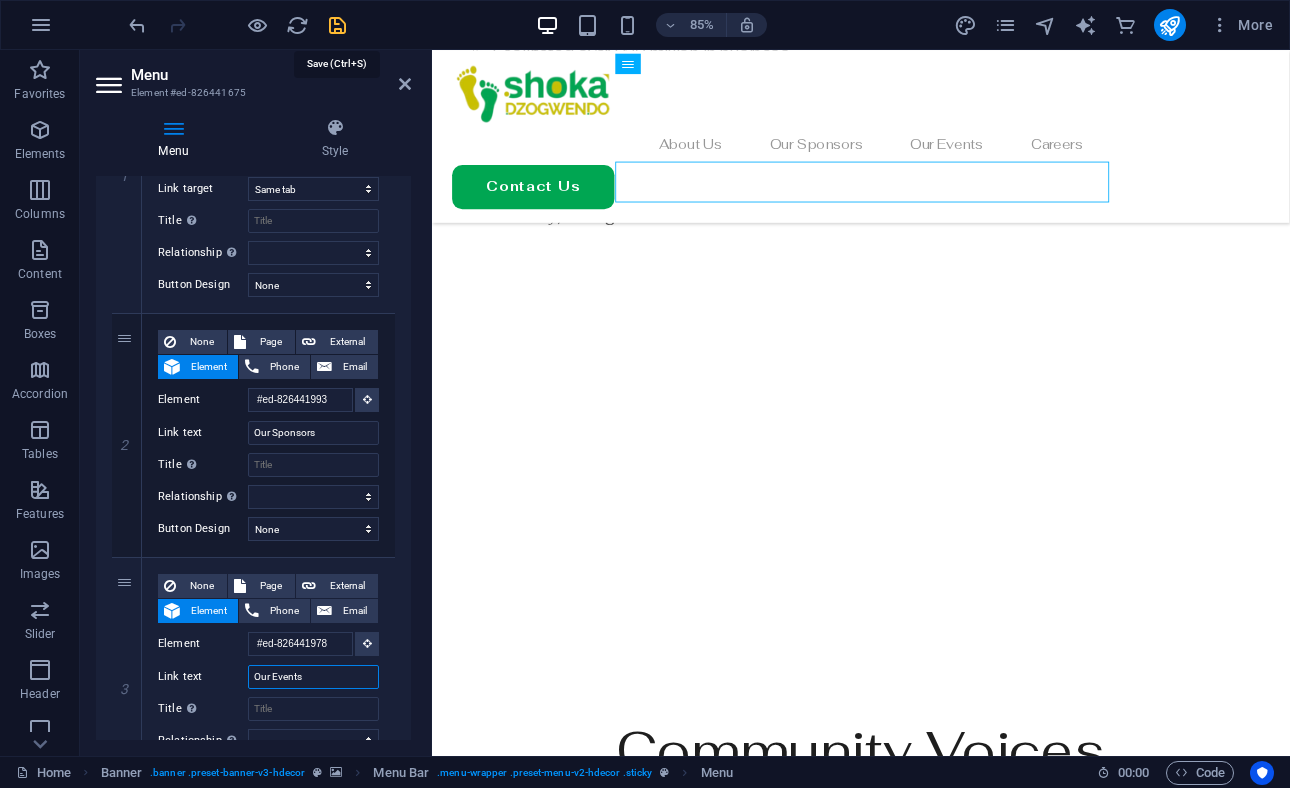 type on "Our Events" 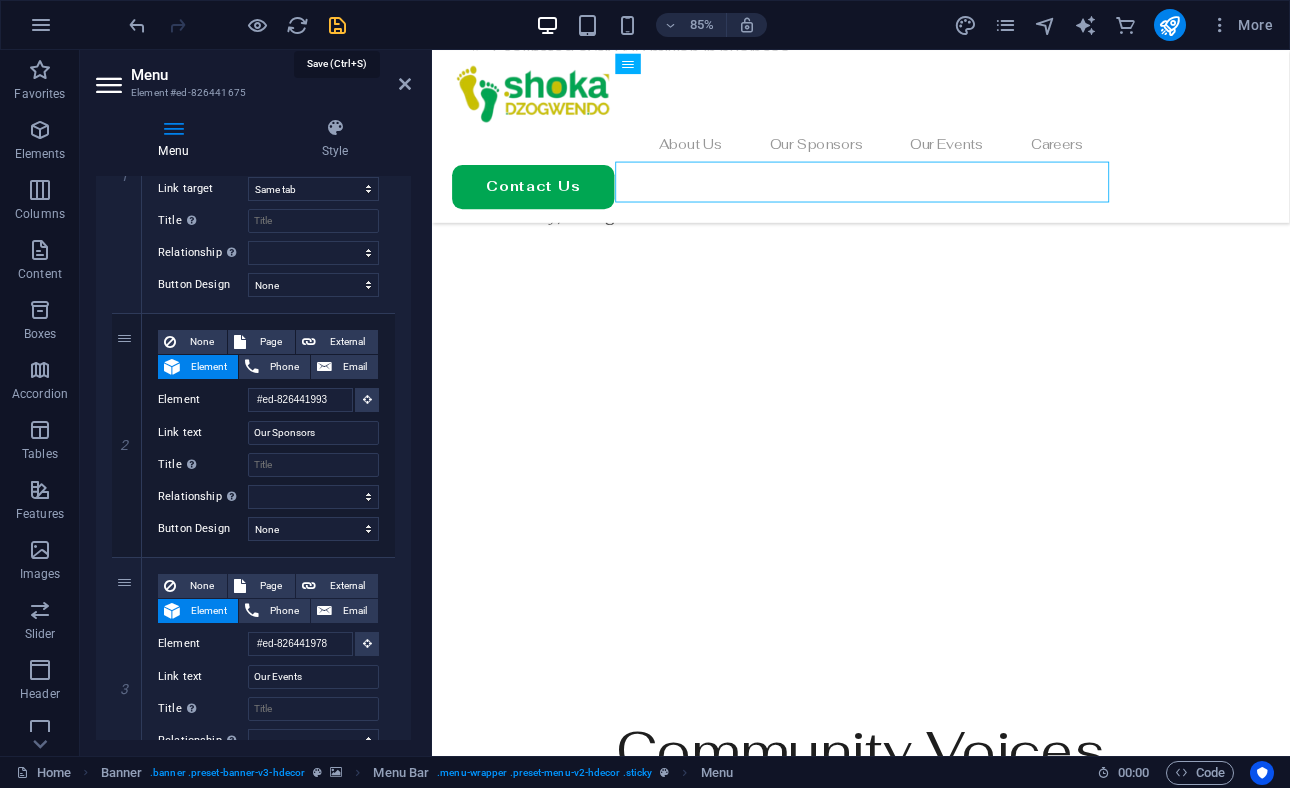 click at bounding box center (337, 25) 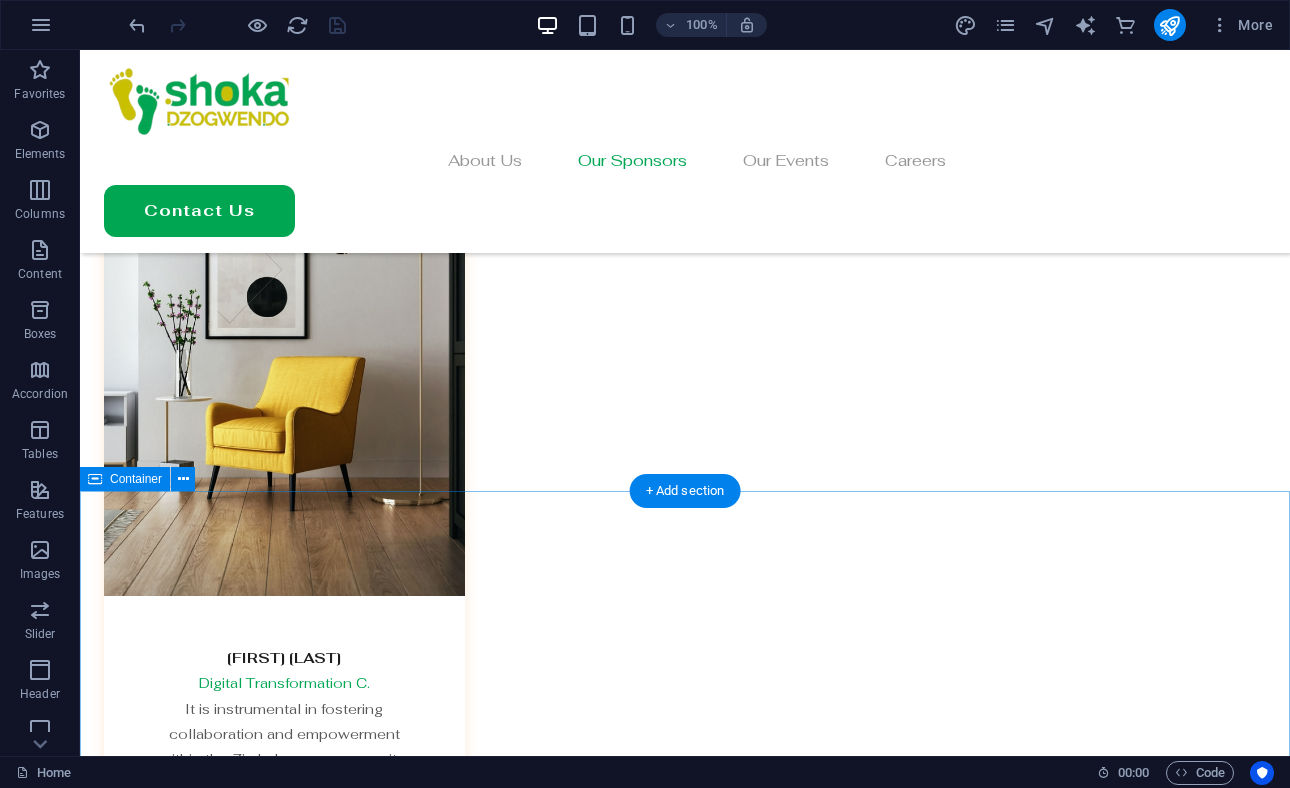 scroll, scrollTop: 4680, scrollLeft: 0, axis: vertical 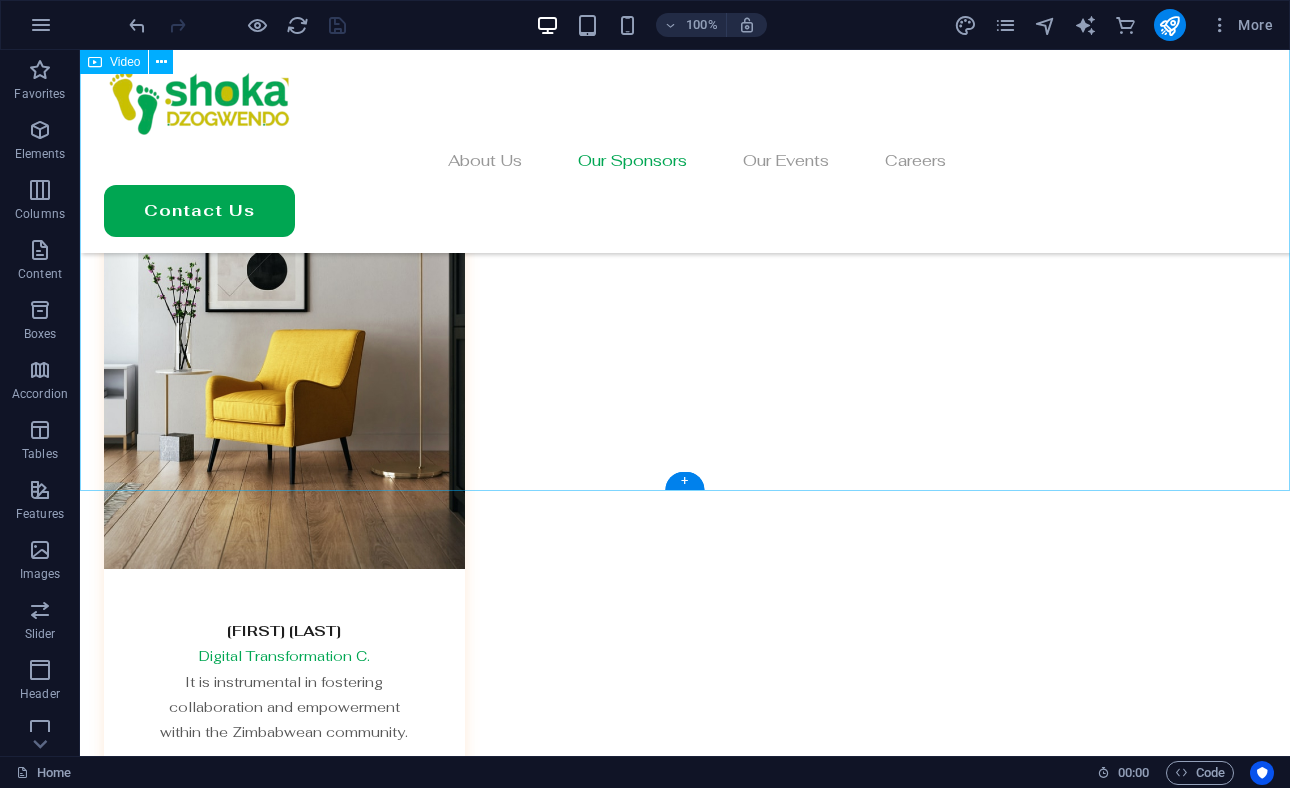 click at bounding box center (685, 4380) 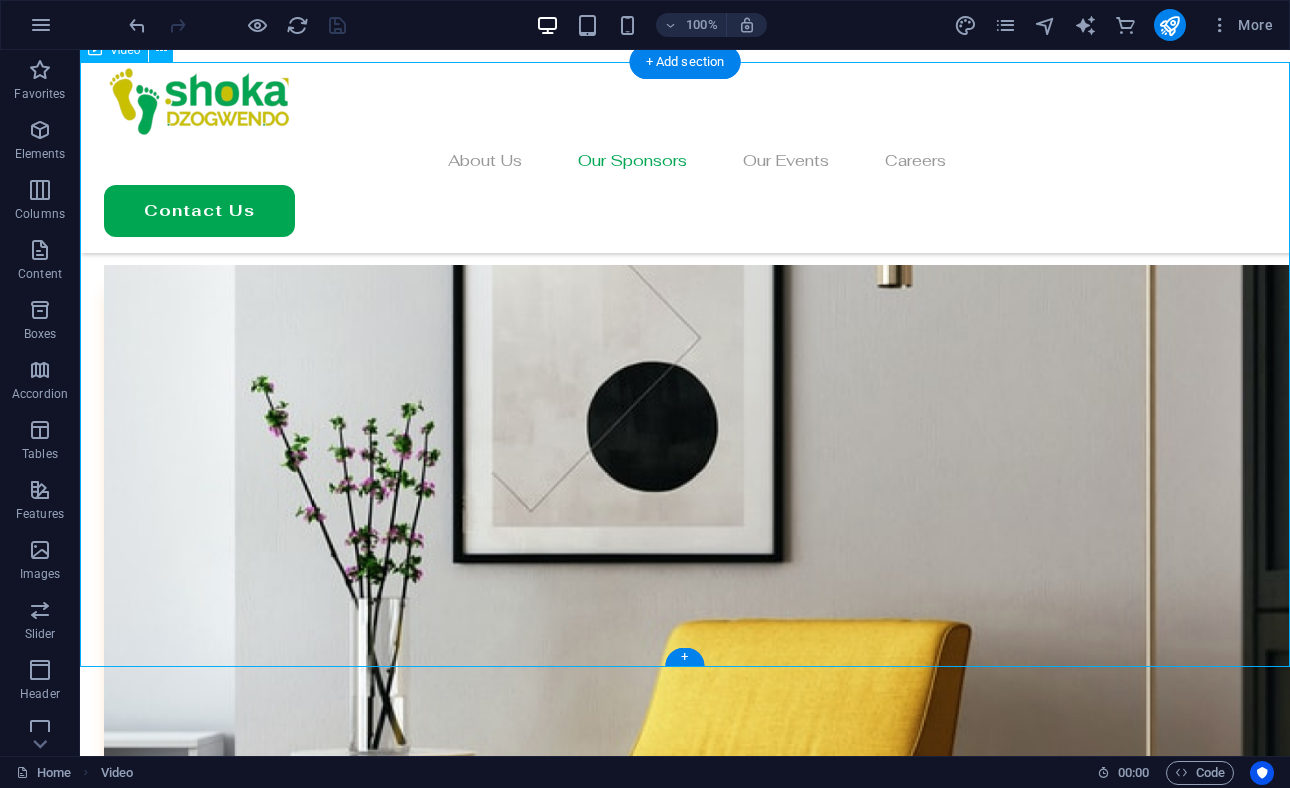 click at bounding box center [685, 4556] 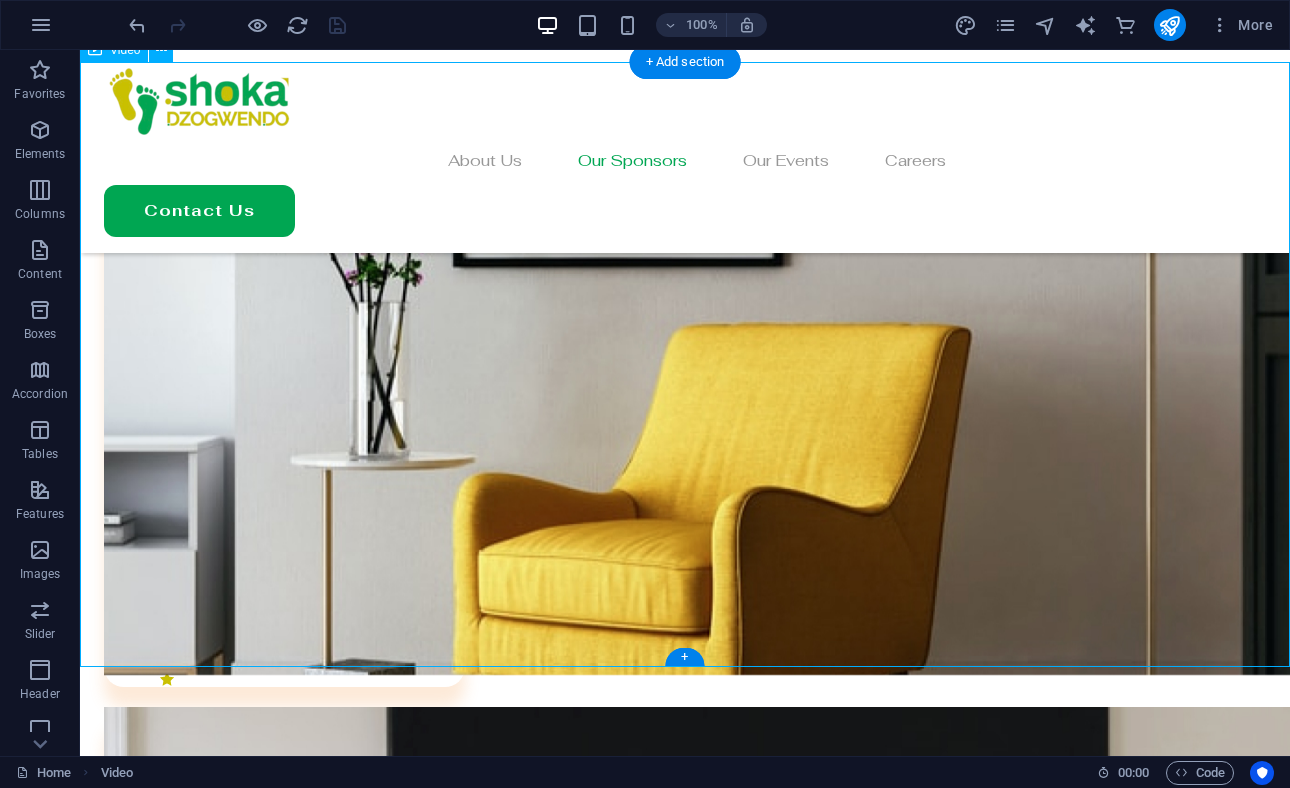 select on "%" 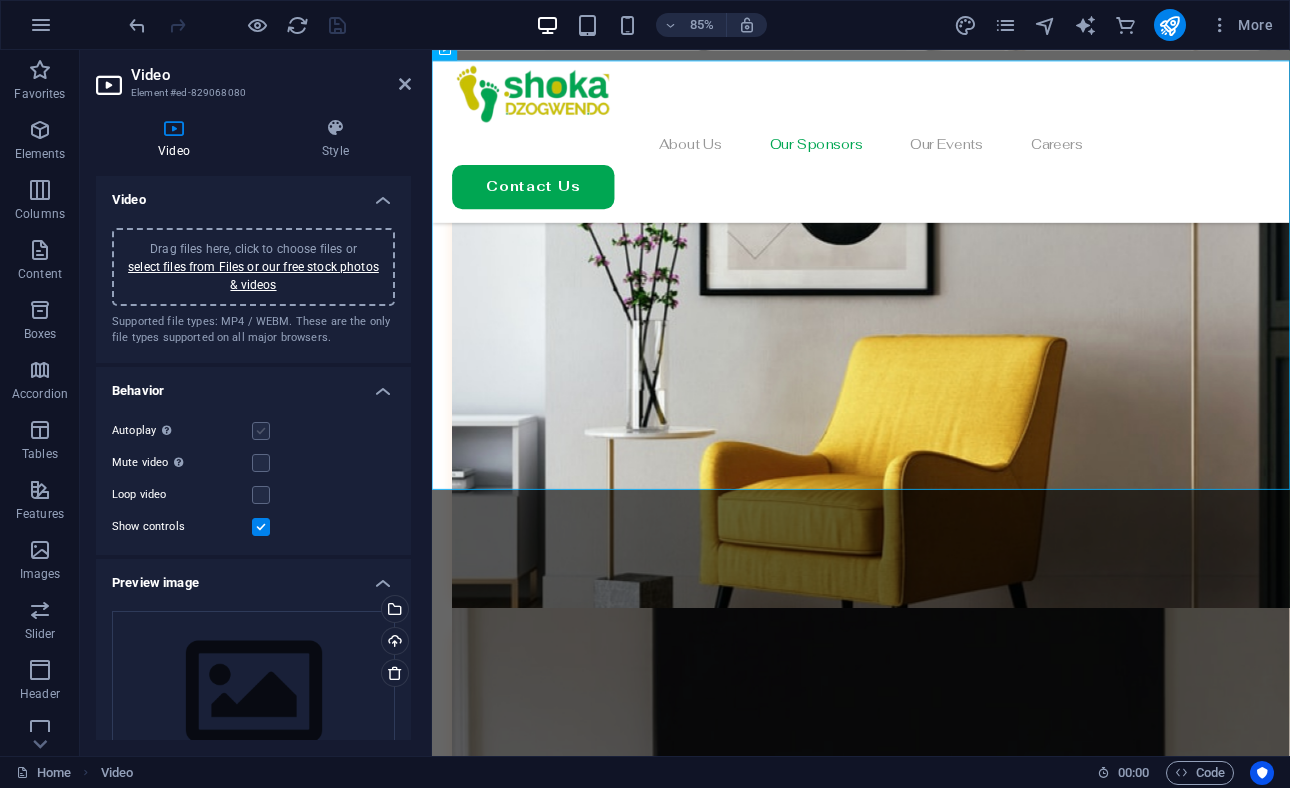 click at bounding box center [261, 431] 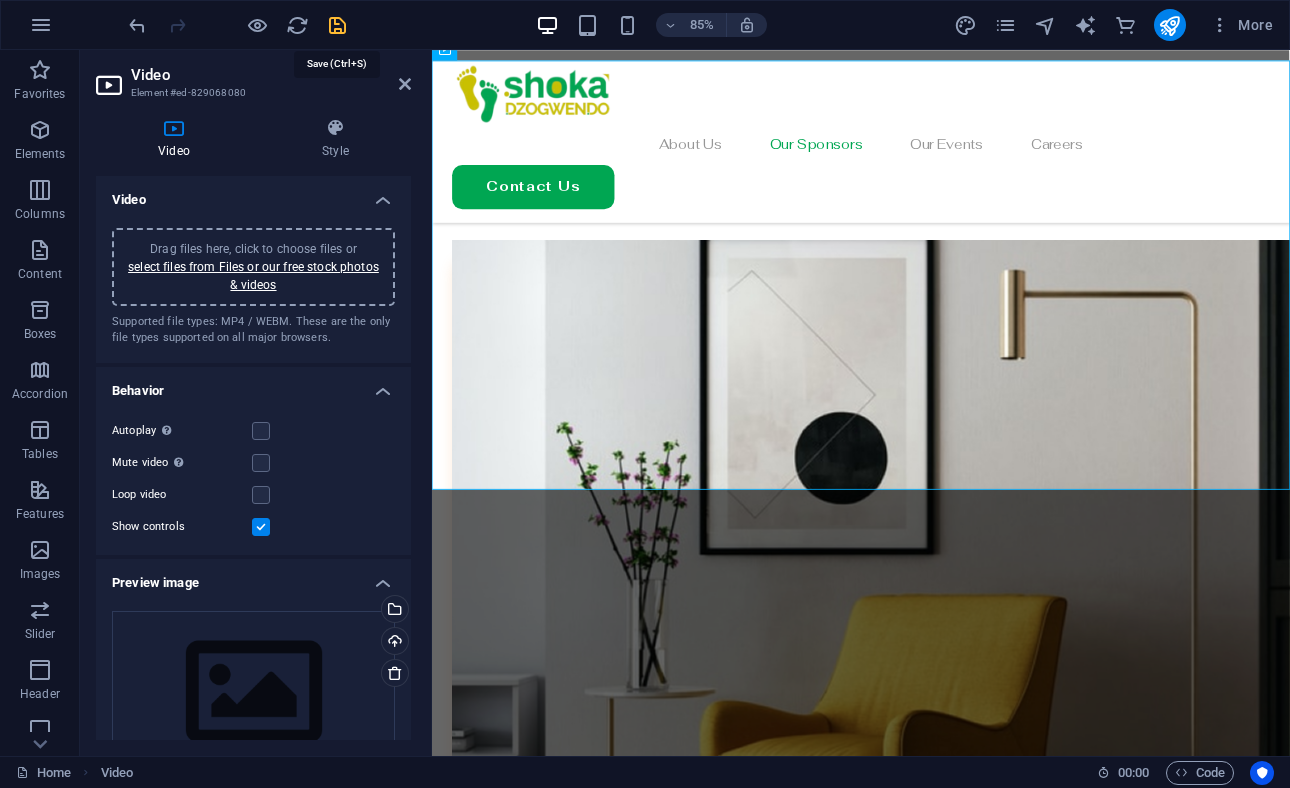 click at bounding box center (337, 25) 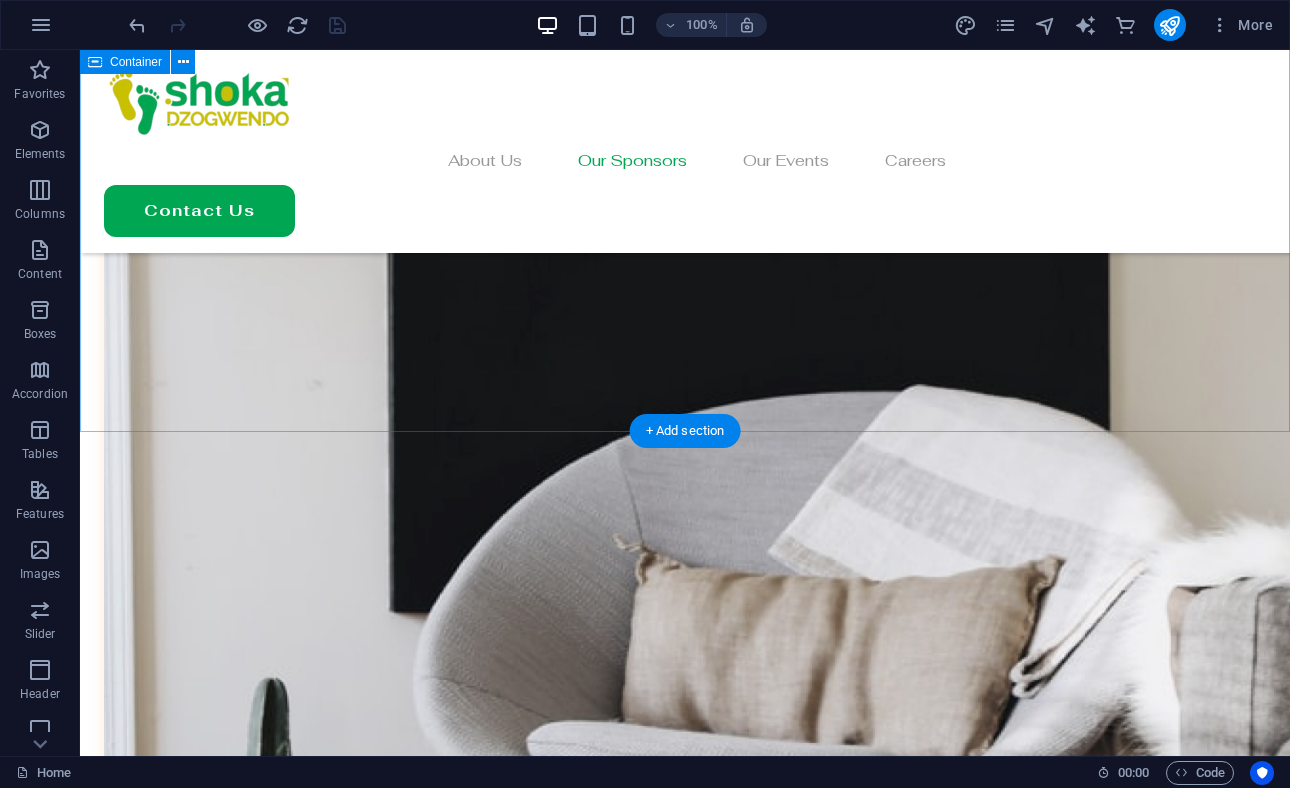scroll, scrollTop: 5894, scrollLeft: 0, axis: vertical 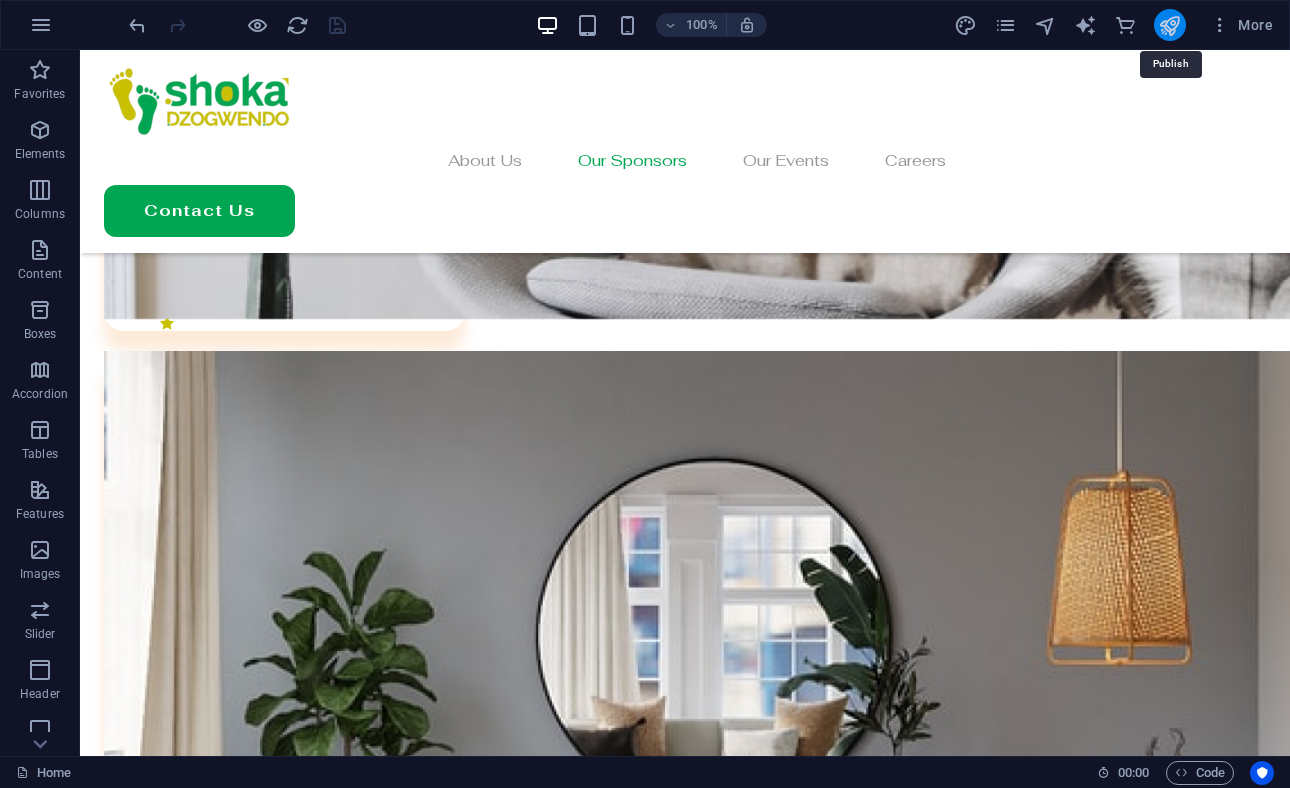 click at bounding box center [1169, 25] 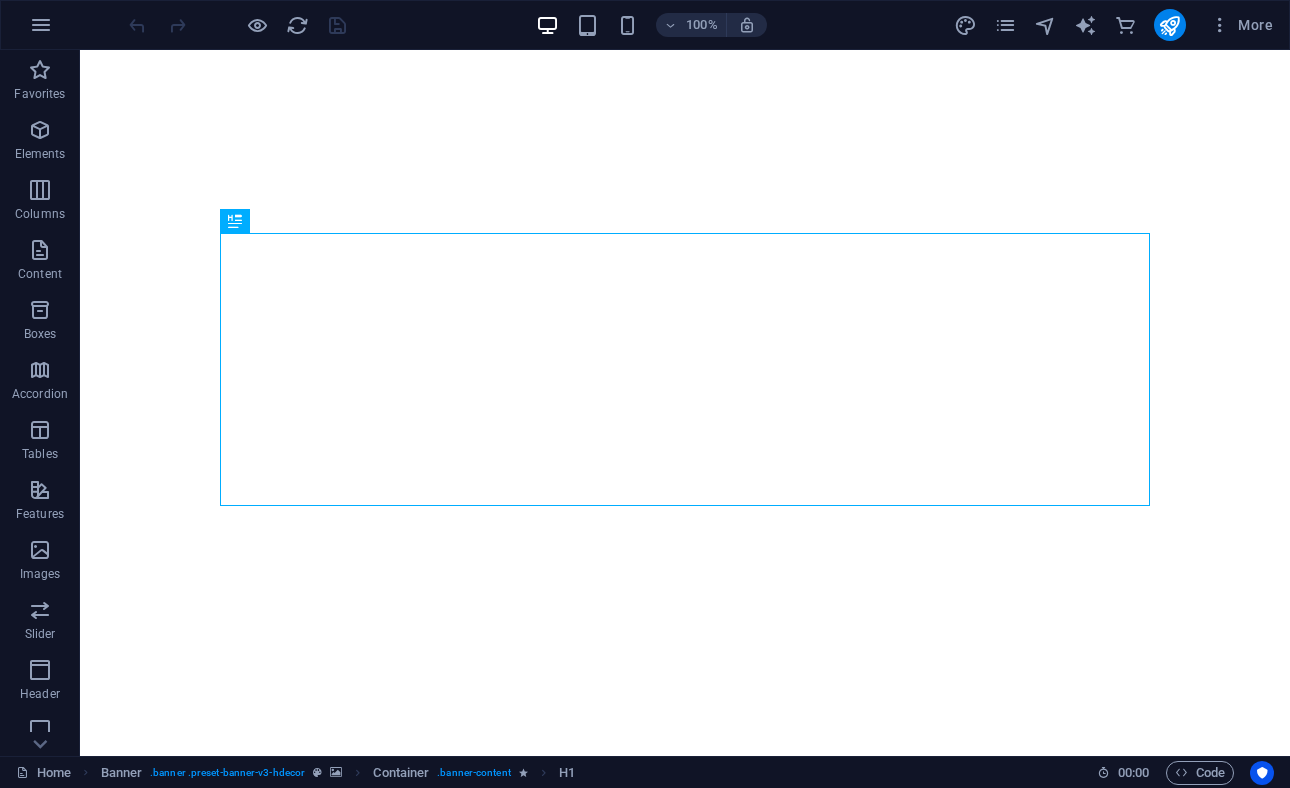 scroll, scrollTop: 0, scrollLeft: 0, axis: both 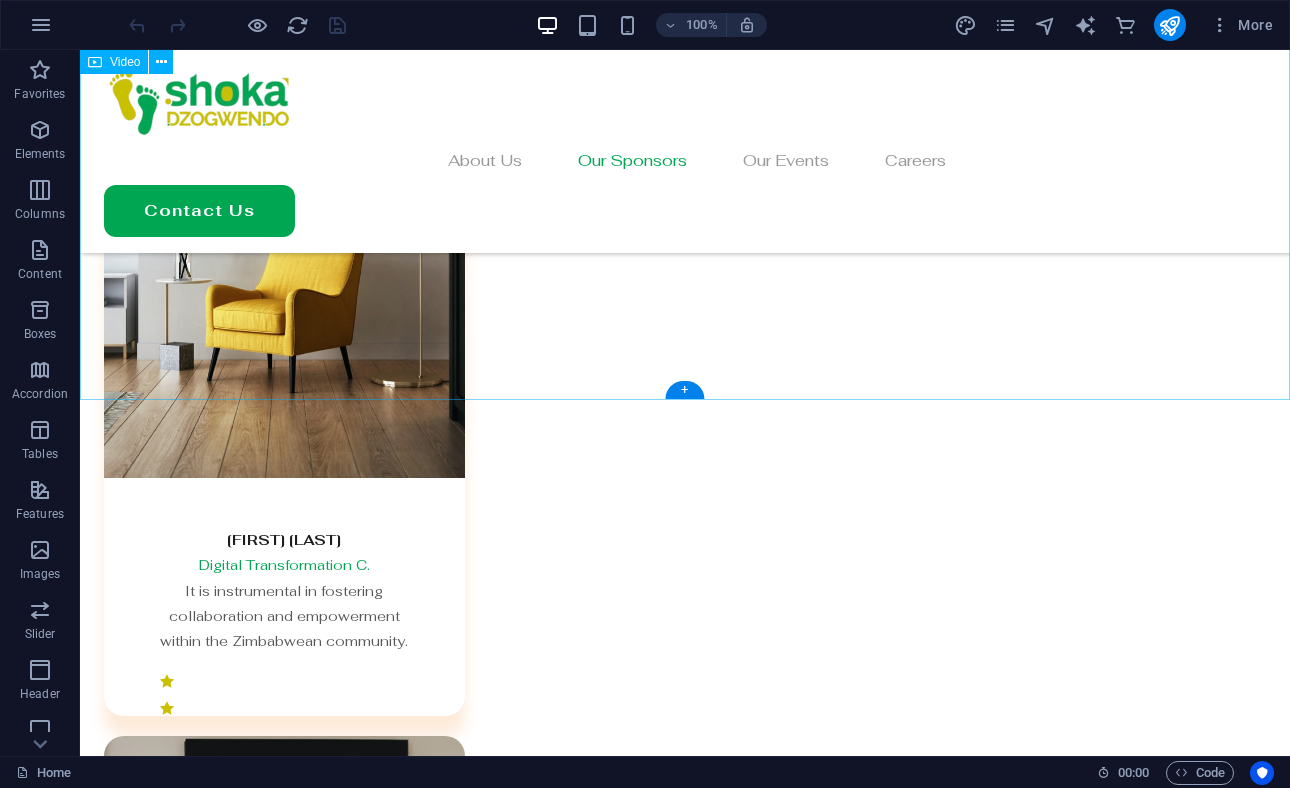 click at bounding box center (685, 4289) 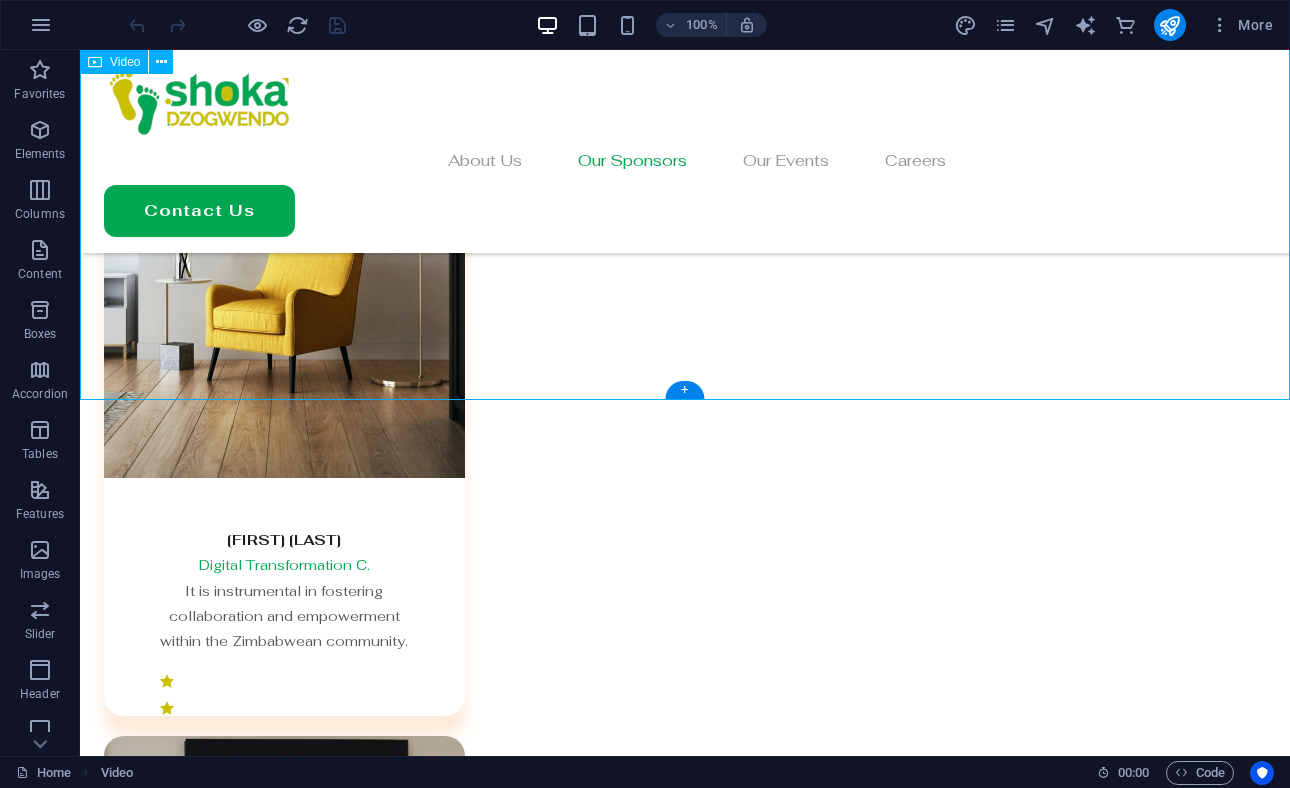 click at bounding box center [685, 4289] 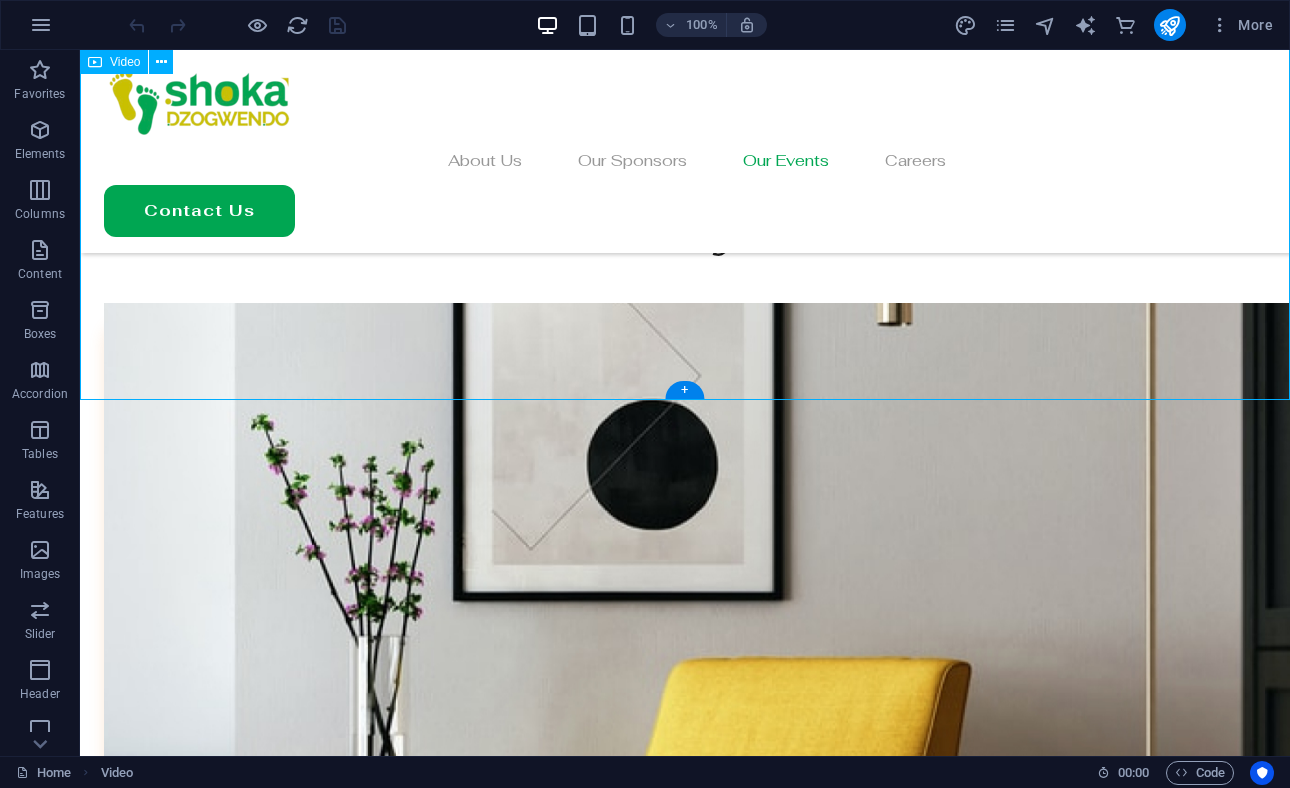 select on "%" 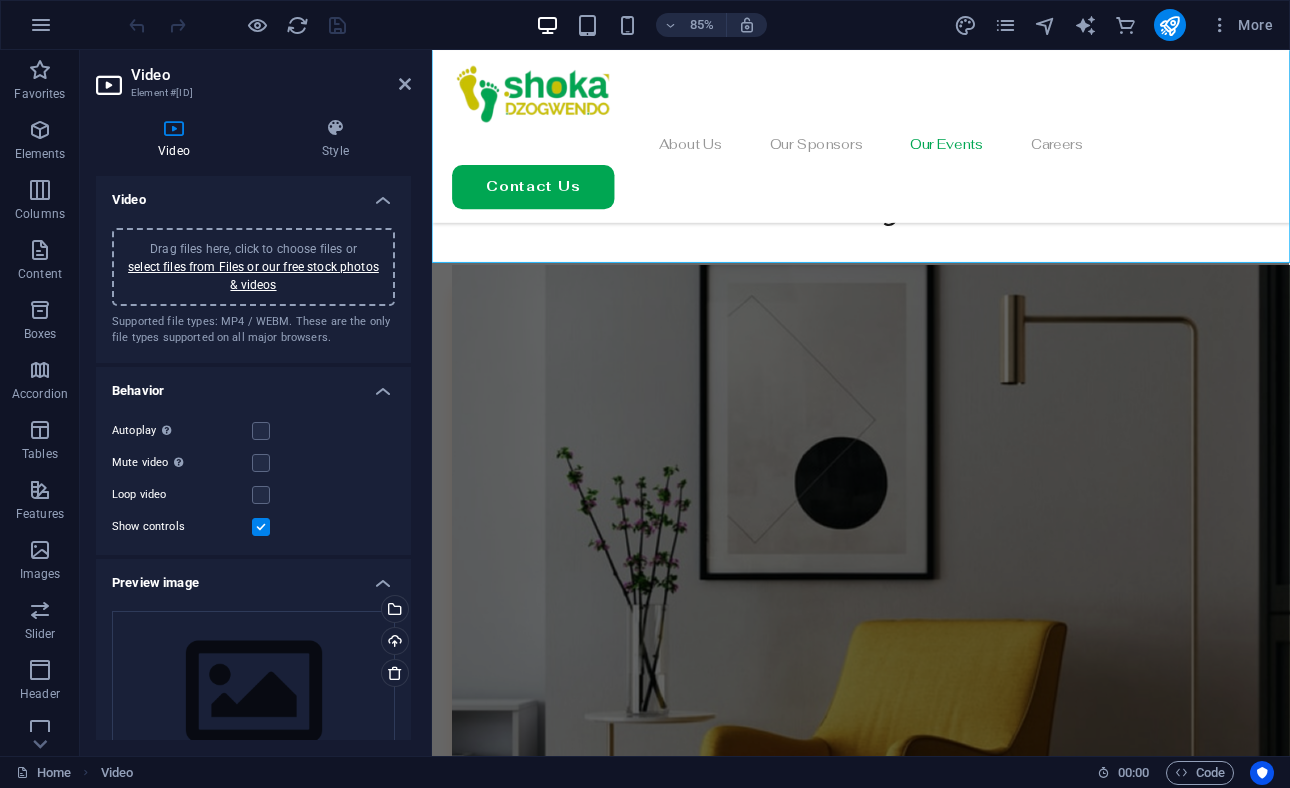 scroll, scrollTop: 5067, scrollLeft: 0, axis: vertical 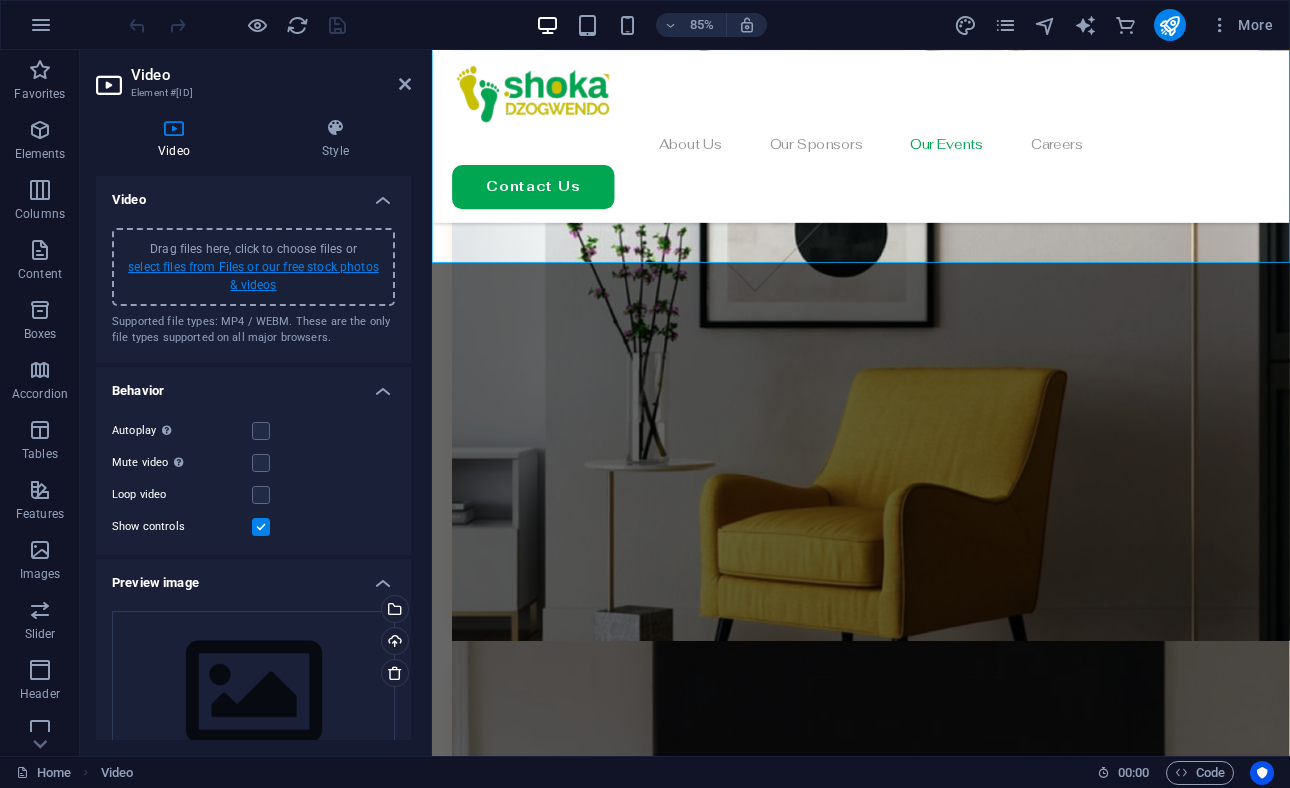 click on "select files from Files or our free stock photos & videos" at bounding box center [253, 276] 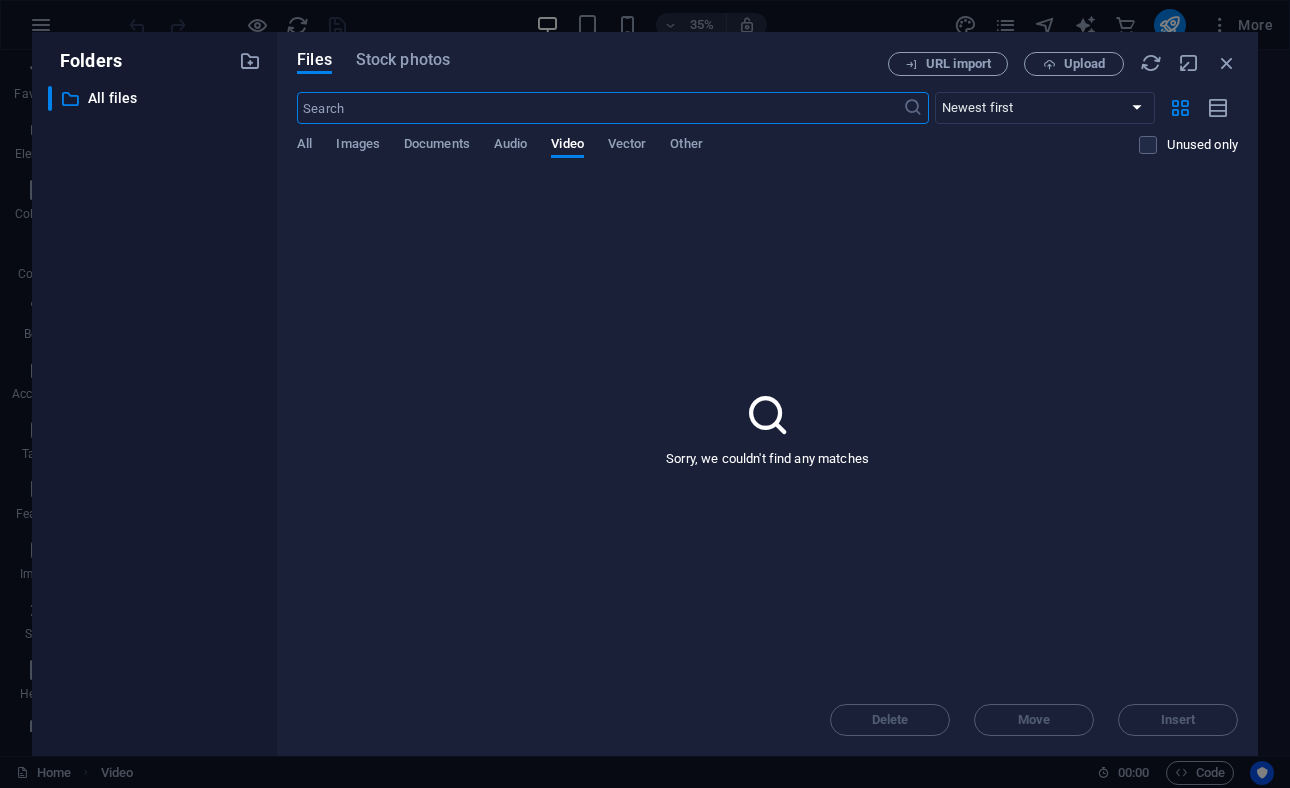 scroll, scrollTop: 6216, scrollLeft: 0, axis: vertical 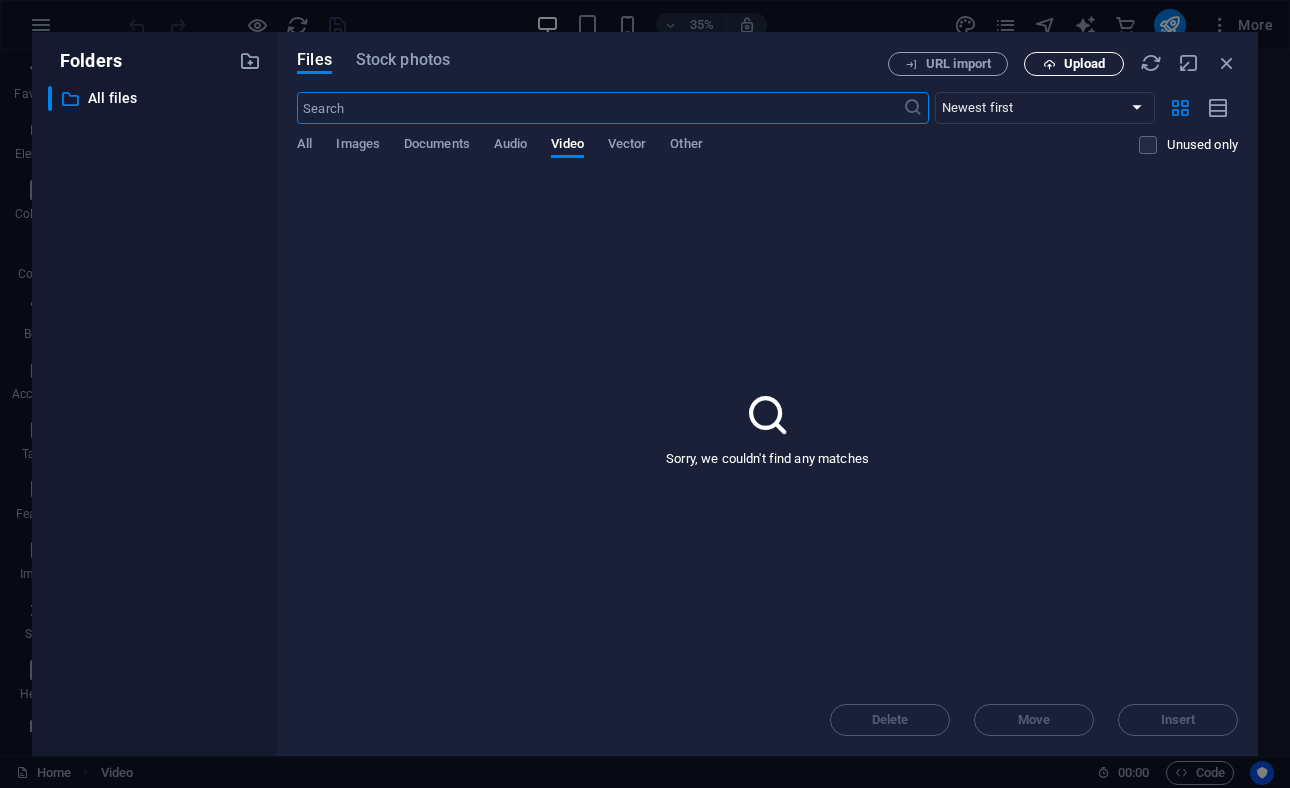 click on "Upload" at bounding box center (1084, 64) 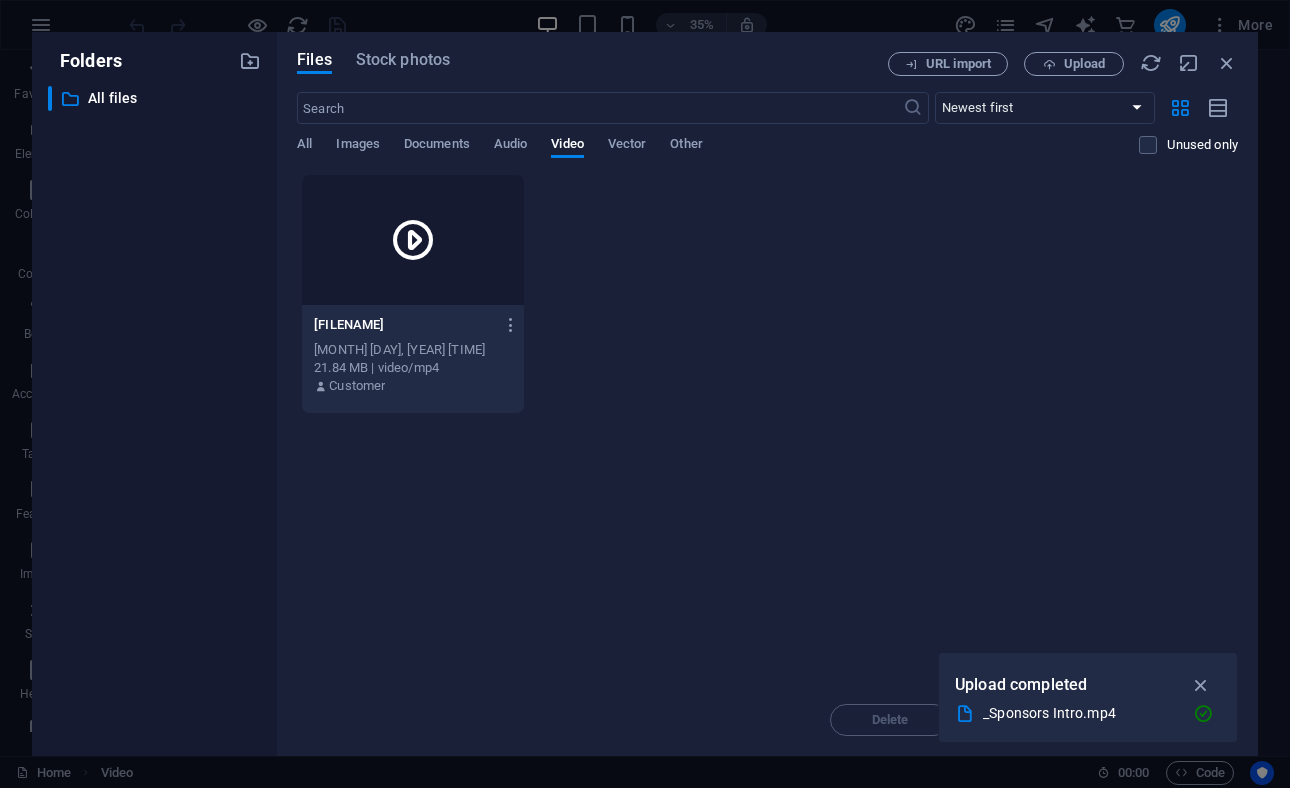 click on "_SponsorsIntro-Nk2uVW62M89ICKfChgAgcg.mp4" at bounding box center [404, 325] 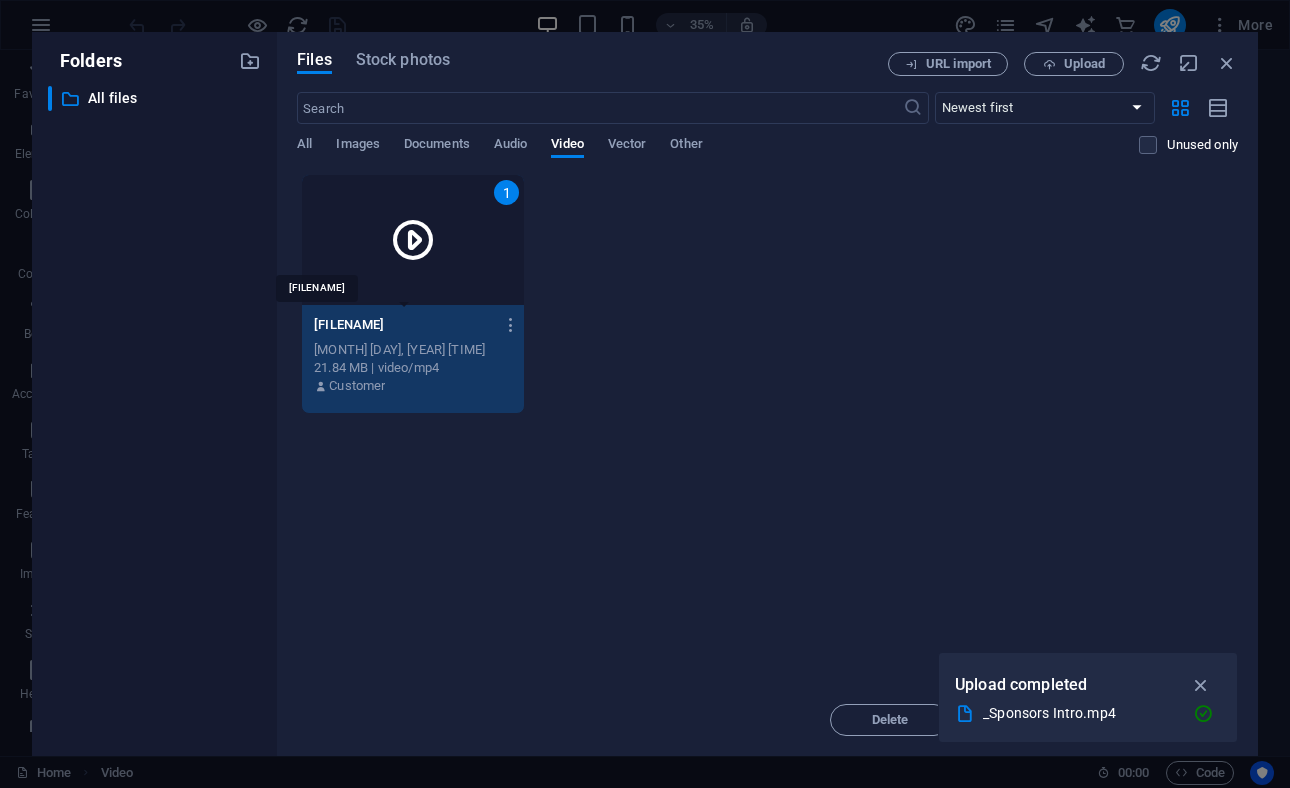 click on "_SponsorsIntro-Nk2uVW62M89ICKfChgAgcg.mp4" at bounding box center [404, 325] 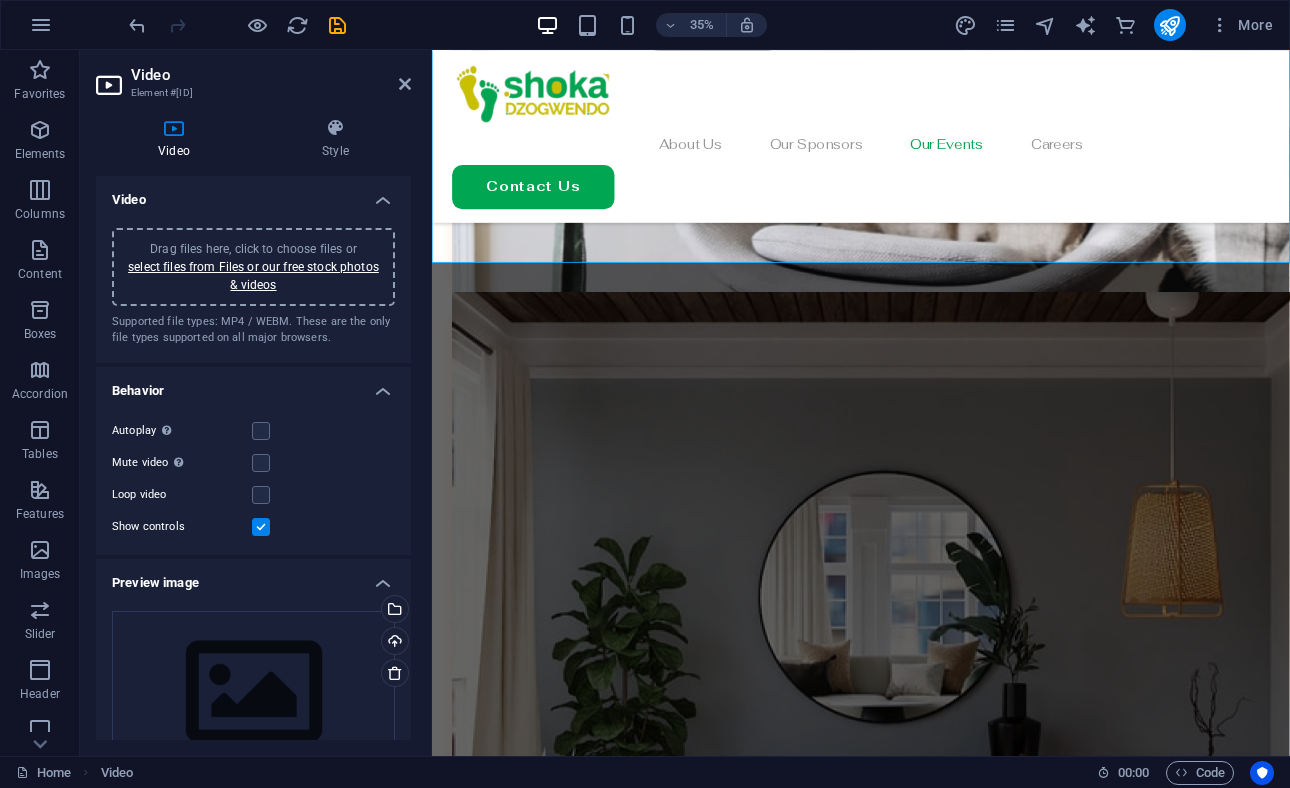 scroll, scrollTop: 5067, scrollLeft: 0, axis: vertical 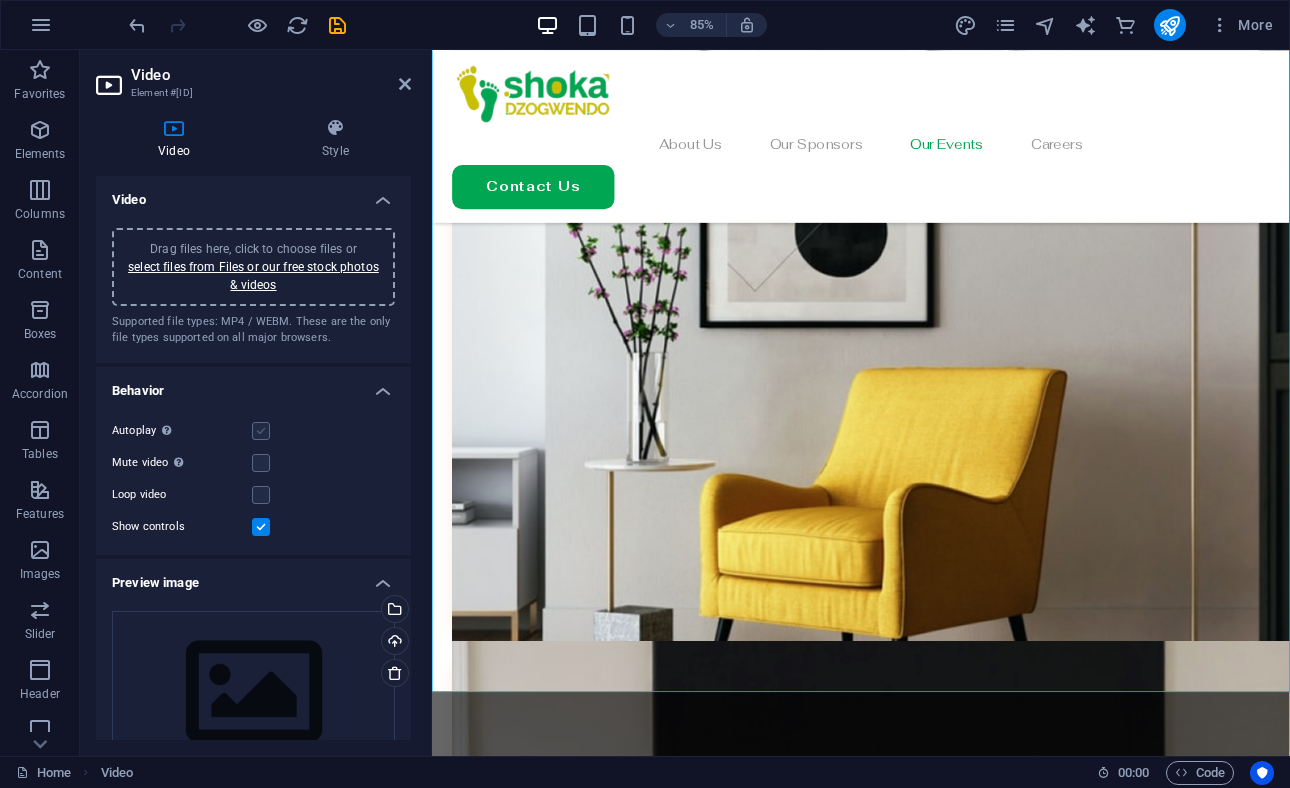 click at bounding box center (261, 431) 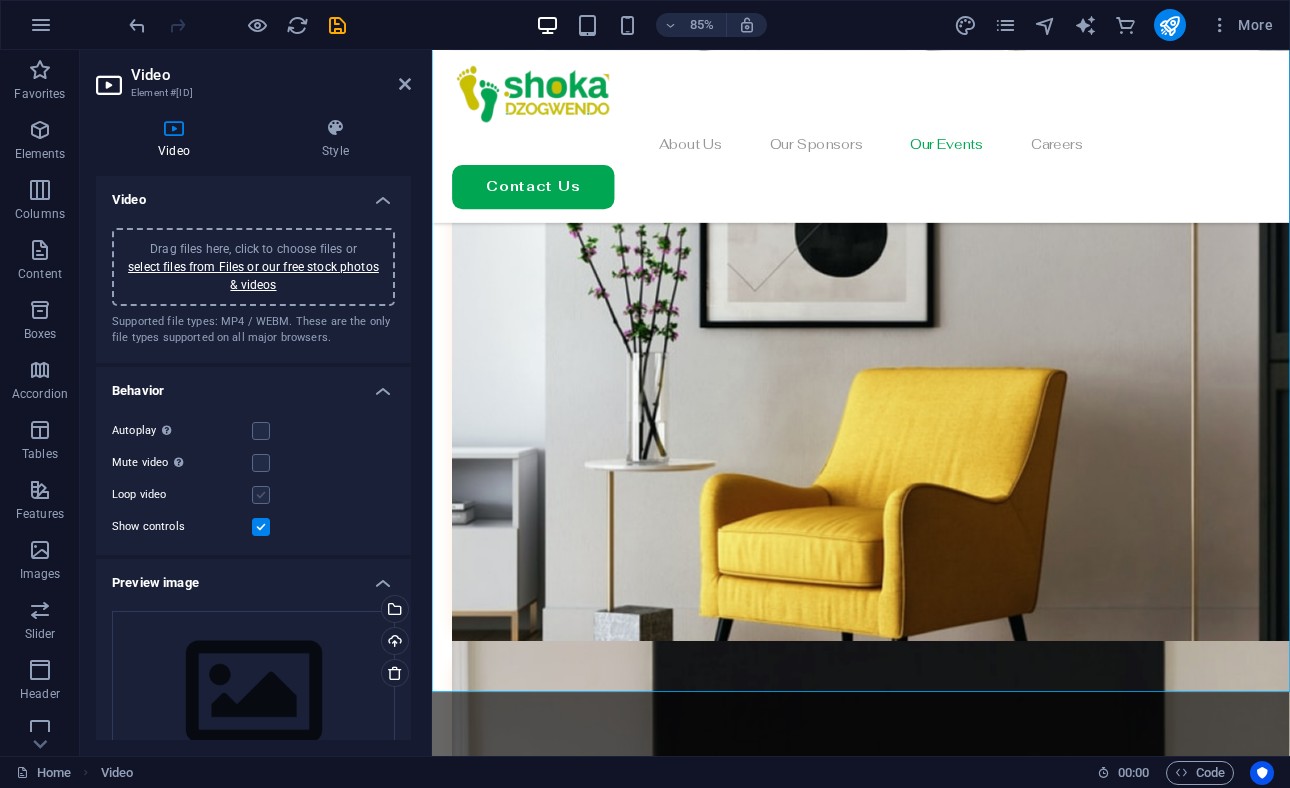 click at bounding box center [261, 495] 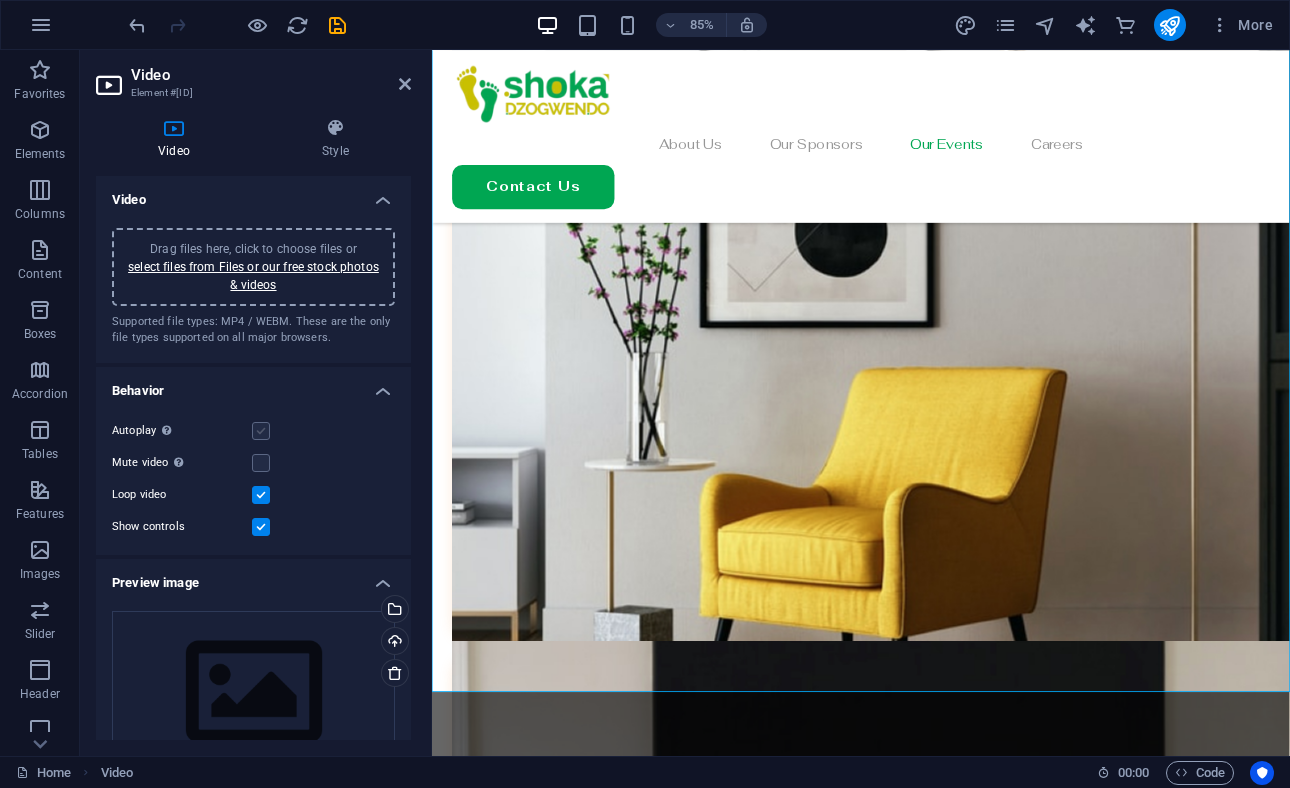 click at bounding box center (261, 431) 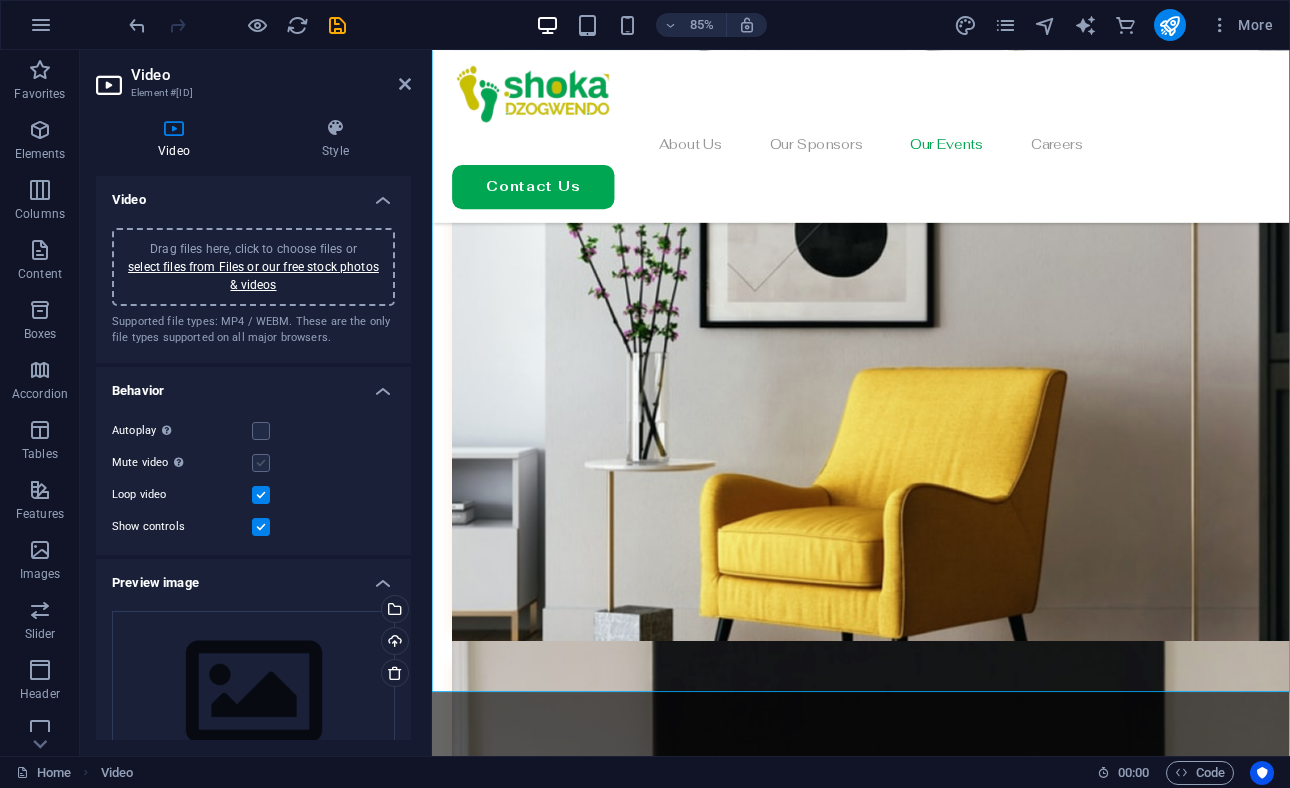 click at bounding box center [261, 463] 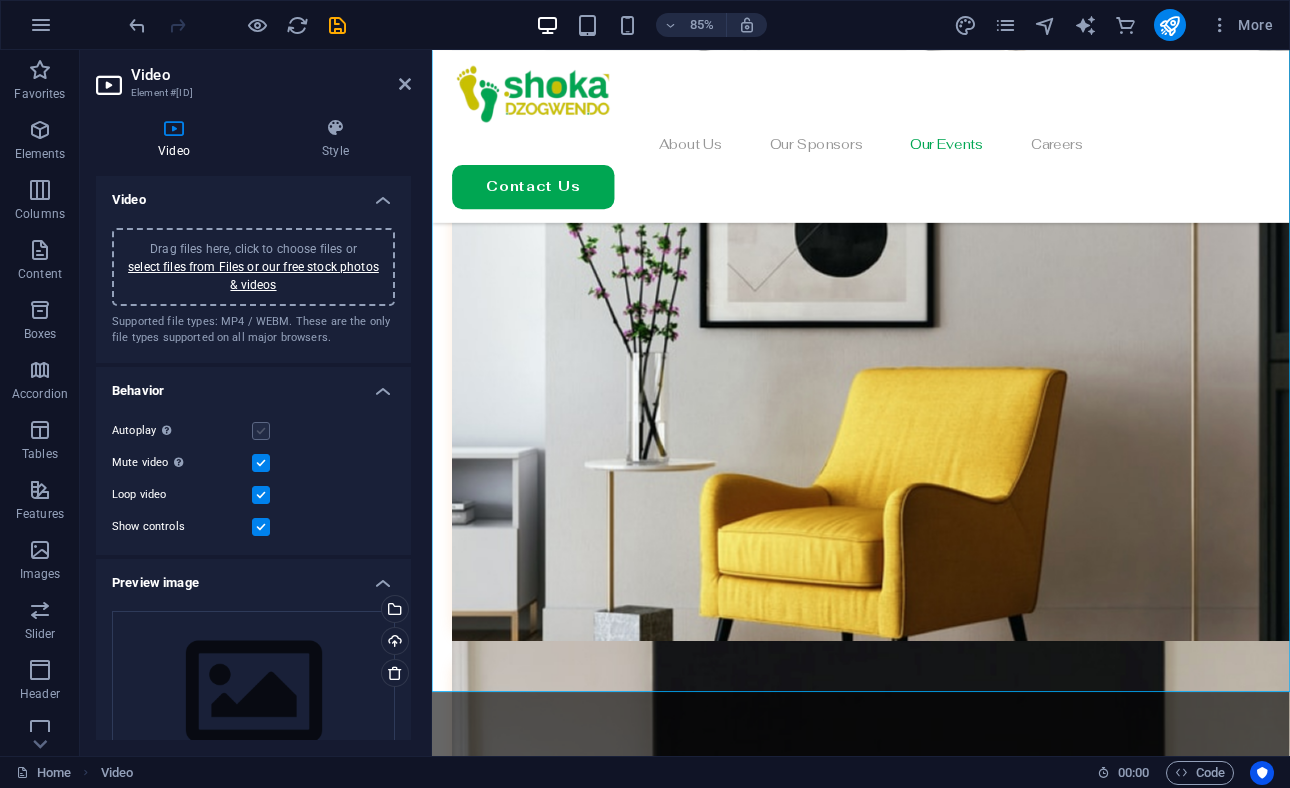 click at bounding box center [261, 431] 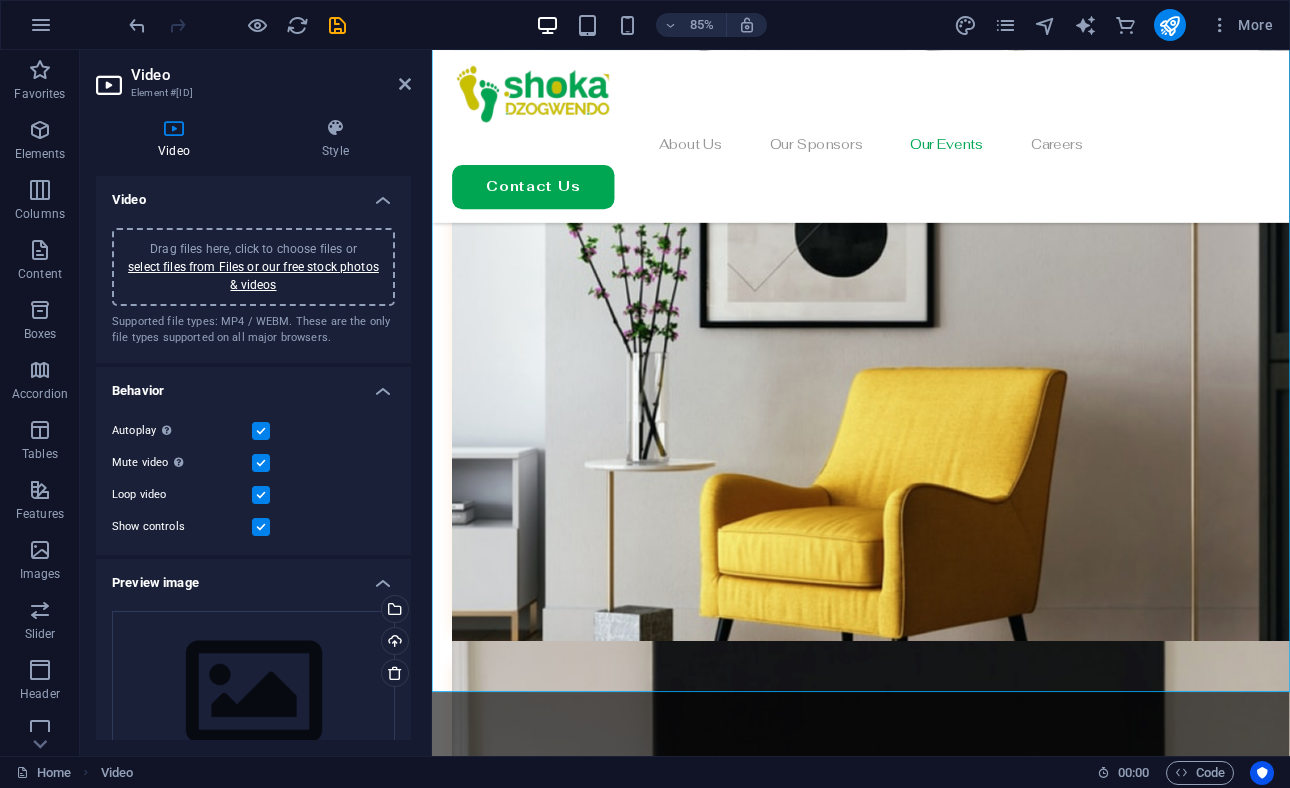 click at bounding box center (261, 463) 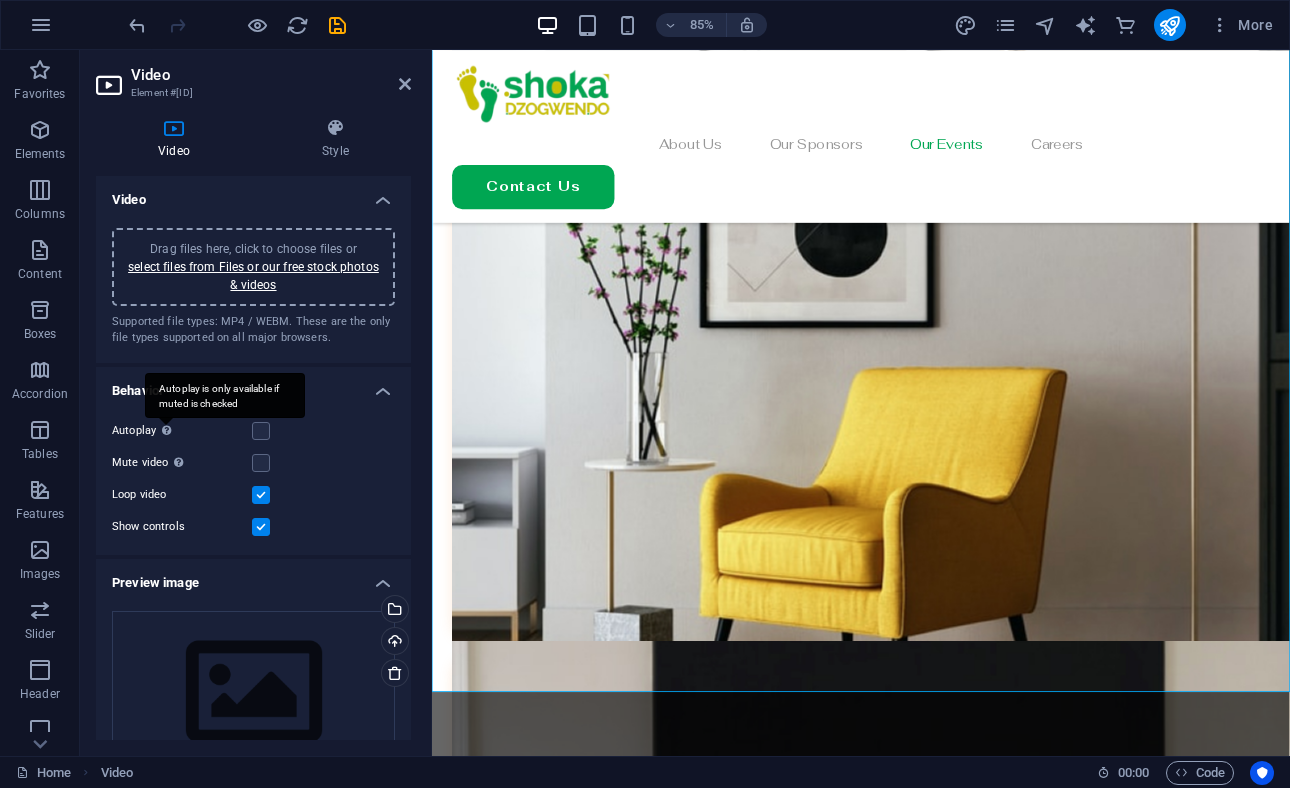 click on "Autoplay is only available if muted is checked" at bounding box center [225, 395] 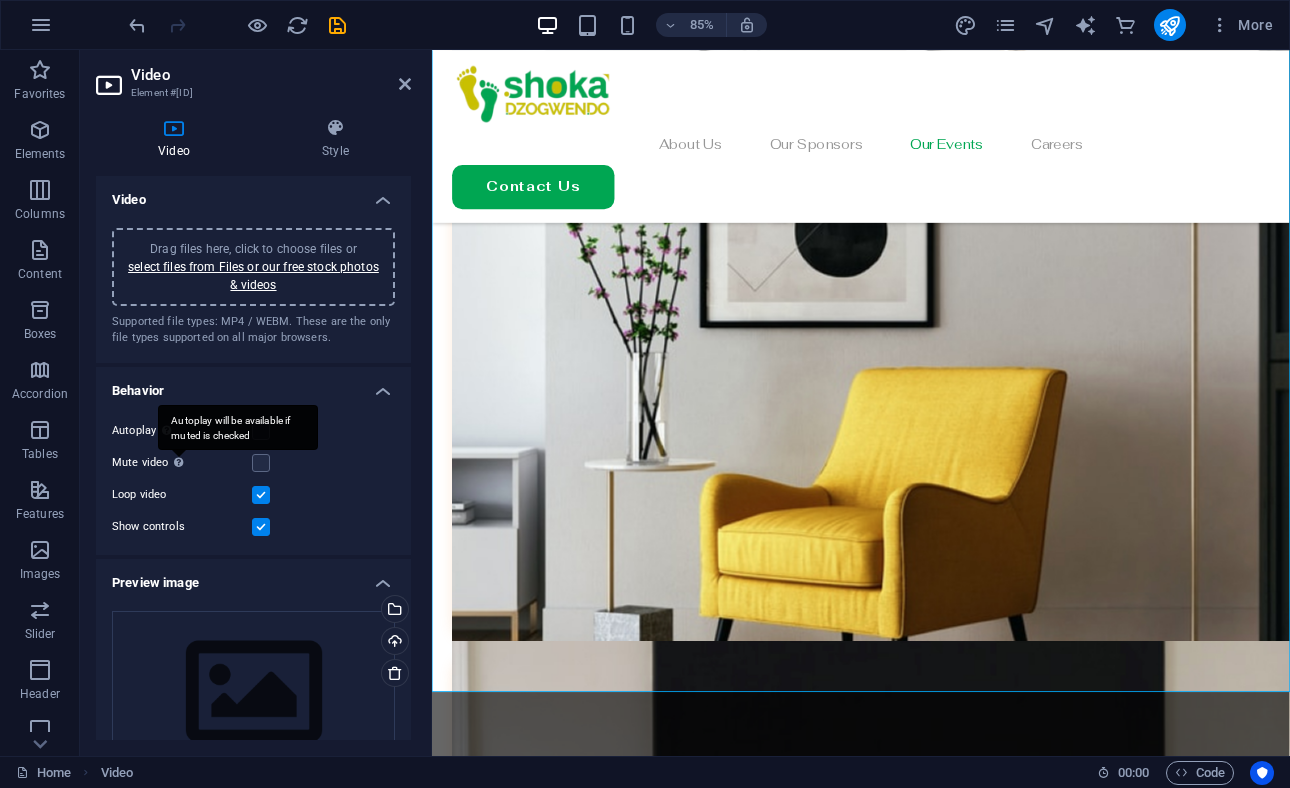click on "Autoplay will be available if muted is checked" at bounding box center [238, 427] 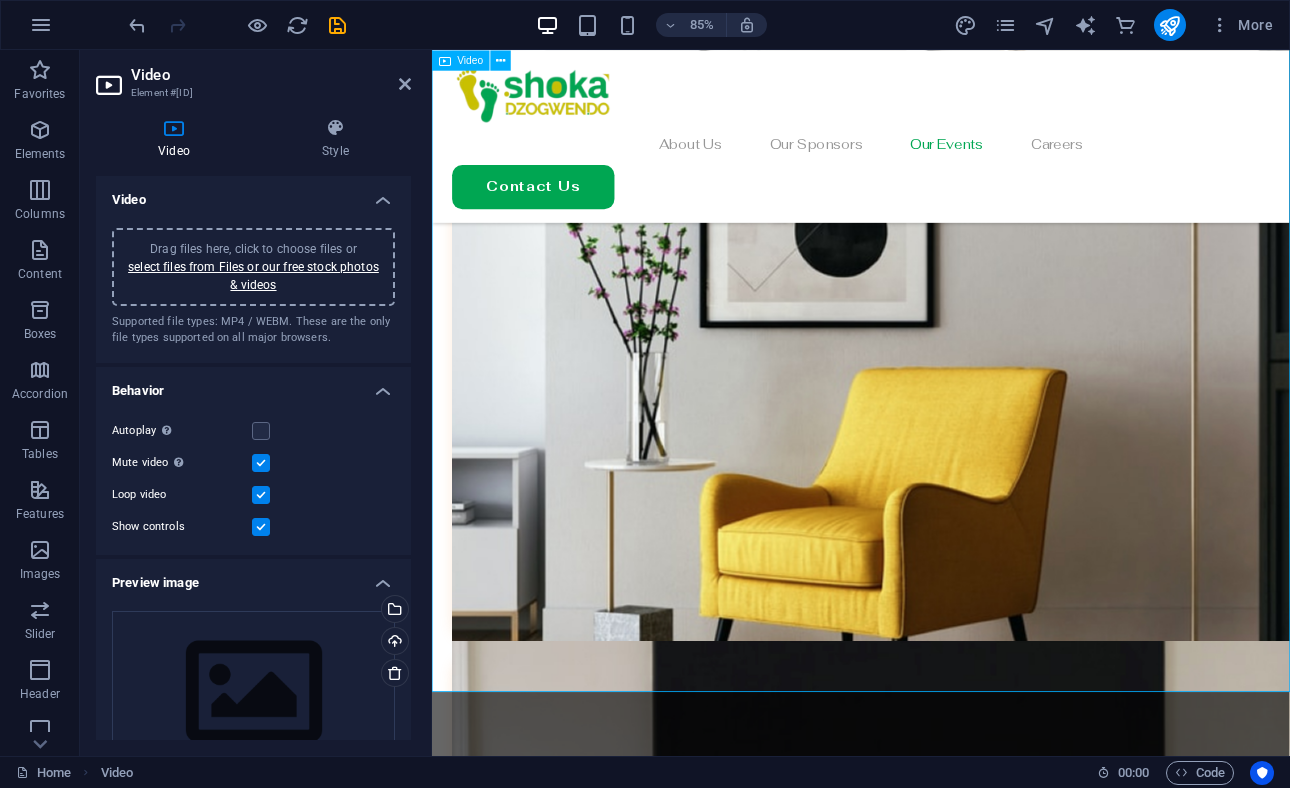 click at bounding box center (936, 4409) 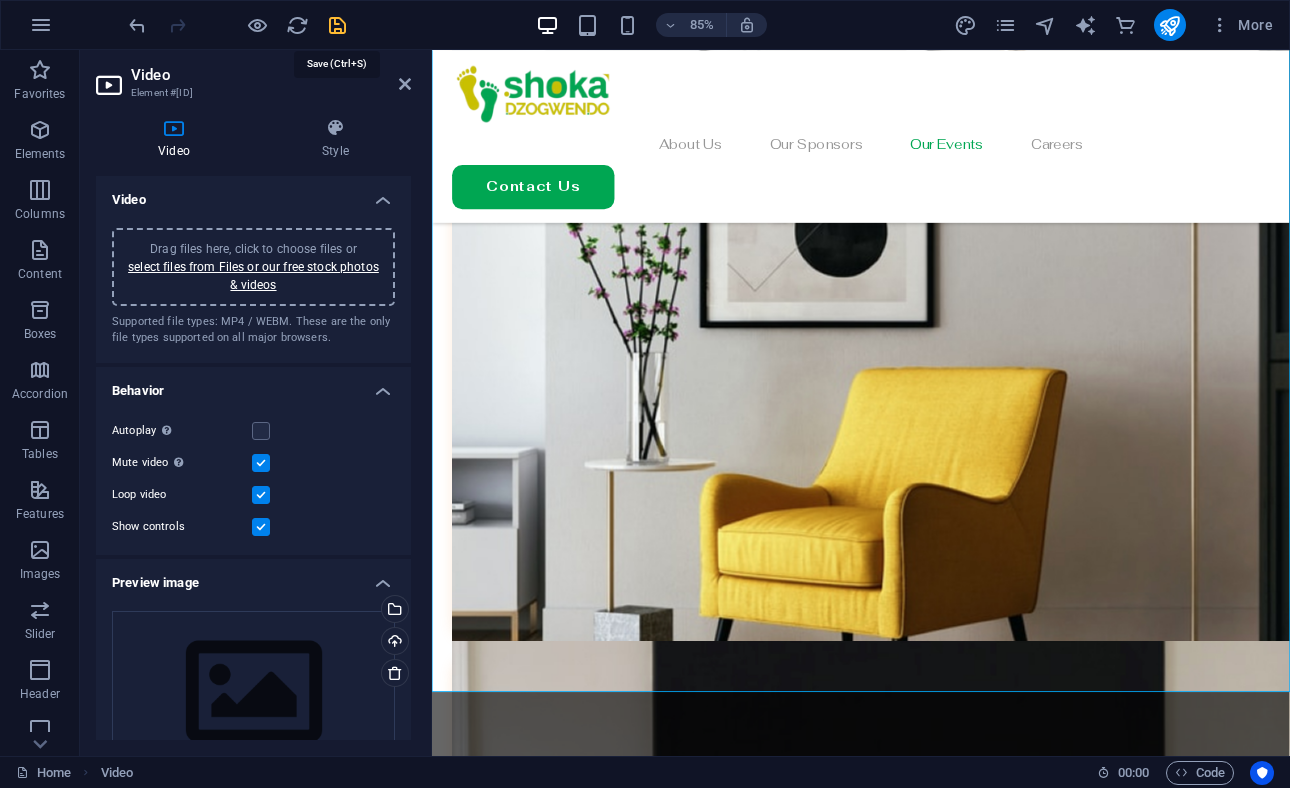 click at bounding box center (337, 25) 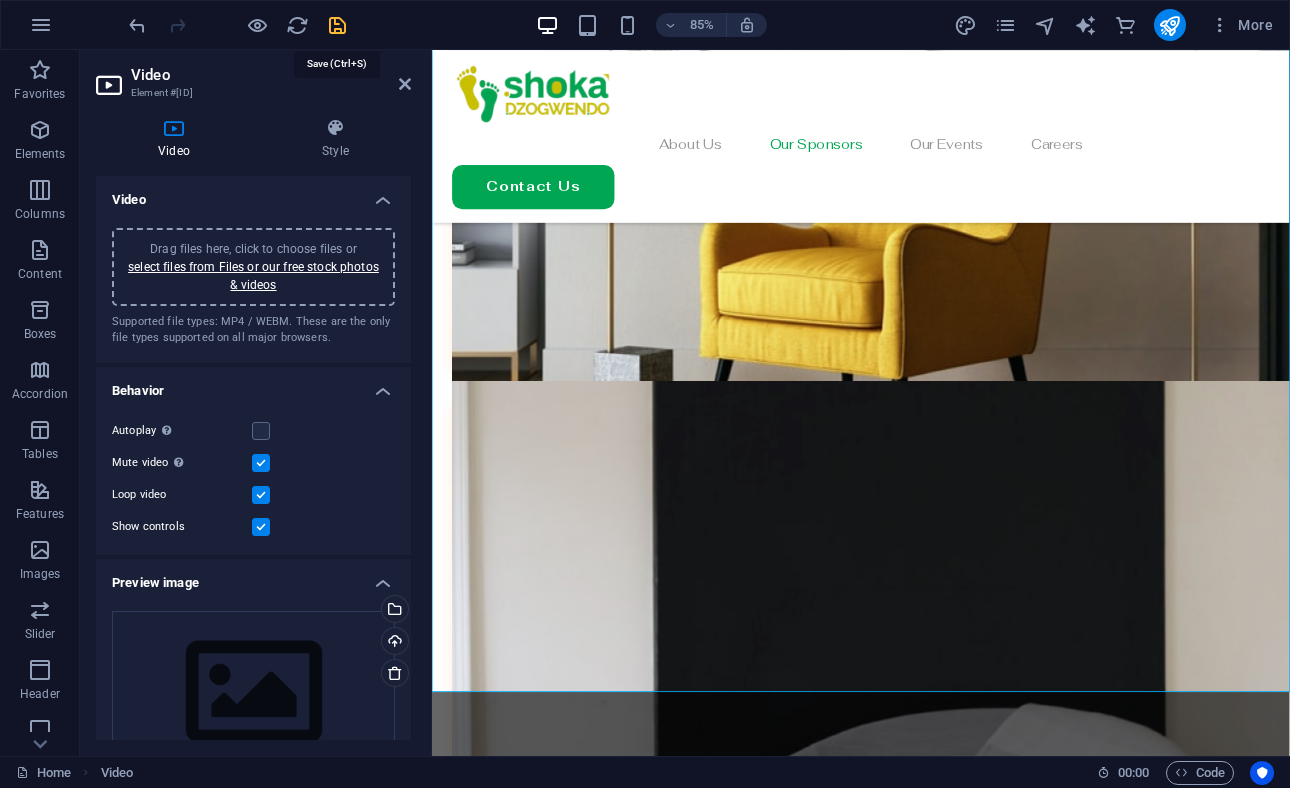 scroll, scrollTop: 4771, scrollLeft: 0, axis: vertical 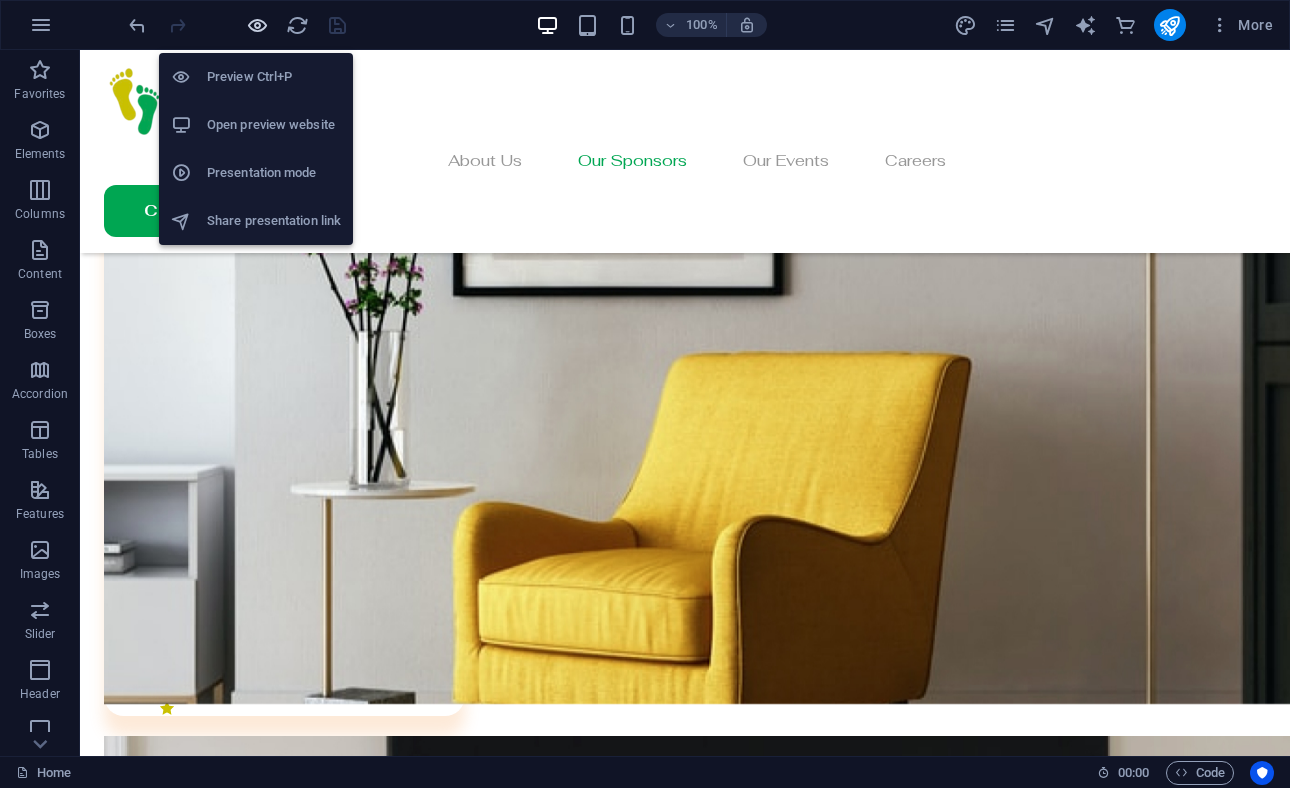 click at bounding box center (257, 25) 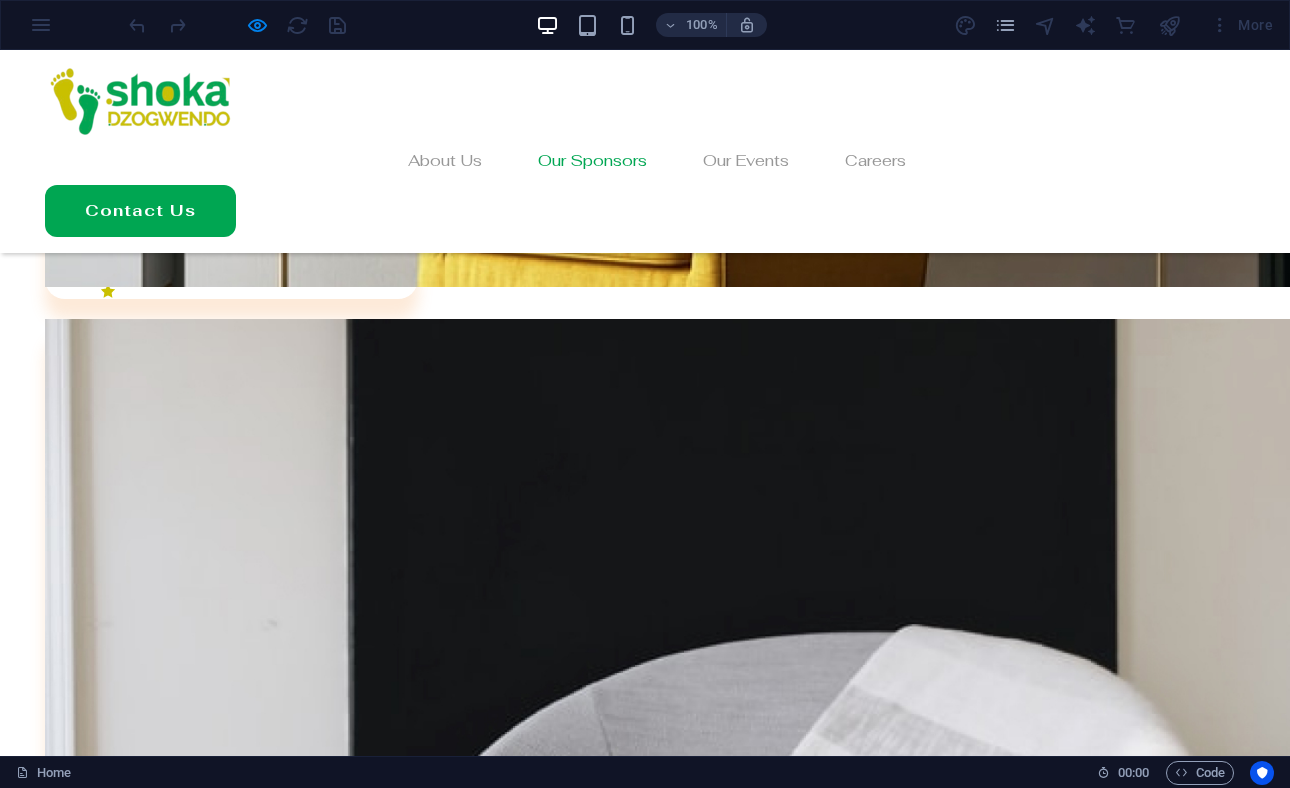 scroll, scrollTop: 5181, scrollLeft: 0, axis: vertical 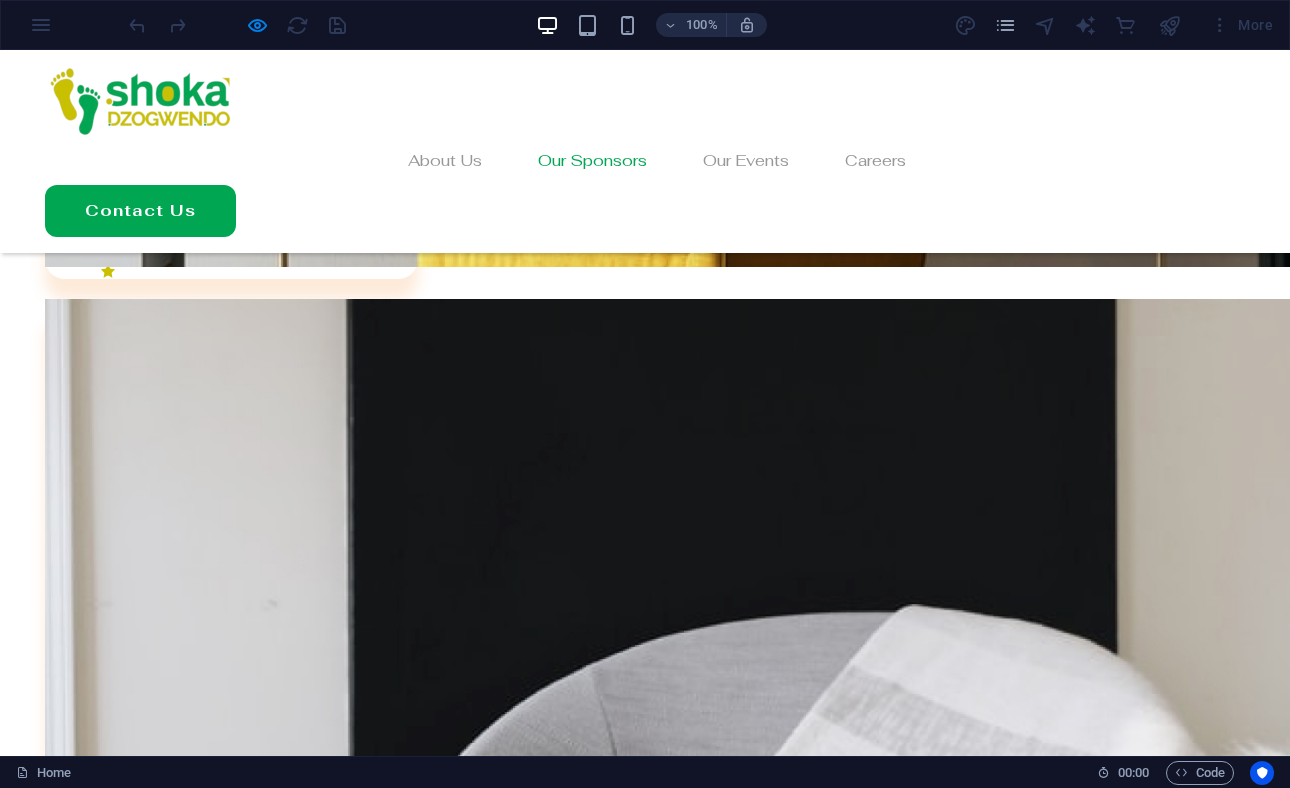 click at bounding box center [645, 3872] 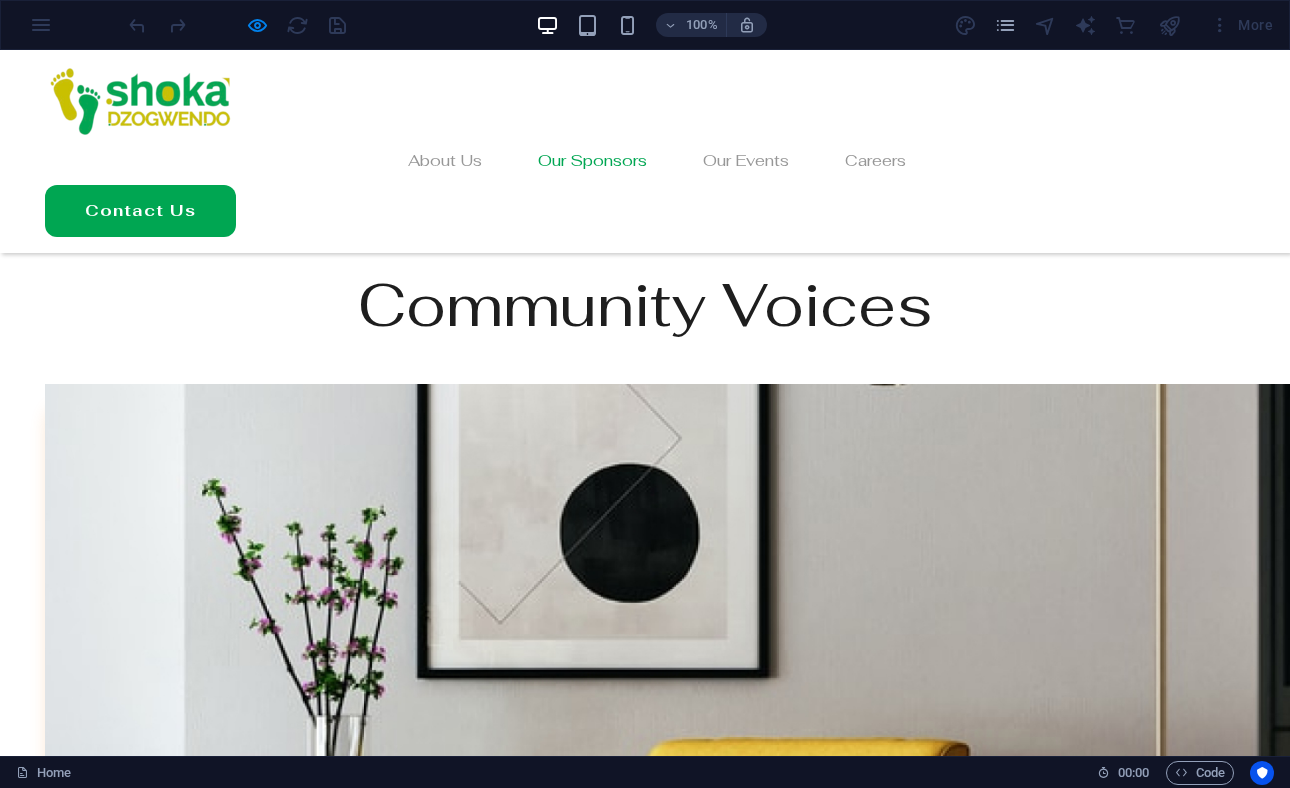 scroll, scrollTop: 4307, scrollLeft: 0, axis: vertical 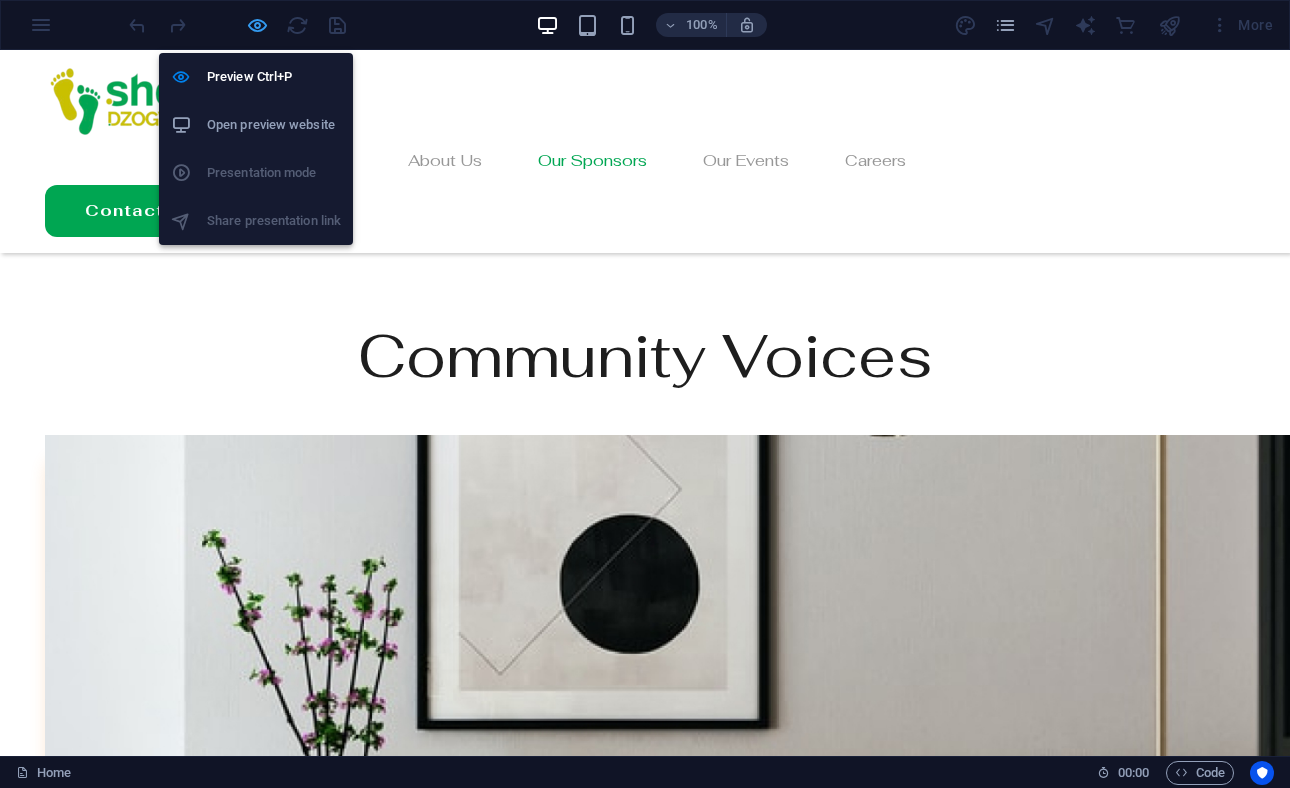 click at bounding box center (257, 25) 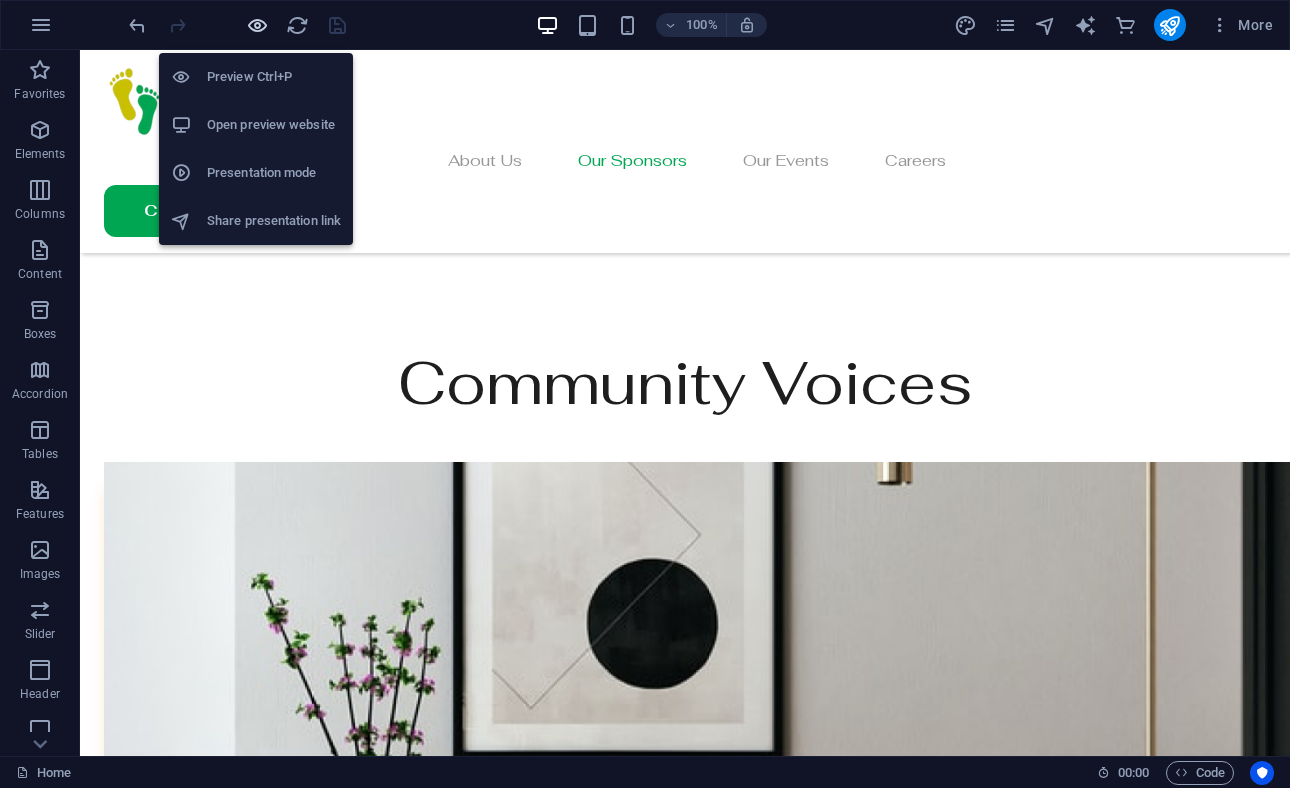 scroll, scrollTop: 4290, scrollLeft: 0, axis: vertical 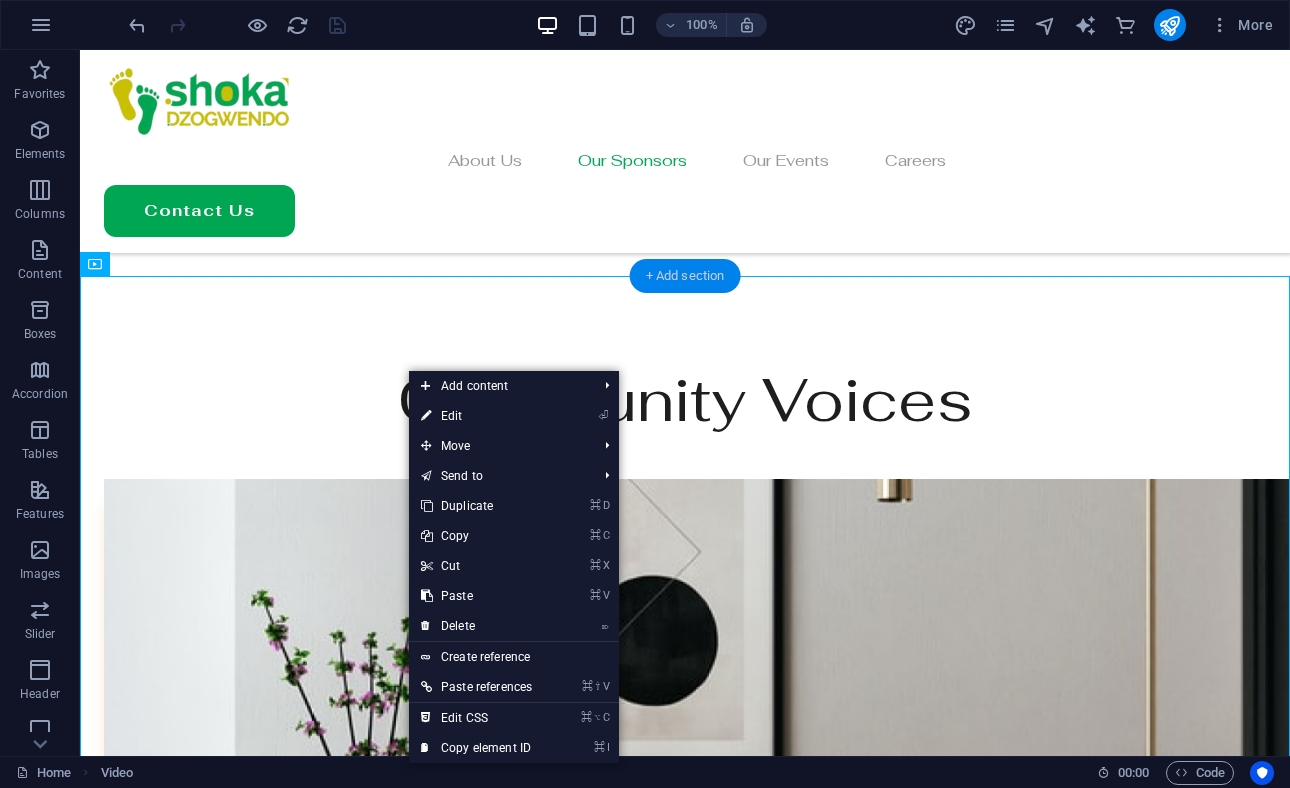 click on "+ Add section" at bounding box center [685, 276] 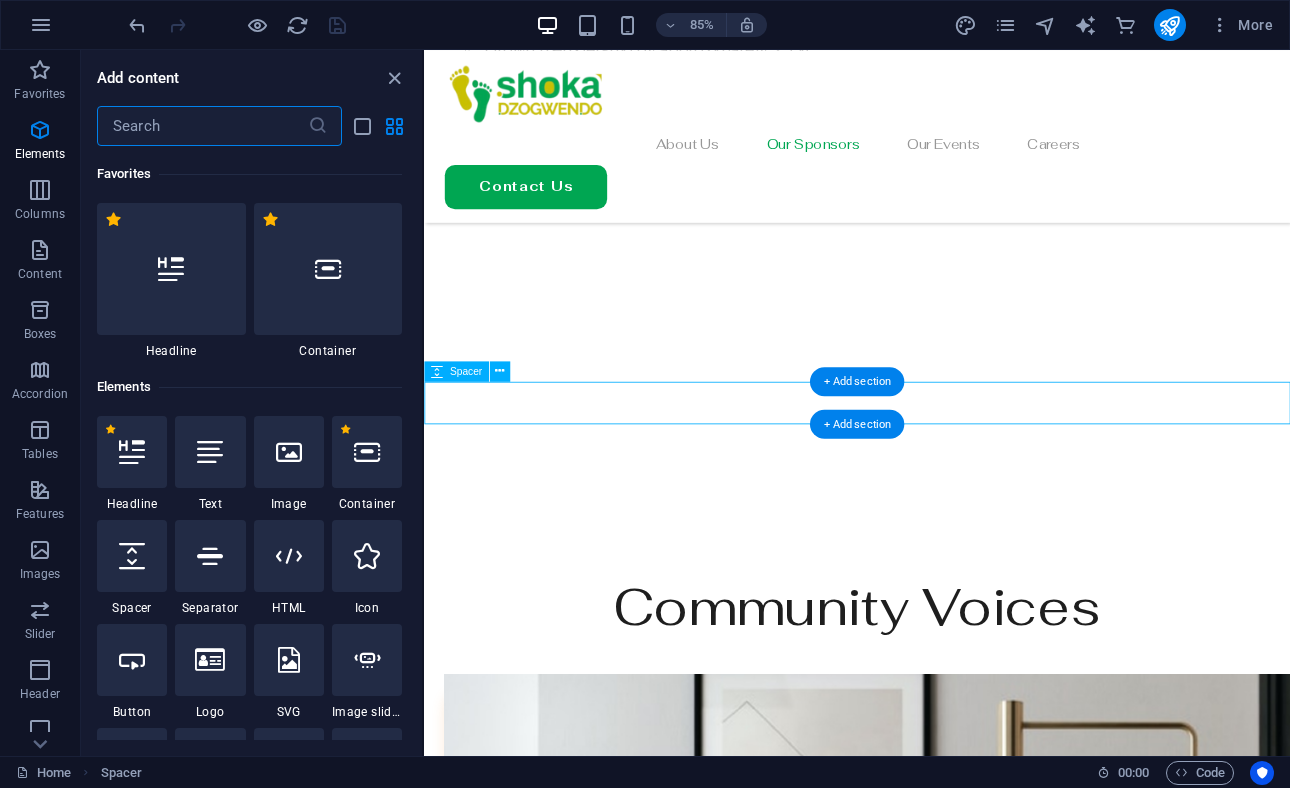 scroll, scrollTop: 4377, scrollLeft: 0, axis: vertical 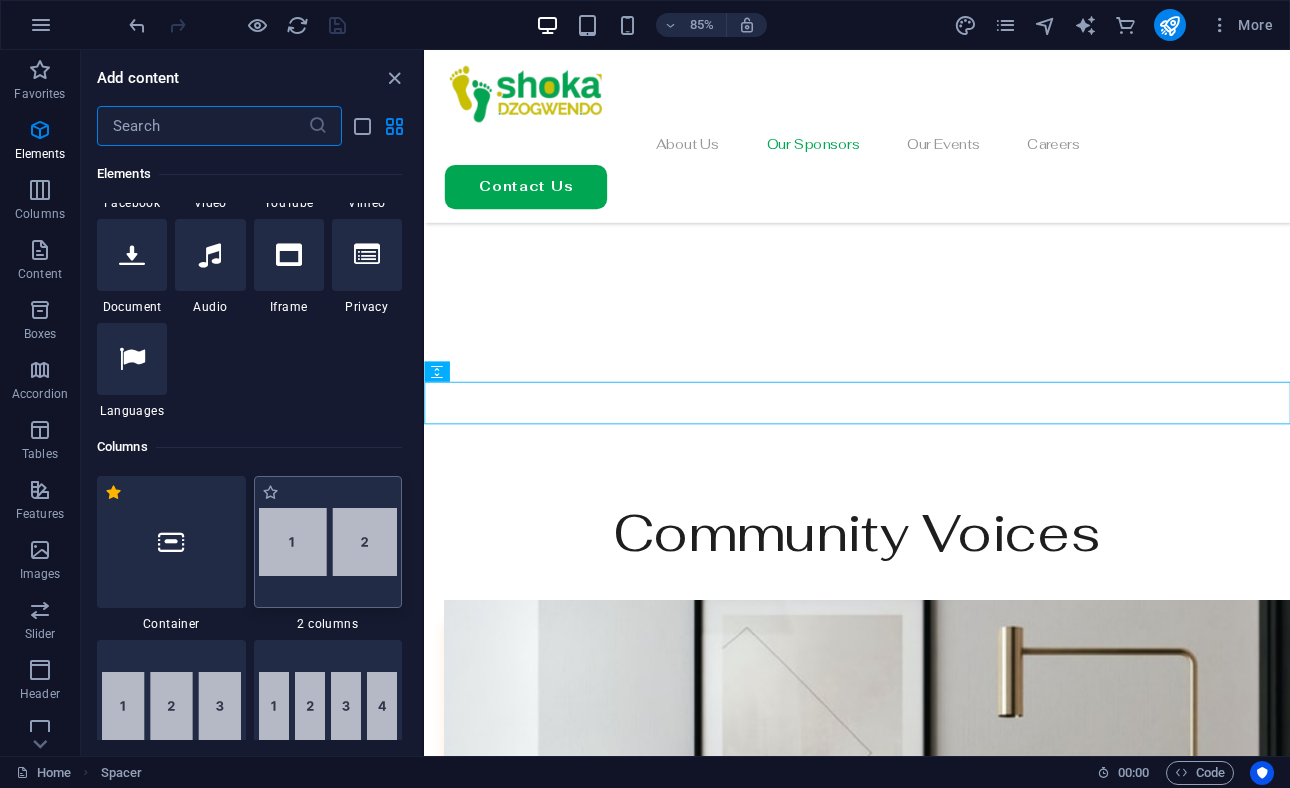 click at bounding box center [328, 542] 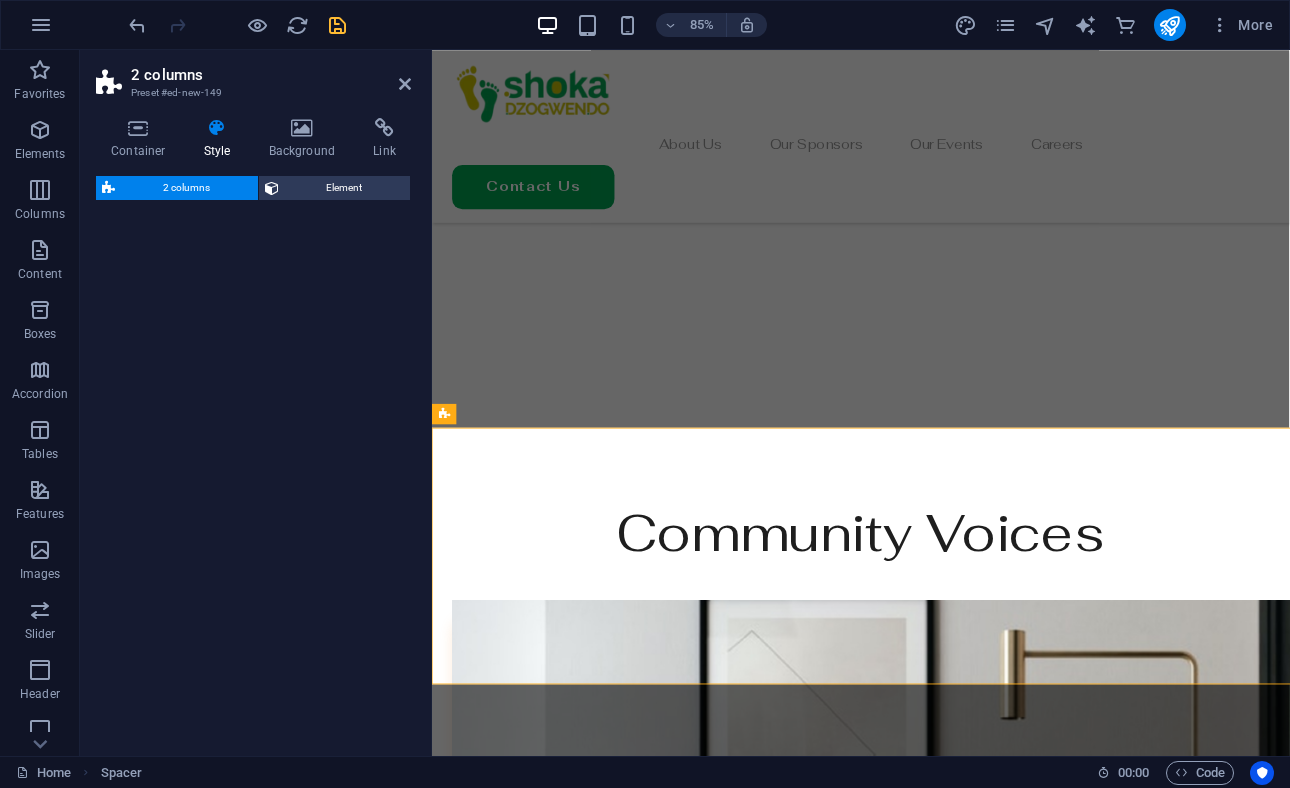 select on "rem" 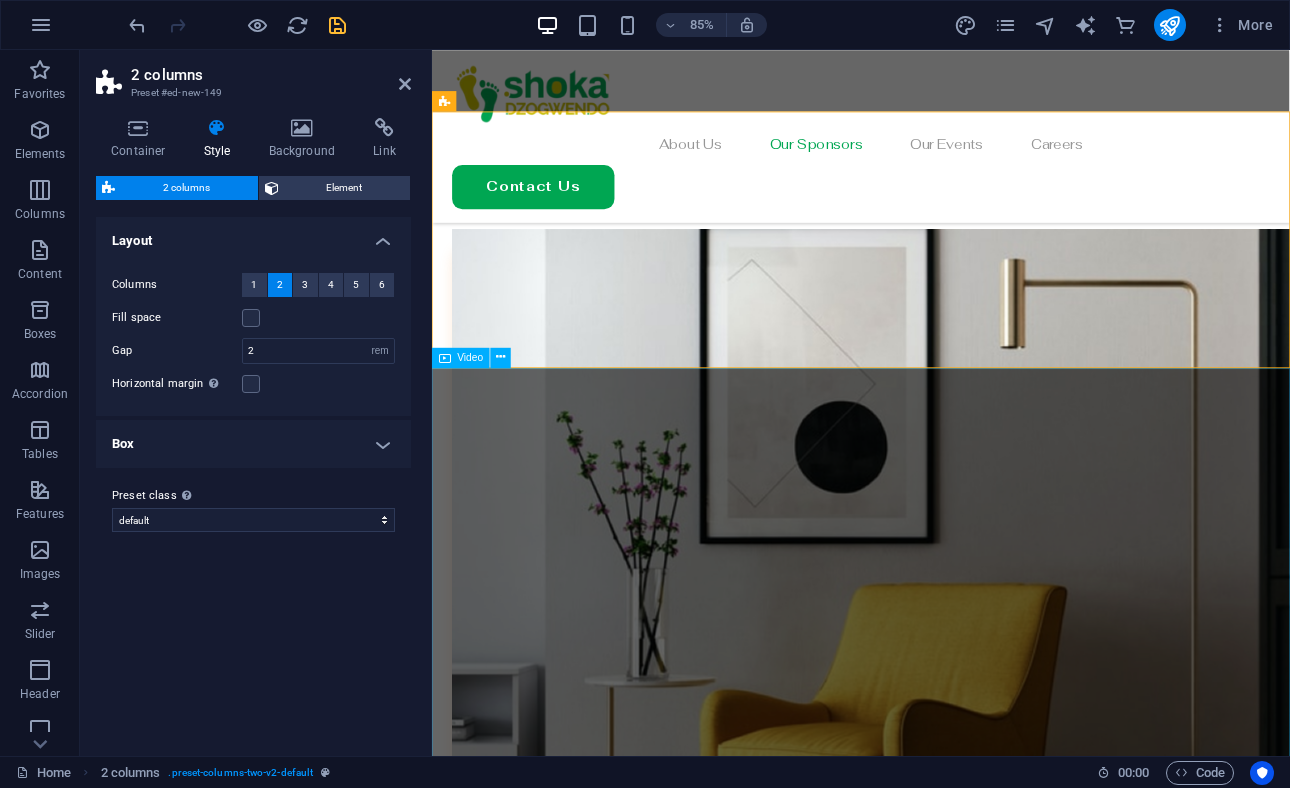 scroll, scrollTop: 4852, scrollLeft: 0, axis: vertical 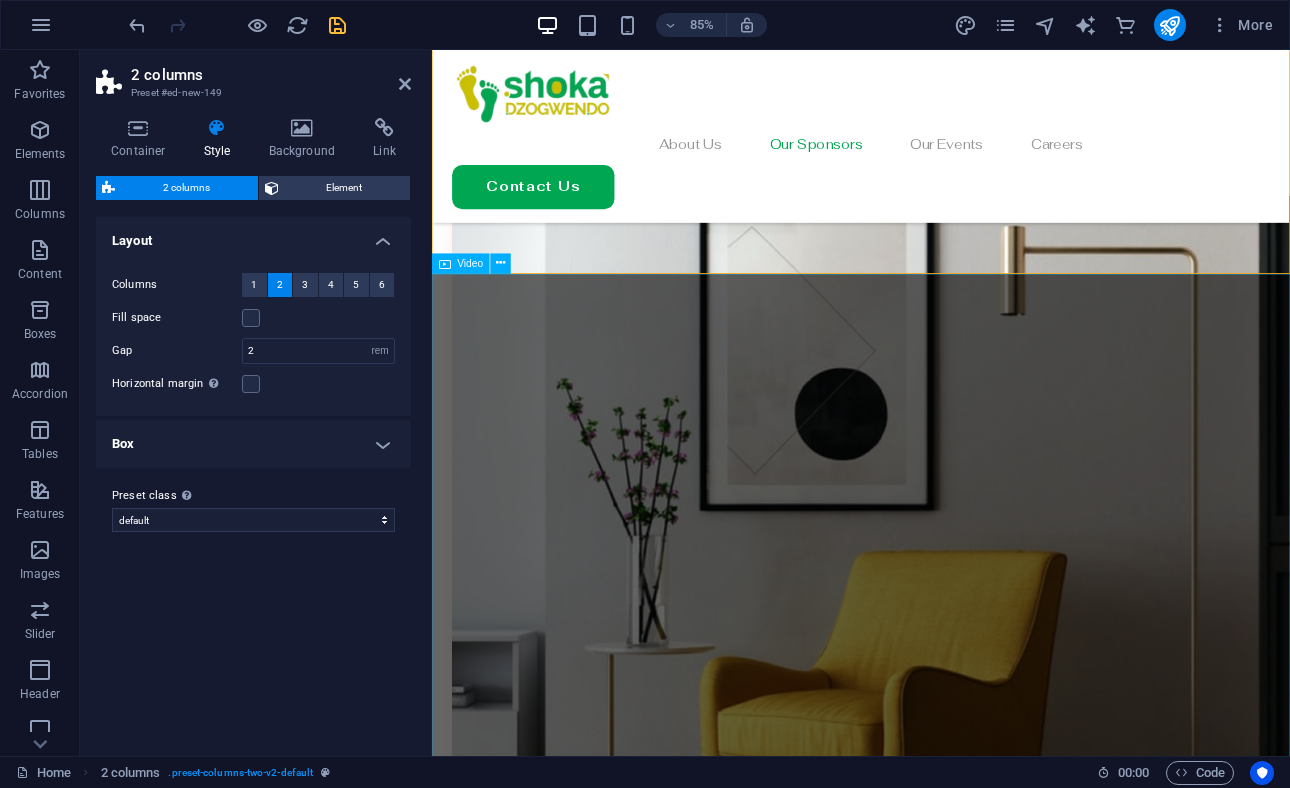 click at bounding box center [936, 5084] 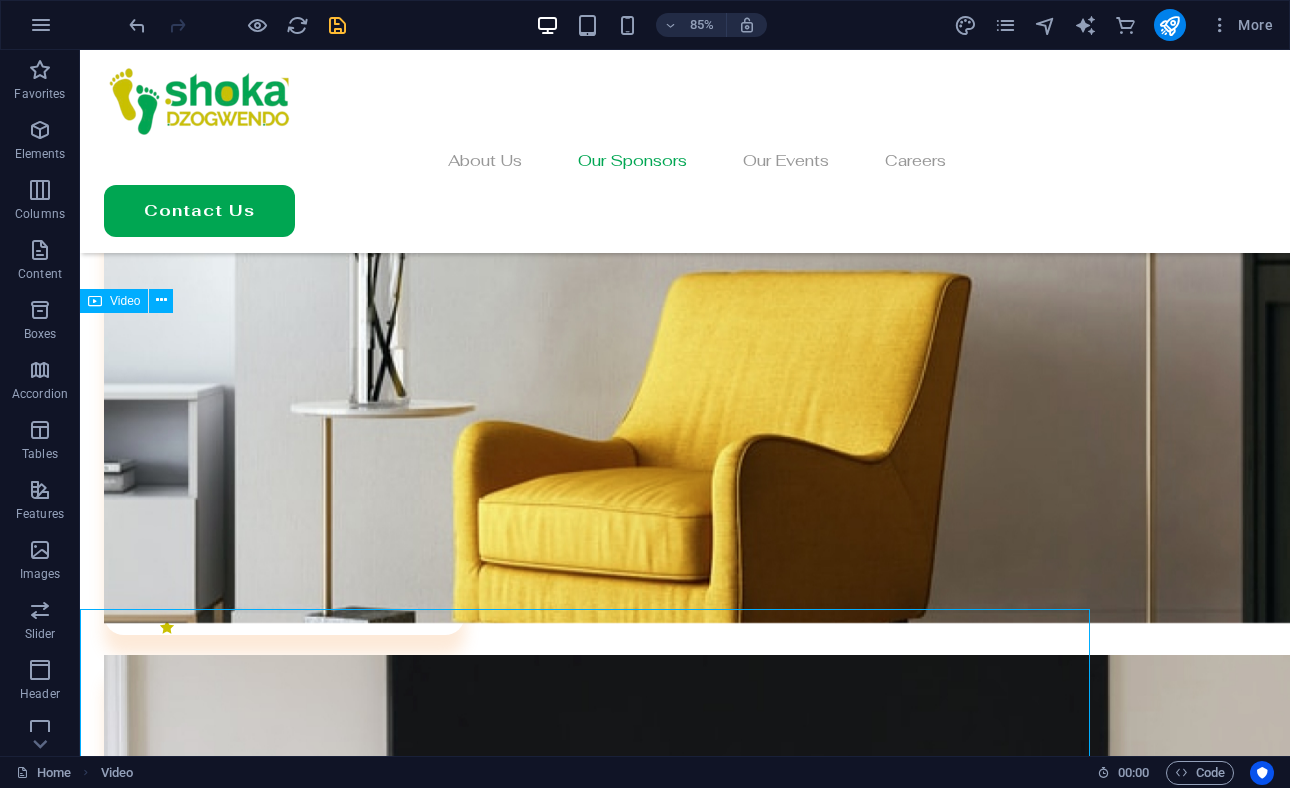 scroll, scrollTop: 4555, scrollLeft: 0, axis: vertical 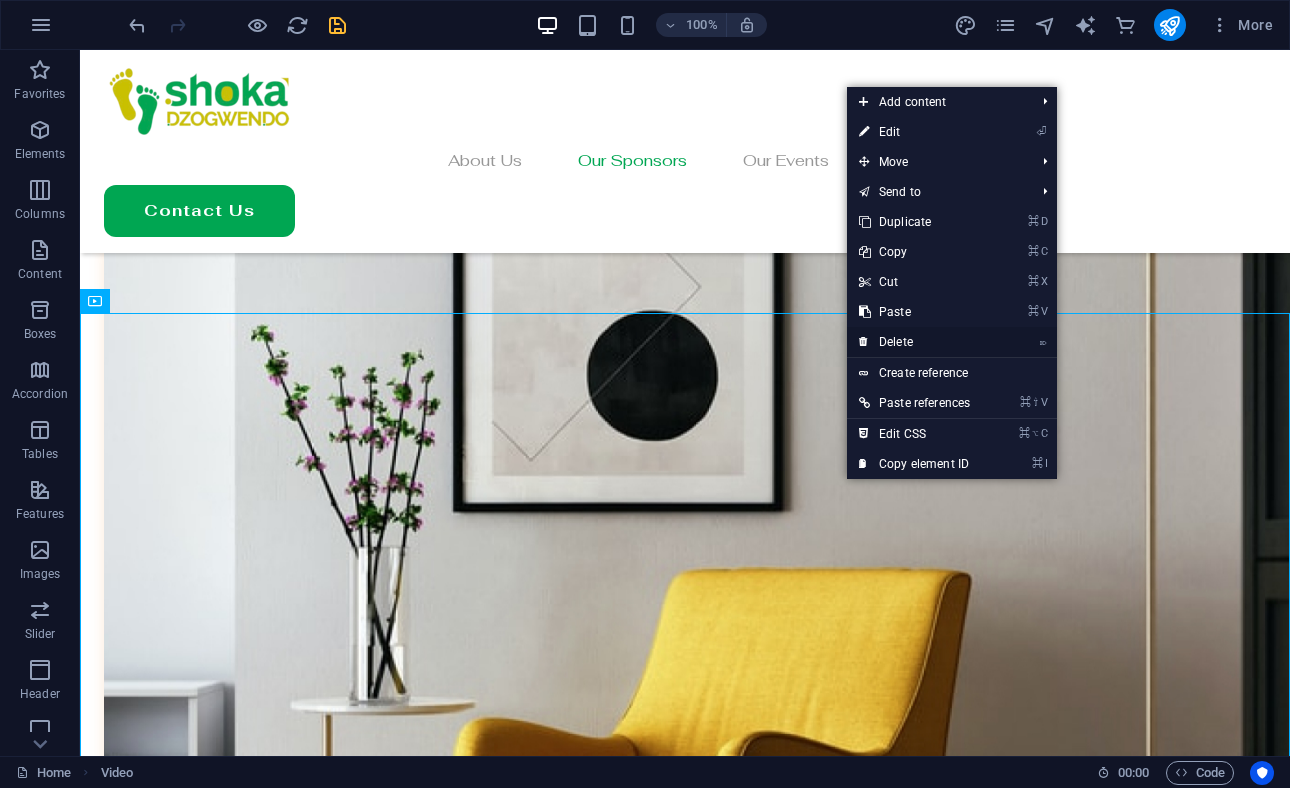 click on "⌦  Delete" at bounding box center [914, 342] 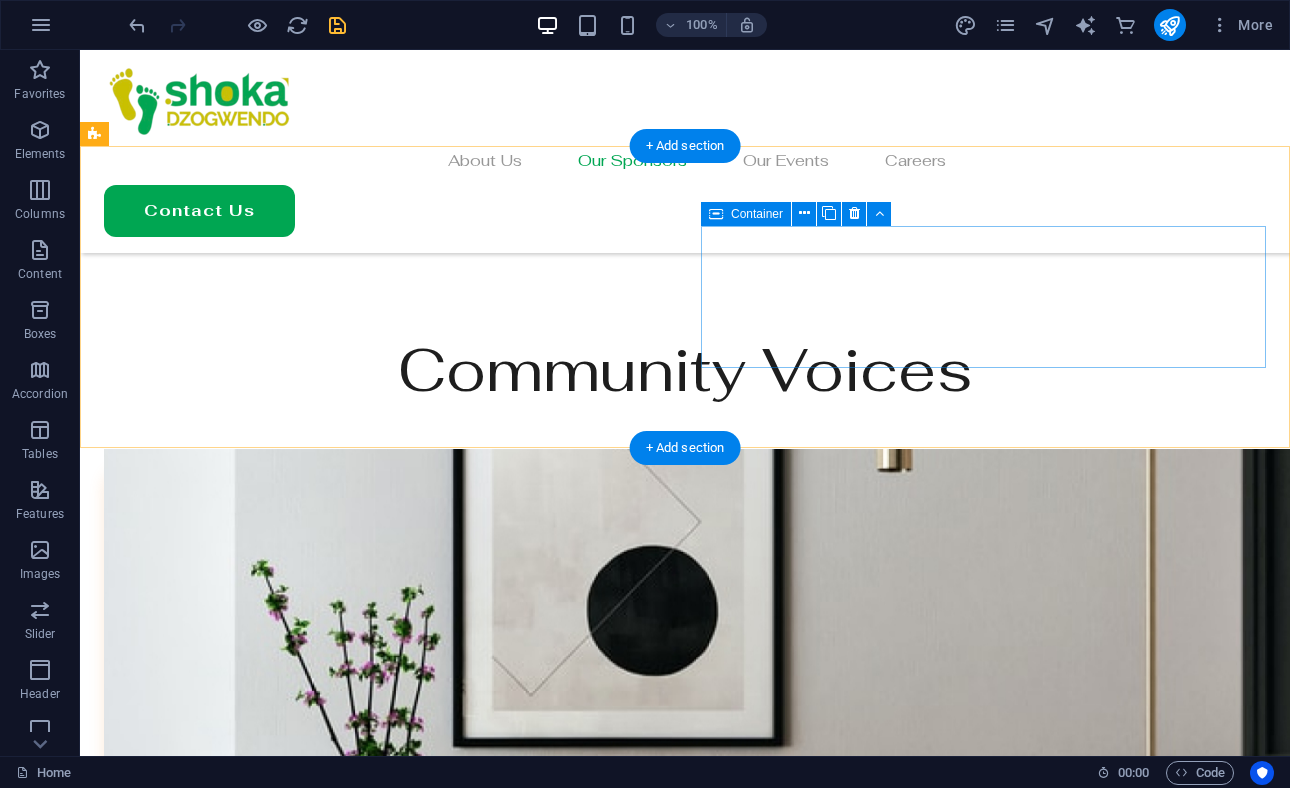 scroll, scrollTop: 4290, scrollLeft: 0, axis: vertical 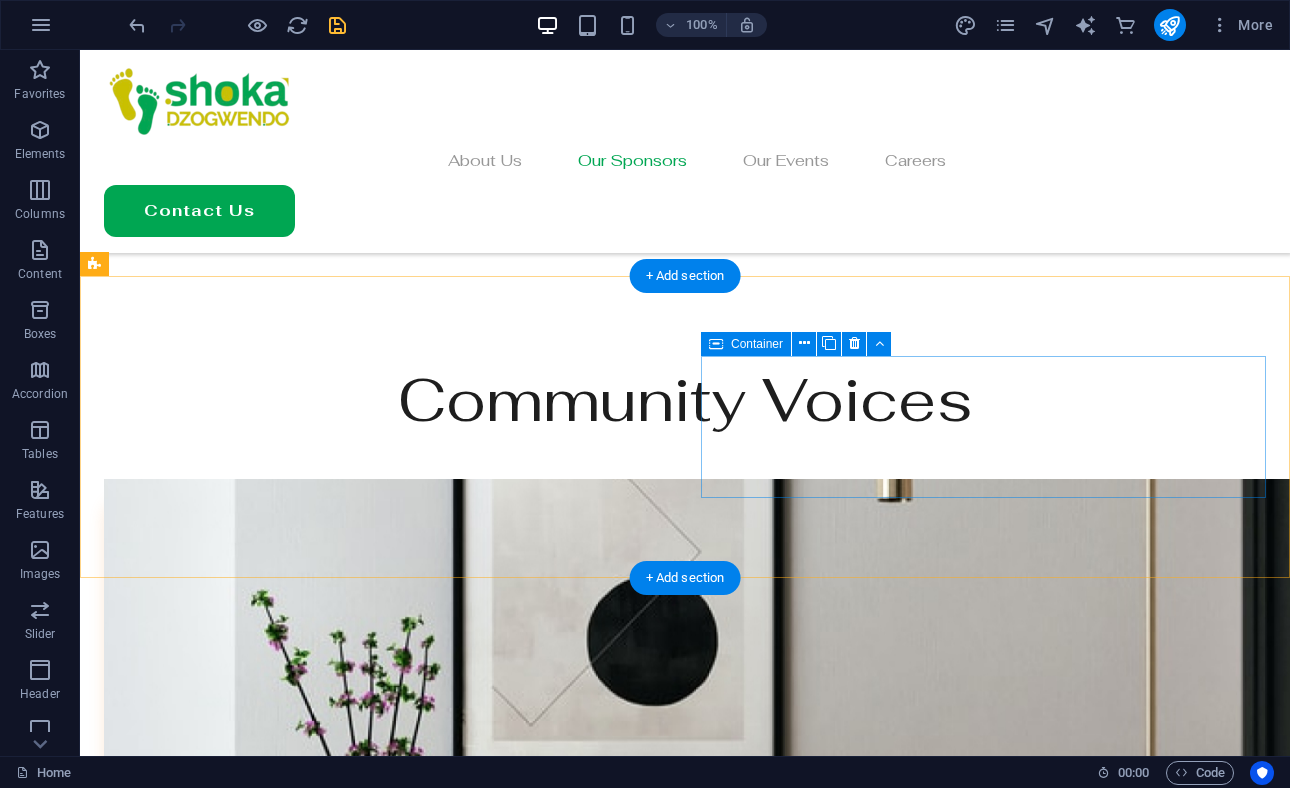 click on "Add elements" at bounding box center (327, 4807) 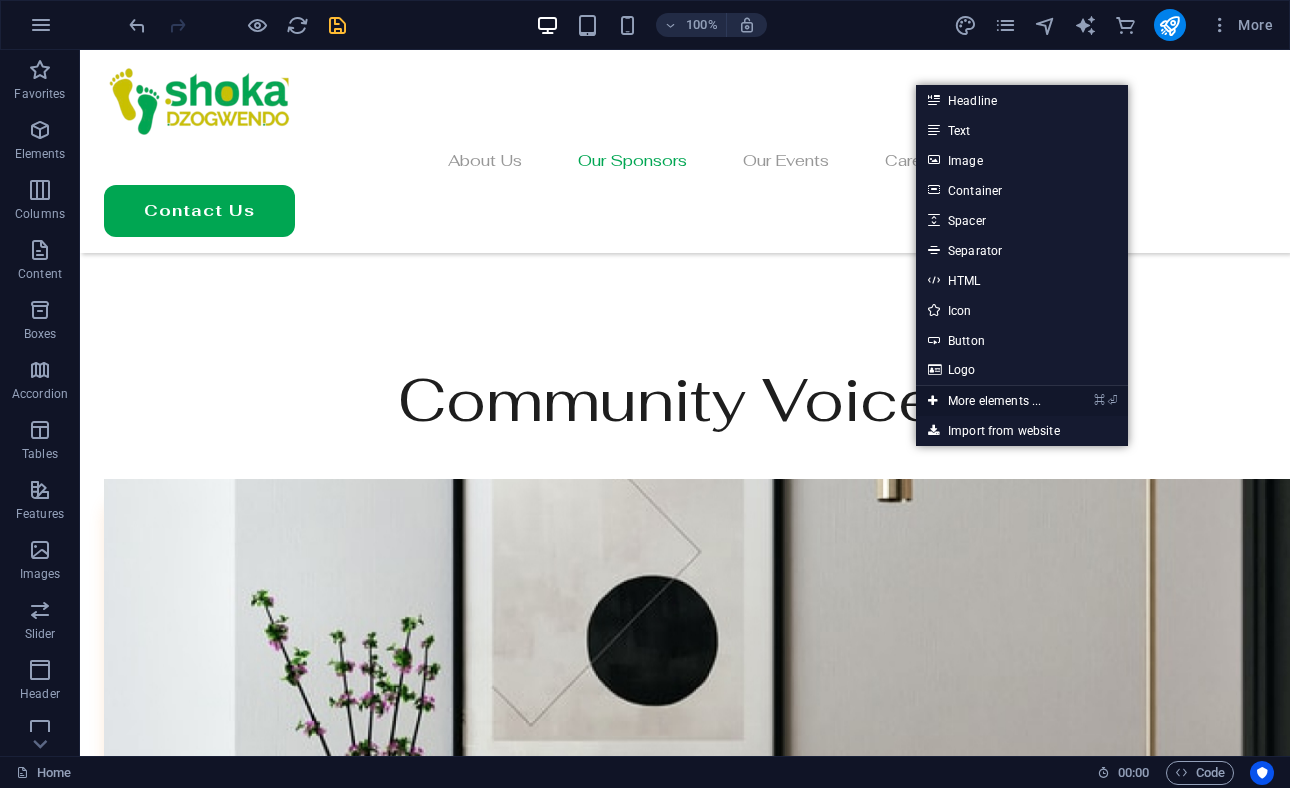click on "⌘ ⏎  More elements ..." at bounding box center (984, 401) 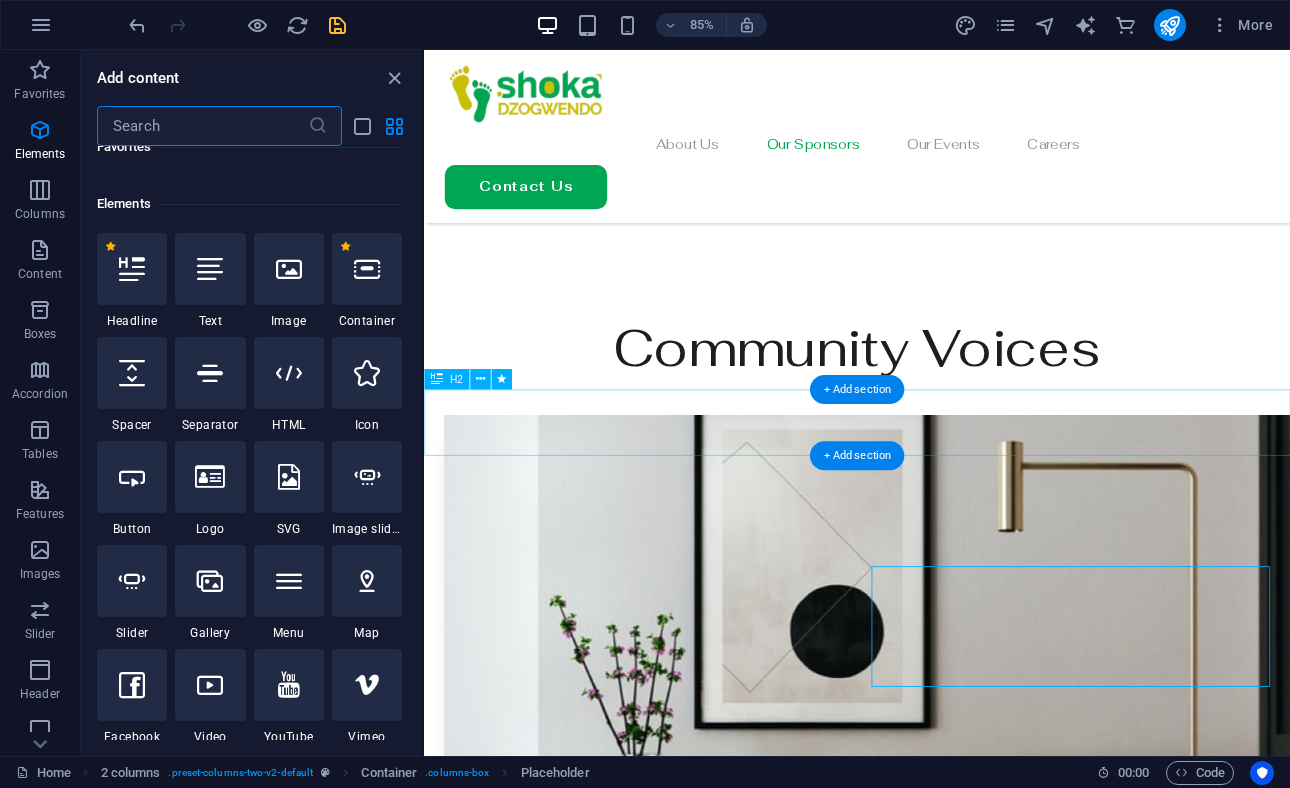 scroll, scrollTop: 213, scrollLeft: 0, axis: vertical 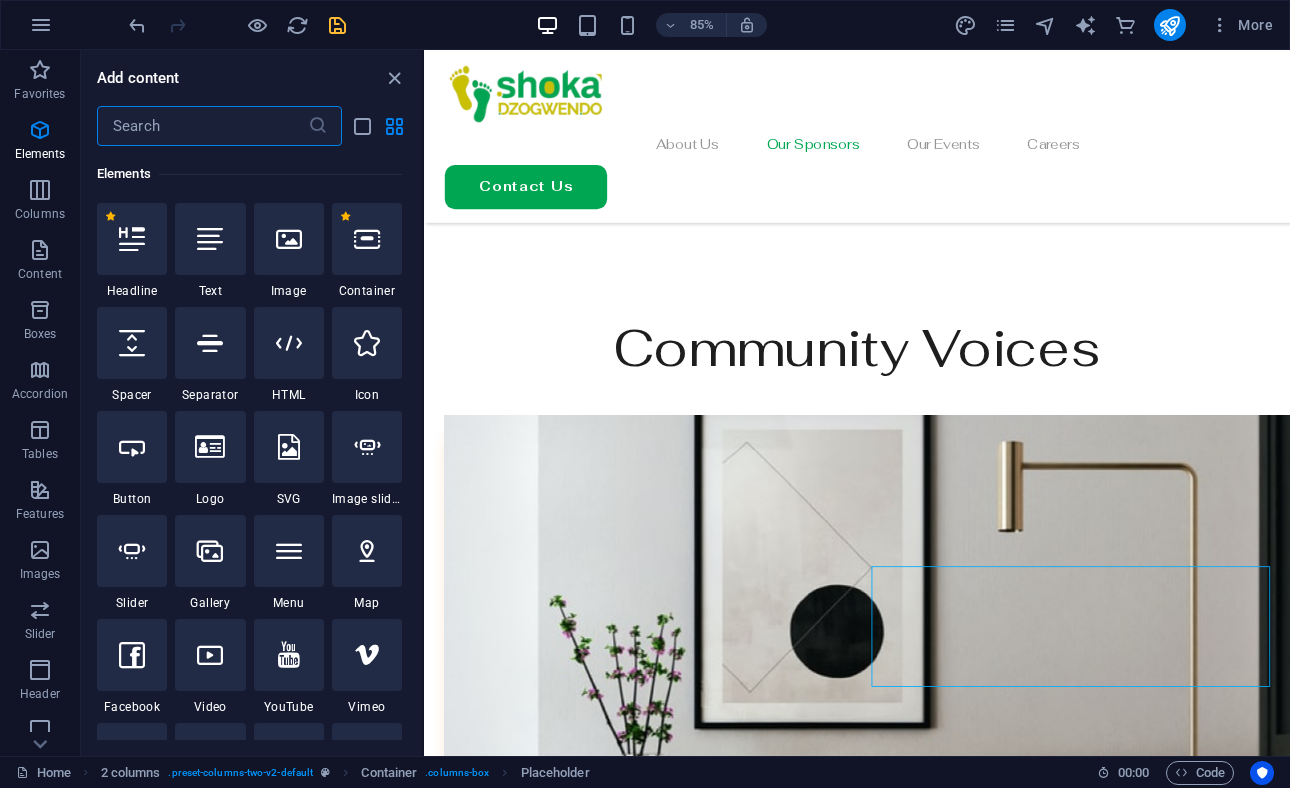 click at bounding box center (202, 126) 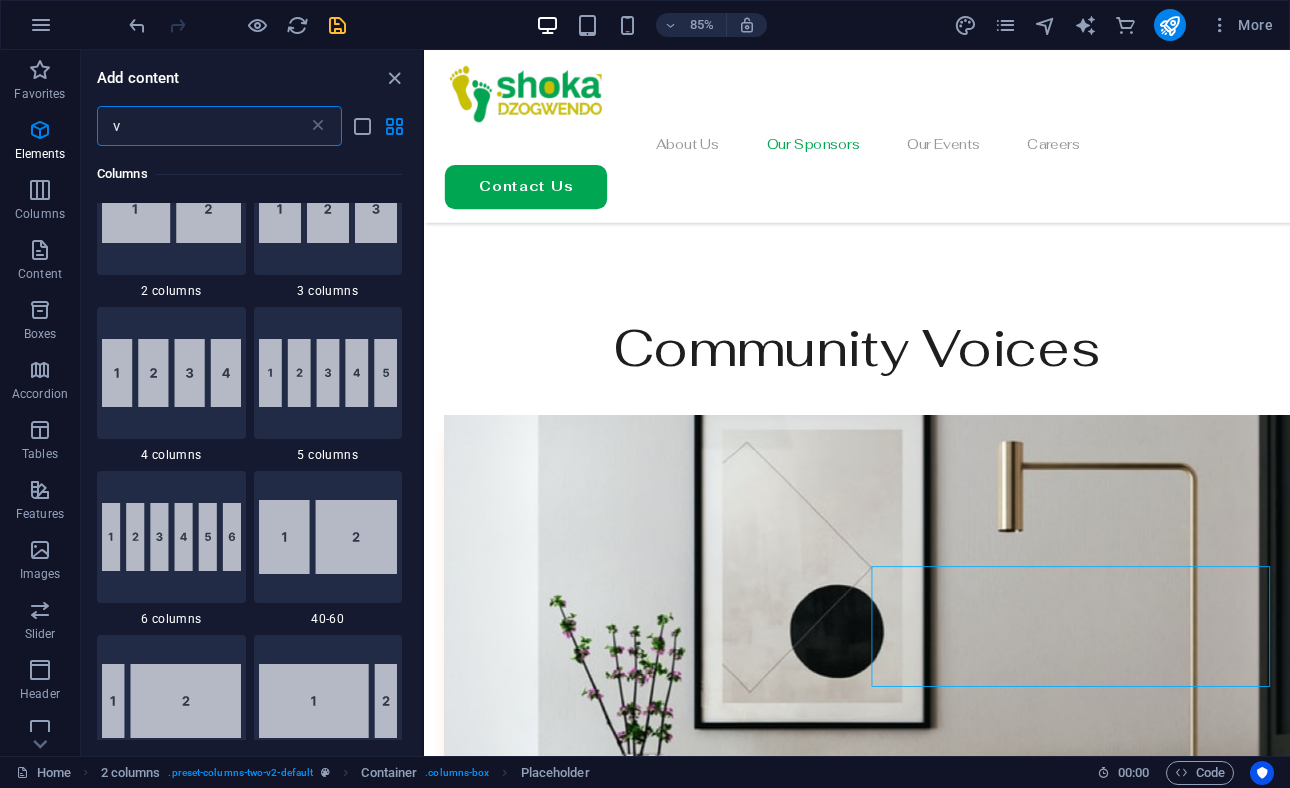 scroll, scrollTop: 0, scrollLeft: 0, axis: both 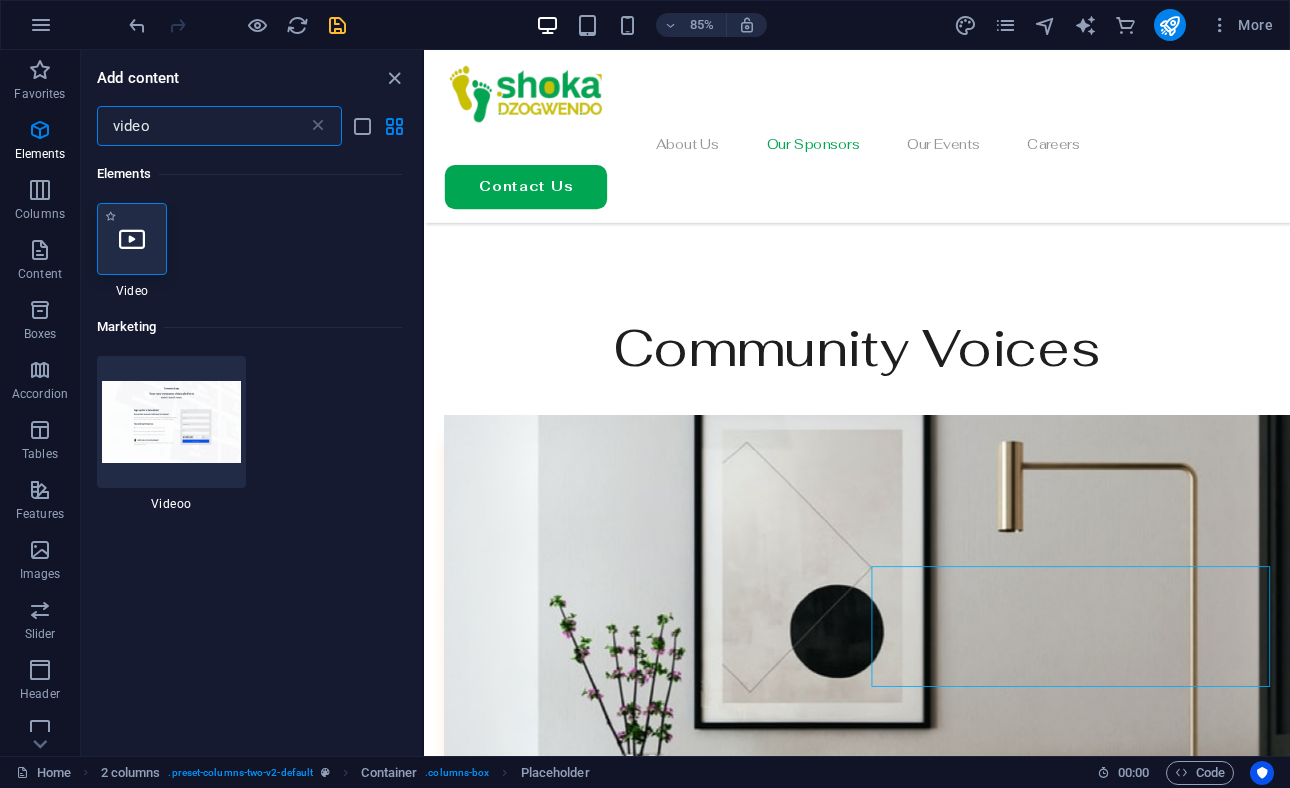 type on "video" 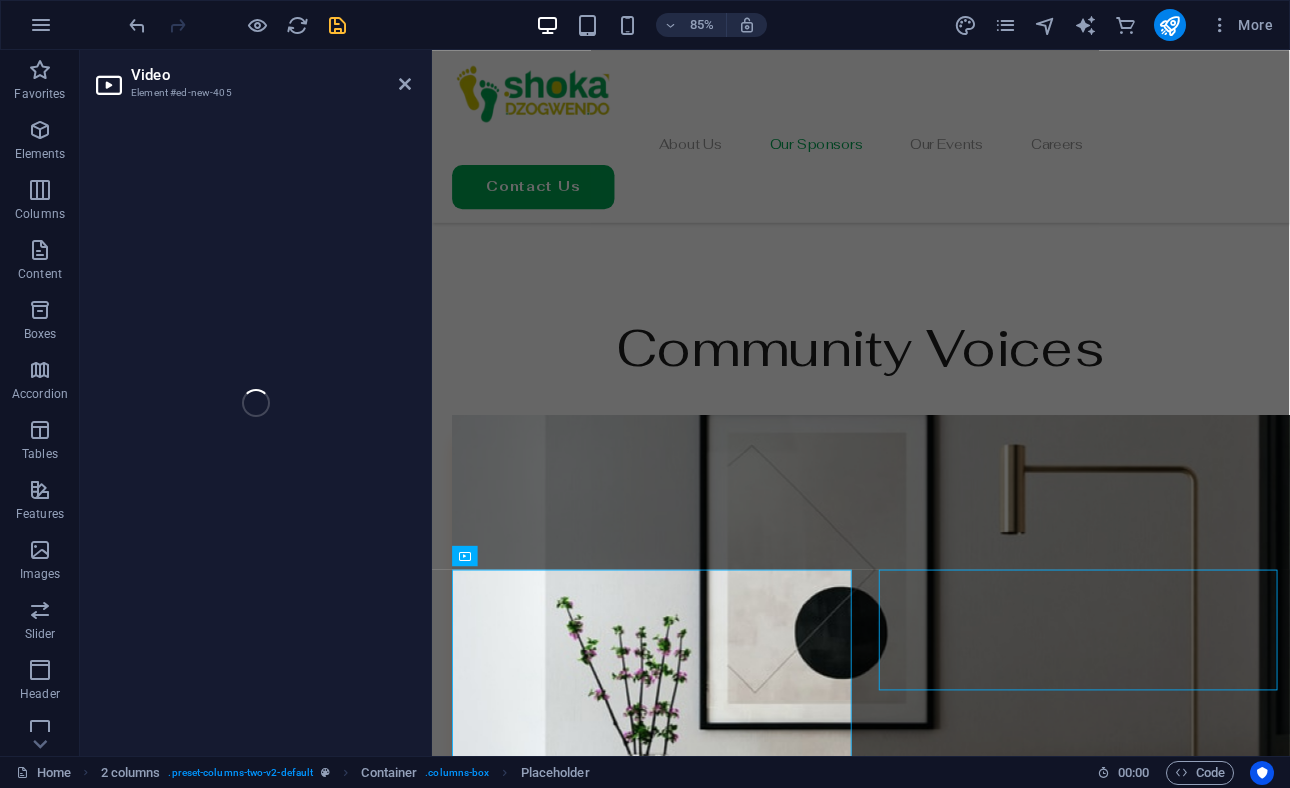 click on "Video Element #ed-new-405
Drag here to replace the existing content. Press “Ctrl” if you want to create a new element.
H1   Banner   Container   Menu Bar   Spacer   Text   Text image overlap   Container   Text   Text on background   Container   Text on background   Text   2 columns   H2   Container   Text   Container   H2   3 columns   Cards   H2   Spacer   H5   Spacer   Spacer   Spacer   Video   Container   Container   H2   Container   Spacer   Container   Image   Cards   Container   Logo   H2   2 columns   Placeholder   Container   Container   Placeholder   Container   Menu   H3   Container   Button   Container   Video" at bounding box center [685, 403] 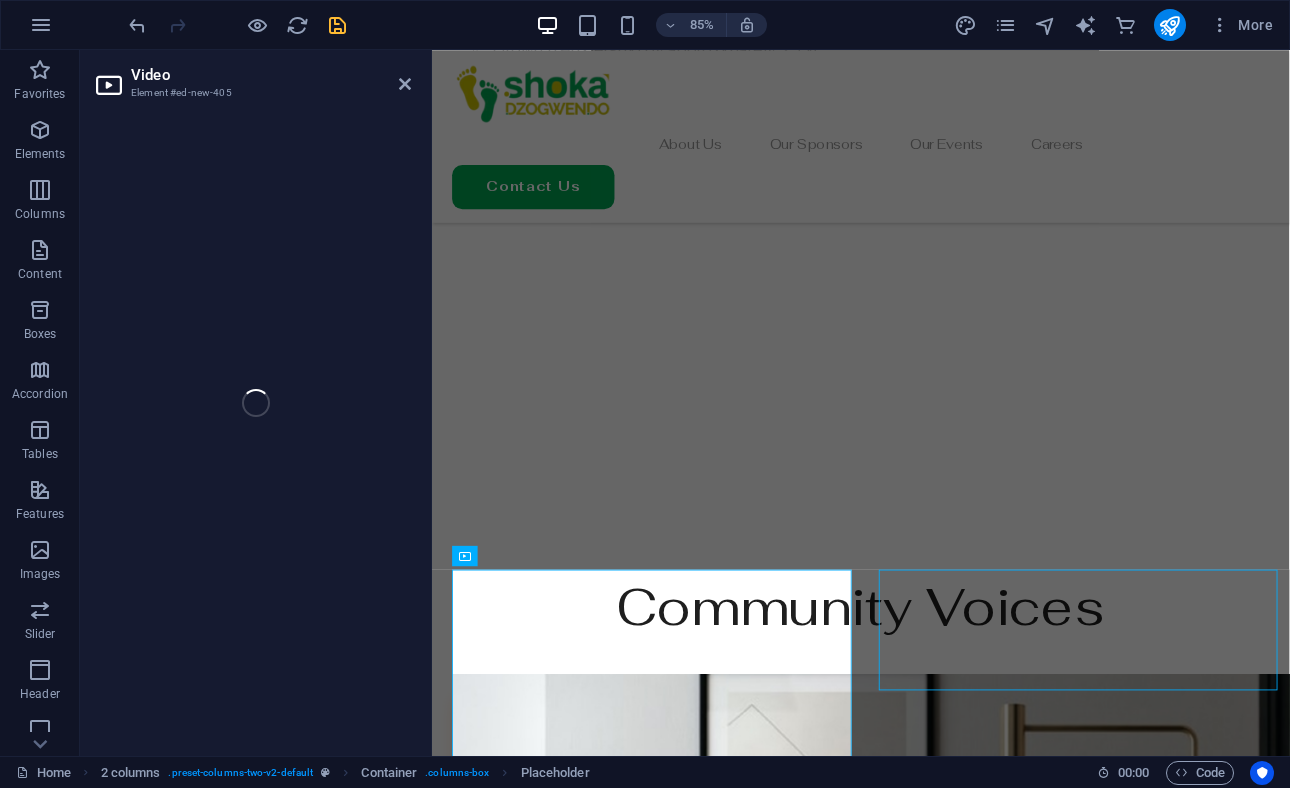select on "%" 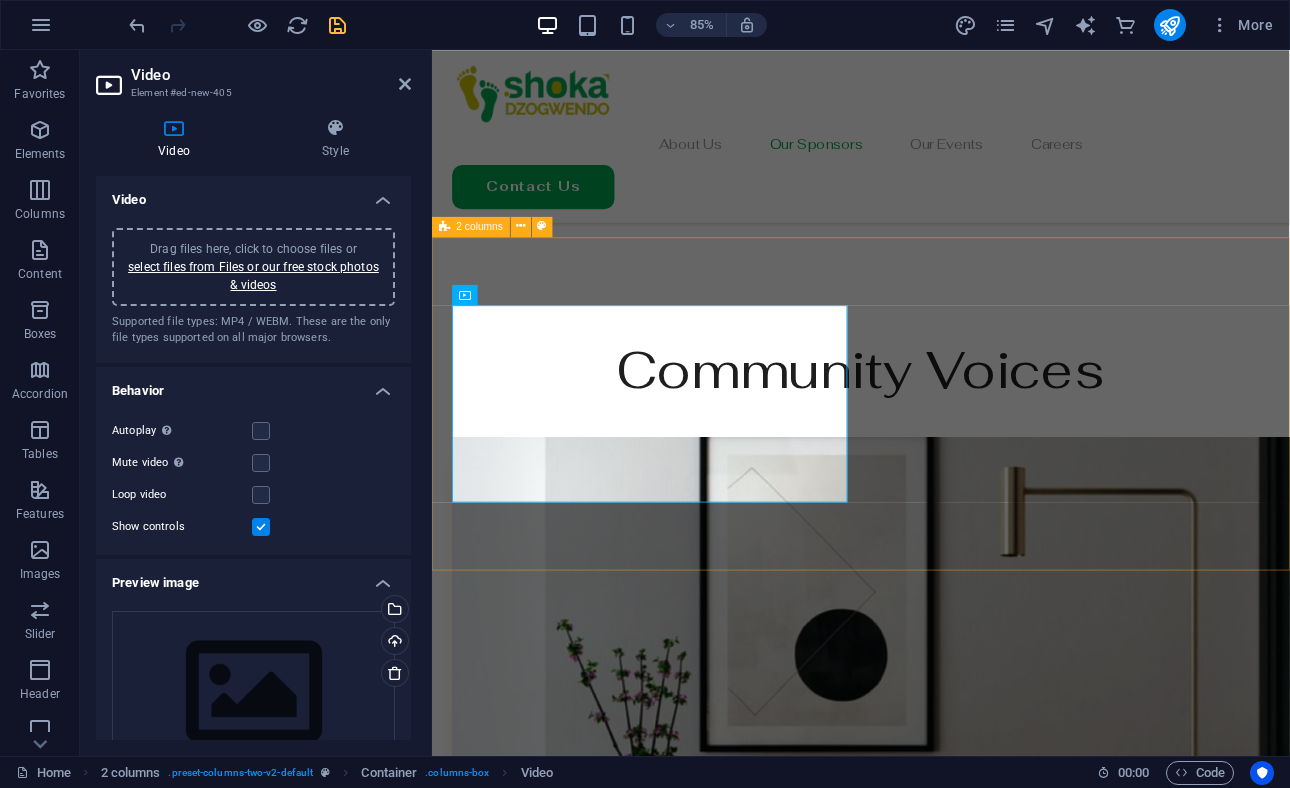 scroll, scrollTop: 4613, scrollLeft: 0, axis: vertical 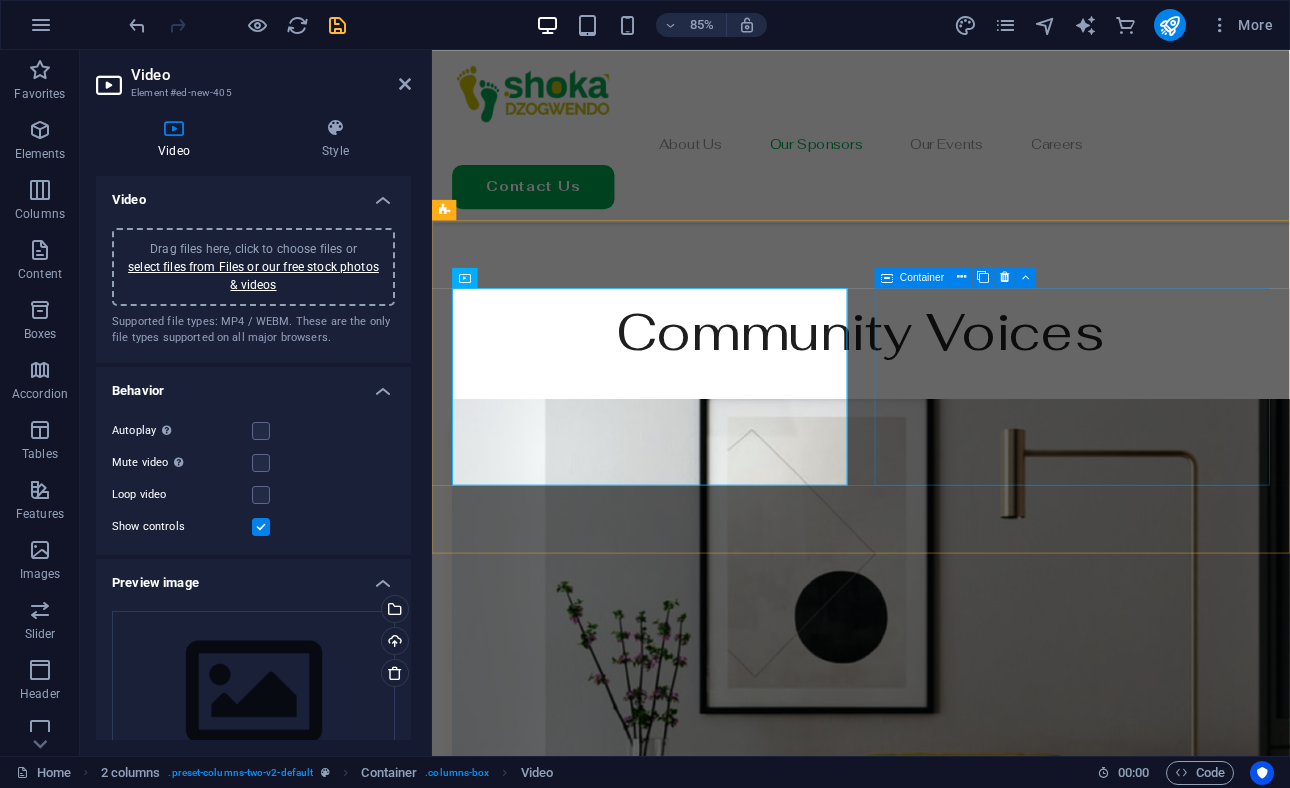 click on "Drop content here or  Add elements  Paste clipboard" at bounding box center [688, 5011] 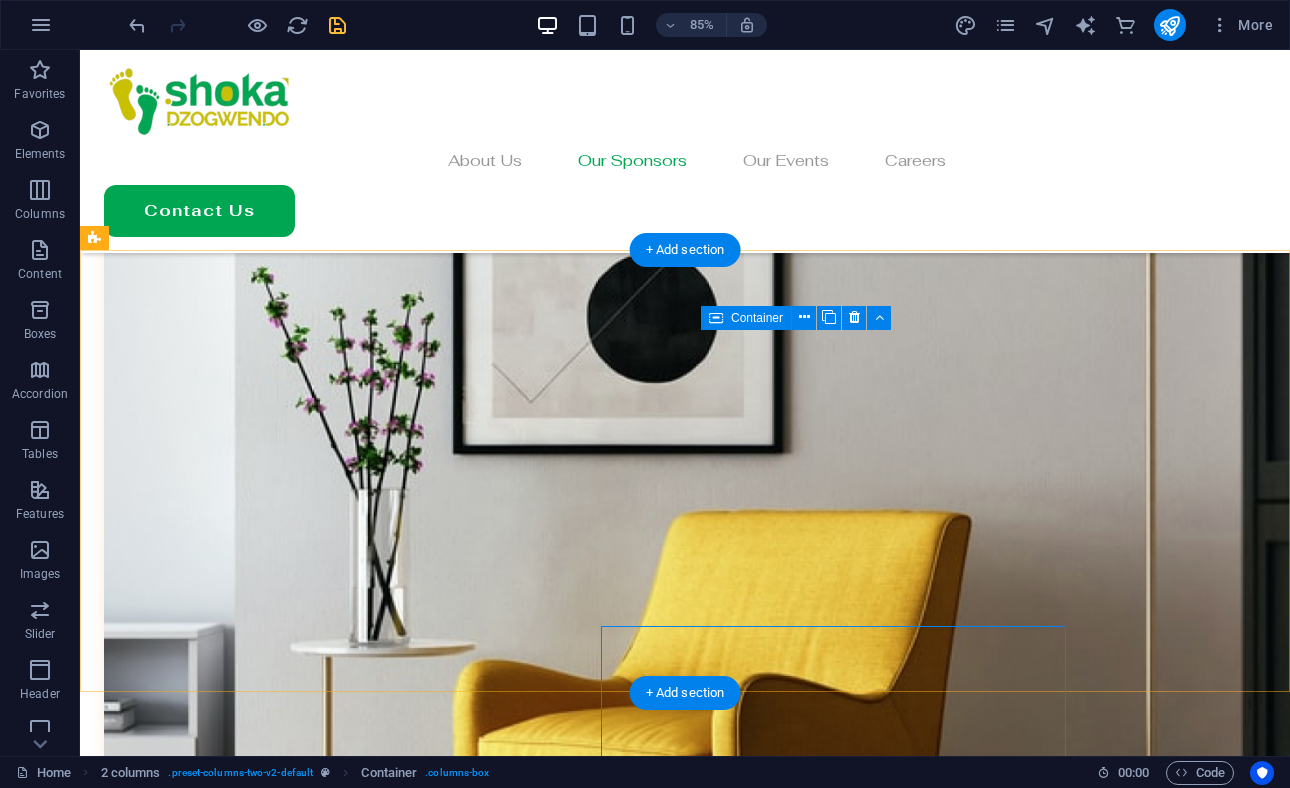 scroll, scrollTop: 4316, scrollLeft: 0, axis: vertical 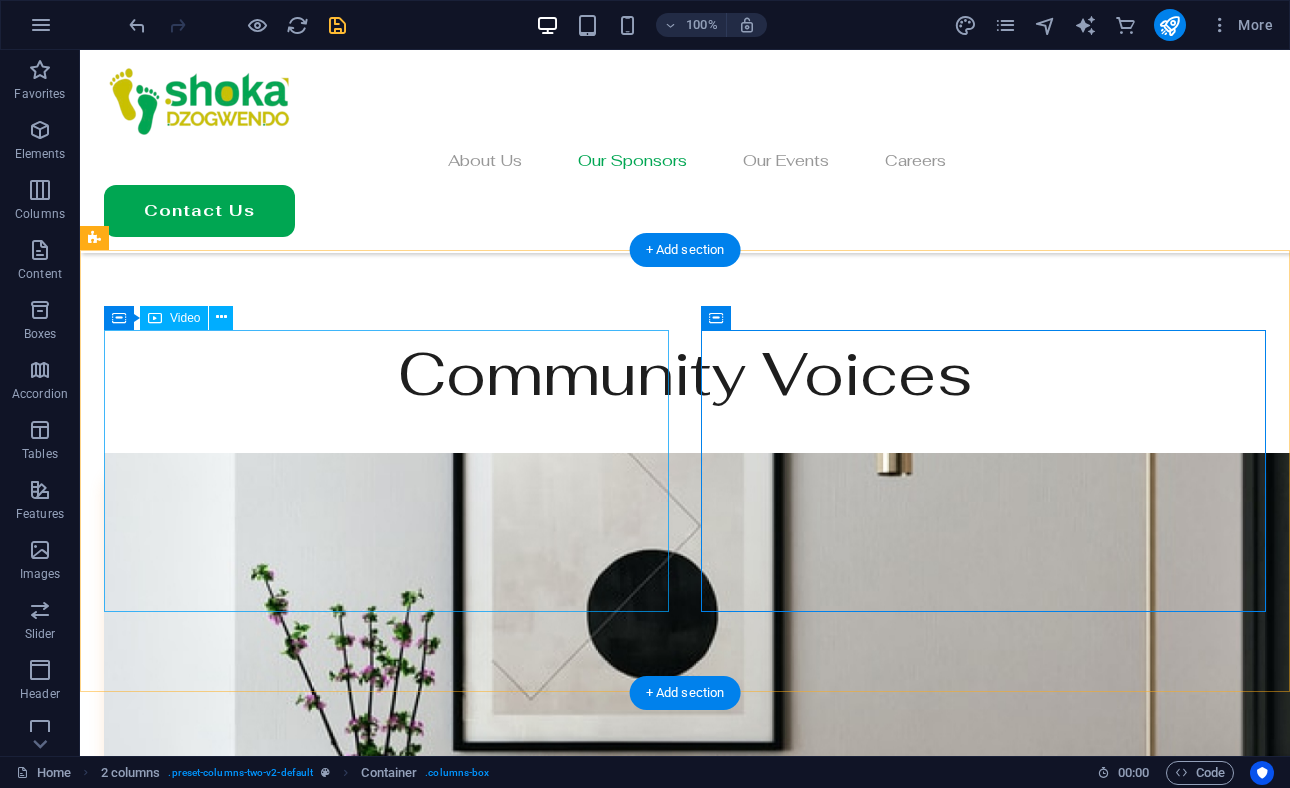 click at bounding box center (386, 4663) 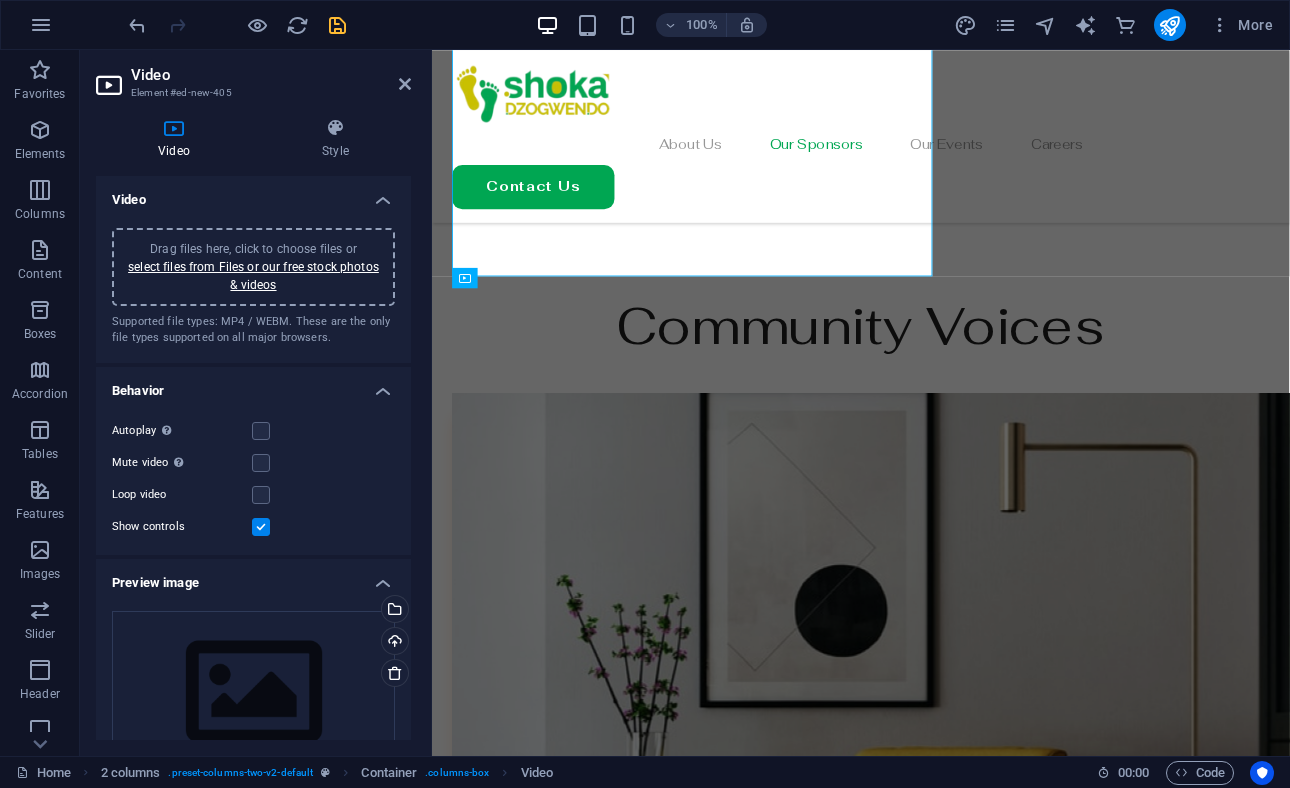 scroll, scrollTop: 4613, scrollLeft: 0, axis: vertical 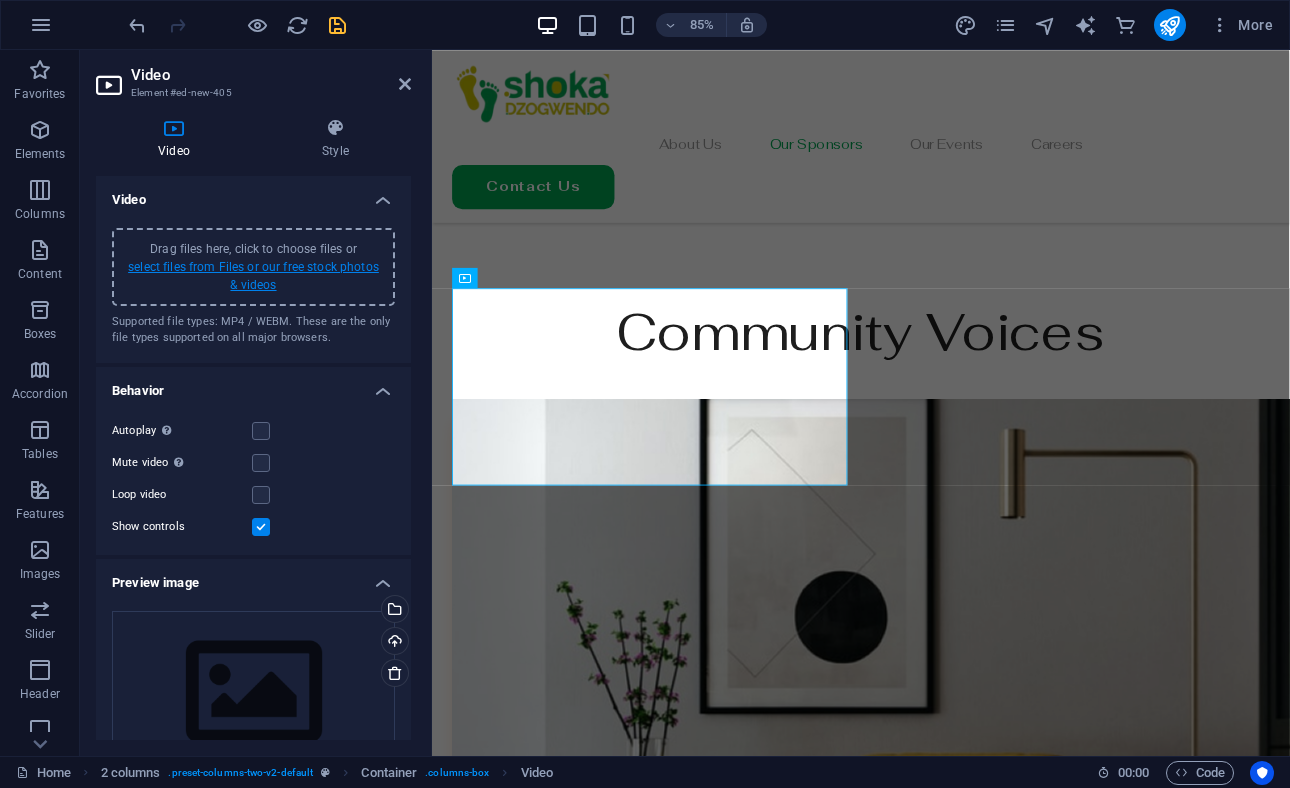 click on "select files from Files or our free stock photos & videos" at bounding box center (253, 276) 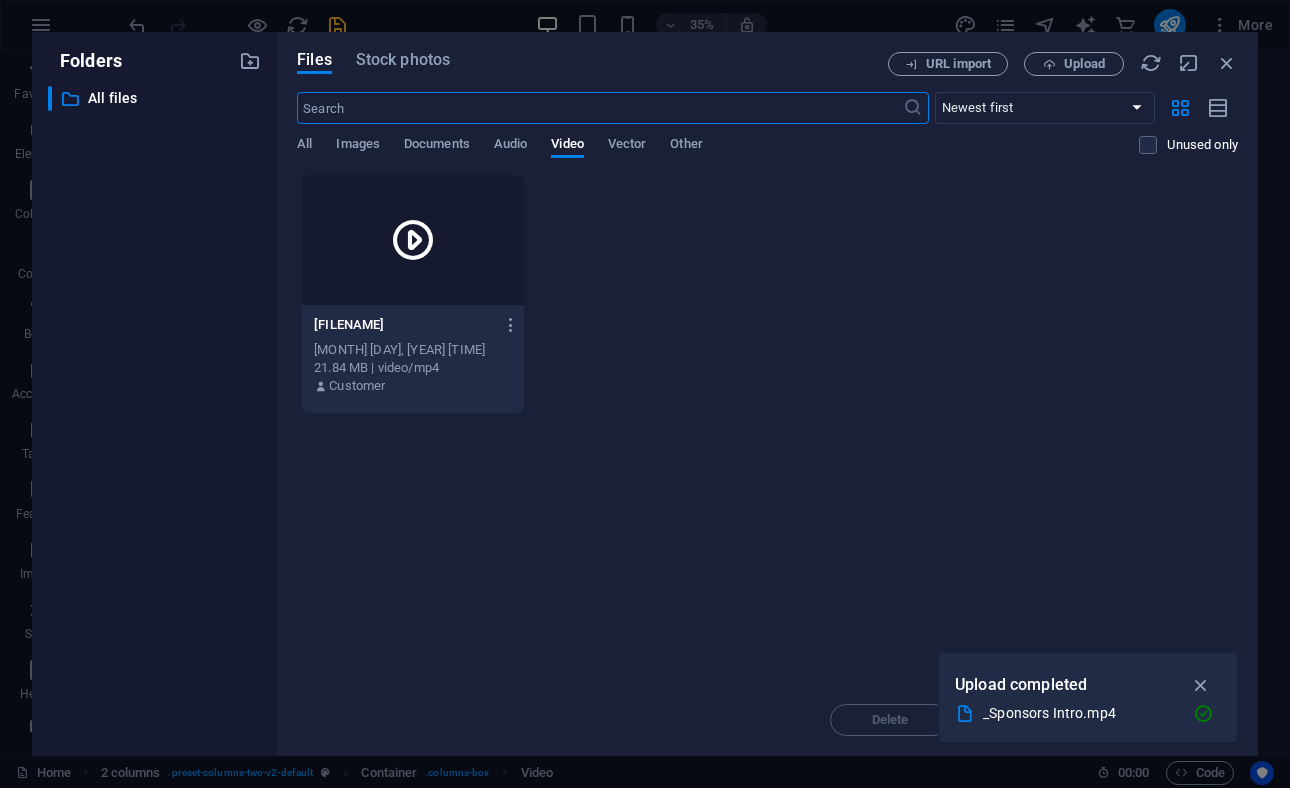 scroll, scrollTop: 6029, scrollLeft: 0, axis: vertical 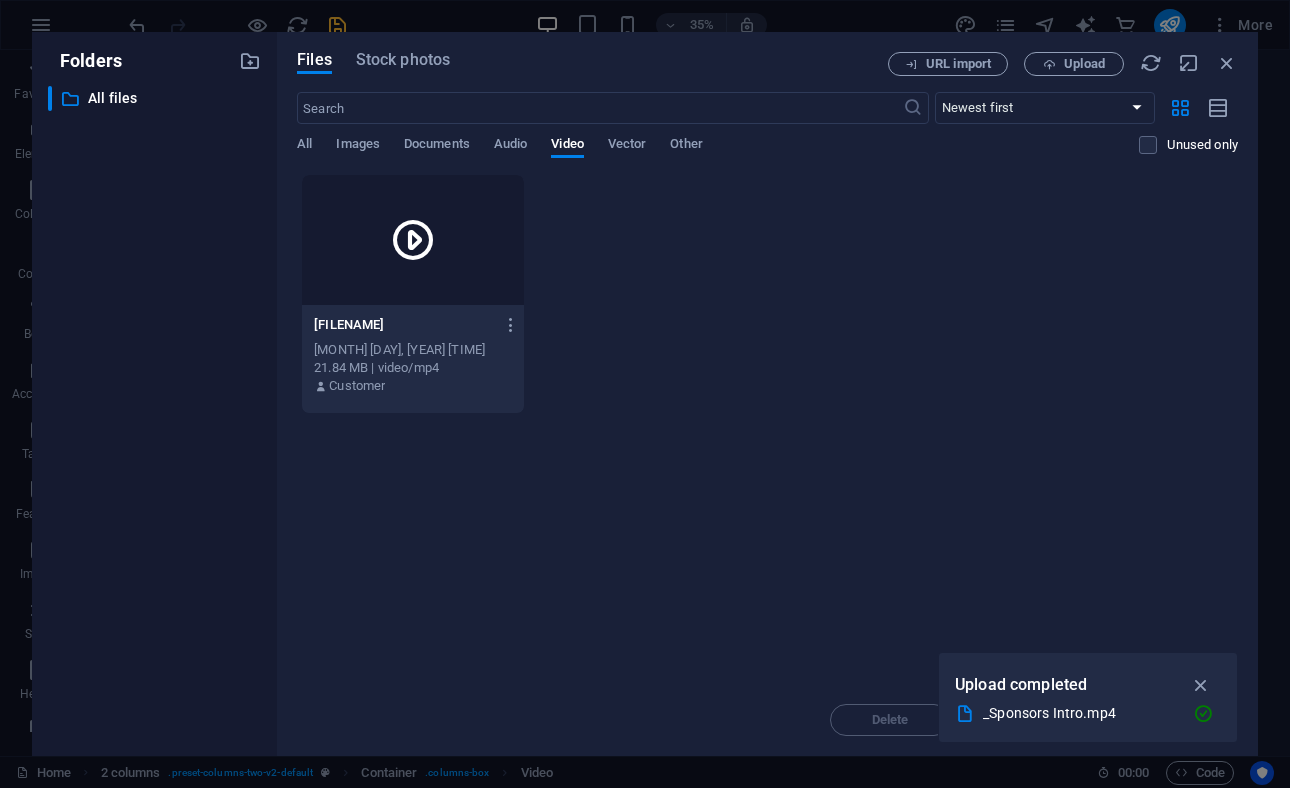 click at bounding box center (413, 240) 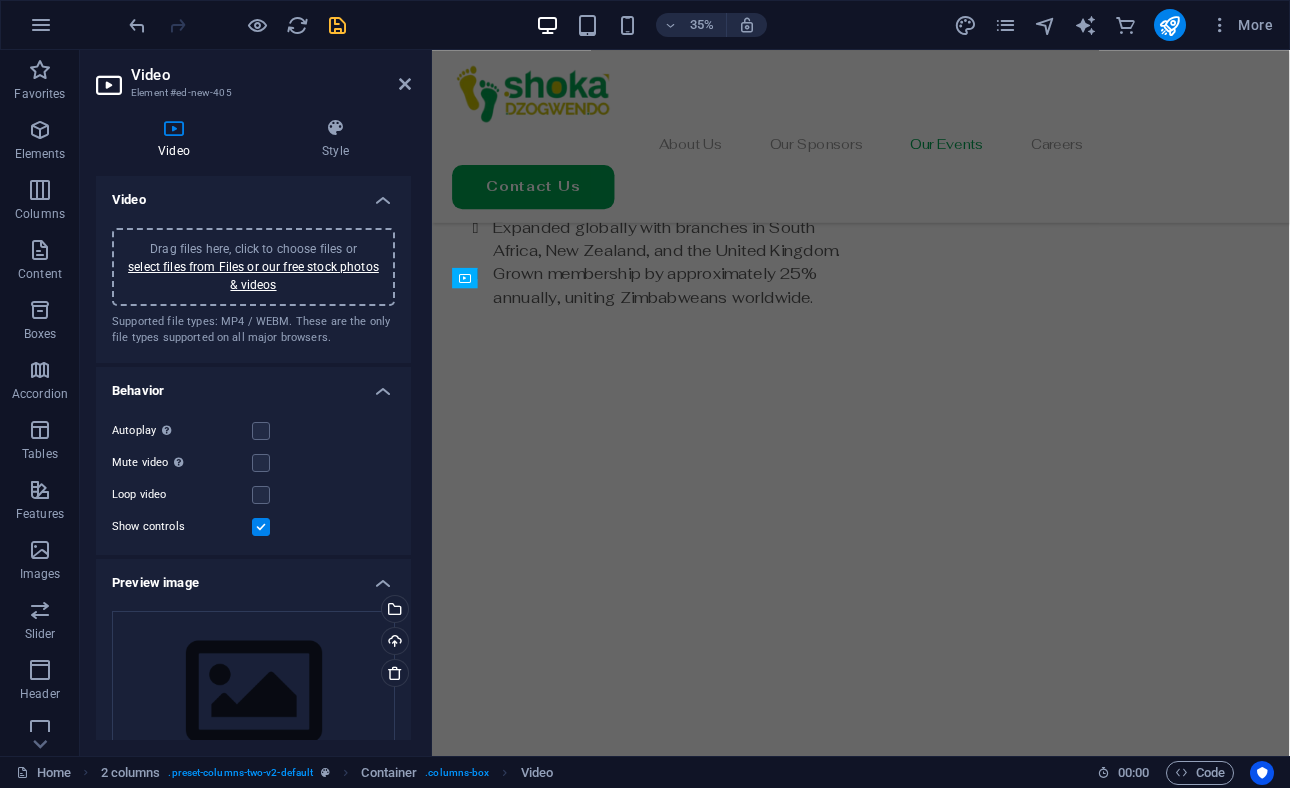 scroll, scrollTop: 4613, scrollLeft: 0, axis: vertical 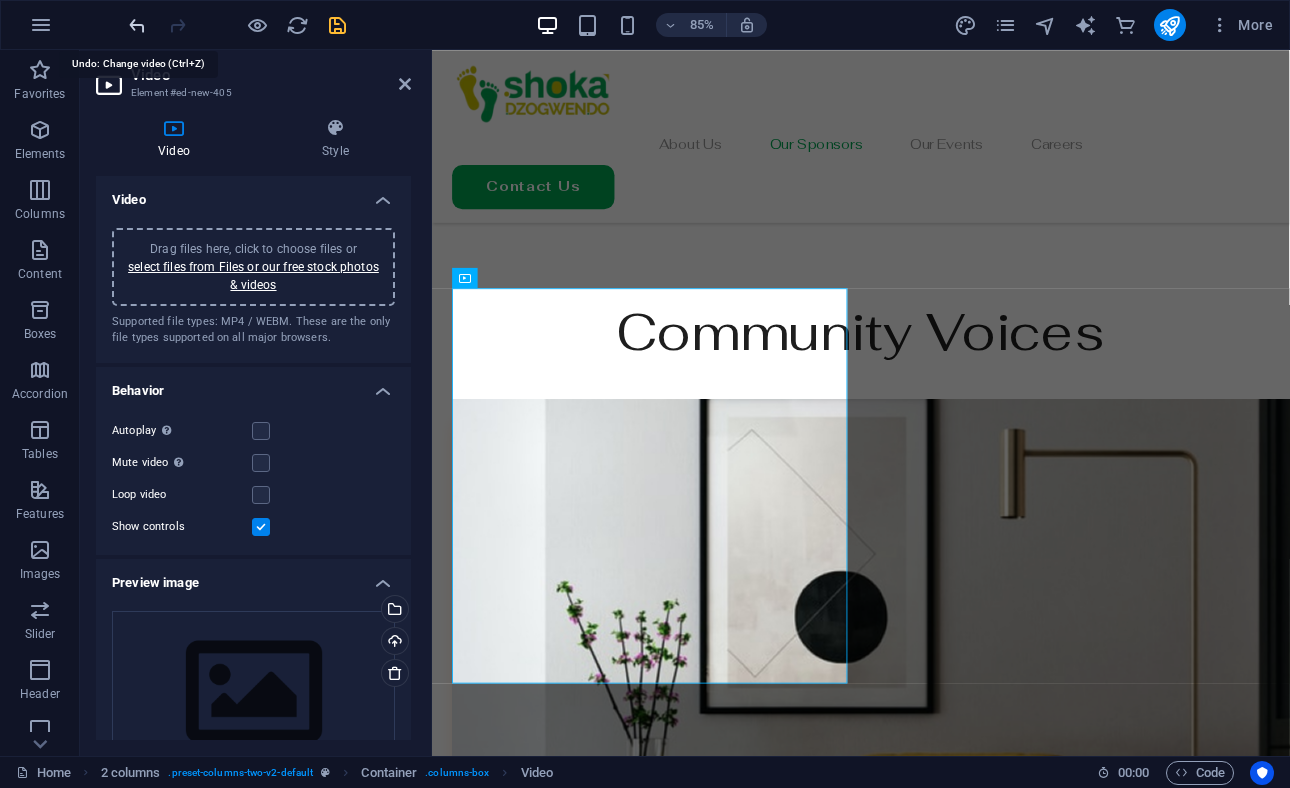 click at bounding box center (137, 25) 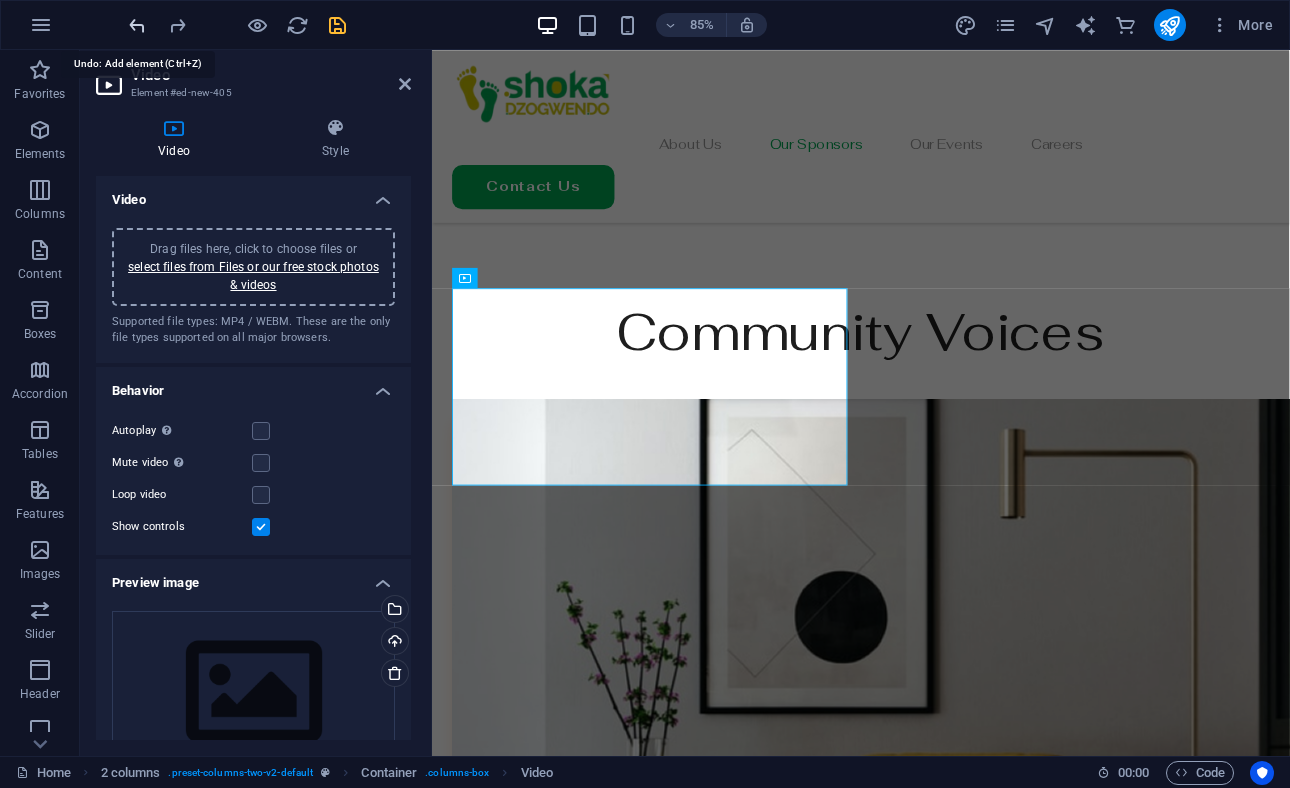 click at bounding box center (137, 25) 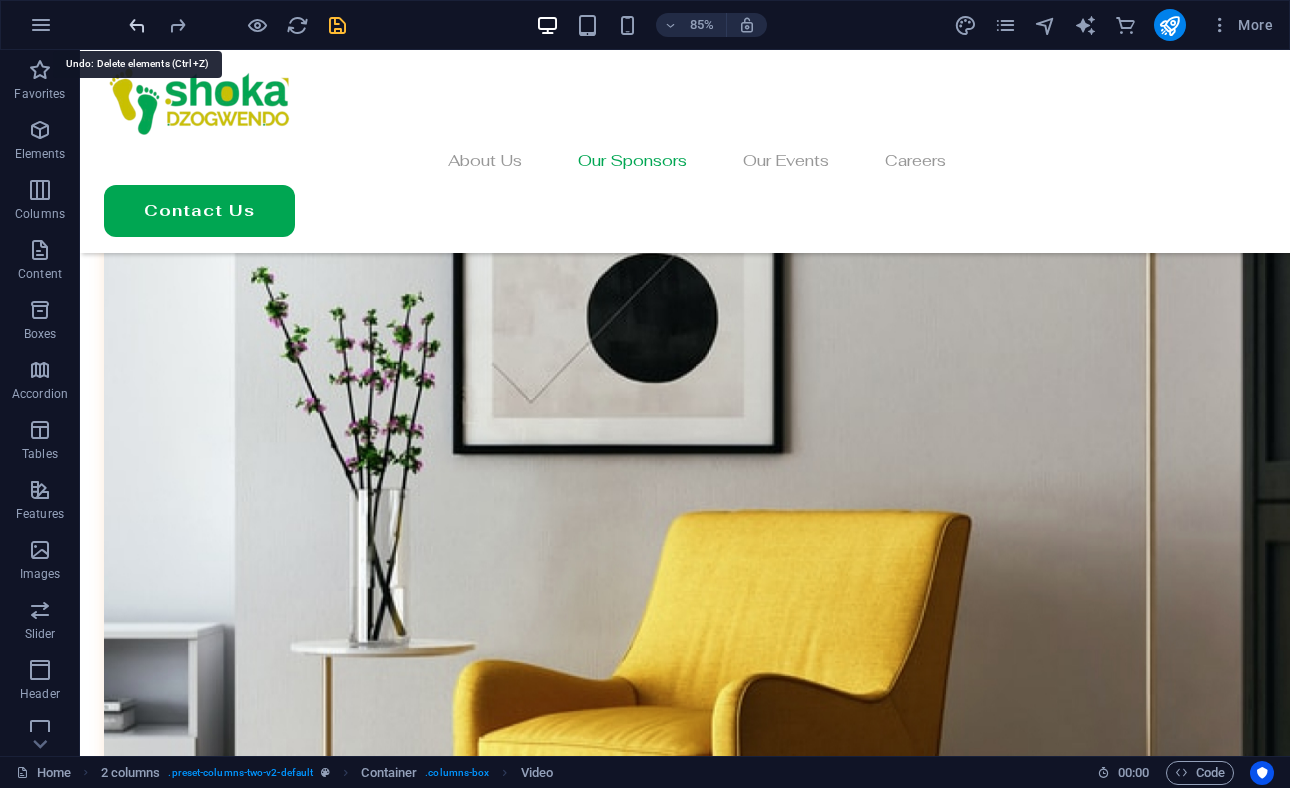 scroll, scrollTop: 4316, scrollLeft: 0, axis: vertical 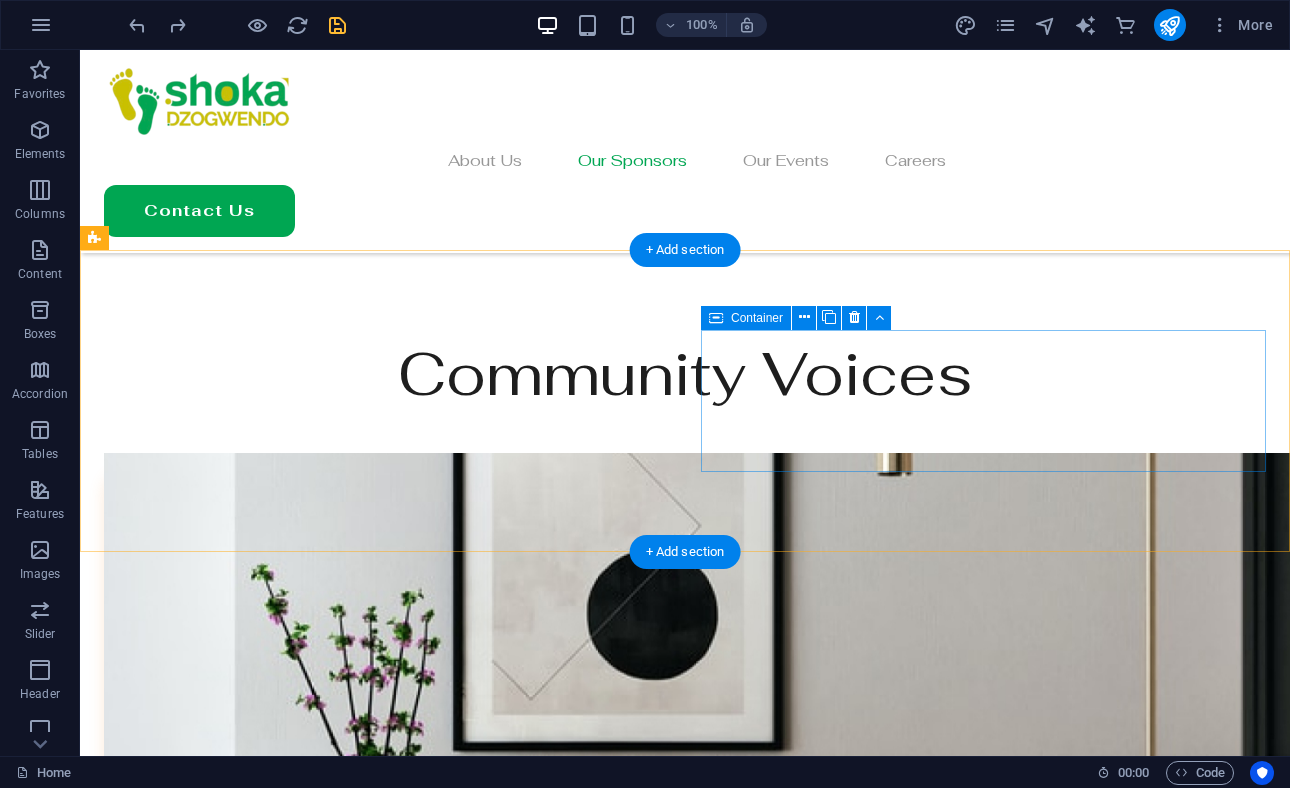click on "Add elements" at bounding box center [327, 4781] 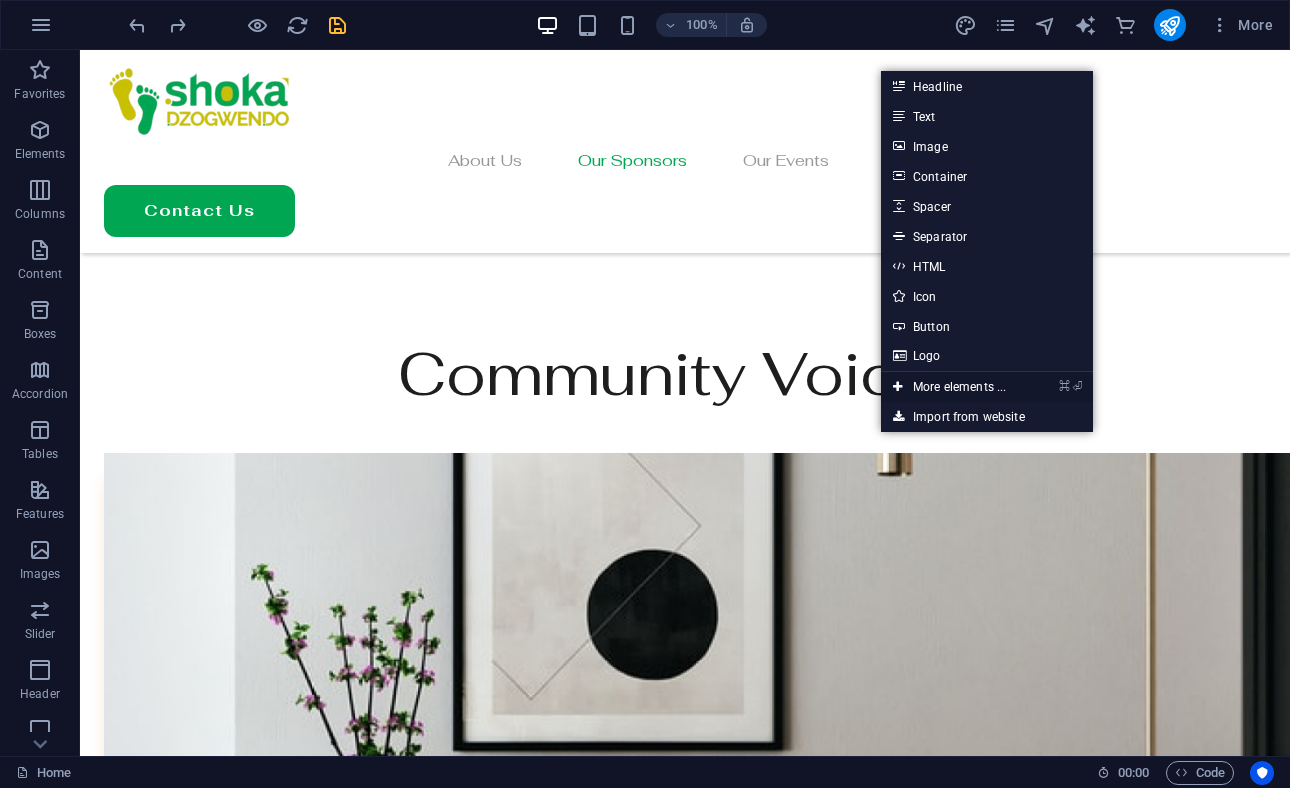 click on "⌘ ⏎  More elements ..." at bounding box center (949, 387) 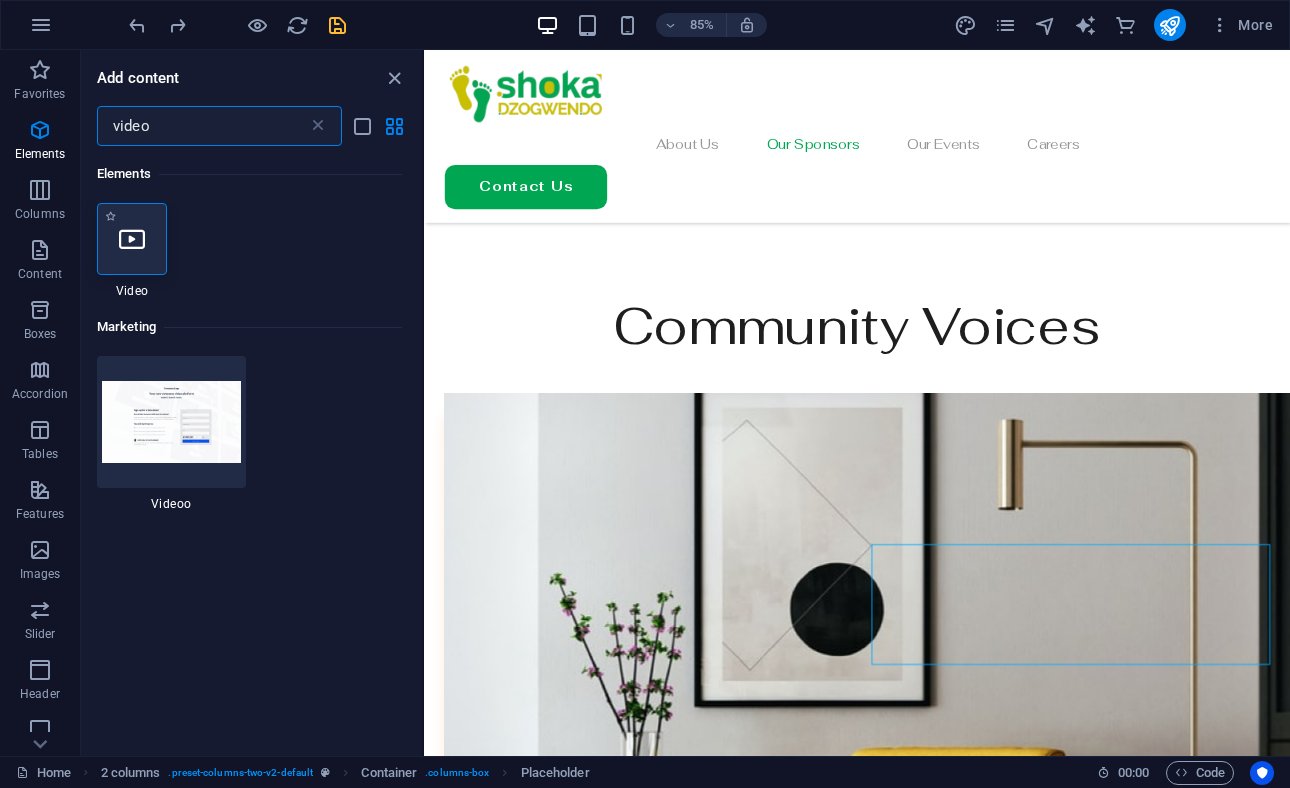 click at bounding box center [132, 239] 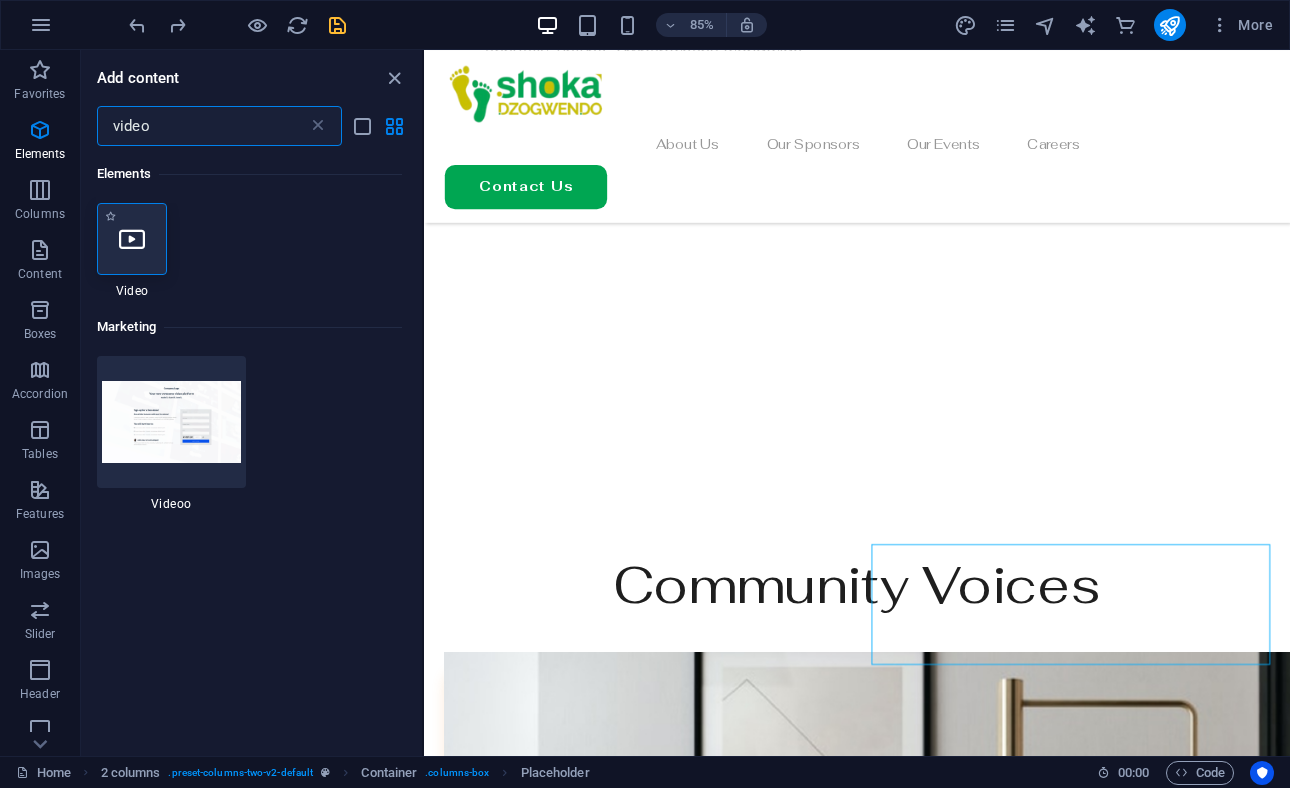 select on "%" 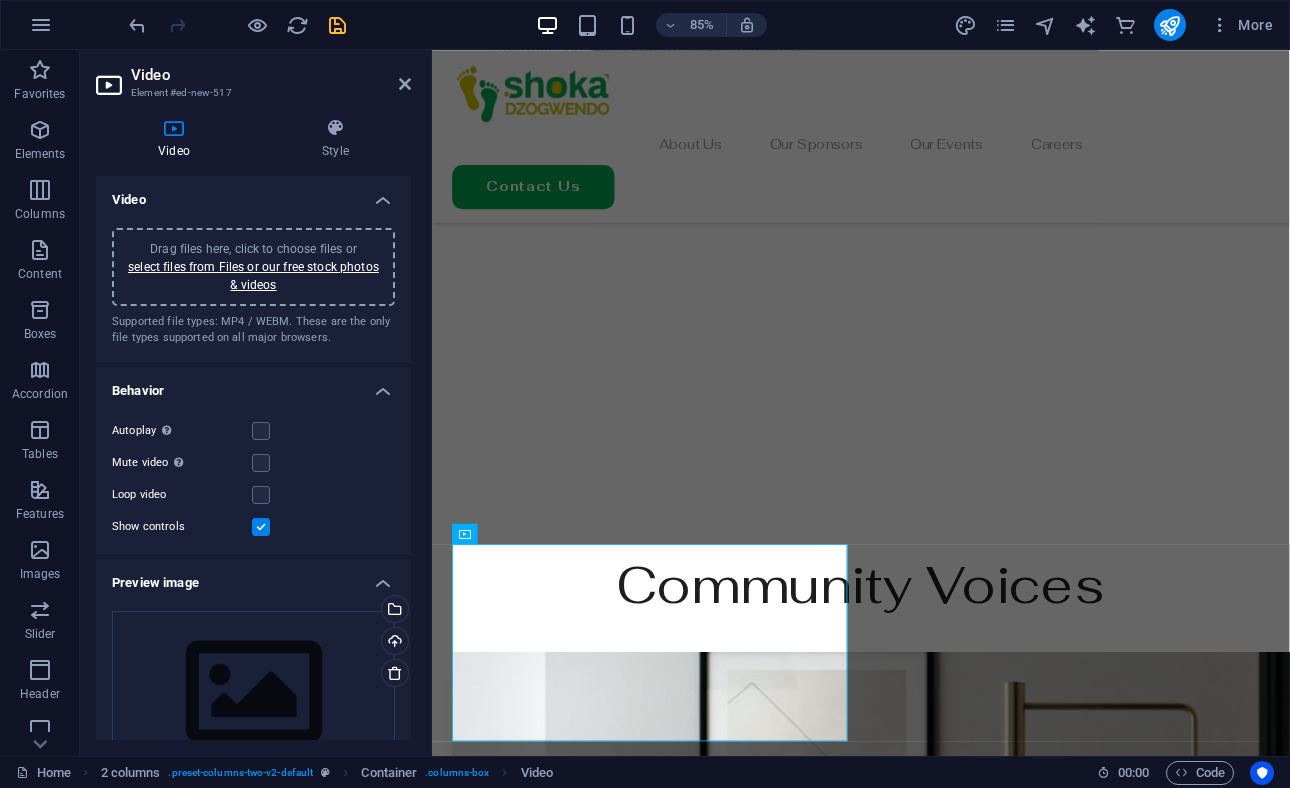 scroll, scrollTop: 4312, scrollLeft: 0, axis: vertical 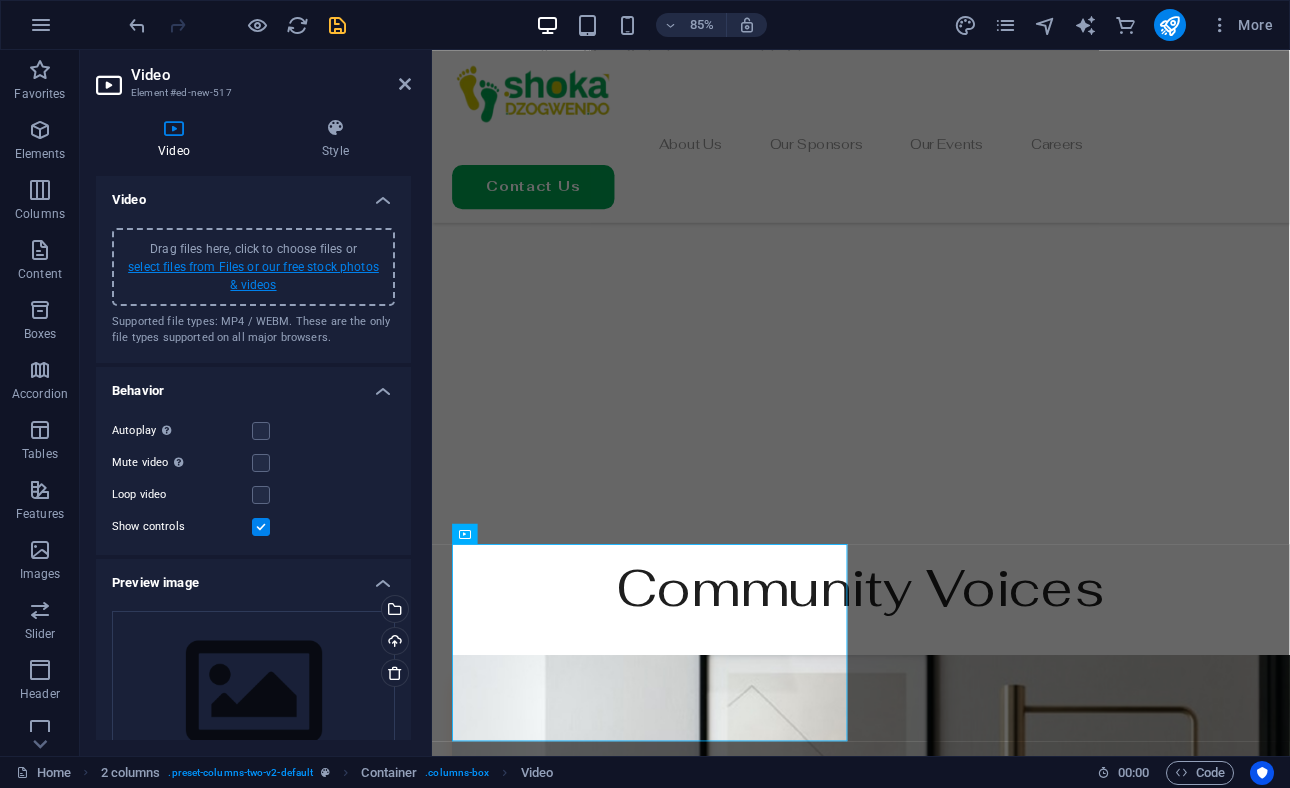click on "select files from Files or our free stock photos & videos" at bounding box center (253, 276) 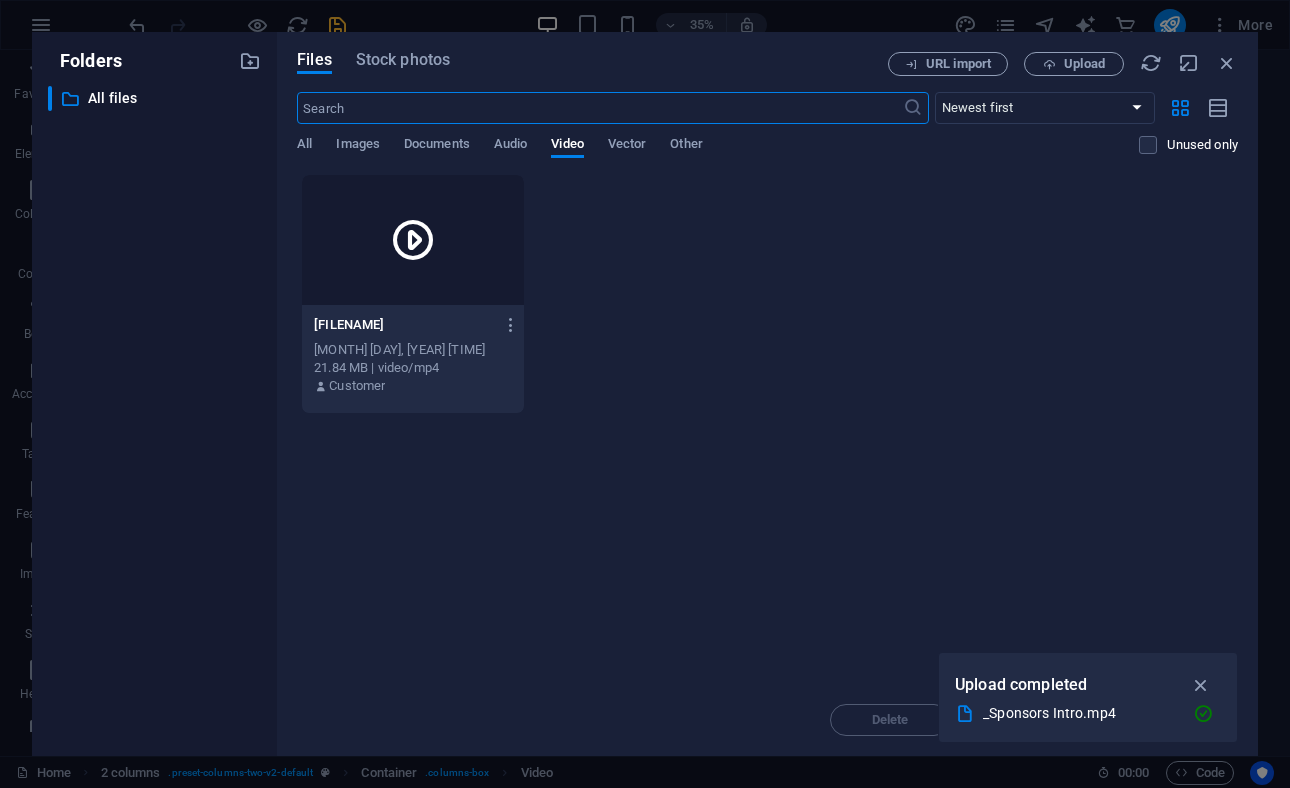 scroll, scrollTop: 5728, scrollLeft: 0, axis: vertical 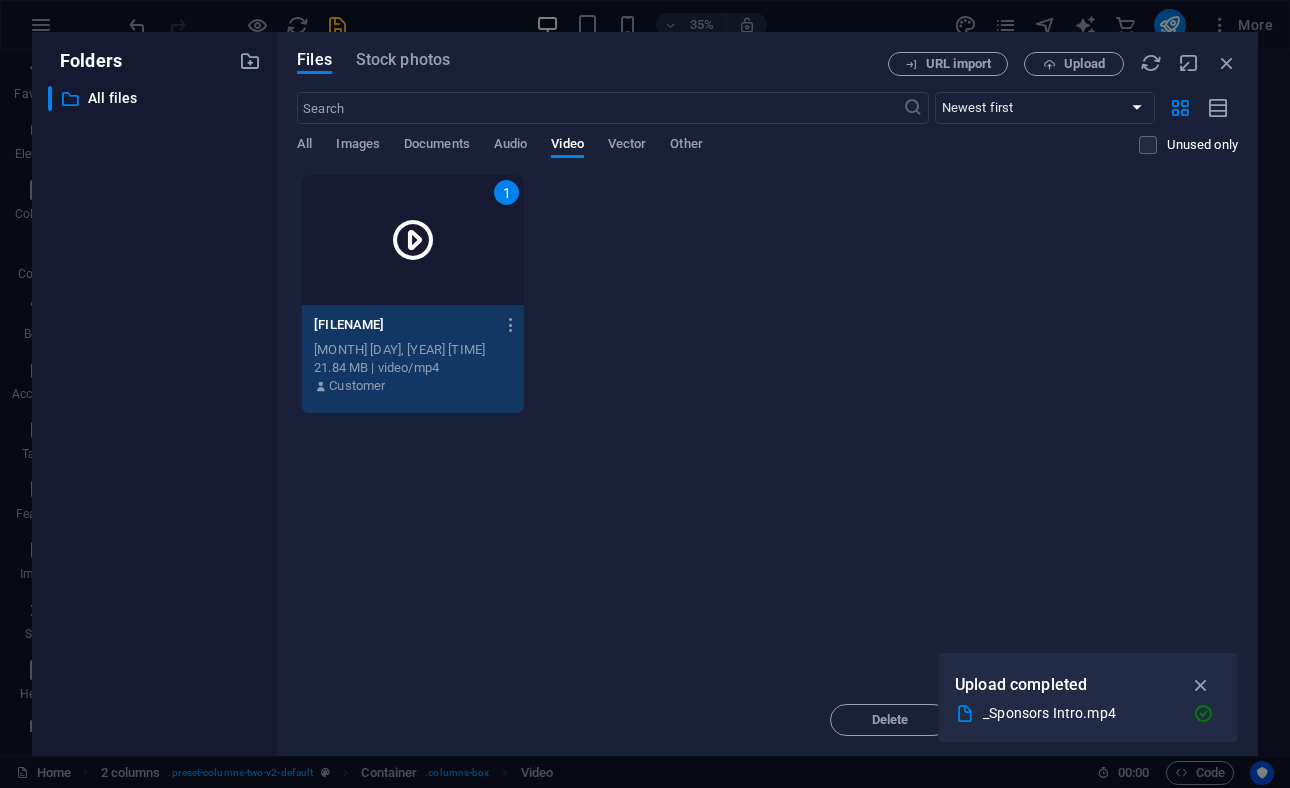 click at bounding box center (413, 240) 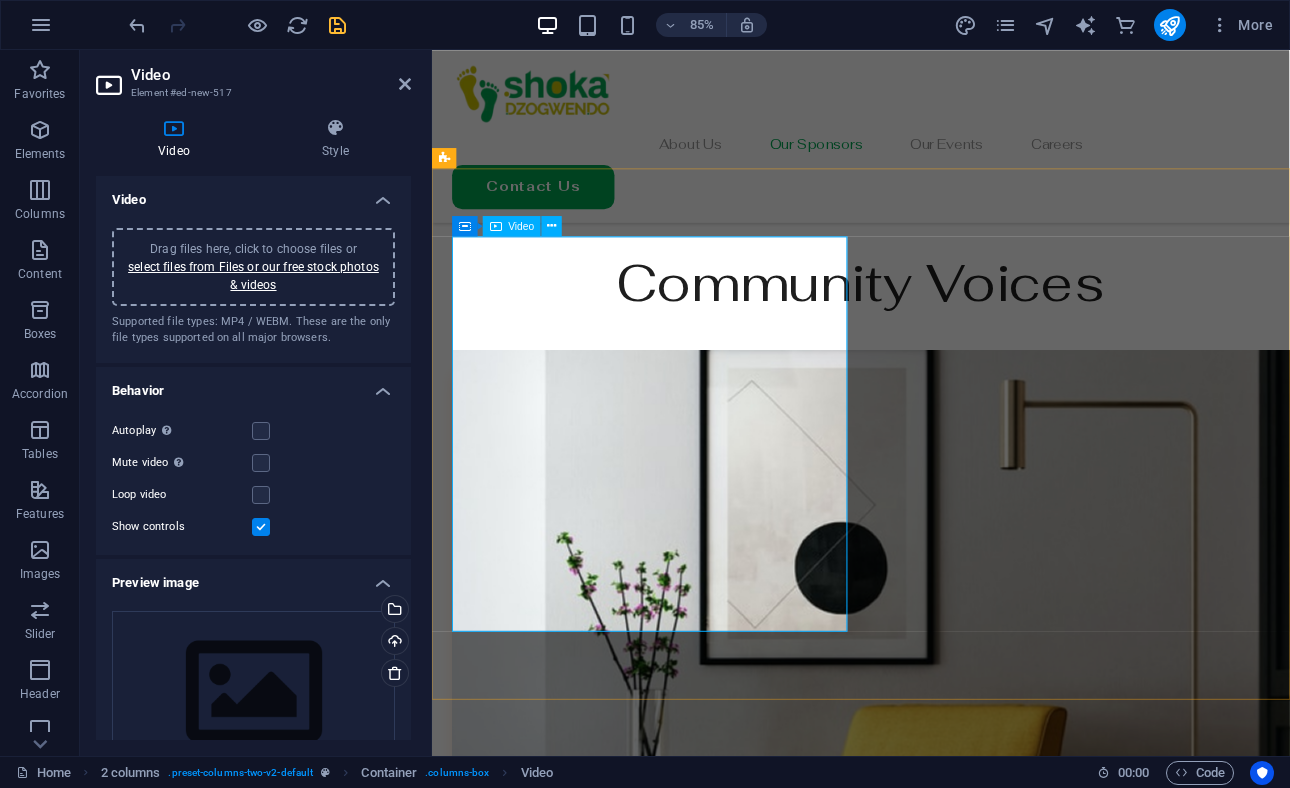scroll, scrollTop: 4674, scrollLeft: 0, axis: vertical 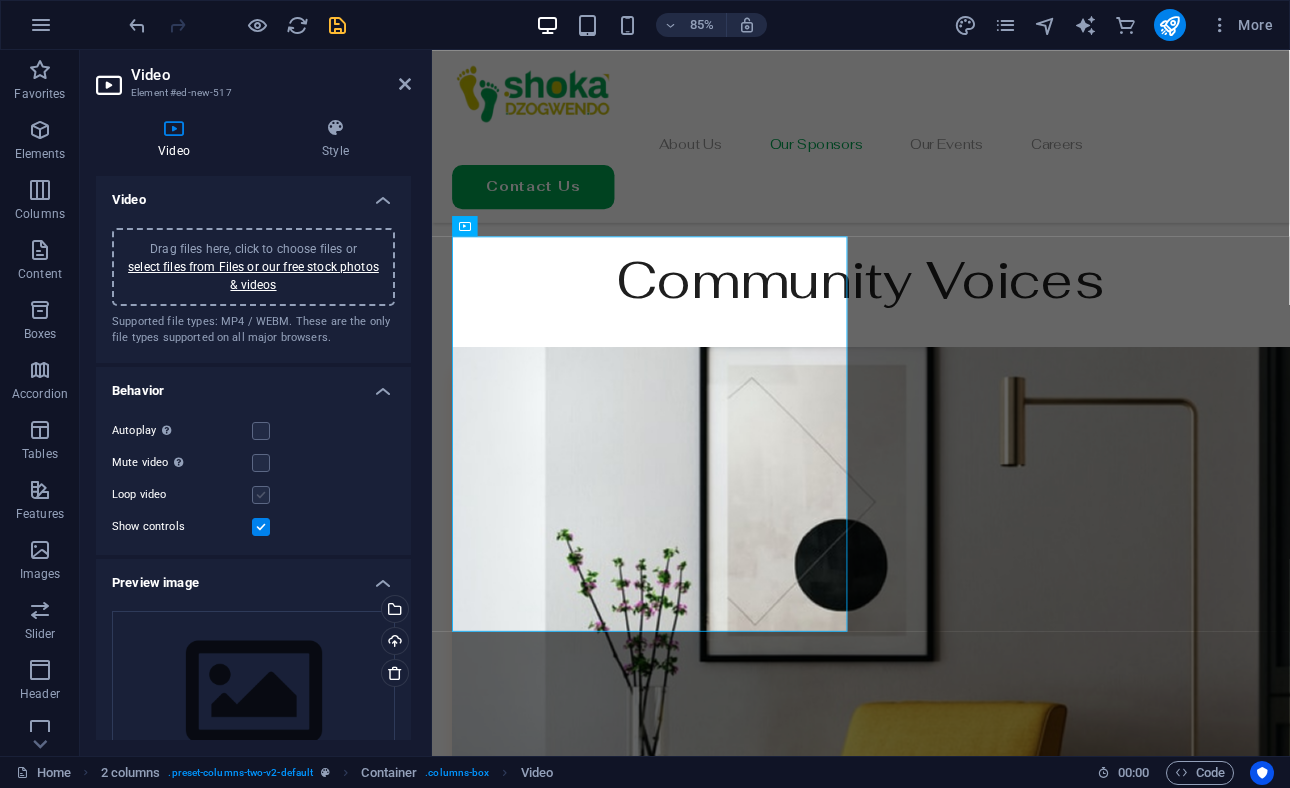click at bounding box center (261, 495) 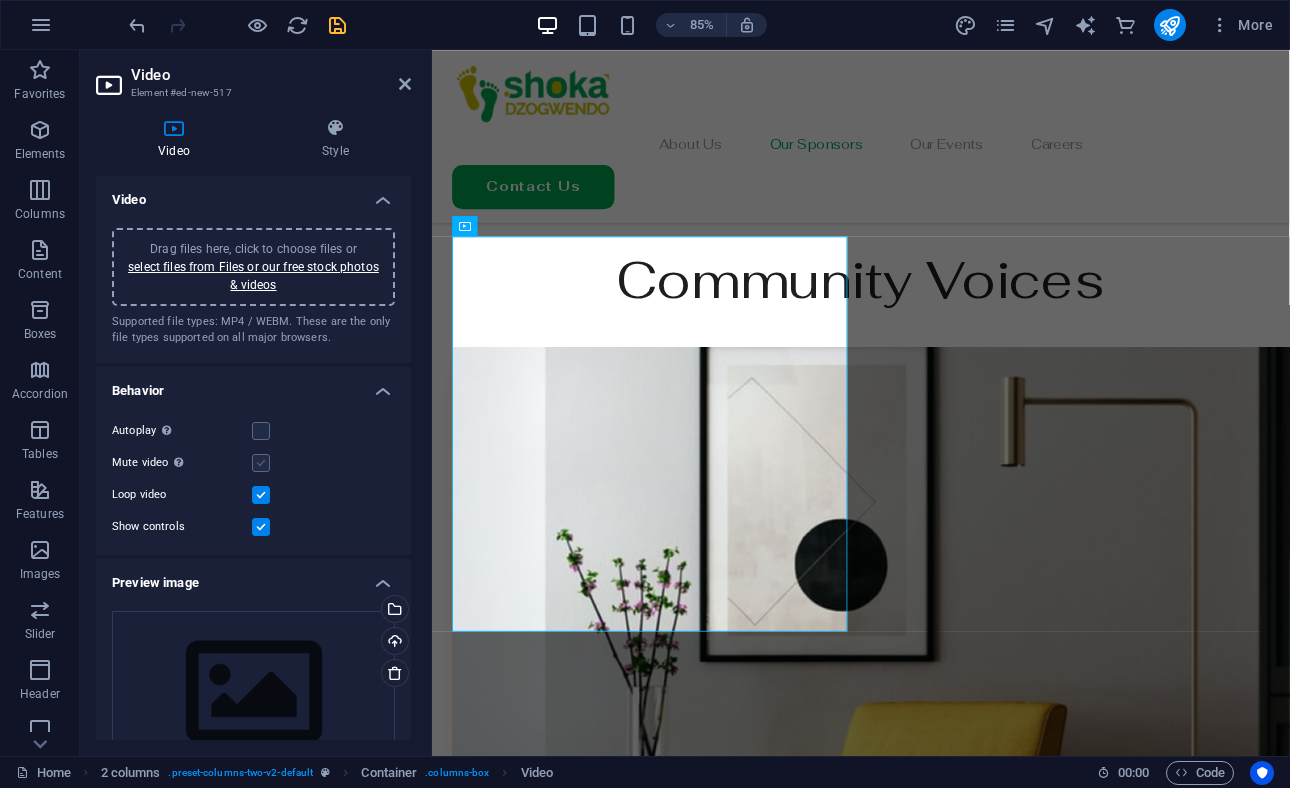 click at bounding box center (261, 463) 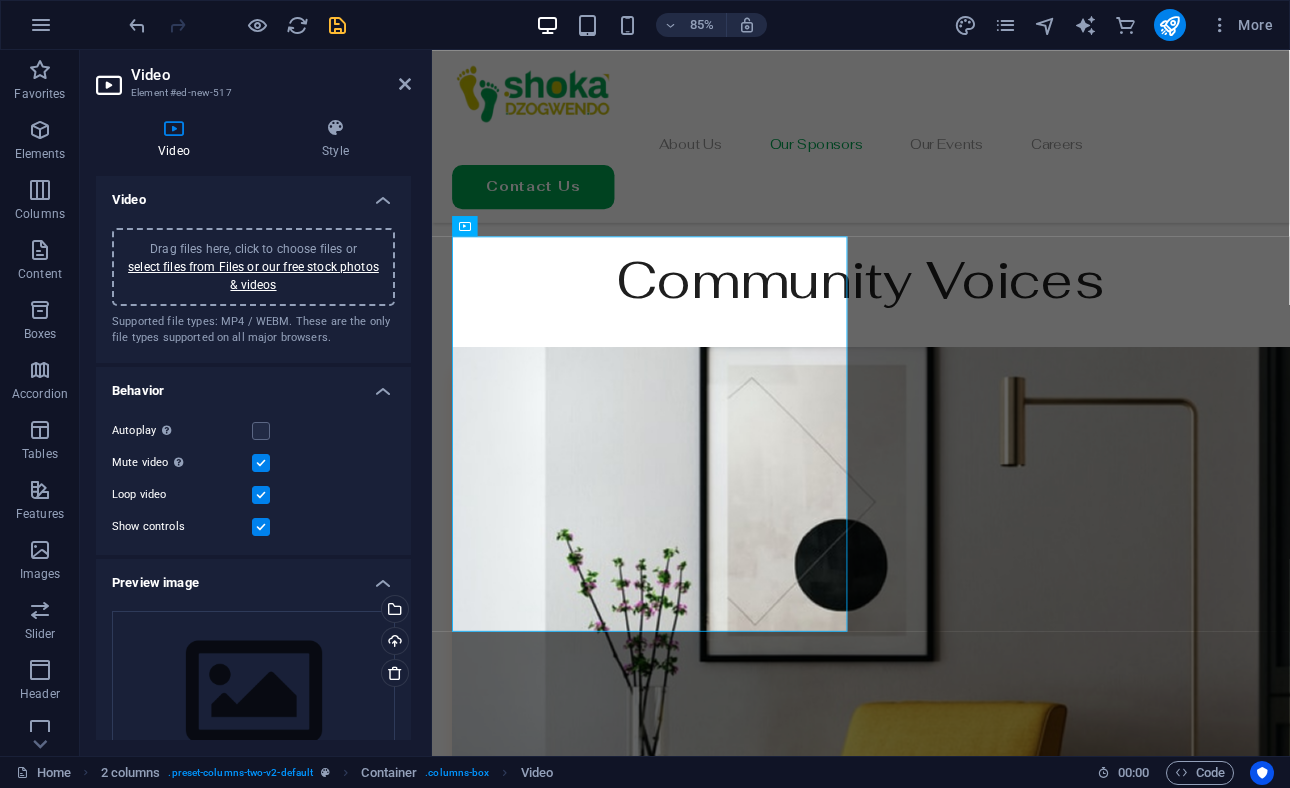 click at bounding box center [261, 463] 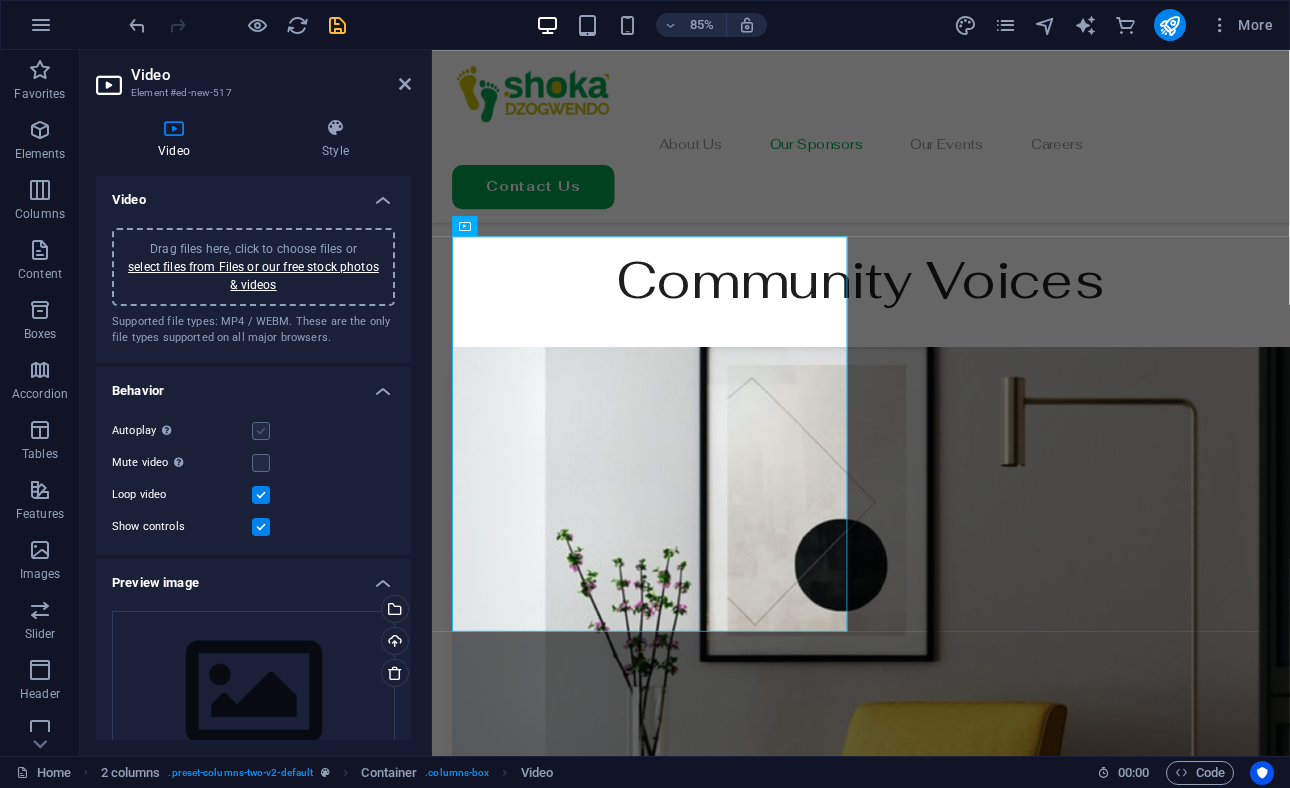 click at bounding box center [261, 431] 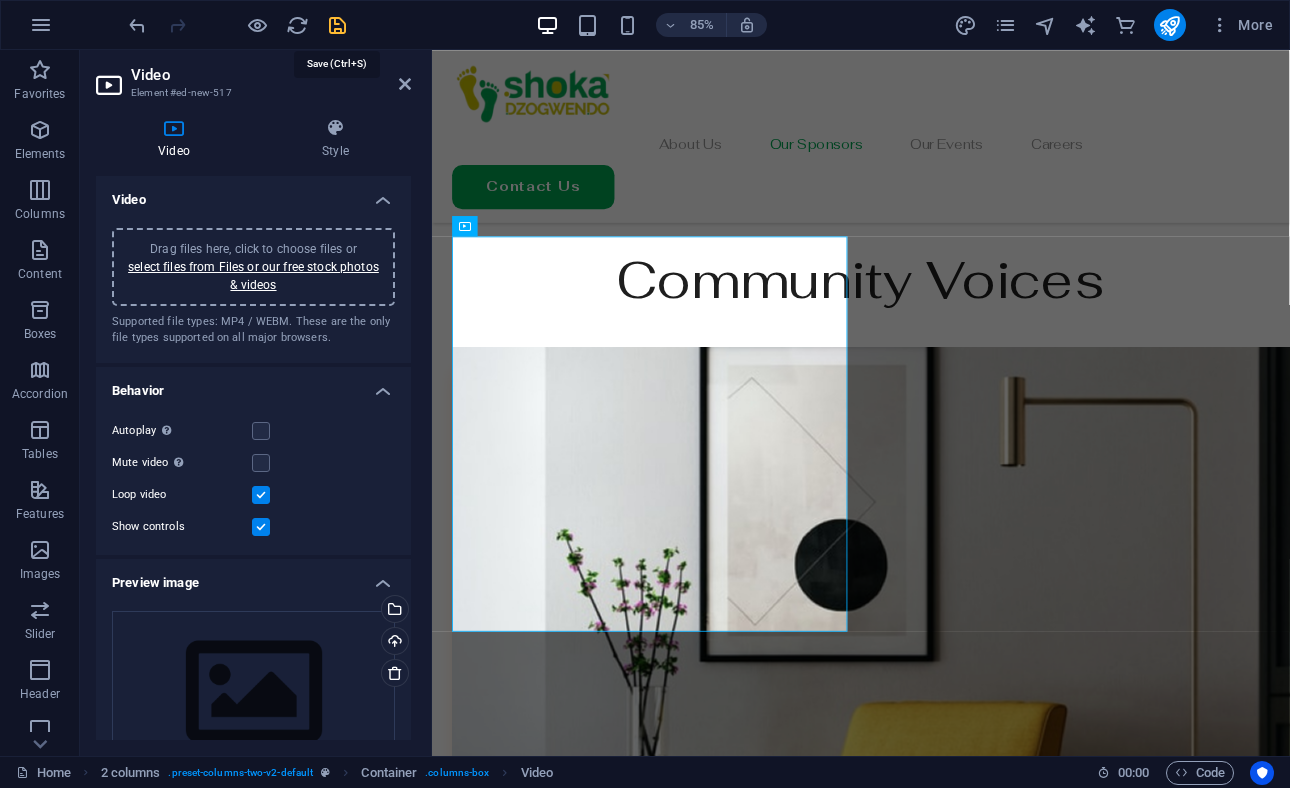 click at bounding box center (337, 25) 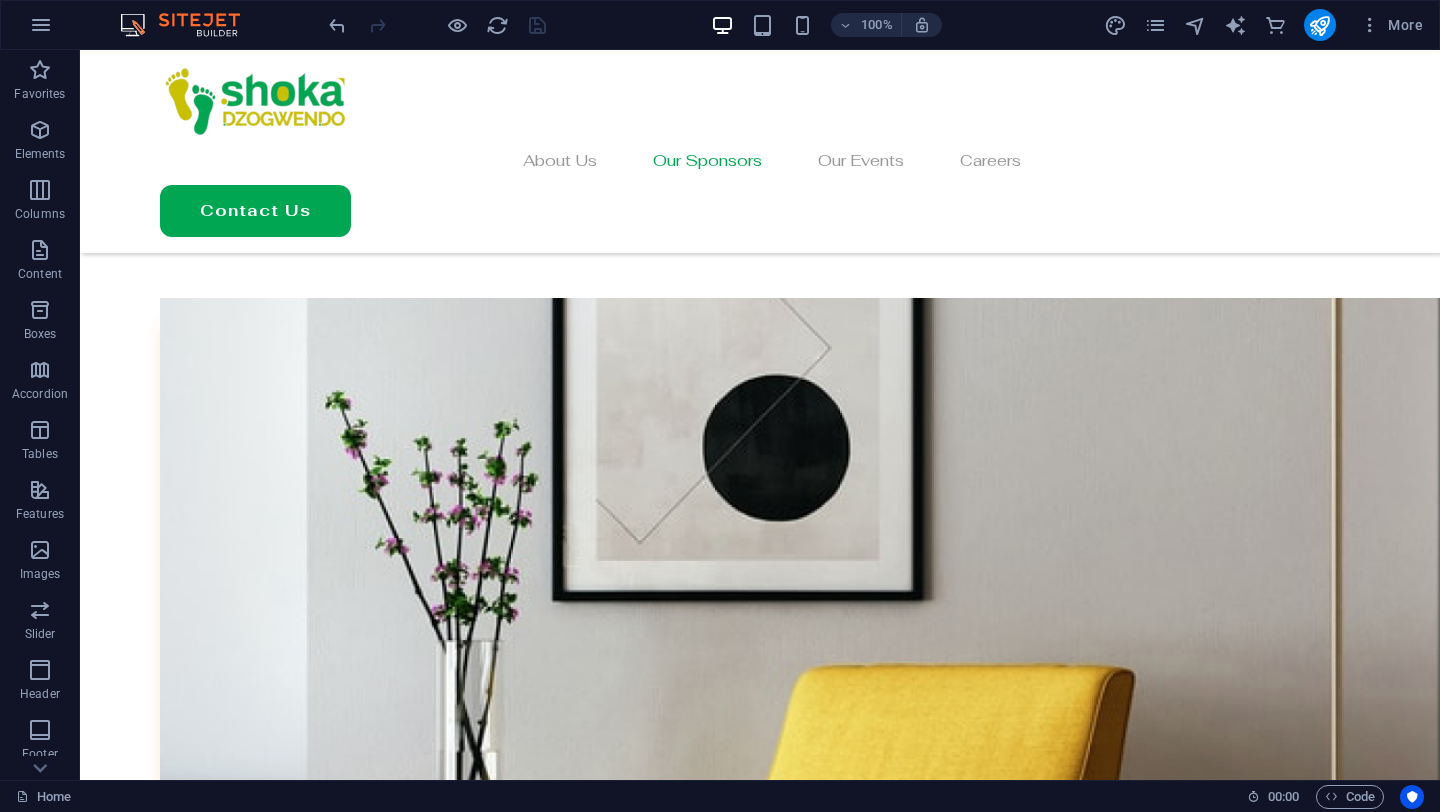 scroll, scrollTop: 4488, scrollLeft: 0, axis: vertical 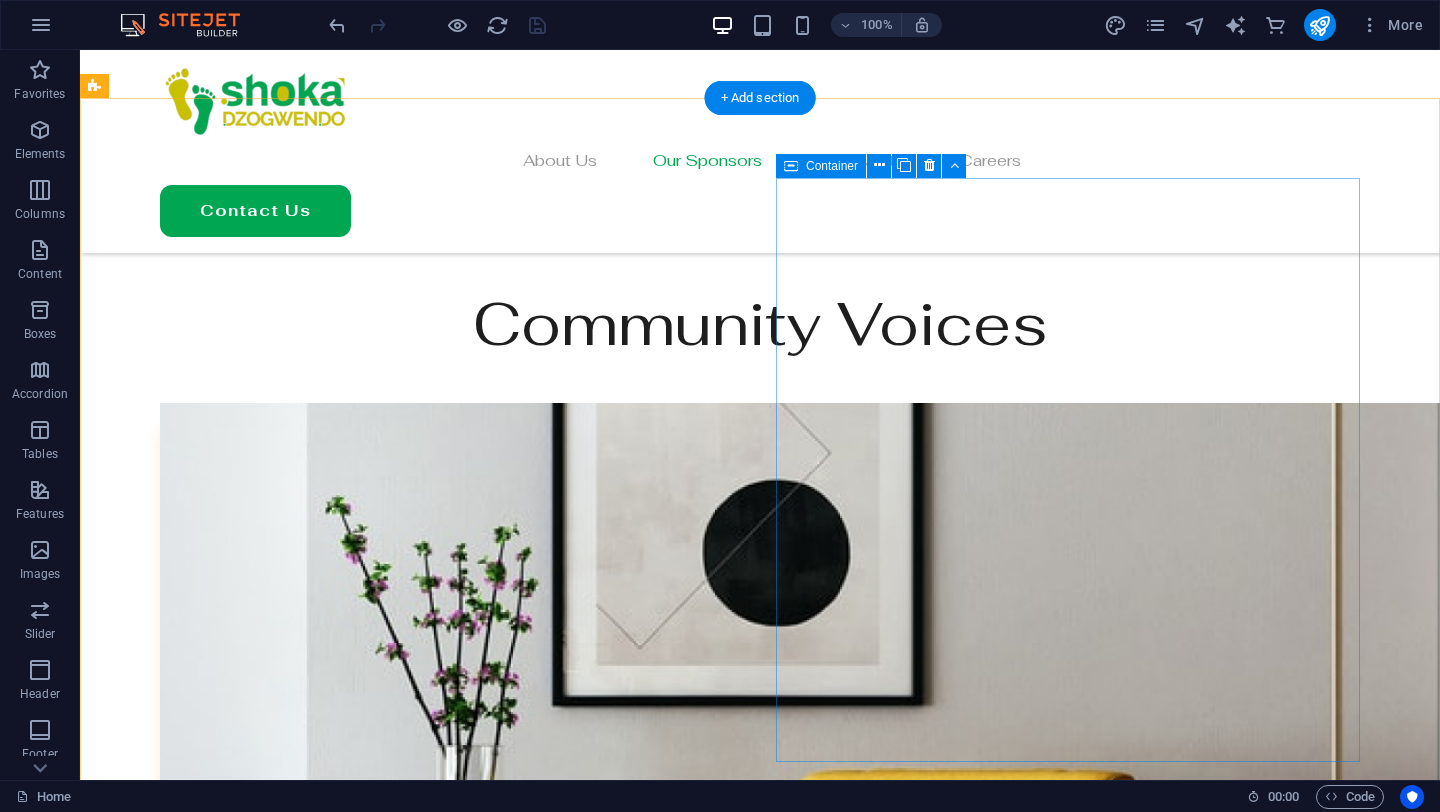 click on "Add elements" at bounding box center [337, 4881] 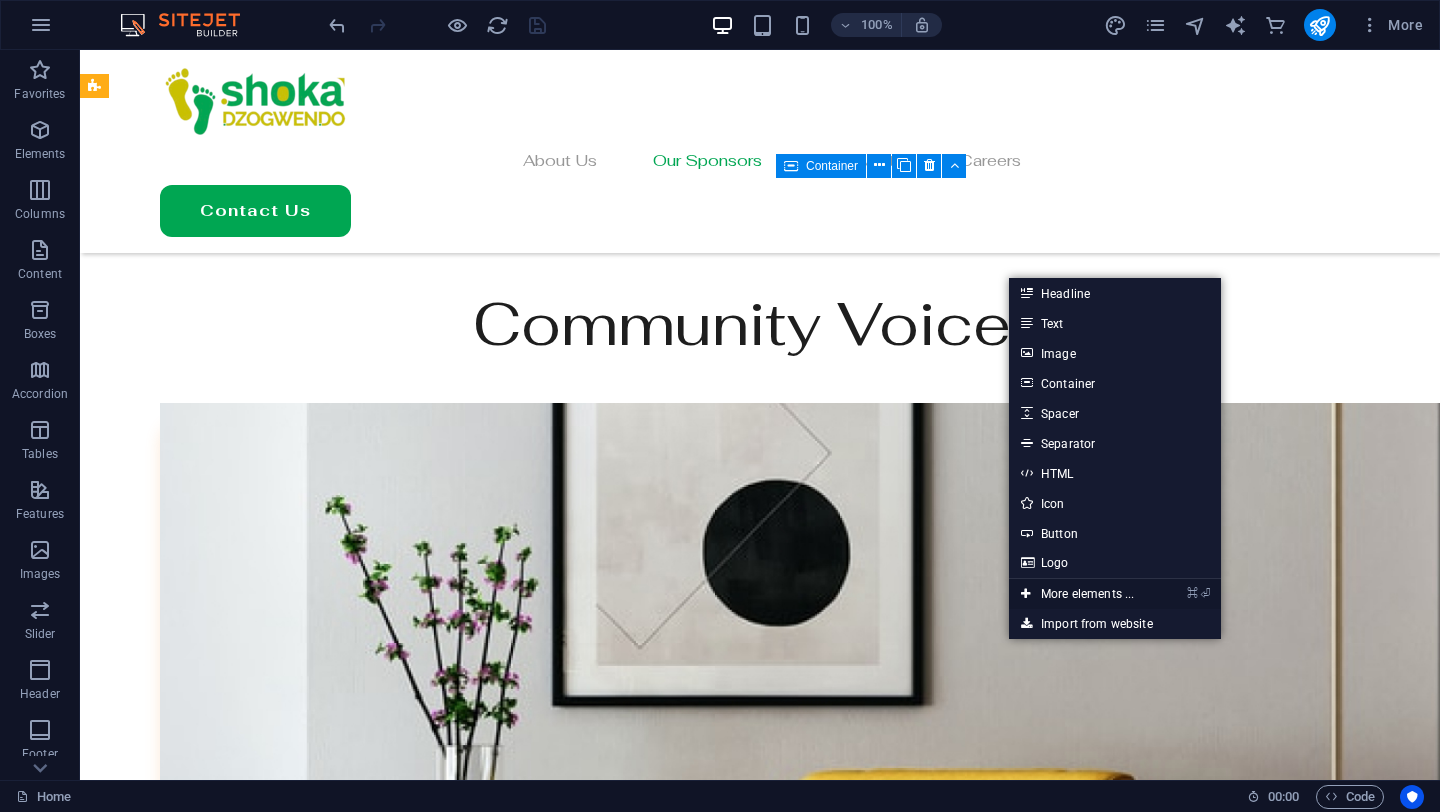 click on "⌘ ⏎  More elements ..." at bounding box center [1077, 594] 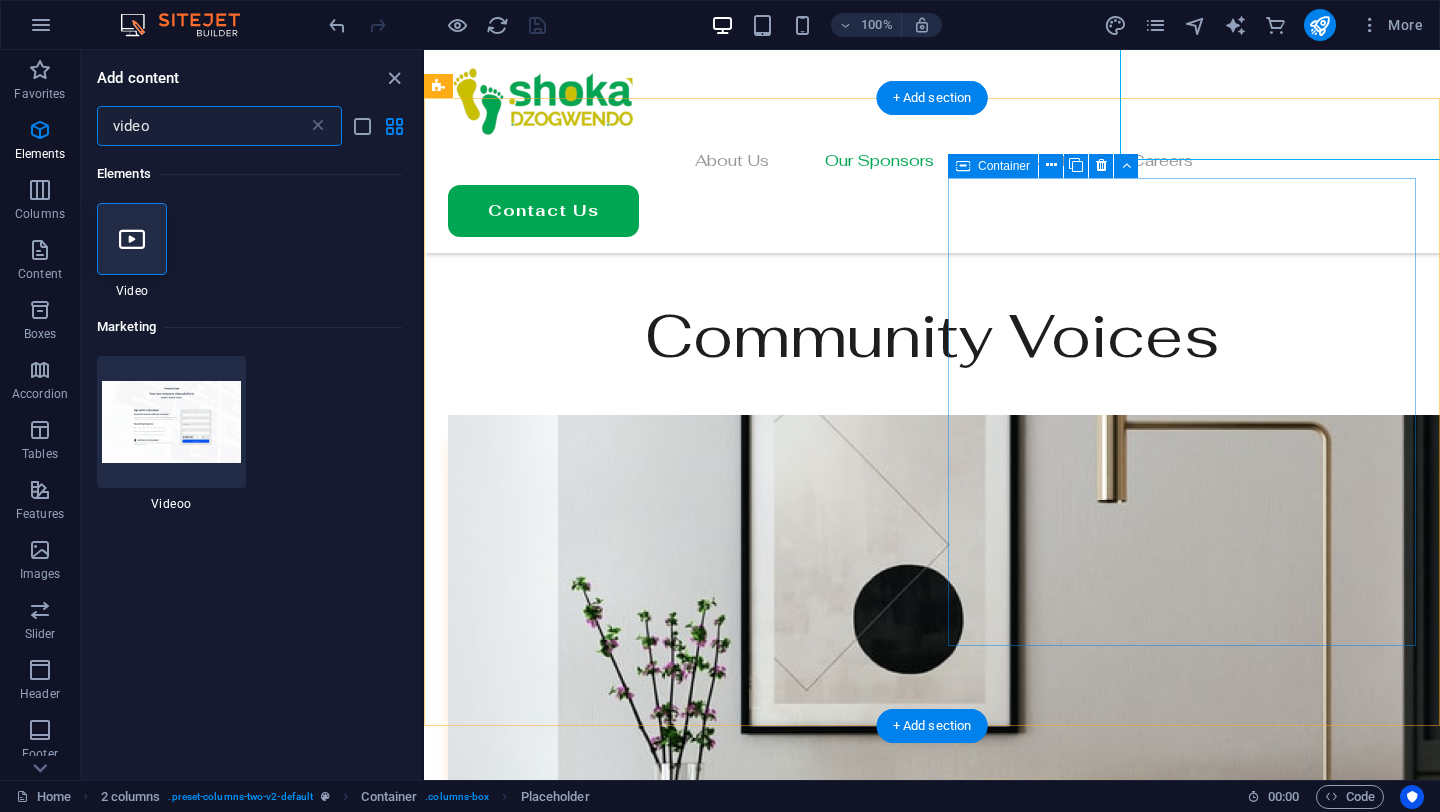 scroll, scrollTop: 4647, scrollLeft: 0, axis: vertical 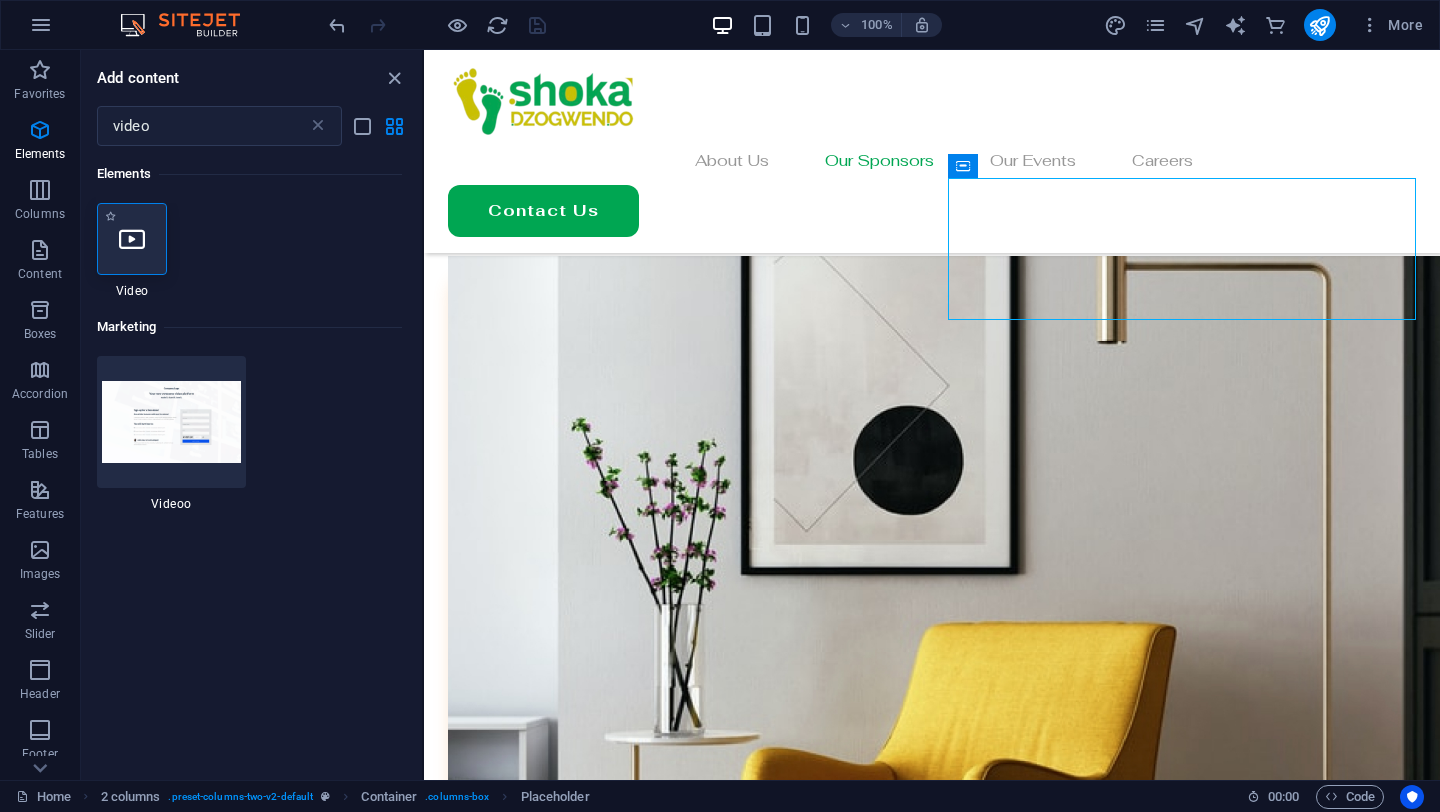 click at bounding box center [132, 239] 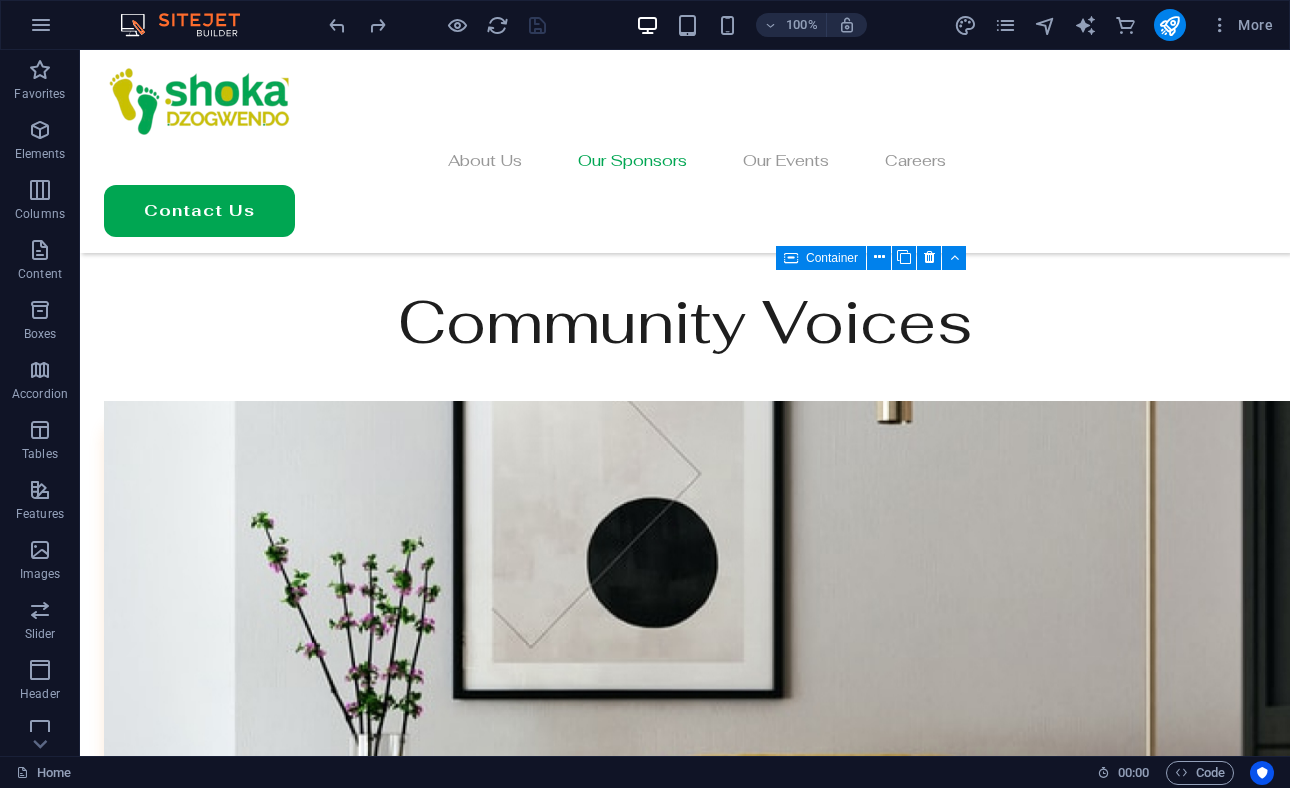 scroll, scrollTop: 4376, scrollLeft: 0, axis: vertical 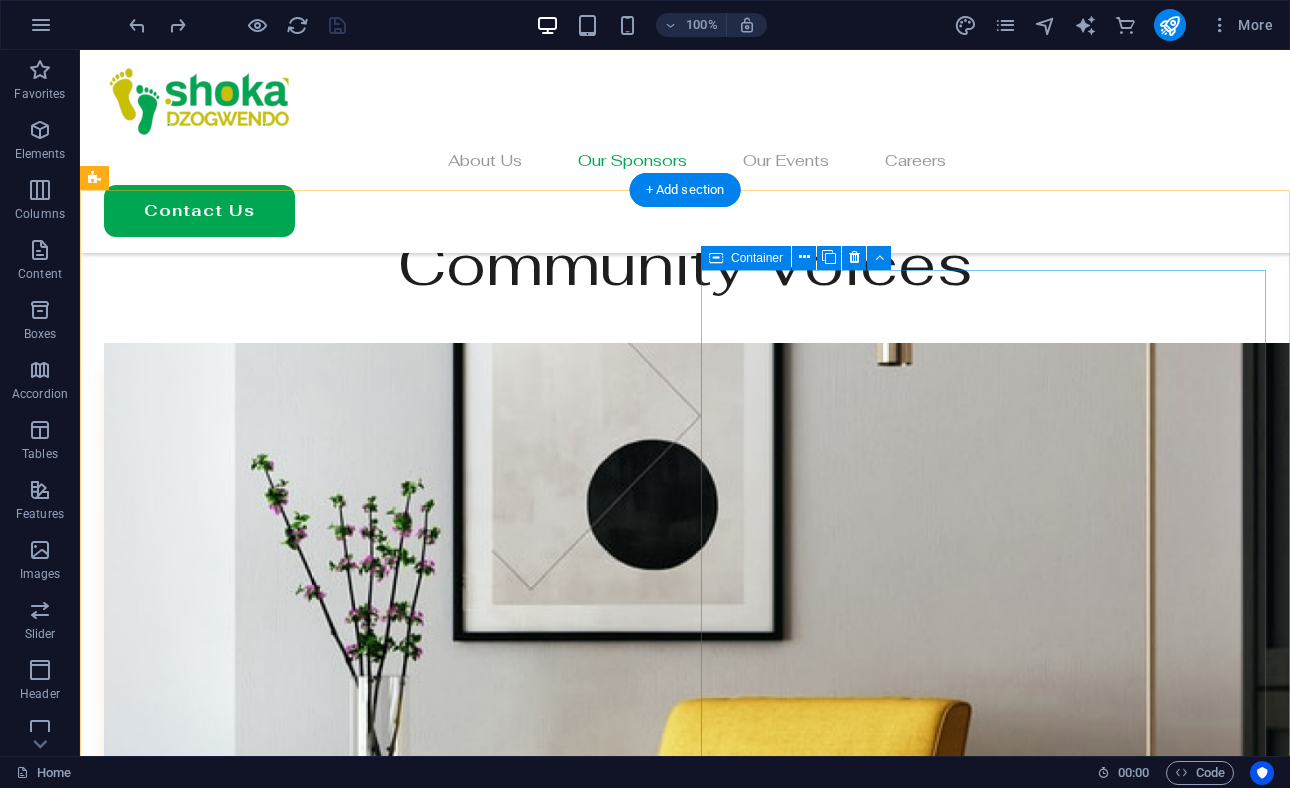 click on "Paste clipboard" at bounding box center (440, 4812) 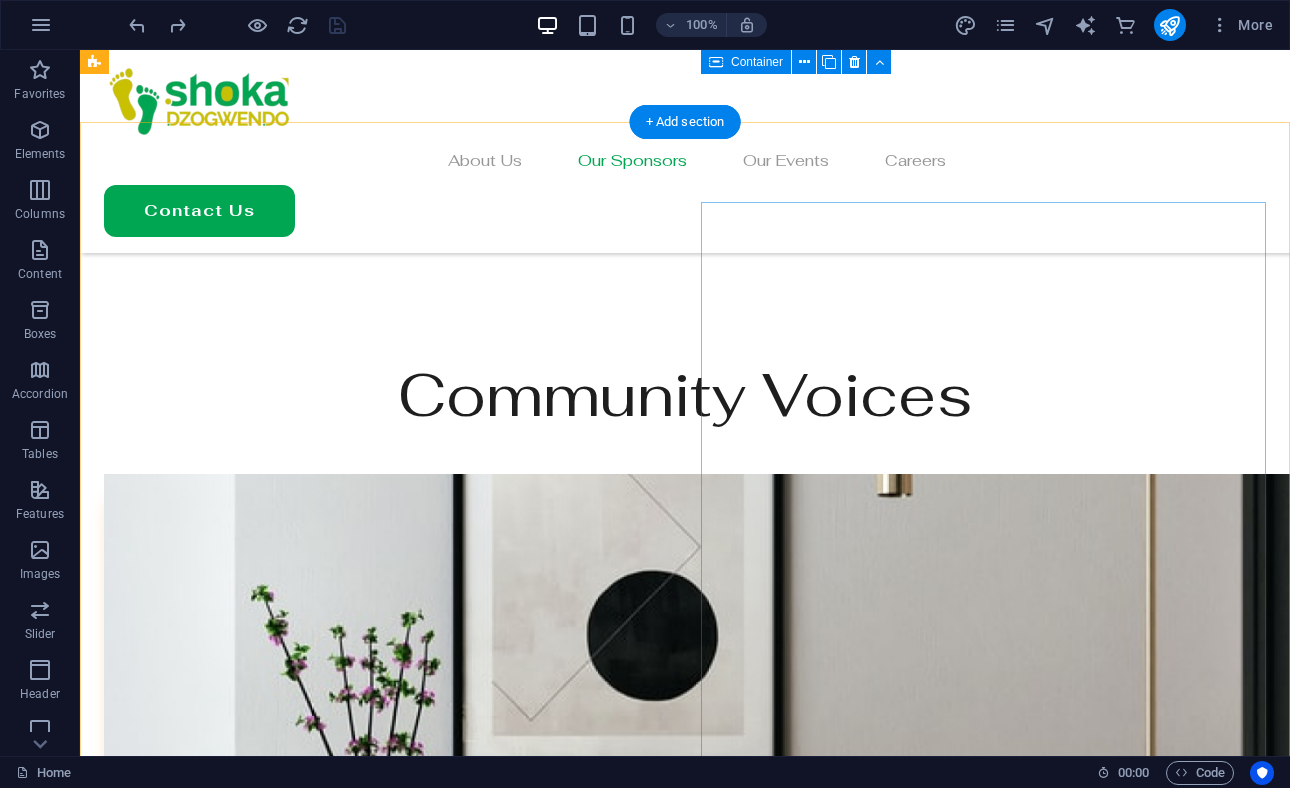 scroll, scrollTop: 4172, scrollLeft: 0, axis: vertical 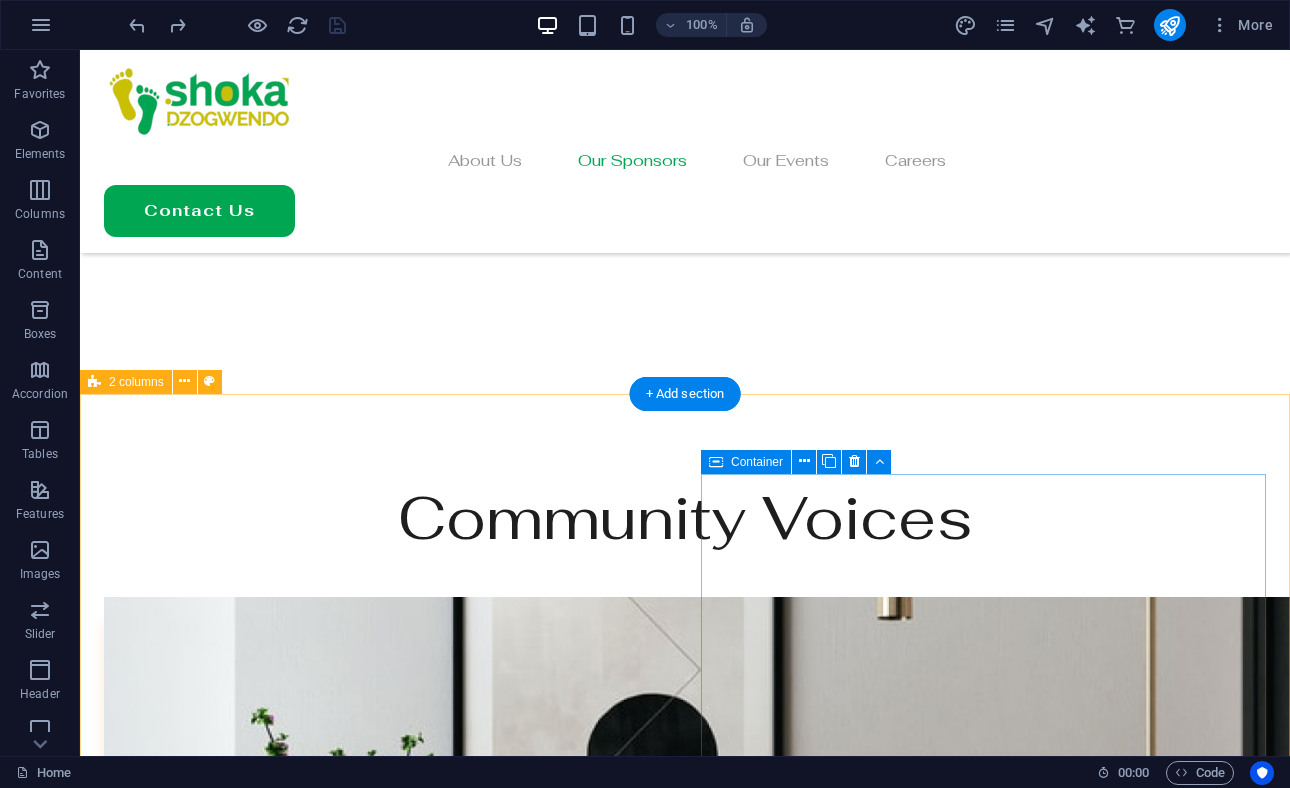 click on "Add elements" at bounding box center (327, 5066) 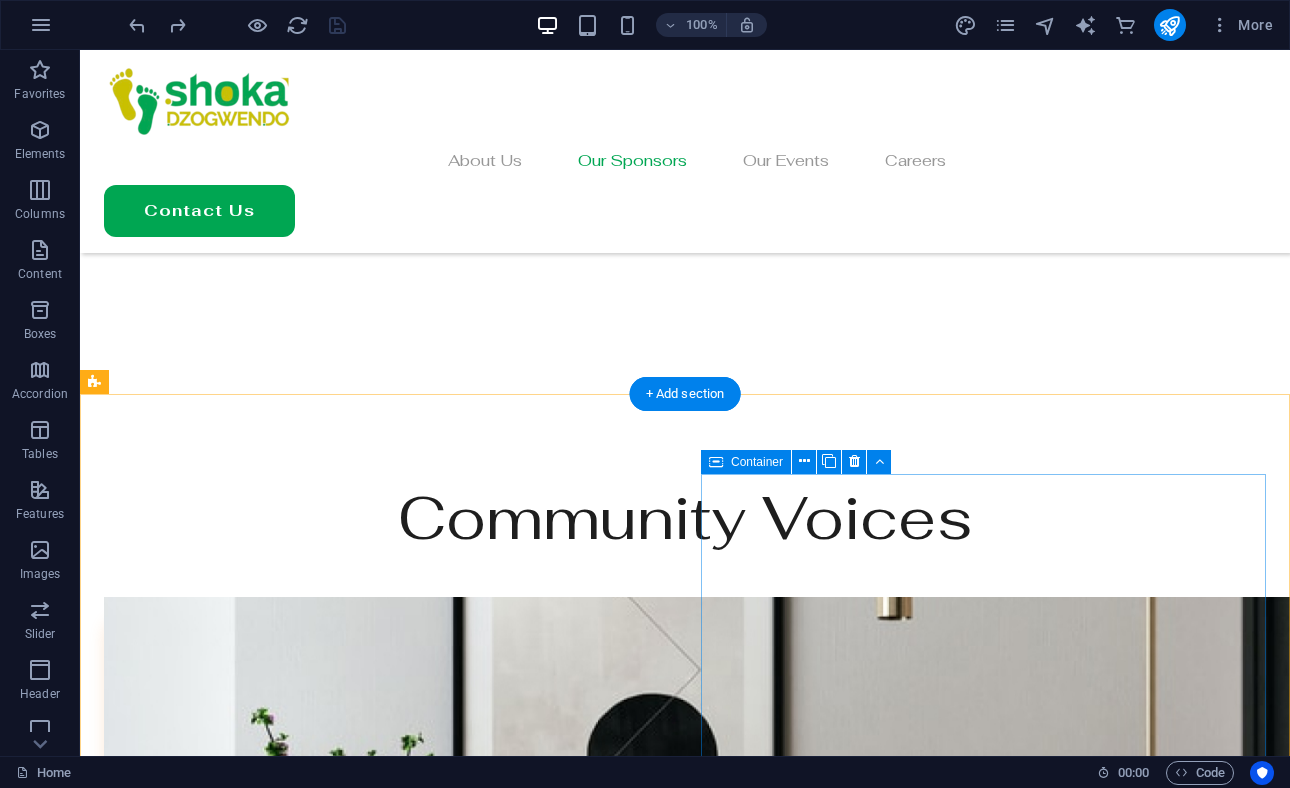 click on "Drop content here or  Add elements  Paste clipboard" at bounding box center (386, 5036) 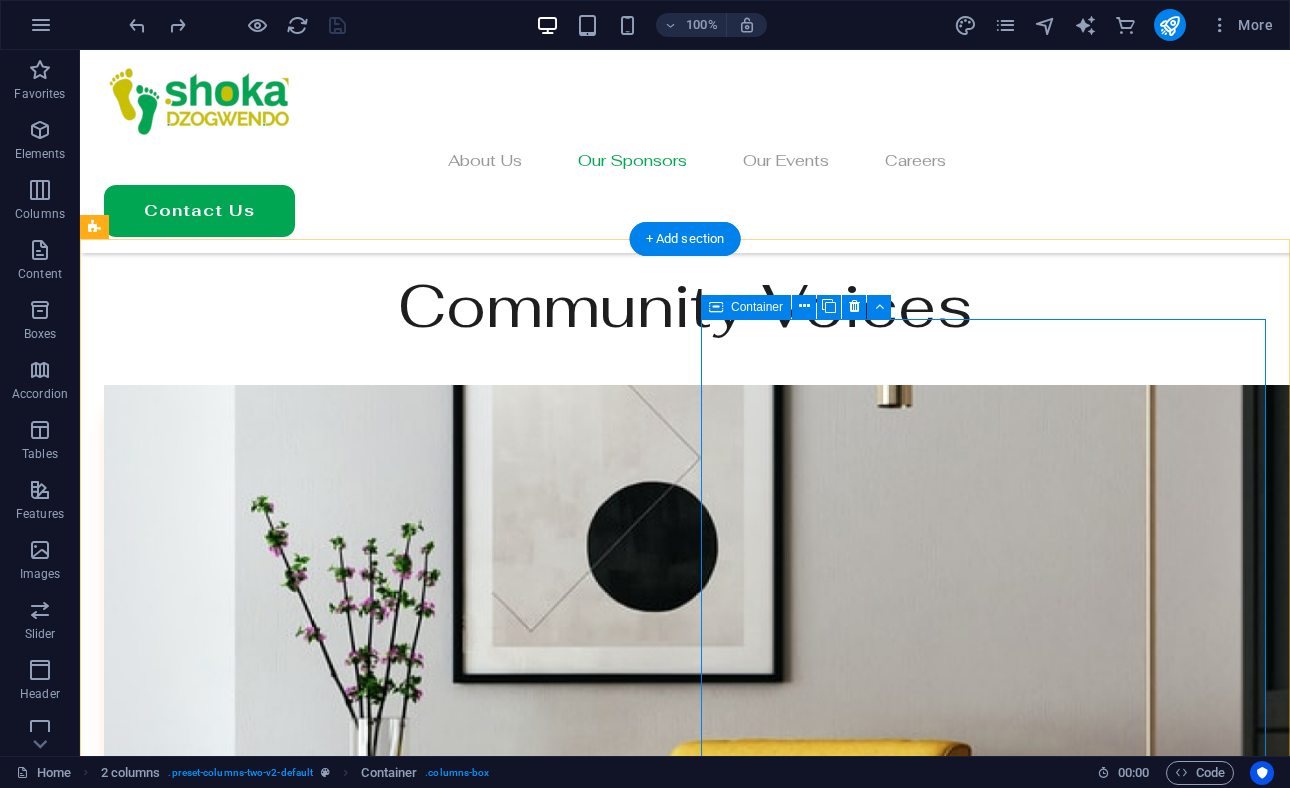 scroll, scrollTop: 4450, scrollLeft: 0, axis: vertical 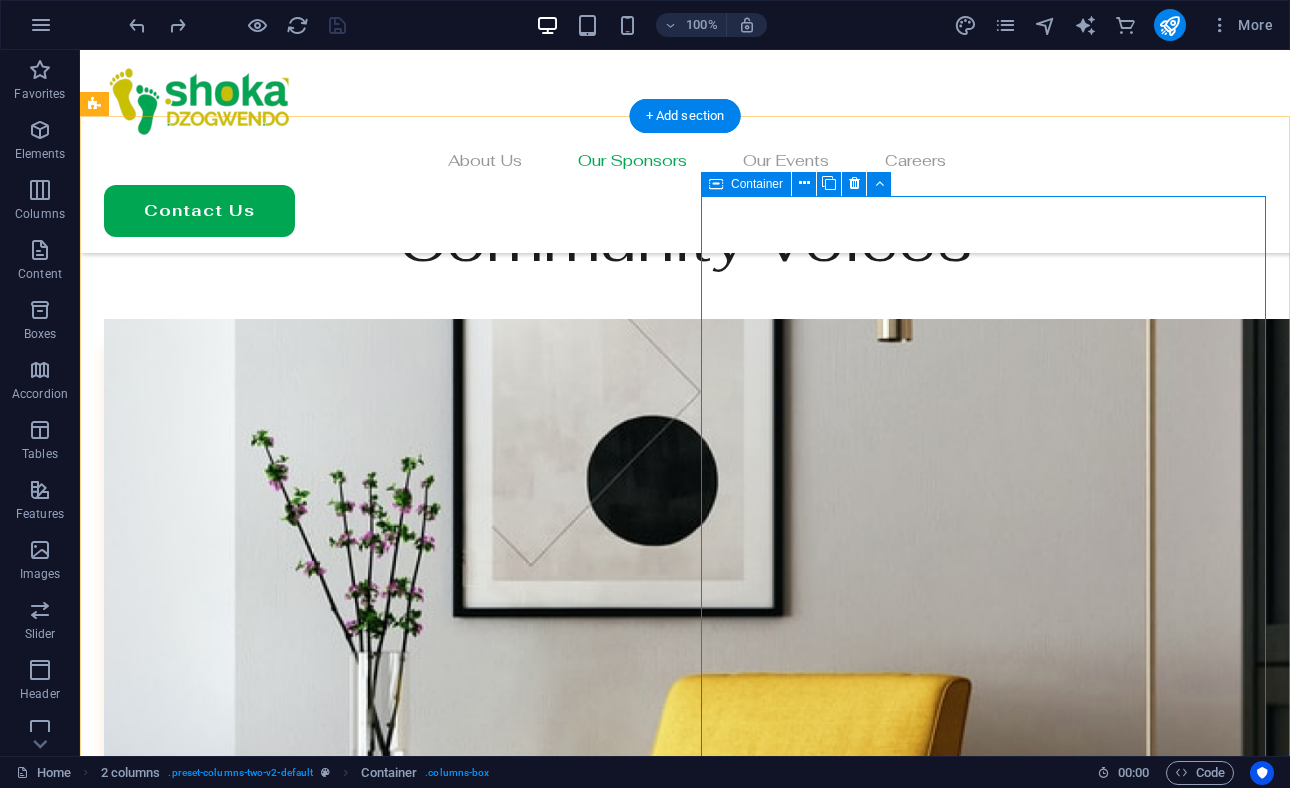 click on "Add elements" at bounding box center [327, 4788] 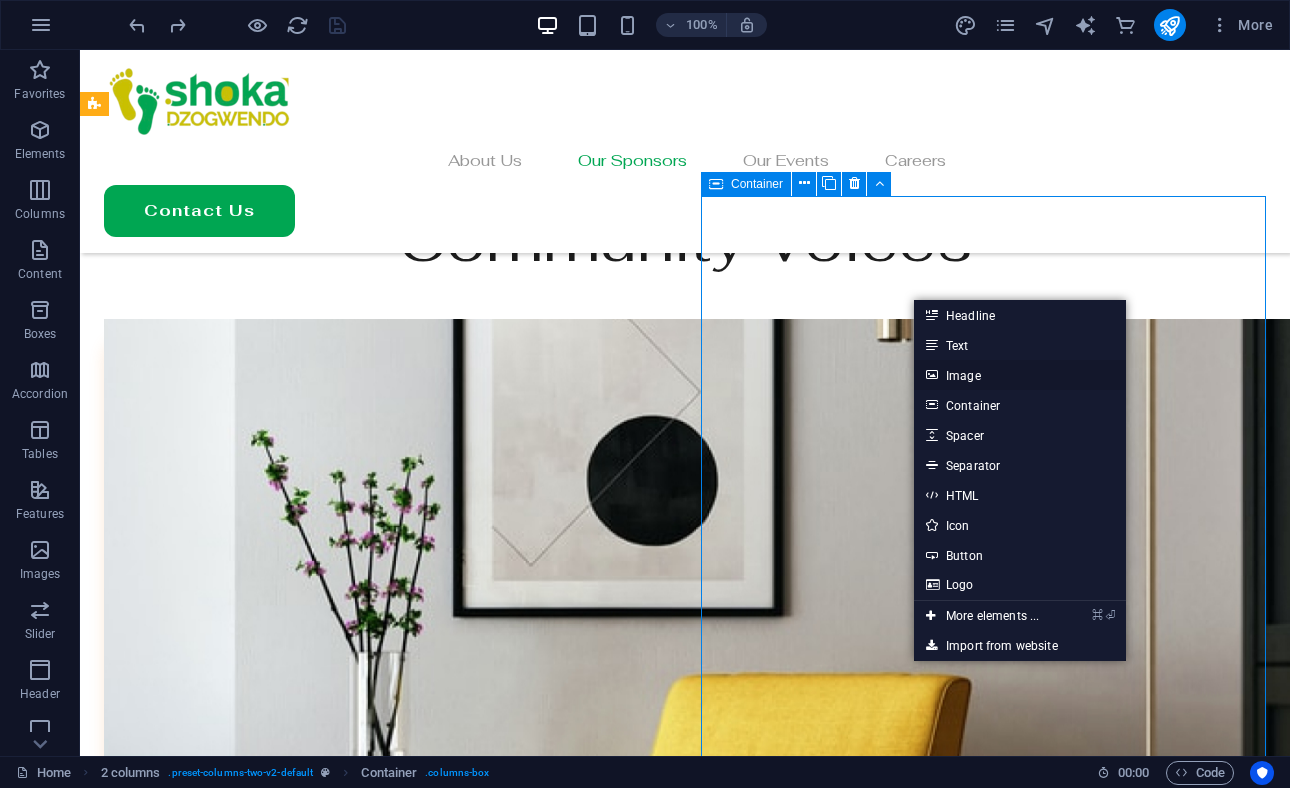 click on "Image" at bounding box center [1020, 375] 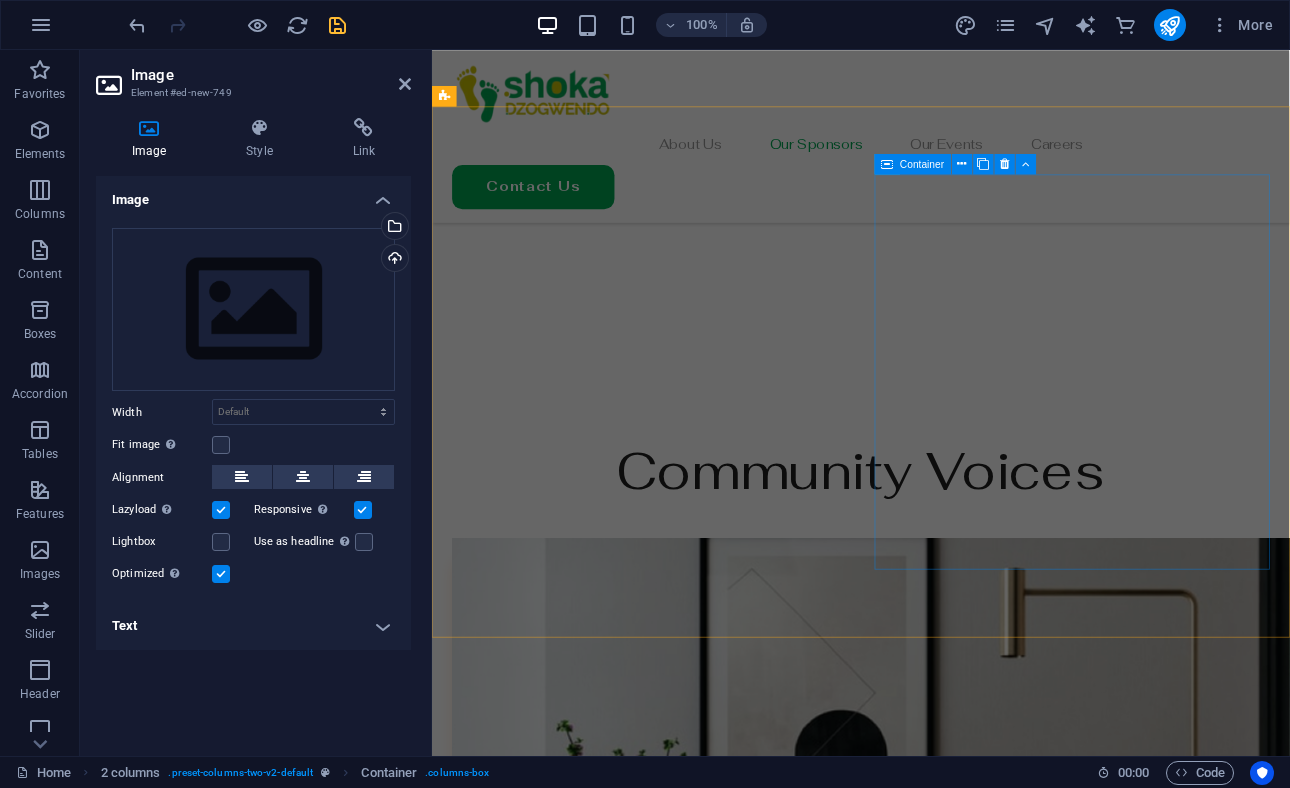 scroll, scrollTop: 4747, scrollLeft: 0, axis: vertical 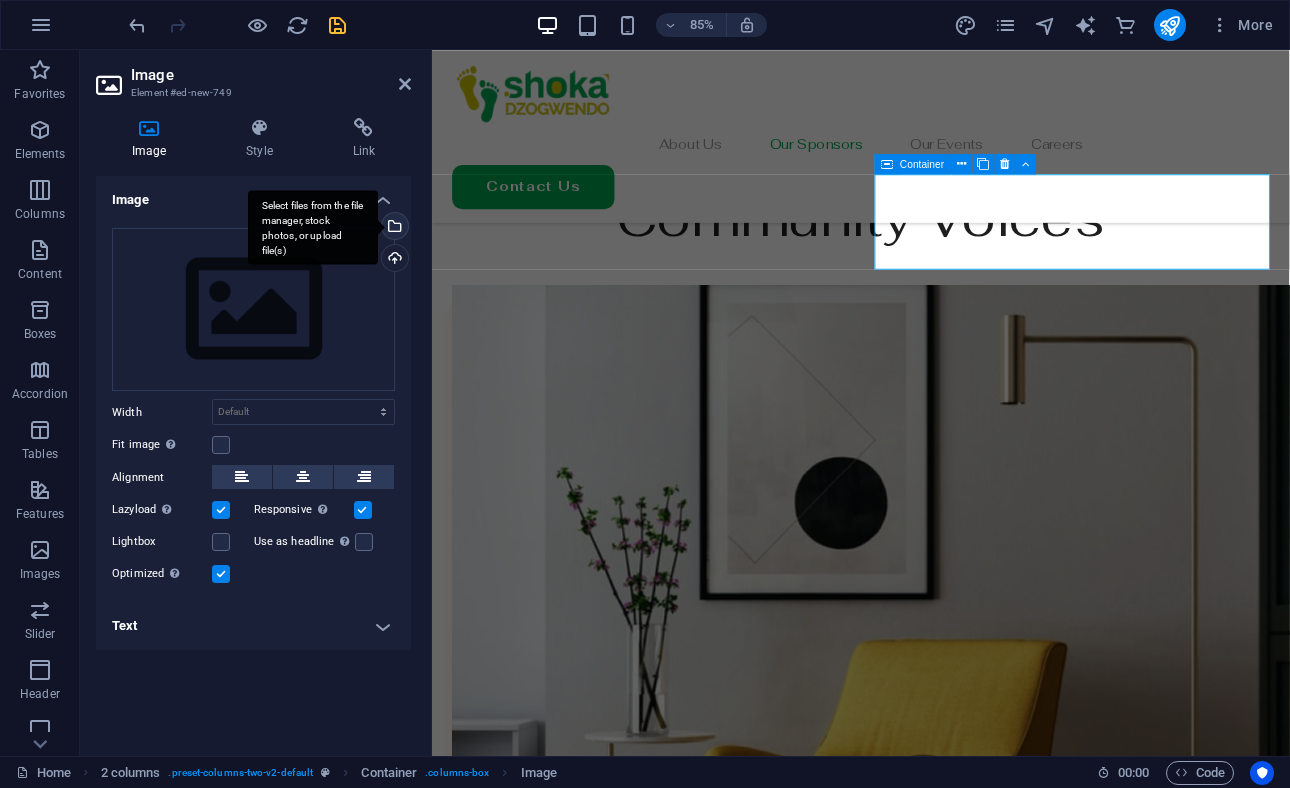 click on "Select files from the file manager, stock photos, or upload file(s)" at bounding box center (393, 228) 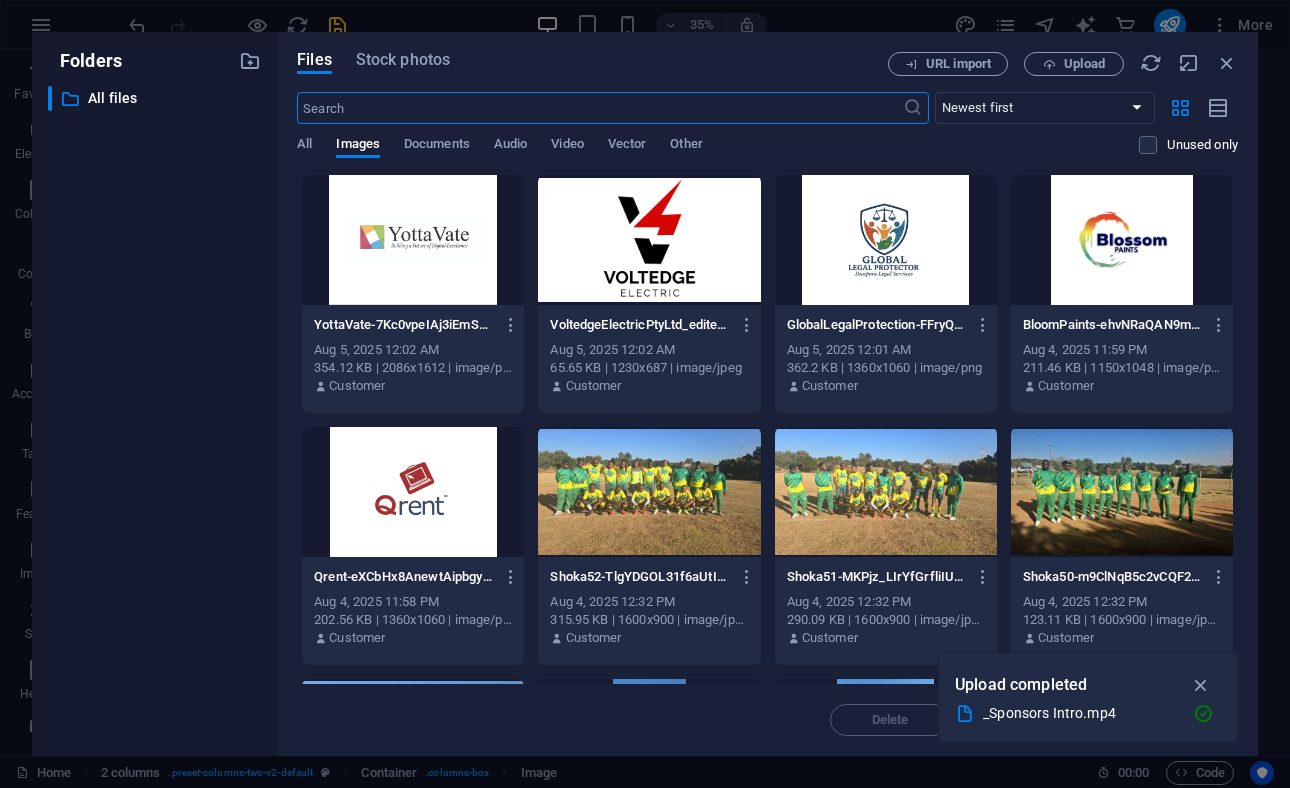 scroll, scrollTop: 6163, scrollLeft: 0, axis: vertical 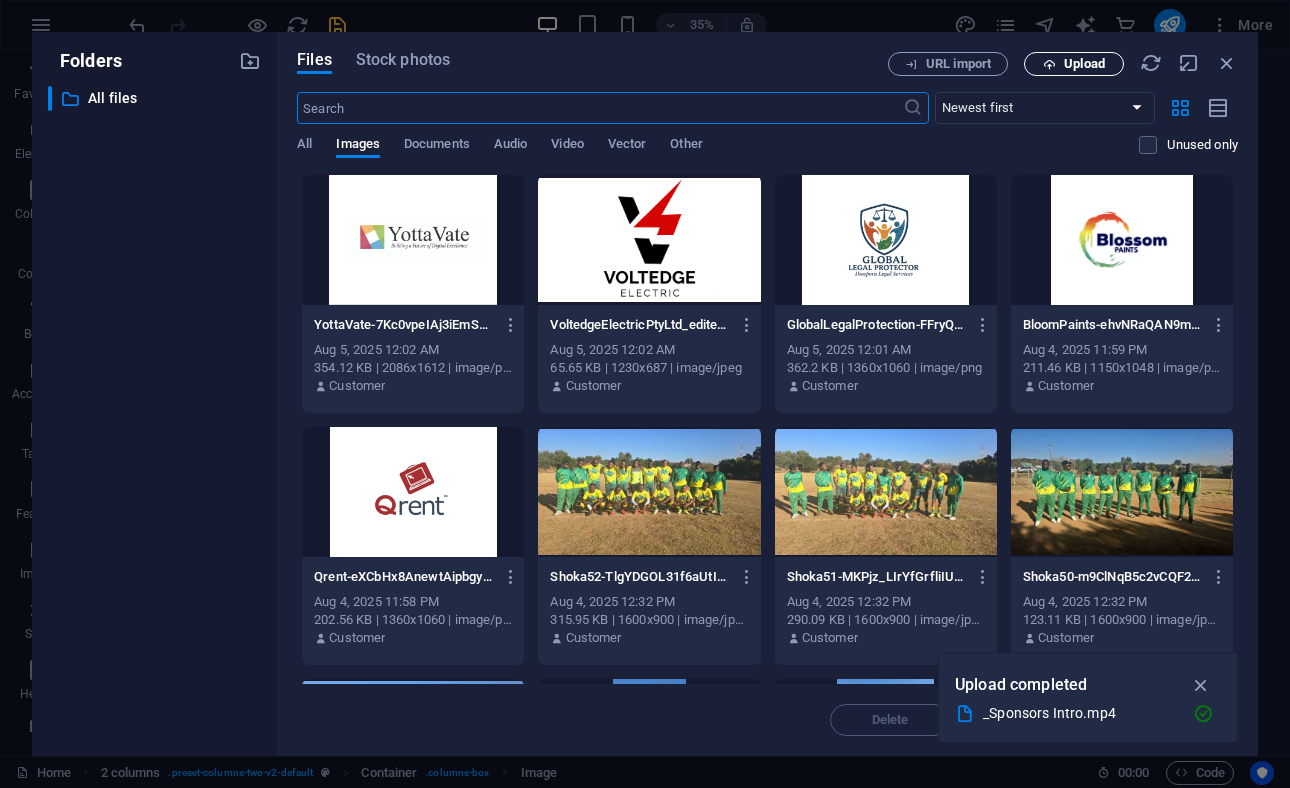 click on "Upload" at bounding box center [1084, 64] 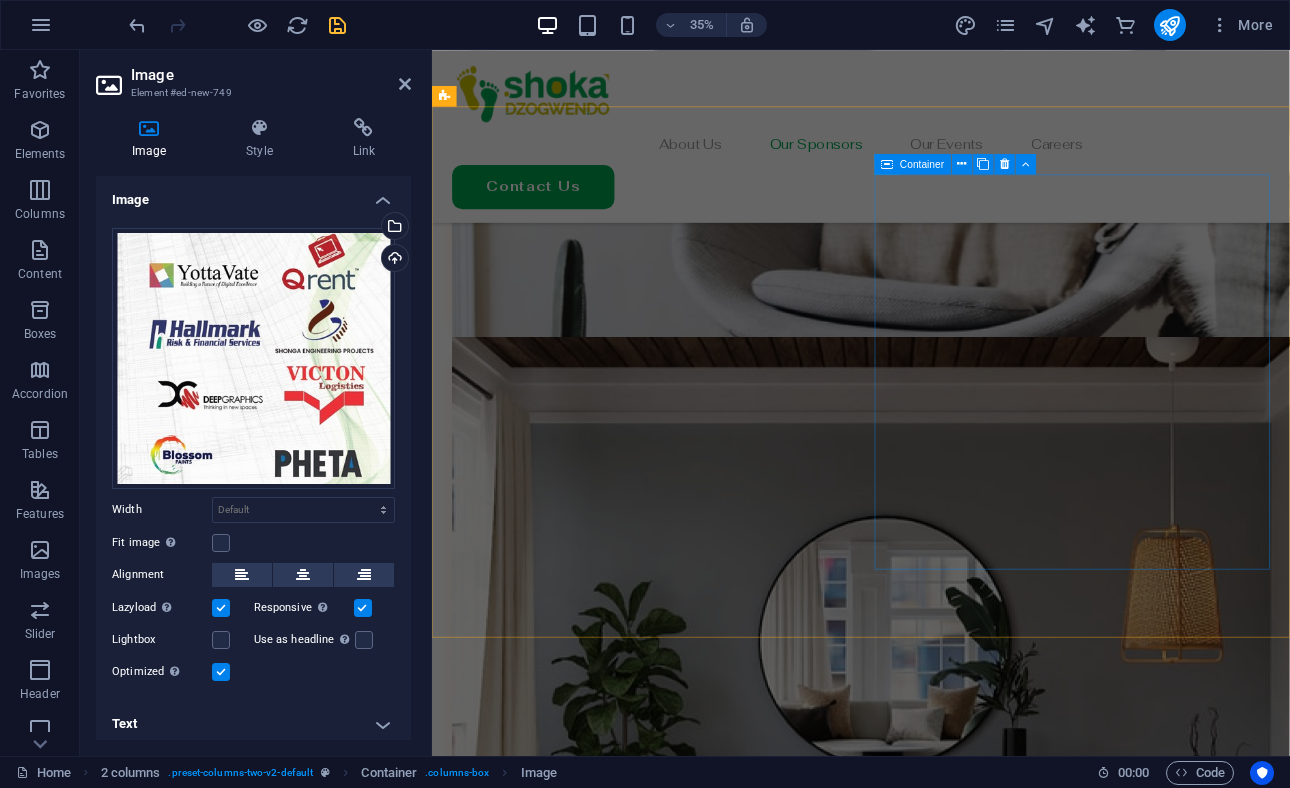 scroll, scrollTop: 4747, scrollLeft: 0, axis: vertical 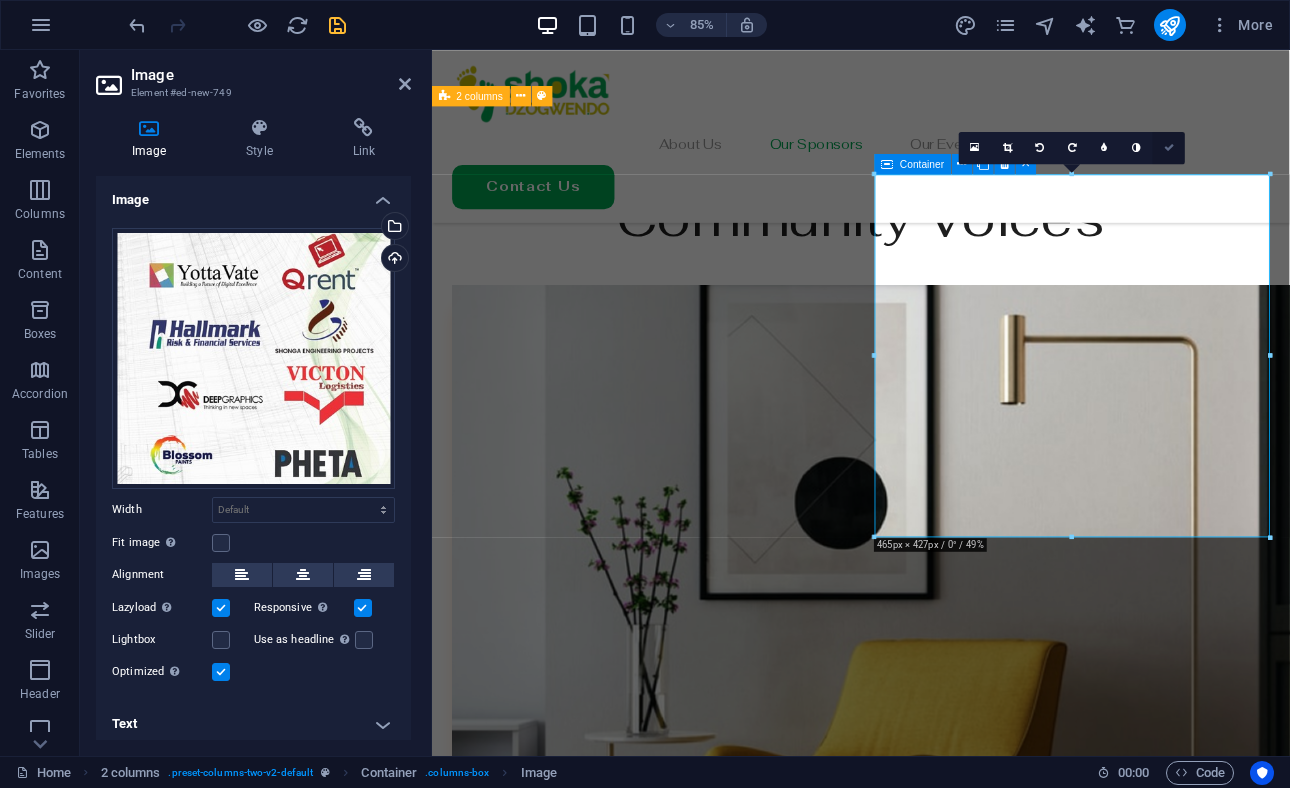 click at bounding box center (1169, 148) 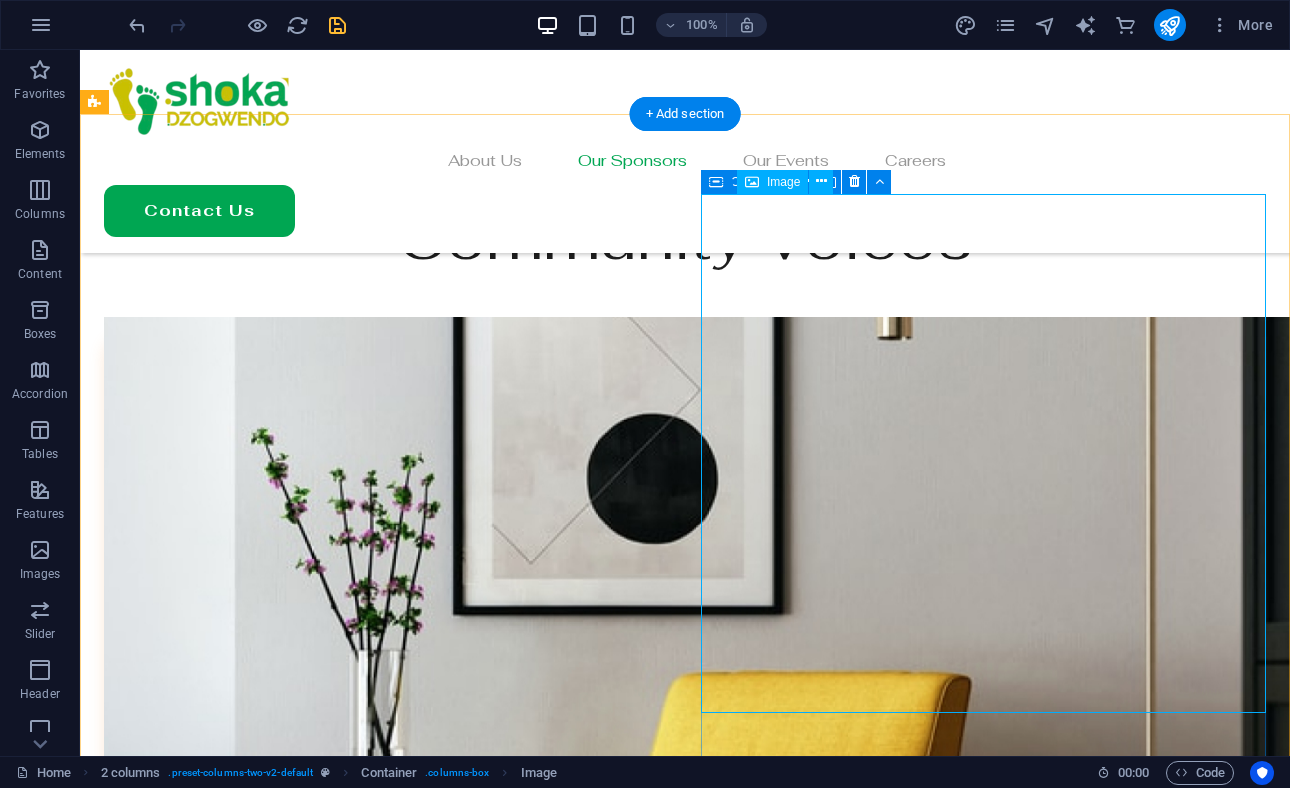 scroll, scrollTop: 4491, scrollLeft: 0, axis: vertical 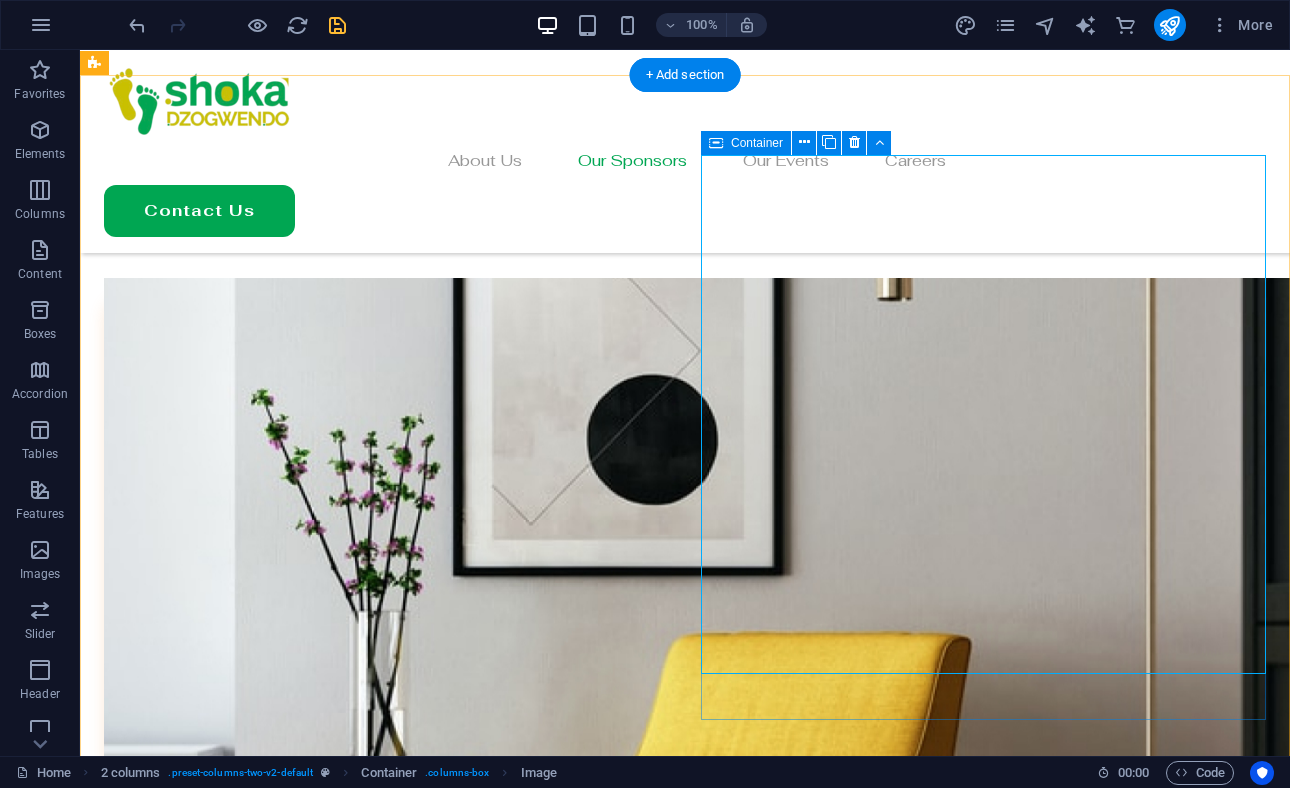 click at bounding box center [386, 5202] 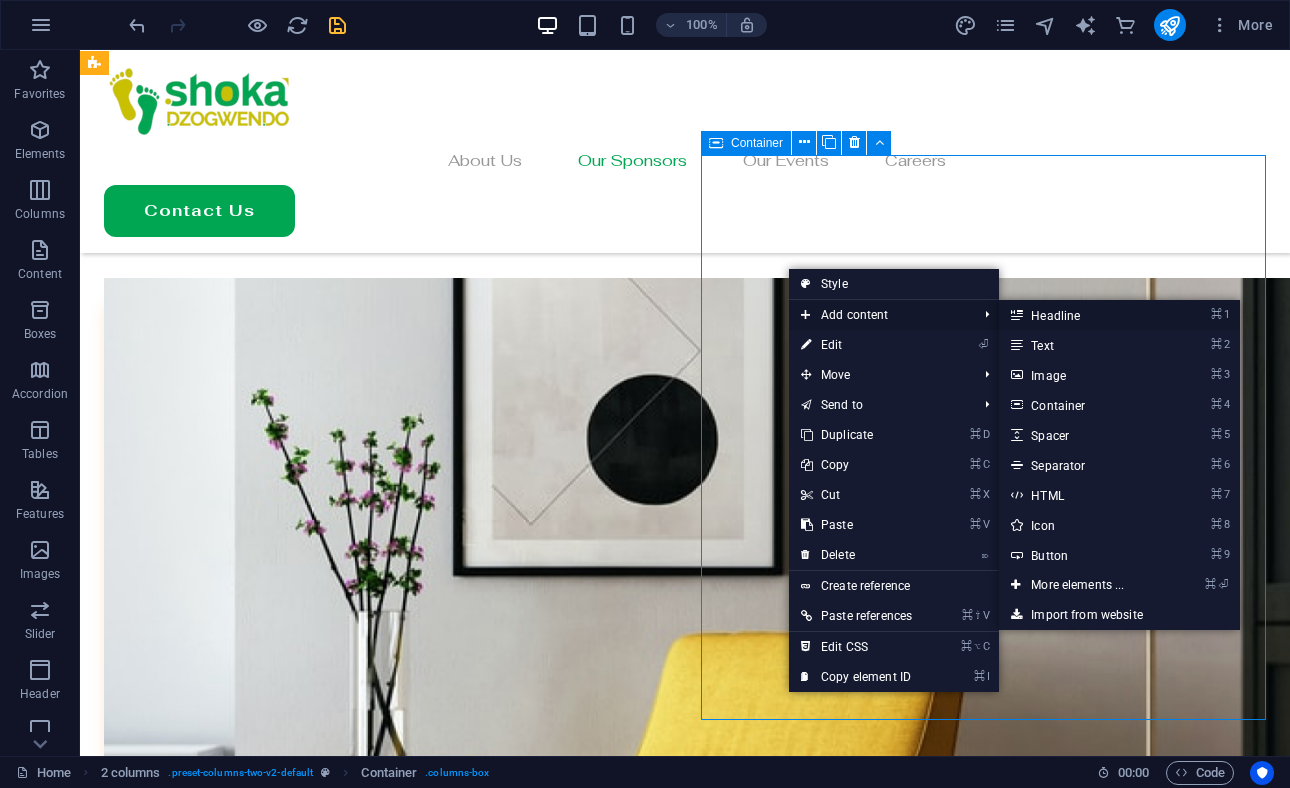 click on "⌘ 1  Headline" at bounding box center (1081, 315) 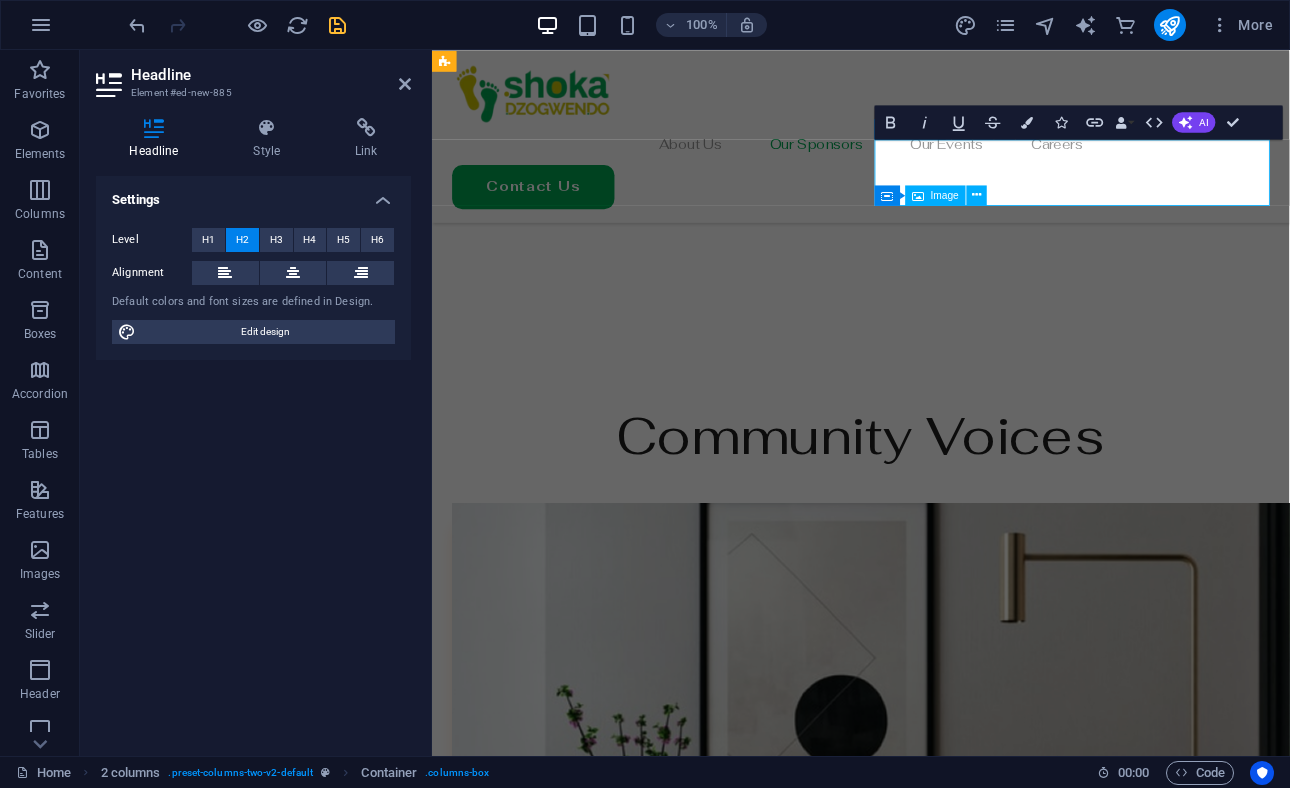 scroll, scrollTop: 4788, scrollLeft: 0, axis: vertical 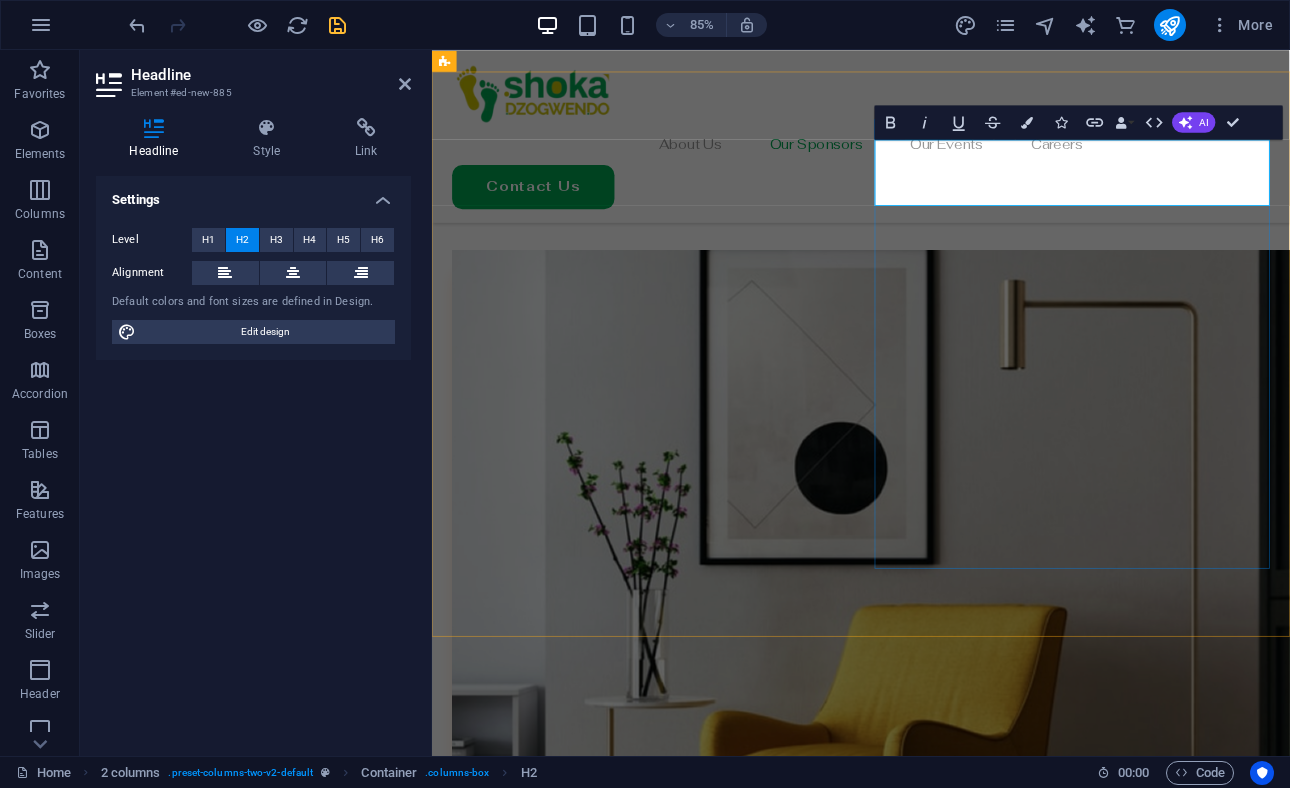 click on "New headline" at bounding box center [688, 4804] 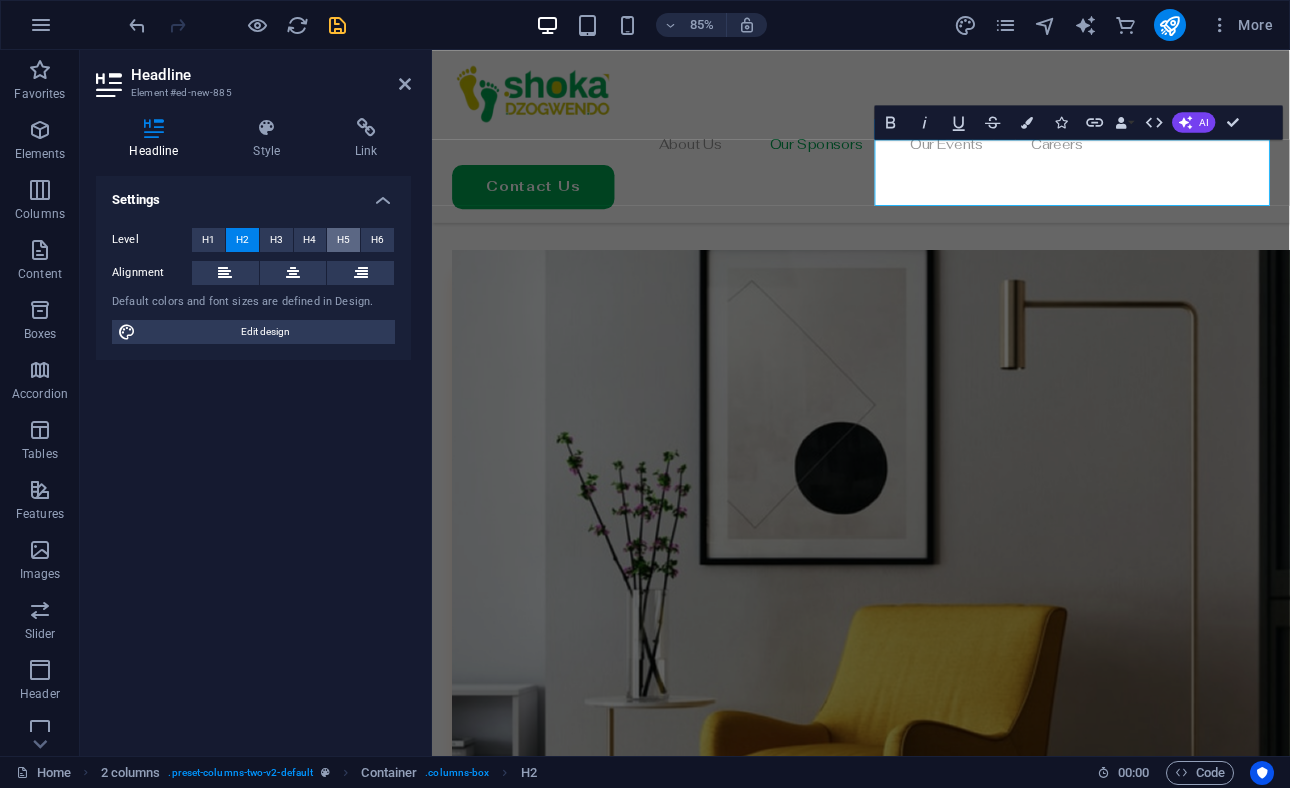 click on "H5" at bounding box center [343, 240] 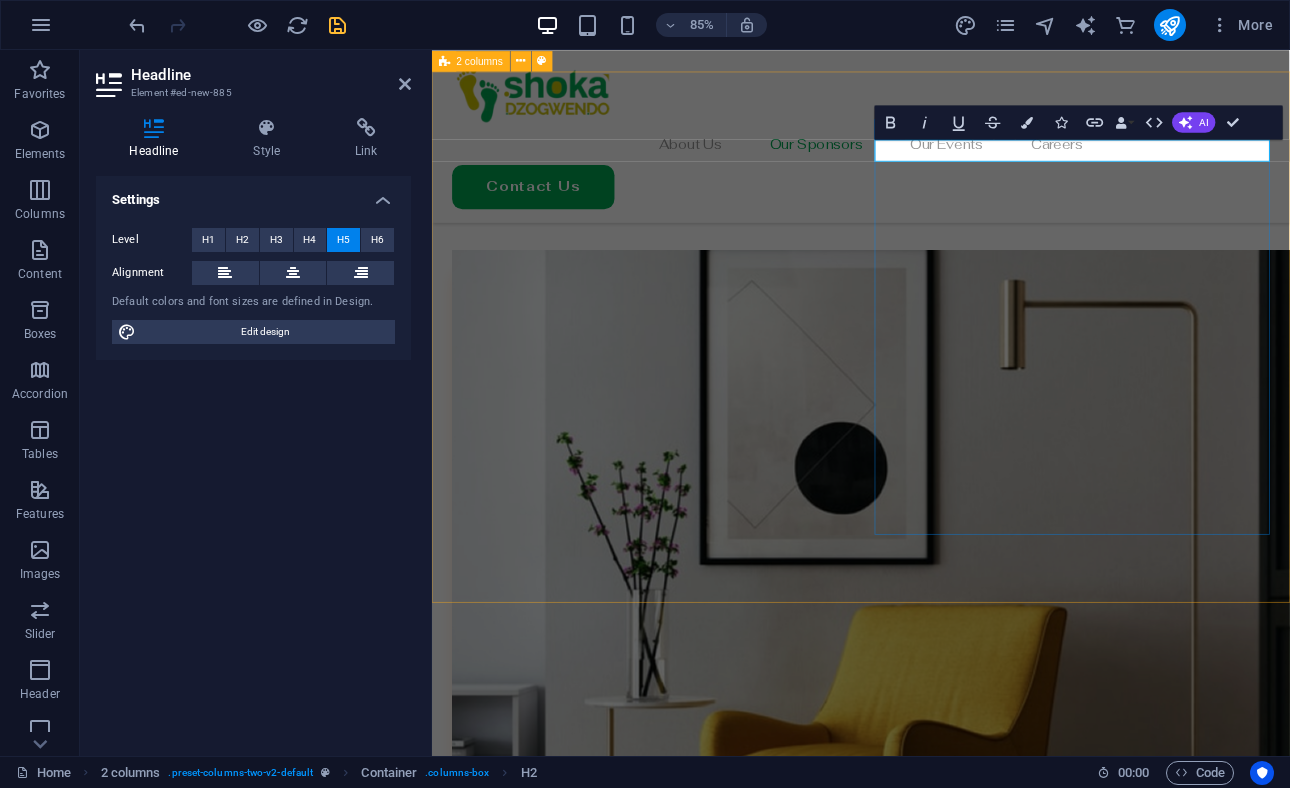 click on "New headline" at bounding box center (688, 4778) 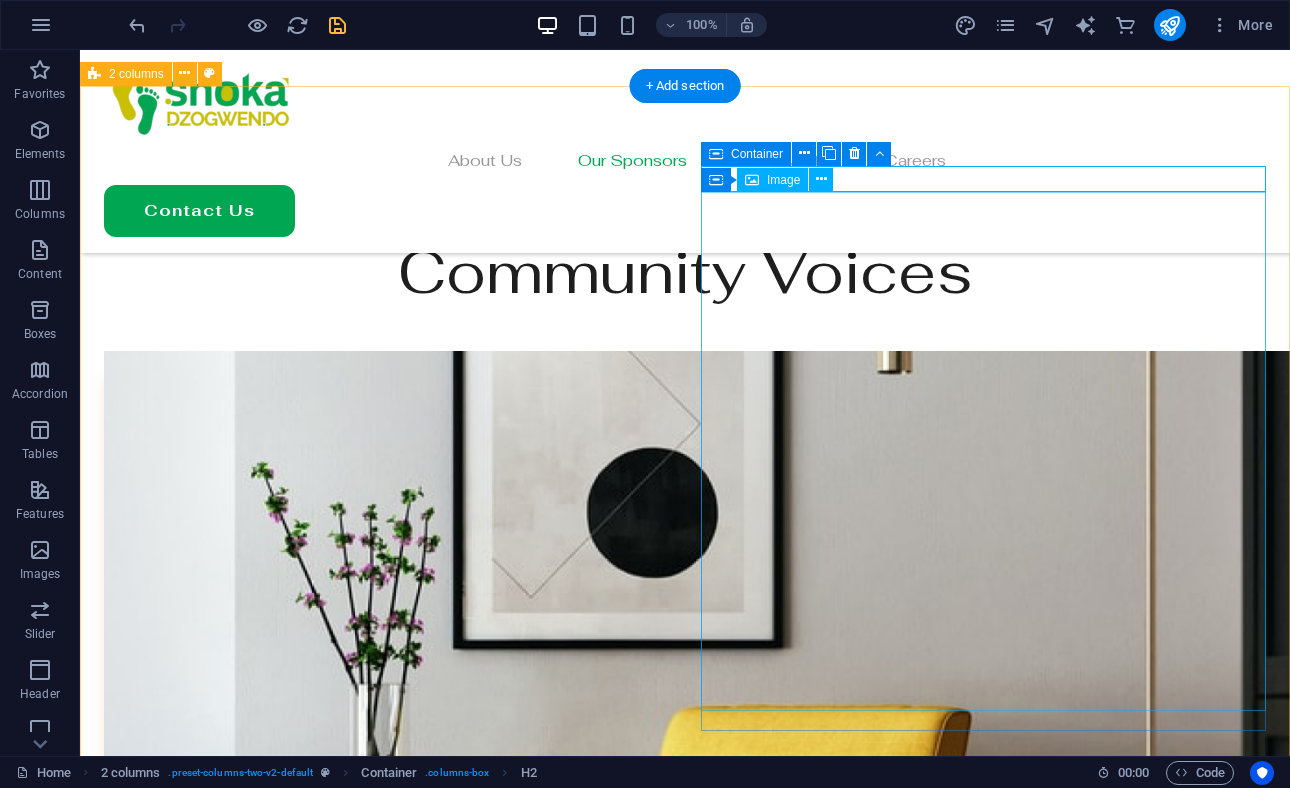 scroll, scrollTop: 4389, scrollLeft: 0, axis: vertical 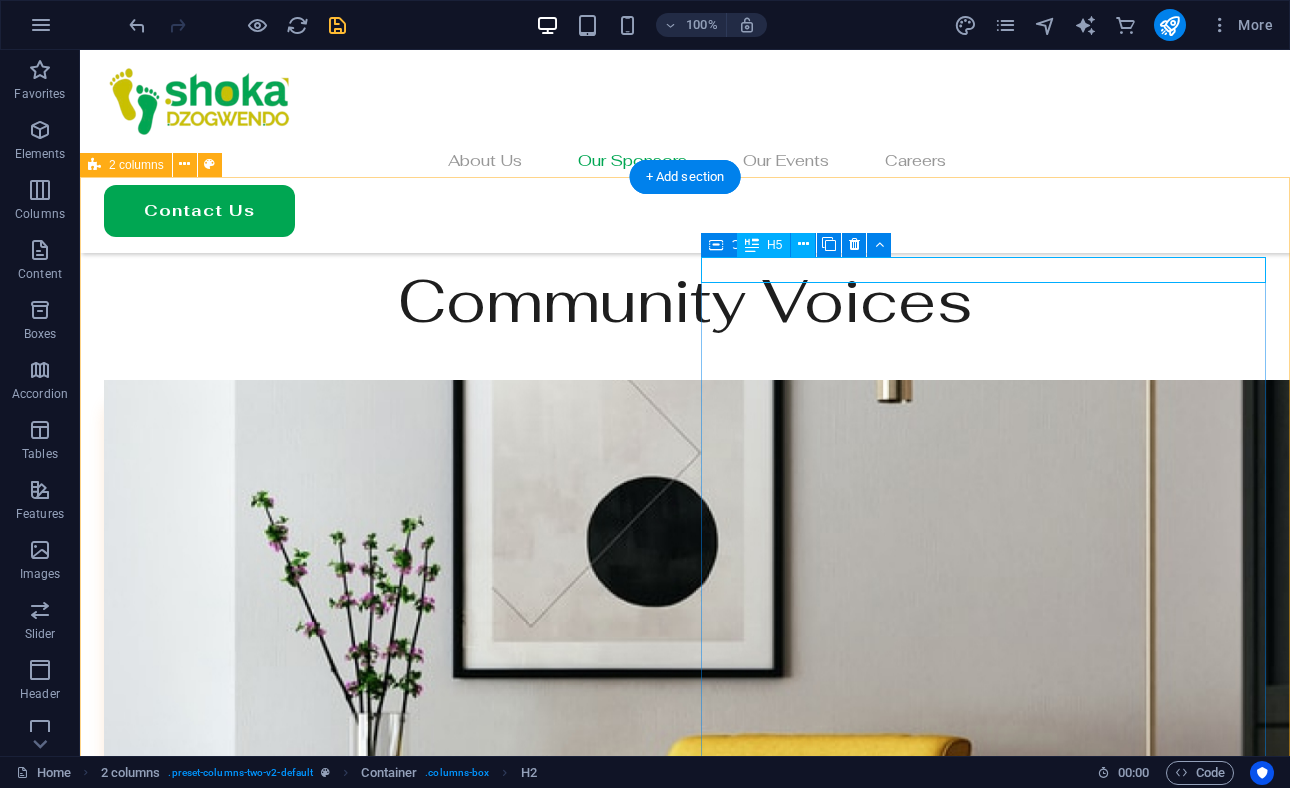 click on "More Than Partners!" at bounding box center [386, 4761] 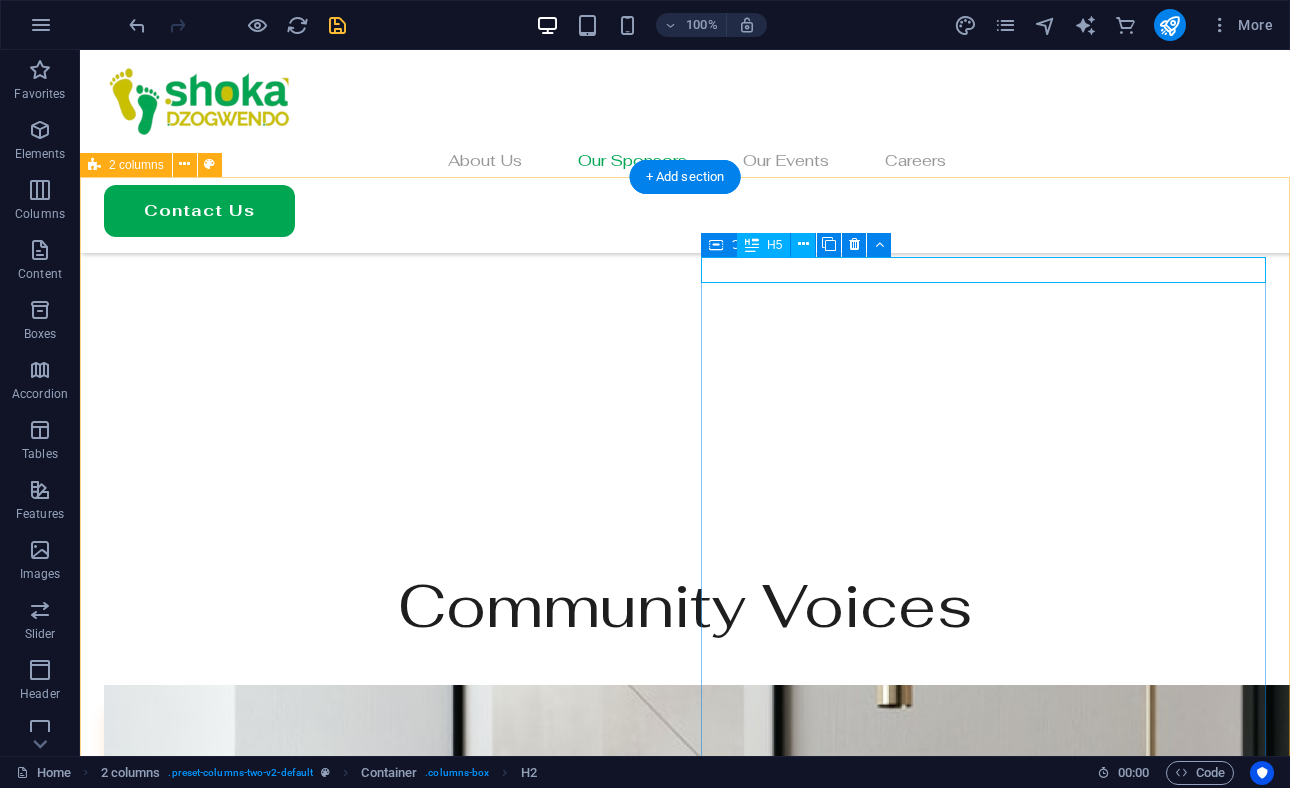 scroll, scrollTop: 4686, scrollLeft: 0, axis: vertical 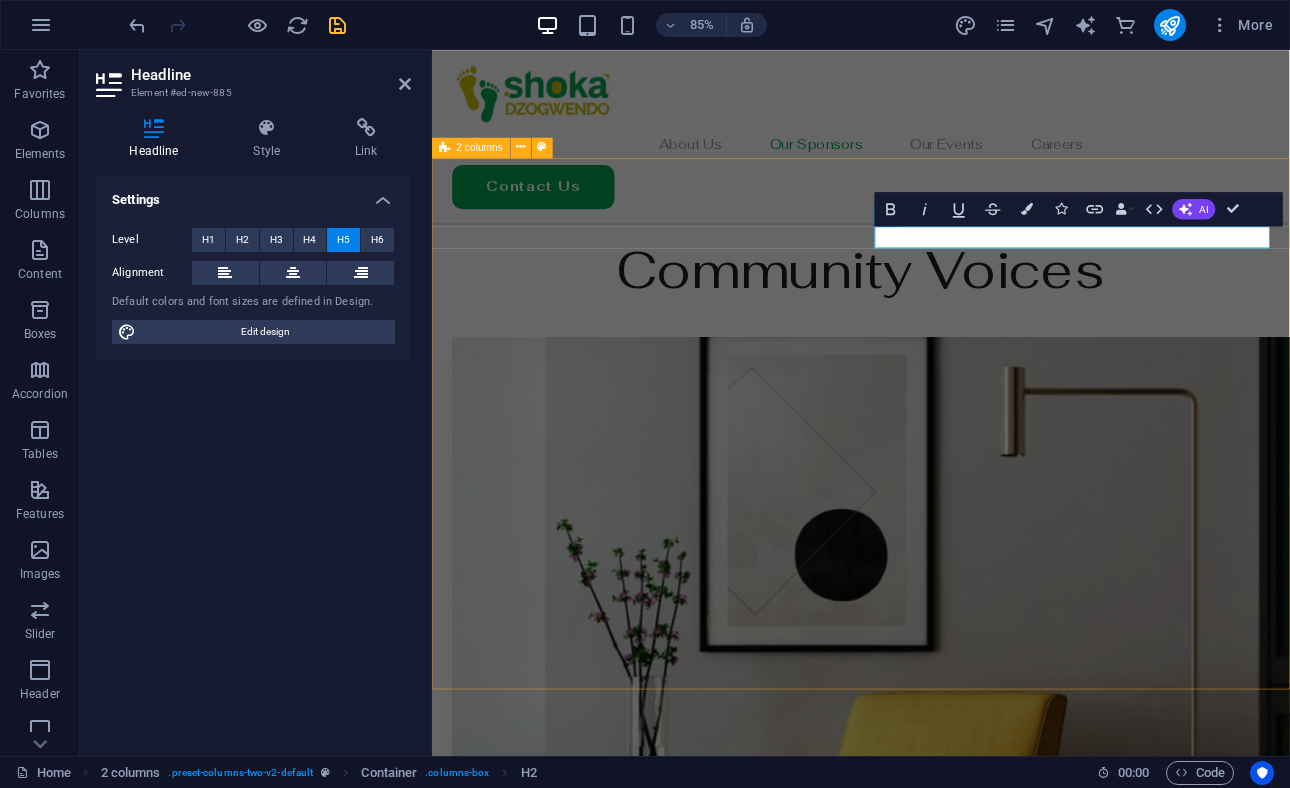 click on "More Than Partners!" at bounding box center (936, 5219) 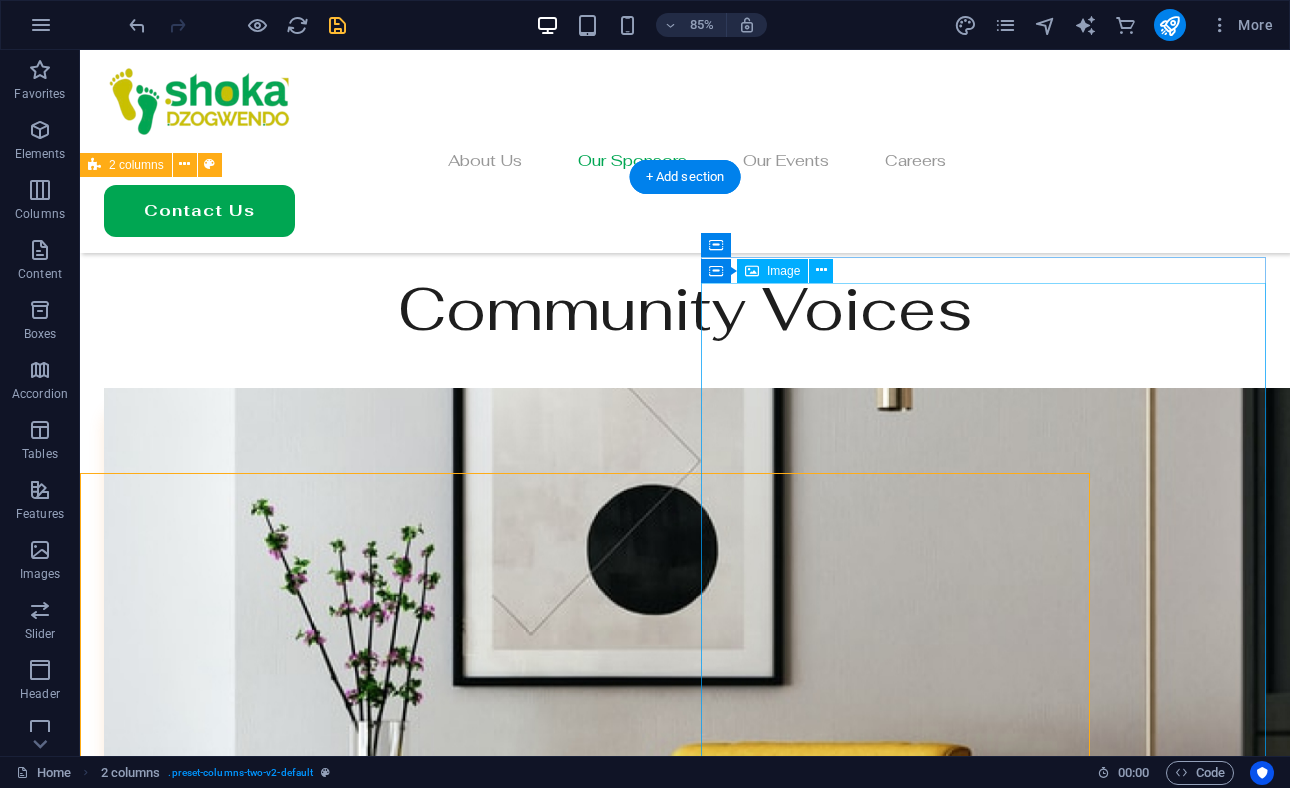 scroll, scrollTop: 4389, scrollLeft: 0, axis: vertical 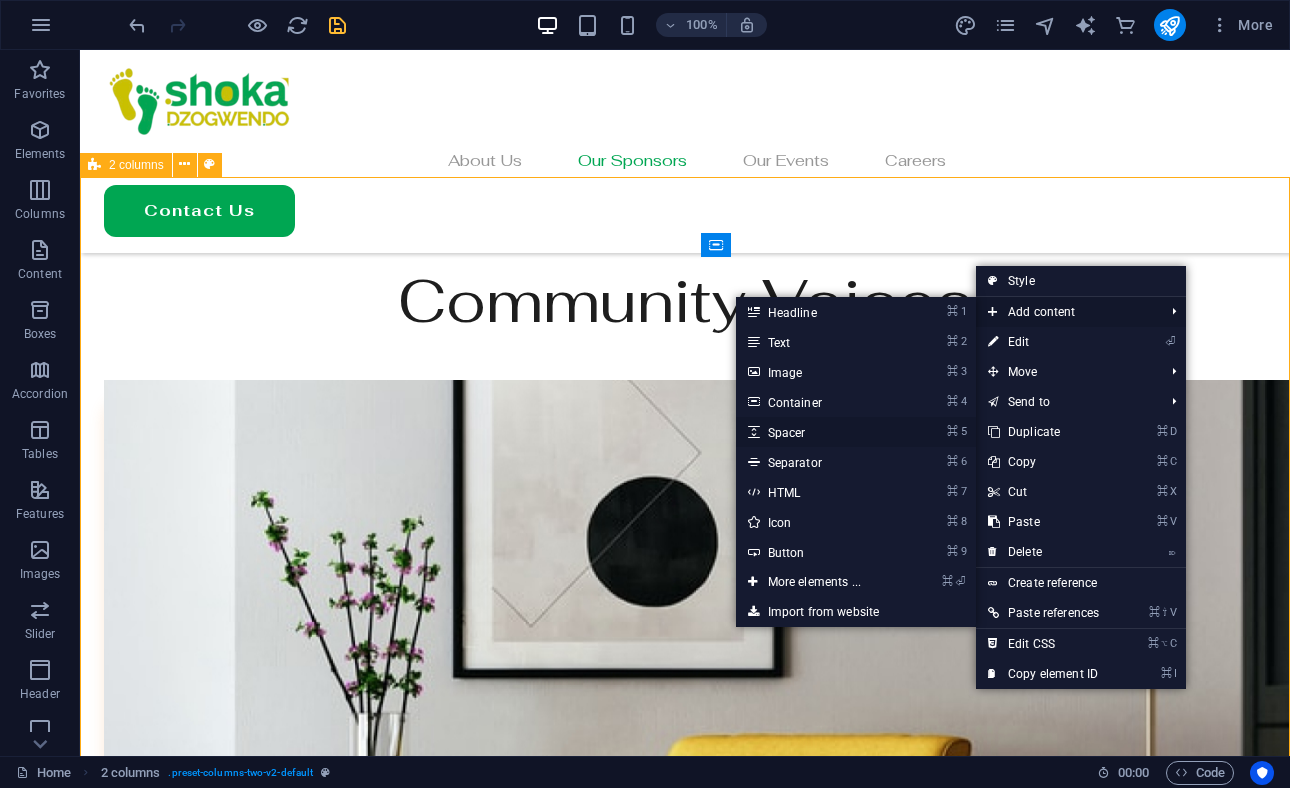 click on "⌘ 5  Spacer" at bounding box center (818, 432) 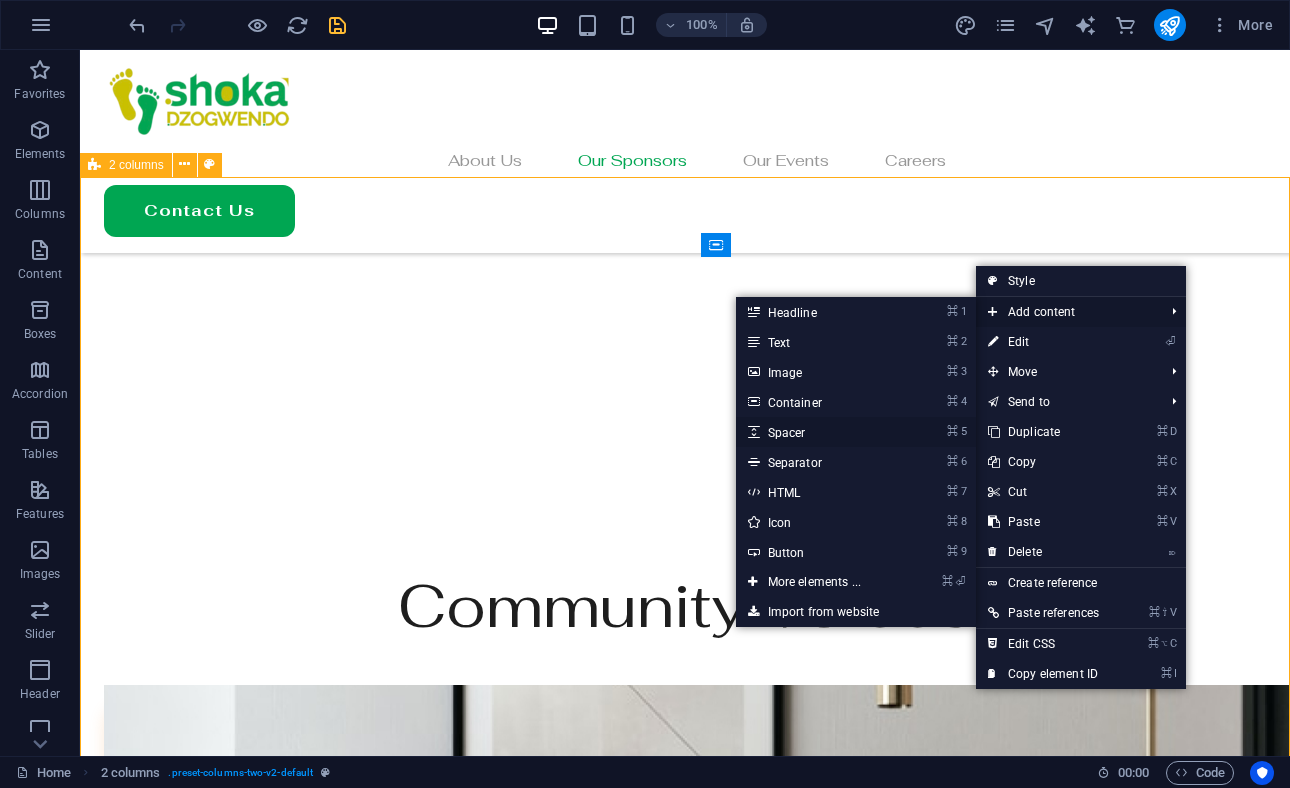 select on "px" 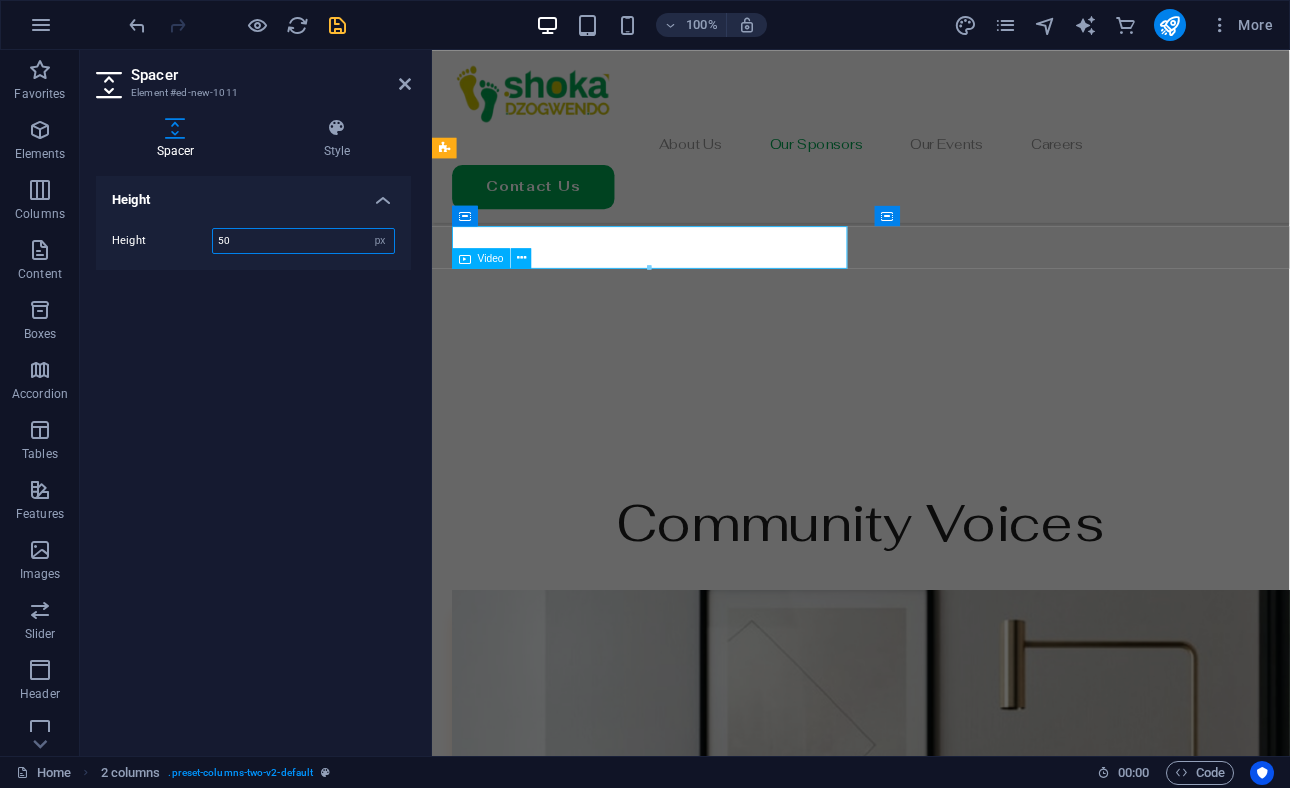 scroll, scrollTop: 4686, scrollLeft: 0, axis: vertical 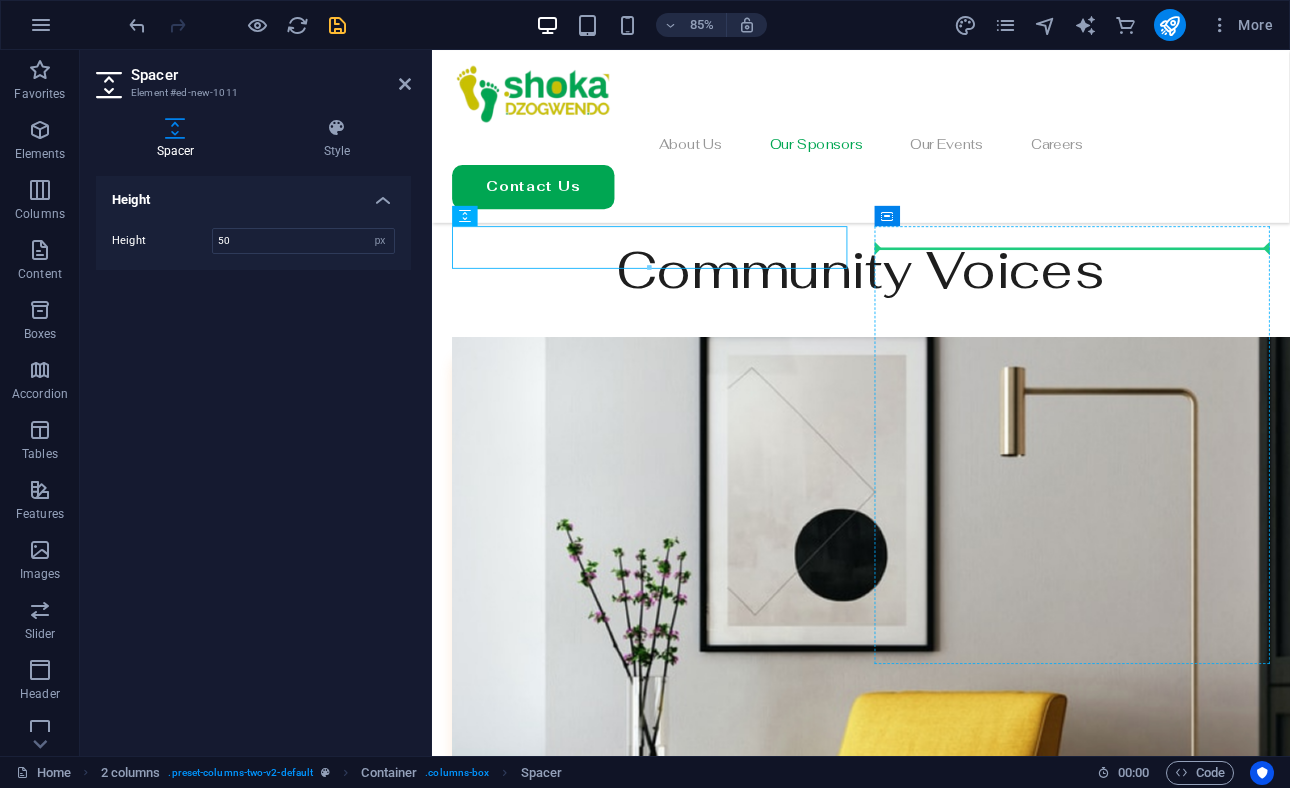 drag, startPoint x: 778, startPoint y: 291, endPoint x: 1048, endPoint y: 276, distance: 270.41635 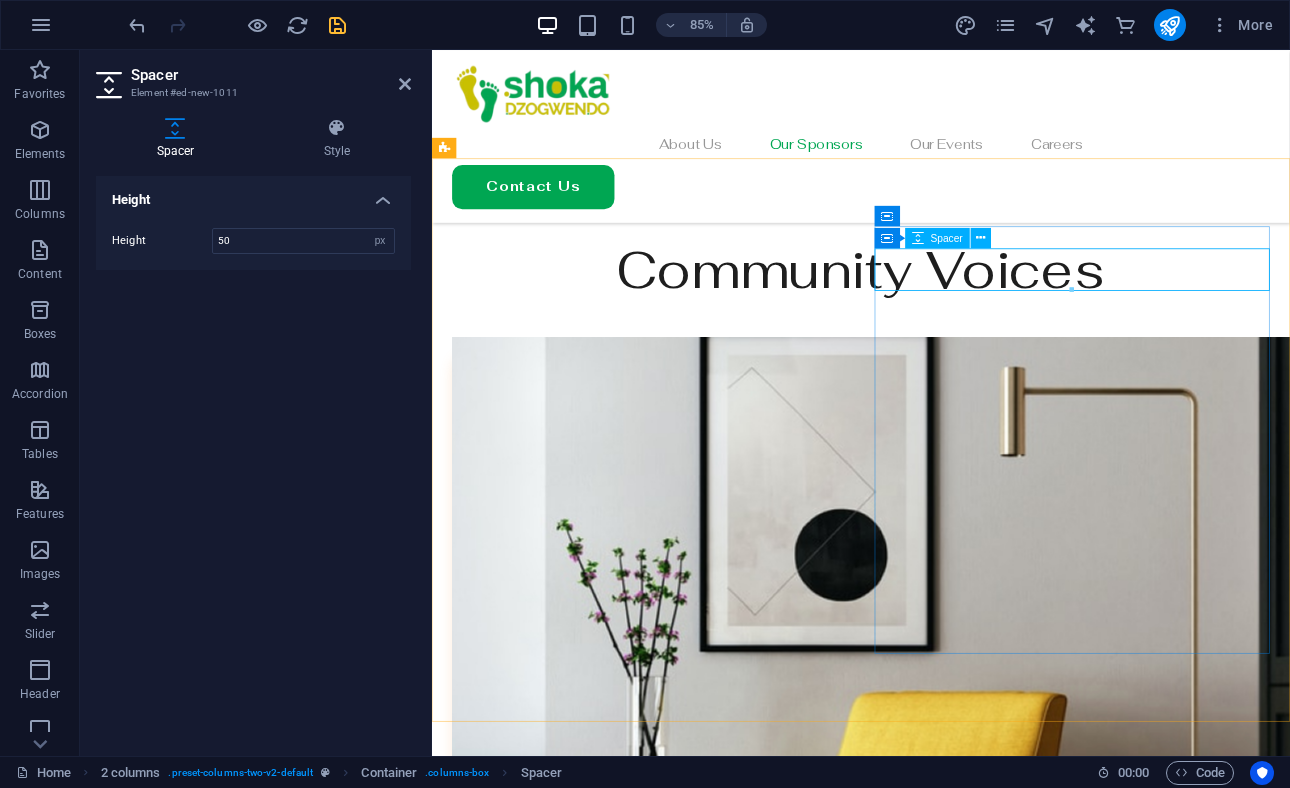 click at bounding box center [688, 4918] 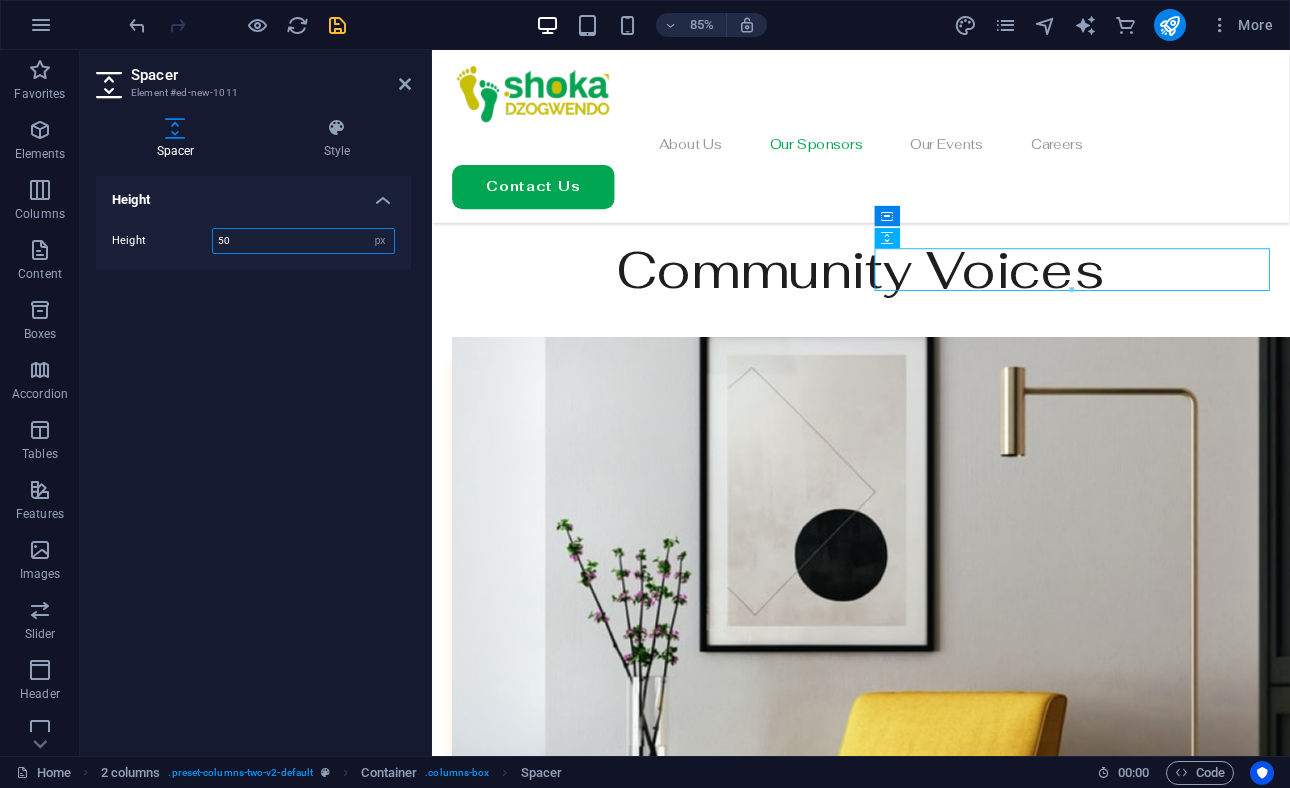 click on "50" at bounding box center [303, 241] 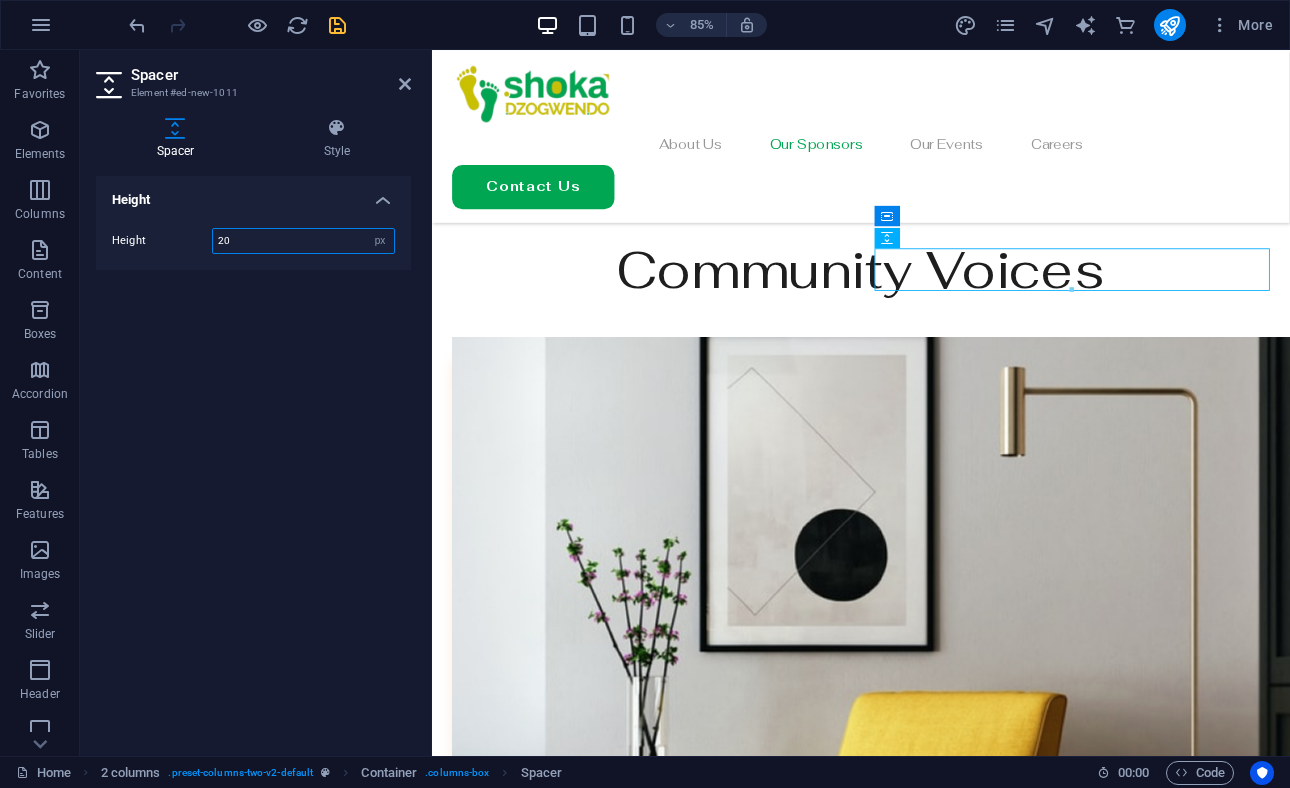 type on "20" 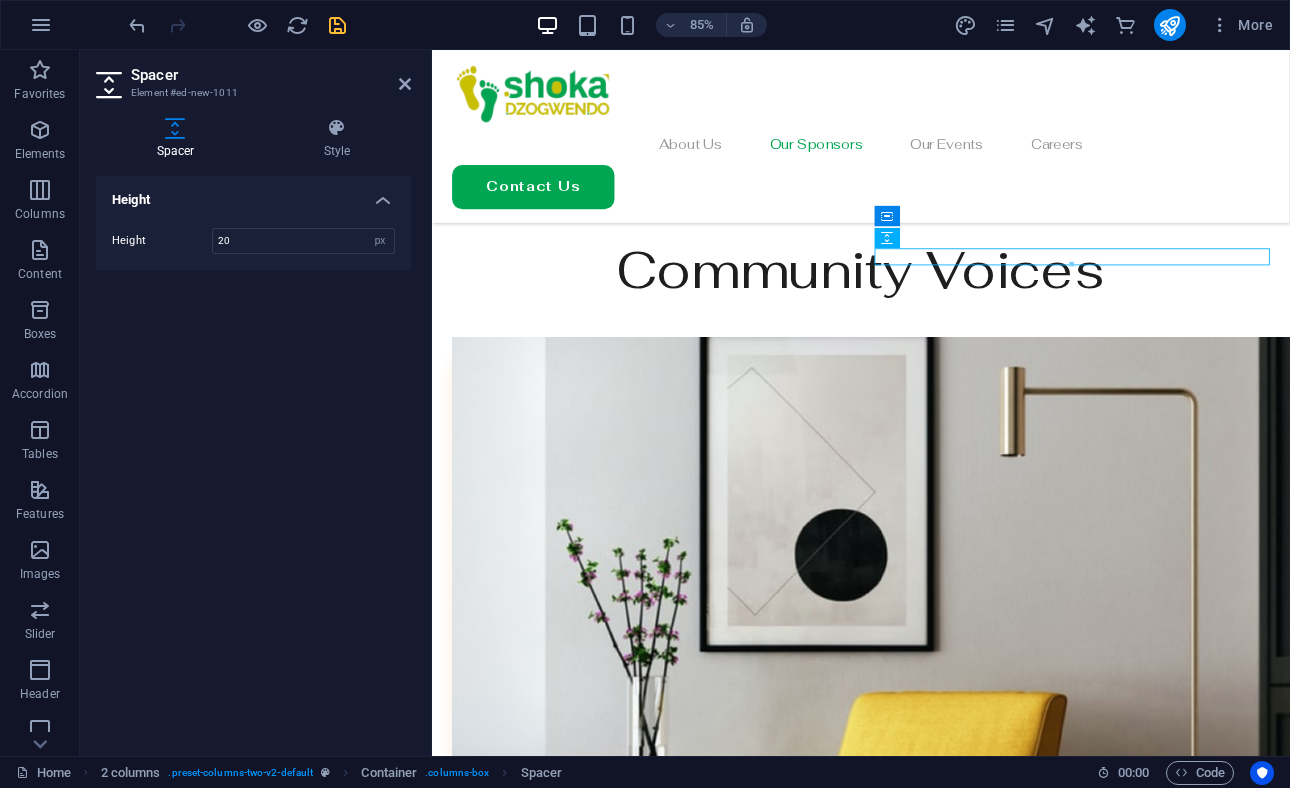 click at bounding box center [337, 25] 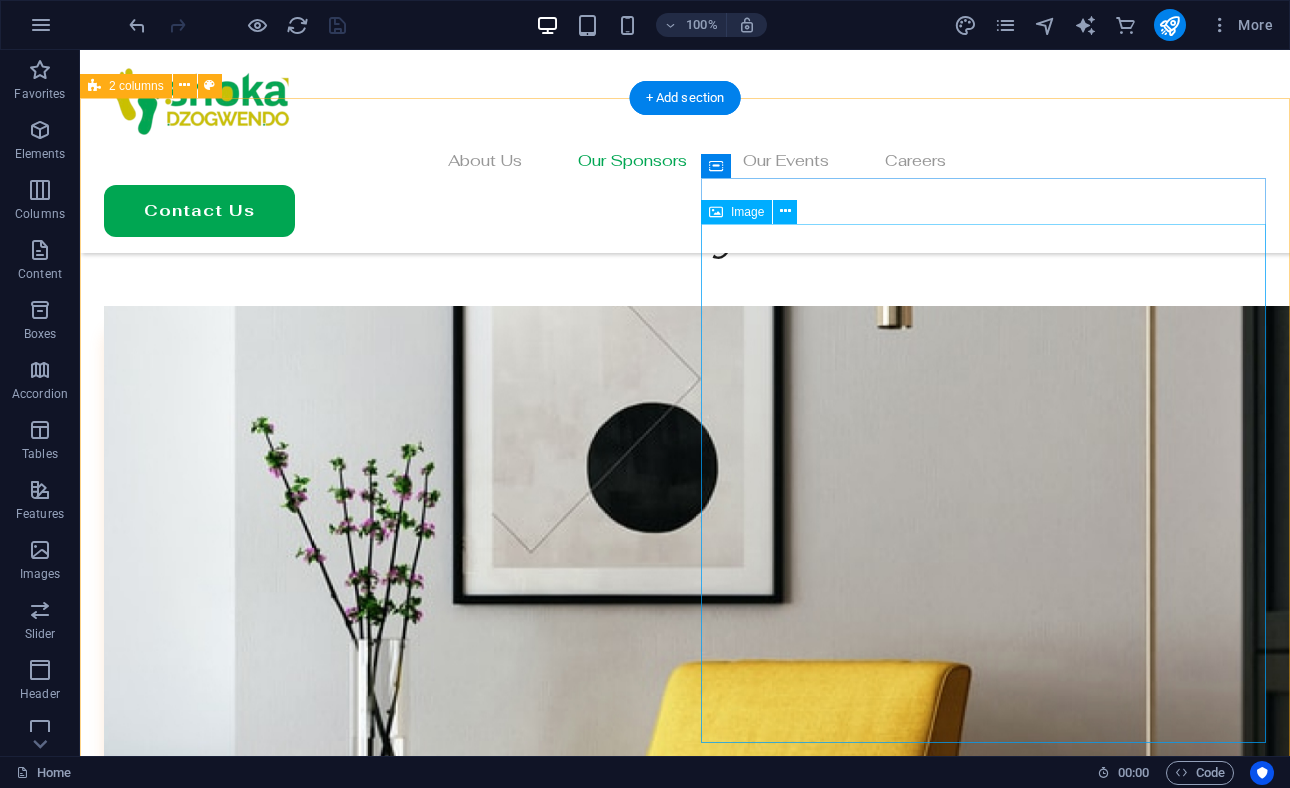 scroll, scrollTop: 4456, scrollLeft: 0, axis: vertical 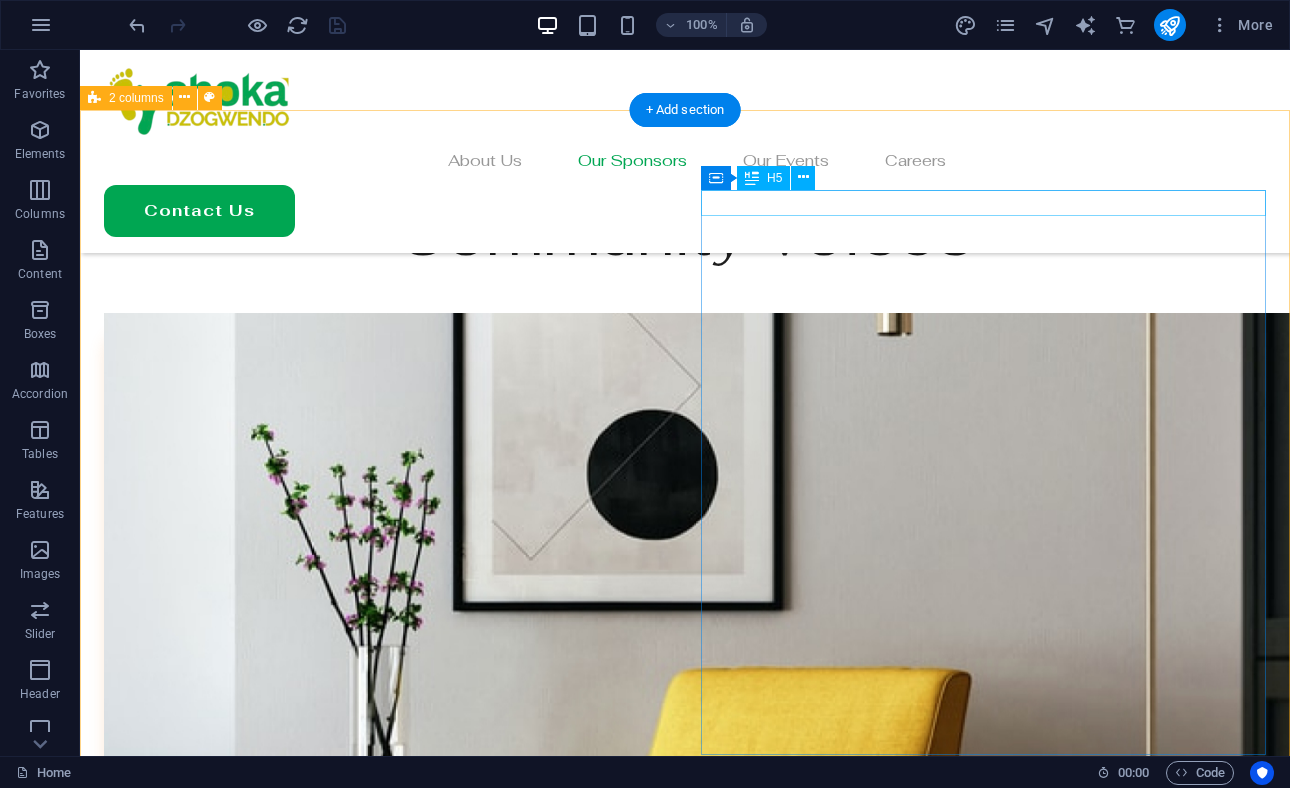 click on "More Than Partners!" at bounding box center (386, 4694) 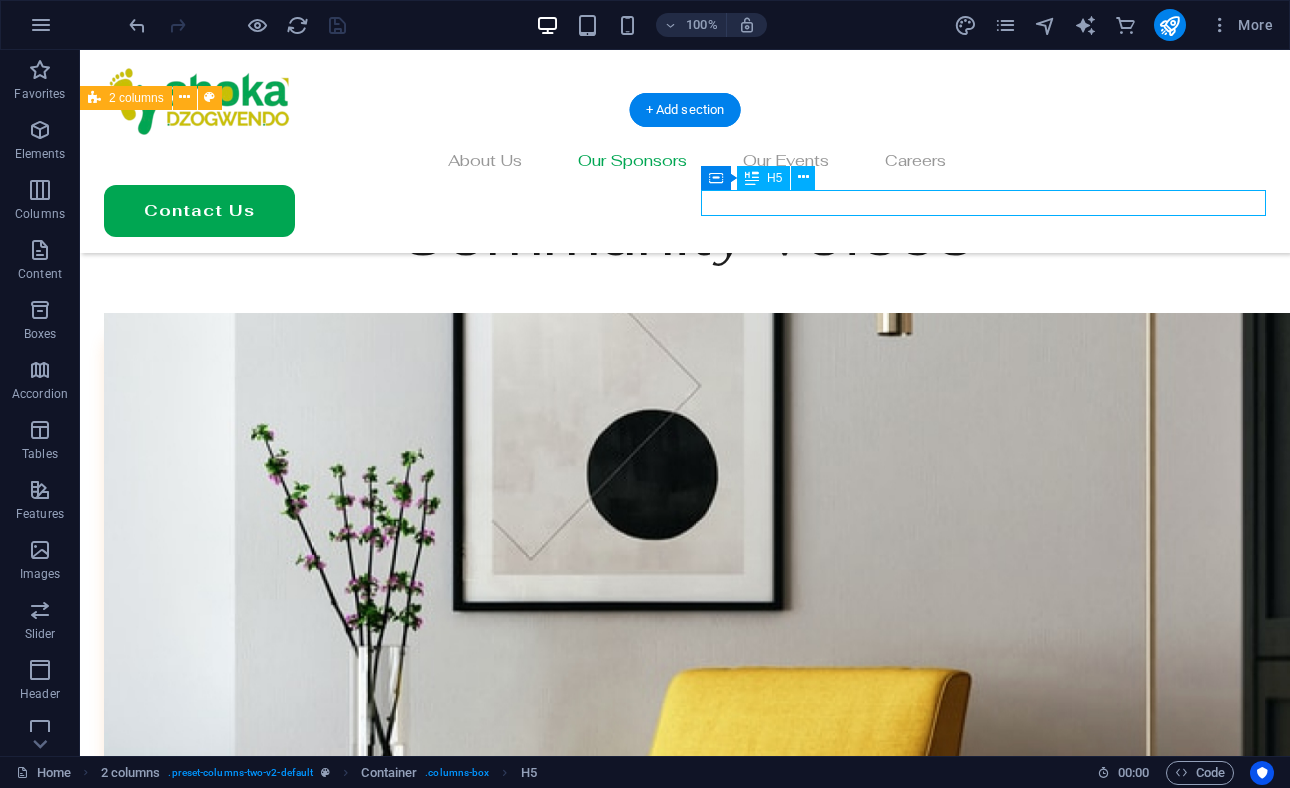 click on "More Than Partners!" at bounding box center (386, 4694) 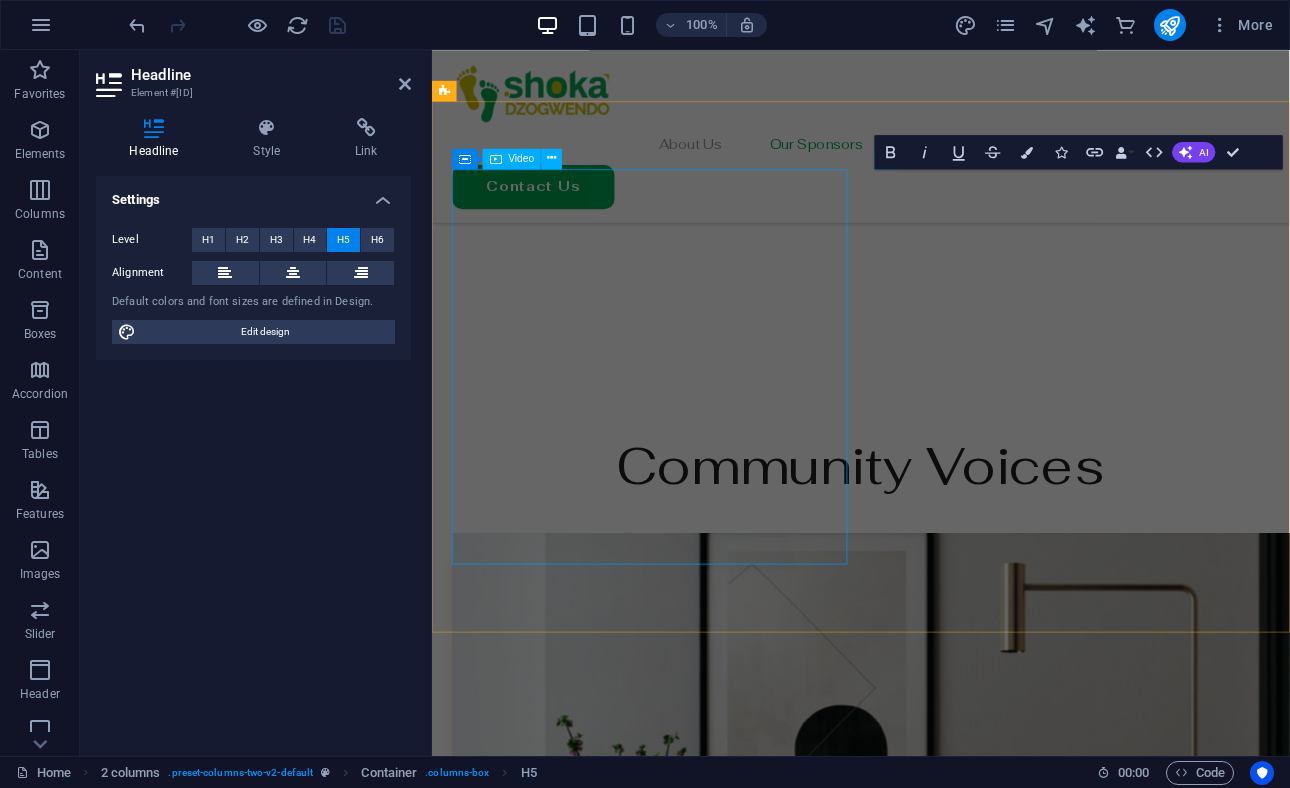 scroll, scrollTop: 4753, scrollLeft: 0, axis: vertical 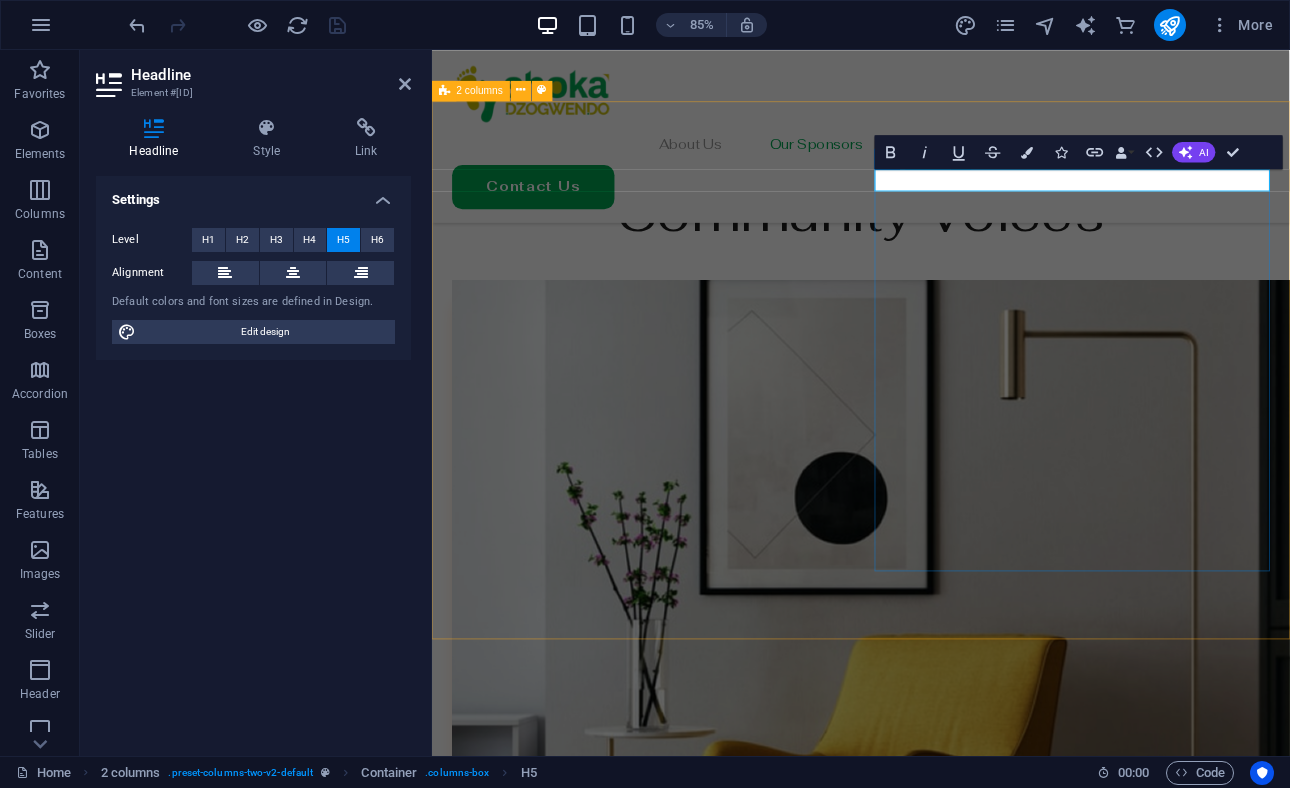 click on "More Than Partners!" at bounding box center [688, 4813] 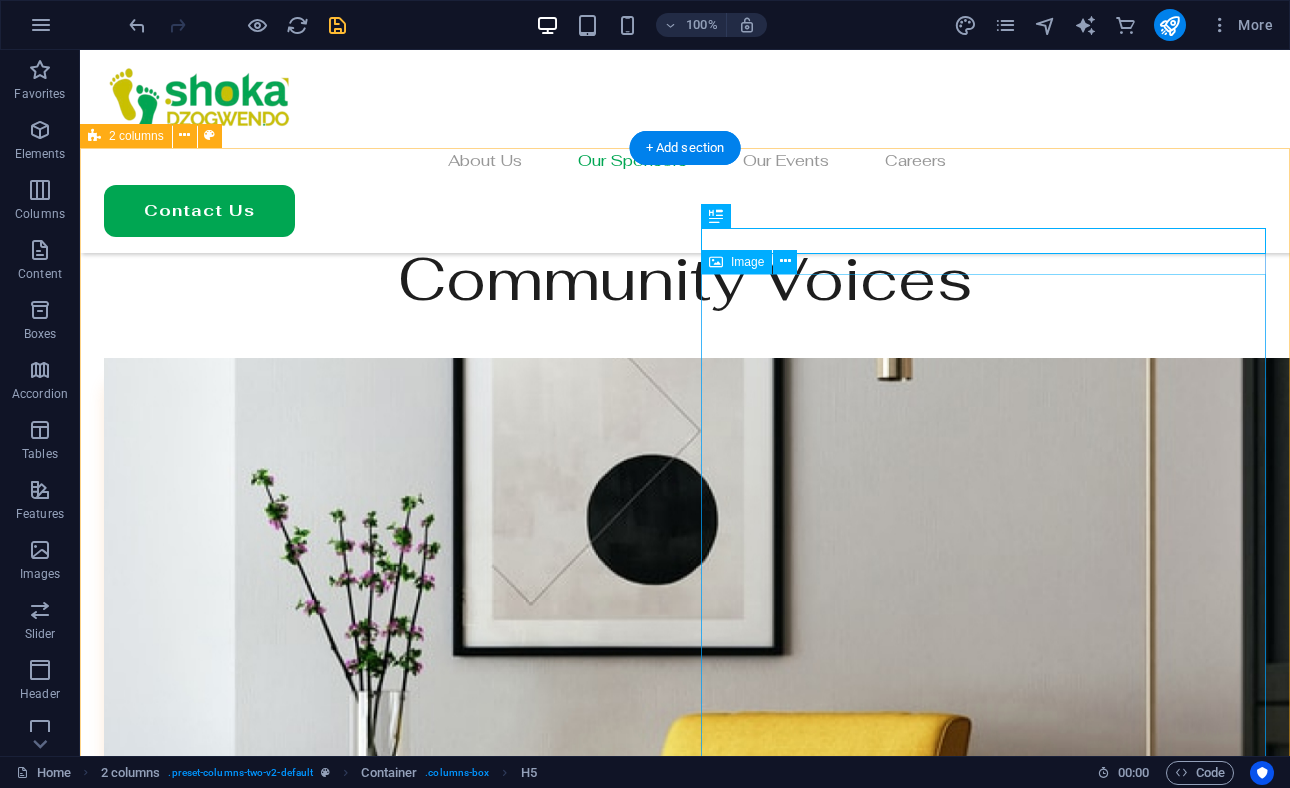 scroll, scrollTop: 4385, scrollLeft: 0, axis: vertical 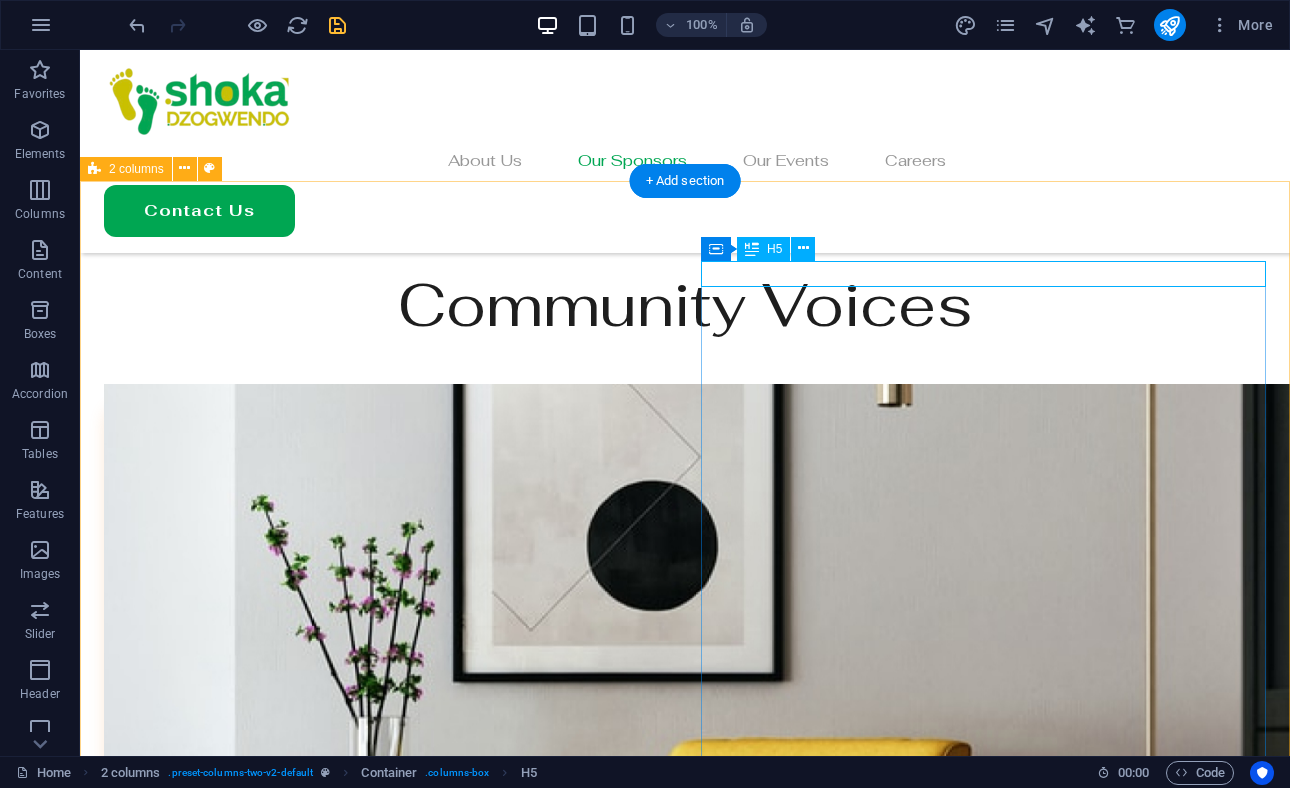 click on "More Than Just Partners!" at bounding box center [386, 4765] 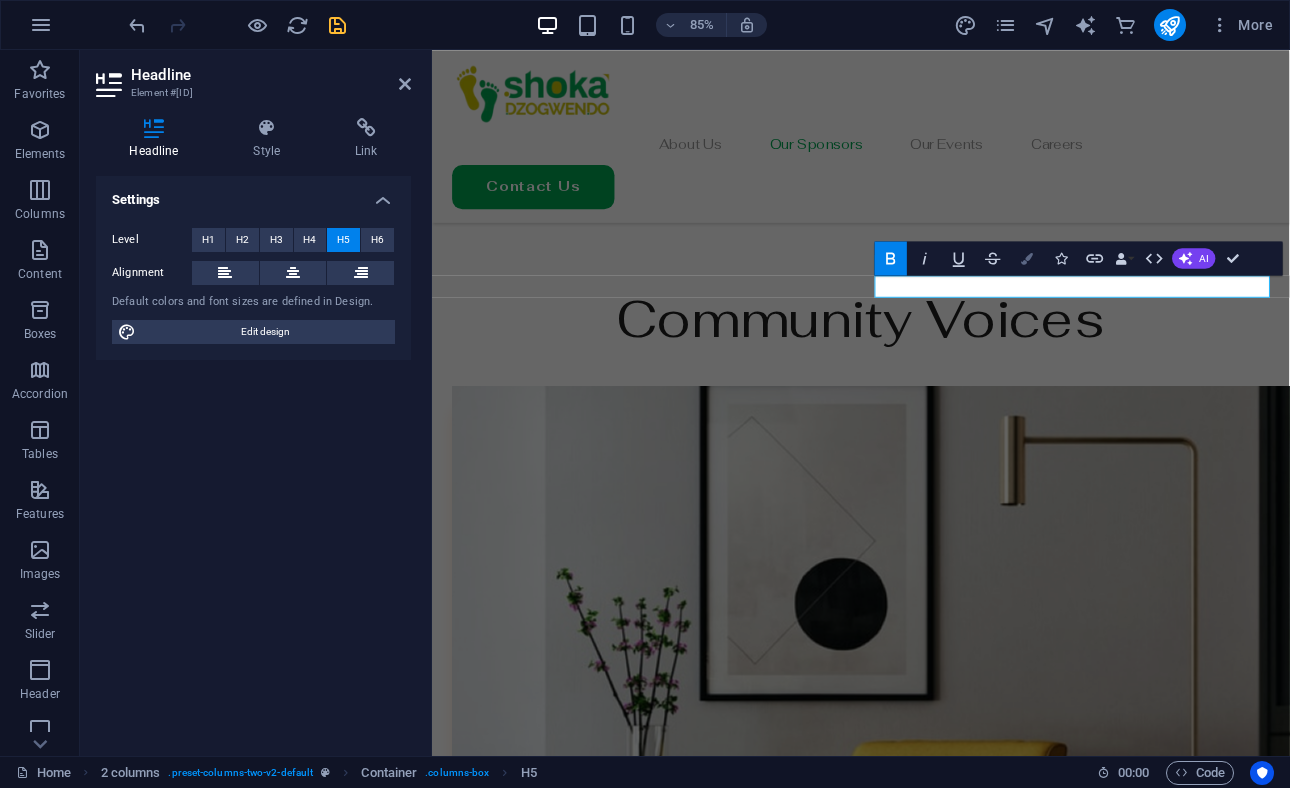 click at bounding box center [1027, 258] 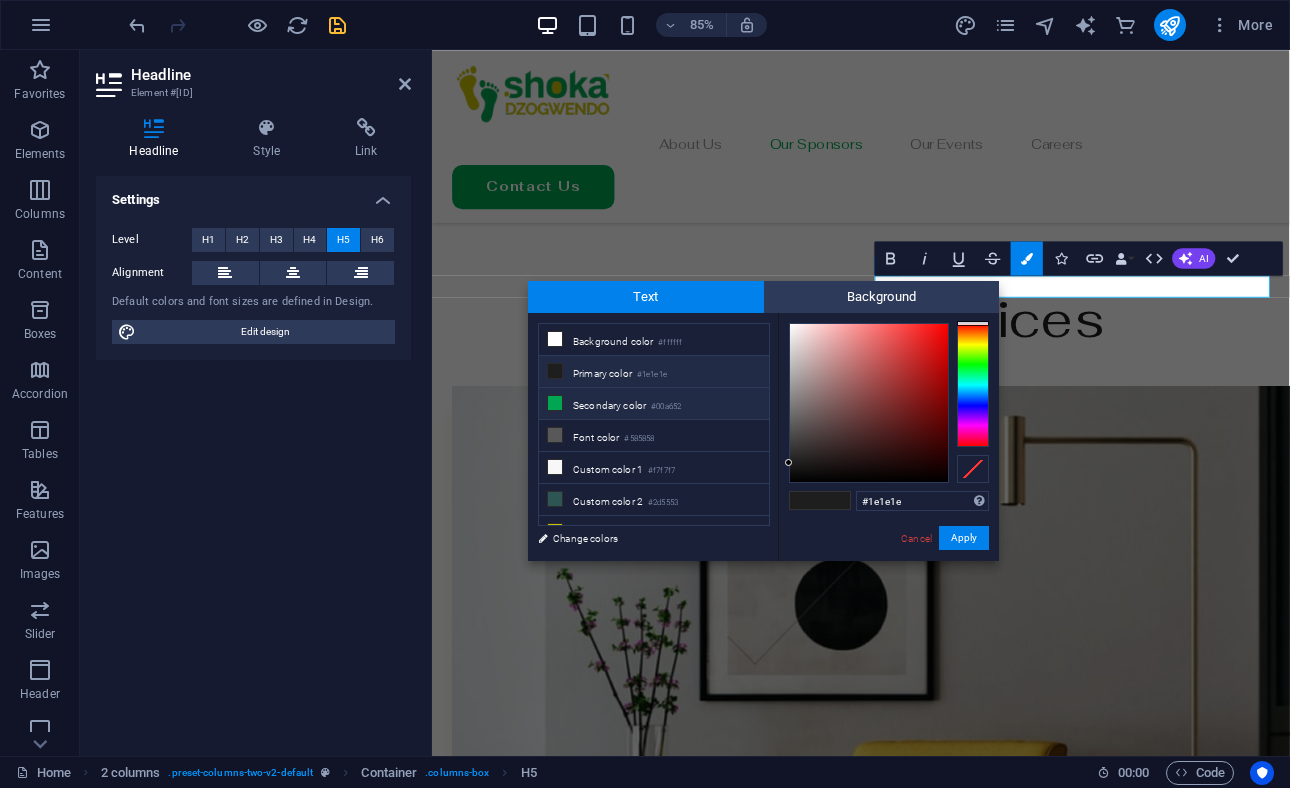 click on "Secondary color
#00a652" at bounding box center (654, 404) 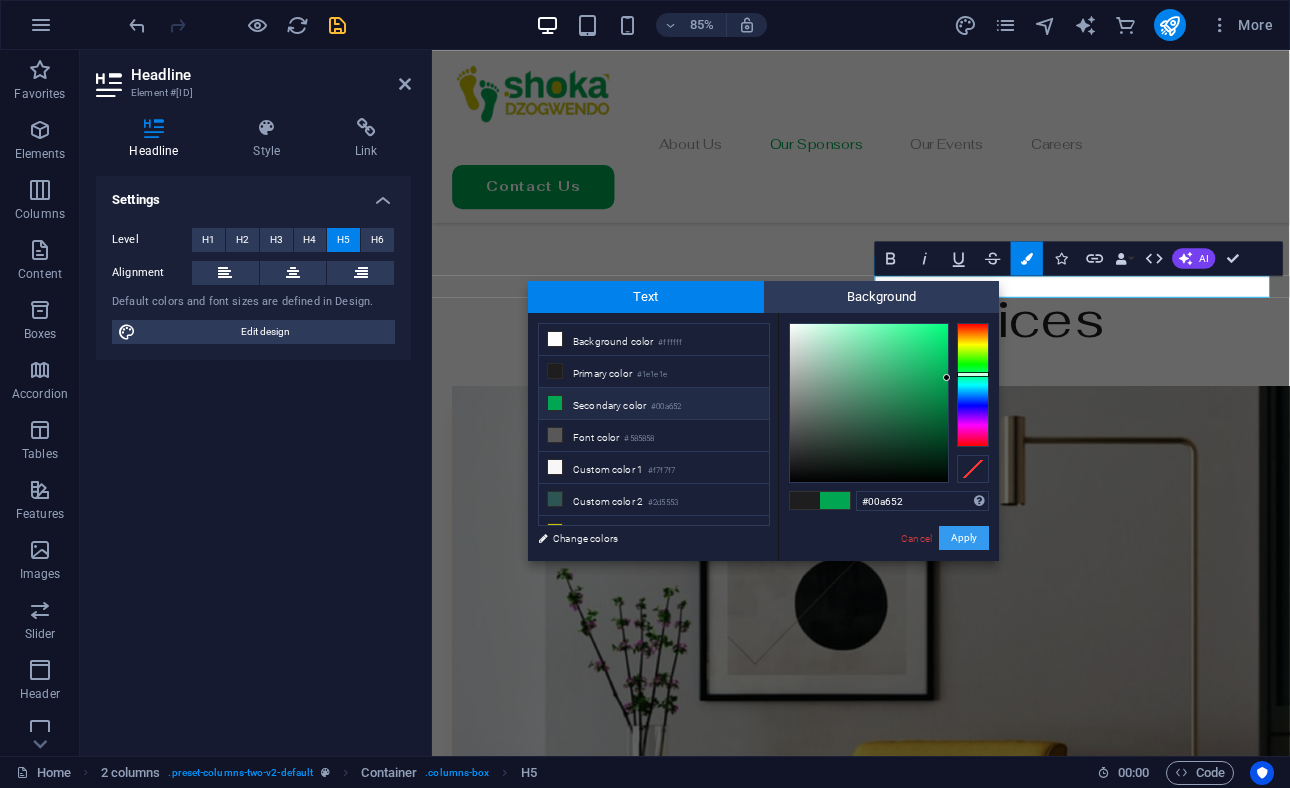 click on "Apply" at bounding box center (964, 538) 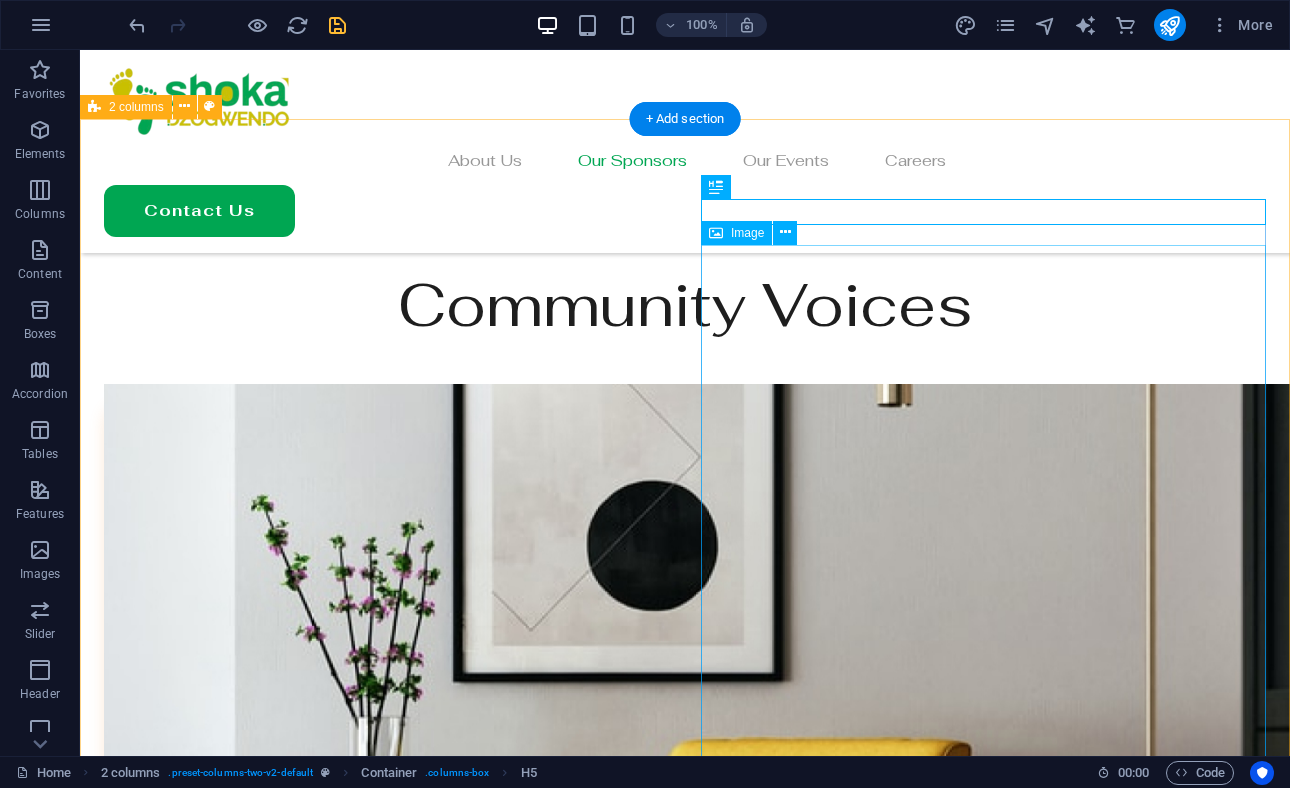 scroll, scrollTop: 4456, scrollLeft: 0, axis: vertical 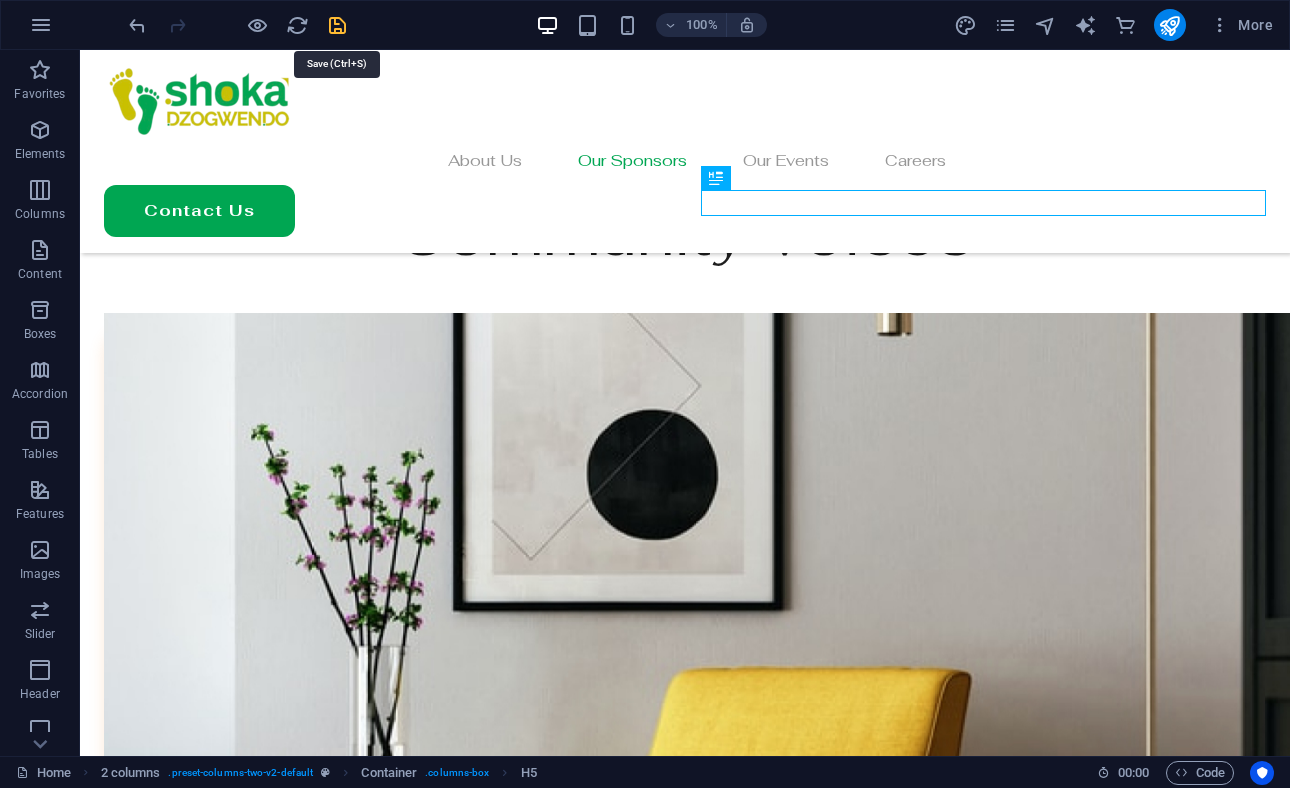 click at bounding box center (337, 25) 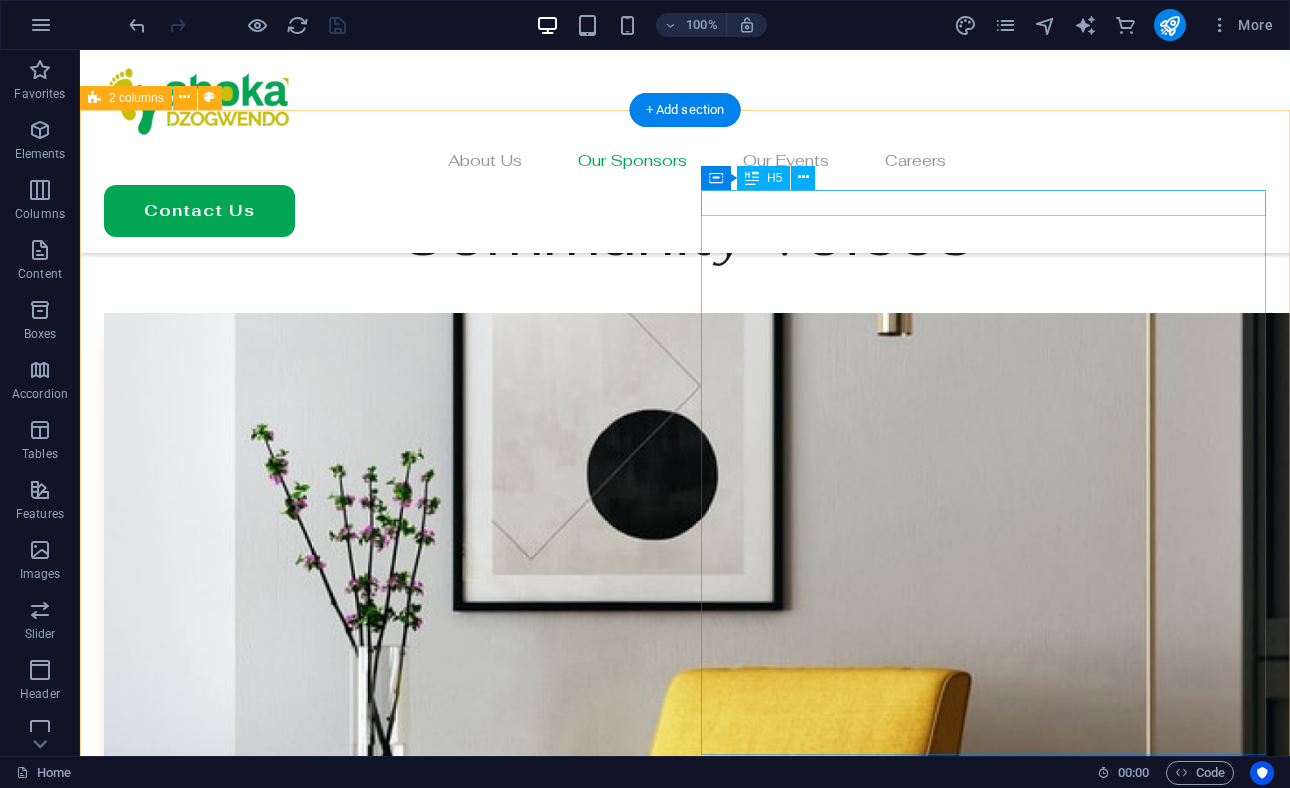 click on "More Than Just Partners!" at bounding box center [386, 4694] 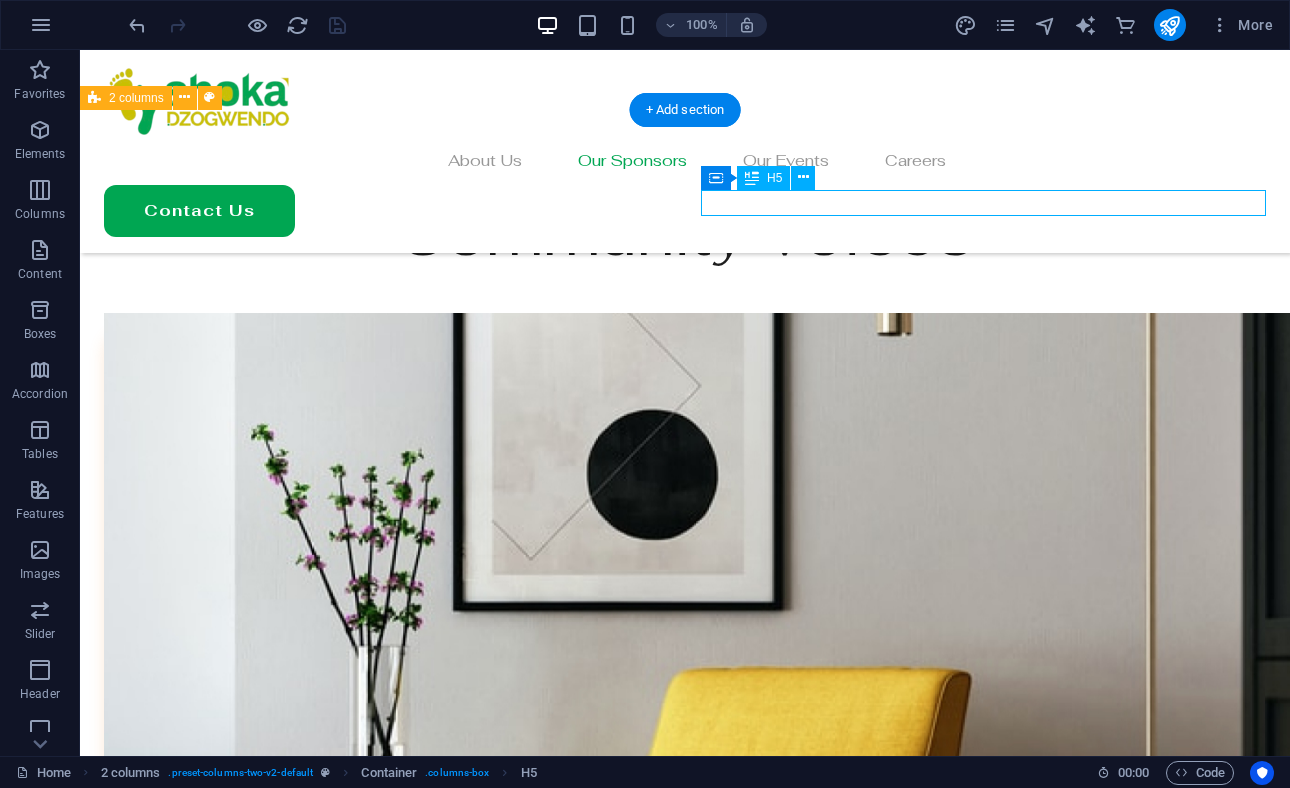 click on "More Than Just Partners!" at bounding box center [386, 4694] 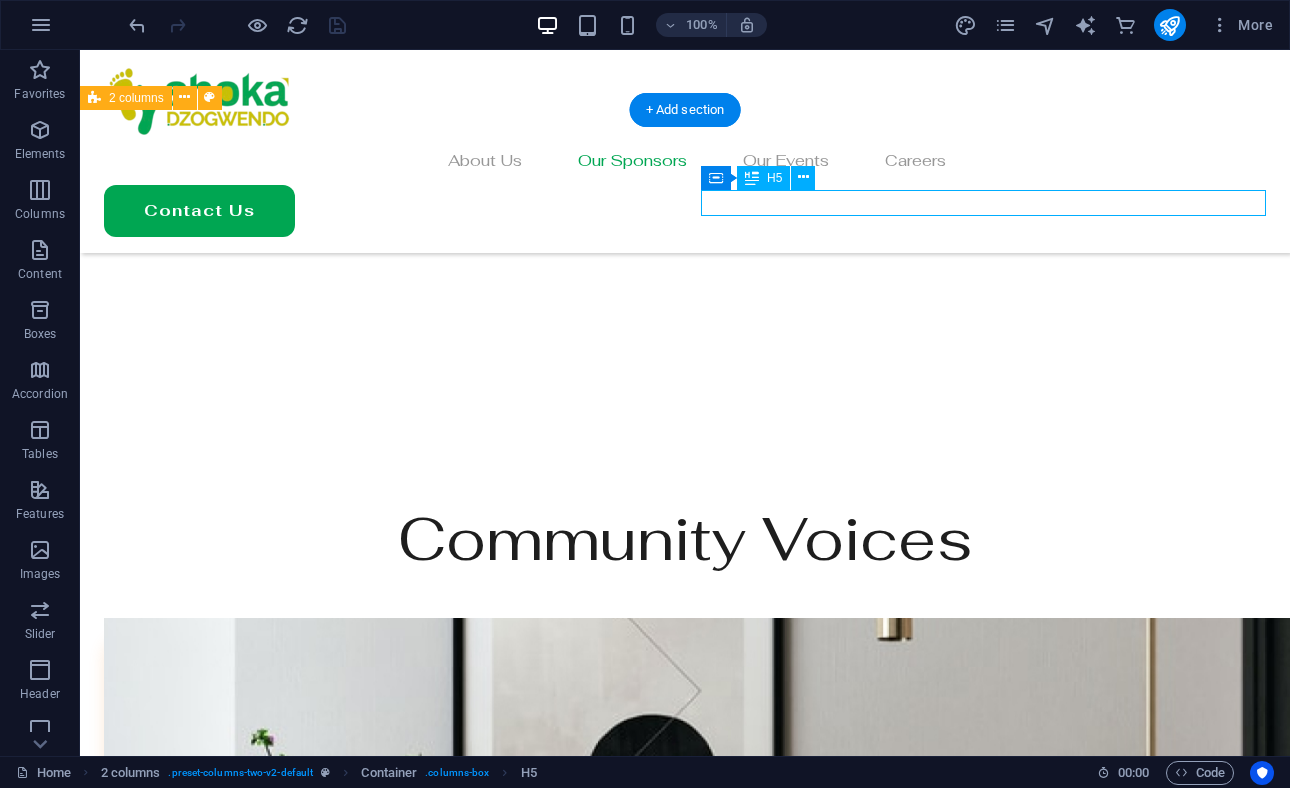 scroll, scrollTop: 4753, scrollLeft: 0, axis: vertical 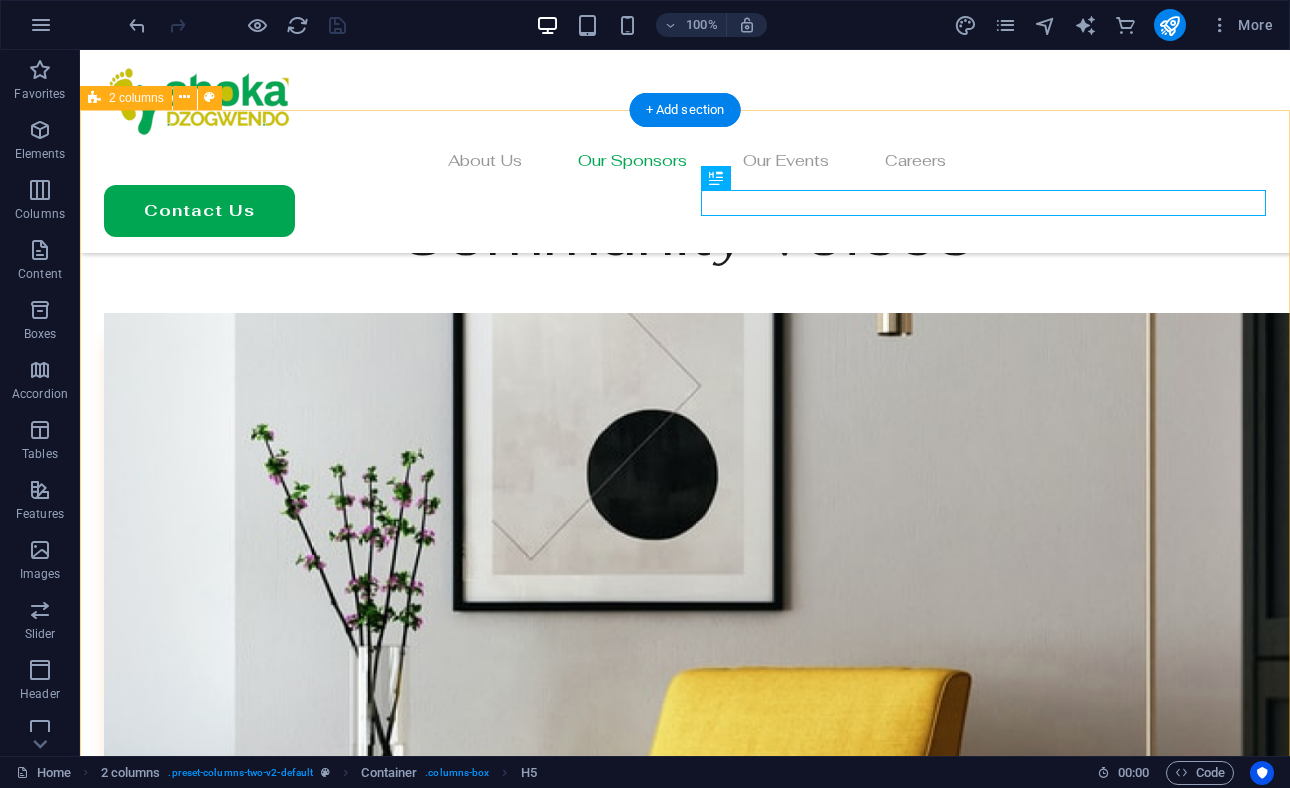 click on "More Than Just Partners!" at bounding box center [685, 5110] 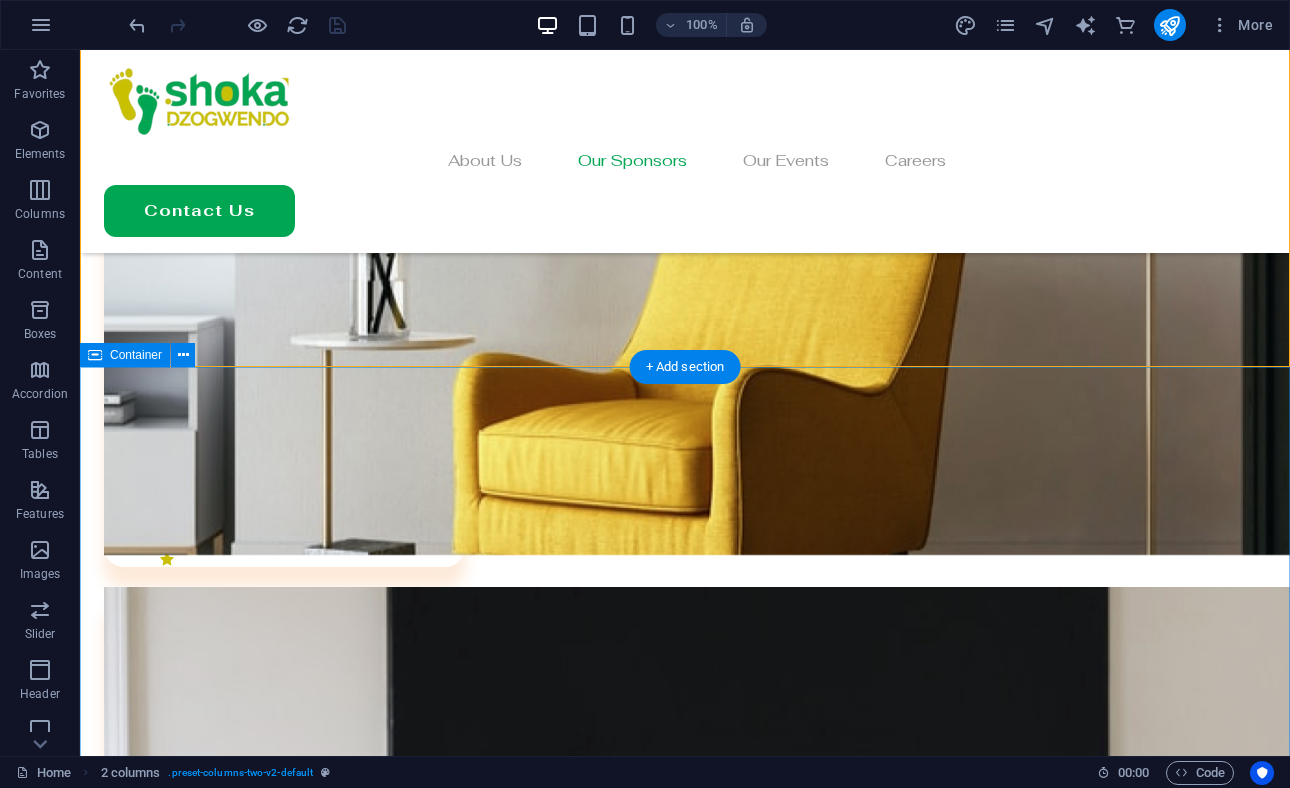 scroll, scrollTop: 4924, scrollLeft: 0, axis: vertical 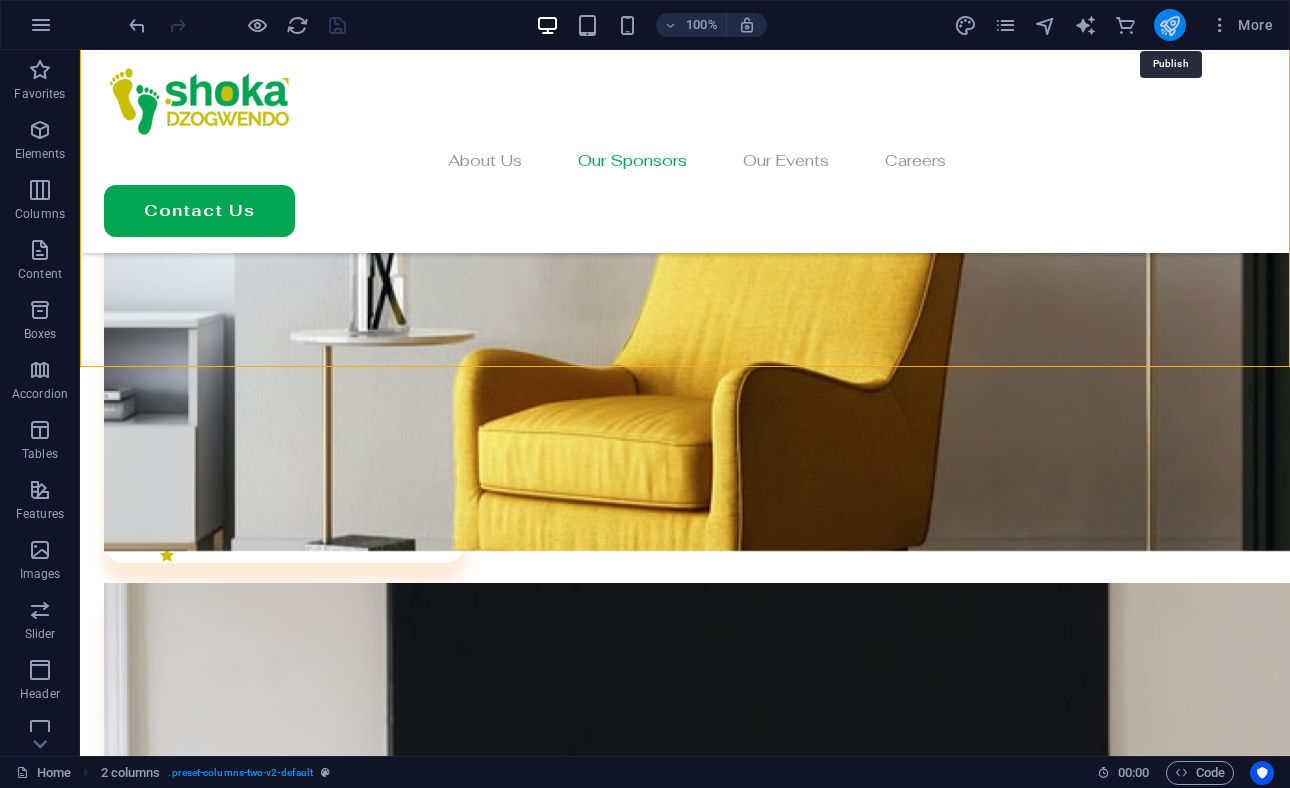 click at bounding box center (1169, 25) 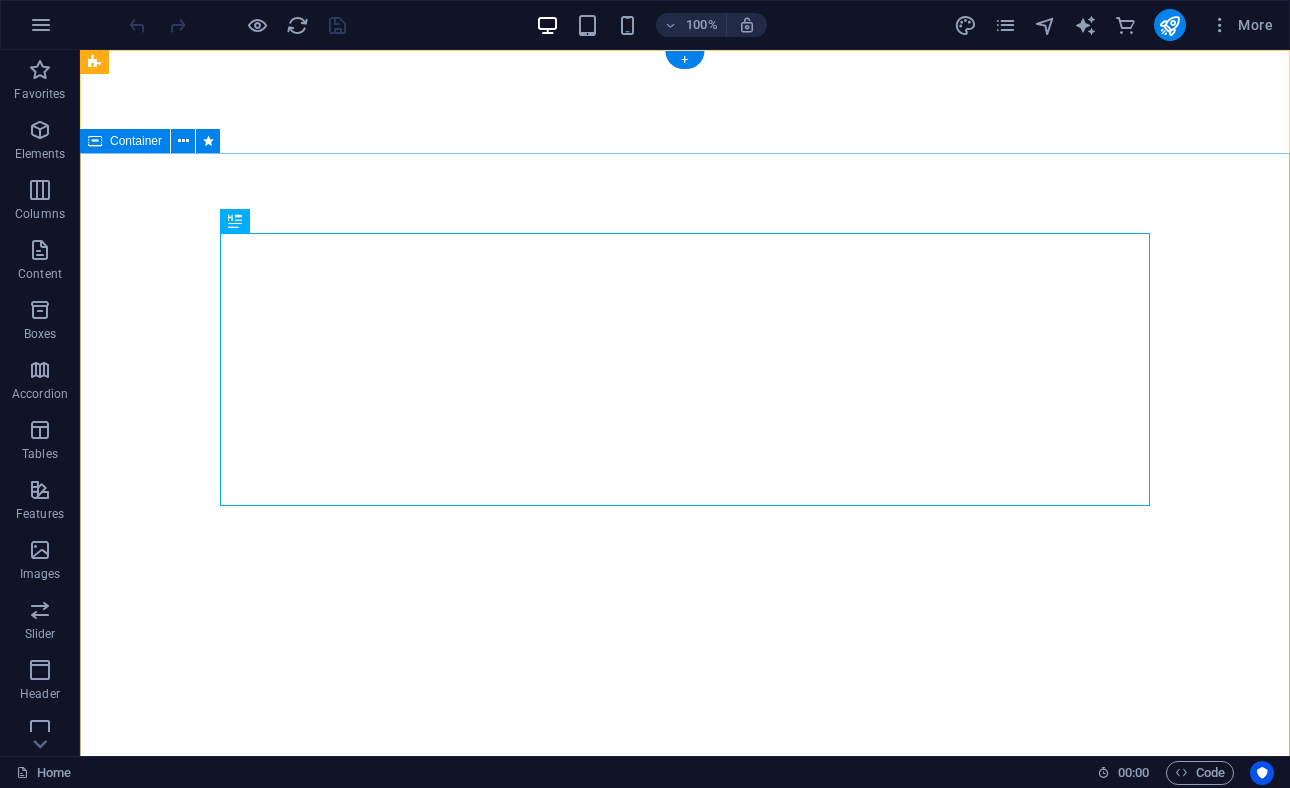 scroll, scrollTop: 0, scrollLeft: 0, axis: both 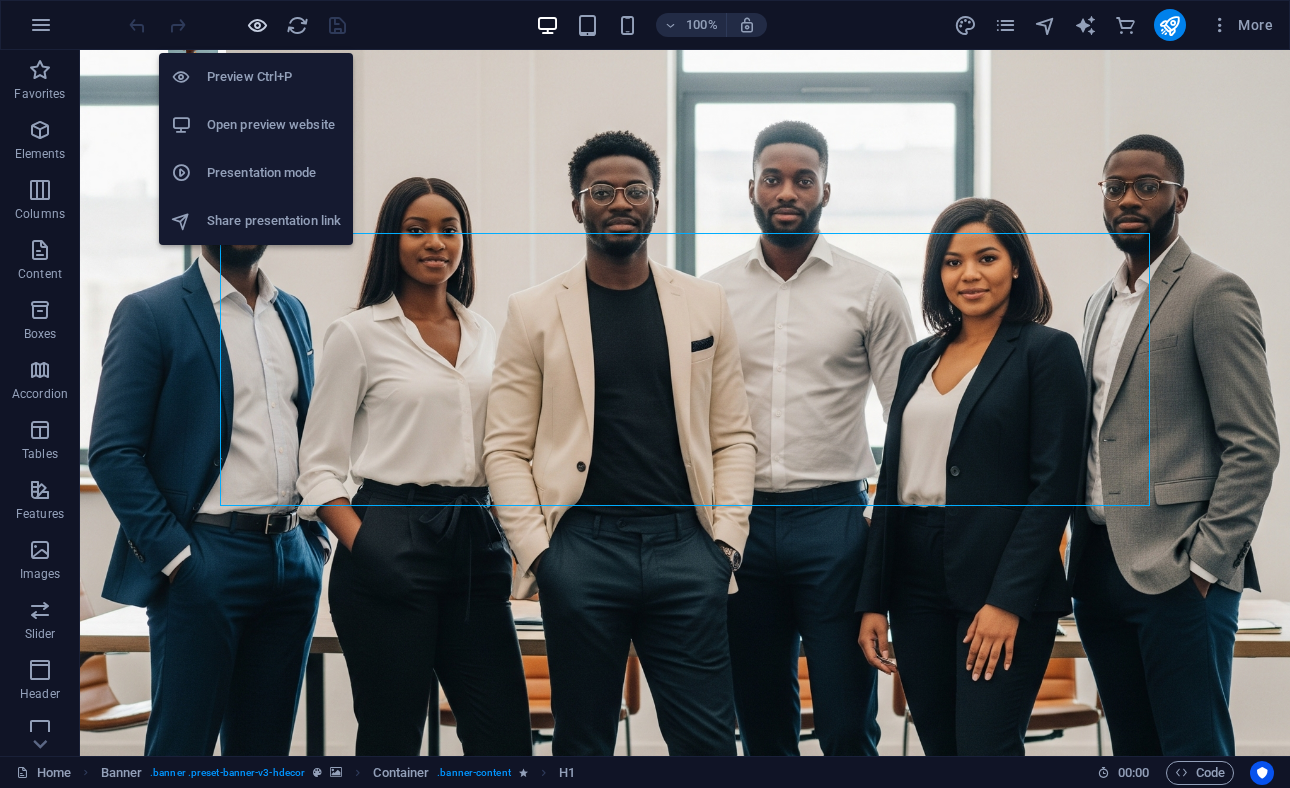 click at bounding box center (257, 25) 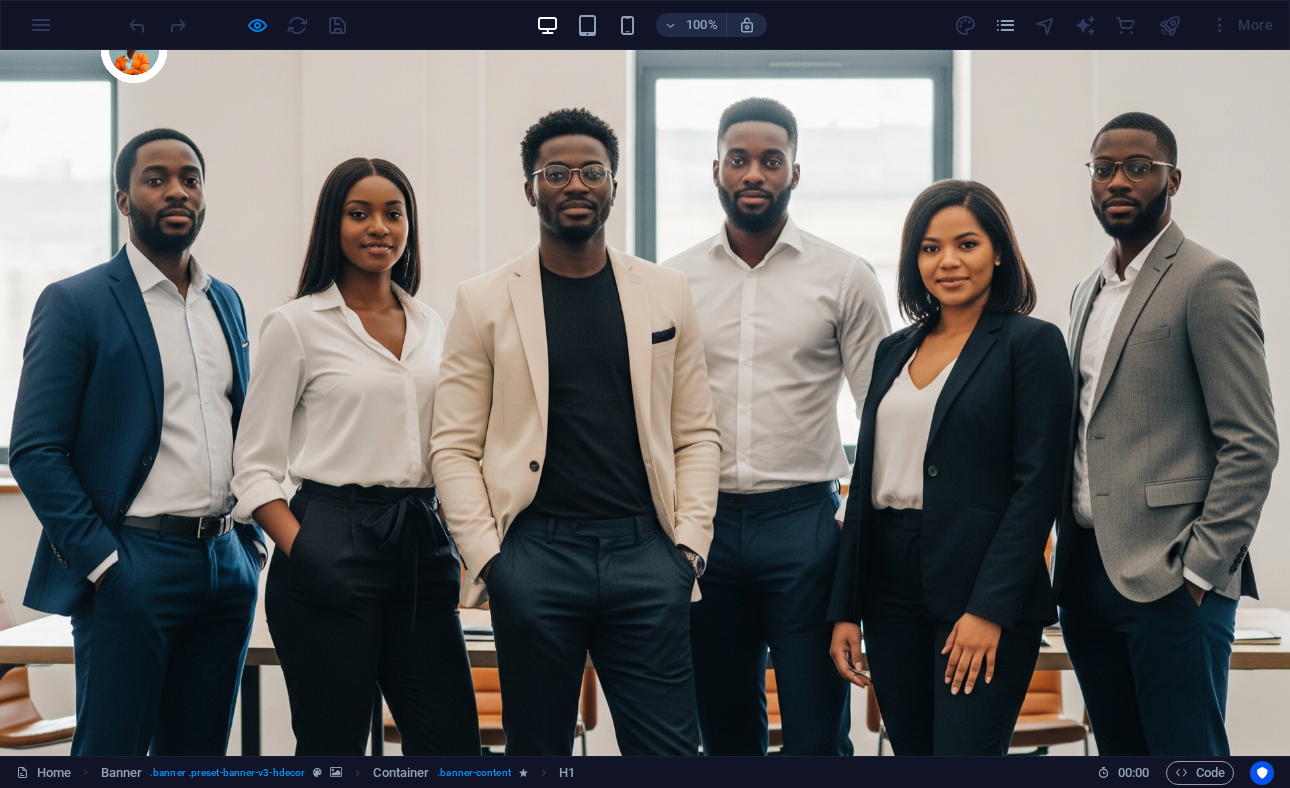 click on "About Us" at bounding box center [433, 1008] 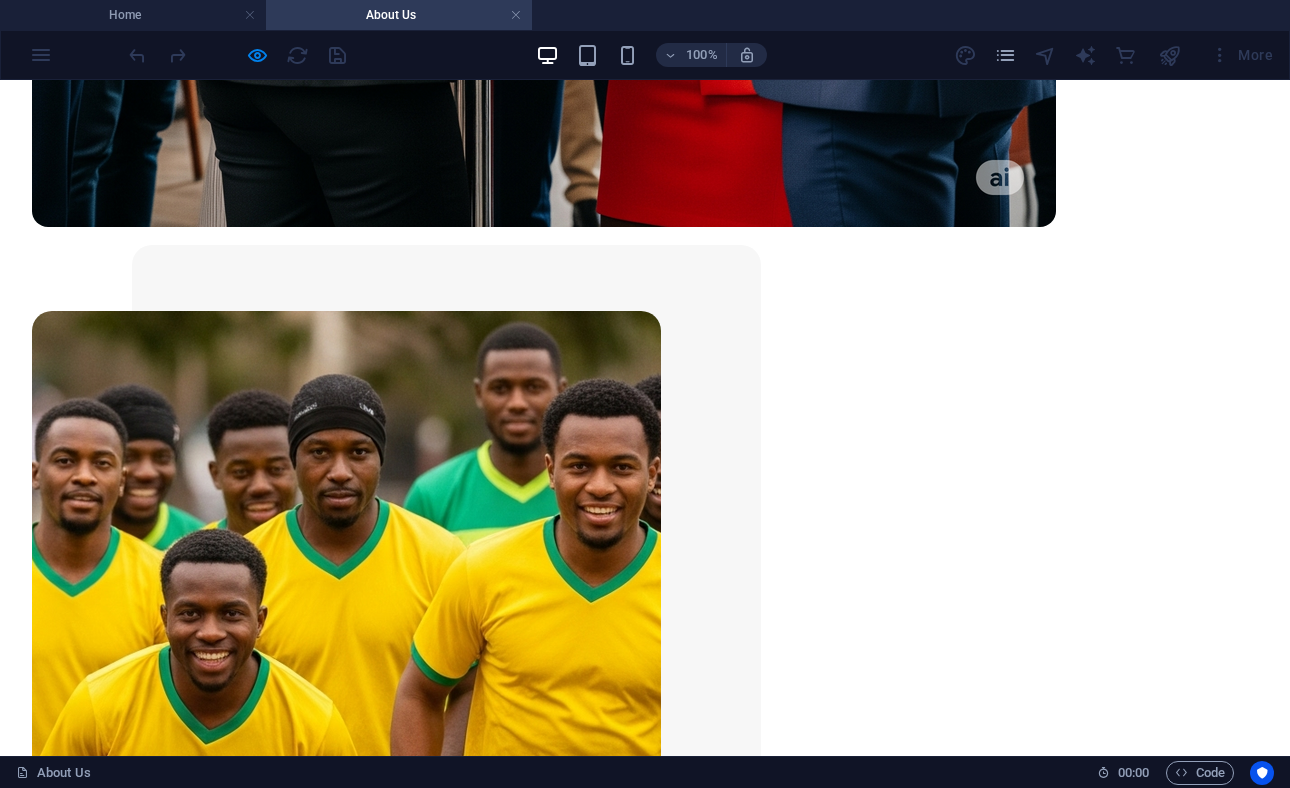 scroll, scrollTop: 2658, scrollLeft: 0, axis: vertical 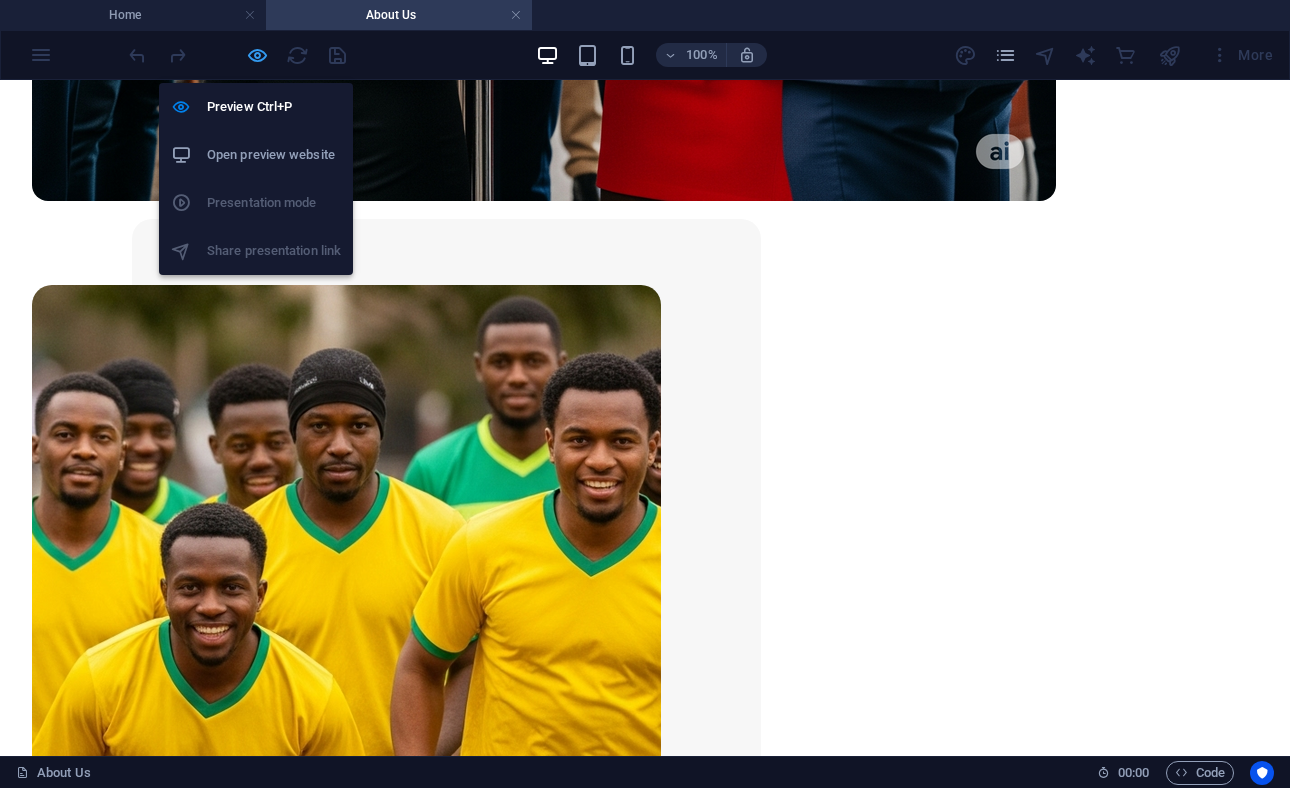 click at bounding box center [257, 55] 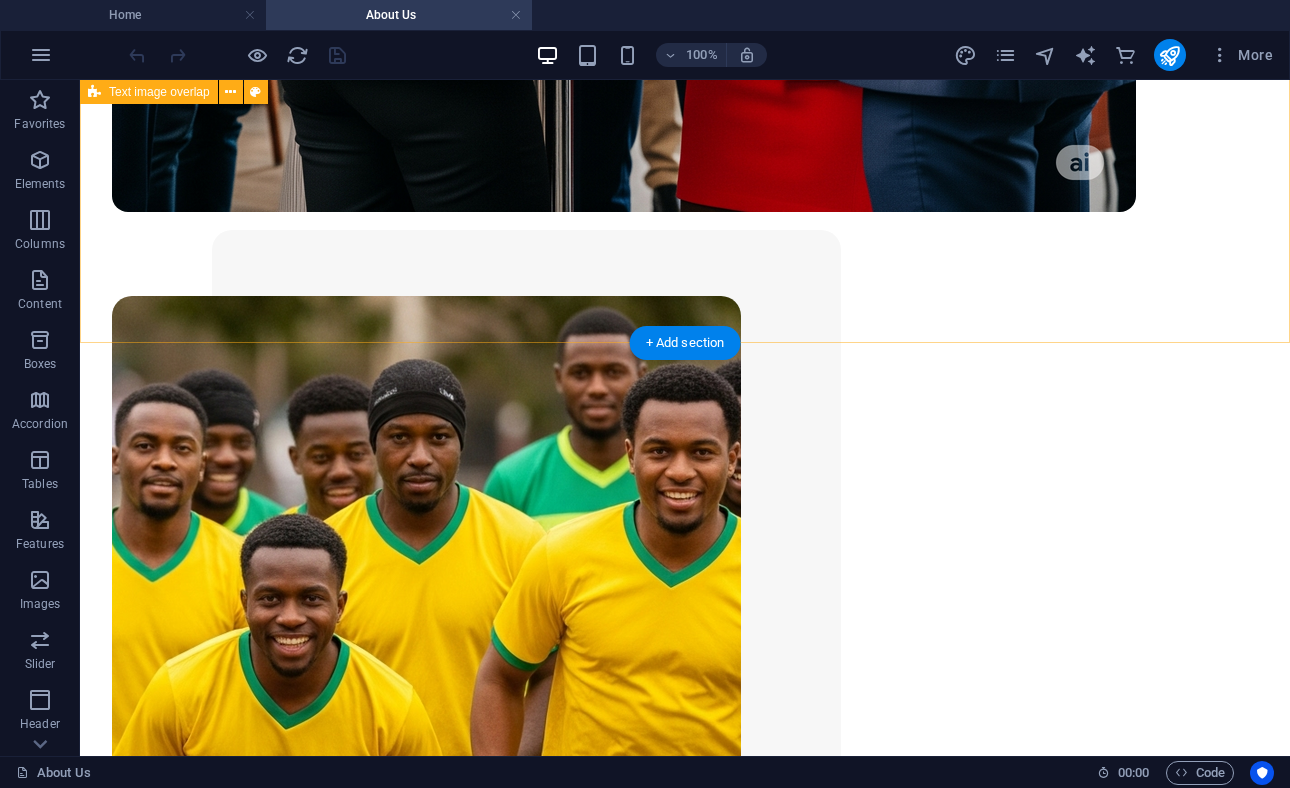 scroll, scrollTop: 2592, scrollLeft: 0, axis: vertical 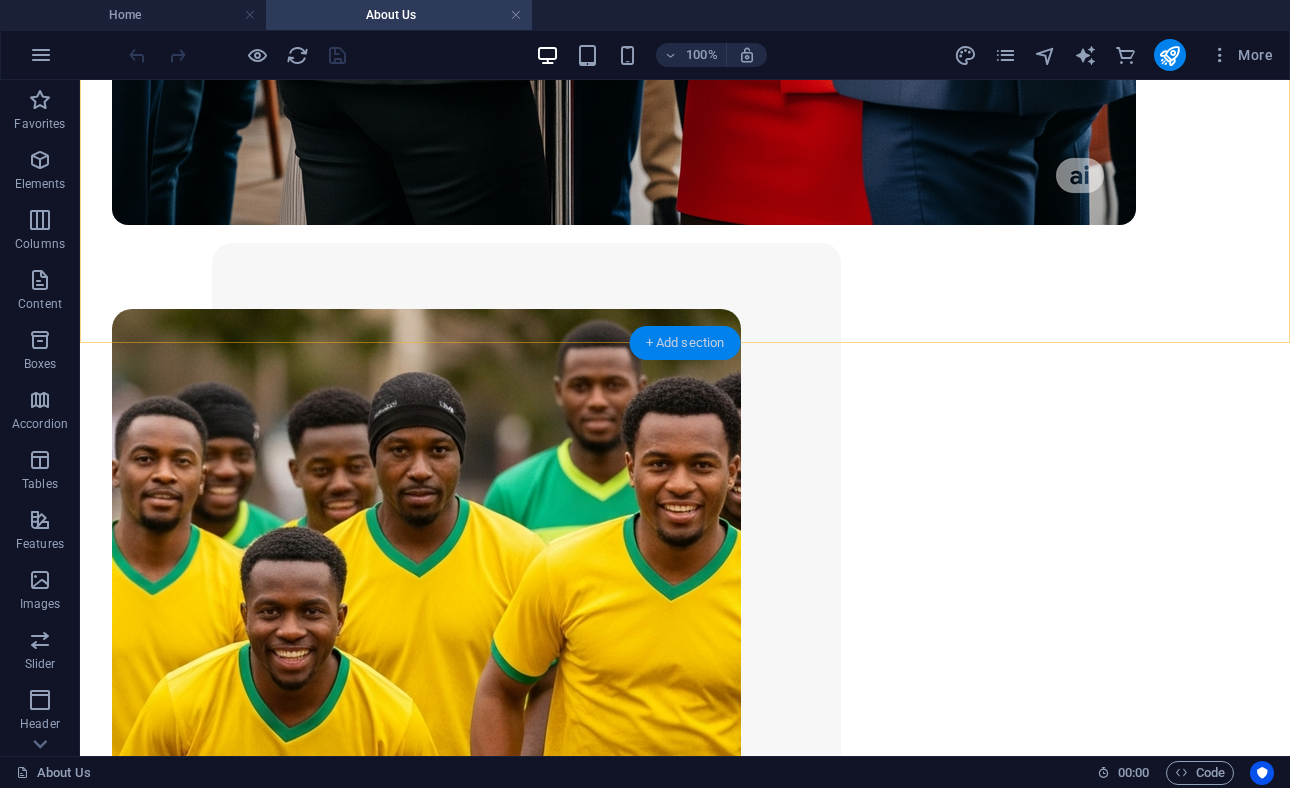 click on "+ Add section" at bounding box center (685, 343) 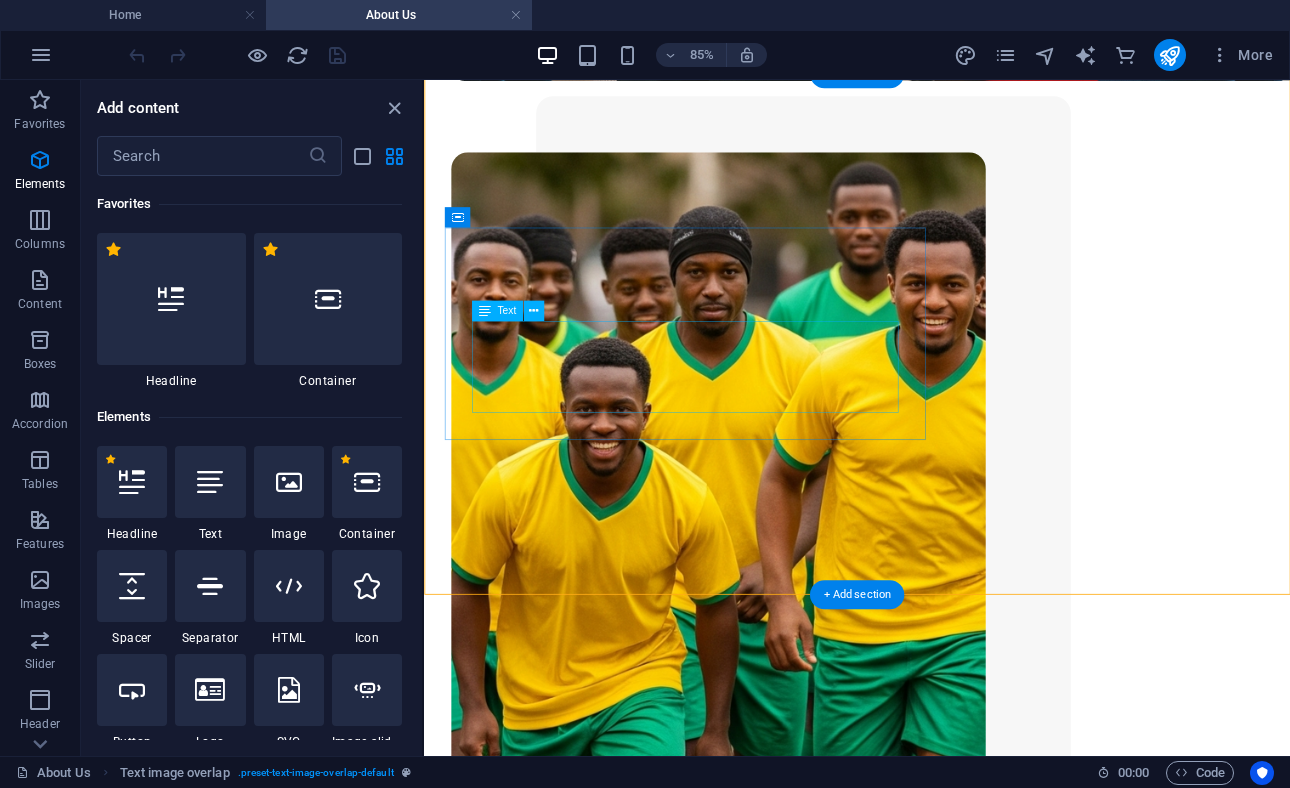 scroll, scrollTop: 2437, scrollLeft: 0, axis: vertical 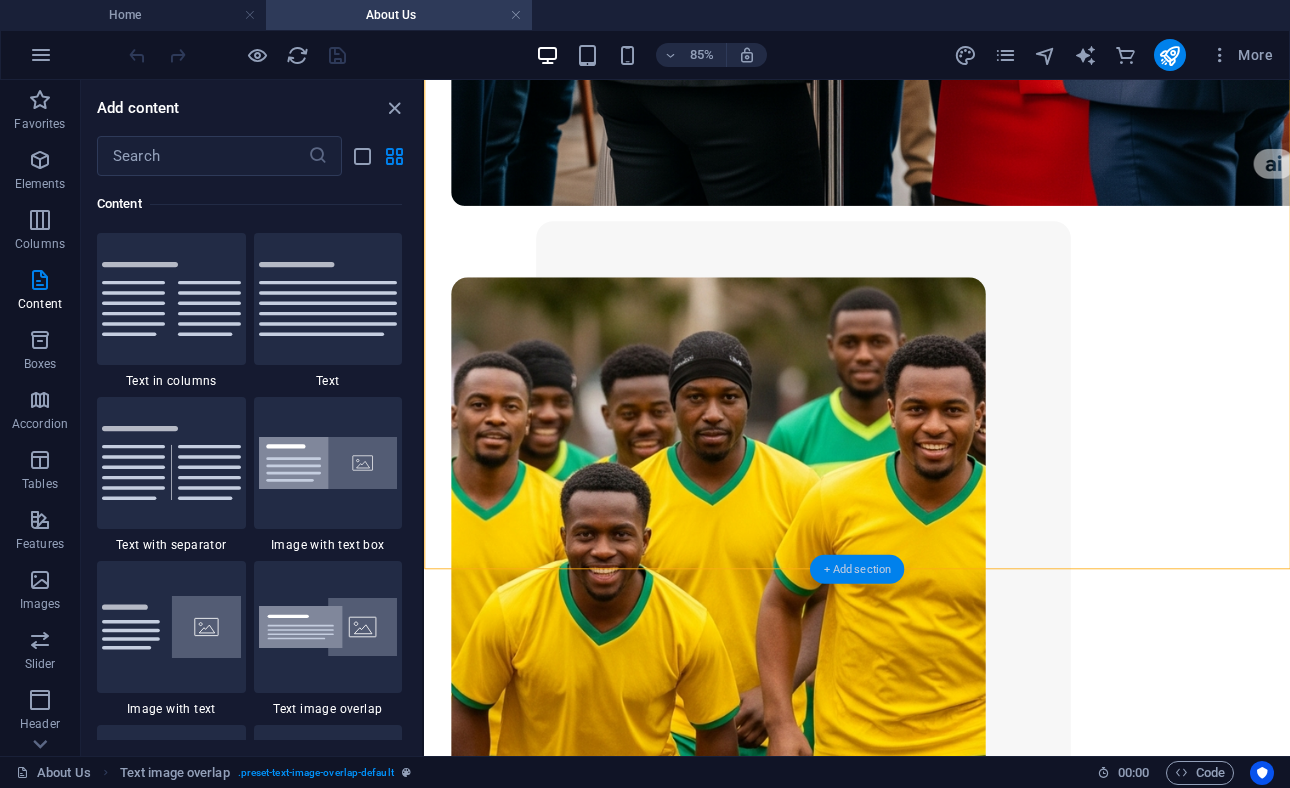 click on "+ Add section" at bounding box center [857, 569] 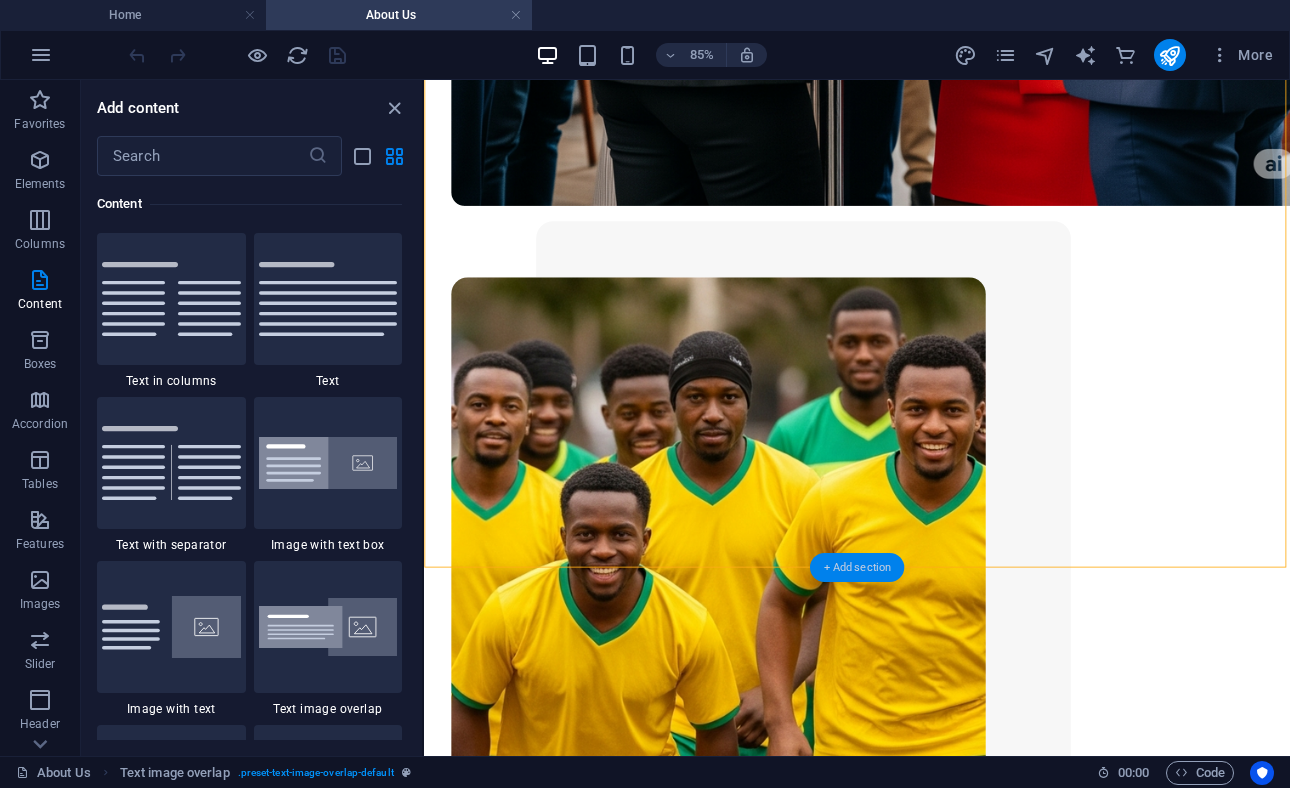 scroll, scrollTop: 2446, scrollLeft: 0, axis: vertical 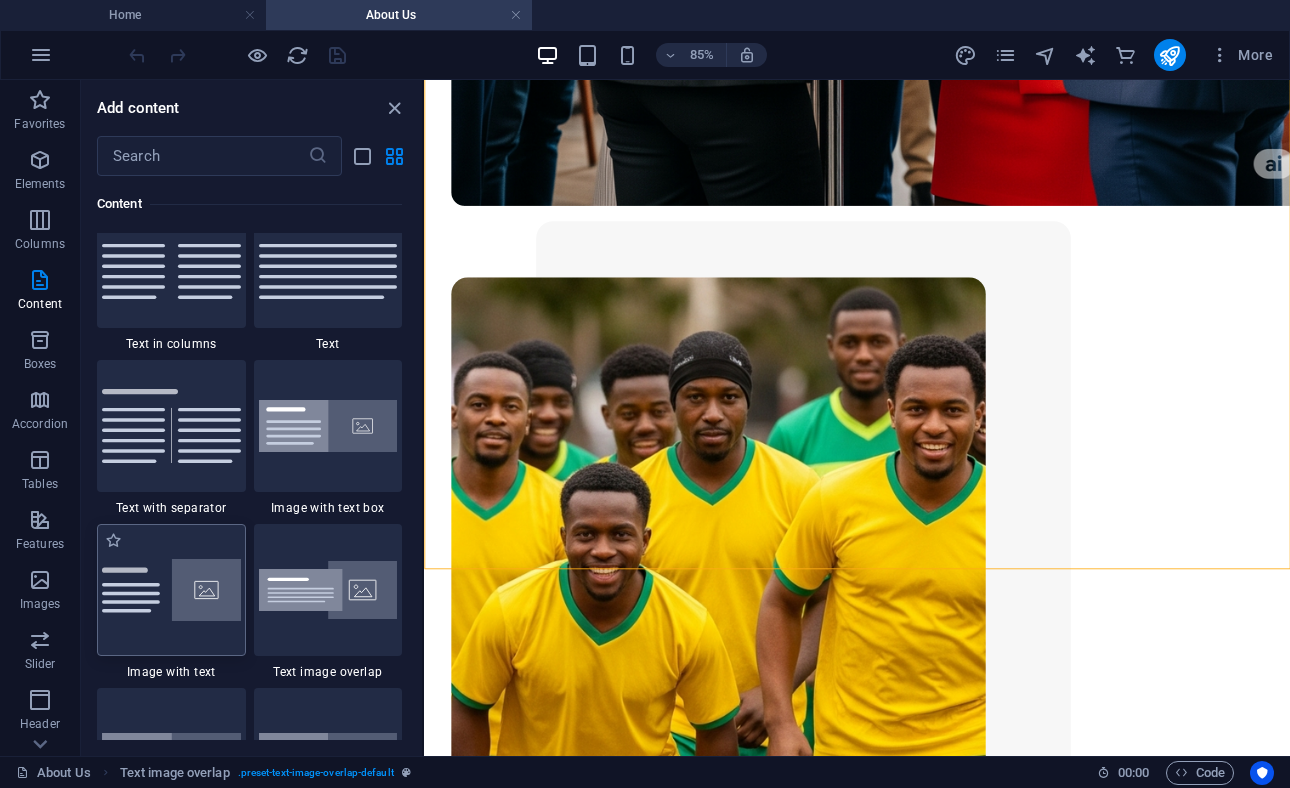 click at bounding box center (171, 590) 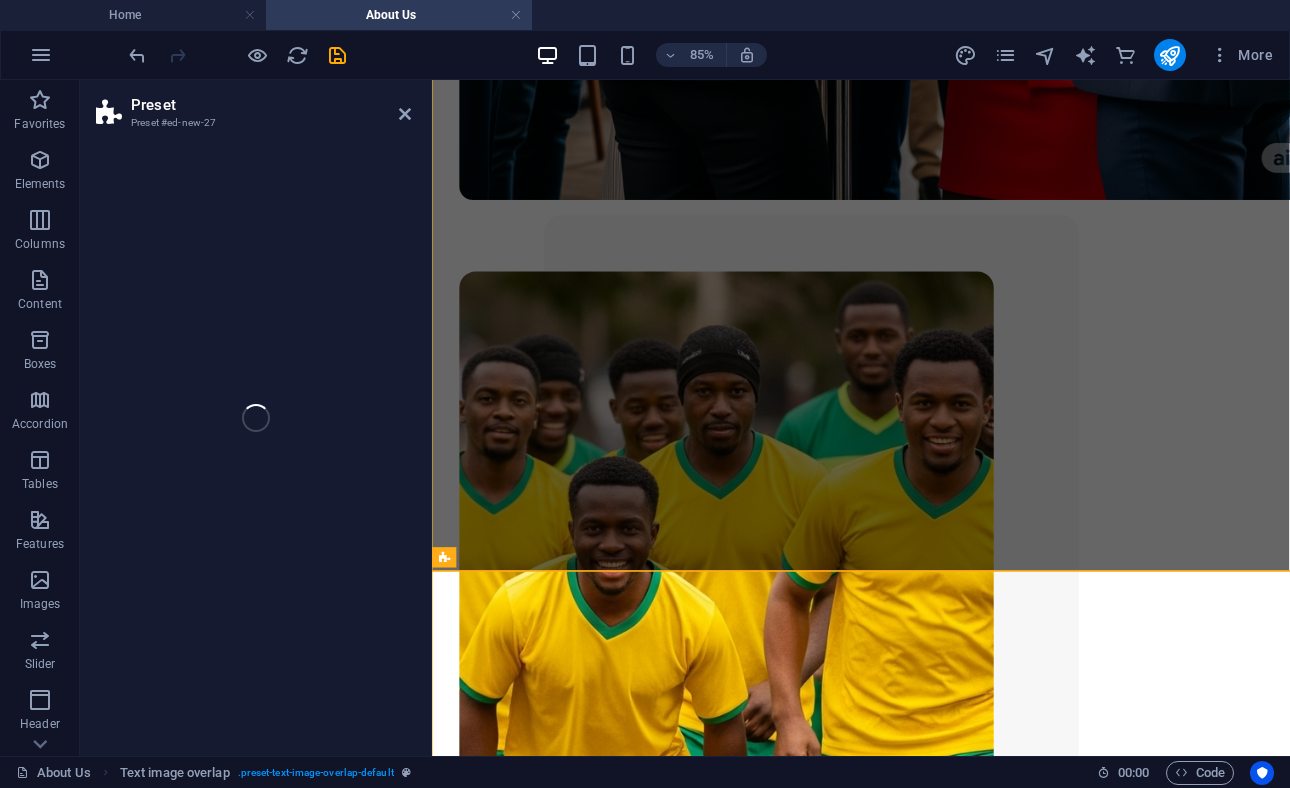scroll, scrollTop: 2444, scrollLeft: 0, axis: vertical 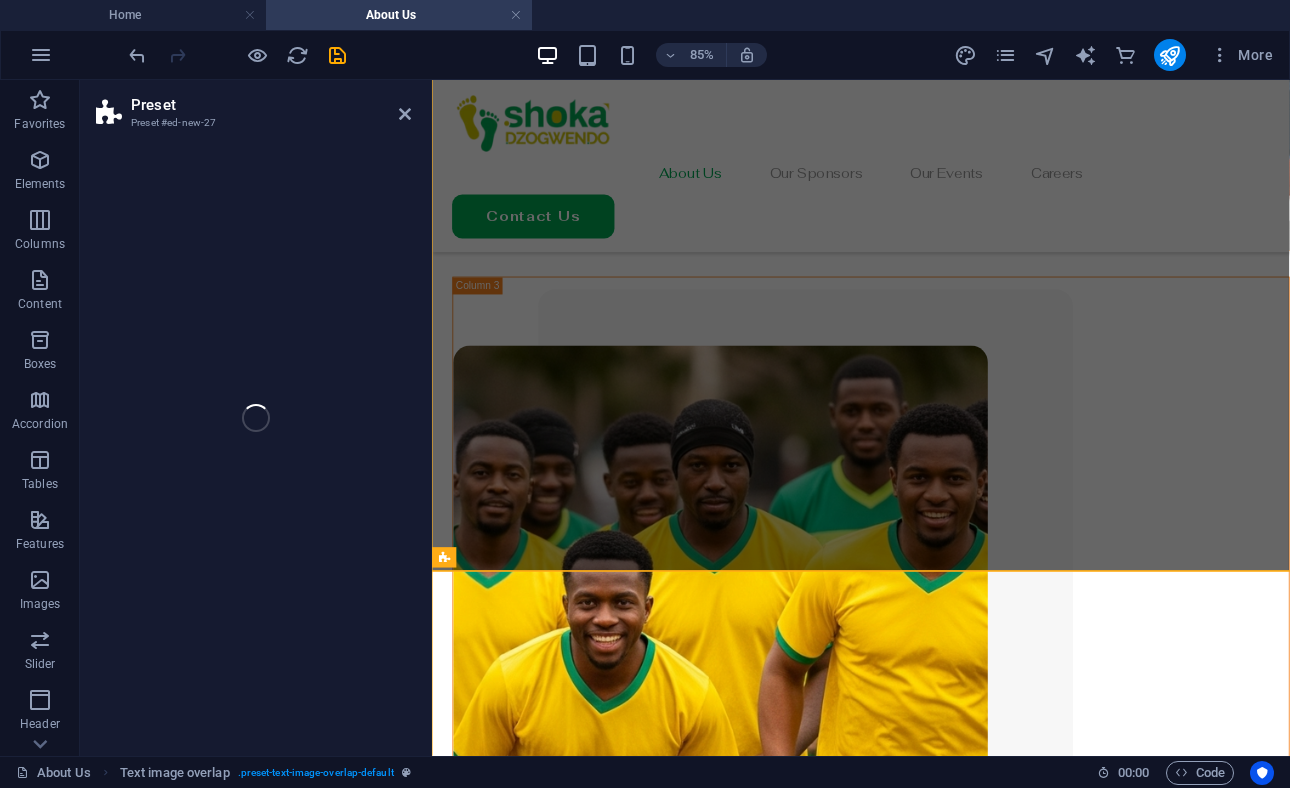 select on "rem" 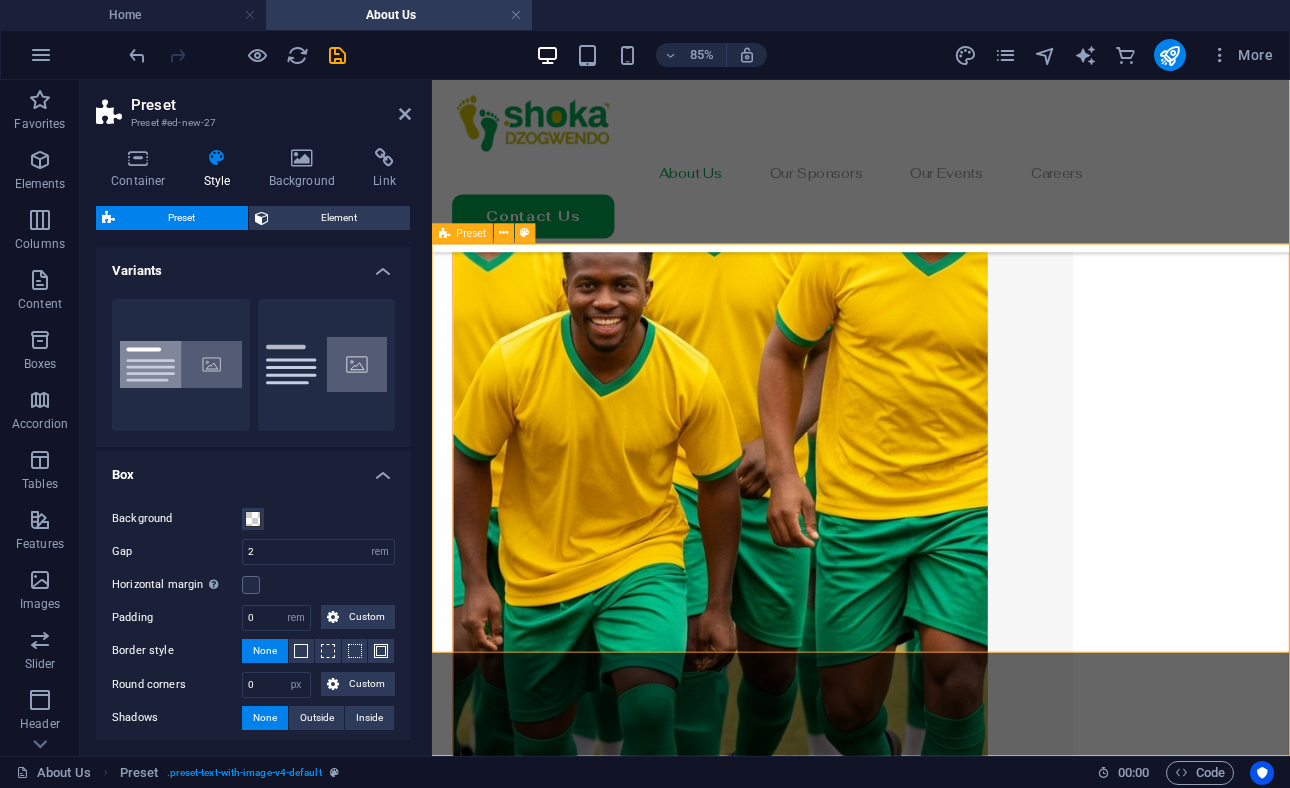 scroll, scrollTop: 2839, scrollLeft: 0, axis: vertical 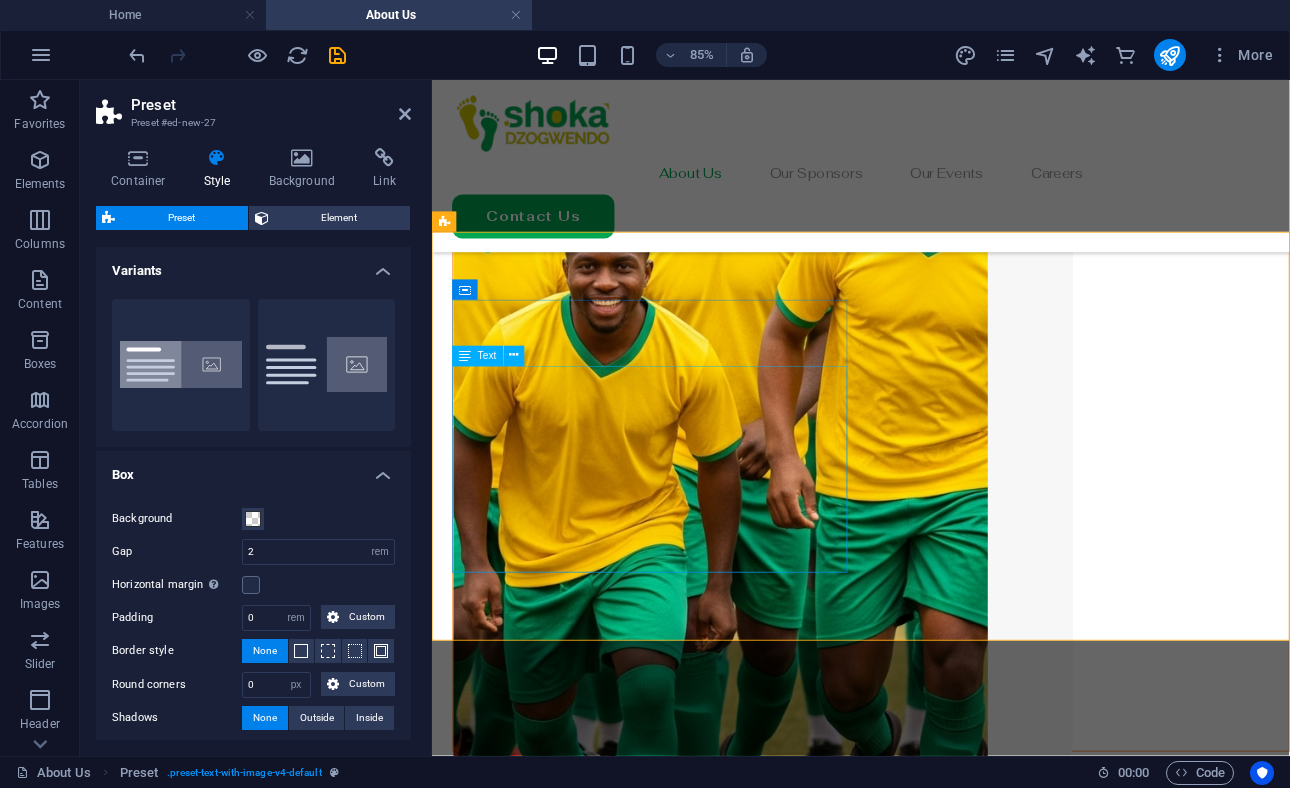 click on "Lorem ipsum dolor sit amet, consectetuer adipiscing elit. Aenean commodo ligula eget dolor. Lorem ipsum dolor sit amet, consectetuer adipiscing elit leget dolor. Lorem ipsum dolor sit amet, consectetuer adipiscing elit. Aenean commodo ligula eget dolor. Lorem ipsum dolor sit amet, consectetuer adipiscing elit dolor consectetuer adipiscing elit leget dolor. Lorem elit saget ipsum dolor sit amet, consectetuer." at bounding box center [936, 4243] 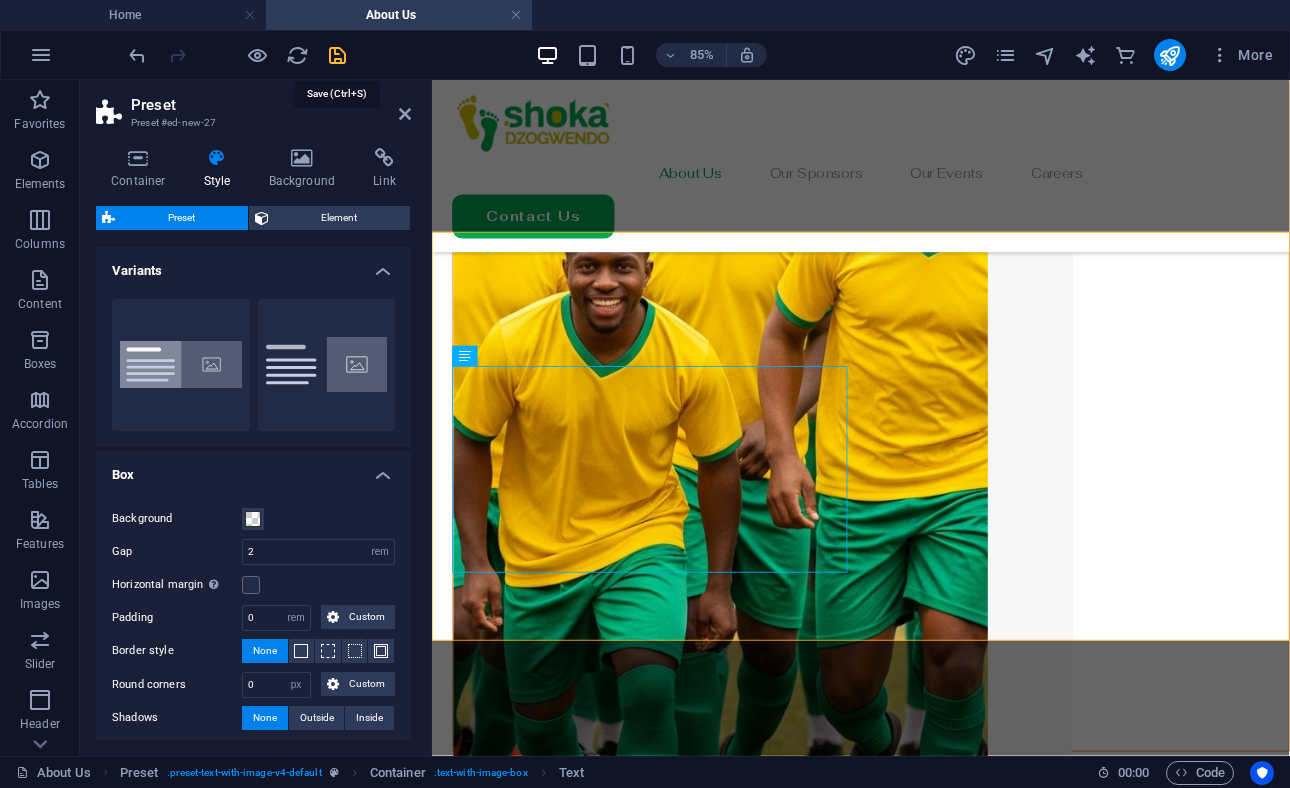 click at bounding box center (337, 55) 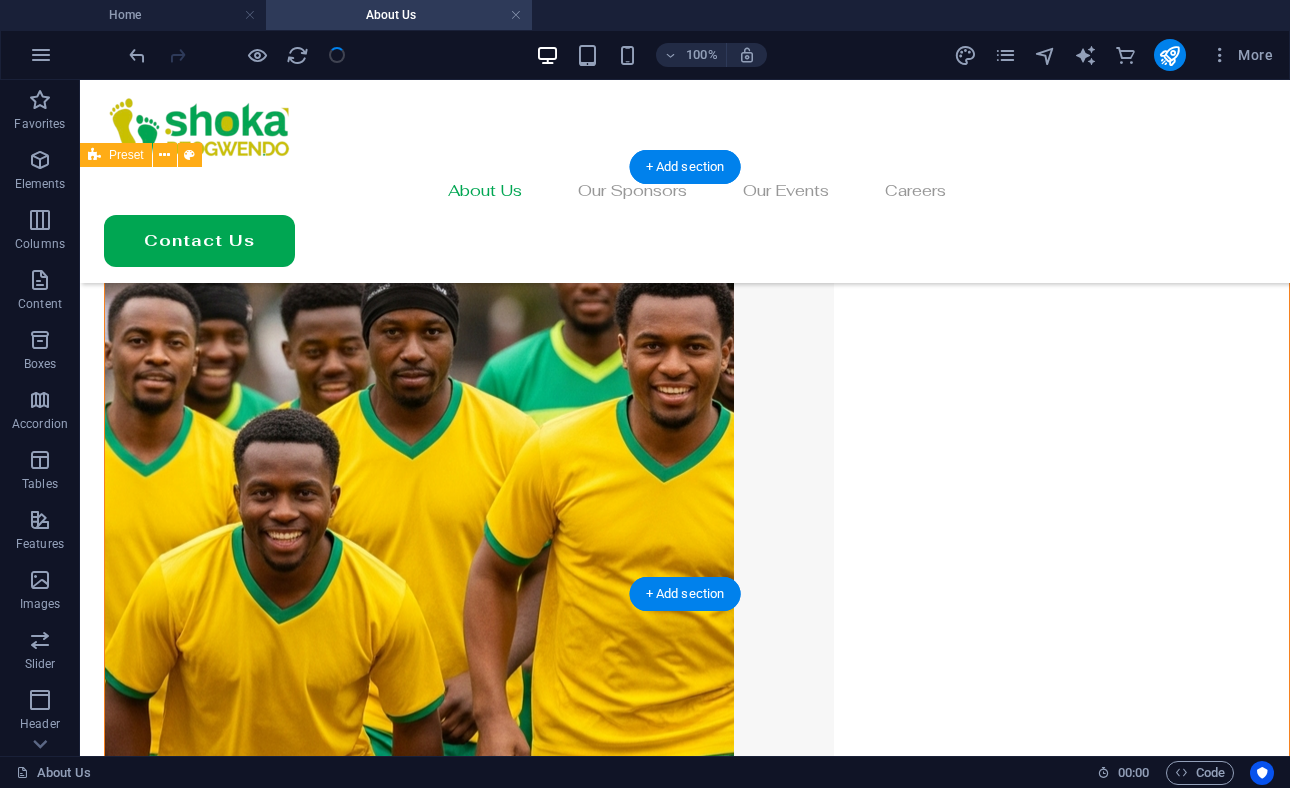 scroll, scrollTop: 2786, scrollLeft: 0, axis: vertical 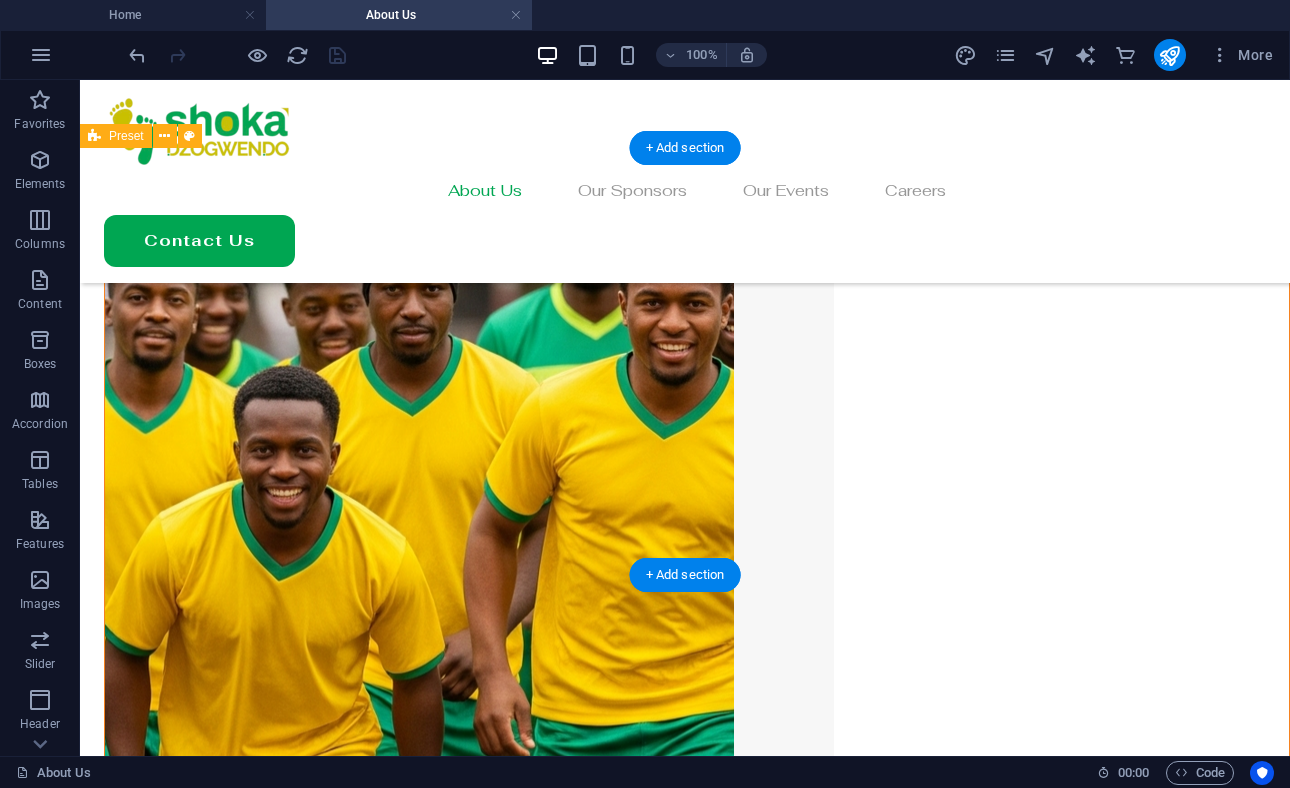 click at bounding box center [685, 4568] 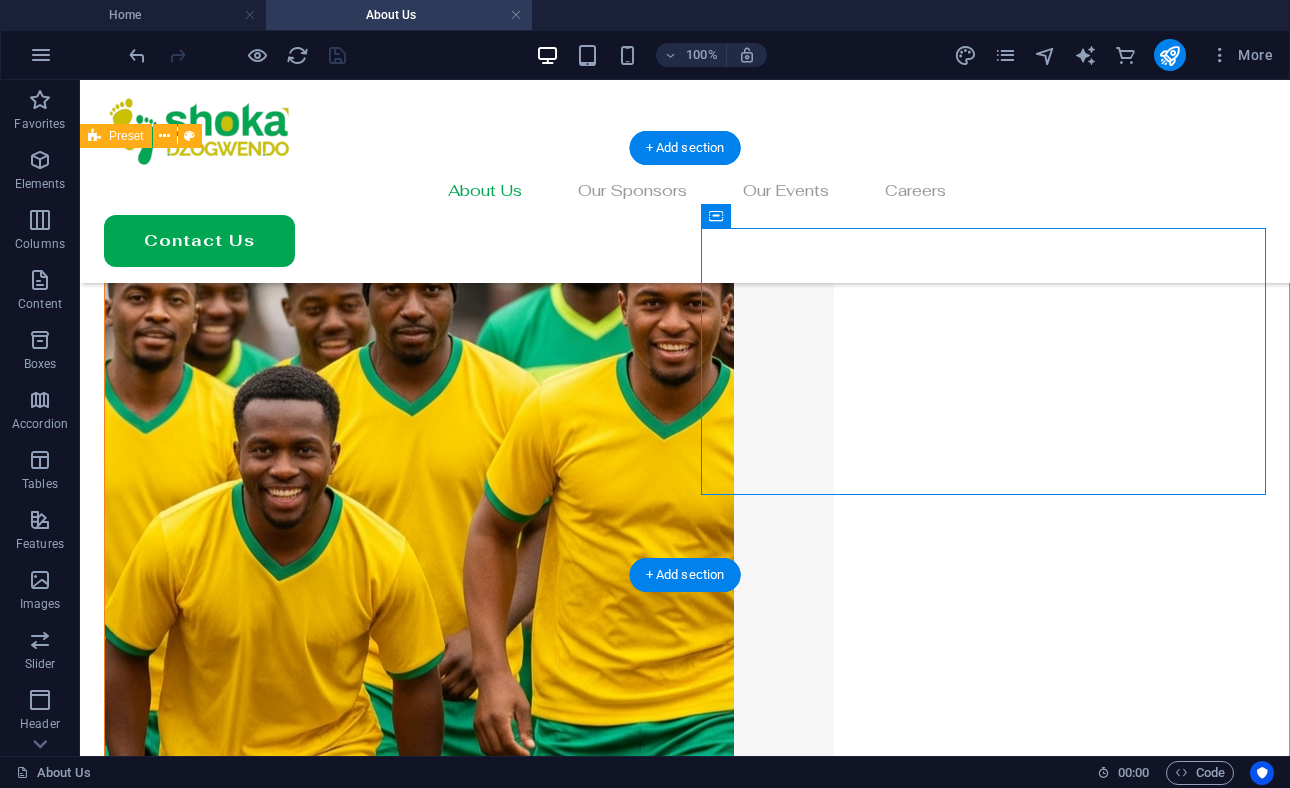 click at bounding box center (685, 4568) 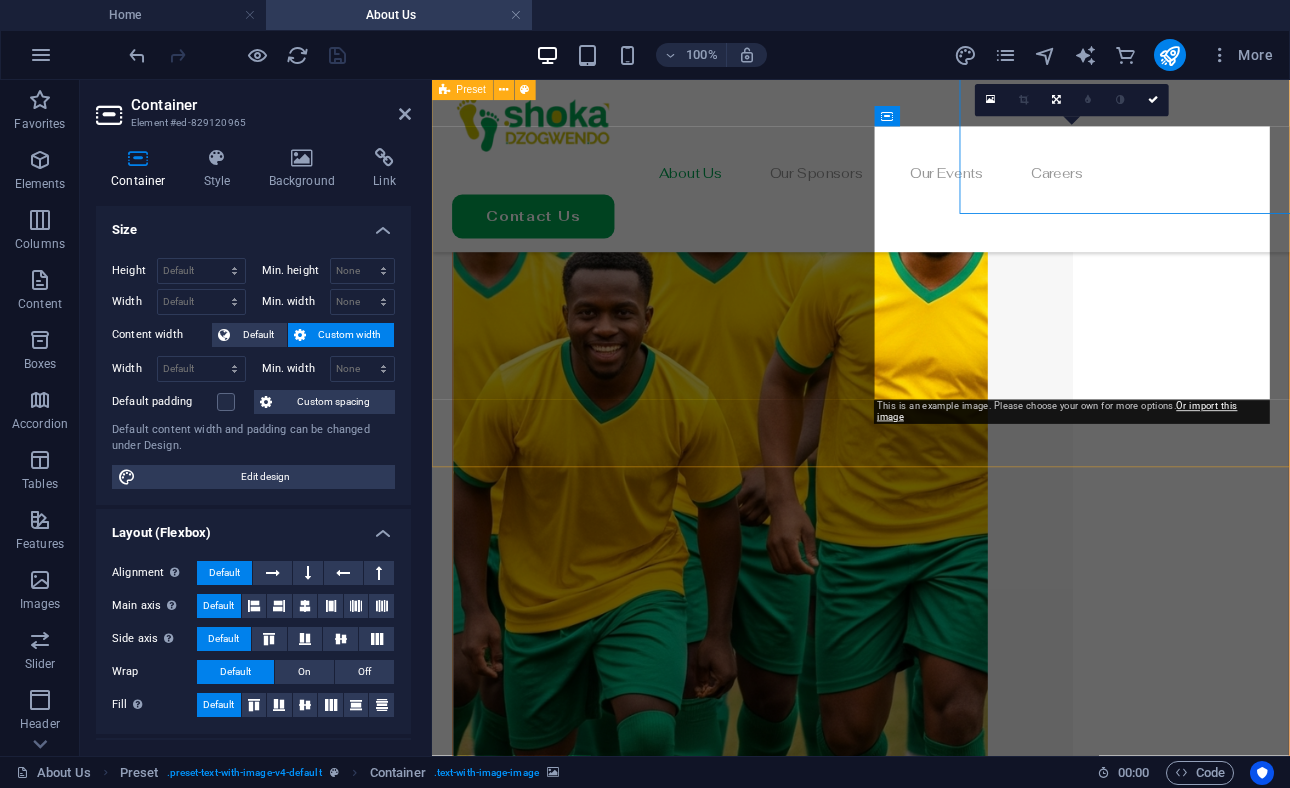 scroll, scrollTop: 3043, scrollLeft: 0, axis: vertical 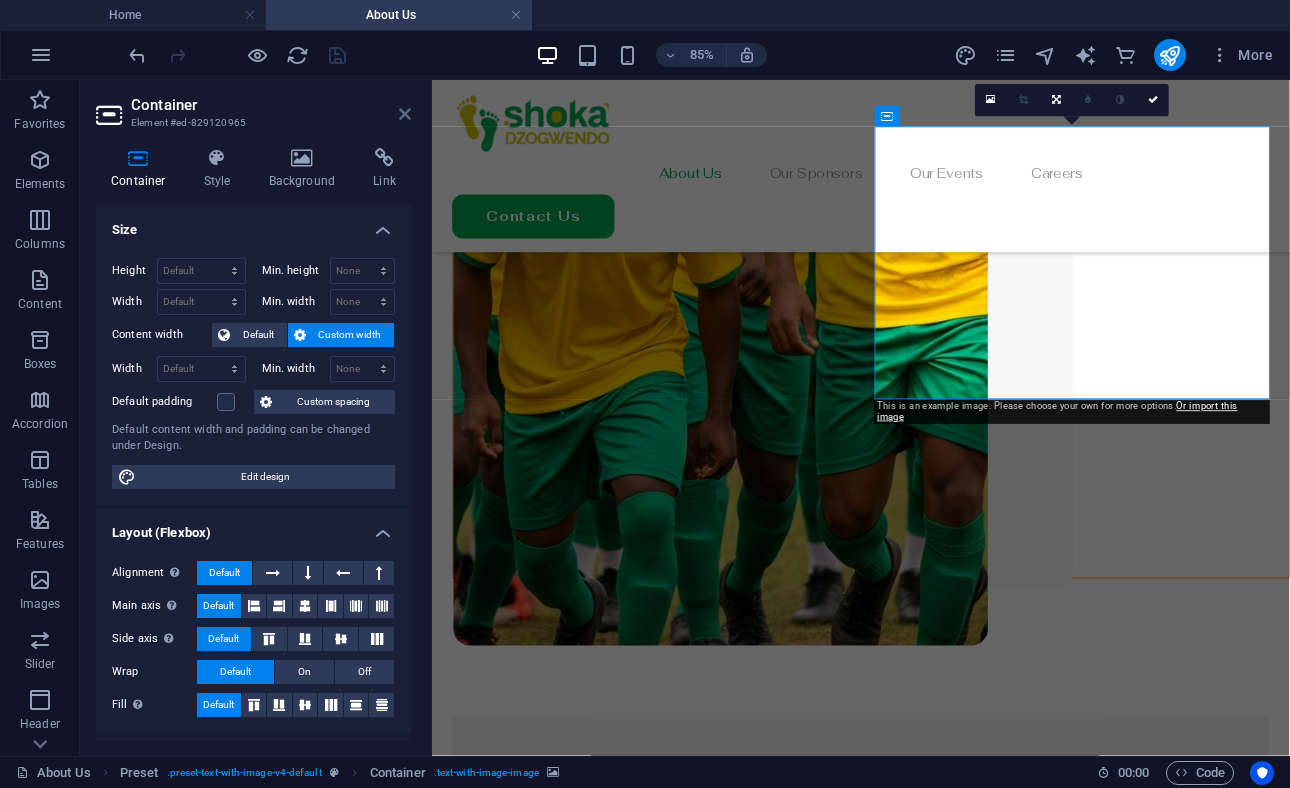 click at bounding box center (405, 114) 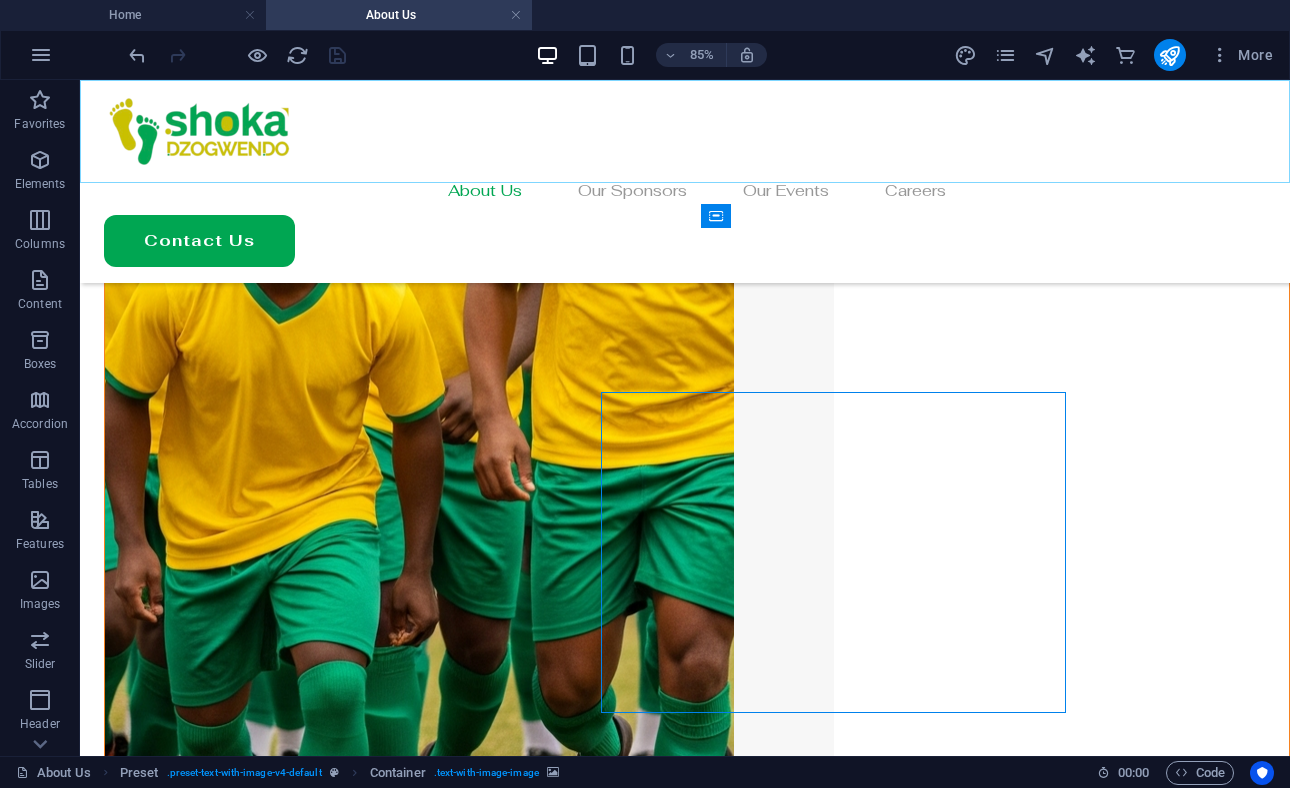 scroll, scrollTop: 2786, scrollLeft: 0, axis: vertical 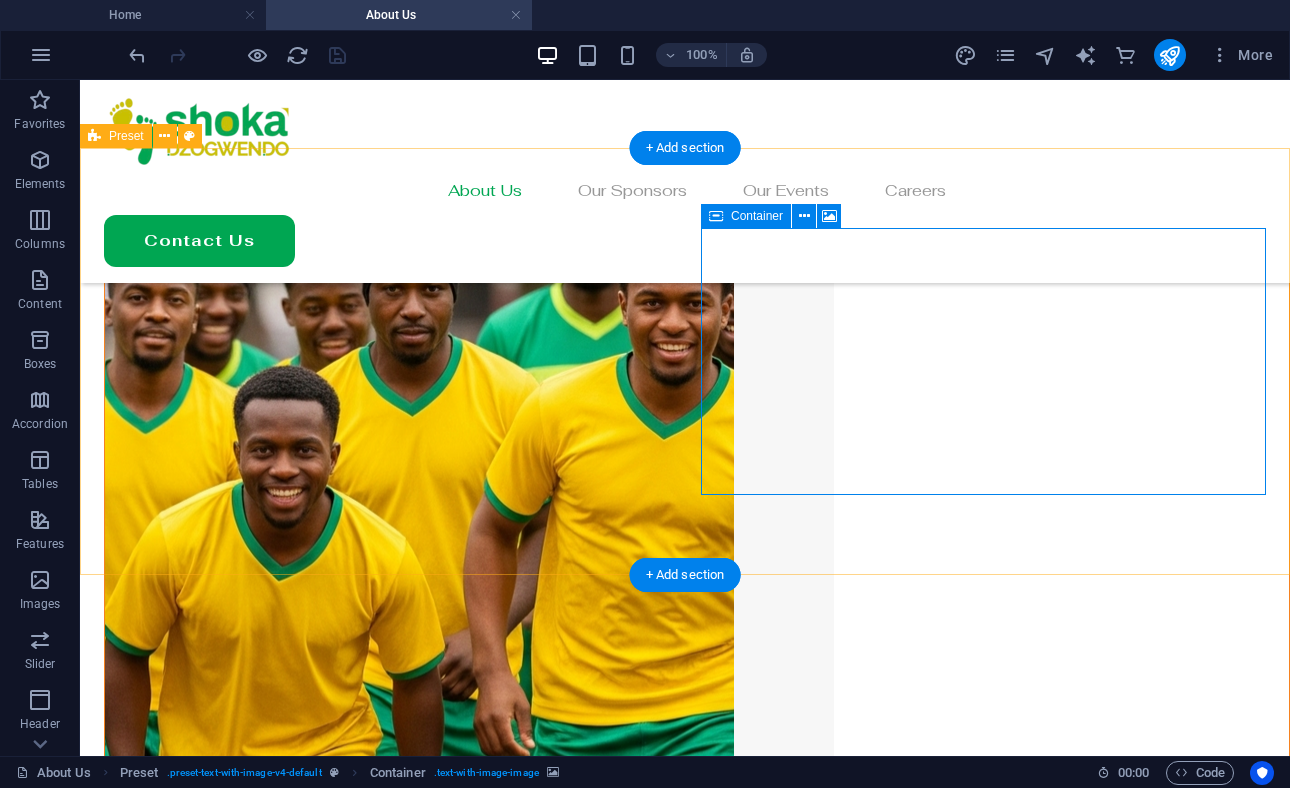 click on "Add elements" at bounding box center [626, 4803] 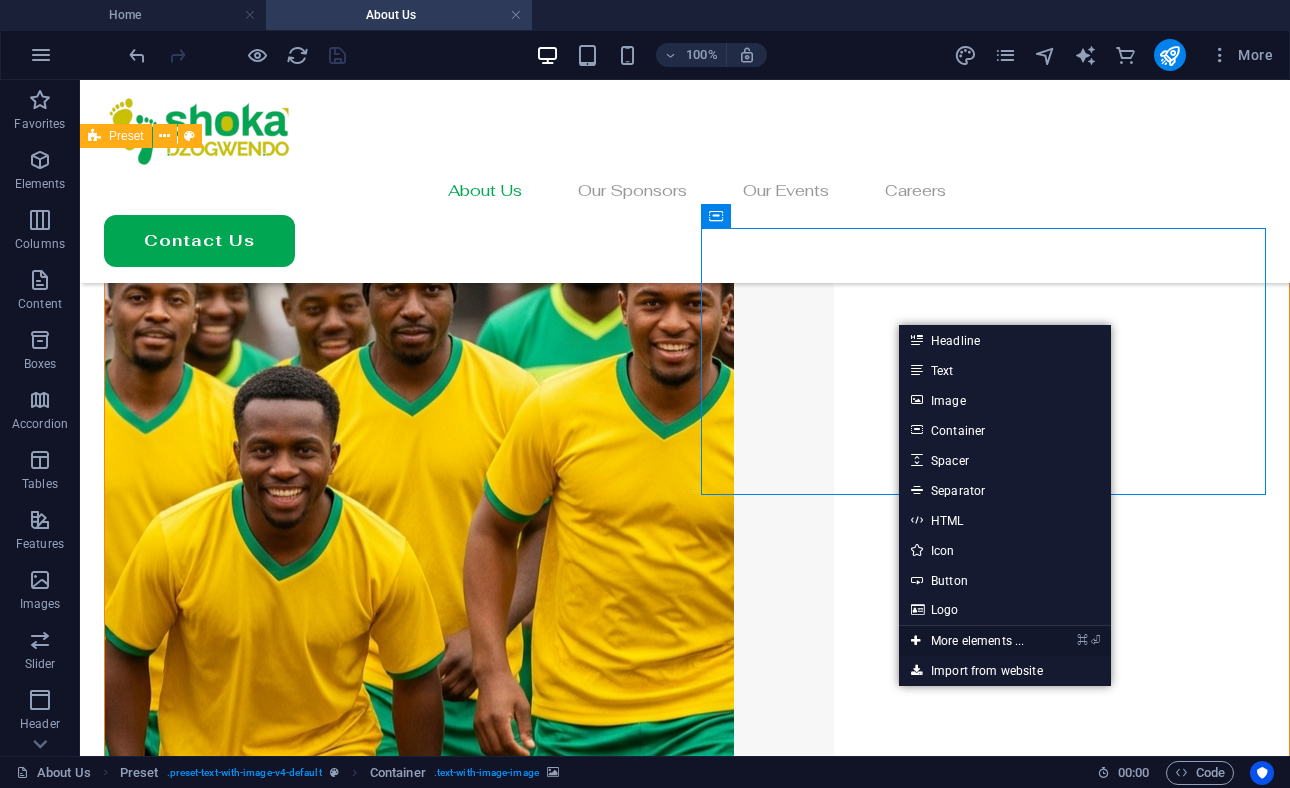 click on "⌘ ⏎  More elements ..." at bounding box center (967, 641) 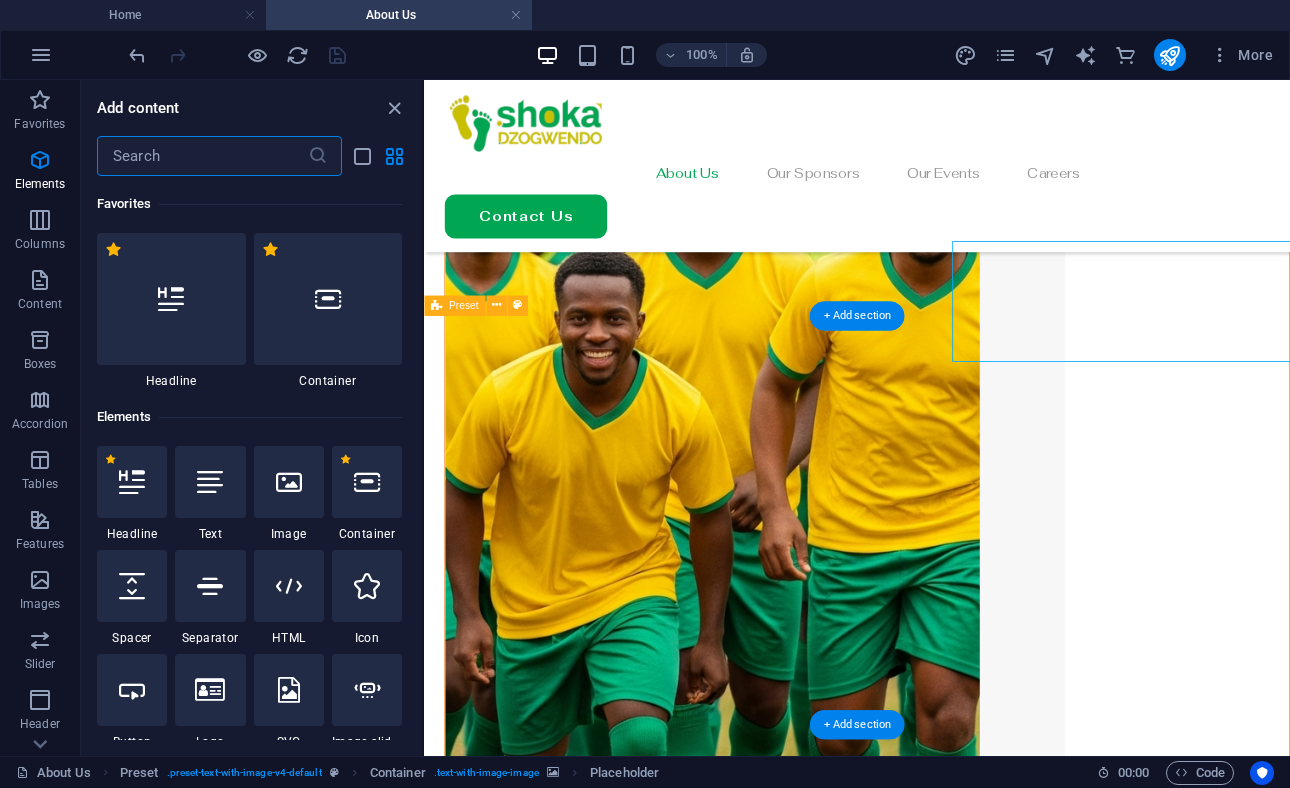 scroll, scrollTop: 2744, scrollLeft: 0, axis: vertical 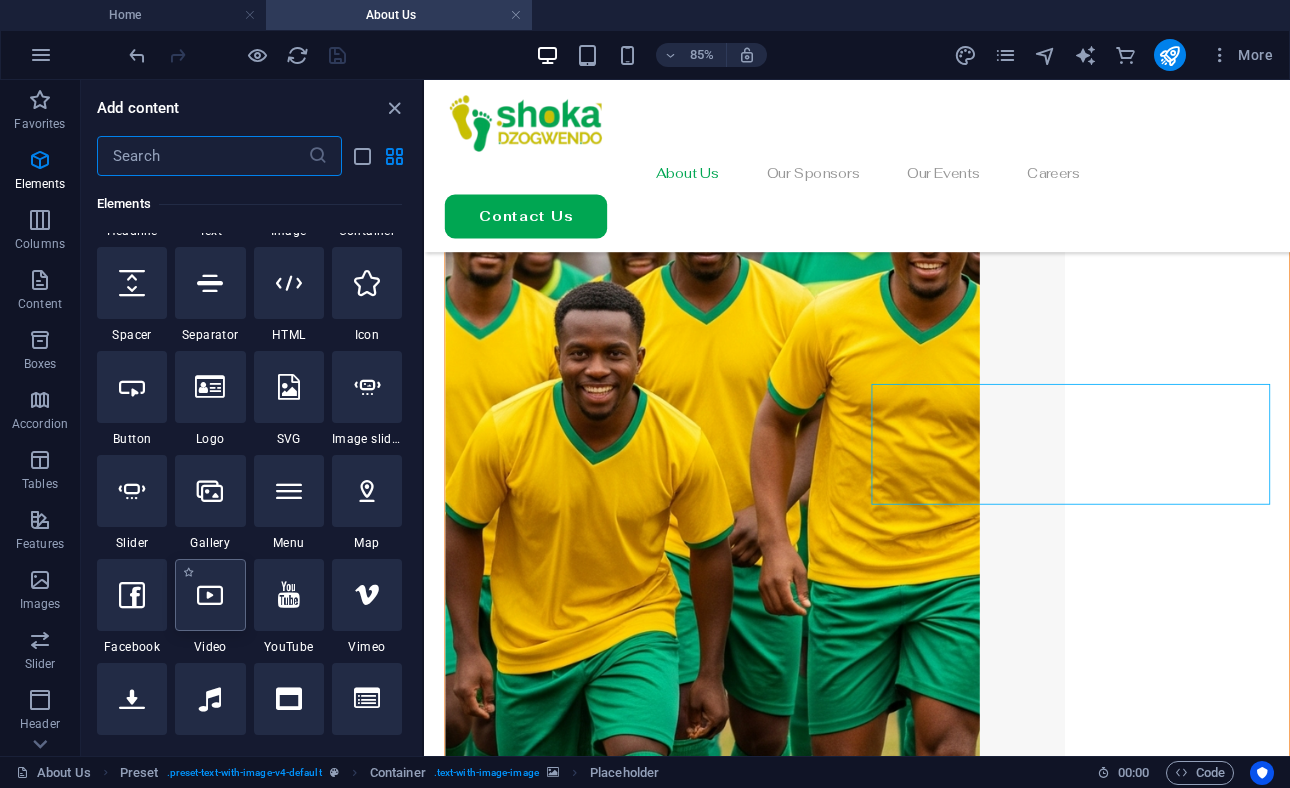 click at bounding box center [210, 595] 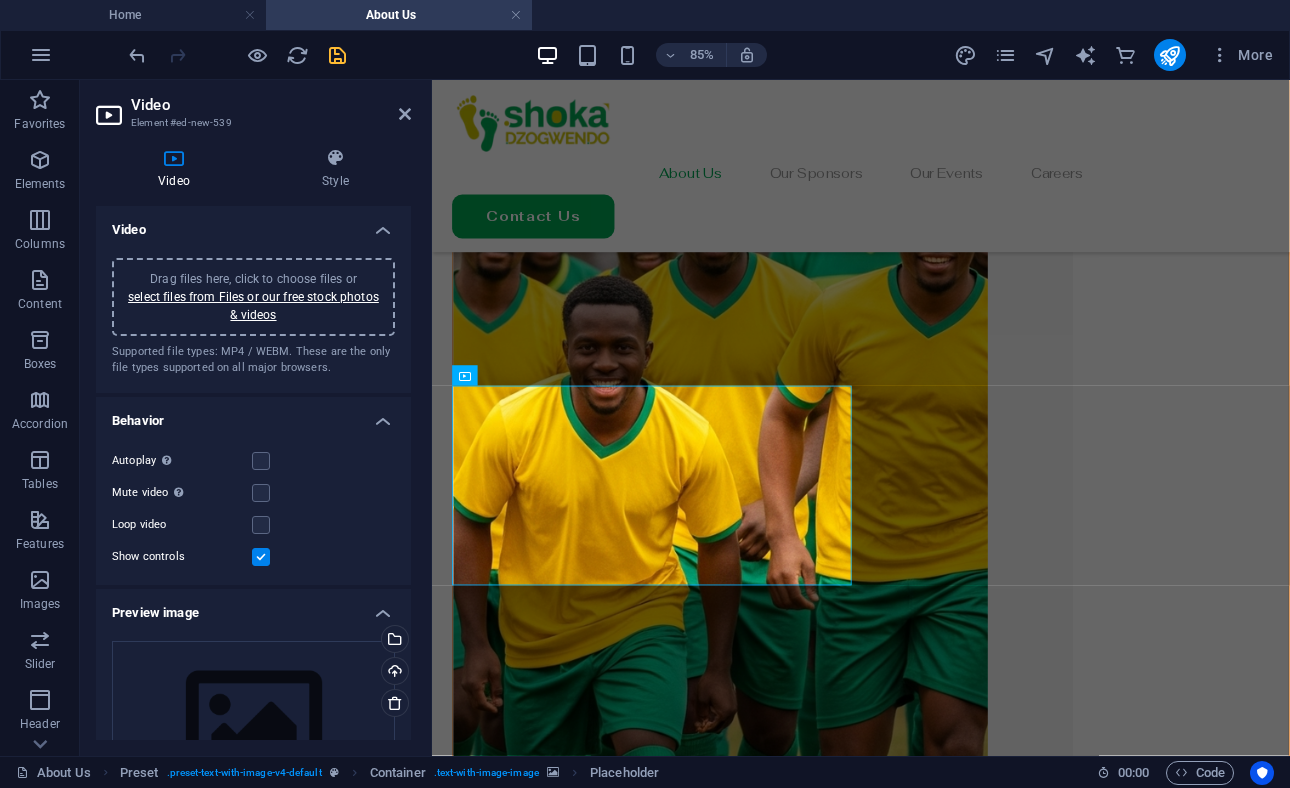 scroll, scrollTop: 2742, scrollLeft: 0, axis: vertical 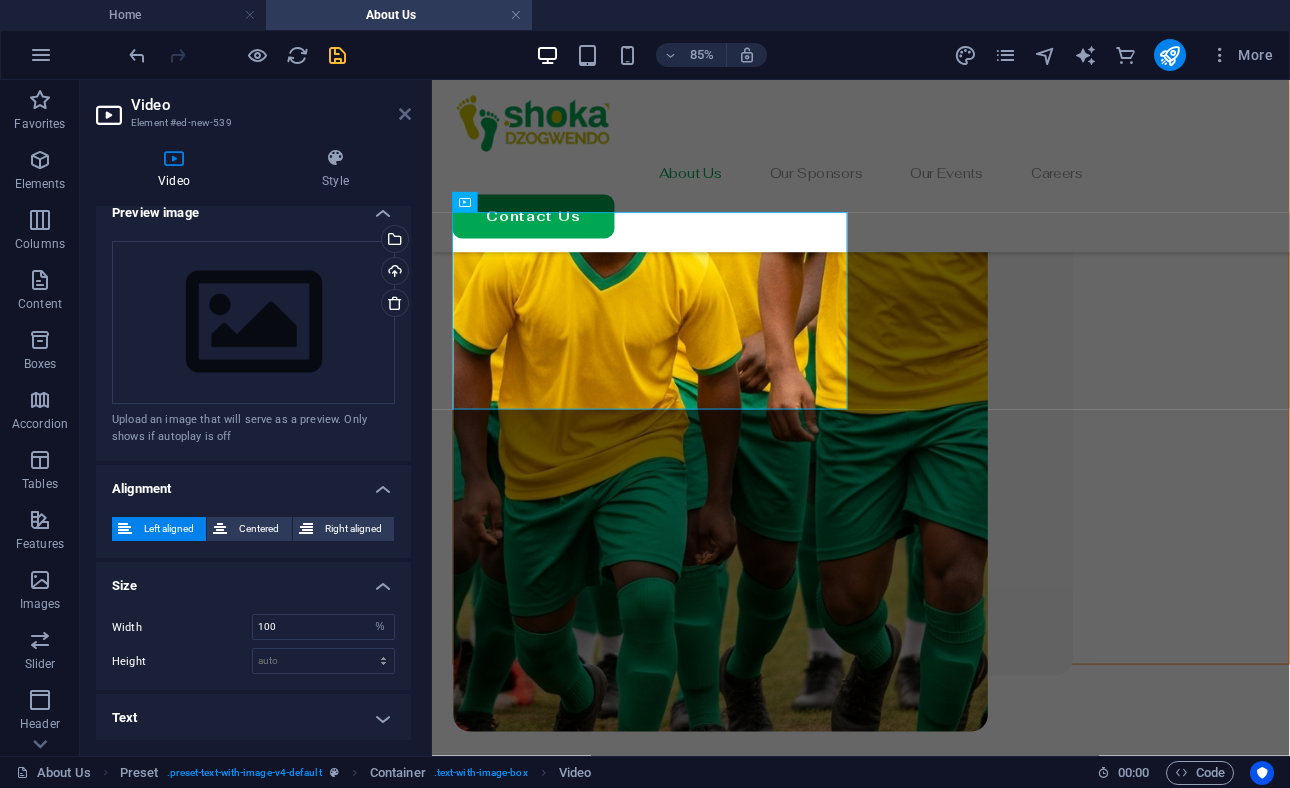 click at bounding box center [405, 114] 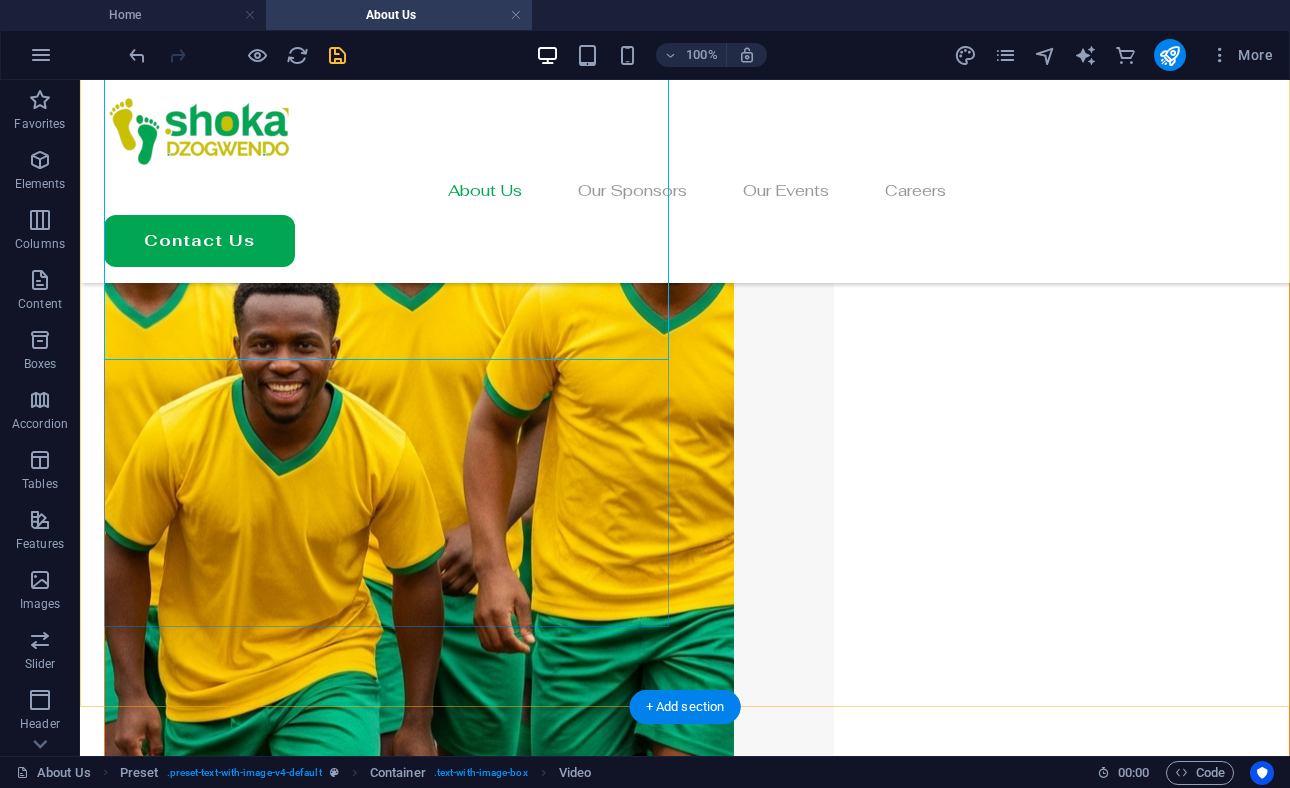 scroll, scrollTop: 2964, scrollLeft: 0, axis: vertical 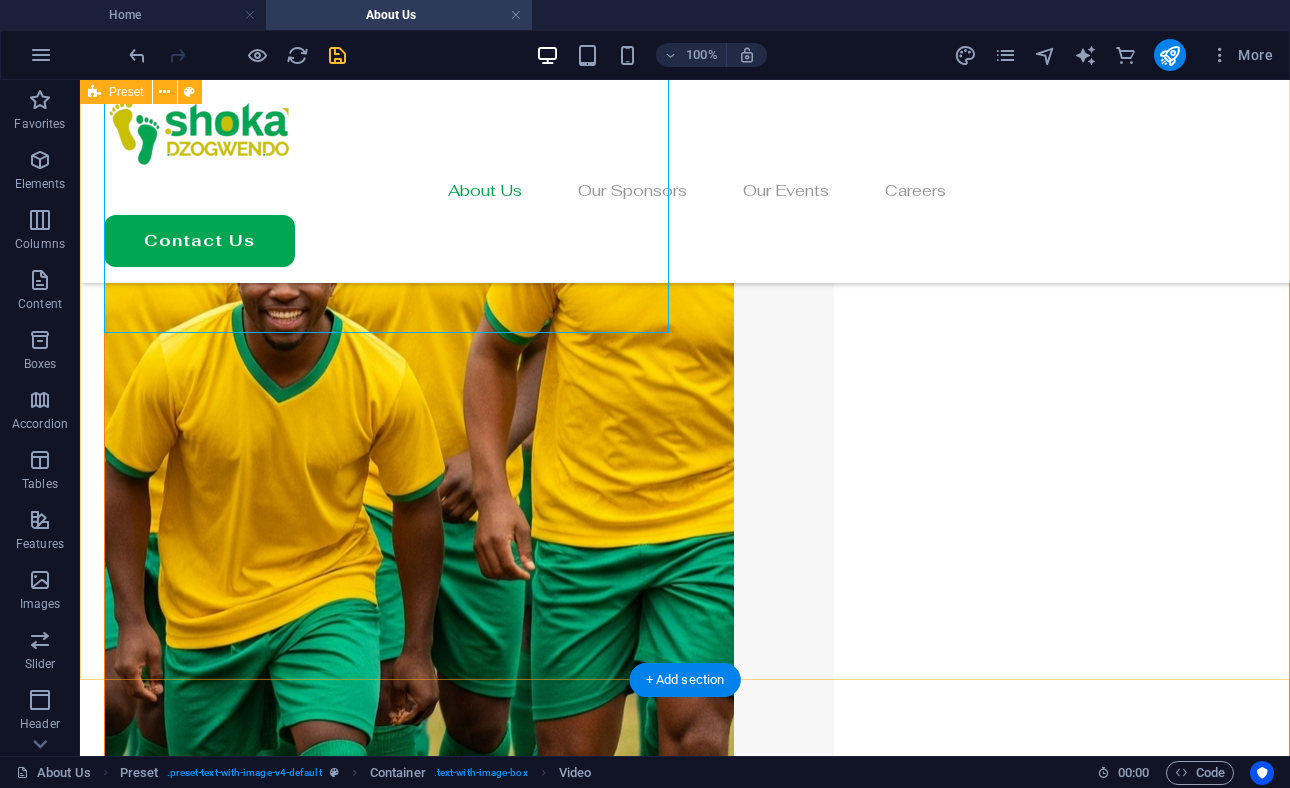 click on "New headline Lorem ipsum dolor sit amet, consectetuer adipiscing elit. Aenean commodo ligula eget dolor. Lorem ipsum dolor sit amet, consectetuer adipiscing elit leget dolor. Lorem ipsum dolor sit amet, consectetuer adipiscing elit. Aenean commodo ligula eget dolor. Lorem ipsum dolor sit amet, consectetuer adipiscing elit dolor consectetuer adipiscing elit leget dolor. Lorem elit saget ipsum dolor sit amet, consectetuer. Drop content here or  Add elements  Paste clipboard" at bounding box center (685, 4792) 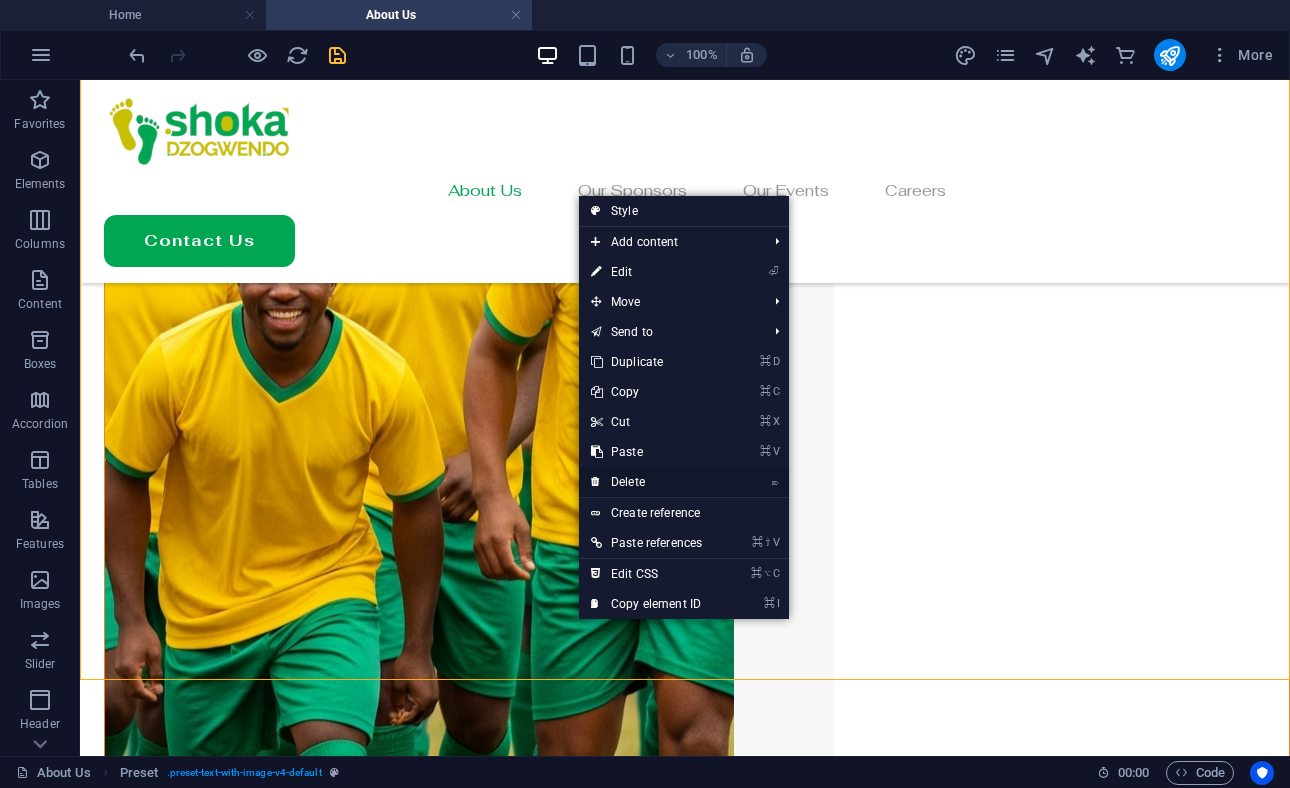 click on "⌦  Delete" at bounding box center [646, 482] 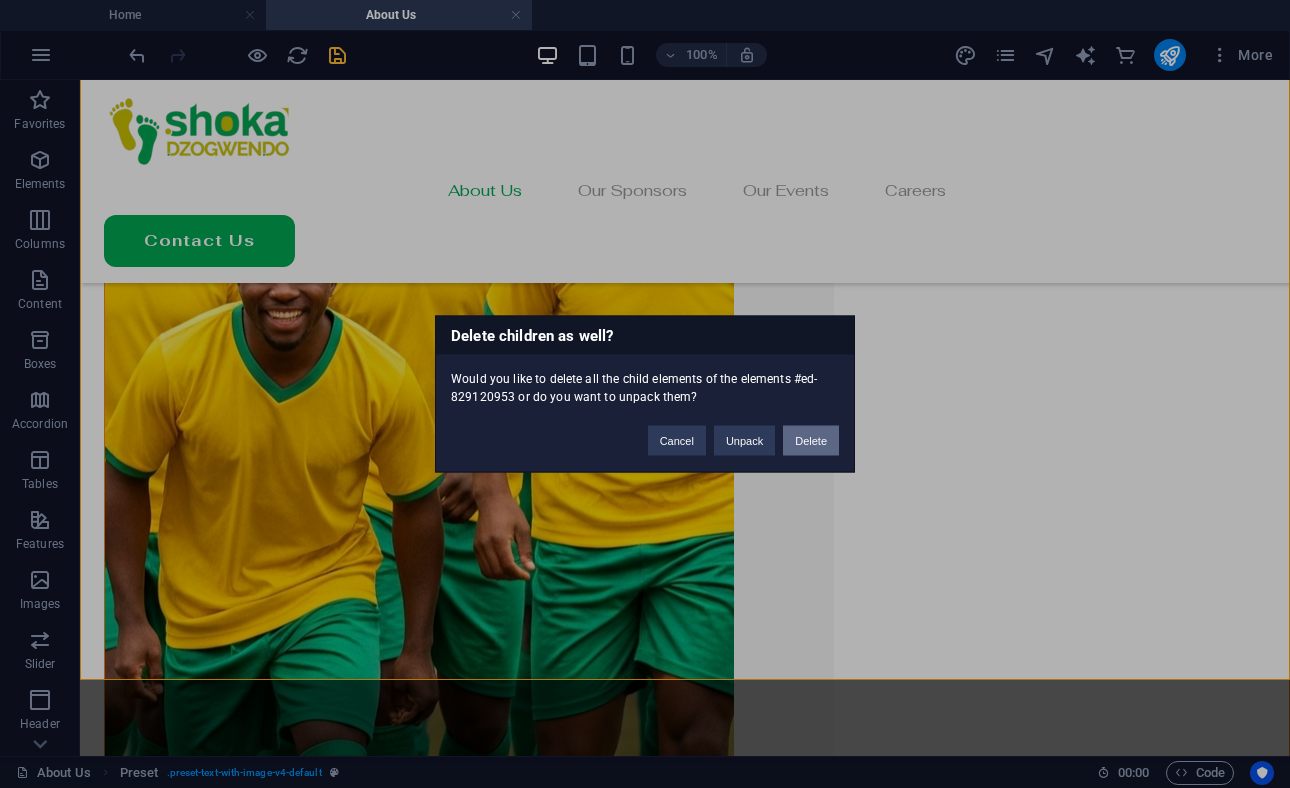 click on "Delete" at bounding box center [811, 441] 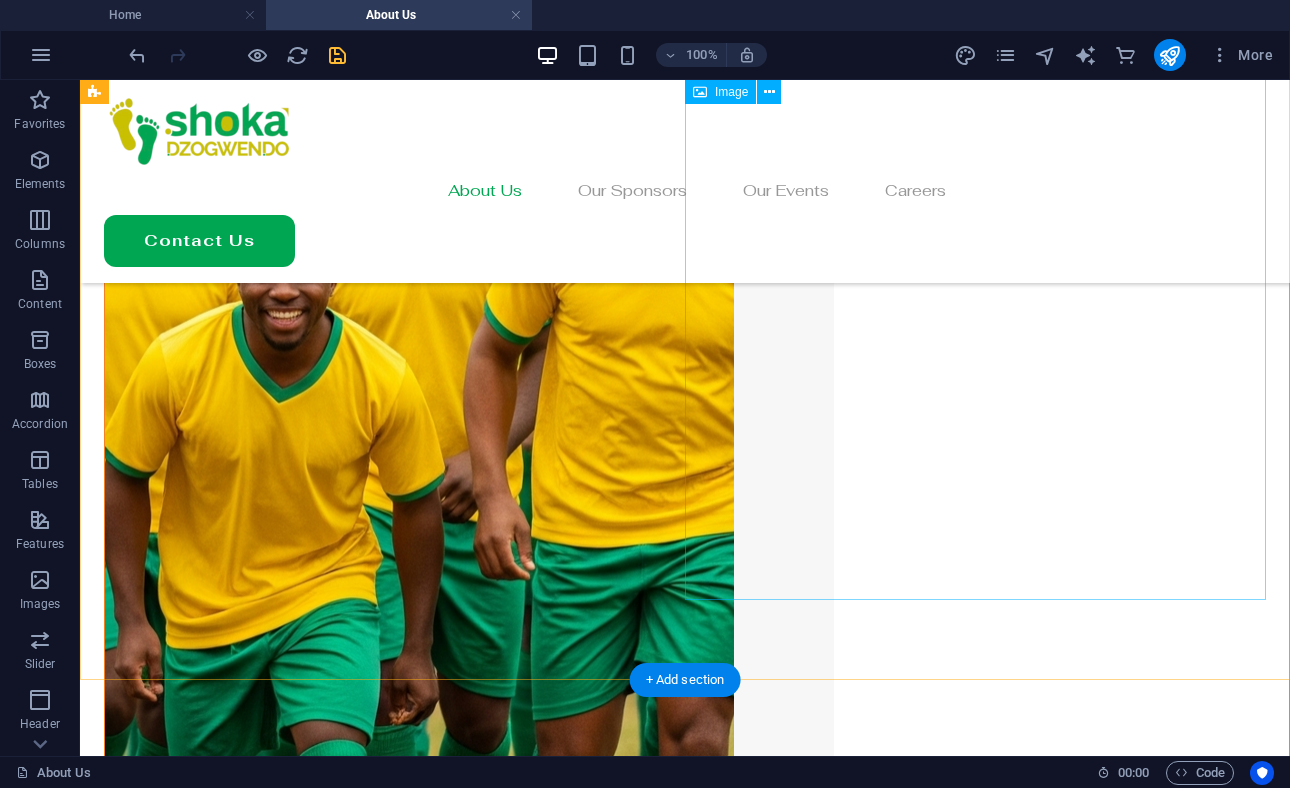 scroll, scrollTop: 2255, scrollLeft: 0, axis: vertical 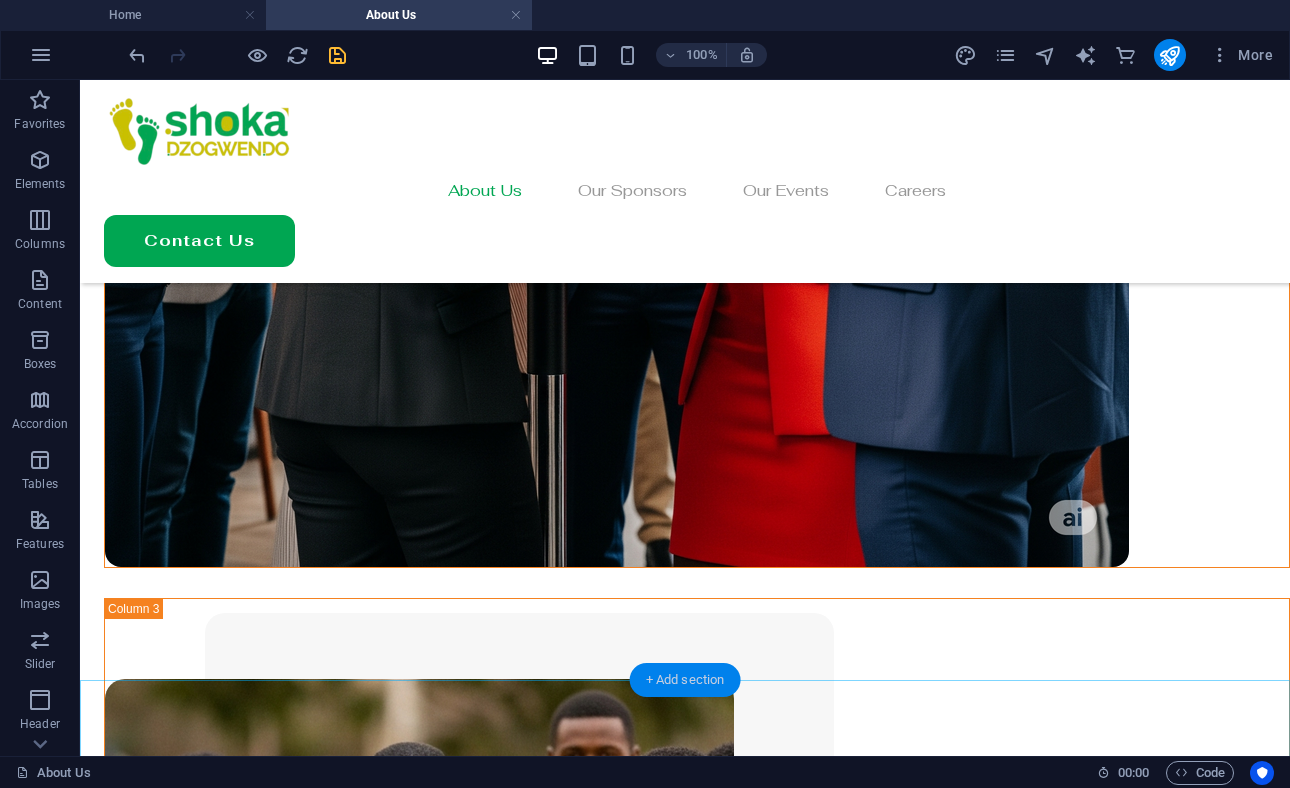 click on "+ Add section" at bounding box center (685, 680) 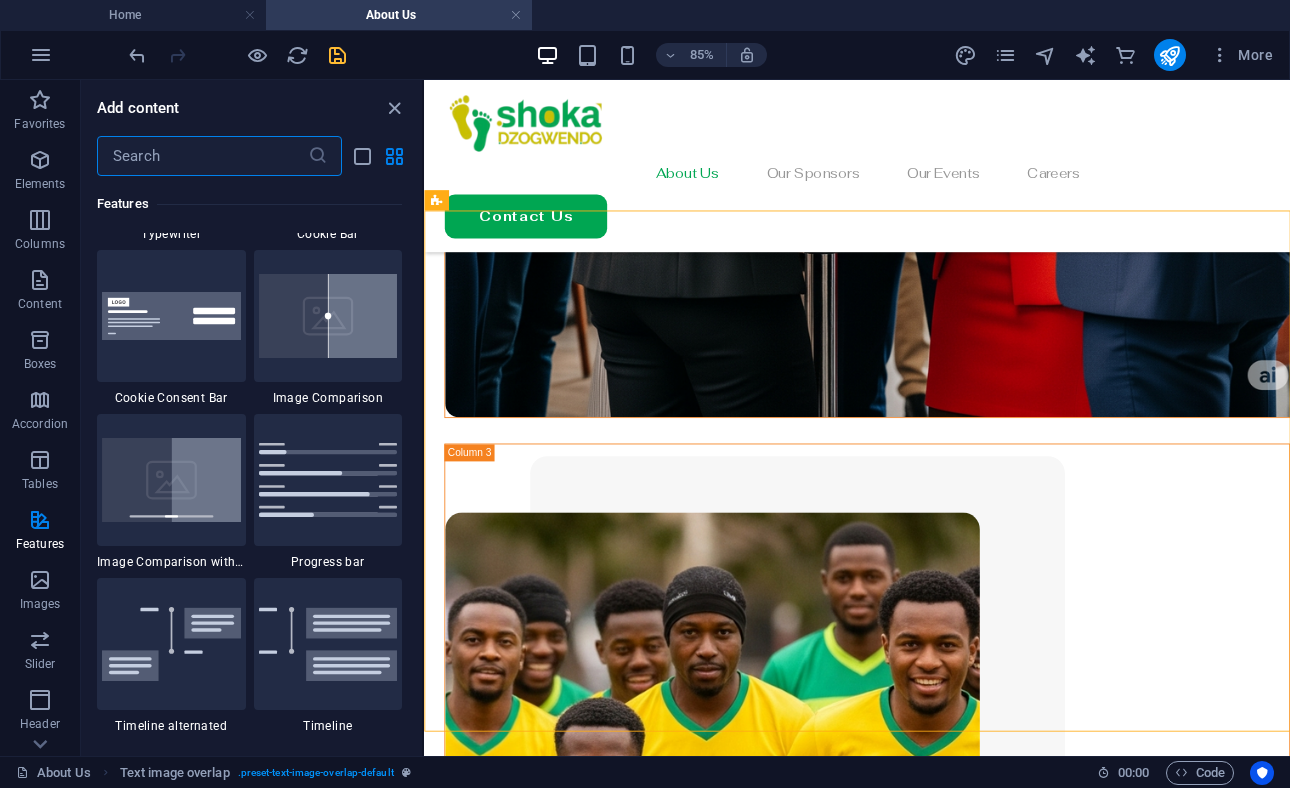 scroll, scrollTop: 8103, scrollLeft: 0, axis: vertical 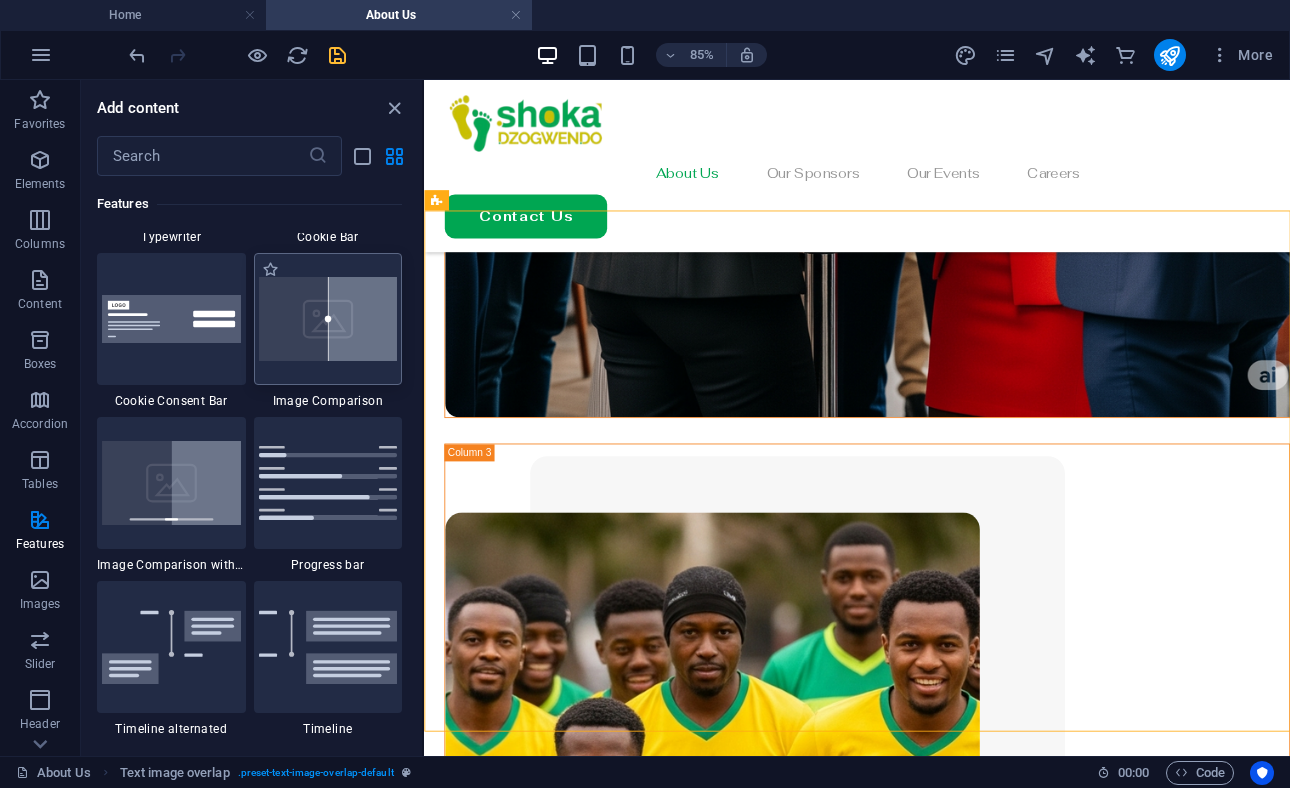 click at bounding box center (328, 319) 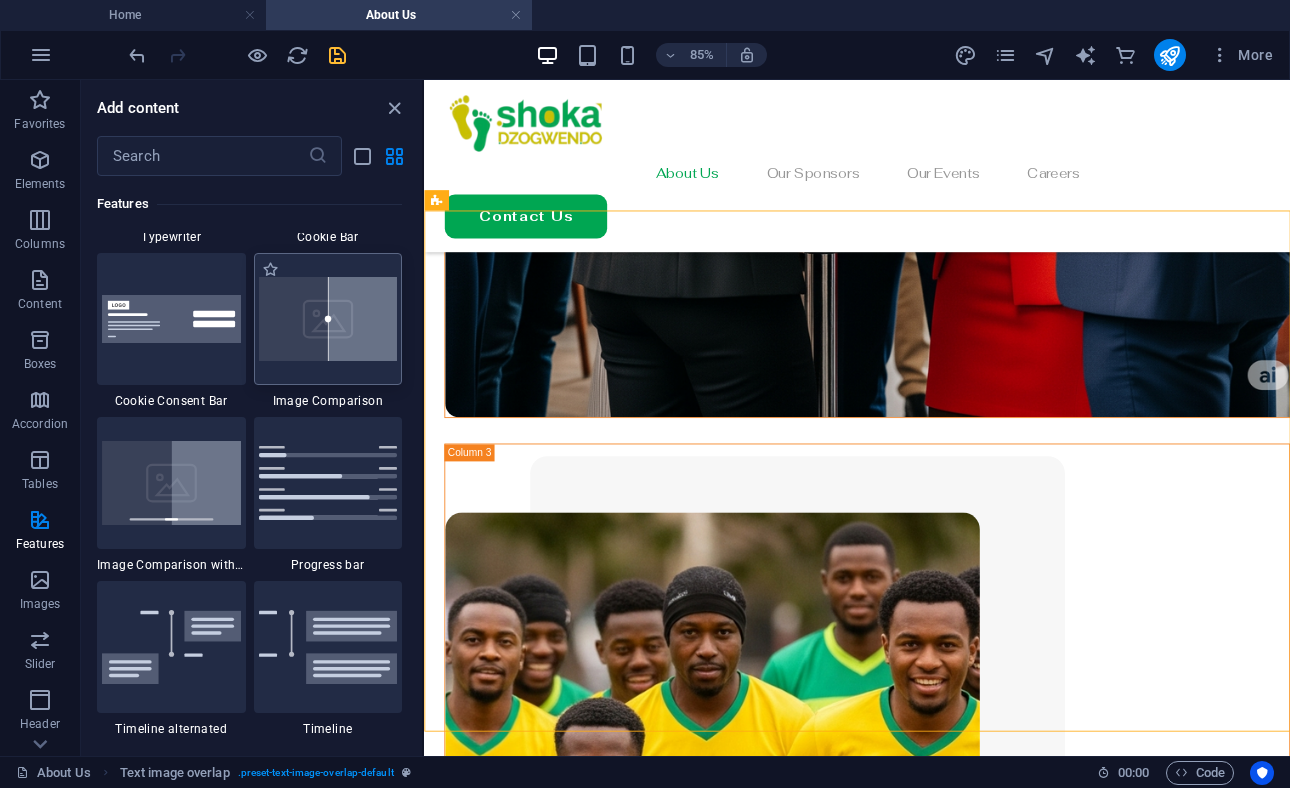 click on "Drag here to replace the existing content. Press “Ctrl” if you want to create a new element.
H2   20-60-20   Container   Reference   Text image overlap   Reference   H2   Container   Text   Preset   Text   Container   H2   Image   Preset   Container   Placeholder   Container   Text   Preset   Container   H2   Container   Video" at bounding box center [857, 418] 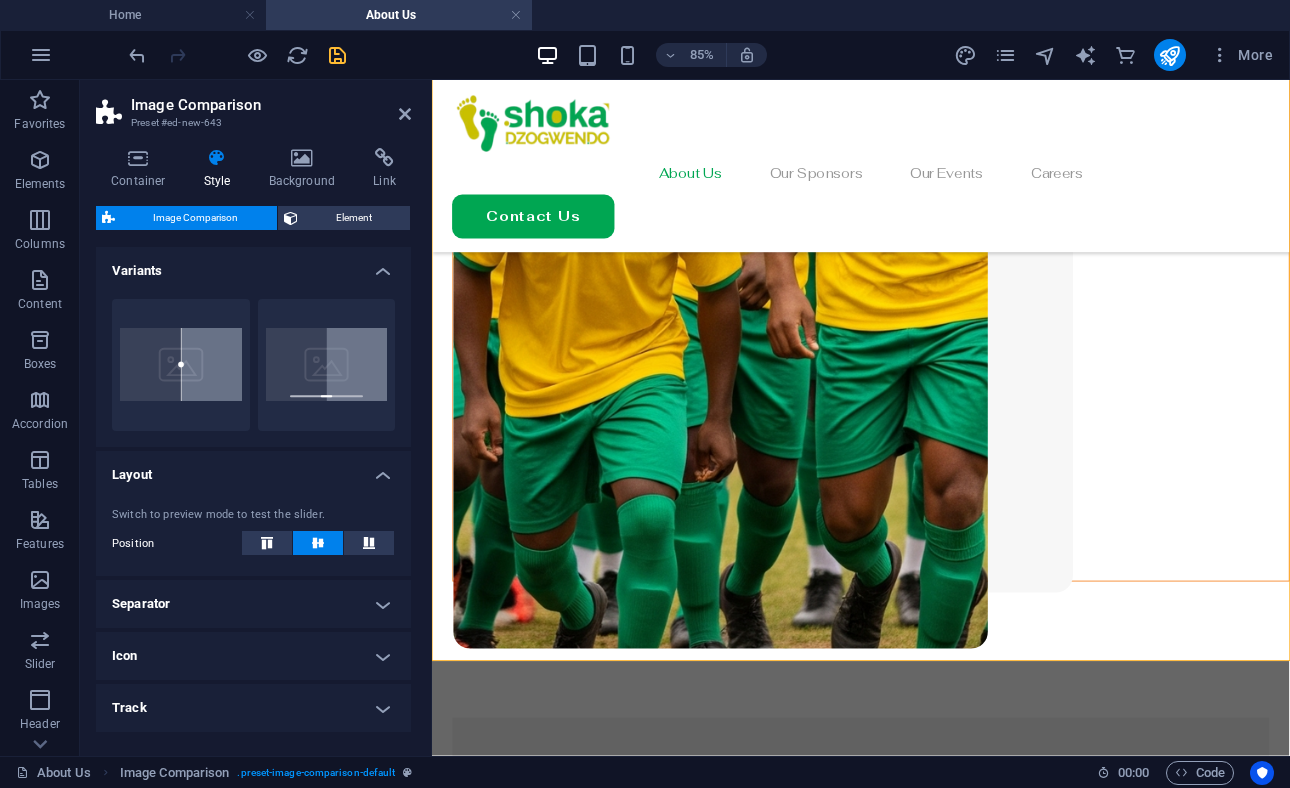 scroll, scrollTop: 3051, scrollLeft: 0, axis: vertical 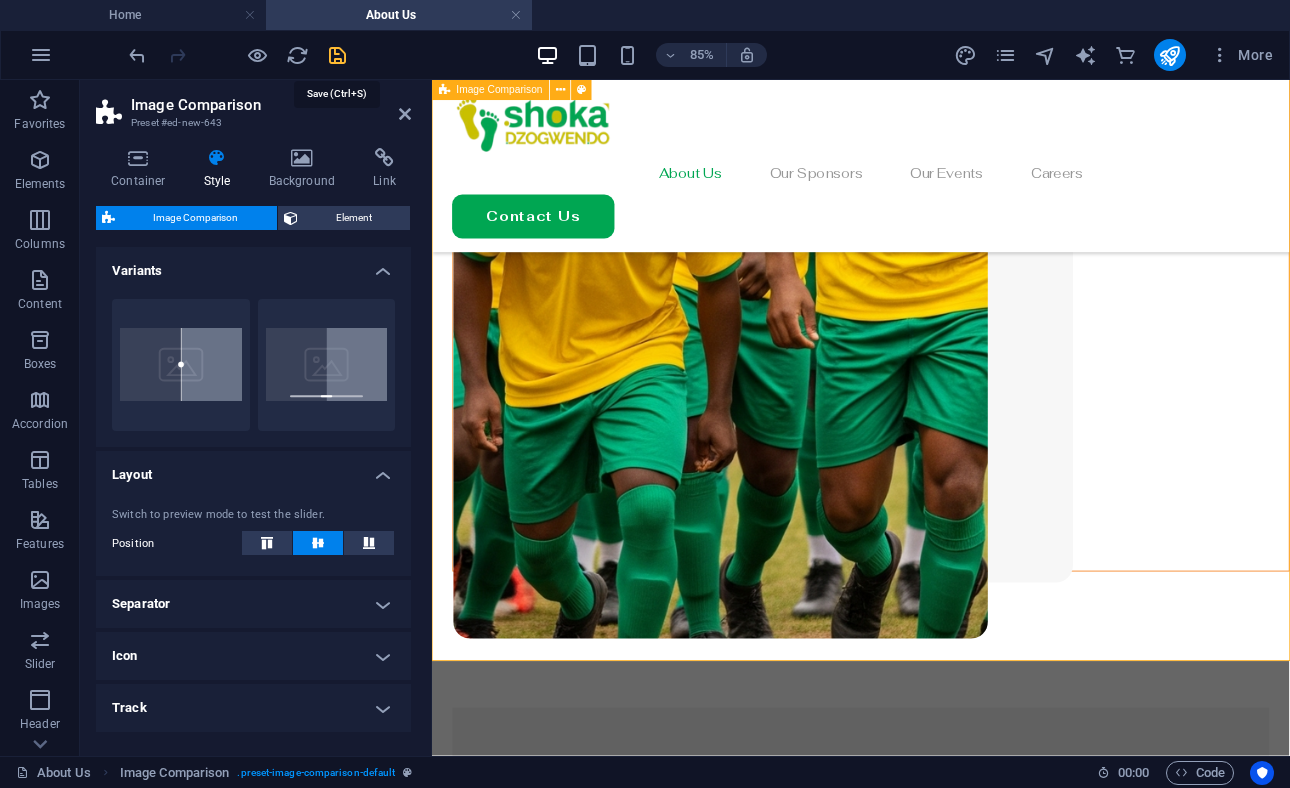 click at bounding box center (337, 55) 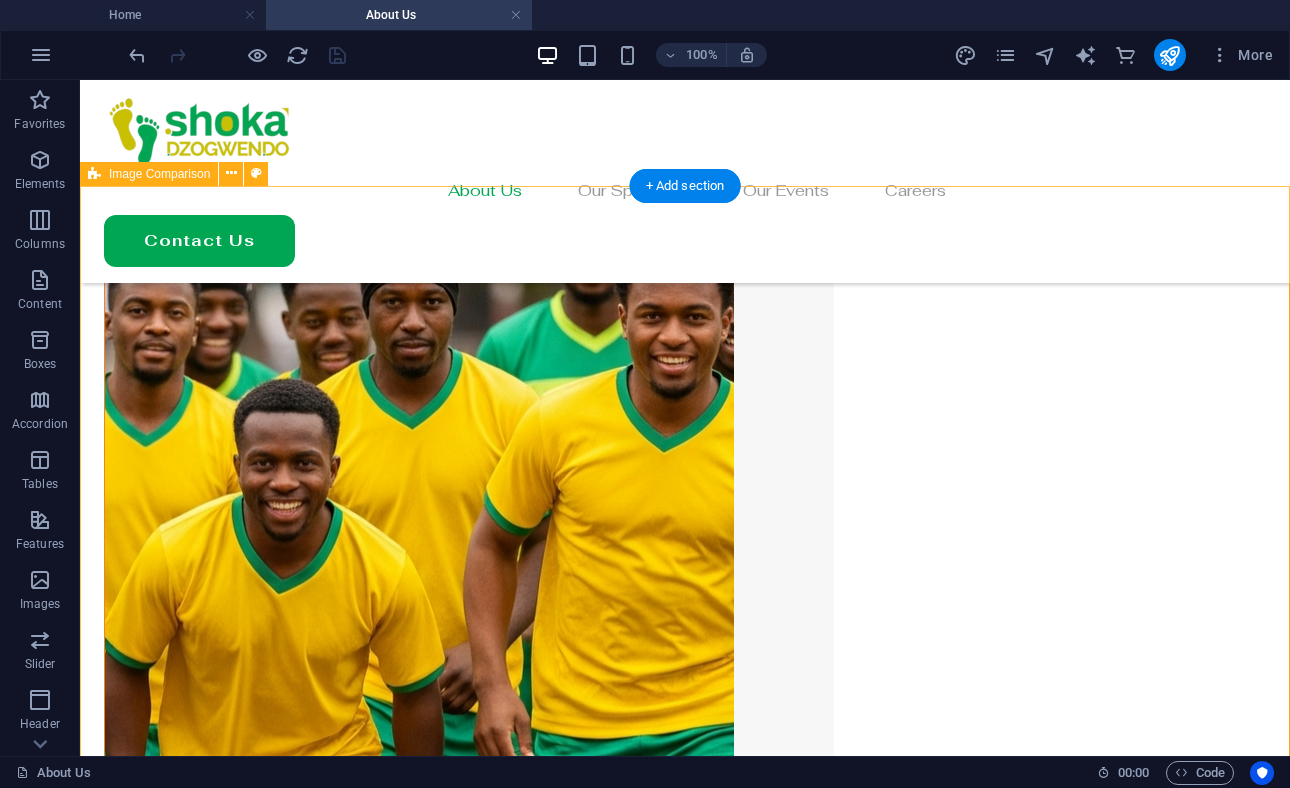 scroll, scrollTop: 2818, scrollLeft: 0, axis: vertical 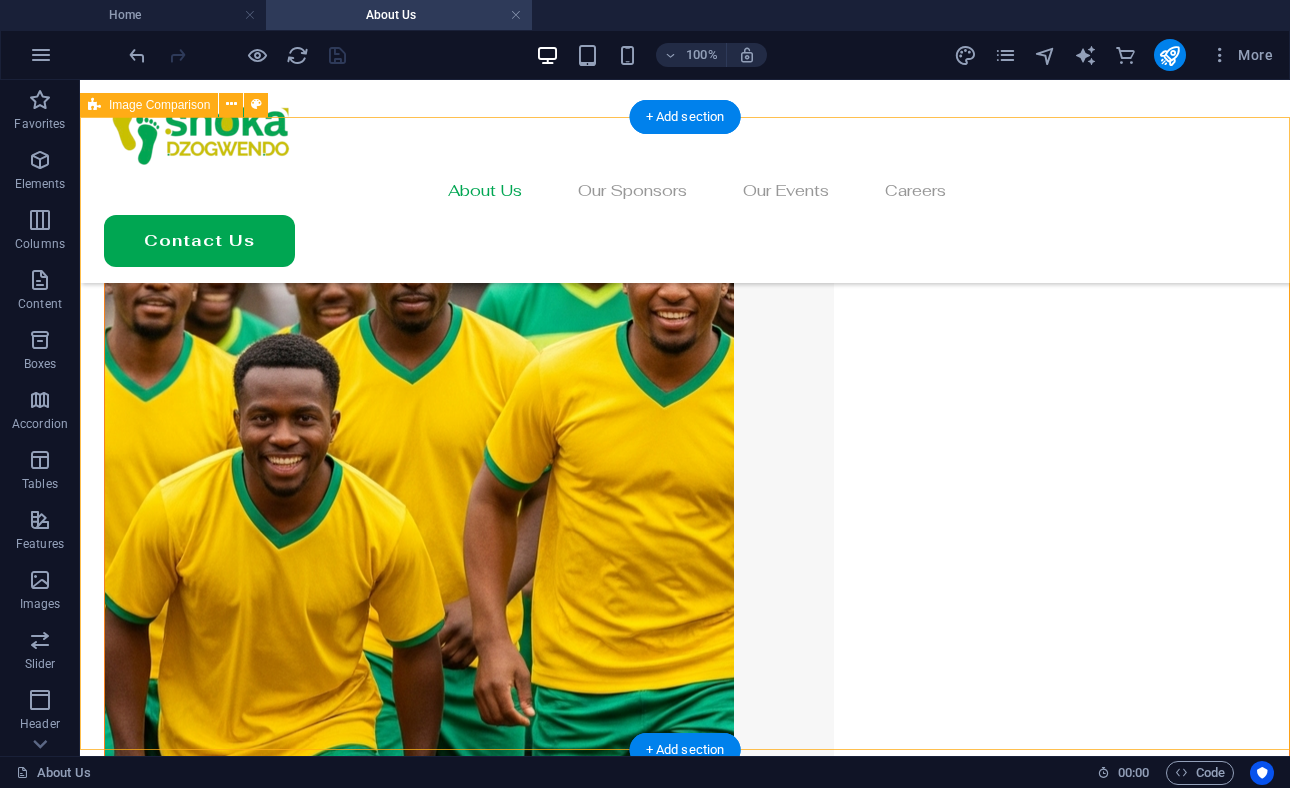 click at bounding box center [685, 4437] 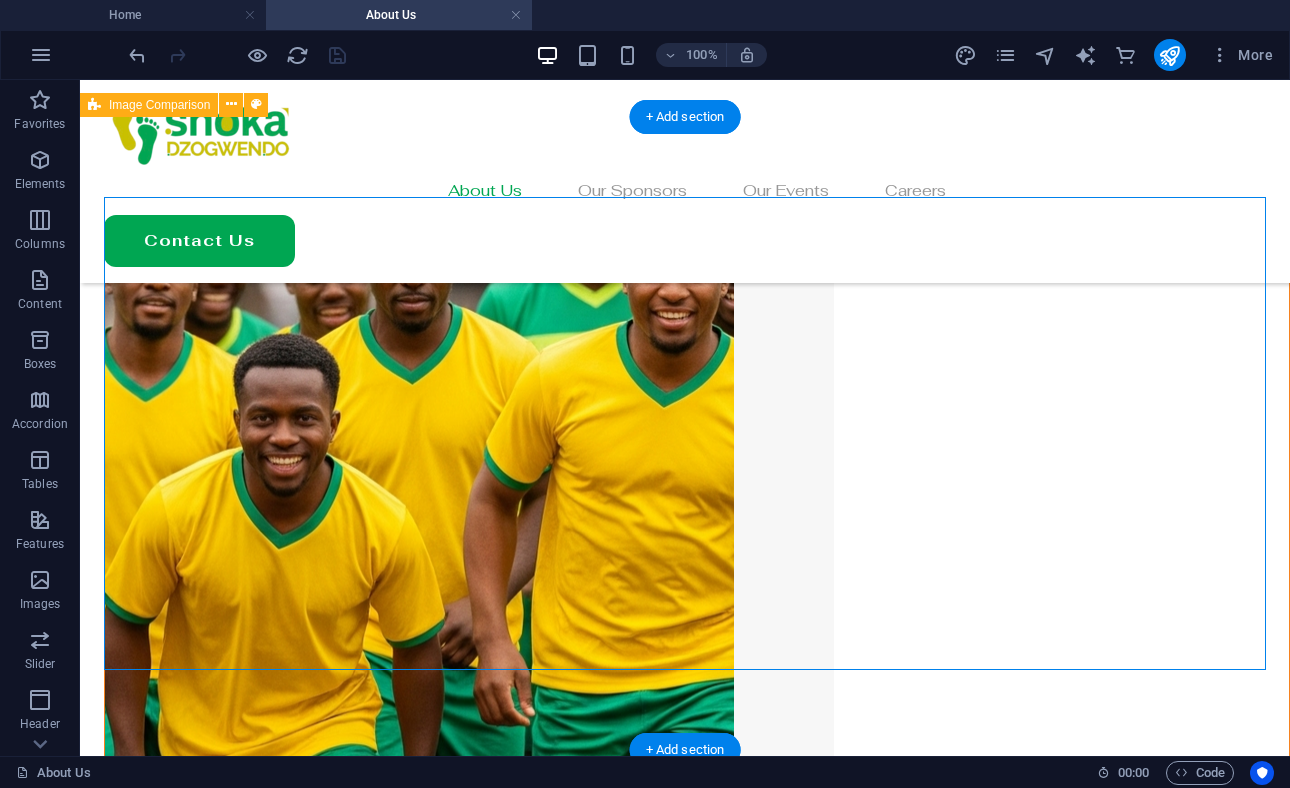 click at bounding box center [685, 4437] 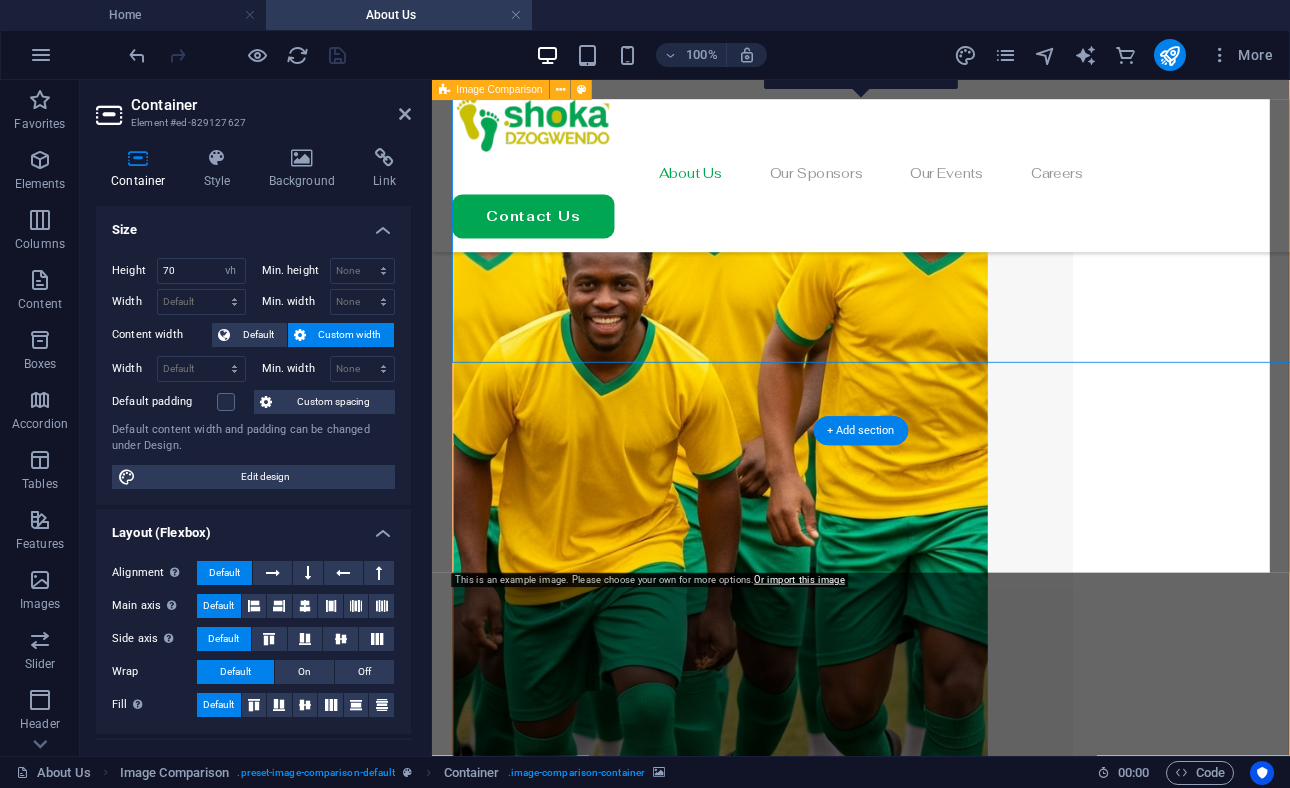 scroll, scrollTop: 3075, scrollLeft: 0, axis: vertical 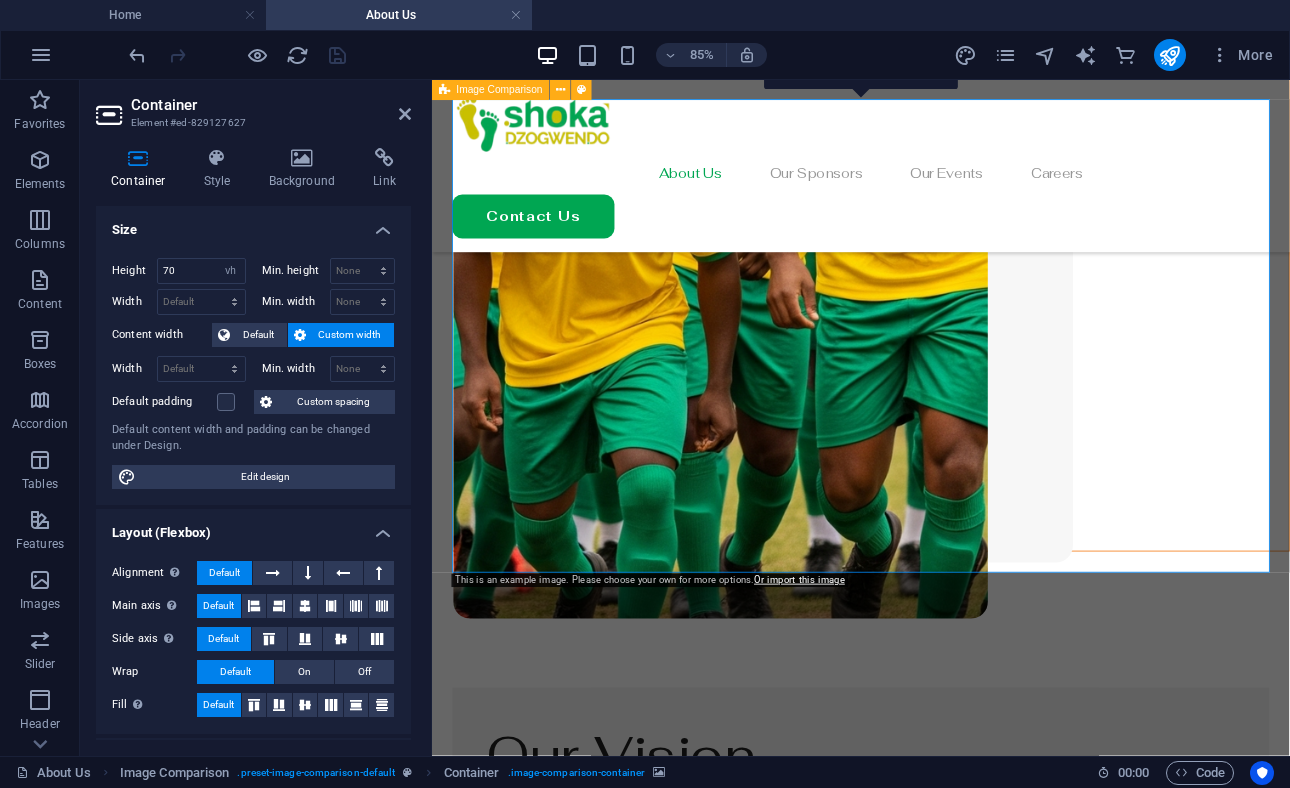 click at bounding box center (936, 4153) 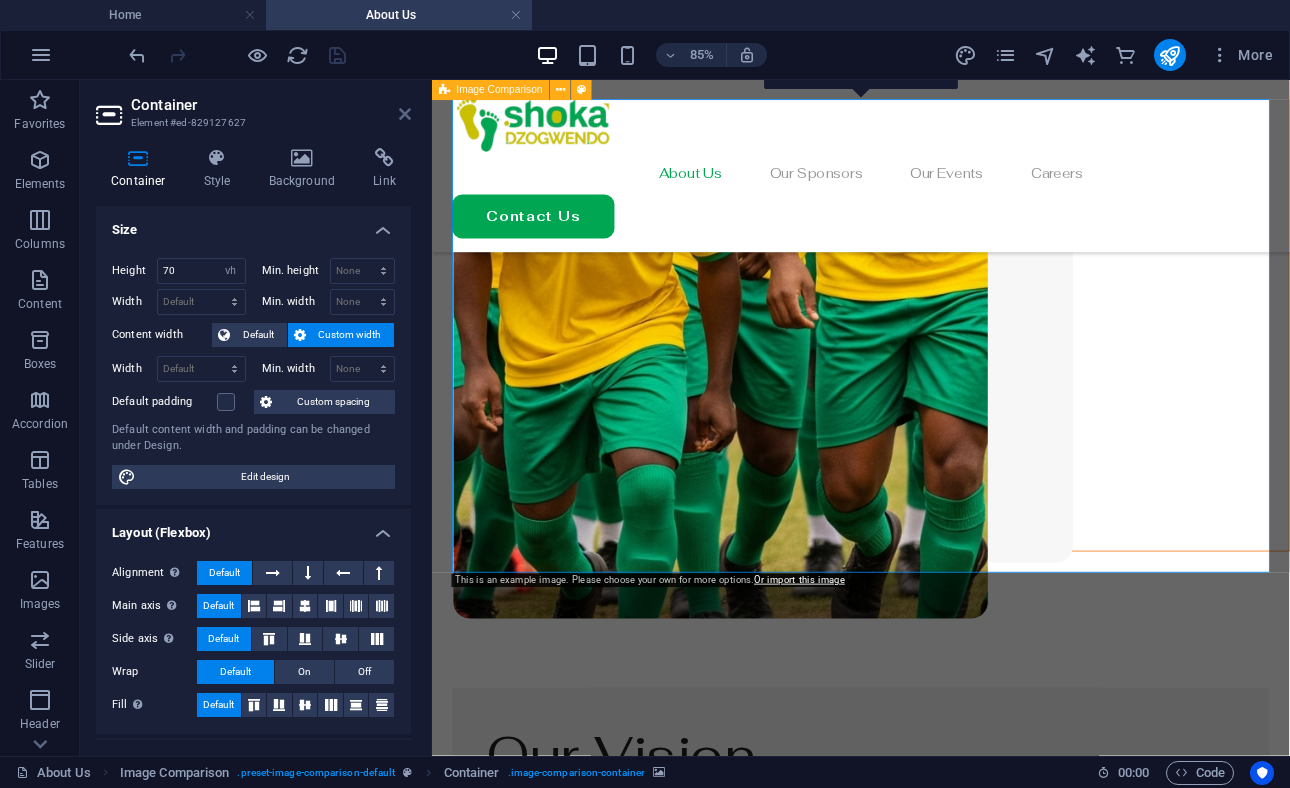 click at bounding box center [405, 114] 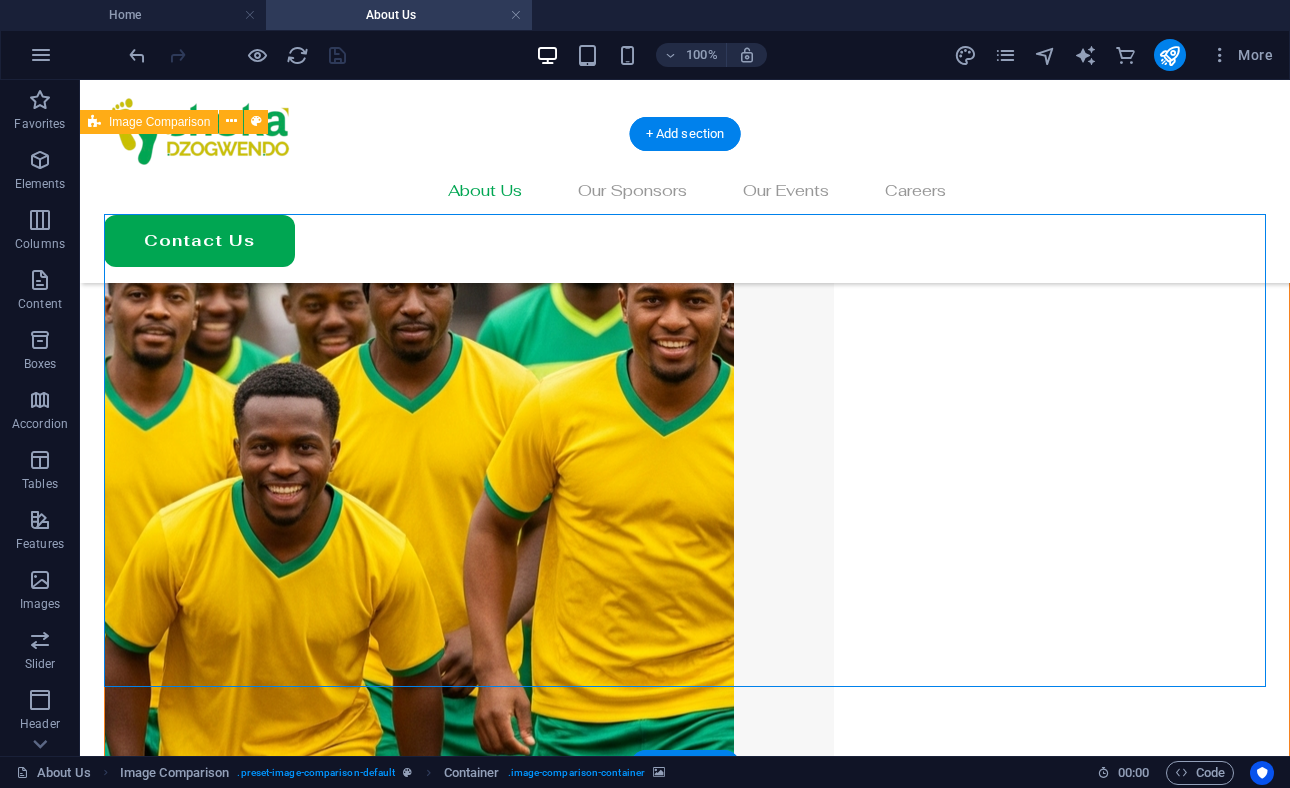 scroll, scrollTop: 2776, scrollLeft: 0, axis: vertical 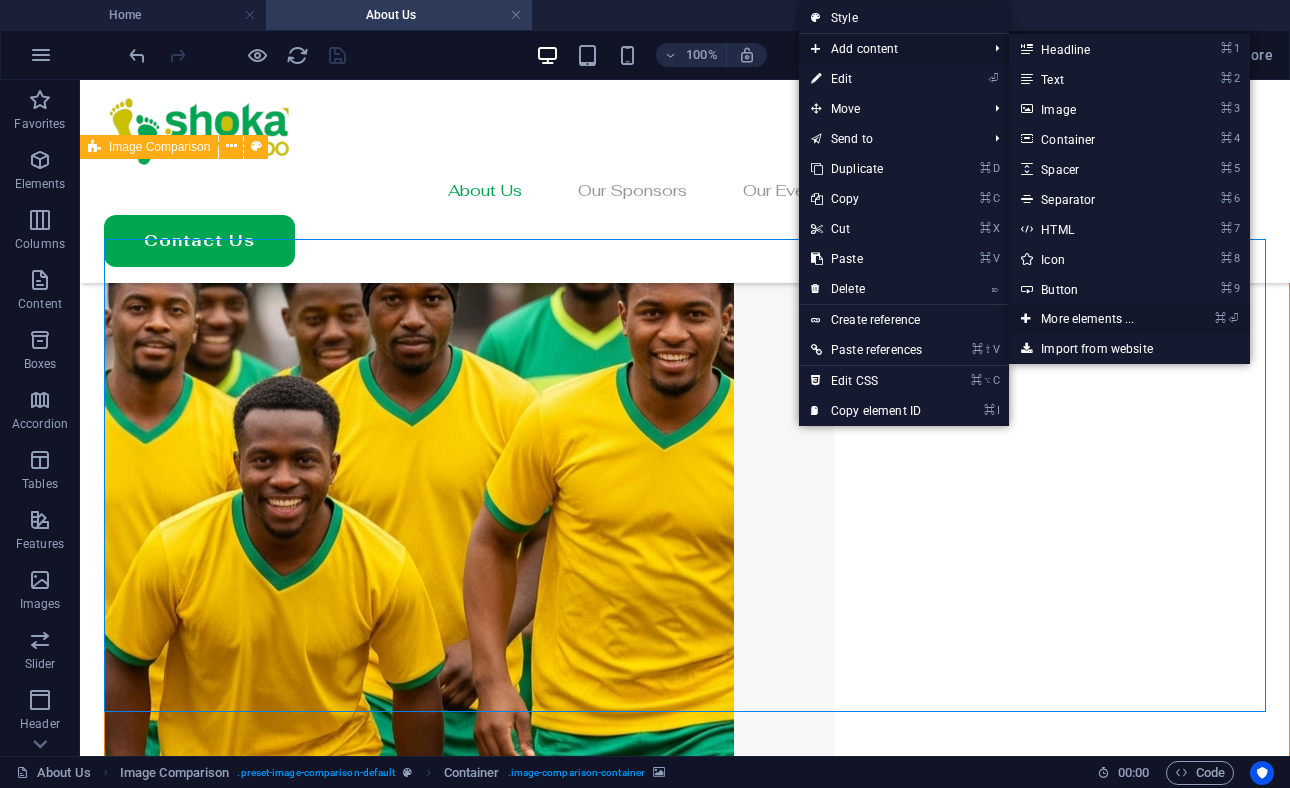 drag, startPoint x: 1081, startPoint y: 313, endPoint x: 708, endPoint y: 244, distance: 379.32834 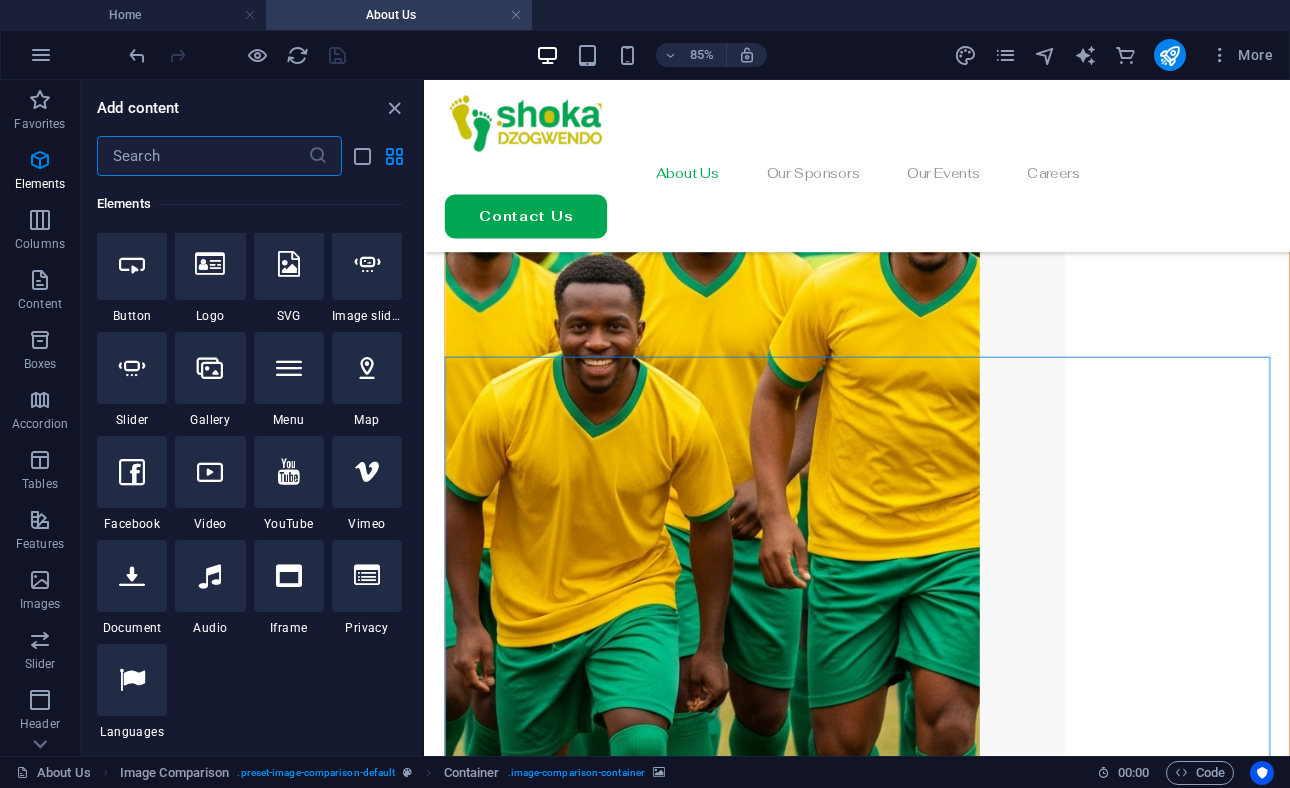 scroll, scrollTop: 420, scrollLeft: 0, axis: vertical 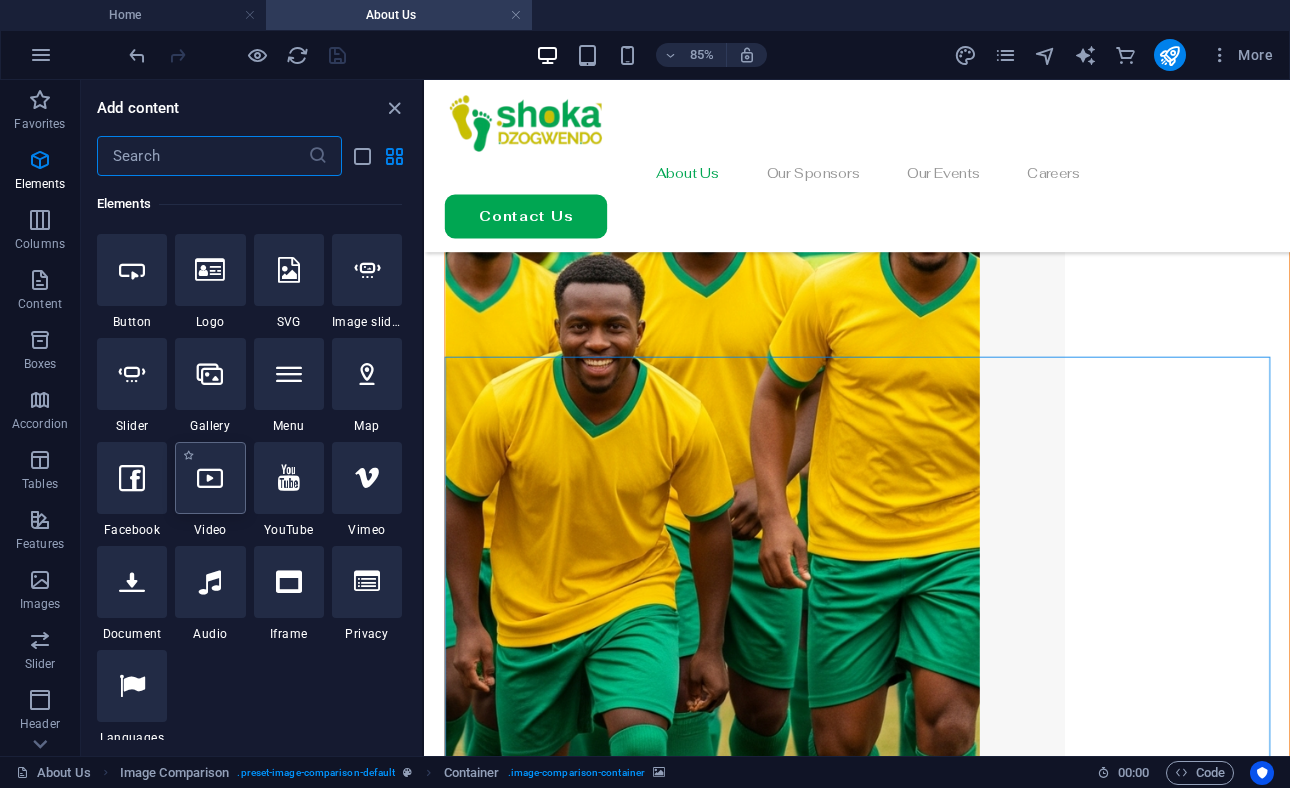 click at bounding box center (210, 478) 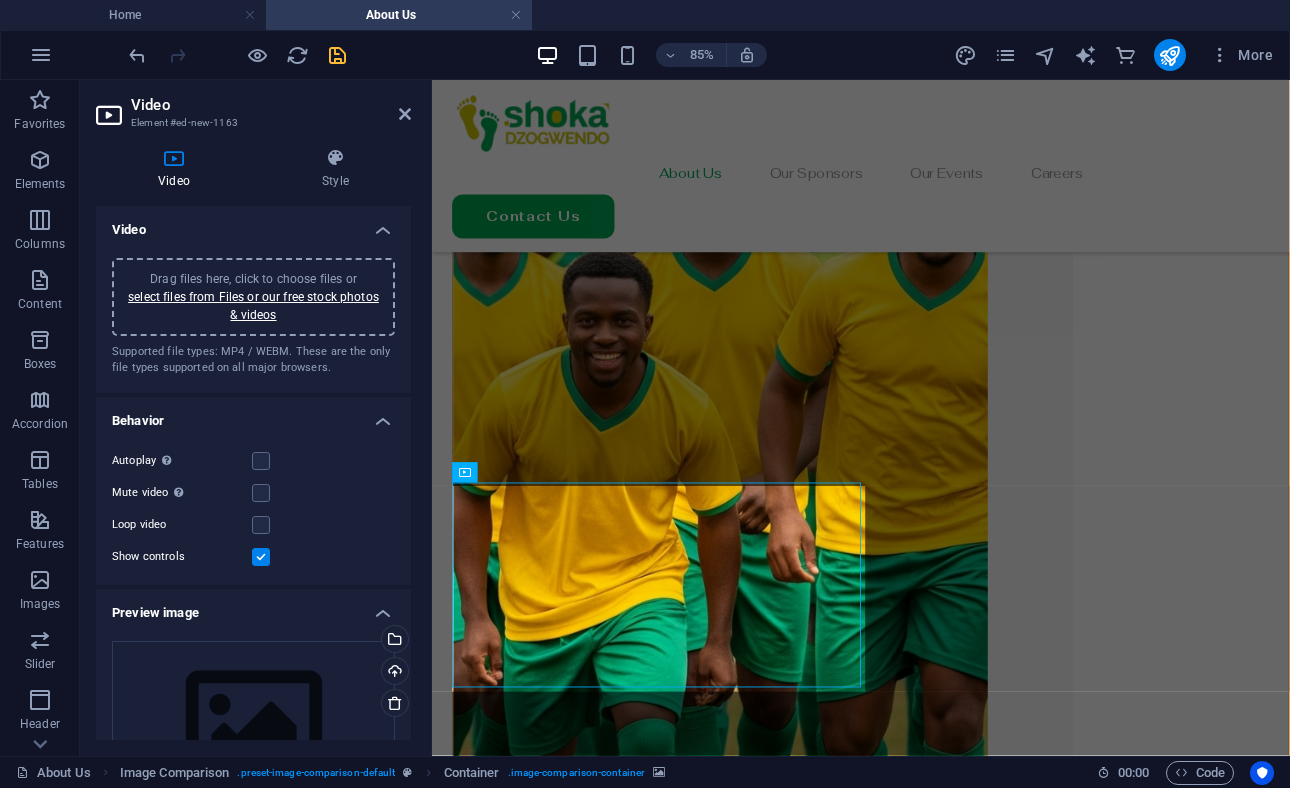 scroll, scrollTop: 2774, scrollLeft: 0, axis: vertical 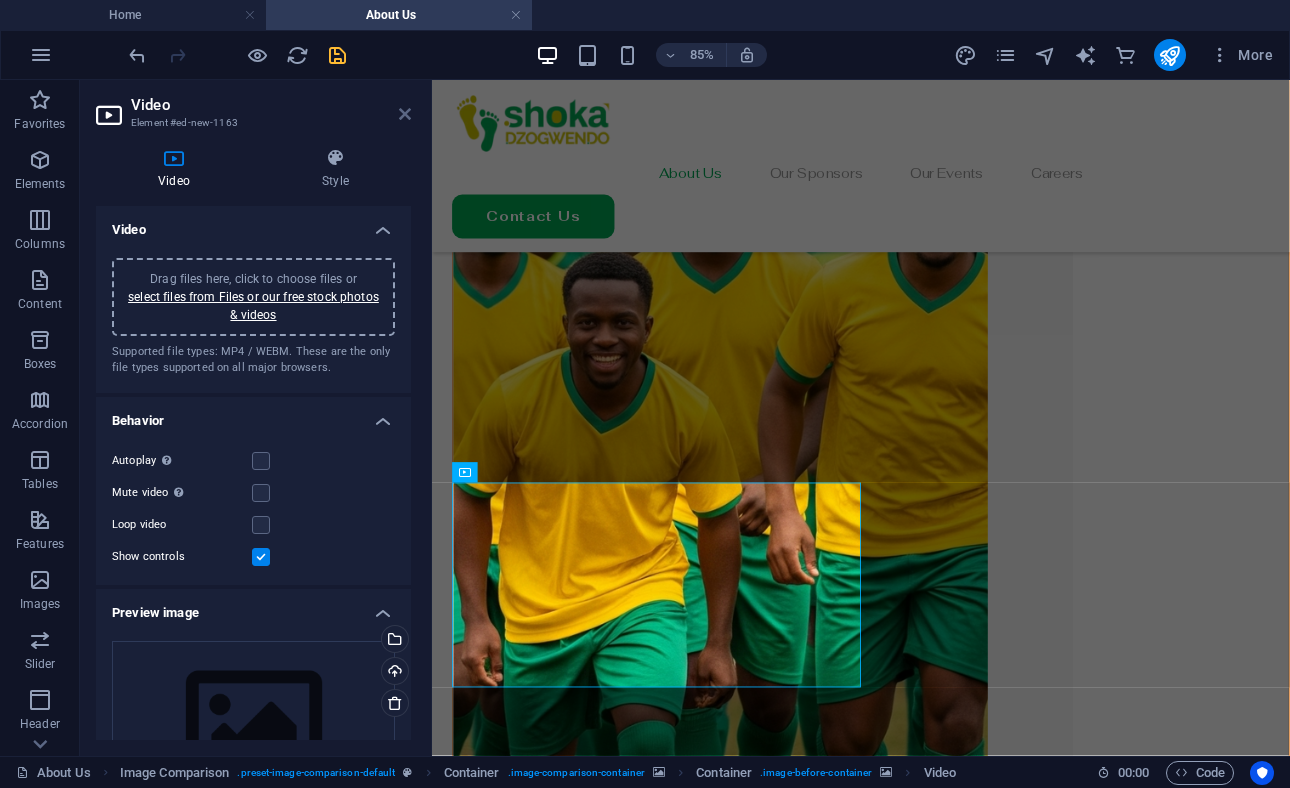 click at bounding box center [405, 114] 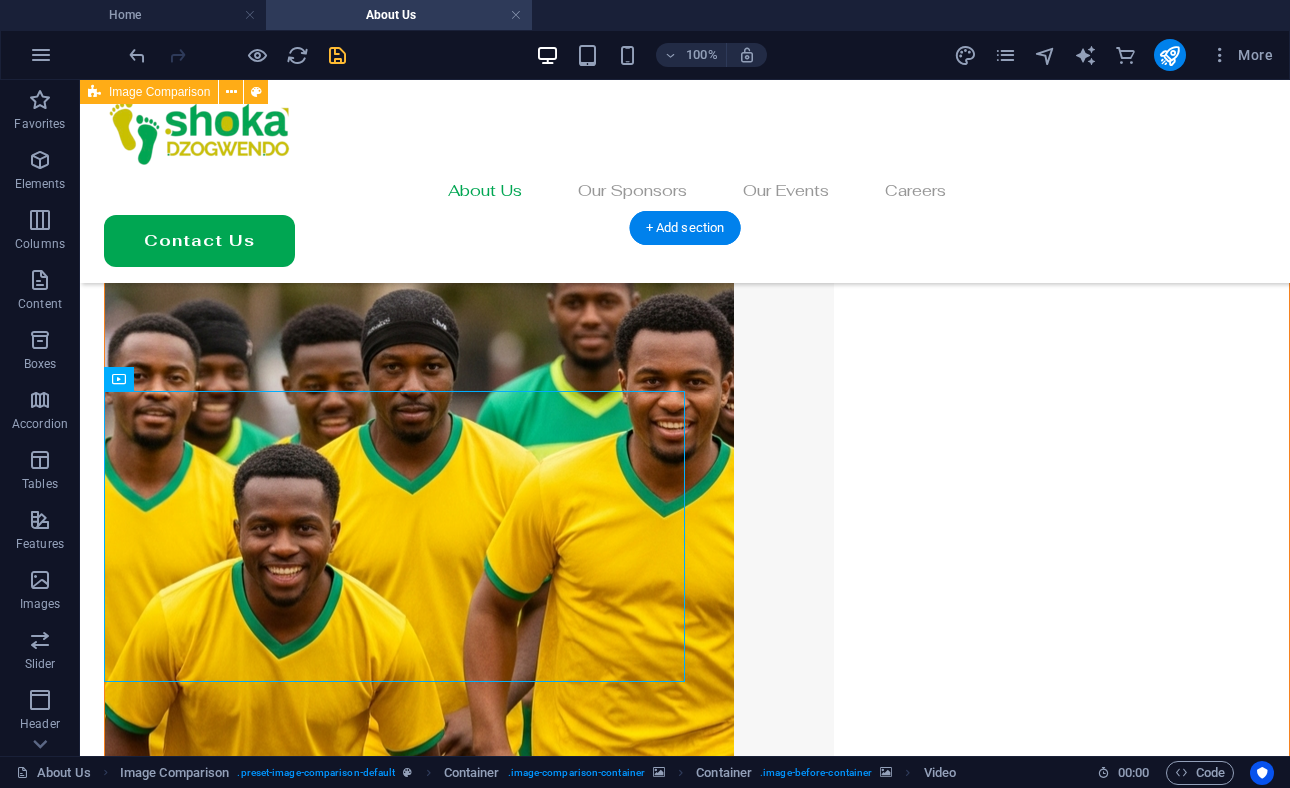 scroll, scrollTop: 2704, scrollLeft: 0, axis: vertical 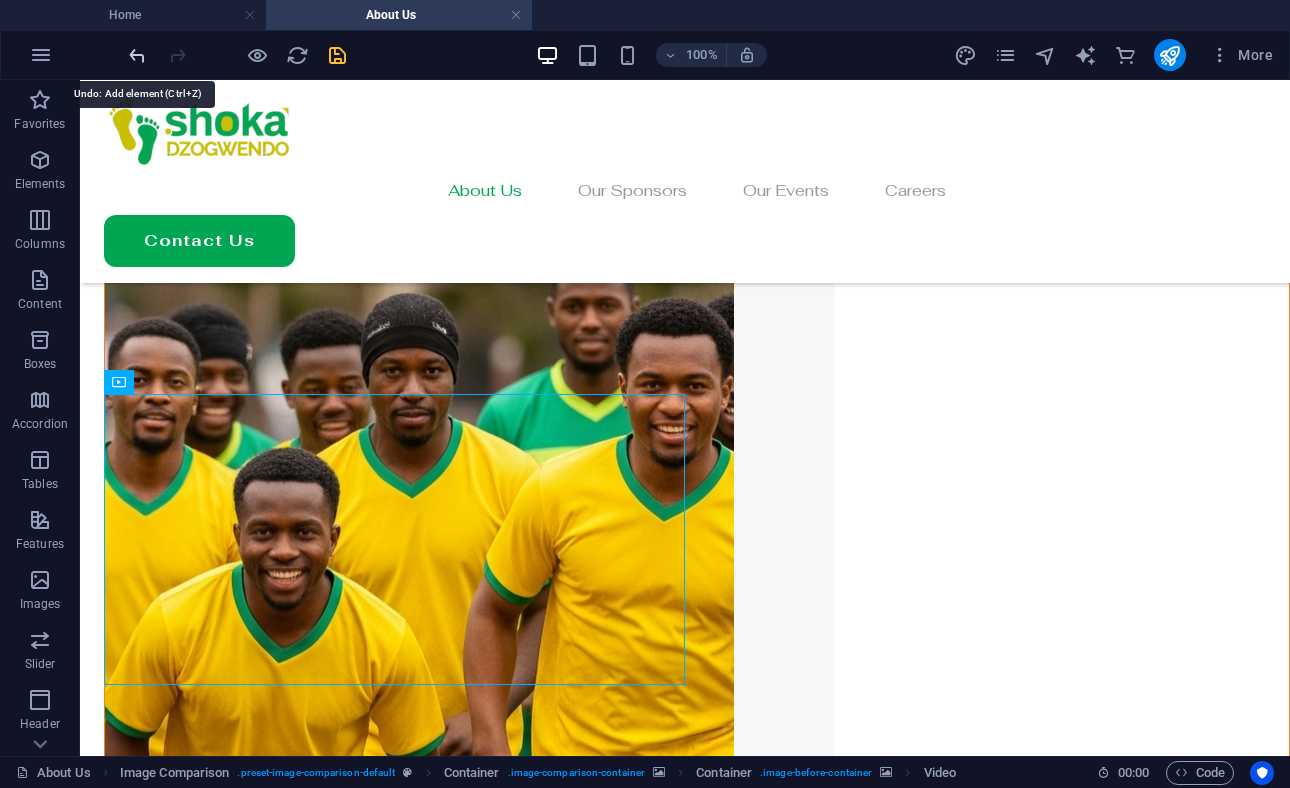 click at bounding box center (137, 55) 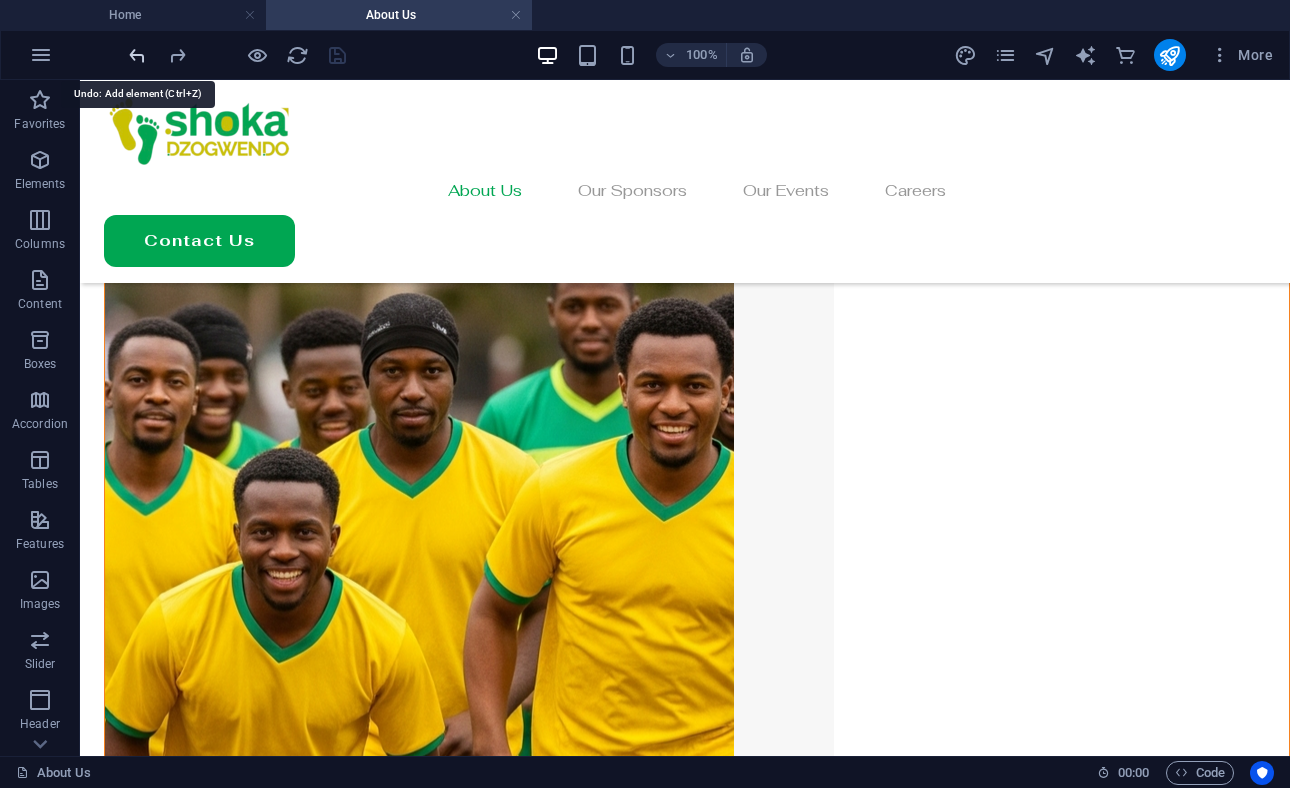click at bounding box center (137, 55) 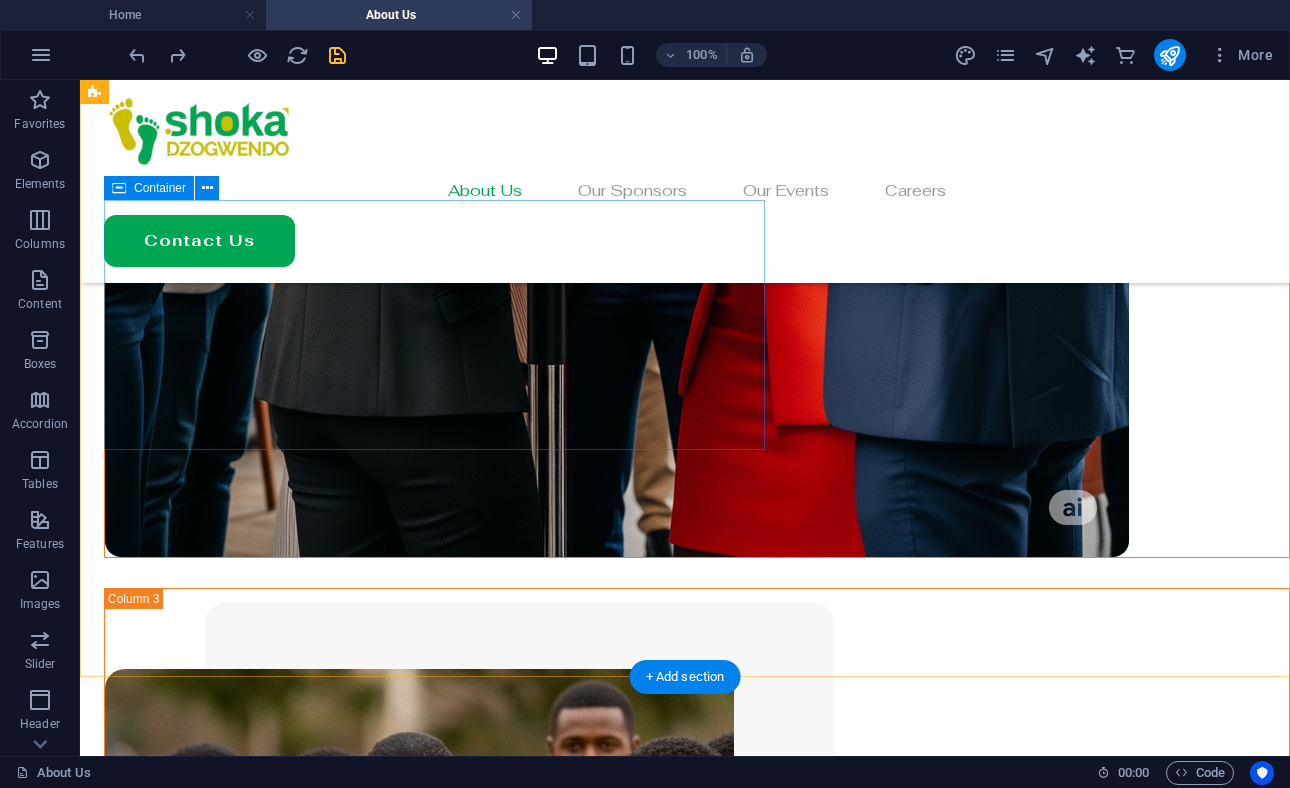 scroll, scrollTop: 2258, scrollLeft: 0, axis: vertical 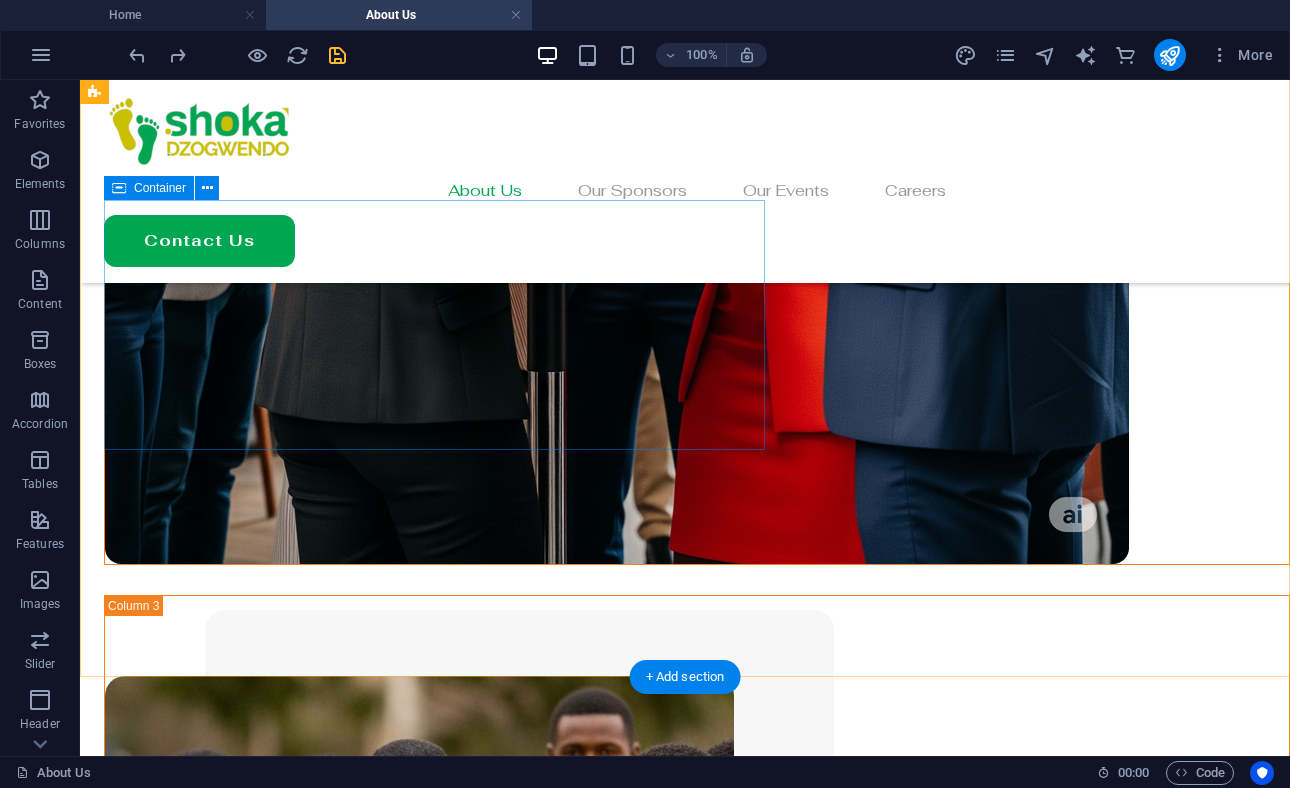 click on "Our Mission Is to foster a vibrant community of Zimbabweans abroad, promoting cultural ties, social interaction, and professional growth through a shared passion for football, networking, and community support." at bounding box center [725, 3417] 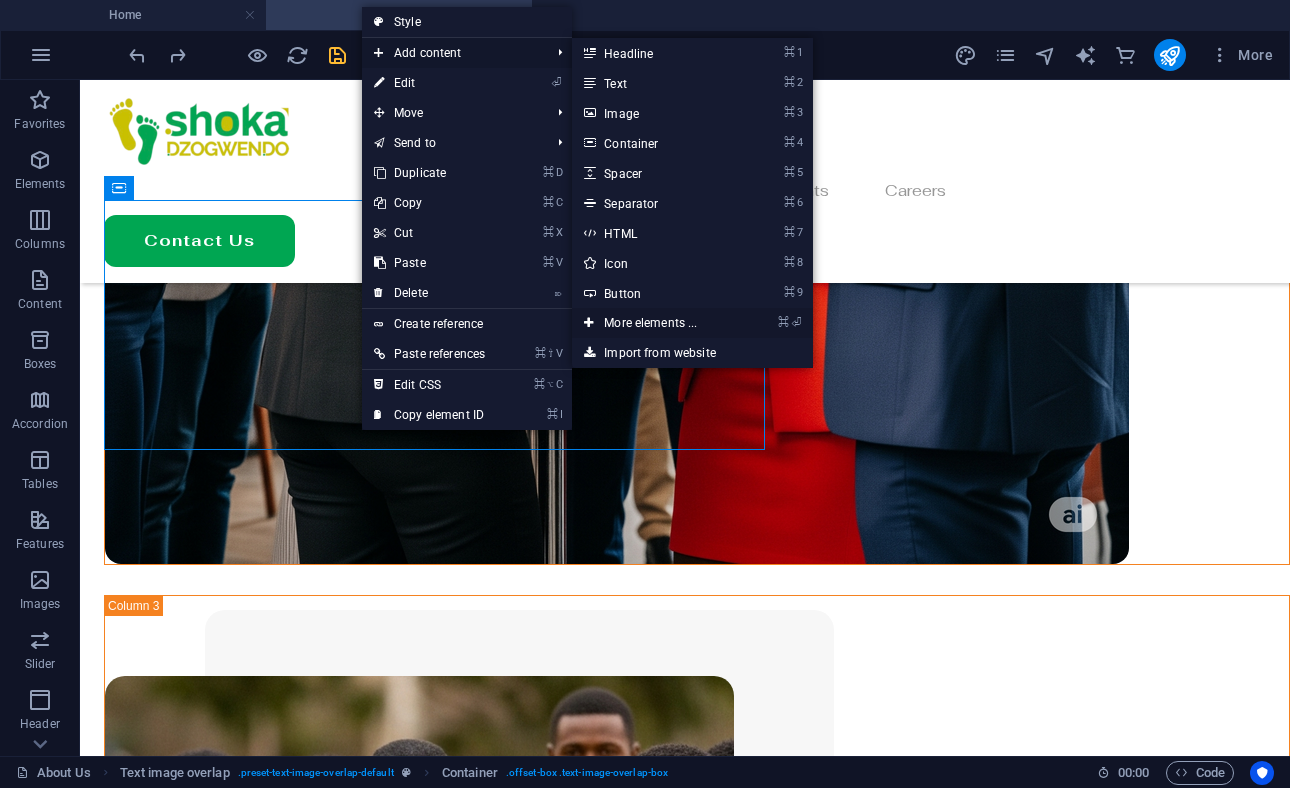 click on "⌘ ⏎  More elements ..." at bounding box center (654, 323) 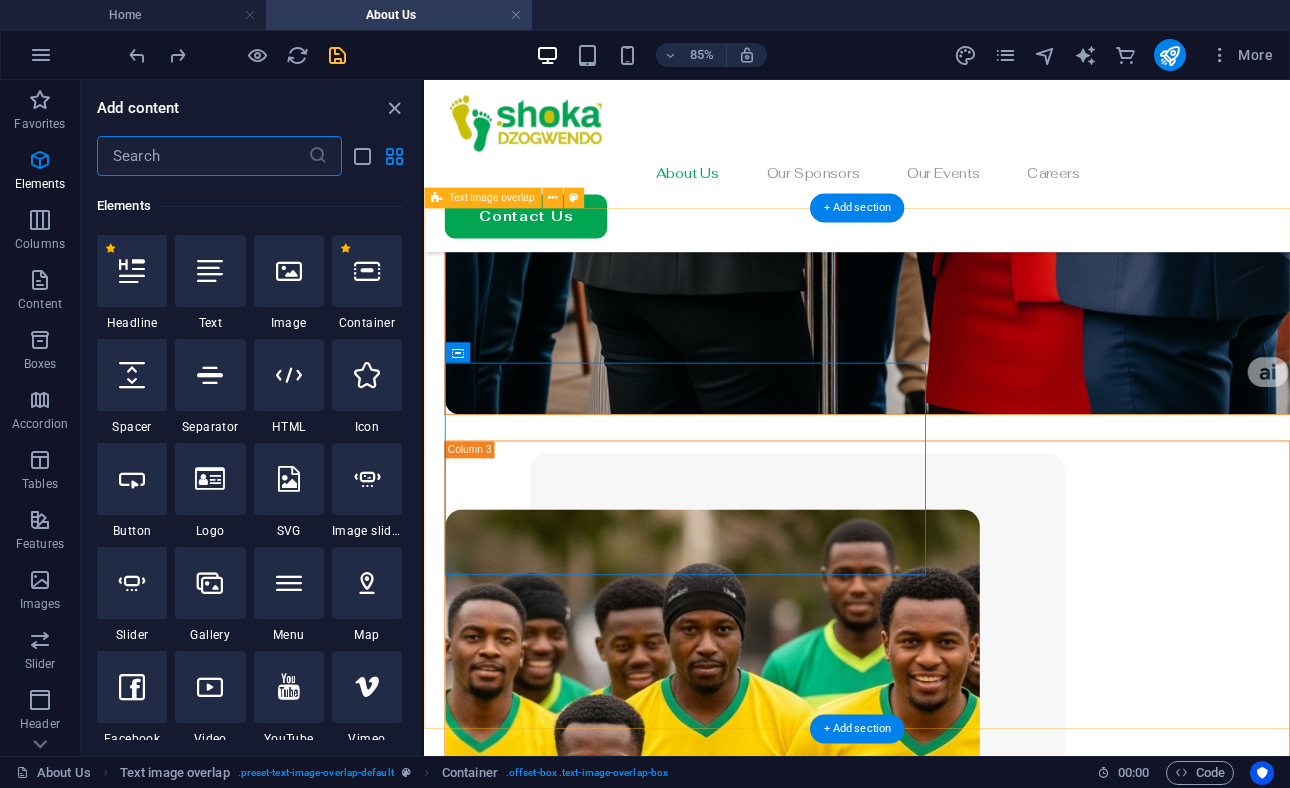 scroll, scrollTop: 213, scrollLeft: 0, axis: vertical 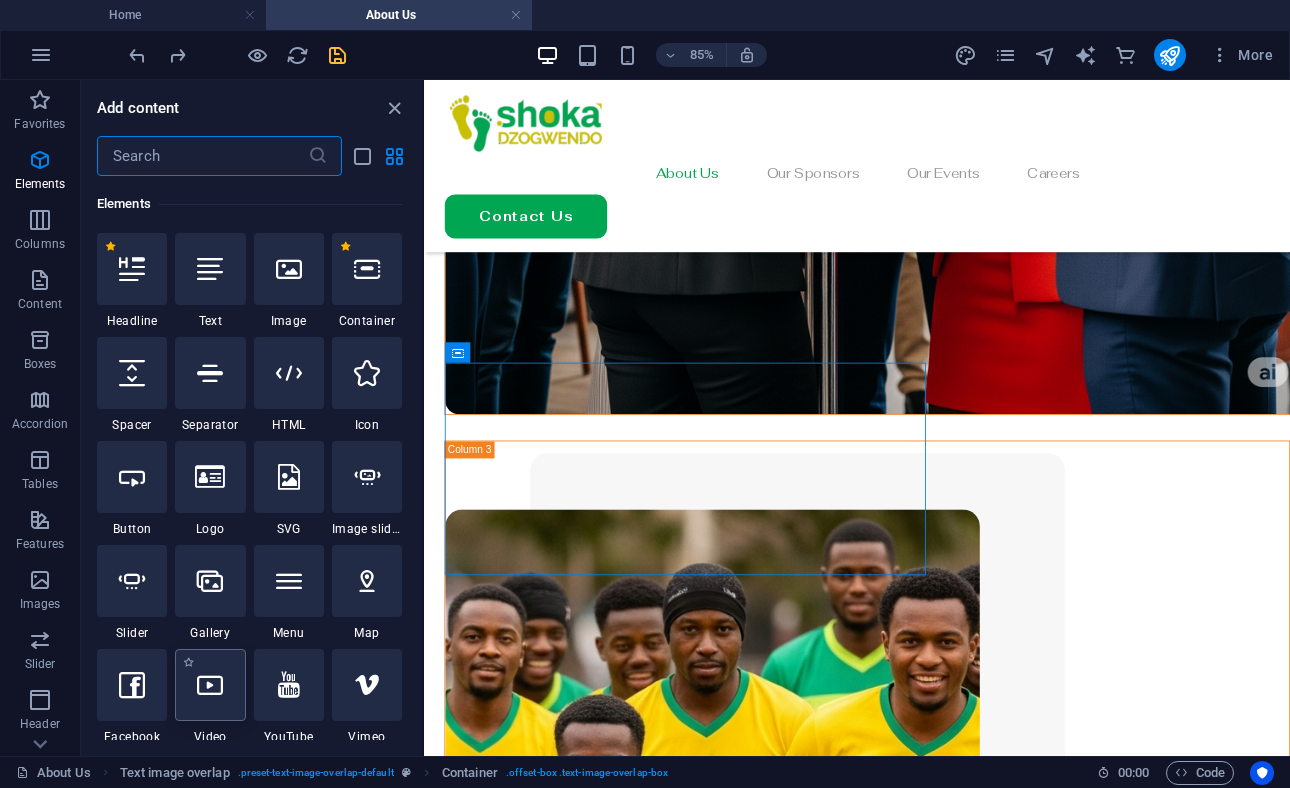 click at bounding box center [210, 685] 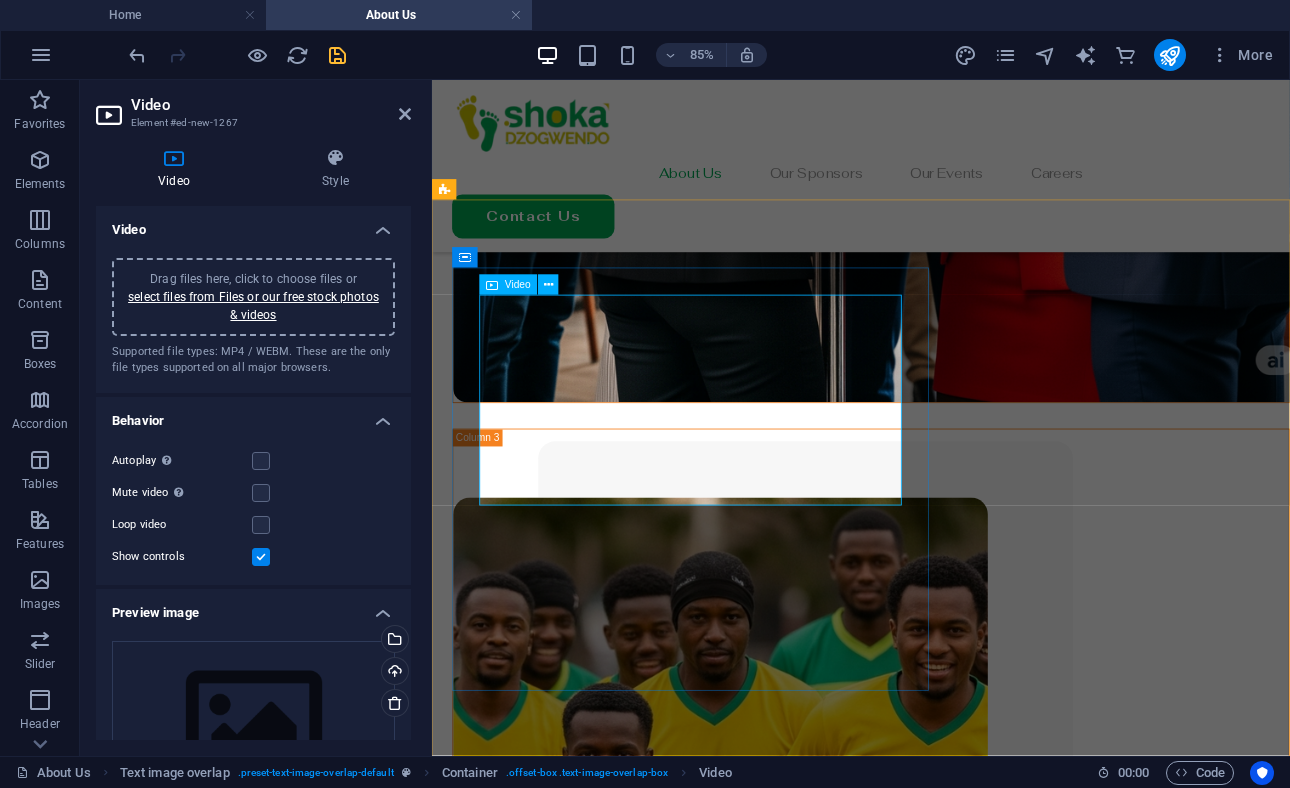 scroll, scrollTop: 2268, scrollLeft: 0, axis: vertical 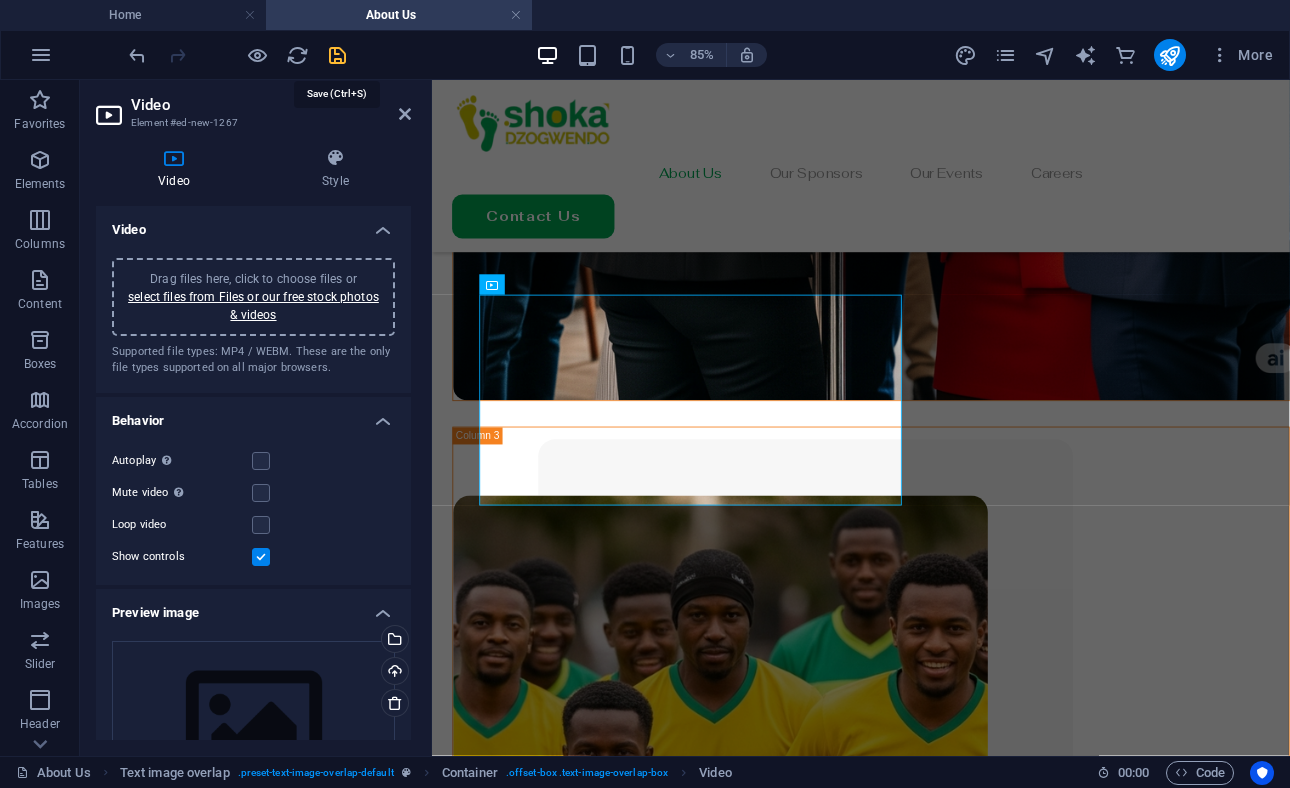 click at bounding box center [337, 55] 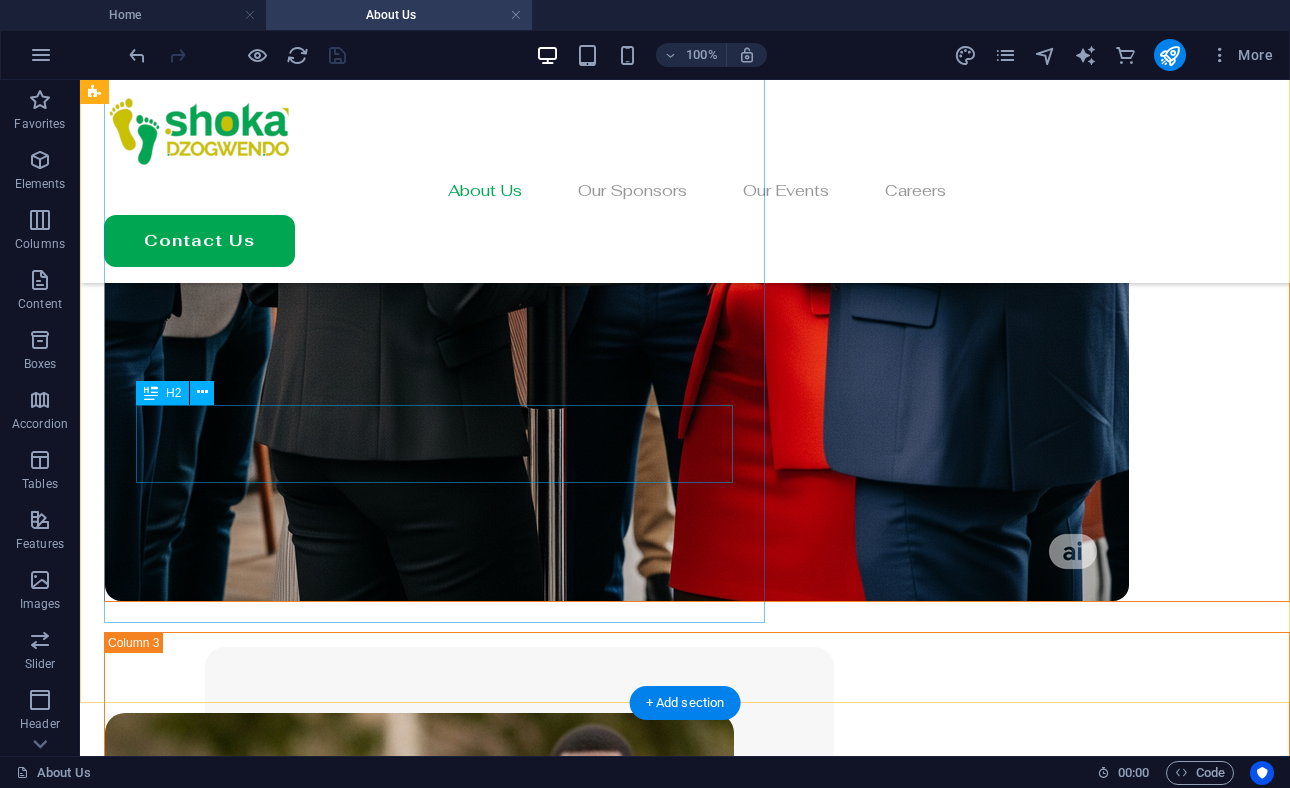 scroll, scrollTop: 2238, scrollLeft: 0, axis: vertical 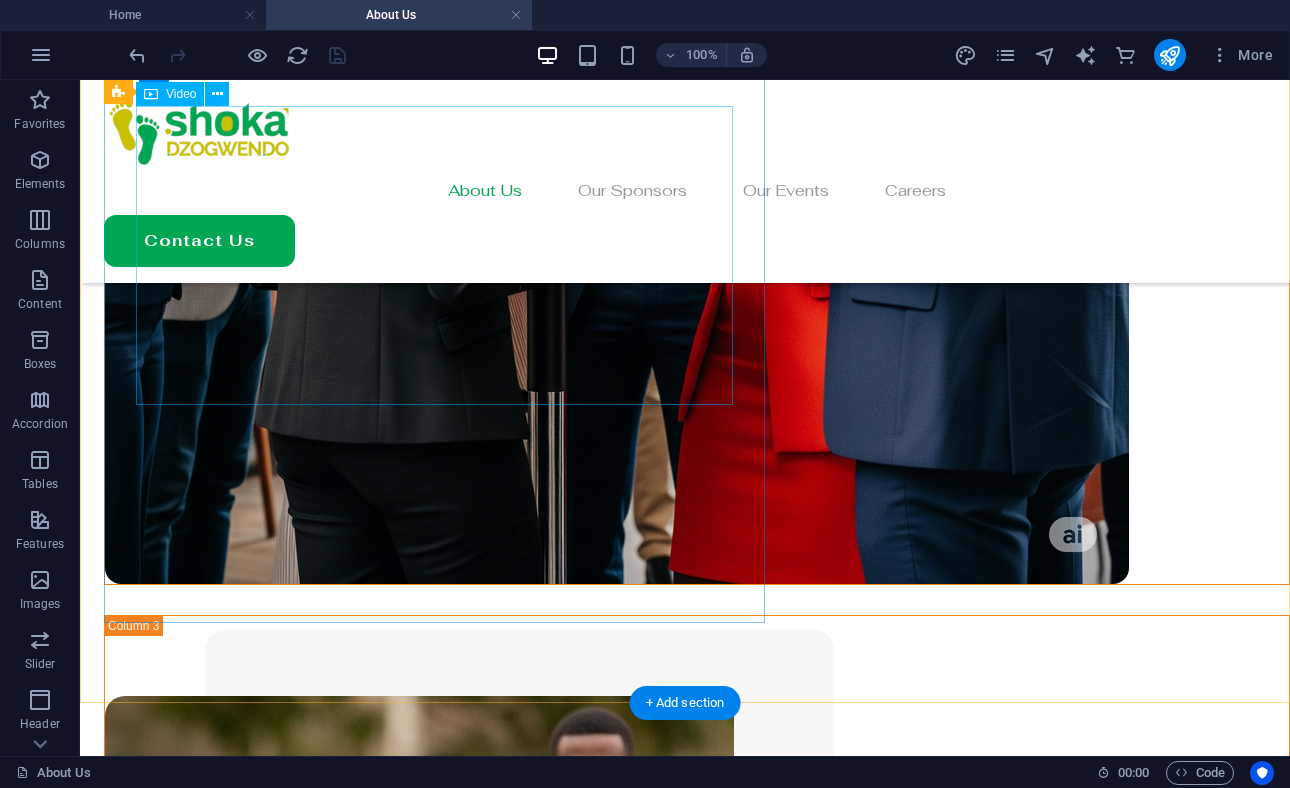 click at bounding box center [725, 3665] 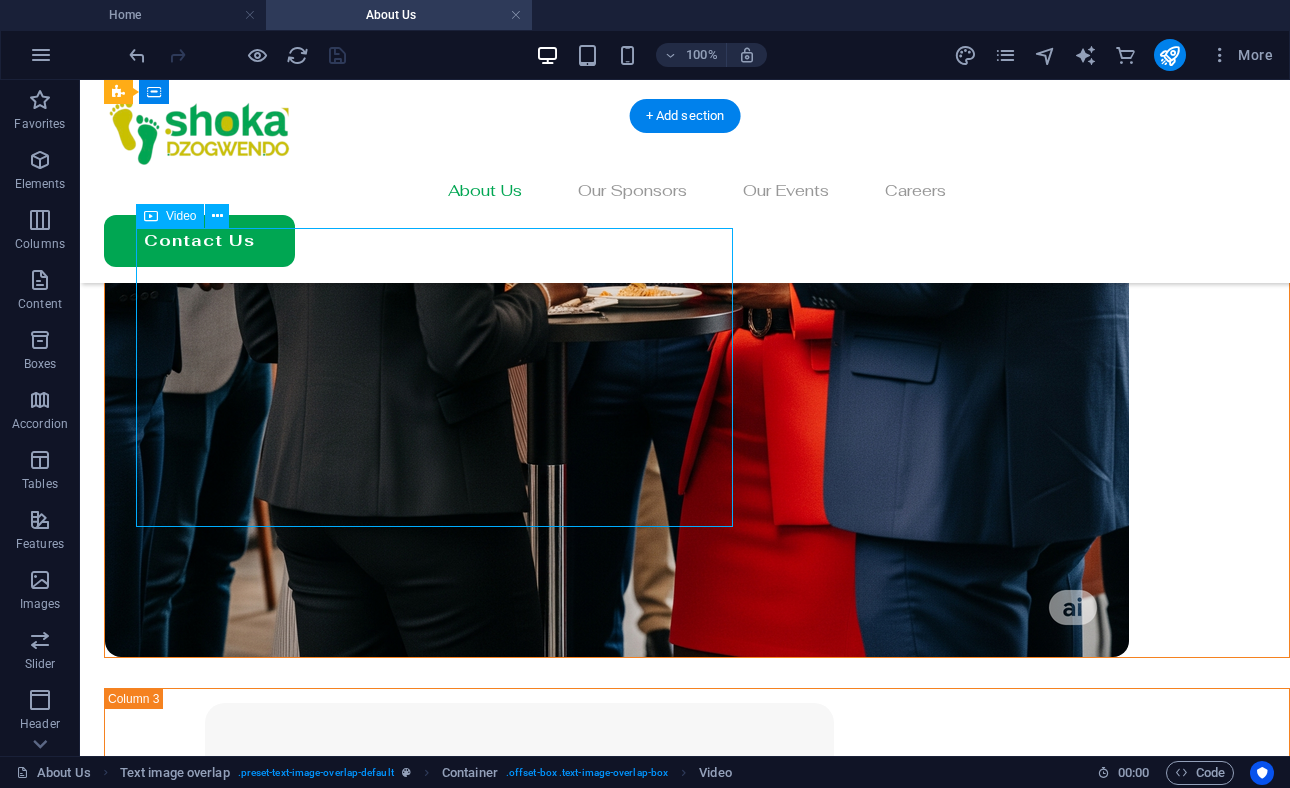 scroll, scrollTop: 2116, scrollLeft: 0, axis: vertical 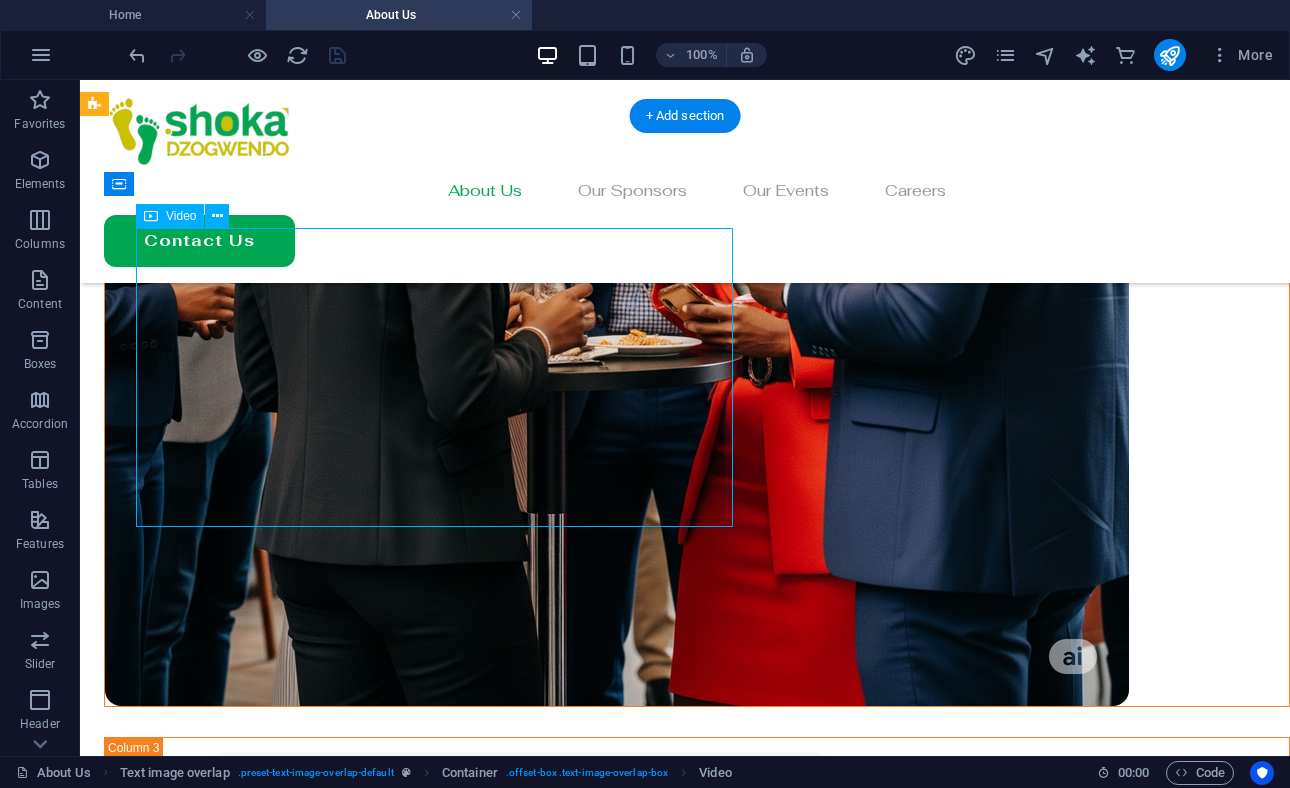 click at bounding box center [725, 3787] 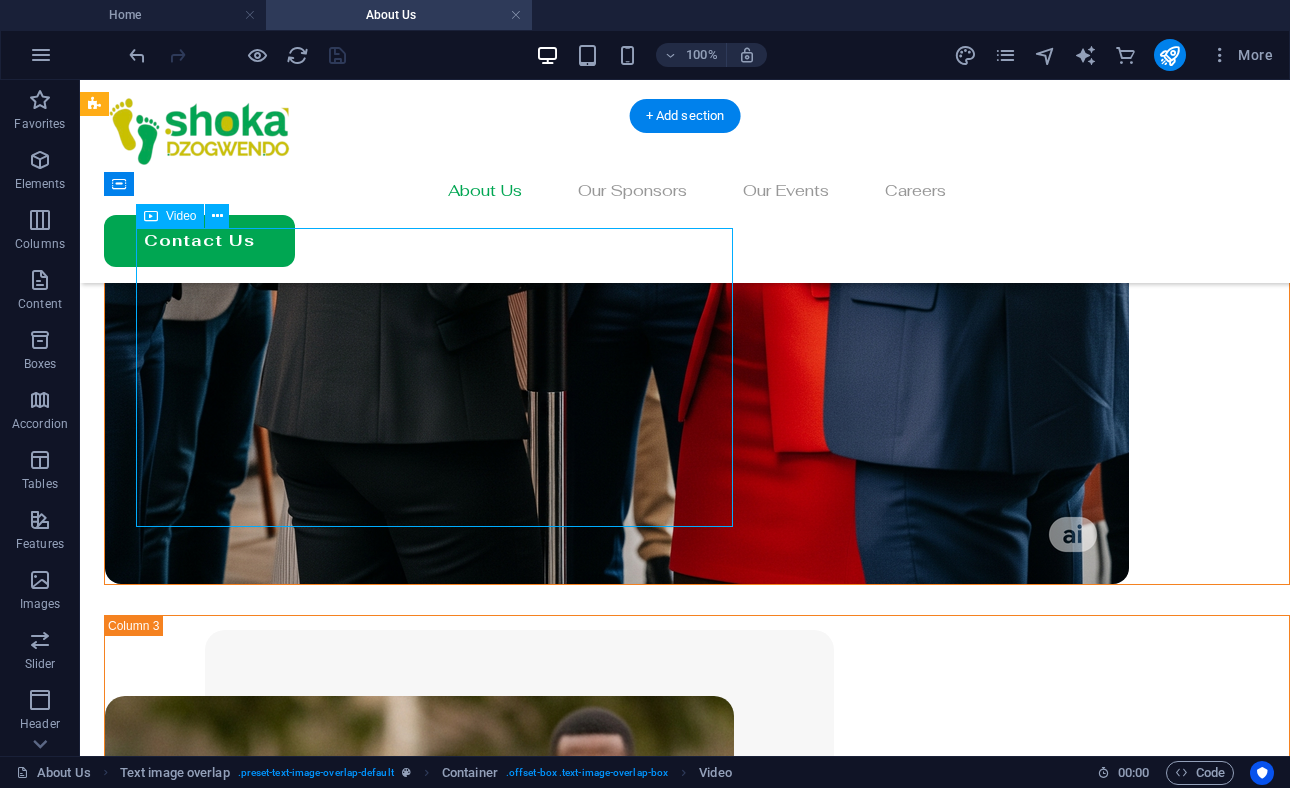 select on "%" 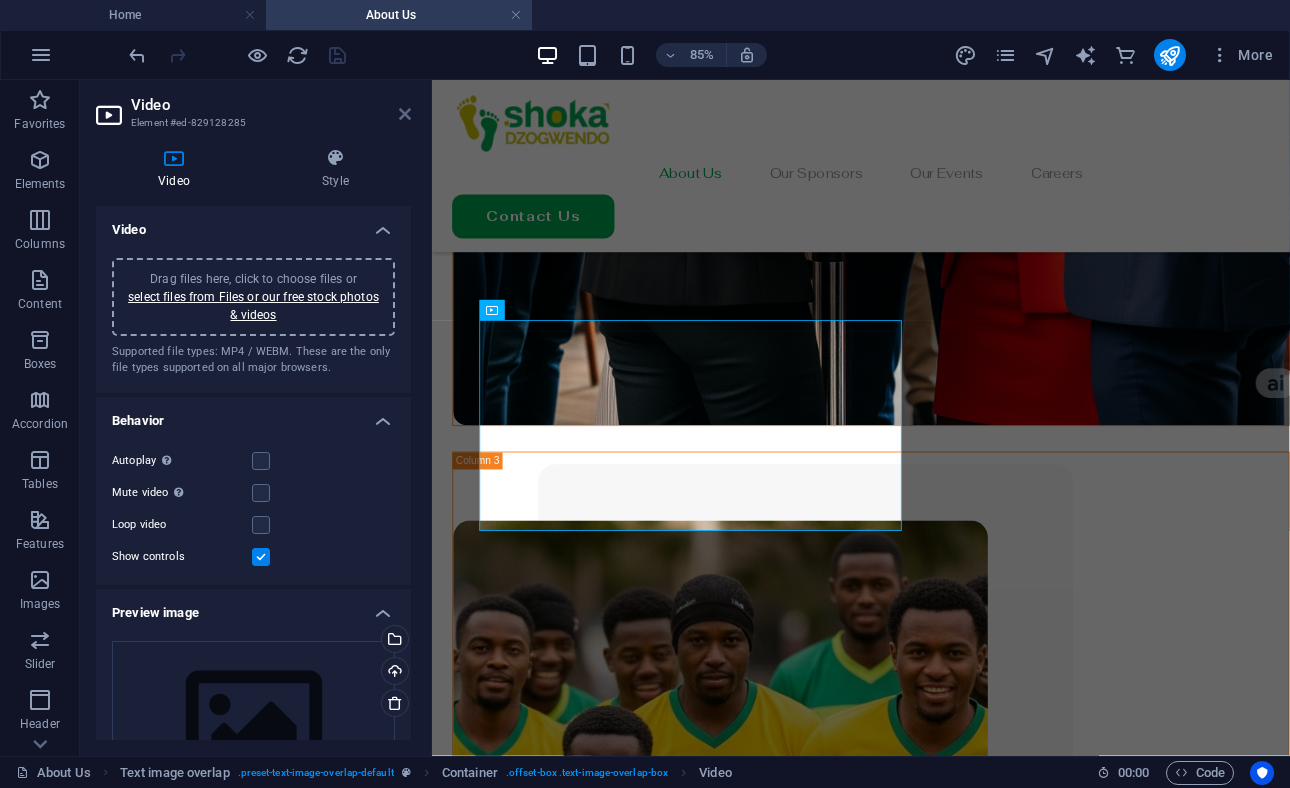 click at bounding box center [405, 114] 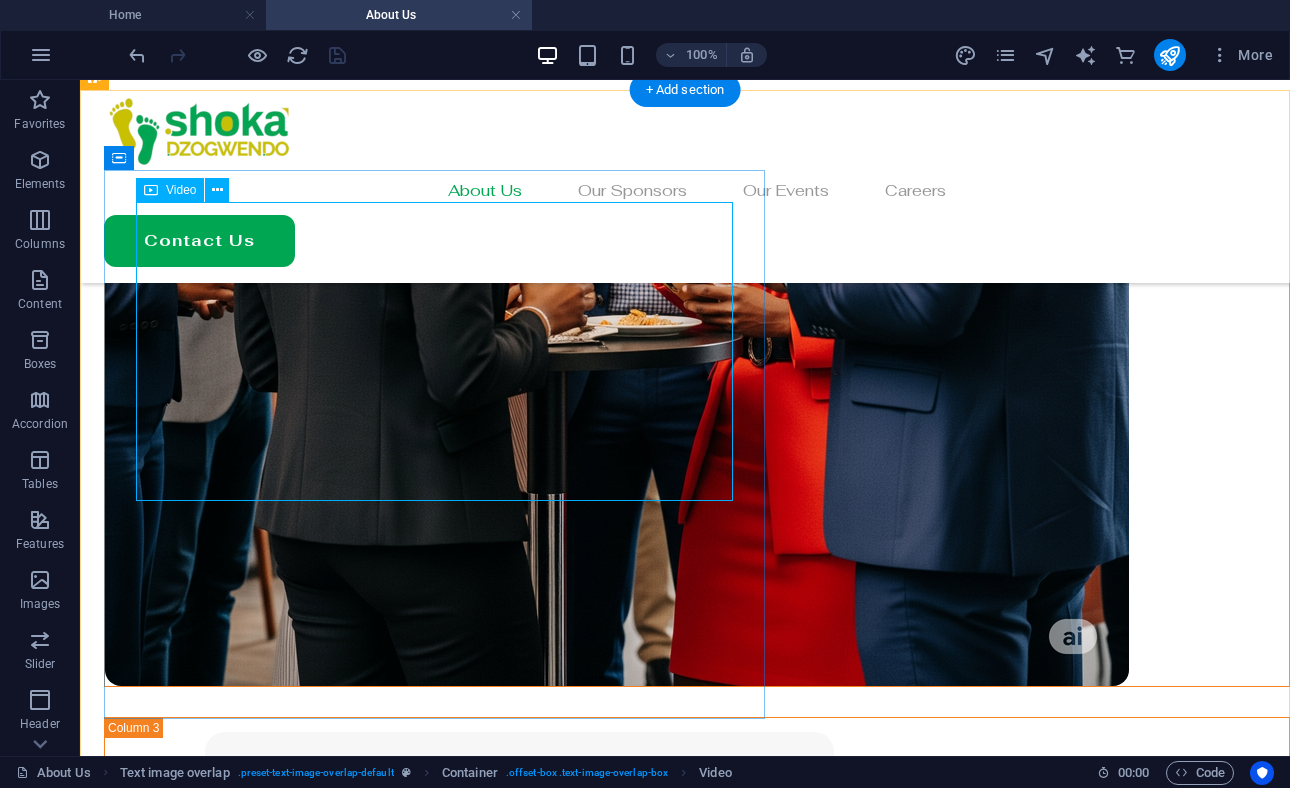 scroll, scrollTop: 2142, scrollLeft: 0, axis: vertical 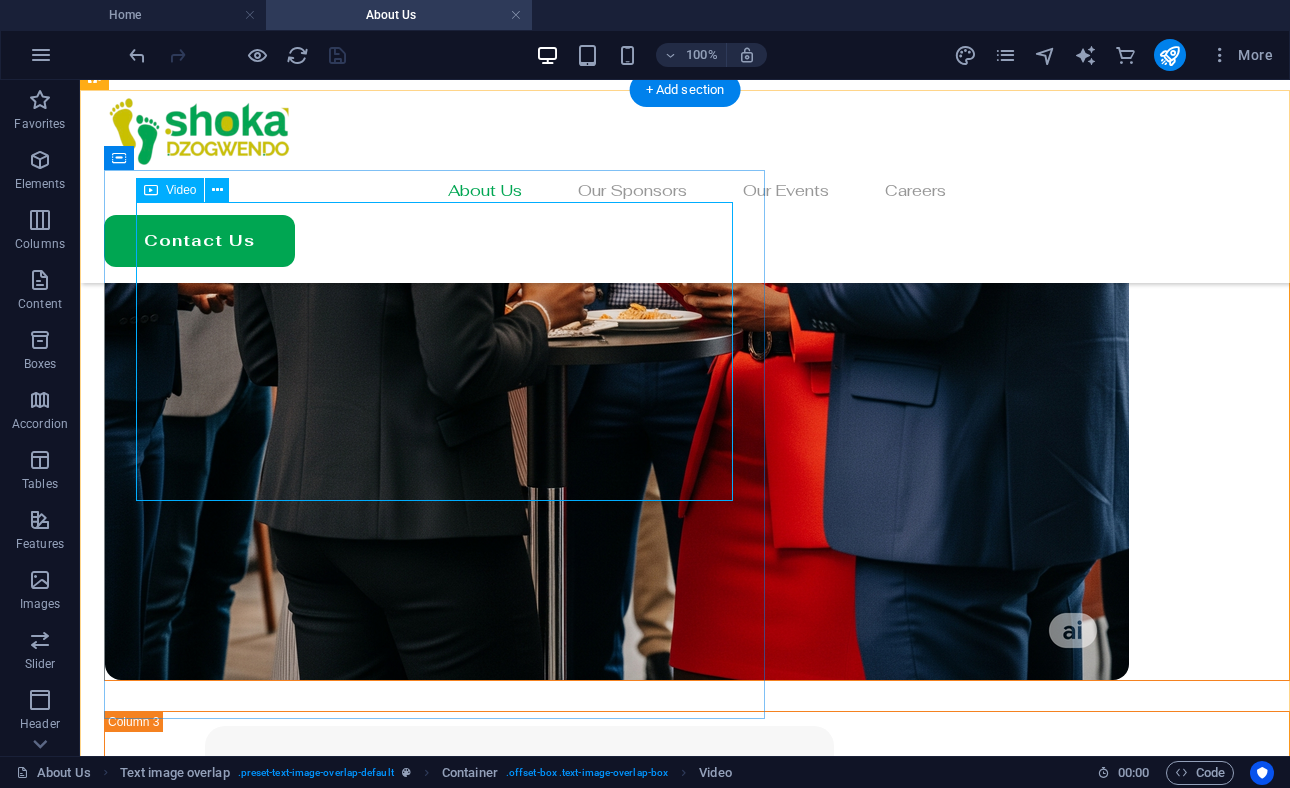 click at bounding box center (725, 3761) 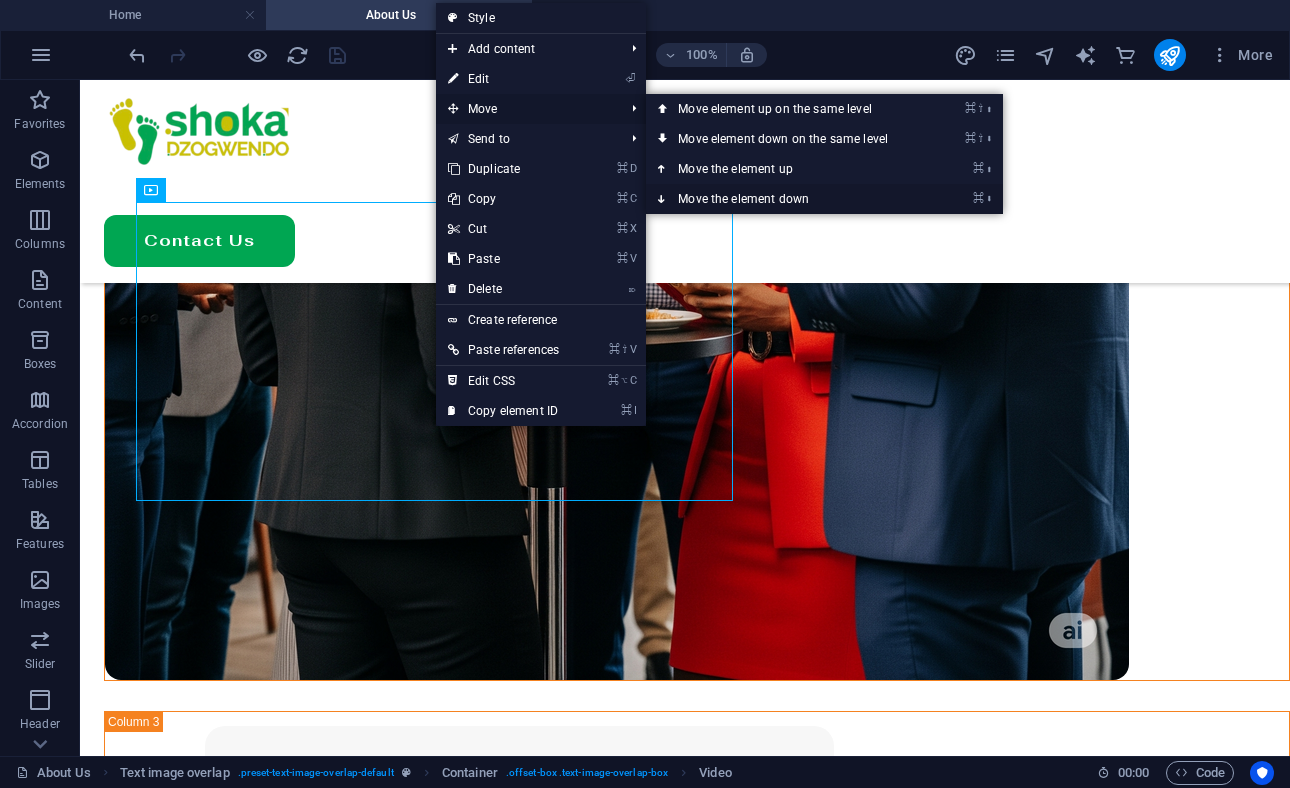 click on "⌘ ⬇  Move the element down" at bounding box center [787, 199] 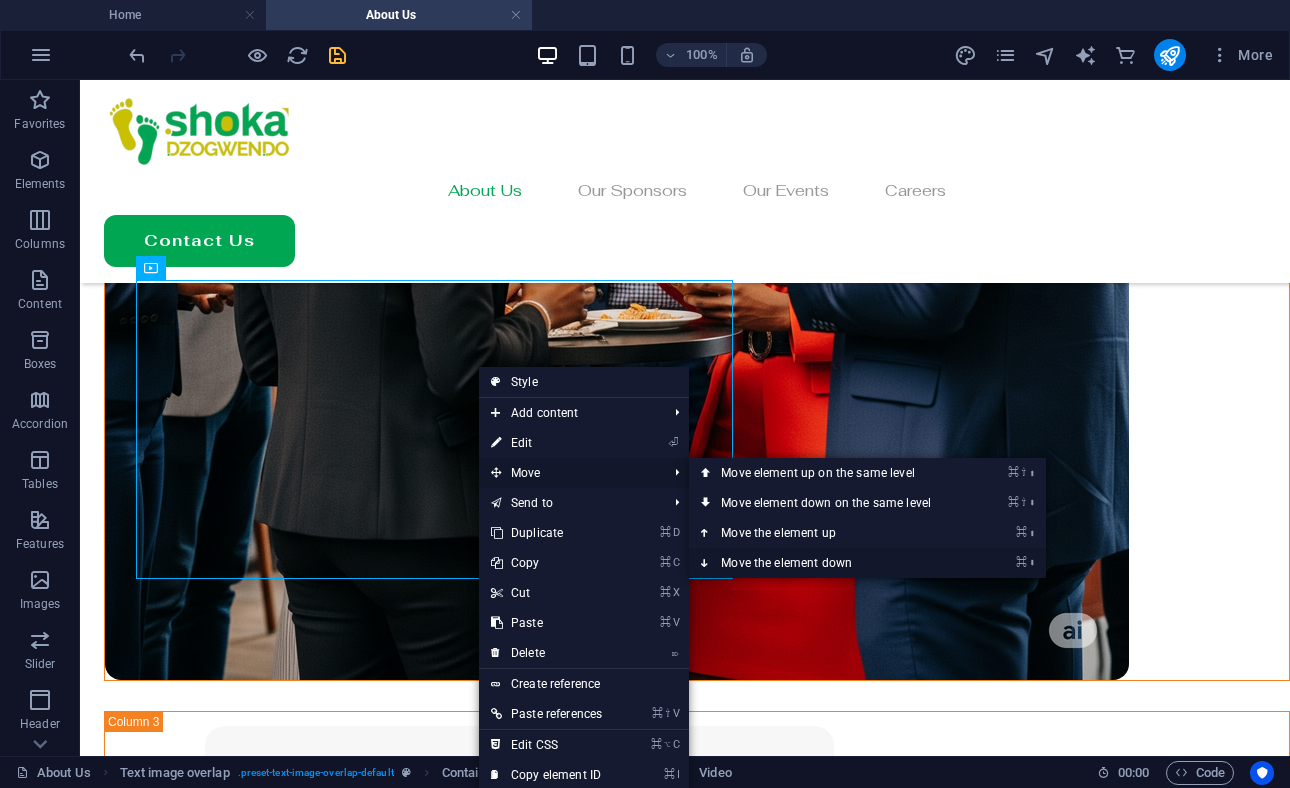click at bounding box center (706, 563) 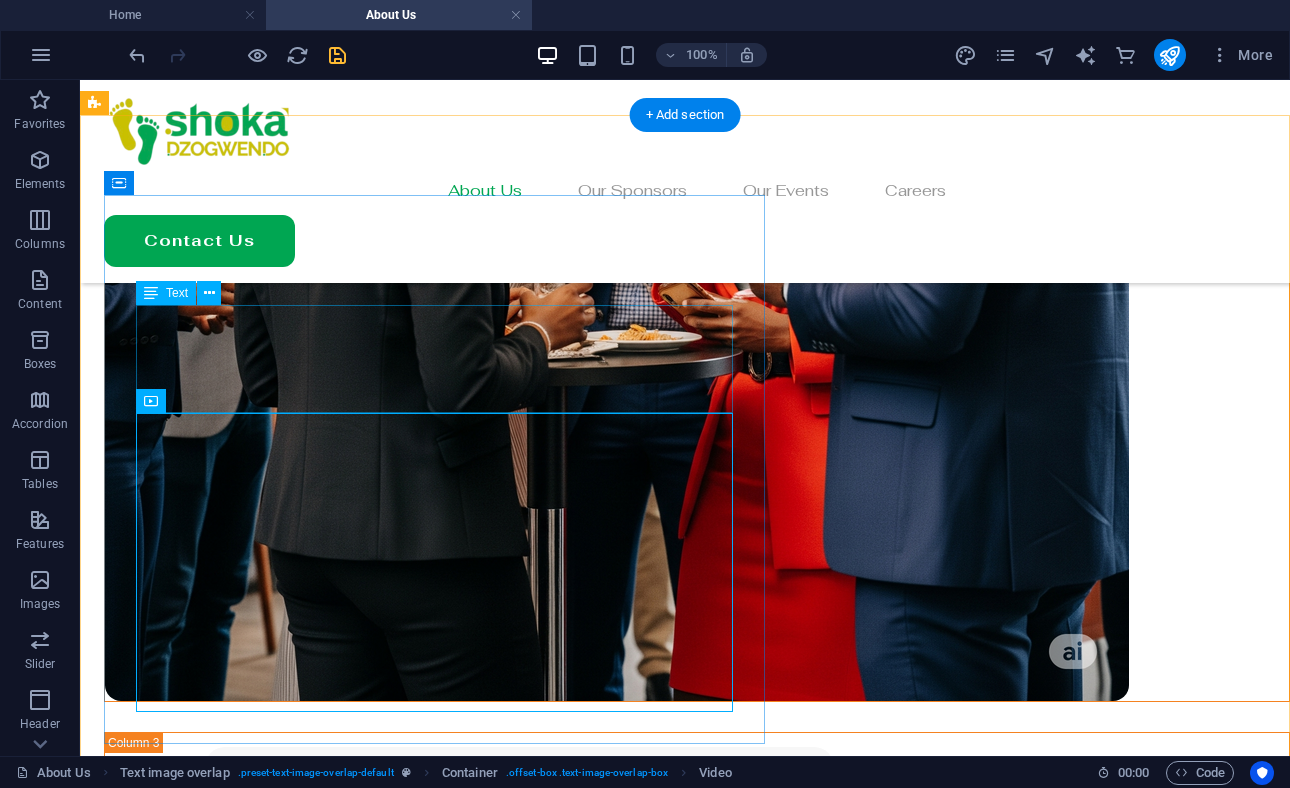 scroll, scrollTop: 2103, scrollLeft: 0, axis: vertical 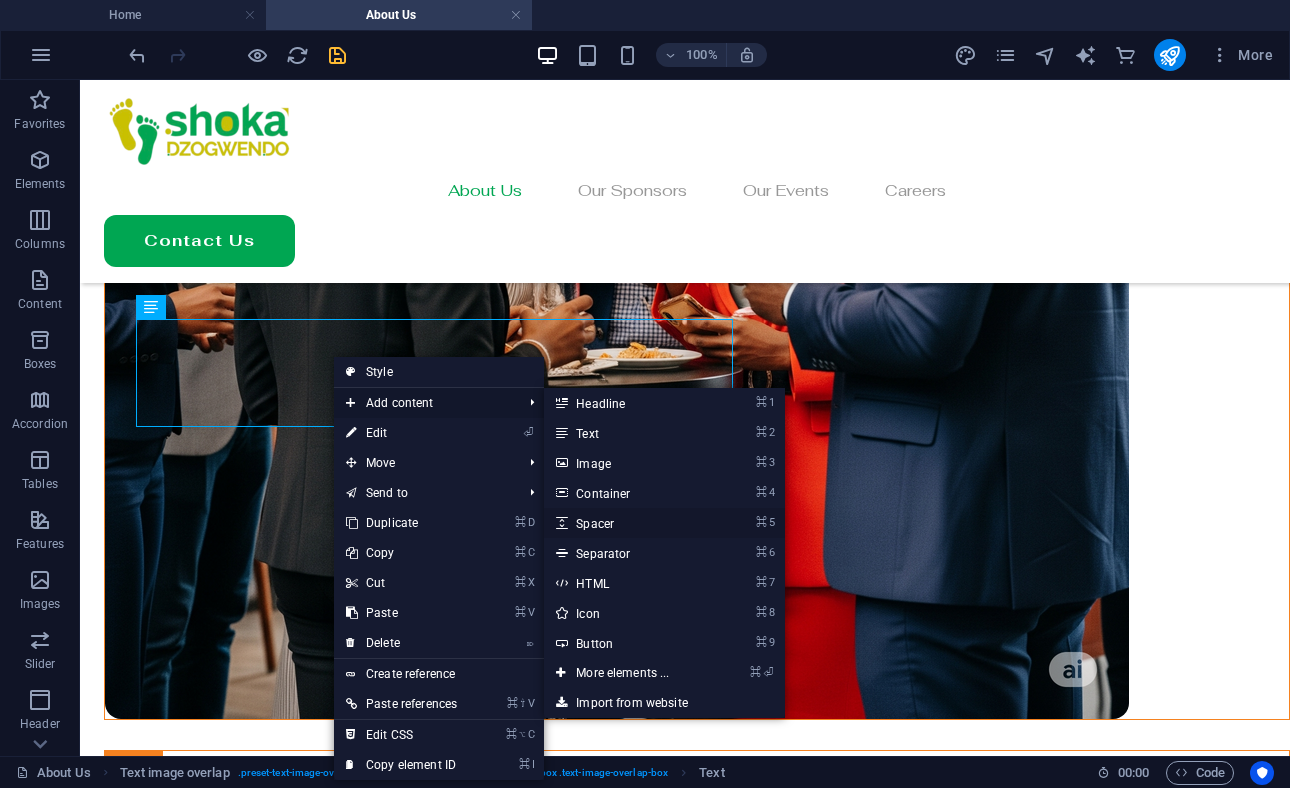 click on "⌘ 5  Spacer" at bounding box center (626, 523) 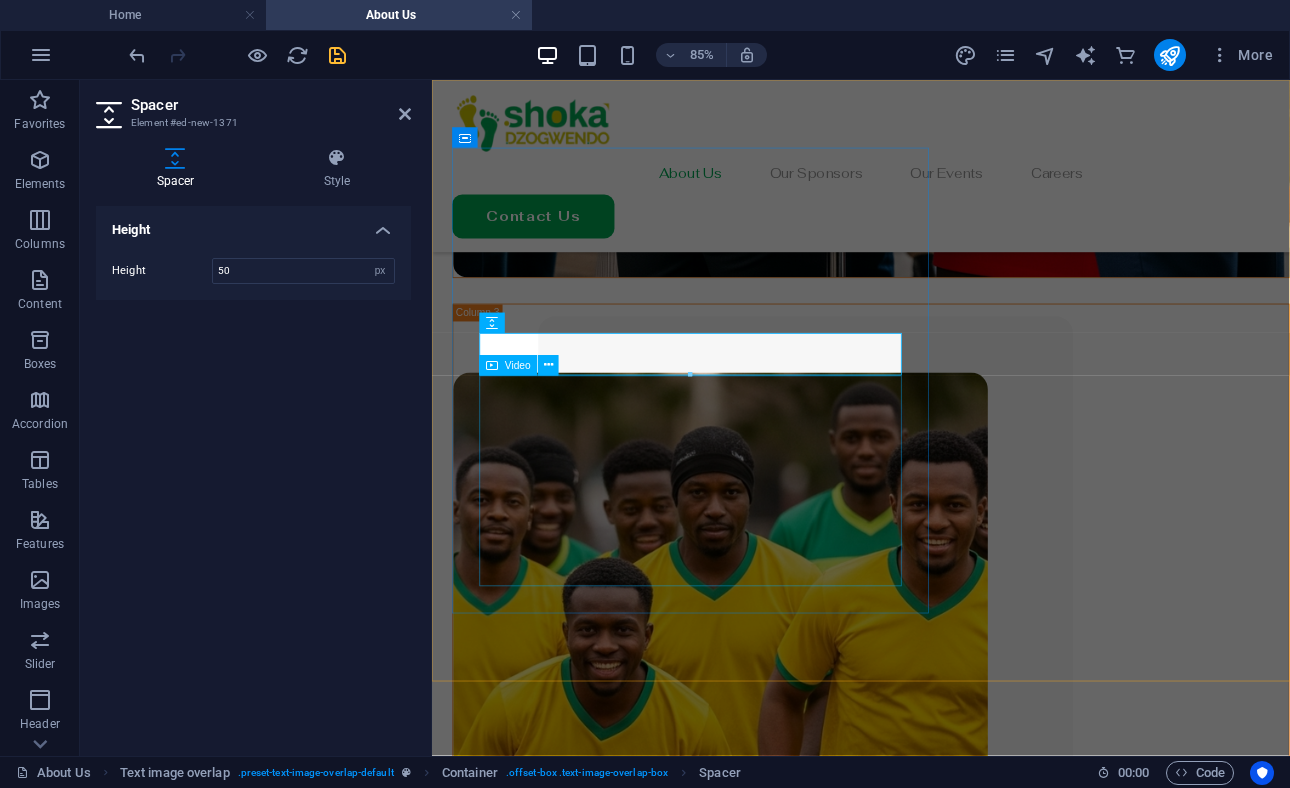 scroll, scrollTop: 2419, scrollLeft: 0, axis: vertical 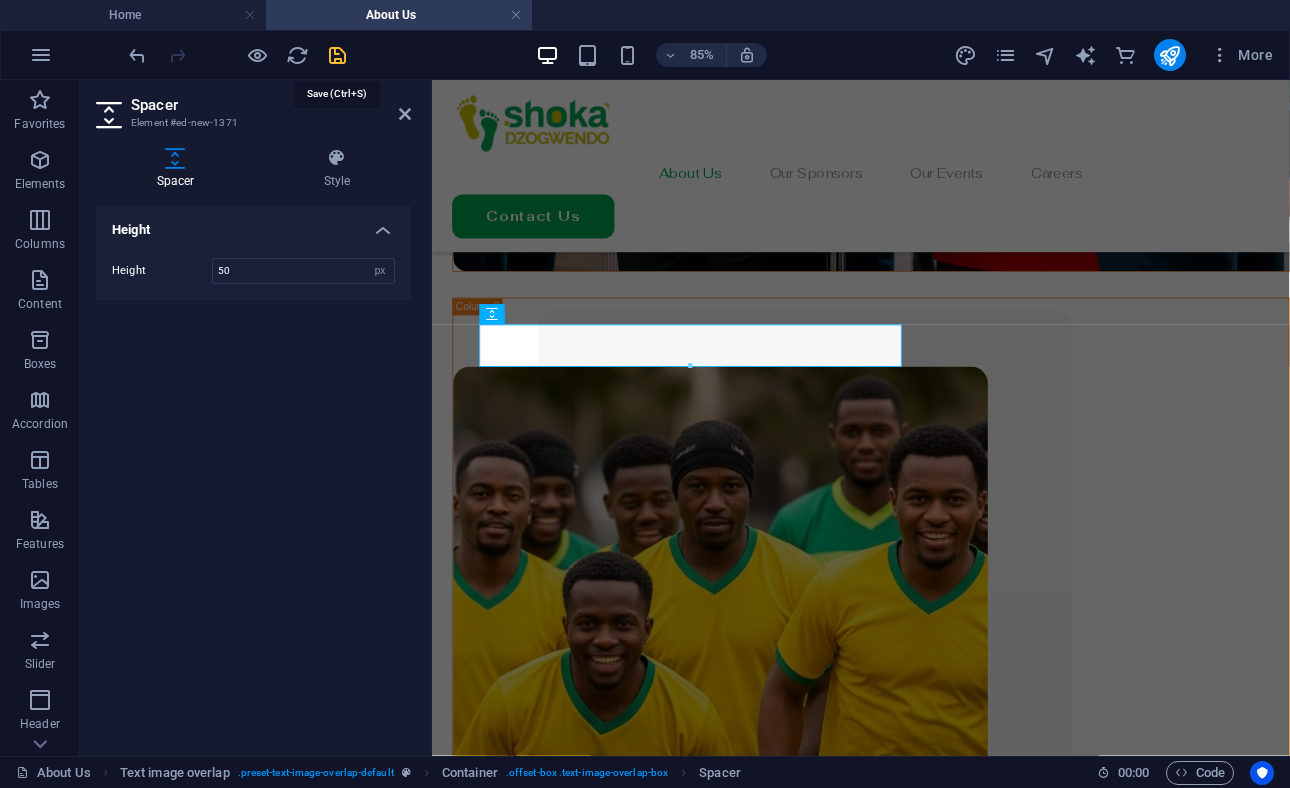 click at bounding box center [337, 55] 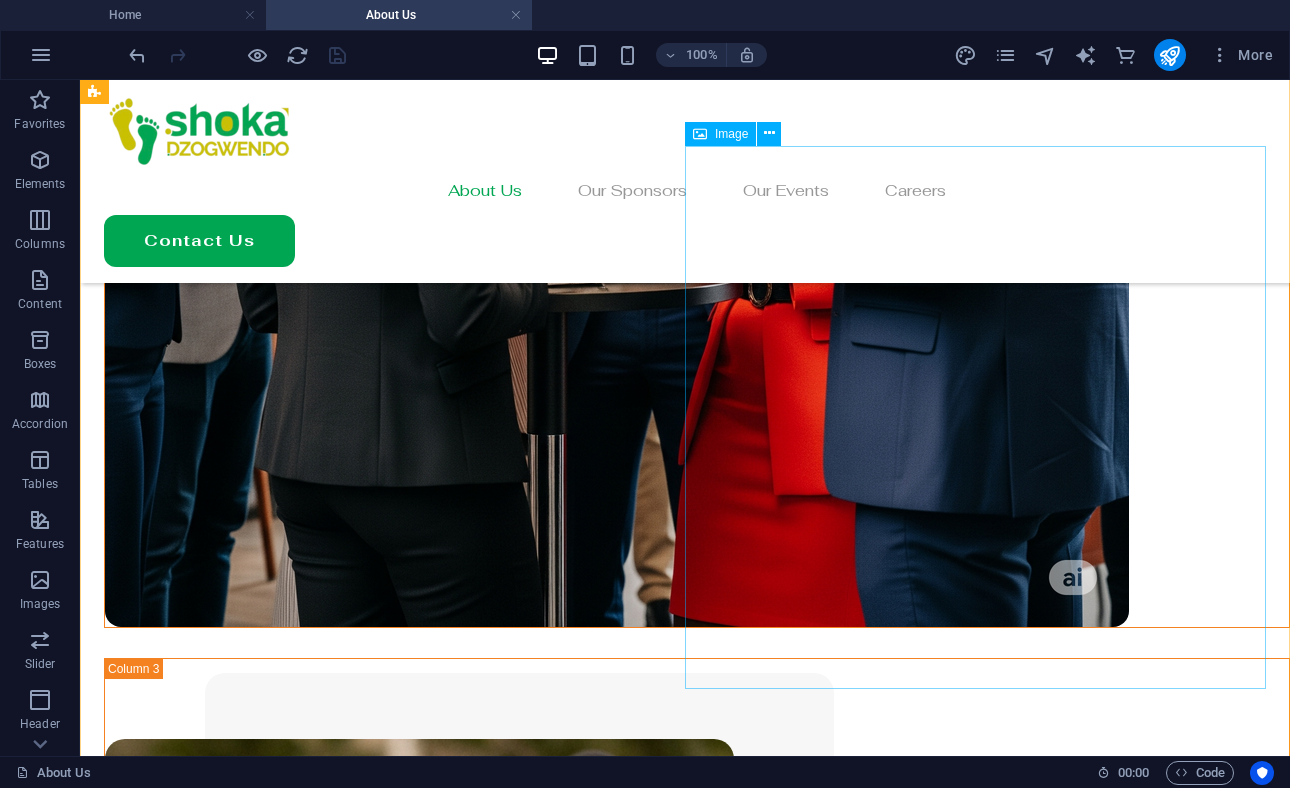 scroll, scrollTop: 2194, scrollLeft: 0, axis: vertical 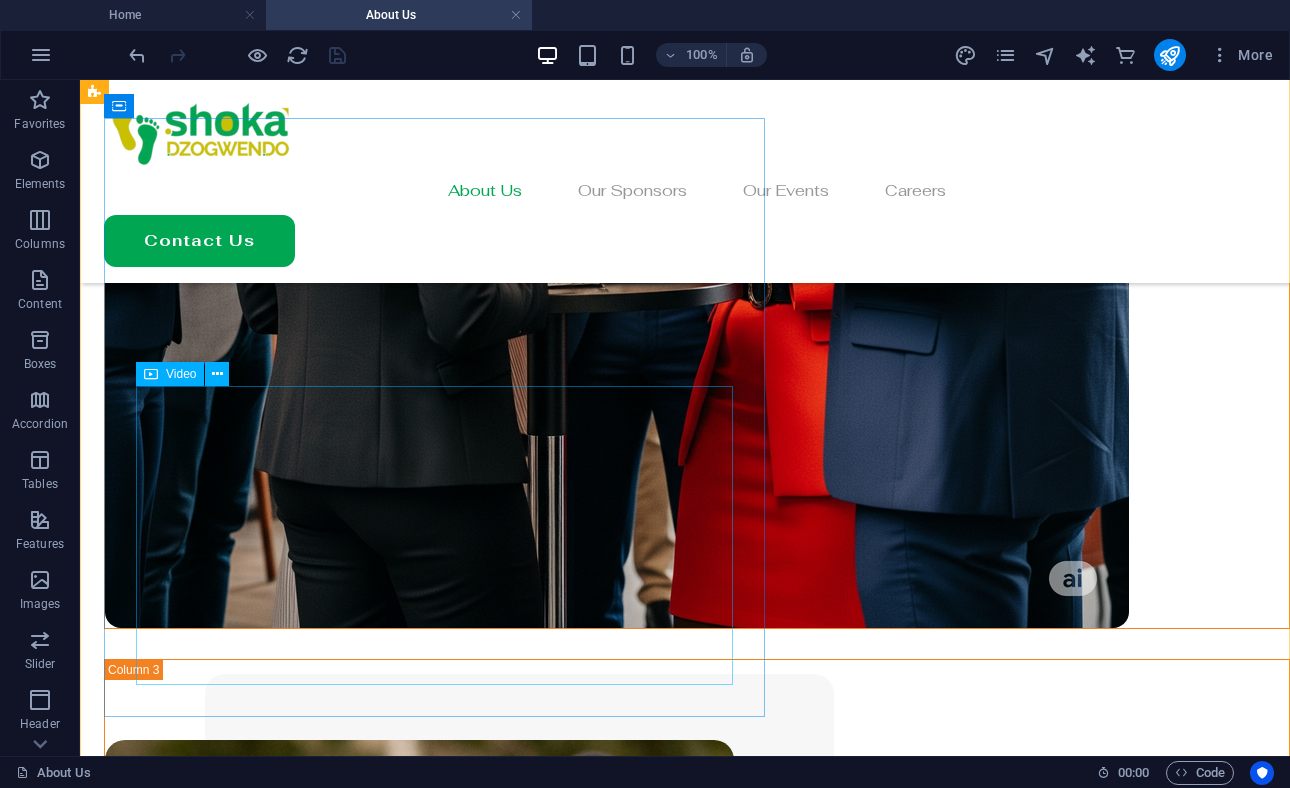 click at bounding box center (725, 3891) 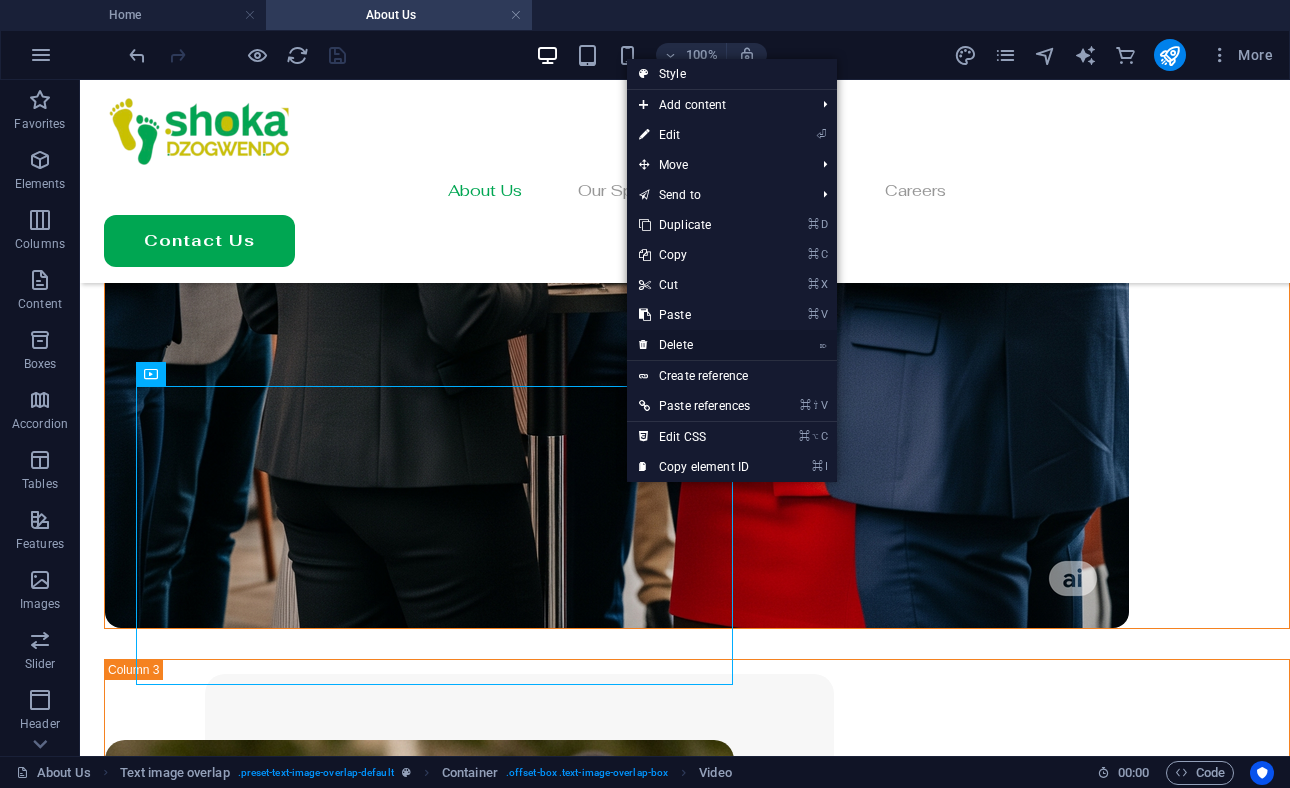 click on "⌦  Delete" at bounding box center (694, 345) 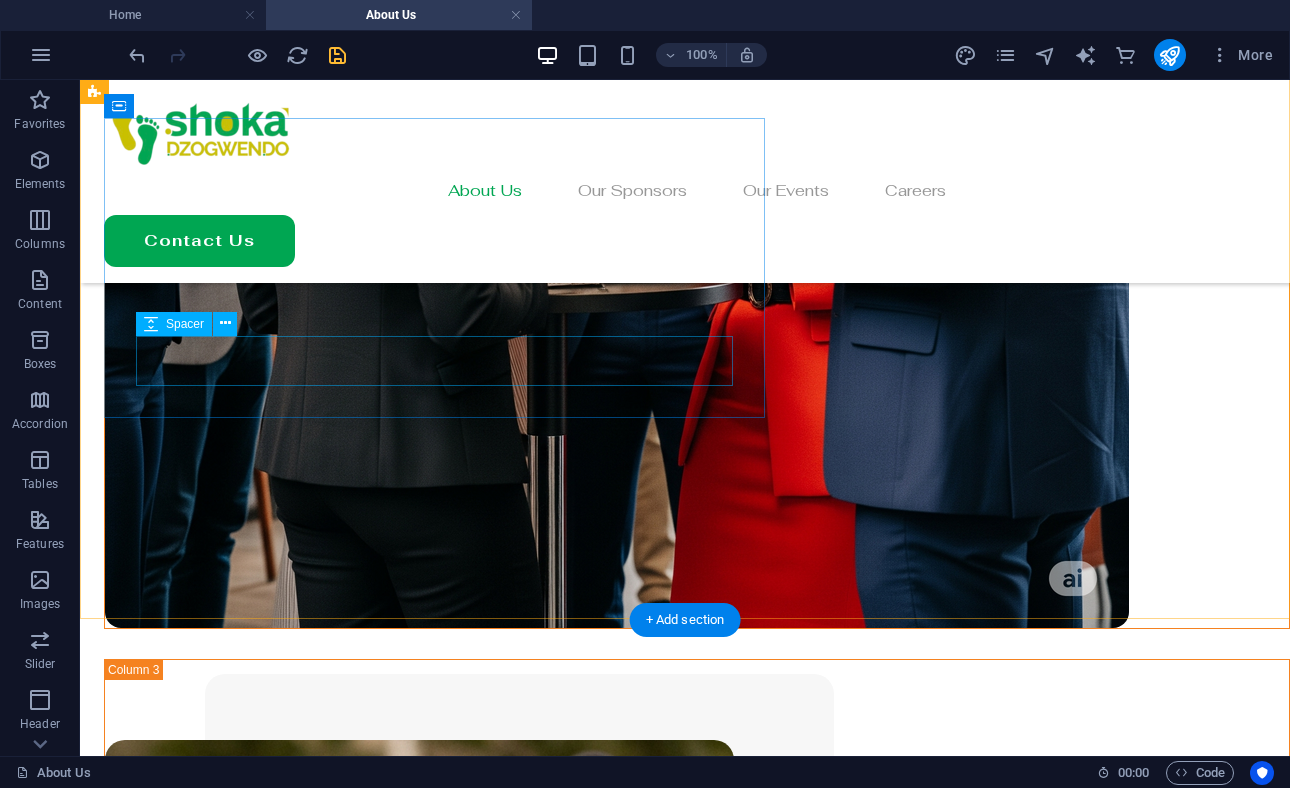 scroll, scrollTop: 2315, scrollLeft: 0, axis: vertical 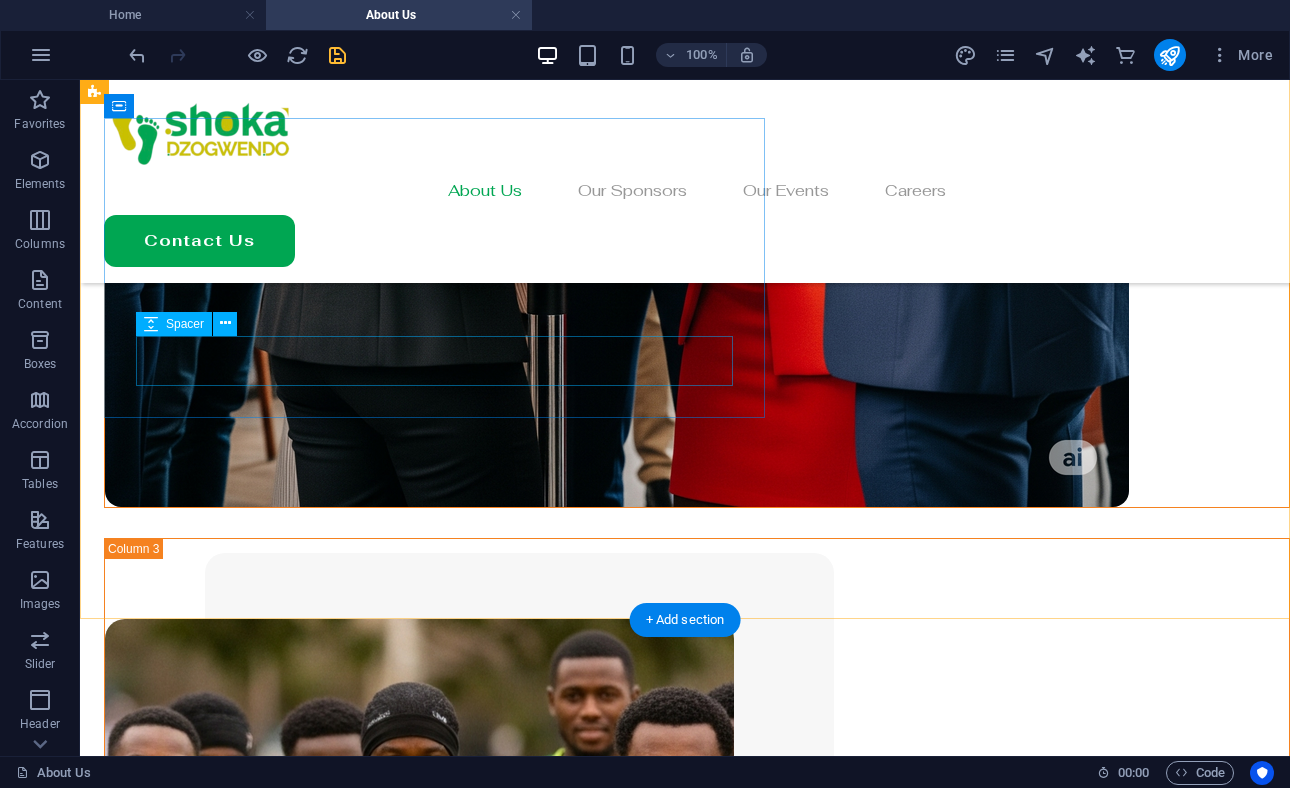 click at bounding box center (725, 3451) 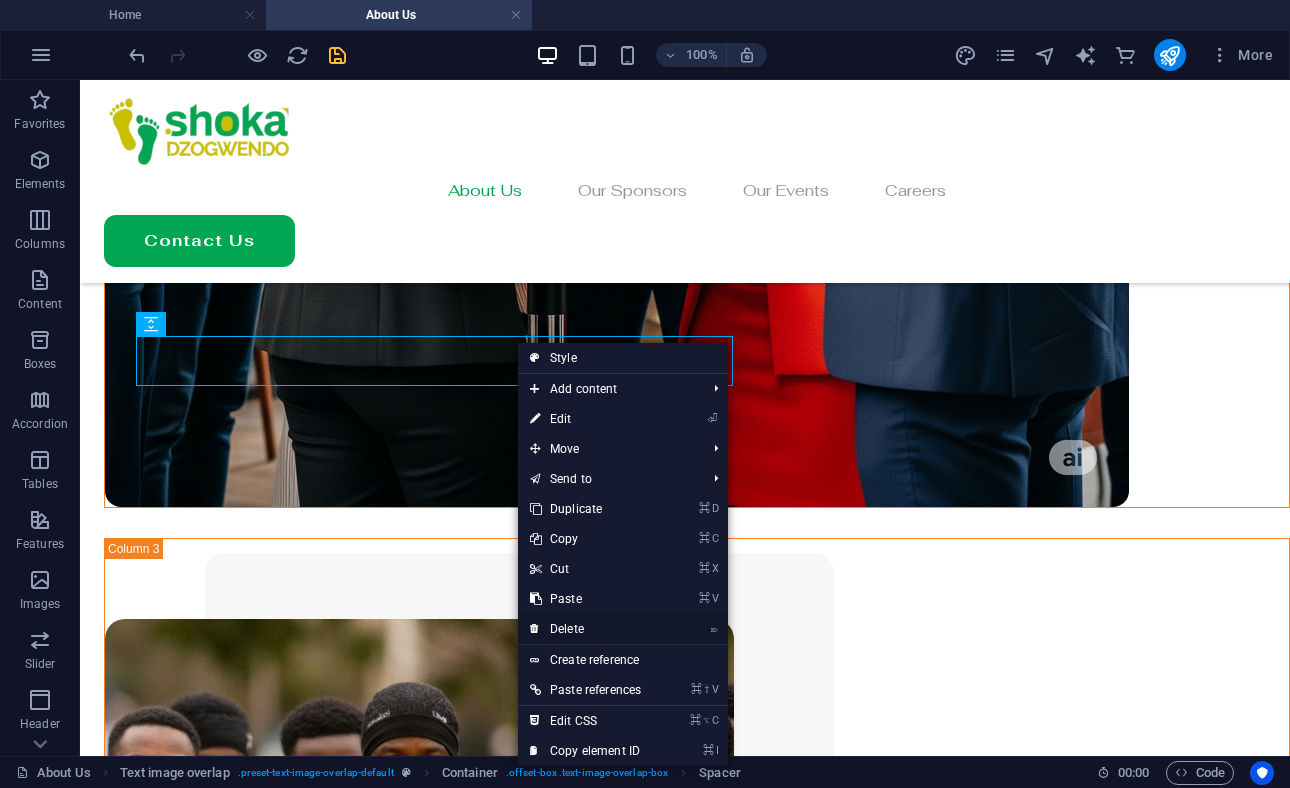 click on "⌦  Delete" at bounding box center (585, 629) 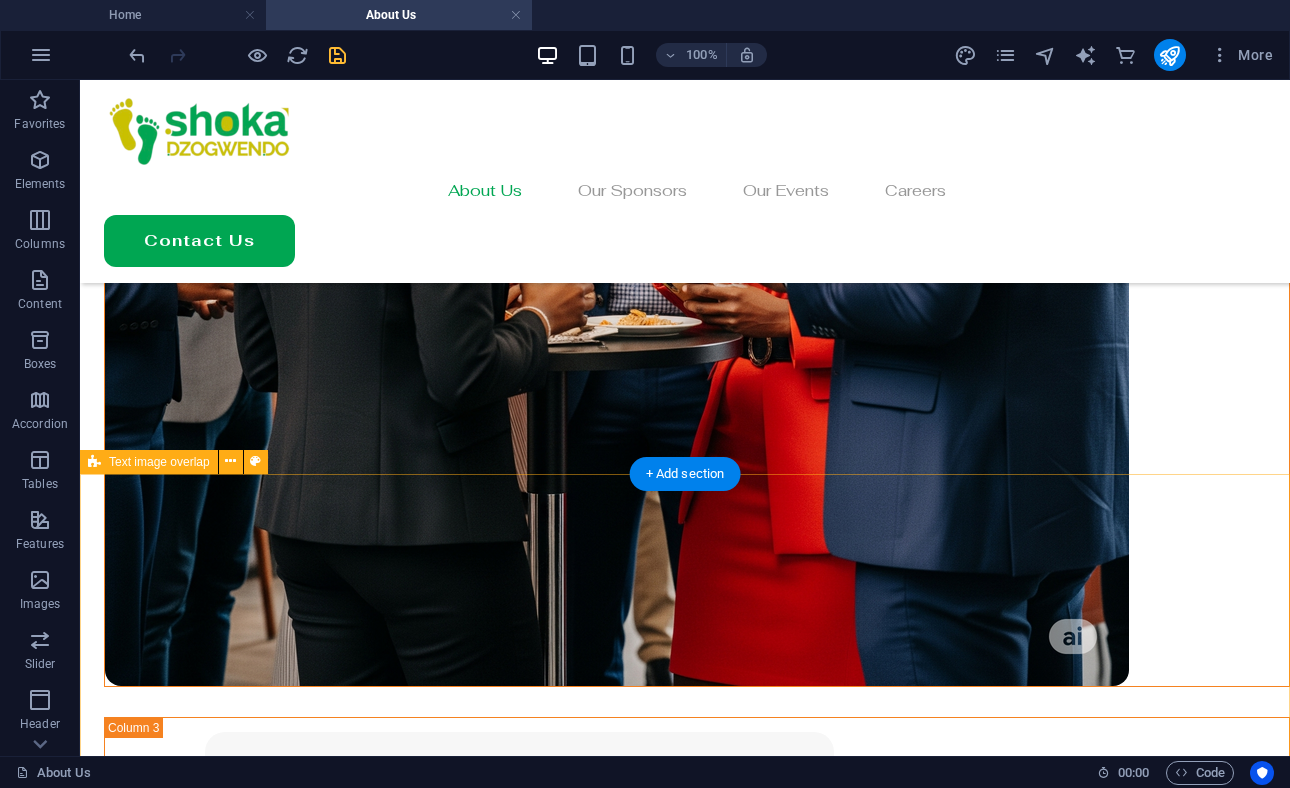 scroll, scrollTop: 1741, scrollLeft: 0, axis: vertical 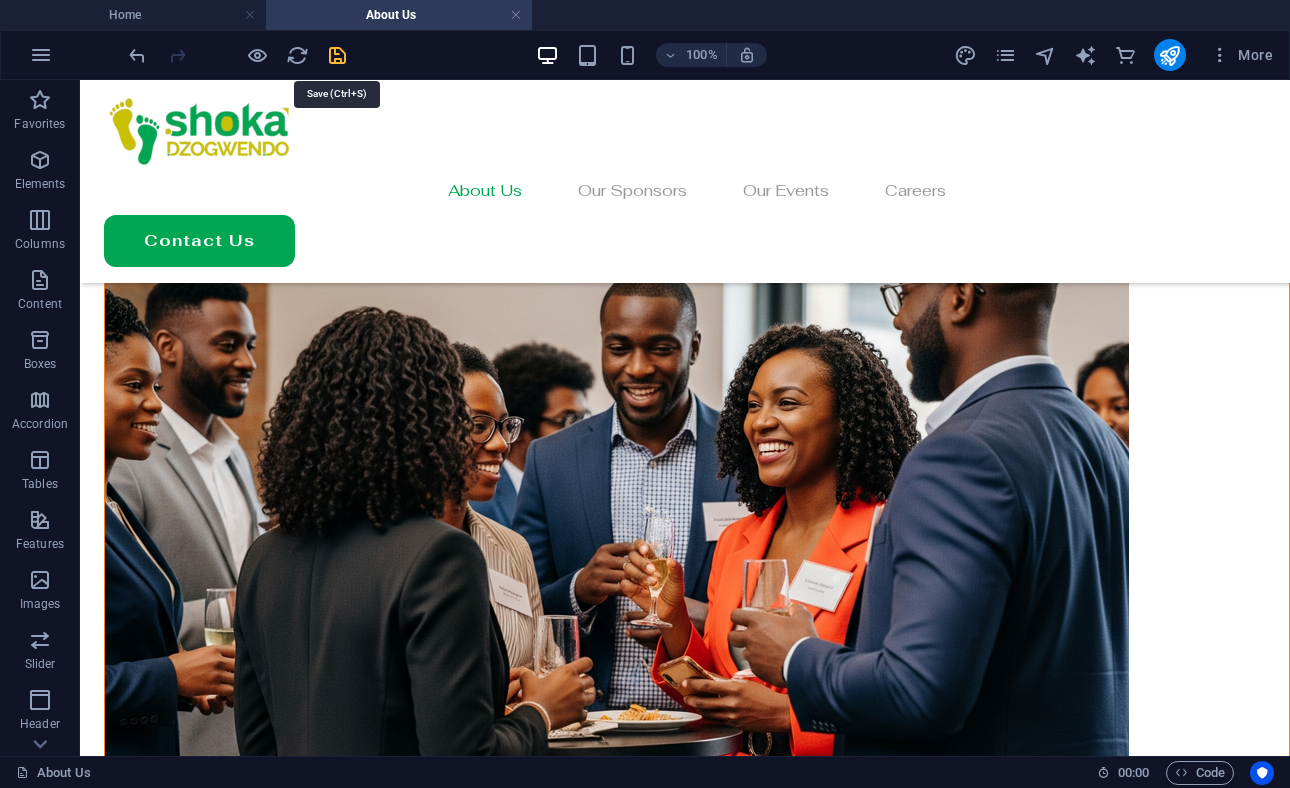 click at bounding box center (337, 55) 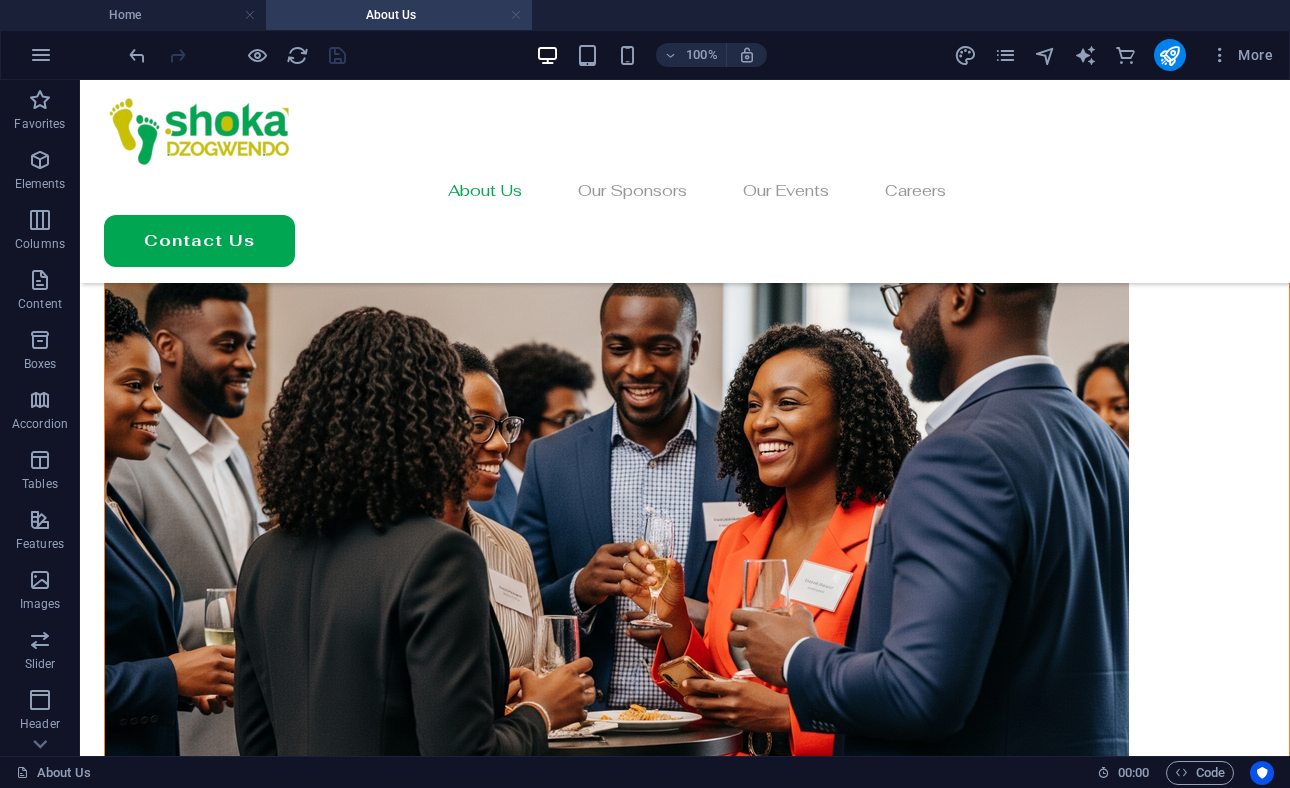 click at bounding box center (516, 15) 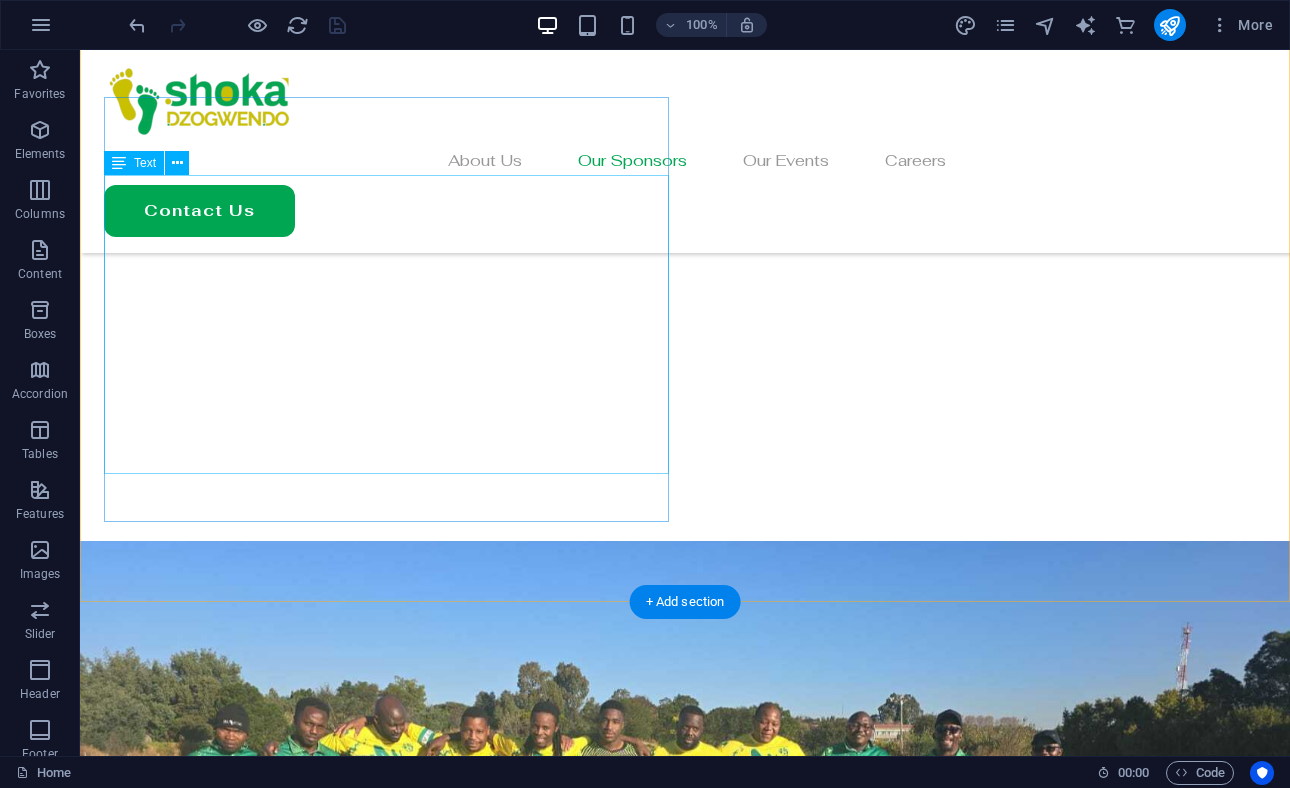 scroll, scrollTop: 2246, scrollLeft: 0, axis: vertical 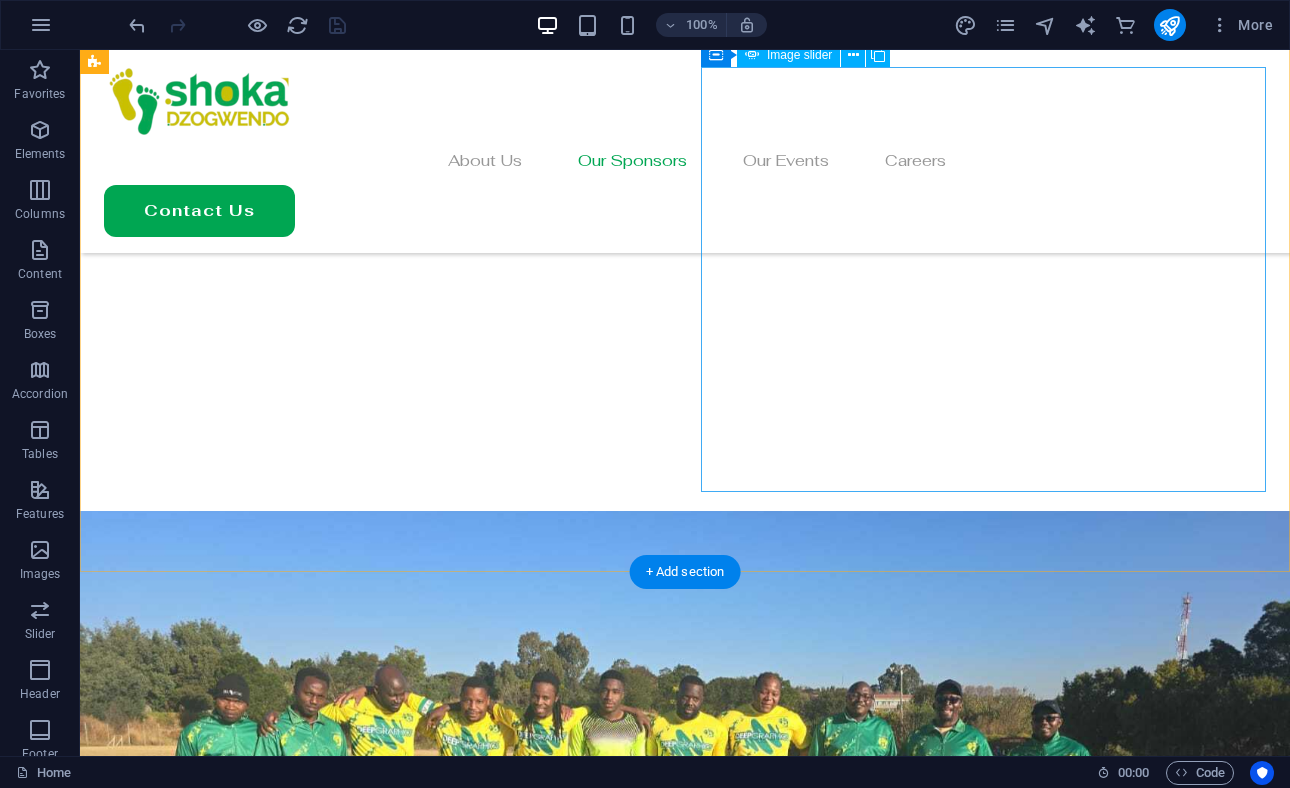 click at bounding box center [-10119, 19052] 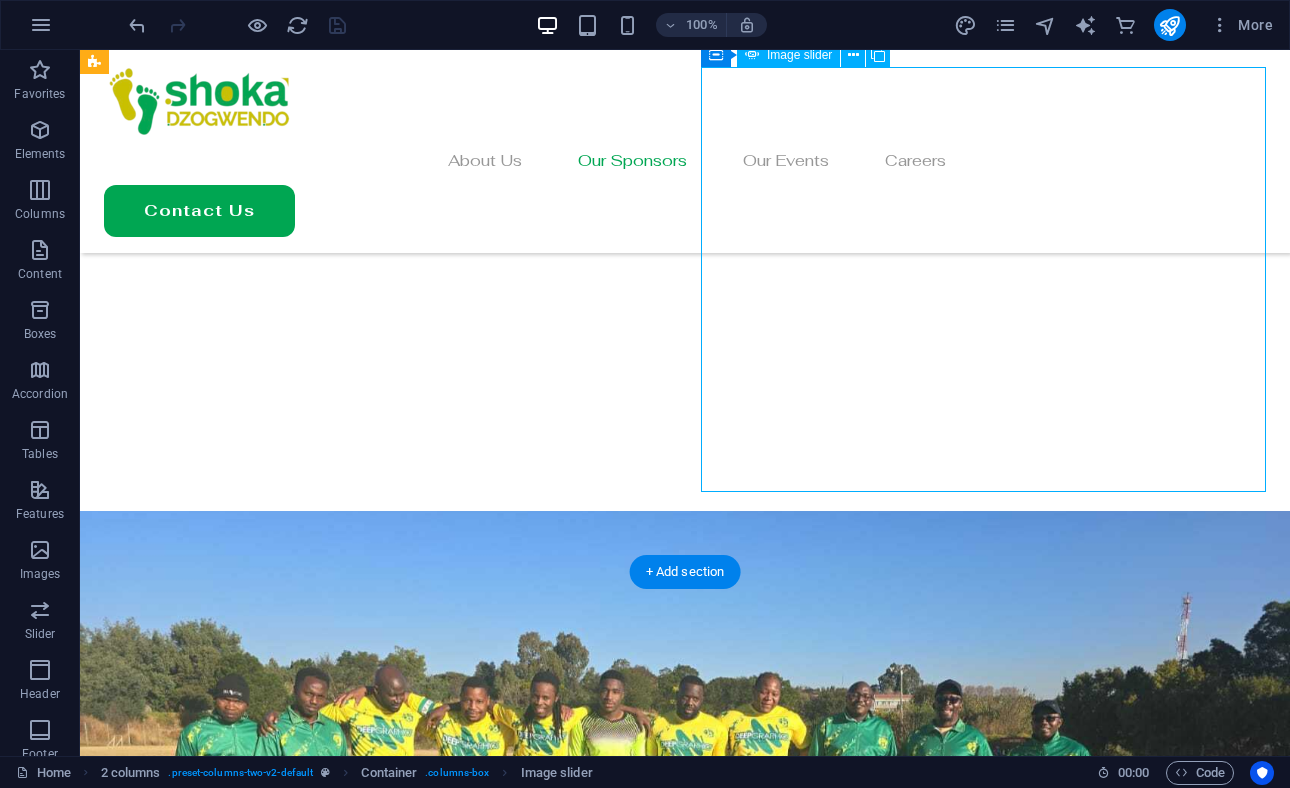click at bounding box center [-10119, 19052] 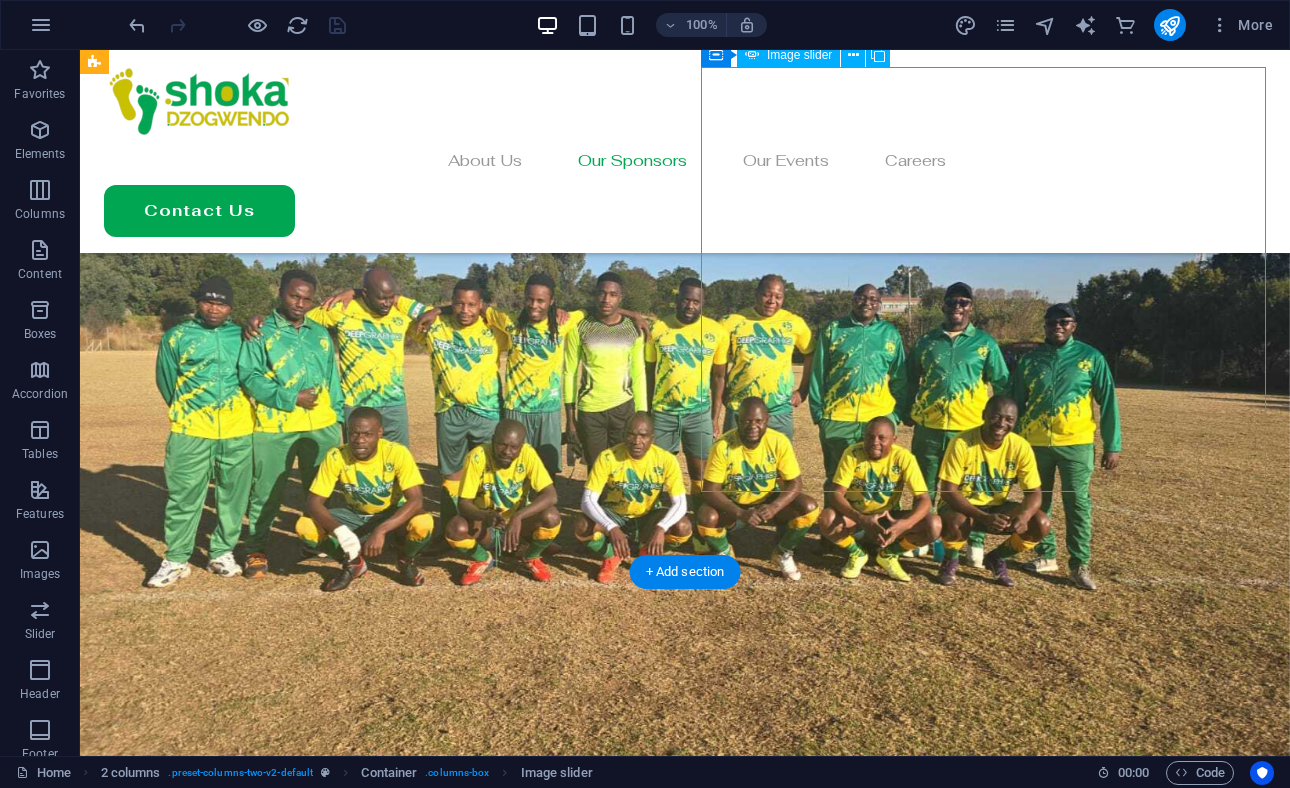 select on "px" 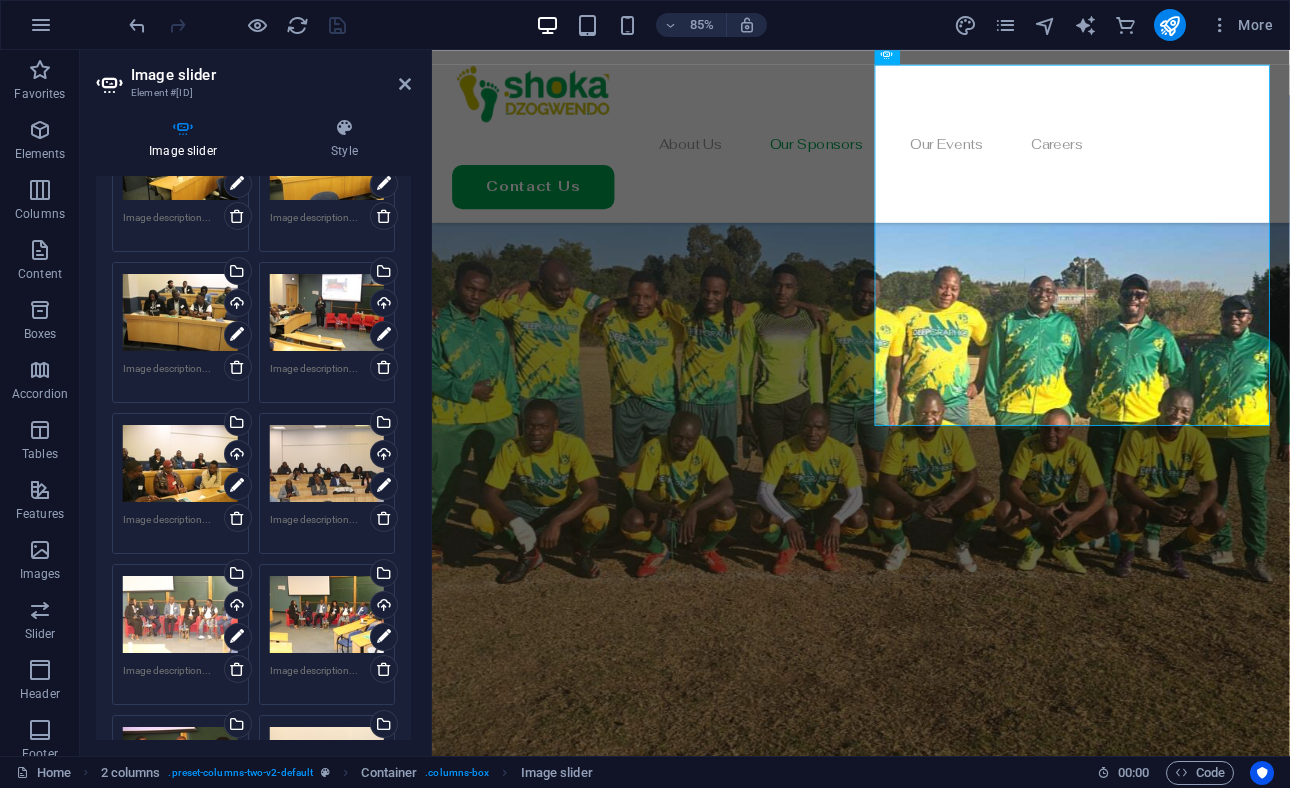 scroll, scrollTop: 805, scrollLeft: 0, axis: vertical 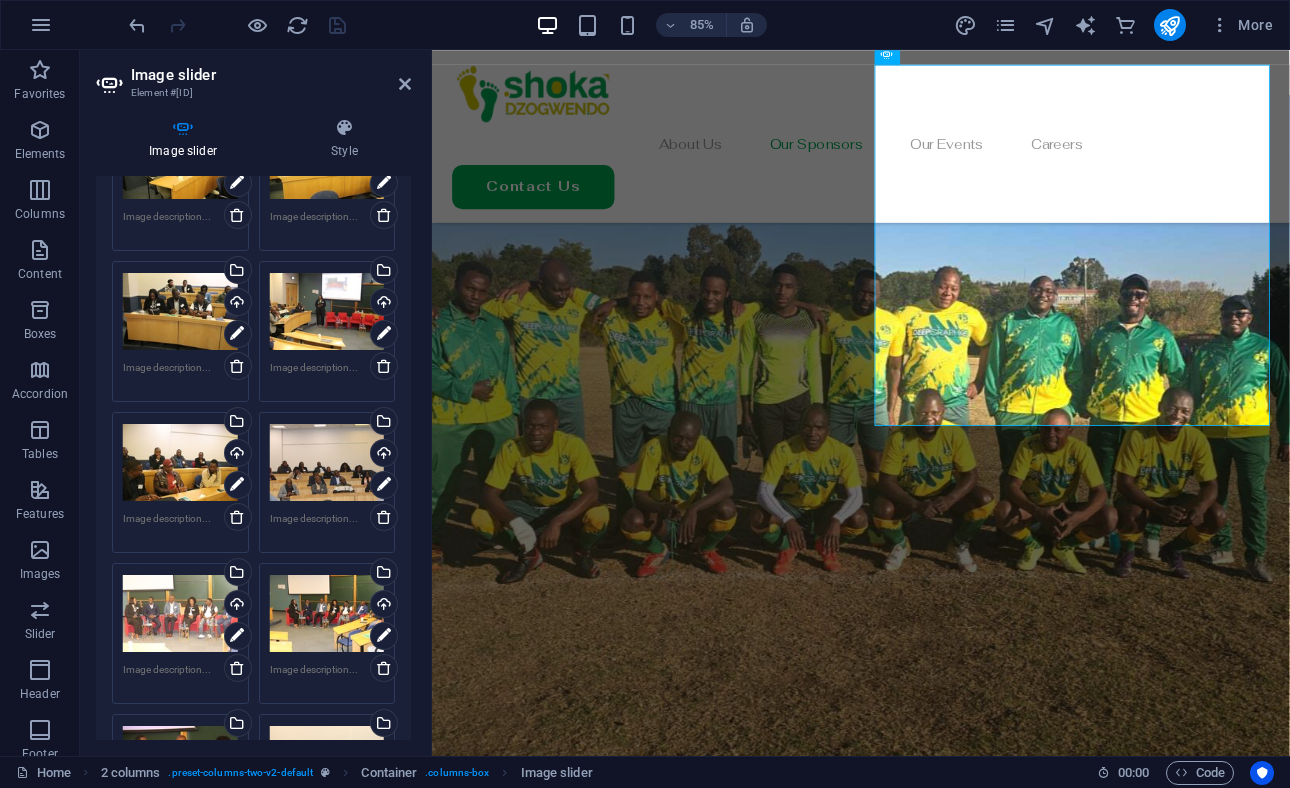 click on "Drag files here, click to choose files or select files from Files or our free stock photos & videos Select files from the file manager, stock photos, or upload file(s) Upload" at bounding box center (327, 331) 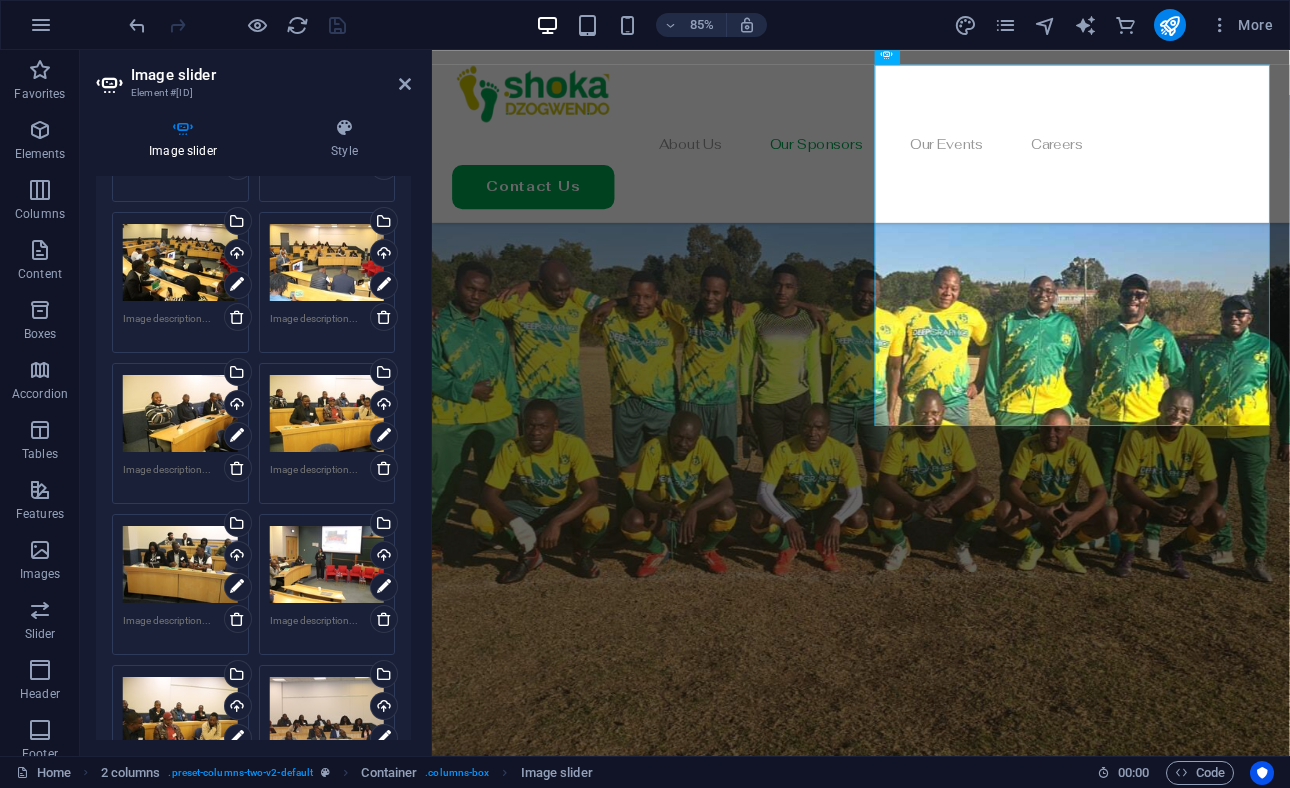 scroll, scrollTop: 0, scrollLeft: 0, axis: both 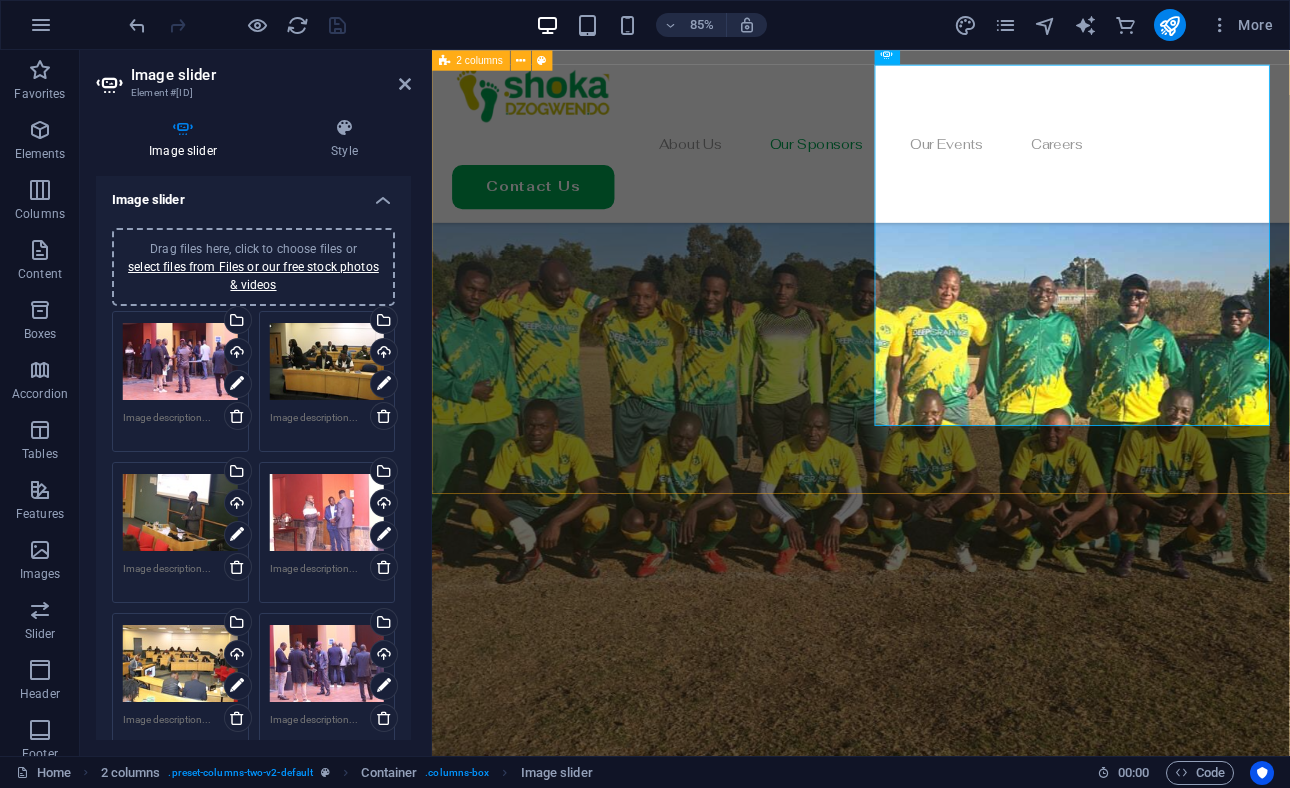 click on "Our Impact Since our founding, Shoka Dzogwendo has achieved remarkable milestones: Facilitated over R20 million in business transactions within our community. Established the Madhalaz league, now featuring over 10 competitive teams. Expanded globally with branches in South Africa, New Zealand, and the United Kingdom. Grown membership by approximately 25% annually, uniting Zimbabweans worldwide. 1 2 3 4 5 6 7 8 9 10 11 12 13 14 15 16 17 18 19 20 21 22 23 24 25 26 27 28 29 30 31 32 33 34 35 36 37 38 39 40 41 42 43 44 45 46 47 48 49 50 51" at bounding box center (936, 1910) 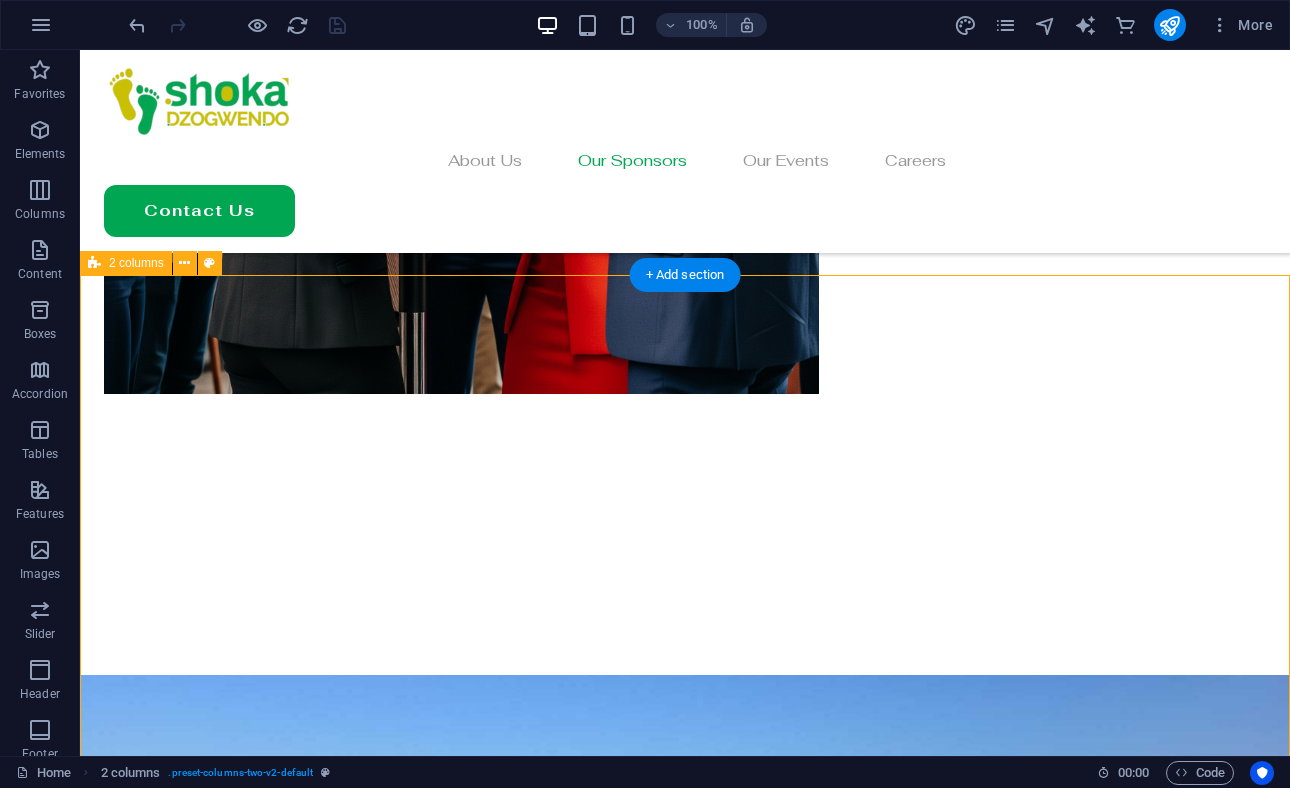 scroll, scrollTop: 1984, scrollLeft: 0, axis: vertical 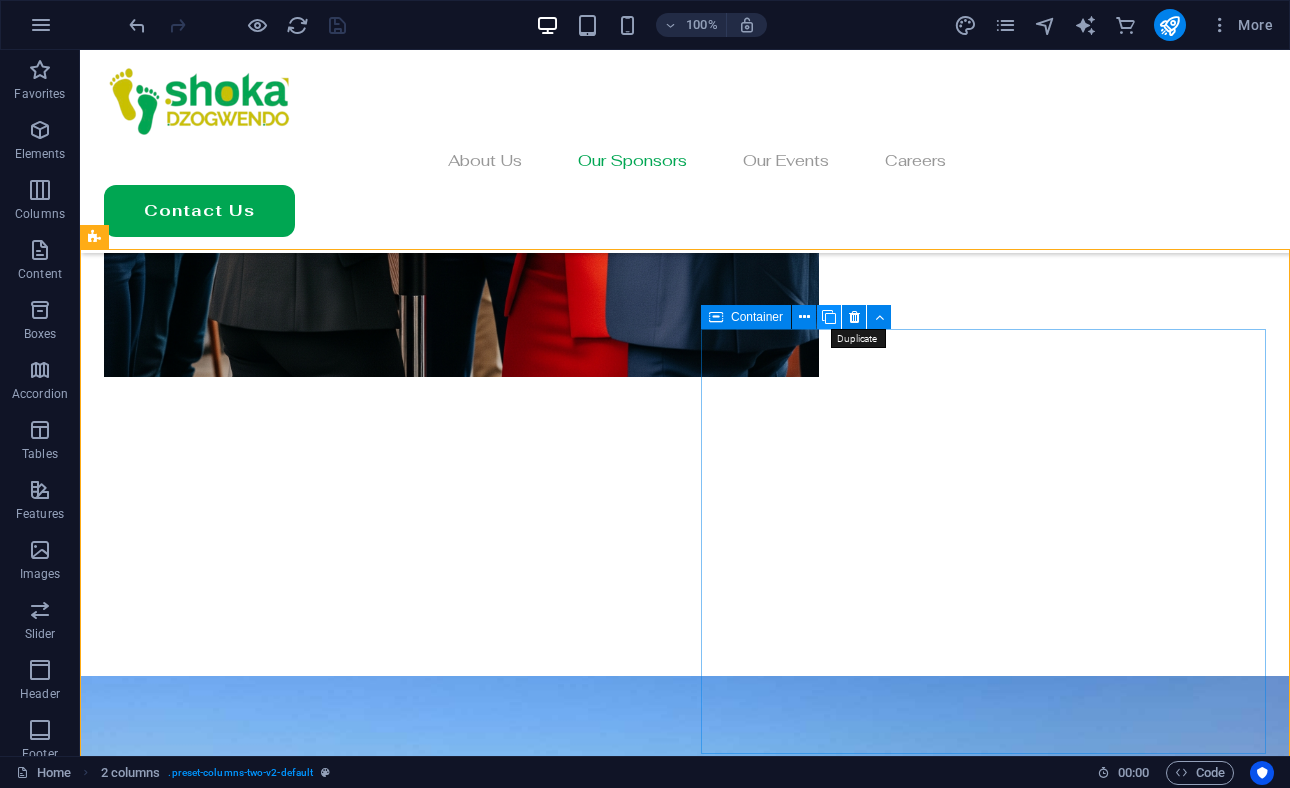 click at bounding box center [829, 317] 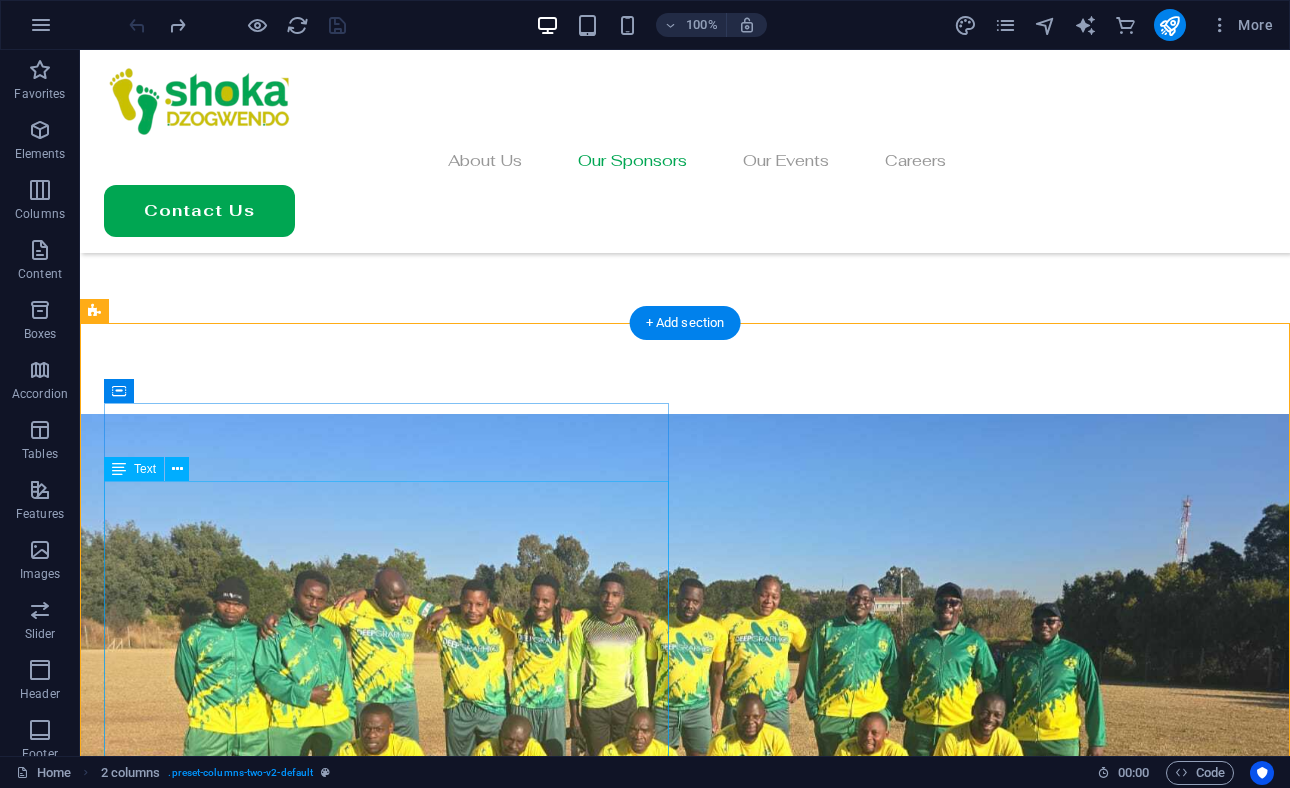 scroll, scrollTop: 1868, scrollLeft: 0, axis: vertical 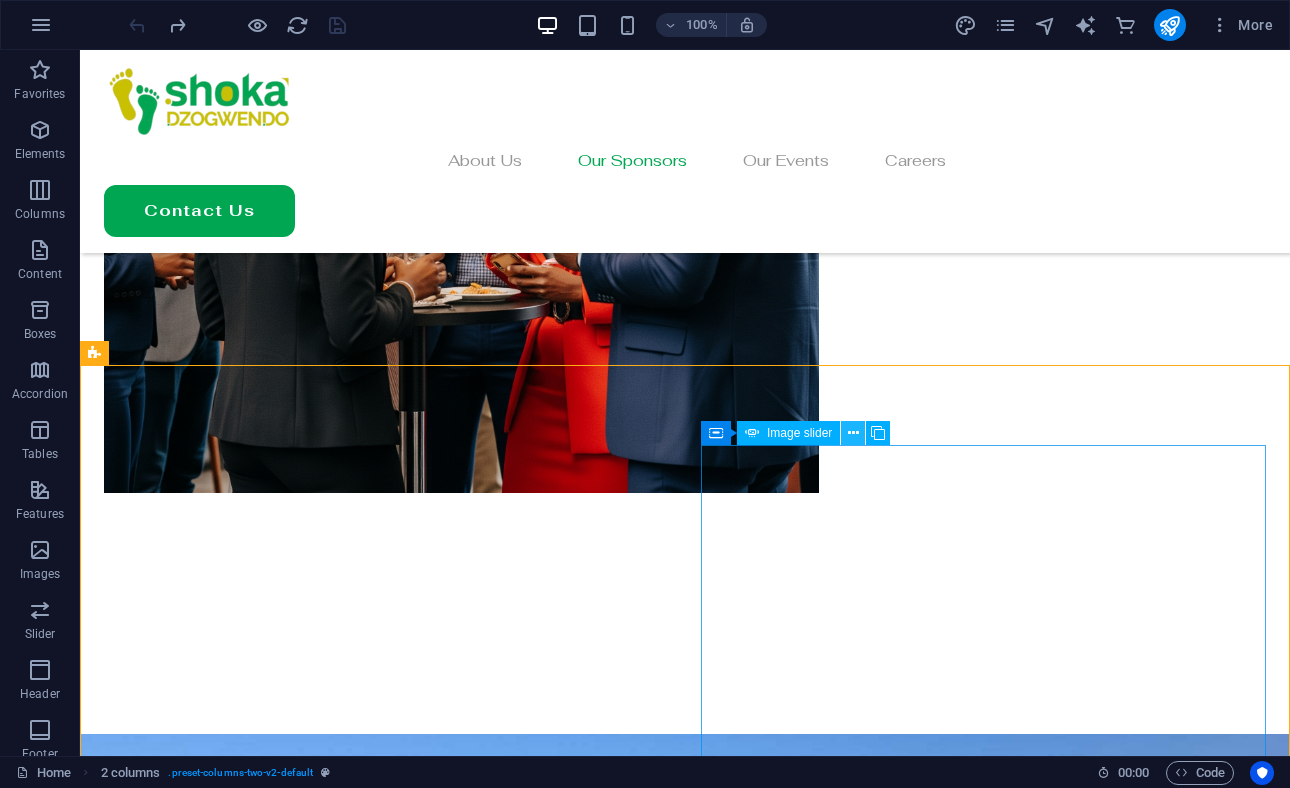 click at bounding box center [853, 433] 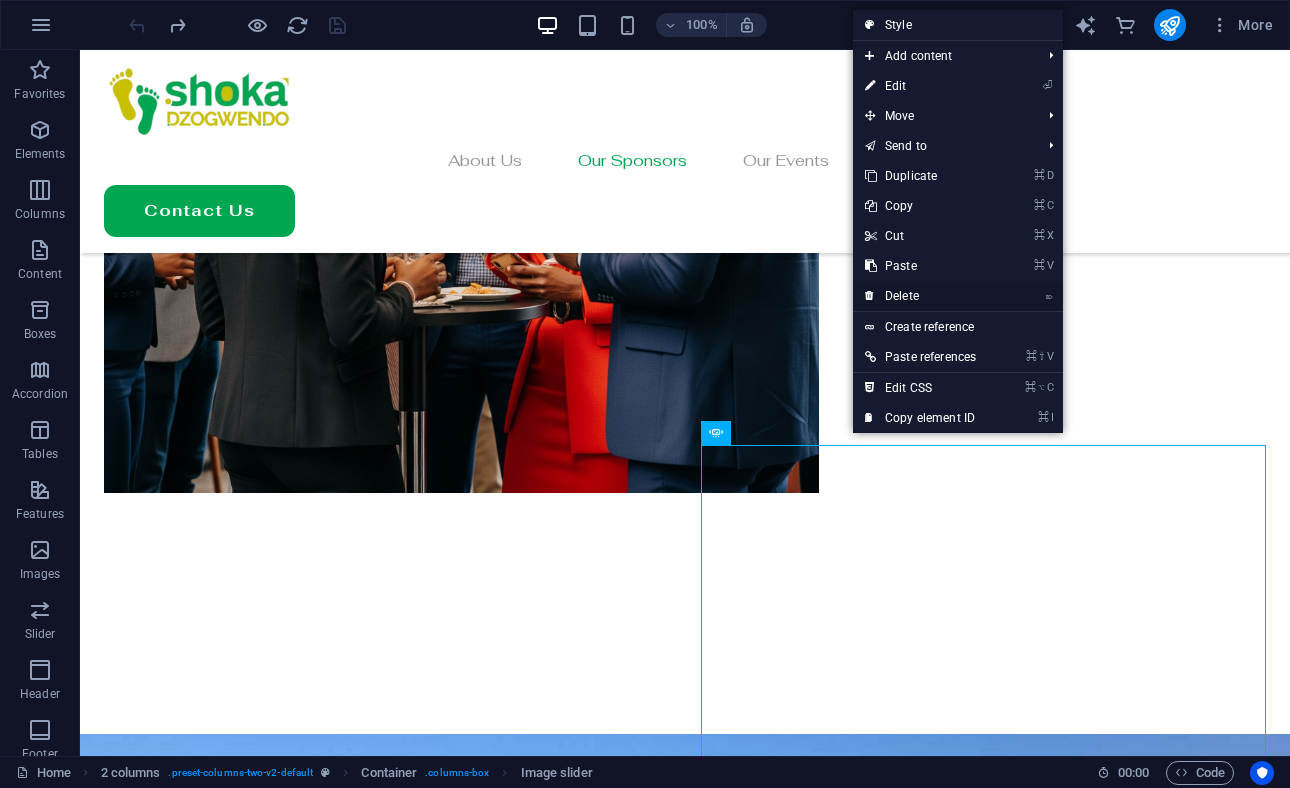 click on "⌦  Delete" at bounding box center (920, 296) 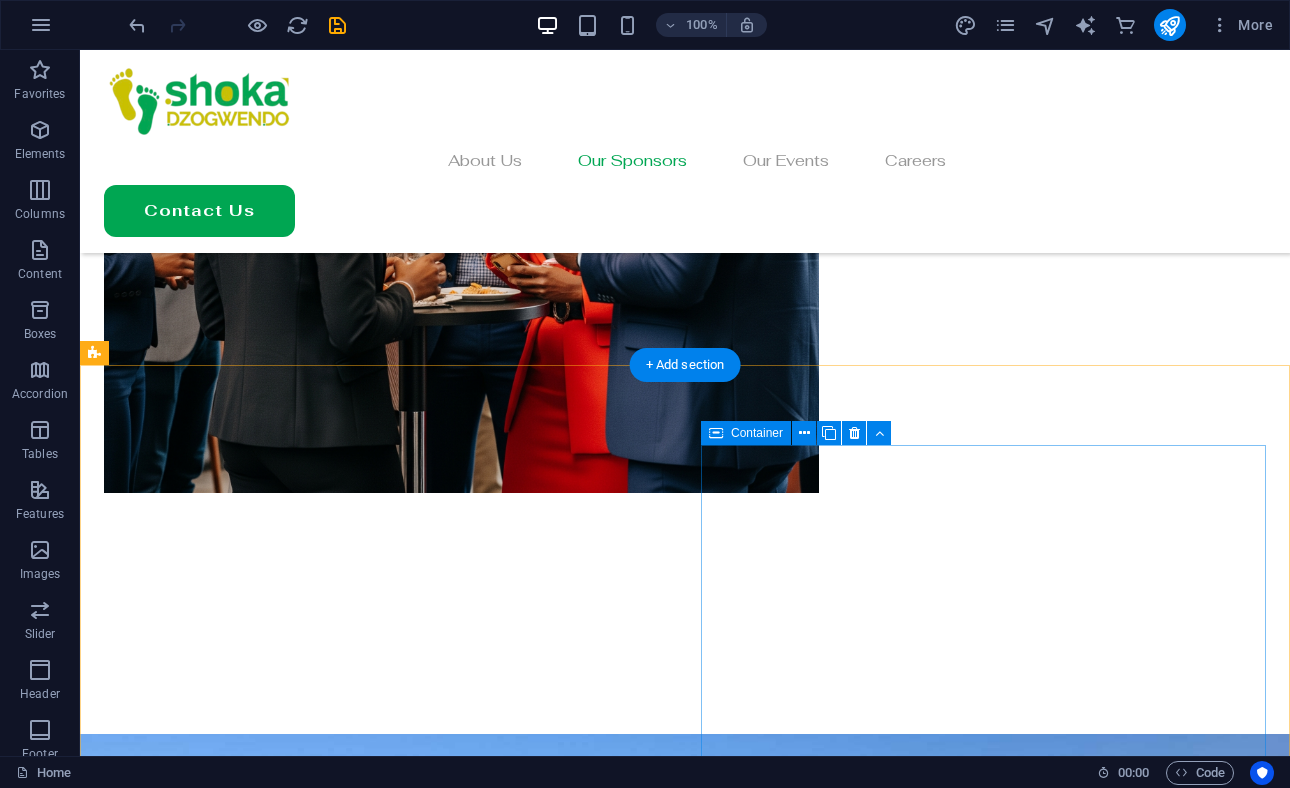 click on "Add elements" at bounding box center [327, 2324] 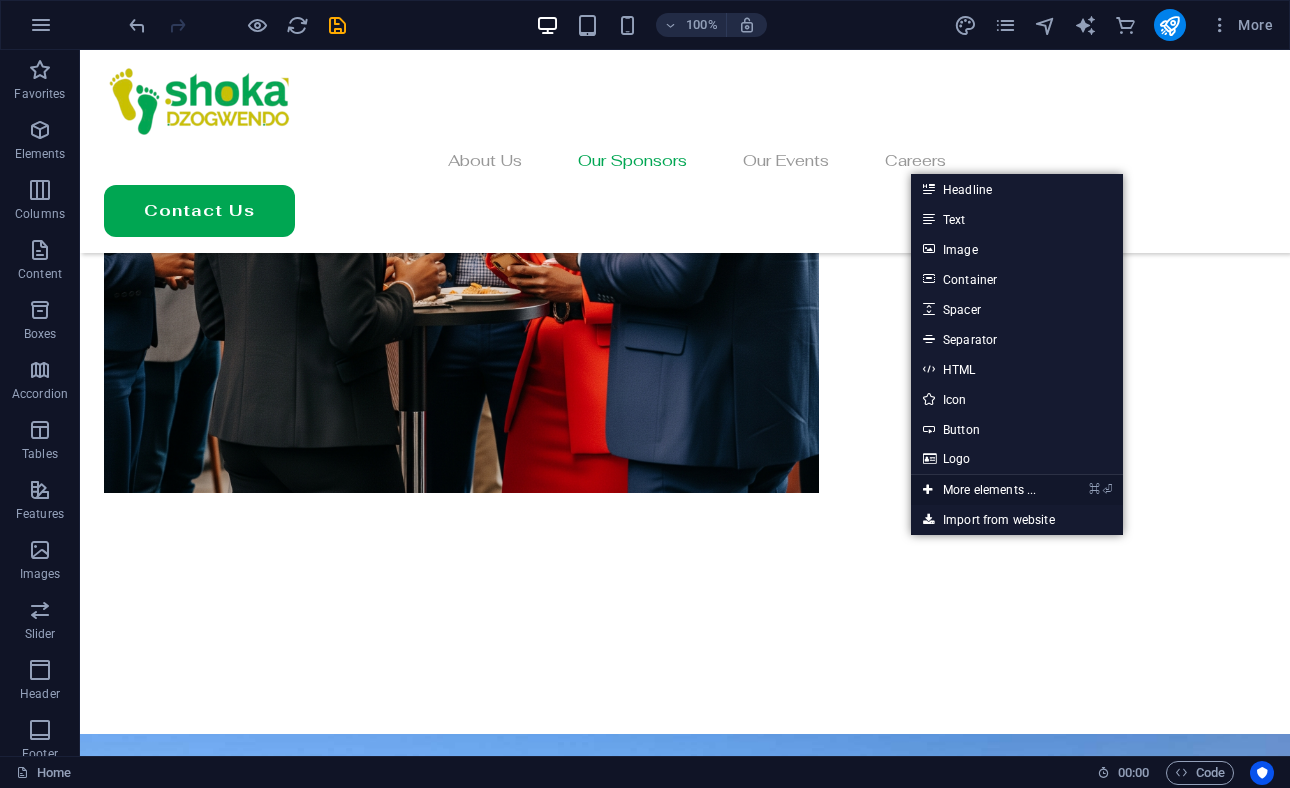 click on "⌘ ⏎  More elements ..." at bounding box center (979, 490) 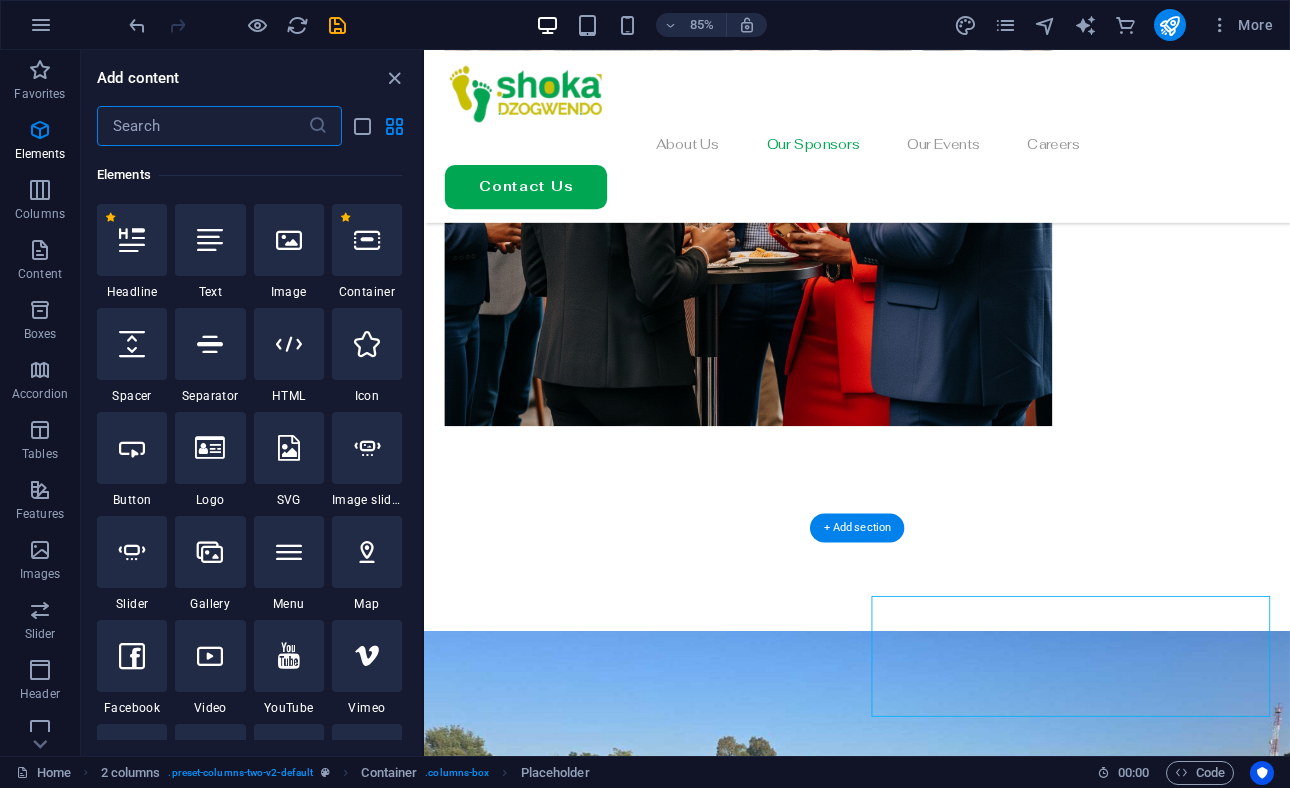scroll, scrollTop: 213, scrollLeft: 0, axis: vertical 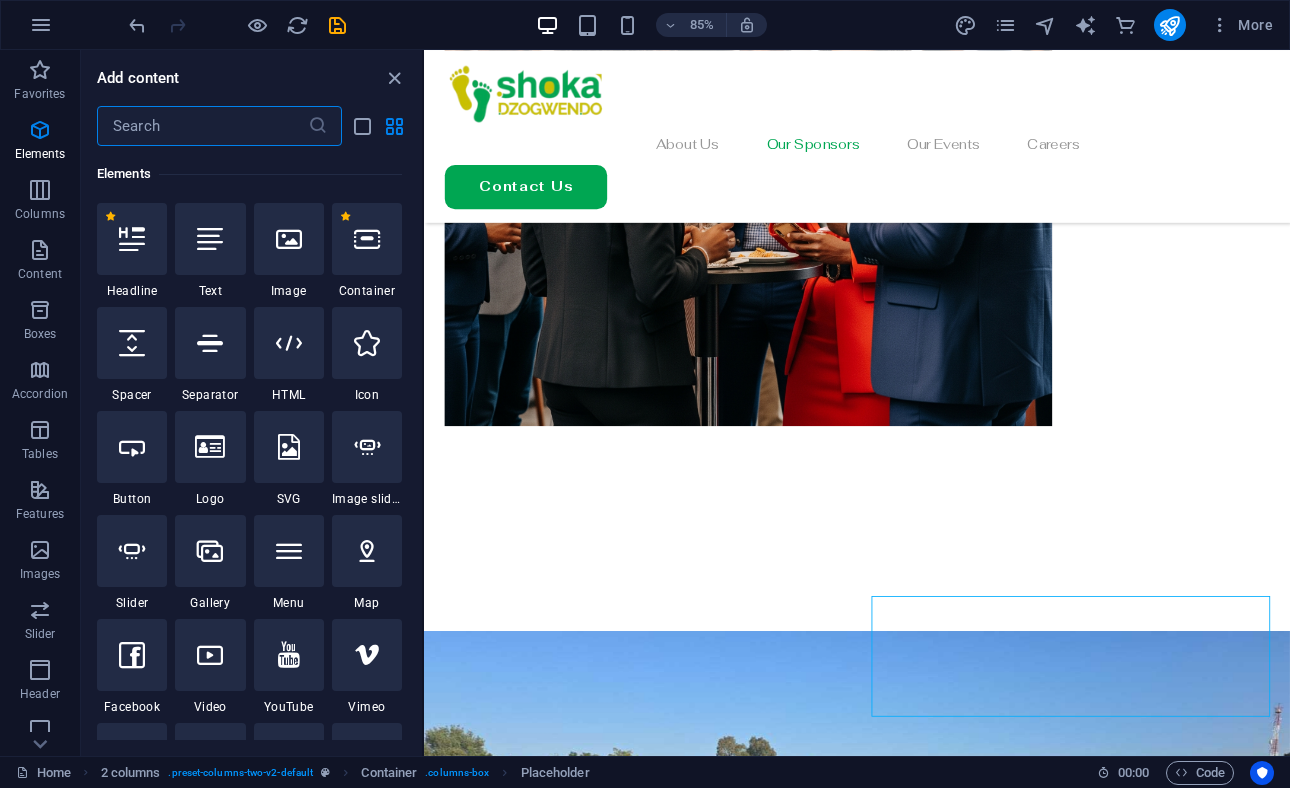 click at bounding box center [202, 126] 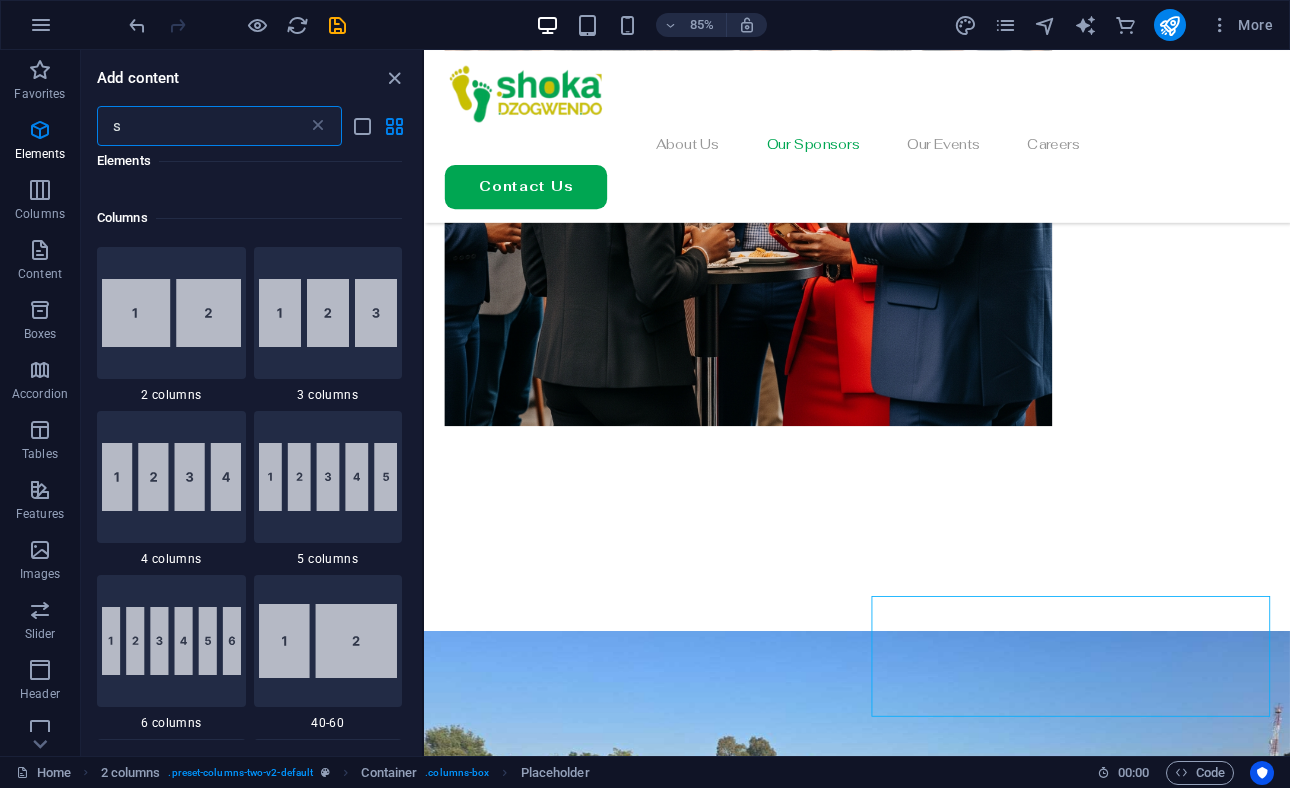 scroll, scrollTop: 0, scrollLeft: 0, axis: both 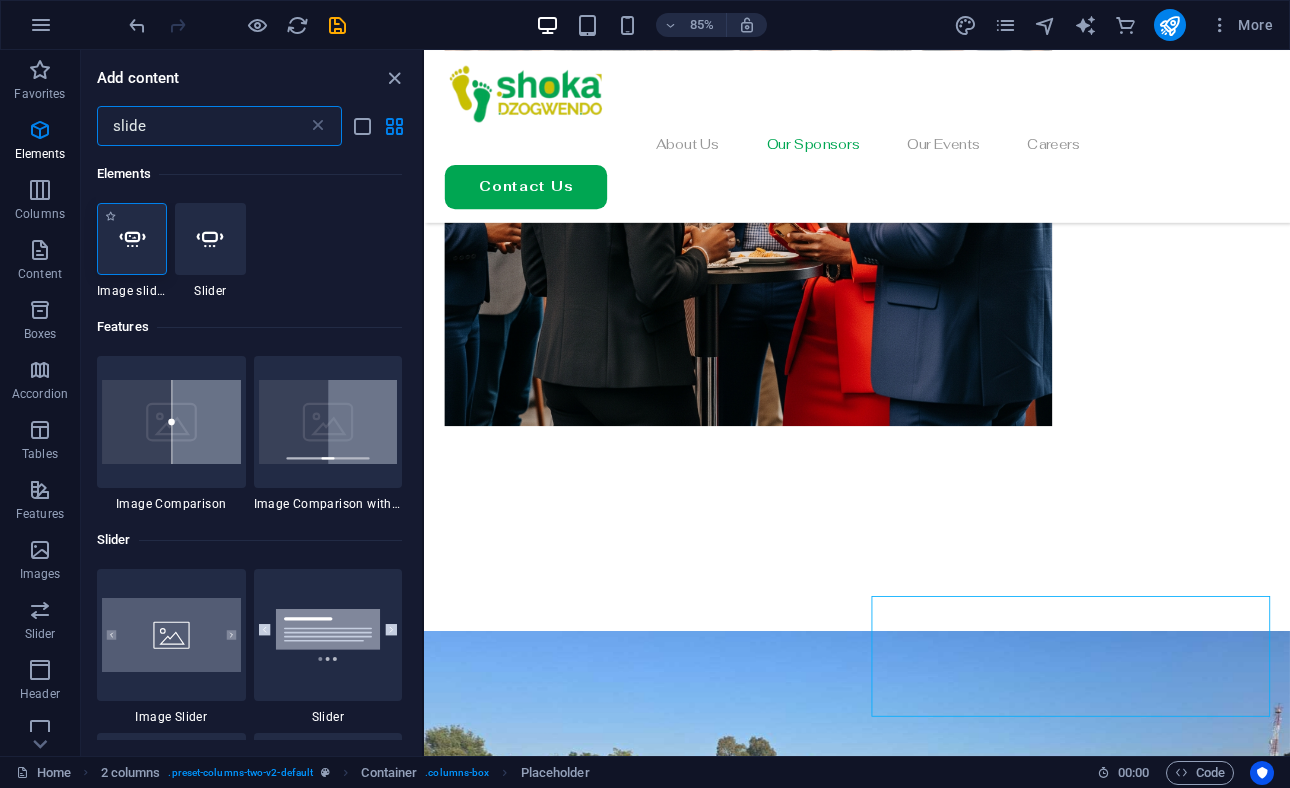 type on "slide" 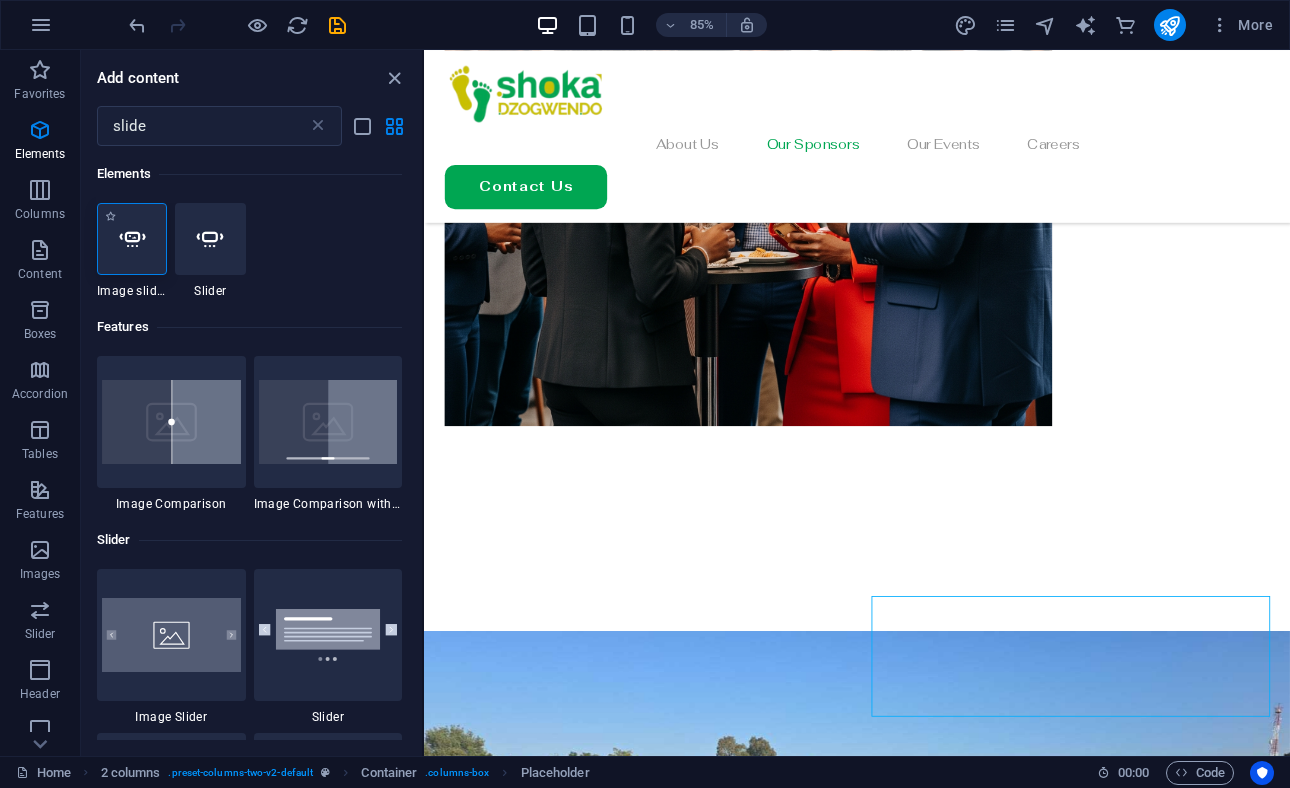 click at bounding box center [132, 239] 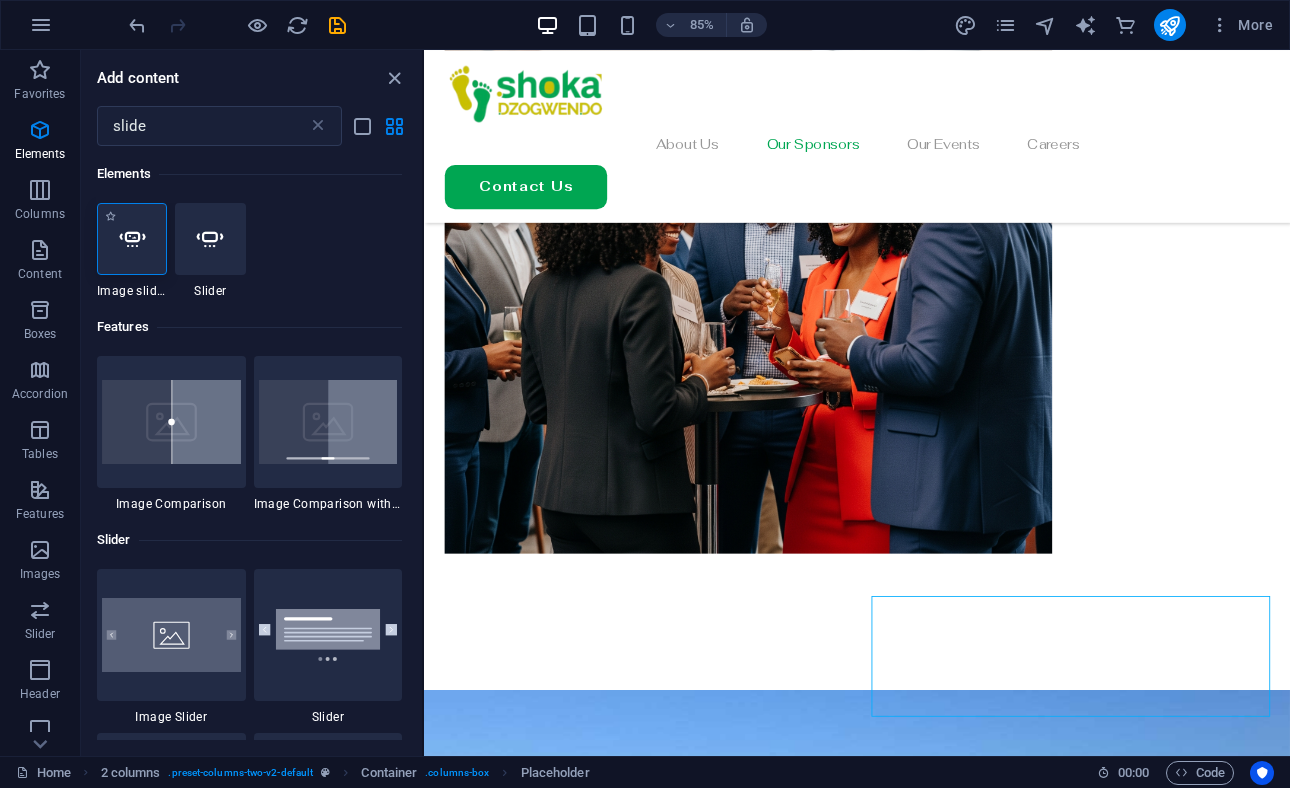 select on "ms" 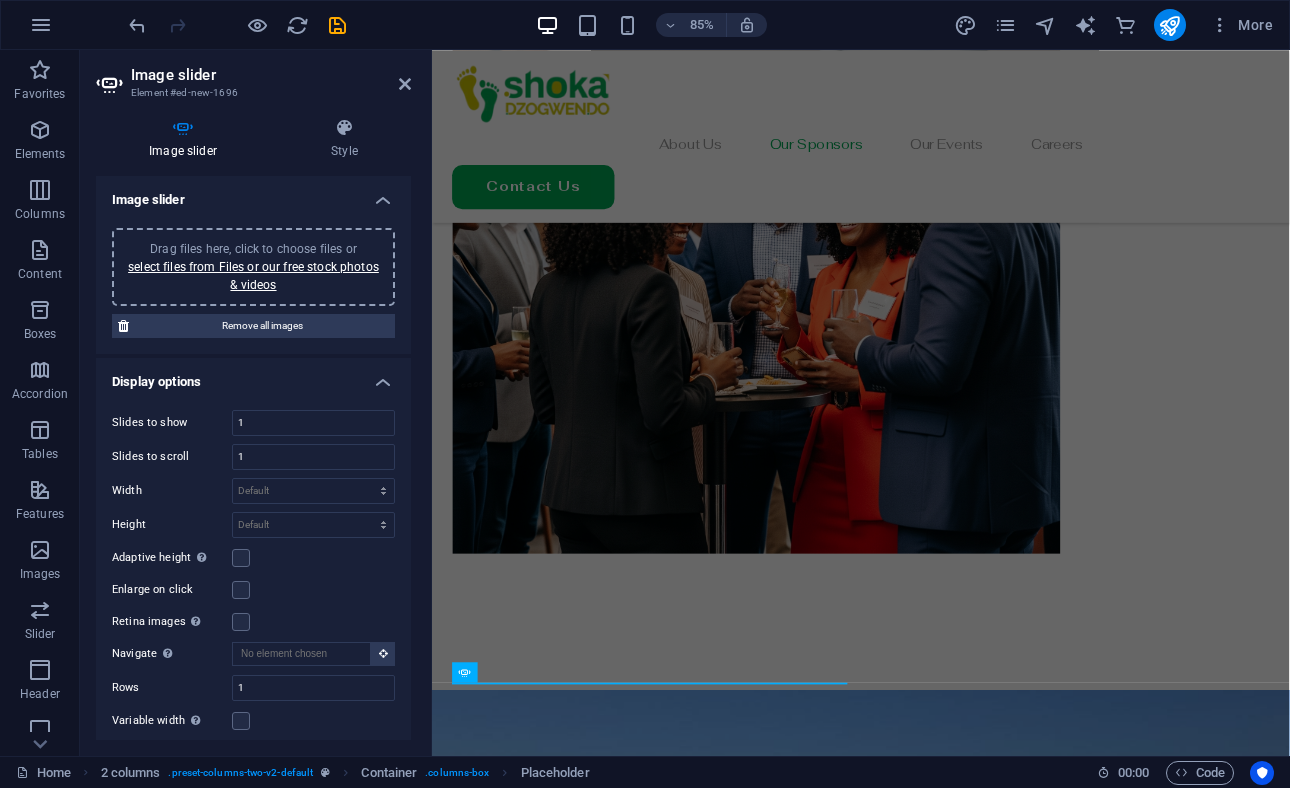 scroll, scrollTop: 1762, scrollLeft: 0, axis: vertical 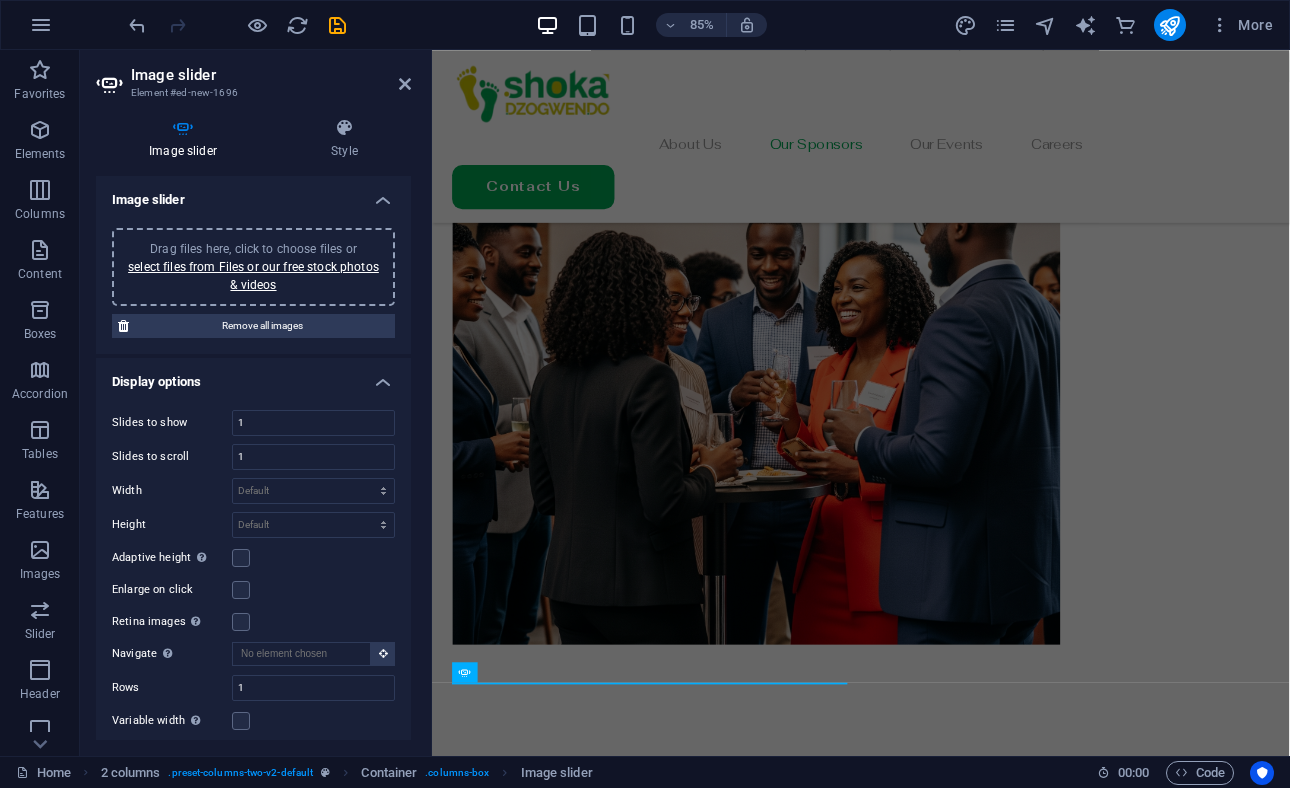 click at bounding box center [936, 1322] 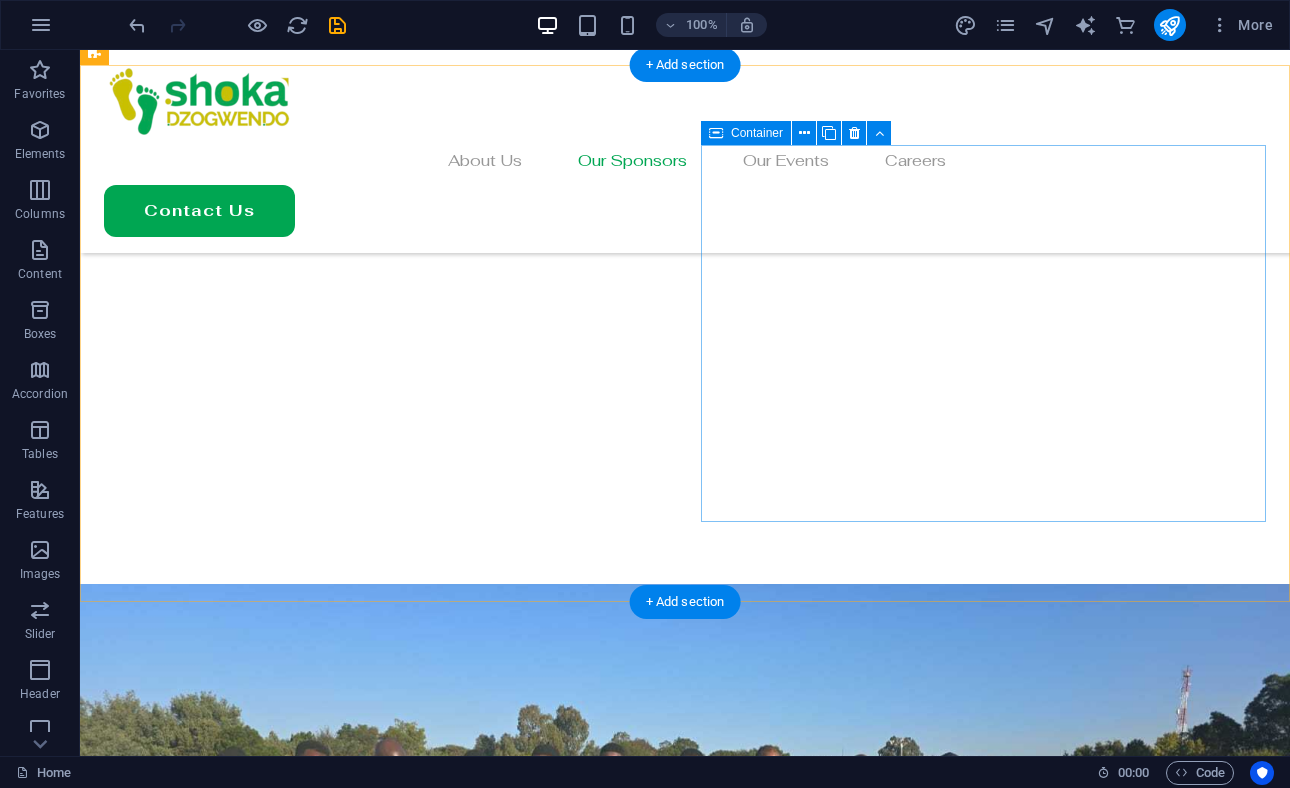 scroll, scrollTop: 2171, scrollLeft: 0, axis: vertical 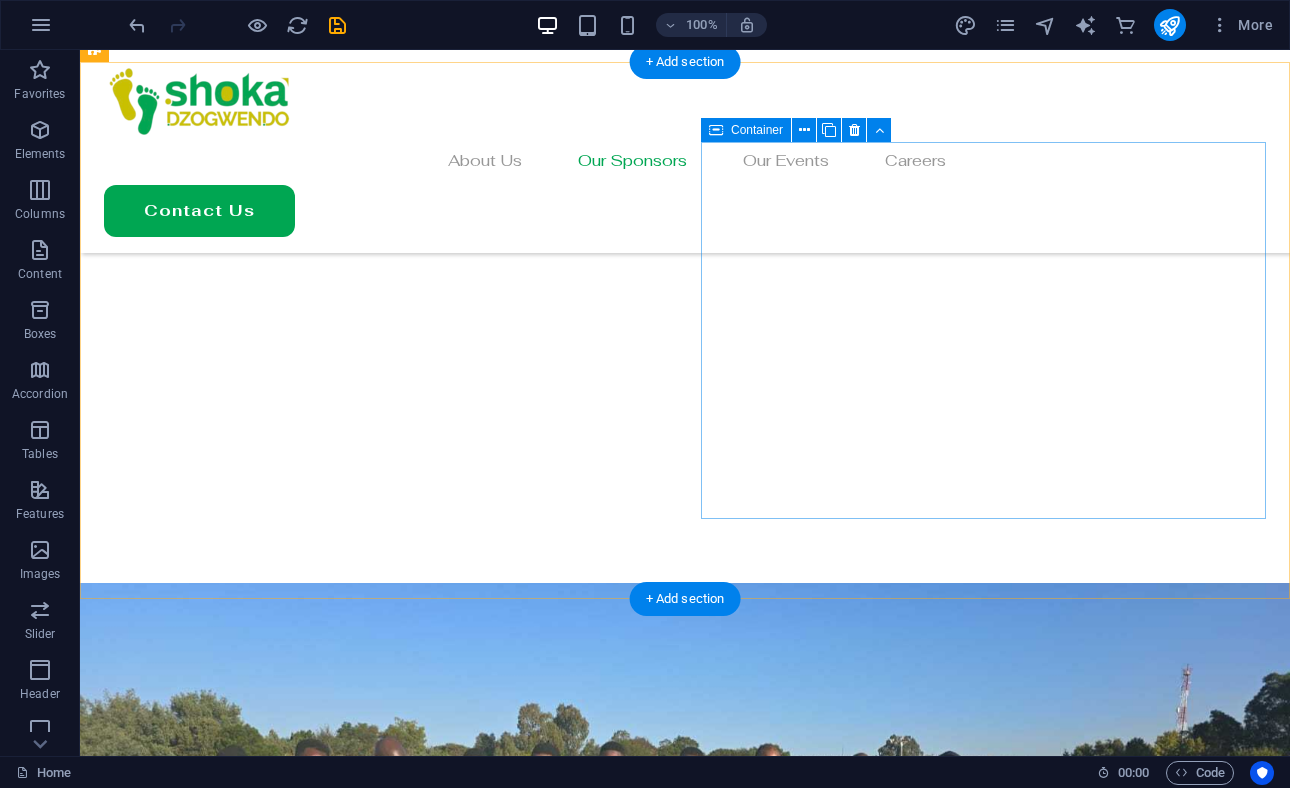 click at bounding box center [286, 2021] 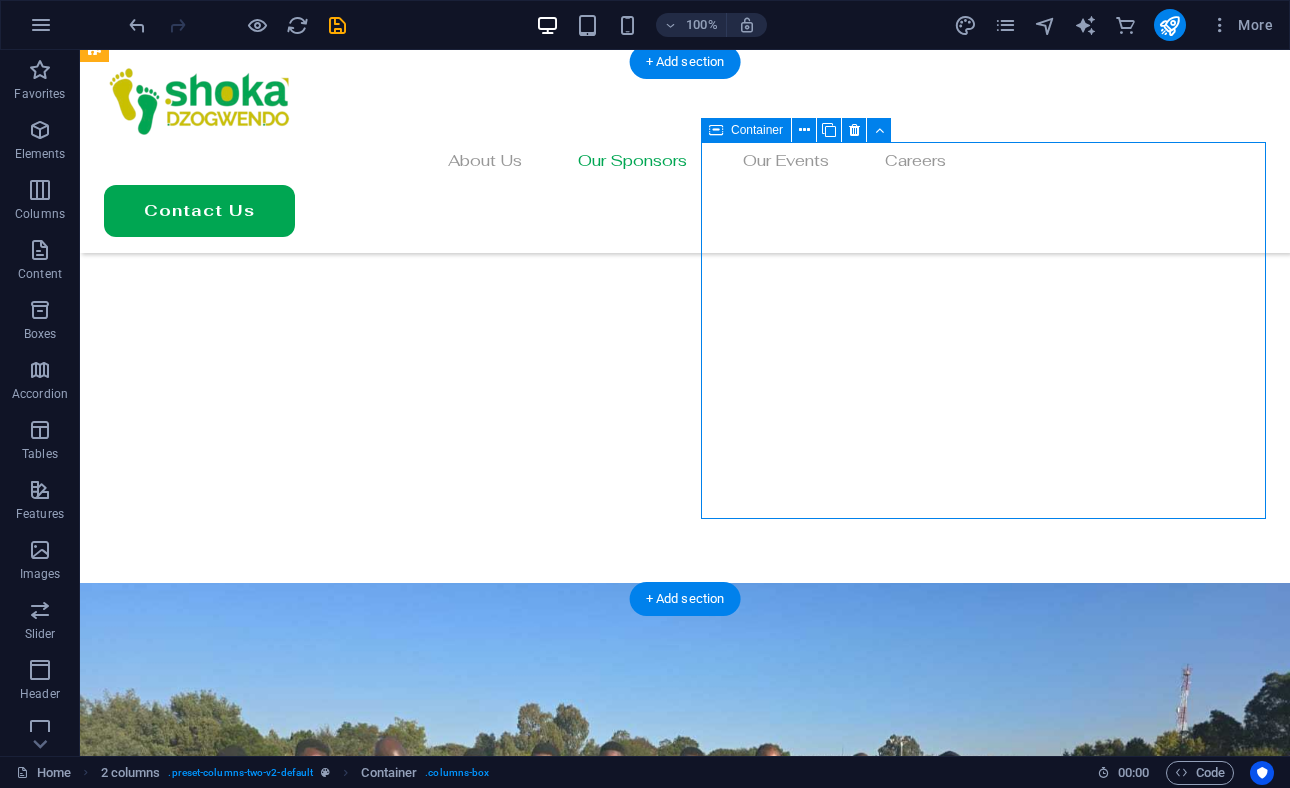 click on "Add elements" at bounding box center (327, 2021) 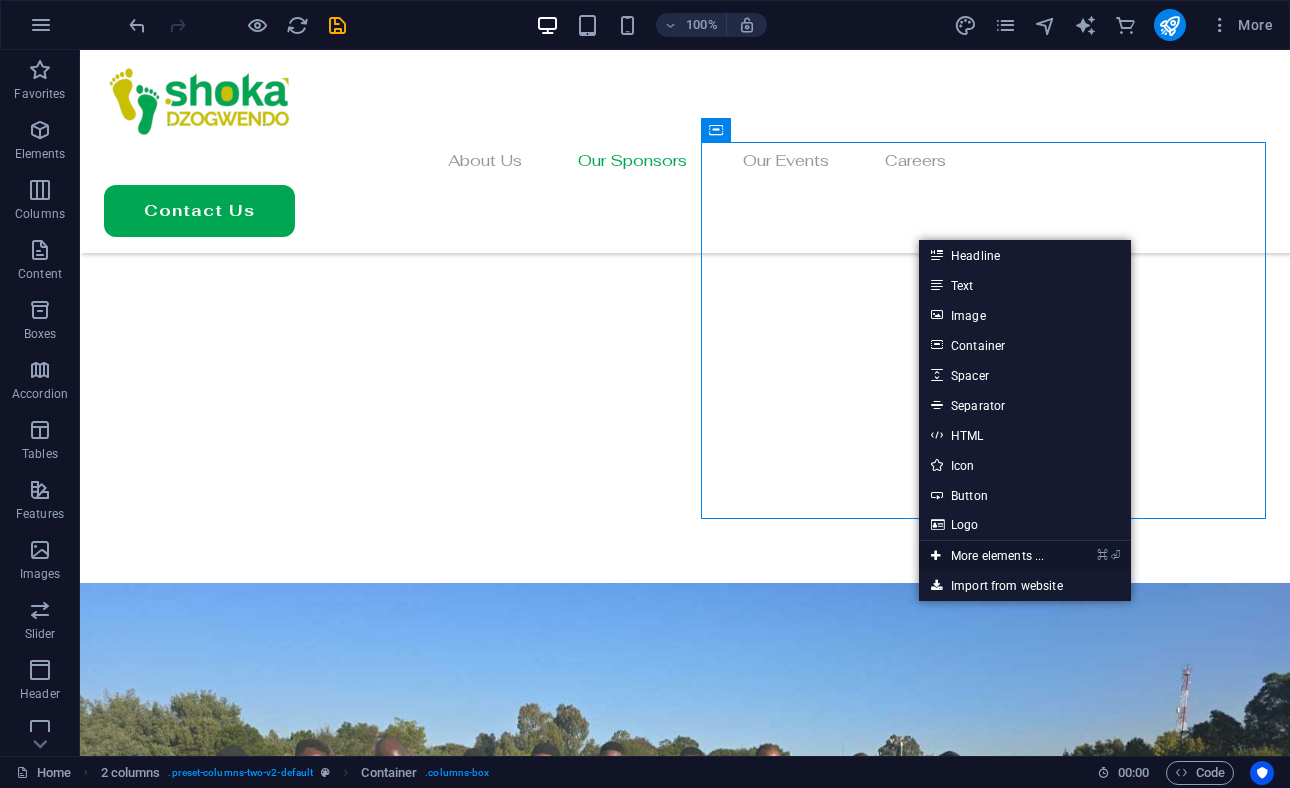 click on "⌘ ⏎  More elements ..." at bounding box center (987, 556) 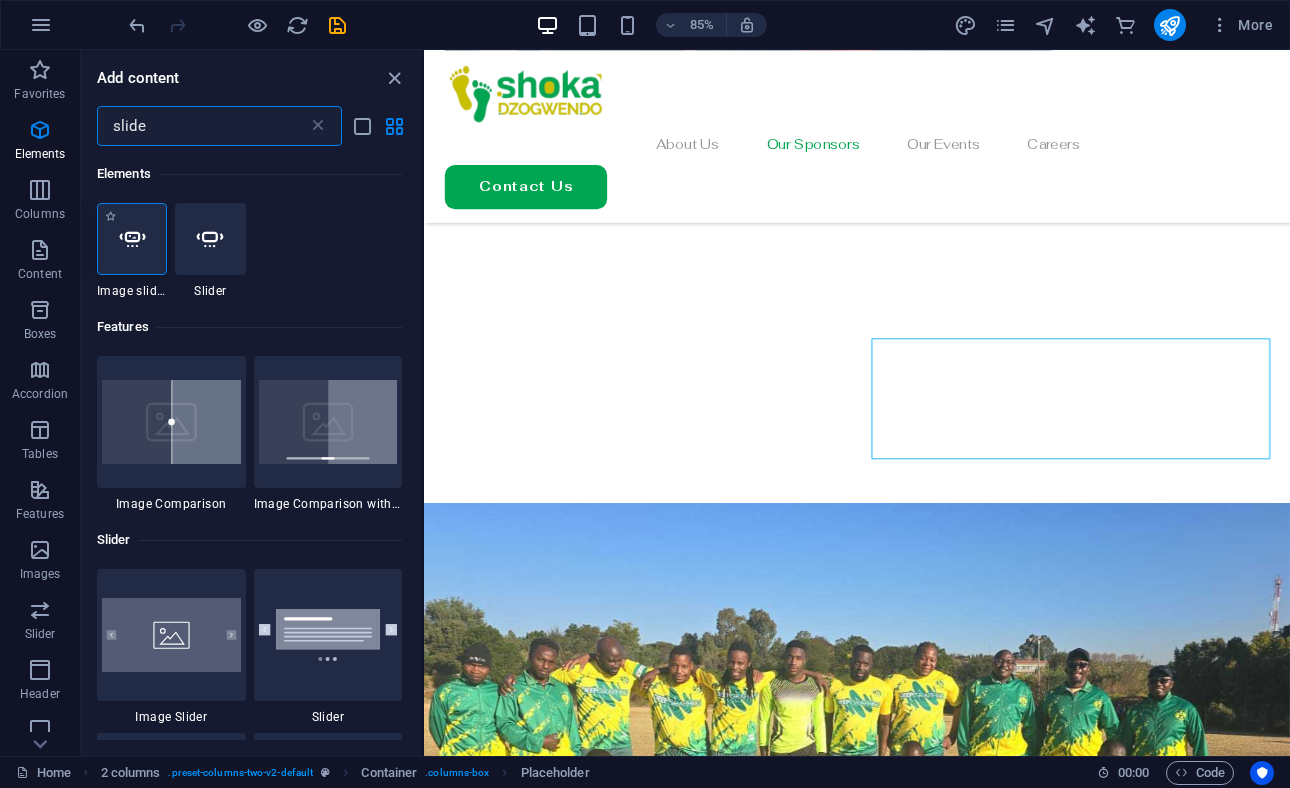 click at bounding box center (132, 239) 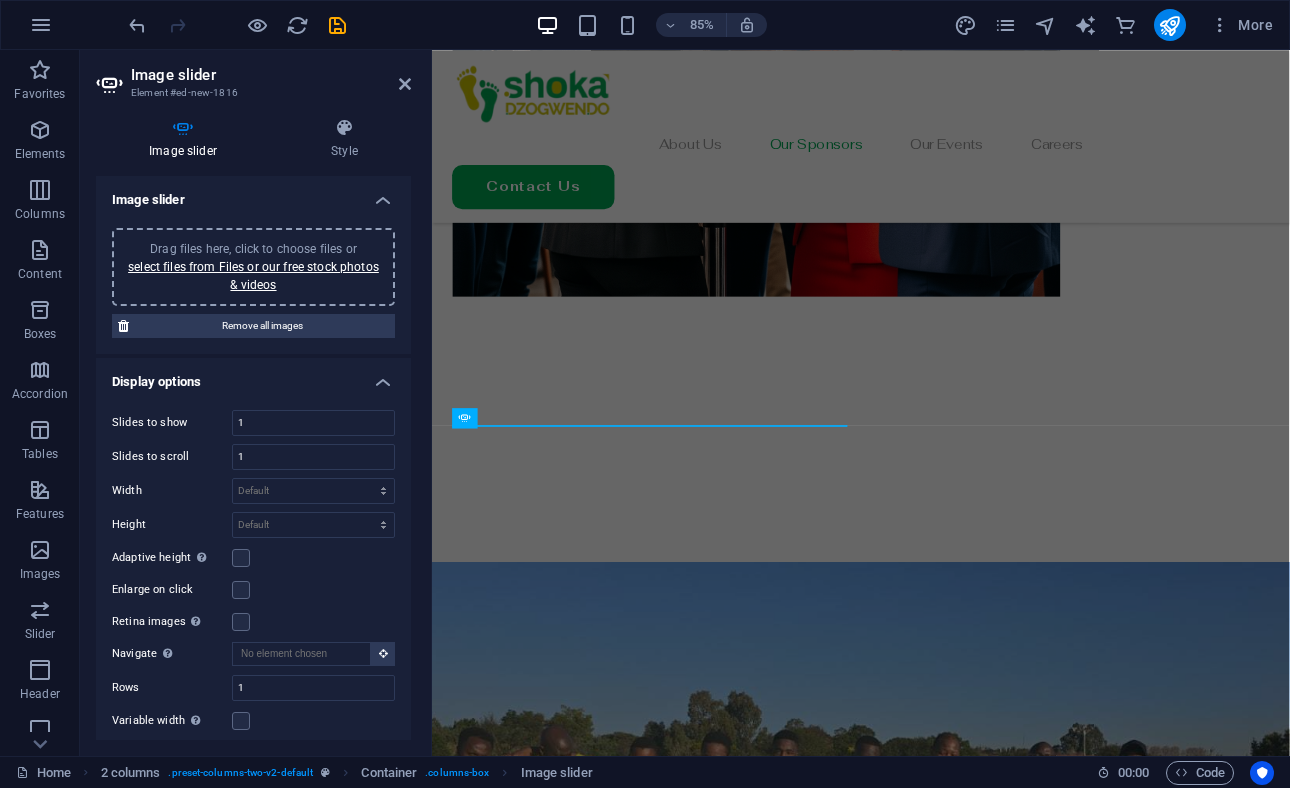 scroll, scrollTop: 2065, scrollLeft: 0, axis: vertical 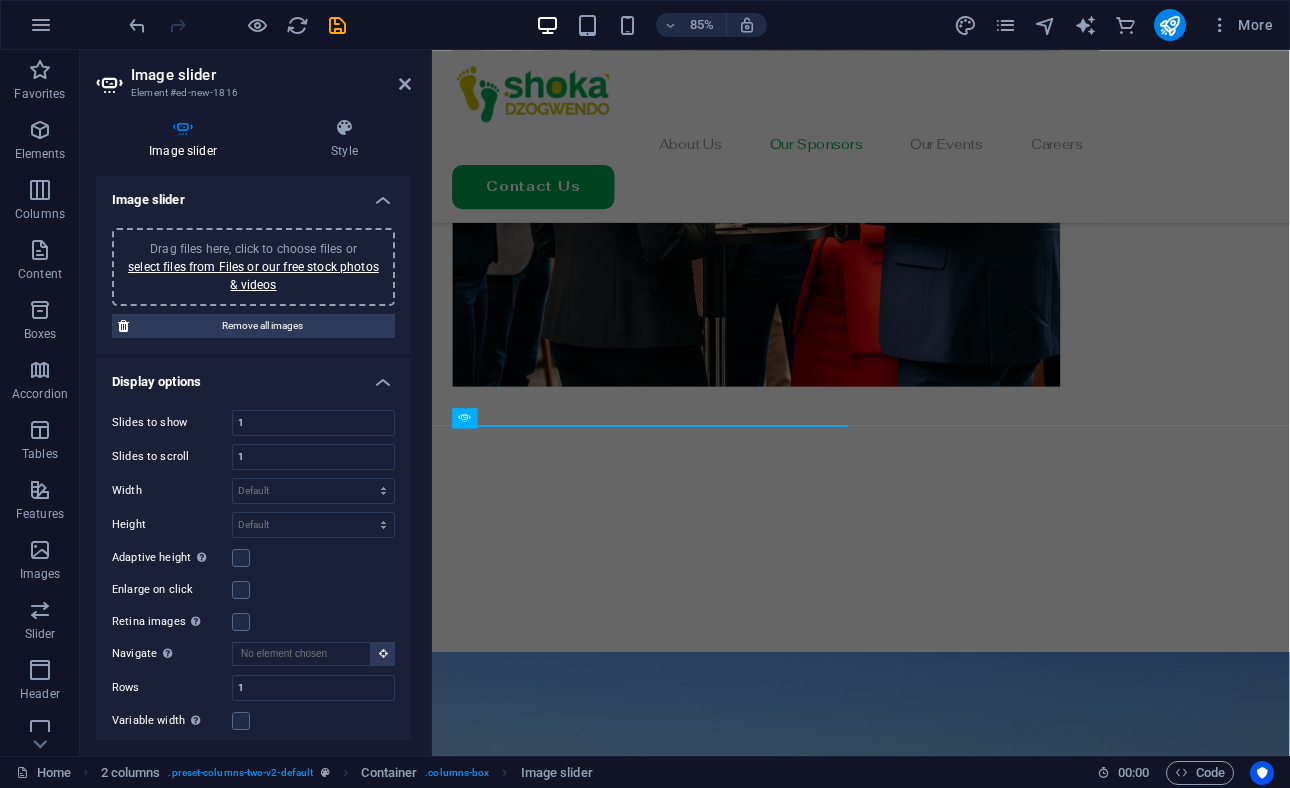 click on "Drag files here, click to choose files or select files from Files or our free stock photos & videos" at bounding box center [253, 267] 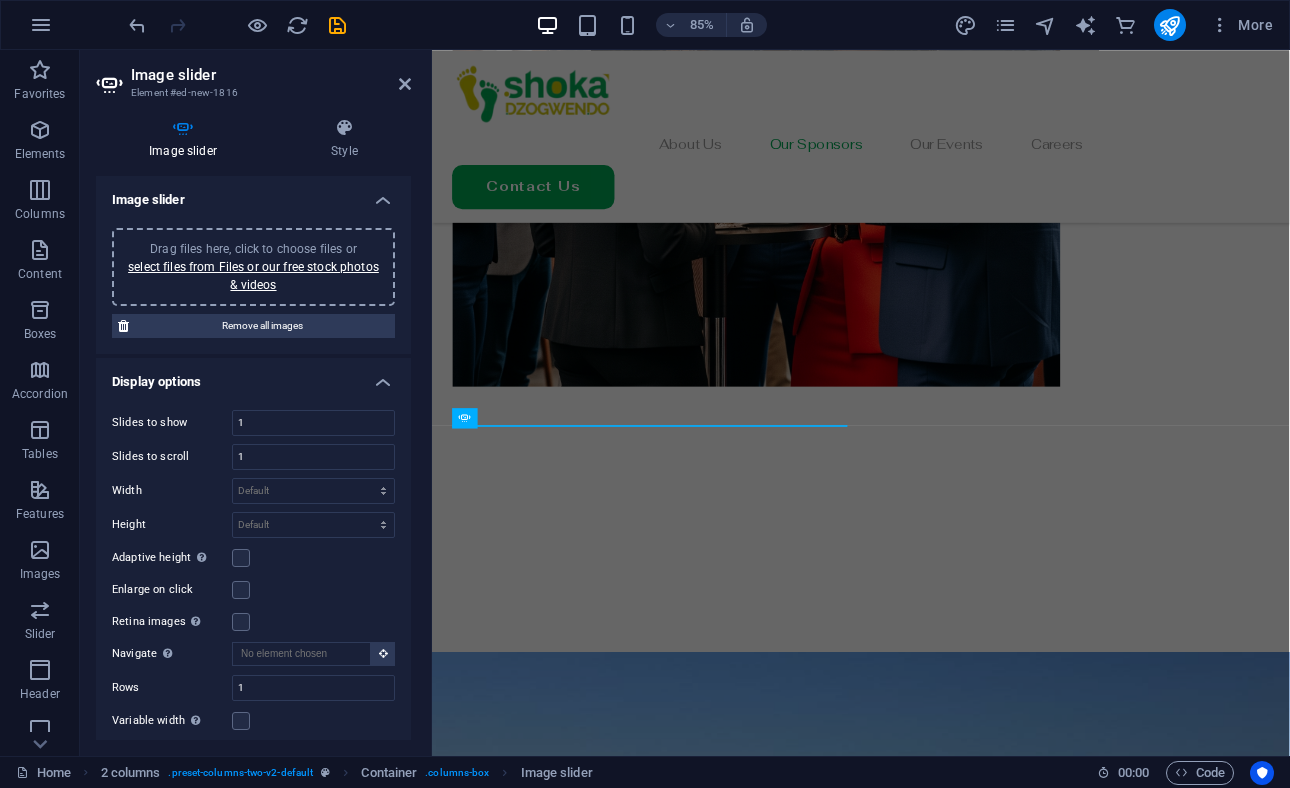 click on "Drag files here, click to choose files or select files from Files or our free stock photos & videos" at bounding box center [253, 267] 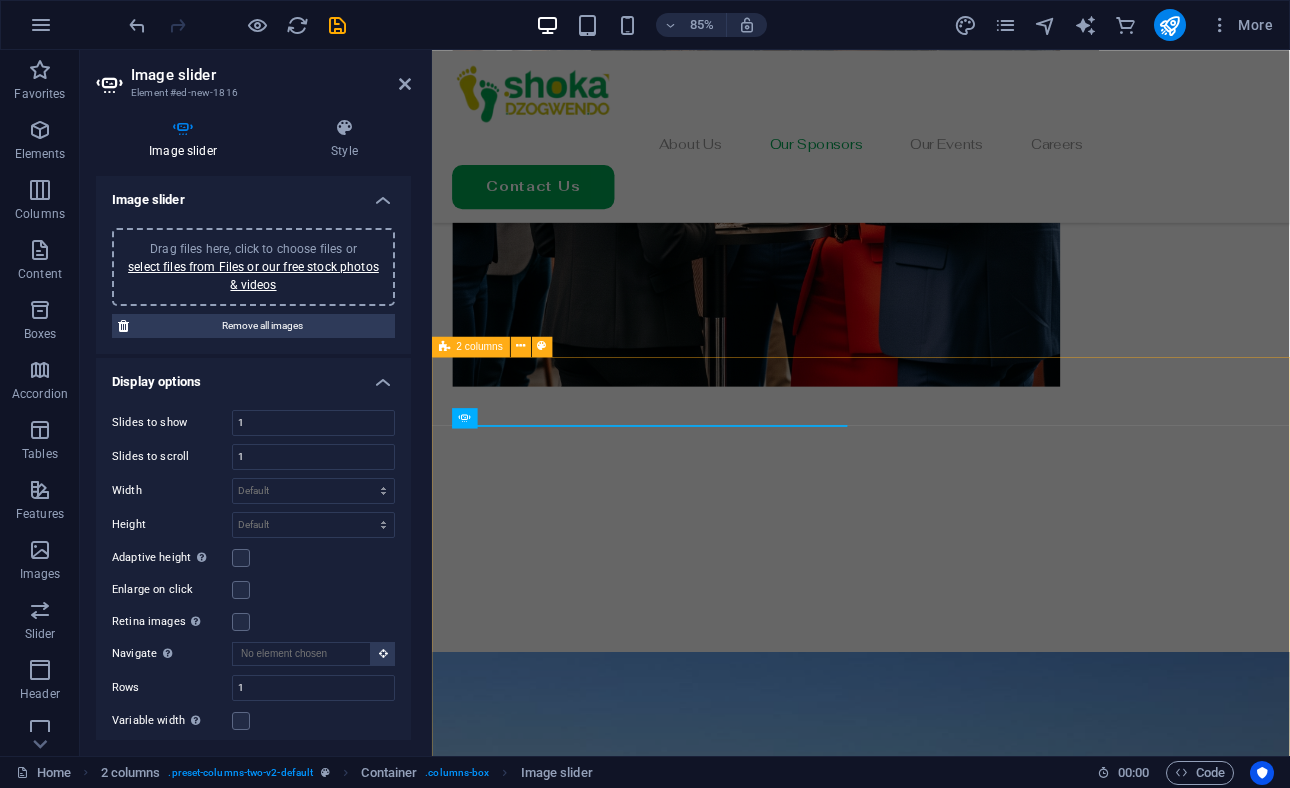click on "Our Impact Since our founding, Shoka Dzogwendo has achieved remarkable milestones: Facilitated over R20 million in business transactions within our community. Established the Madhalaz league, now featuring over 10 competitive teams. Expanded globally with branches in South Africa, New Zealand, and the United Kingdom. Grown membership by approximately 25% annually, uniting Zimbabweans worldwide. Drop content here or  Add elements  Paste clipboard" at bounding box center (936, 2204) 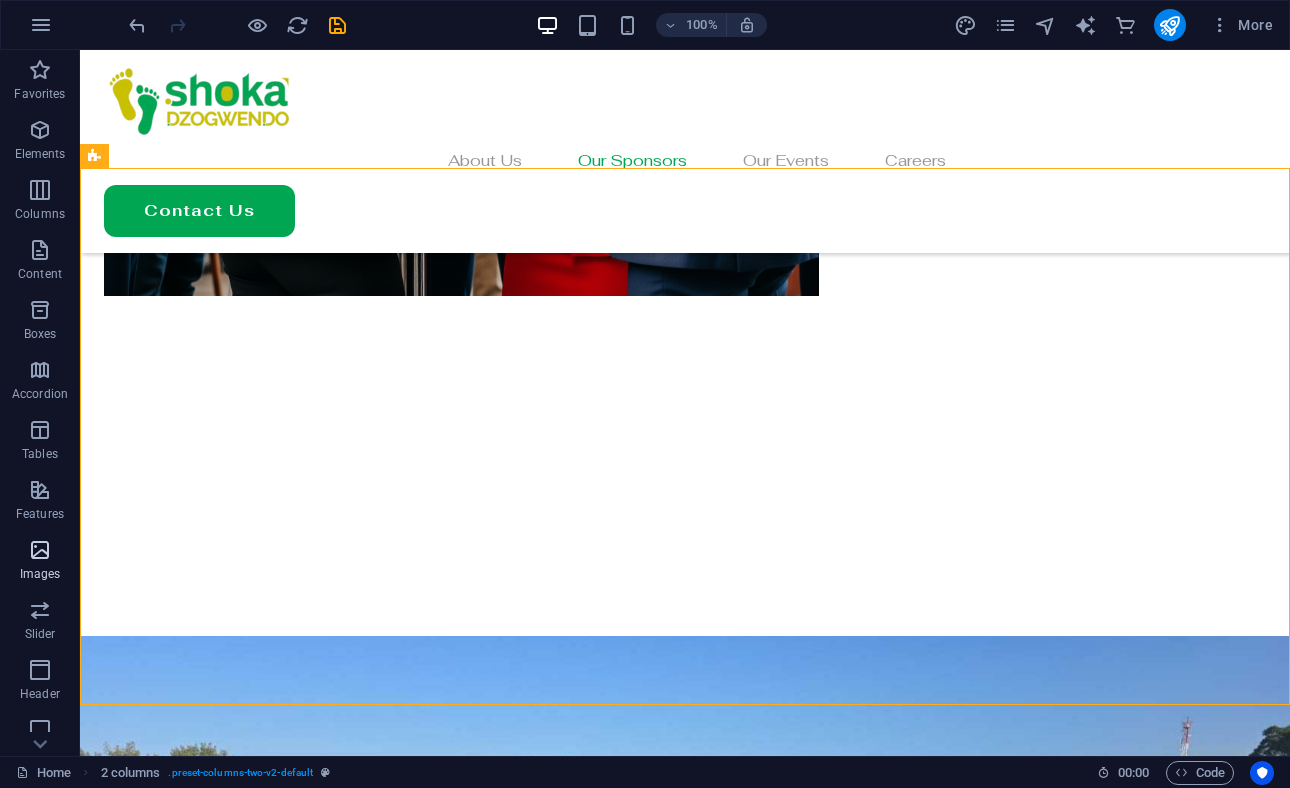 click at bounding box center [40, 550] 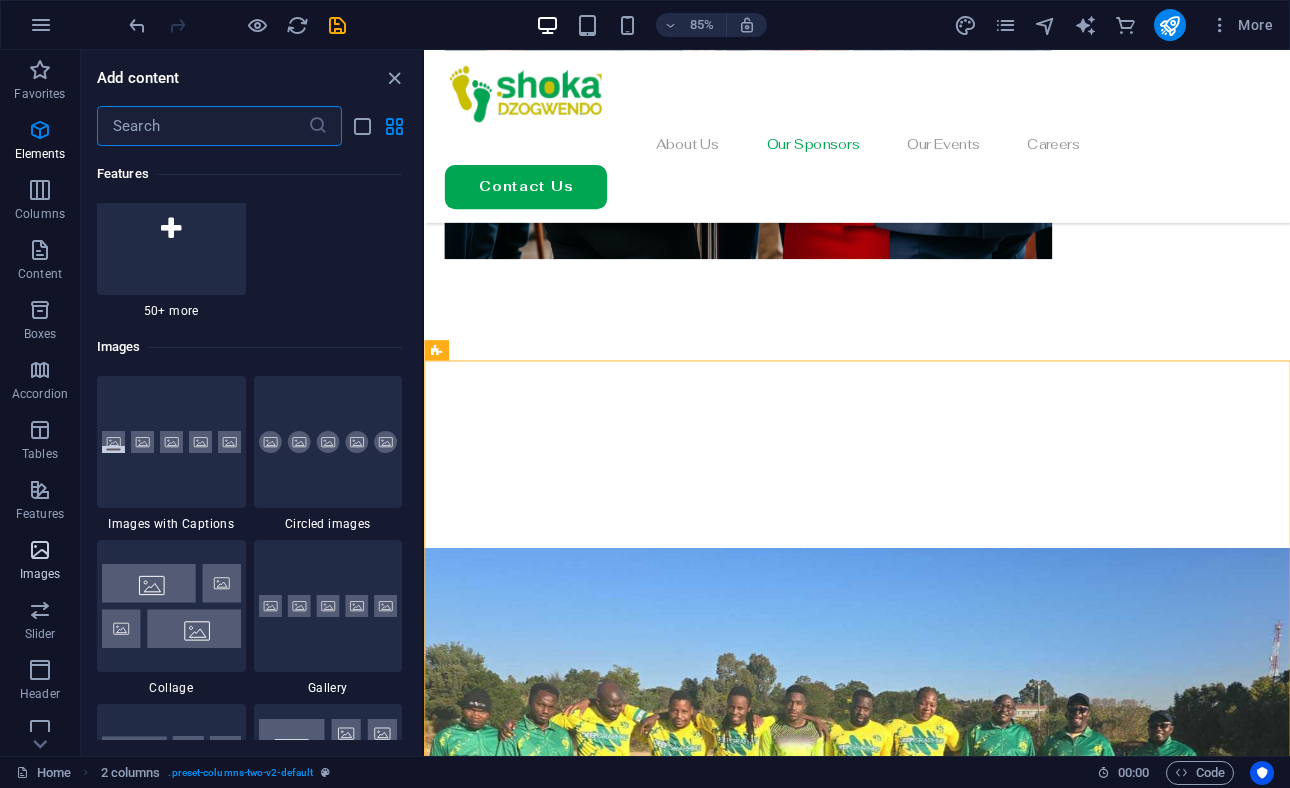 scroll, scrollTop: 10140, scrollLeft: 0, axis: vertical 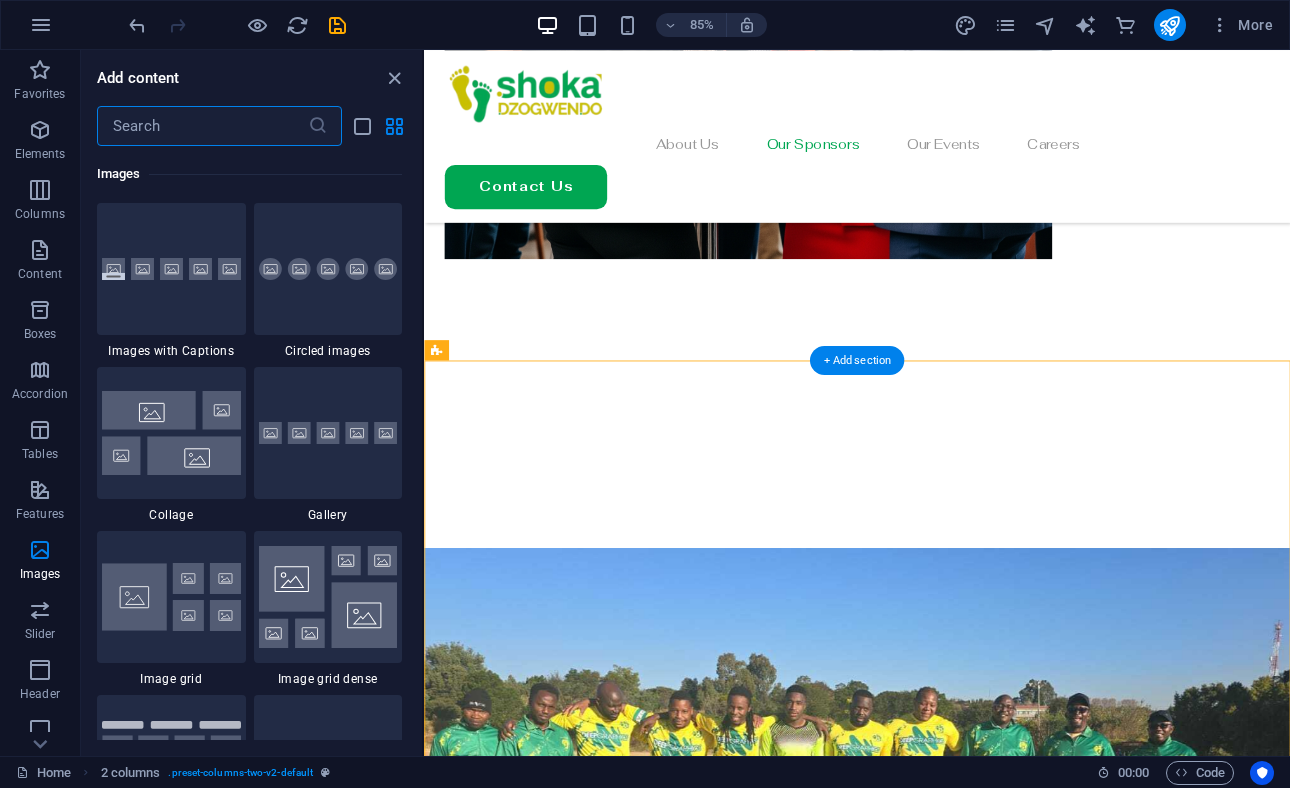 click at bounding box center [933, 972] 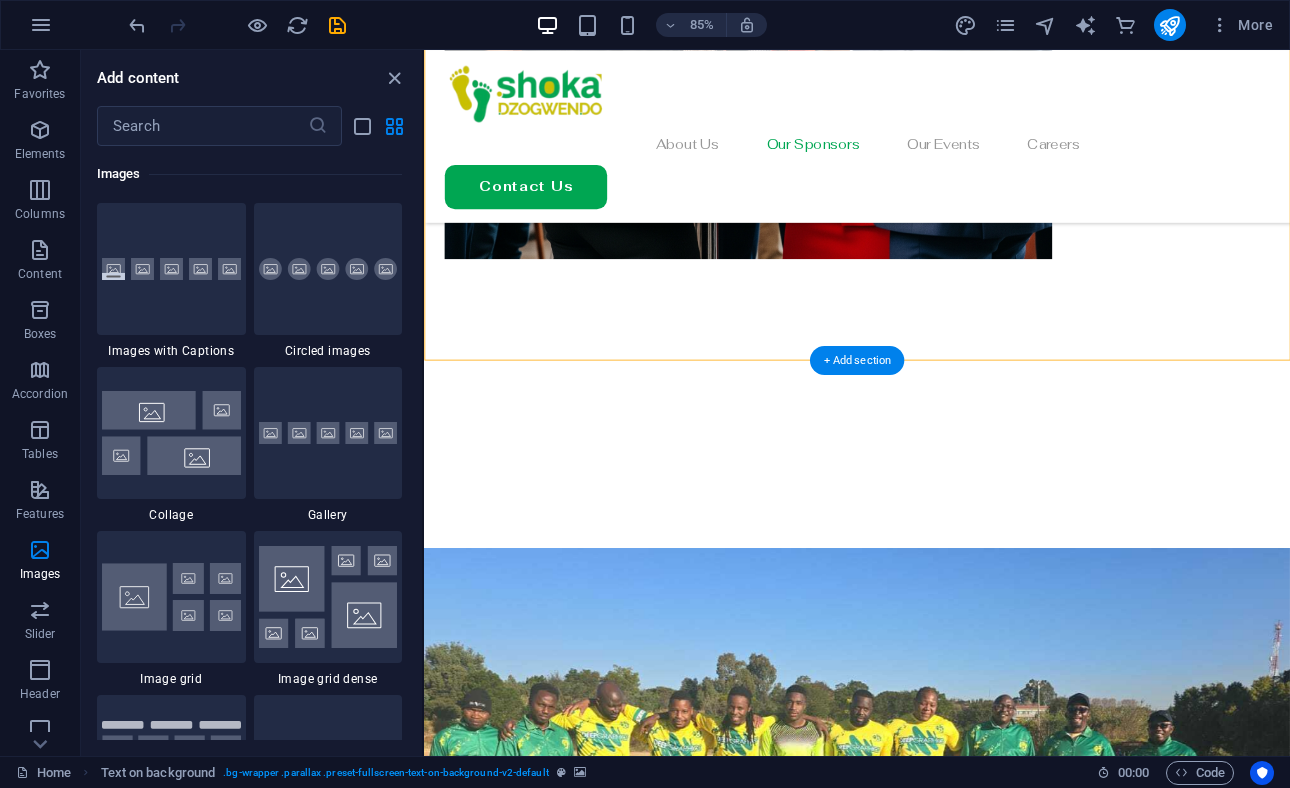 click at bounding box center [933, 972] 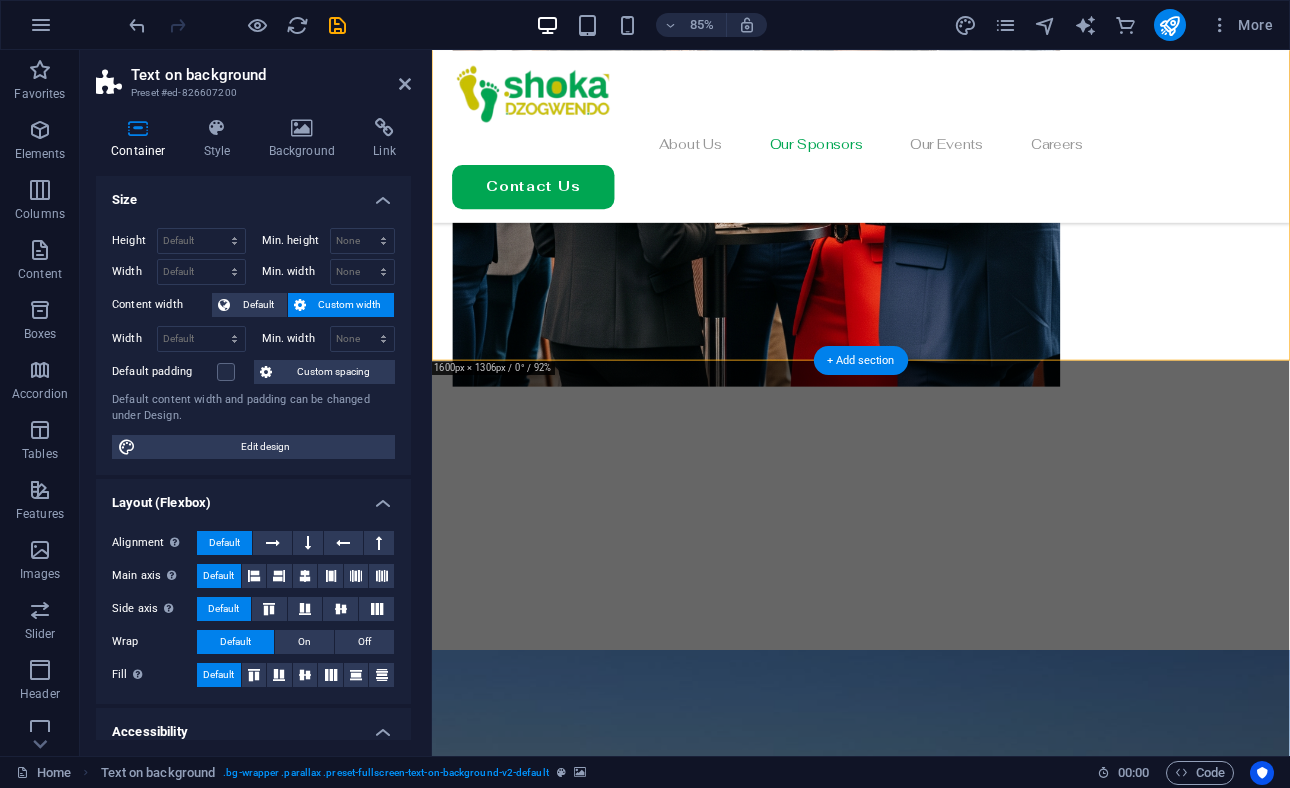 scroll, scrollTop: 2060, scrollLeft: 0, axis: vertical 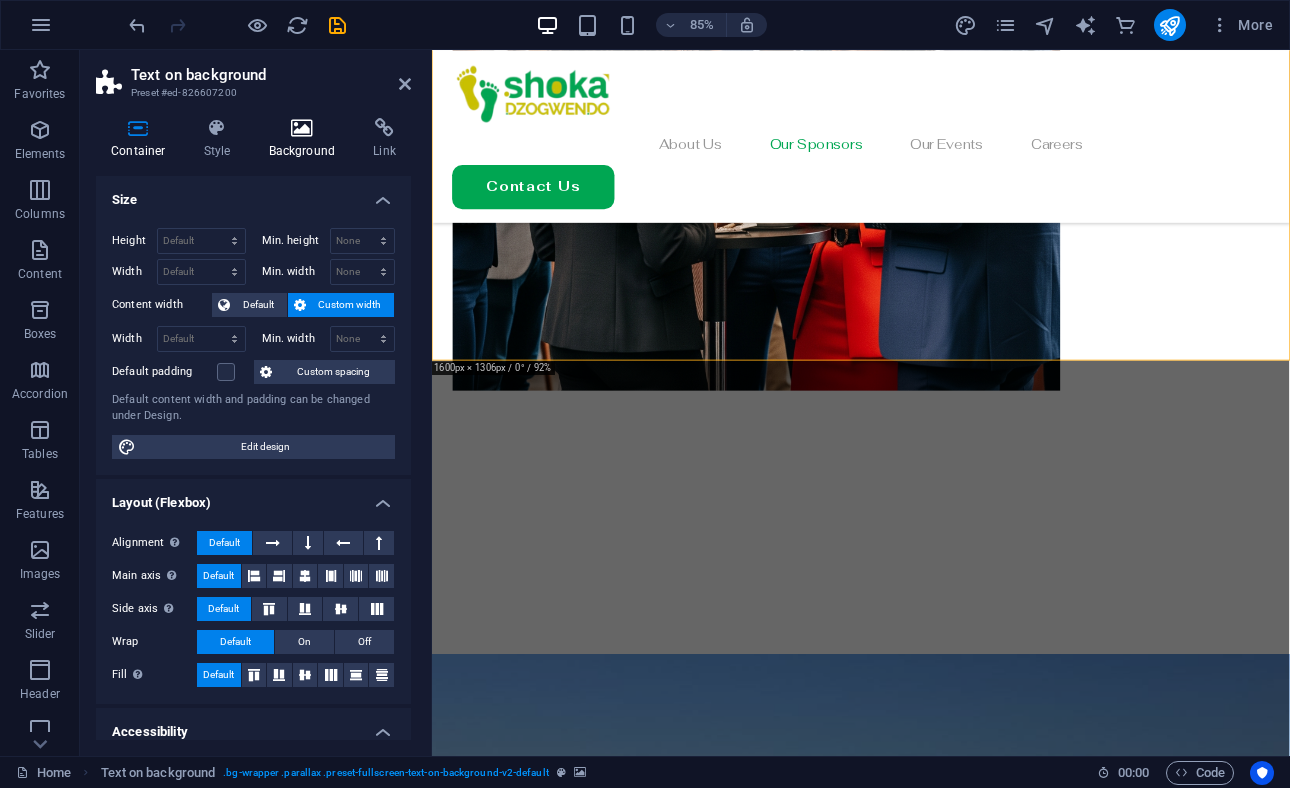 click at bounding box center [302, 128] 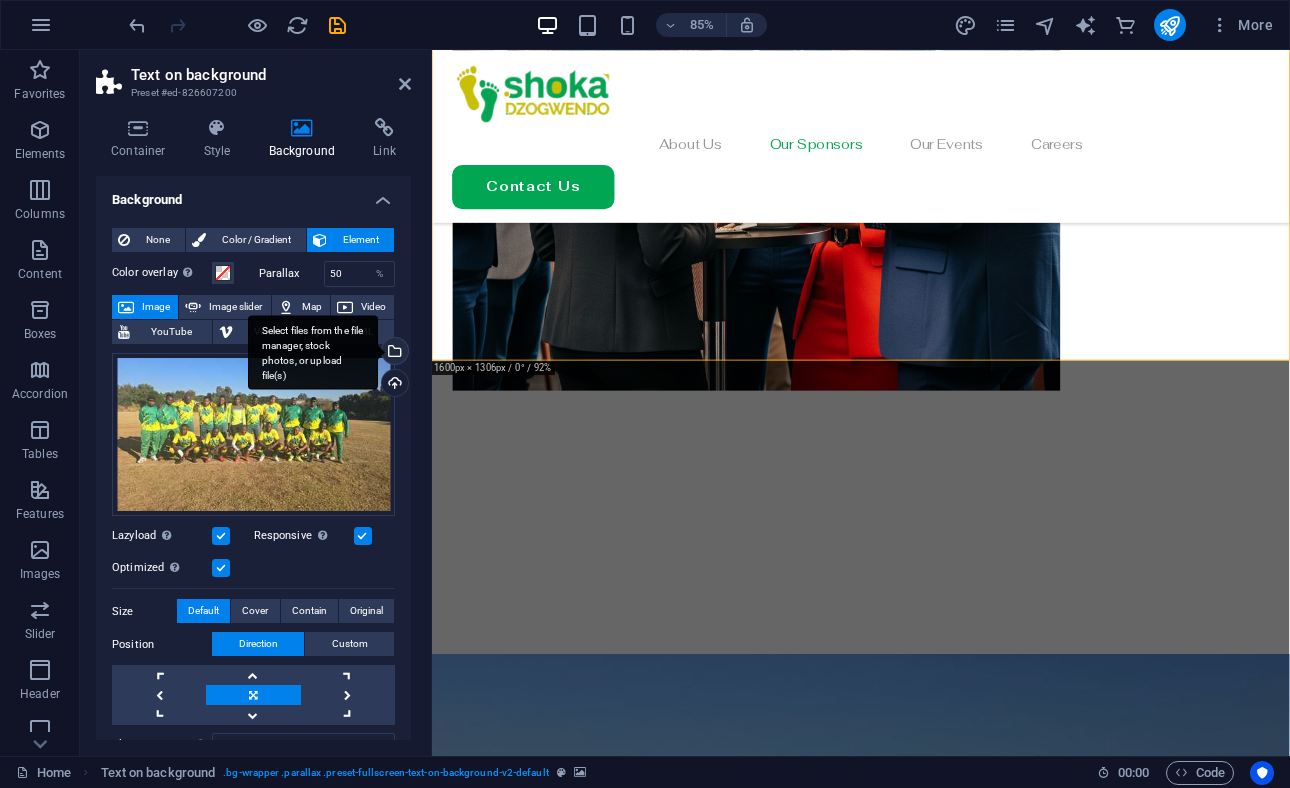 click on "Select files from the file manager, stock photos, or upload file(s)" at bounding box center [393, 353] 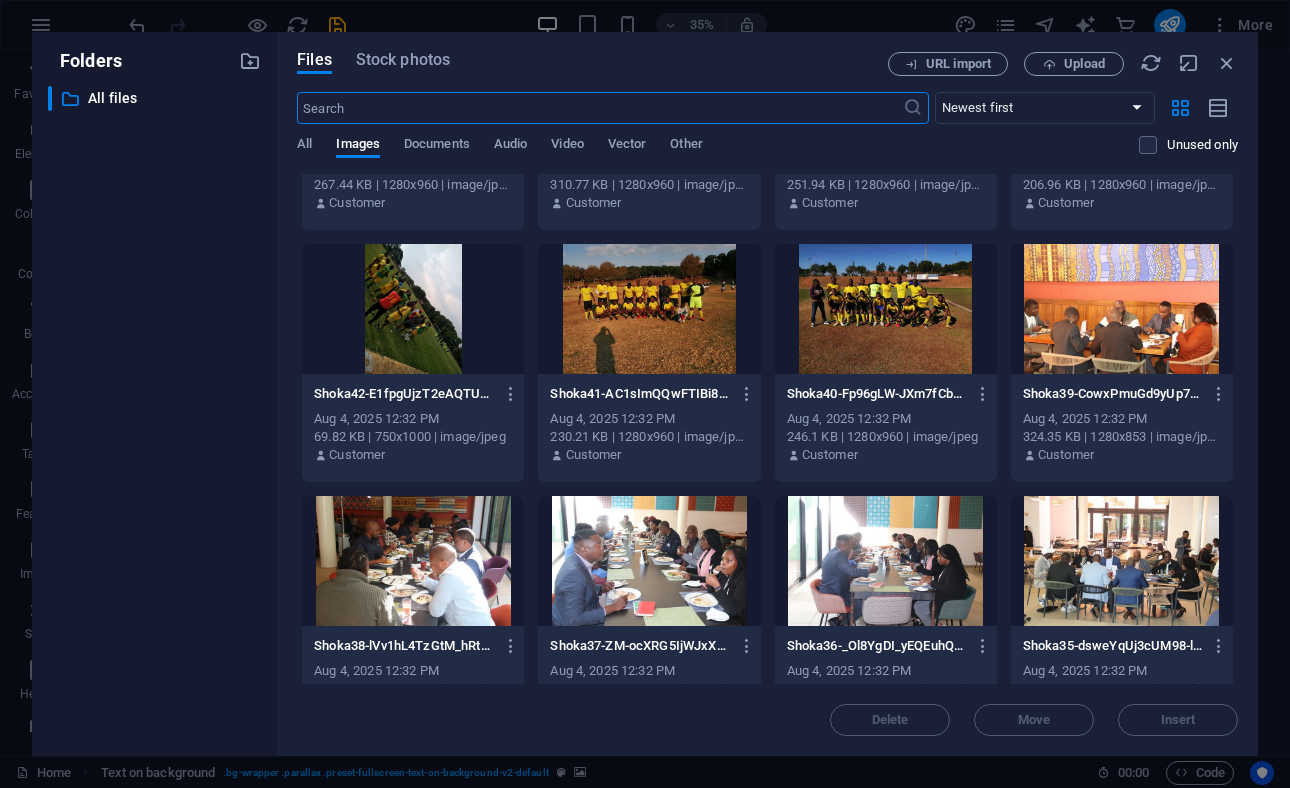 scroll, scrollTop: 932, scrollLeft: 0, axis: vertical 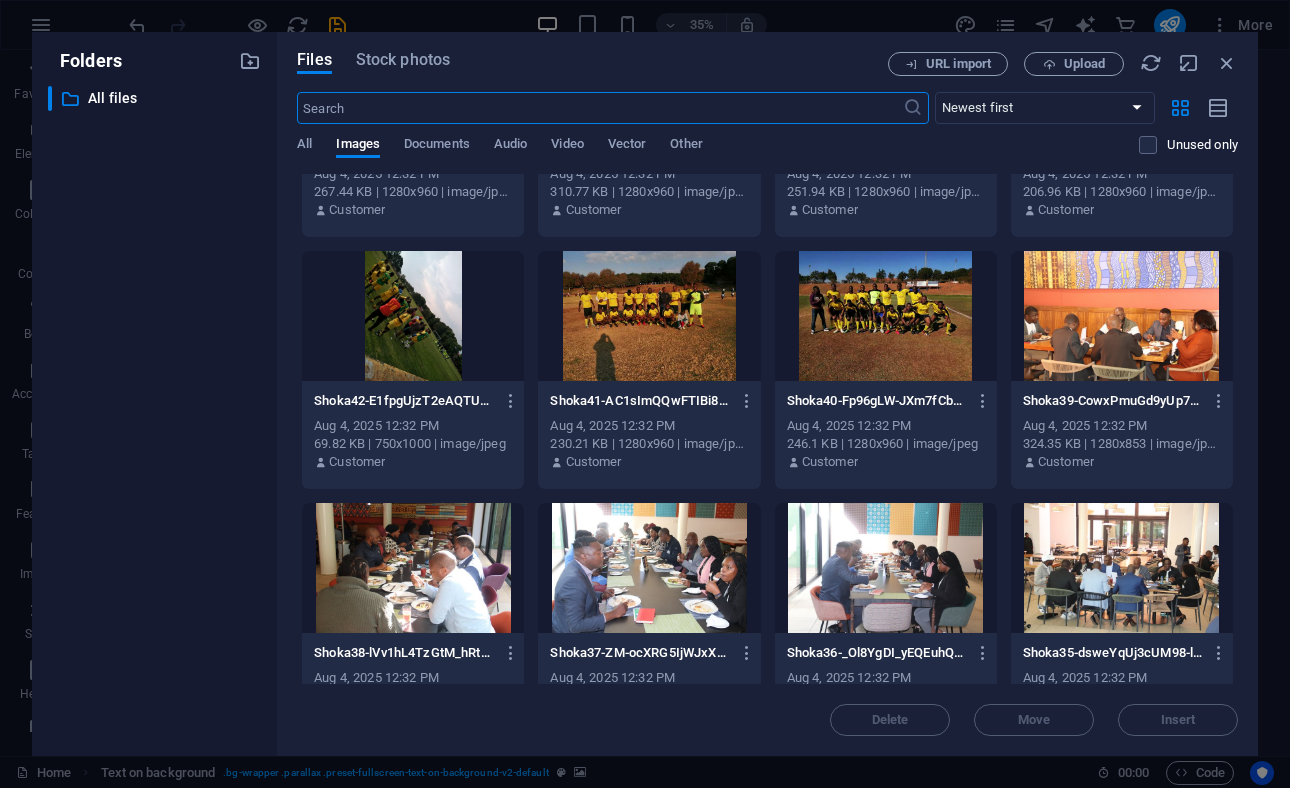 click at bounding box center (1122, 316) 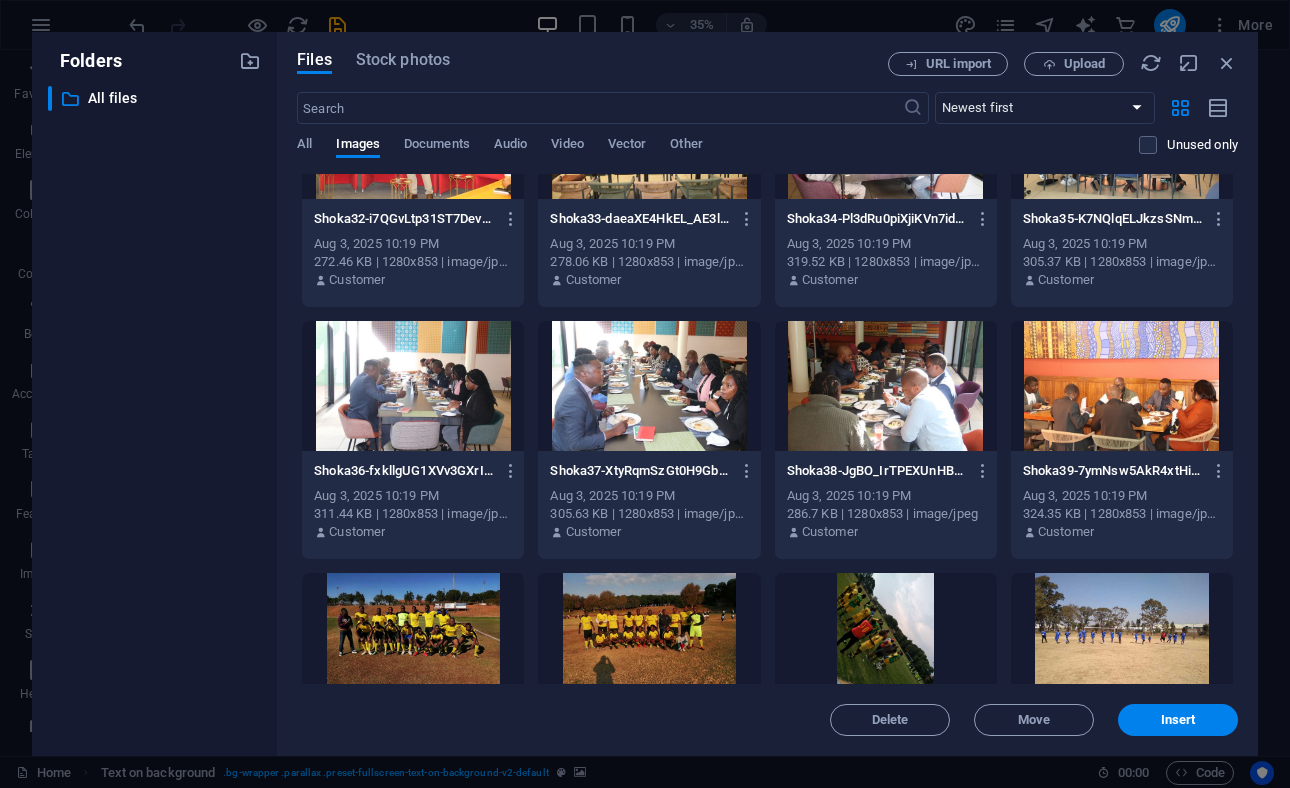 scroll, scrollTop: 5649, scrollLeft: 0, axis: vertical 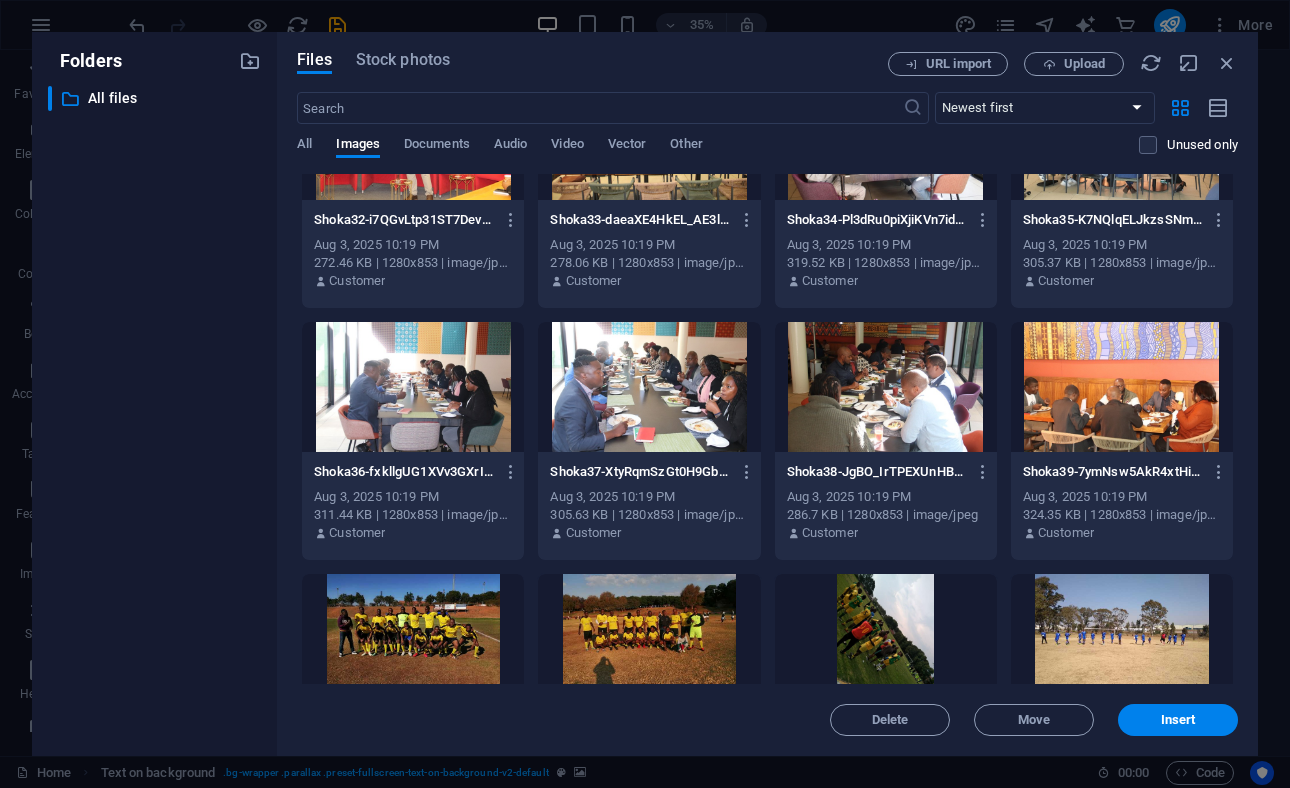 click at bounding box center (1122, 387) 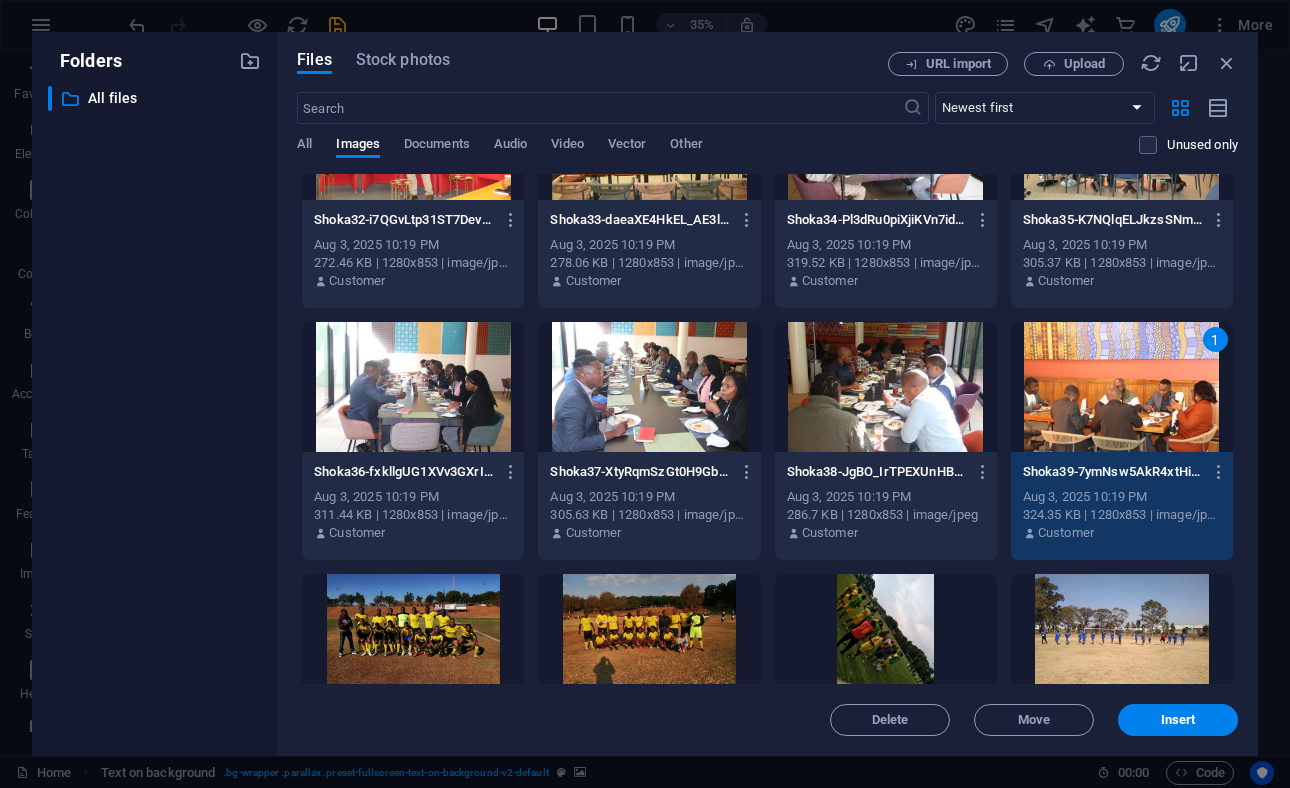 click at bounding box center [886, 387] 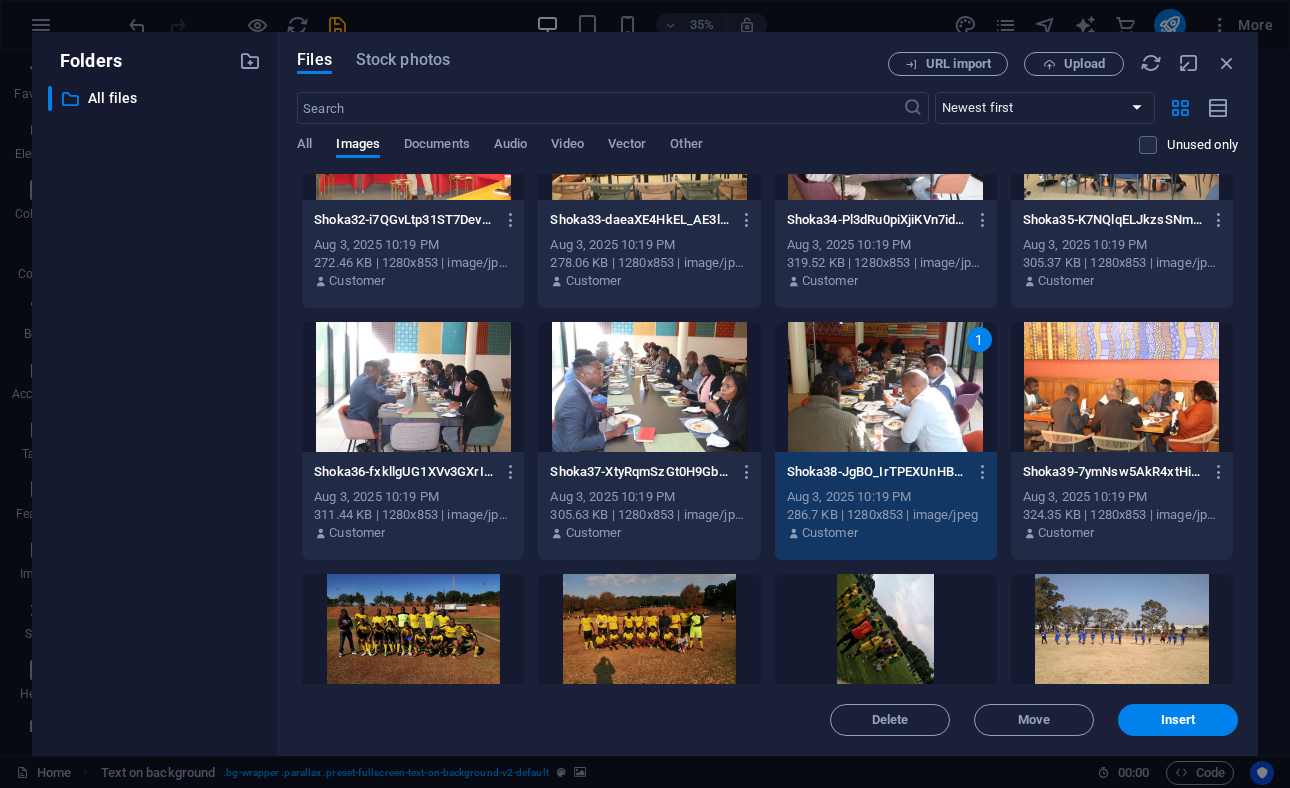 click at bounding box center [1122, 387] 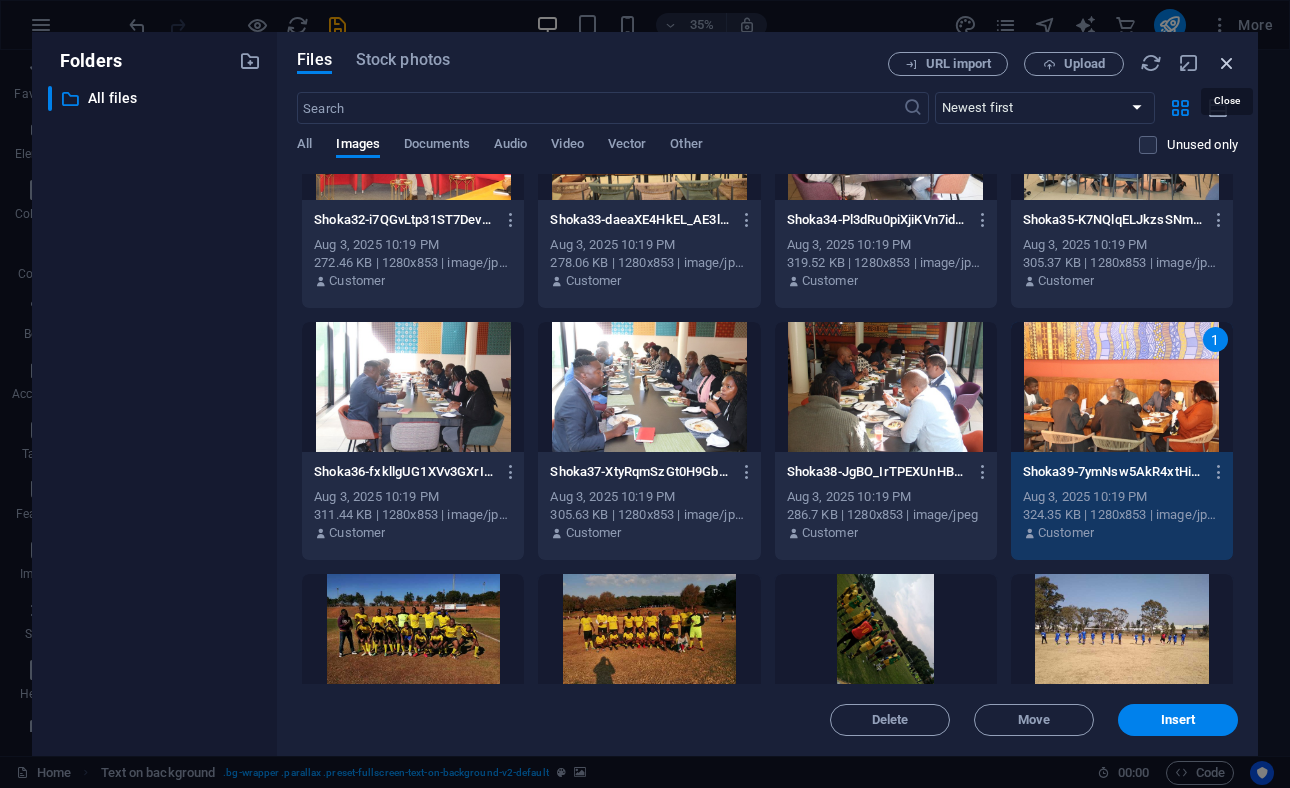 click at bounding box center [1227, 63] 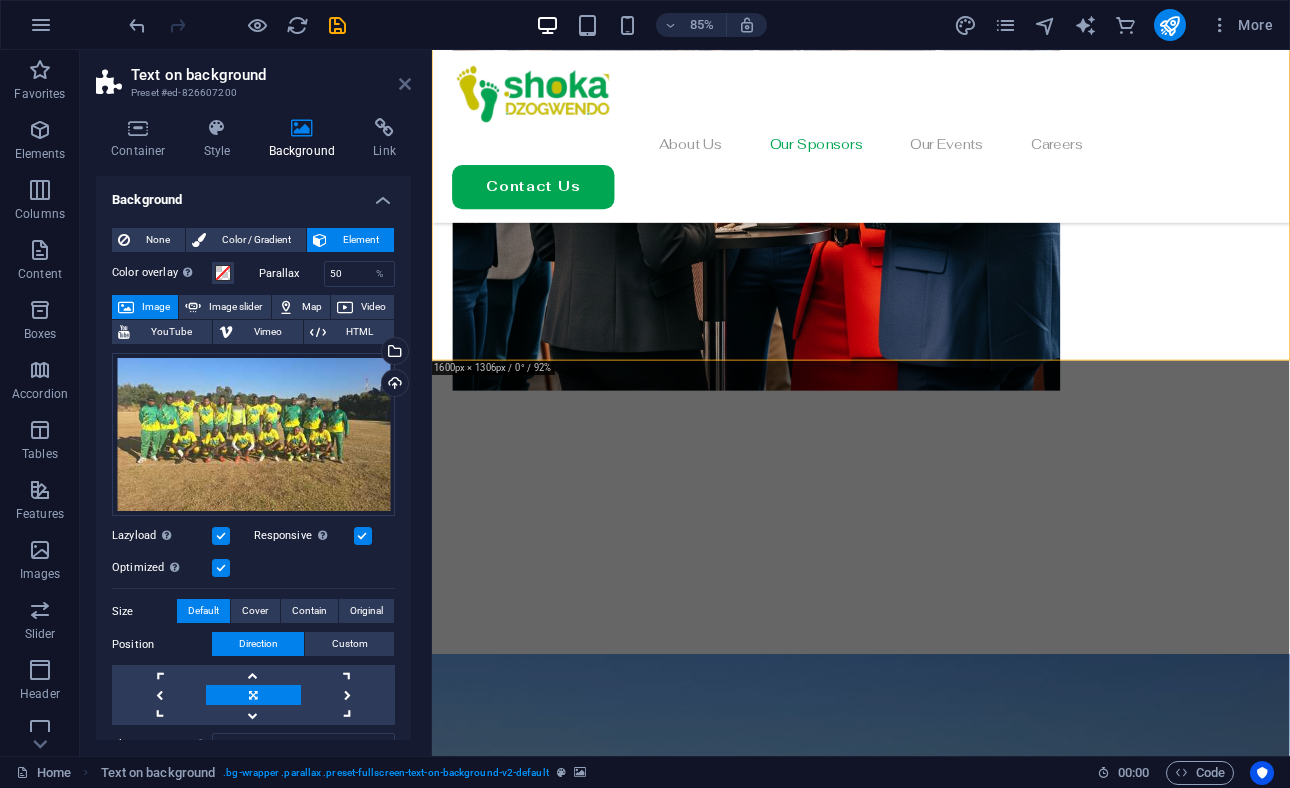 click at bounding box center (405, 84) 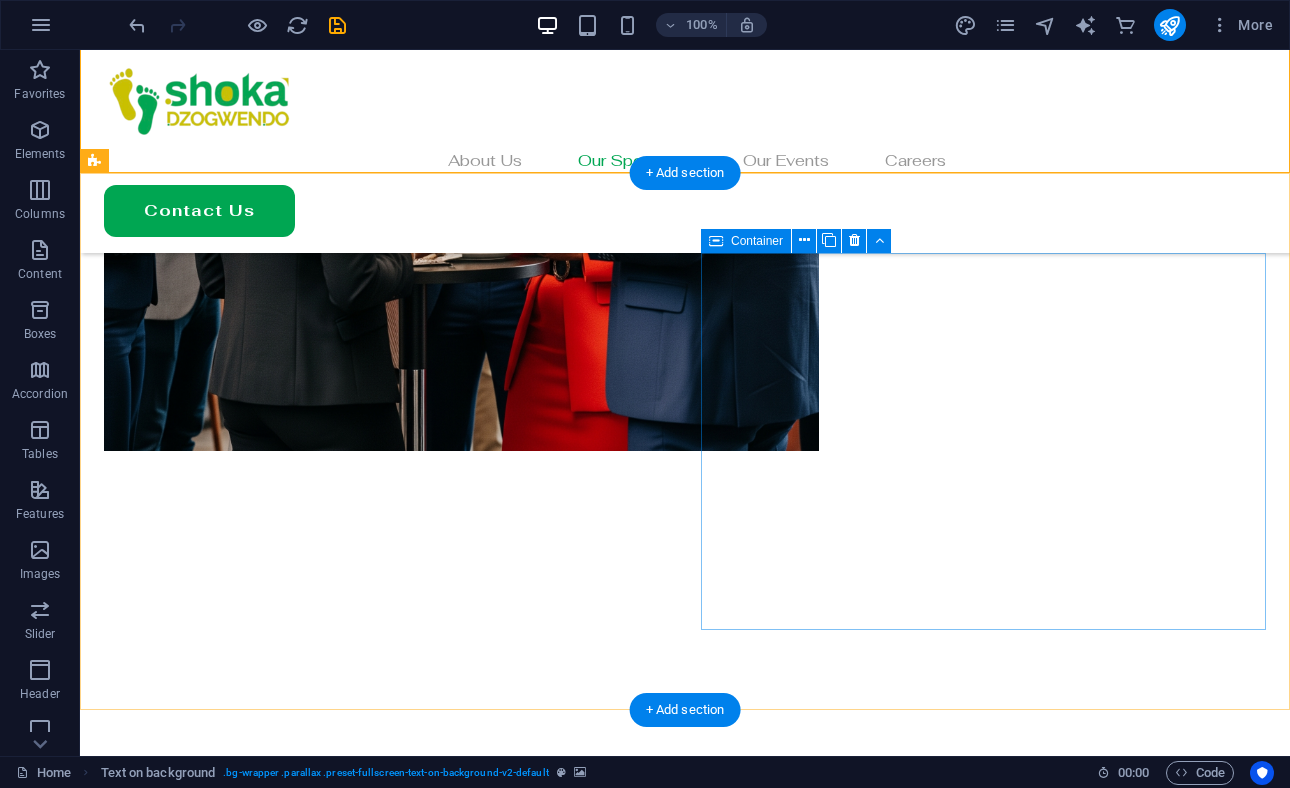 click on "Add elements" at bounding box center [327, 2437] 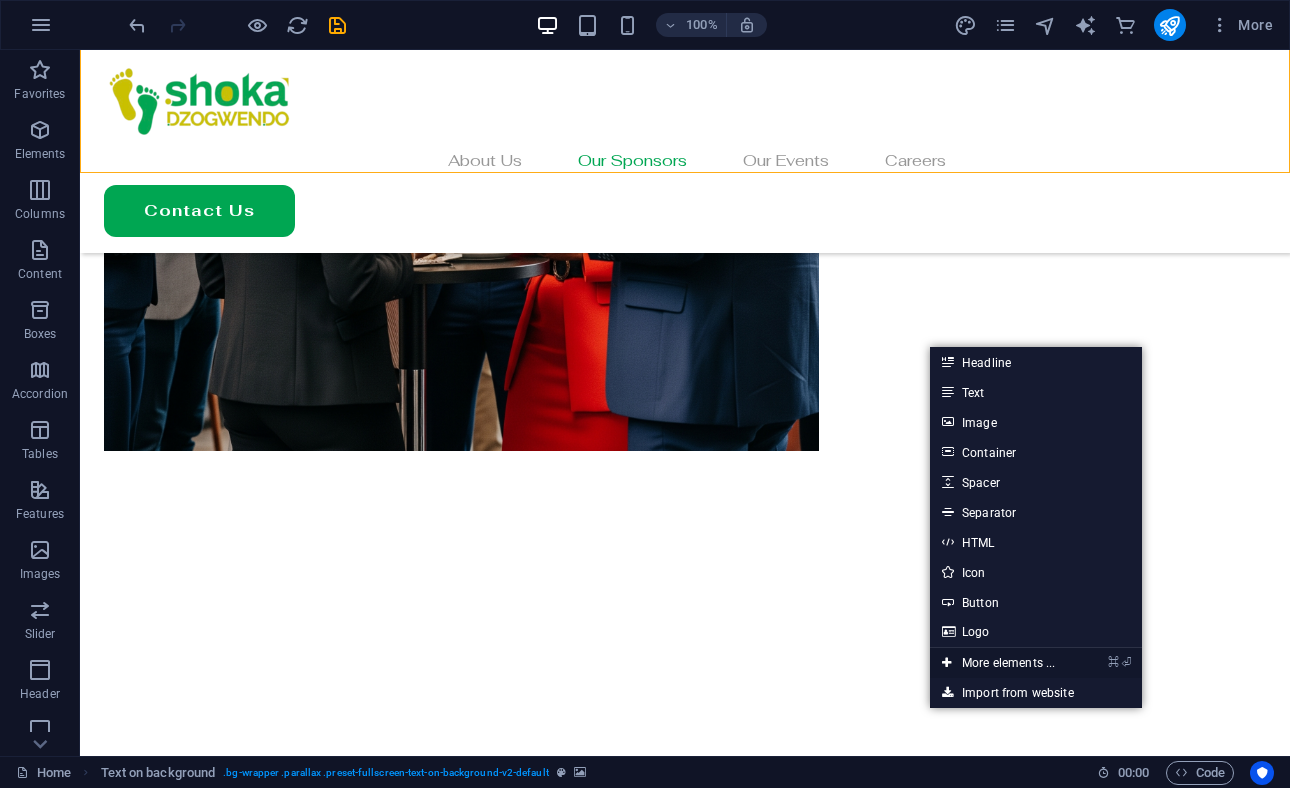 click on "⌘ ⏎  More elements ..." at bounding box center [998, 663] 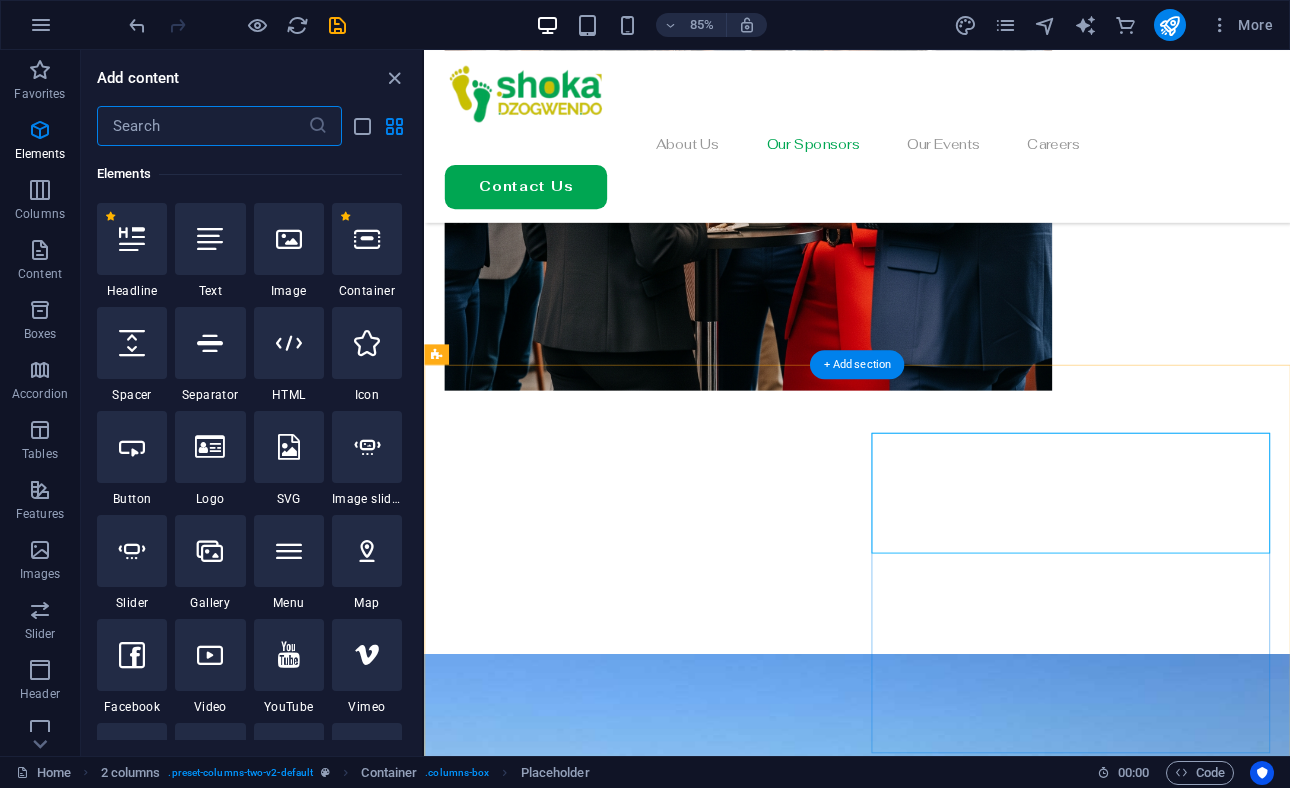 scroll, scrollTop: 213, scrollLeft: 0, axis: vertical 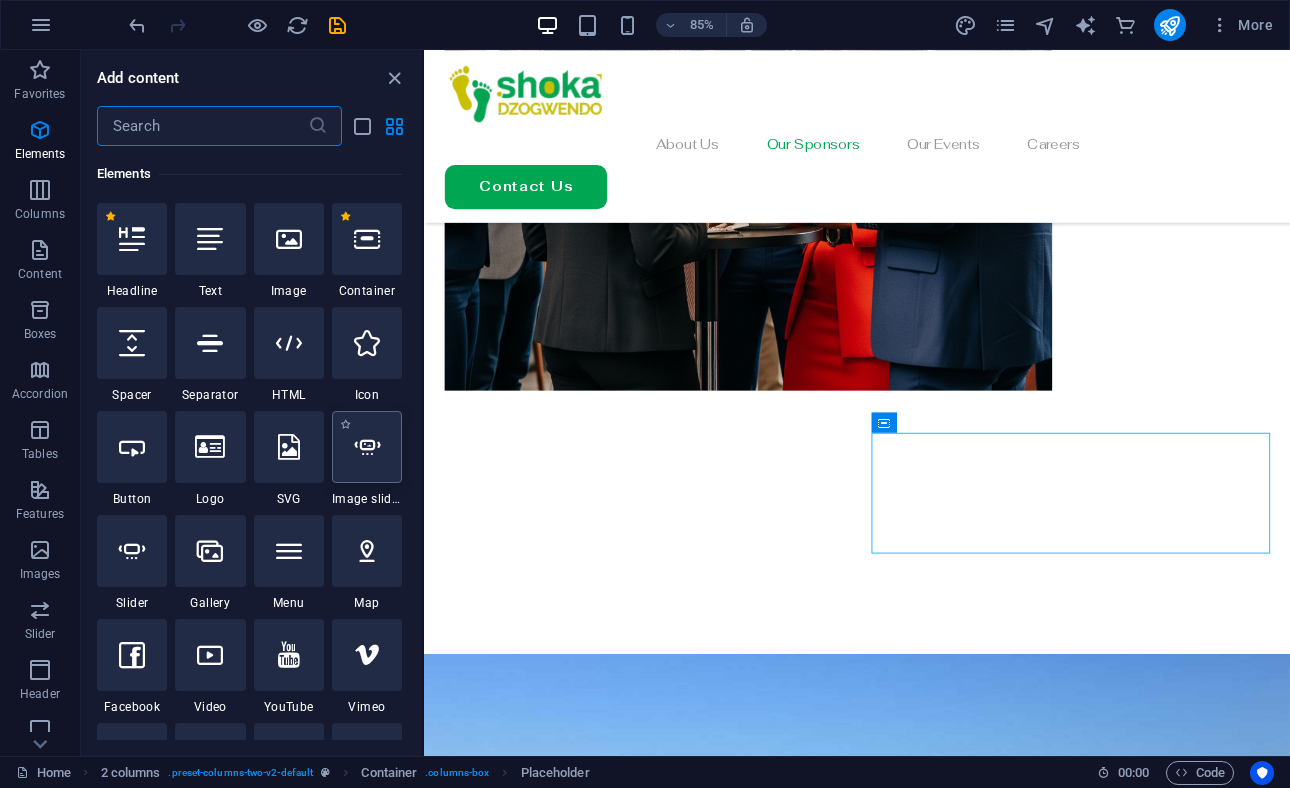 click at bounding box center (367, 447) 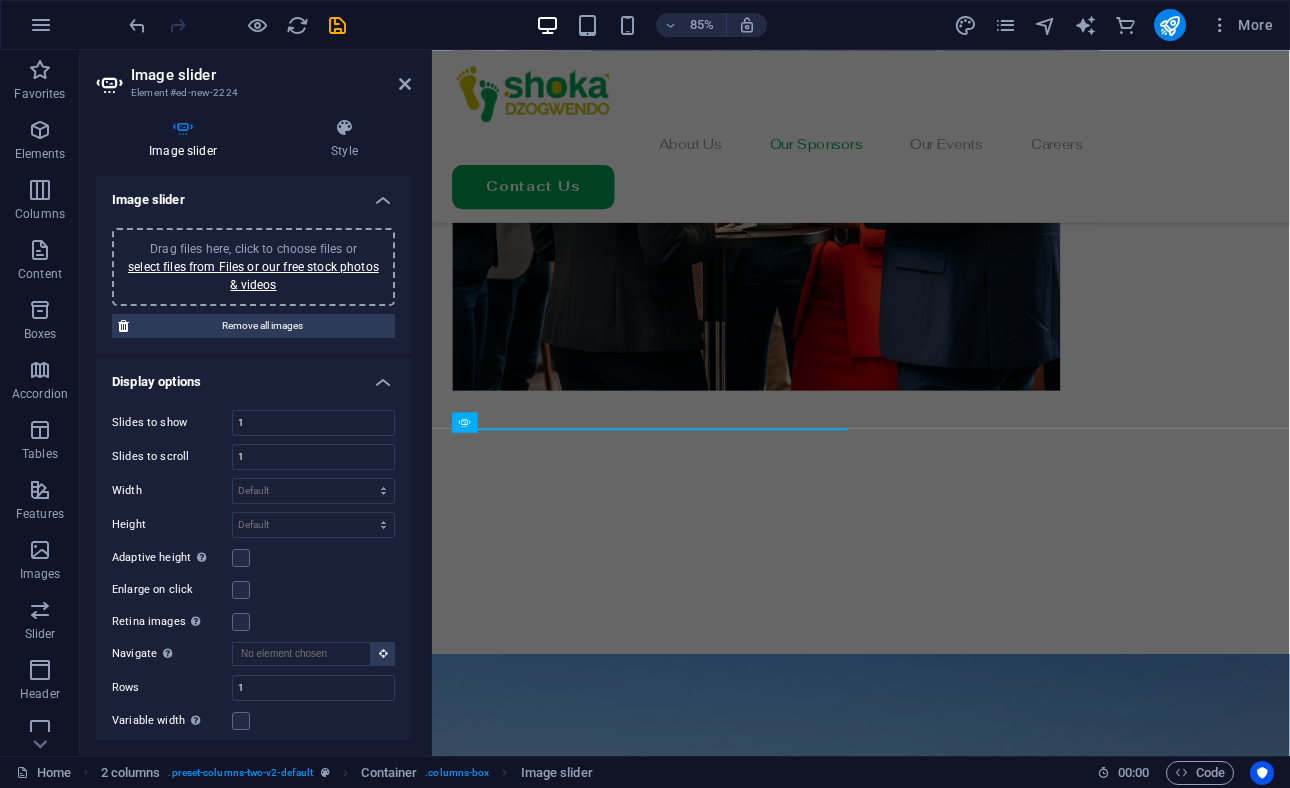click on "Drag files here, click to choose files or select files from Files or our free stock photos & videos" at bounding box center (253, 267) 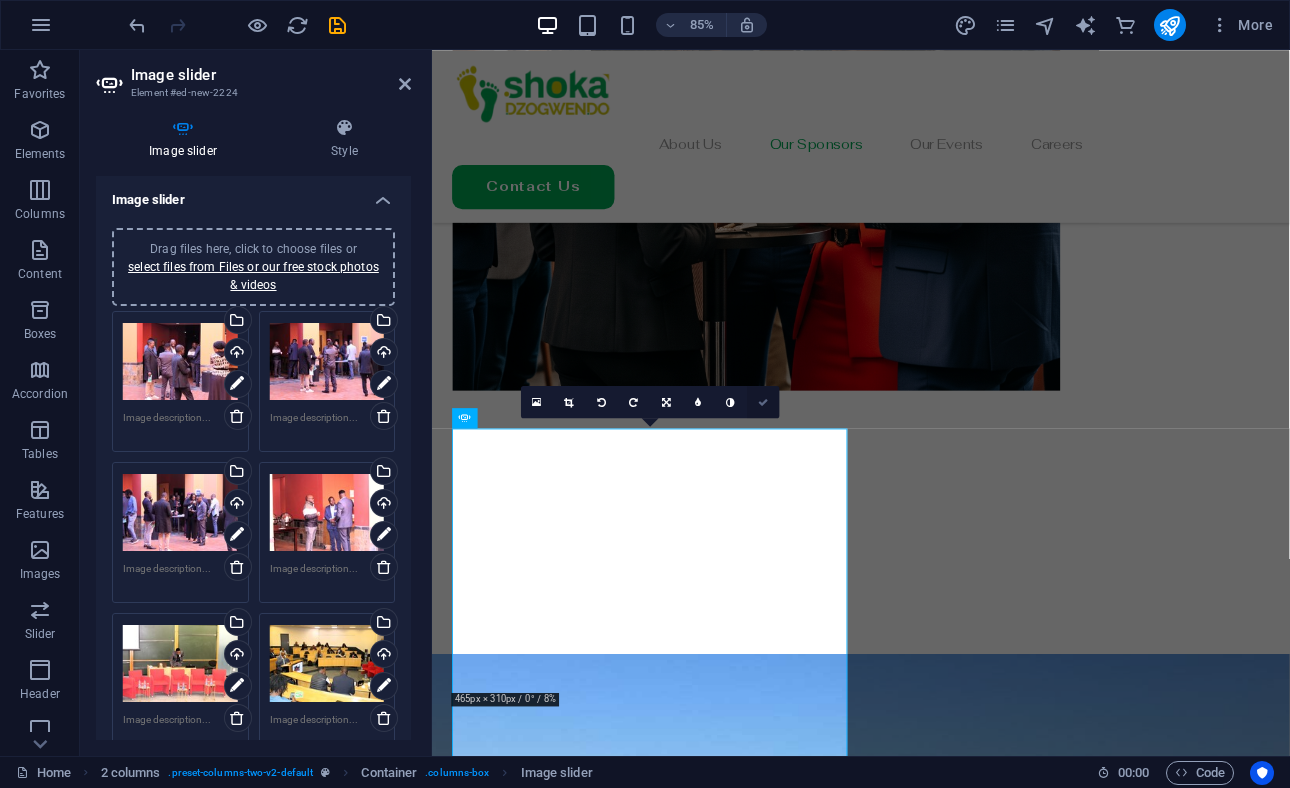 click at bounding box center (763, 402) 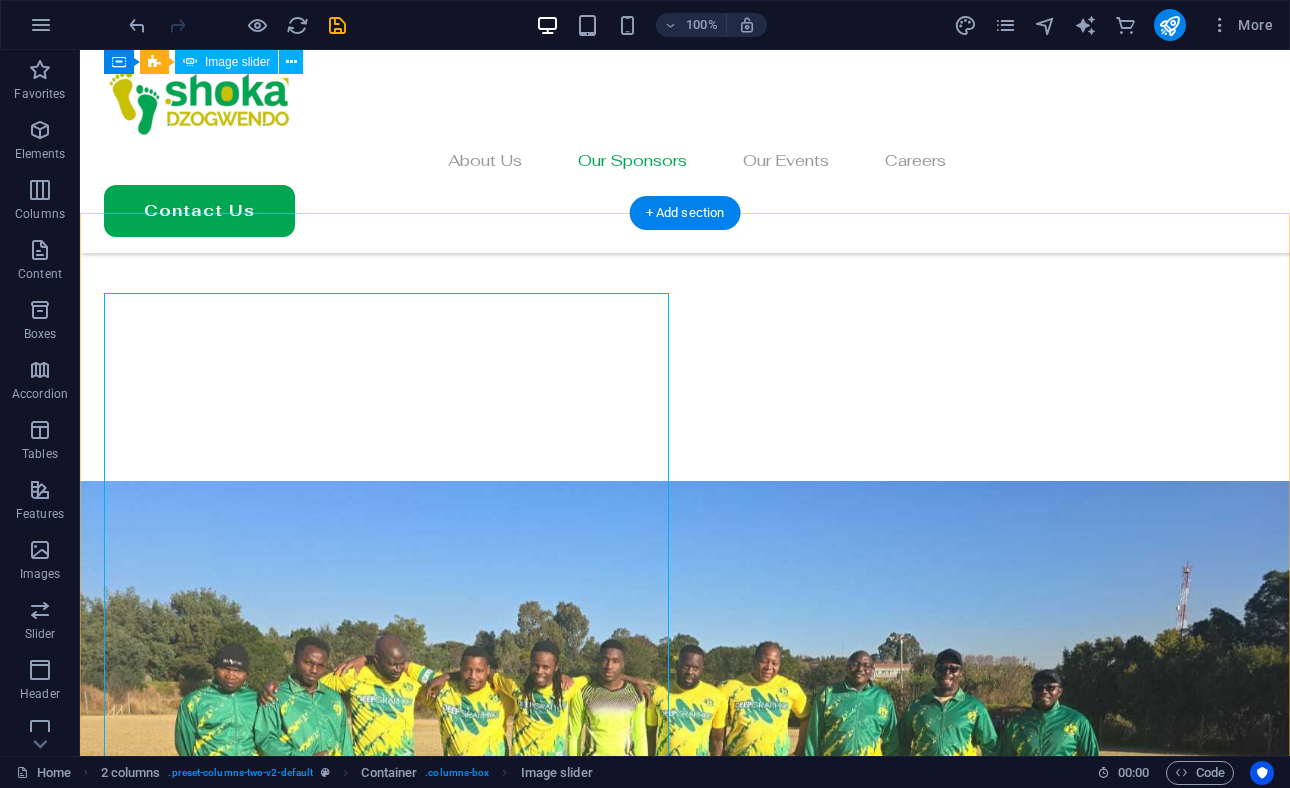 scroll, scrollTop: 2020, scrollLeft: 0, axis: vertical 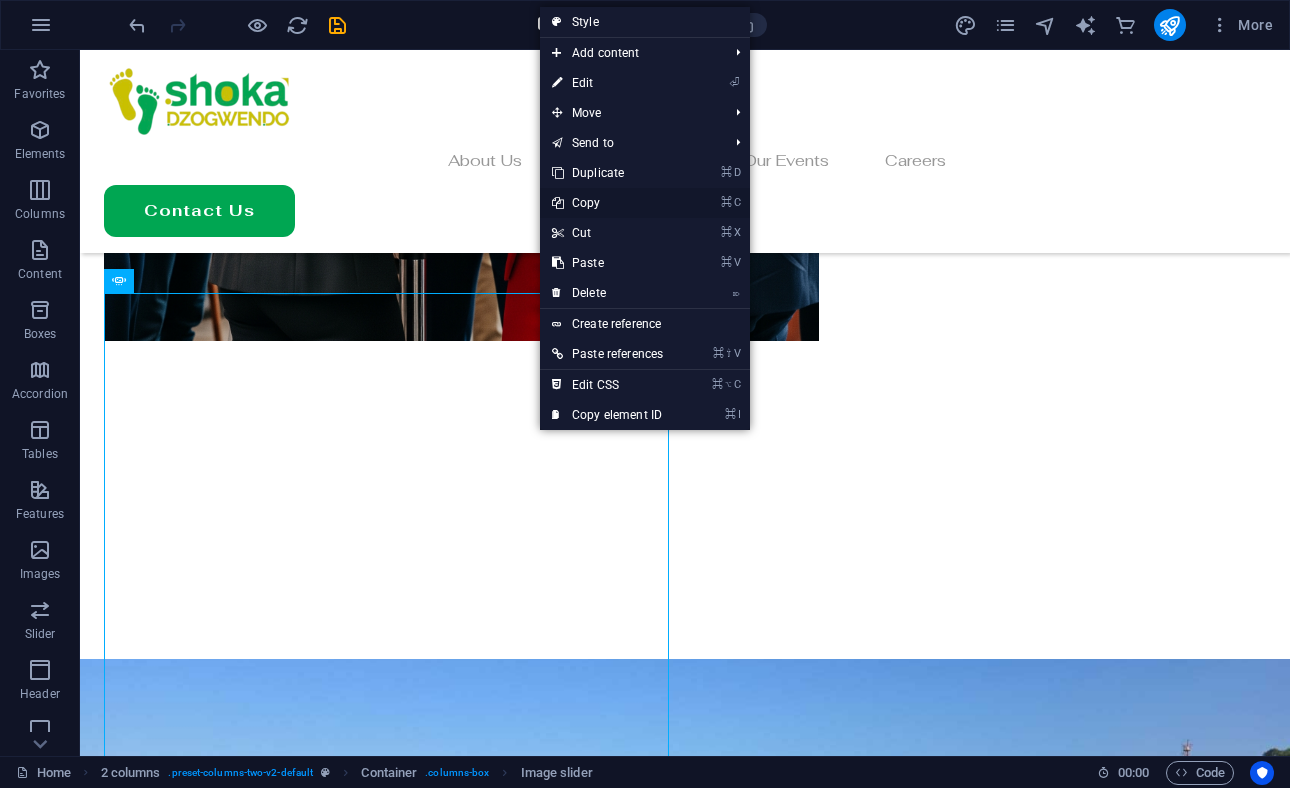 click on "⌘ C  Copy" at bounding box center [607, 203] 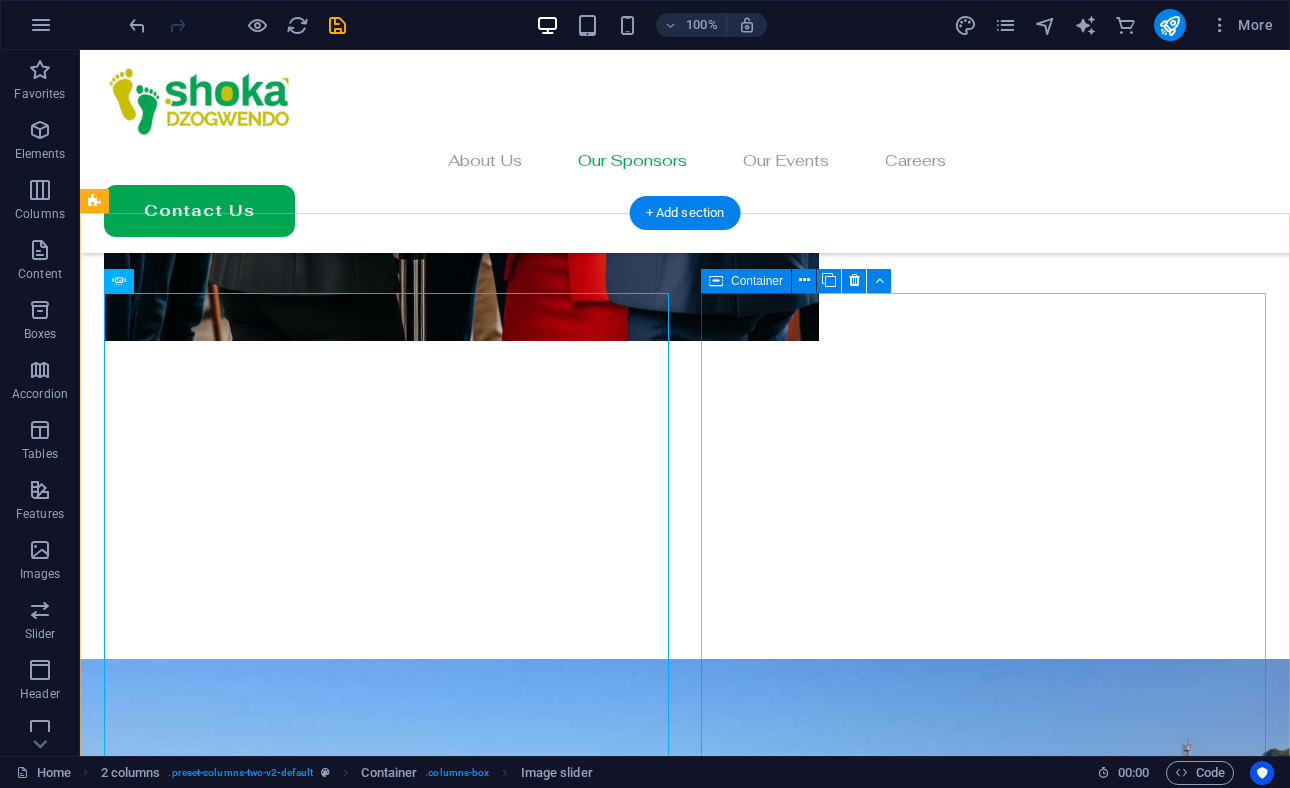 click on "Paste clipboard" at bounding box center [440, 42077] 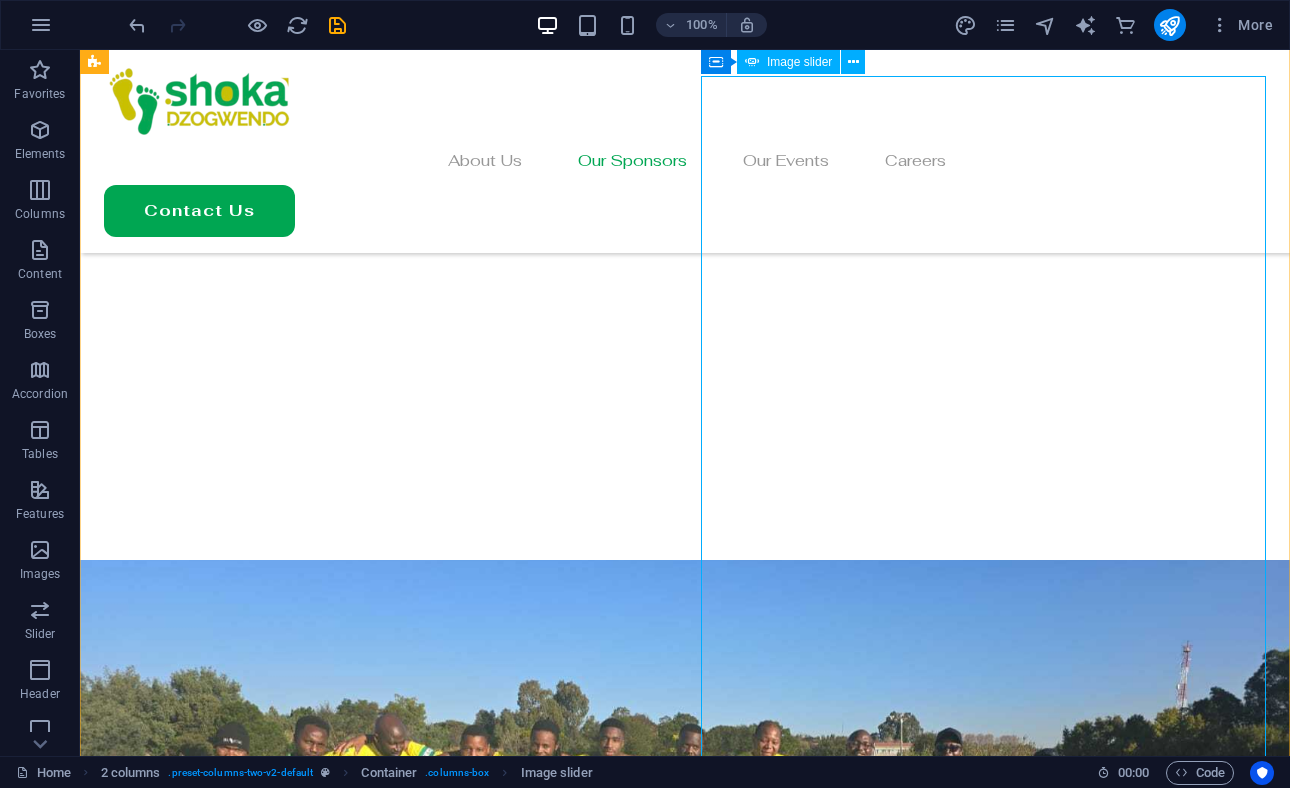 scroll, scrollTop: 2183, scrollLeft: 0, axis: vertical 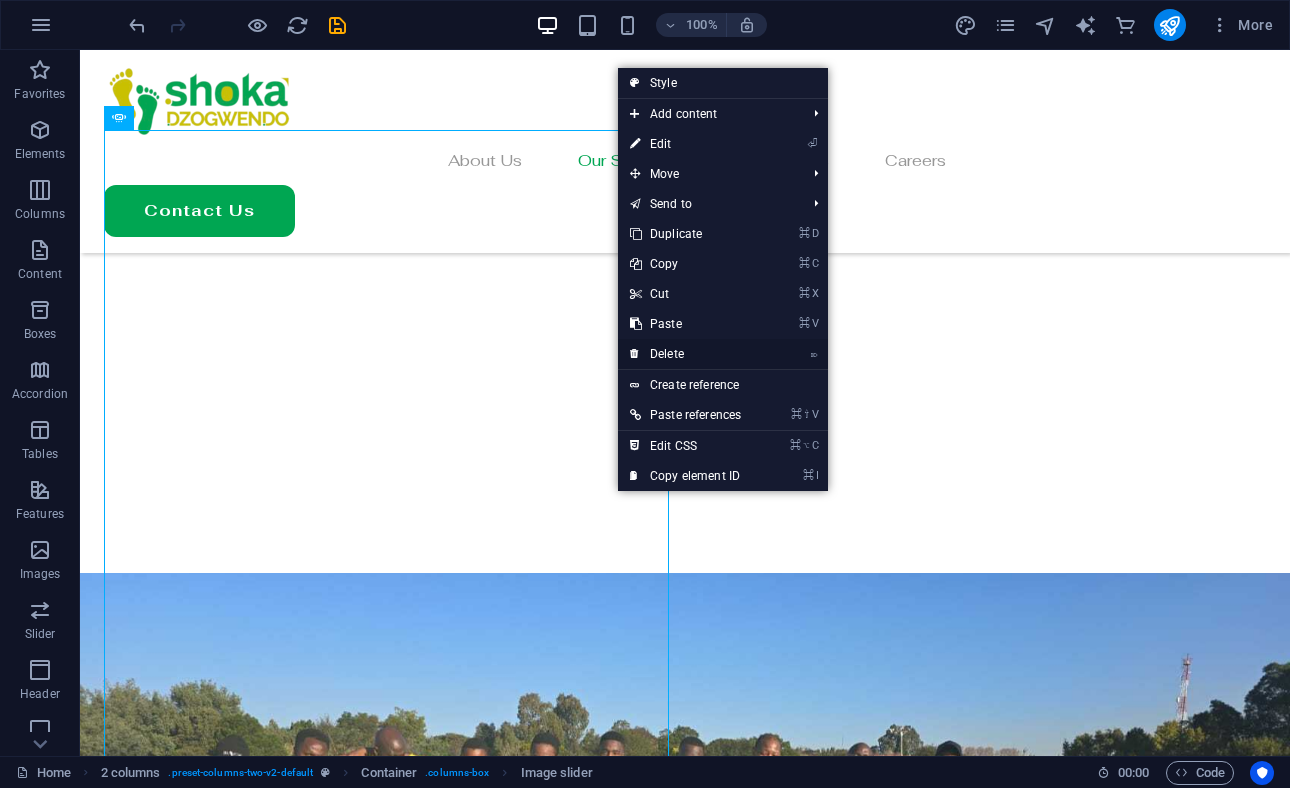 click on "⌦  Delete" at bounding box center (685, 354) 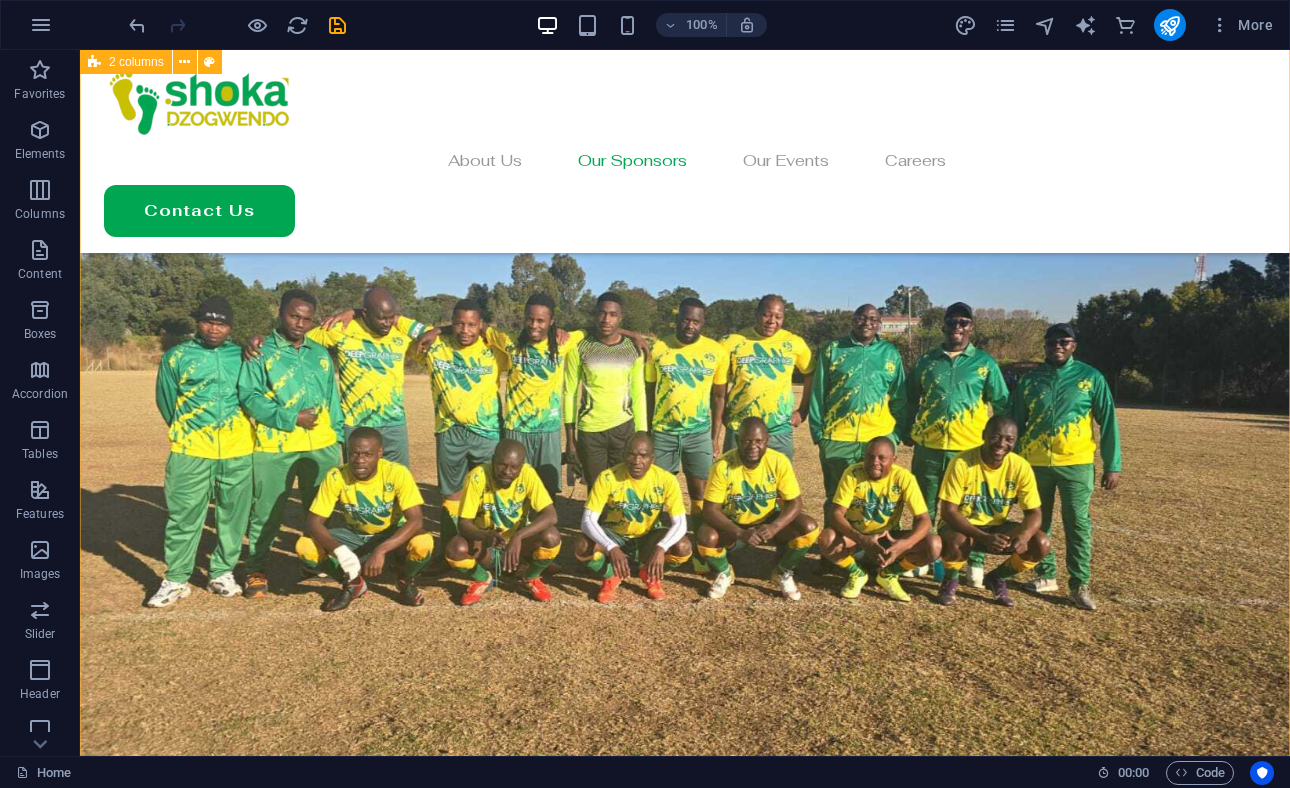 scroll, scrollTop: 2294, scrollLeft: 0, axis: vertical 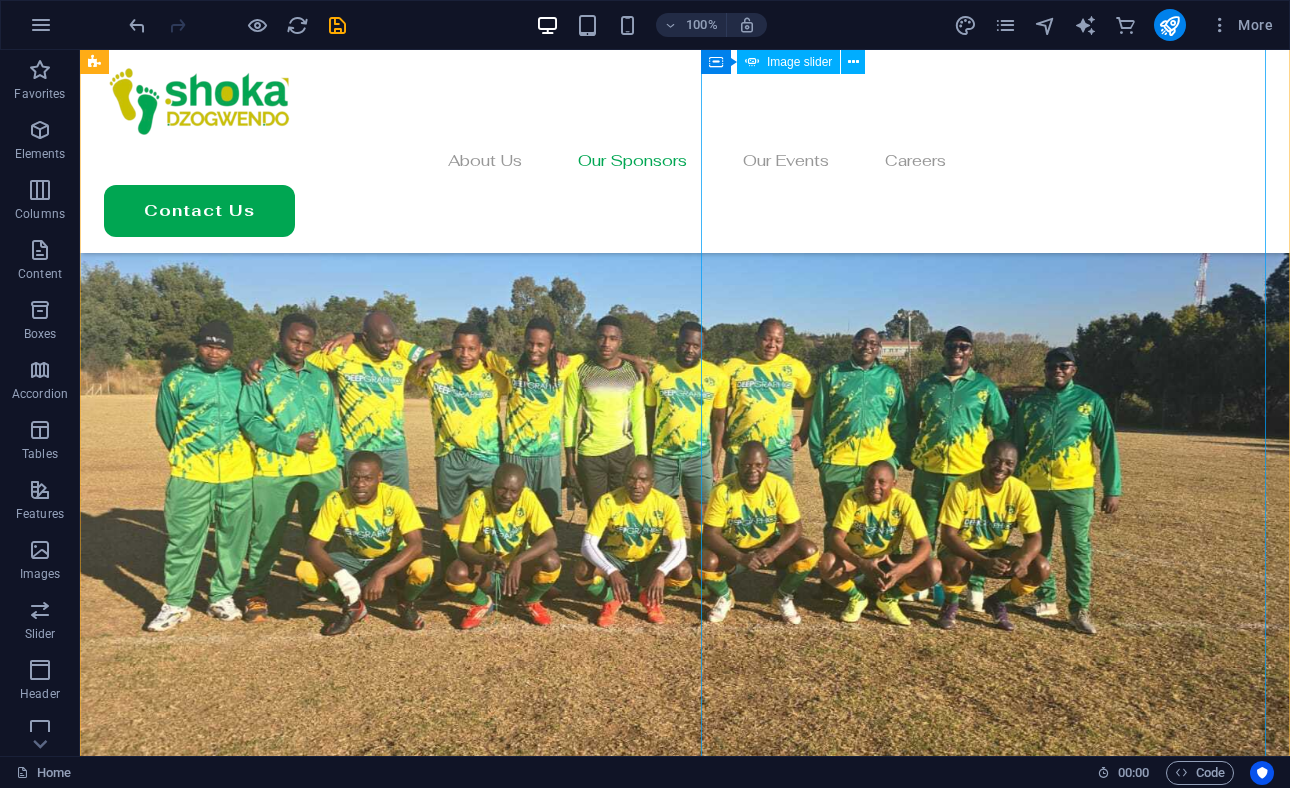 click at bounding box center [386, 21749] 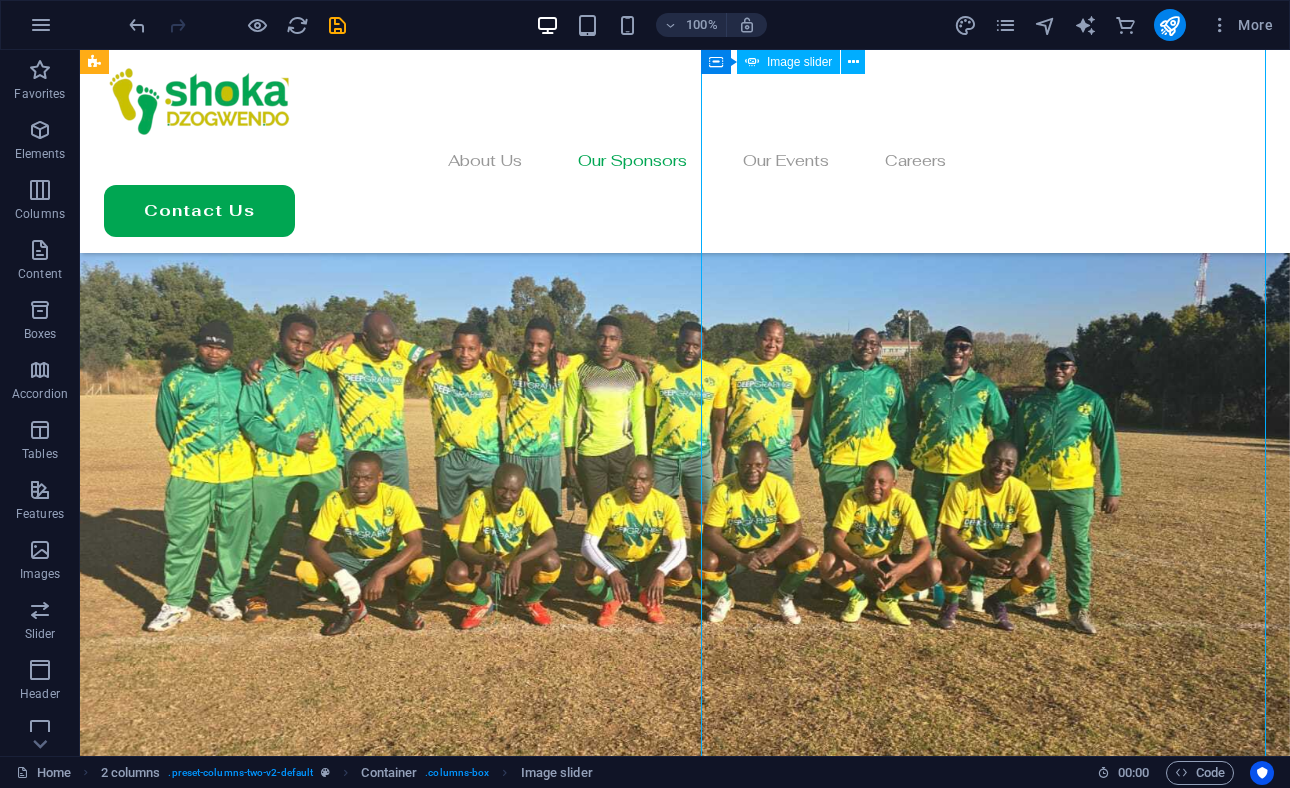 click at bounding box center [386, 21749] 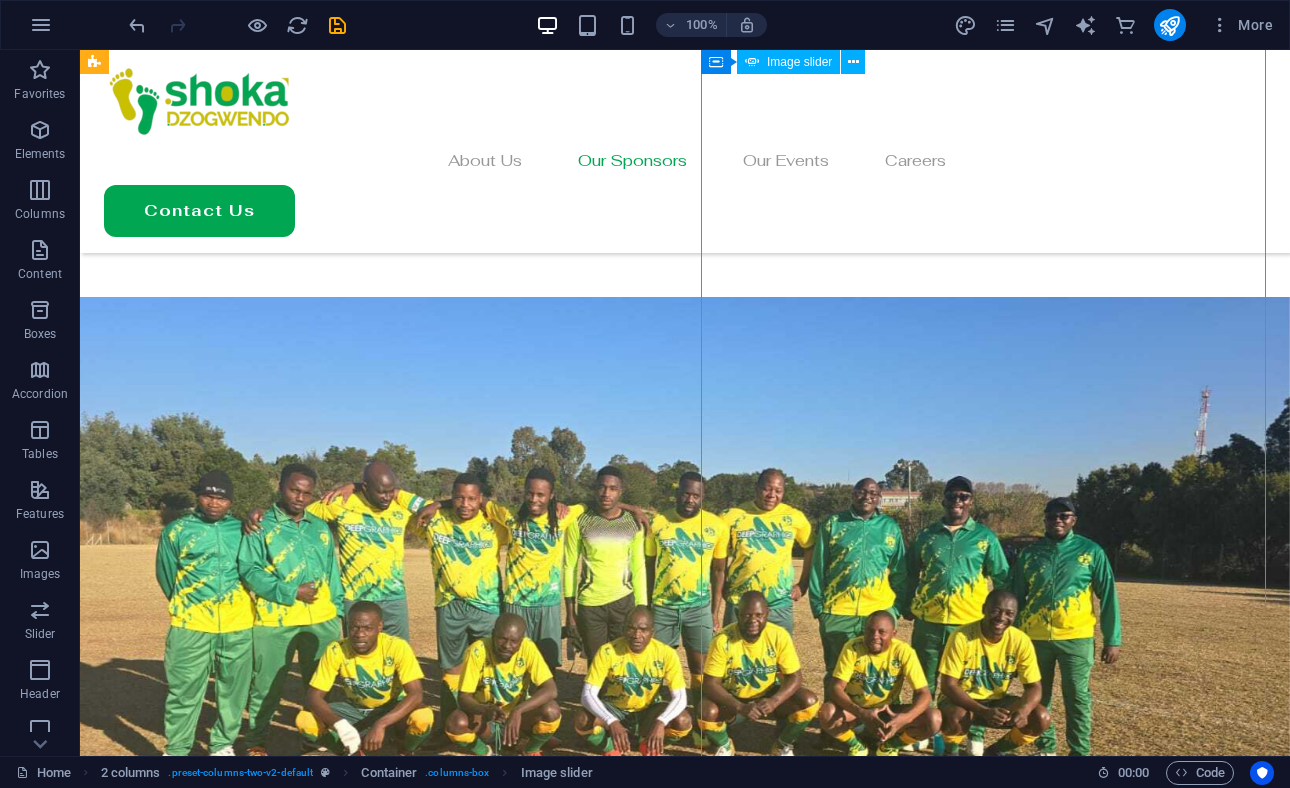 select on "ms" 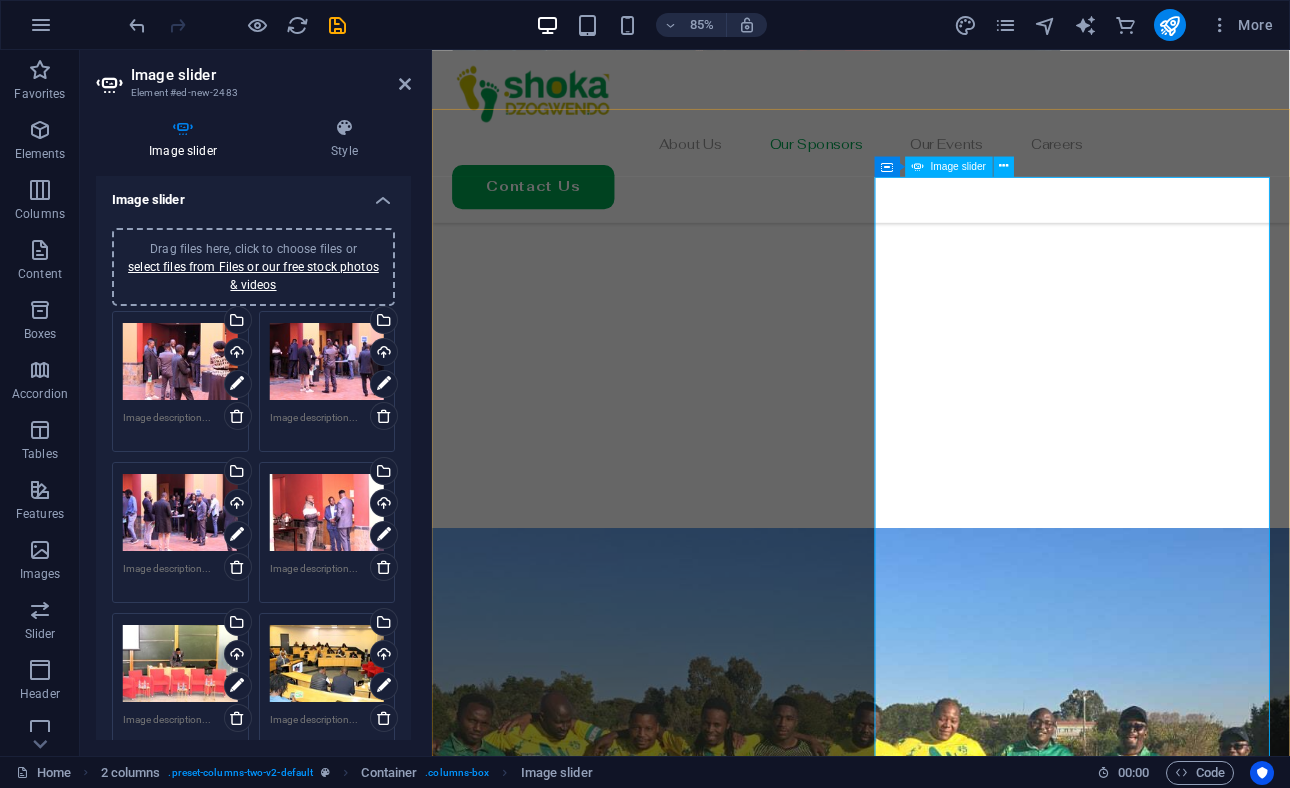 scroll, scrollTop: 2359, scrollLeft: 0, axis: vertical 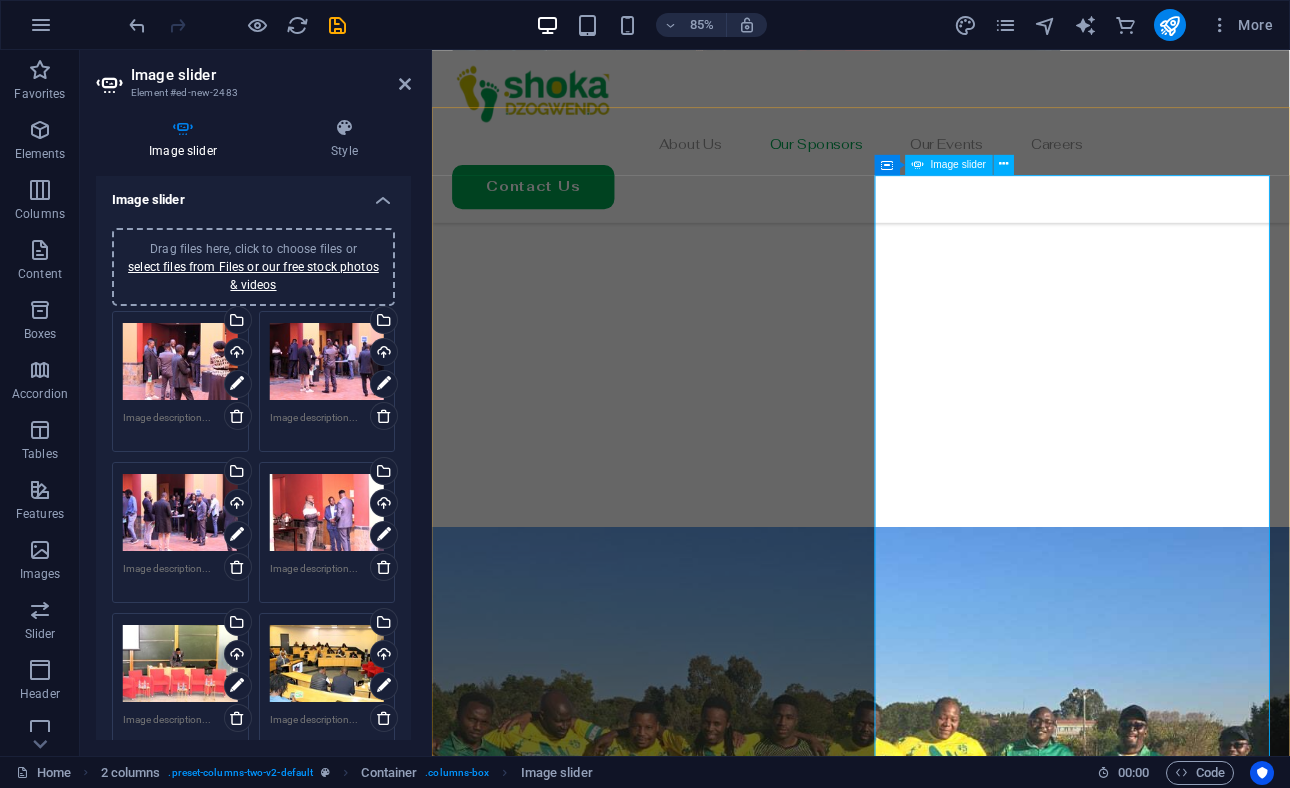 click at bounding box center (688, 21989) 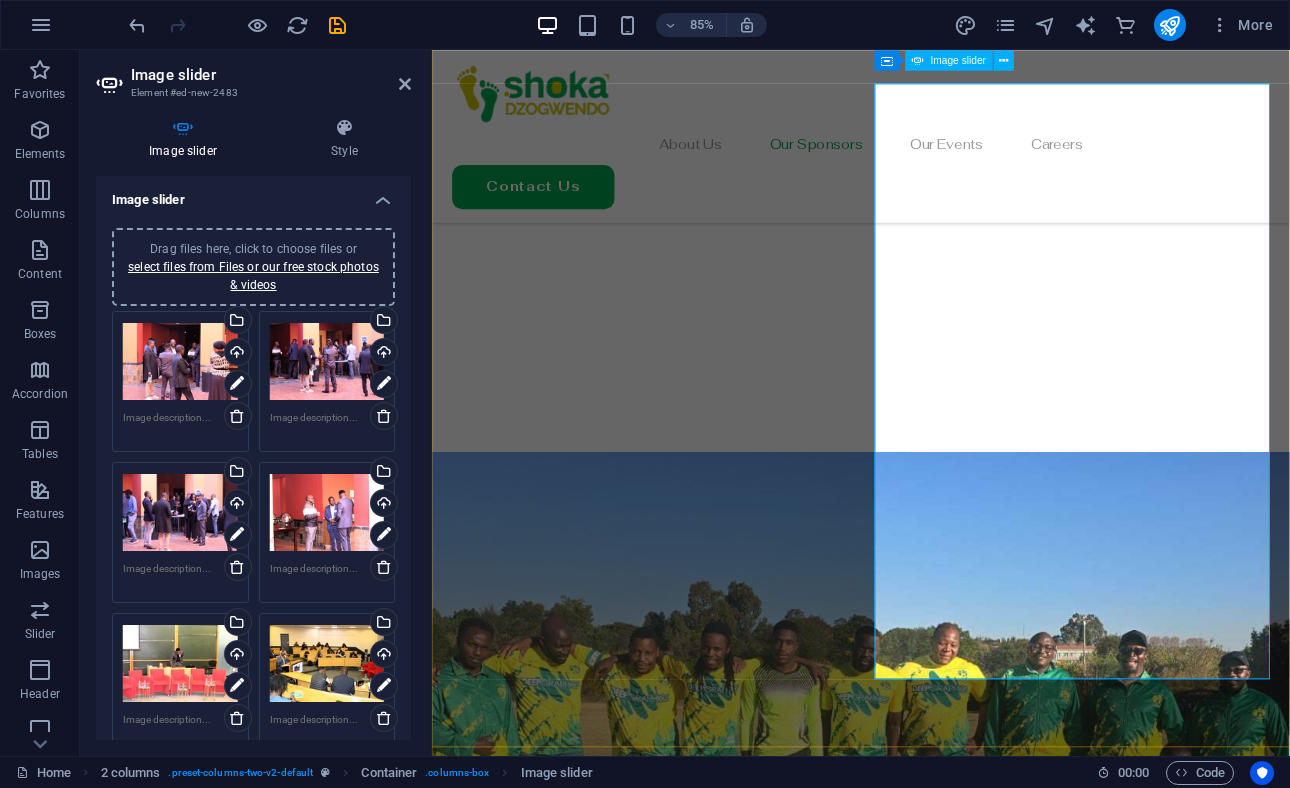 scroll, scrollTop: 2459, scrollLeft: 0, axis: vertical 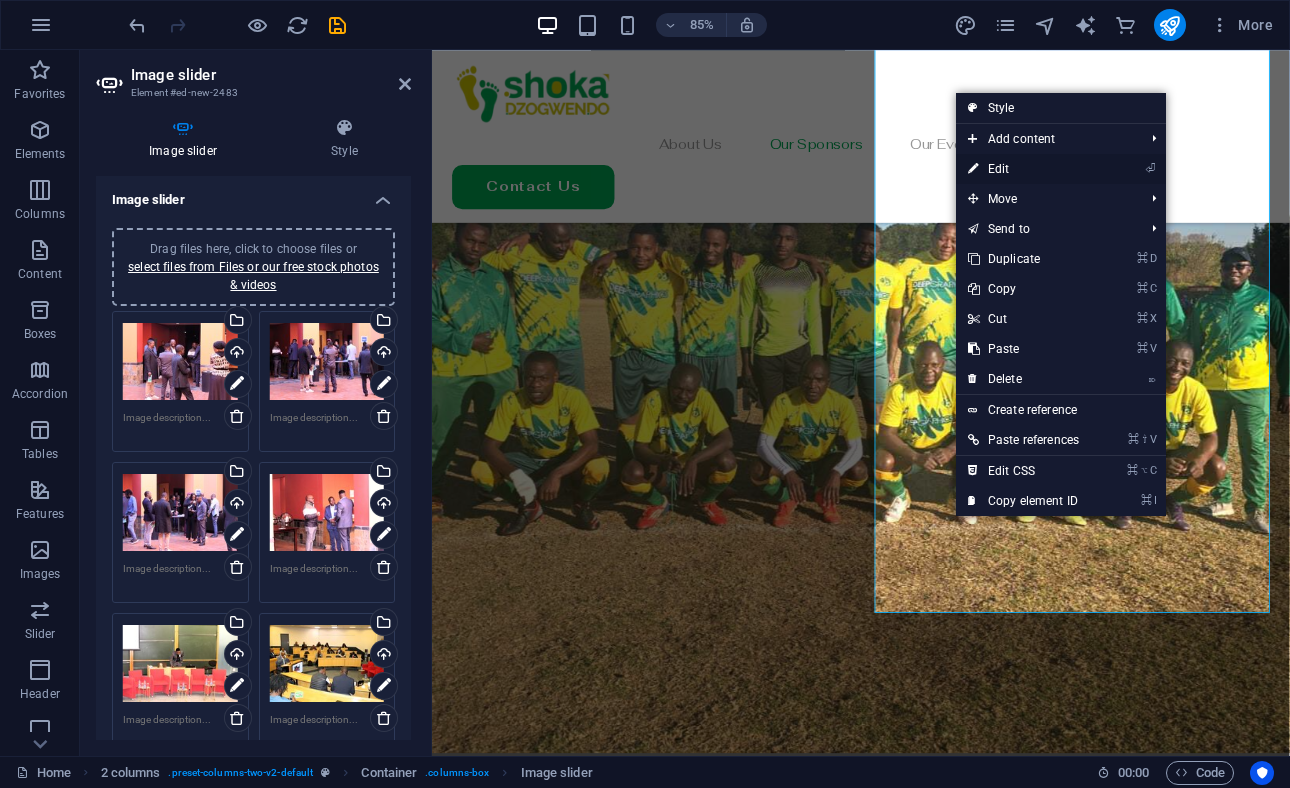 click on "⏎  Edit" at bounding box center (1023, 169) 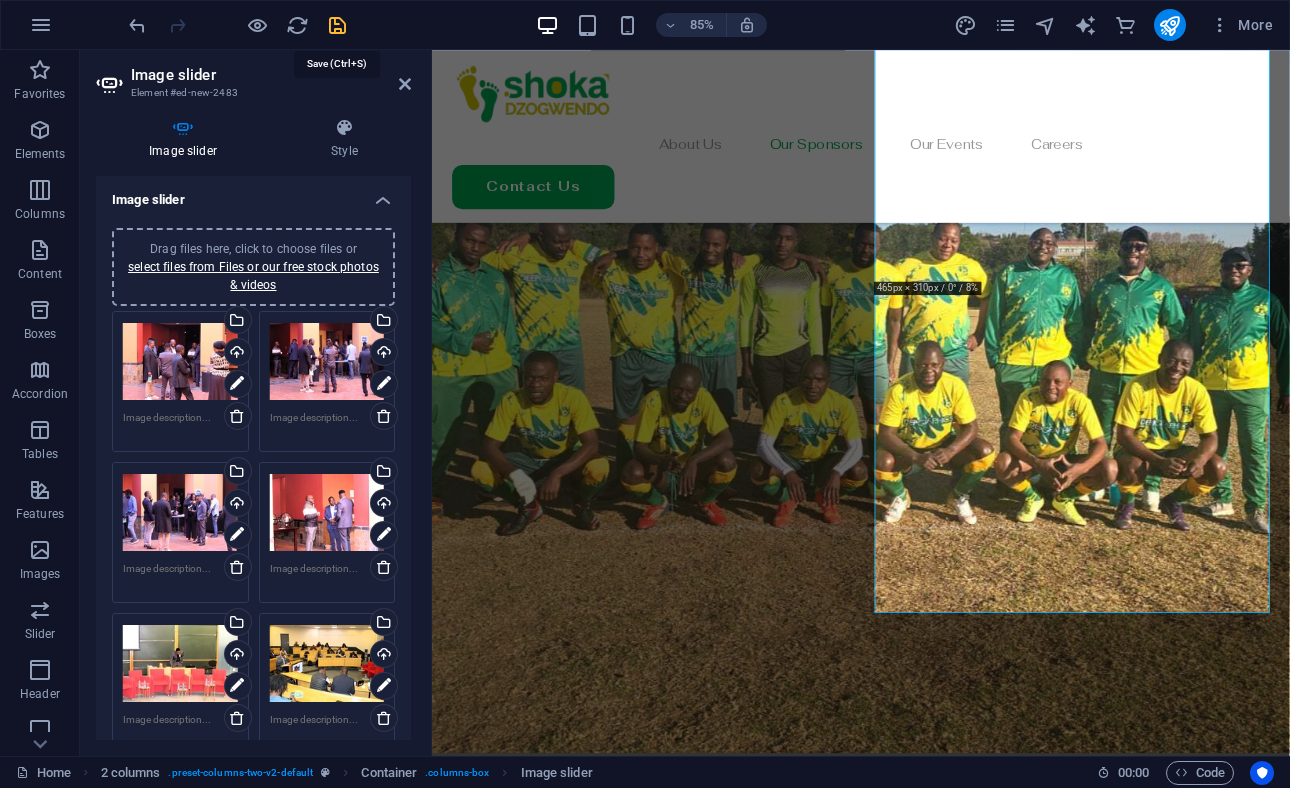 click at bounding box center [337, 25] 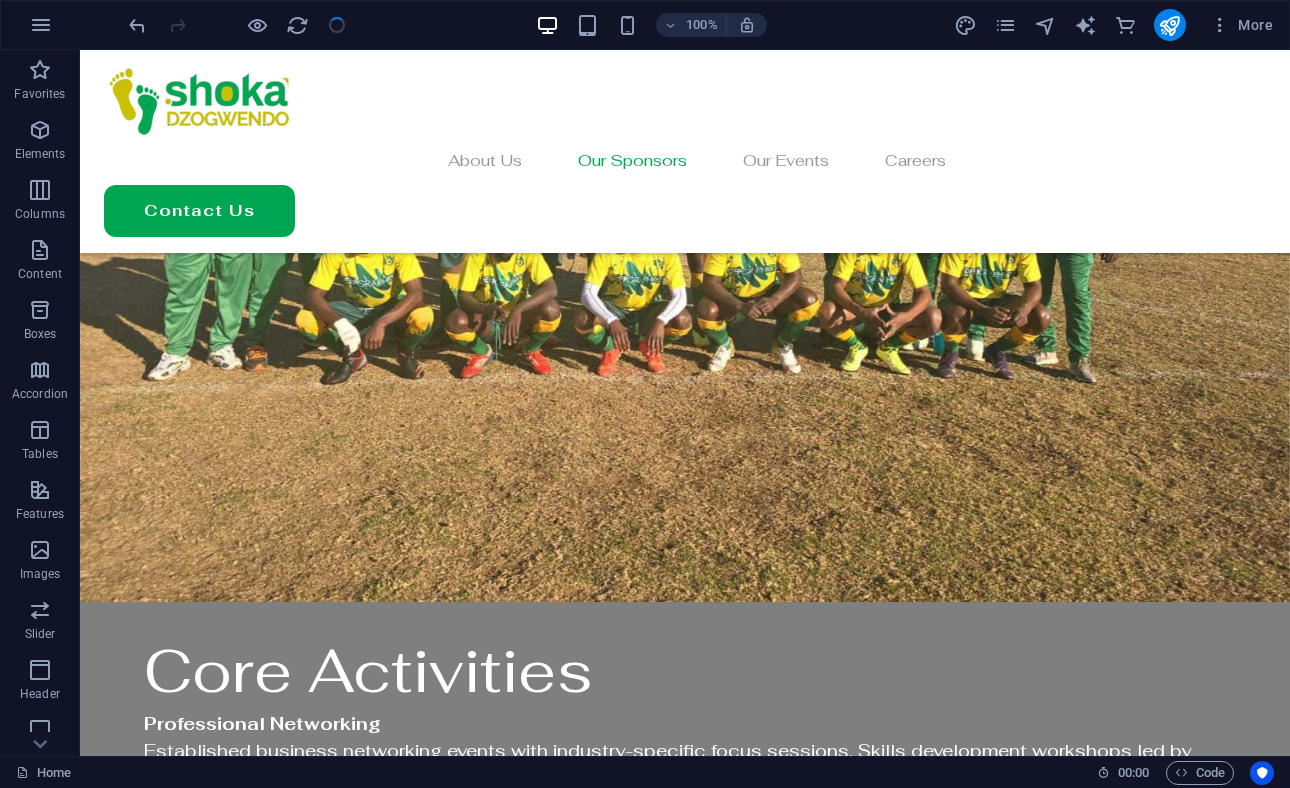 scroll, scrollTop: 2302, scrollLeft: 0, axis: vertical 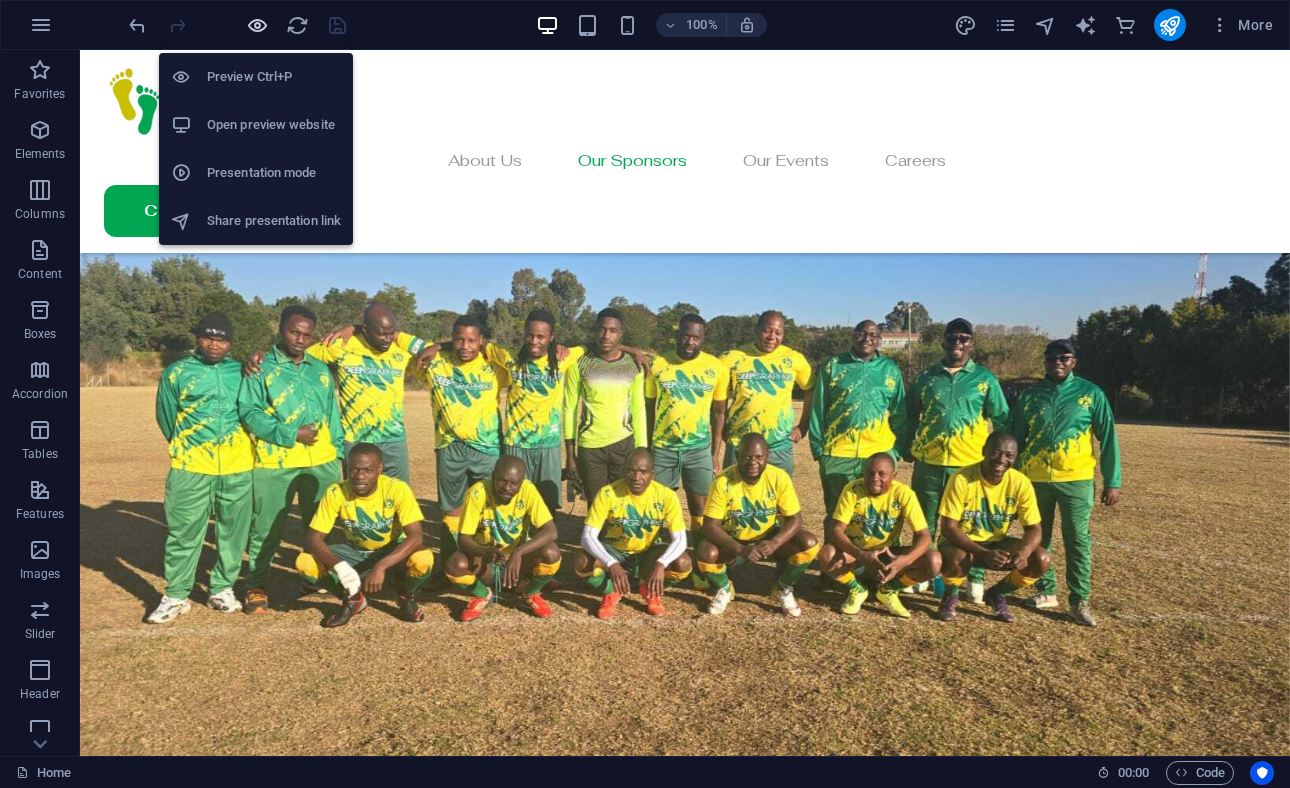 click at bounding box center (257, 25) 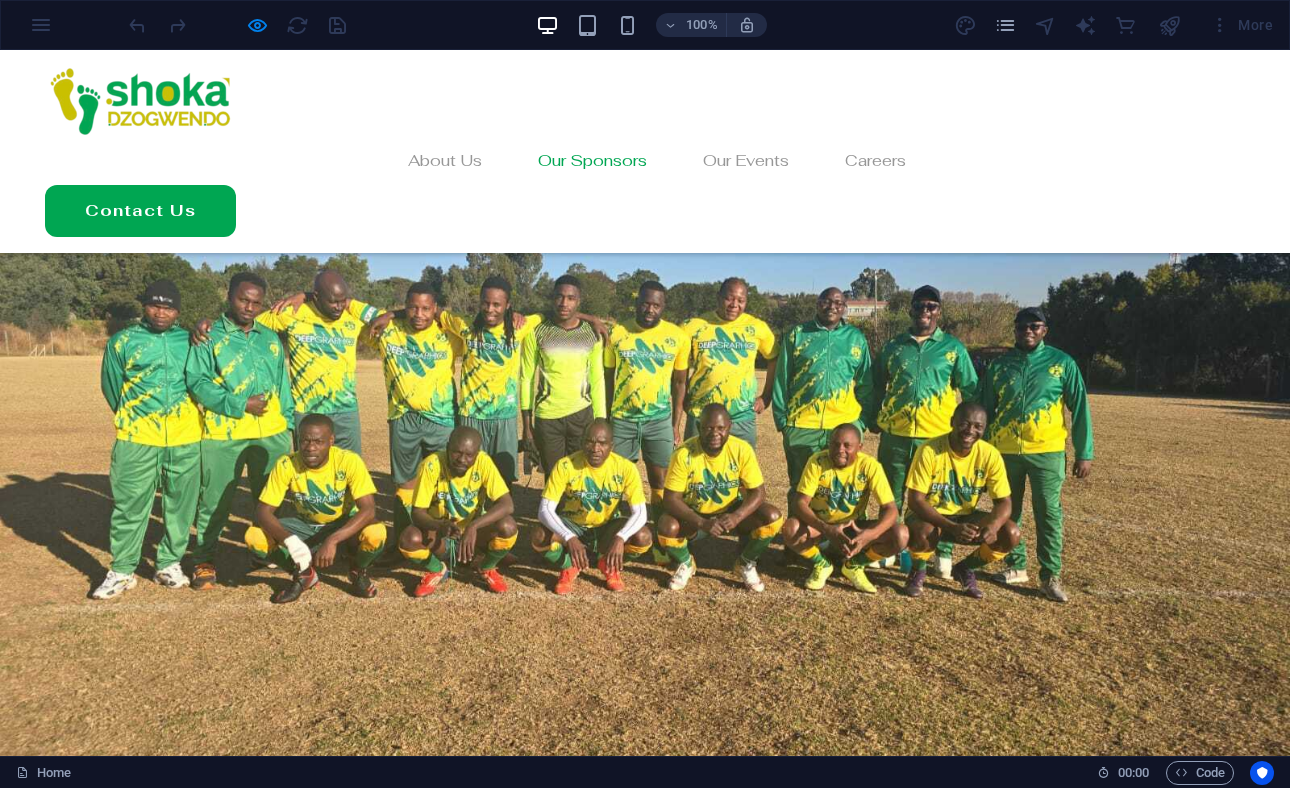 scroll, scrollTop: 2309, scrollLeft: 0, axis: vertical 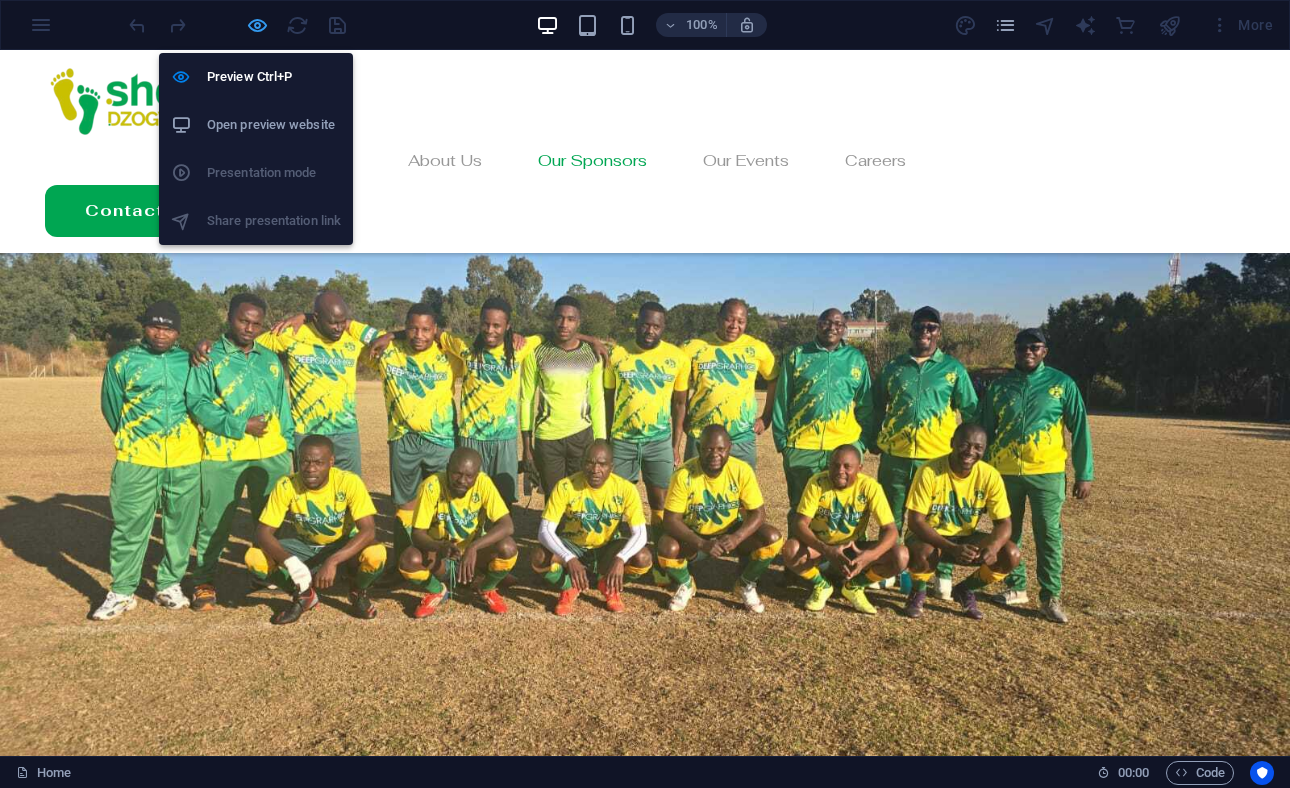 click at bounding box center [257, 25] 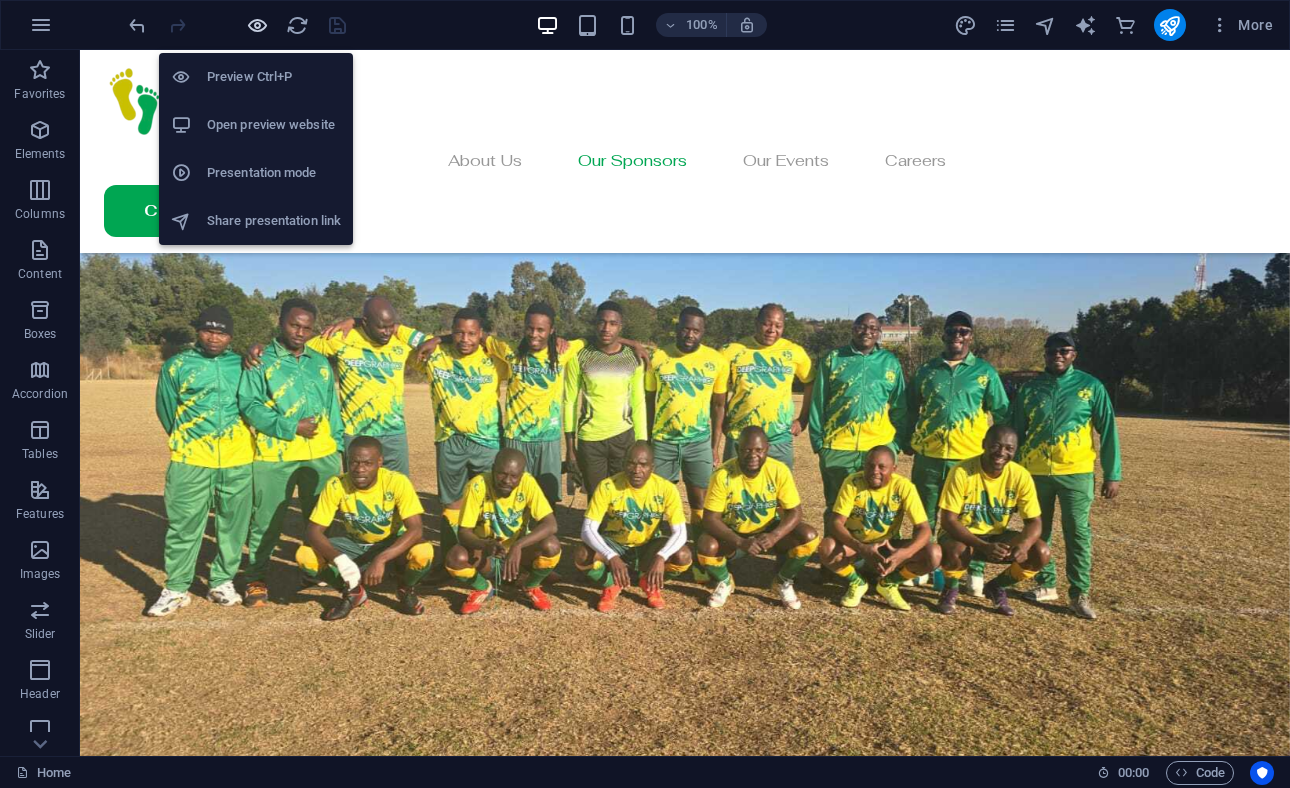 scroll, scrollTop: 2291, scrollLeft: 0, axis: vertical 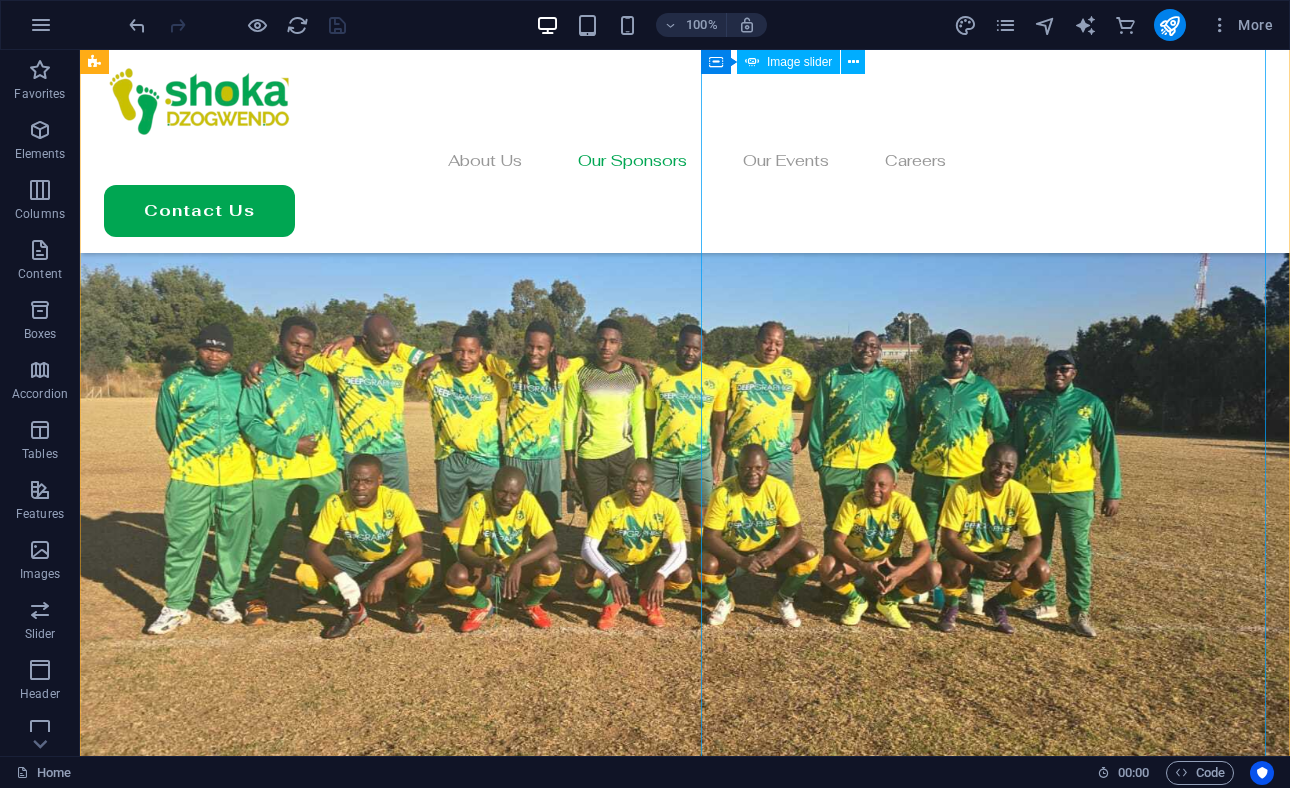 click at bounding box center [386, 21752] 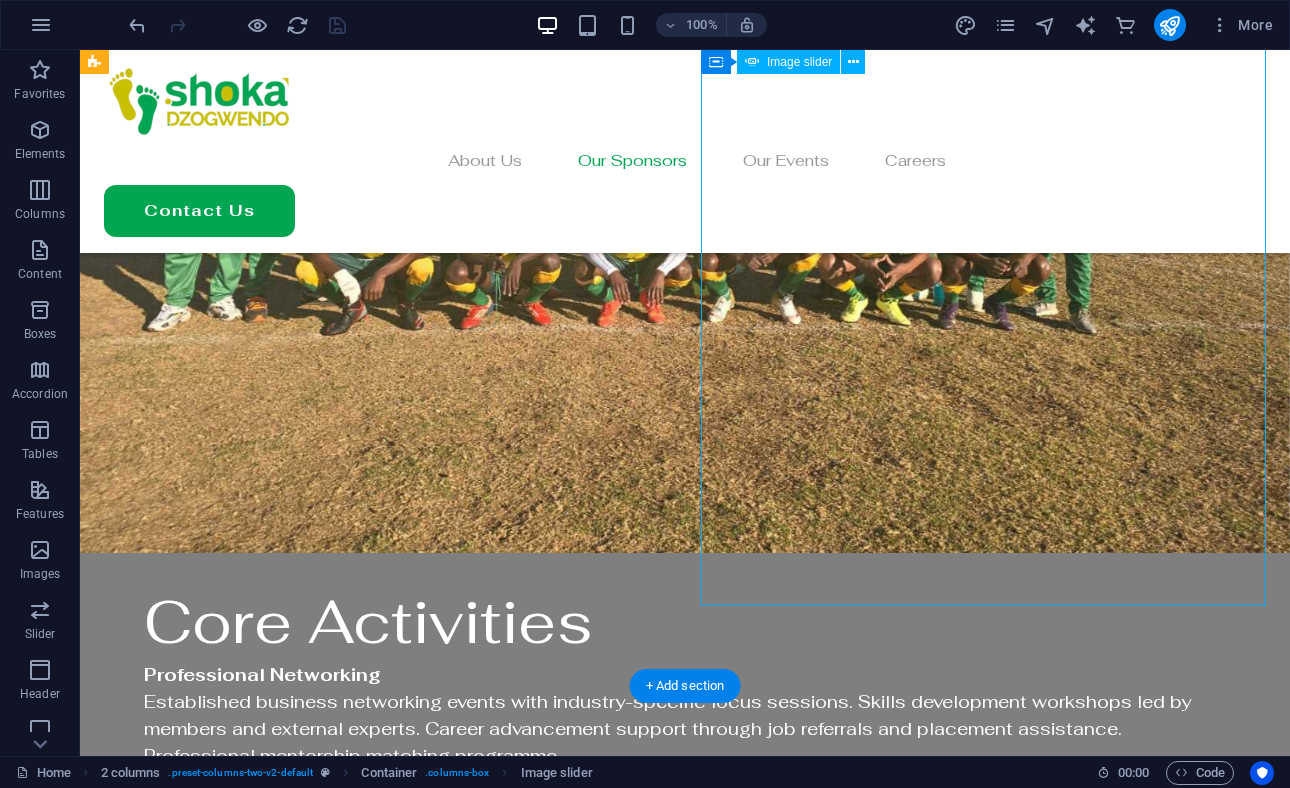 scroll, scrollTop: 2618, scrollLeft: 0, axis: vertical 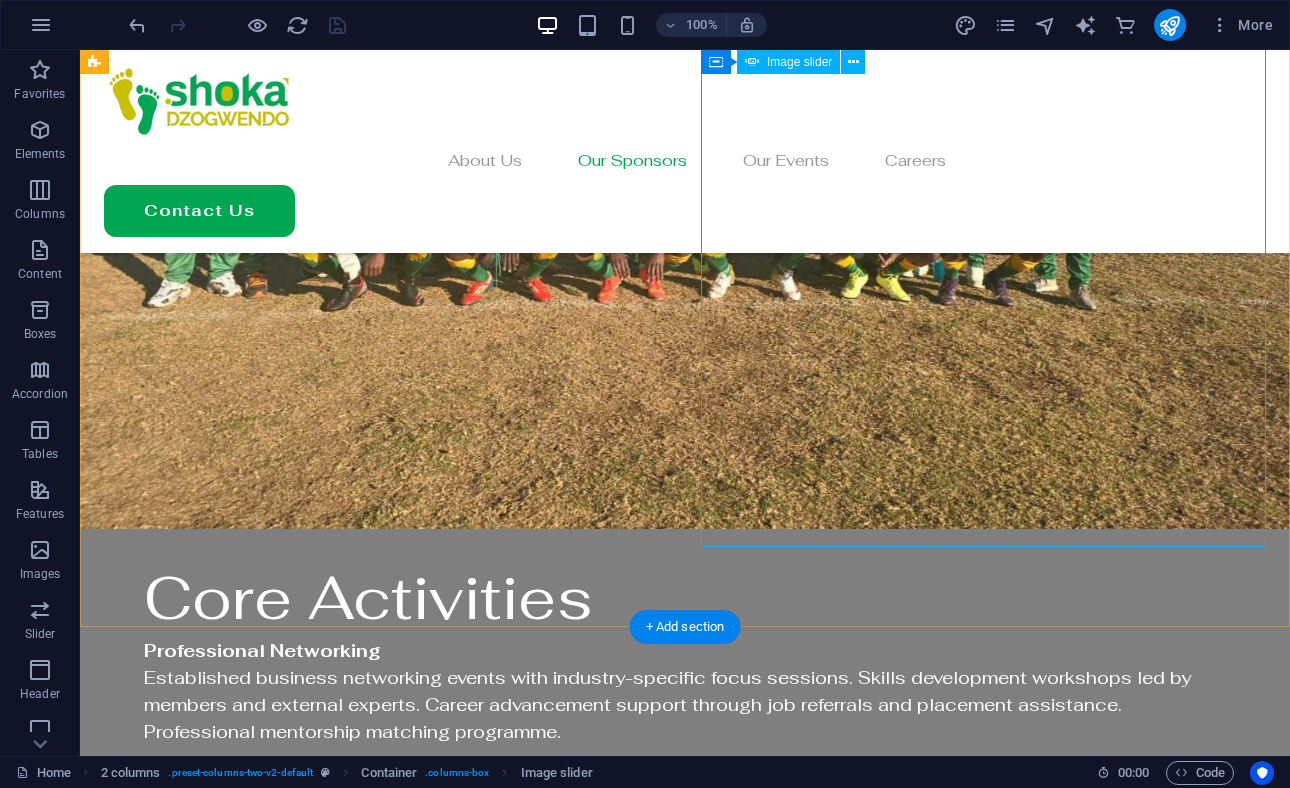 click at bounding box center [386, 21425] 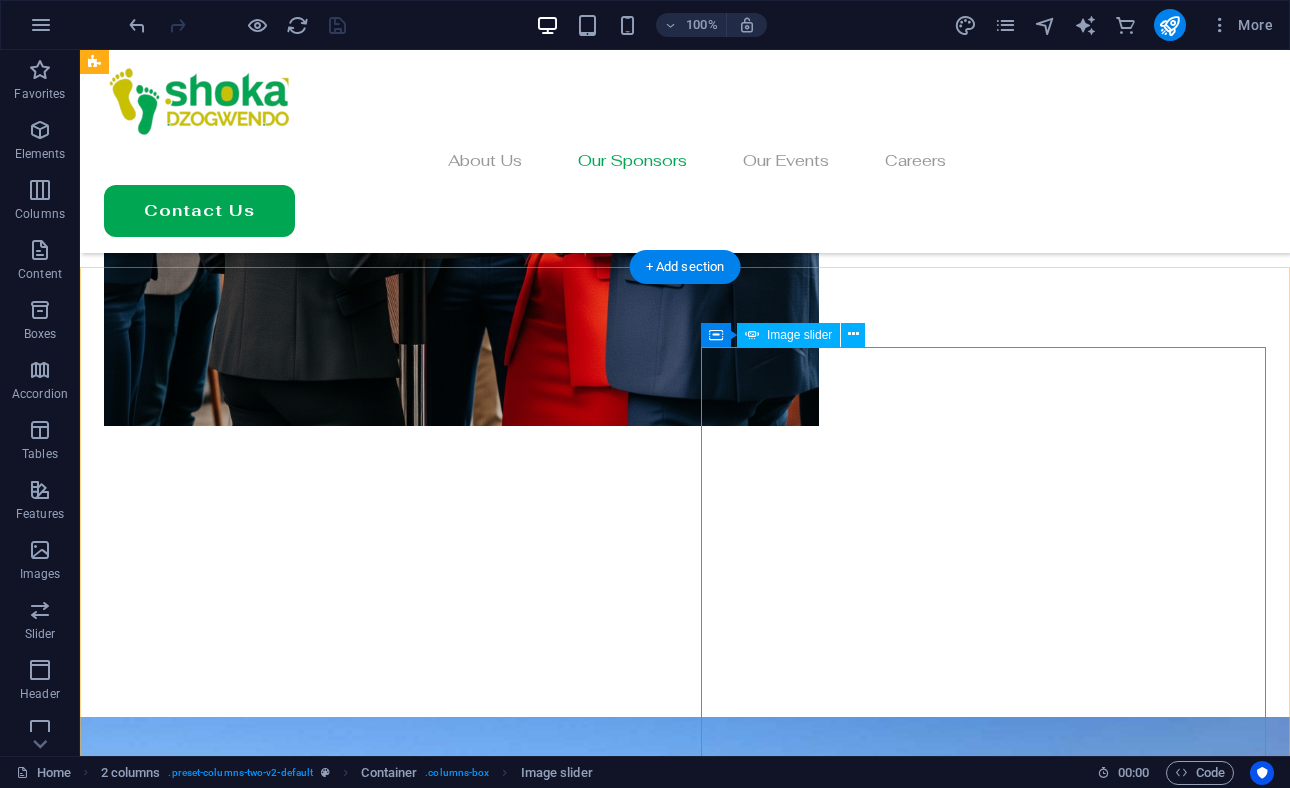 scroll, scrollTop: 1927, scrollLeft: 0, axis: vertical 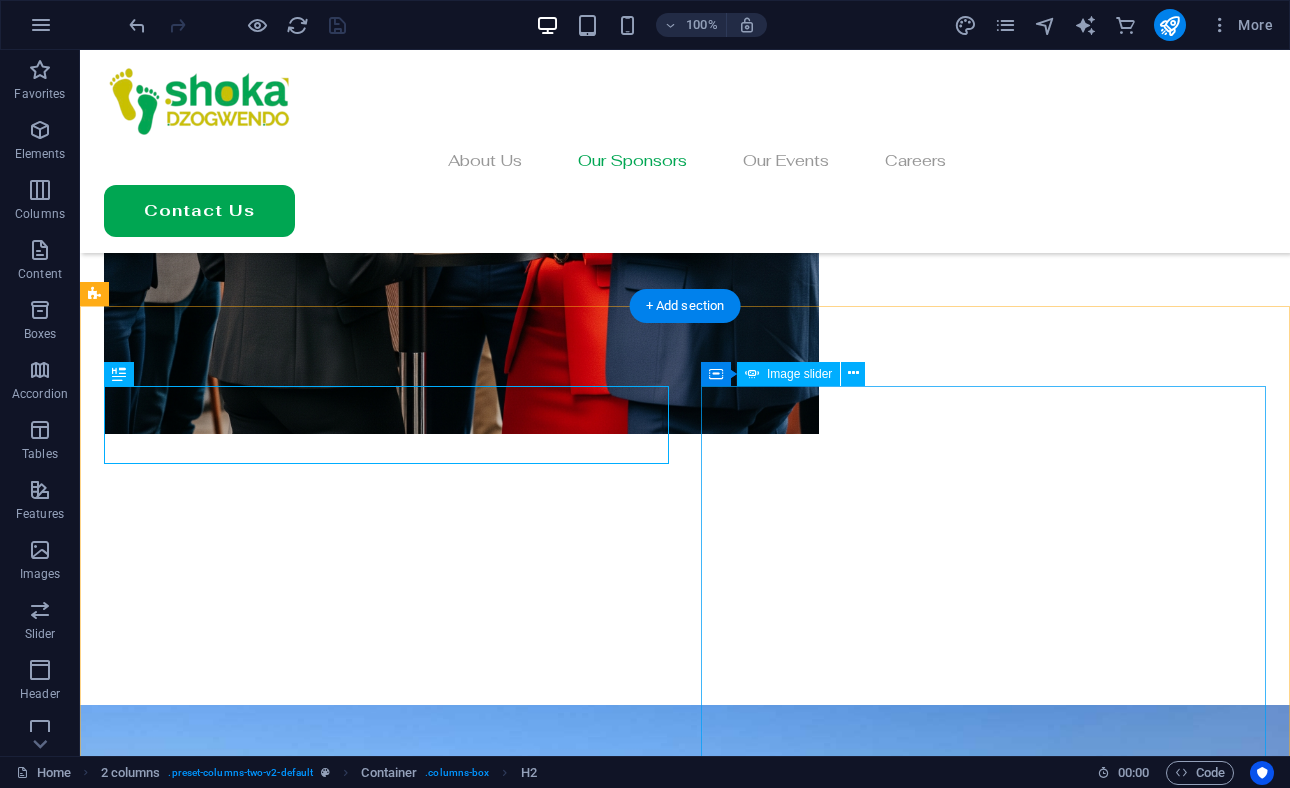 click at bounding box center (-2209, 5947) 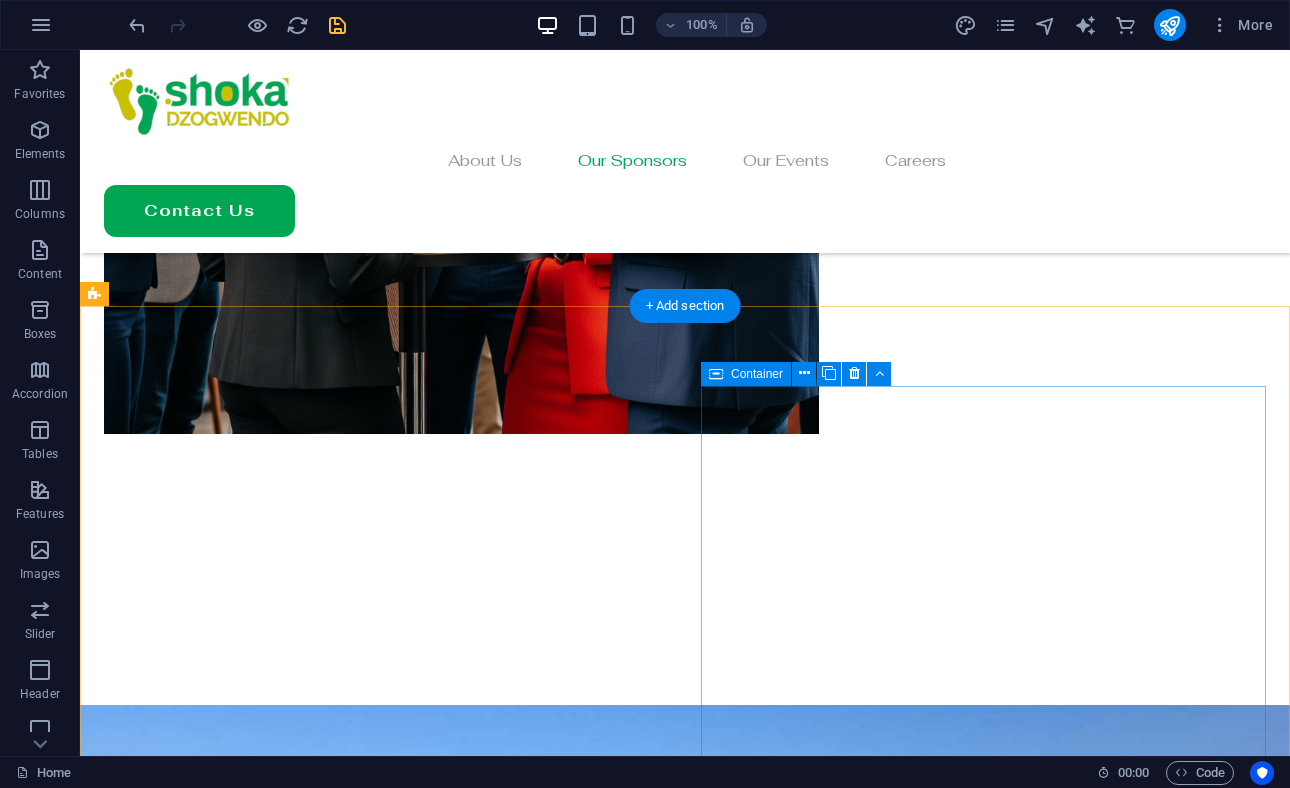 click on "Add elements" at bounding box center (327, 2265) 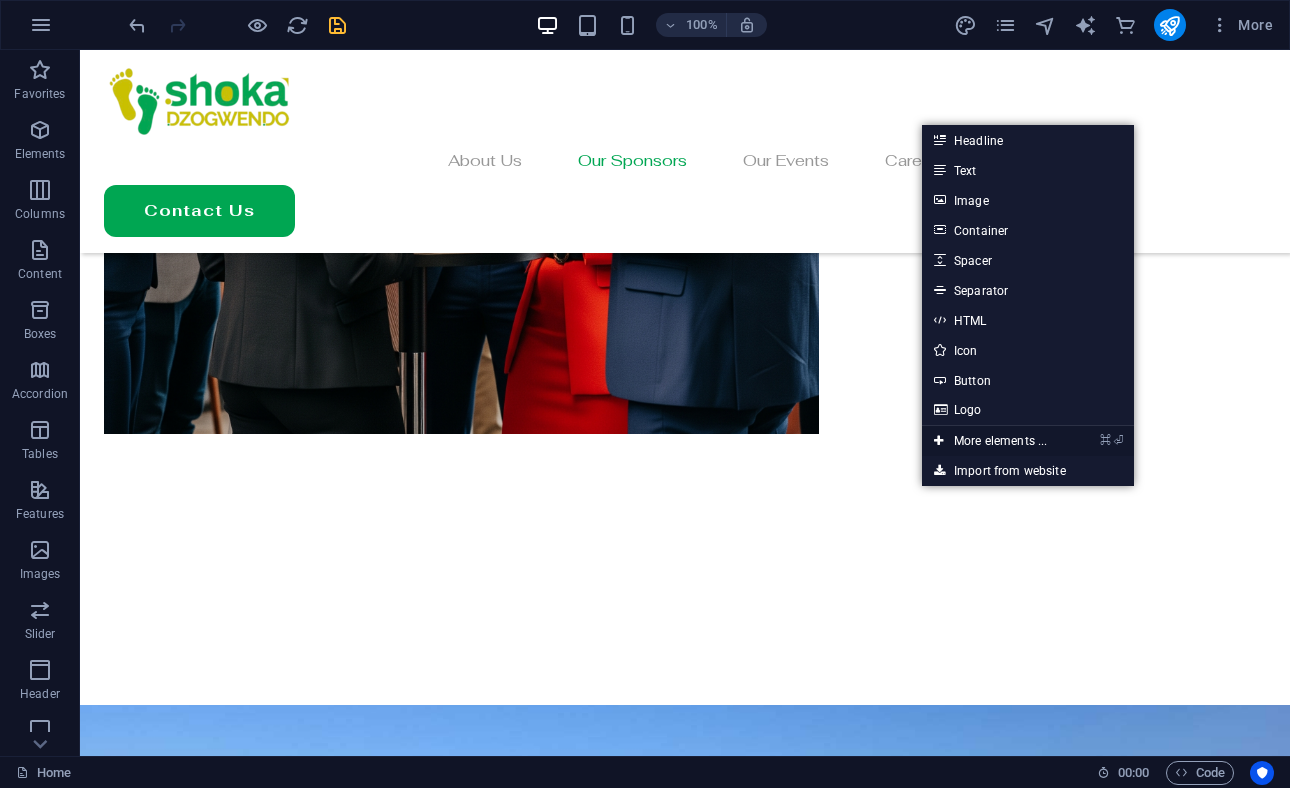 click on "⌘ ⏎  More elements ..." at bounding box center (990, 441) 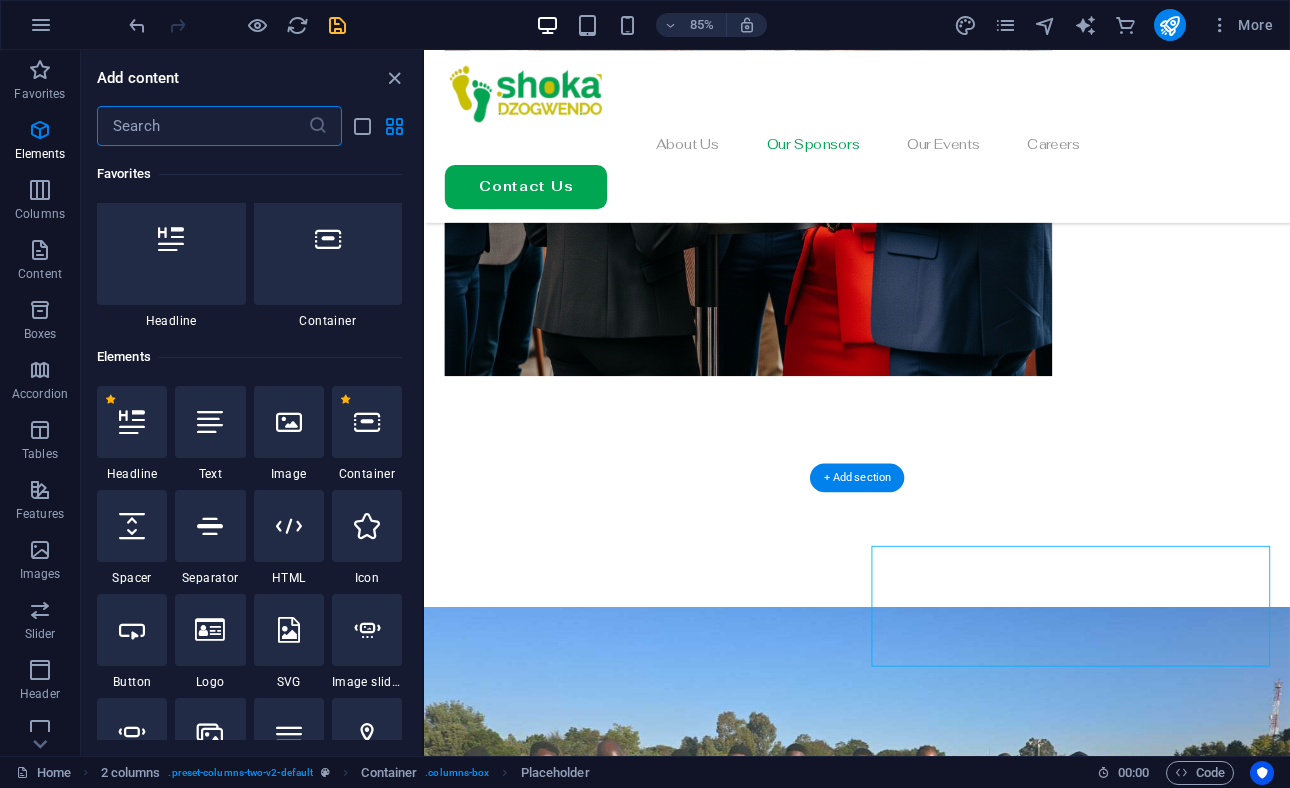 scroll, scrollTop: 213, scrollLeft: 0, axis: vertical 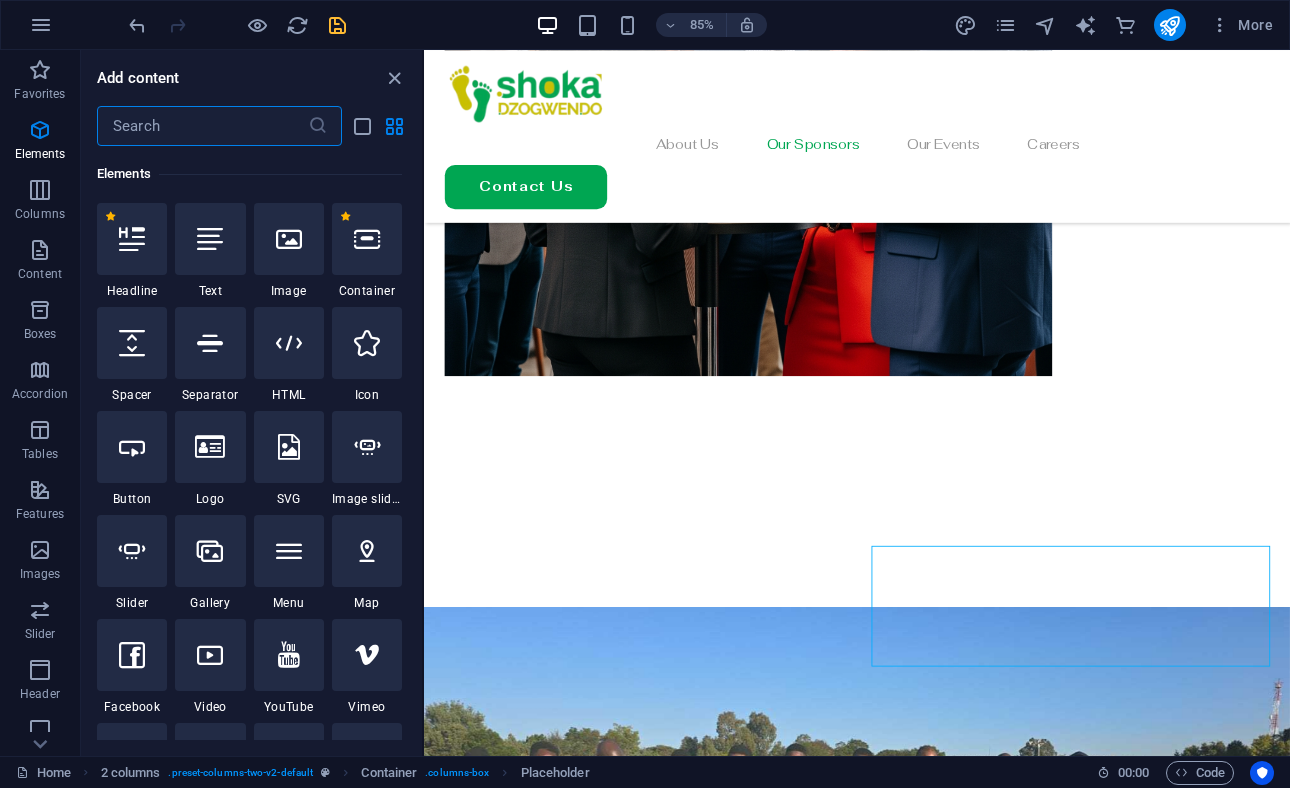 click at bounding box center (202, 126) 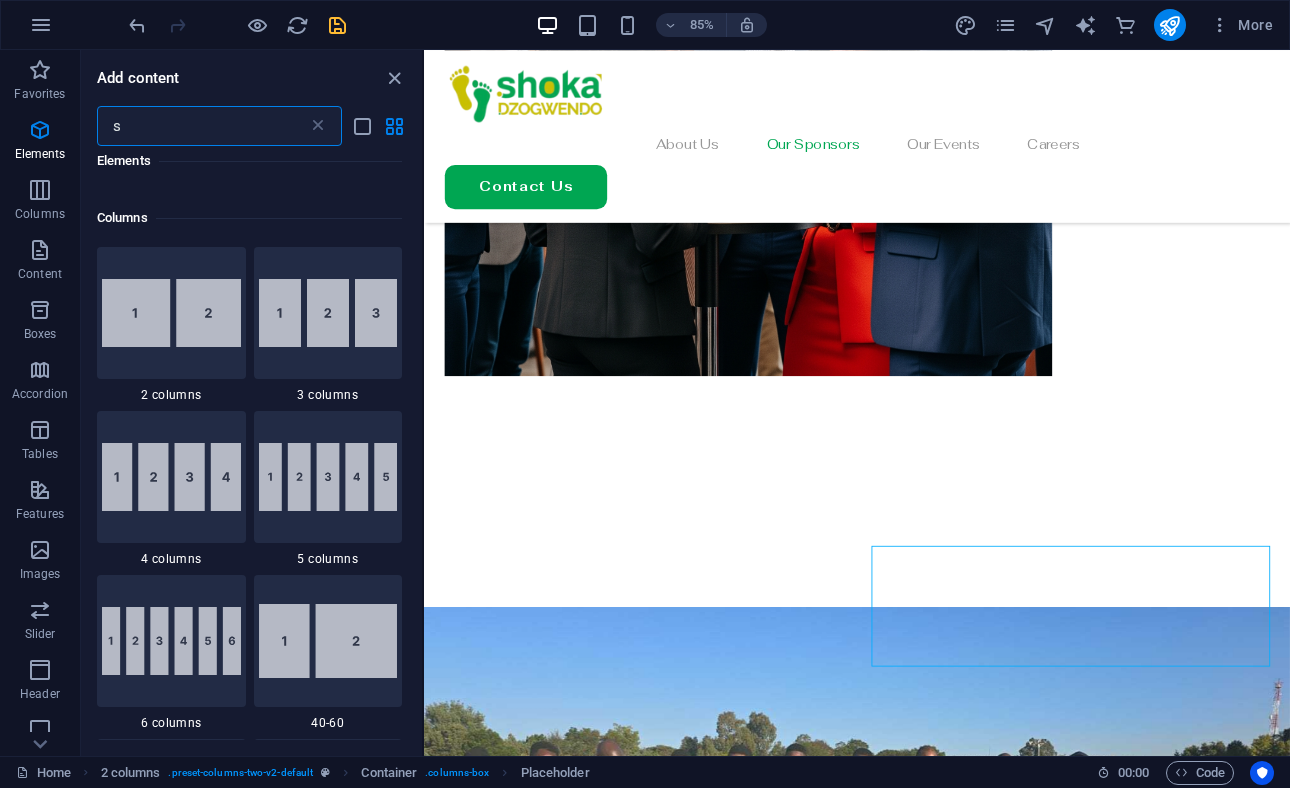 scroll, scrollTop: 0, scrollLeft: 0, axis: both 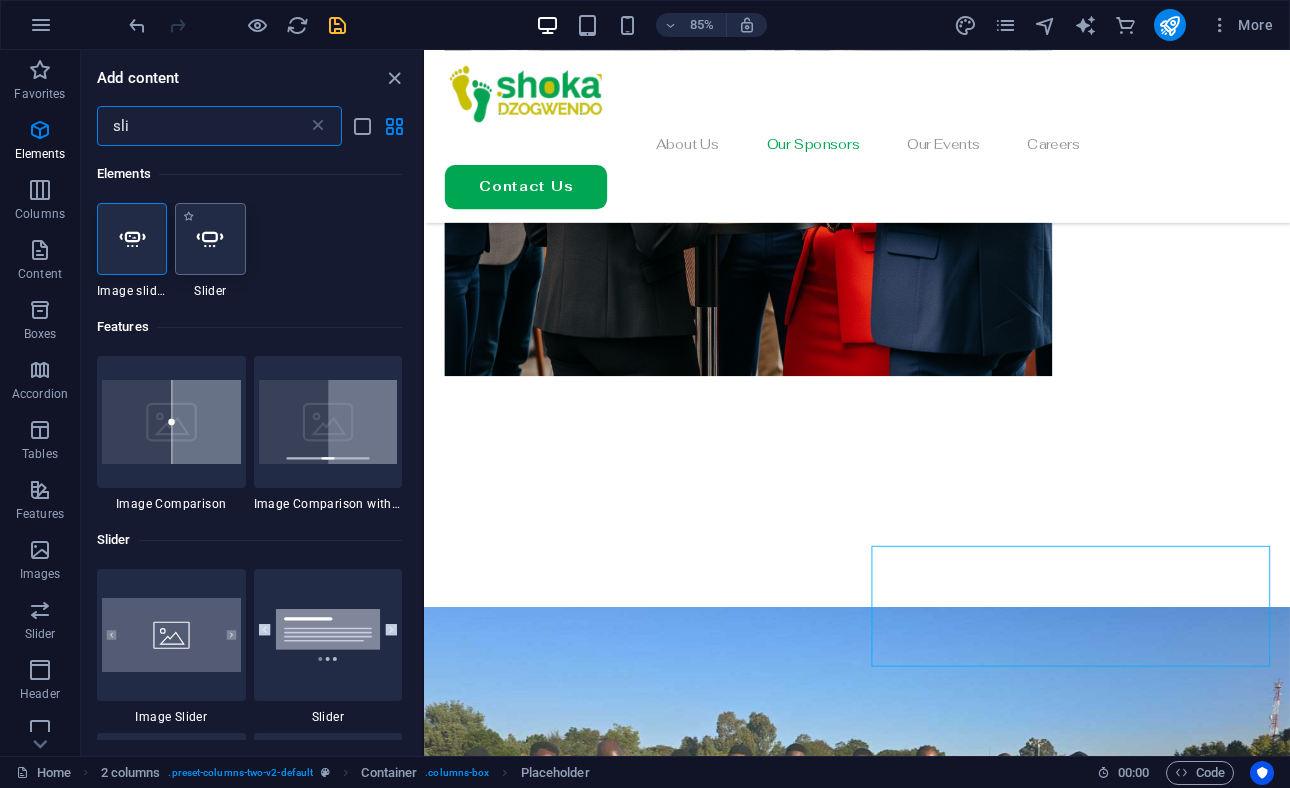 type on "sli" 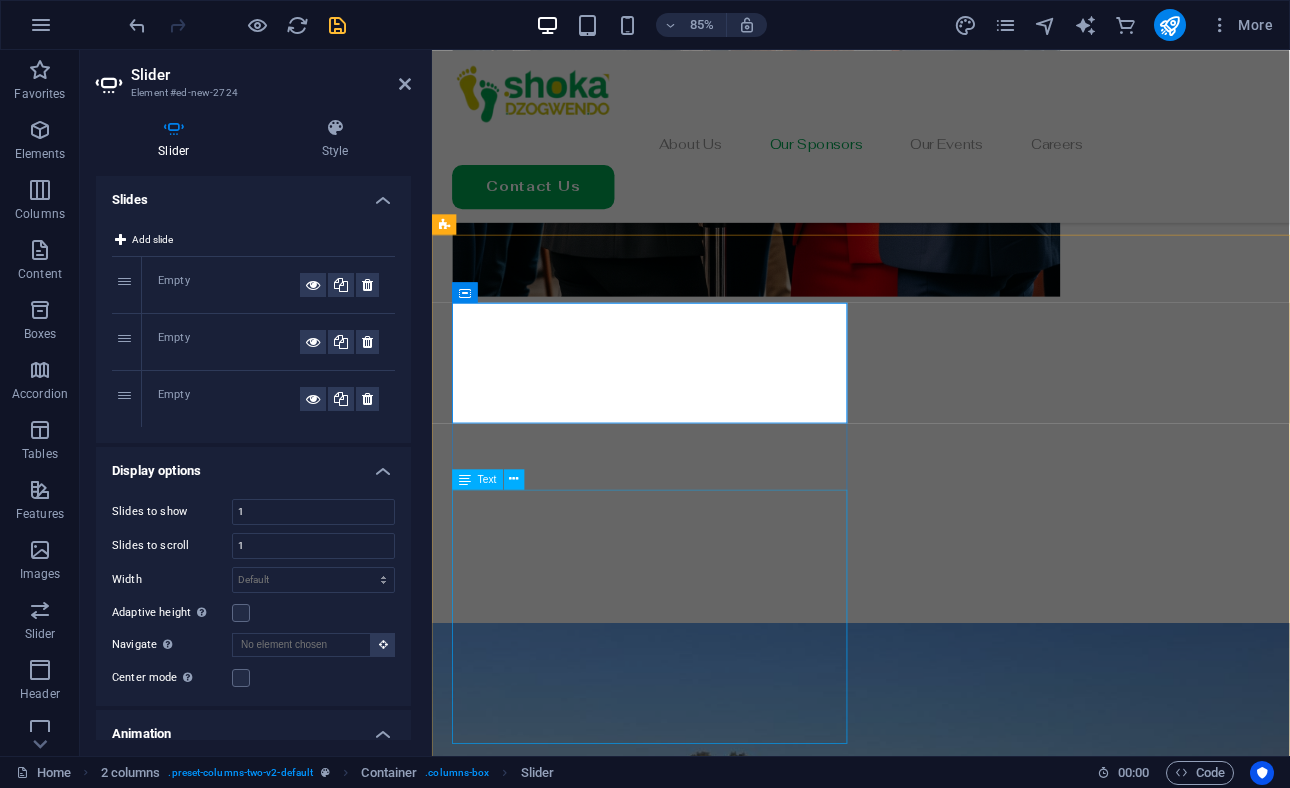 scroll, scrollTop: 2236, scrollLeft: 0, axis: vertical 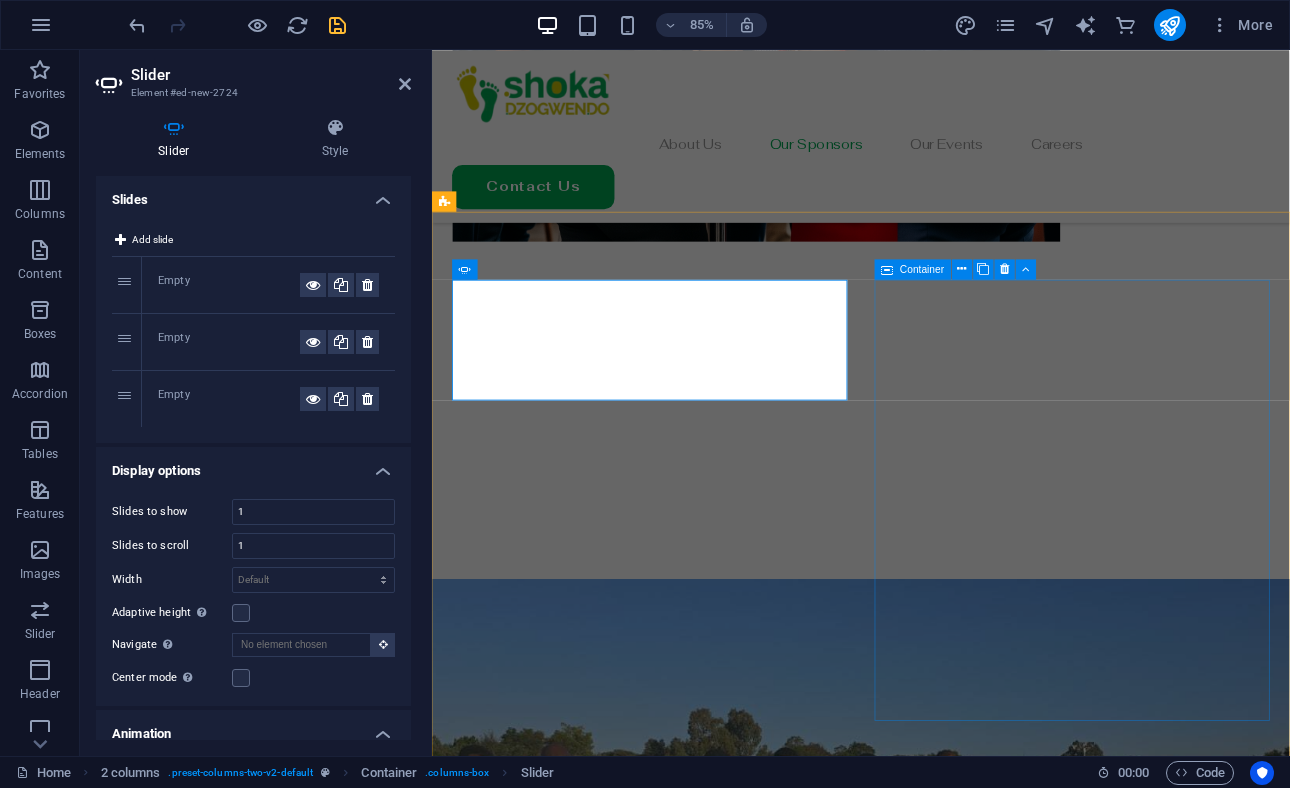 click on "Drop content here or  Add elements  Paste clipboard" at bounding box center [688, 2995] 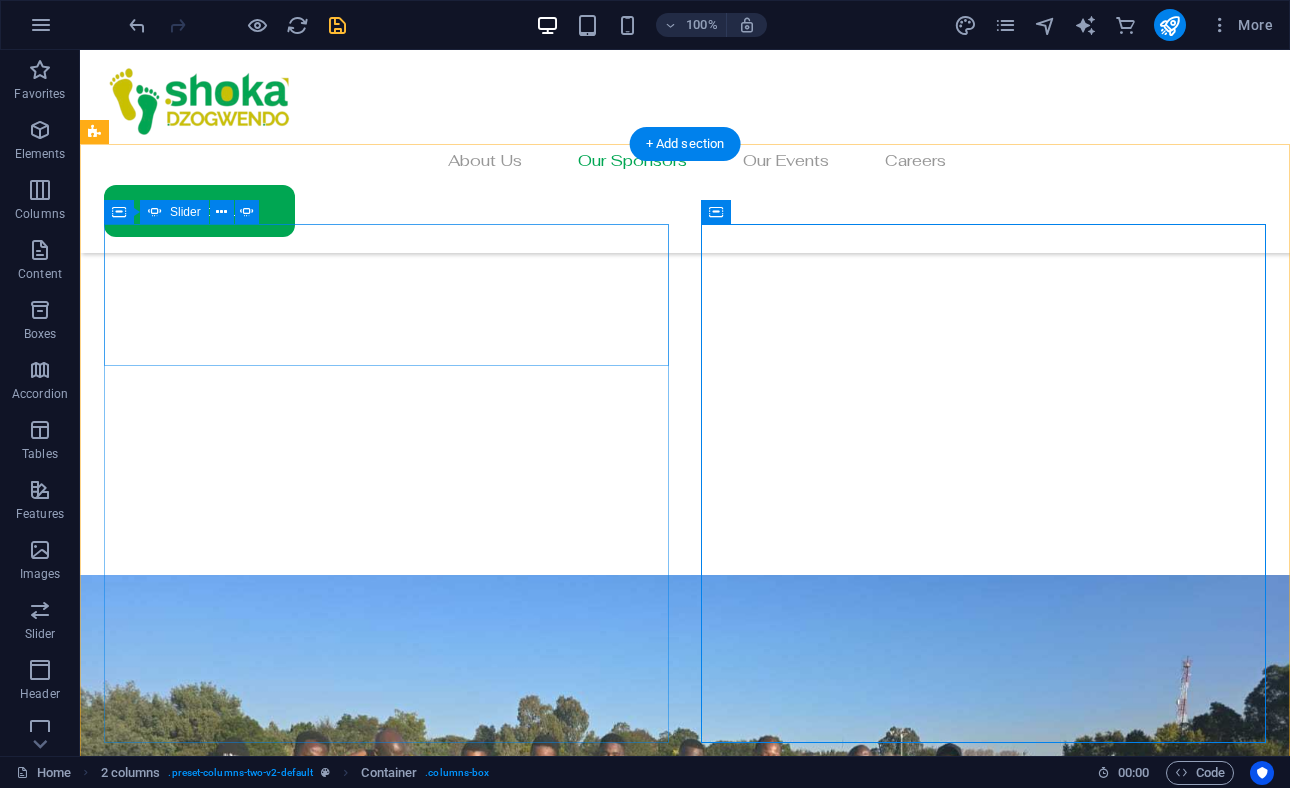 scroll, scrollTop: 2089, scrollLeft: 0, axis: vertical 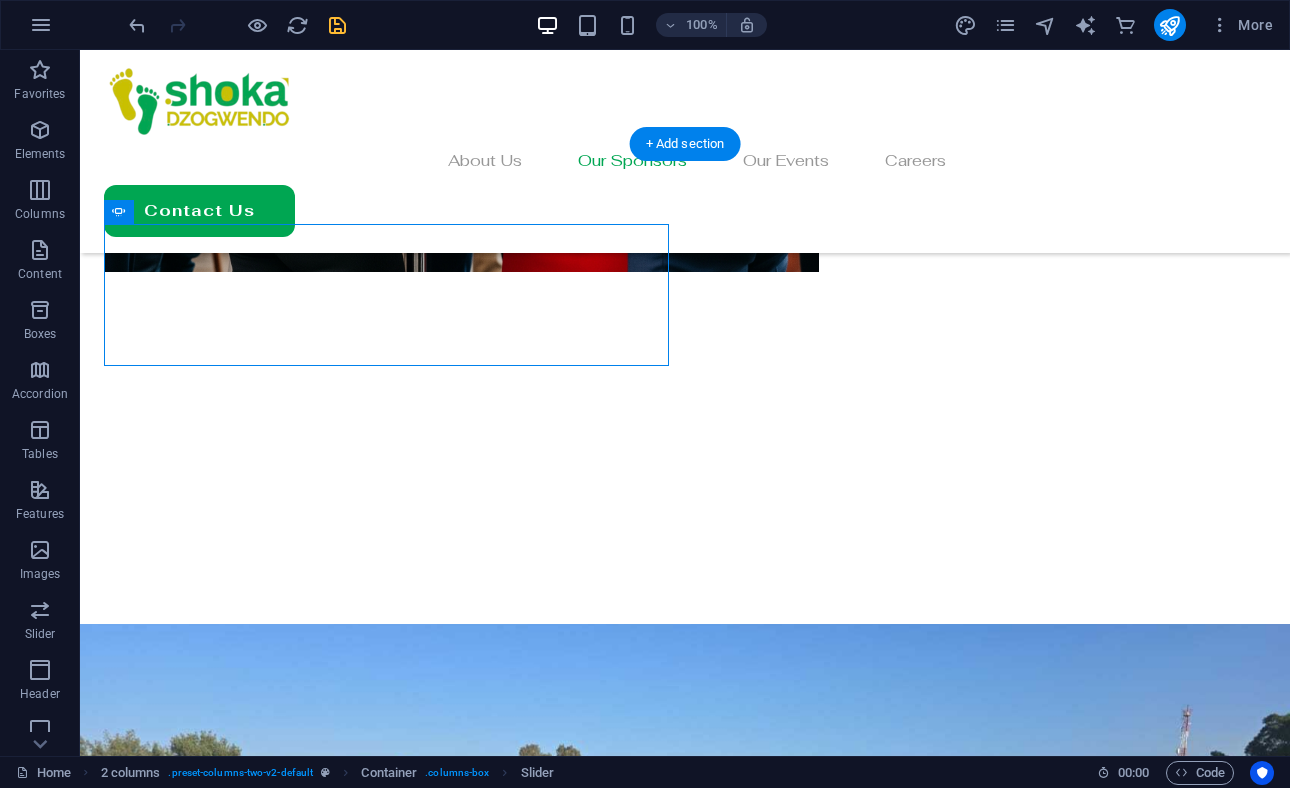 drag, startPoint x: 483, startPoint y: 303, endPoint x: 879, endPoint y: 318, distance: 396.284 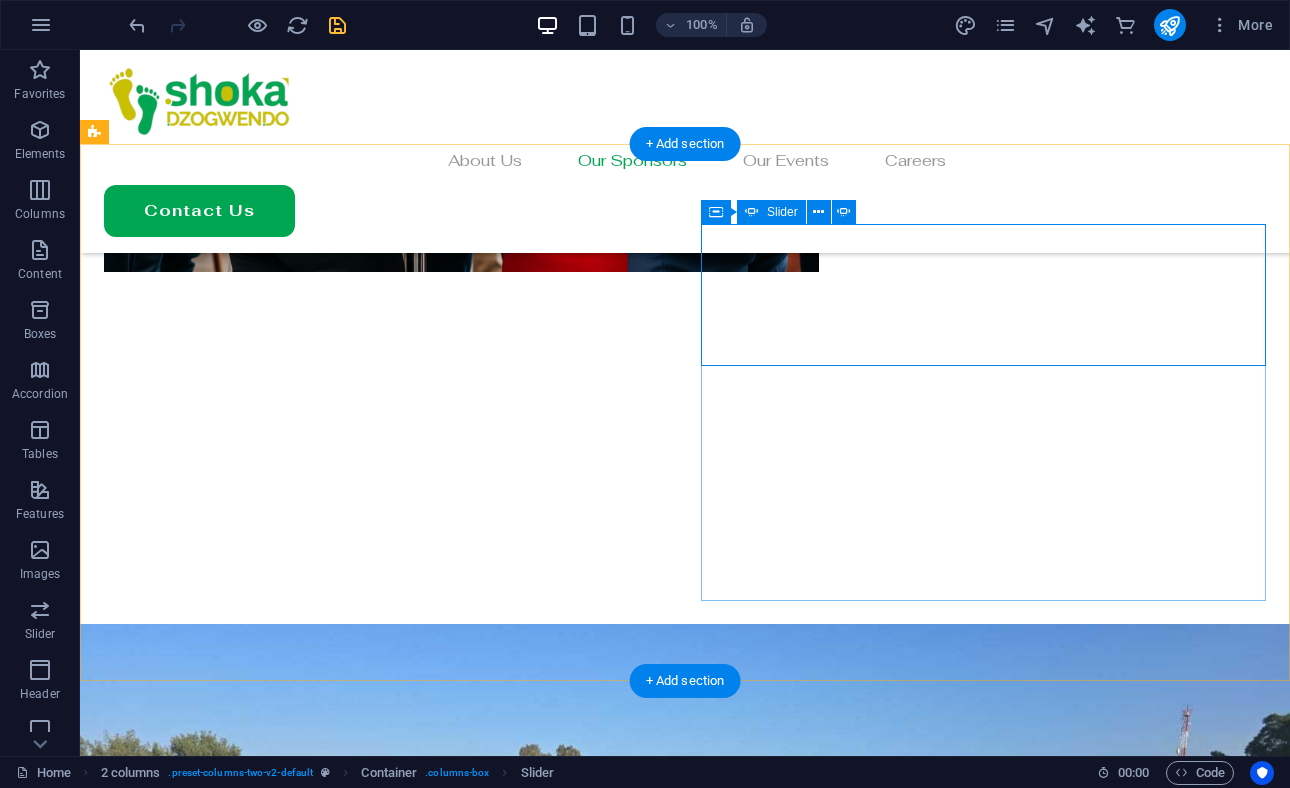 click on "Add elements" at bounding box center (-803, 2414) 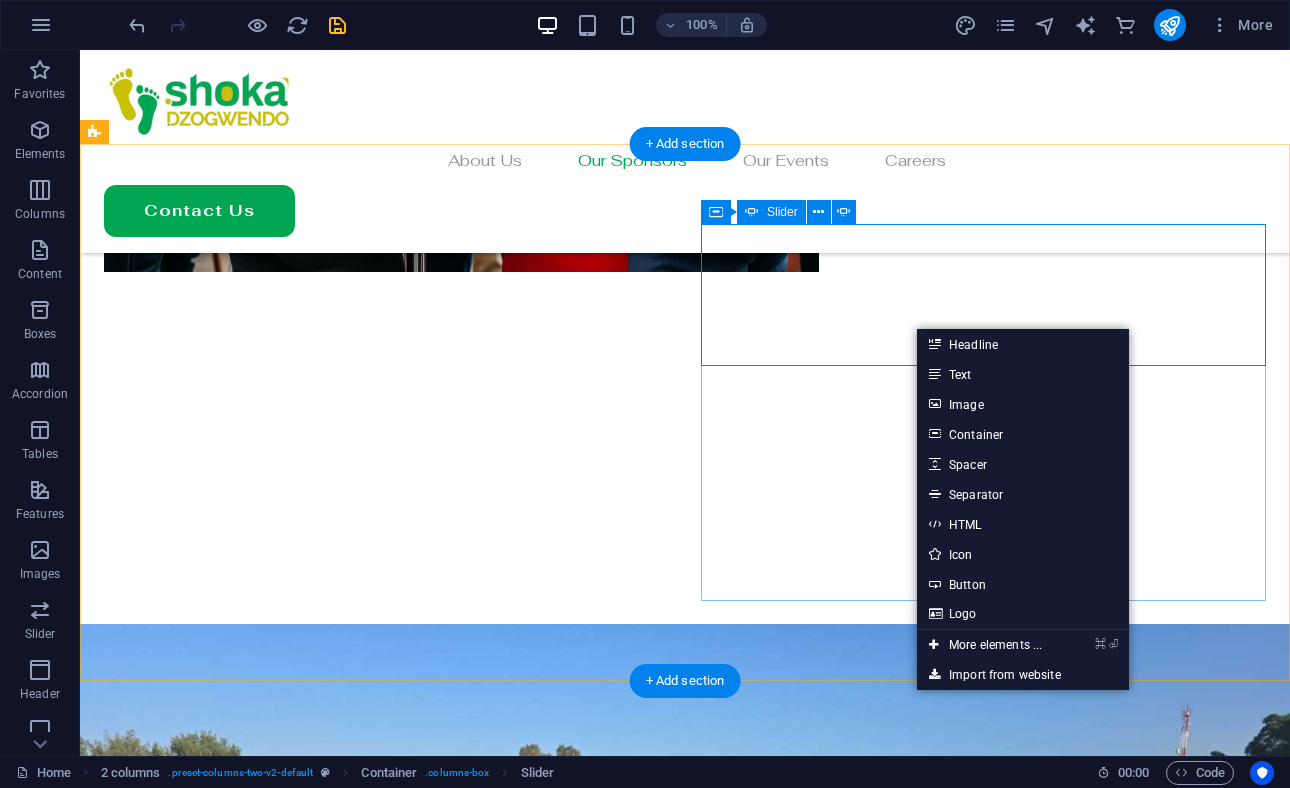 click on "Add elements" at bounding box center [-803, 2414] 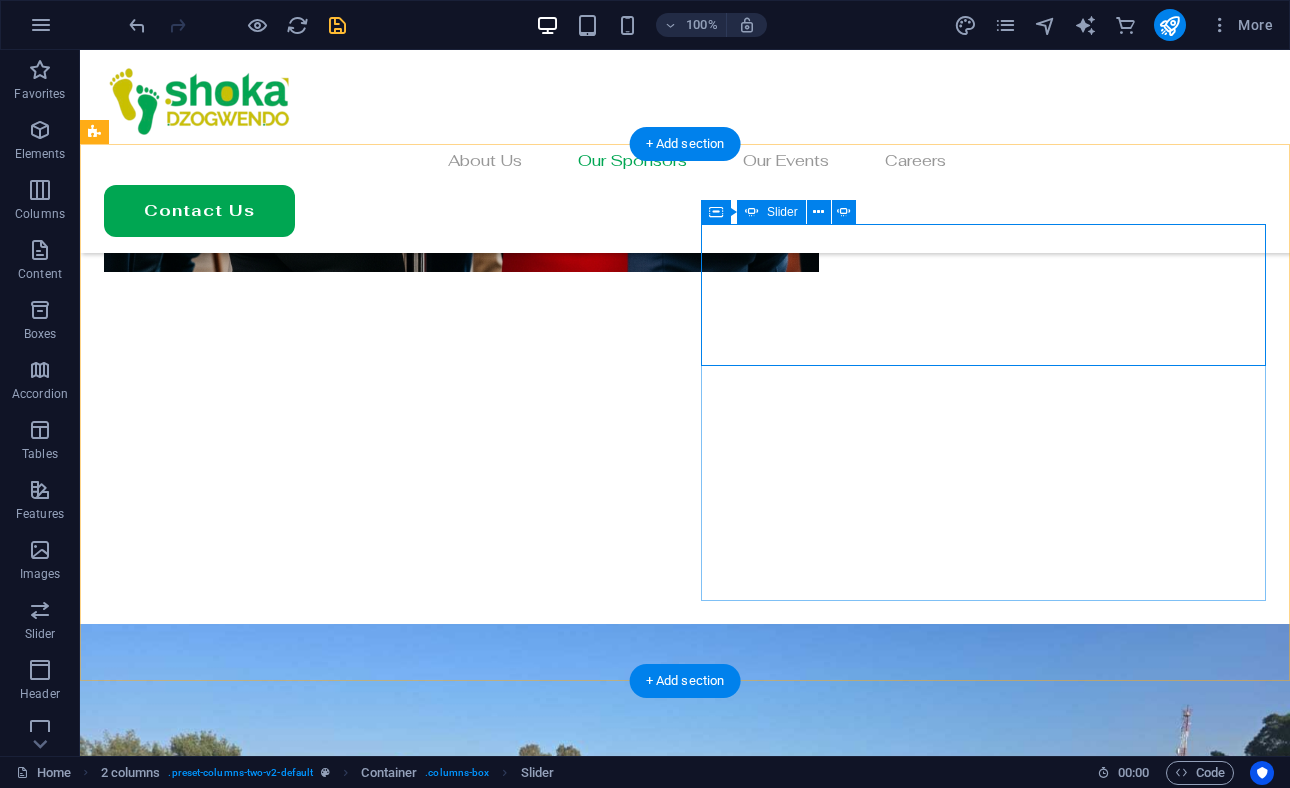 click on "Drop content here or  Add elements  Paste clipboard" at bounding box center (-744, 2384) 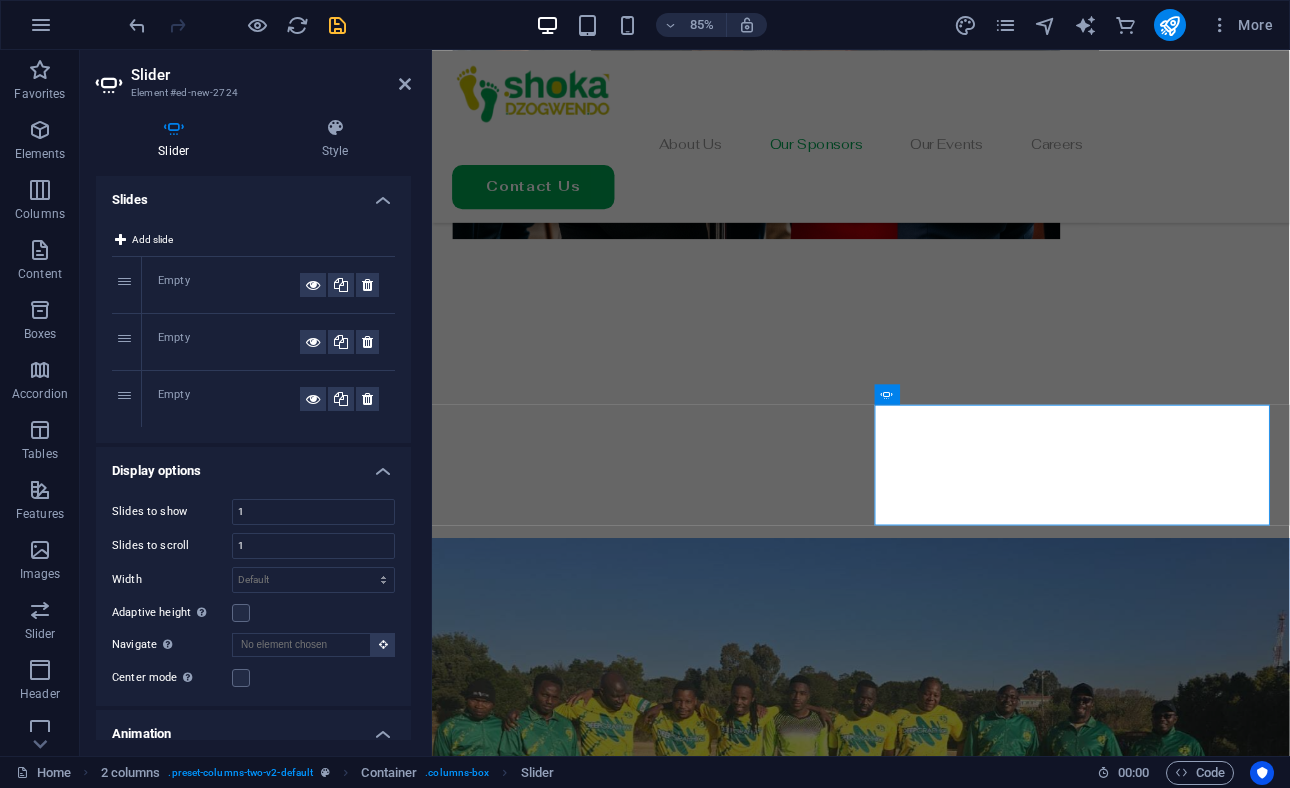 click on "Empty" at bounding box center (229, 285) 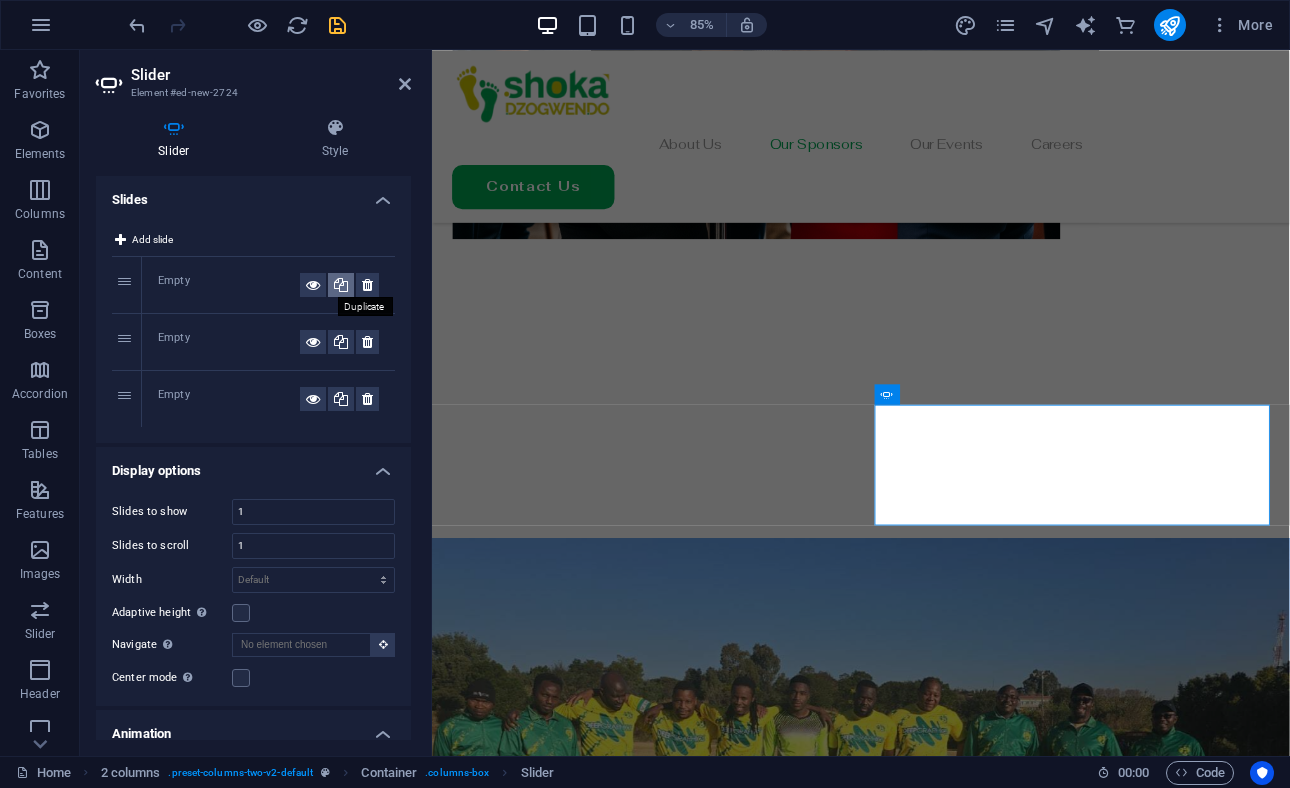 click at bounding box center (341, 285) 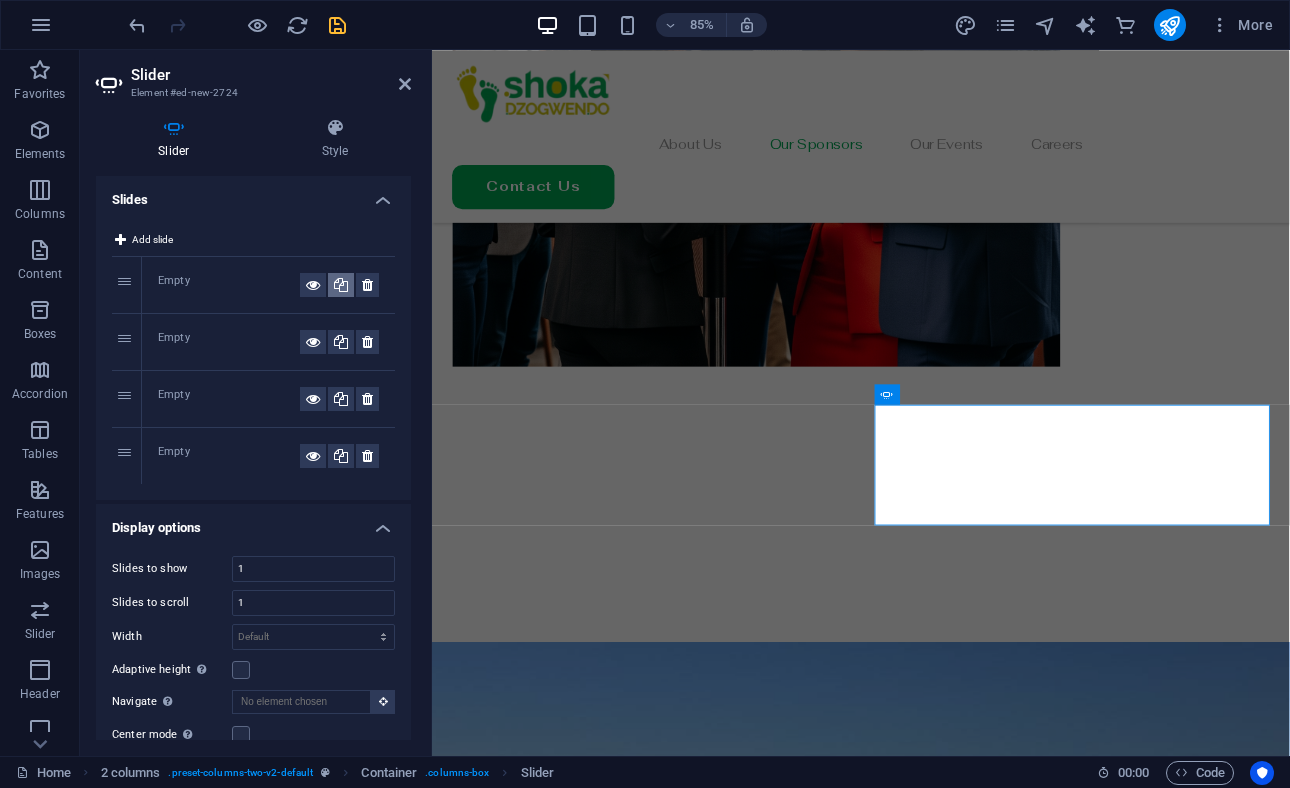 click at bounding box center [341, 285] 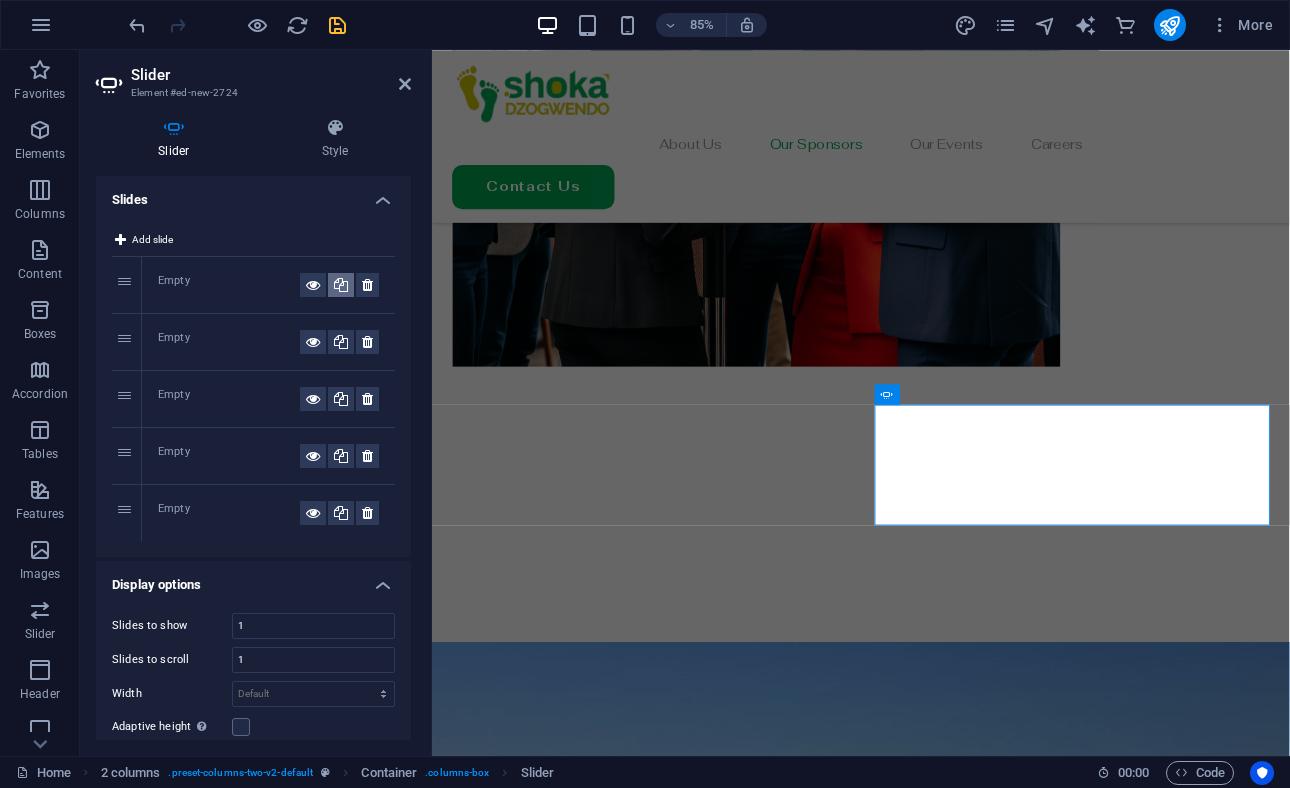 click at bounding box center (341, 285) 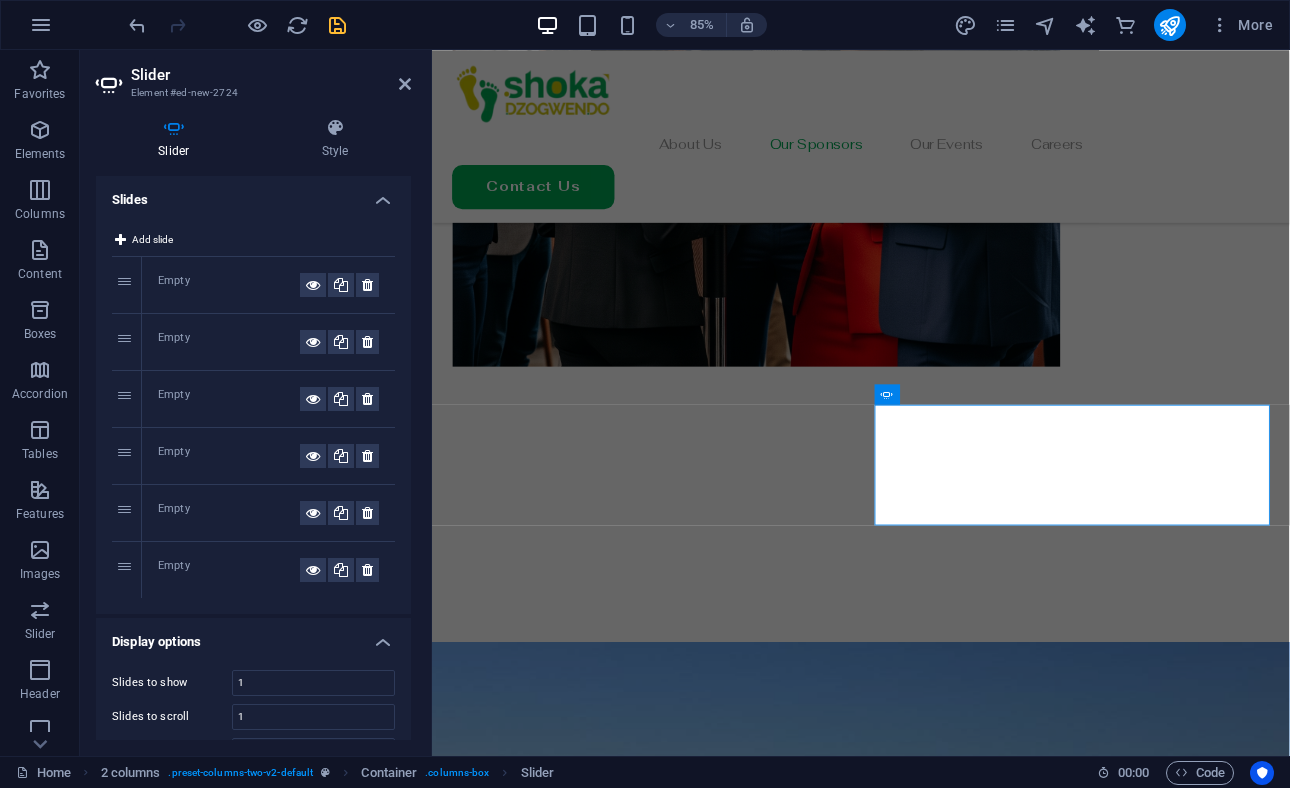 click on "Empty" at bounding box center (229, 285) 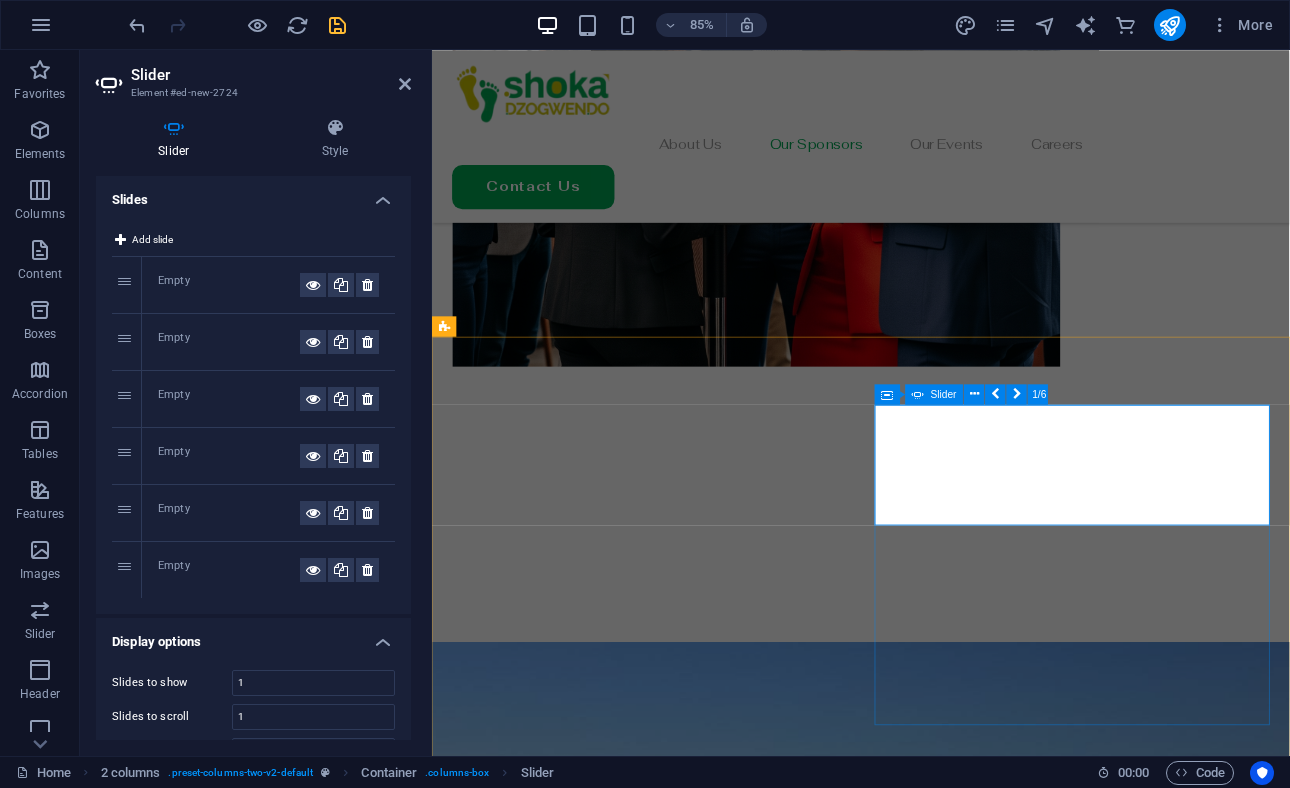 click on "Add elements" at bounding box center [164, 2577] 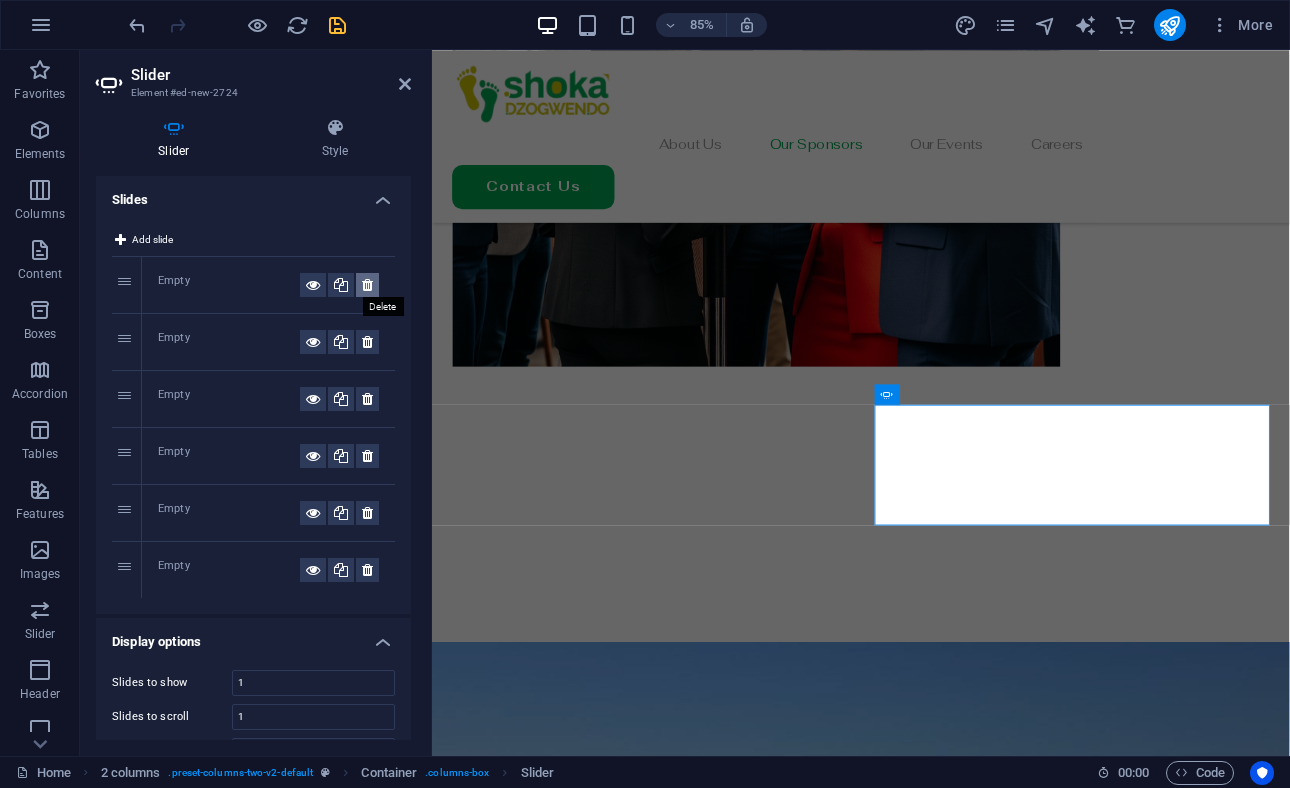 click at bounding box center (367, 285) 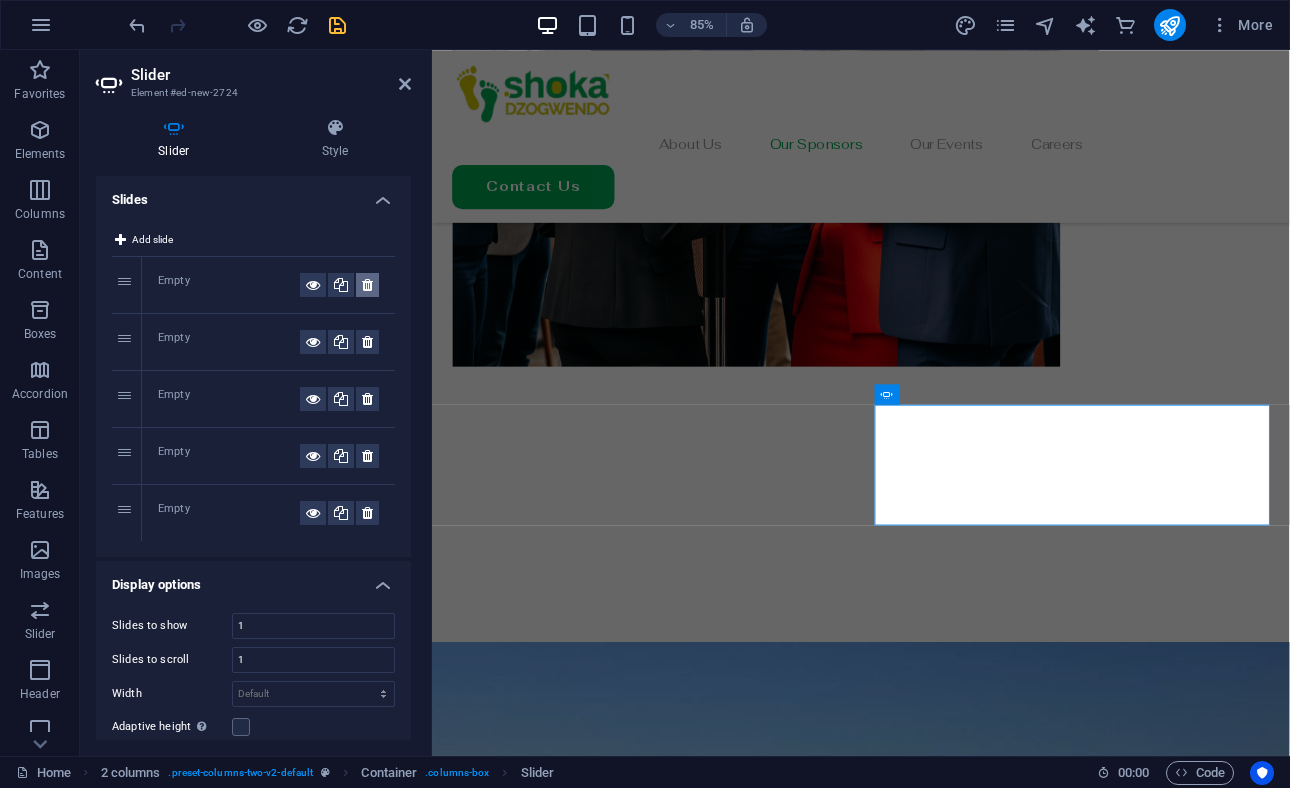 click at bounding box center (367, 285) 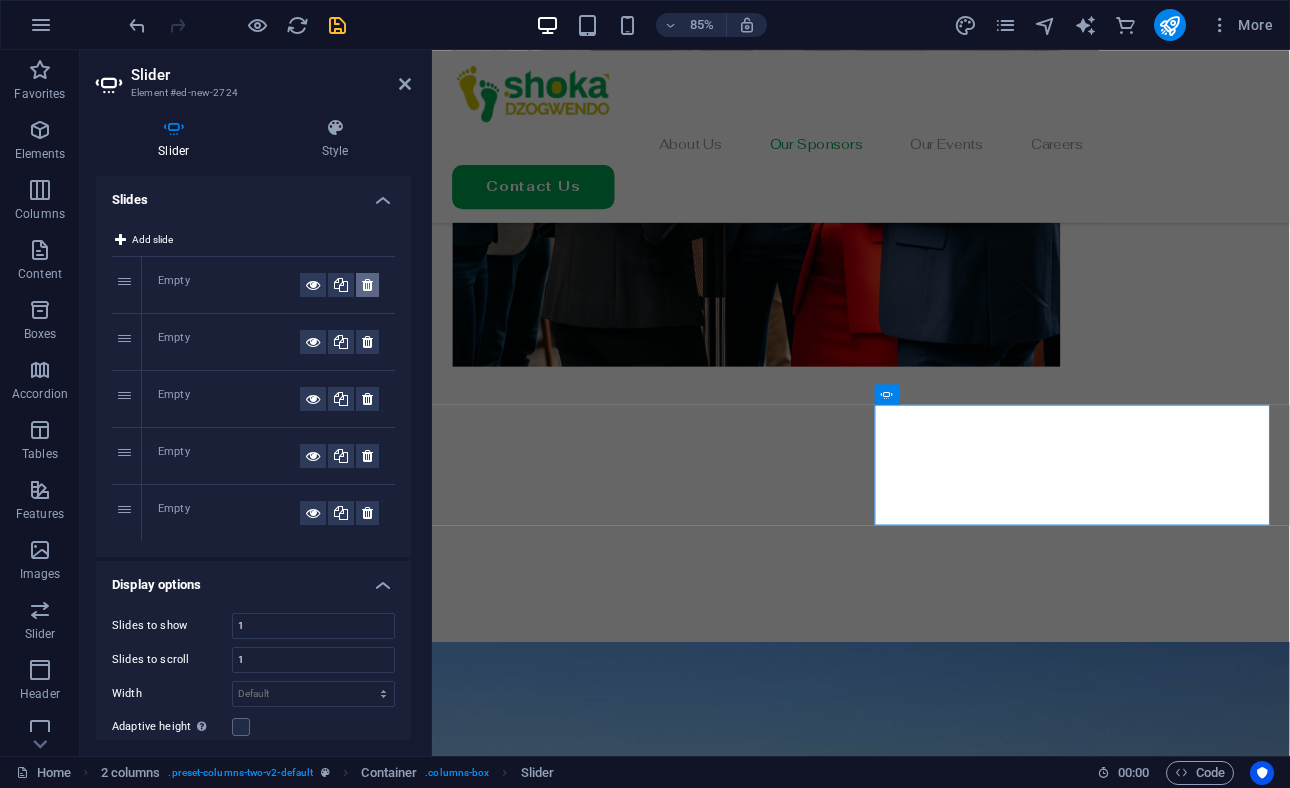 click at bounding box center [367, 285] 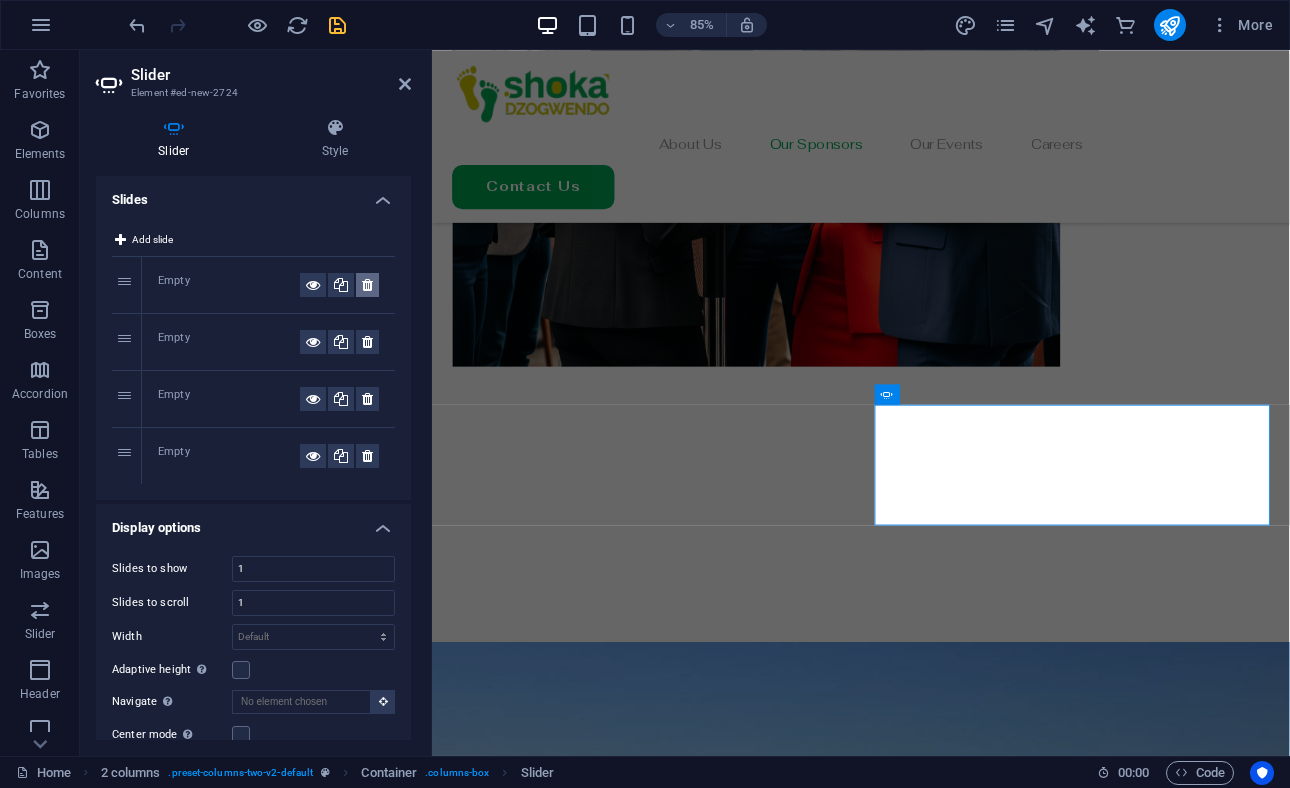 click at bounding box center [367, 285] 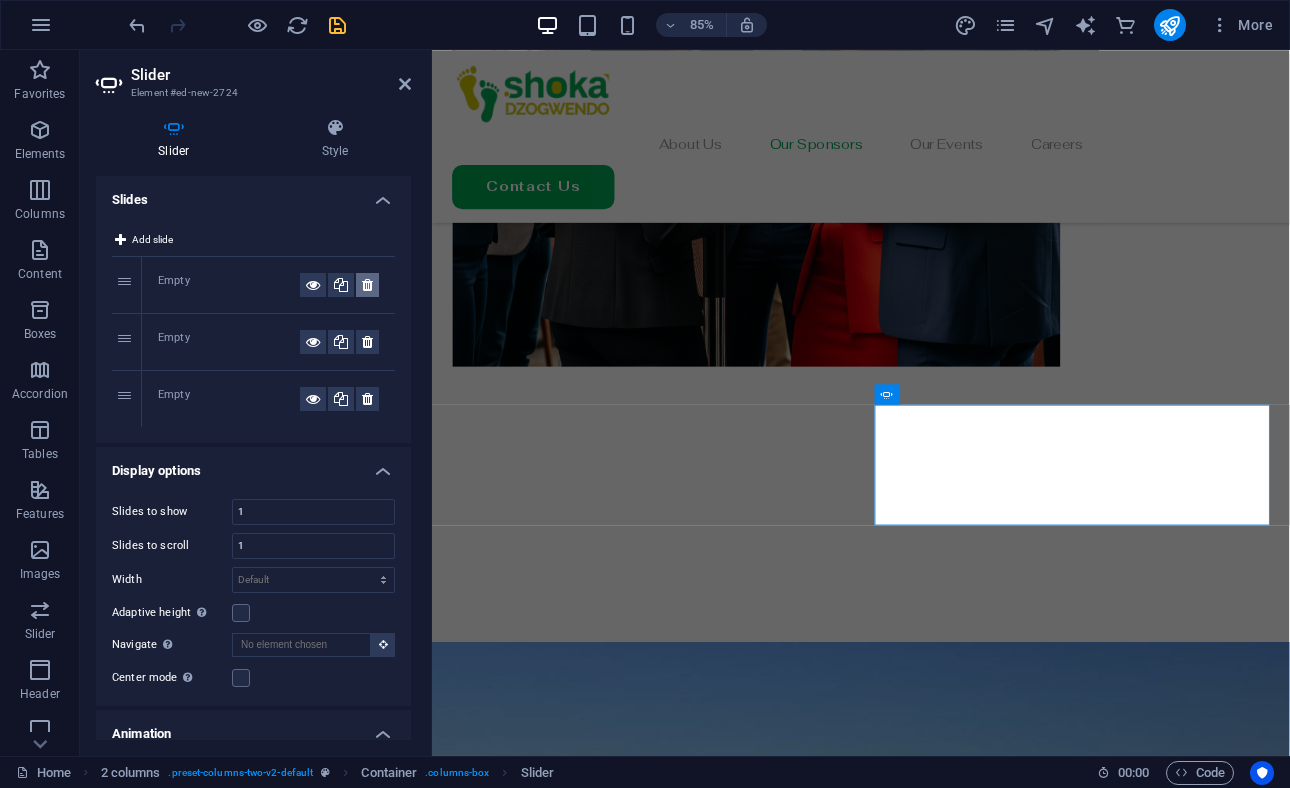 click at bounding box center (367, 285) 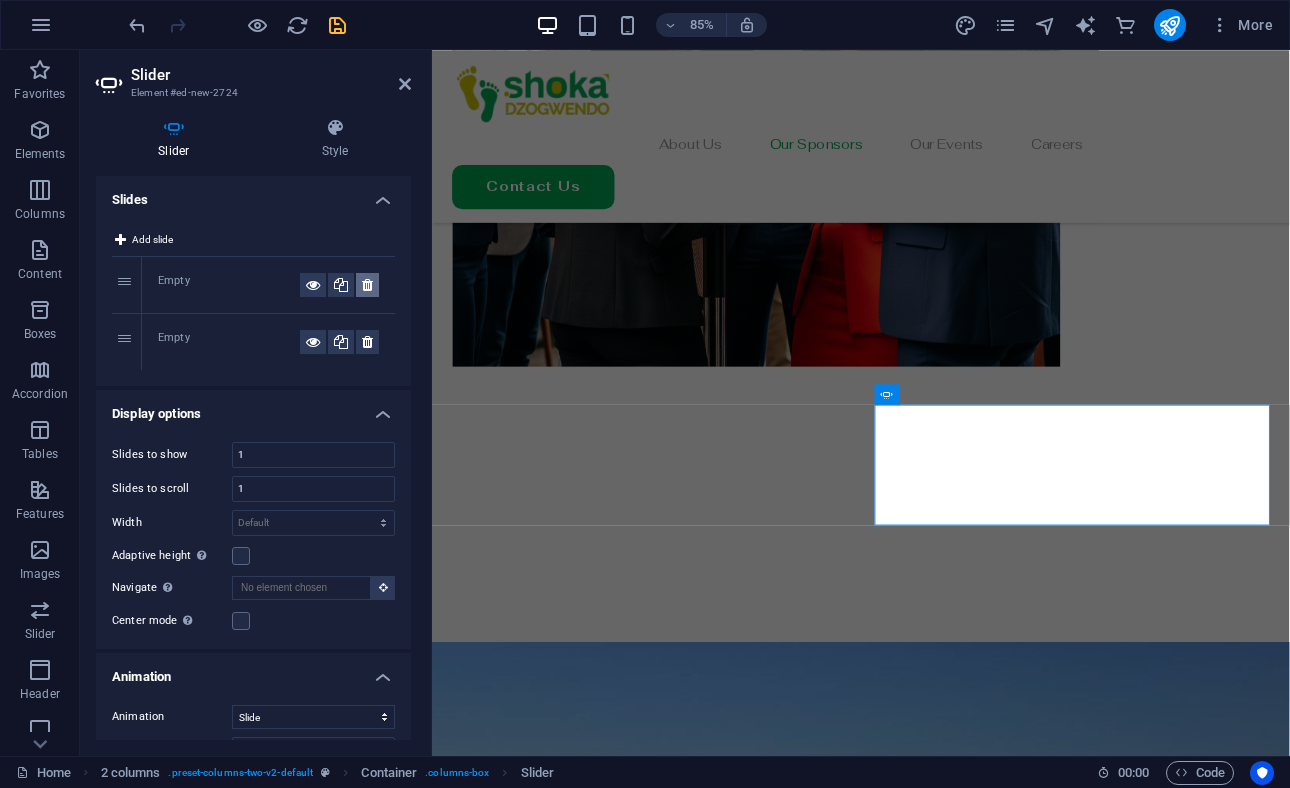 click at bounding box center (367, 285) 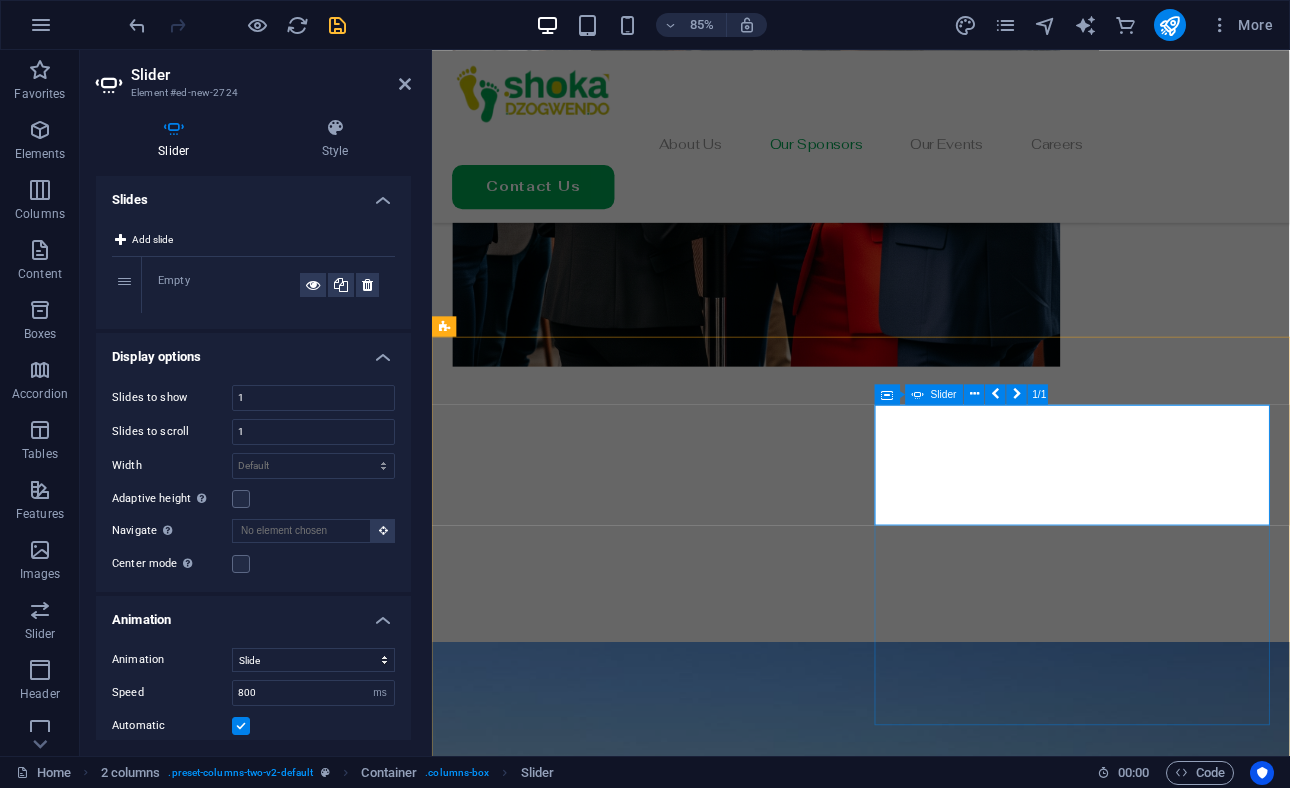 click on "Add elements" at bounding box center [629, 2408] 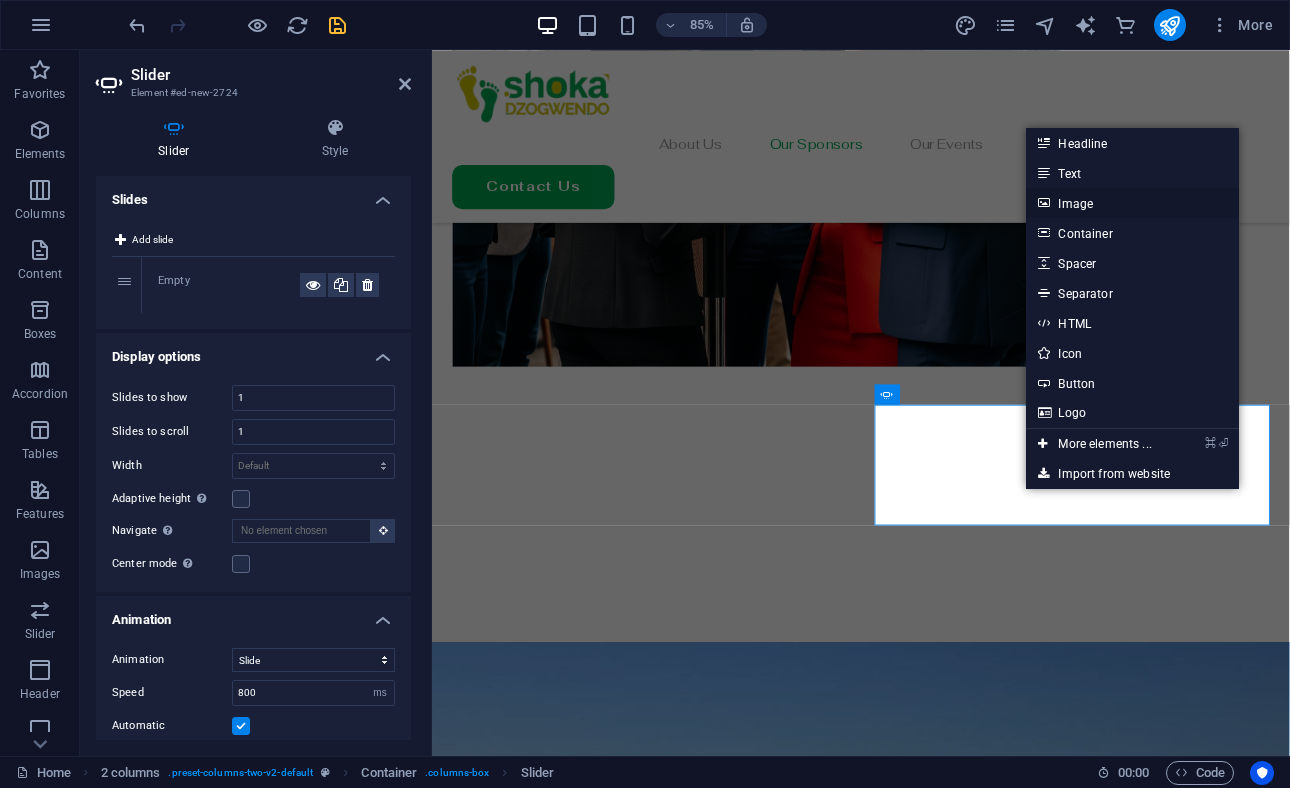 click on "Image" at bounding box center (1132, 203) 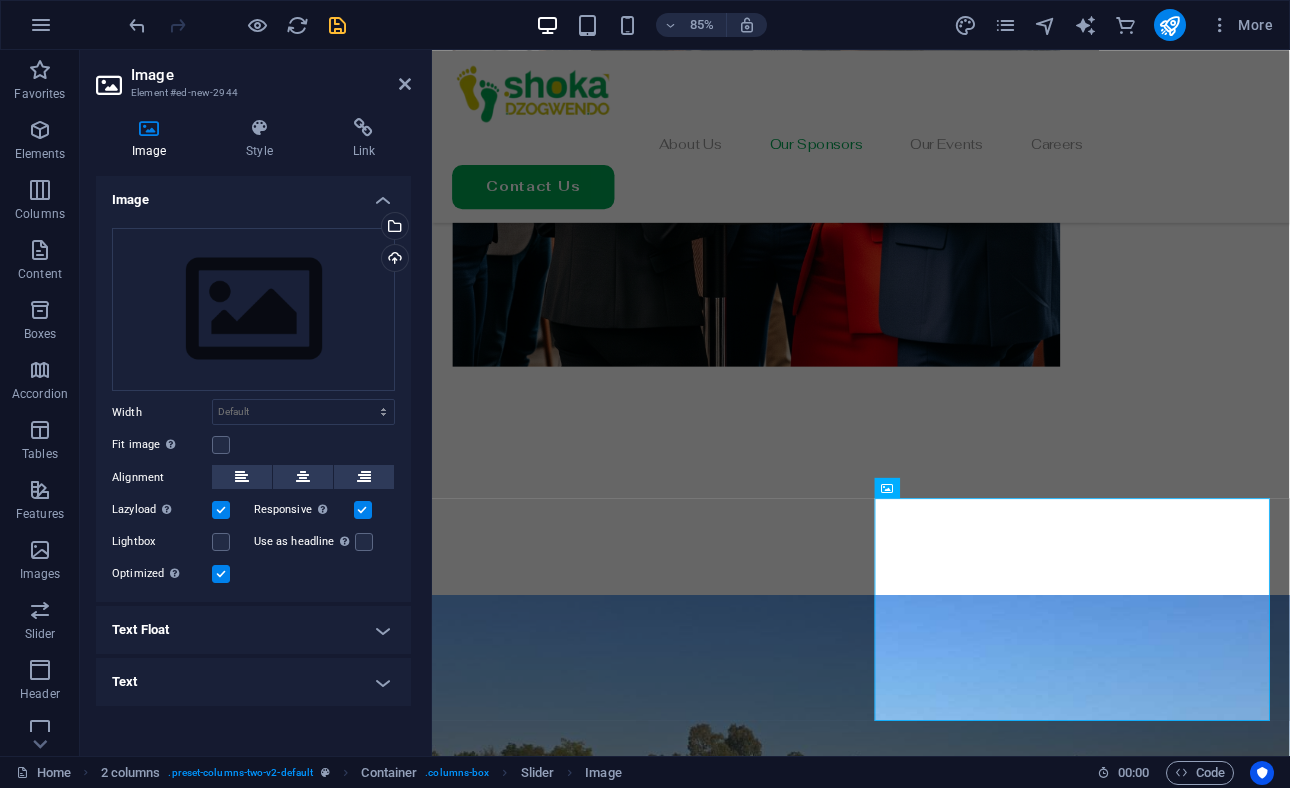 scroll, scrollTop: 1978, scrollLeft: 0, axis: vertical 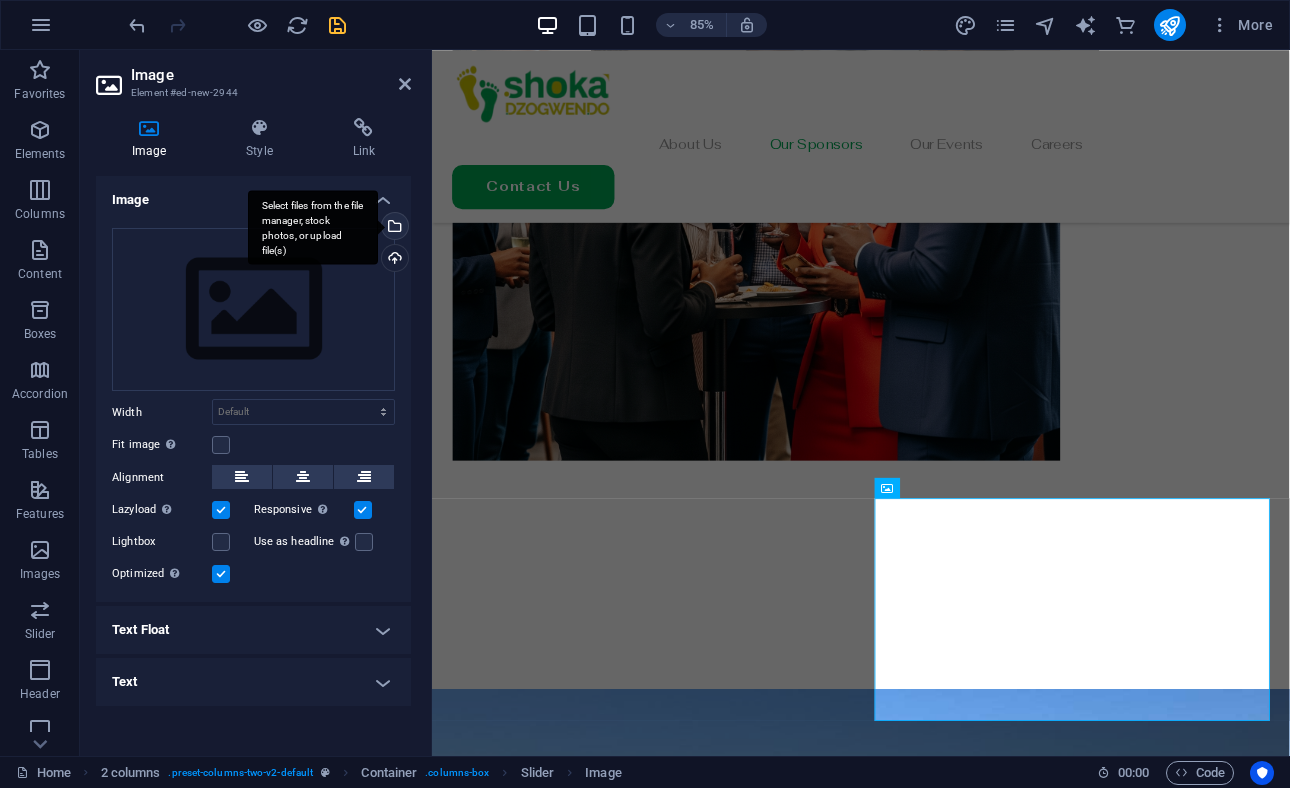 click on "Select files from the file manager, stock photos, or upload file(s)" at bounding box center [313, 227] 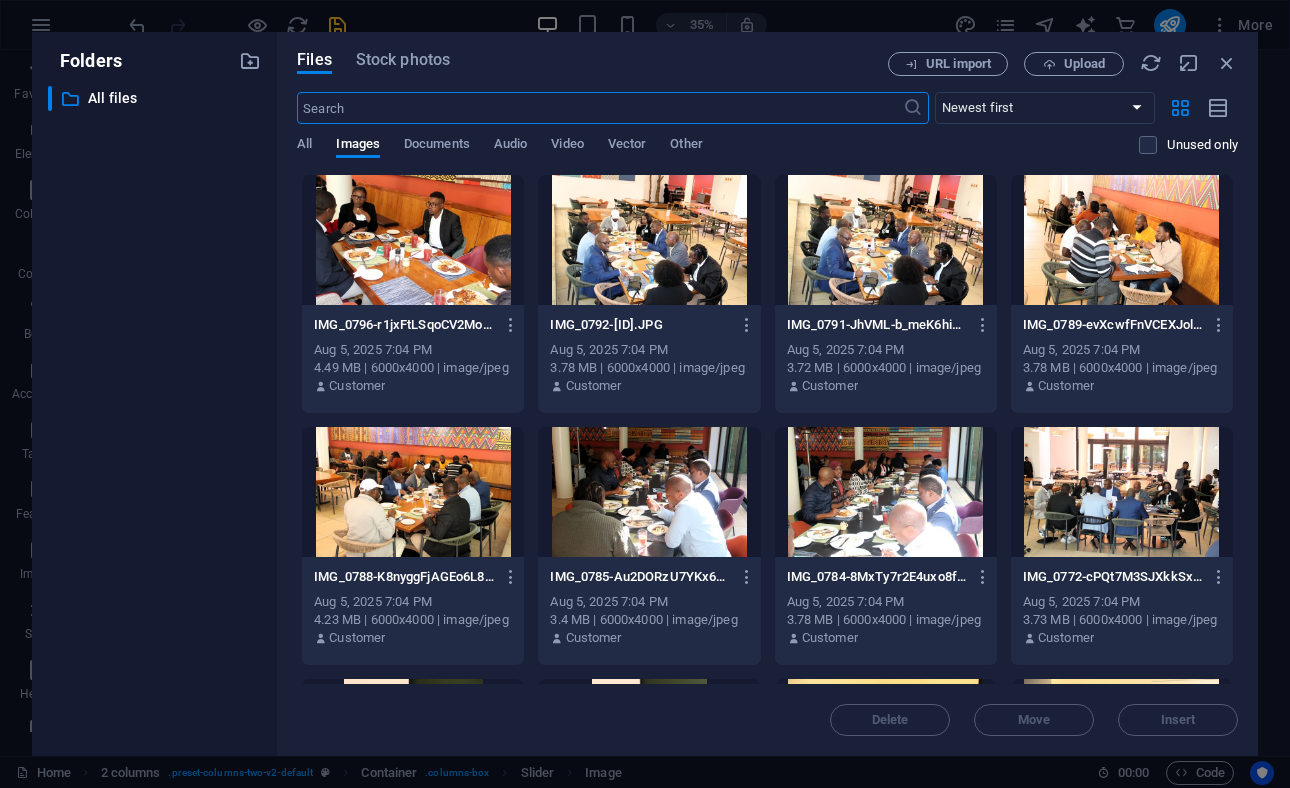 click at bounding box center (413, 240) 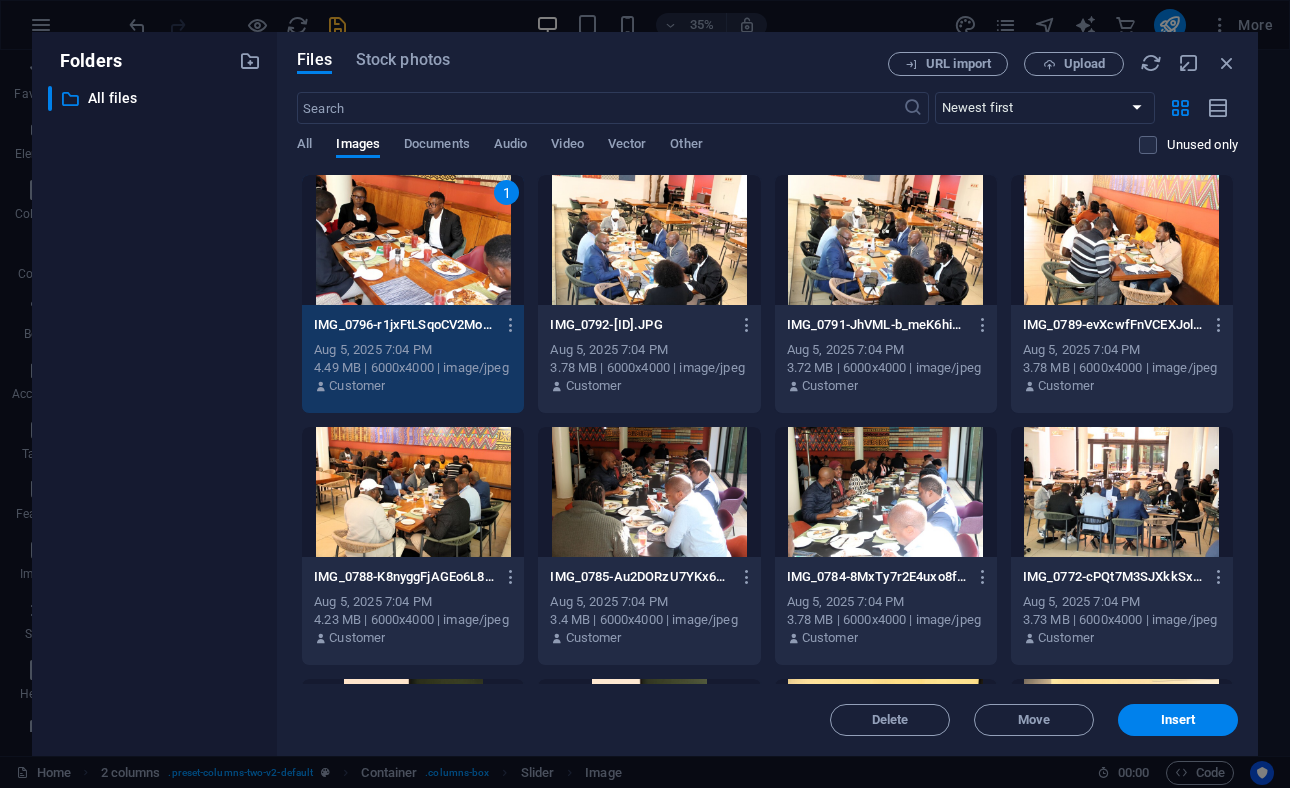 click on "1" at bounding box center (413, 240) 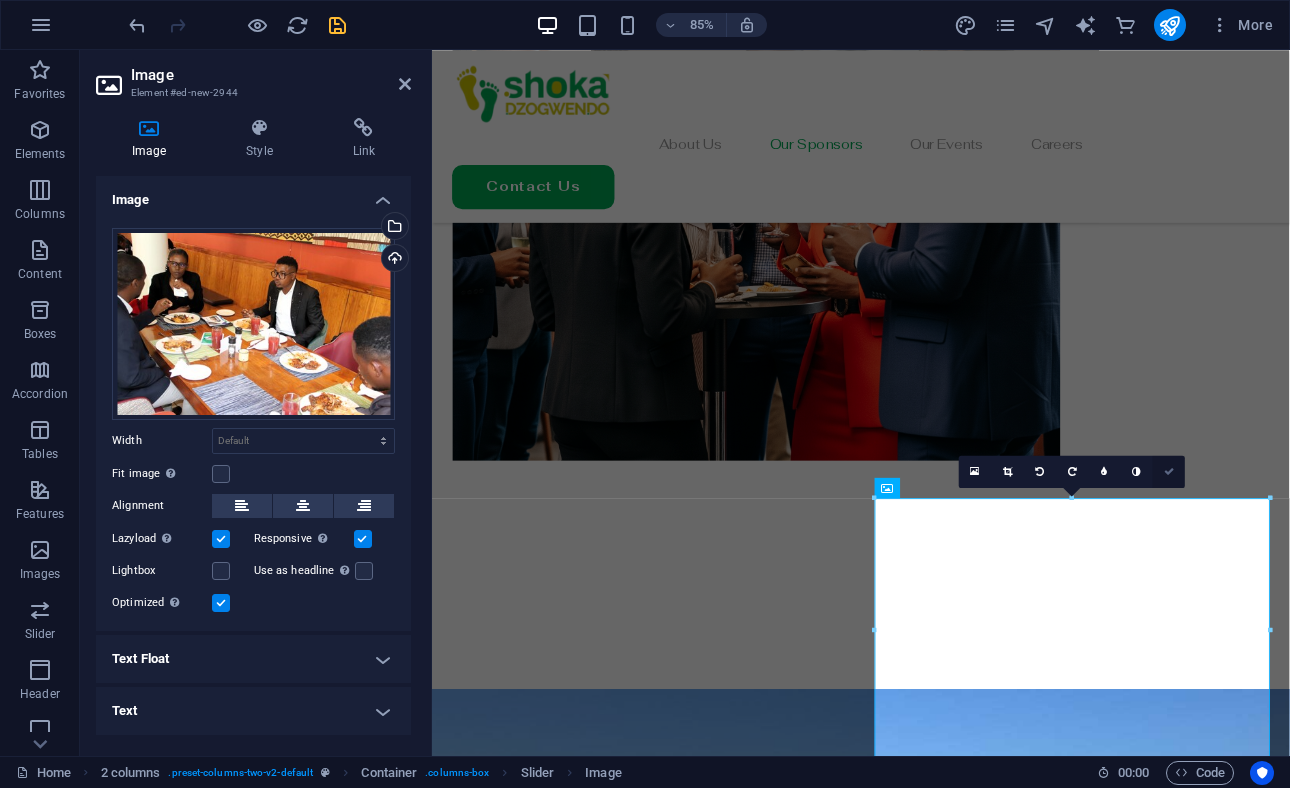 click at bounding box center (1169, 472) 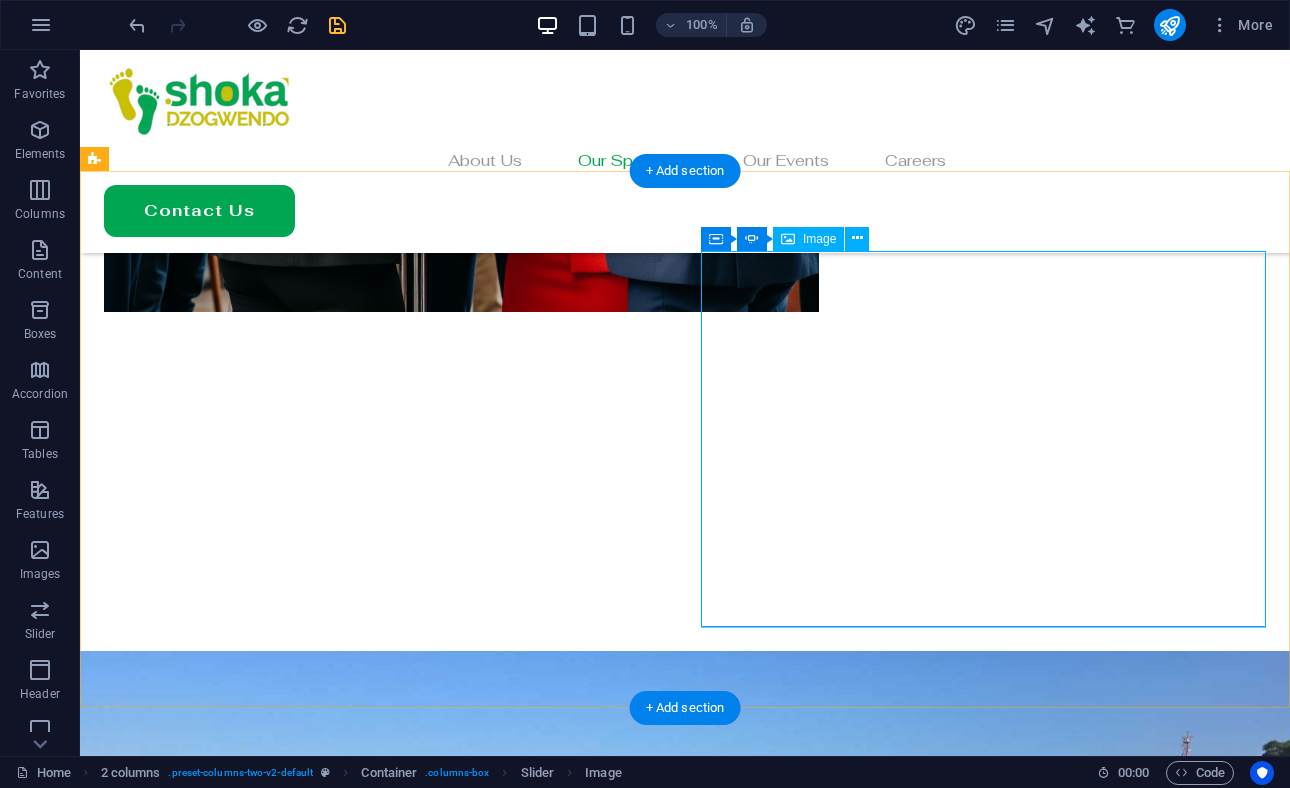 scroll, scrollTop: 2043, scrollLeft: 0, axis: vertical 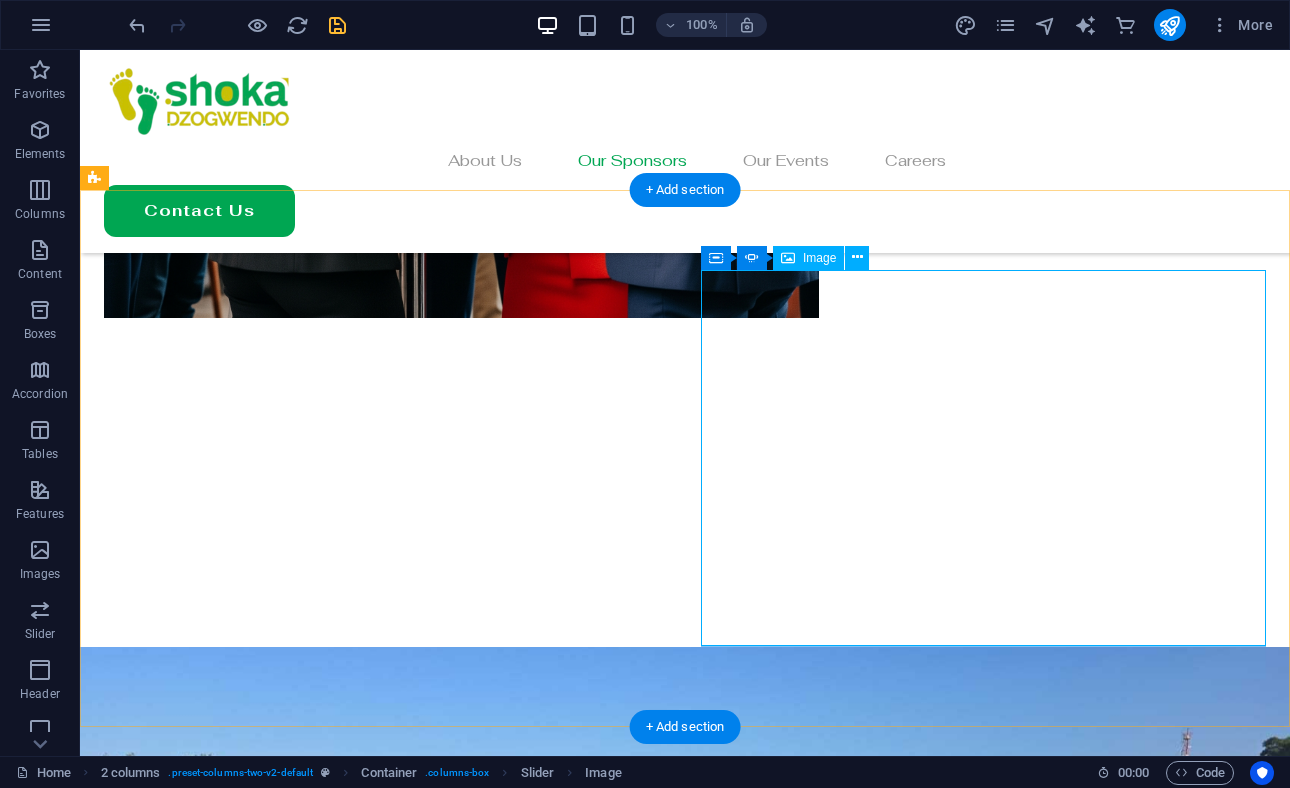 click at bounding box center [386, 2389] 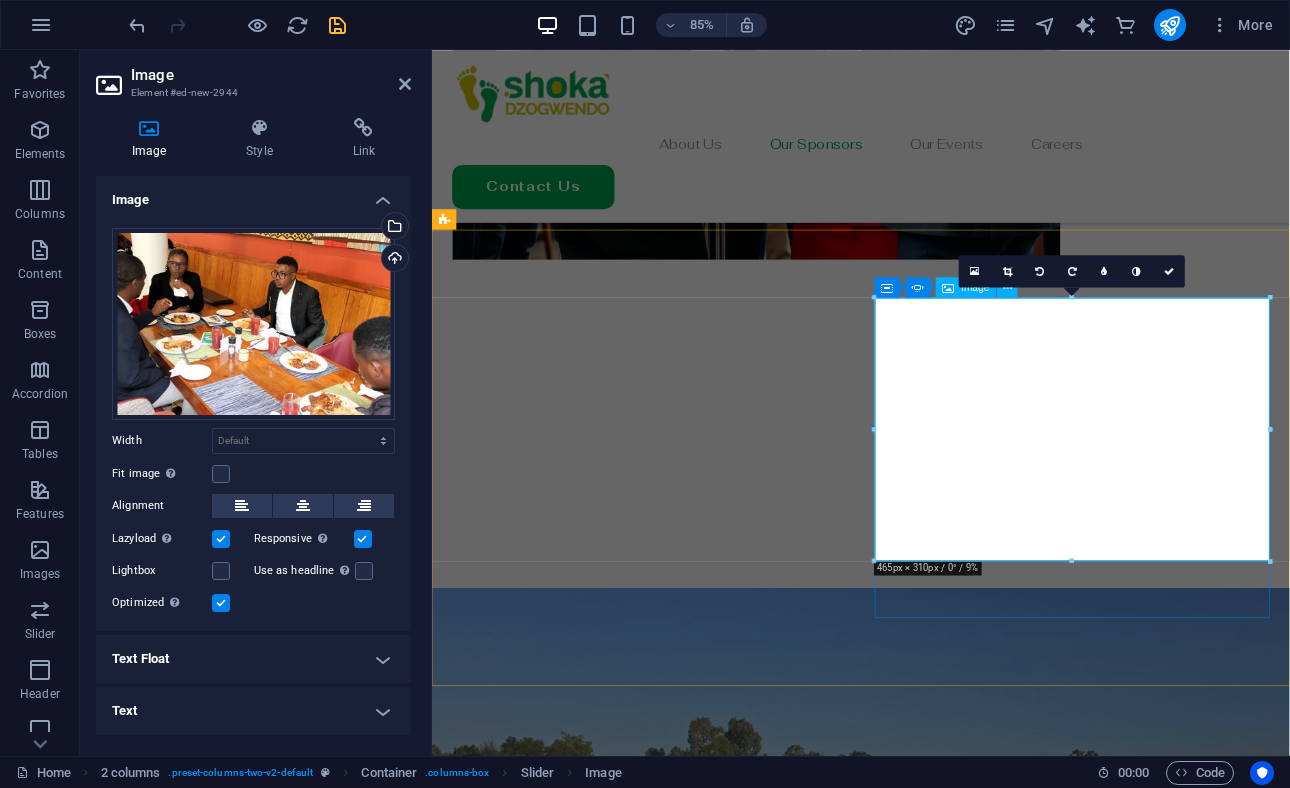 scroll, scrollTop: 2187, scrollLeft: 0, axis: vertical 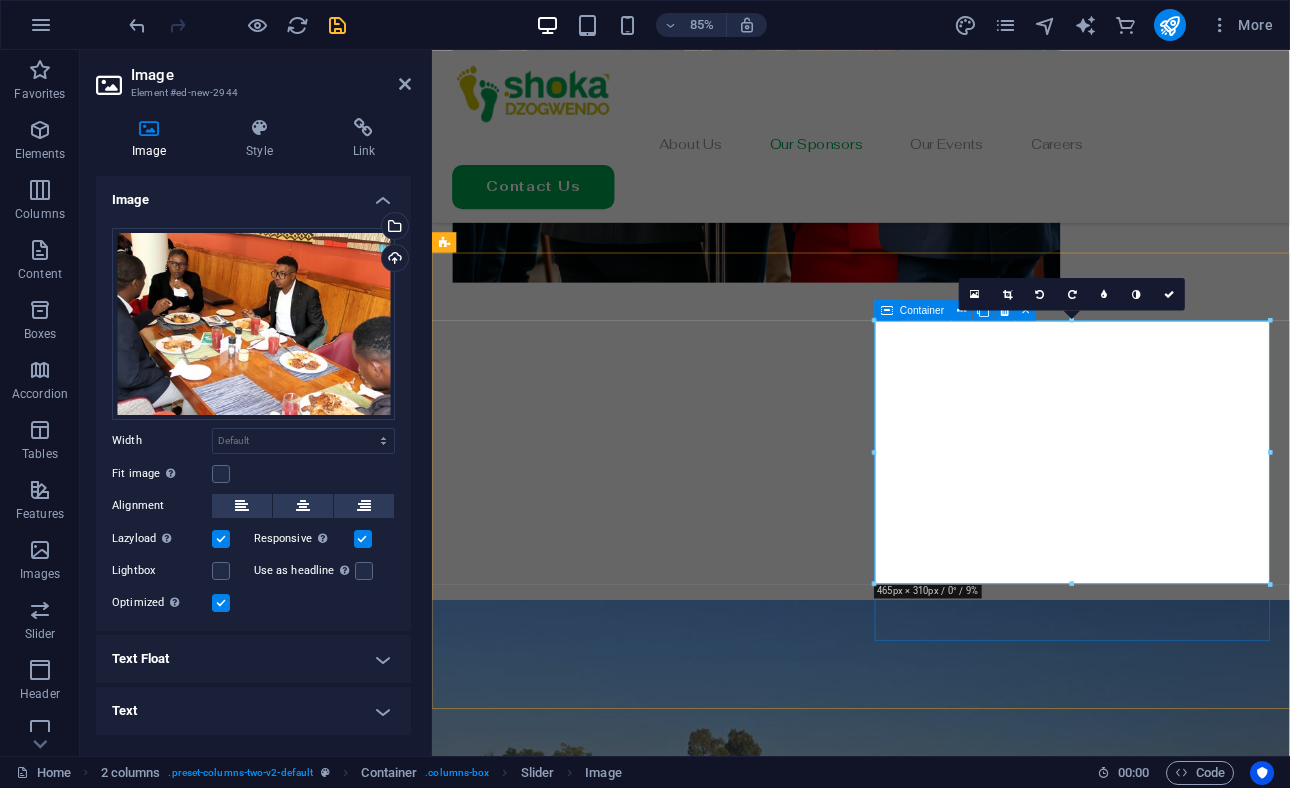 click on "Container" at bounding box center (922, 310) 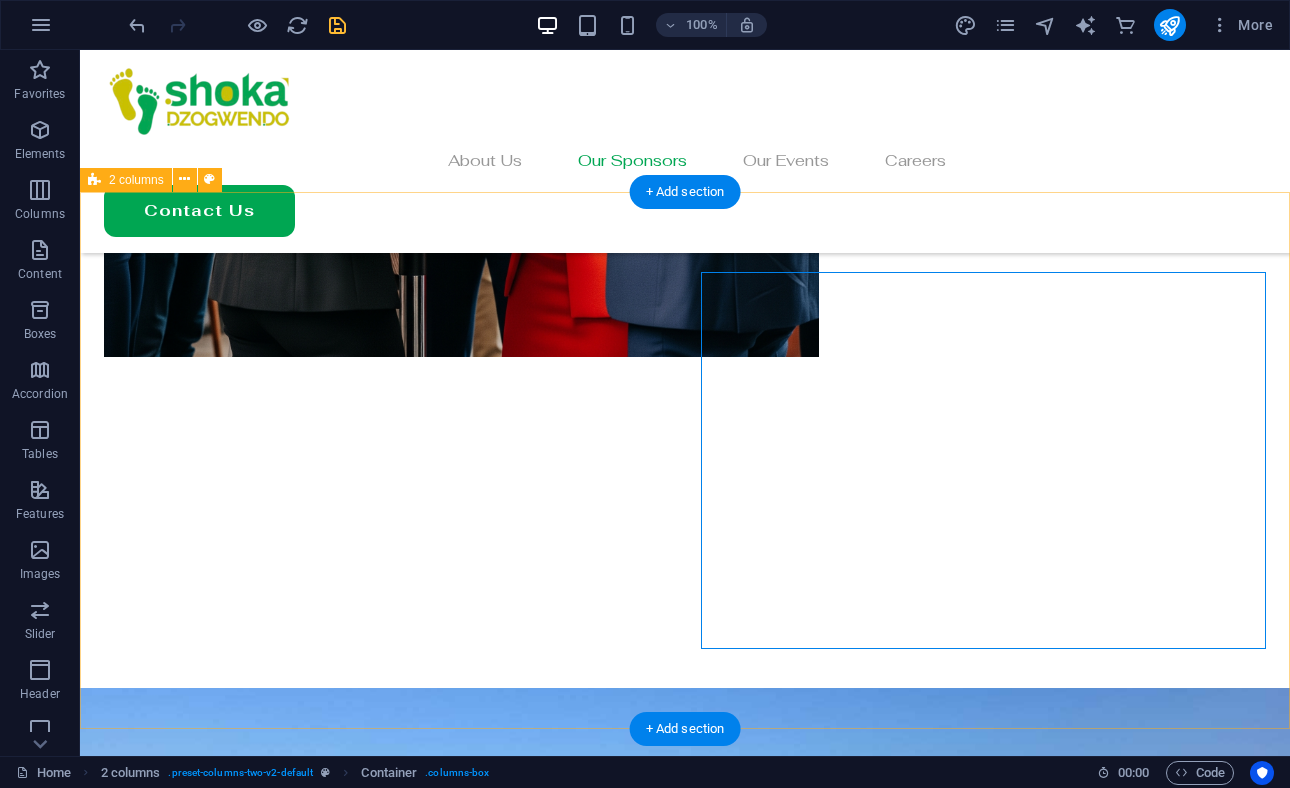 scroll, scrollTop: 1989, scrollLeft: 0, axis: vertical 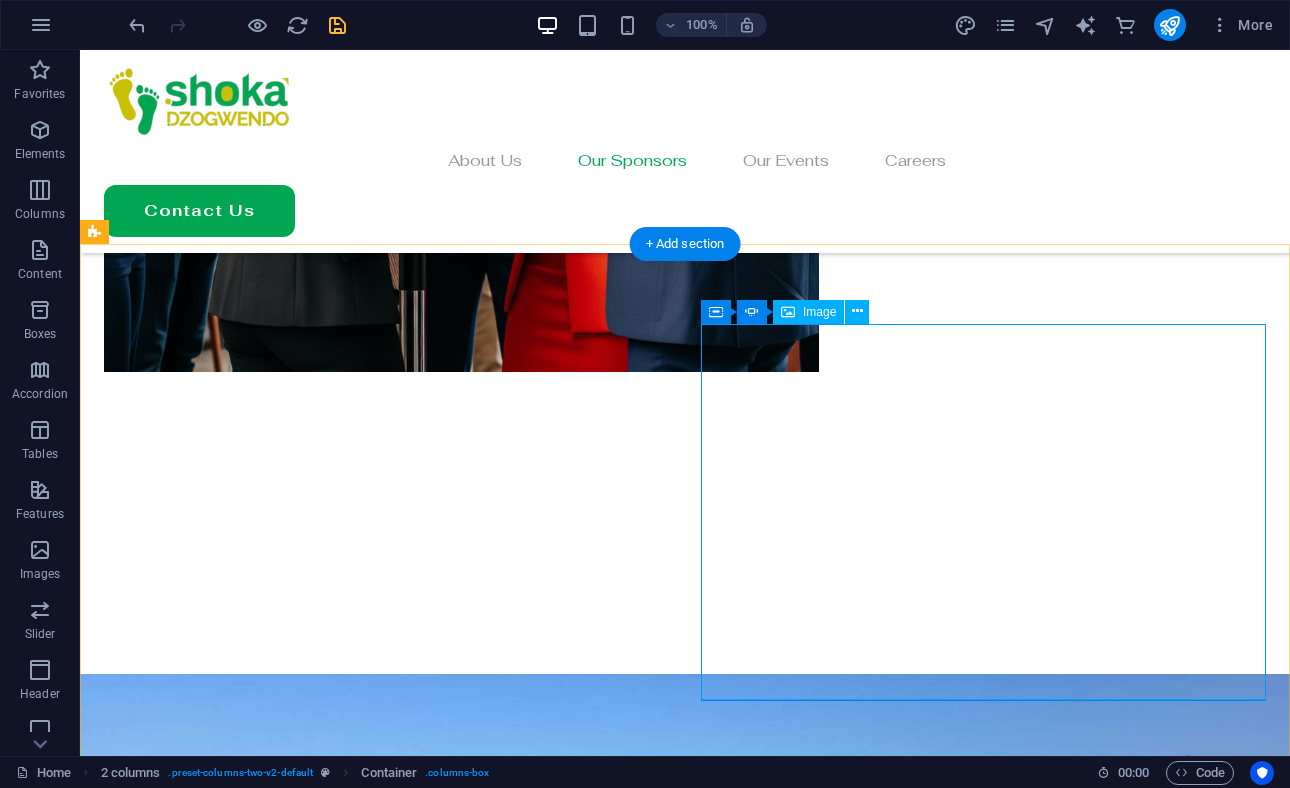 click at bounding box center (386, 2443) 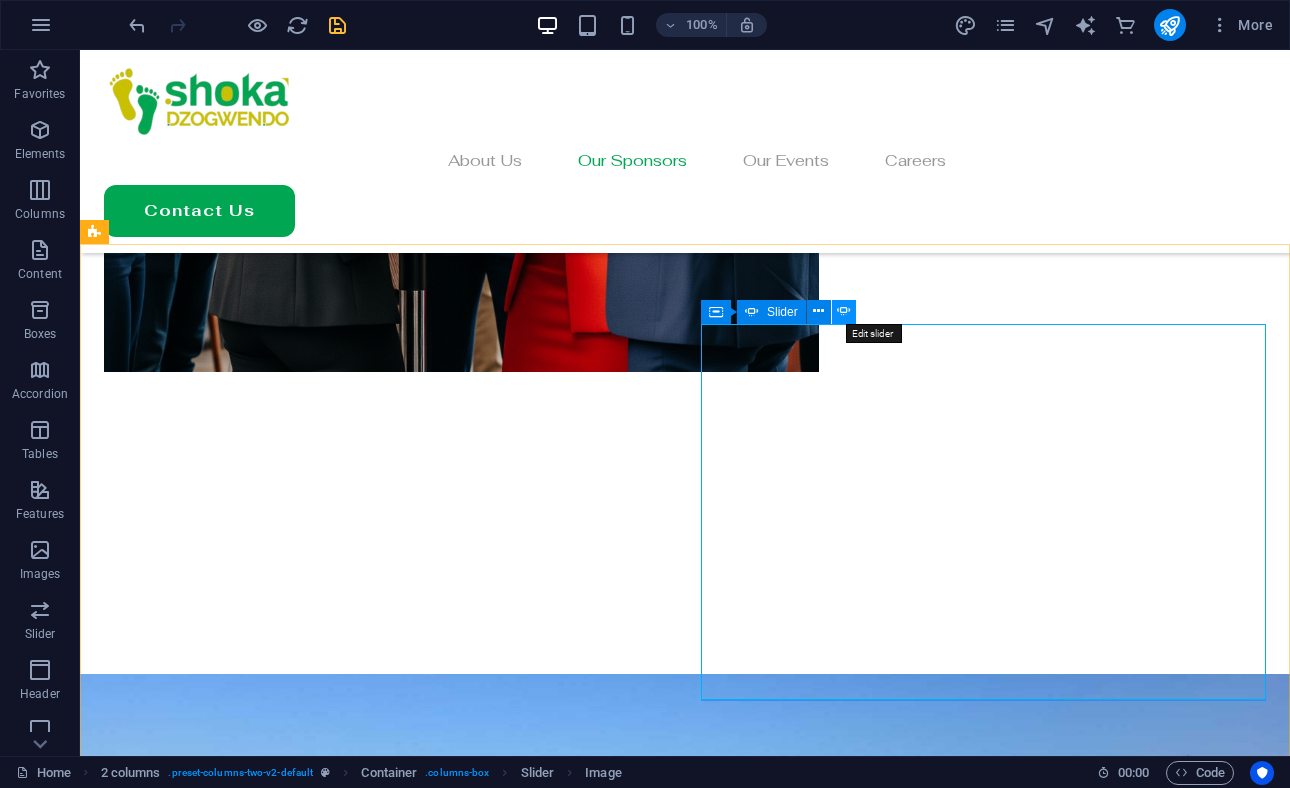 click at bounding box center (844, 311) 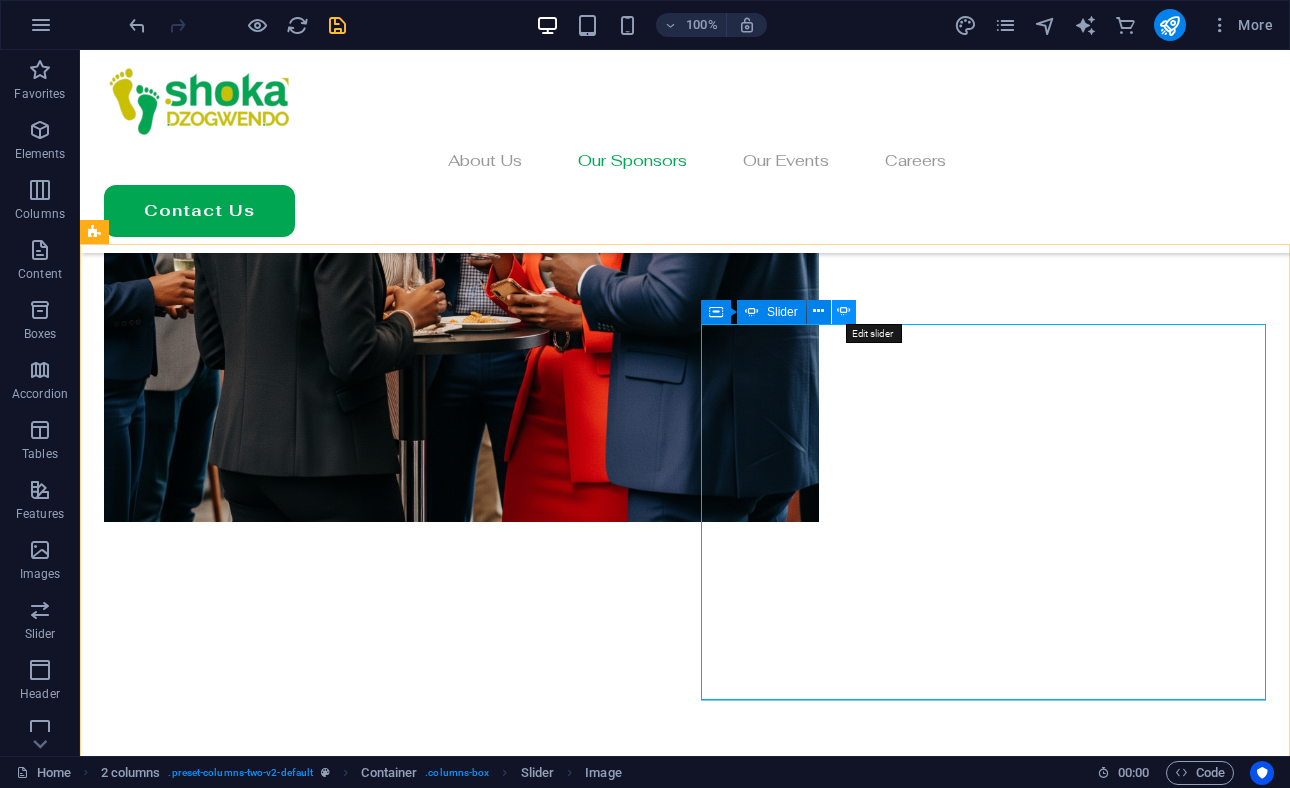 select on "ms" 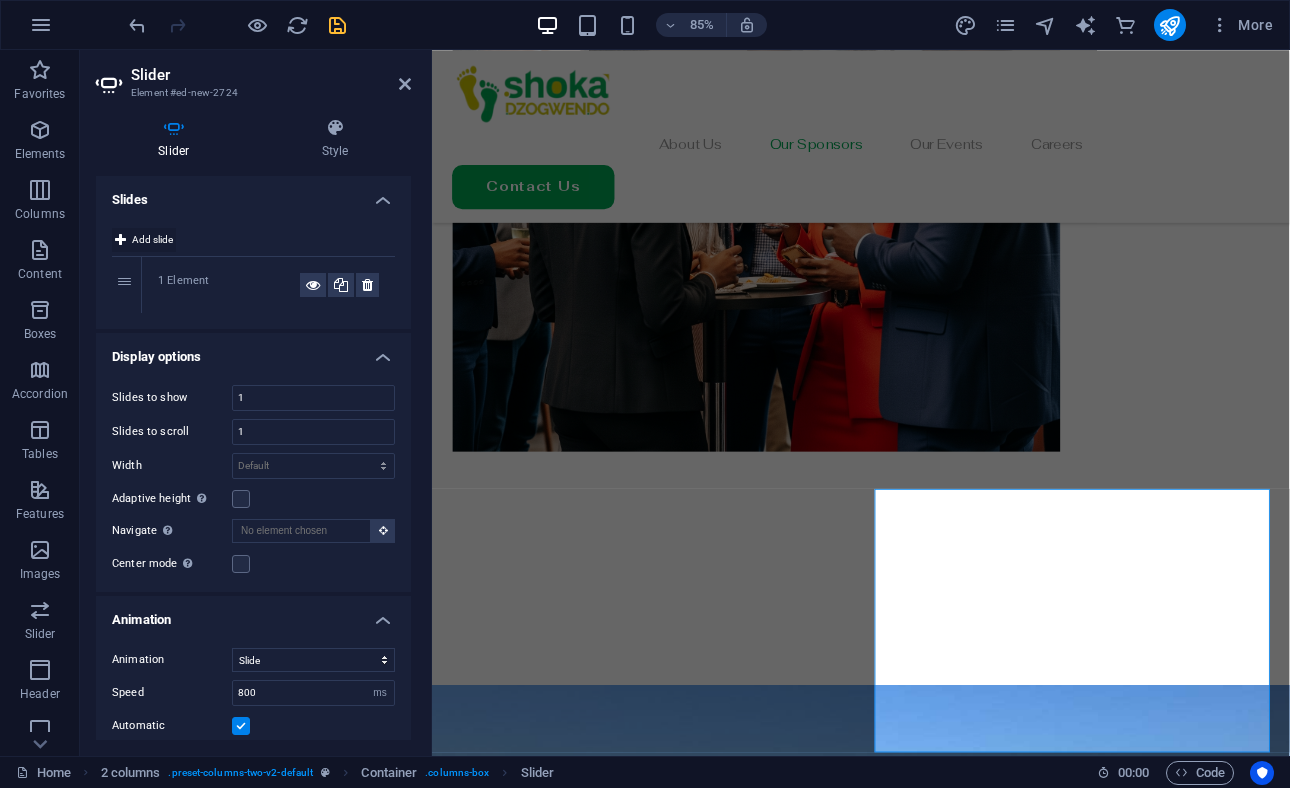 click on "Add slide" at bounding box center [152, 240] 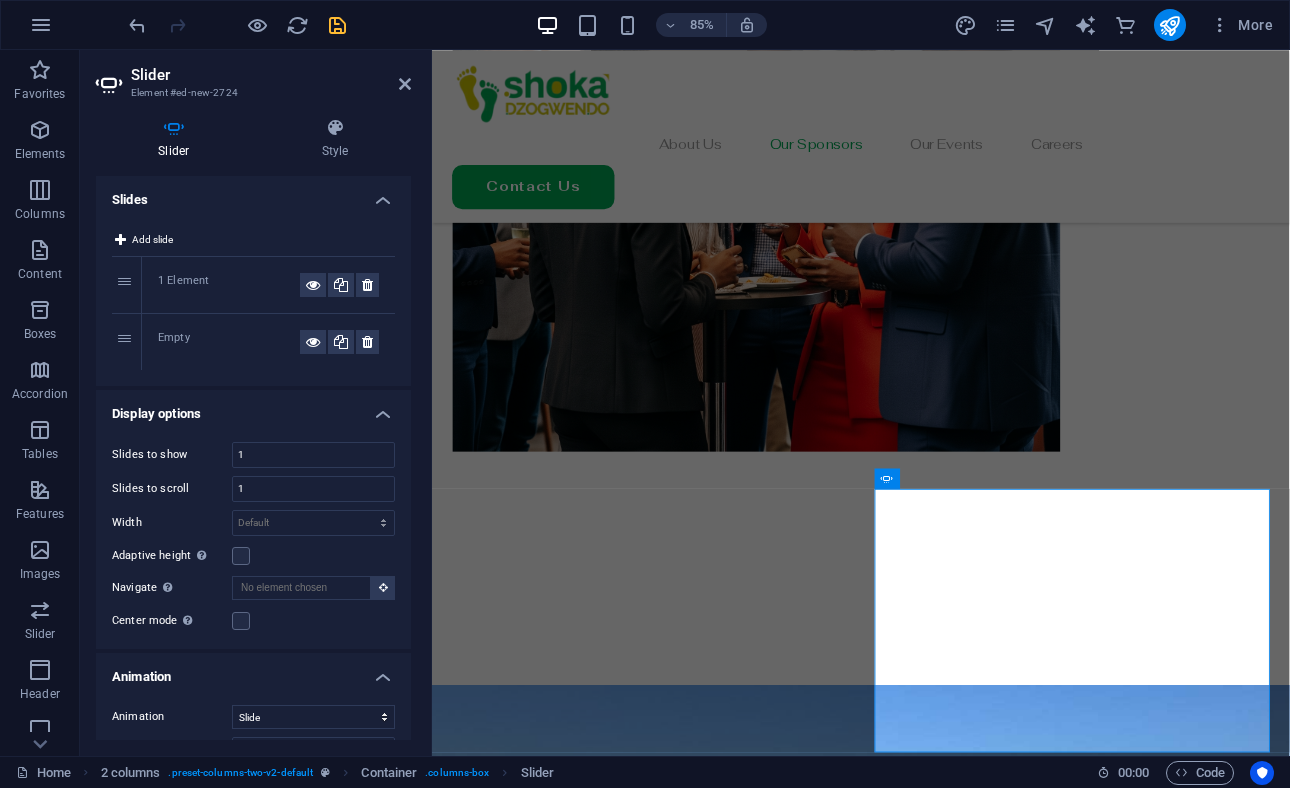 click on "Empty" at bounding box center (229, 342) 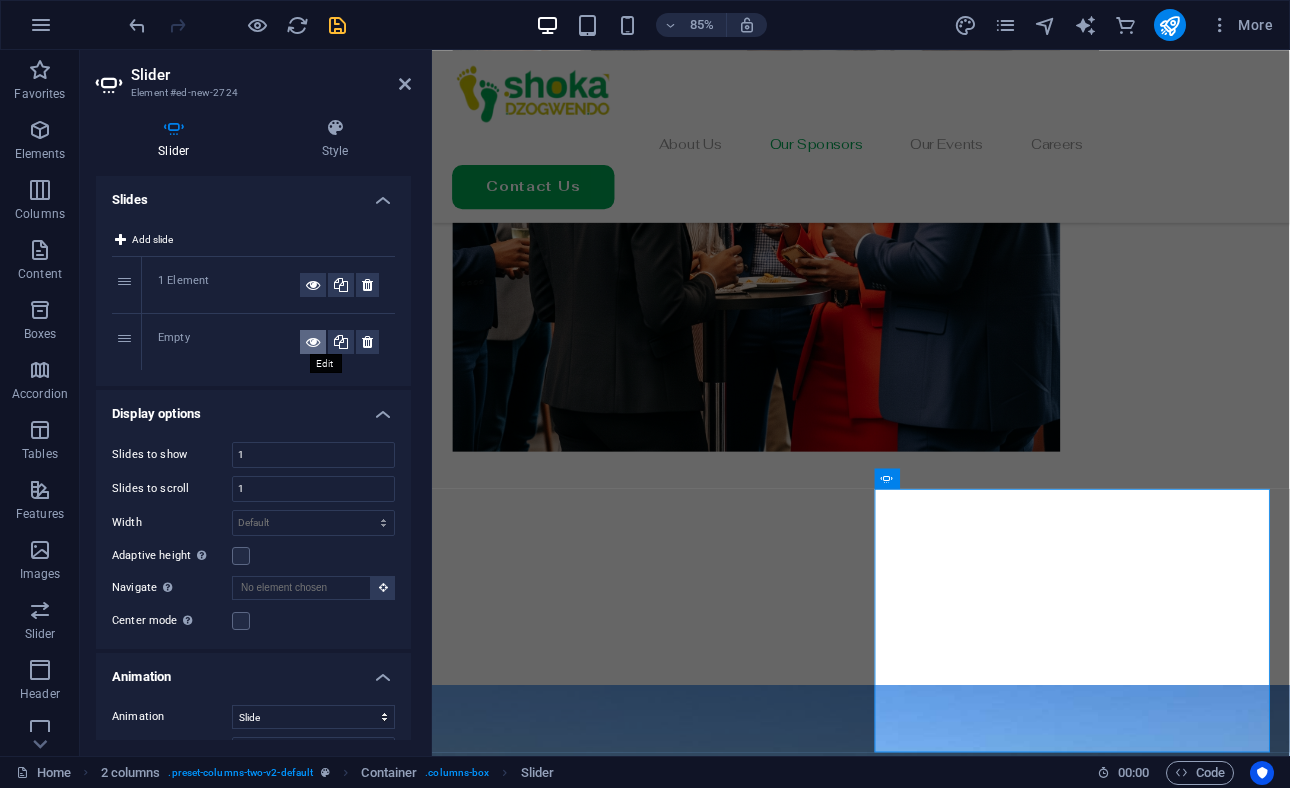 click at bounding box center [313, 342] 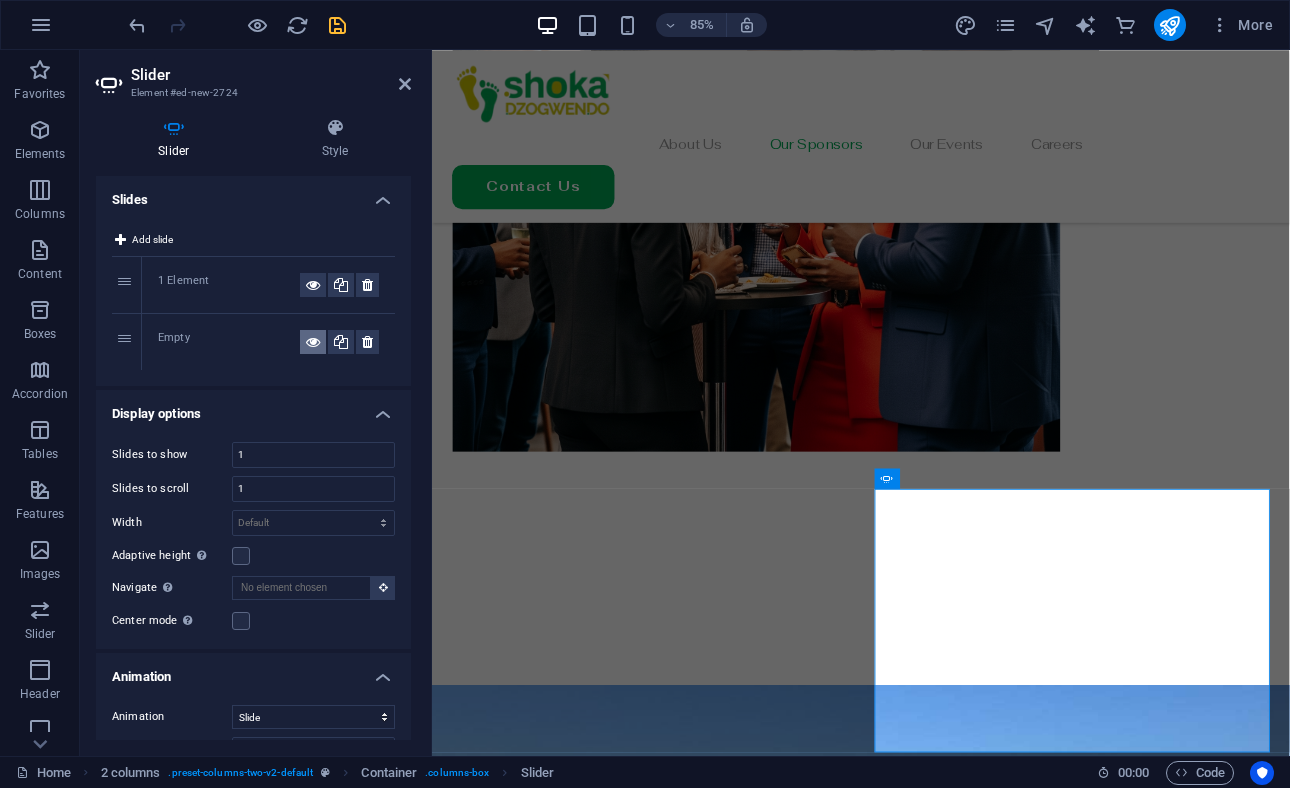 click at bounding box center (313, 342) 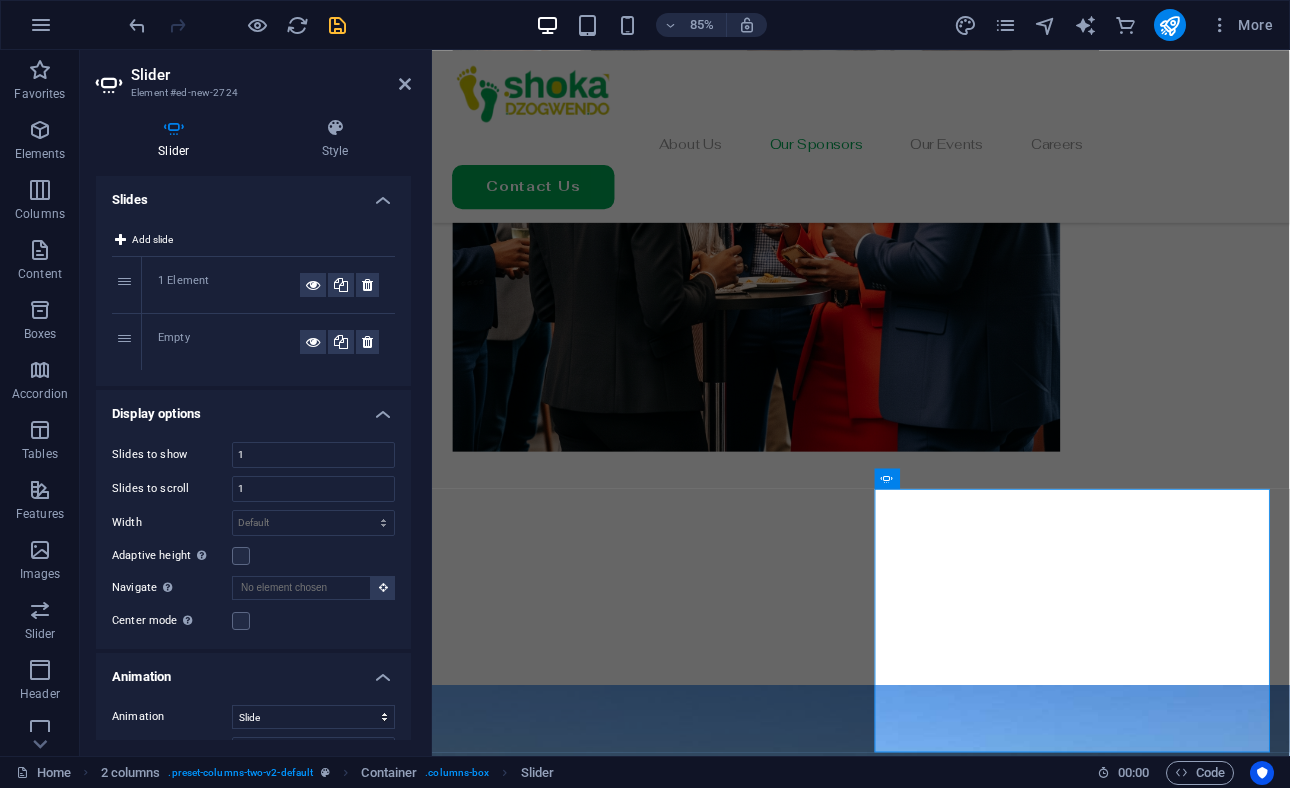 click on "Empty" at bounding box center (229, 342) 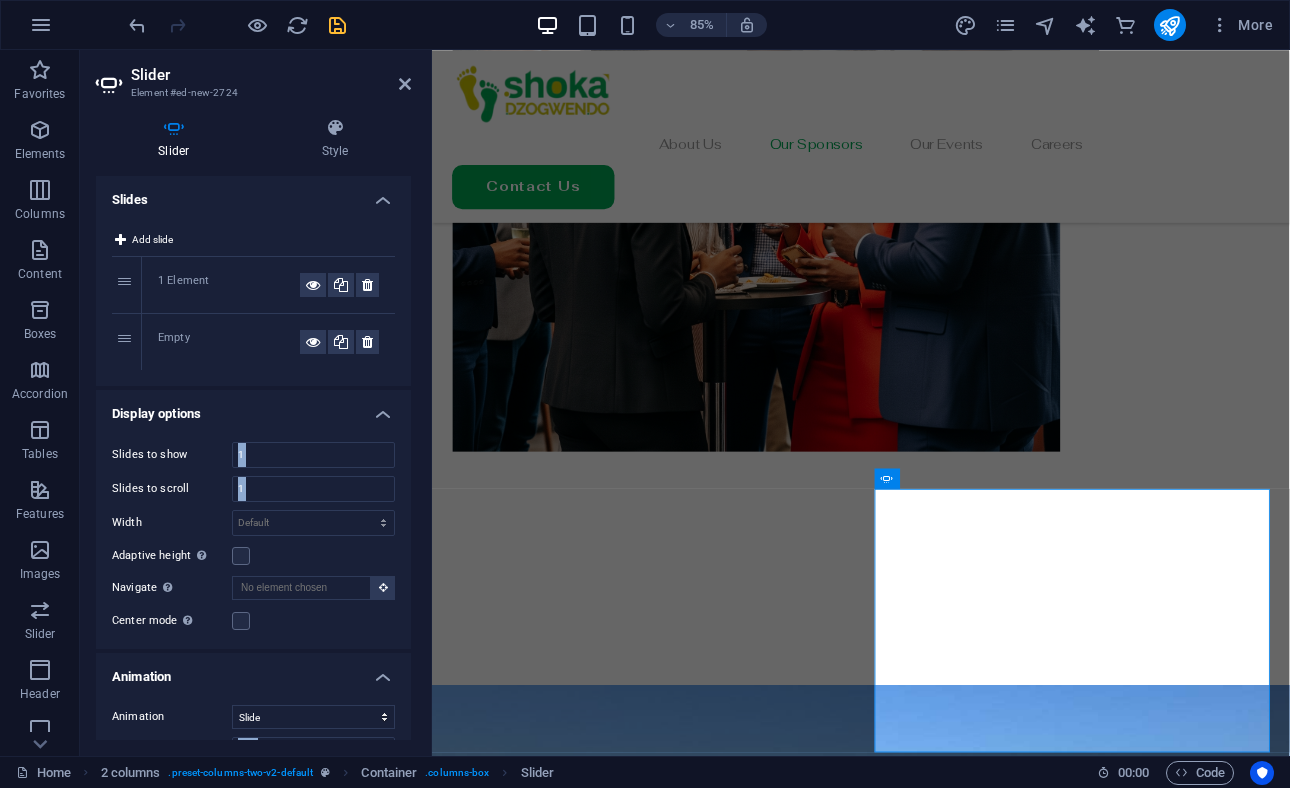 click on "Empty" at bounding box center (229, 342) 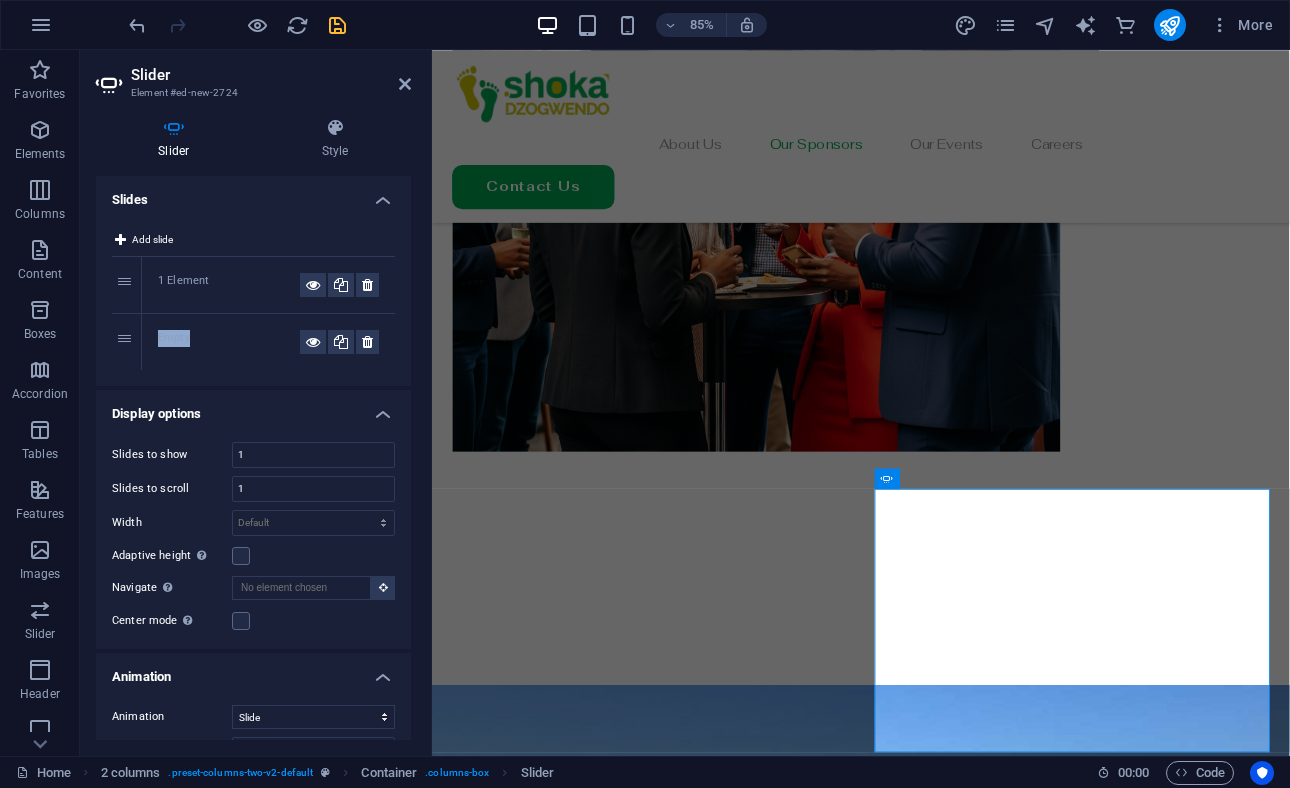 click on "Empty" at bounding box center [229, 342] 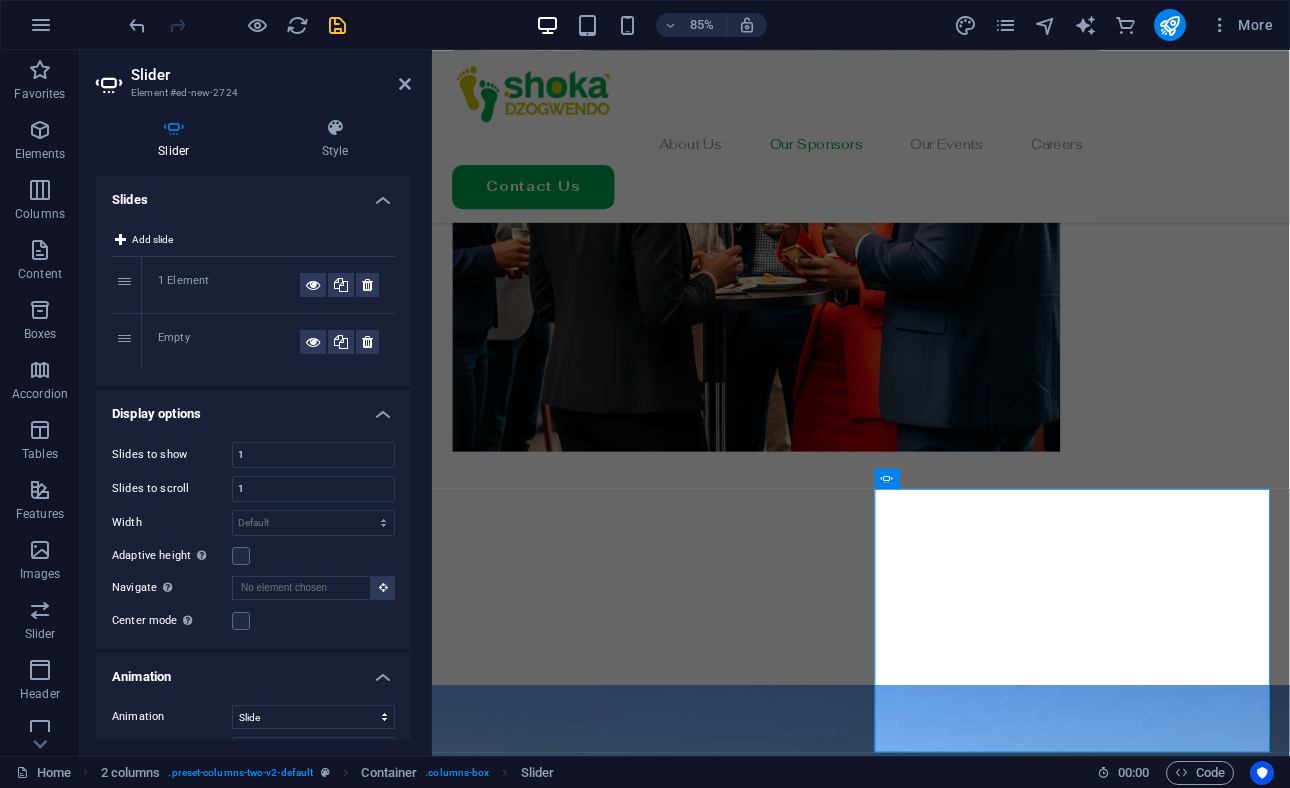 click on "2" at bounding box center (127, 342) 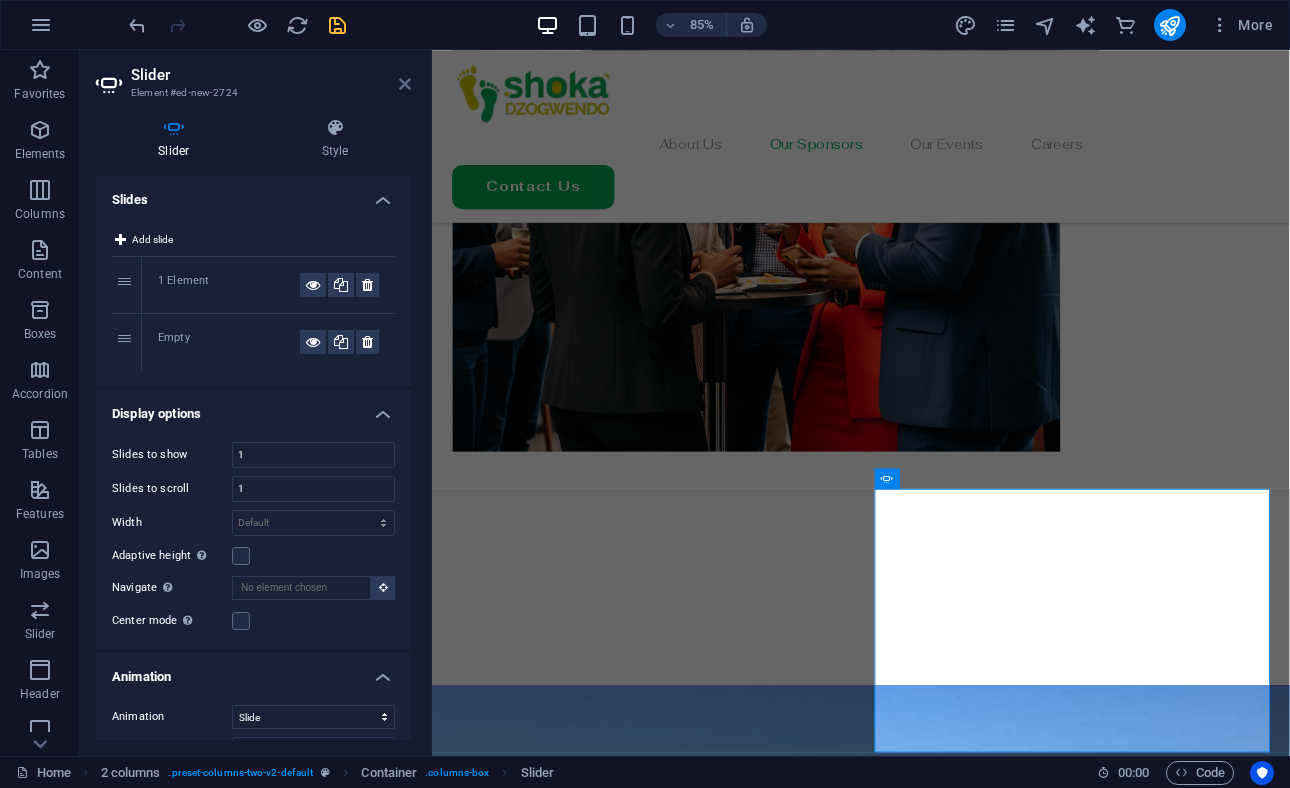 click at bounding box center [405, 84] 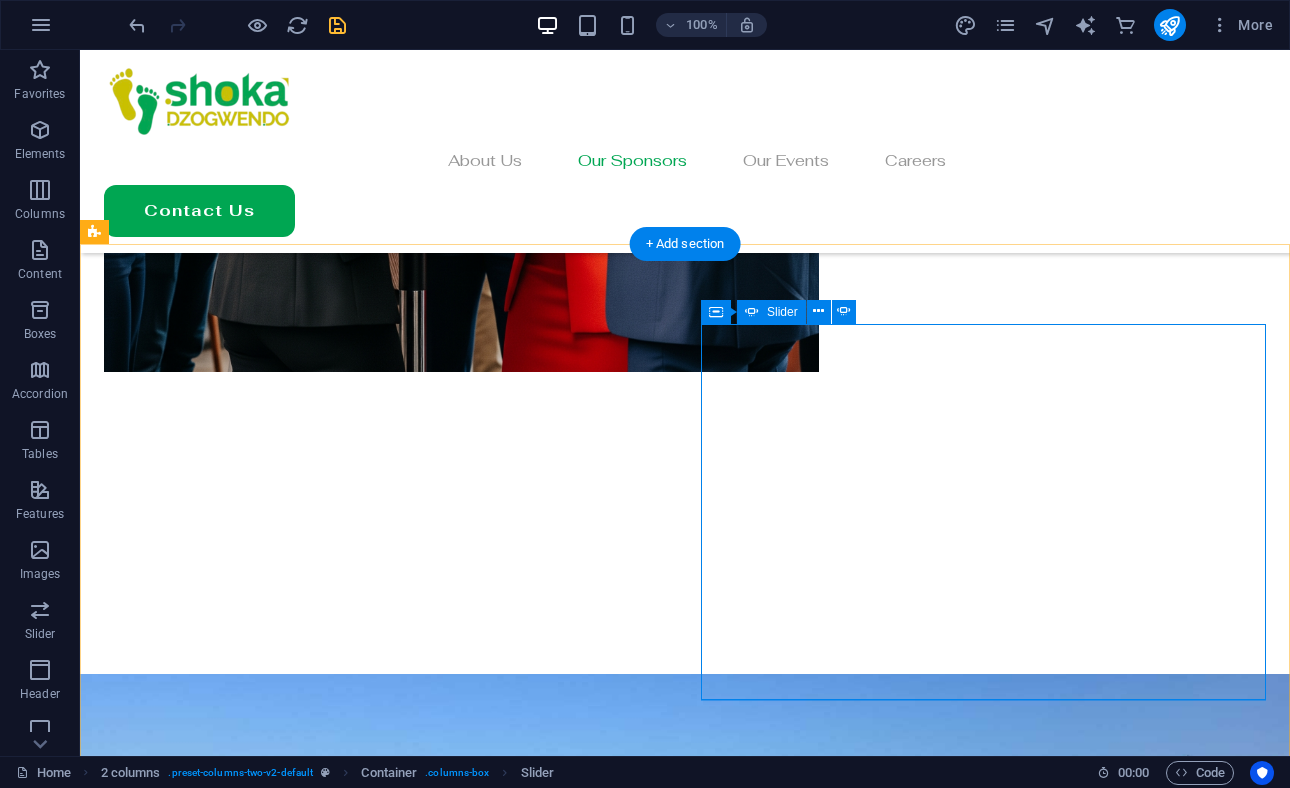click on "Drop content here or  Add elements  Paste clipboard" at bounding box center (-744, 3025) 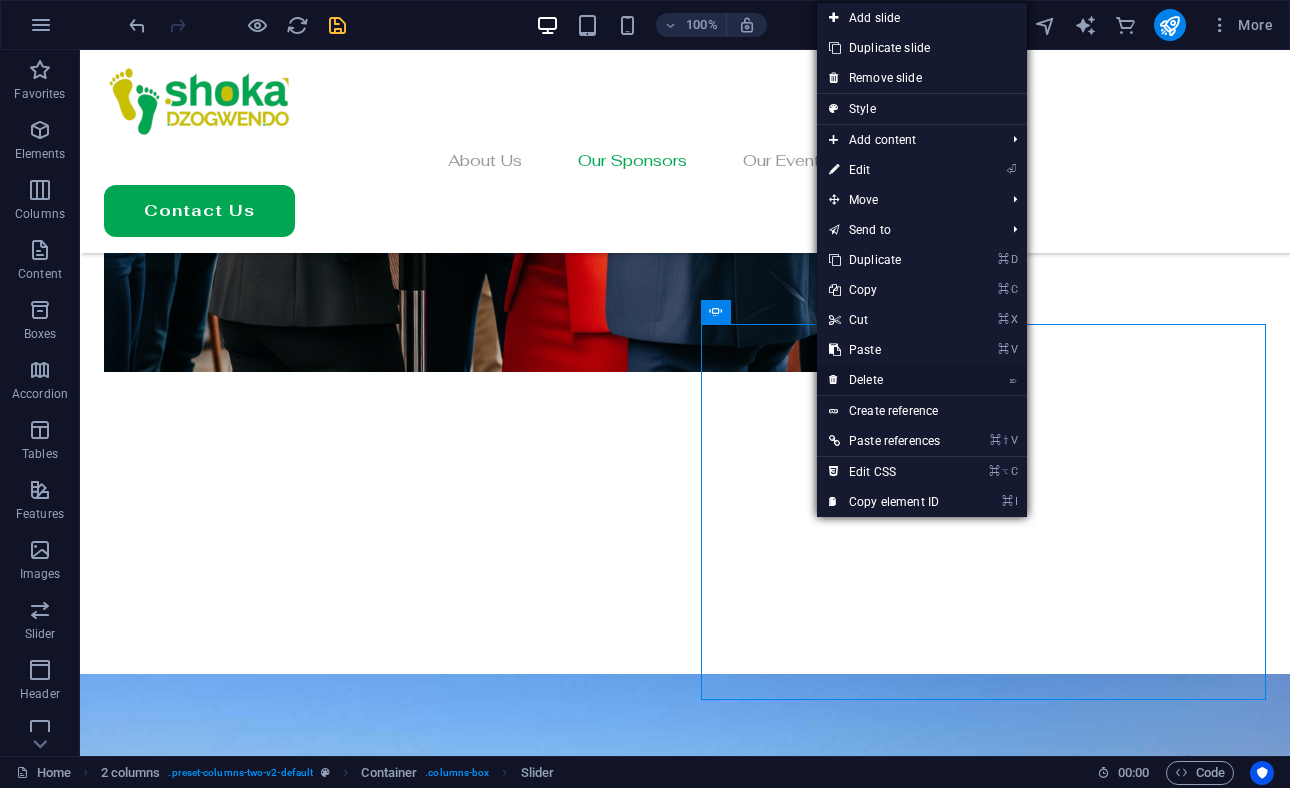 click on "⌦  Delete" at bounding box center (884, 380) 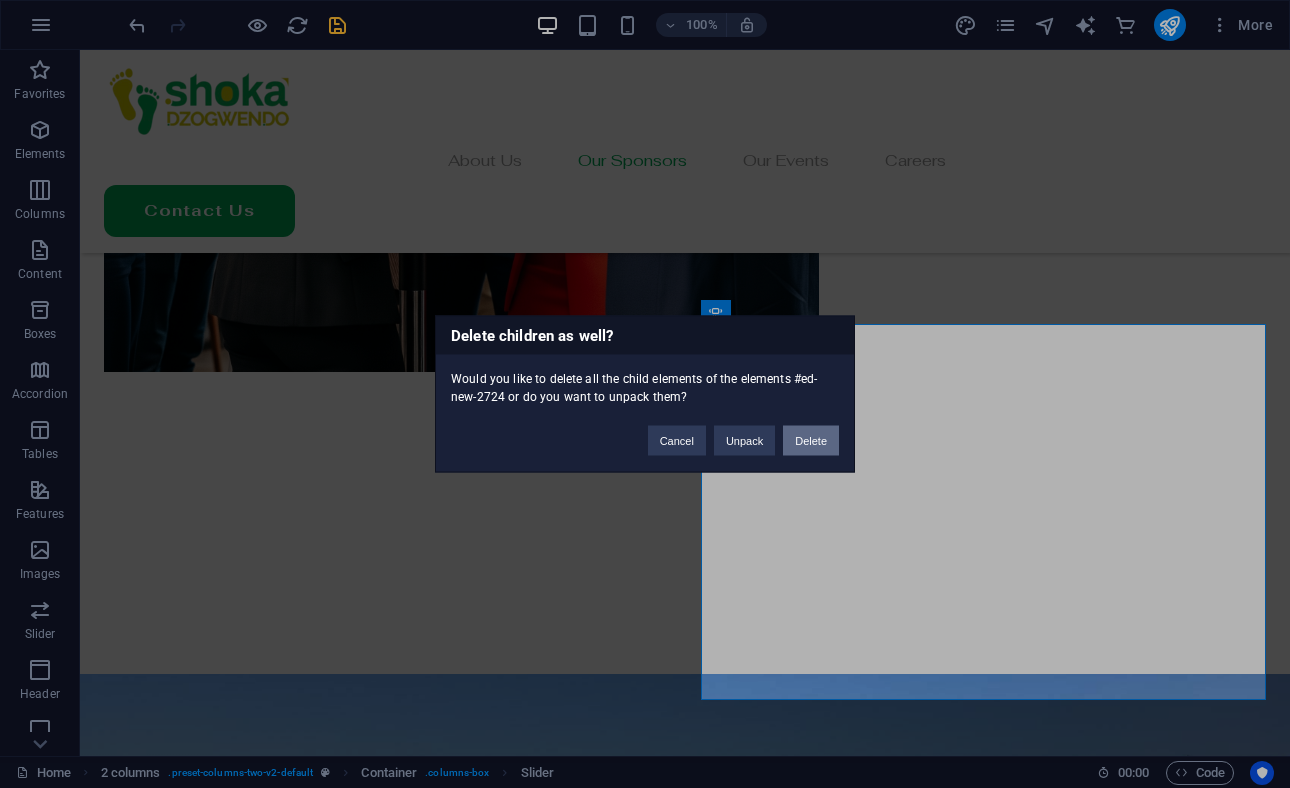 click on "Delete" at bounding box center (811, 441) 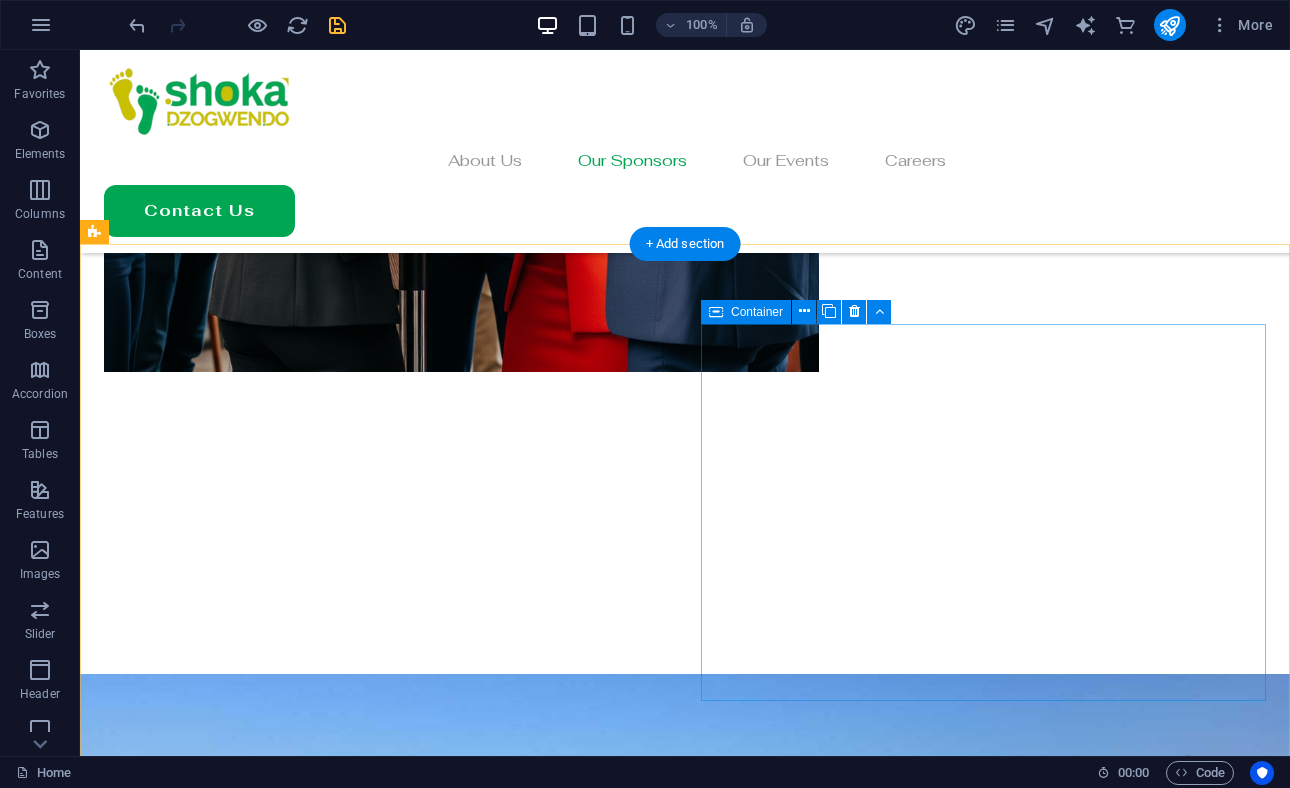 click on "Drop content here or  Add elements  Paste clipboard" at bounding box center (386, 2173) 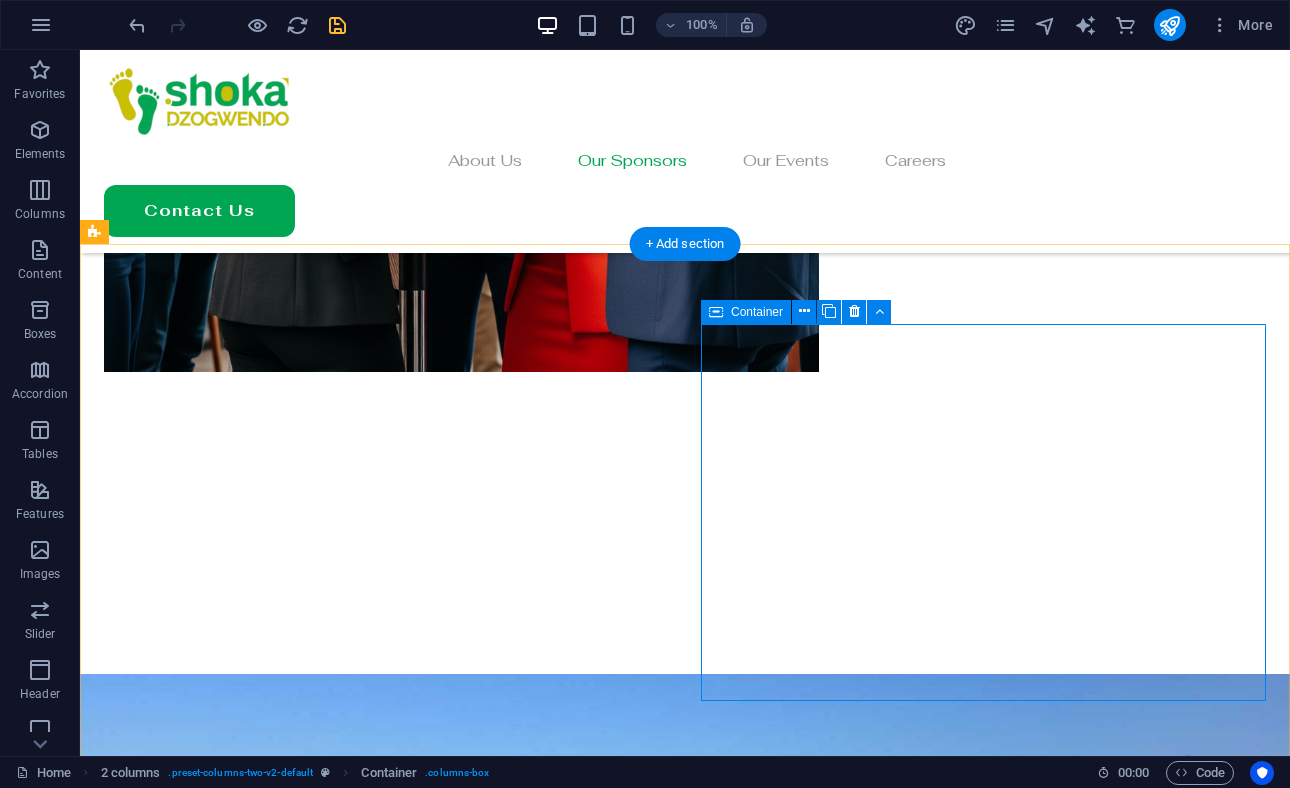 click on "Drop content here or  Add elements  Paste clipboard" at bounding box center [386, 2173] 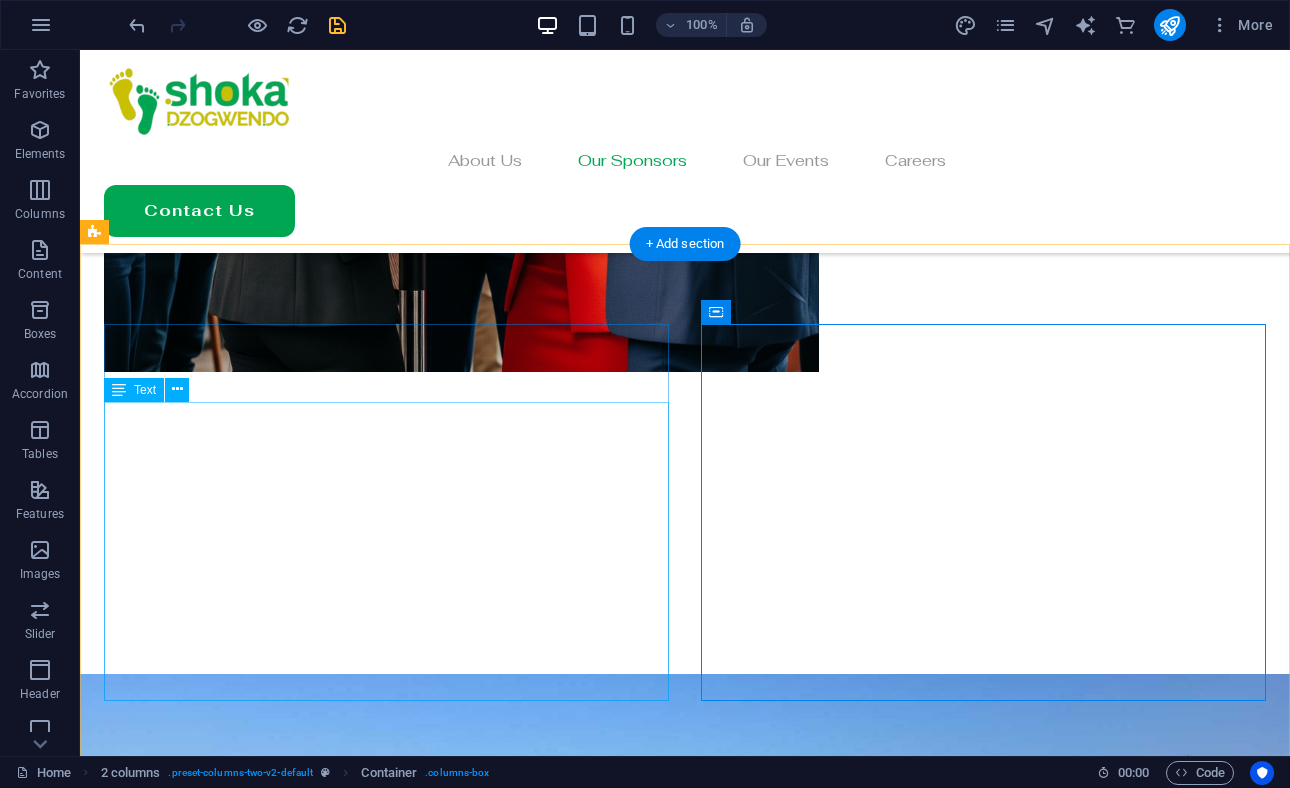 click on "Since our founding, Shoka Dzogwendo has achieved remarkable milestones: Facilitated over R20 million in business transactions within our community. Established the Madhalaz league, now featuring over 10 competitive teams. Expanded globally with branches in [COUNTRY], [COUNTRY], and the [COUNTRY]. Grown membership by approximately 25% annually, uniting Zimbabweans worldwide." at bounding box center [386, 1935] 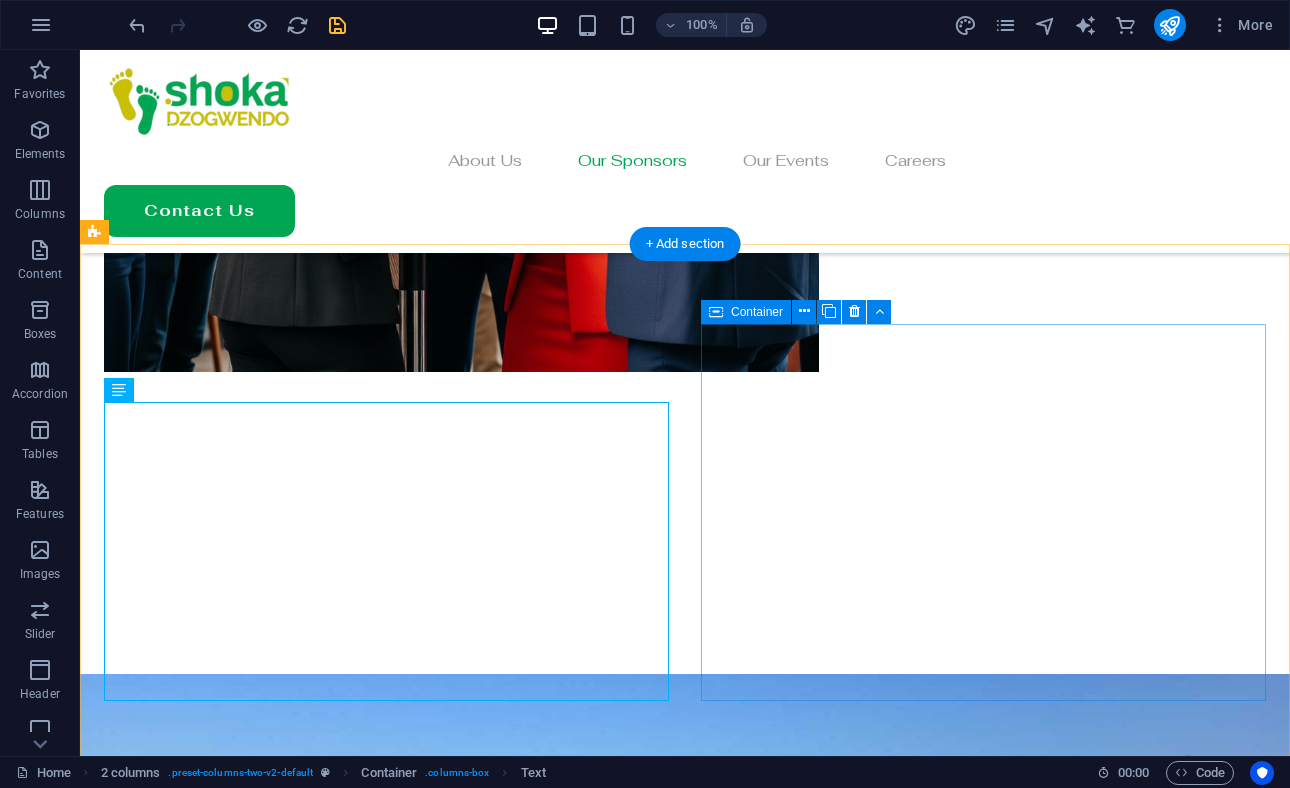 click on "Add elements" at bounding box center (327, 2203) 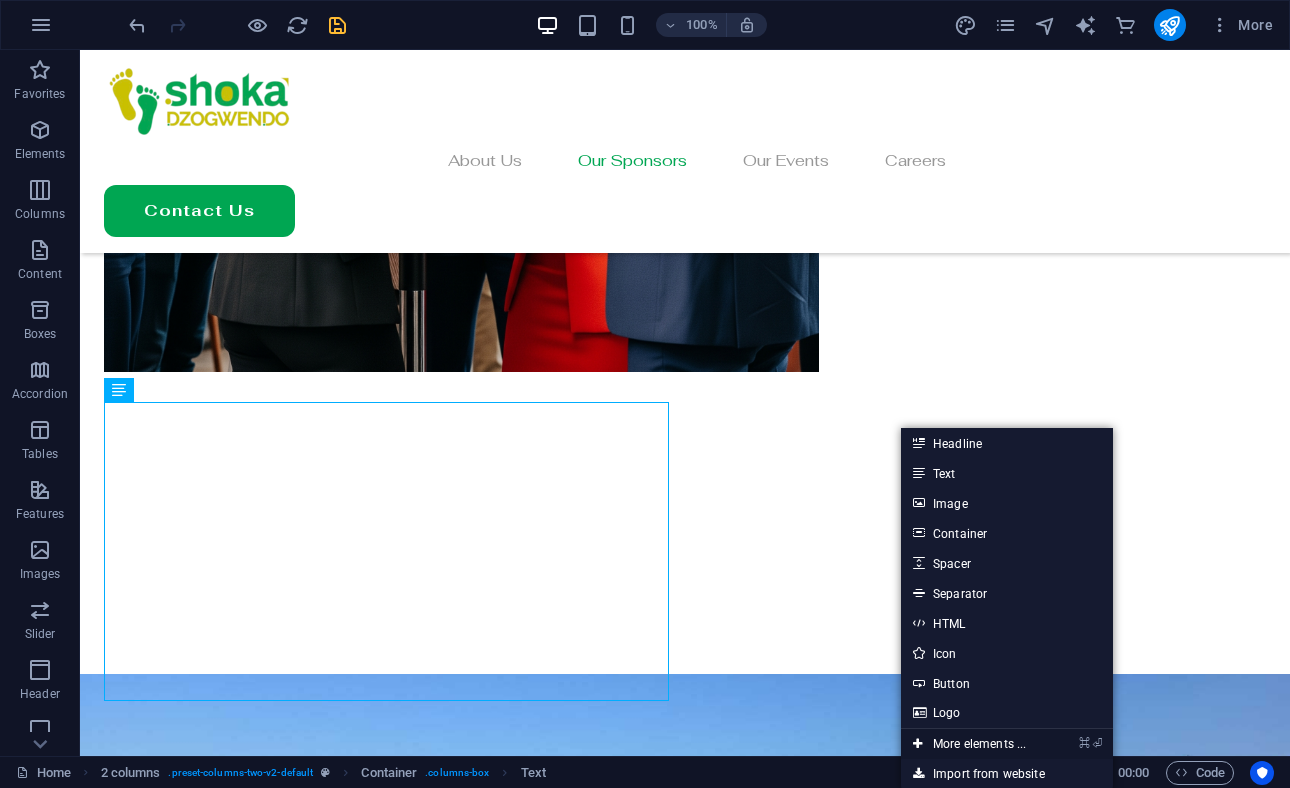 click on "⌘ ⏎  More elements ..." at bounding box center (969, 744) 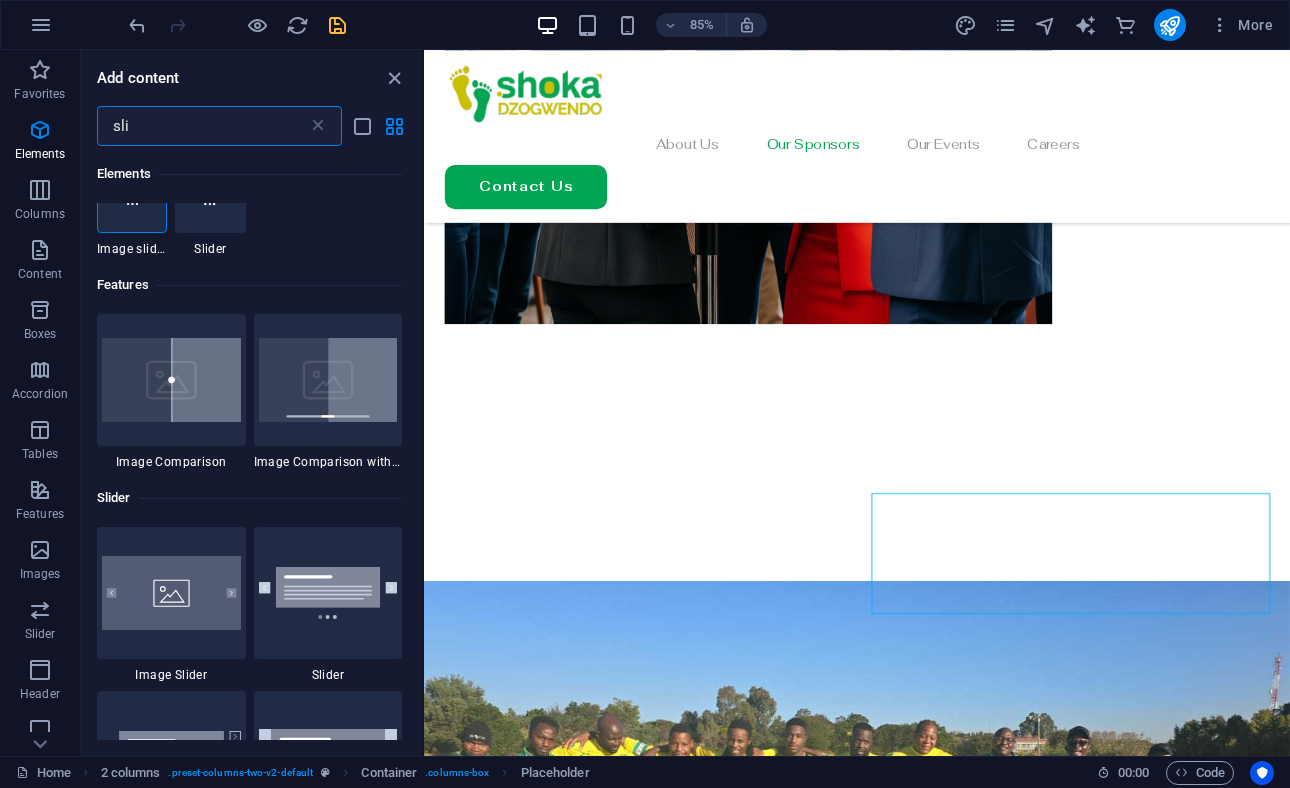 scroll, scrollTop: 0, scrollLeft: 0, axis: both 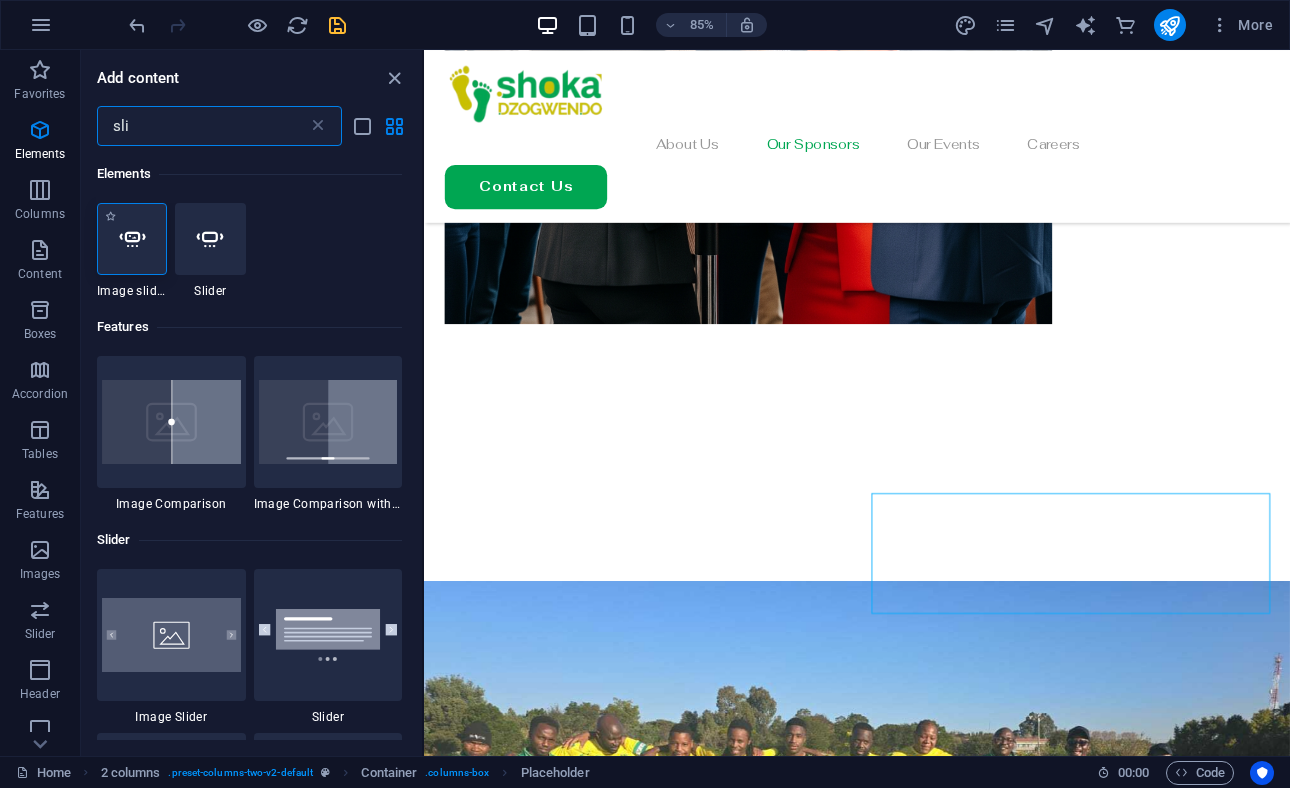 click at bounding box center [132, 239] 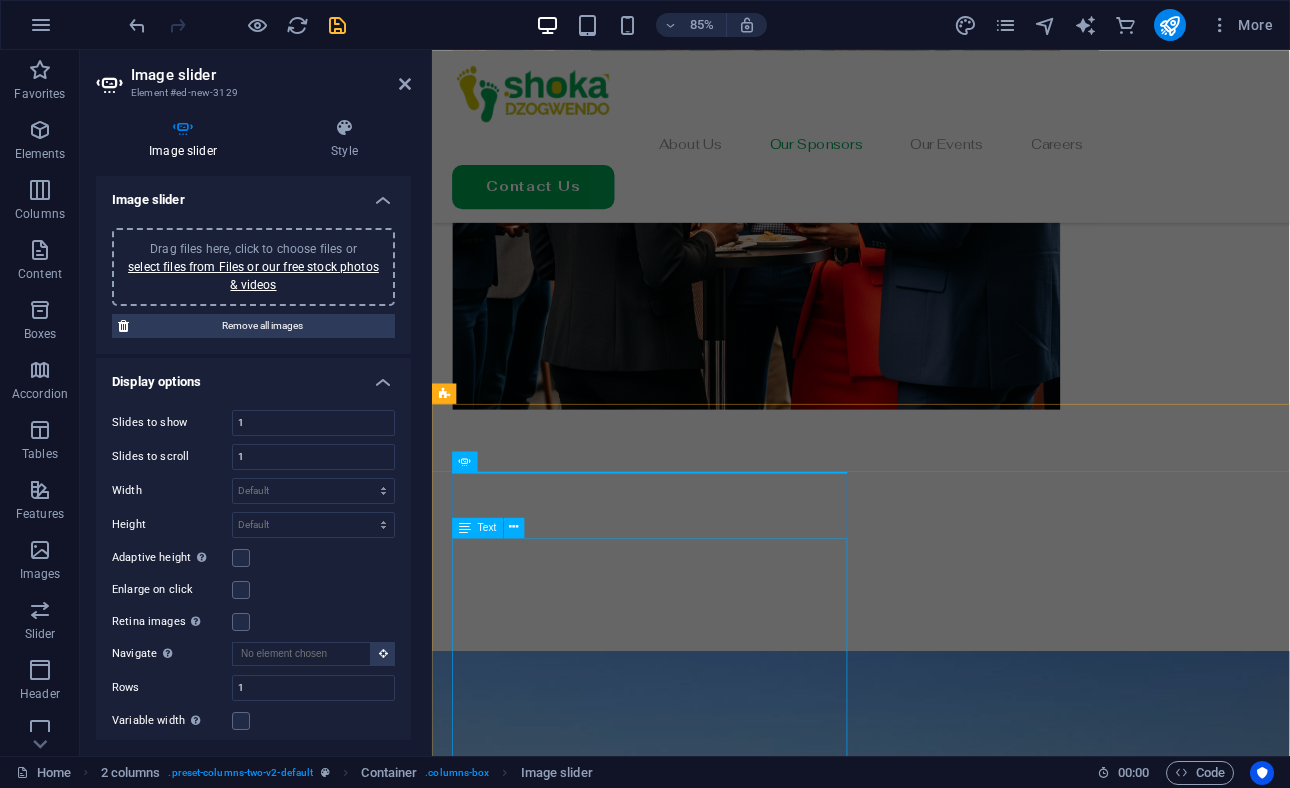 scroll, scrollTop: 2048, scrollLeft: 0, axis: vertical 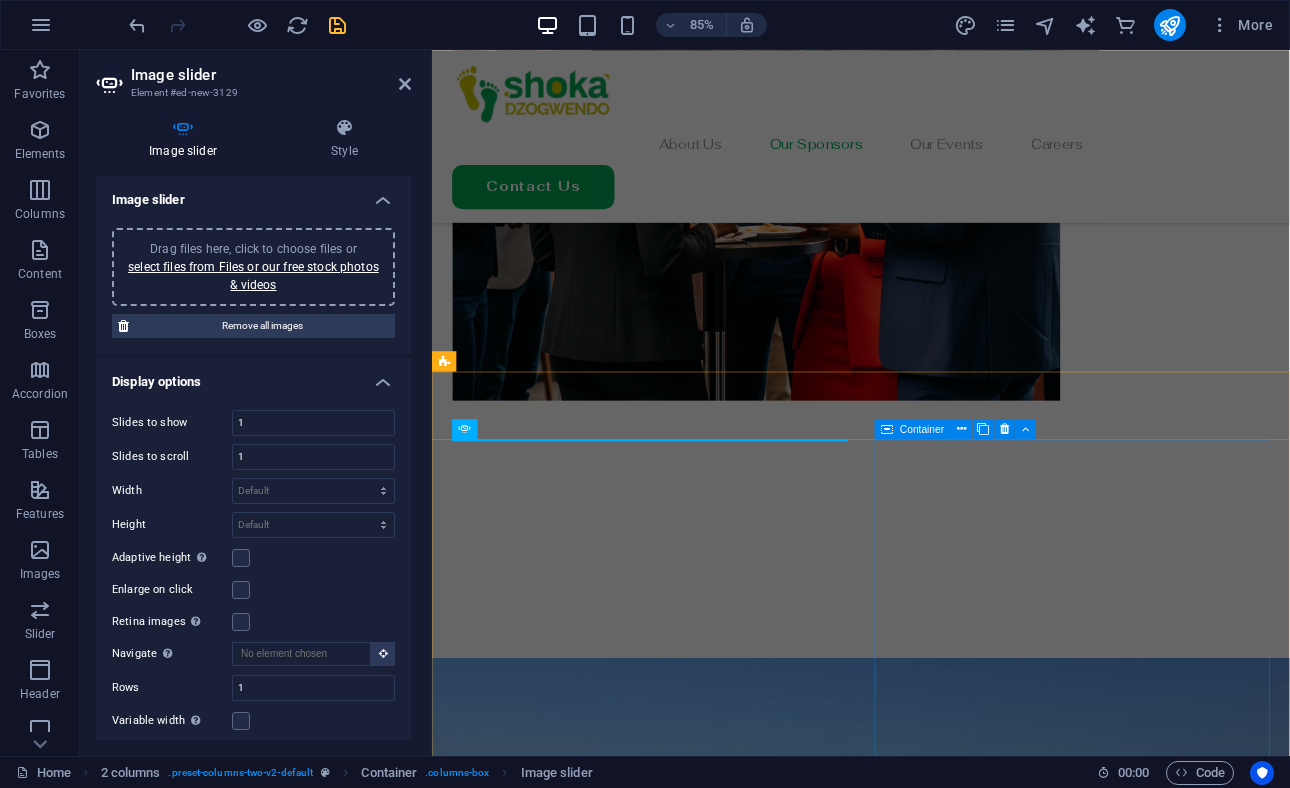click on "Drop content here or  Add elements  Paste clipboard" at bounding box center (688, 2419) 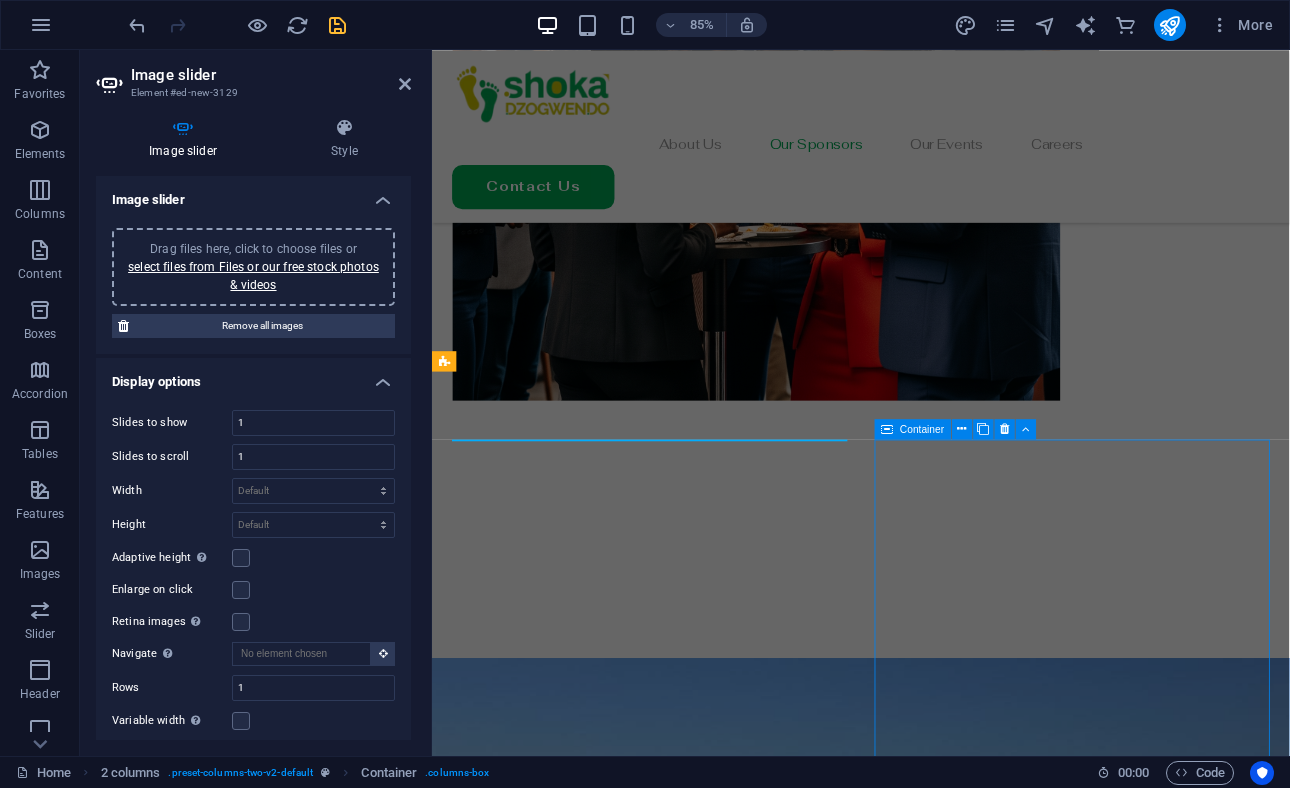 click on "Drop content here or  Add elements  Paste clipboard" at bounding box center (688, 2419) 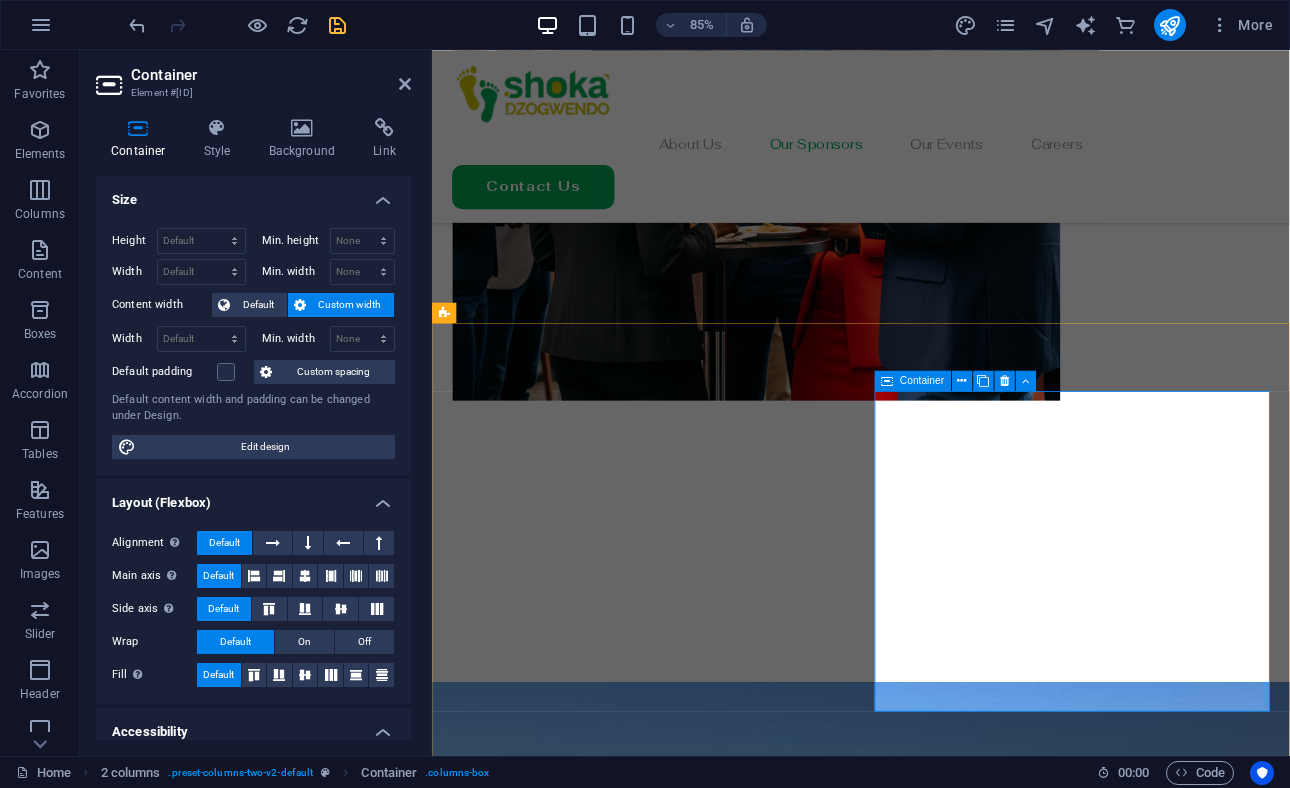 scroll, scrollTop: 2104, scrollLeft: 0, axis: vertical 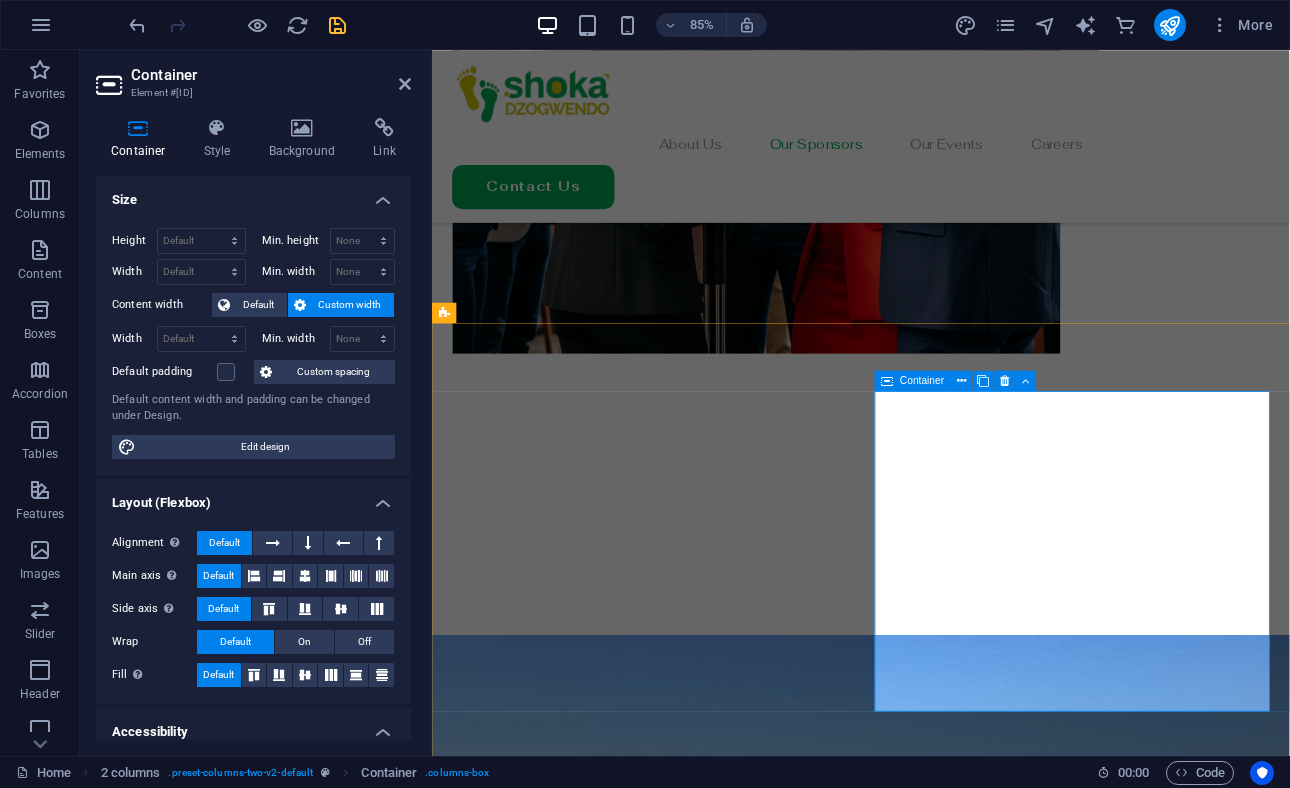 click on "Drop content here or  Add elements  Paste clipboard" at bounding box center (688, 2363) 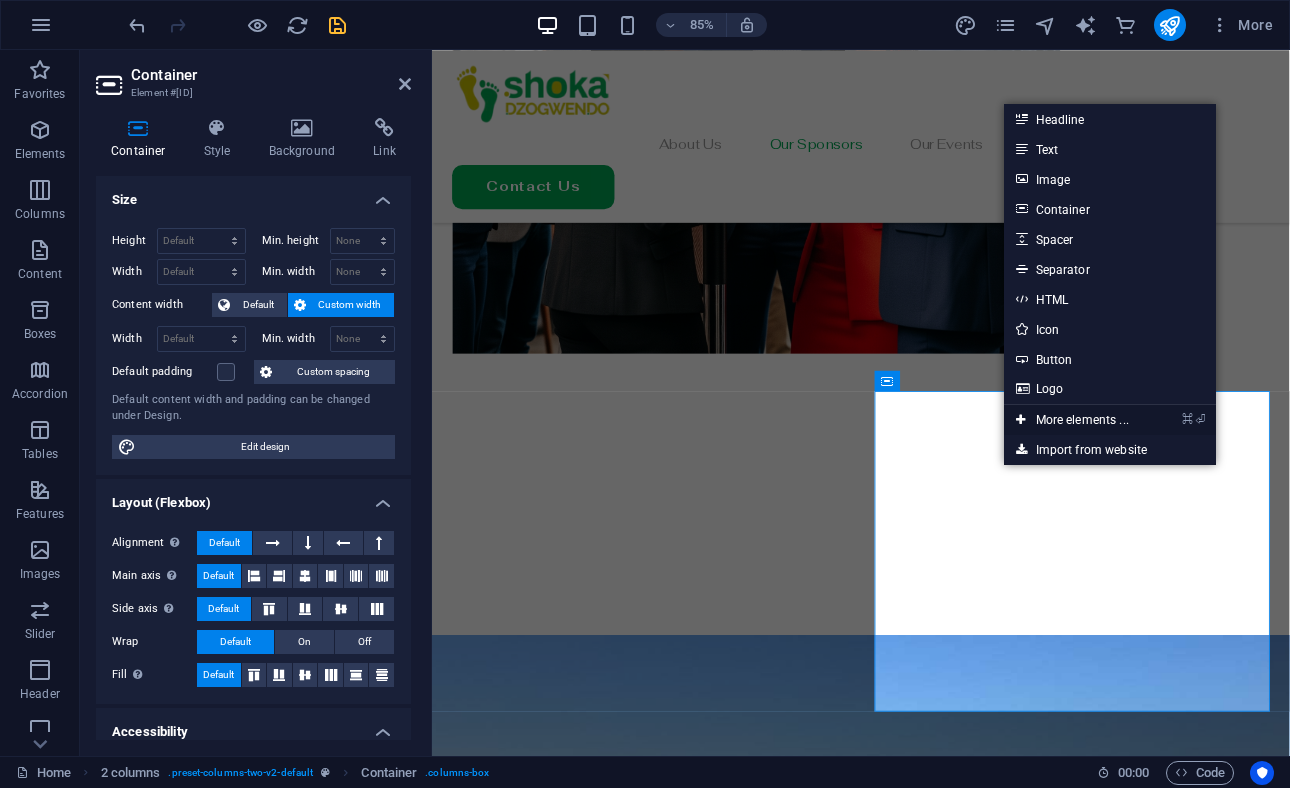 click on "⌘ ⏎  More elements ..." at bounding box center (1072, 420) 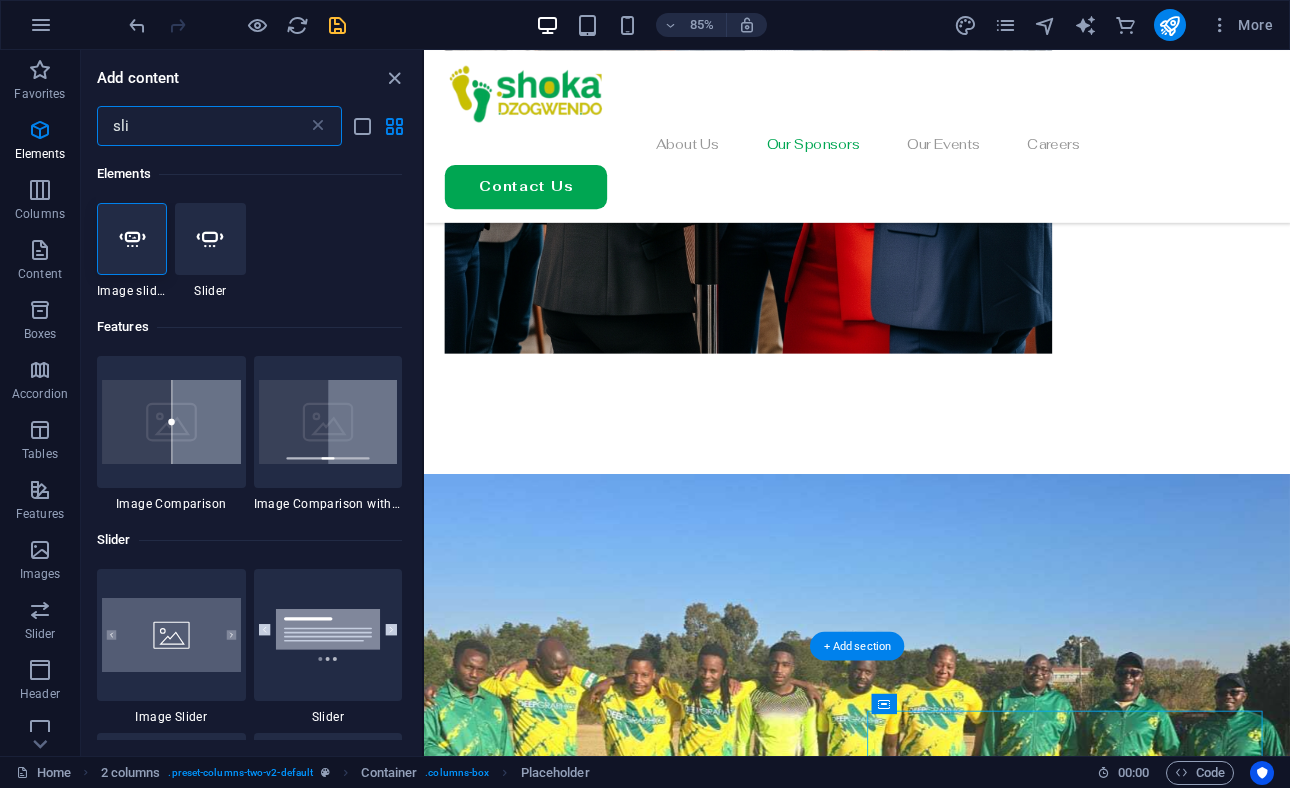 scroll, scrollTop: 1729, scrollLeft: 0, axis: vertical 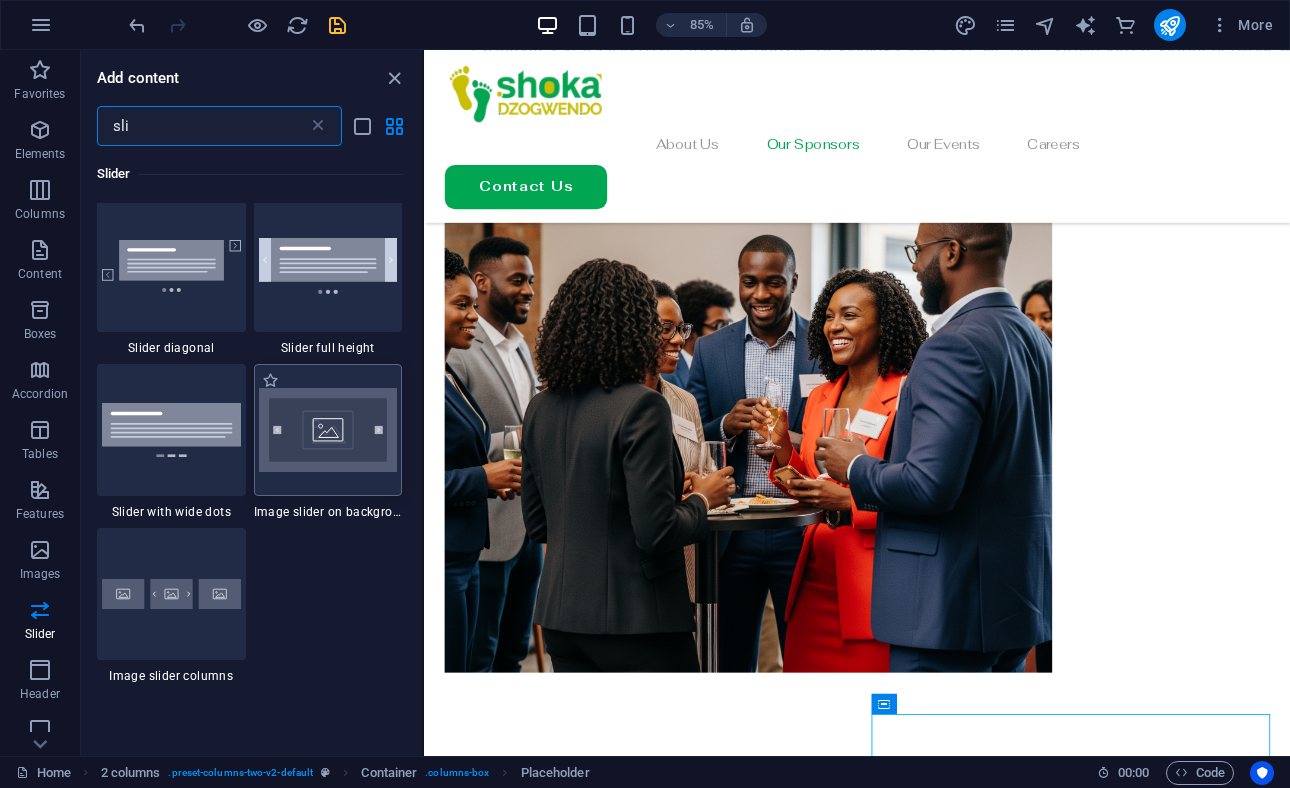 click at bounding box center [328, 430] 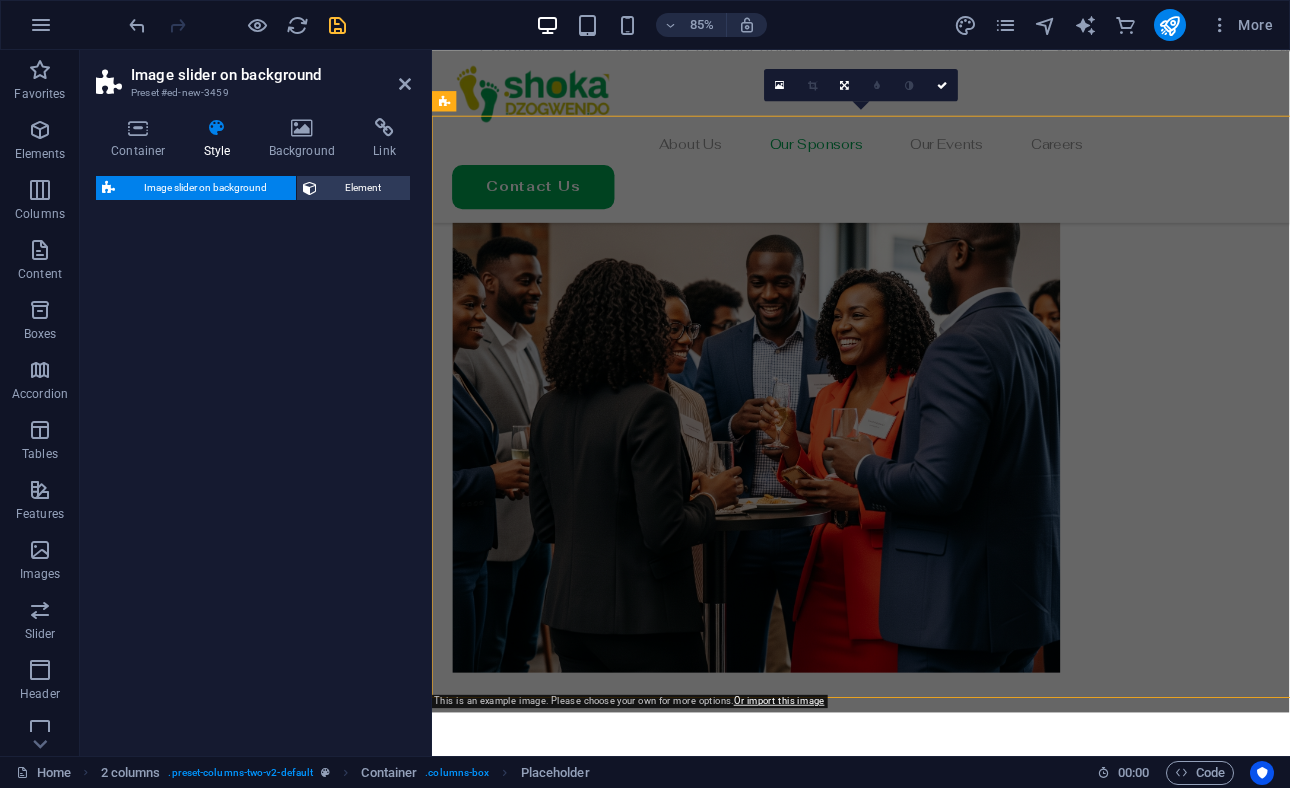 scroll, scrollTop: 2890, scrollLeft: 0, axis: vertical 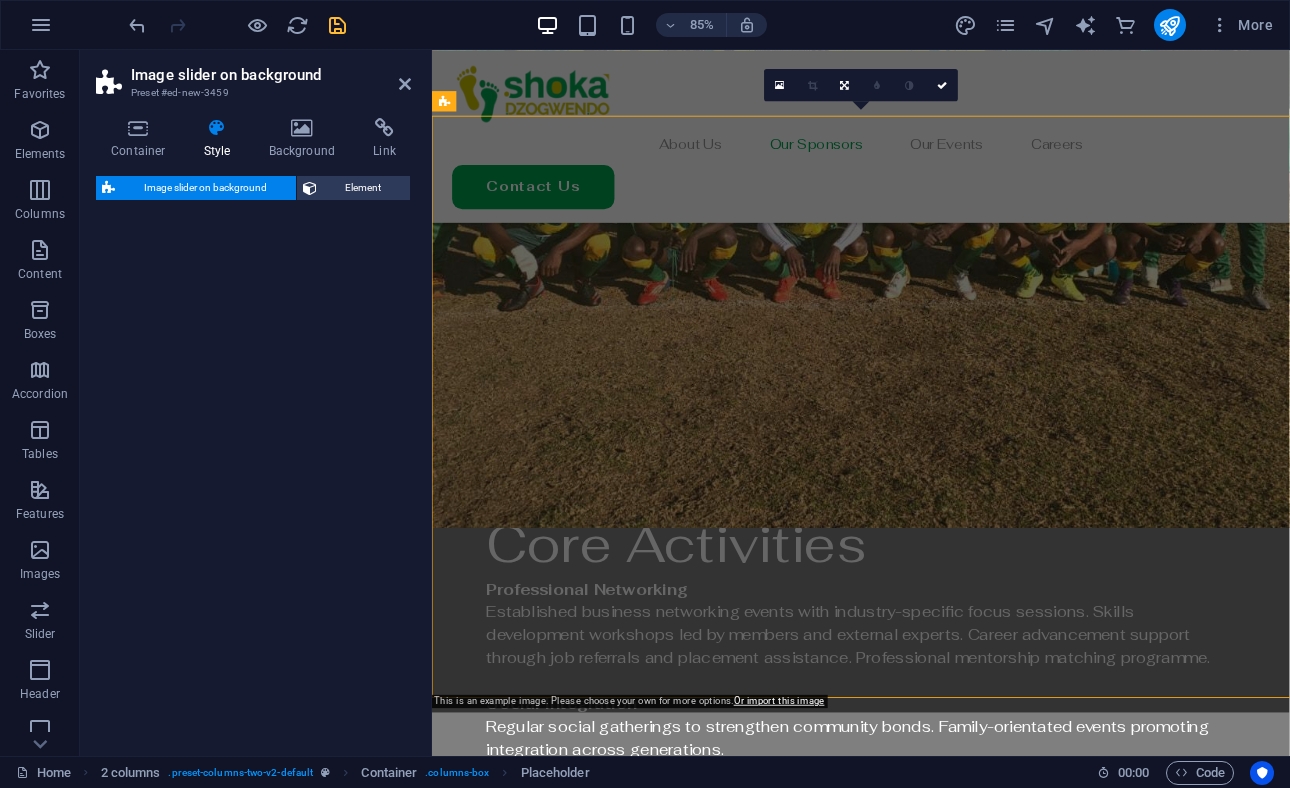 select on "rem" 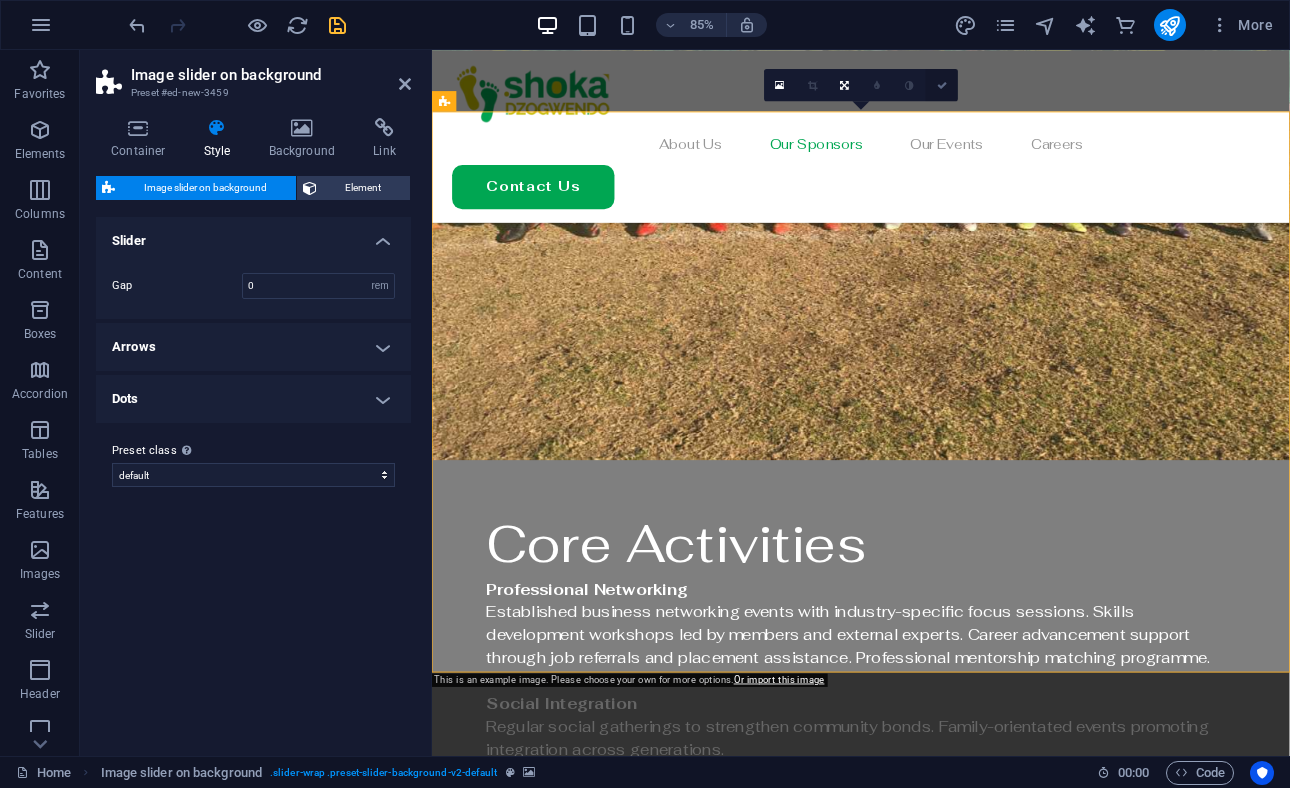 click at bounding box center [942, 85] 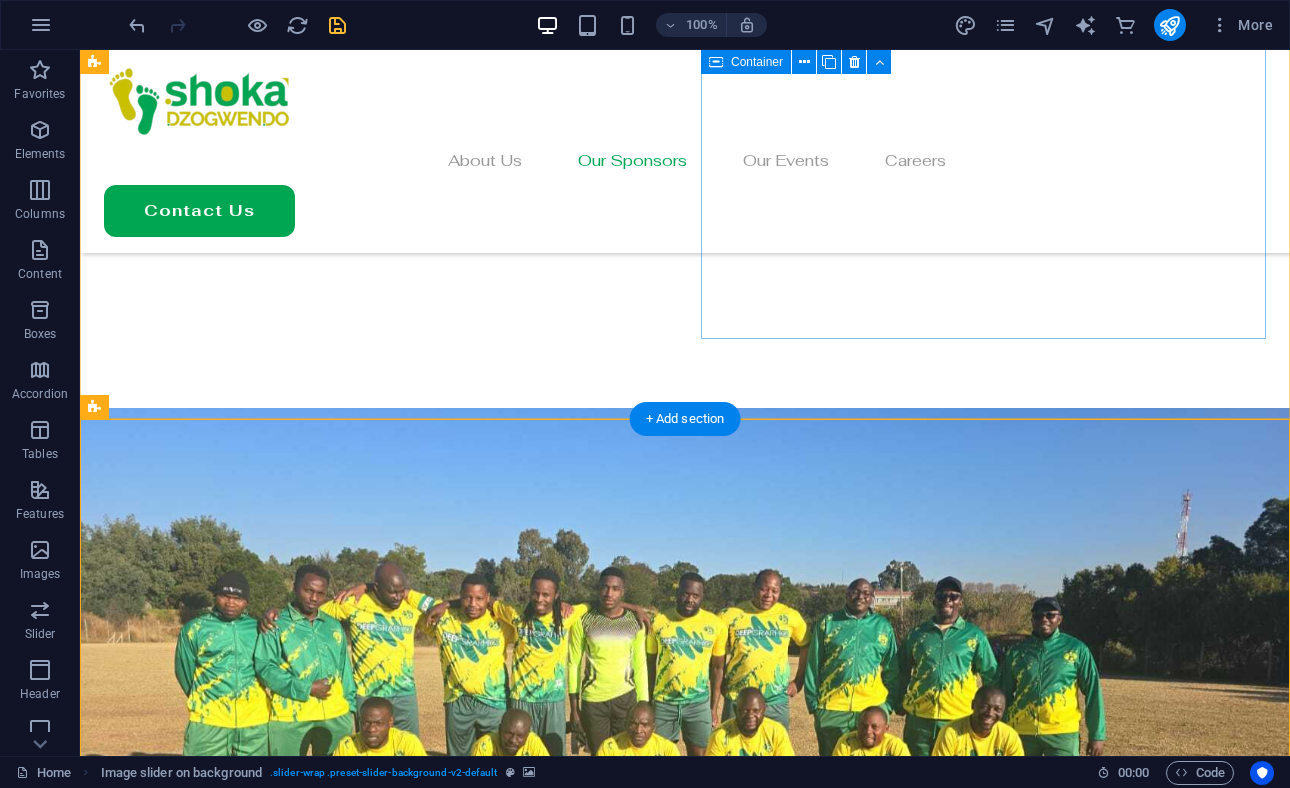 scroll, scrollTop: 2350, scrollLeft: 0, axis: vertical 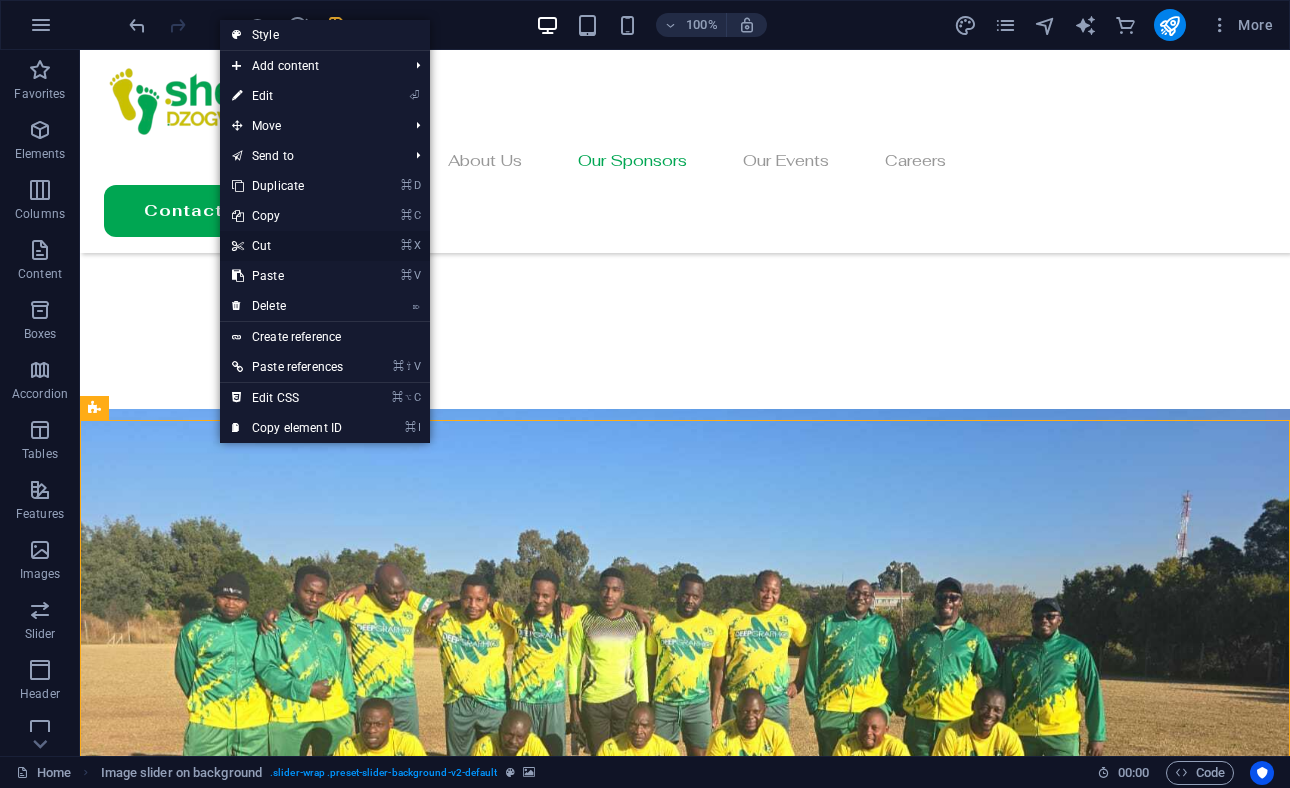 click on "⌘ X  Cut" at bounding box center (287, 246) 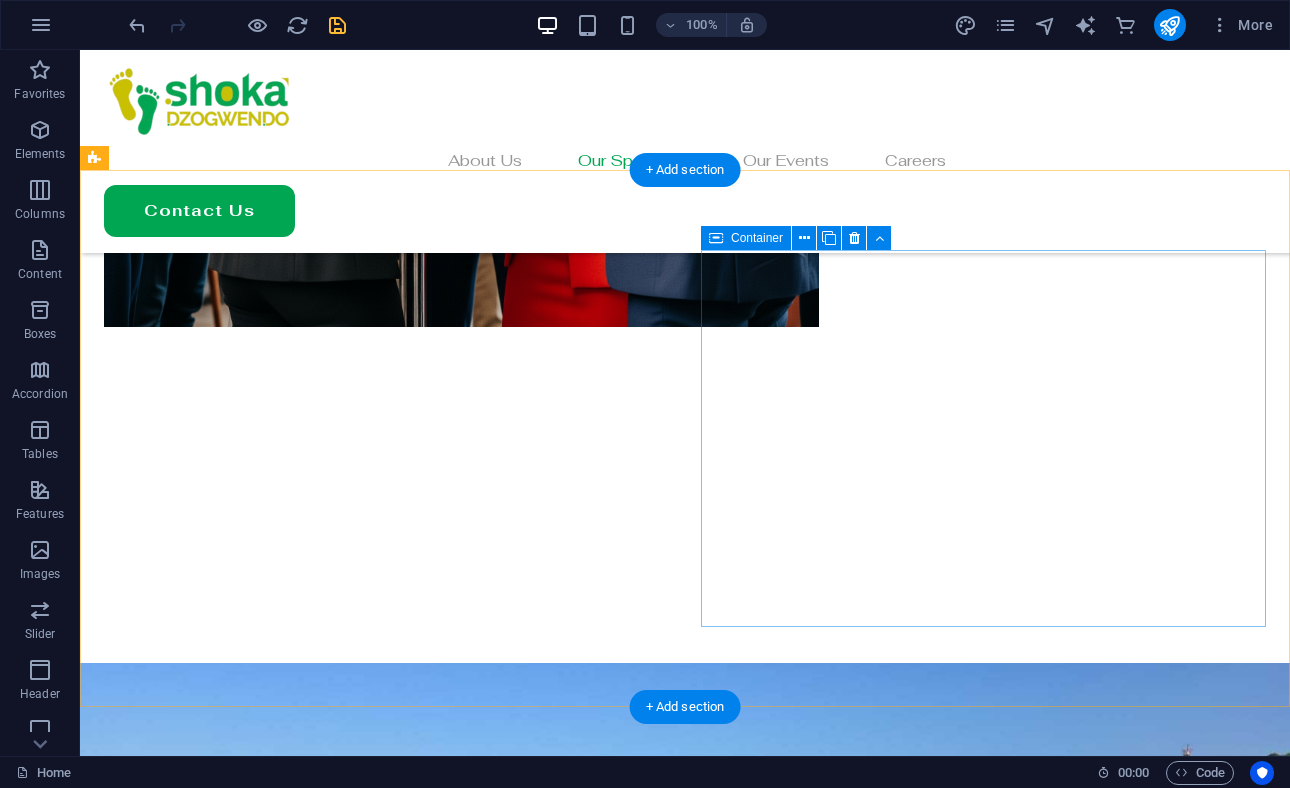 scroll, scrollTop: 2063, scrollLeft: 0, axis: vertical 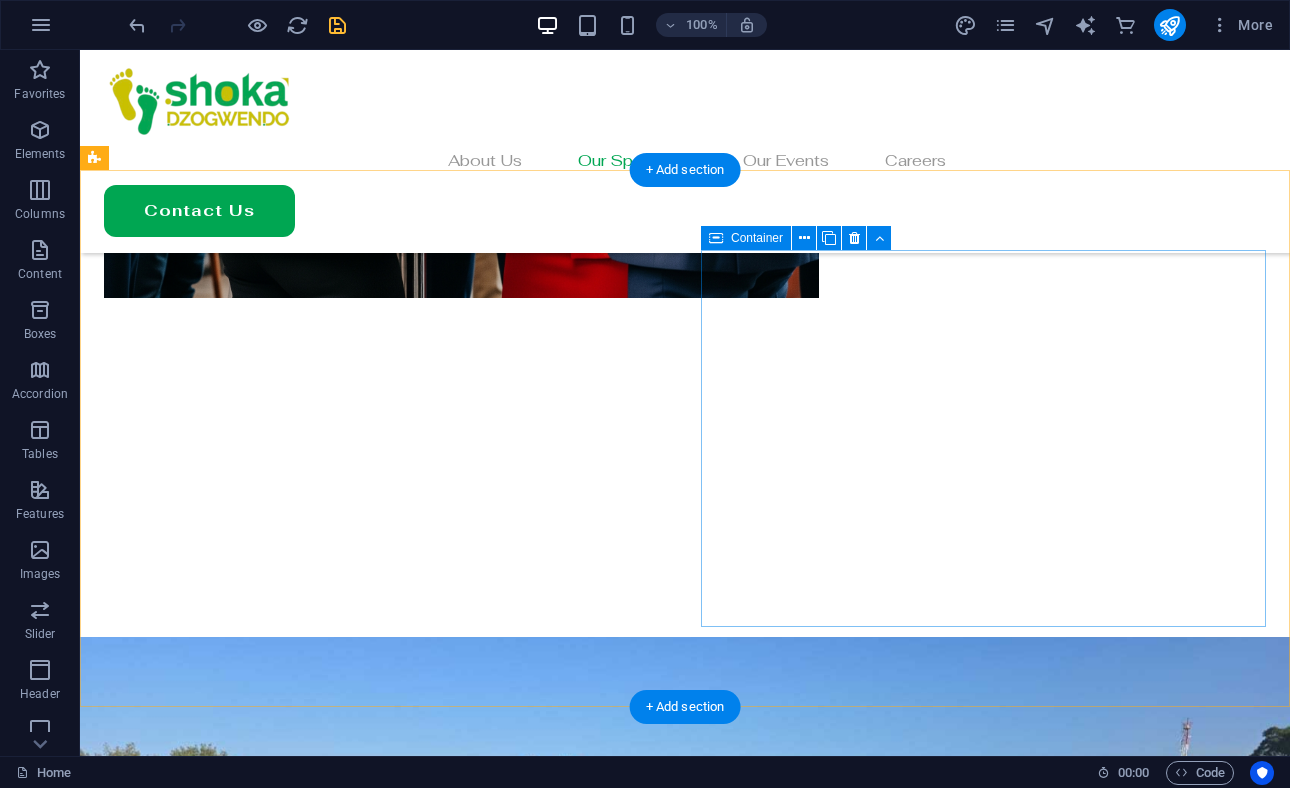 click on "Paste clipboard" at bounding box center (440, 2129) 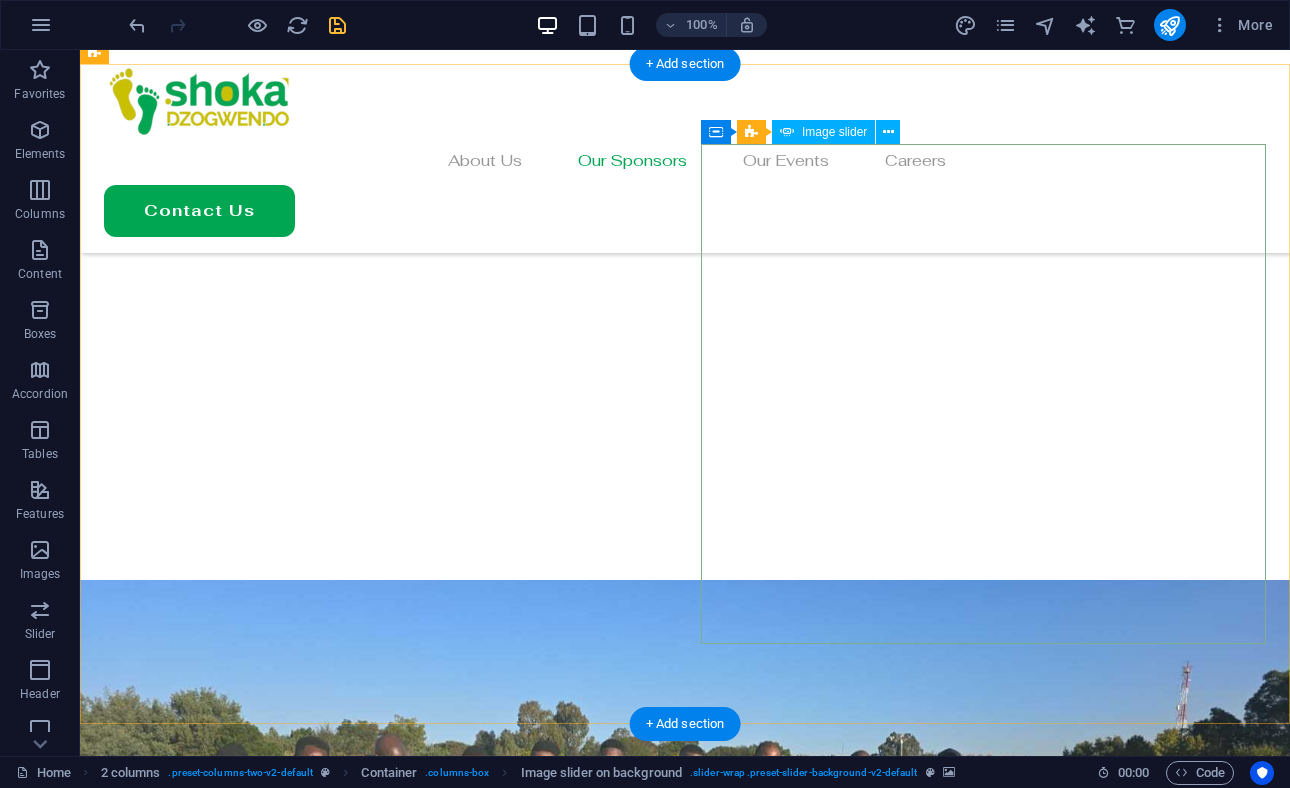 scroll, scrollTop: 2162, scrollLeft: 0, axis: vertical 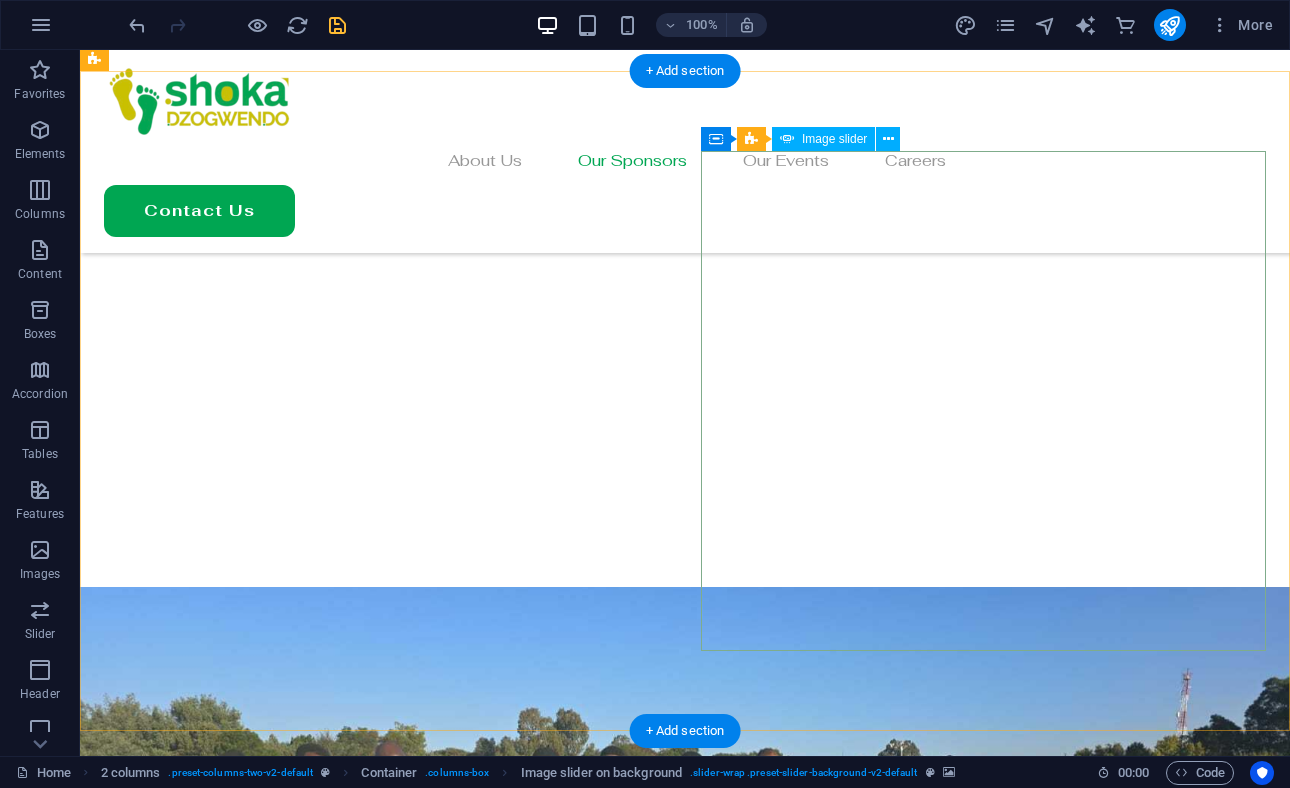 click at bounding box center (51, 3555) 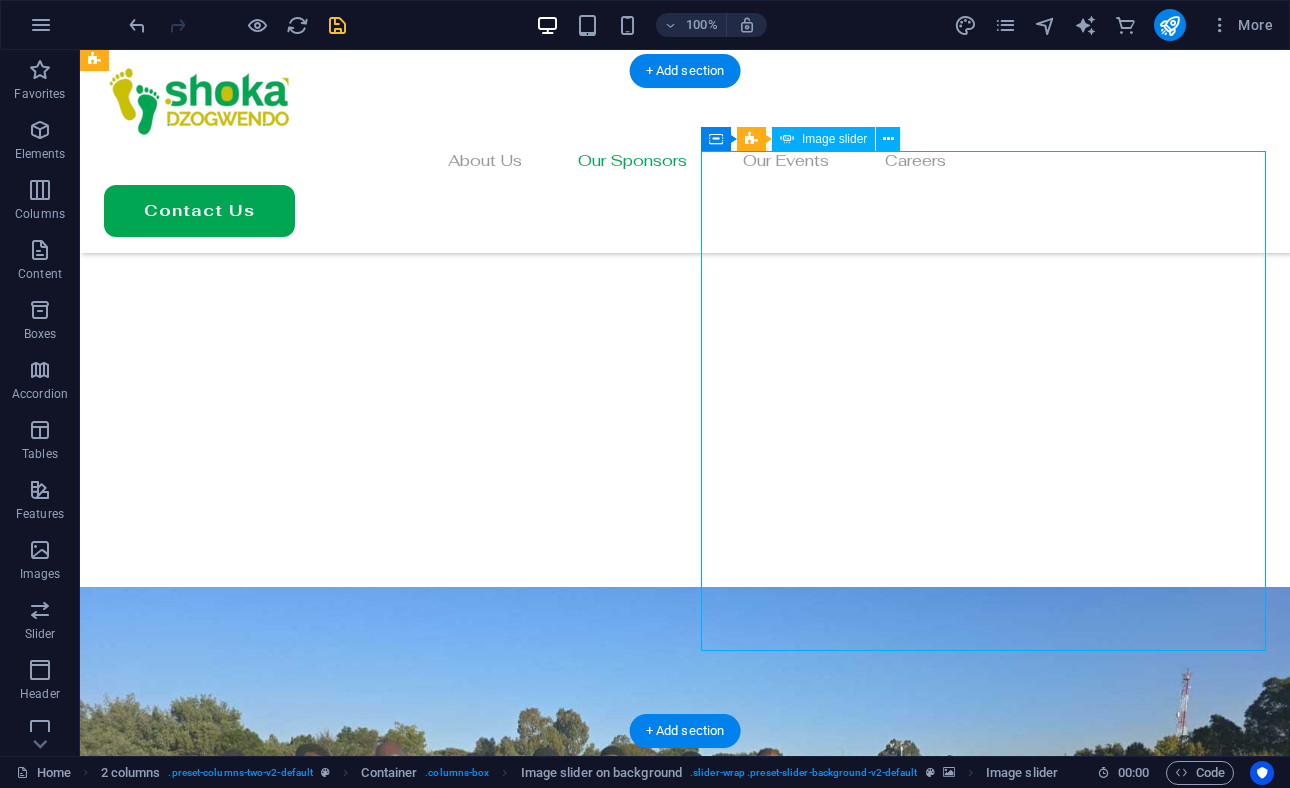 click at bounding box center [51, 3555] 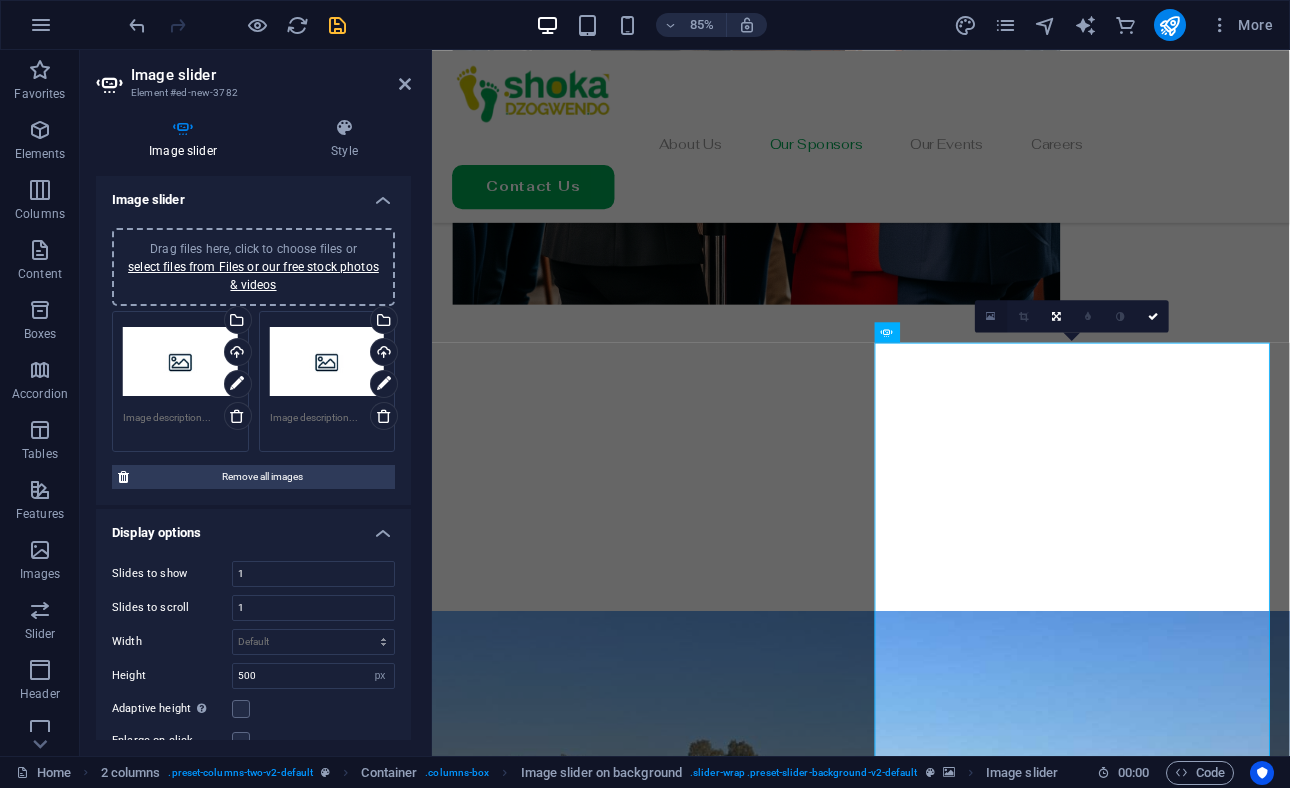 click at bounding box center [991, 316] 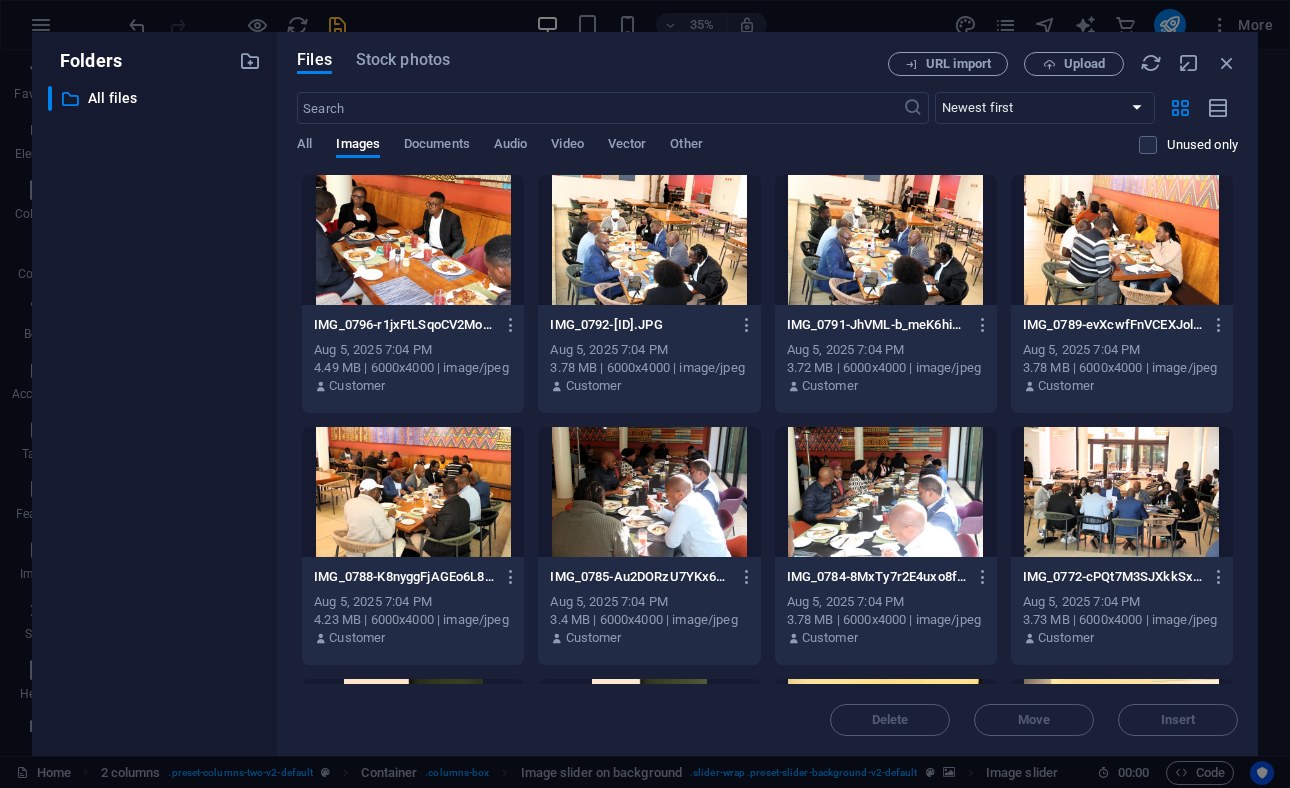 click at bounding box center (413, 240) 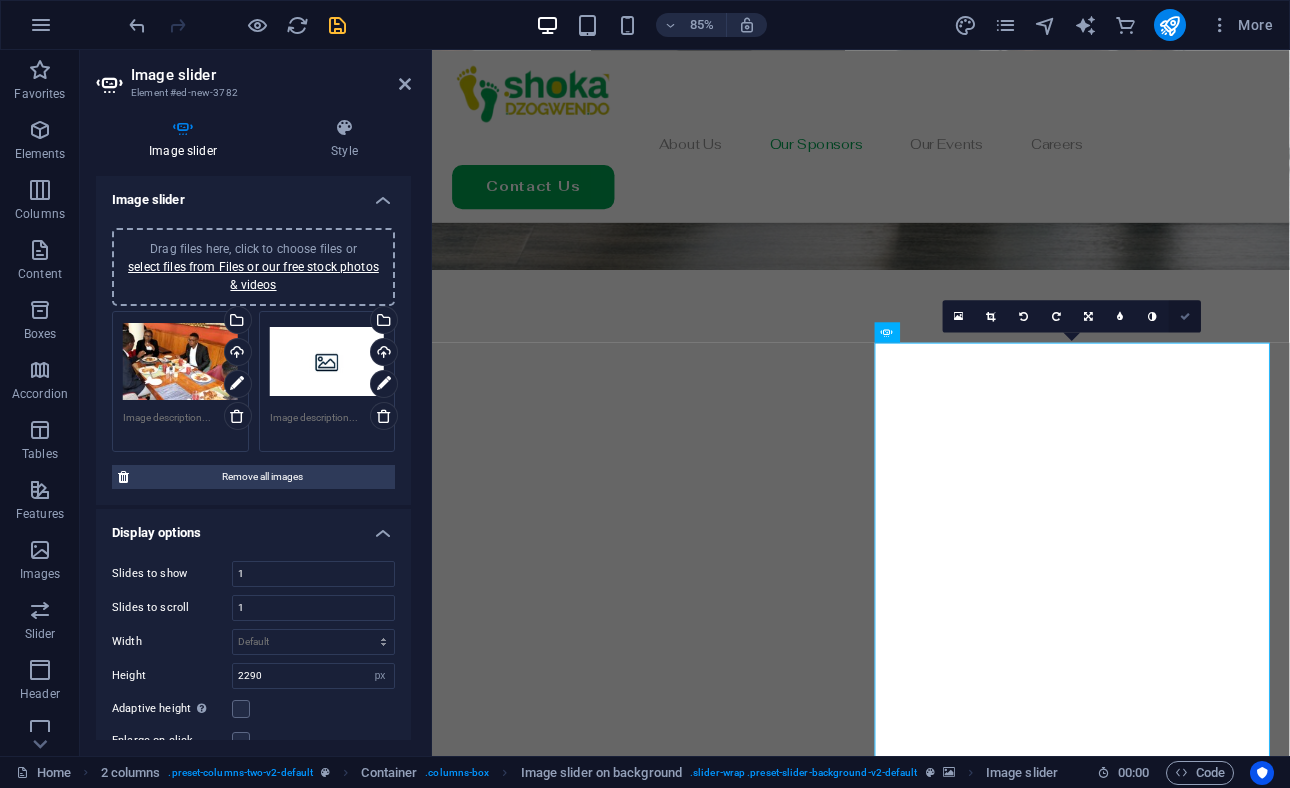click at bounding box center [1185, 316] 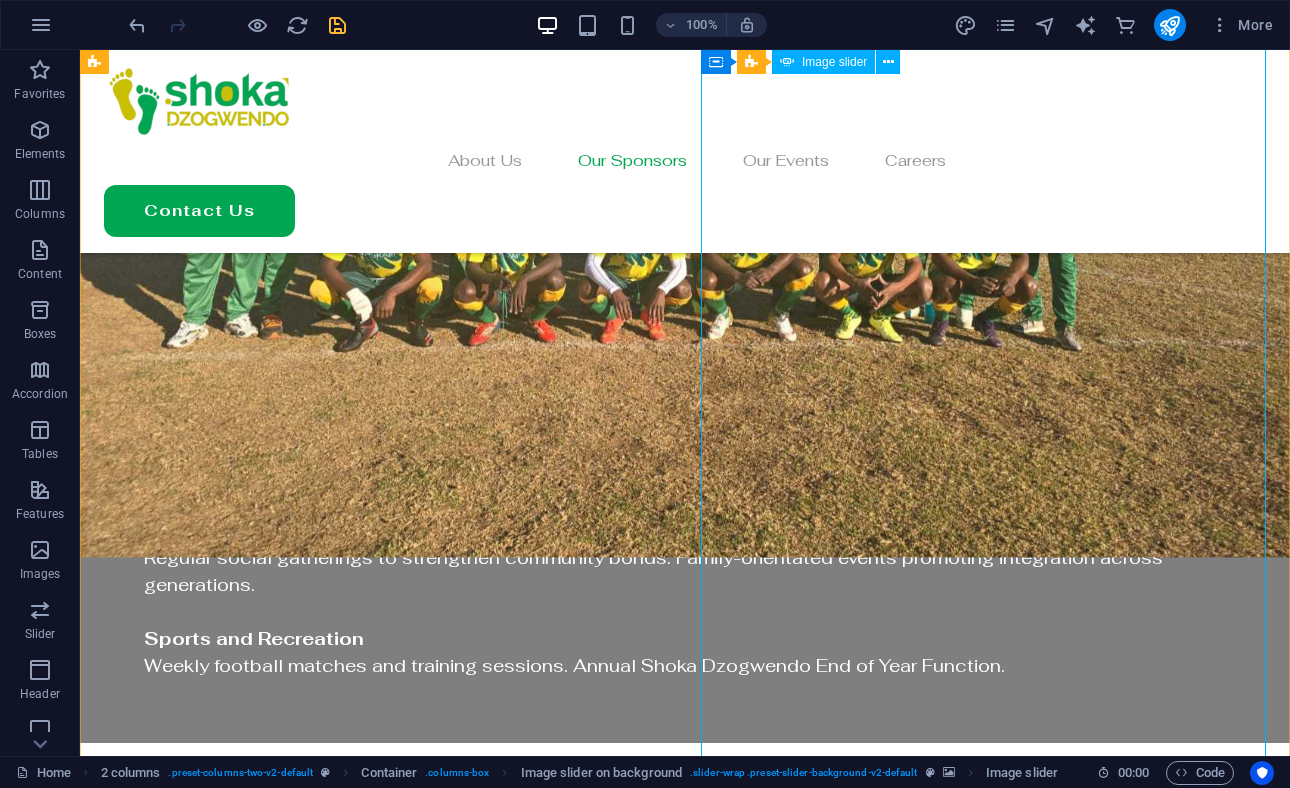 scroll, scrollTop: 2865, scrollLeft: 0, axis: vertical 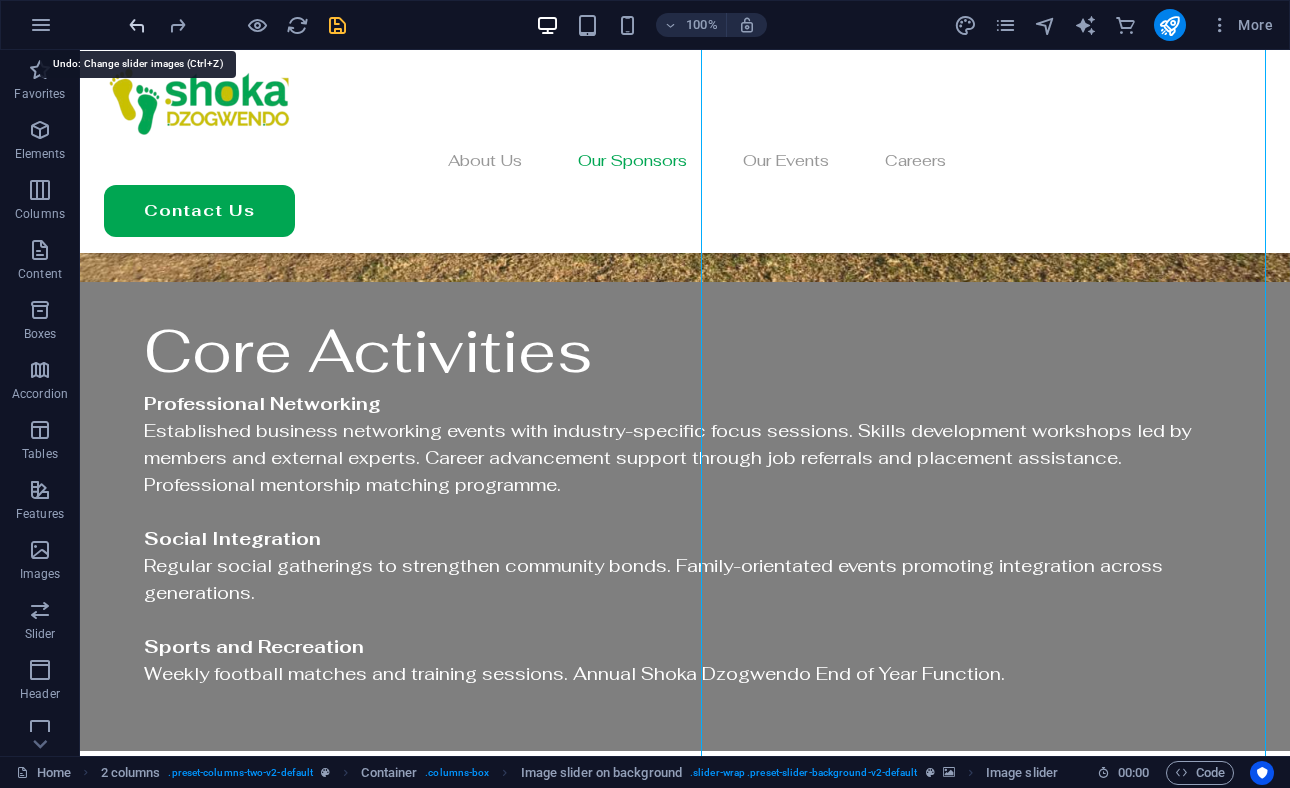 click at bounding box center [137, 25] 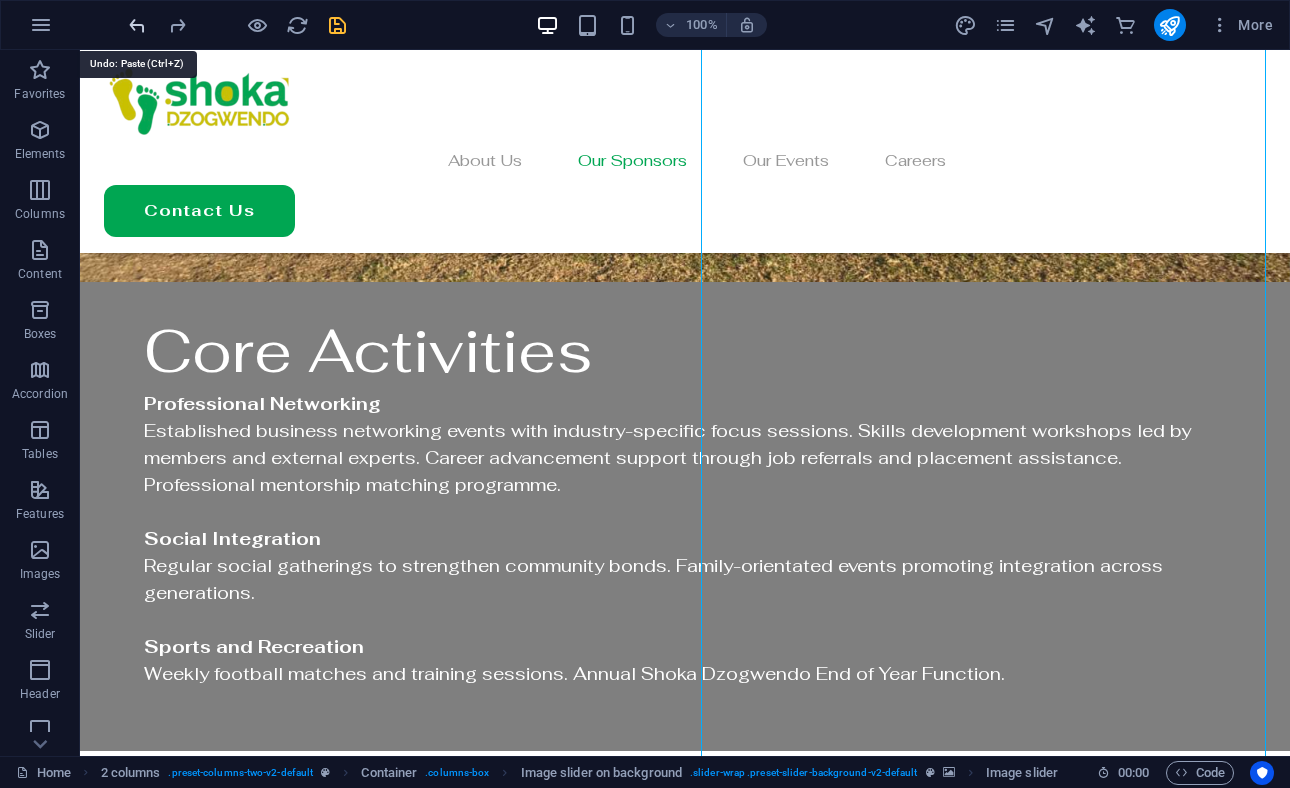 click at bounding box center (137, 25) 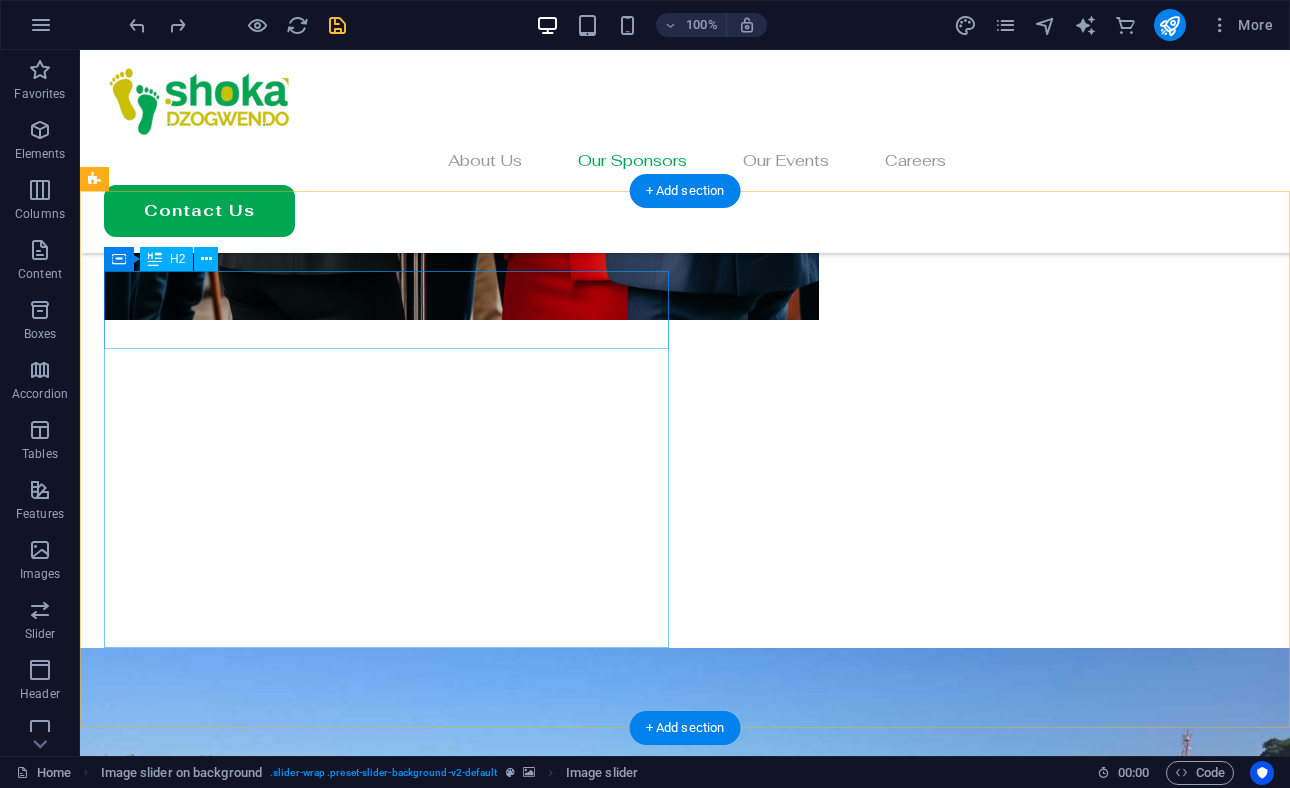 scroll, scrollTop: 2046, scrollLeft: 0, axis: vertical 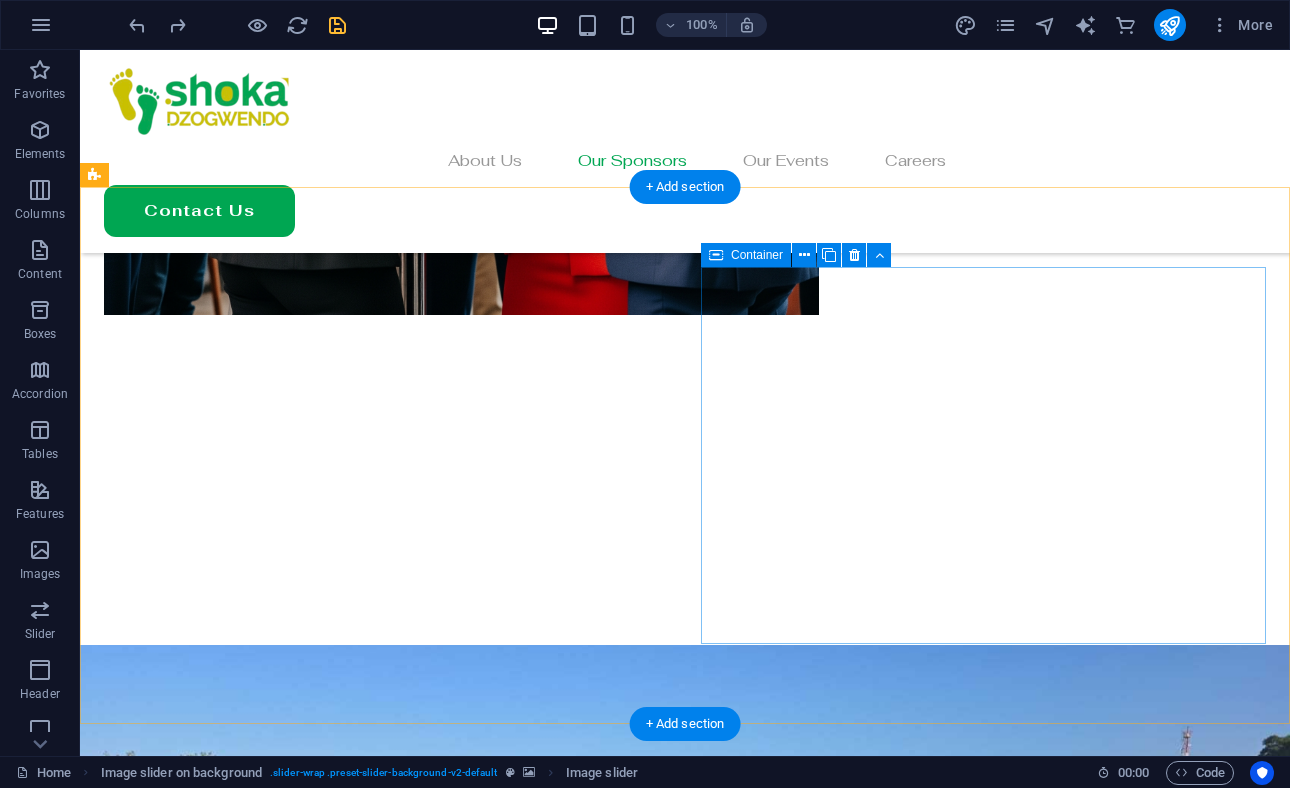 click on "Add elements" at bounding box center (327, 2146) 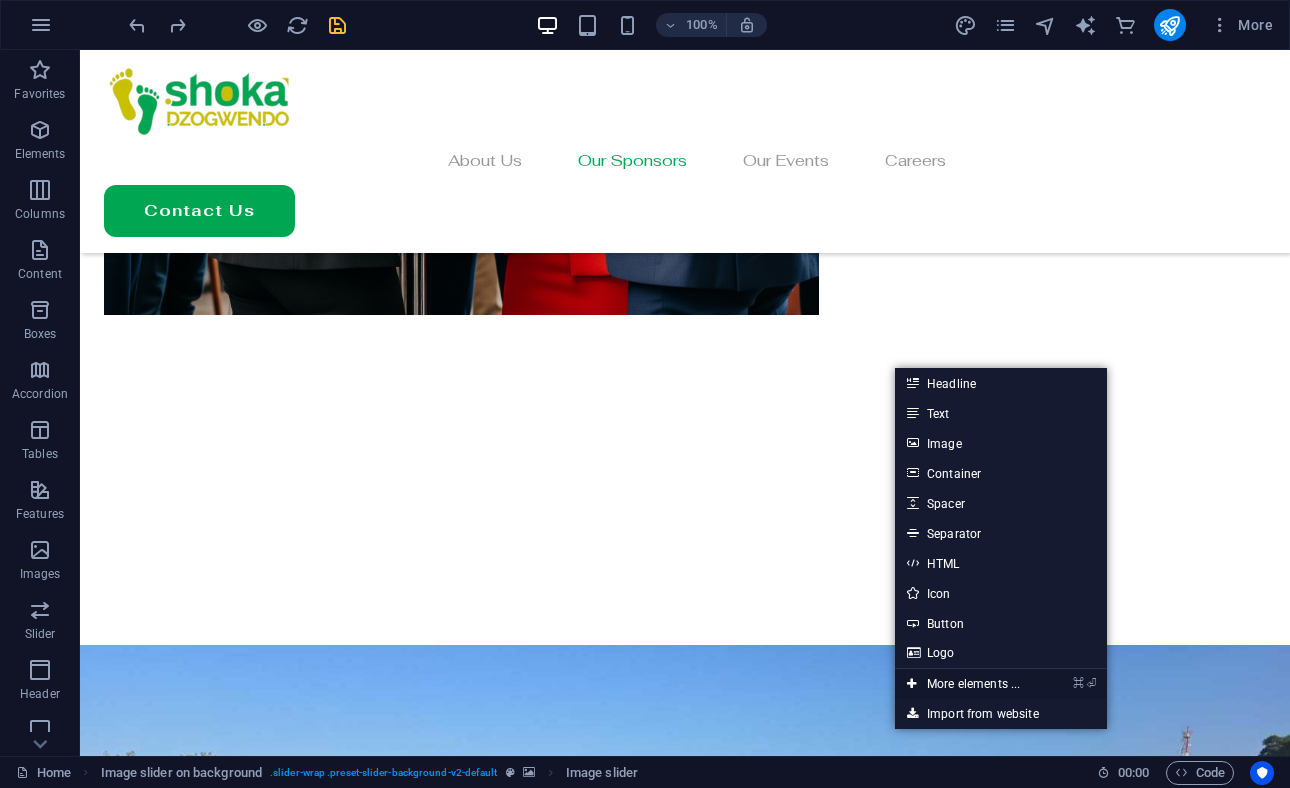 click on "⌘ ⏎  More elements ..." at bounding box center (963, 684) 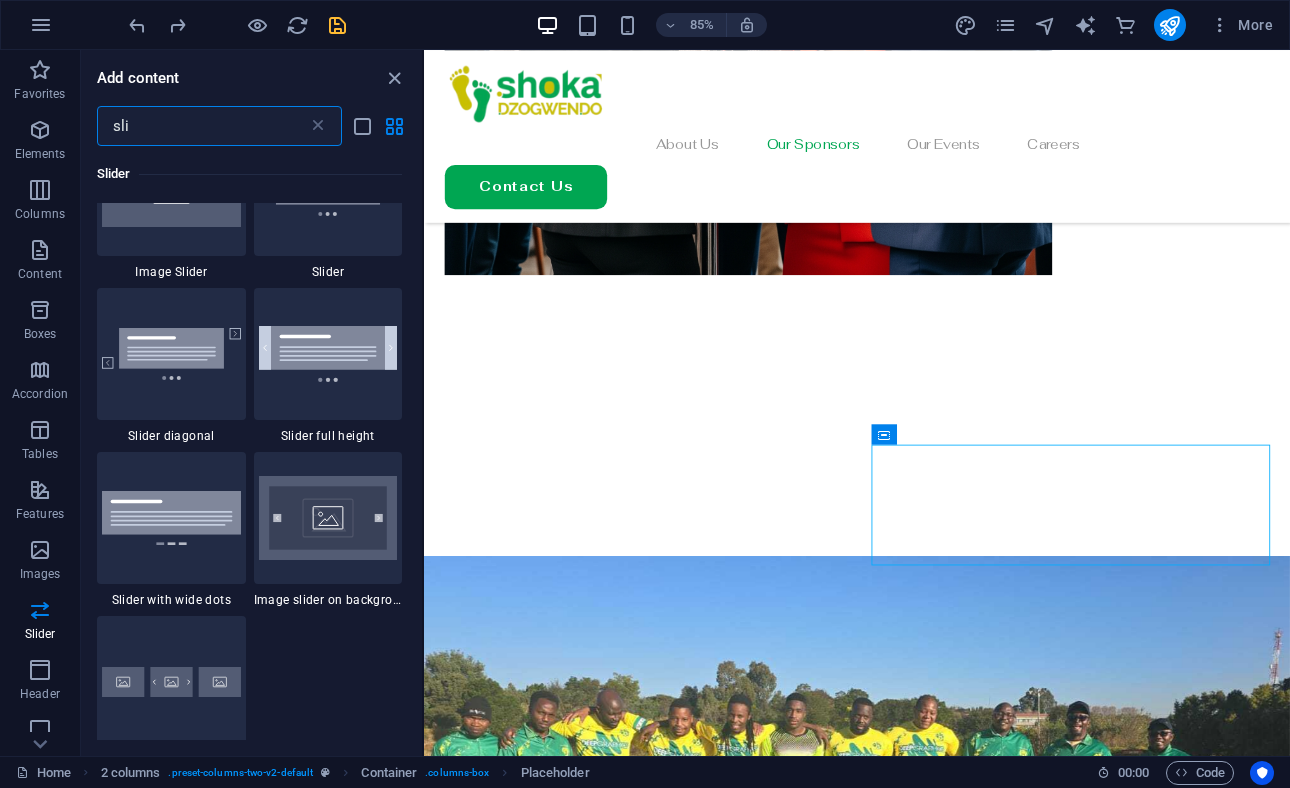scroll, scrollTop: 446, scrollLeft: 0, axis: vertical 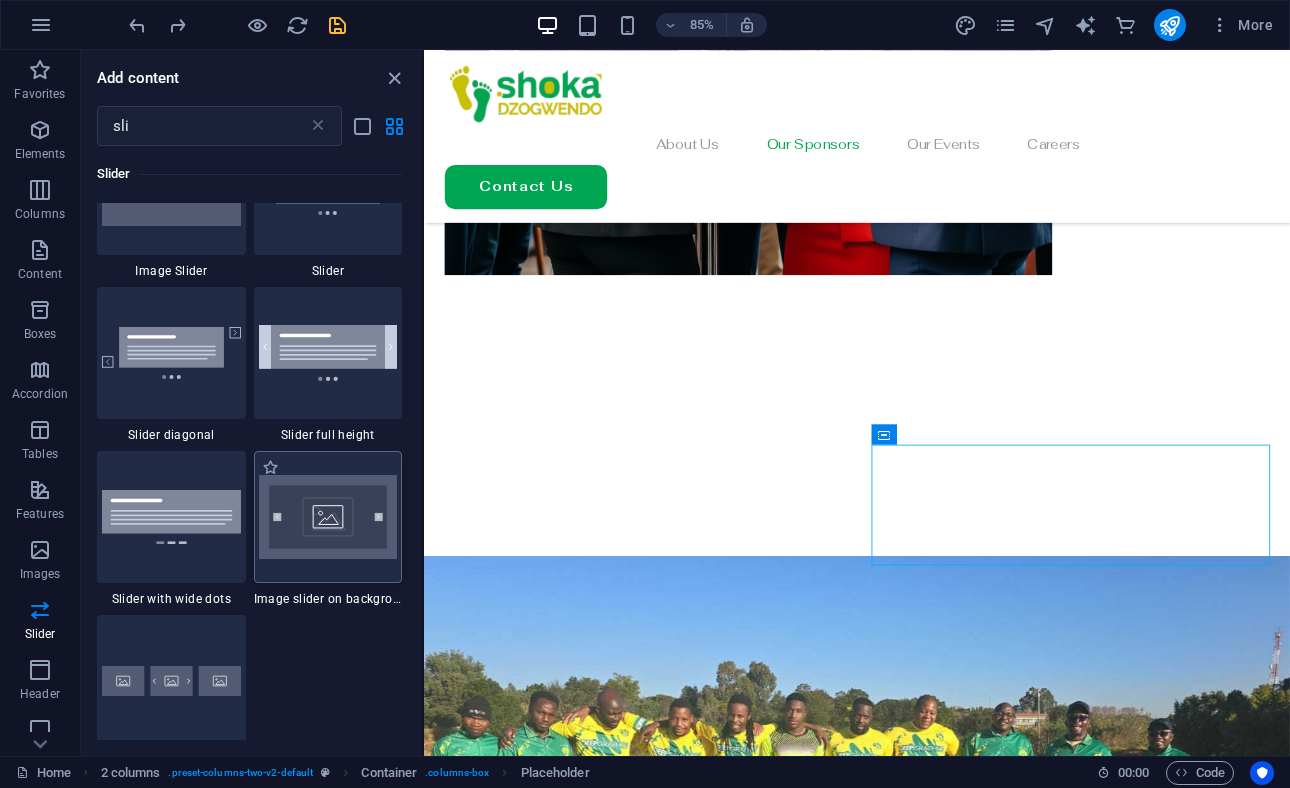 click at bounding box center [328, 517] 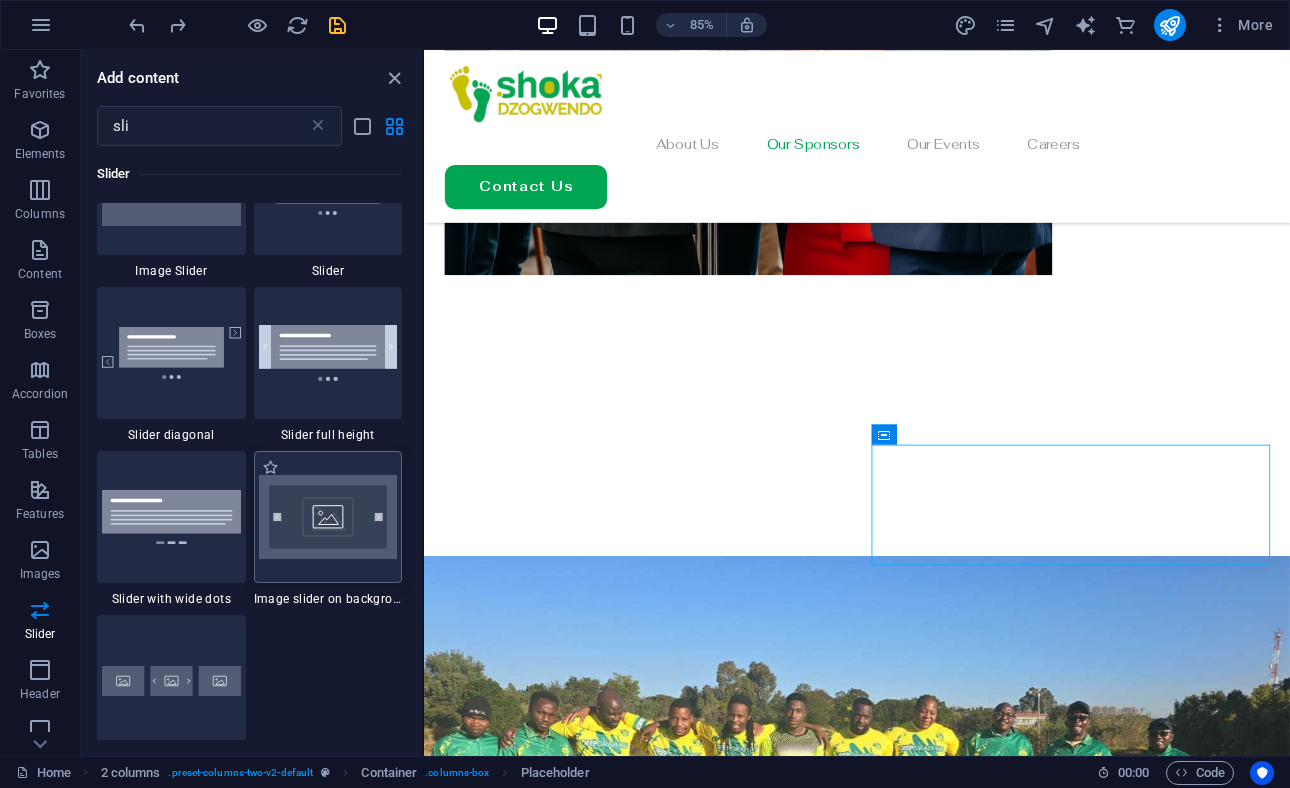 click on "Drag and drop a file to add it
H1   Banner   Container   Menu Bar   Menu   Spacer   Text   Text image overlap   H2   Container   Text   Text on background   Container   Text on background   2 columns   Container   H2   Container   Text   Image slider   Container   Container   H2   Spacer   Container   Image slider   Container   Container   Placeholder   Text   Image slider   Spacer   3 columns   Container   Container   Text   Spacer   Image   Container   Image slider   Image slider   Image slider   Container   Image slider   Slider   Placeholder   Placeholder   Menu Bar   Logo   Slider   Placeholder   Image   Placeholder   Text   Container   Container   Image slider   Image slider on background   Image slider   Container   Image slider on background   Image slider on background   Image slider" at bounding box center (857, 403) 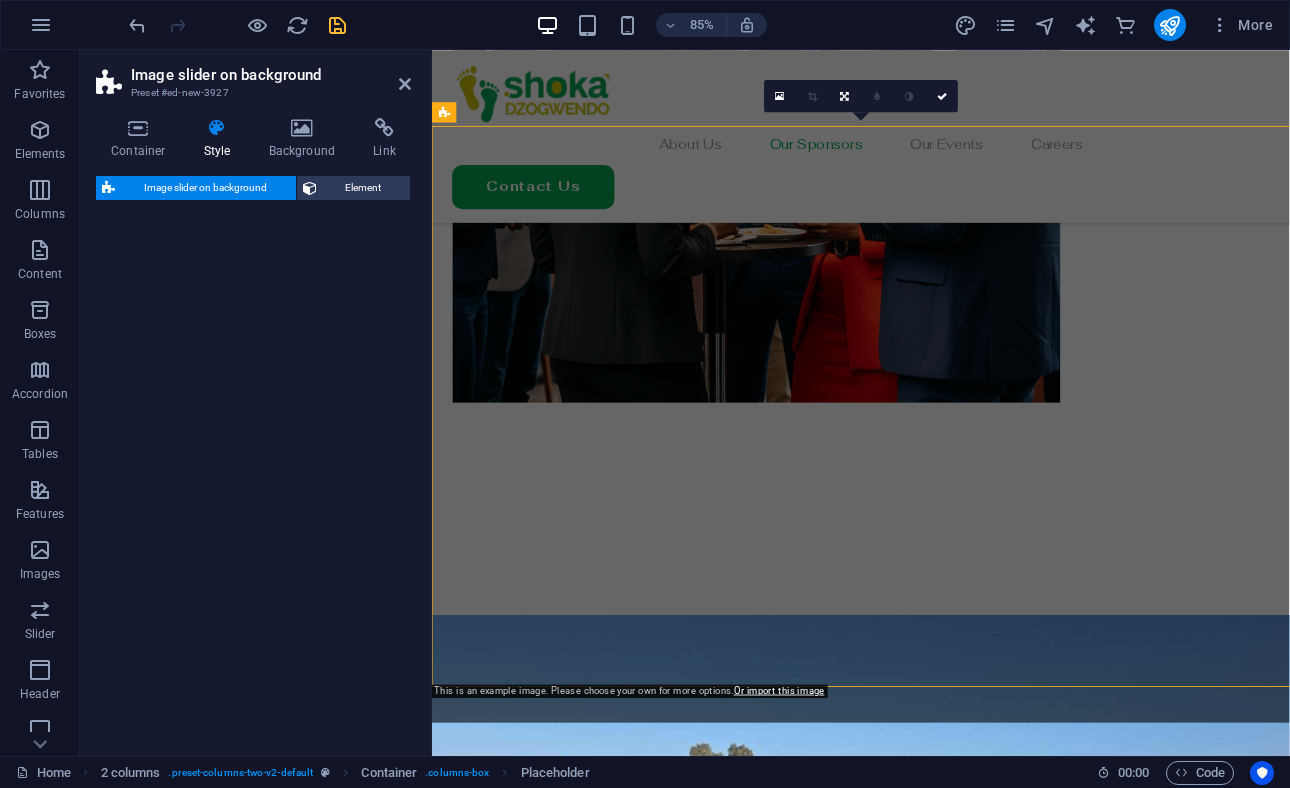 scroll, scrollTop: 2878, scrollLeft: 0, axis: vertical 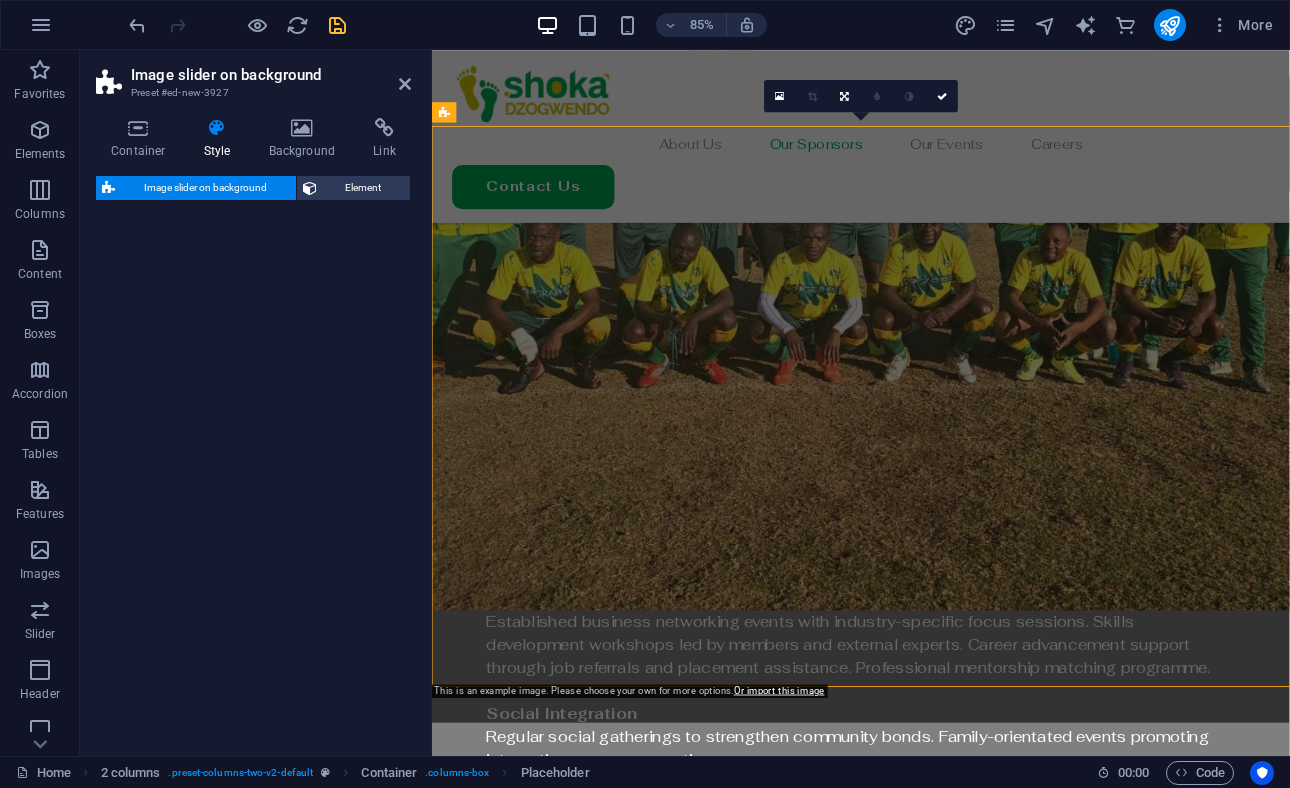 select on "rem" 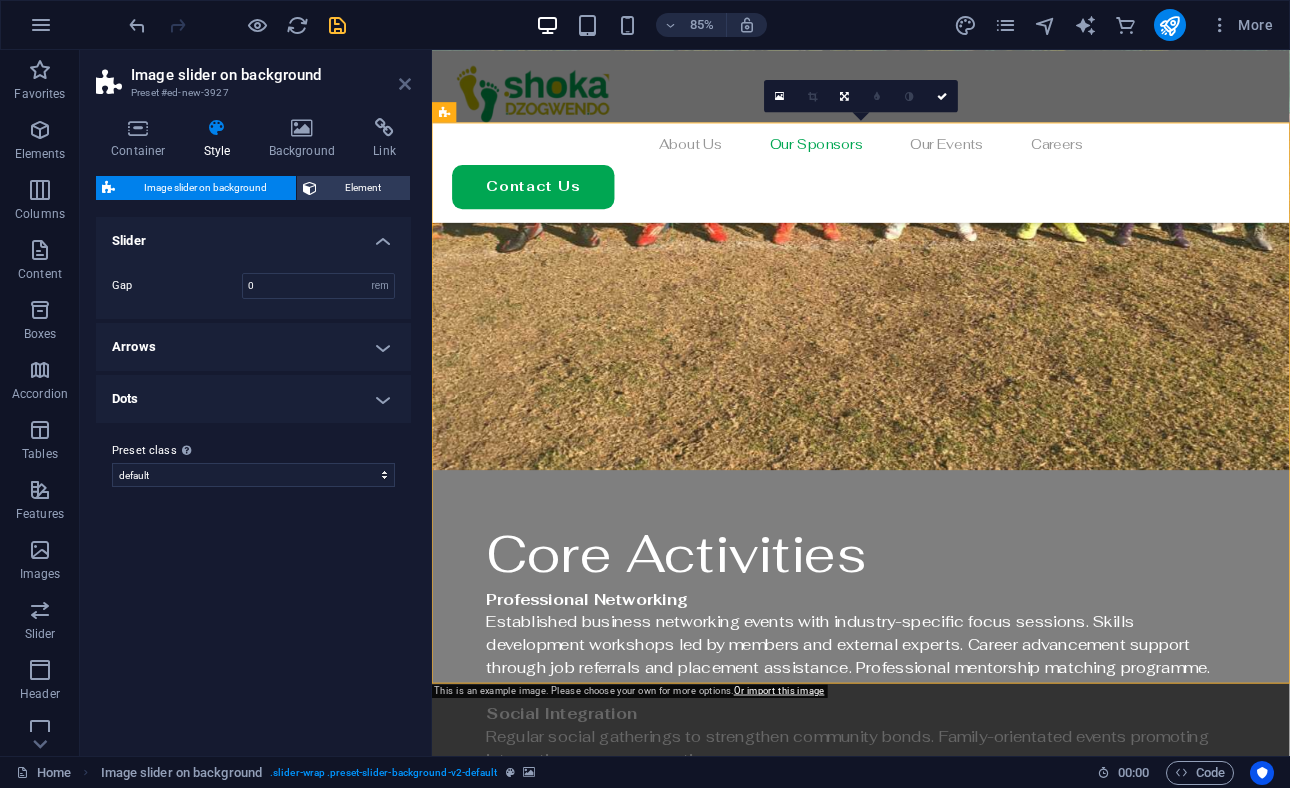 click at bounding box center (405, 84) 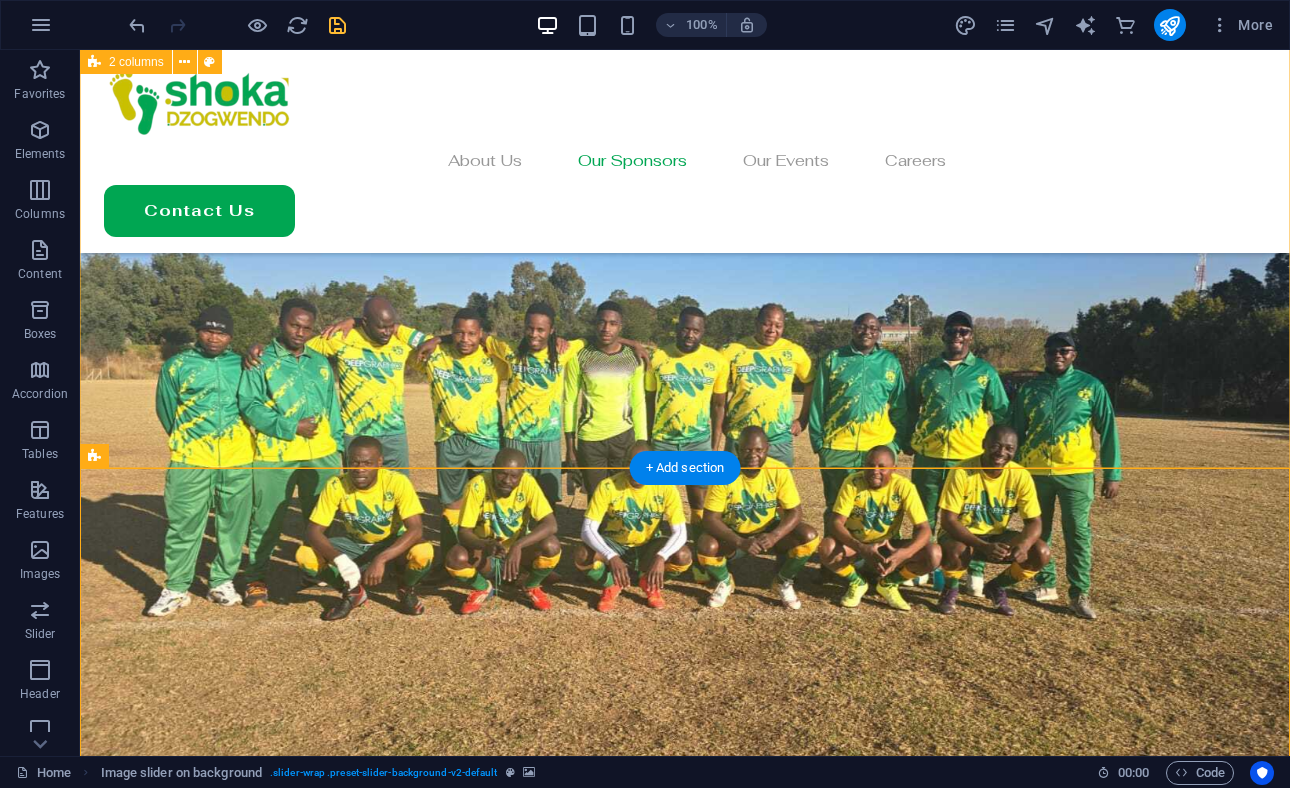 scroll, scrollTop: 2302, scrollLeft: 0, axis: vertical 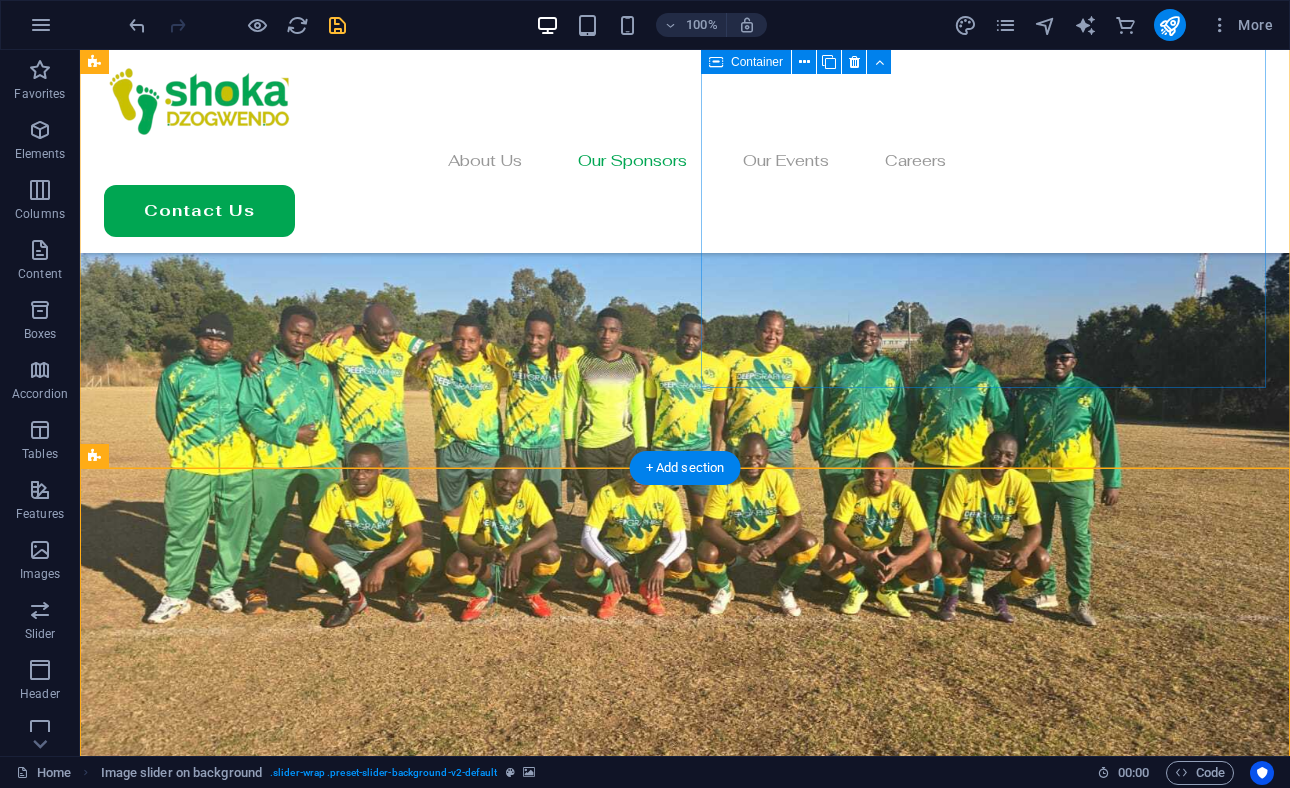 drag, startPoint x: 687, startPoint y: 514, endPoint x: 877, endPoint y: 257, distance: 319.60757 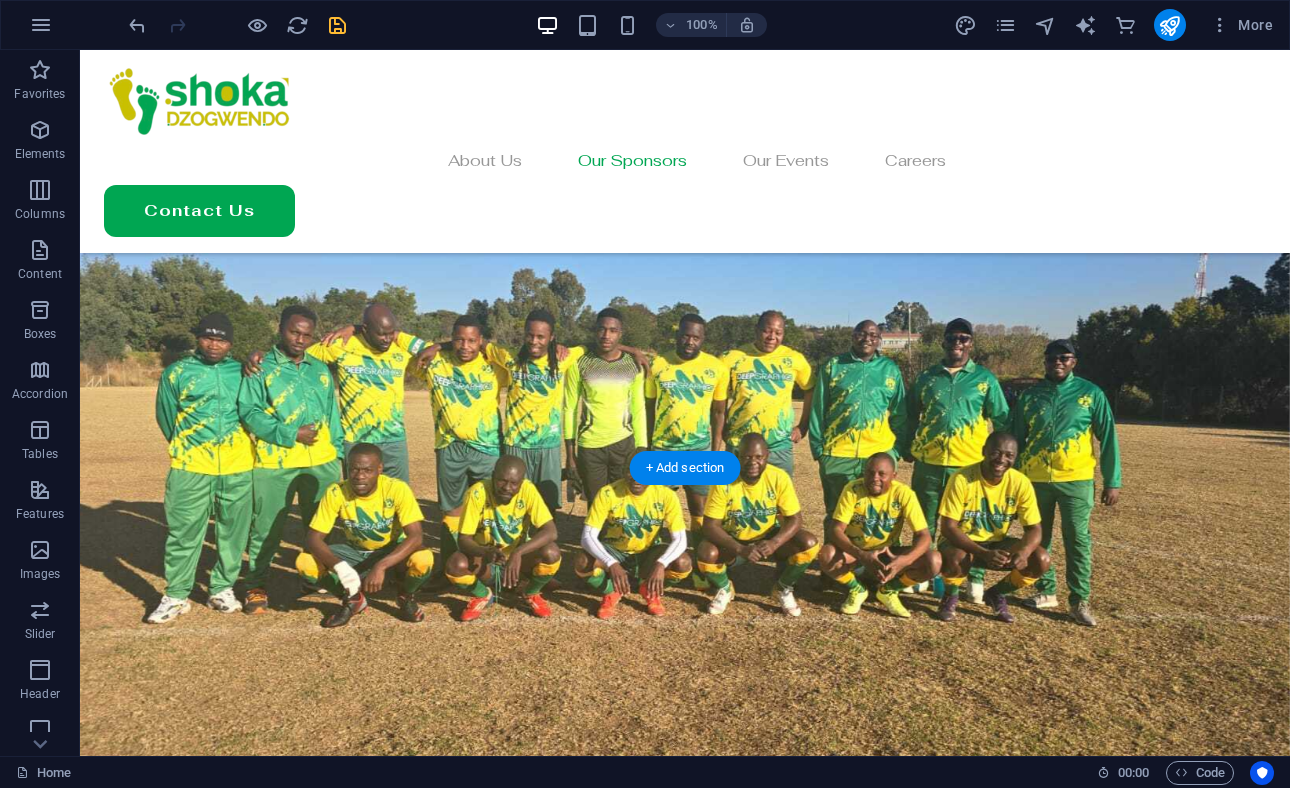 click at bounding box center (685, 2341) 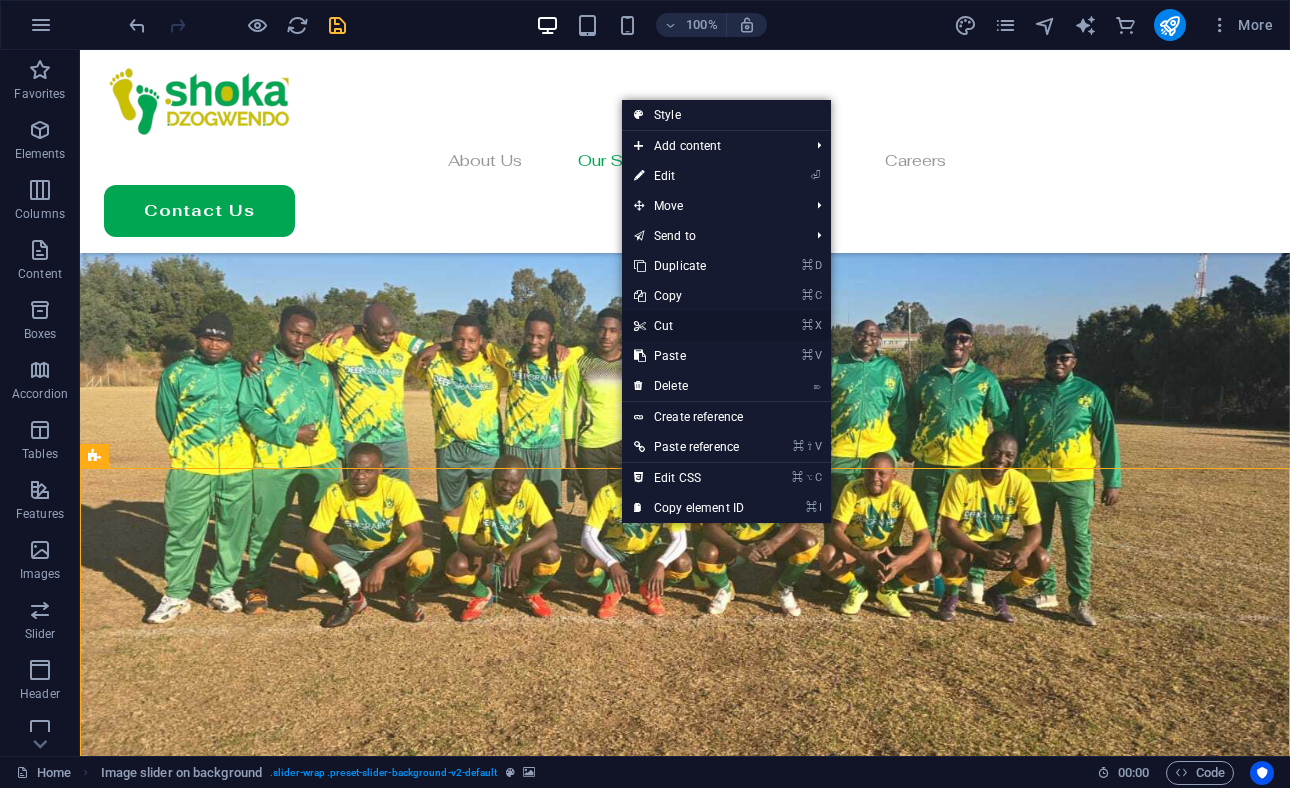 click on "⌘ X  Cut" at bounding box center (689, 326) 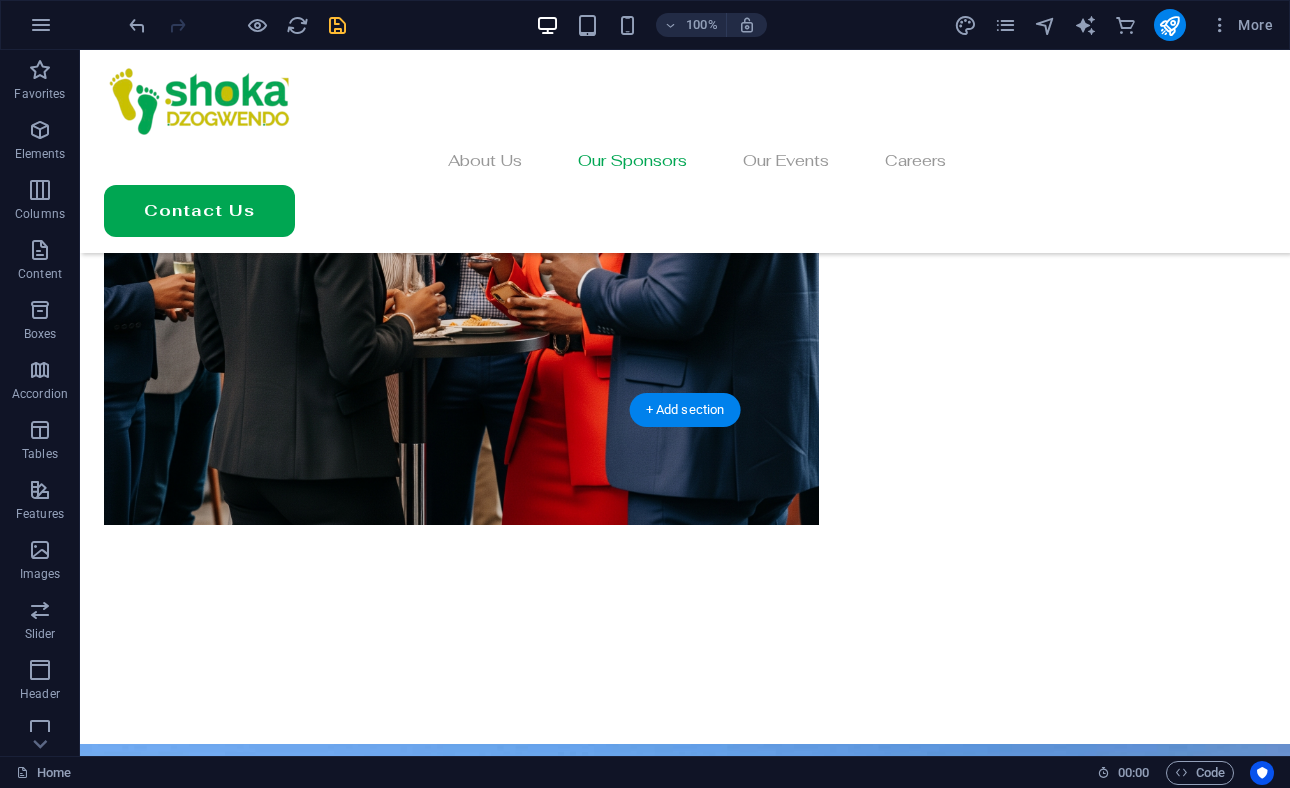 scroll, scrollTop: 1823, scrollLeft: 0, axis: vertical 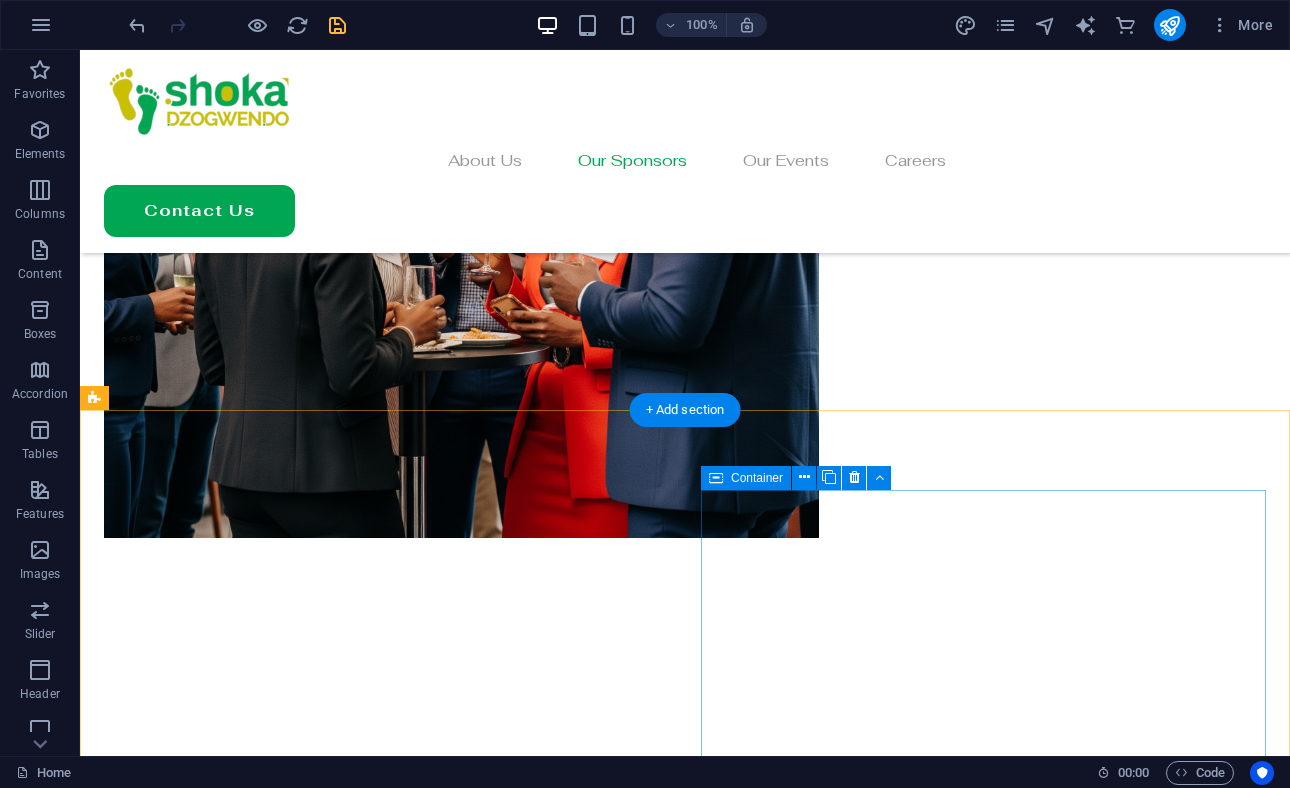 click on "Paste clipboard" at bounding box center (440, 2369) 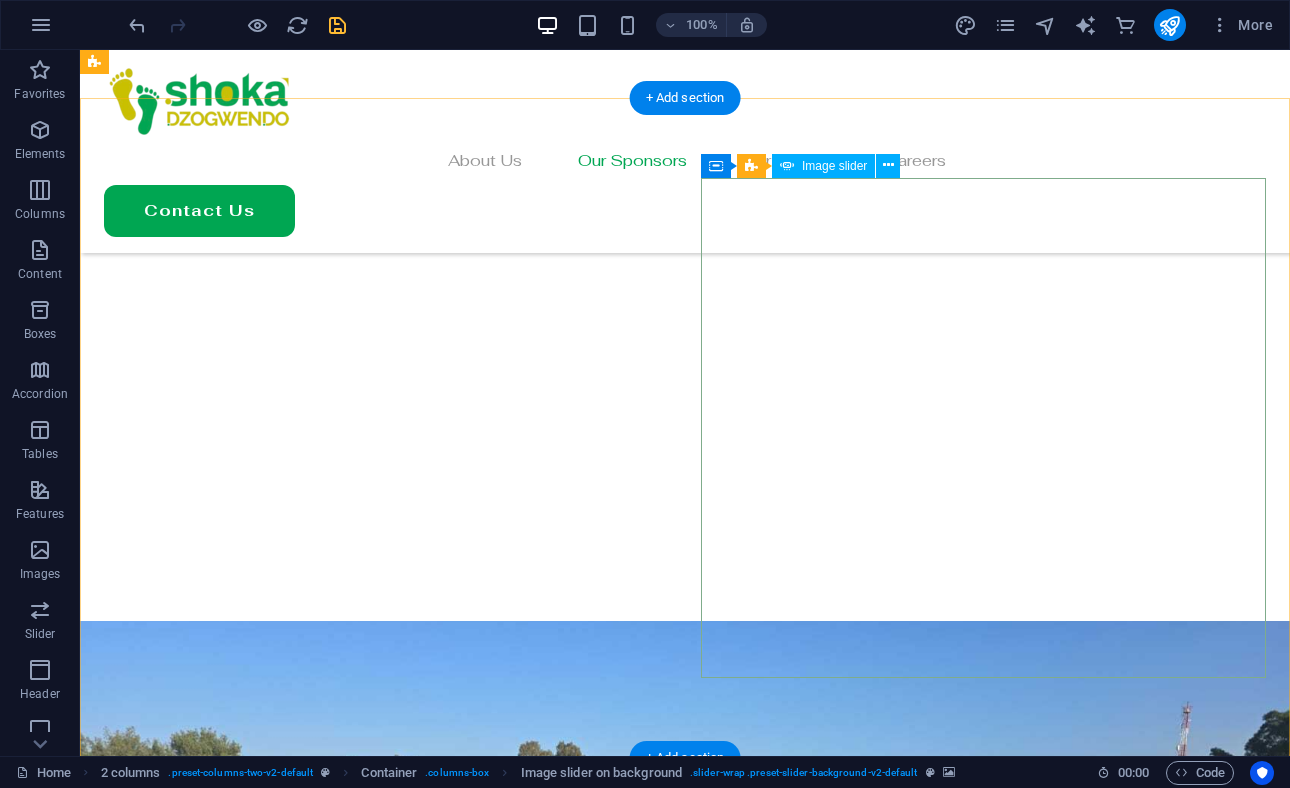 scroll, scrollTop: 2113, scrollLeft: 0, axis: vertical 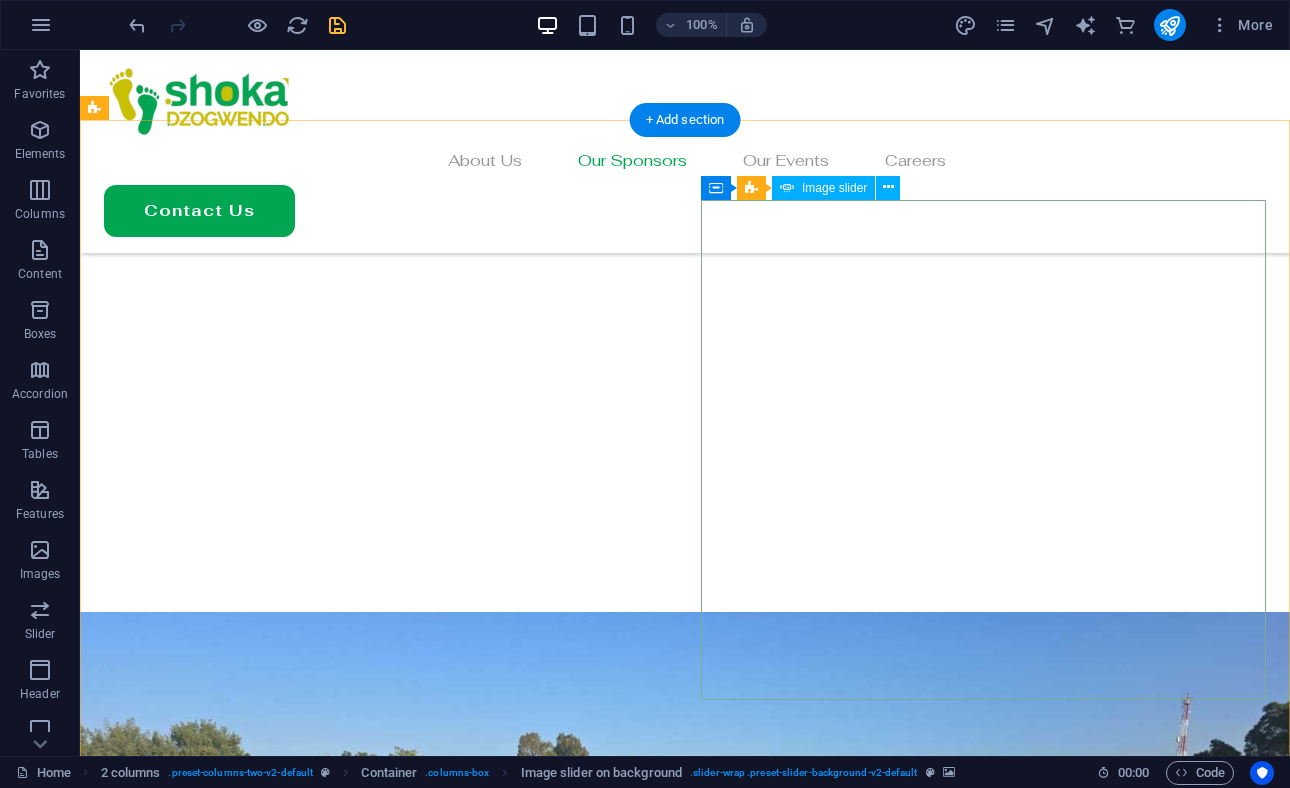 click at bounding box center (51, 3604) 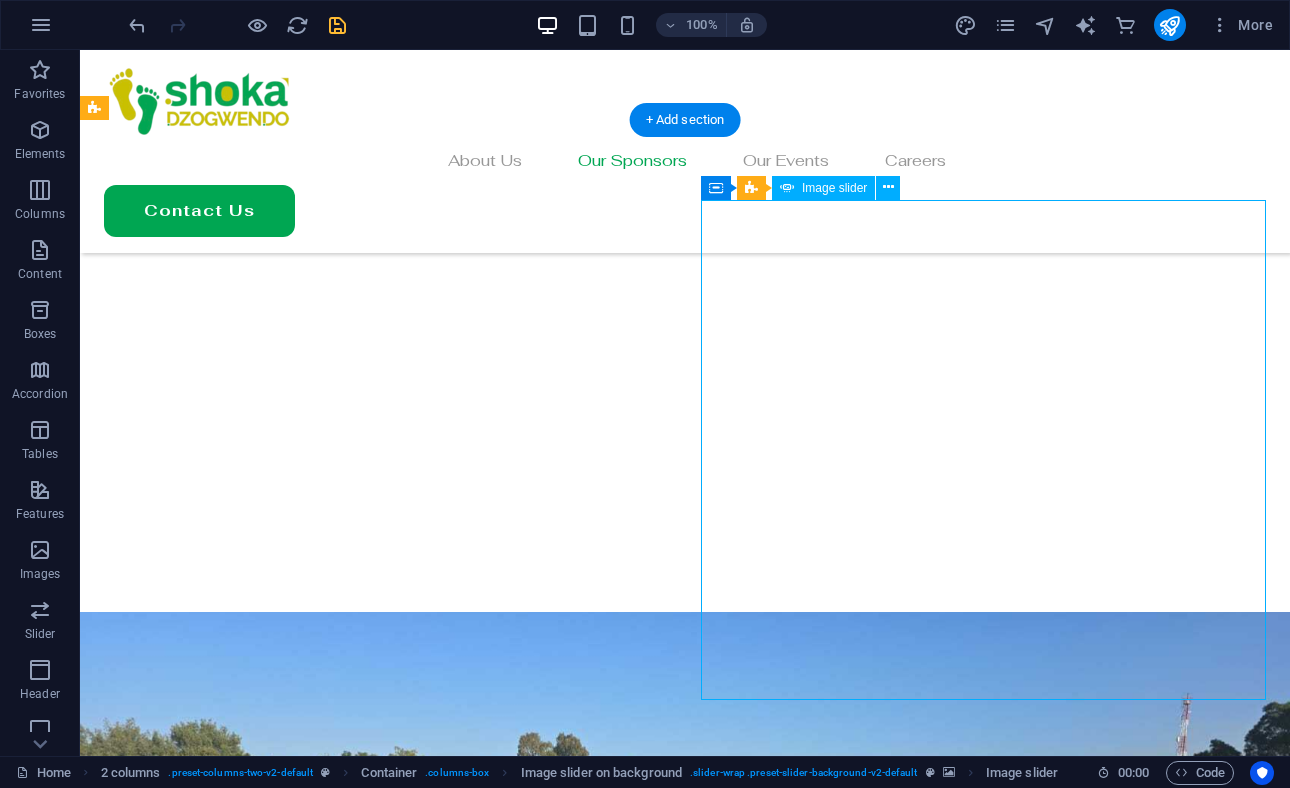 click at bounding box center (51, 3604) 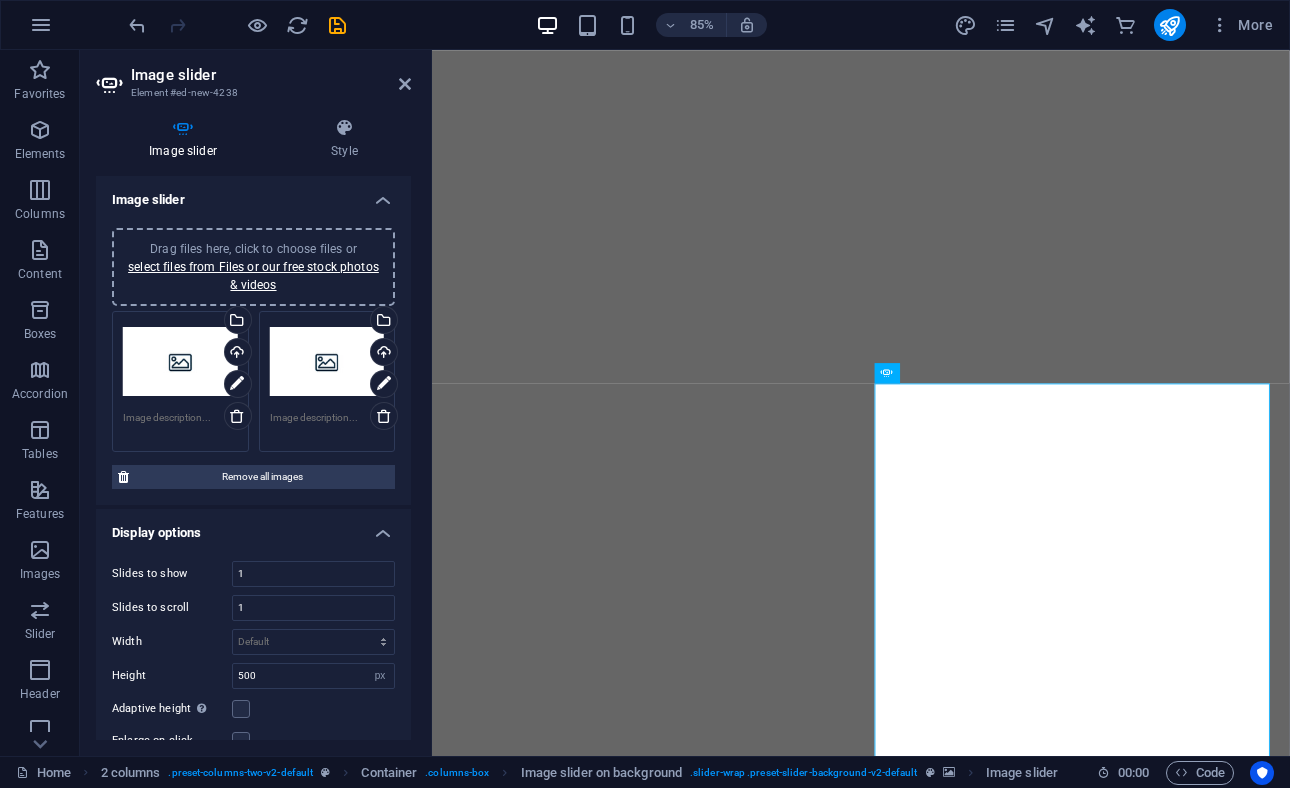 select on "px" 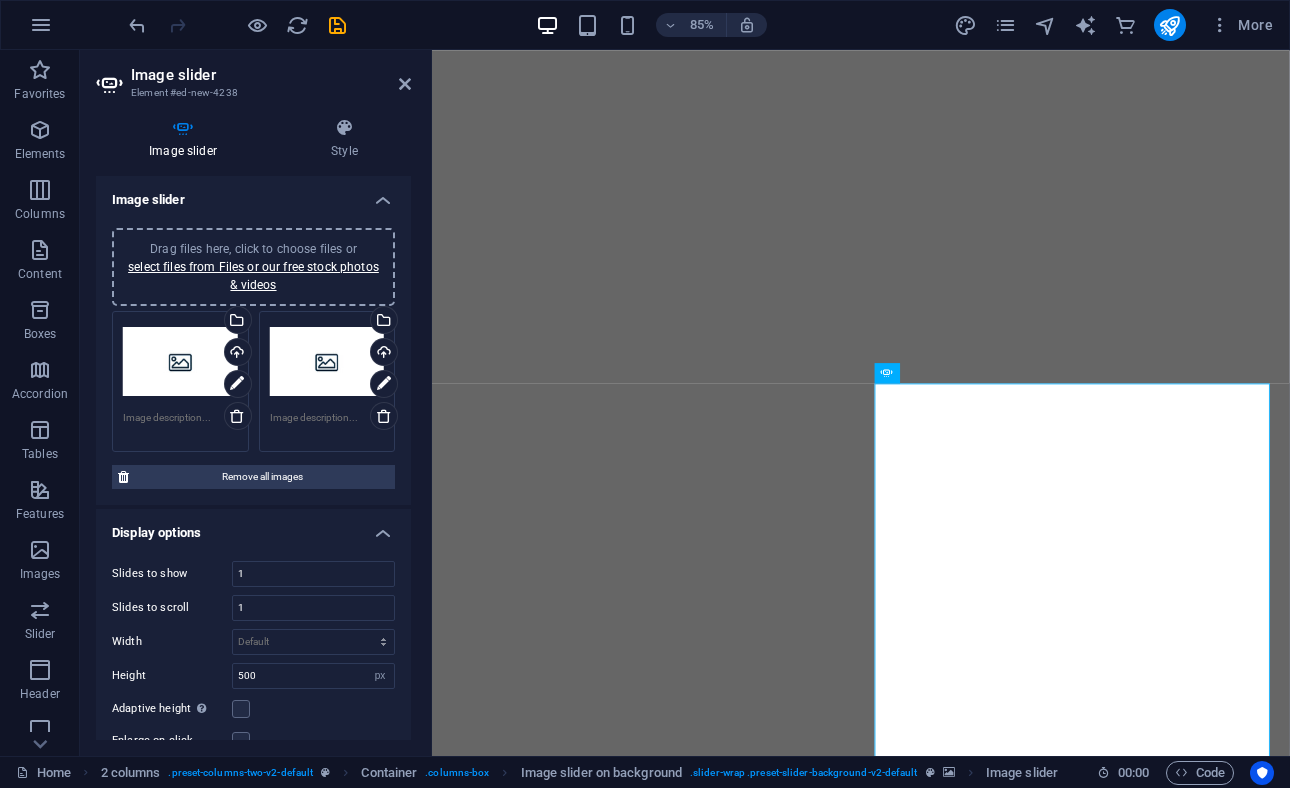 scroll, scrollTop: 0, scrollLeft: 0, axis: both 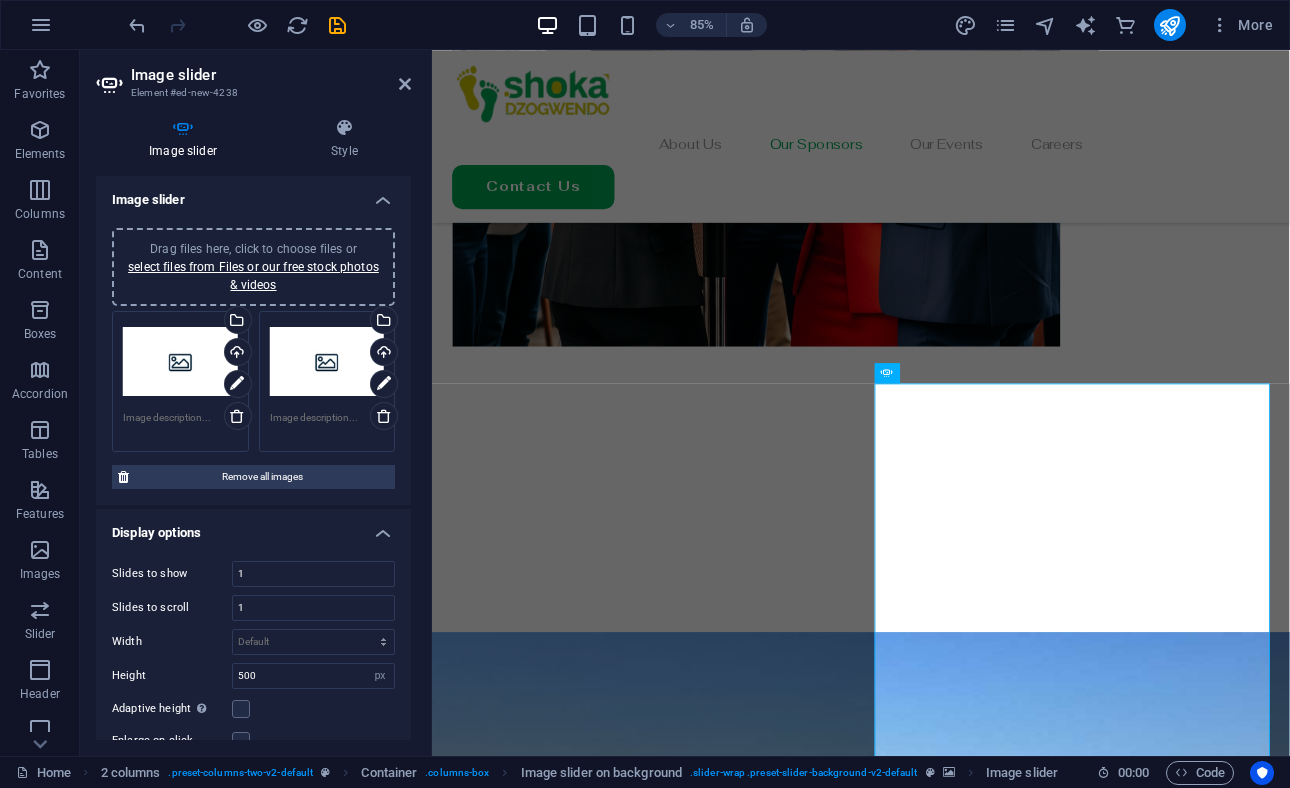 click on "Drag files here, click to choose files or select files from Files or our free stock photos & videos" at bounding box center [253, 267] 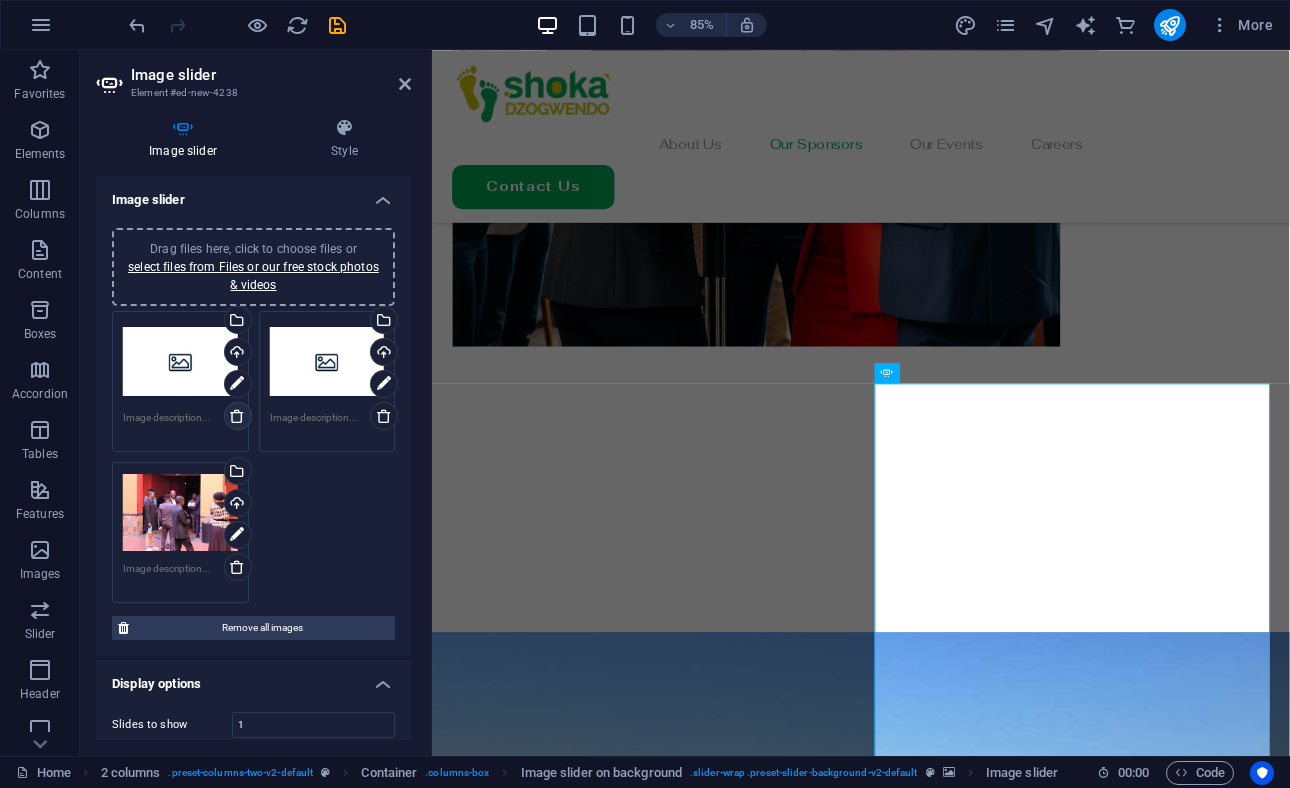 click at bounding box center (237, 416) 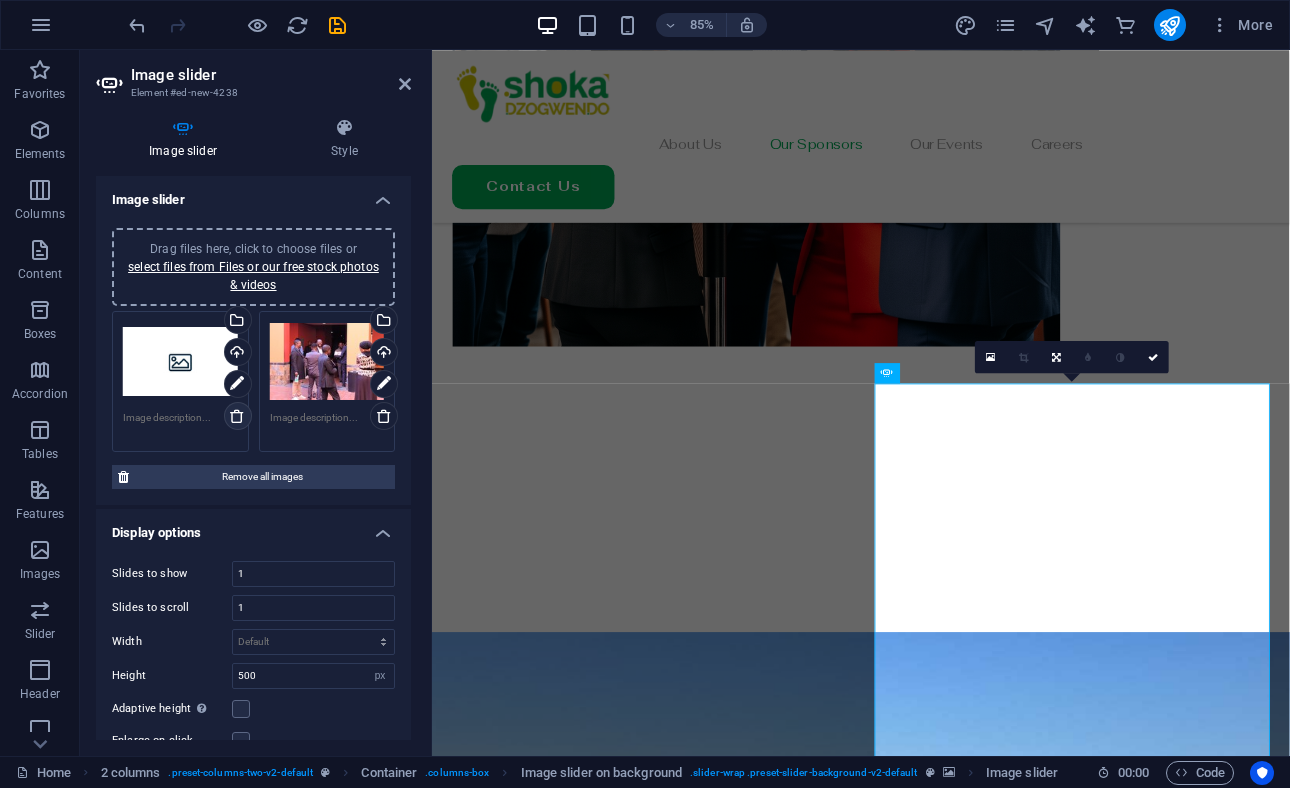 click at bounding box center (237, 416) 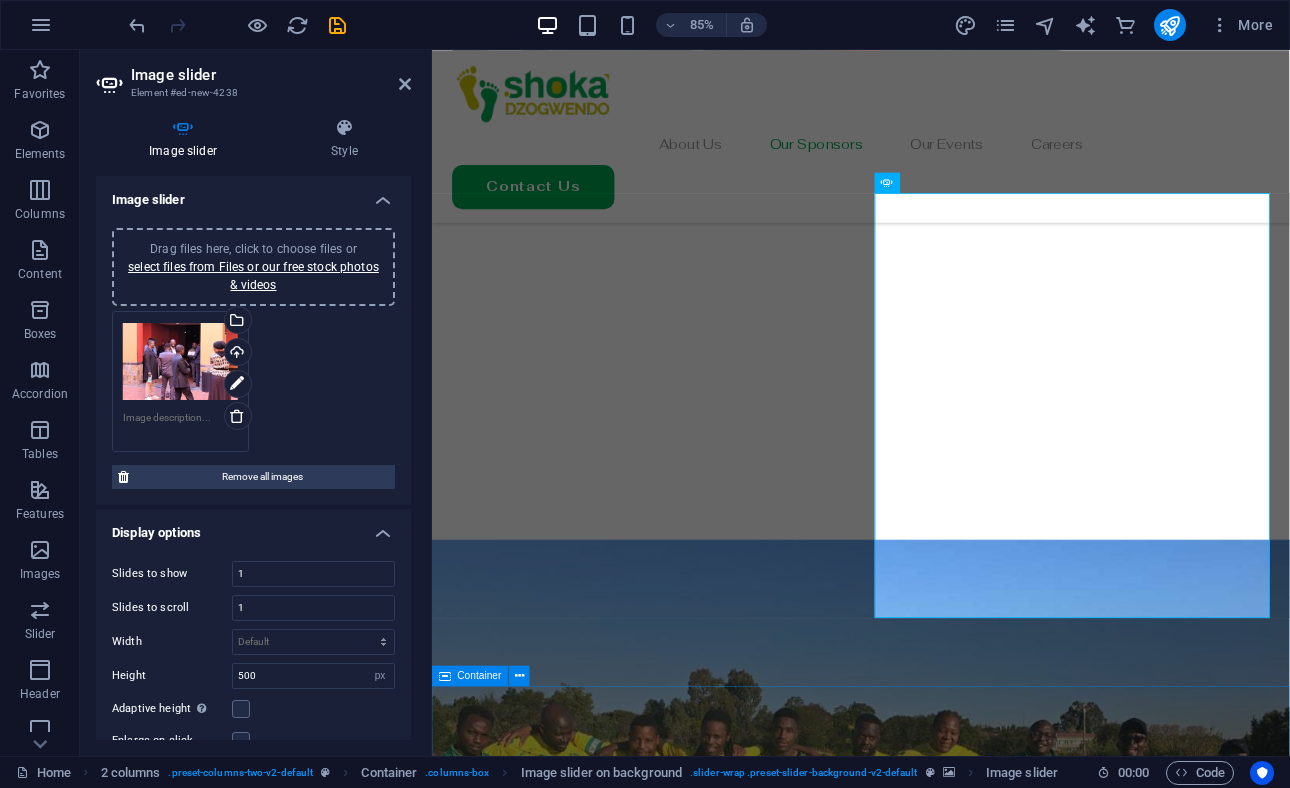 scroll, scrollTop: 2317, scrollLeft: 0, axis: vertical 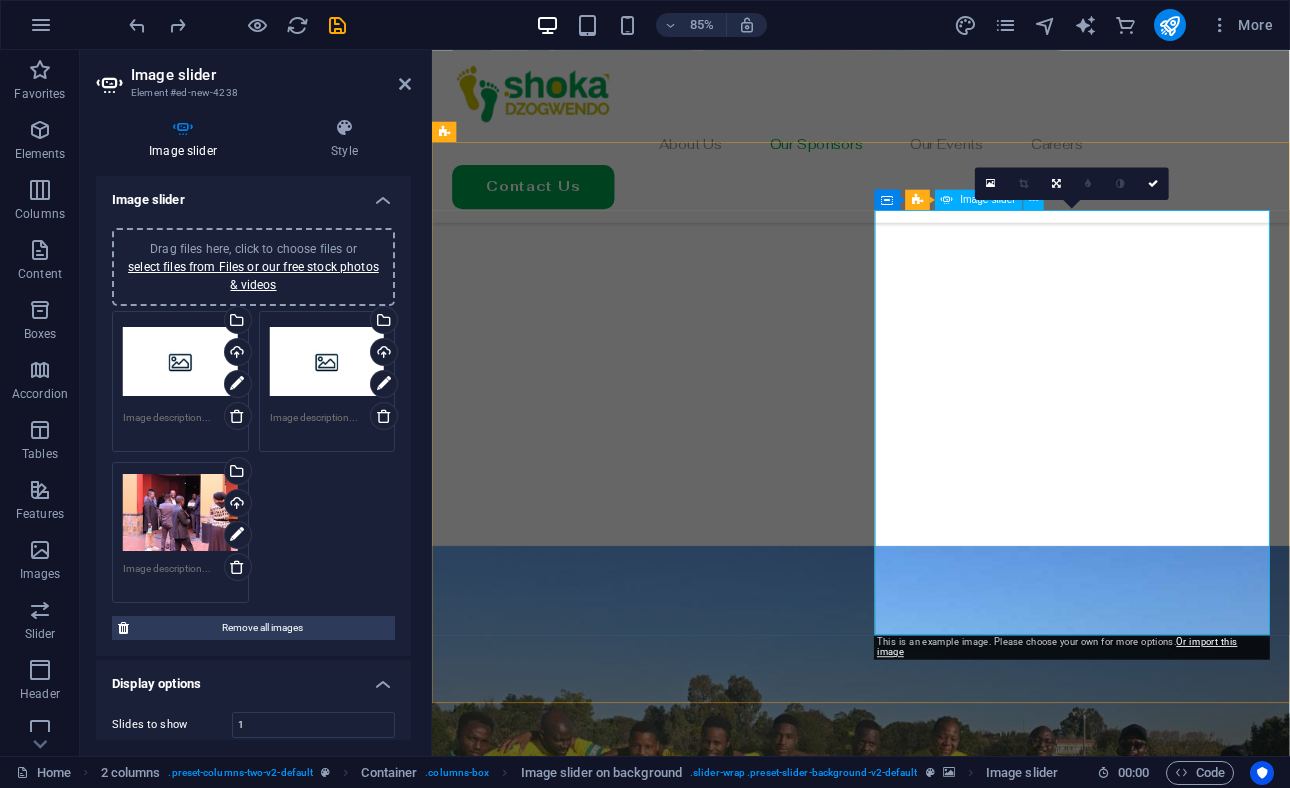 click at bounding box center [688, 7016] 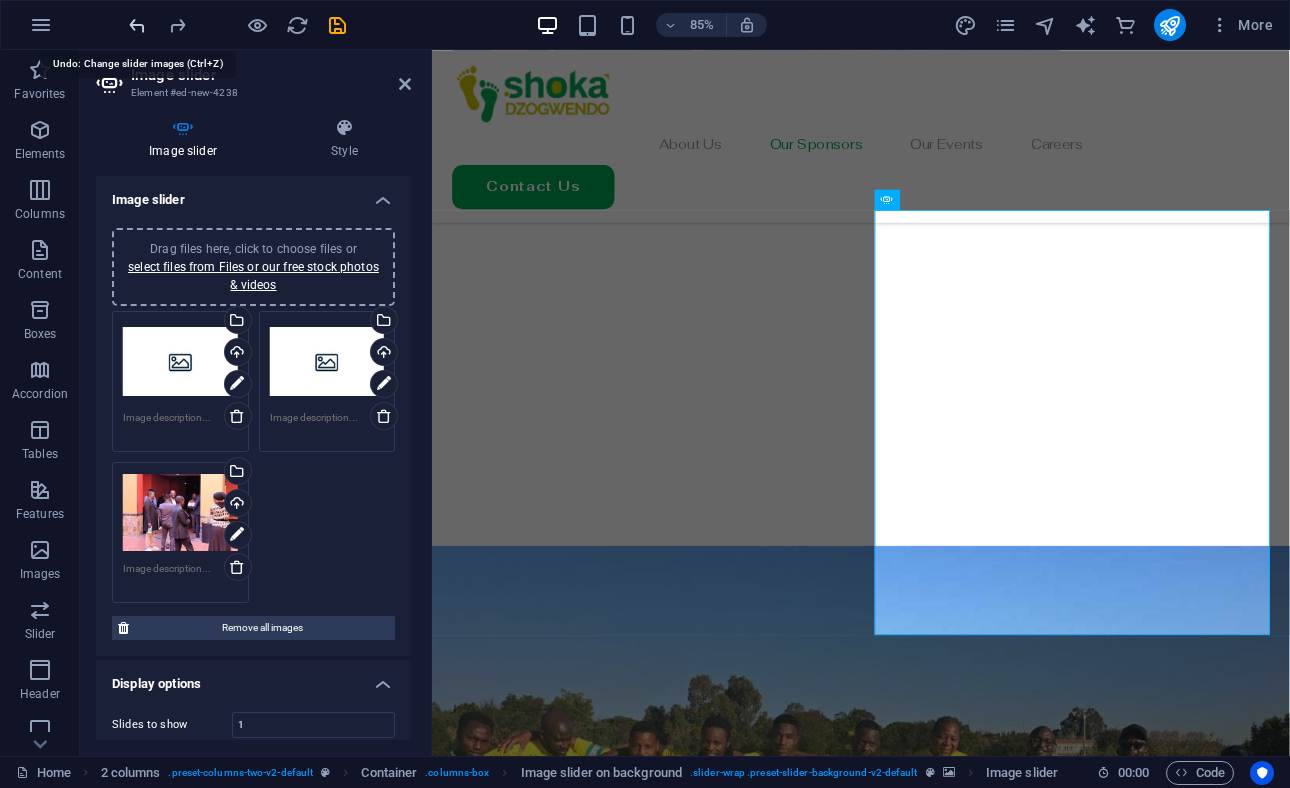 click at bounding box center (137, 25) 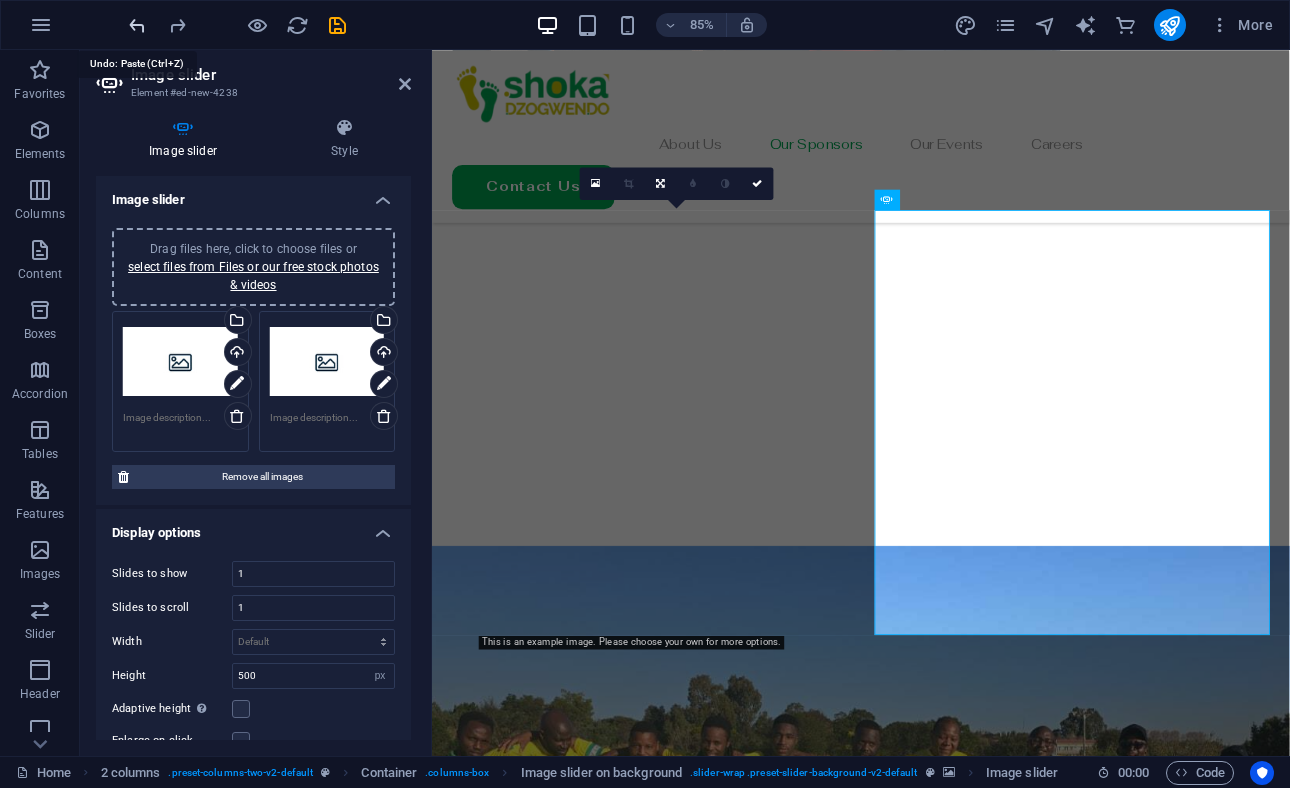 click at bounding box center (137, 25) 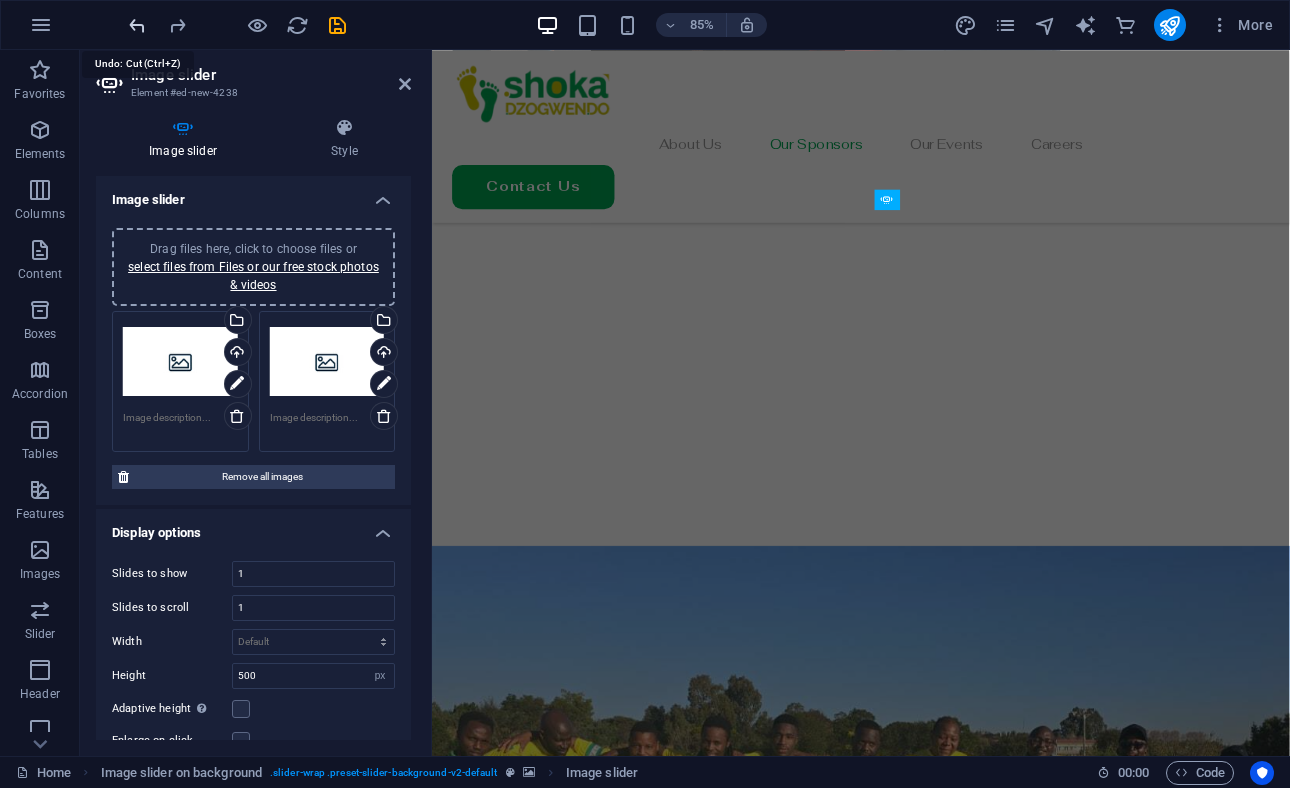 click at bounding box center (137, 25) 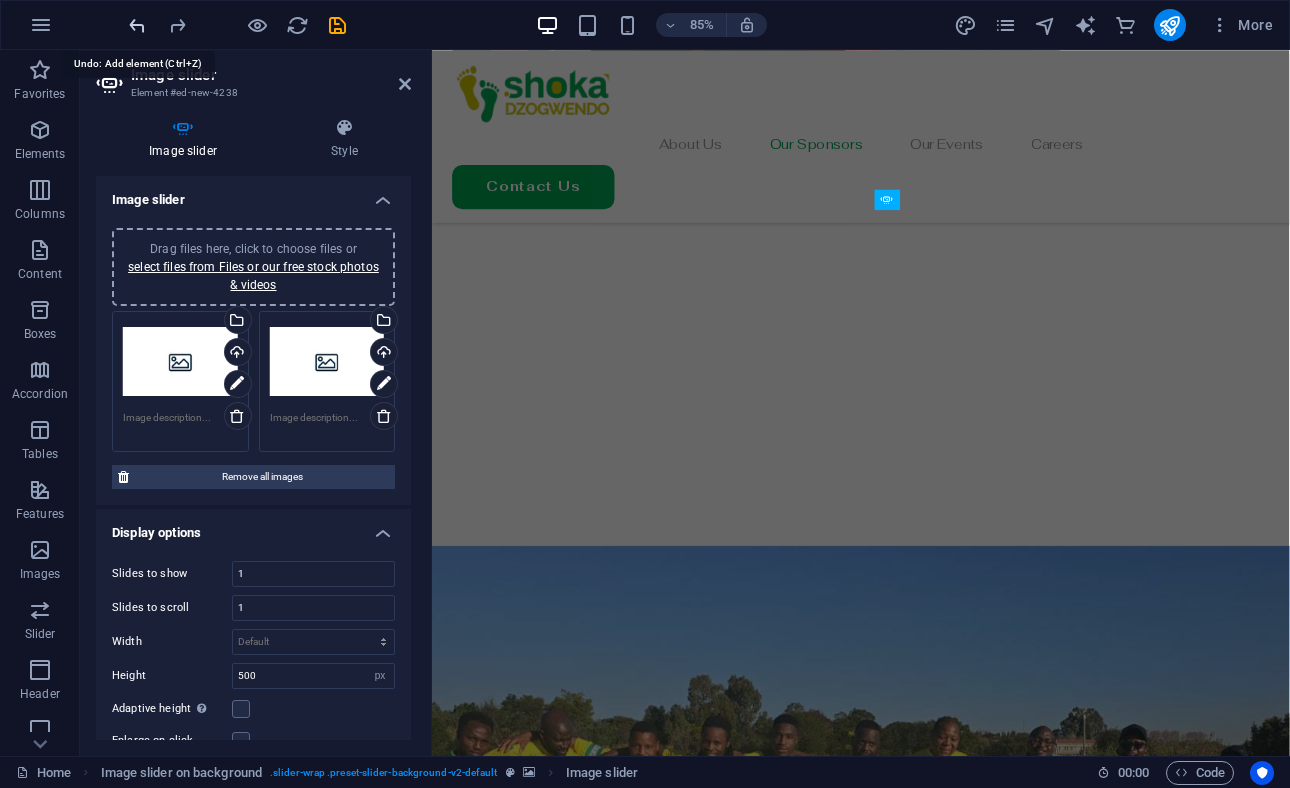 click at bounding box center (137, 25) 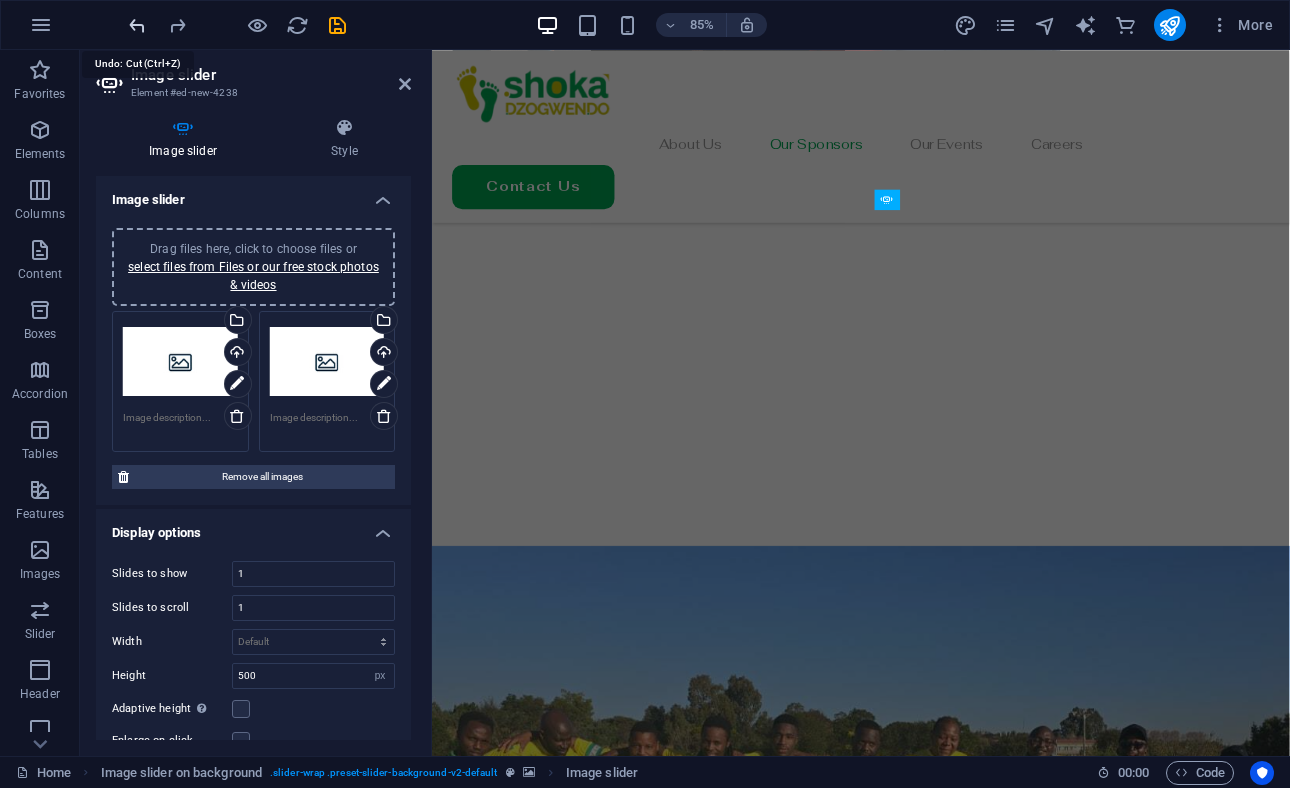 click at bounding box center [137, 25] 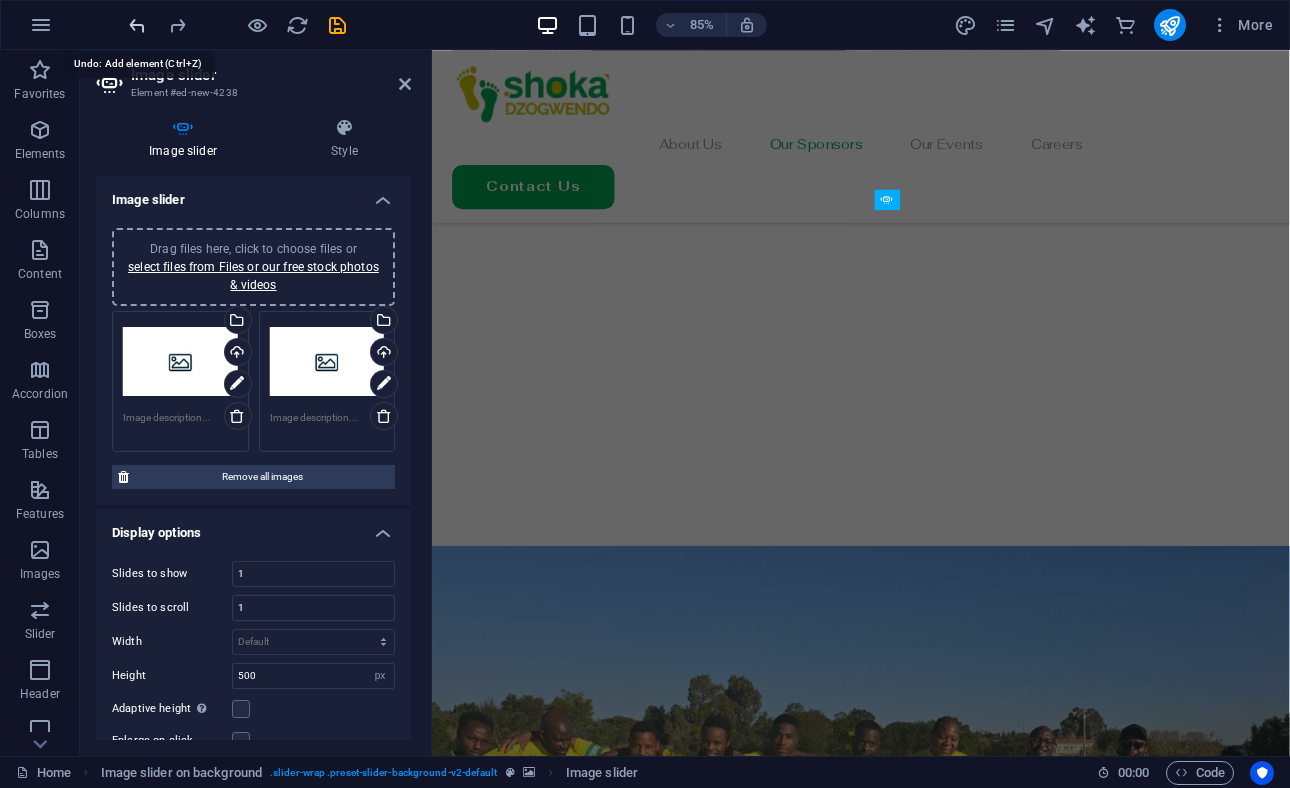 click at bounding box center [137, 25] 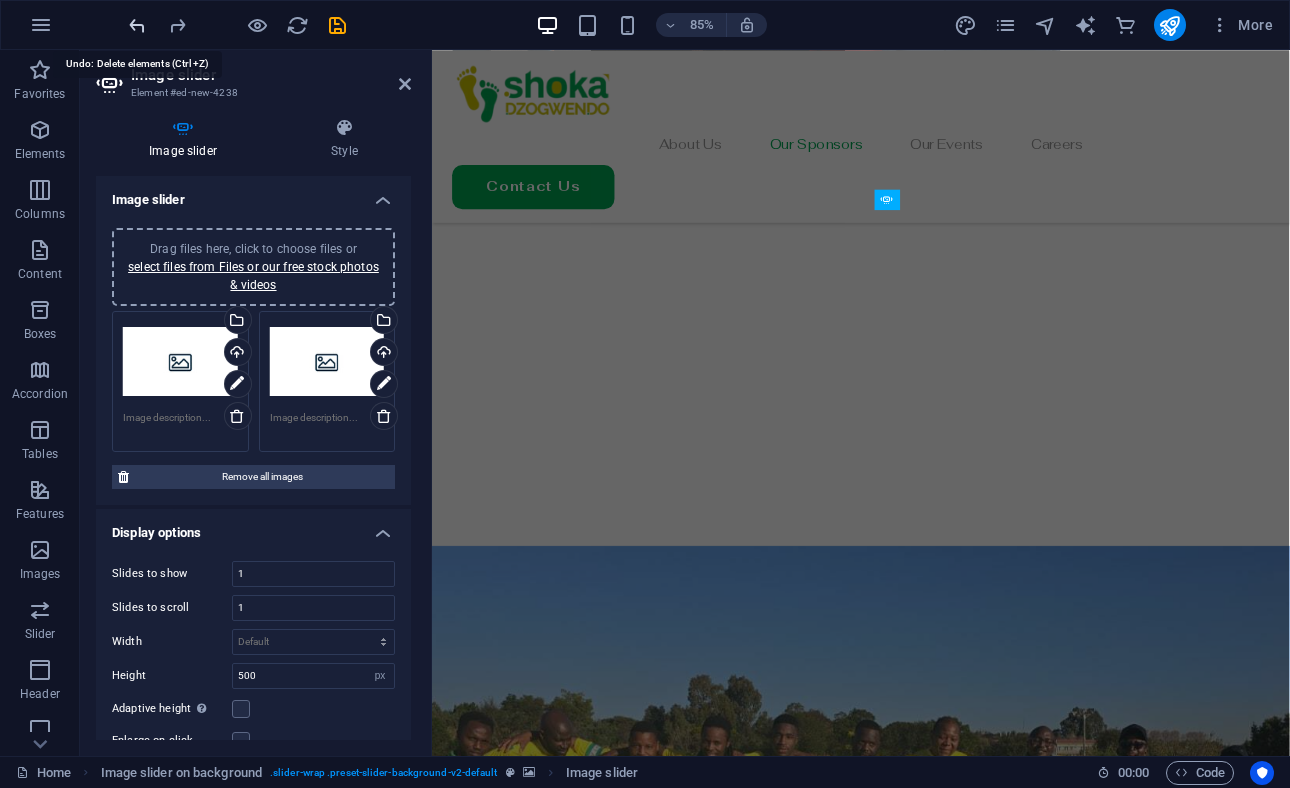 click at bounding box center (137, 25) 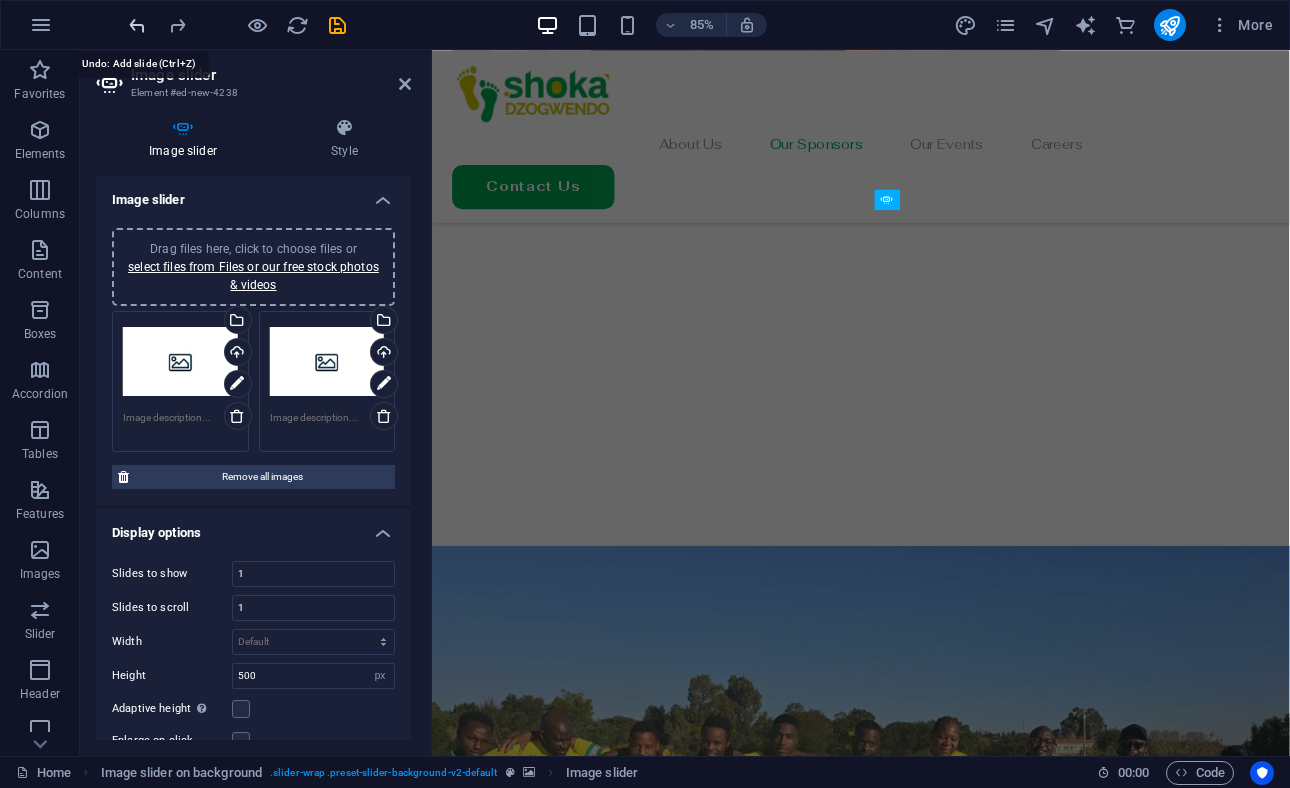 click at bounding box center (137, 25) 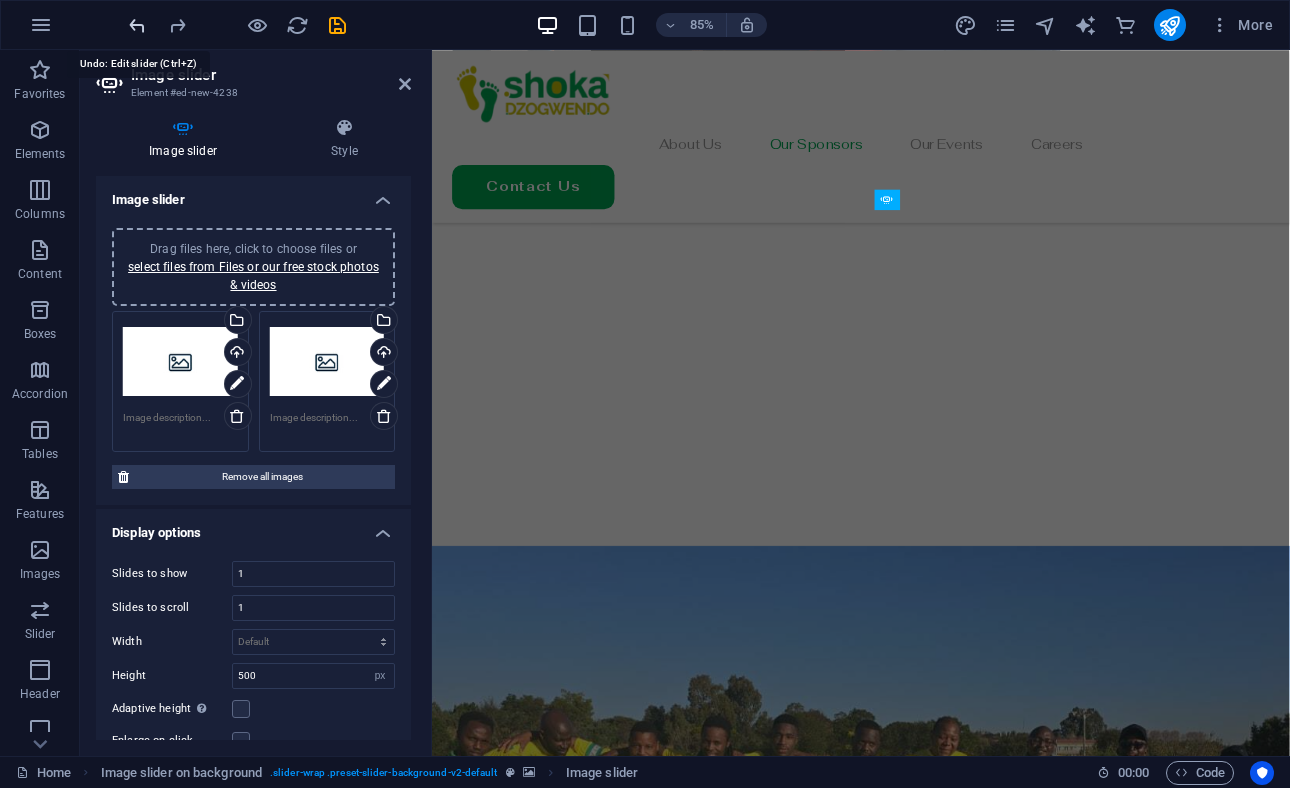 click at bounding box center [137, 25] 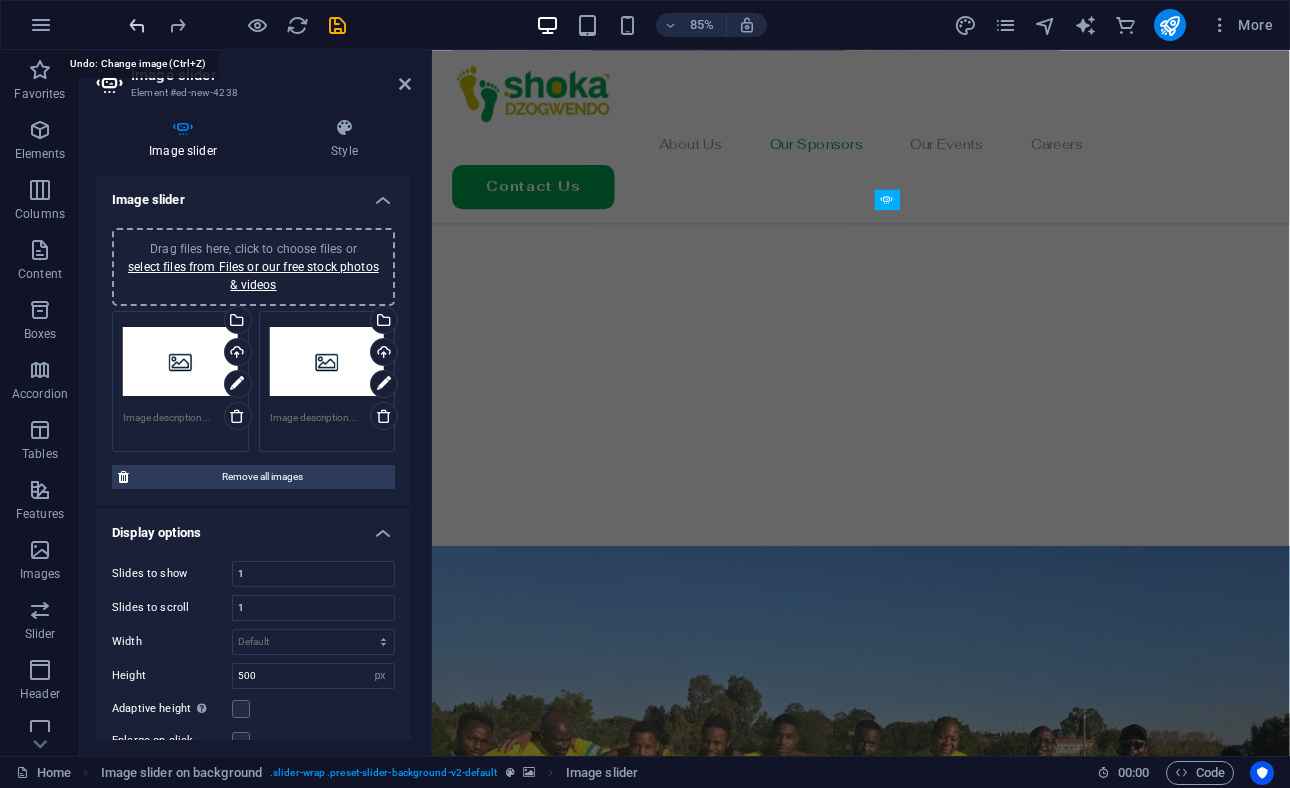 click at bounding box center [137, 25] 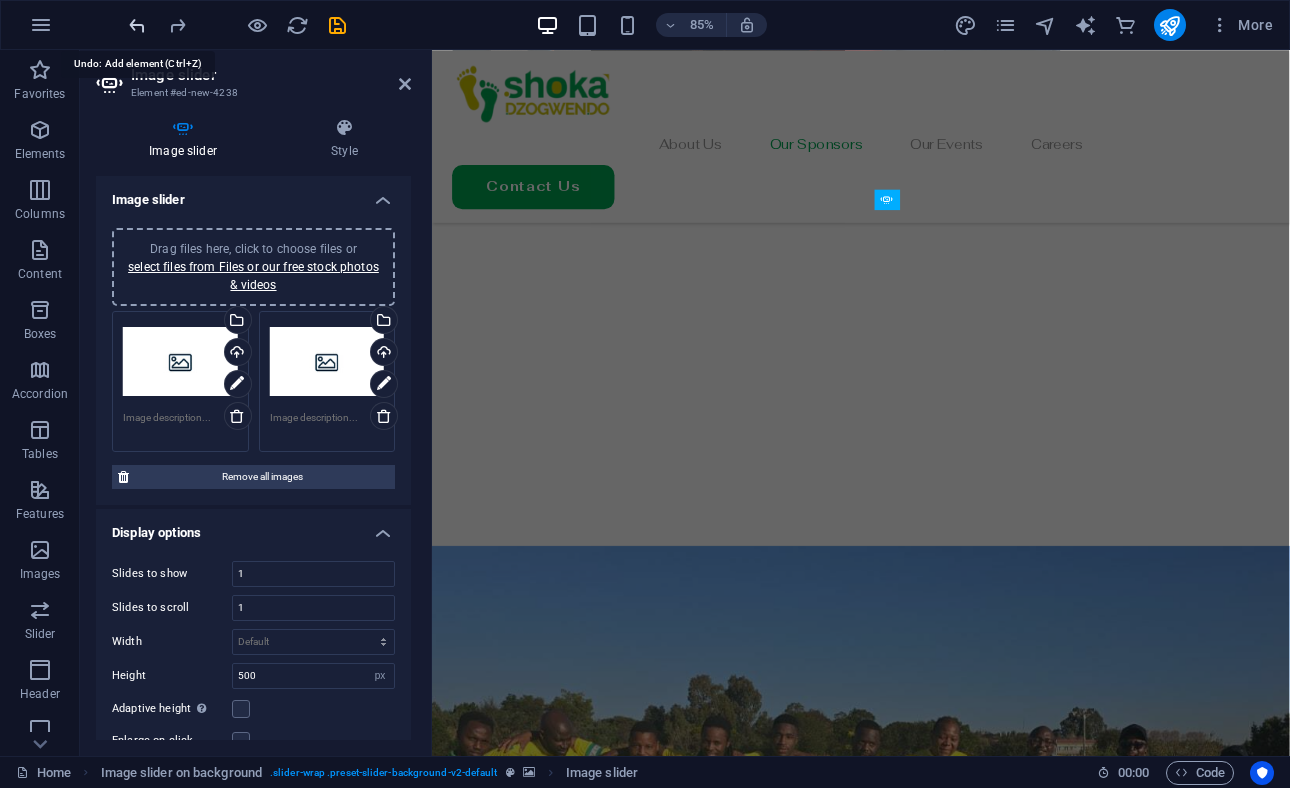 click at bounding box center [137, 25] 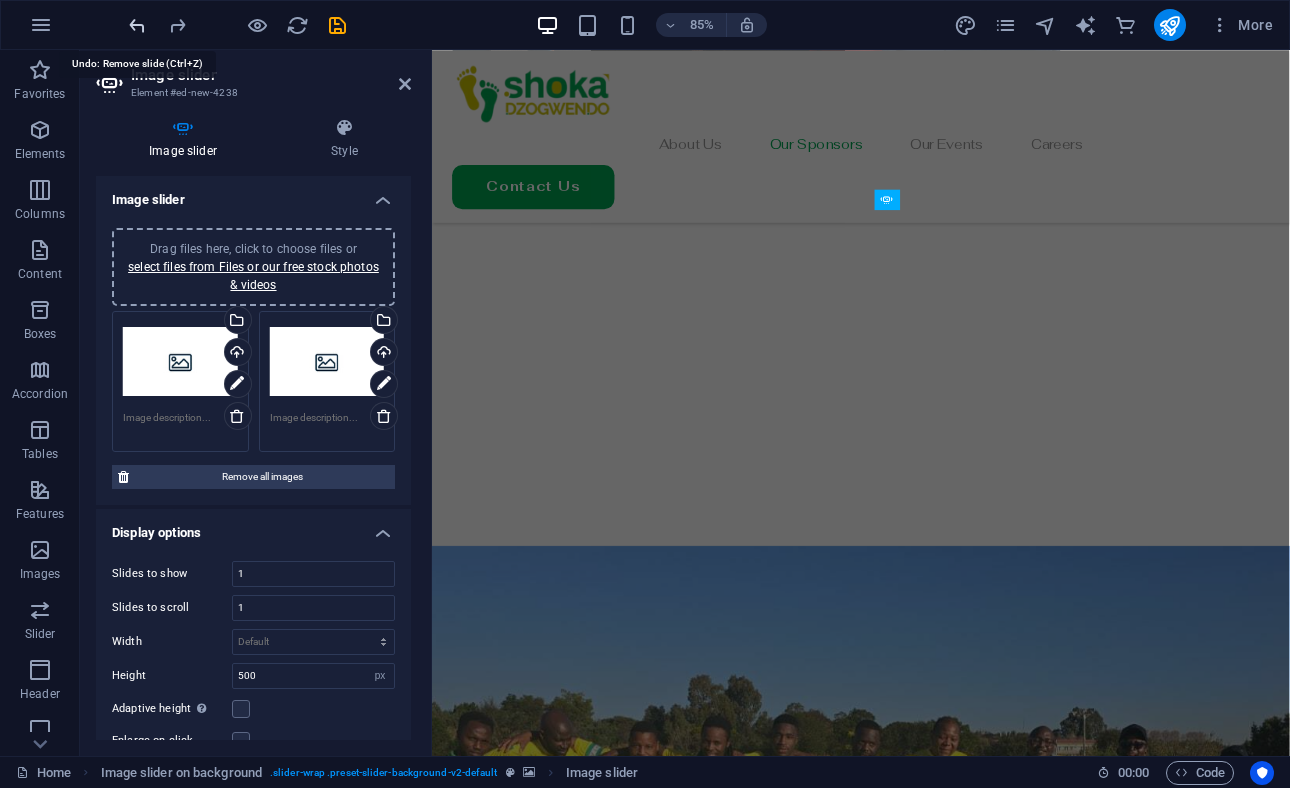 click at bounding box center [137, 25] 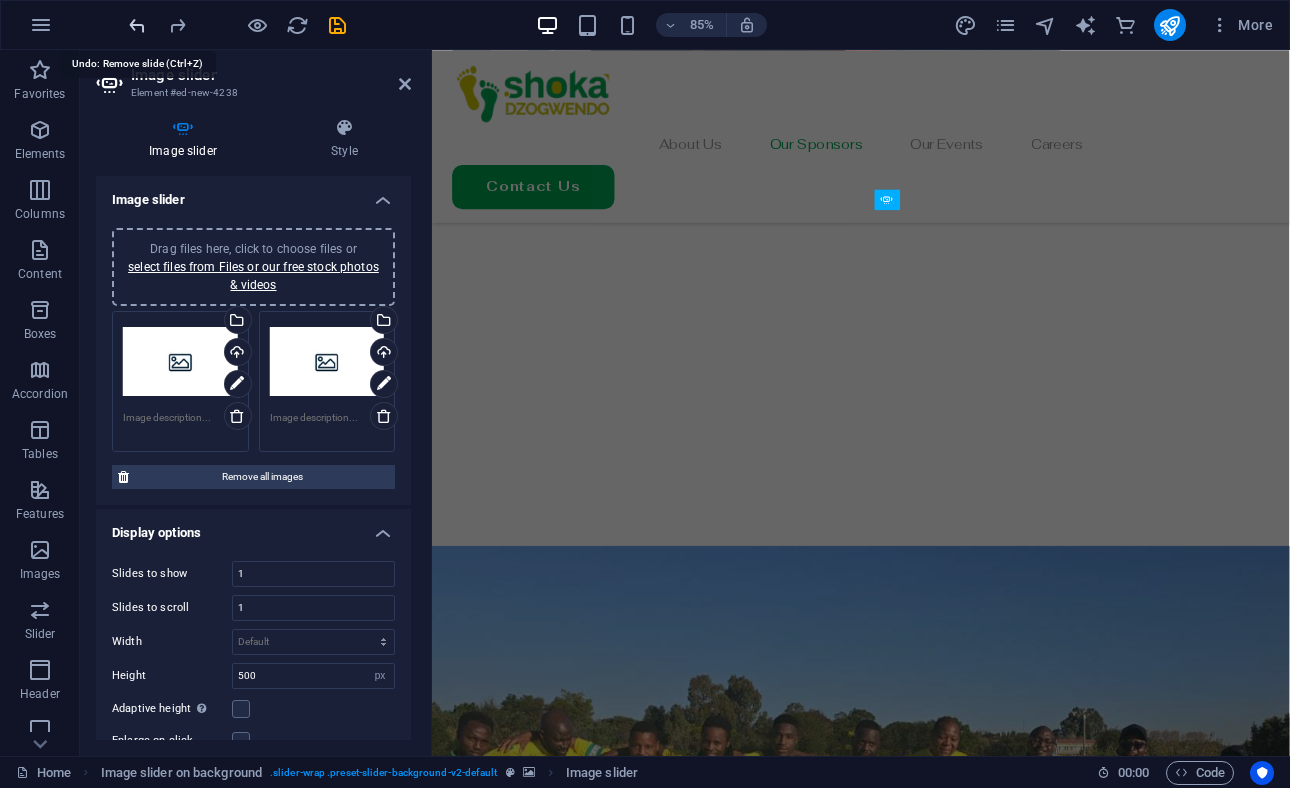 click at bounding box center (137, 25) 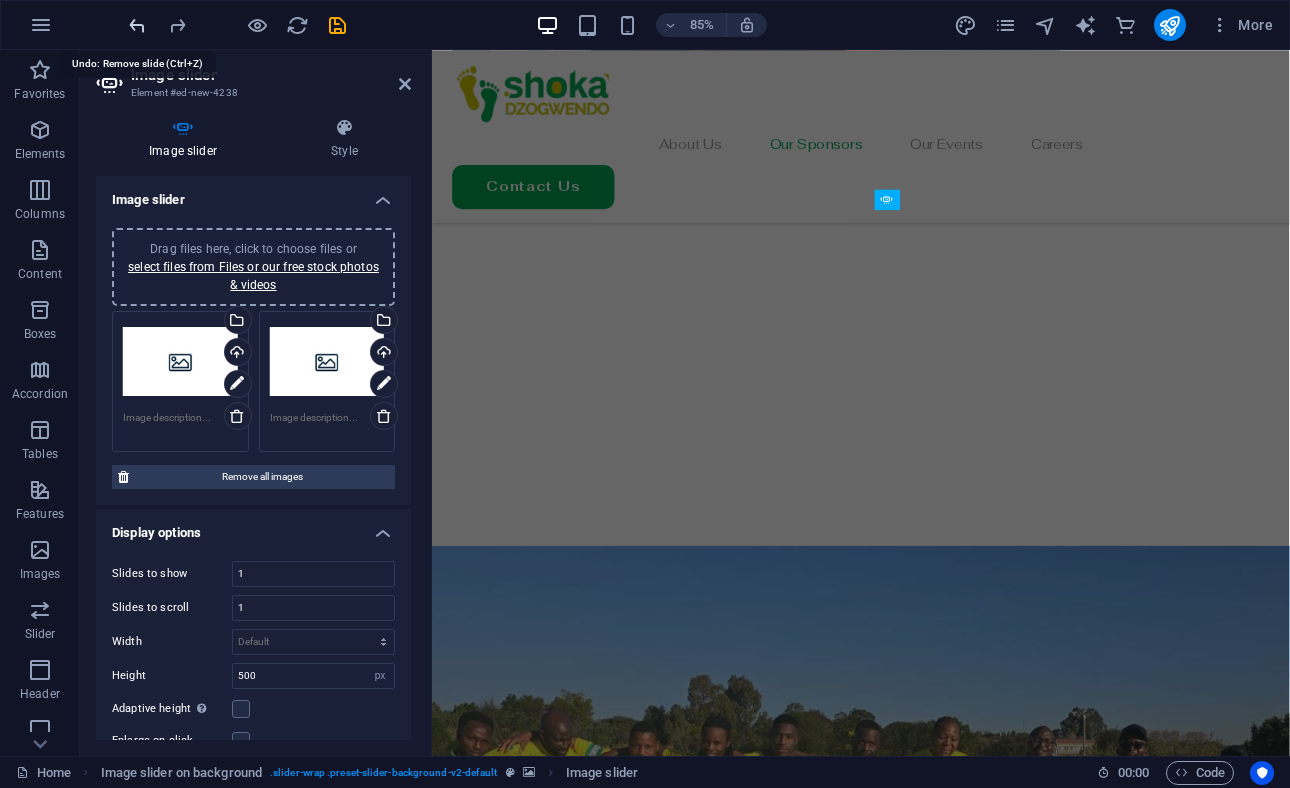 click at bounding box center [137, 25] 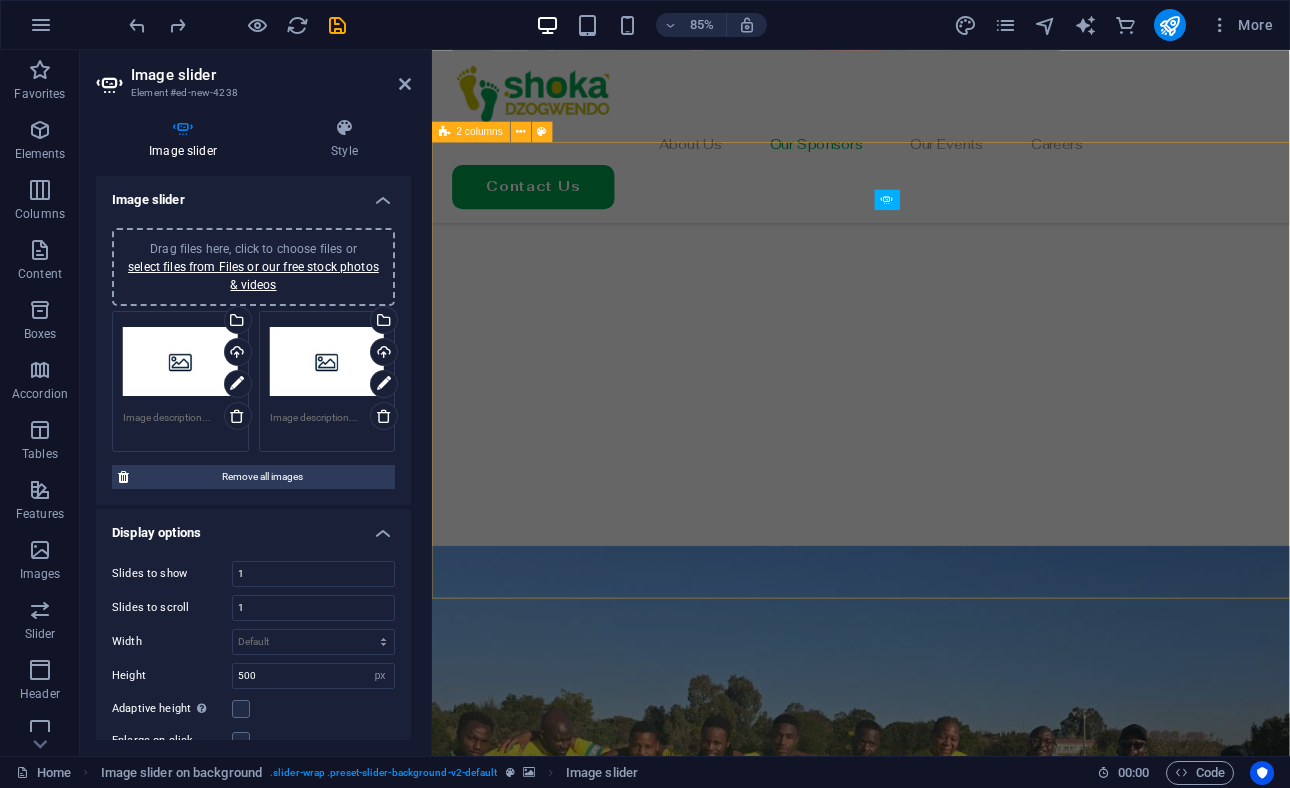 click on "Our Impact Since our founding, Shoka Dzogwendo has achieved remarkable milestones: Facilitated over R20 million in business transactions within our community. Established the Madhalaz league, now featuring over 10 competitive teams. Expanded globally with branches in [COUNTRY], [COUNTRY], and the [COUNTRY]. Grown membership by approximately 25% annually, uniting Zimbabweans worldwide. Drop content here or  Add elements  Paste clipboard Drop content here or  Add elements  Paste clipboard Drop content here or  Add elements  Paste clipboard Drop content here or  Add elements  Paste clipboard Drop content here or  Add elements  Paste clipboard Drop content here or  Add elements  Paste clipboard Drop content here or  Add elements  Paste clipboard Drop content here or  Add elements  Paste clipboard" at bounding box center [936, 2477] 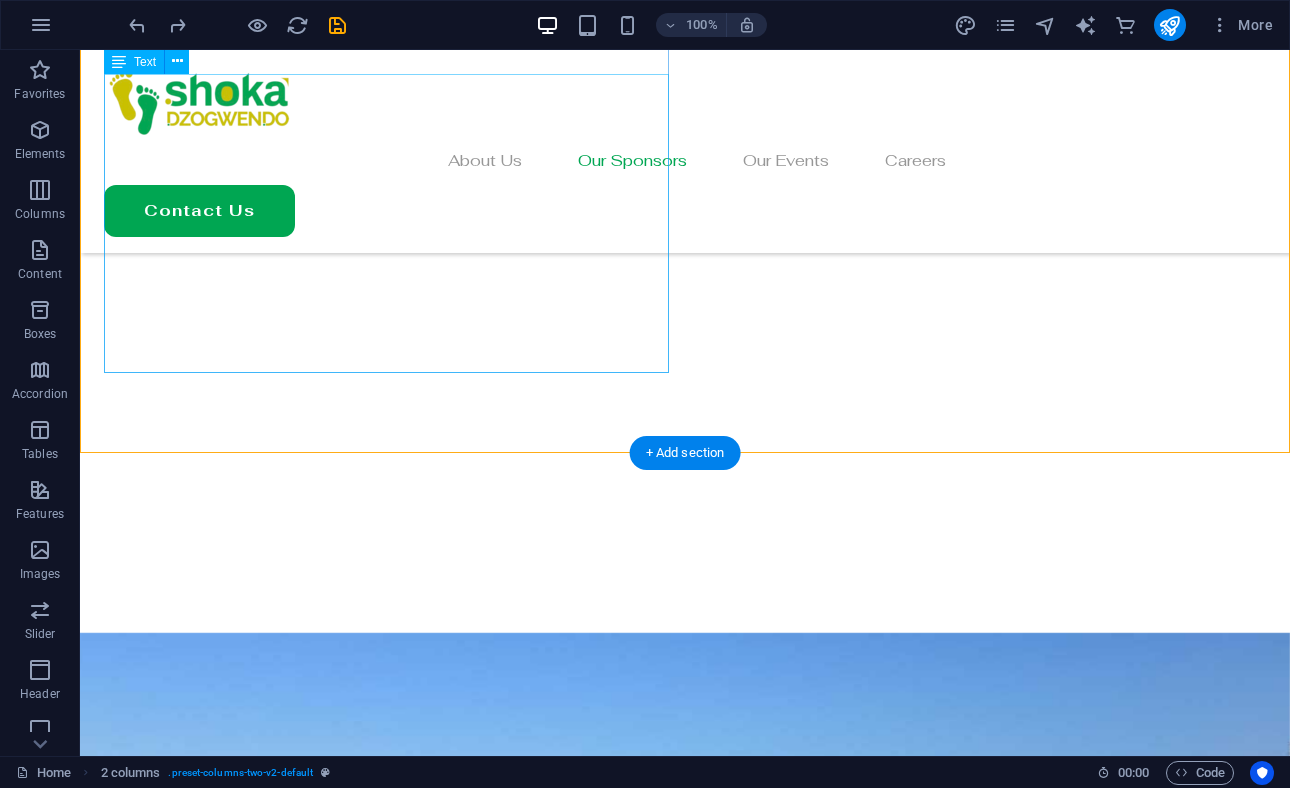 click on "Since our founding, Shoka Dzogwendo has achieved remarkable milestones: Facilitated over R20 million in business transactions within our community. Established the Madhalaz league, now featuring over 10 competitive teams. Expanded globally with branches in [COUNTRY], [COUNTRY], and the [COUNTRY]. Grown membership by approximately 25% annually, uniting Zimbabweans worldwide." at bounding box center (386, 1912) 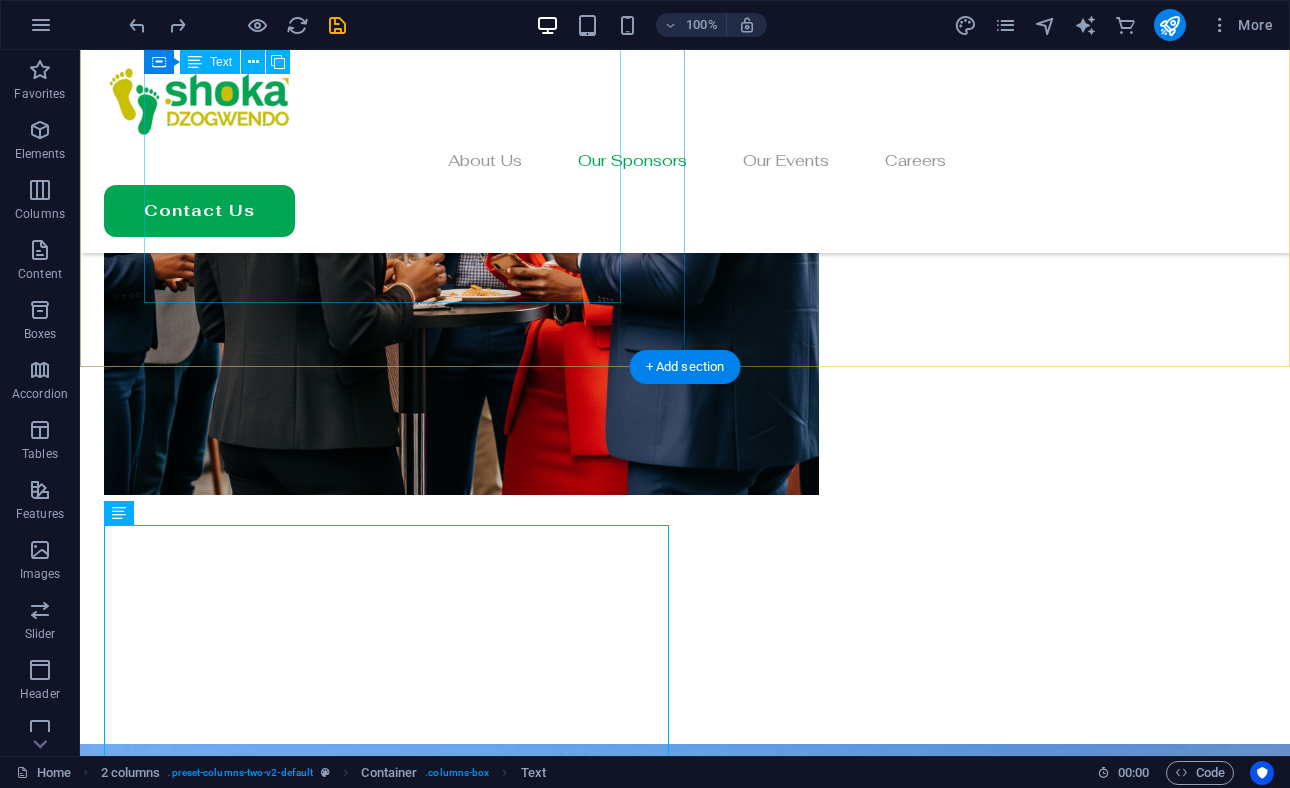 scroll, scrollTop: 1852, scrollLeft: 0, axis: vertical 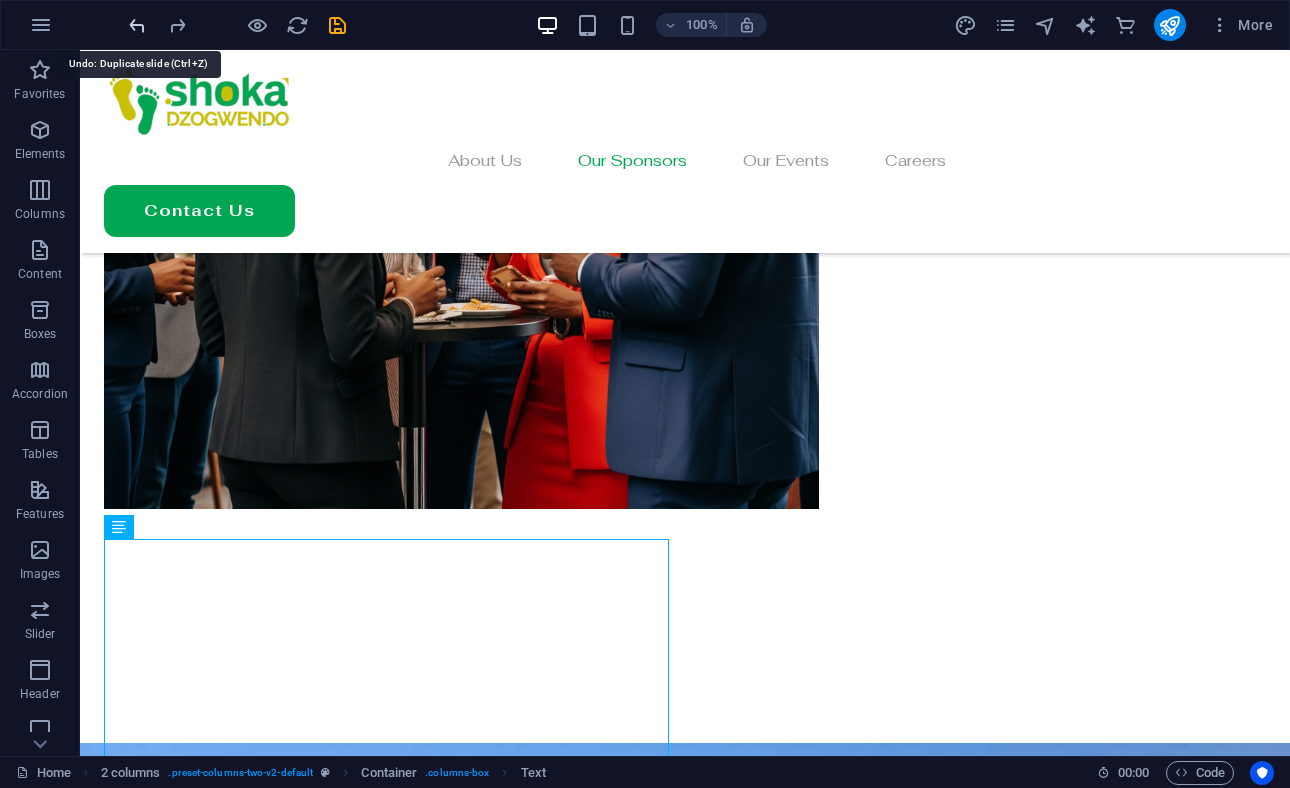 click at bounding box center (137, 25) 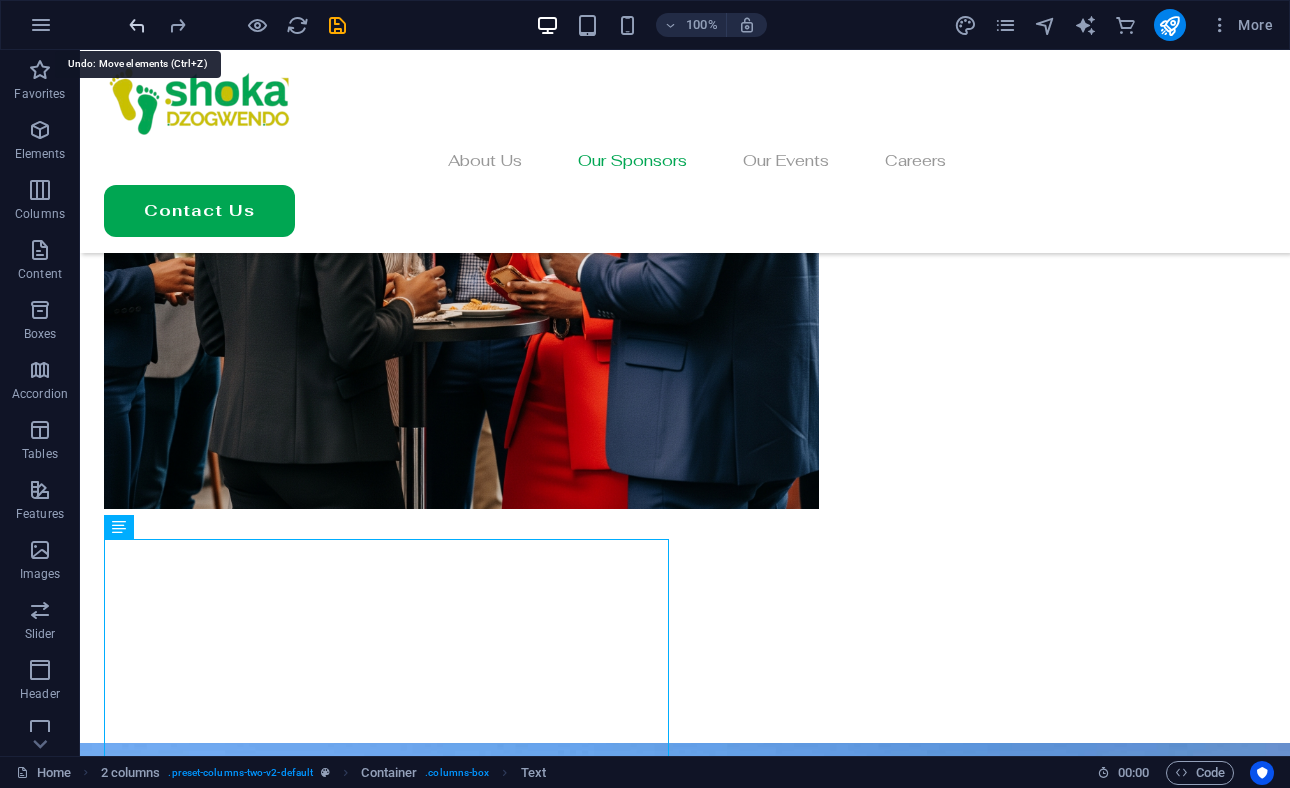 click at bounding box center [137, 25] 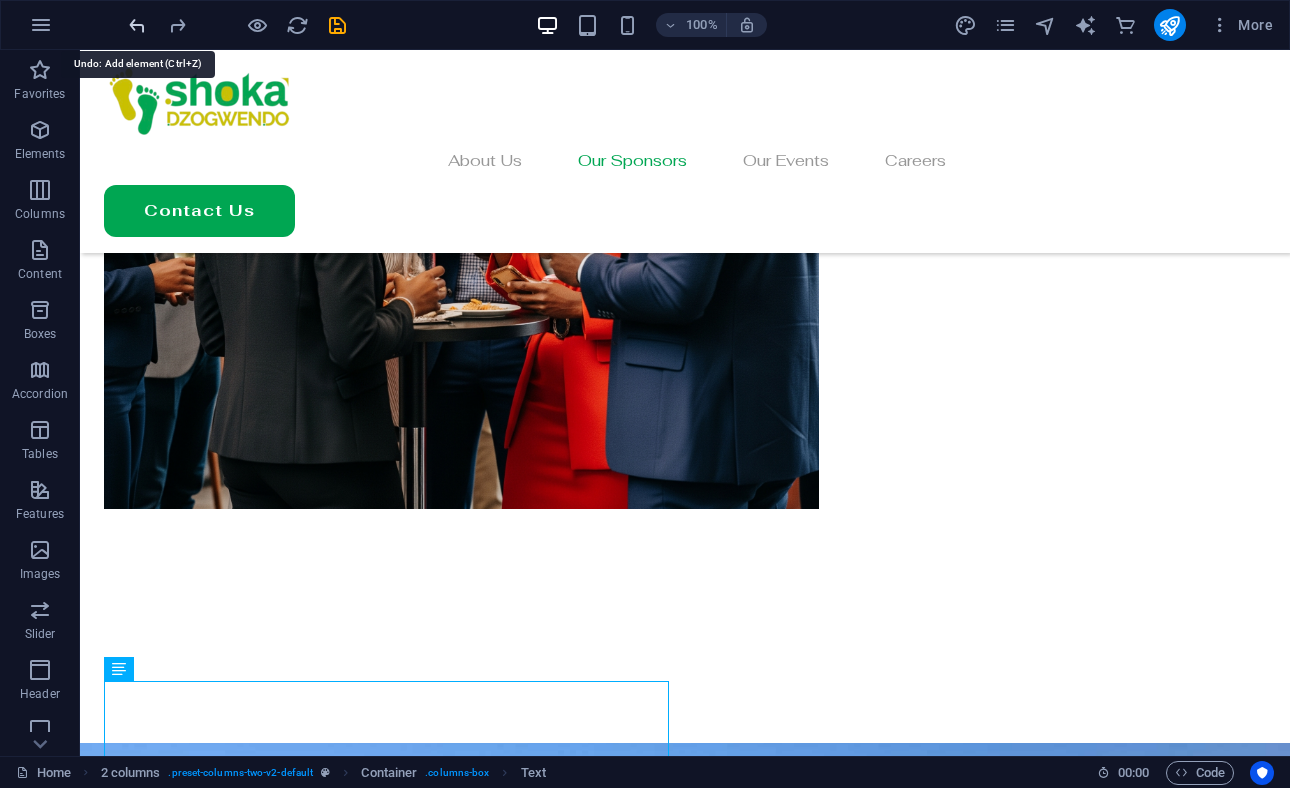 click at bounding box center [137, 25] 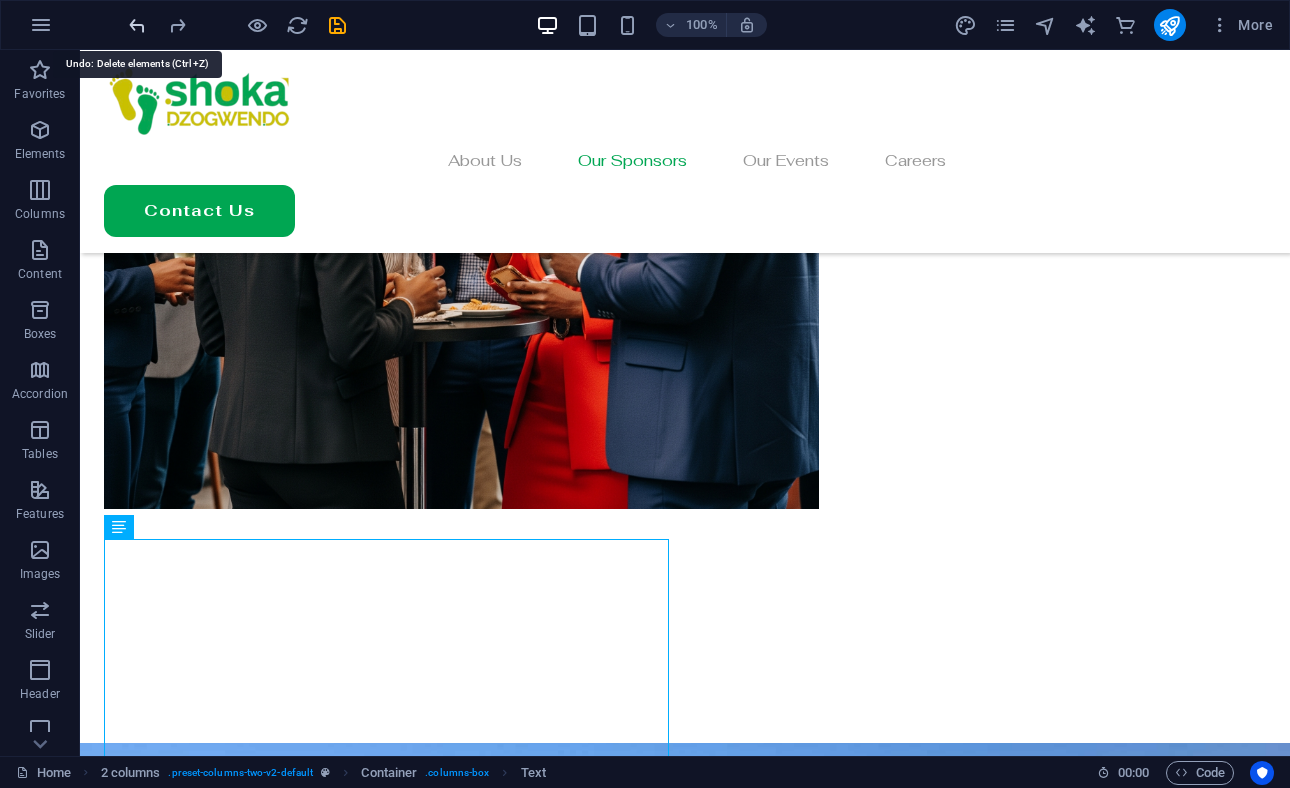 click at bounding box center [137, 25] 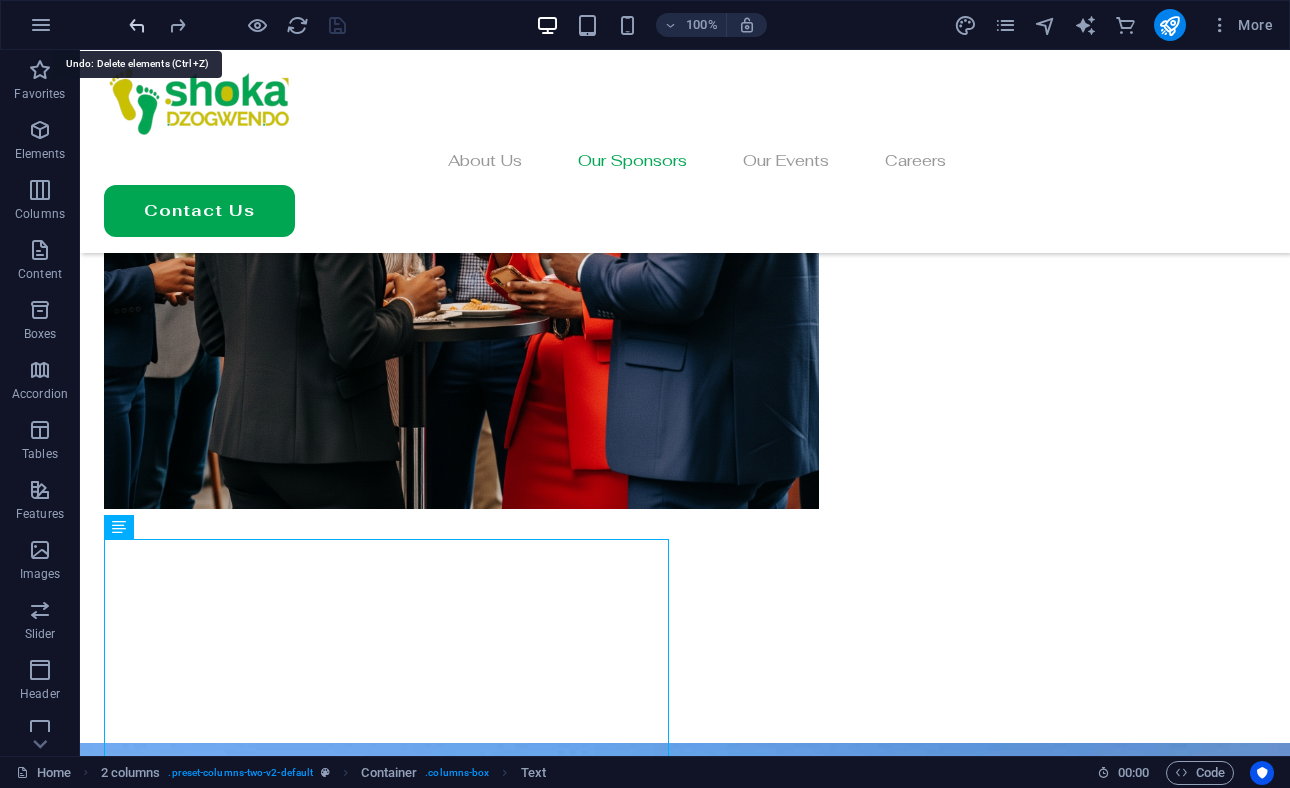 click at bounding box center (137, 25) 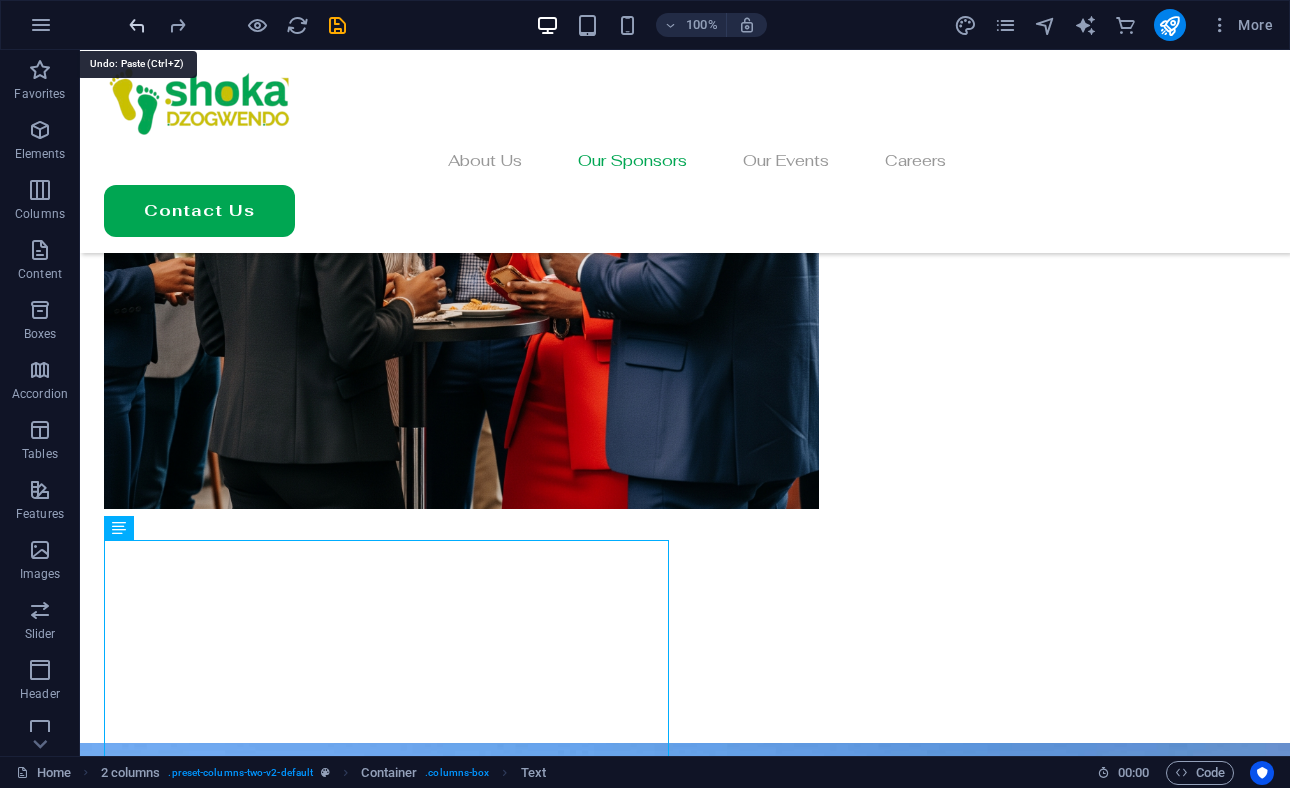 click at bounding box center (137, 25) 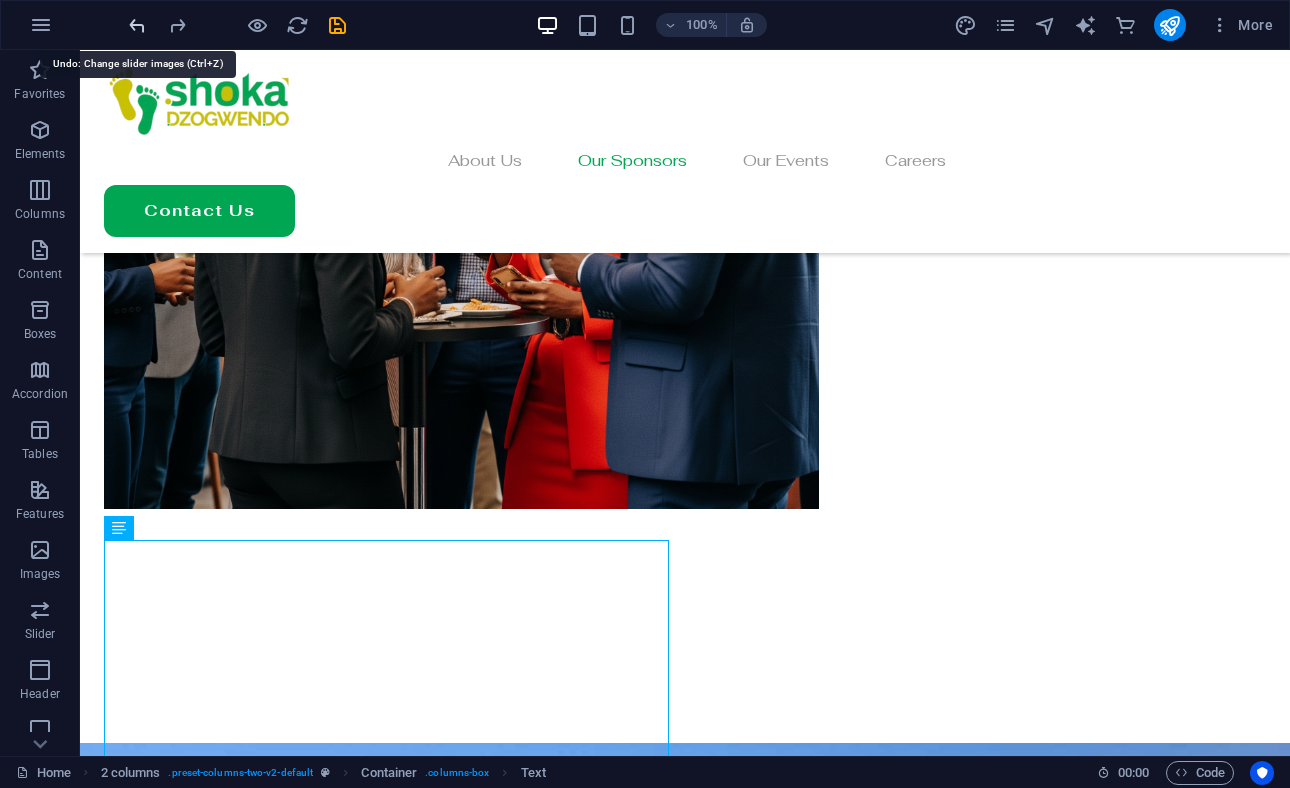 click at bounding box center (137, 25) 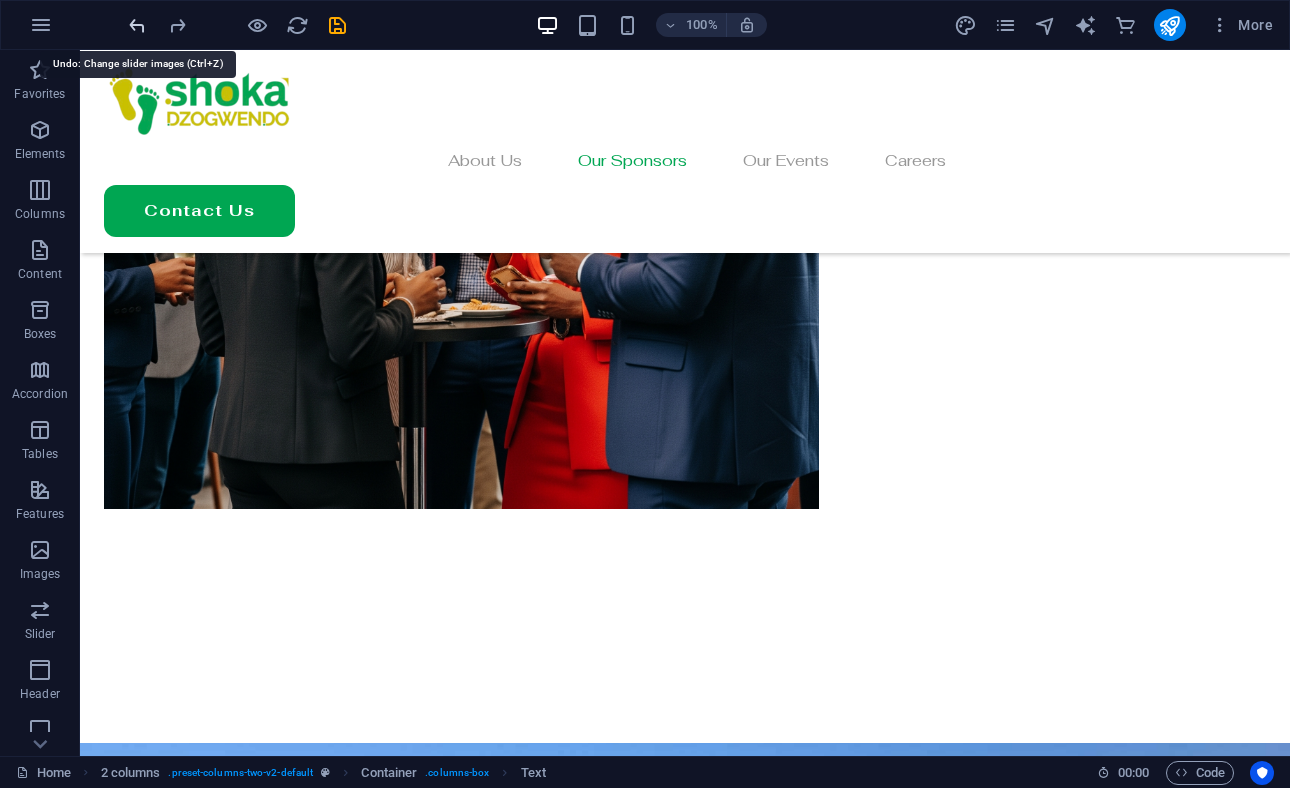 click at bounding box center [137, 25] 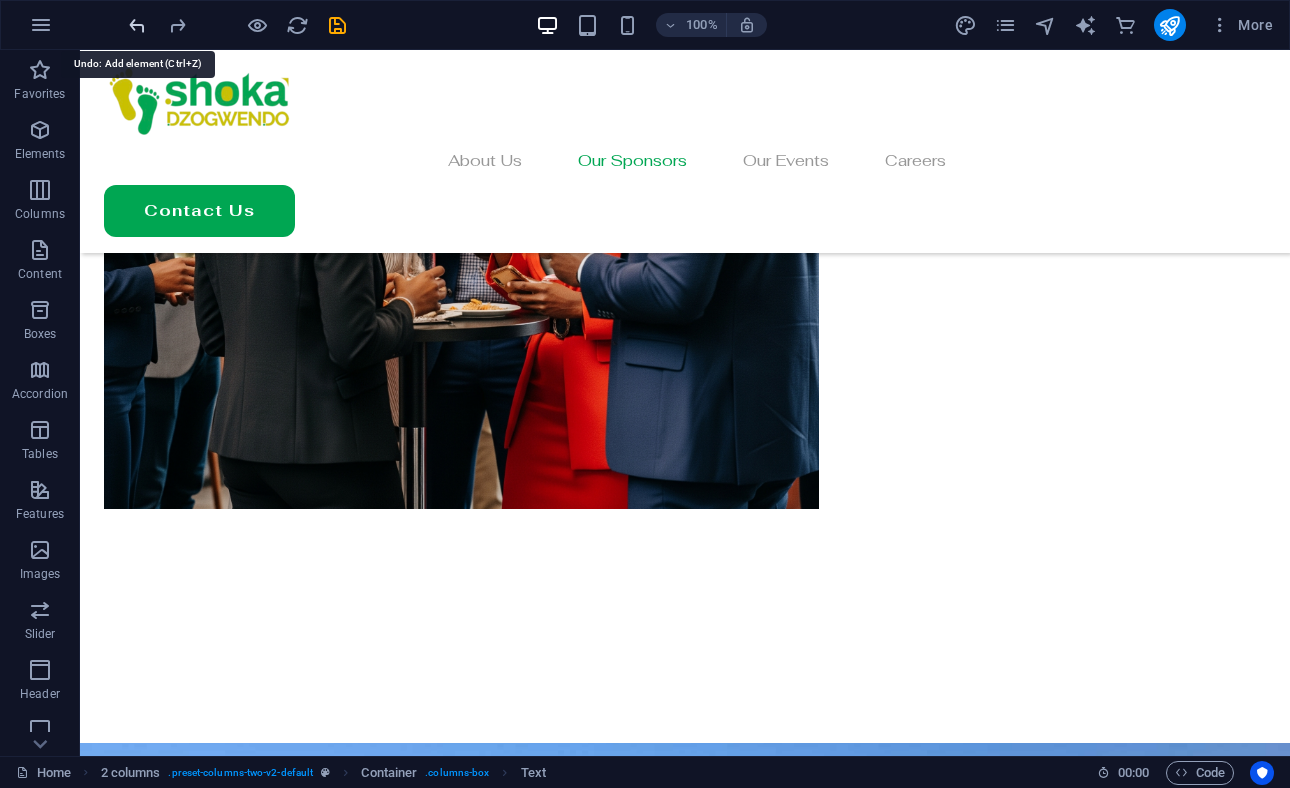 click at bounding box center (137, 25) 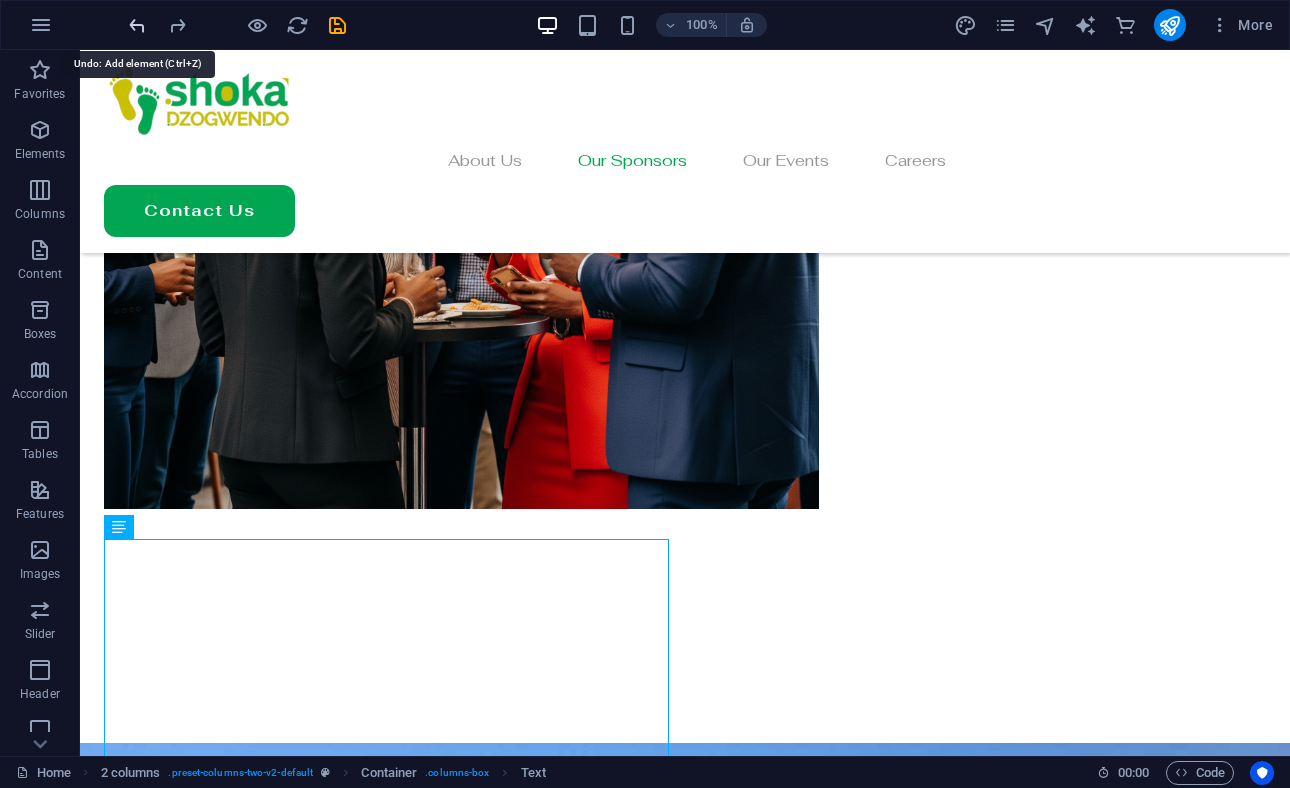 click at bounding box center [137, 25] 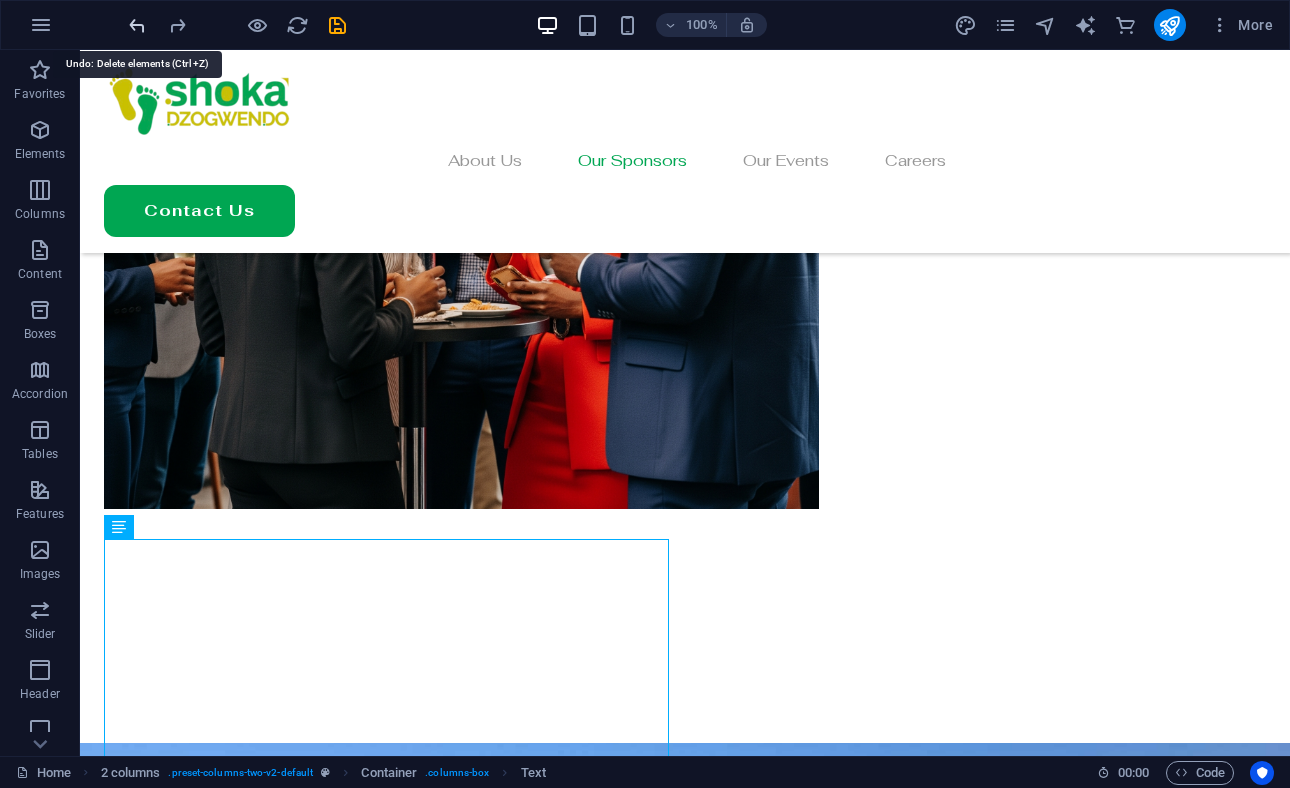 click at bounding box center [137, 25] 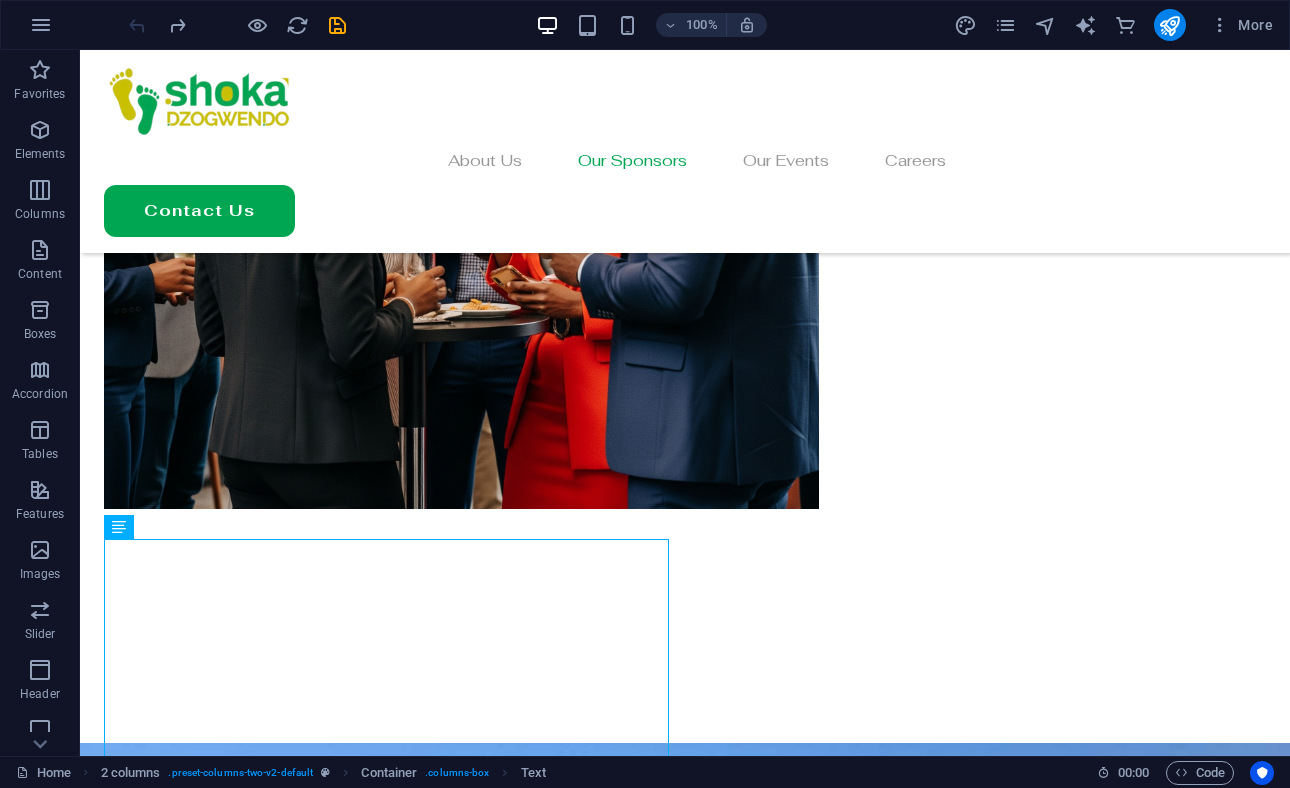 click at bounding box center (237, 25) 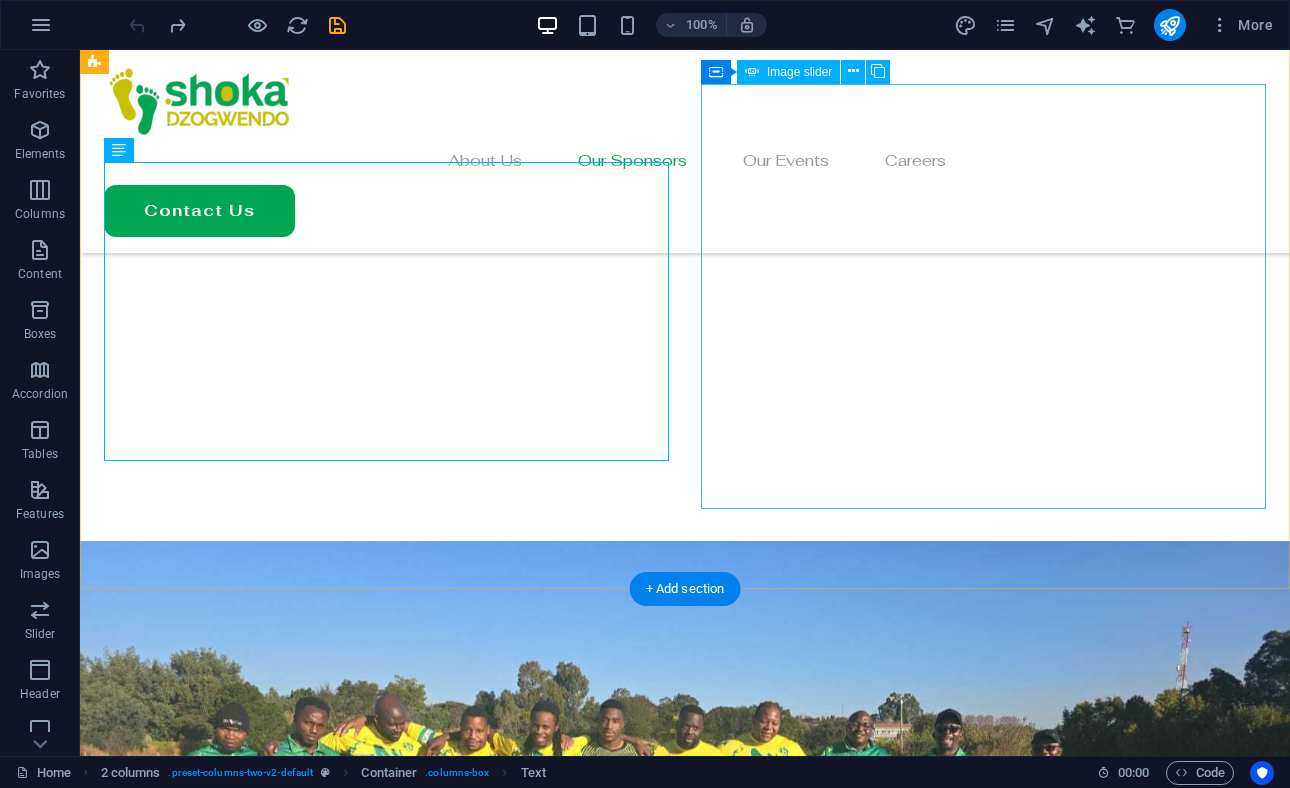 scroll, scrollTop: 2229, scrollLeft: 0, axis: vertical 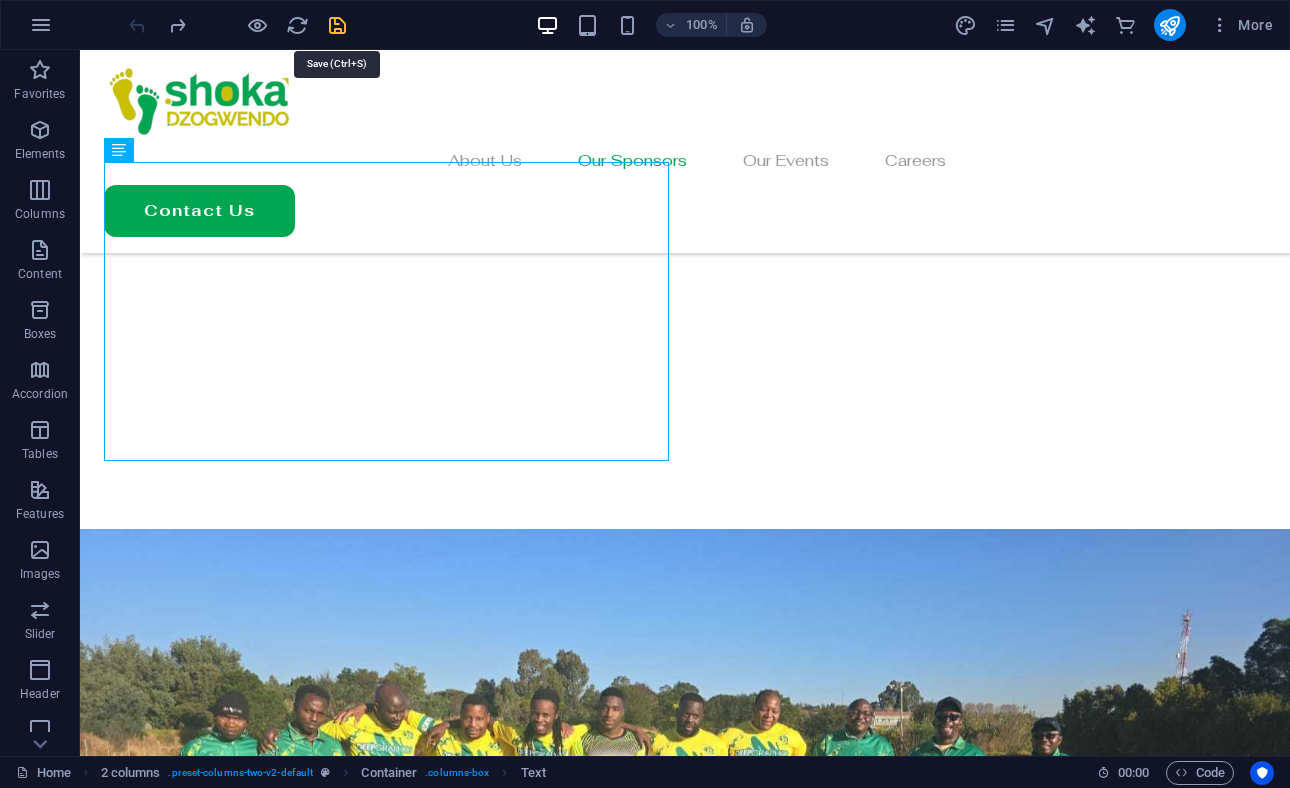 click at bounding box center (337, 25) 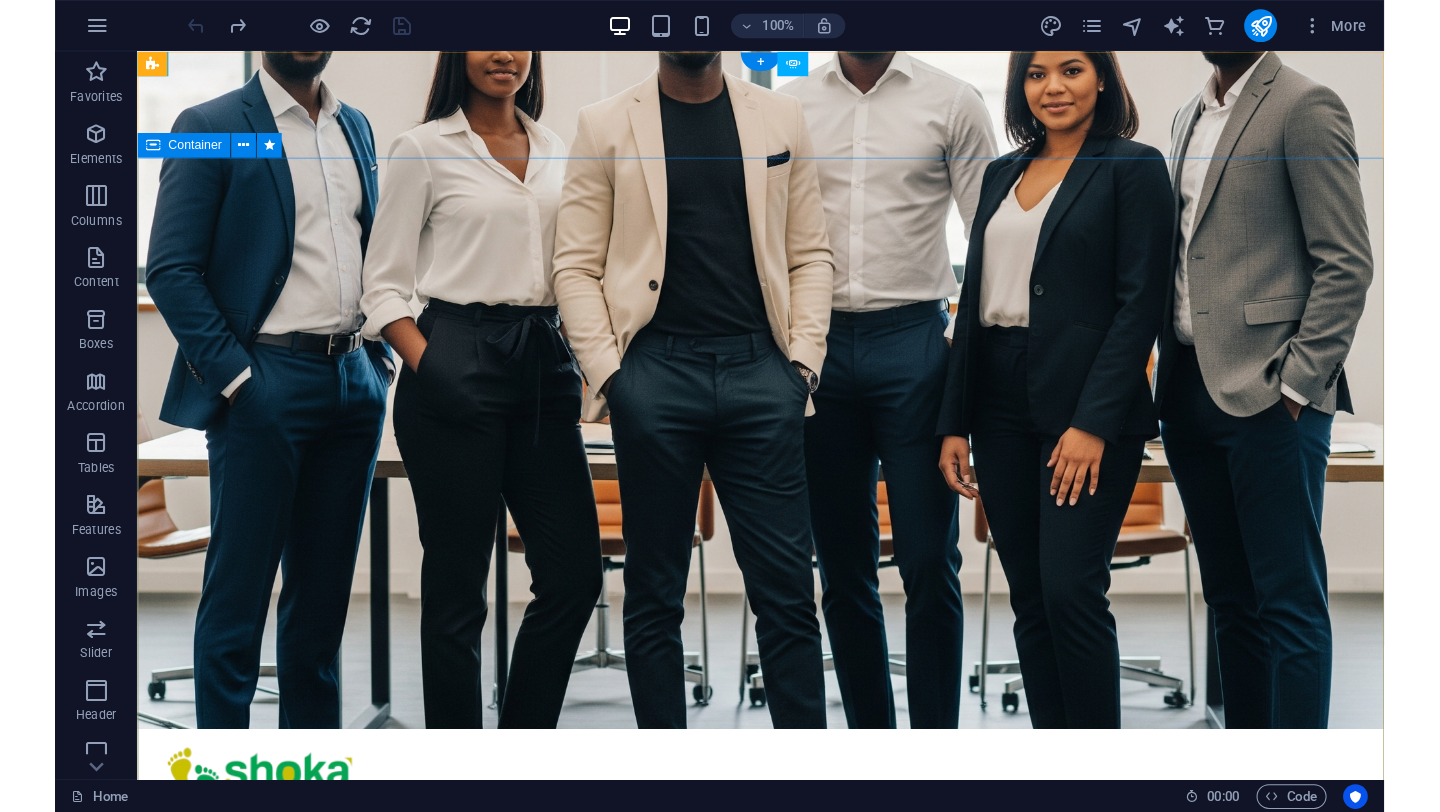 scroll, scrollTop: 0, scrollLeft: 0, axis: both 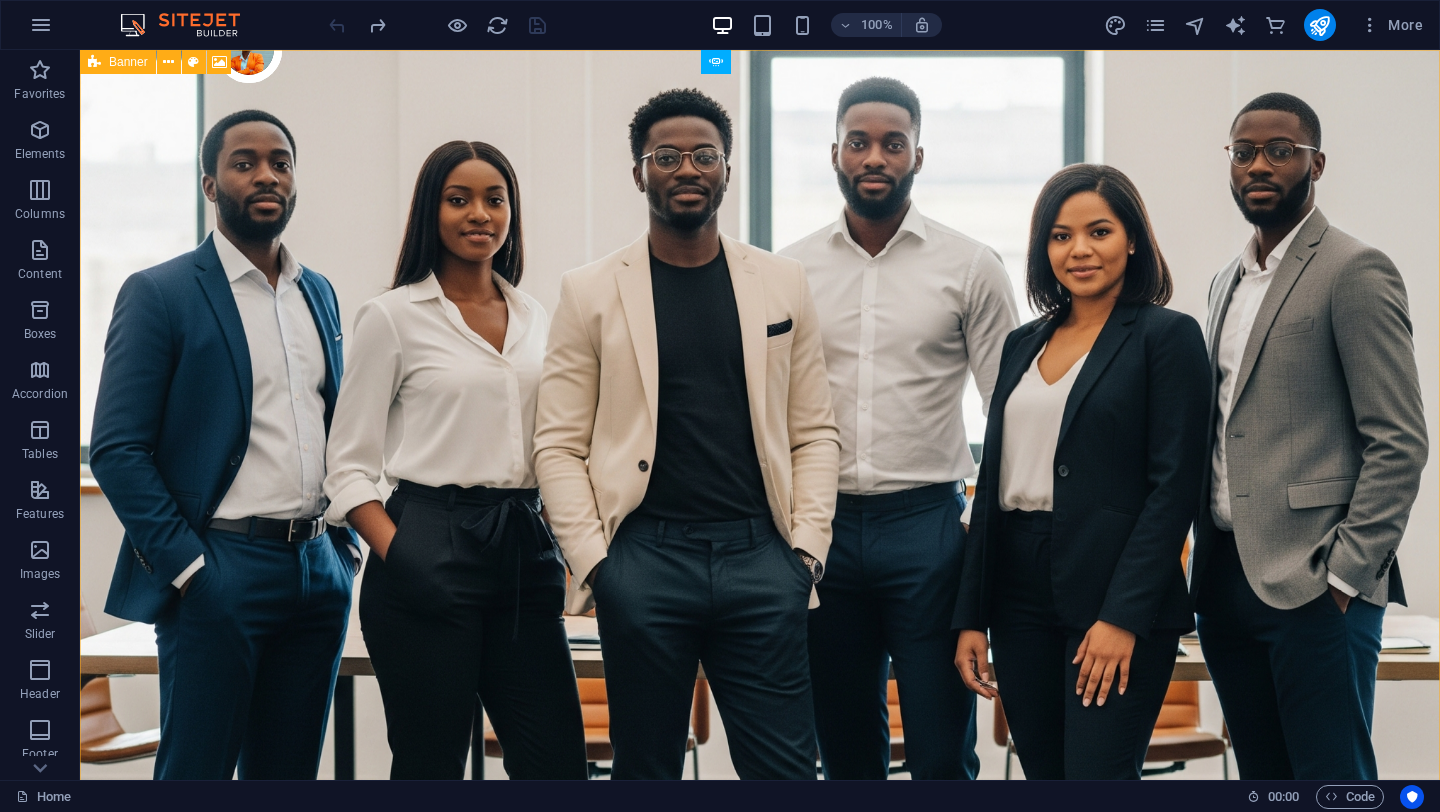 click on "Banner" at bounding box center (118, 62) 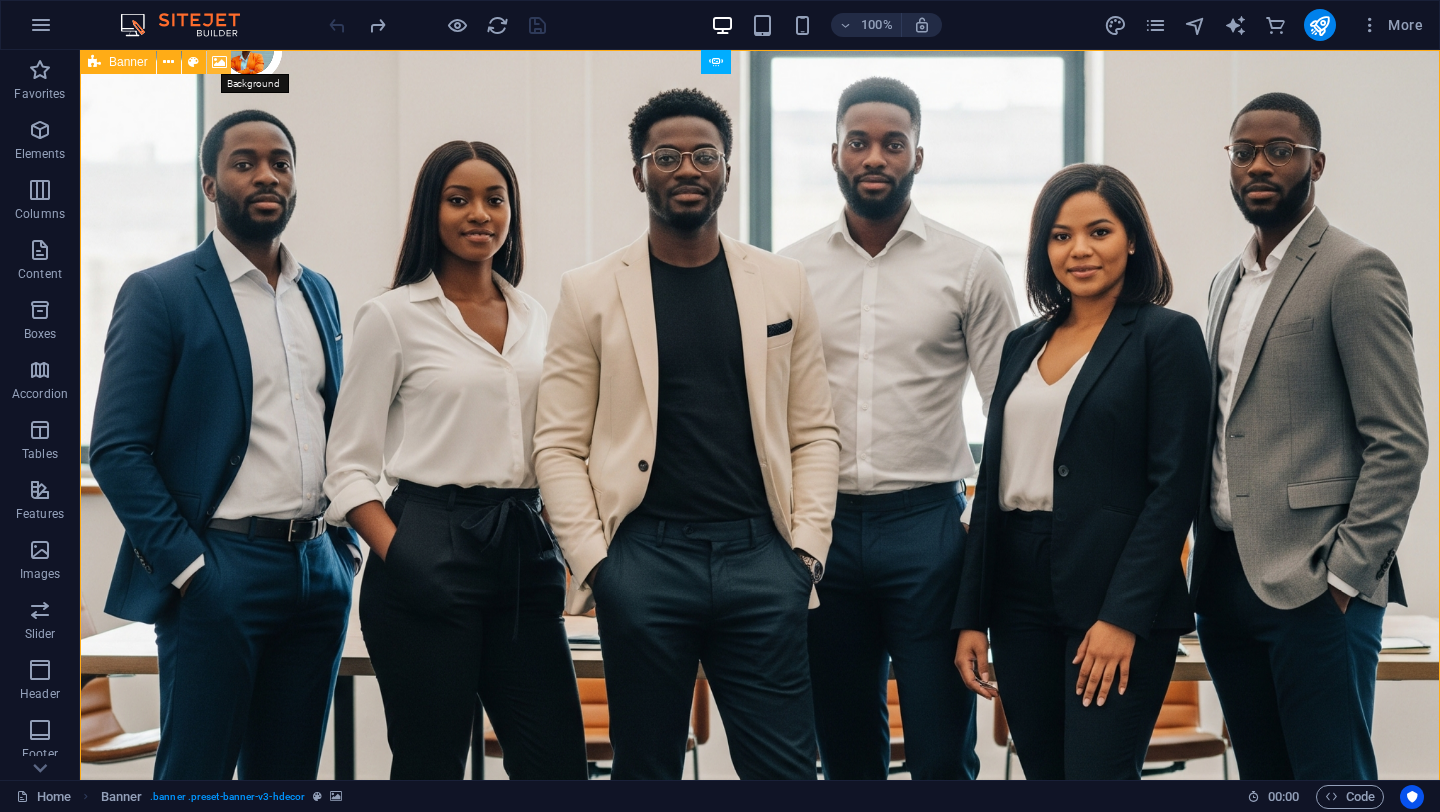 click at bounding box center [219, 62] 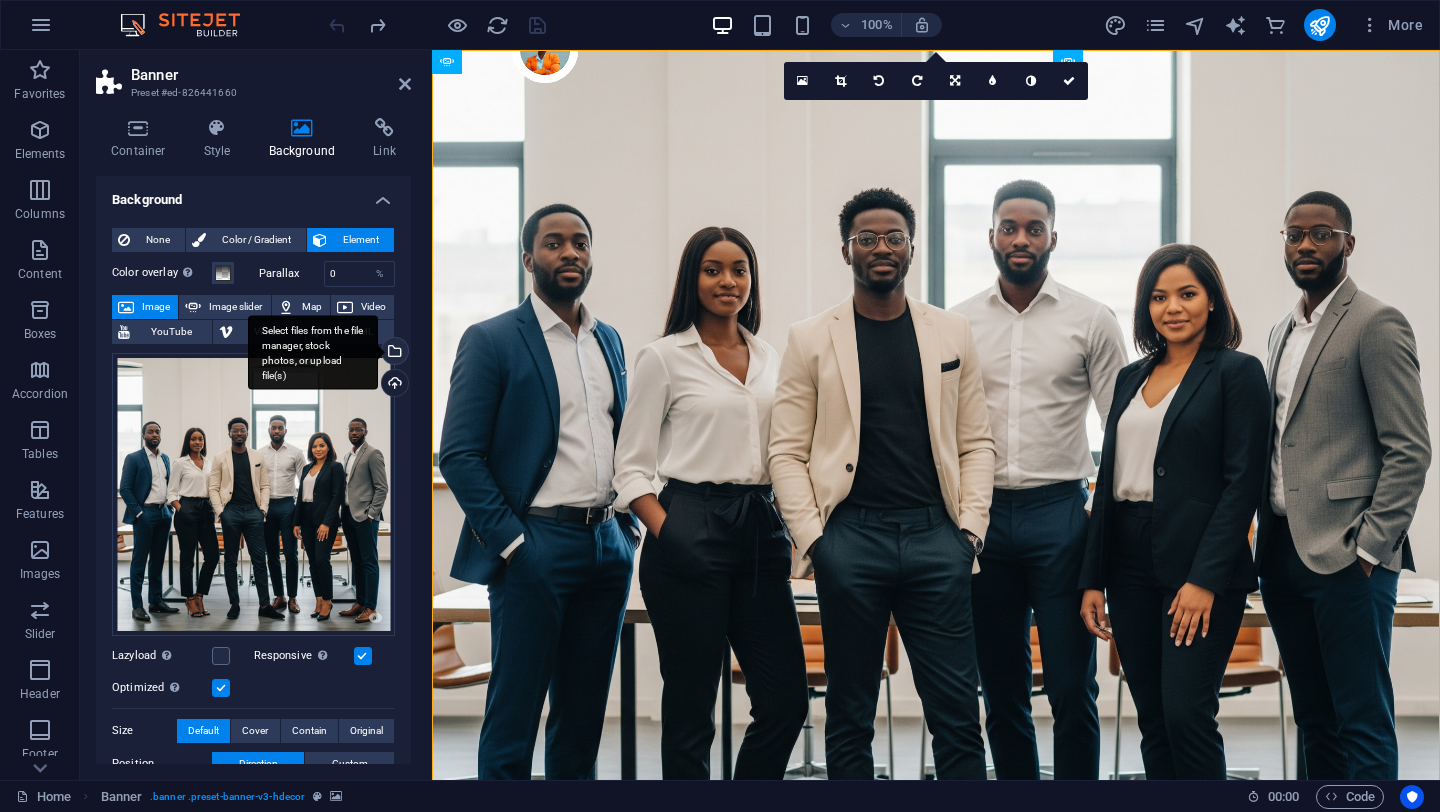 click on "Select files from the file manager, stock photos, or upload file(s)" at bounding box center [393, 353] 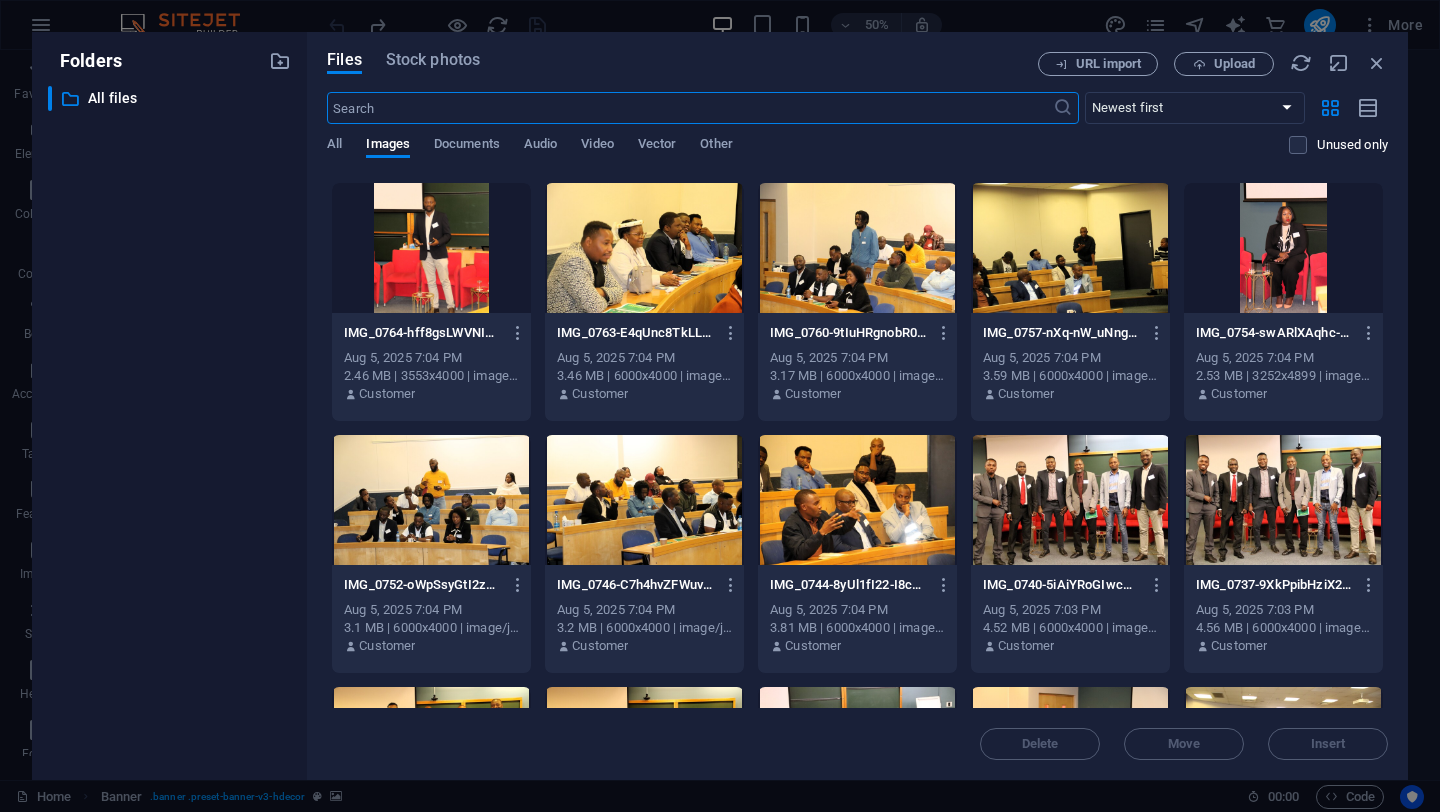 scroll, scrollTop: 509, scrollLeft: 0, axis: vertical 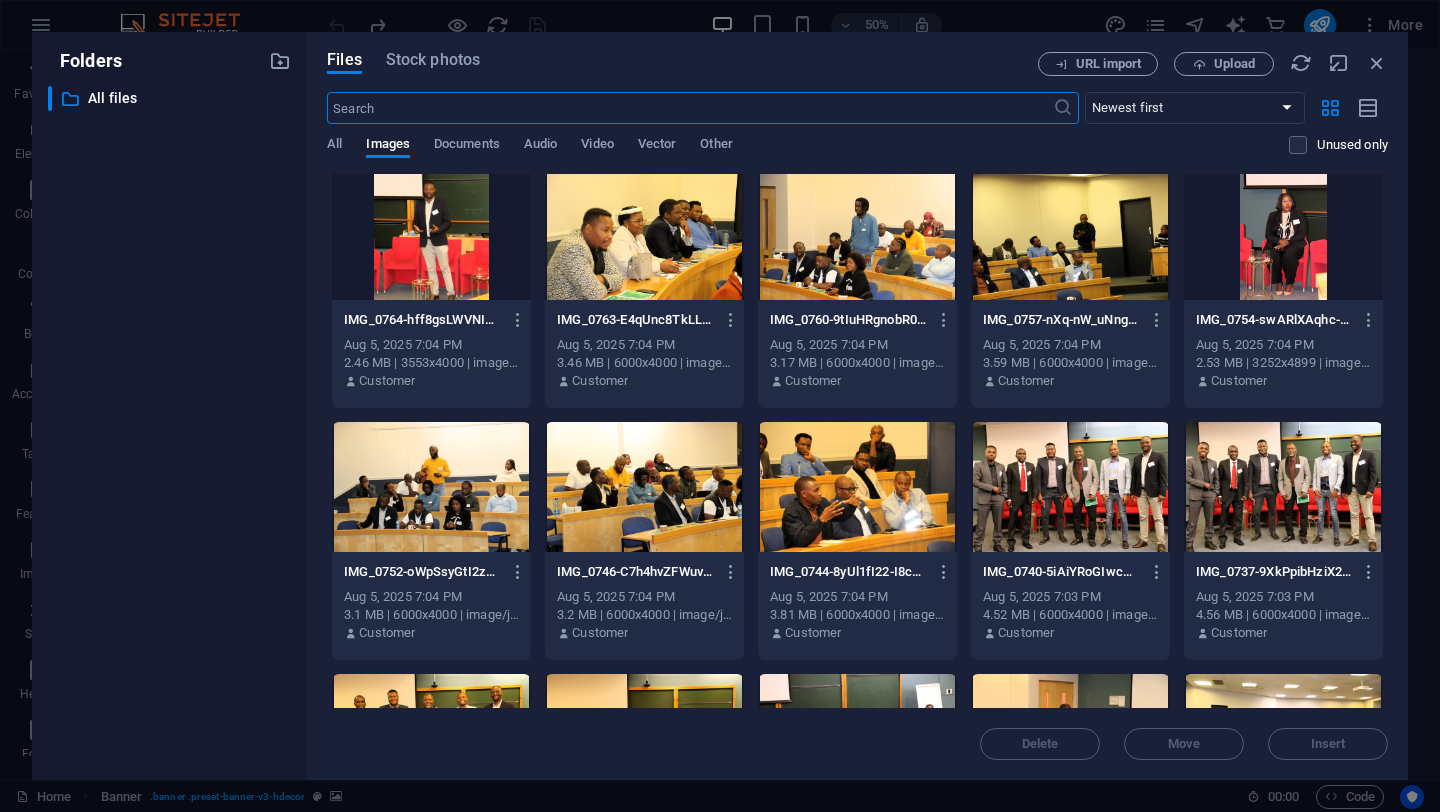 click at bounding box center (1070, 487) 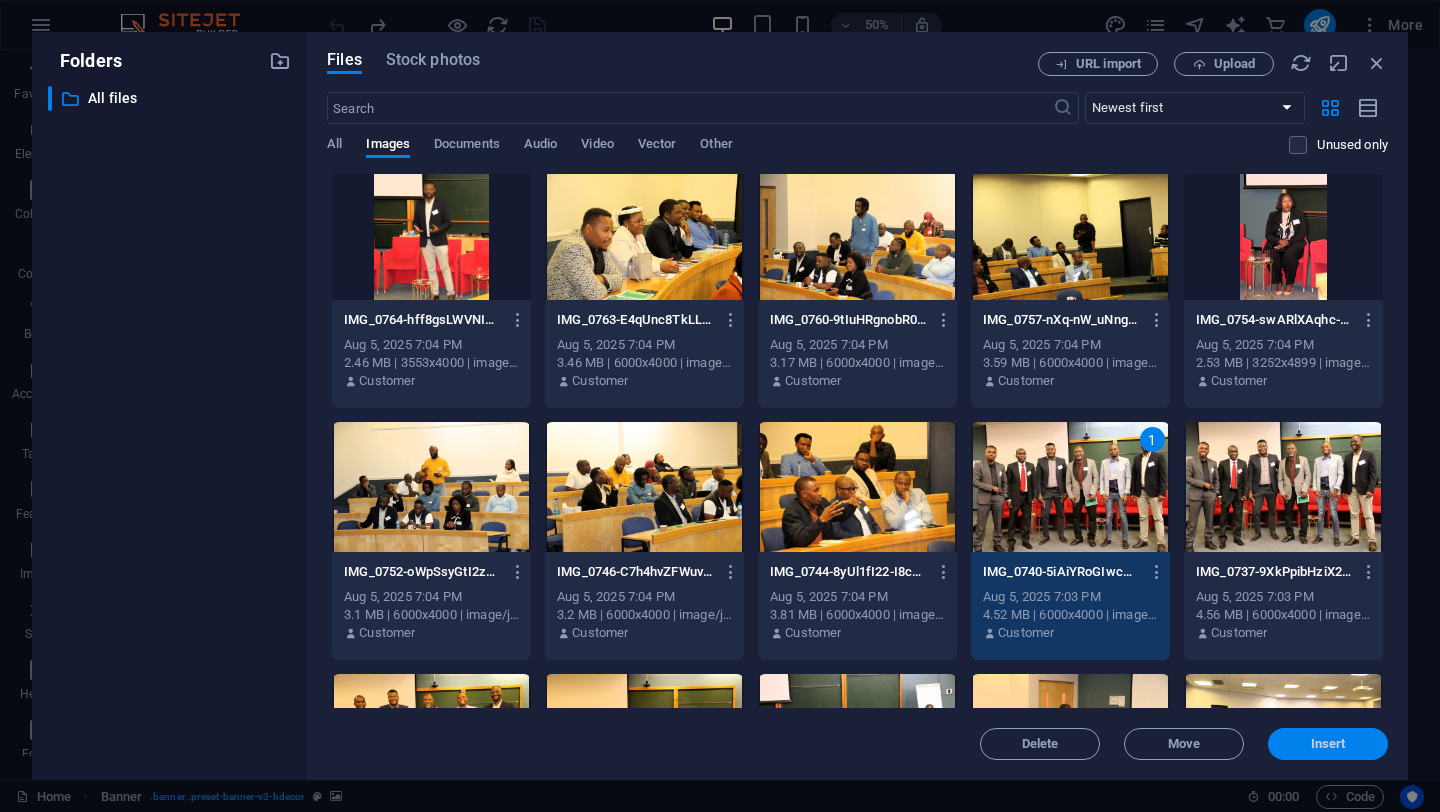 click on "Insert" at bounding box center (1328, 744) 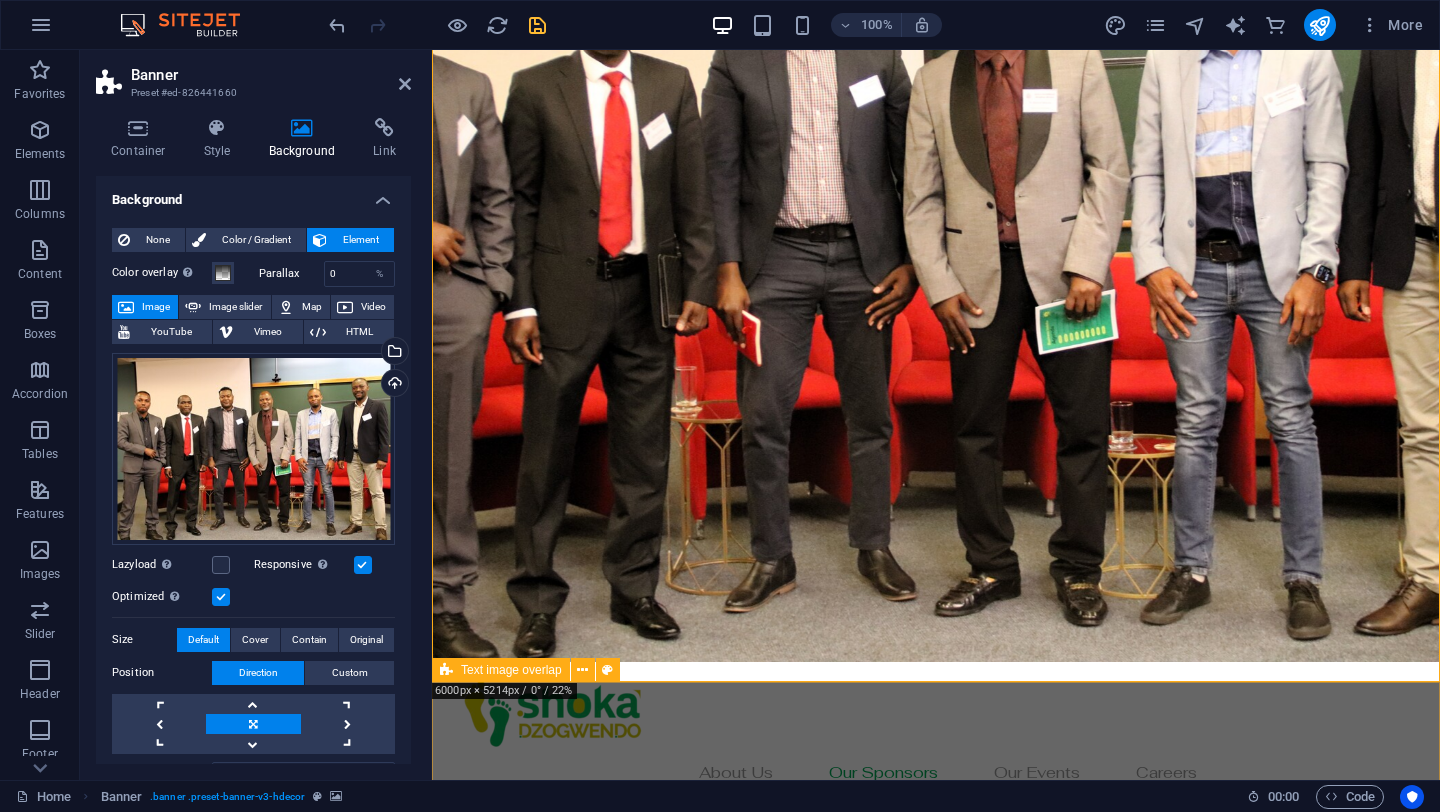 scroll, scrollTop: 272, scrollLeft: 0, axis: vertical 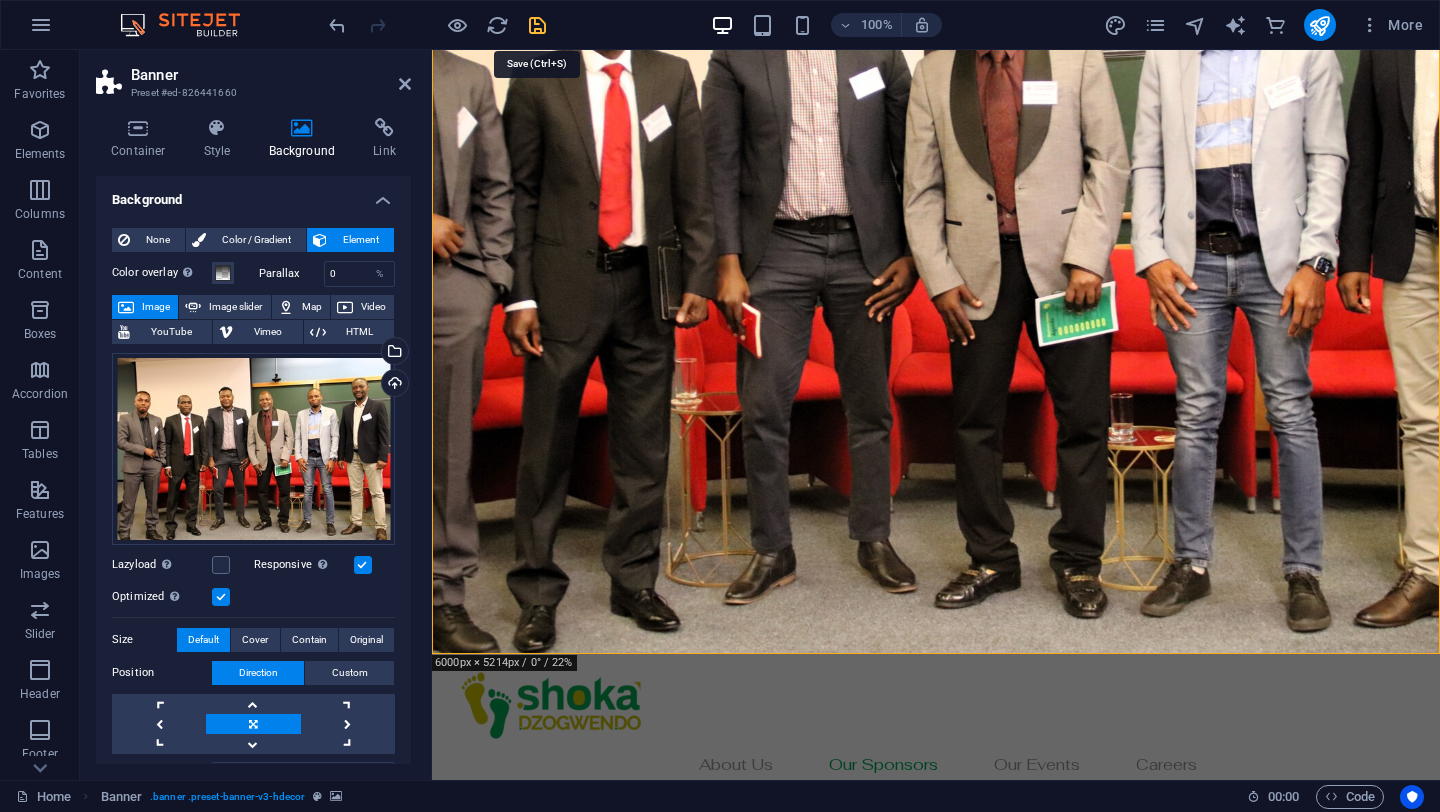 click at bounding box center [537, 25] 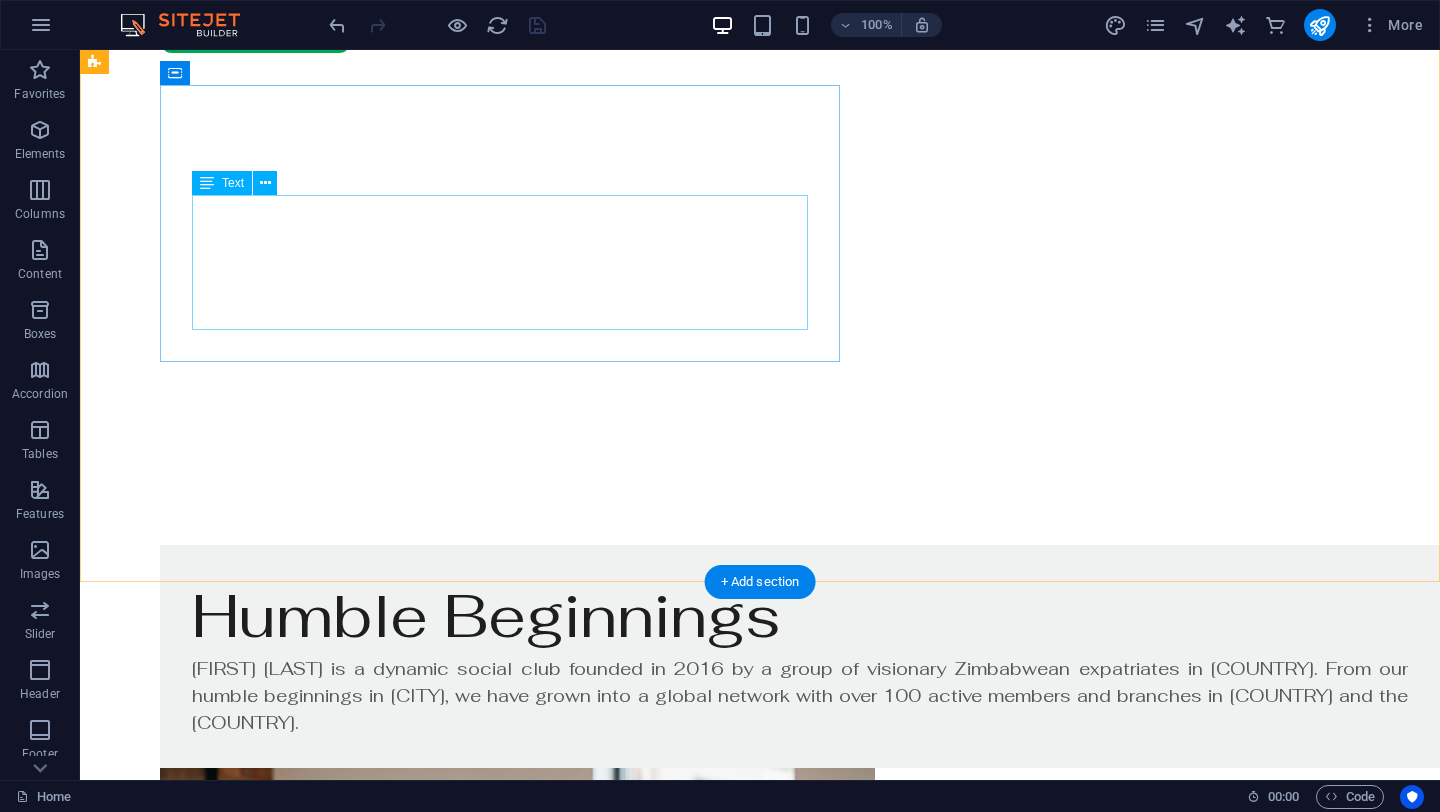 scroll, scrollTop: 798, scrollLeft: 0, axis: vertical 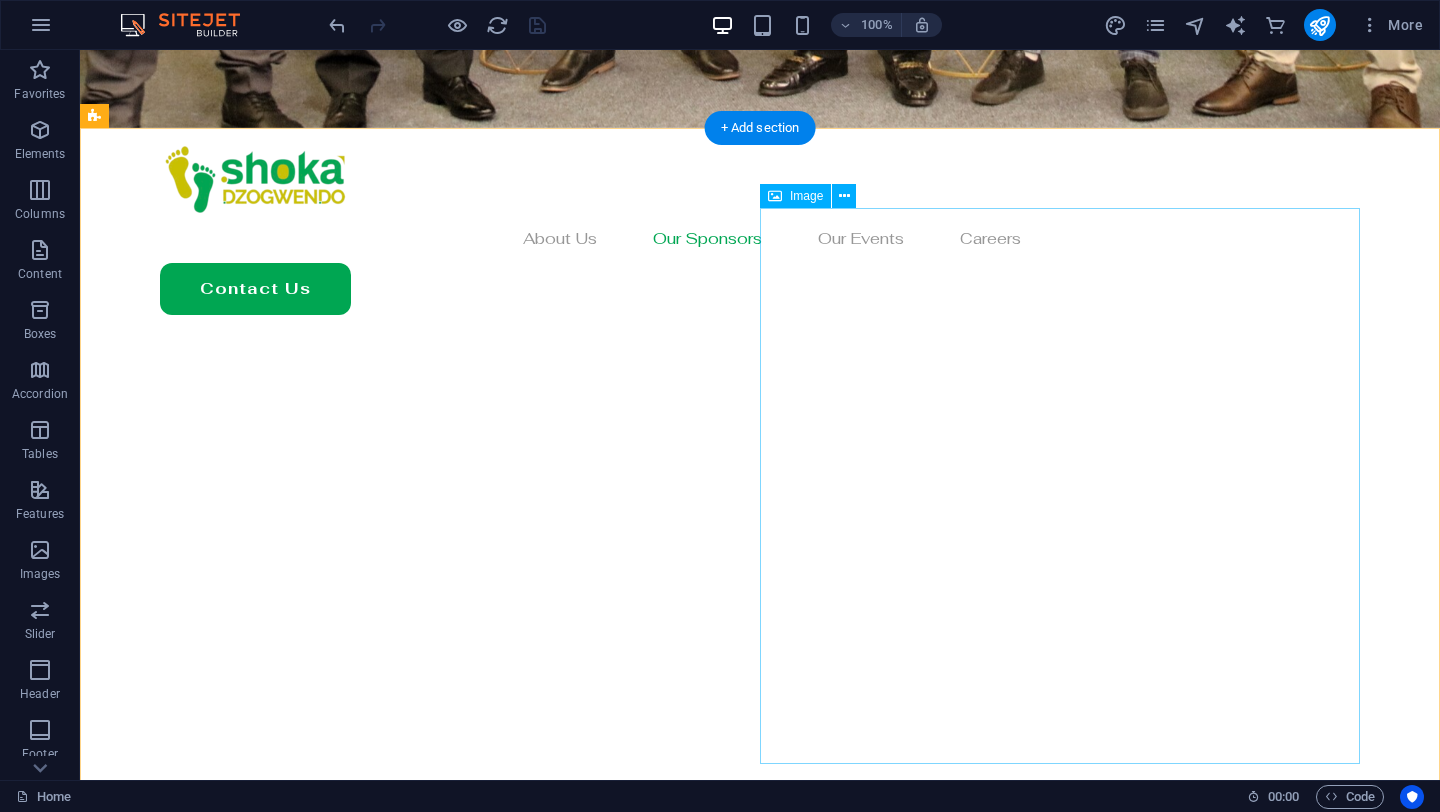 click at bounding box center [760, 1361] 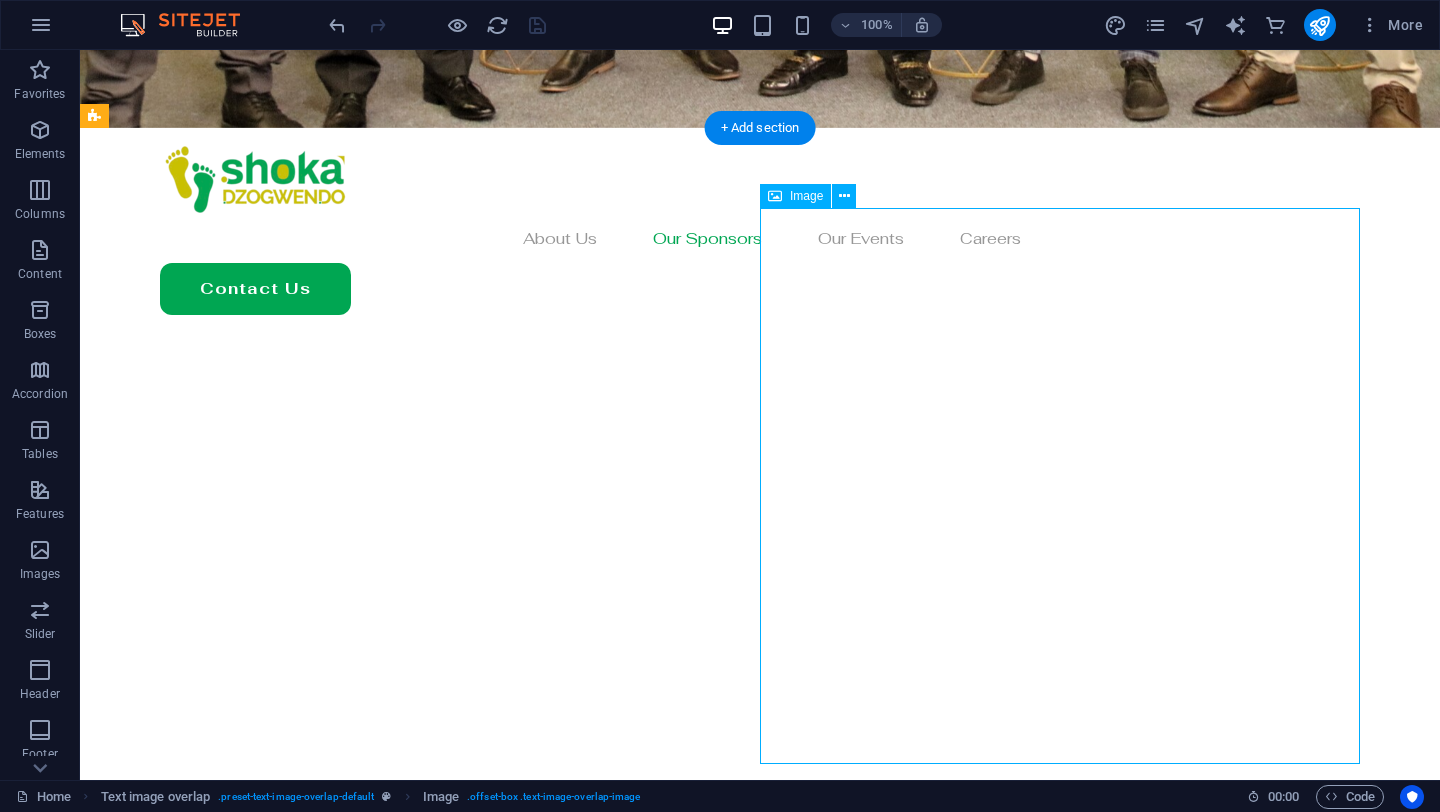 click at bounding box center [760, 1361] 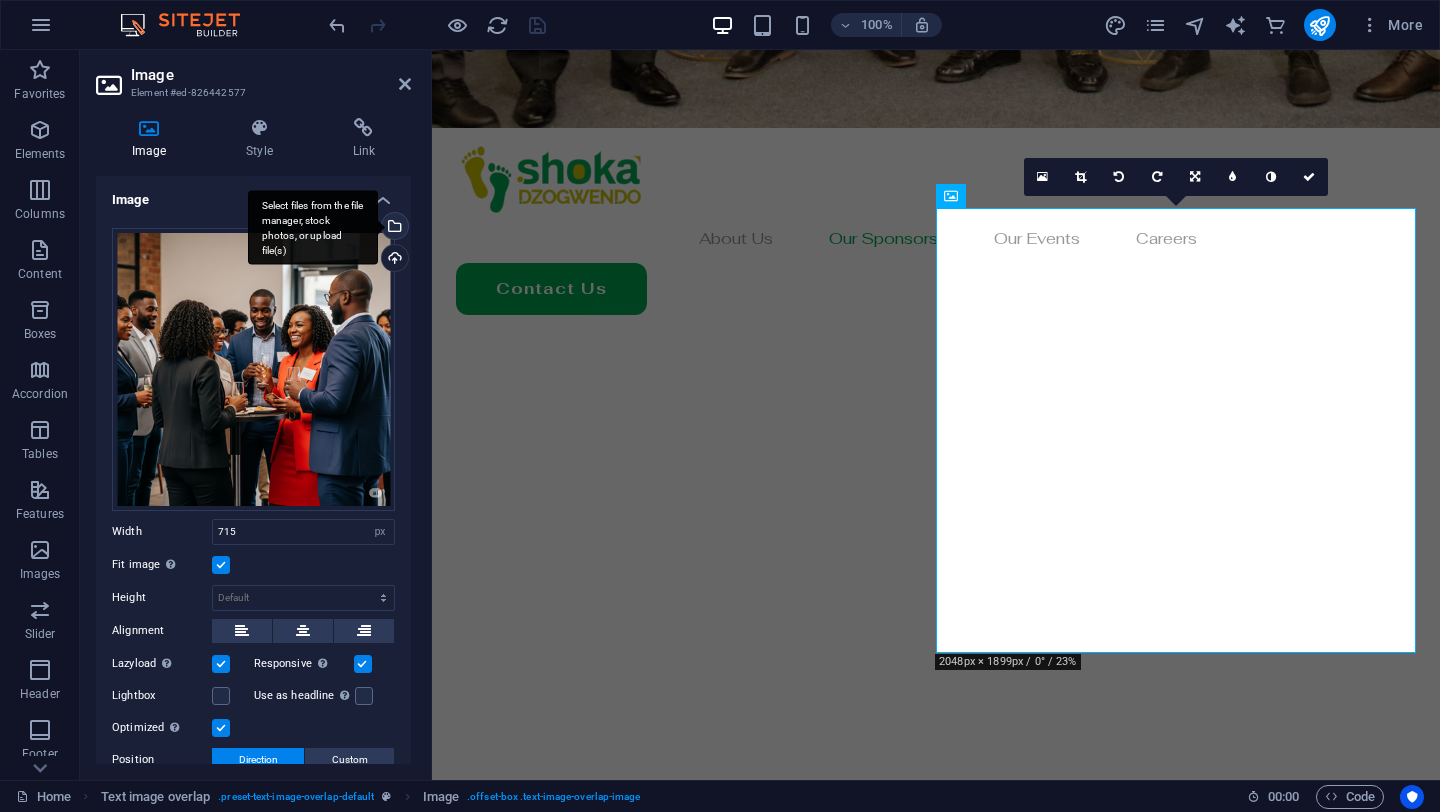 click on "Select files from the file manager, stock photos, or upload file(s)" at bounding box center (313, 227) 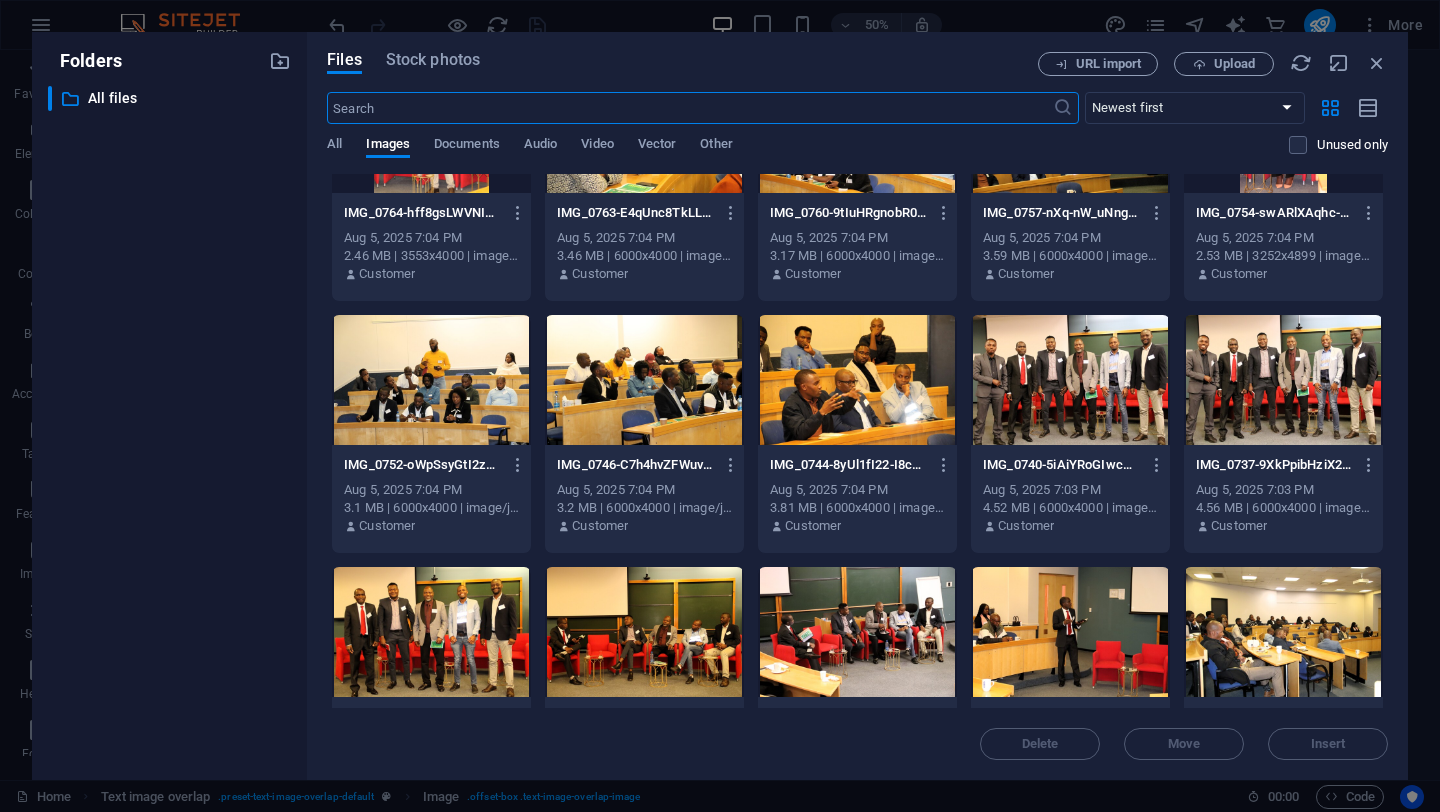 scroll, scrollTop: 619, scrollLeft: 0, axis: vertical 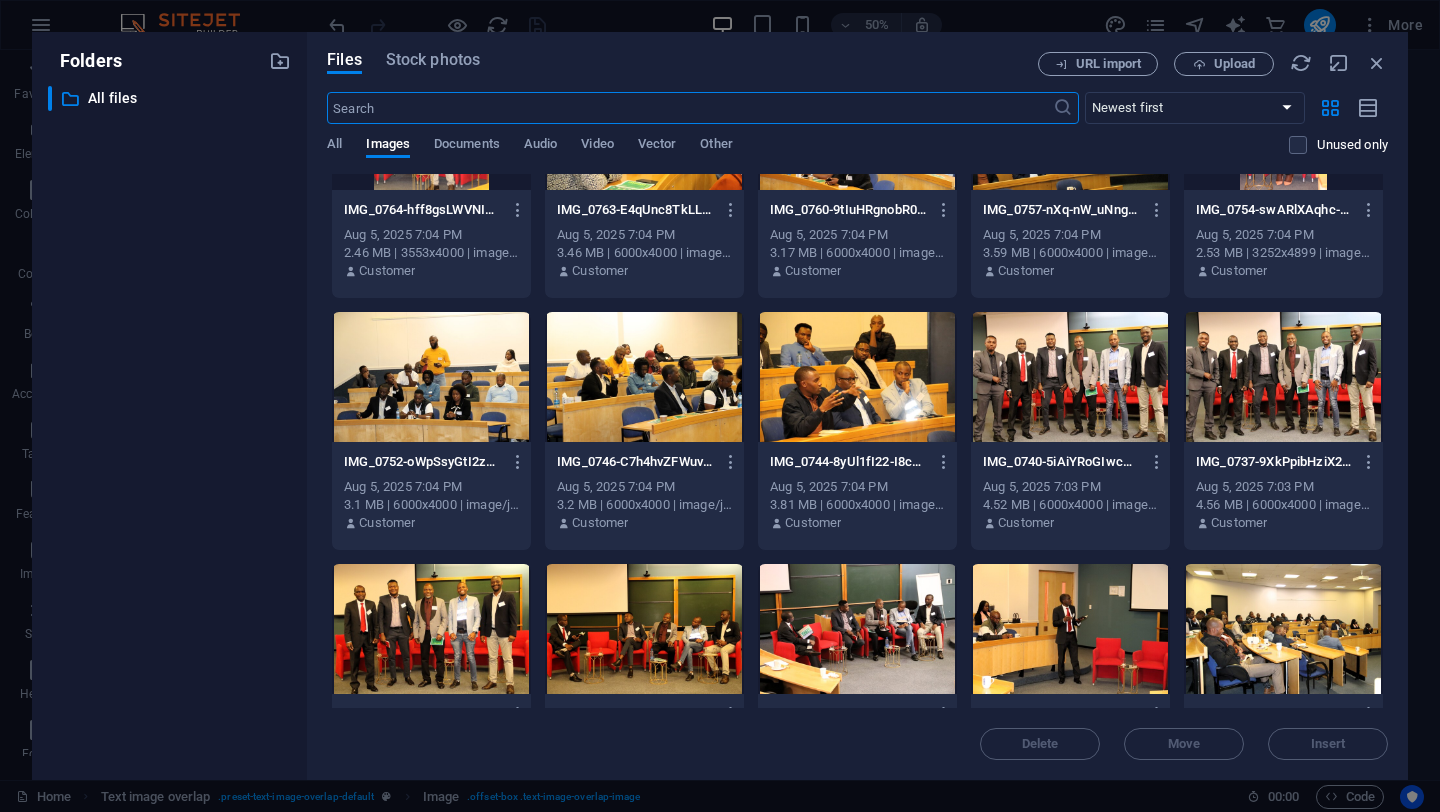 click at bounding box center [857, 377] 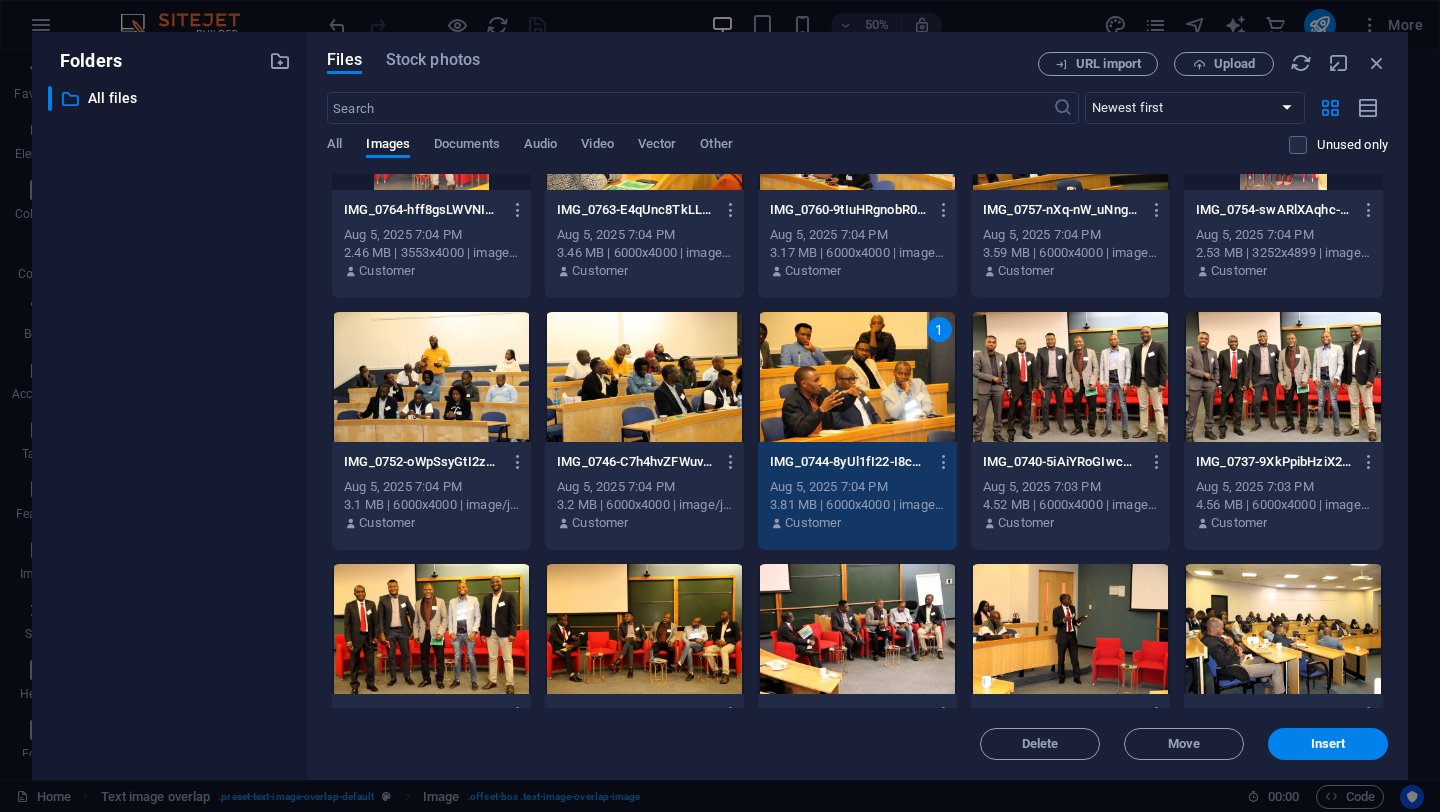 click on "1" at bounding box center (857, 377) 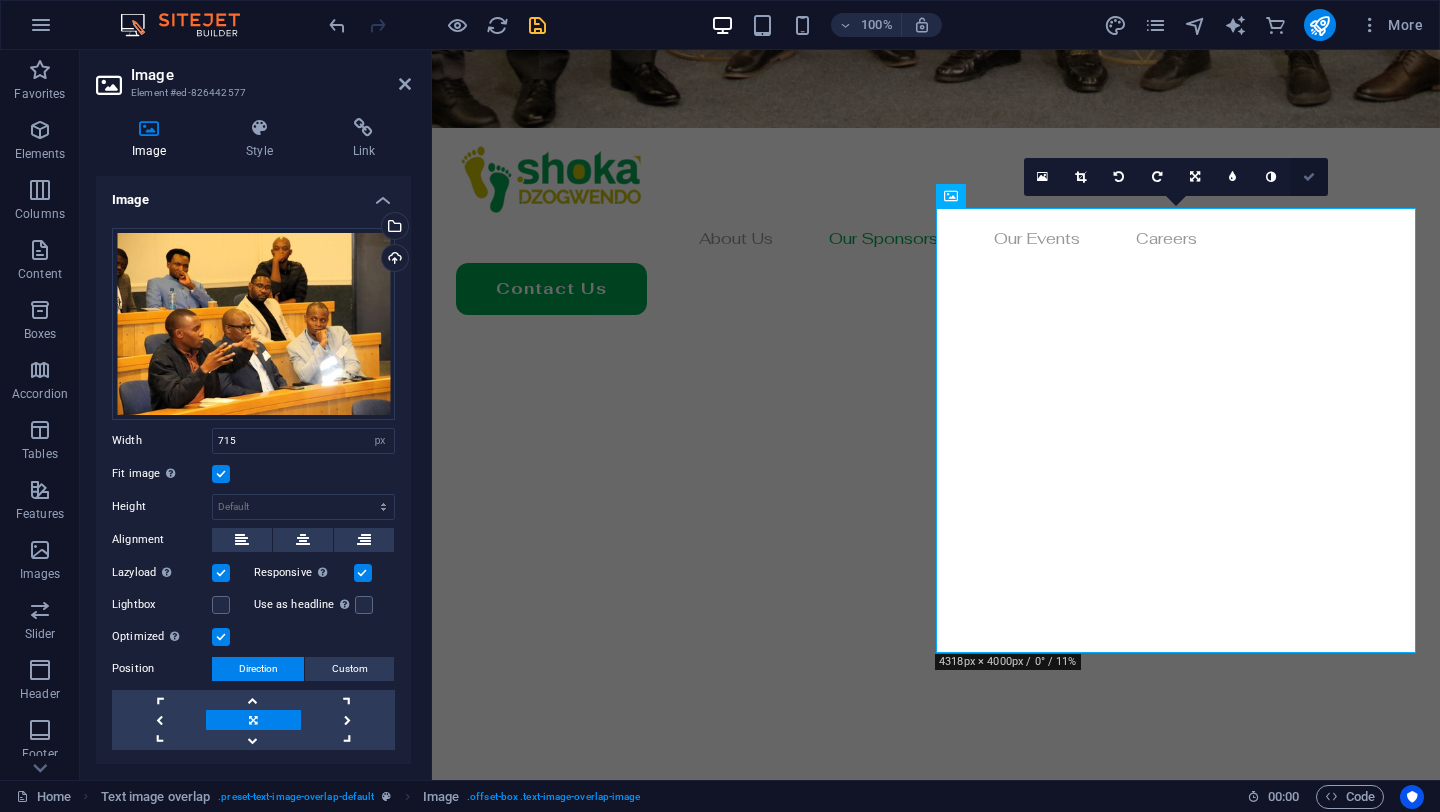 click at bounding box center (1309, 177) 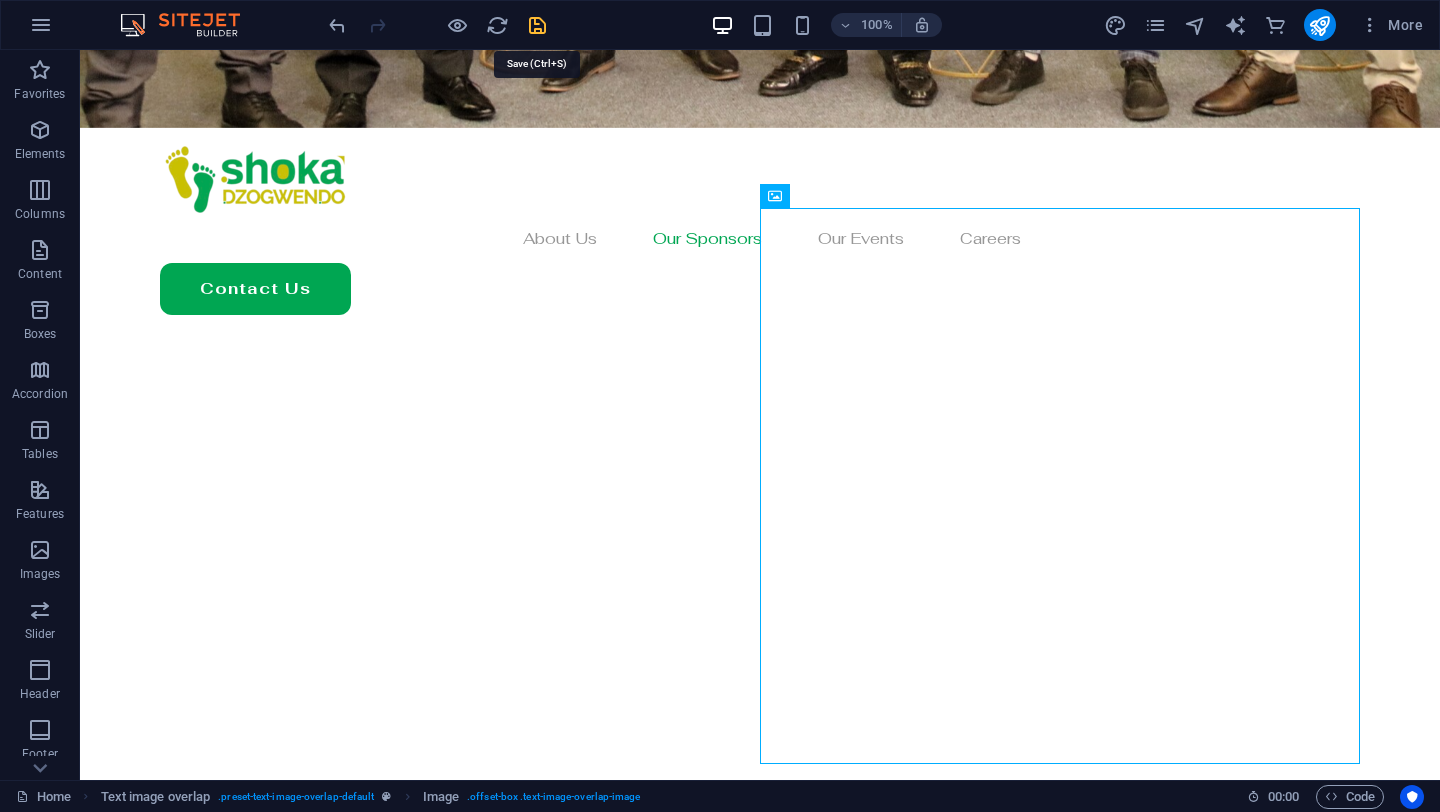click at bounding box center (537, 25) 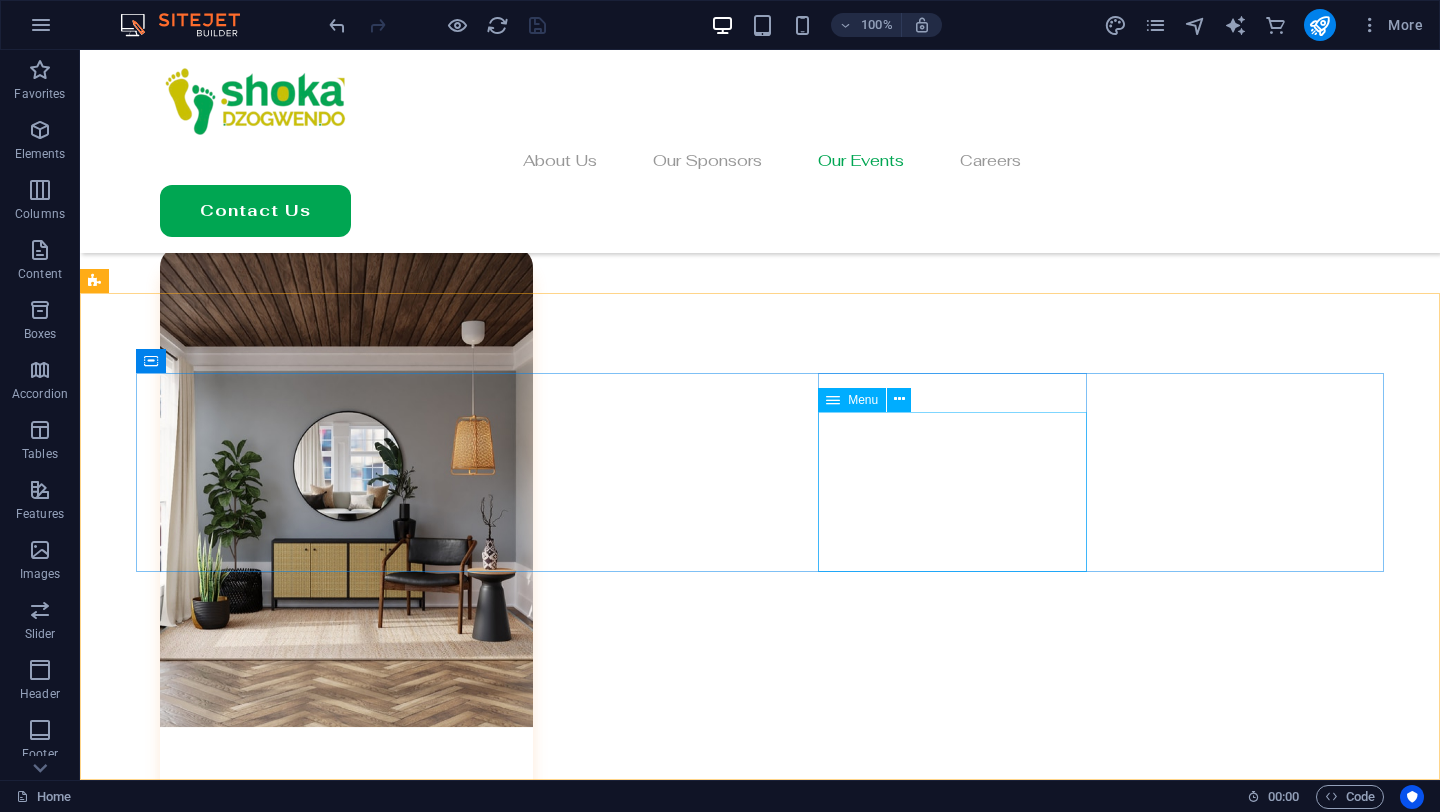 scroll, scrollTop: 6028, scrollLeft: 0, axis: vertical 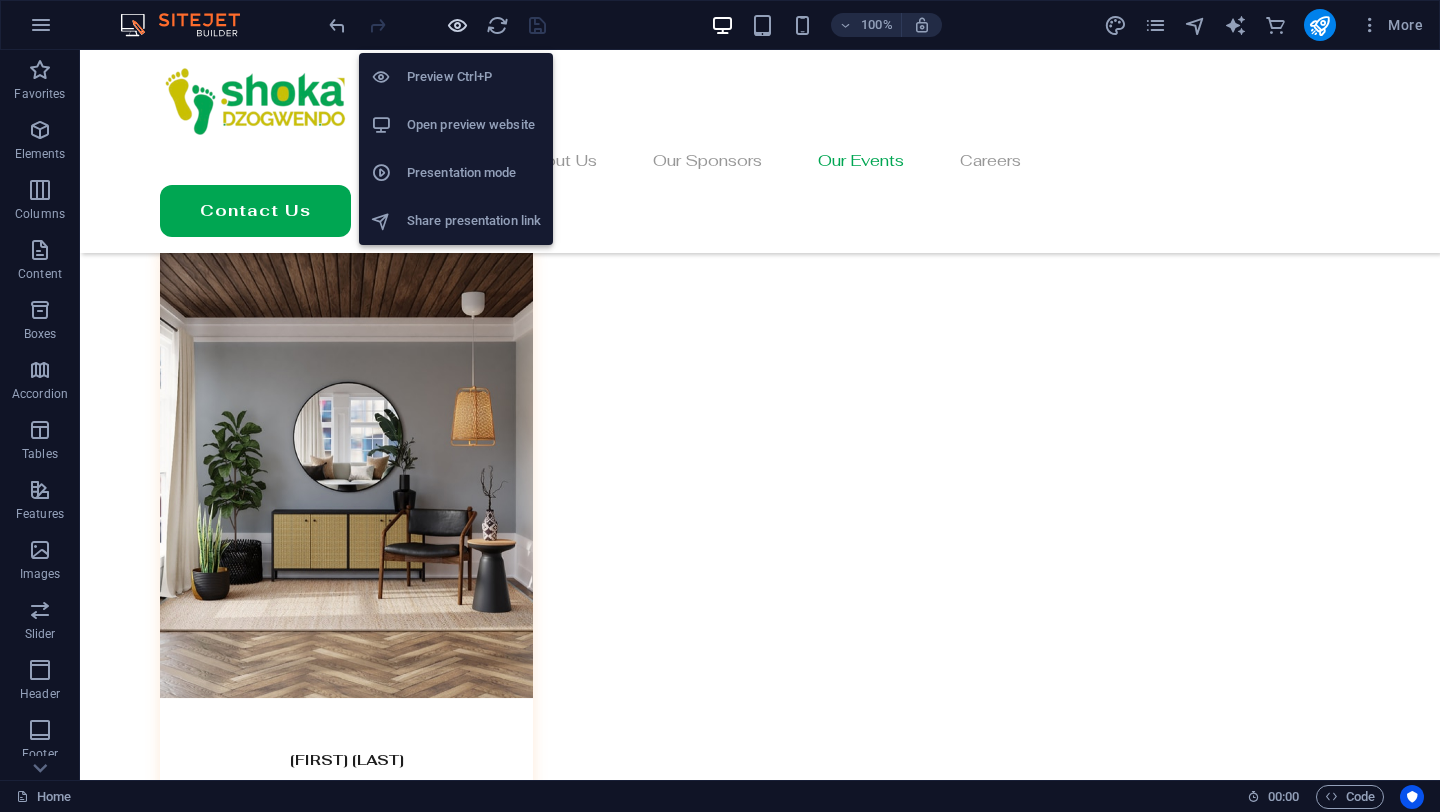 click at bounding box center (457, 25) 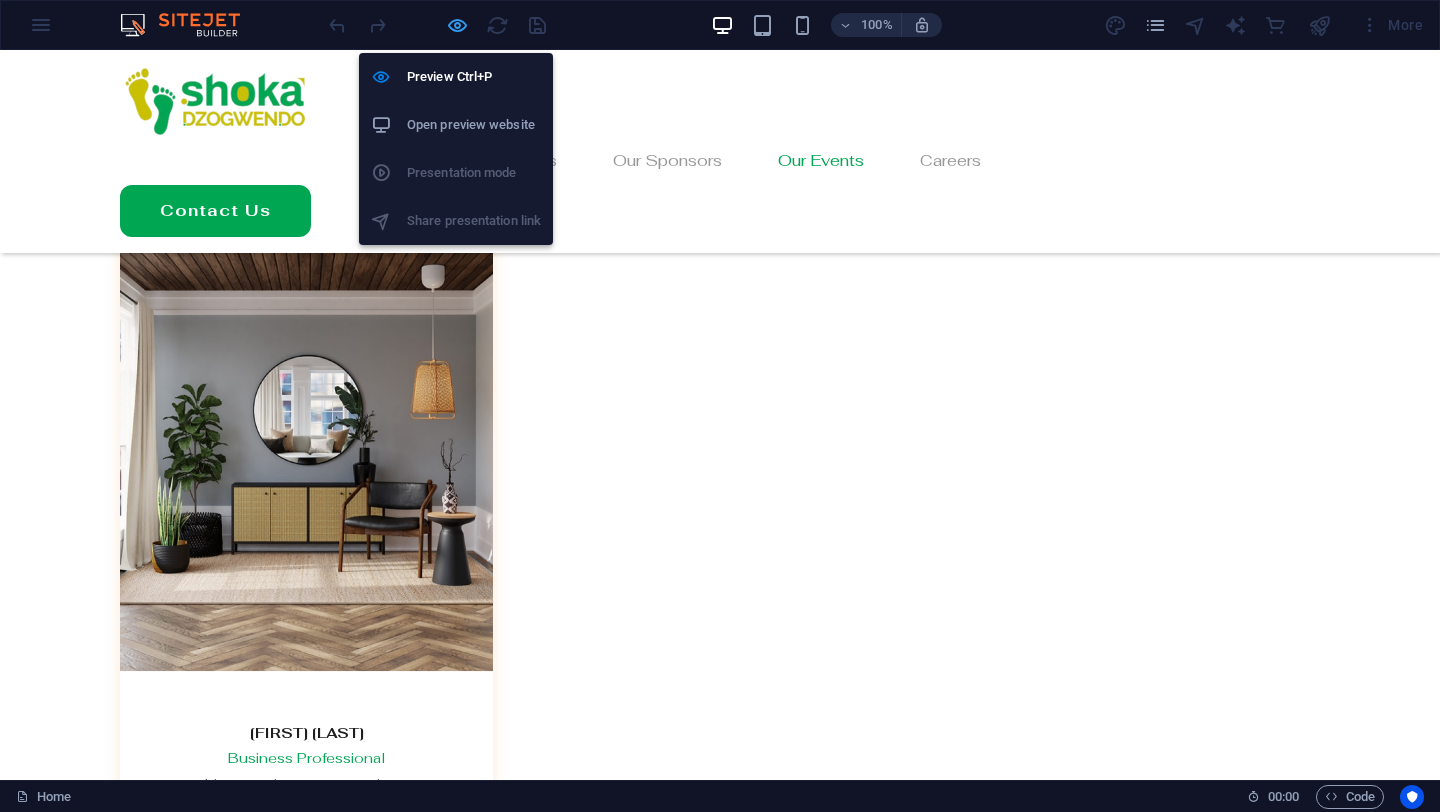 scroll, scrollTop: 6004, scrollLeft: 0, axis: vertical 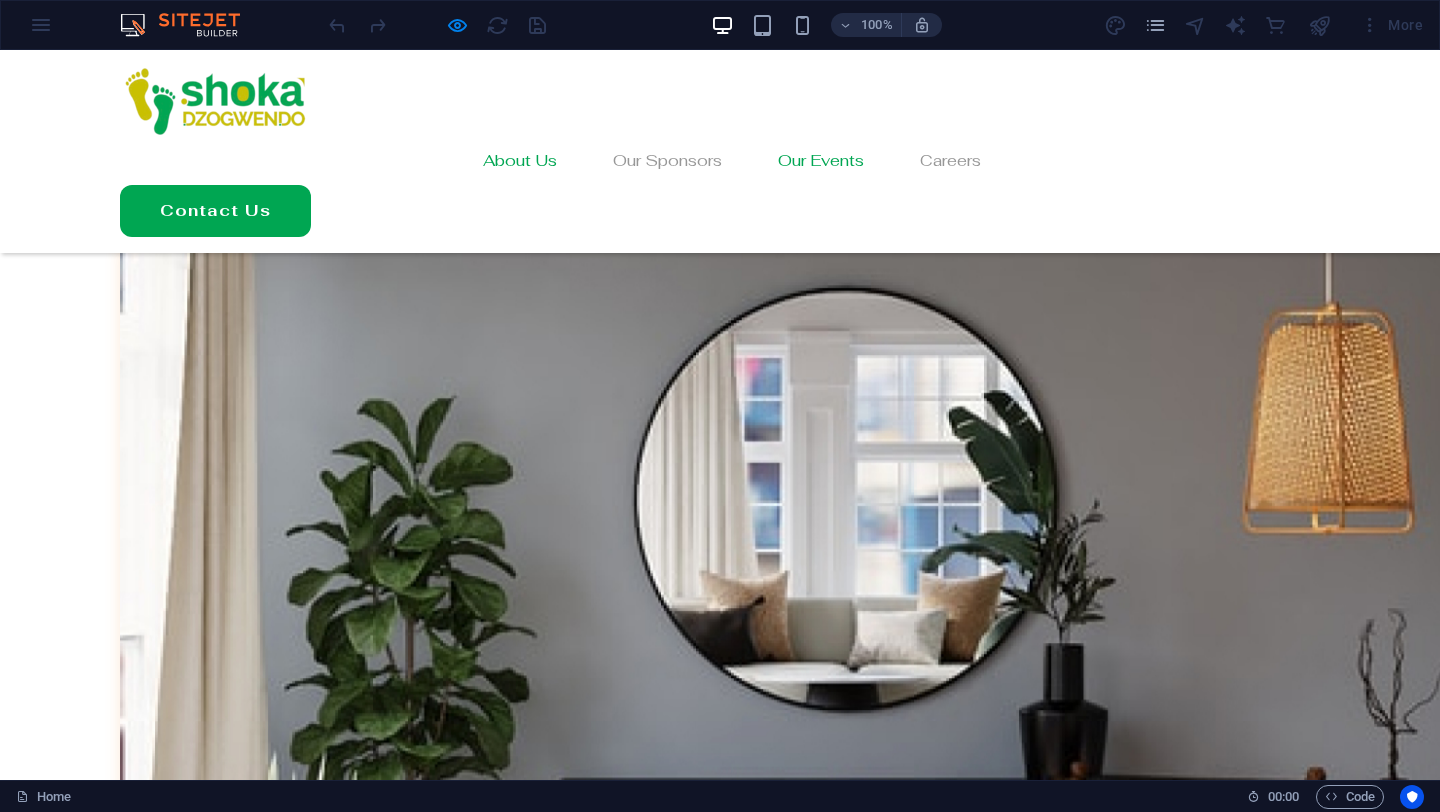 click on "About Us" at bounding box center [508, 161] 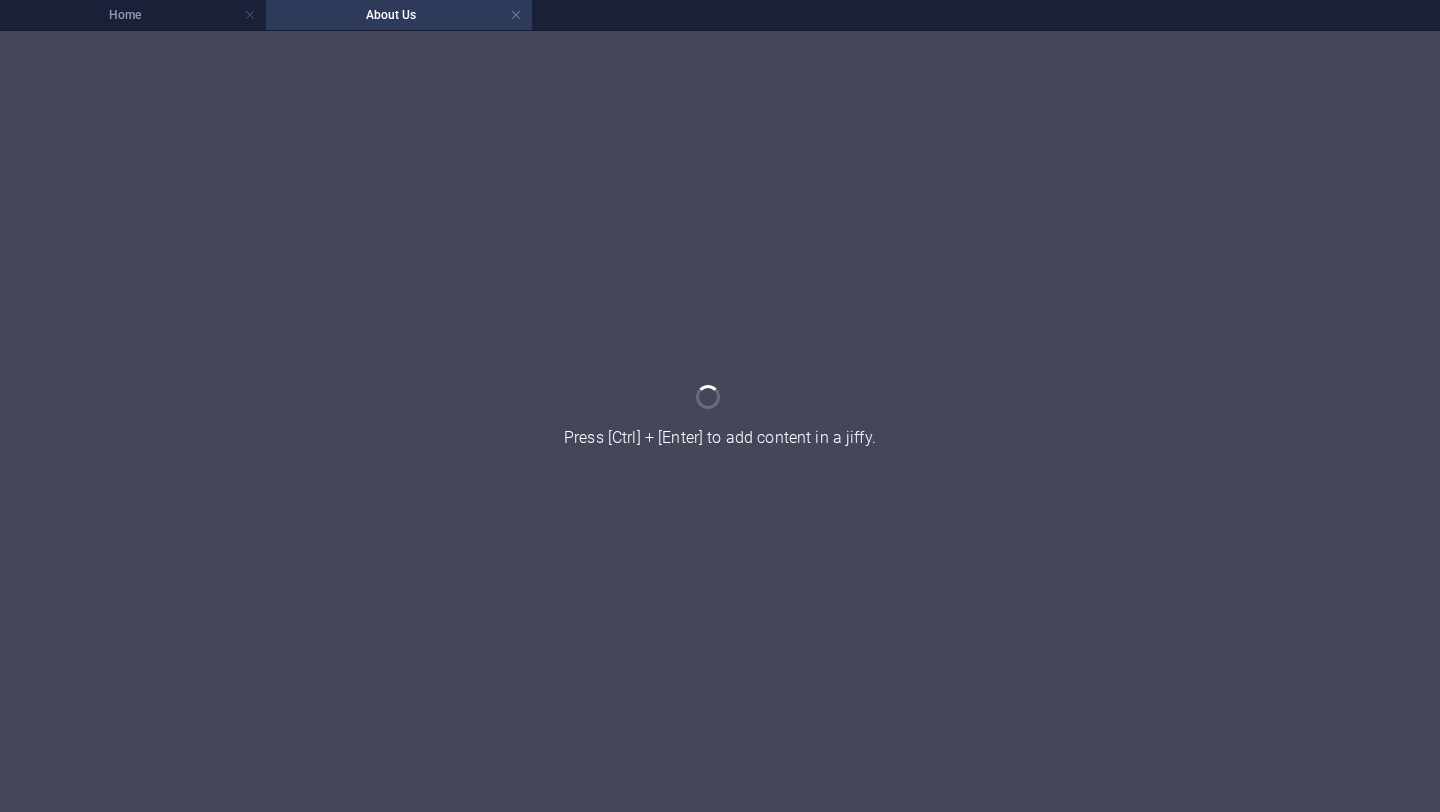 scroll, scrollTop: 0, scrollLeft: 0, axis: both 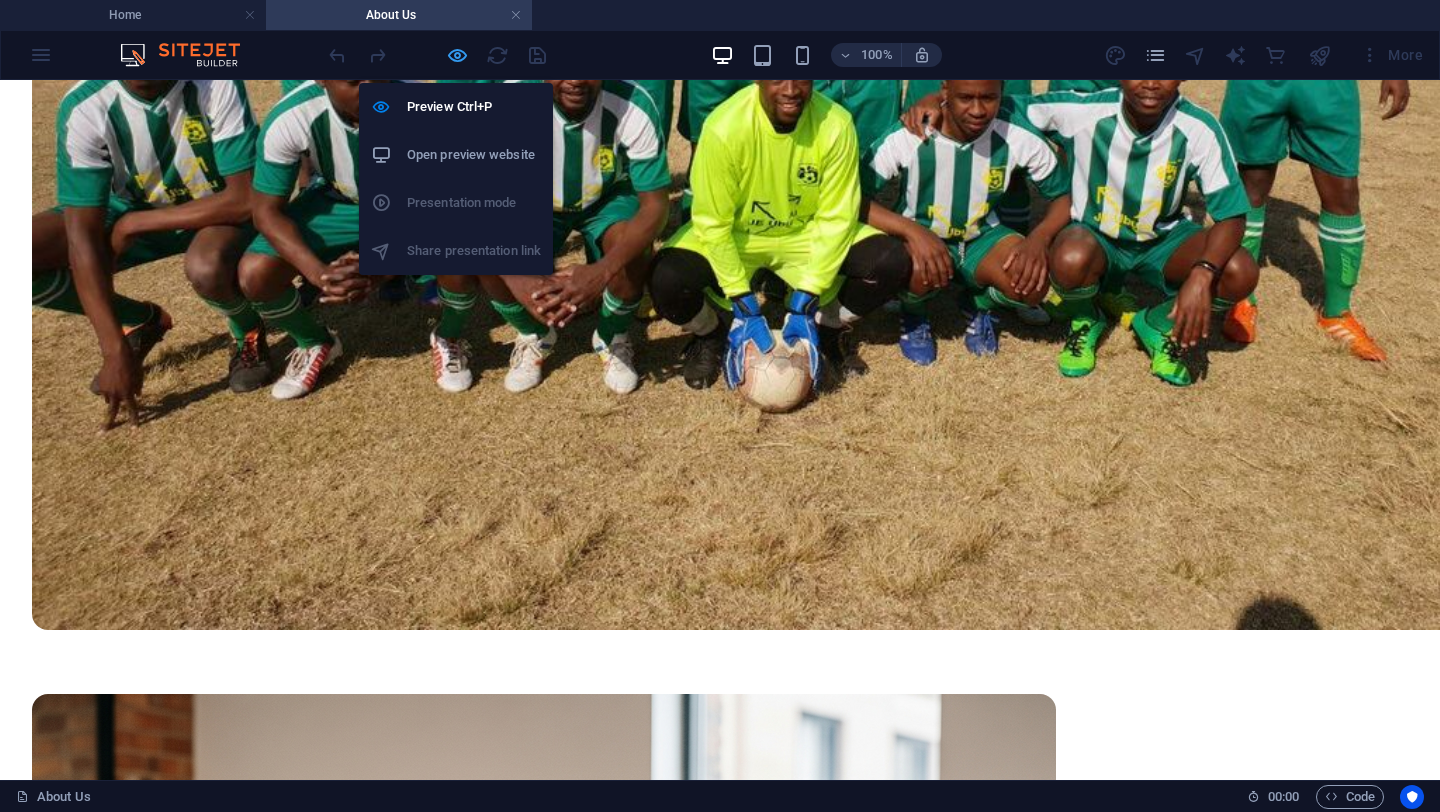 click at bounding box center (457, 55) 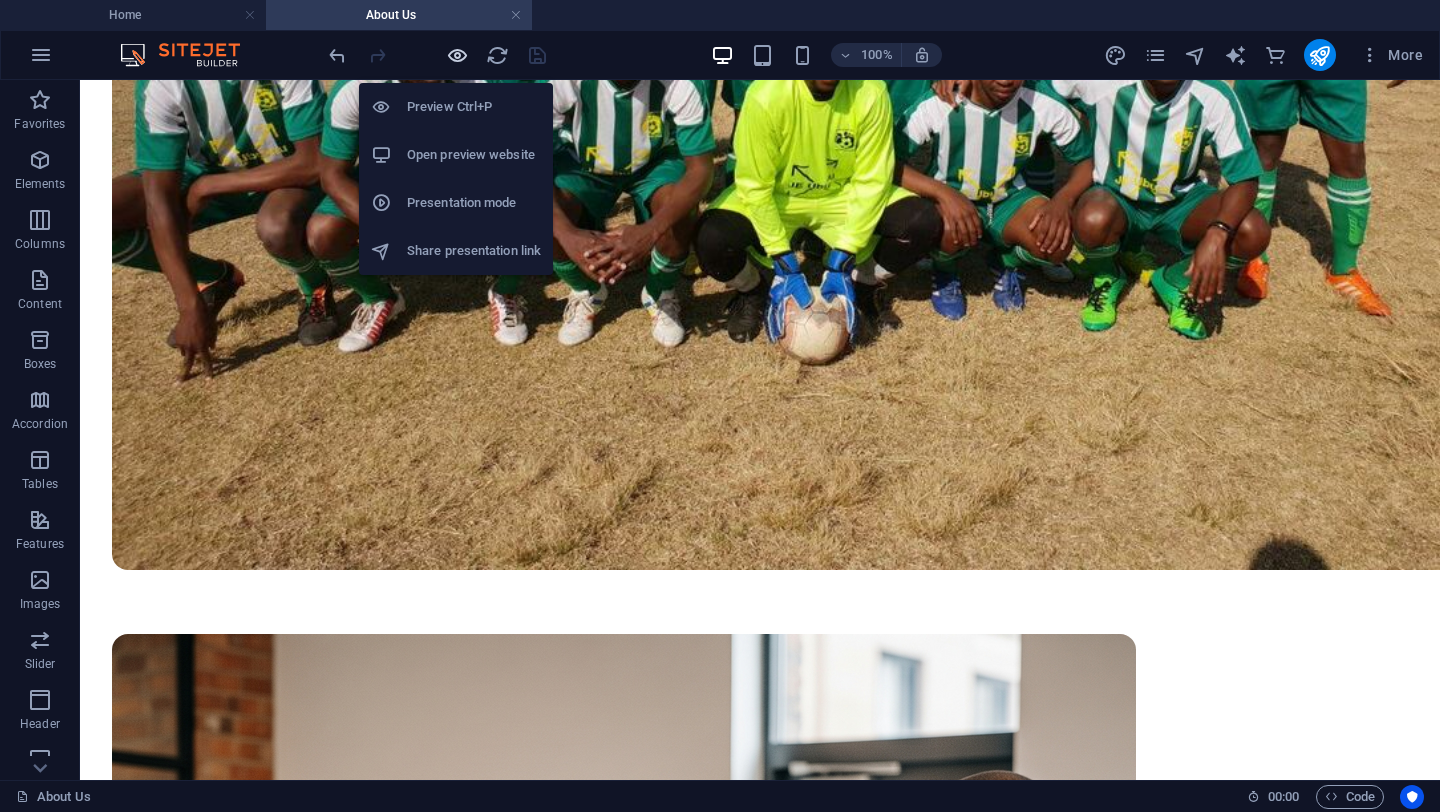 scroll, scrollTop: 1220, scrollLeft: 0, axis: vertical 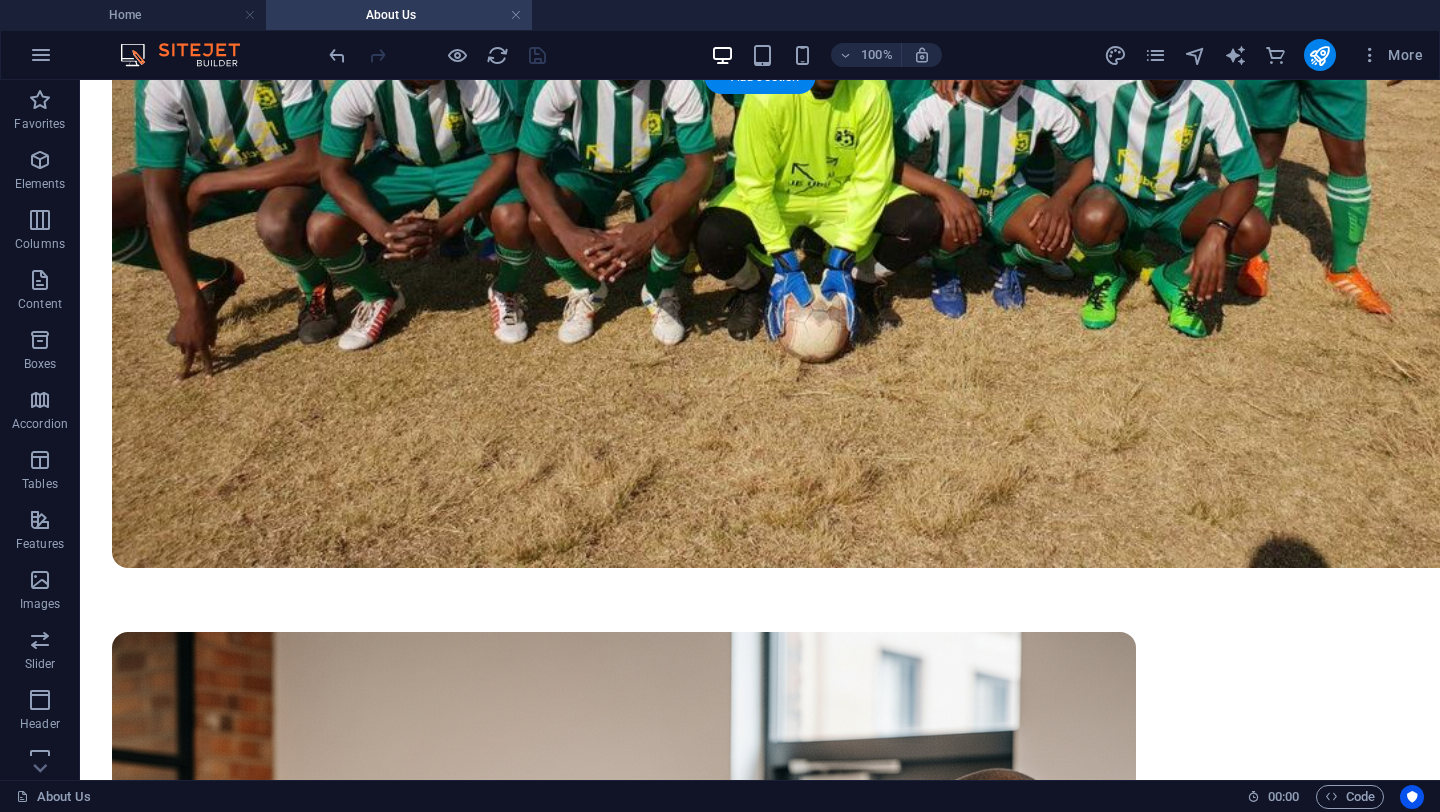 click at bounding box center [760, 3073] 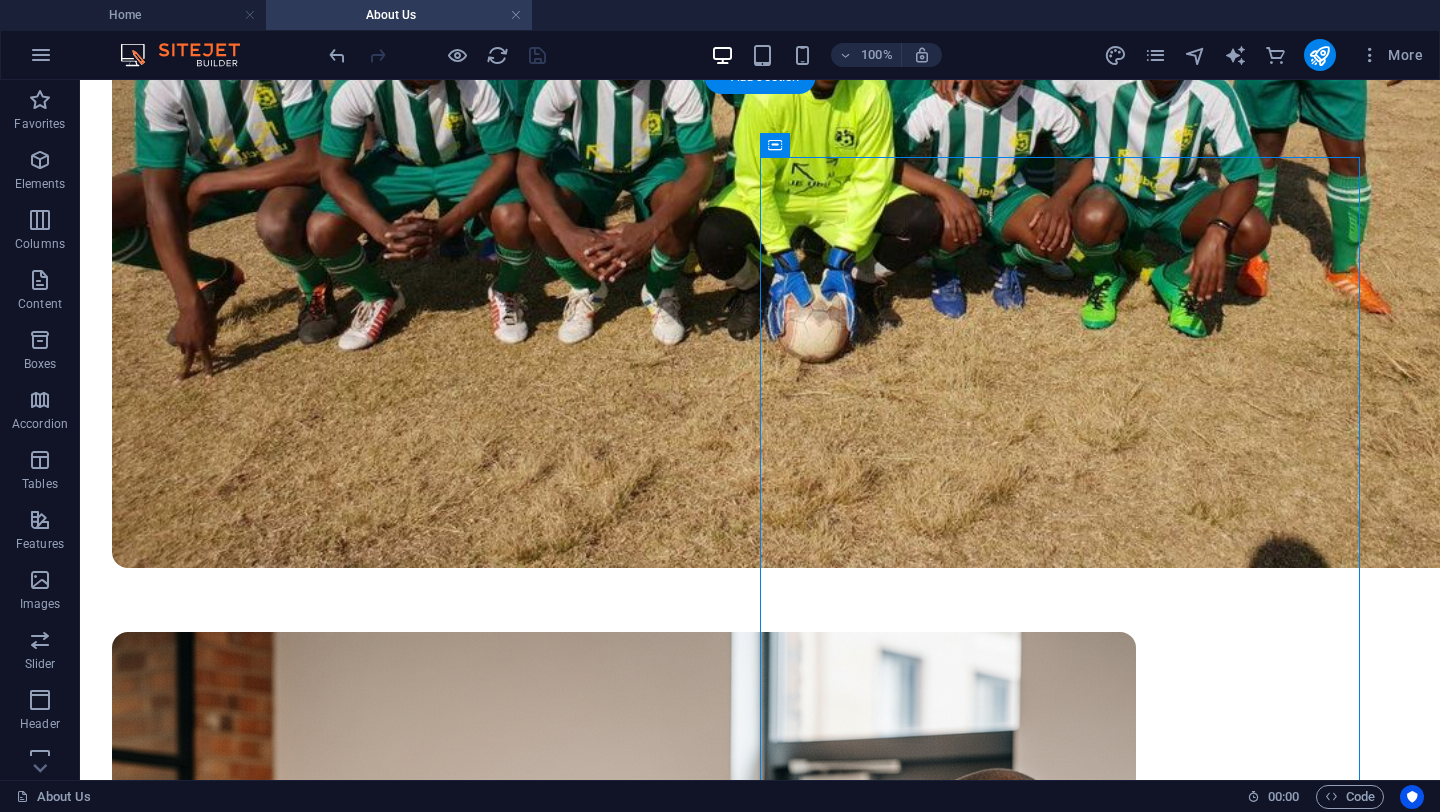 click at bounding box center [760, 3073] 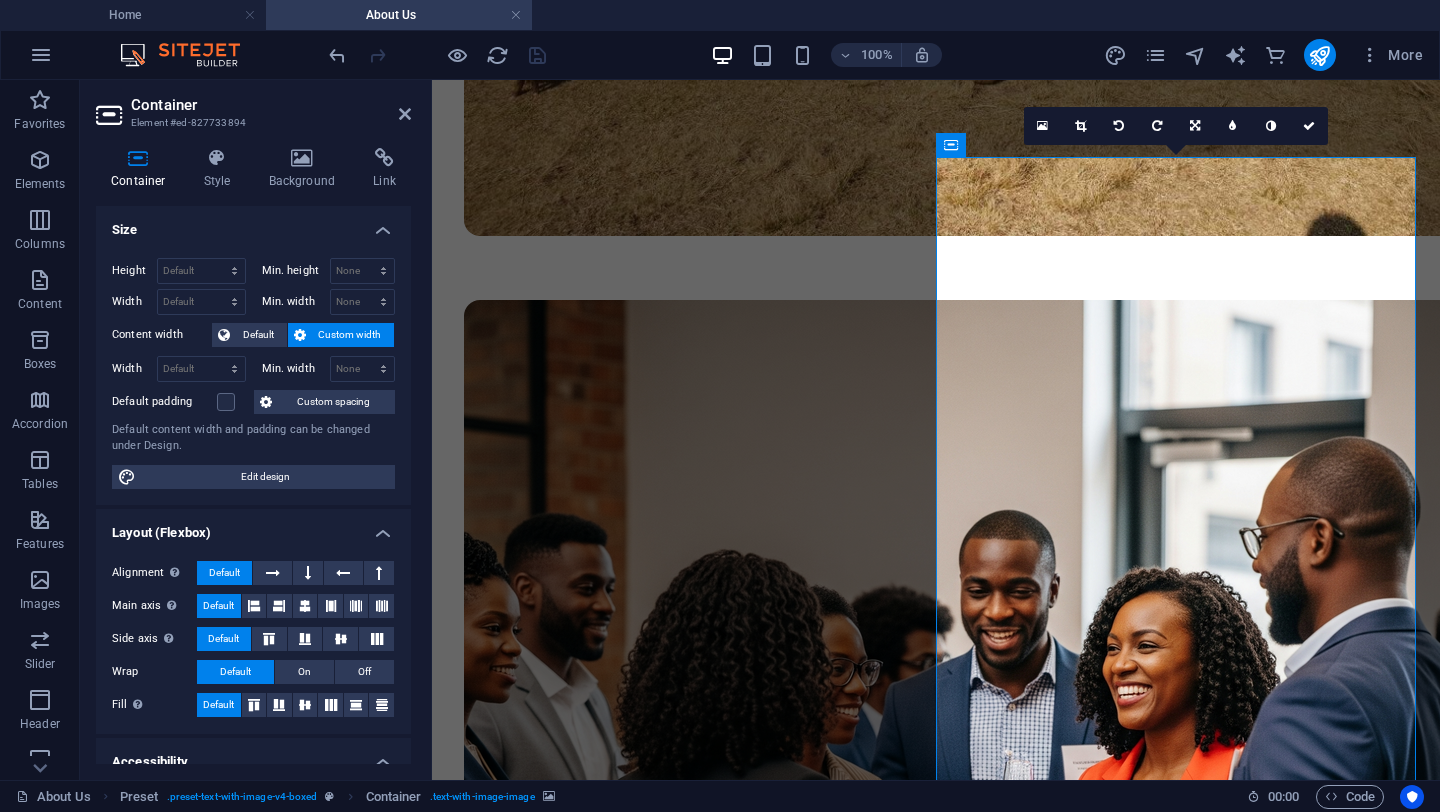 click at bounding box center (936, 2741) 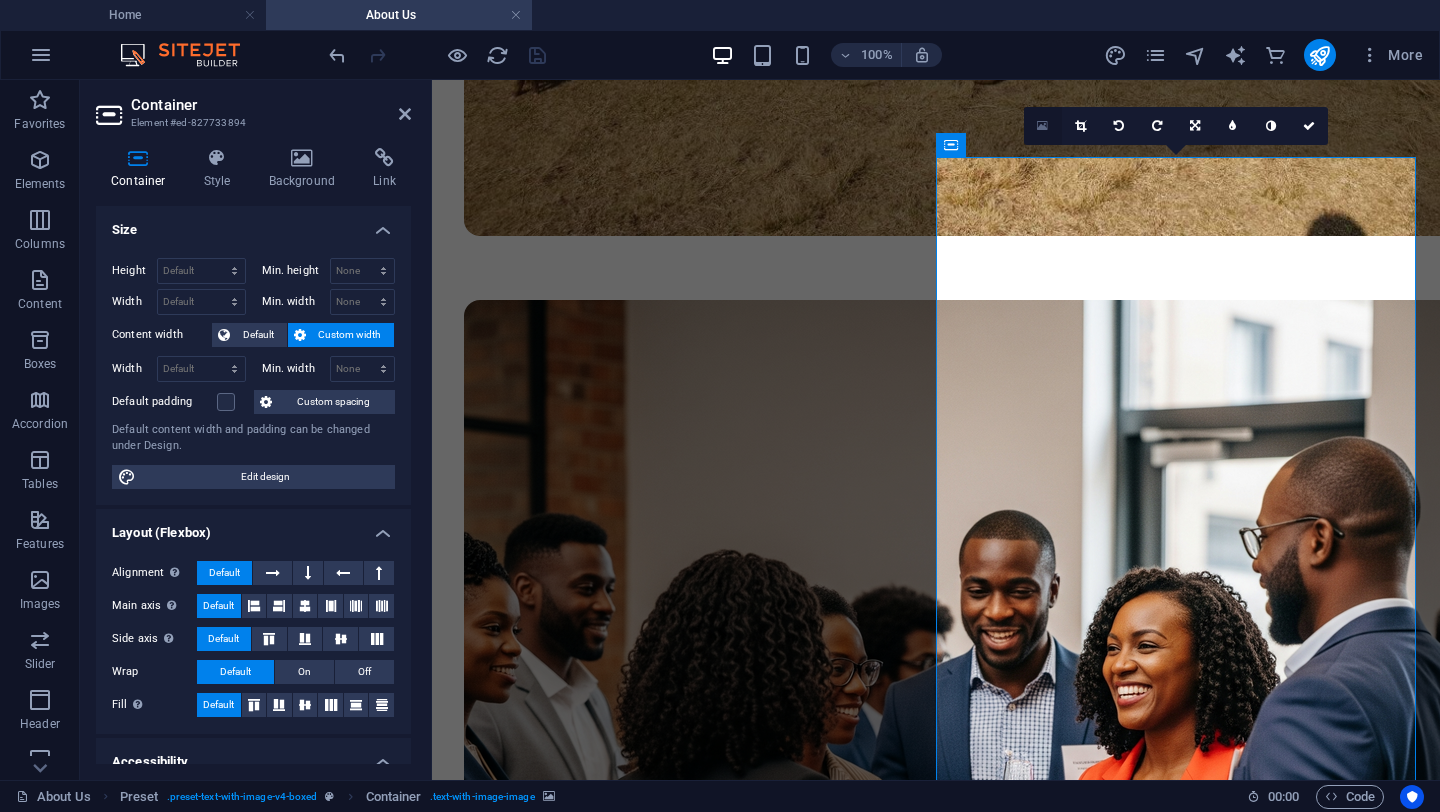 click at bounding box center (1042, 126) 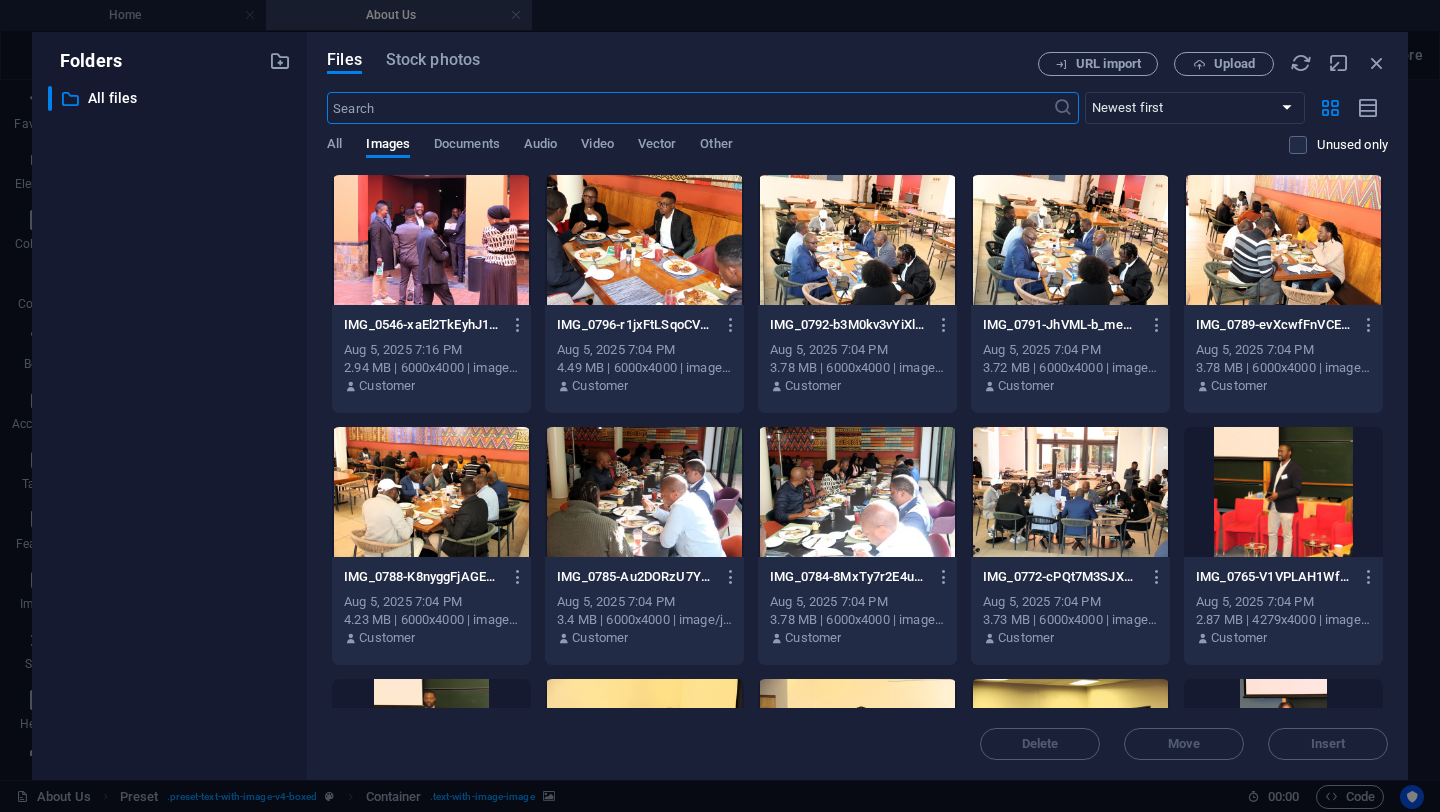 scroll, scrollTop: 1315, scrollLeft: 0, axis: vertical 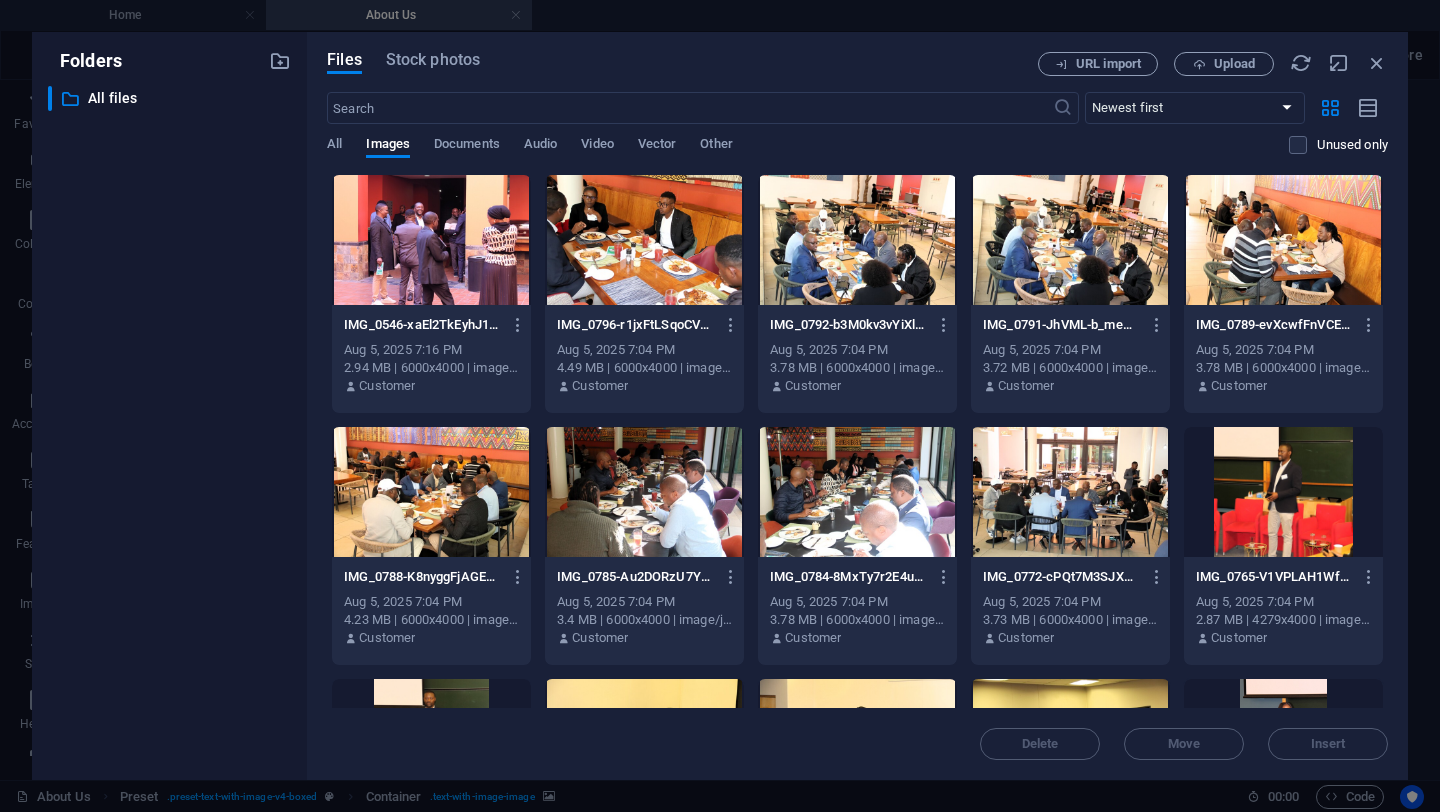 click at bounding box center [1283, 492] 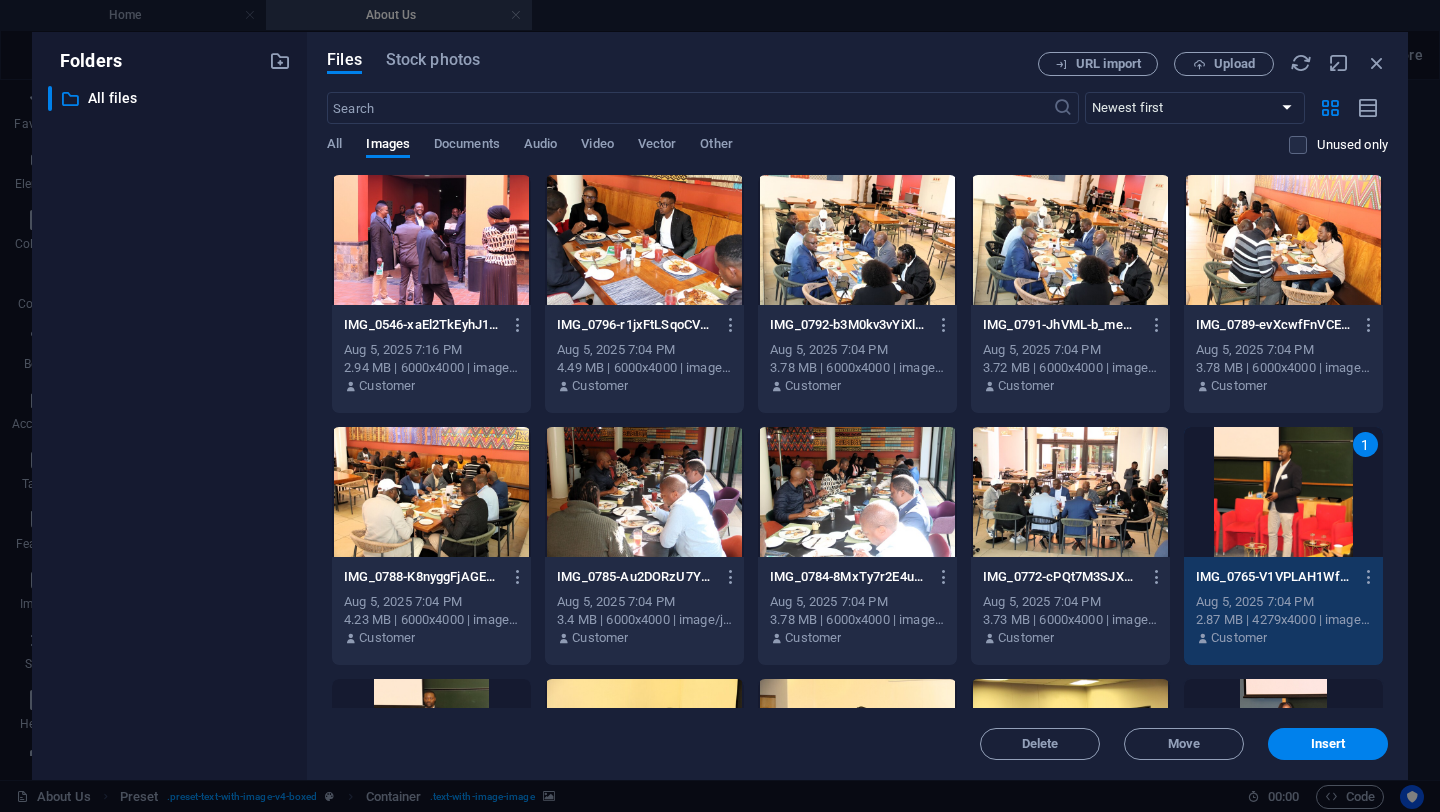 click on "1" at bounding box center [1283, 492] 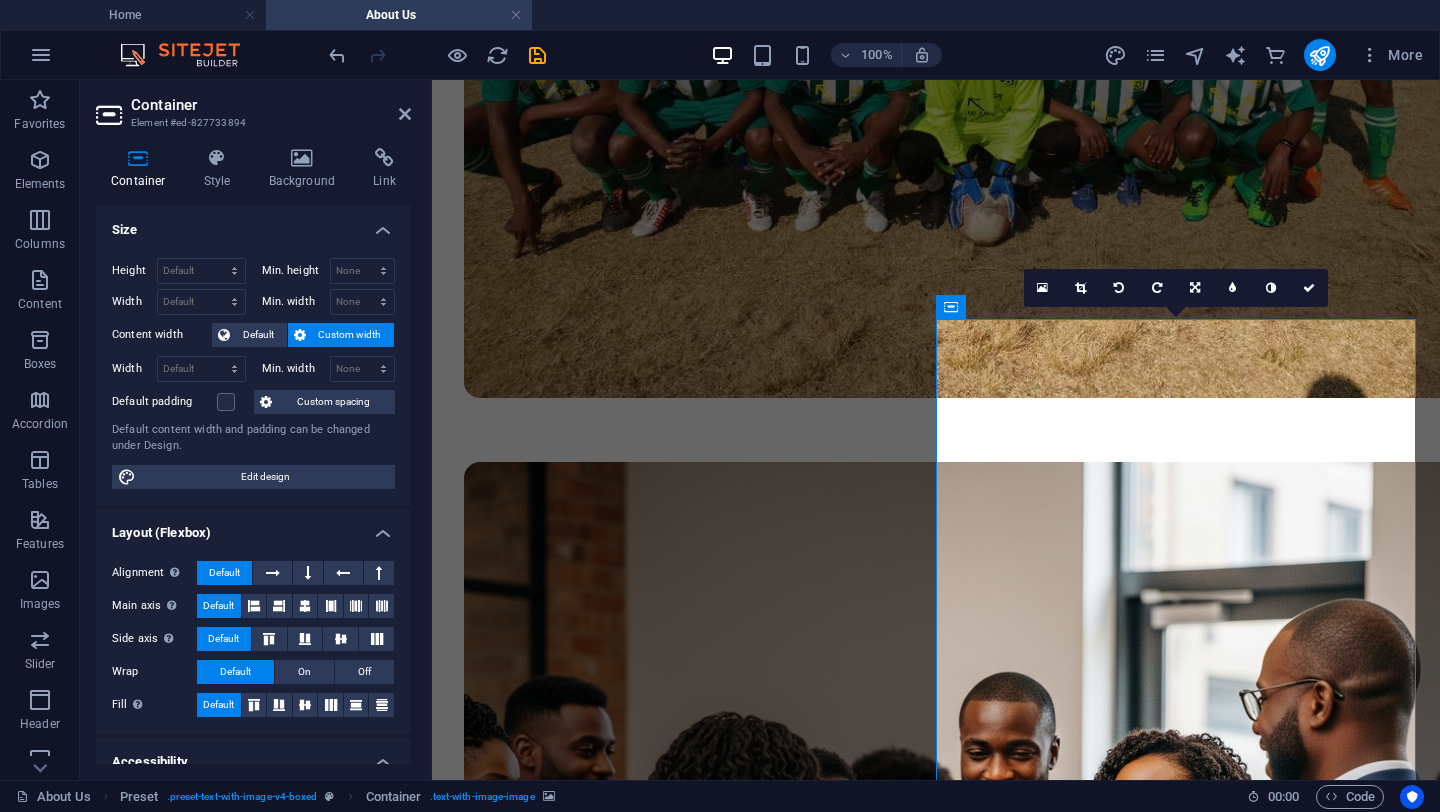 scroll, scrollTop: 1152, scrollLeft: 0, axis: vertical 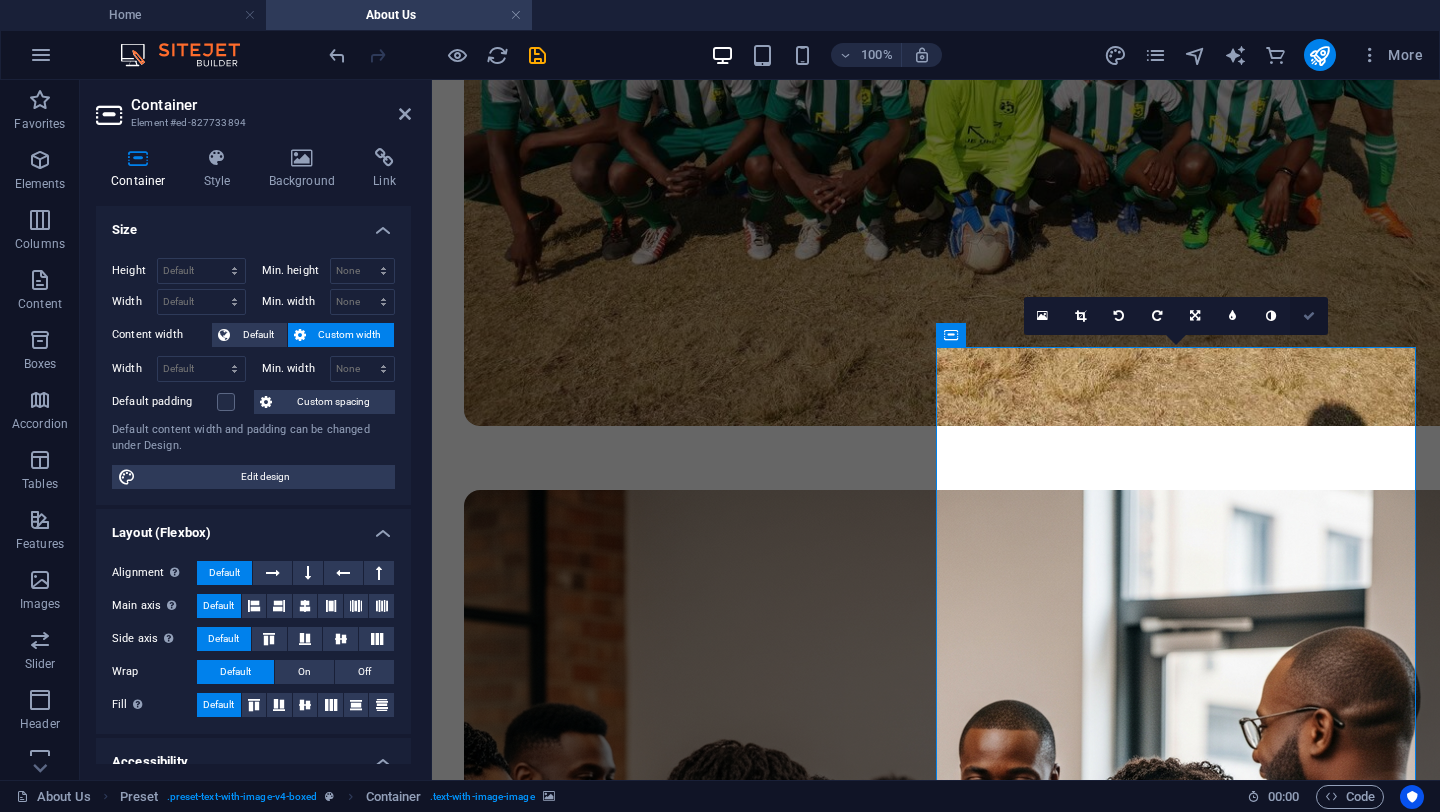 click at bounding box center [1309, 316] 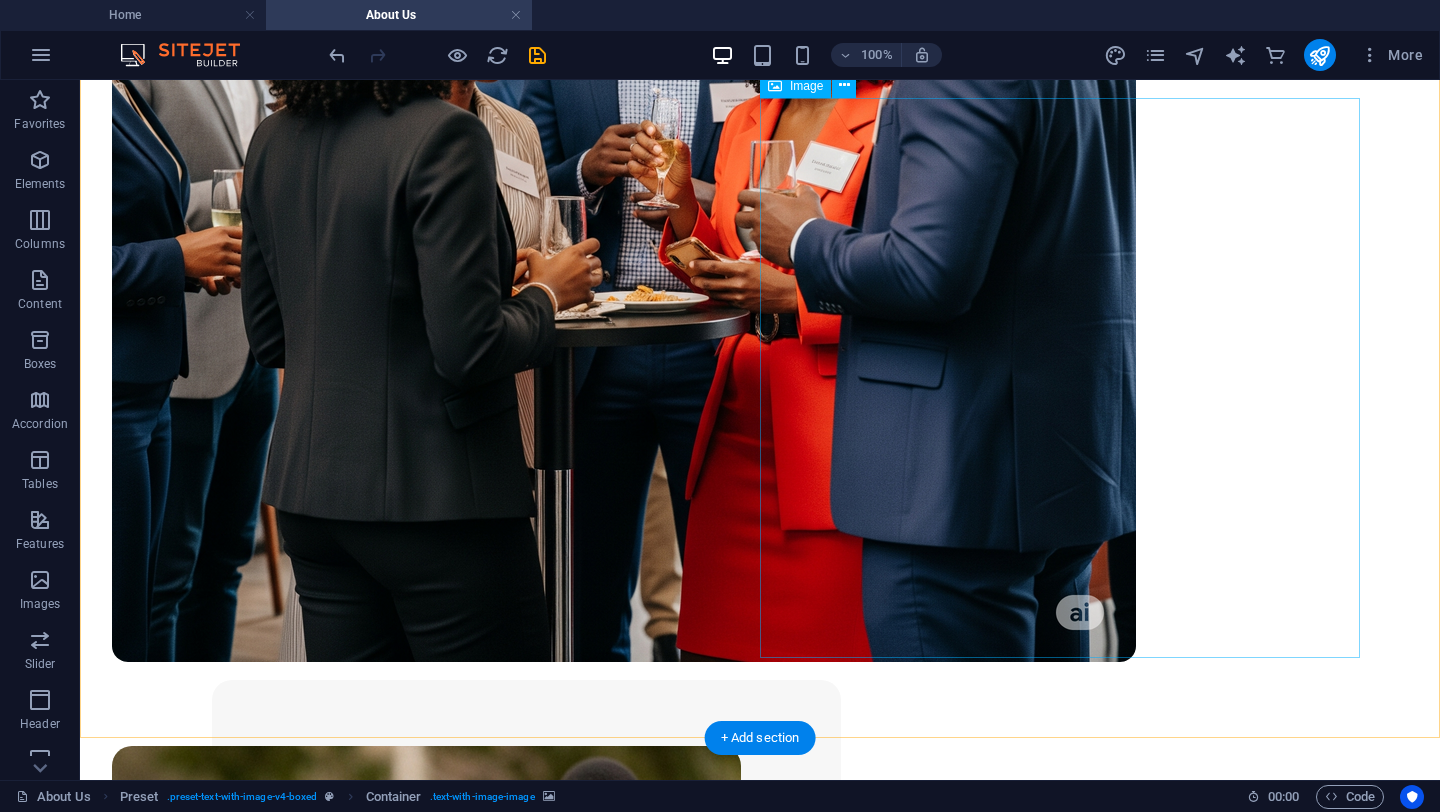 scroll, scrollTop: 2224, scrollLeft: 0, axis: vertical 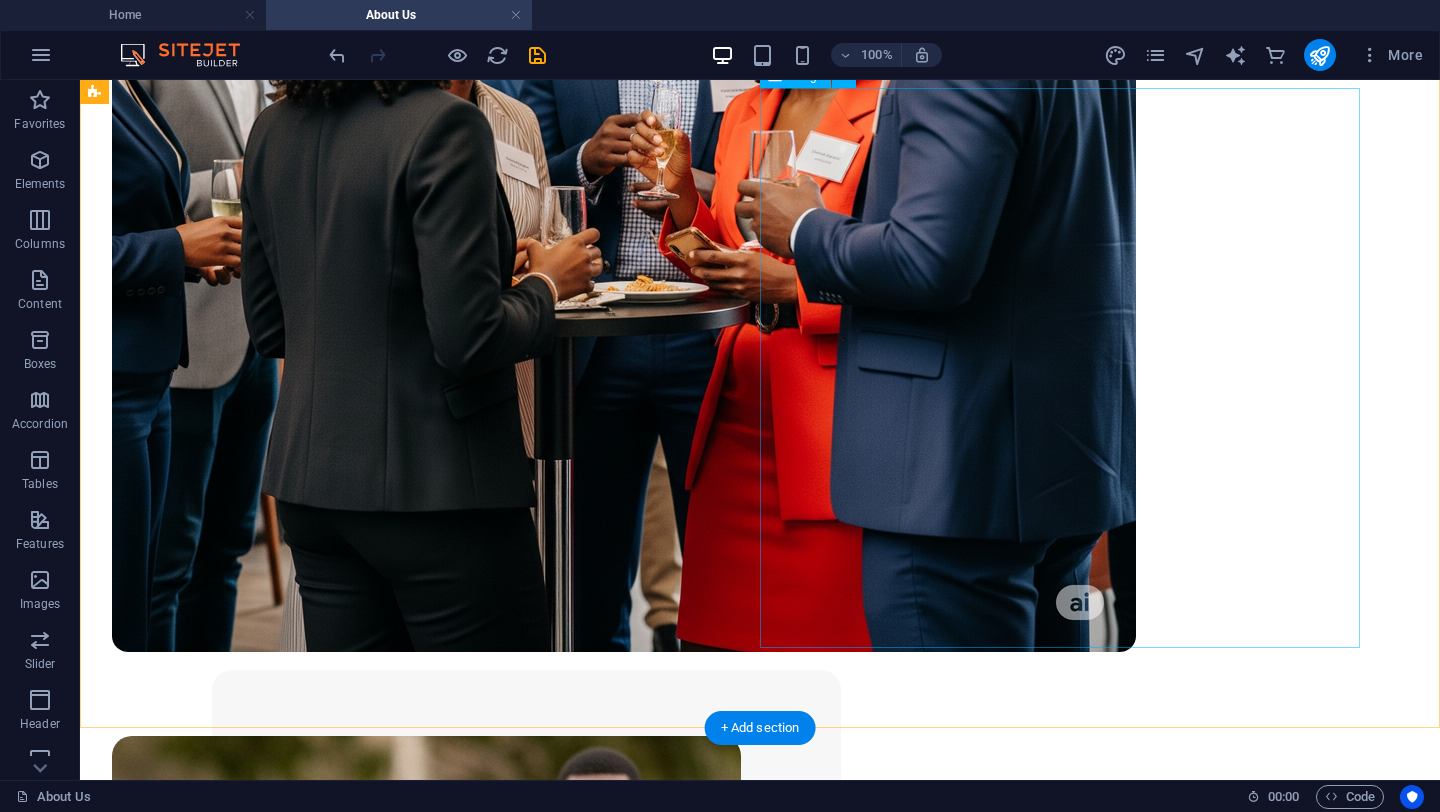 click at bounding box center [760, 3715] 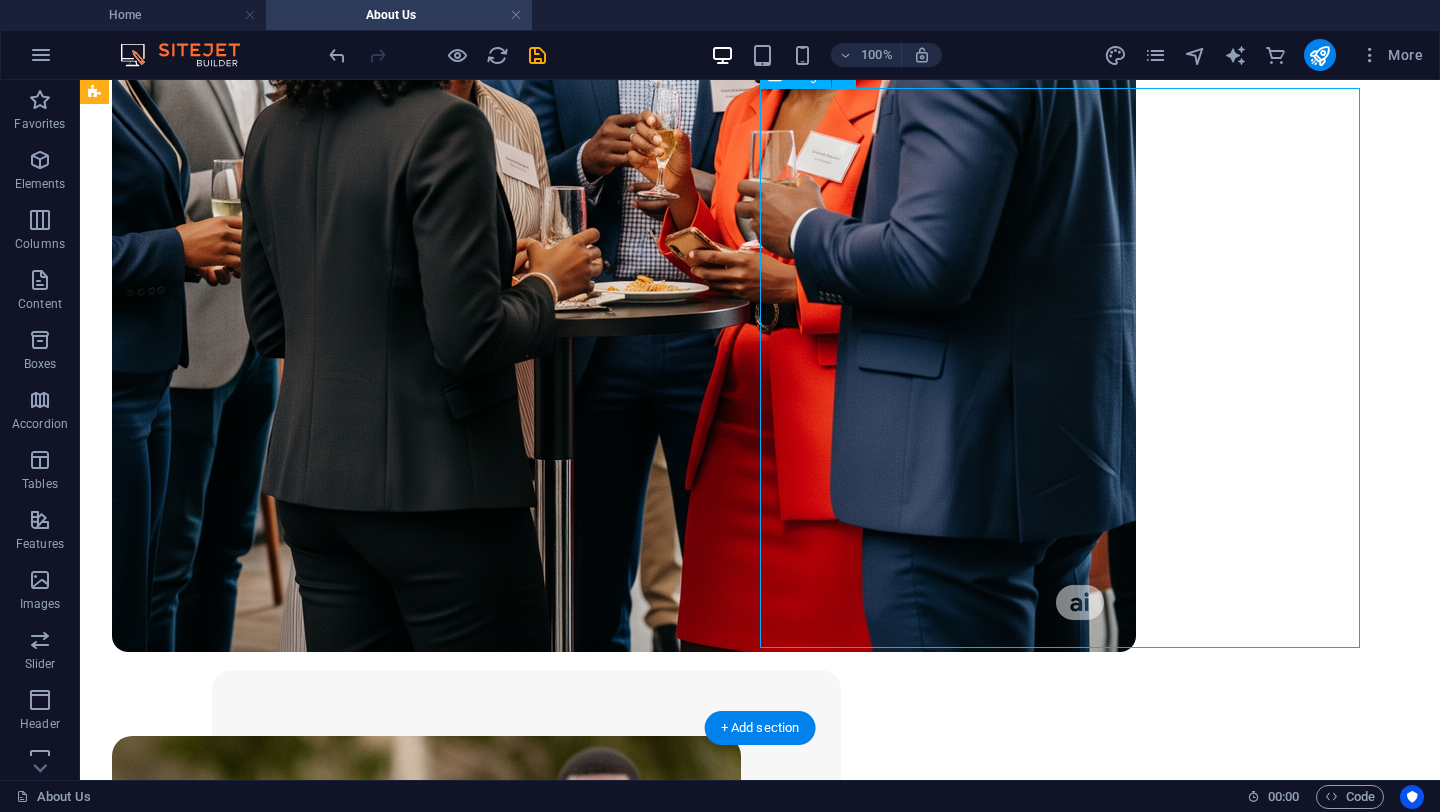 click at bounding box center (760, 3715) 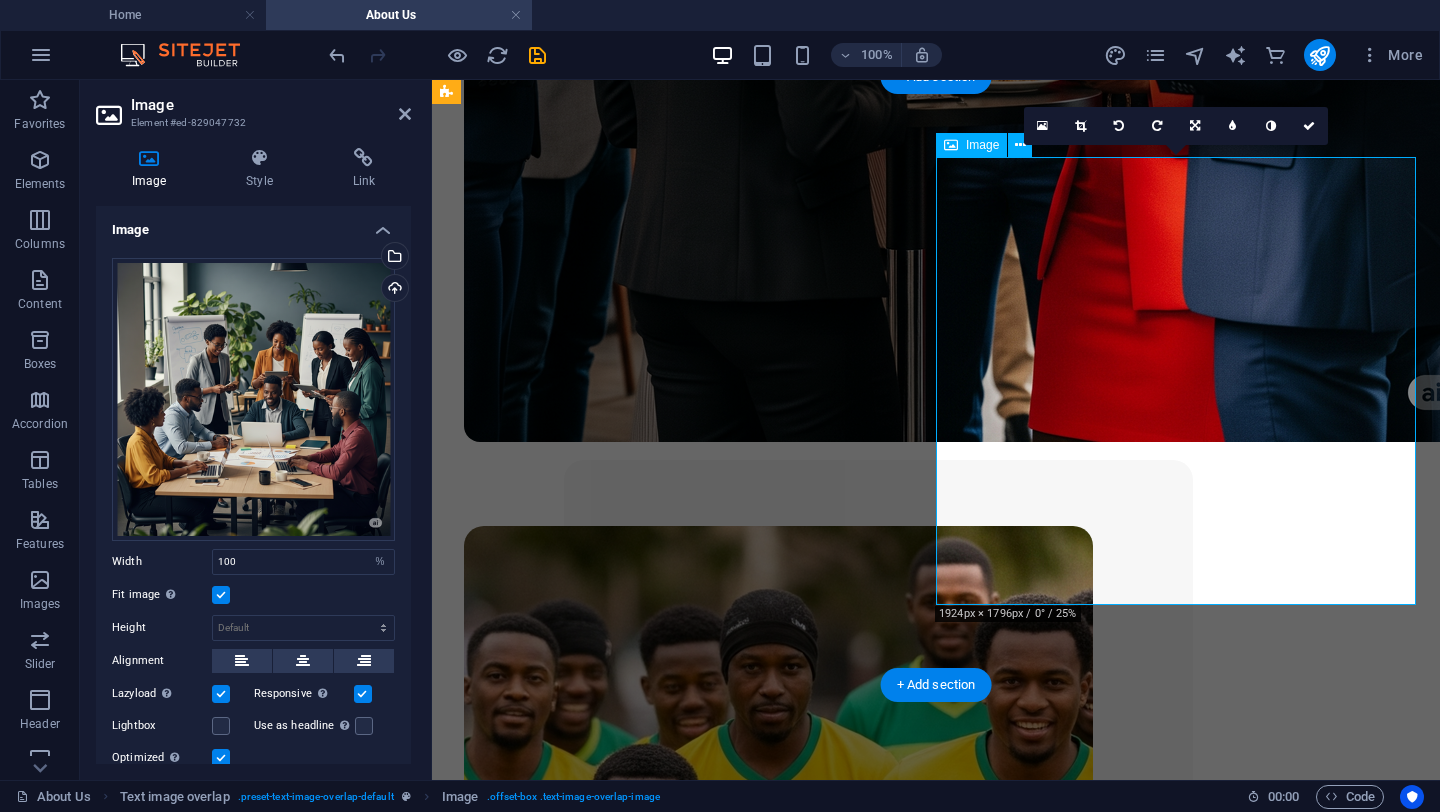 scroll, scrollTop: 2412, scrollLeft: 0, axis: vertical 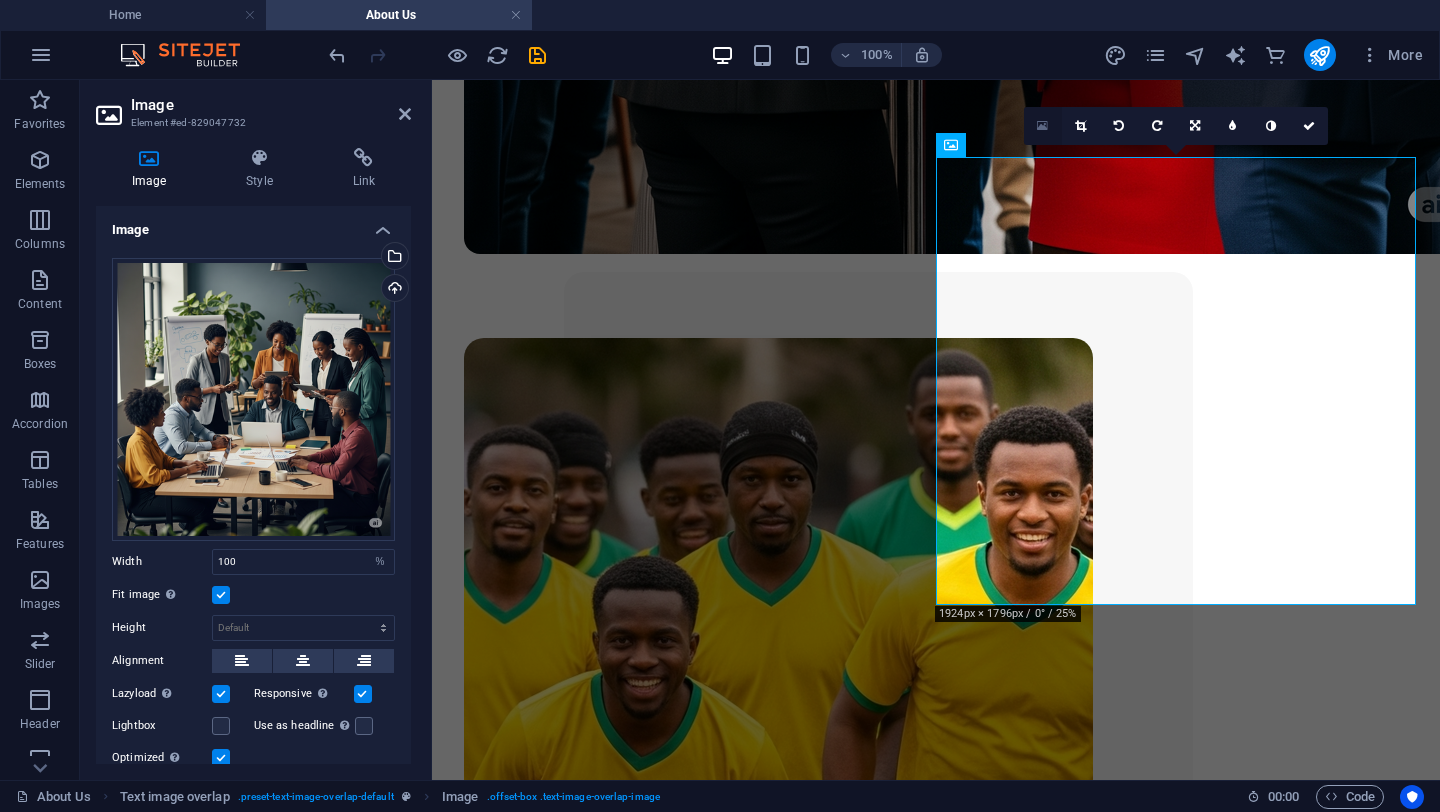 click at bounding box center (1042, 126) 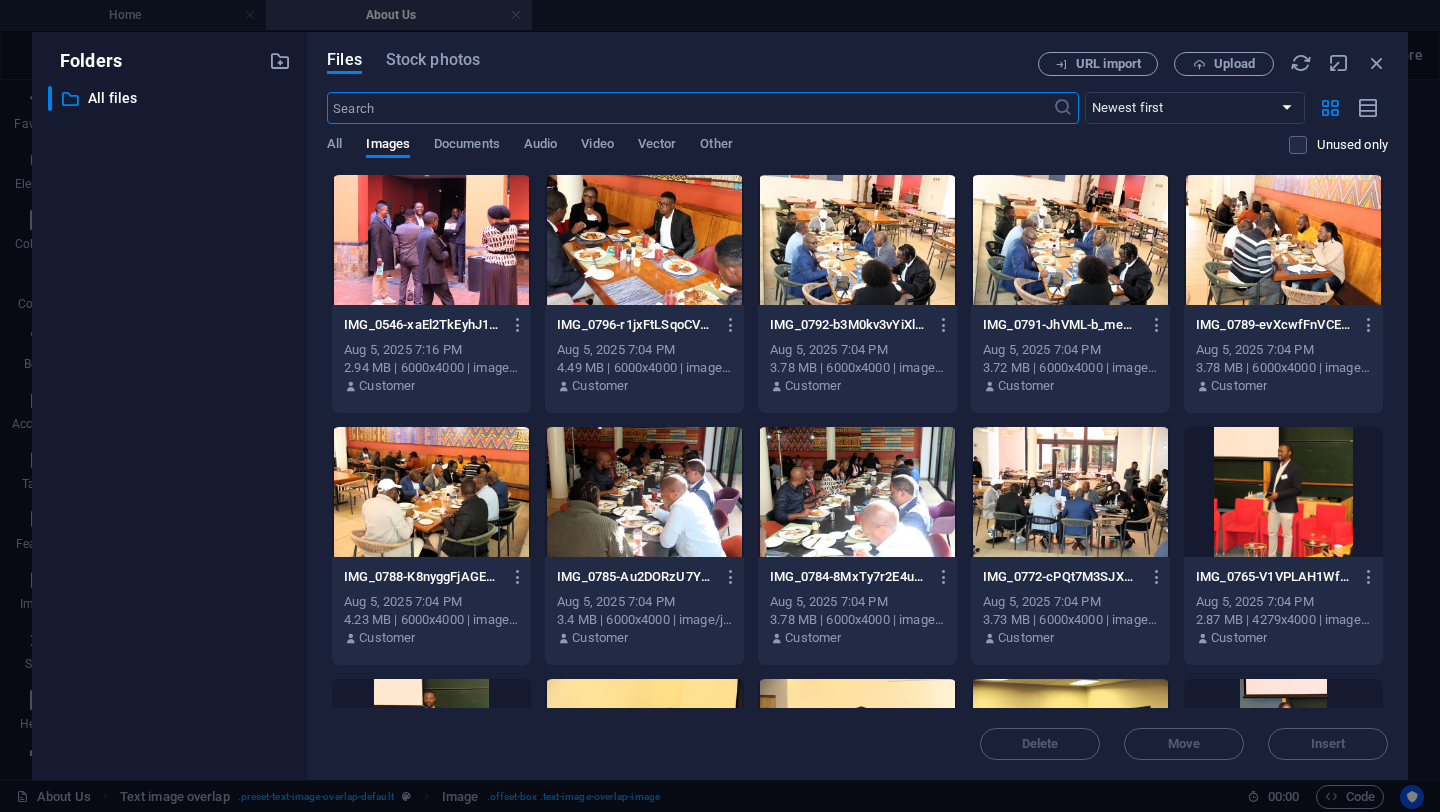 scroll, scrollTop: 2091, scrollLeft: 0, axis: vertical 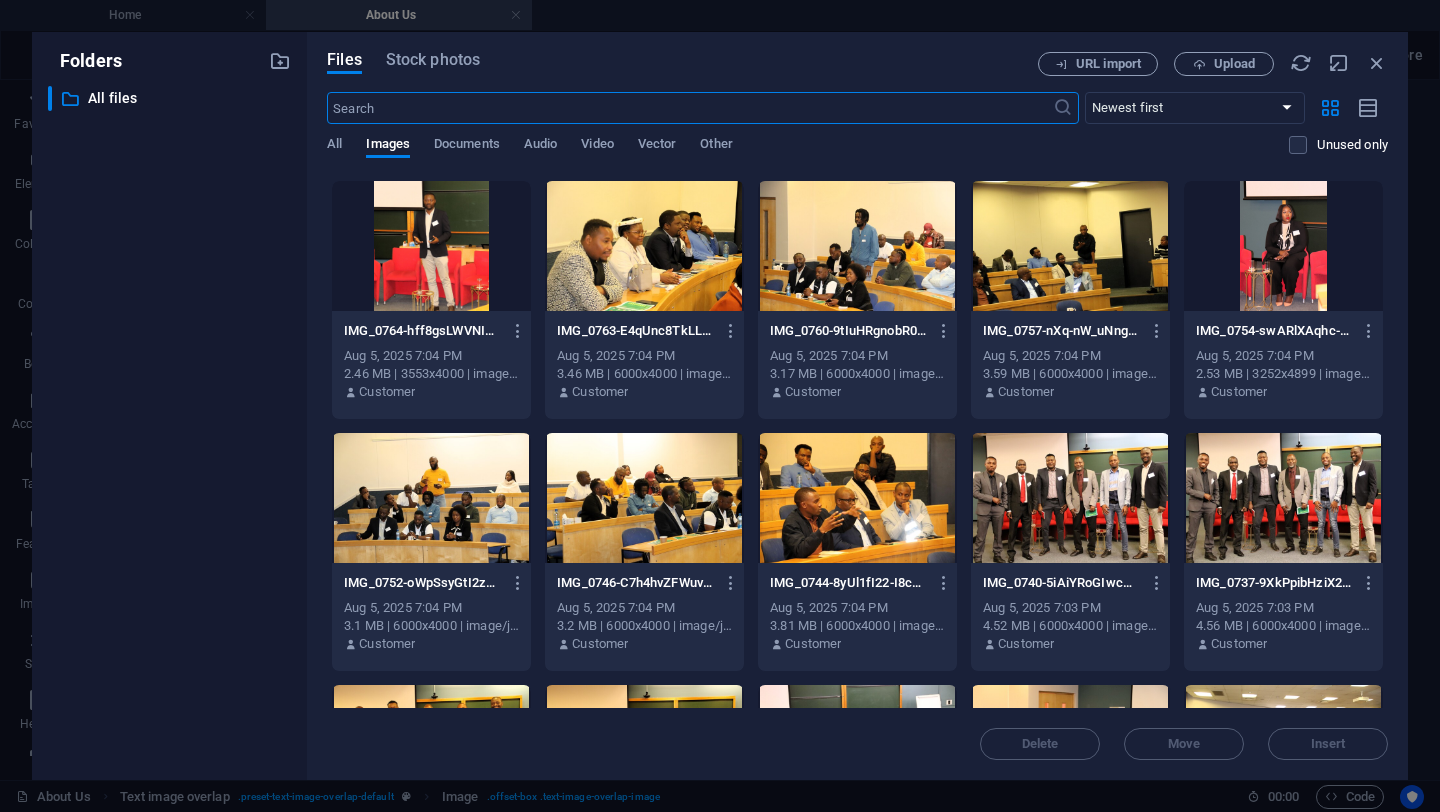 click at bounding box center [644, 246] 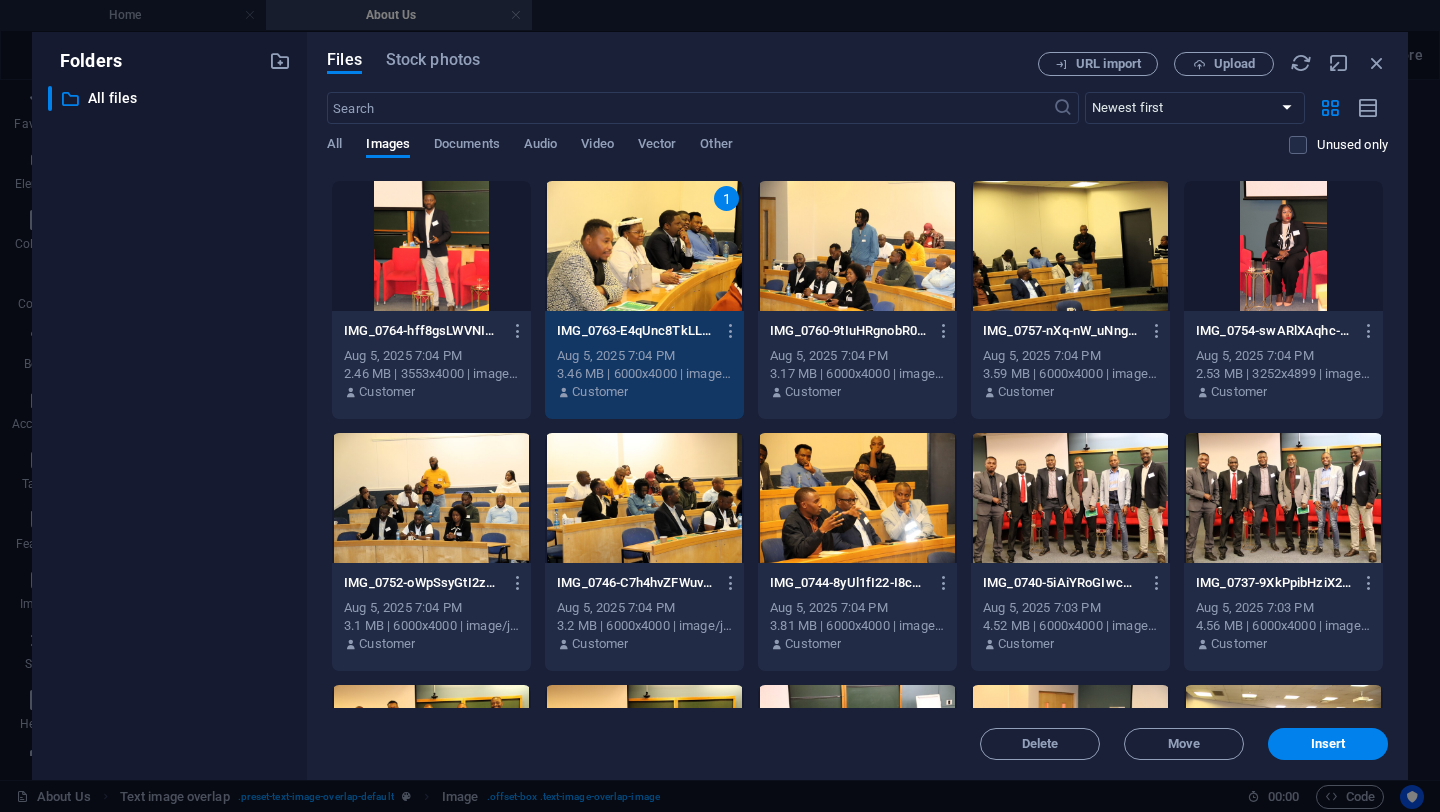 click on "1" at bounding box center (644, 246) 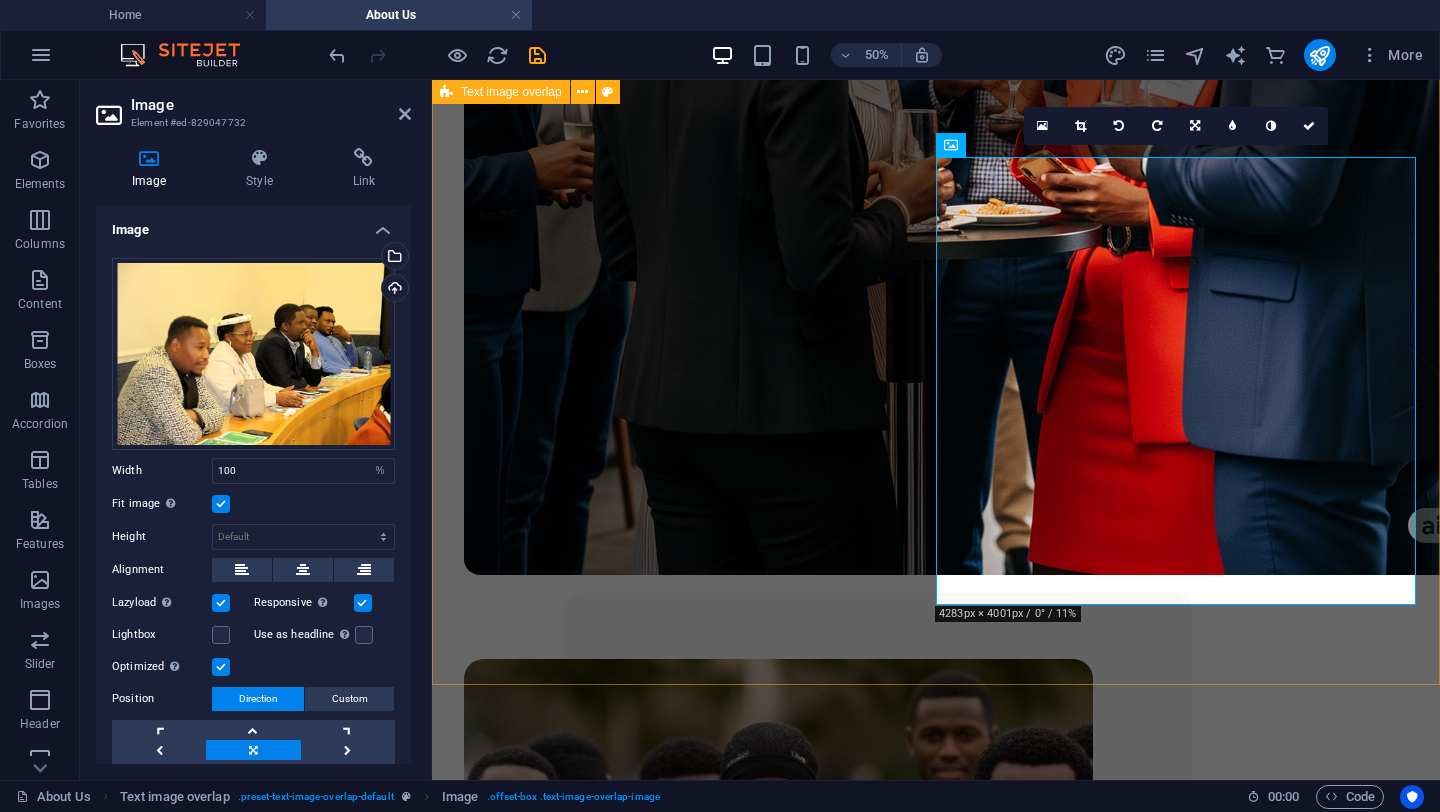 scroll, scrollTop: 2412, scrollLeft: 0, axis: vertical 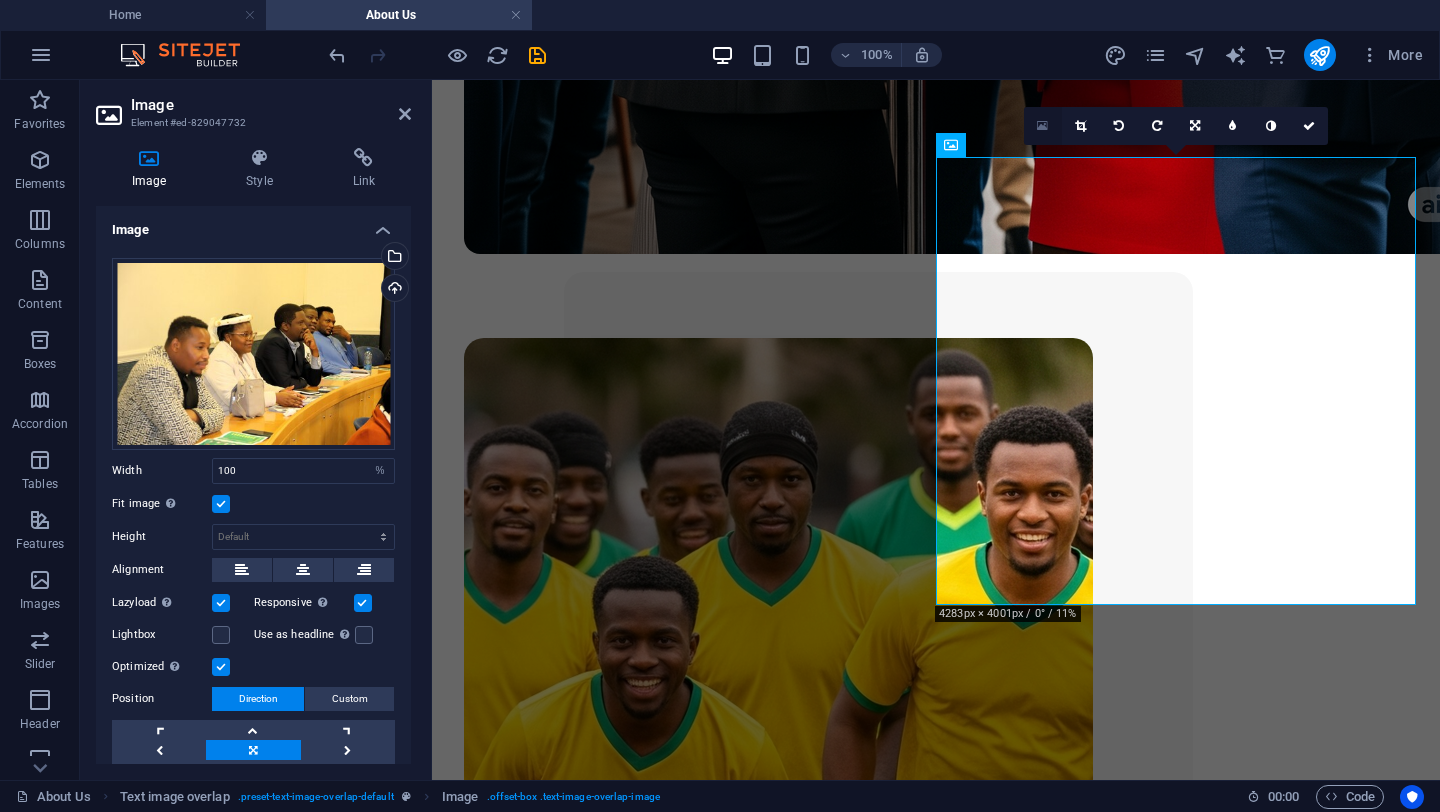 click at bounding box center [1042, 126] 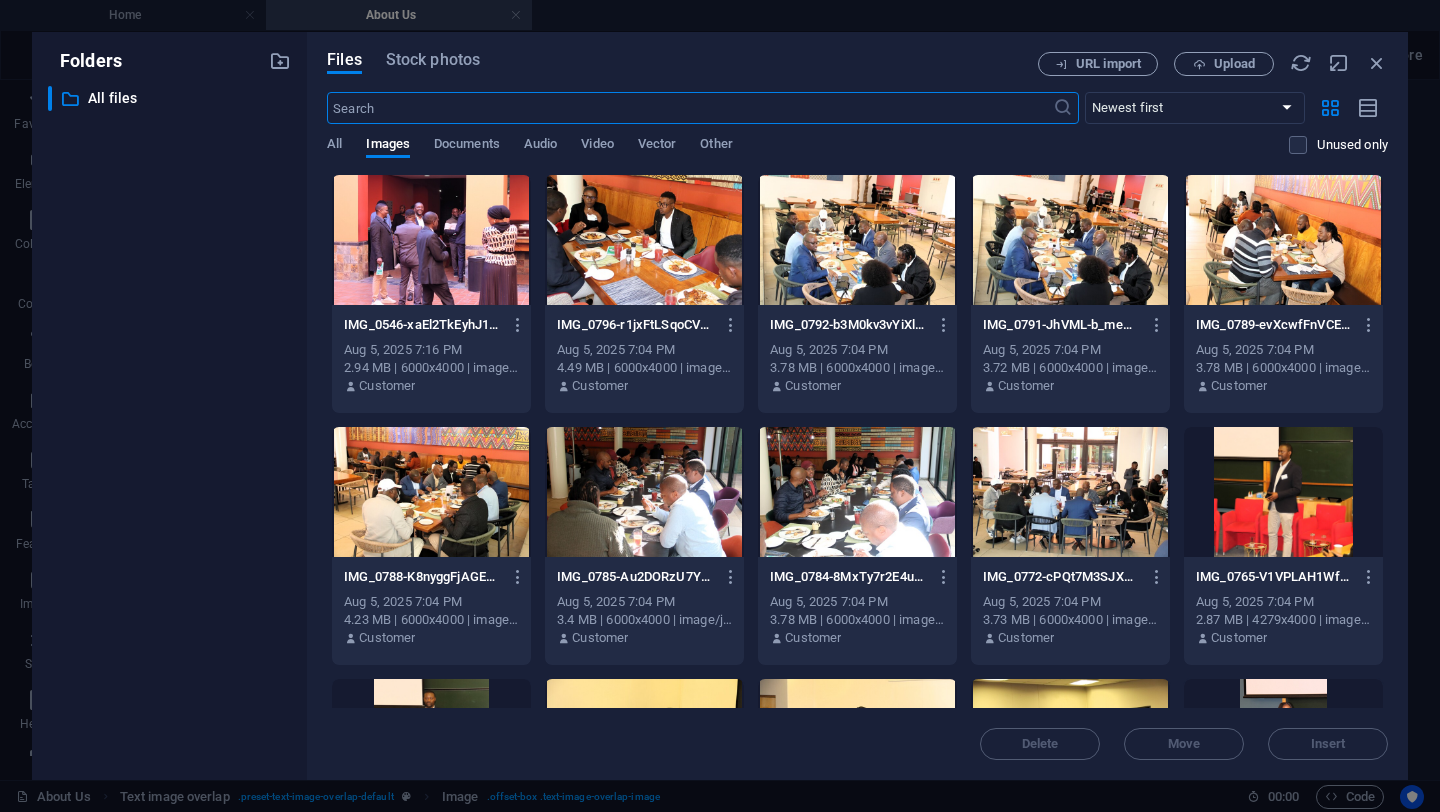 scroll, scrollTop: 2091, scrollLeft: 0, axis: vertical 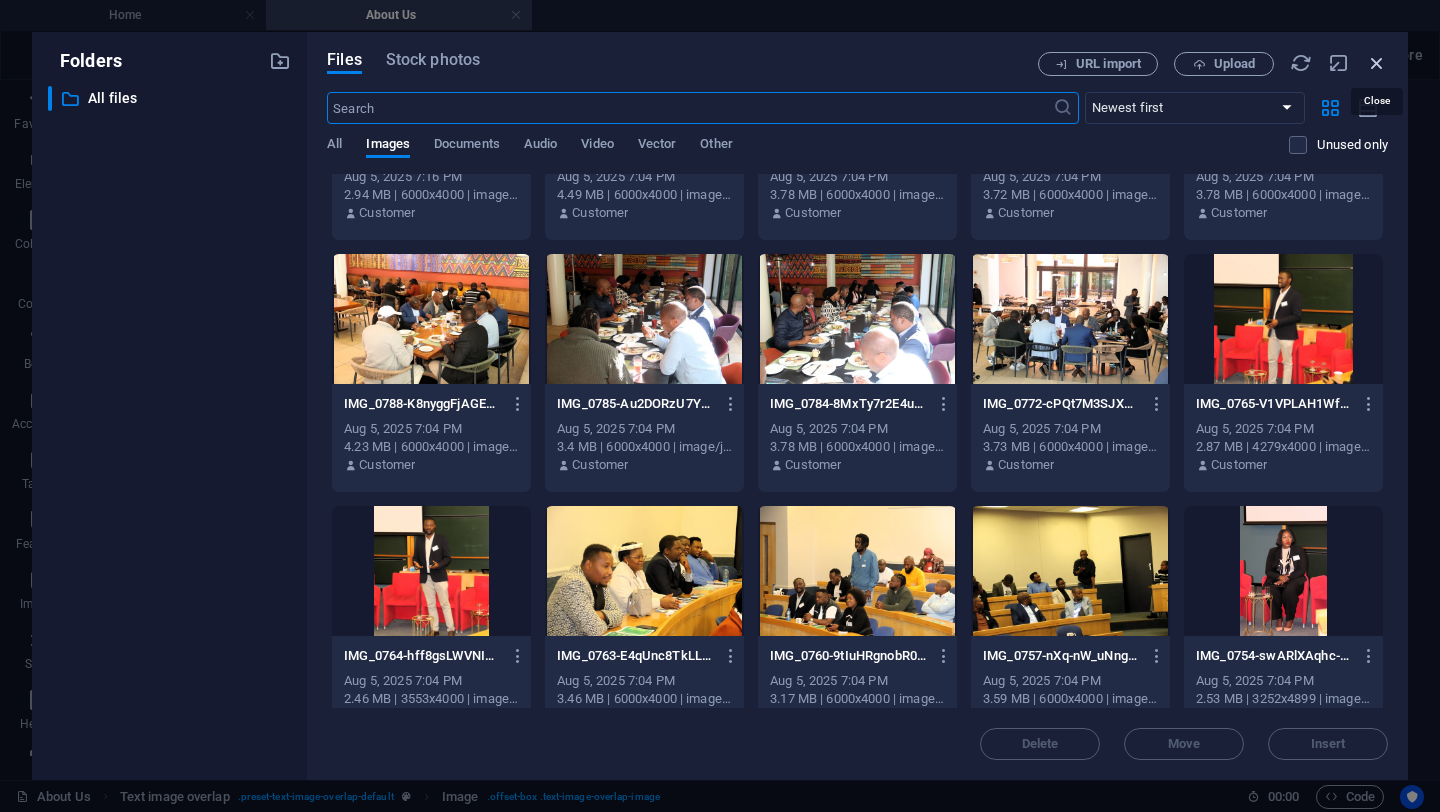 click at bounding box center (1377, 63) 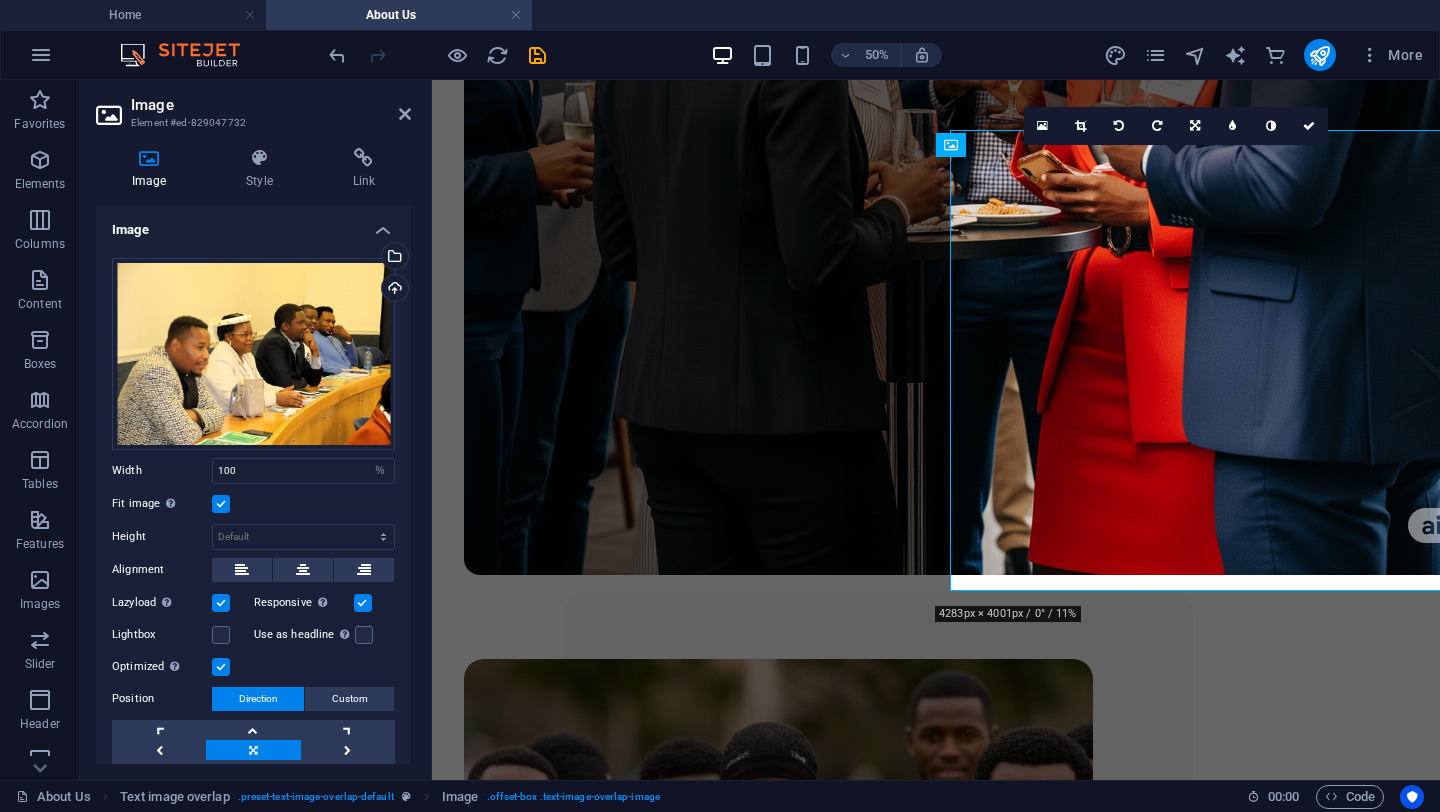 scroll, scrollTop: 2412, scrollLeft: 0, axis: vertical 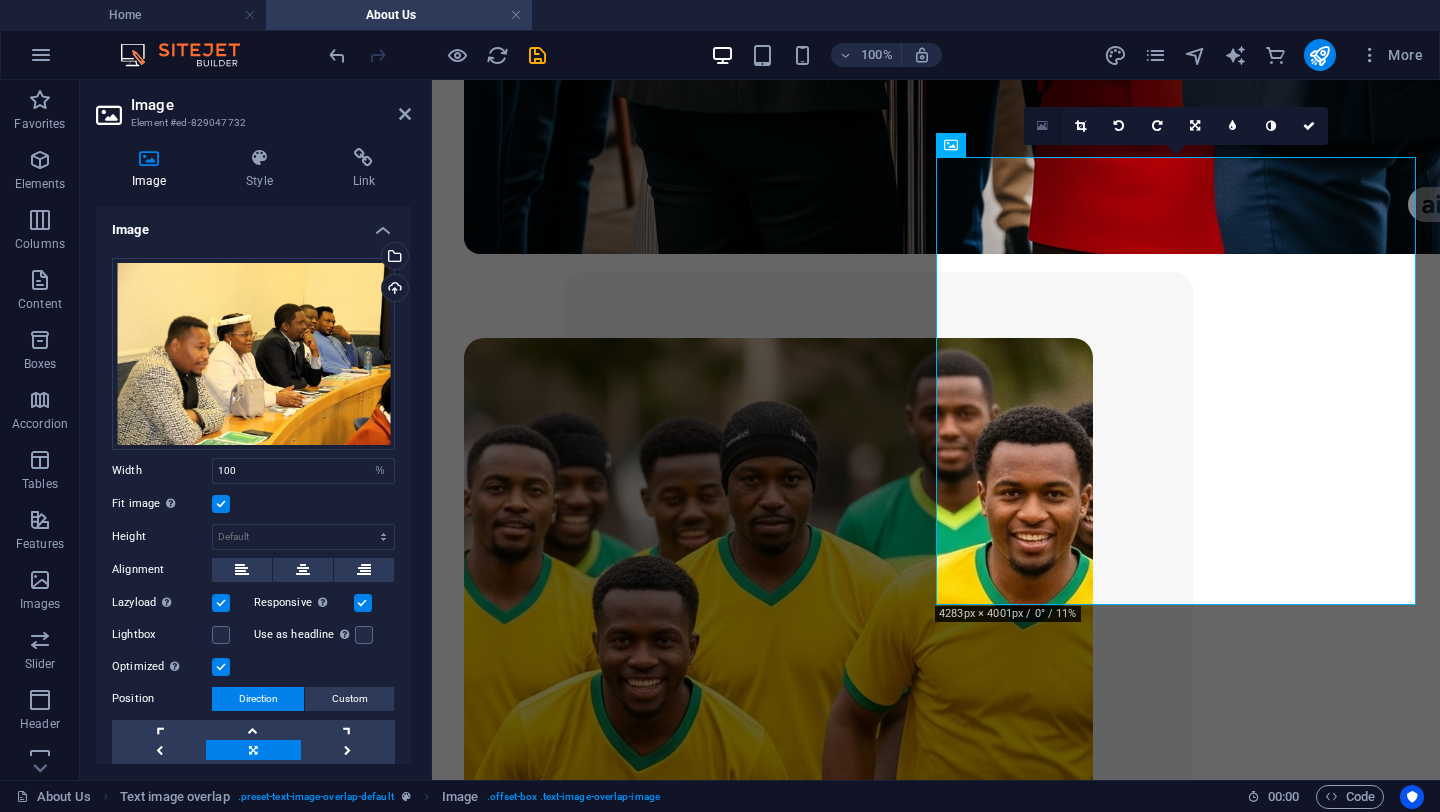 click at bounding box center (1042, 126) 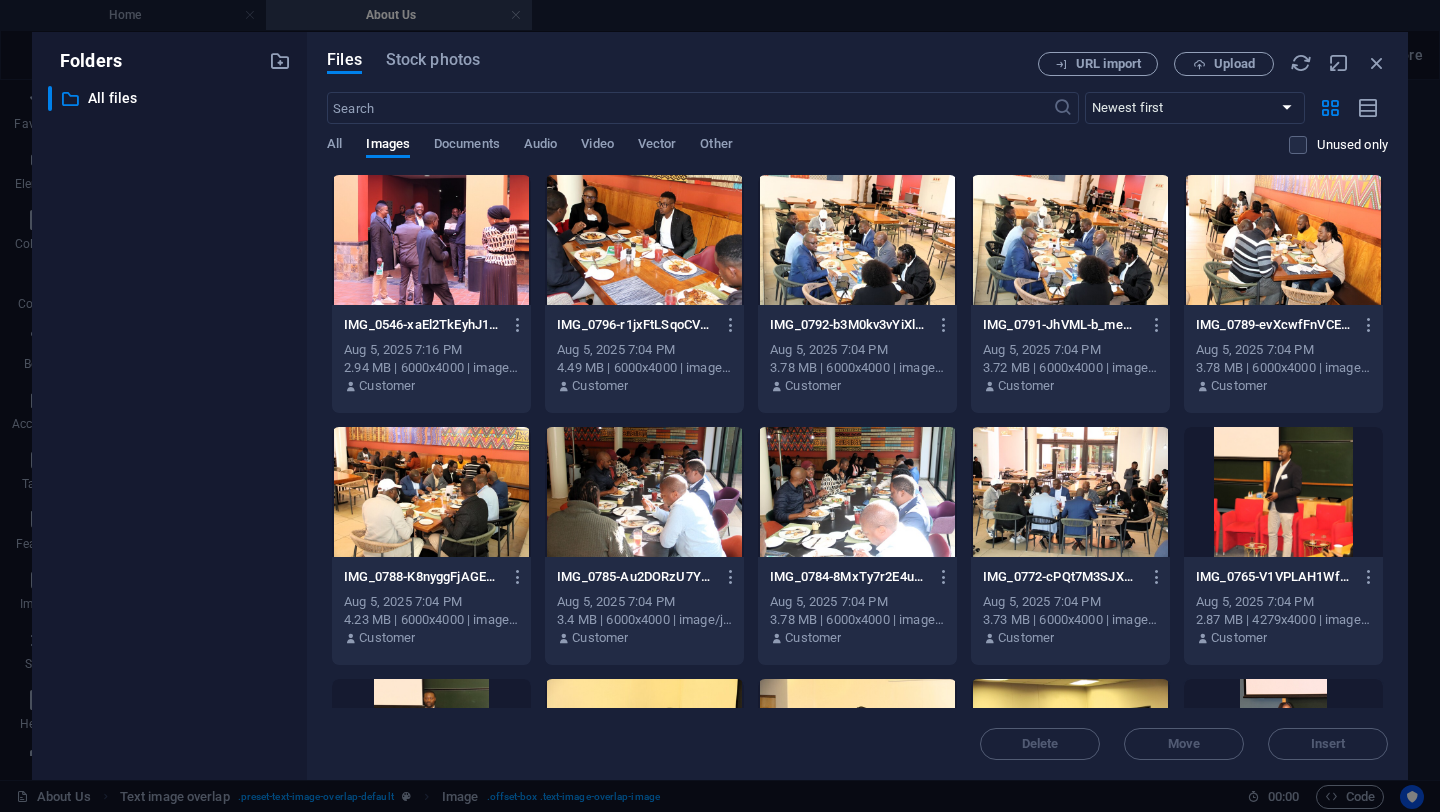 click at bounding box center [1070, 492] 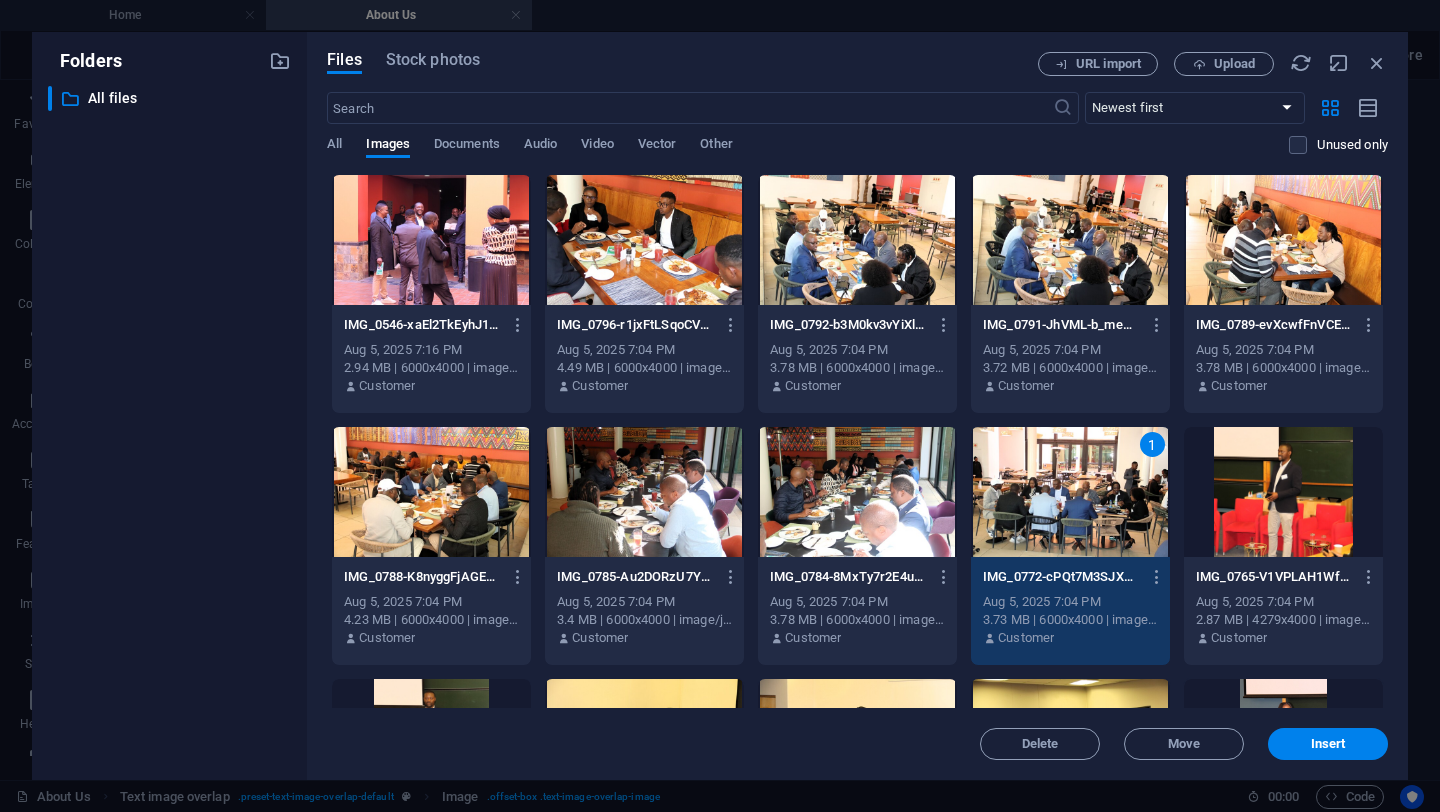 click on "1" at bounding box center [1070, 492] 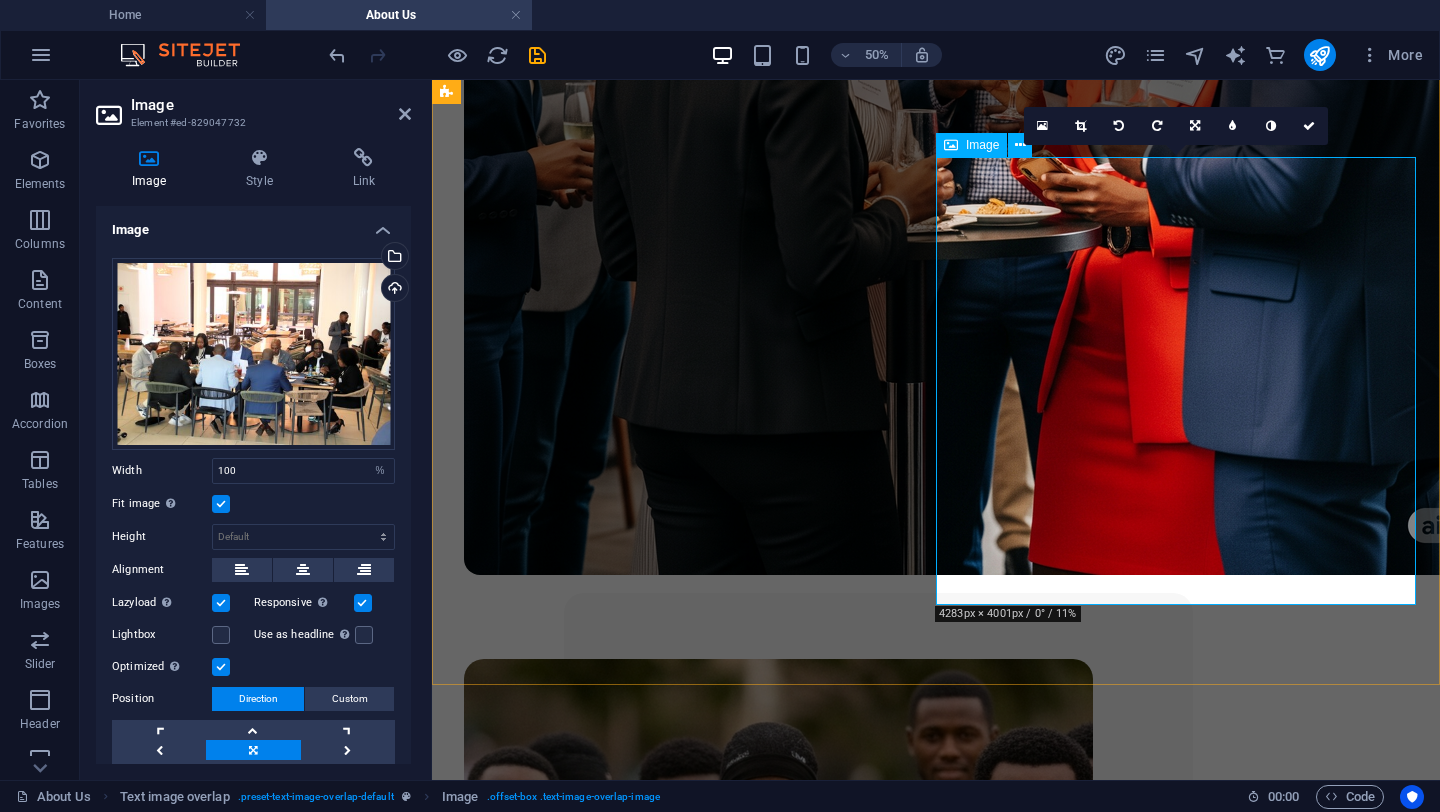 scroll, scrollTop: 2412, scrollLeft: 0, axis: vertical 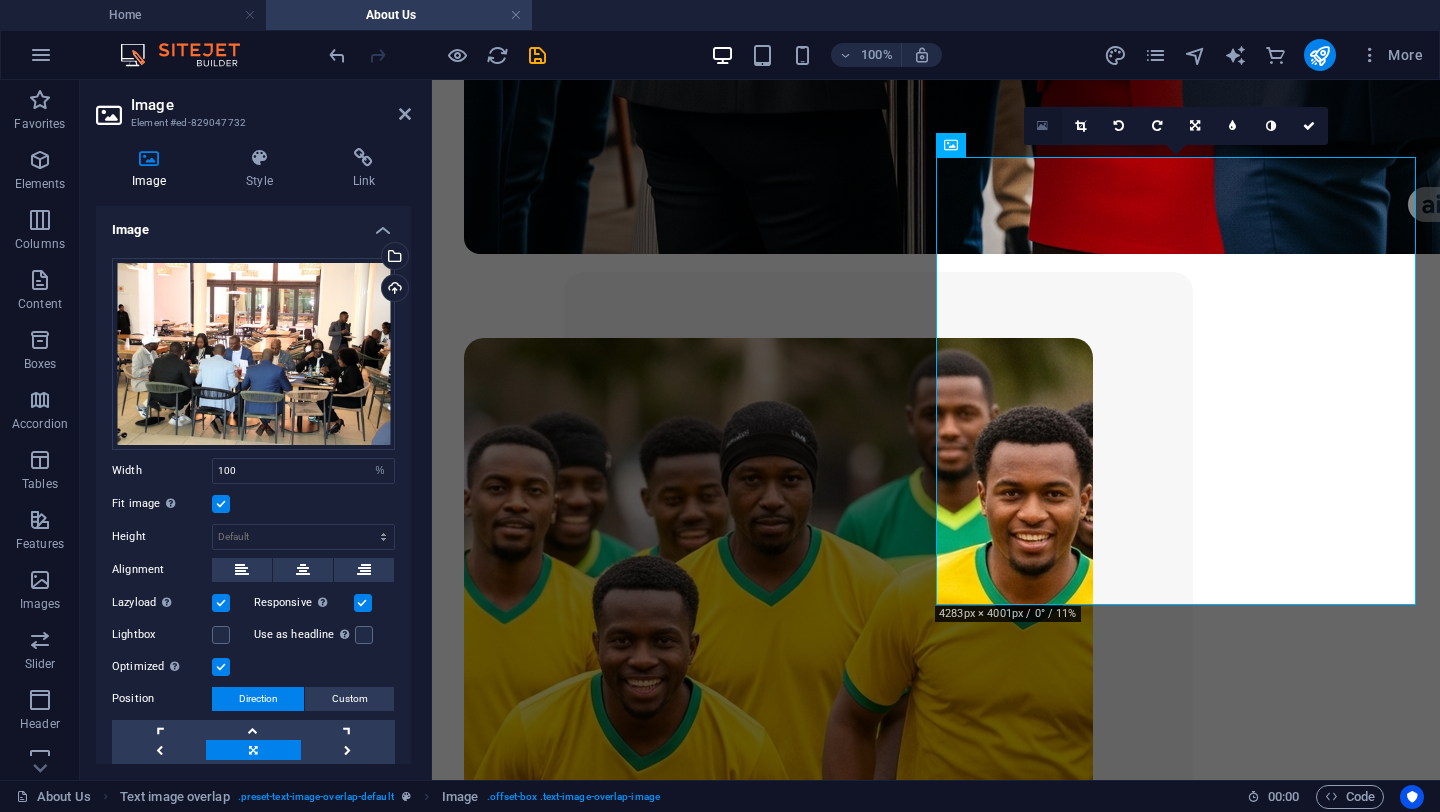 click at bounding box center (1043, 126) 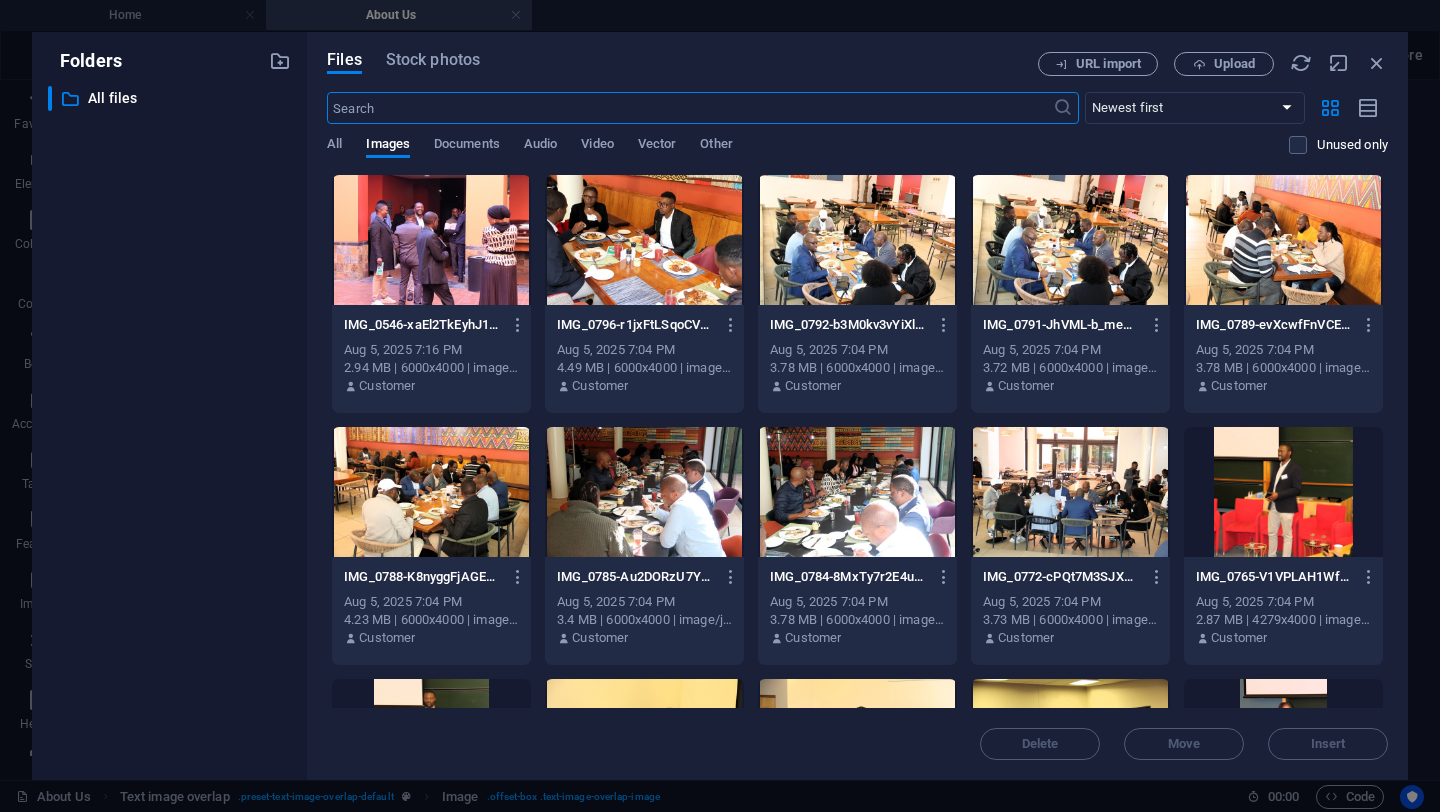 scroll, scrollTop: 2091, scrollLeft: 0, axis: vertical 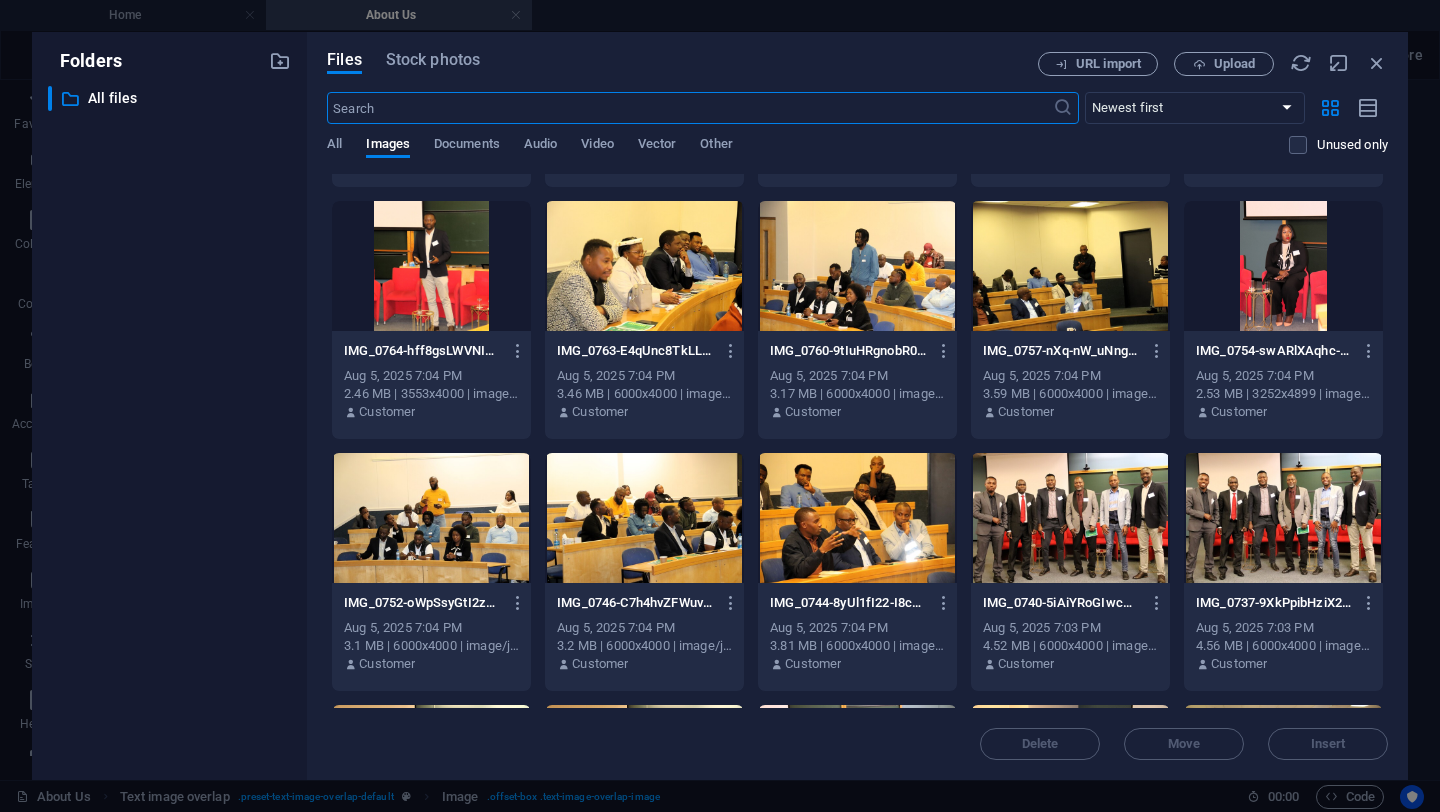 click at bounding box center [431, 518] 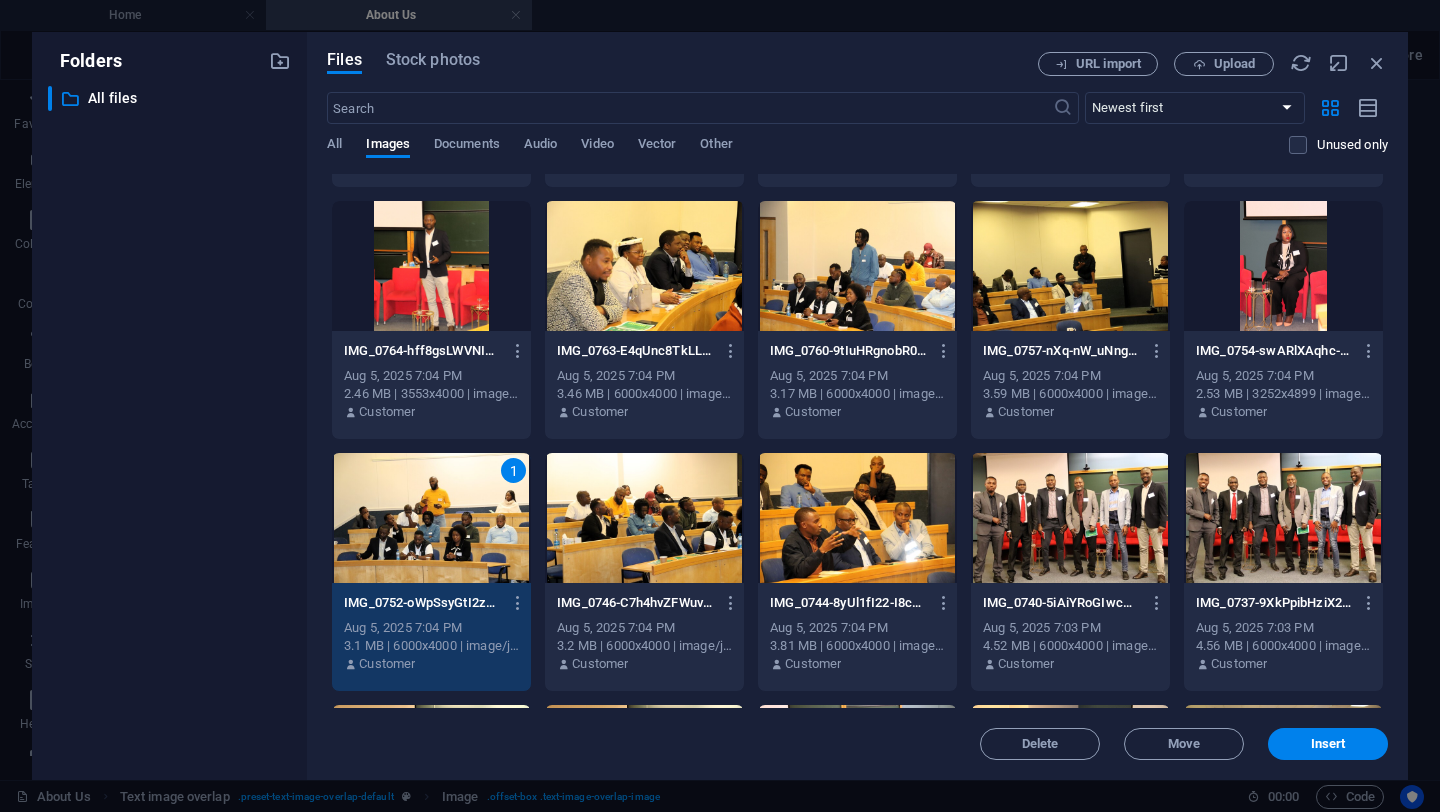 click on "1" at bounding box center (431, 518) 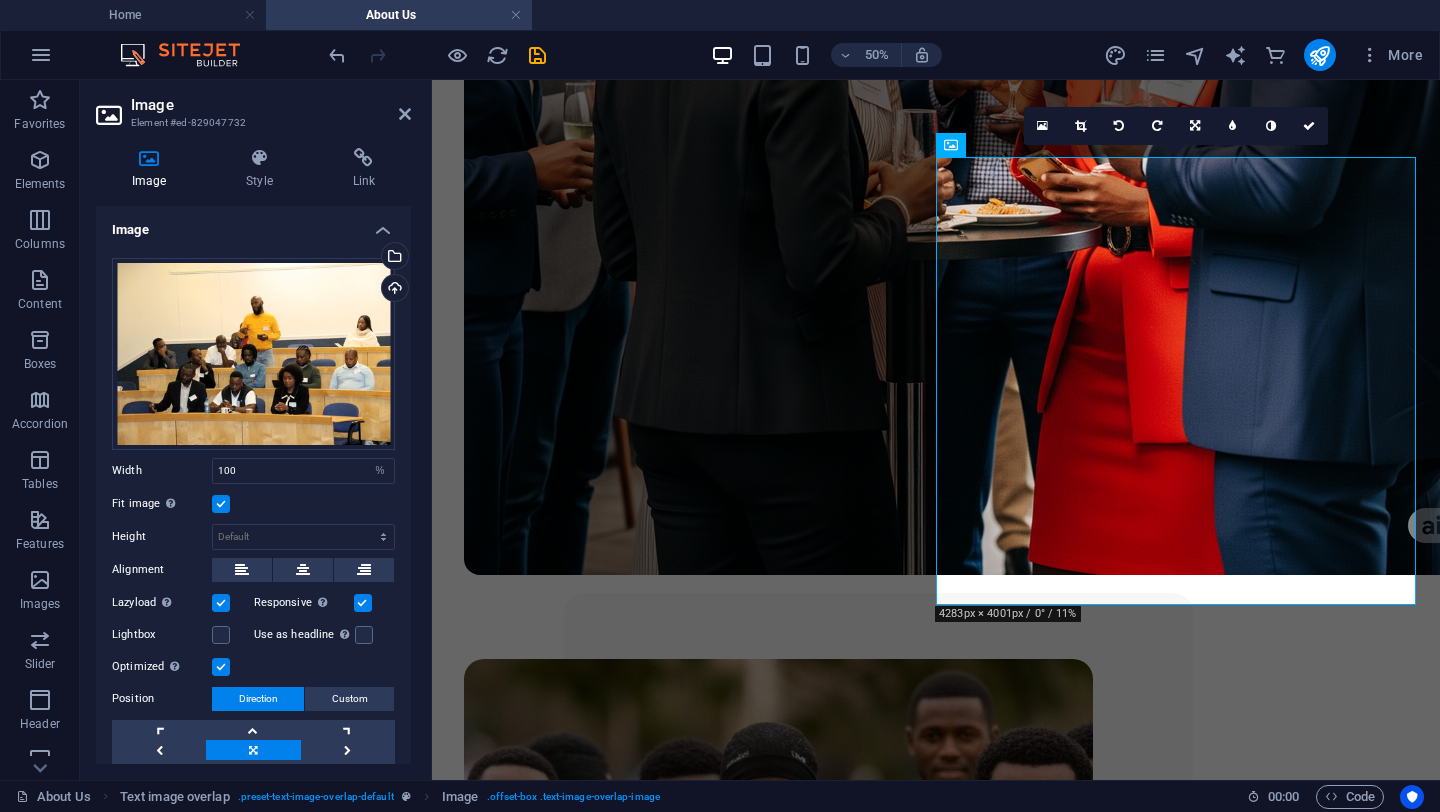 scroll, scrollTop: 2412, scrollLeft: 0, axis: vertical 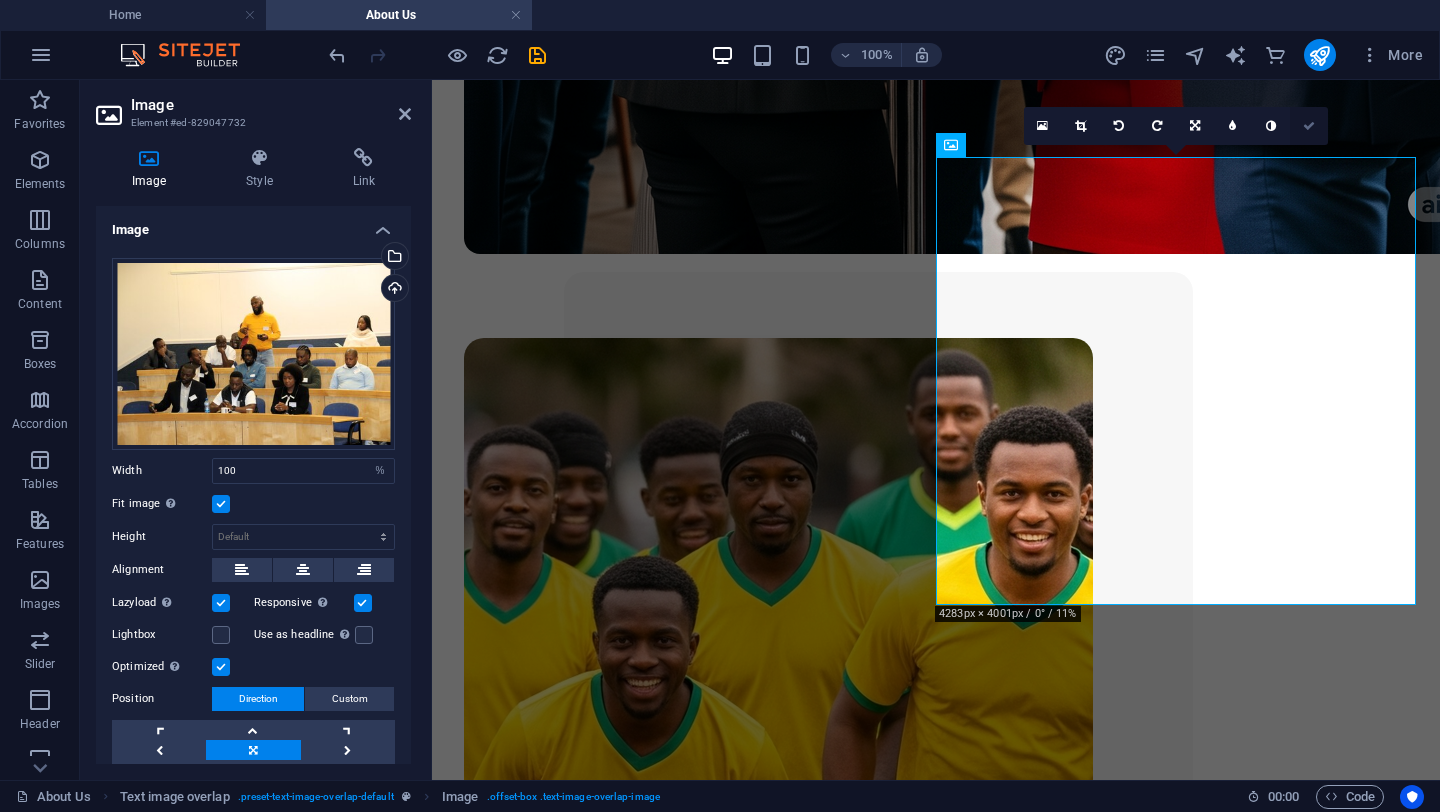 click at bounding box center (1309, 126) 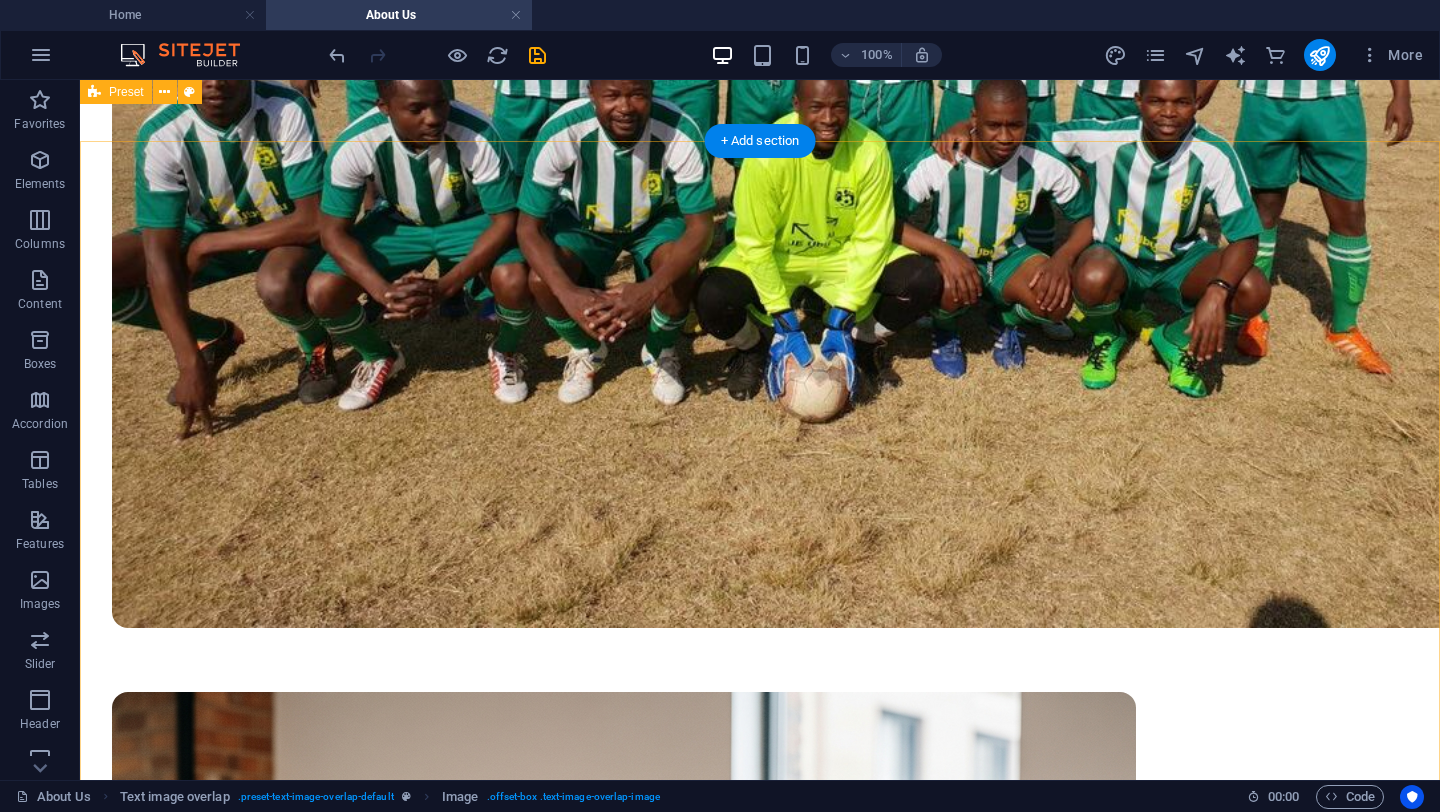scroll, scrollTop: 1152, scrollLeft: 0, axis: vertical 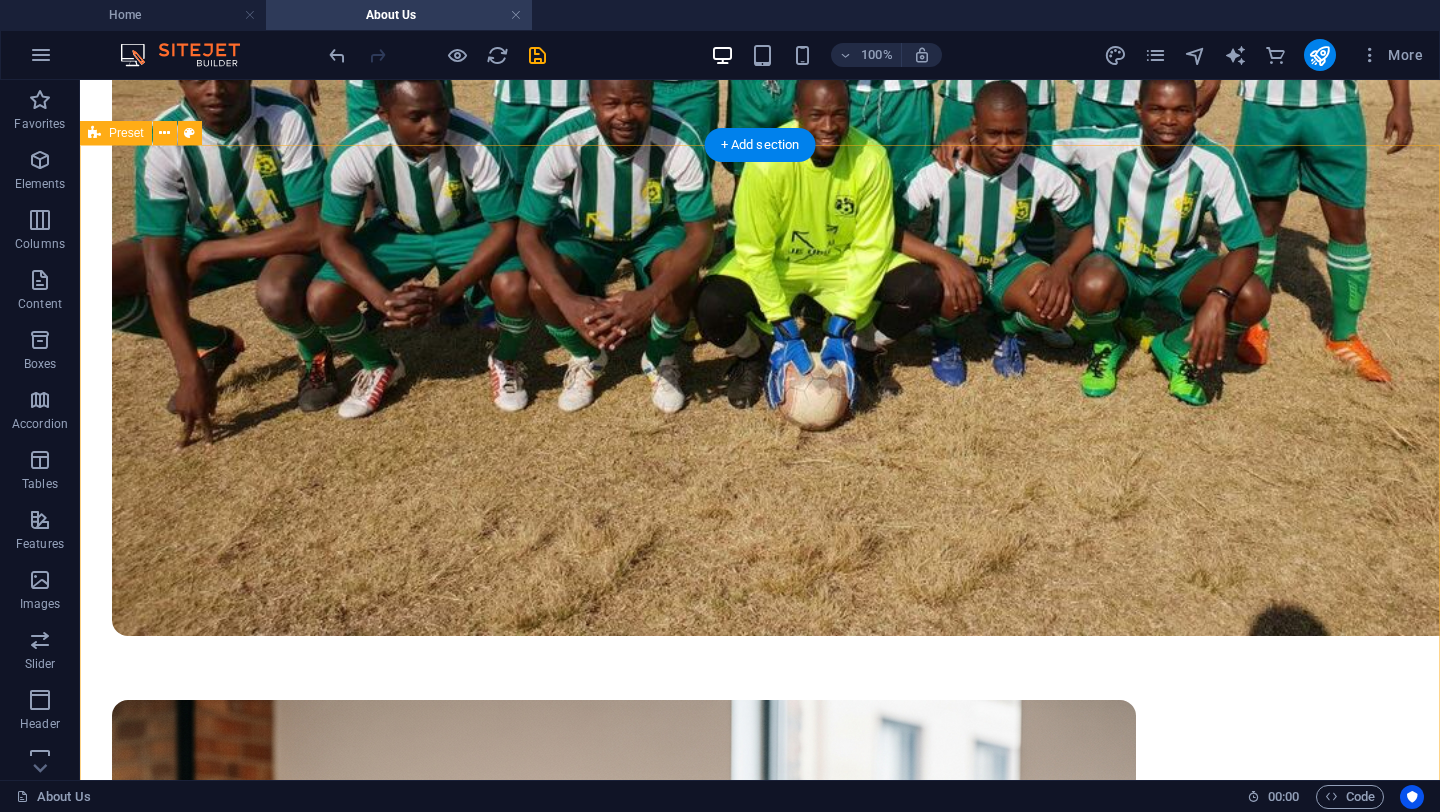 click at bounding box center (760, 3141) 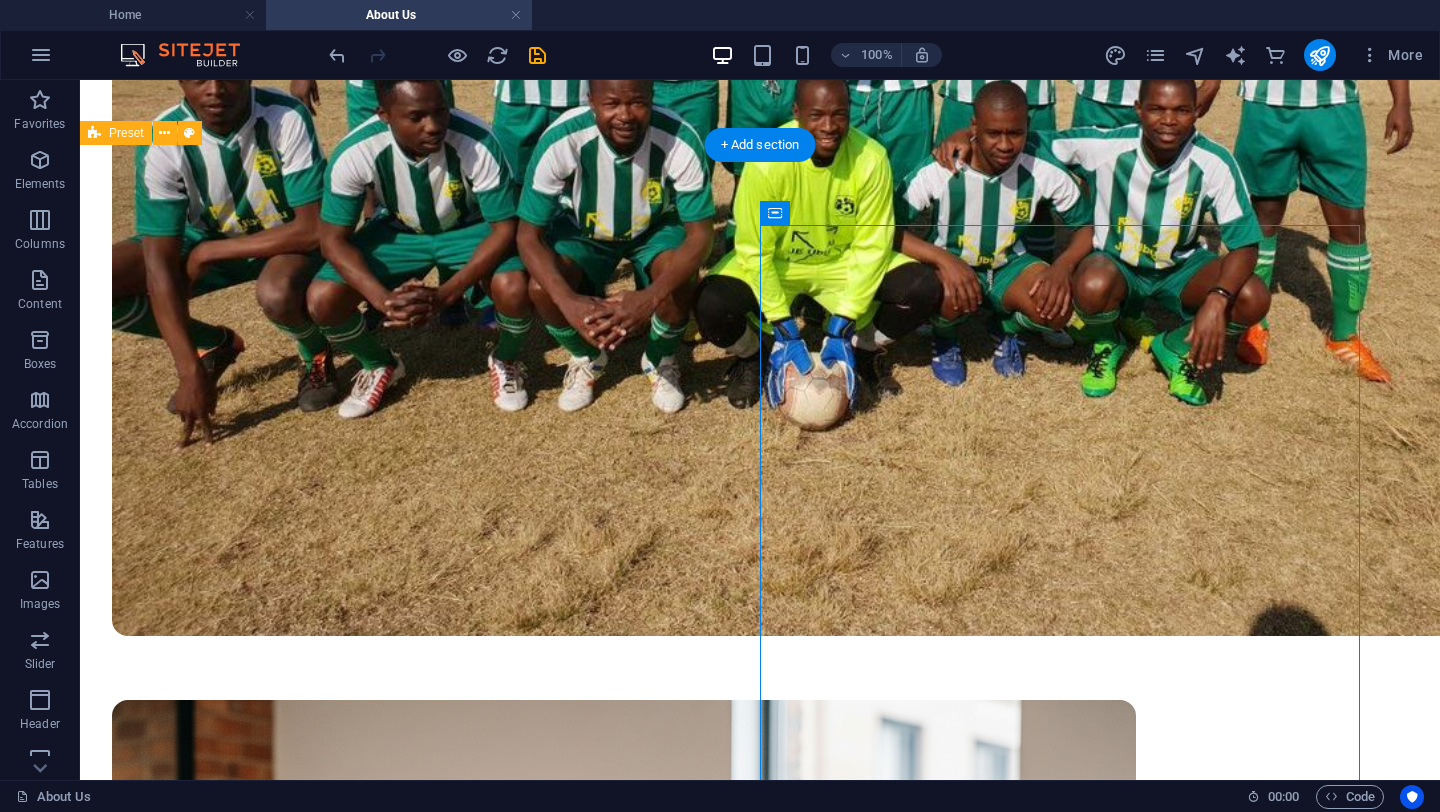 click at bounding box center (760, 3141) 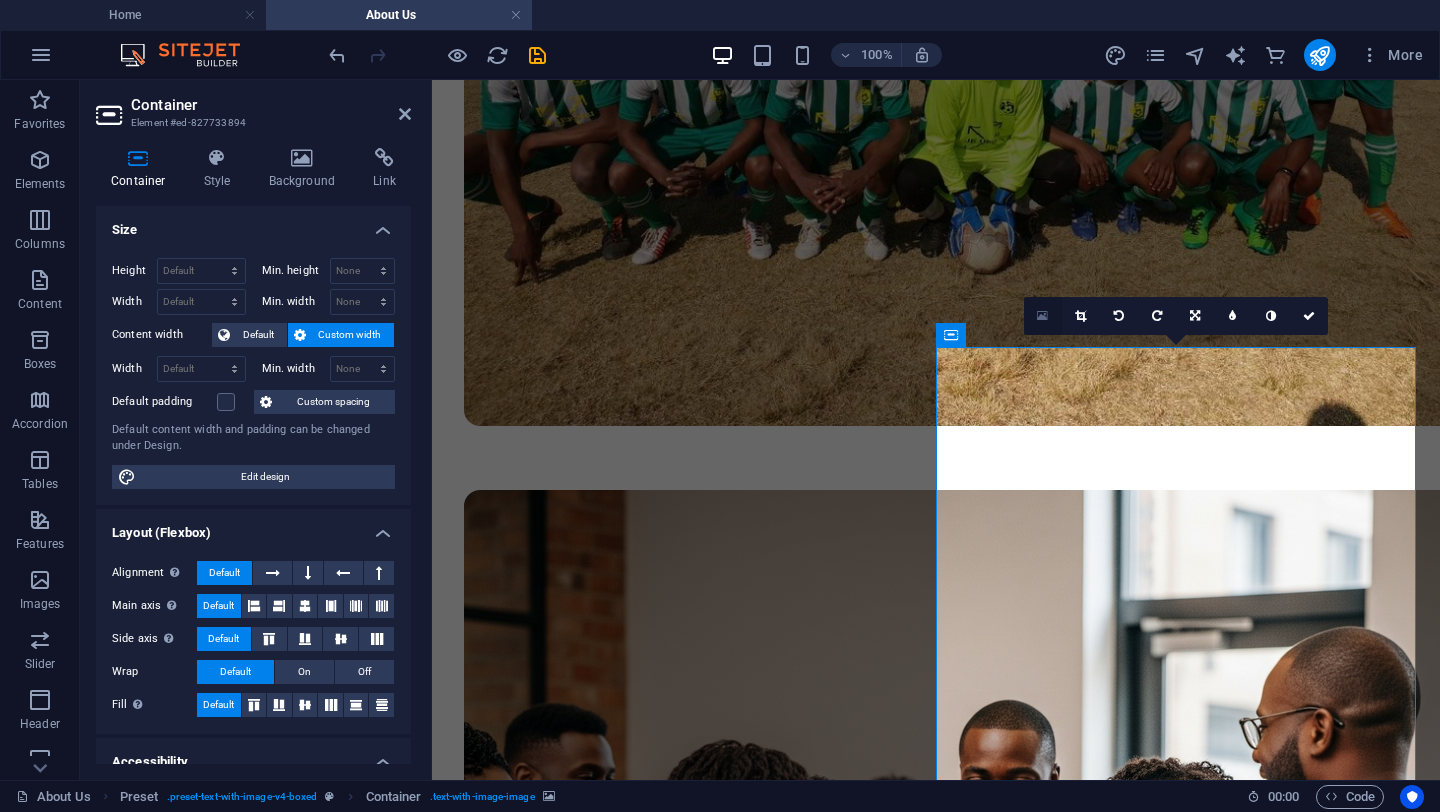 click at bounding box center [1042, 316] 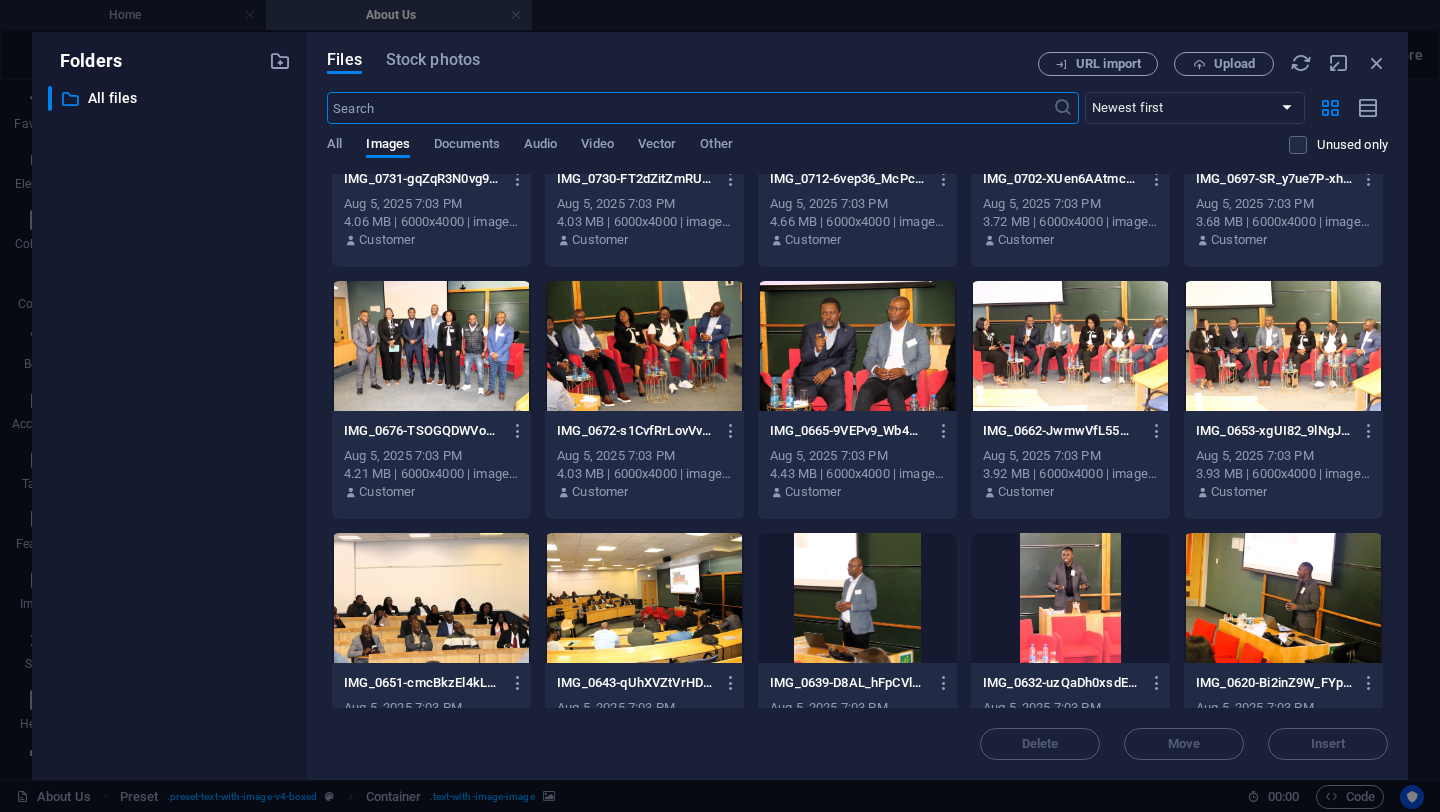 scroll, scrollTop: 1175, scrollLeft: 0, axis: vertical 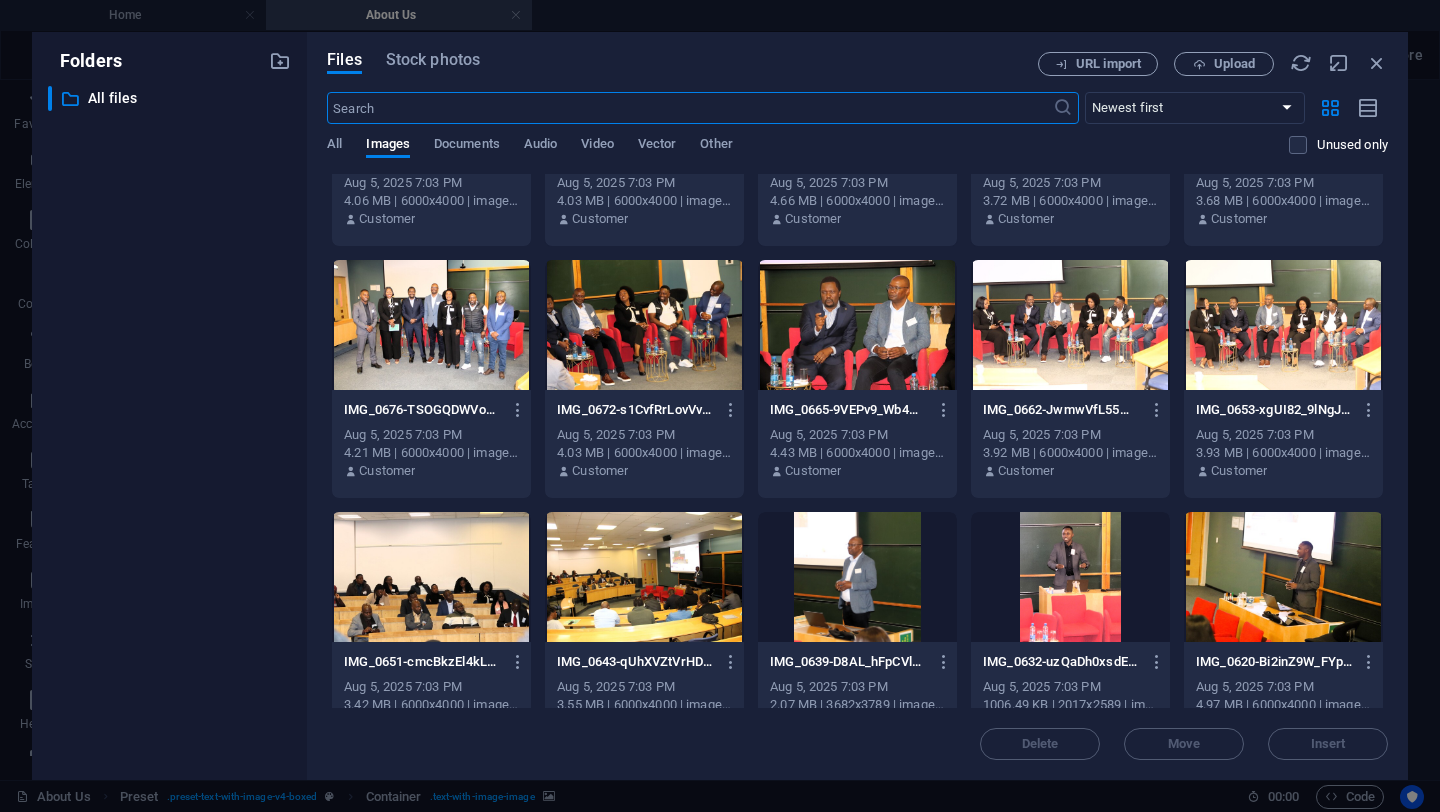 click at bounding box center (1070, 577) 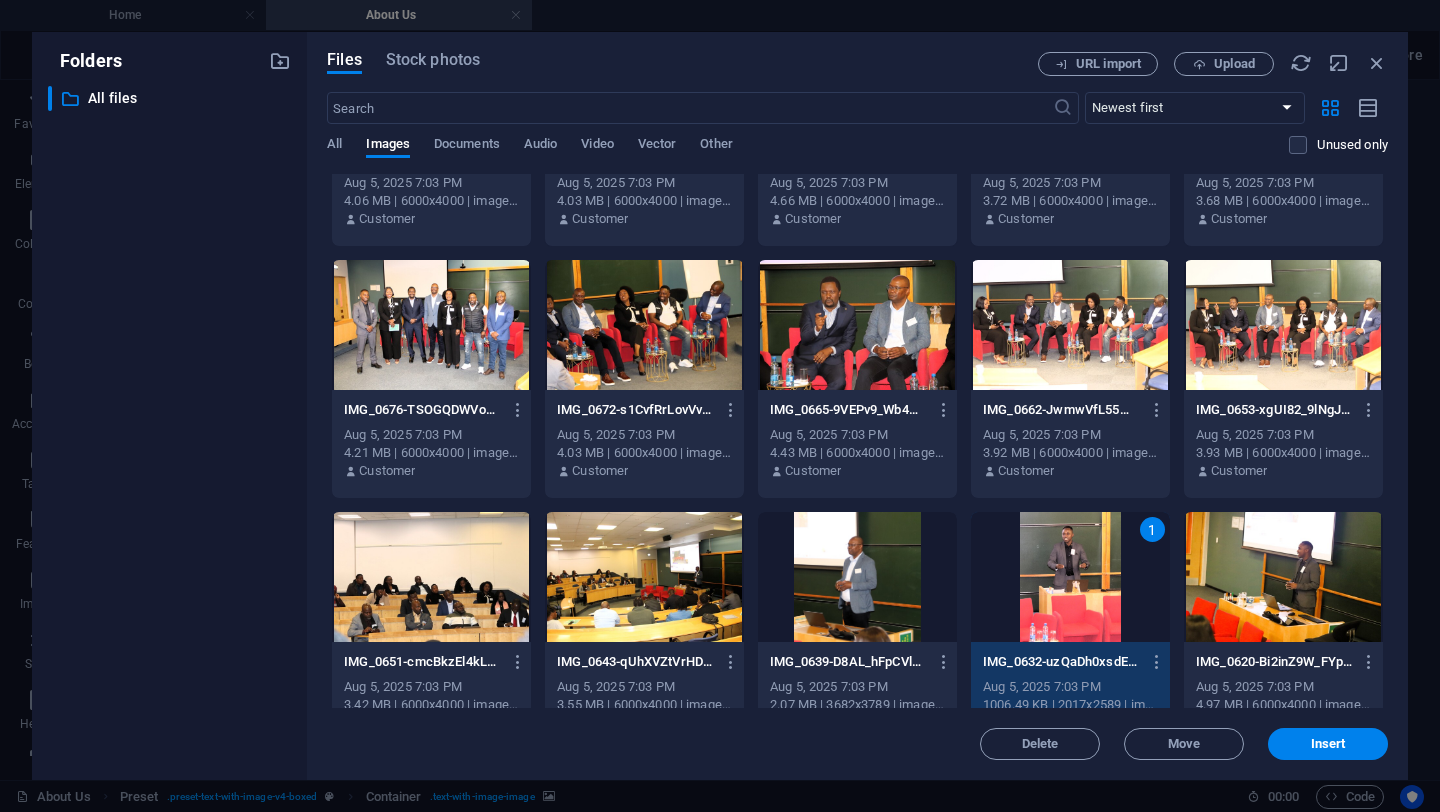 click on "1" at bounding box center (1070, 577) 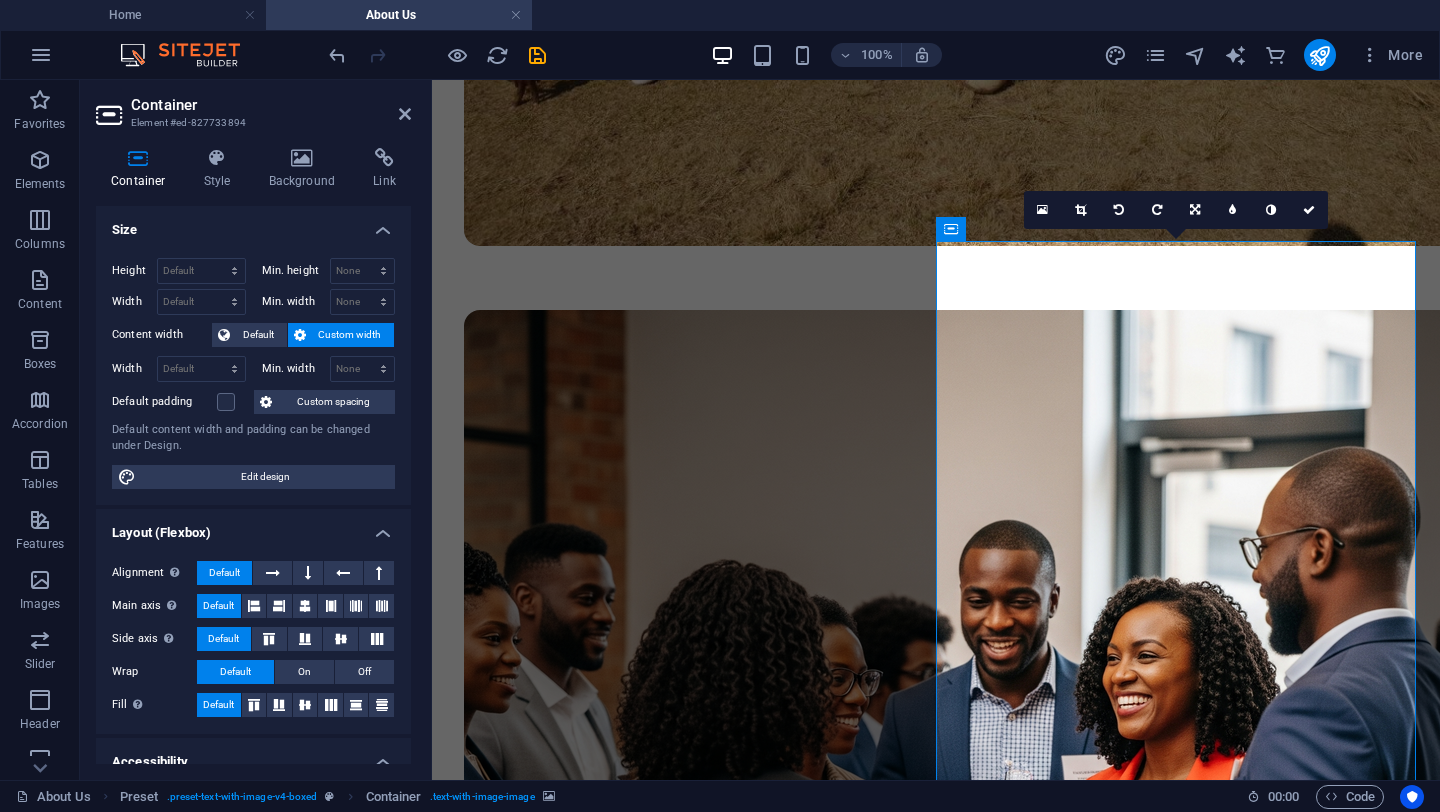 scroll, scrollTop: 1231, scrollLeft: 0, axis: vertical 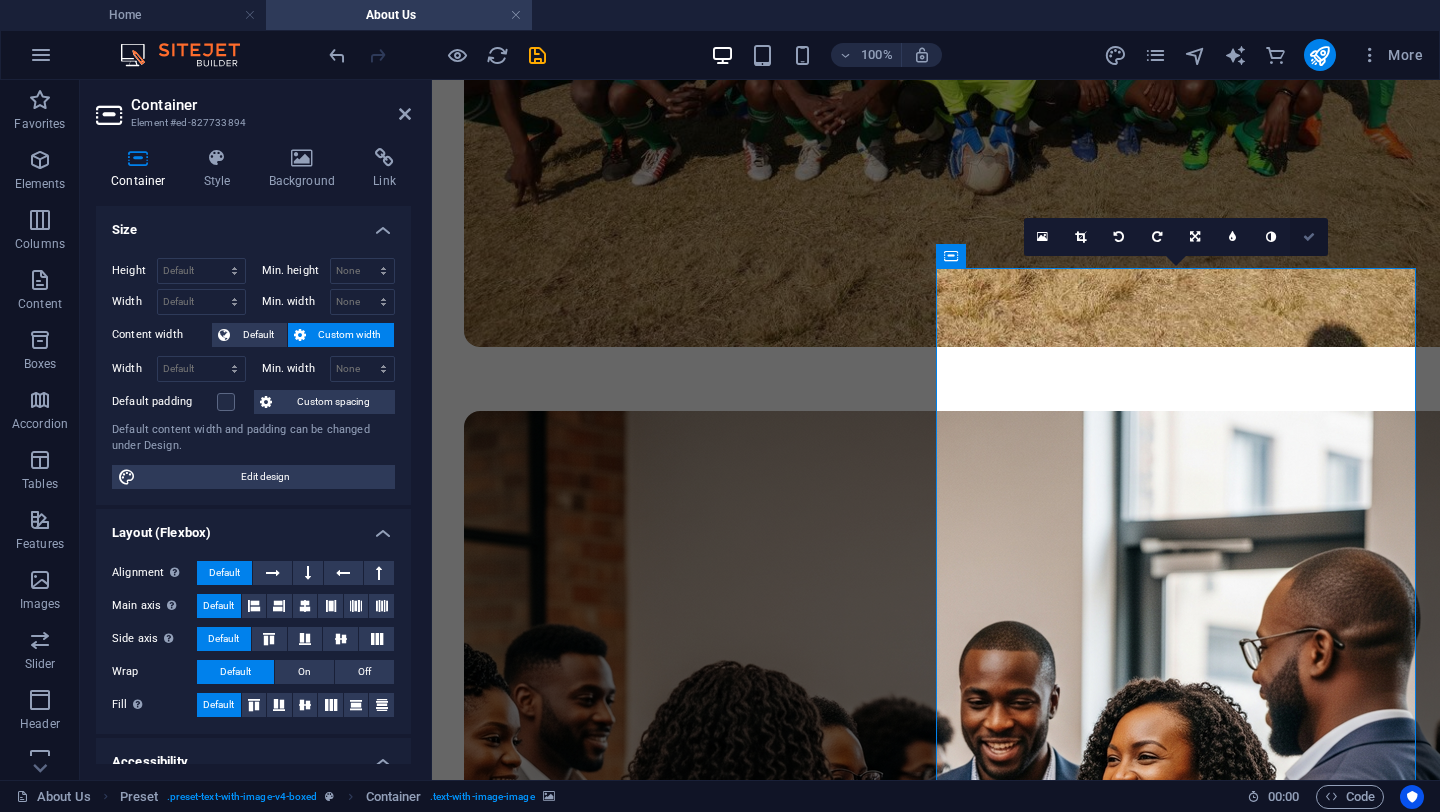 click at bounding box center [1309, 237] 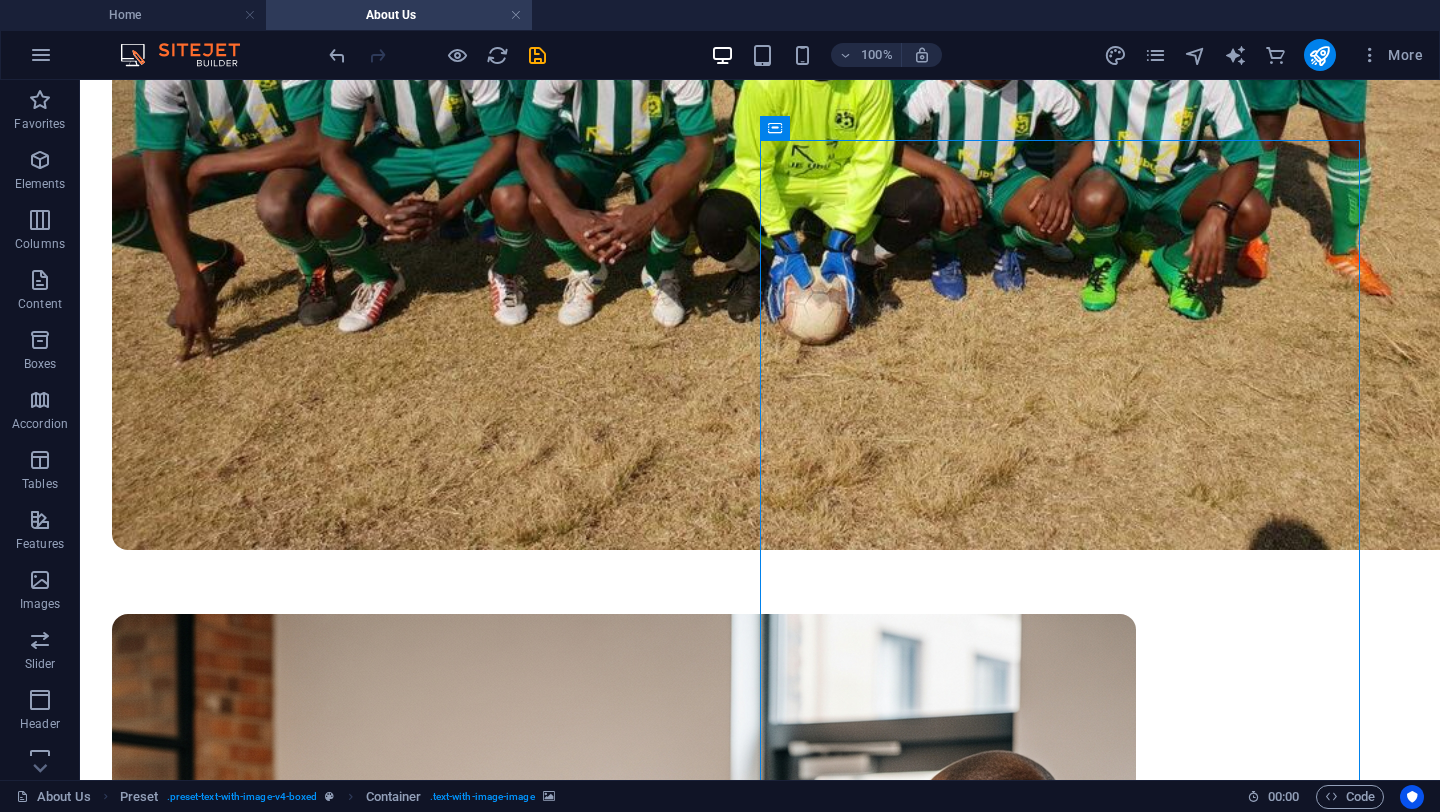 scroll, scrollTop: 1236, scrollLeft: 0, axis: vertical 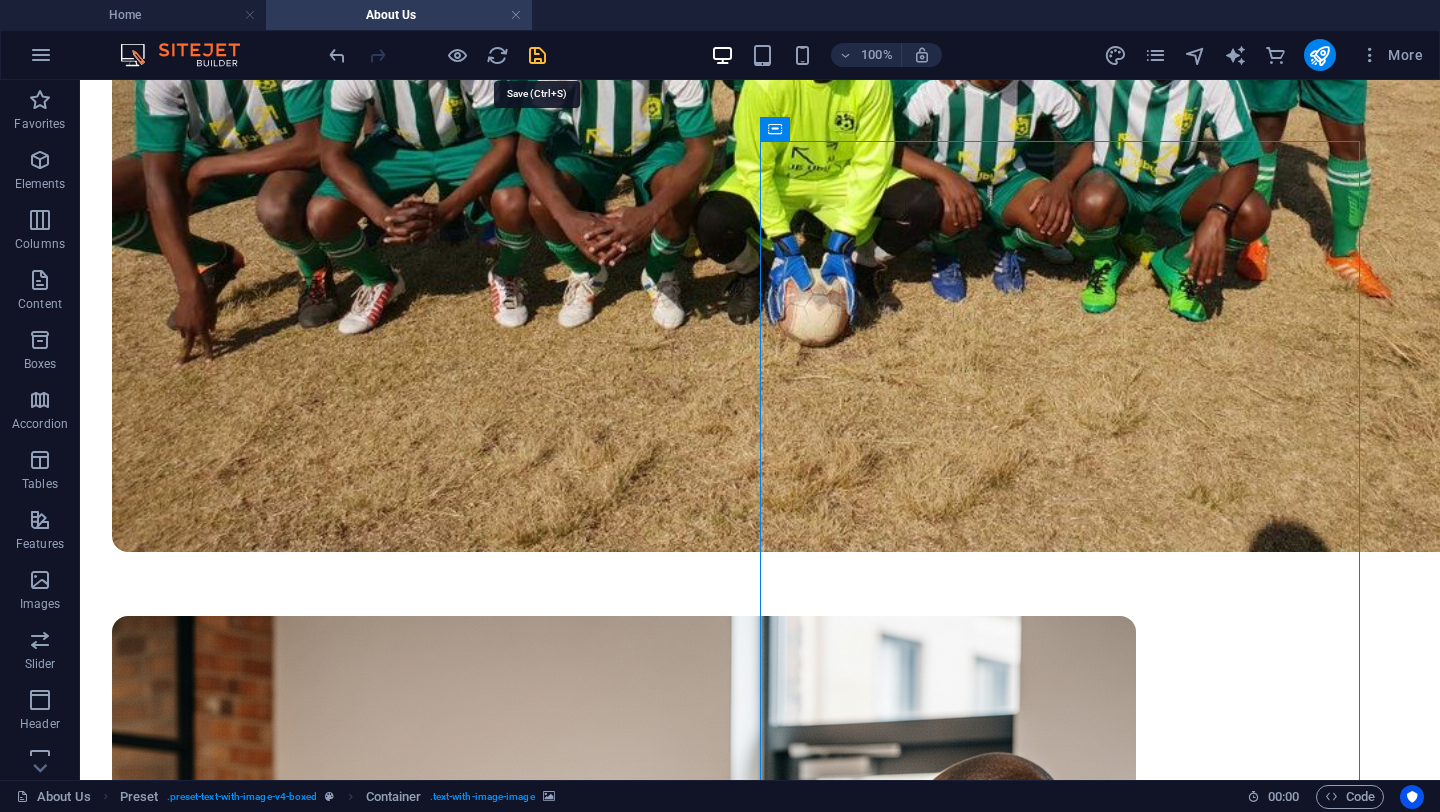click at bounding box center (537, 55) 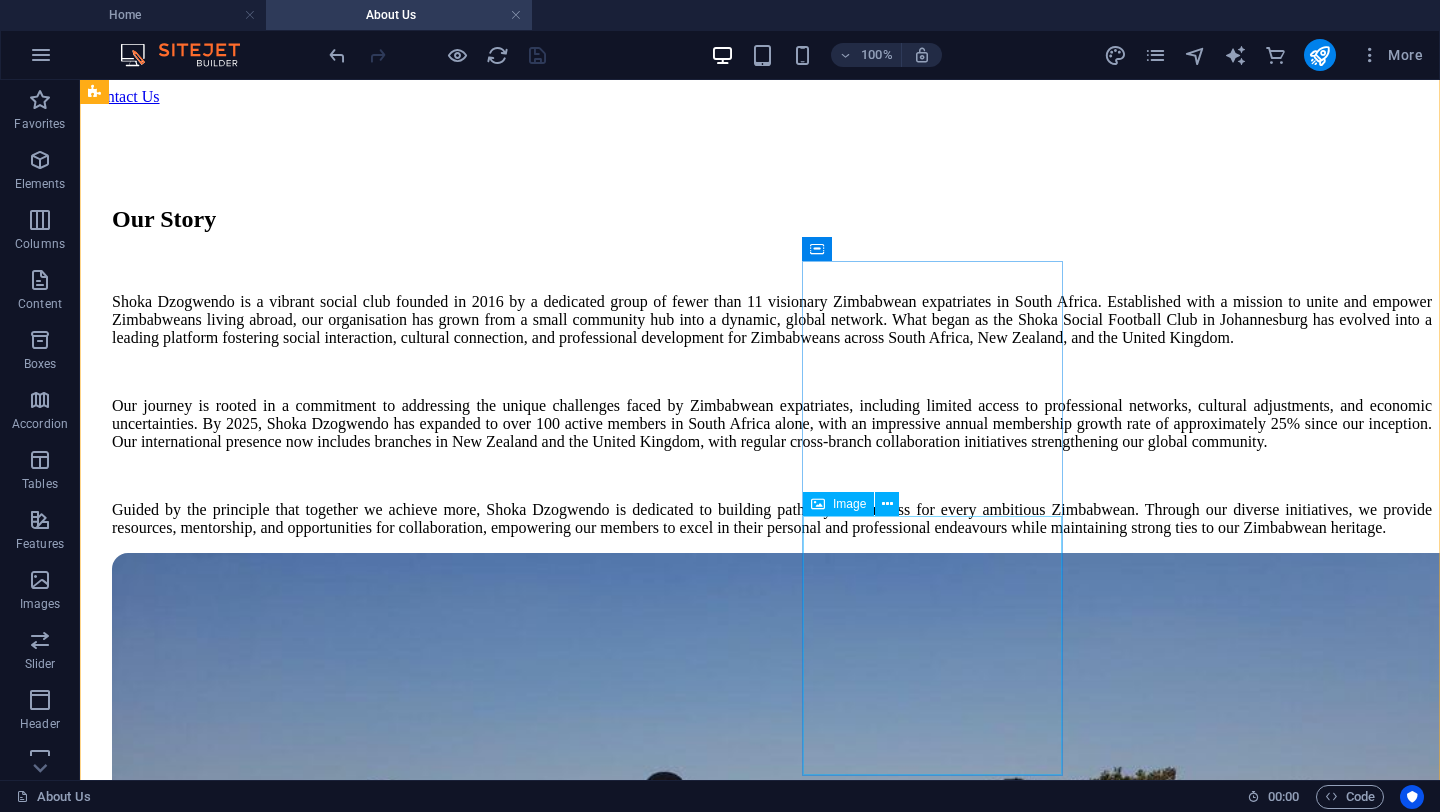 scroll, scrollTop: 213, scrollLeft: 0, axis: vertical 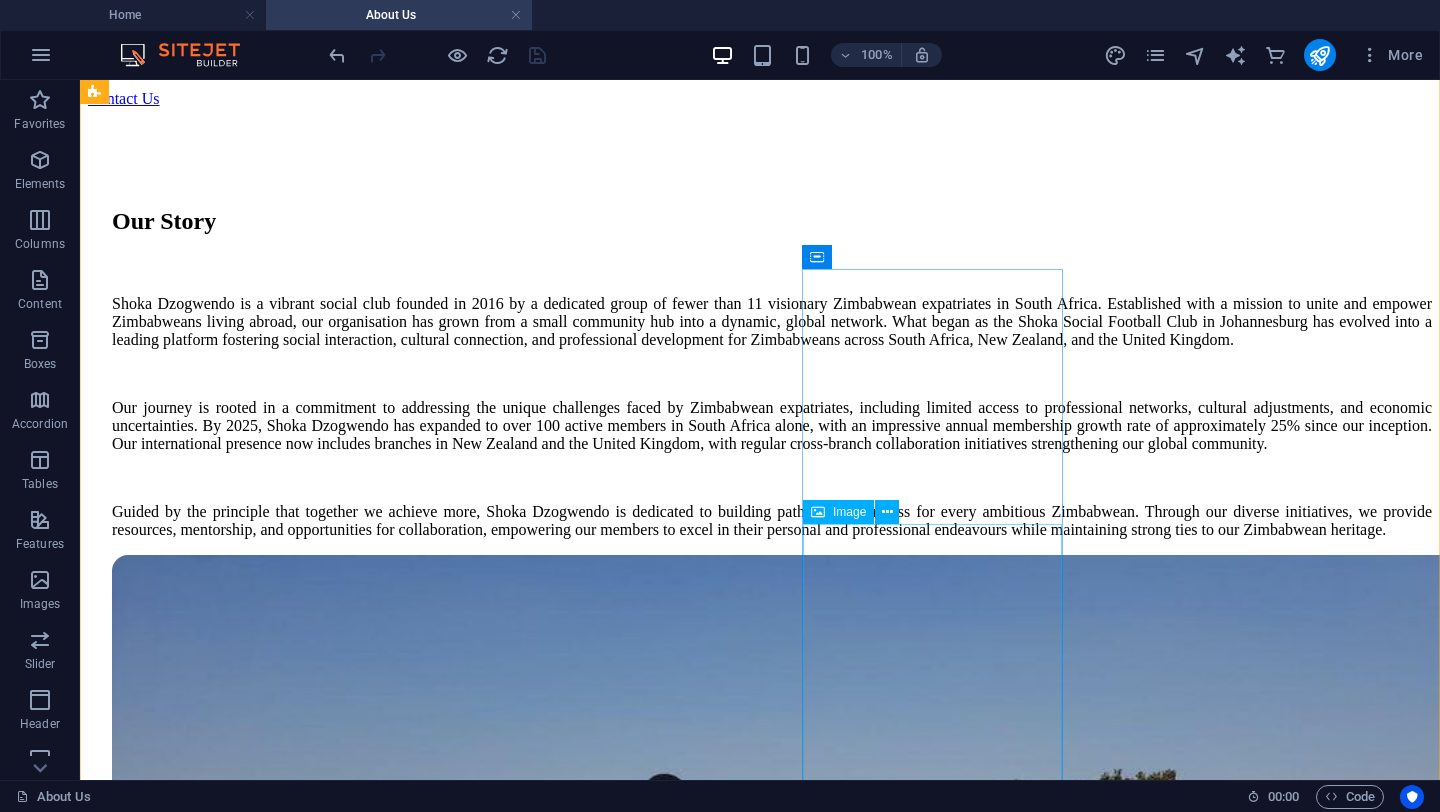 click at bounding box center [772, 2153] 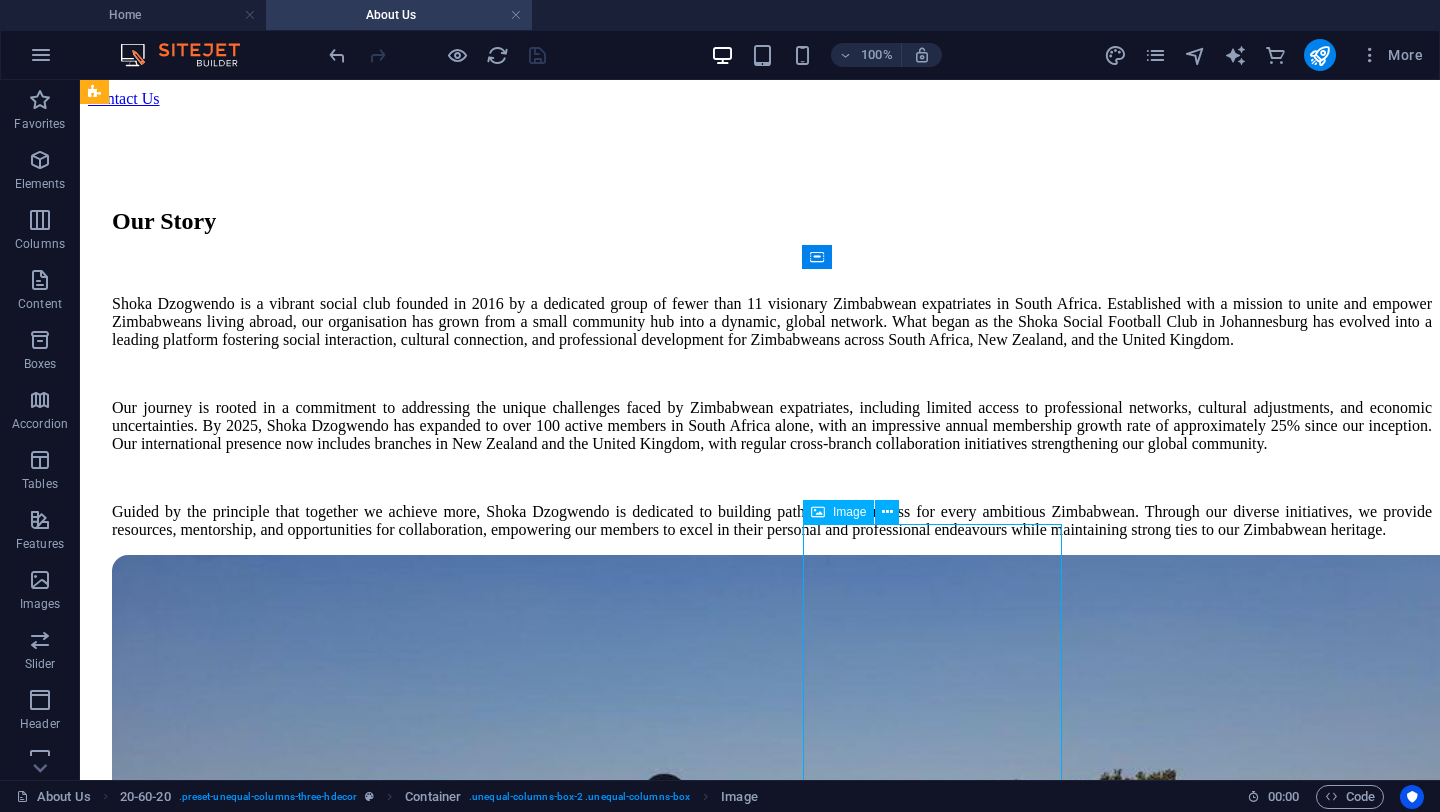 click at bounding box center (772, 2153) 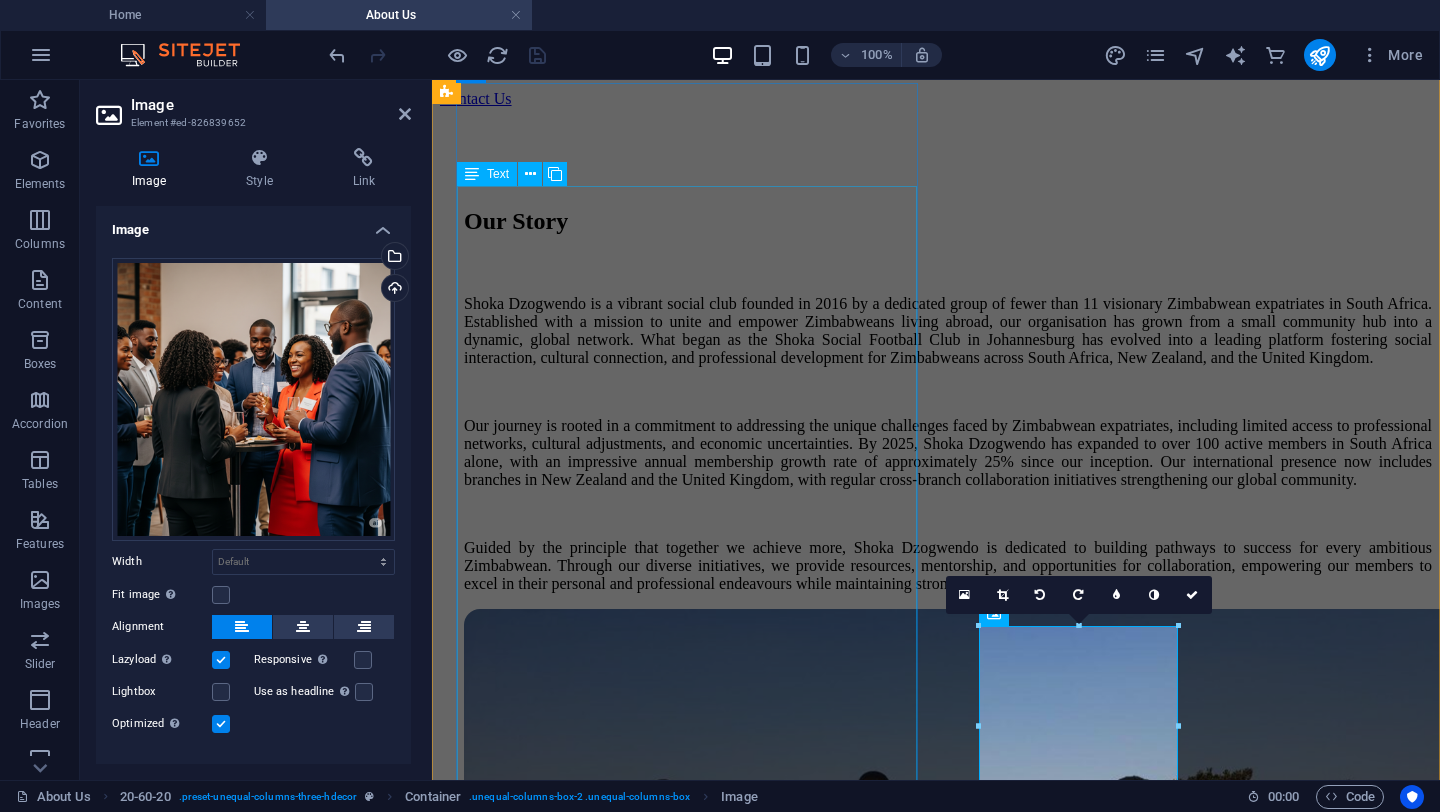 scroll, scrollTop: 180, scrollLeft: 0, axis: vertical 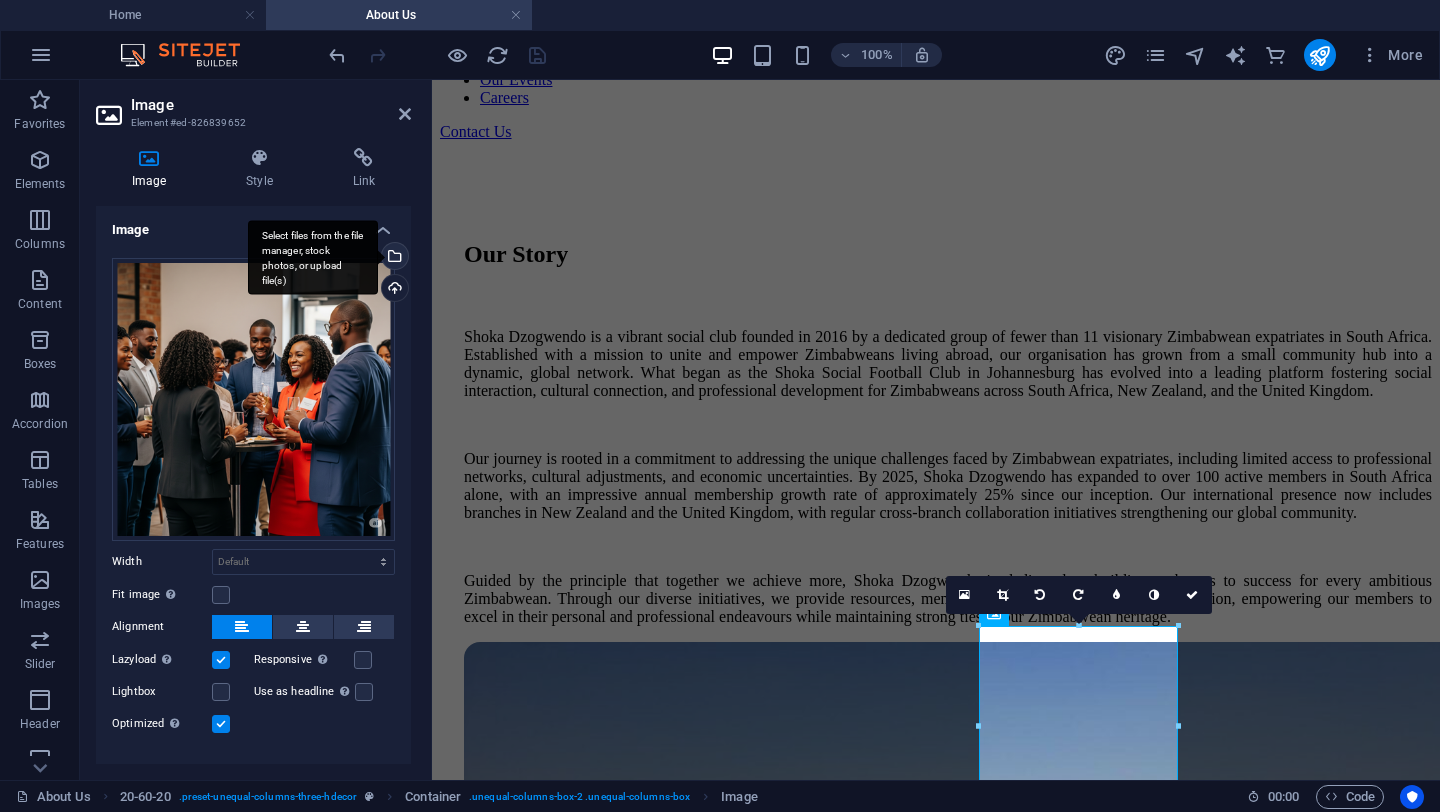 click on "Select files from the file manager, stock photos, or upload file(s)" at bounding box center [393, 258] 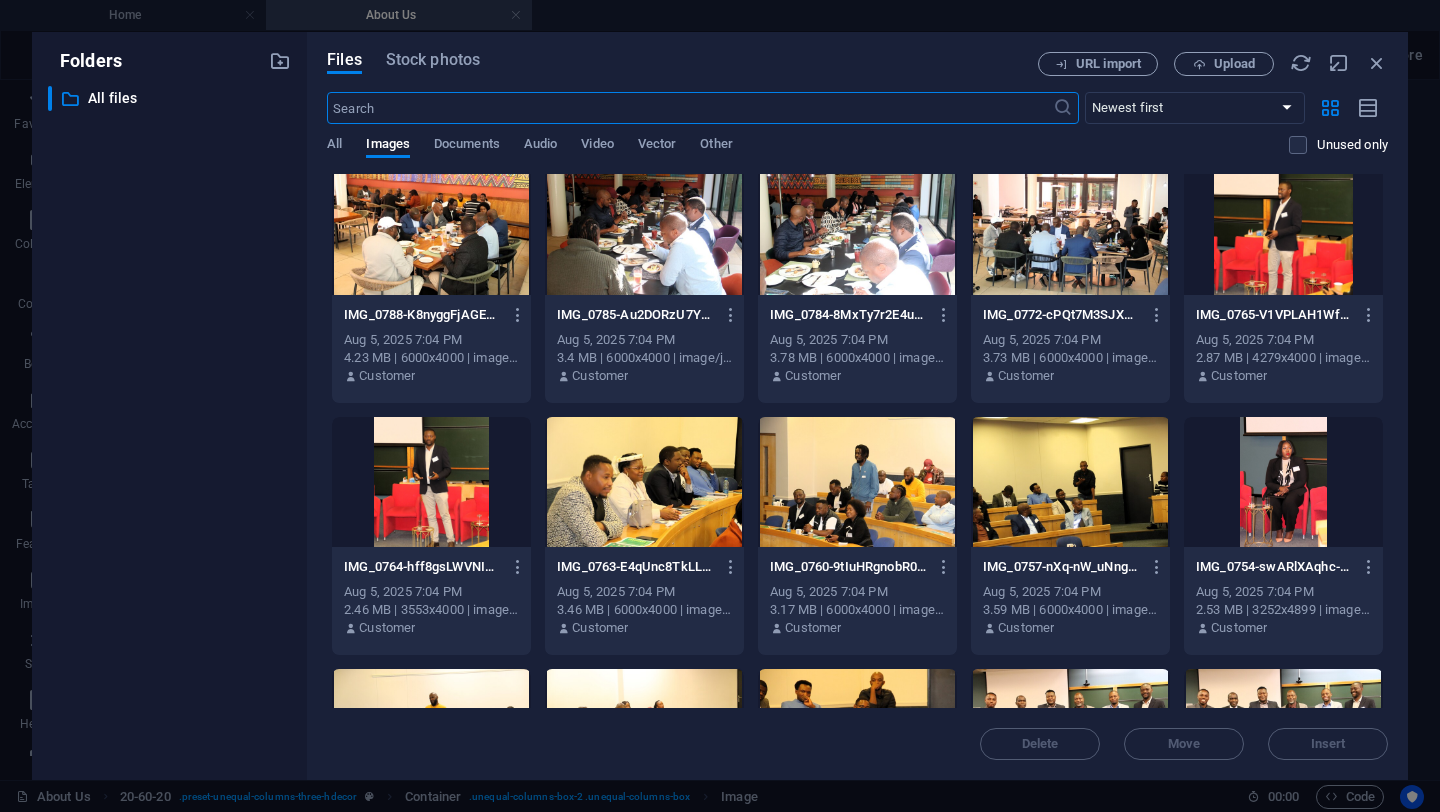 scroll, scrollTop: 263, scrollLeft: 0, axis: vertical 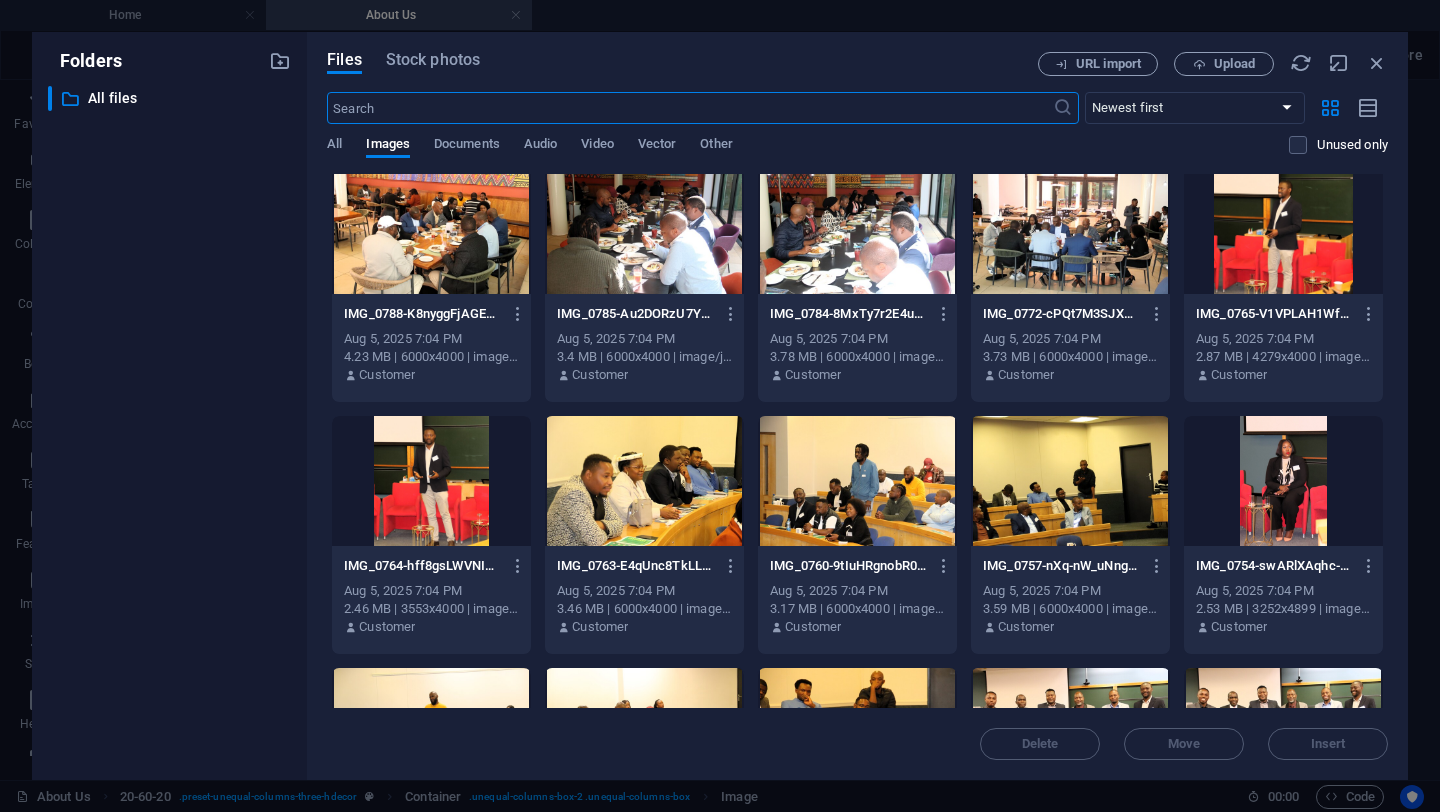click at bounding box center (644, 481) 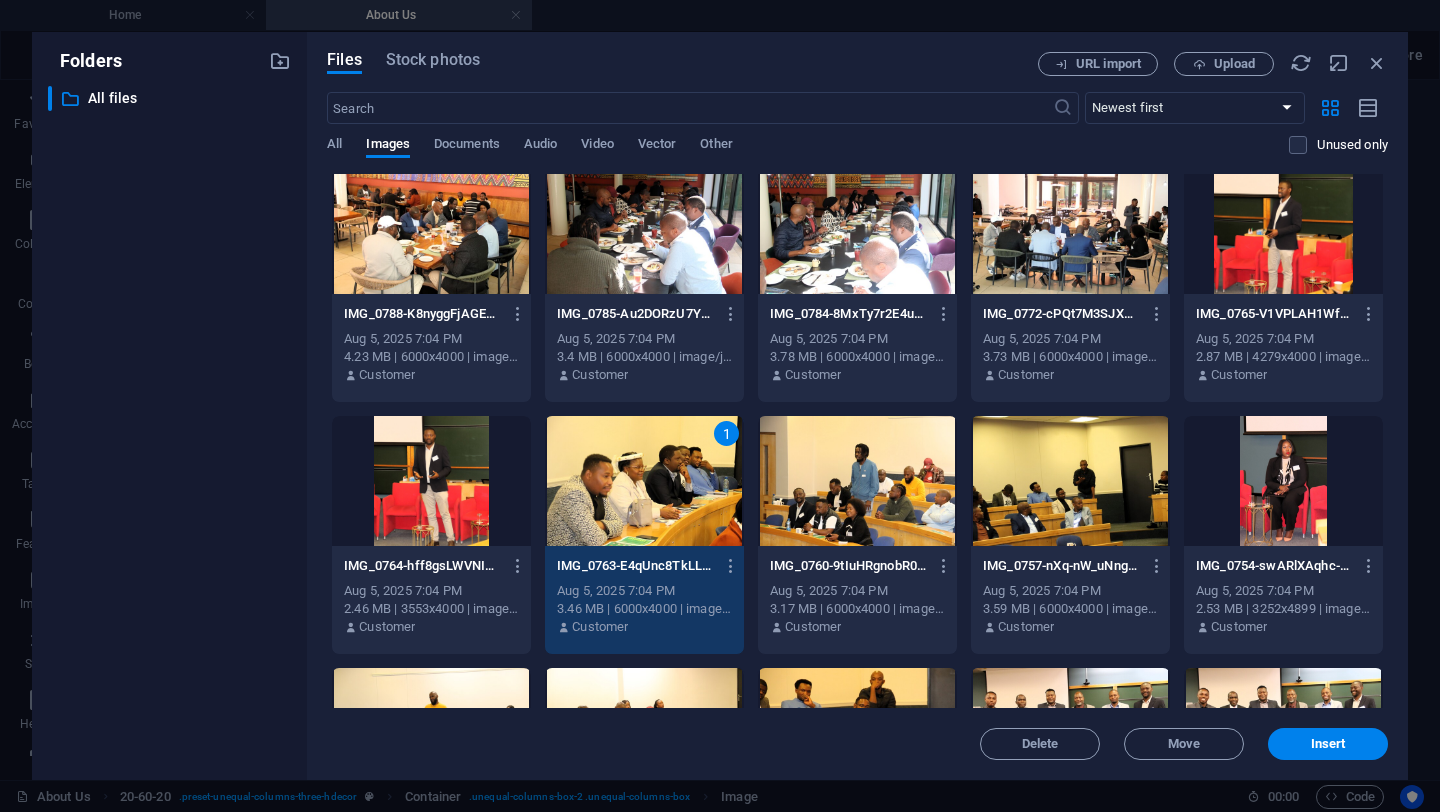 click on "1" at bounding box center (644, 481) 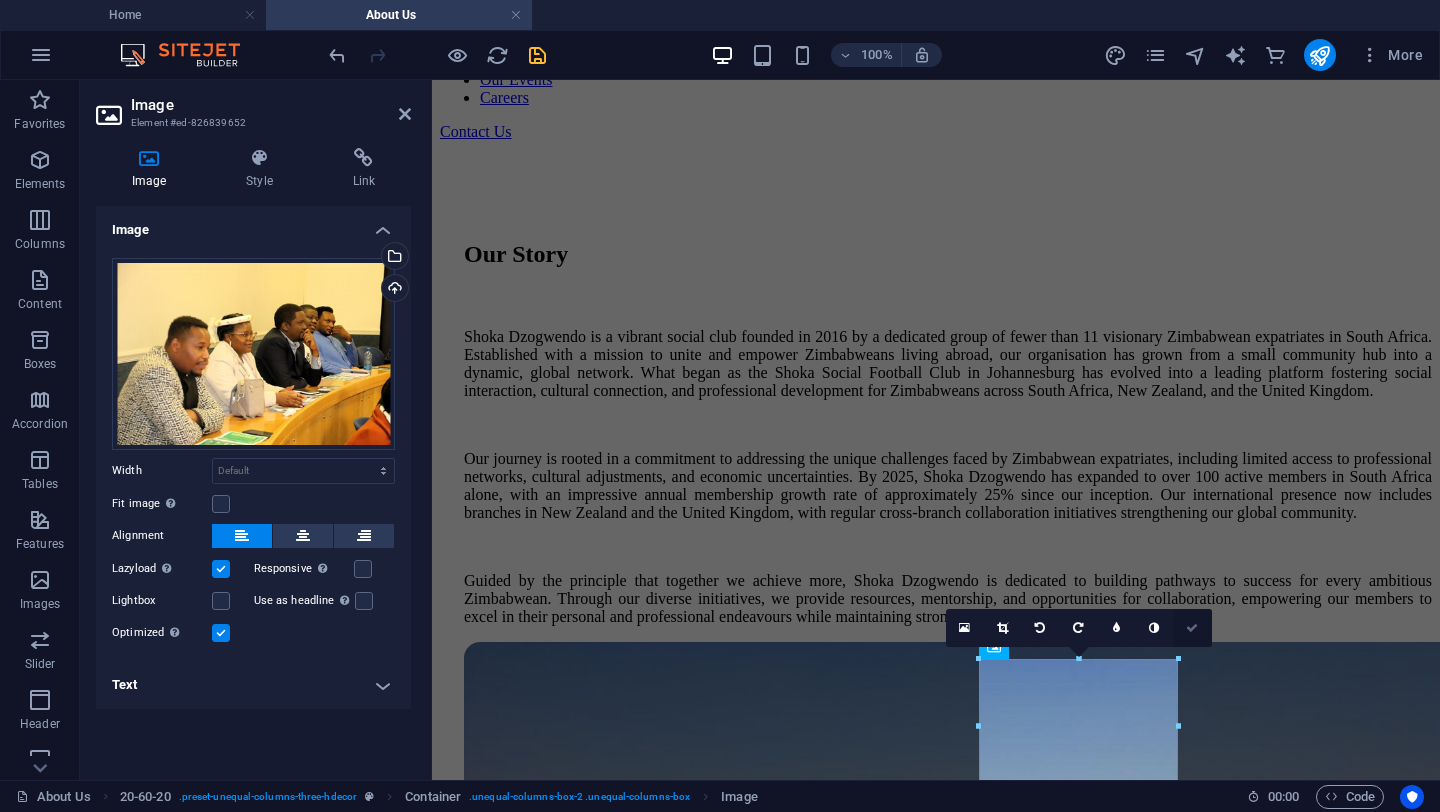 click at bounding box center [1192, 628] 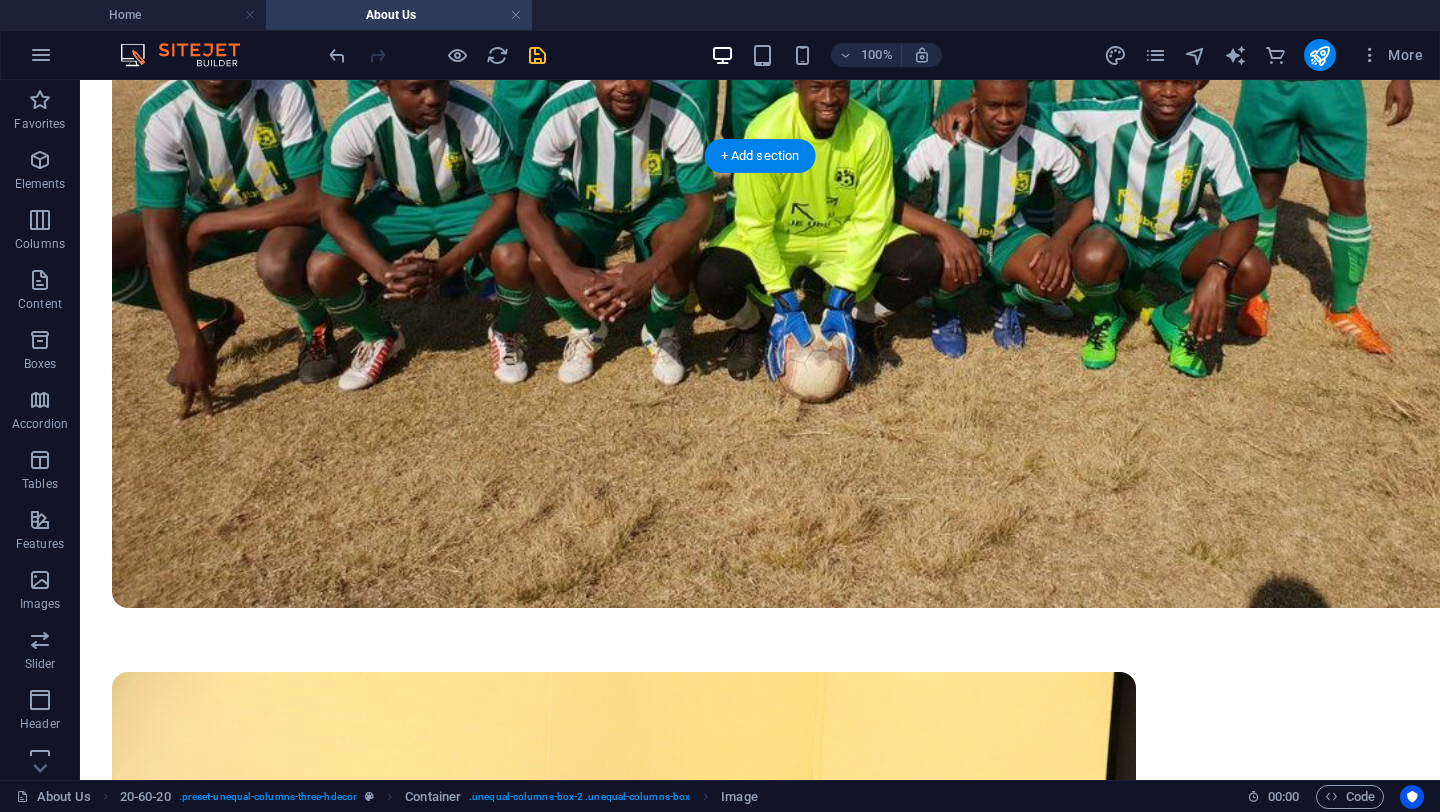 scroll, scrollTop: 1196, scrollLeft: 0, axis: vertical 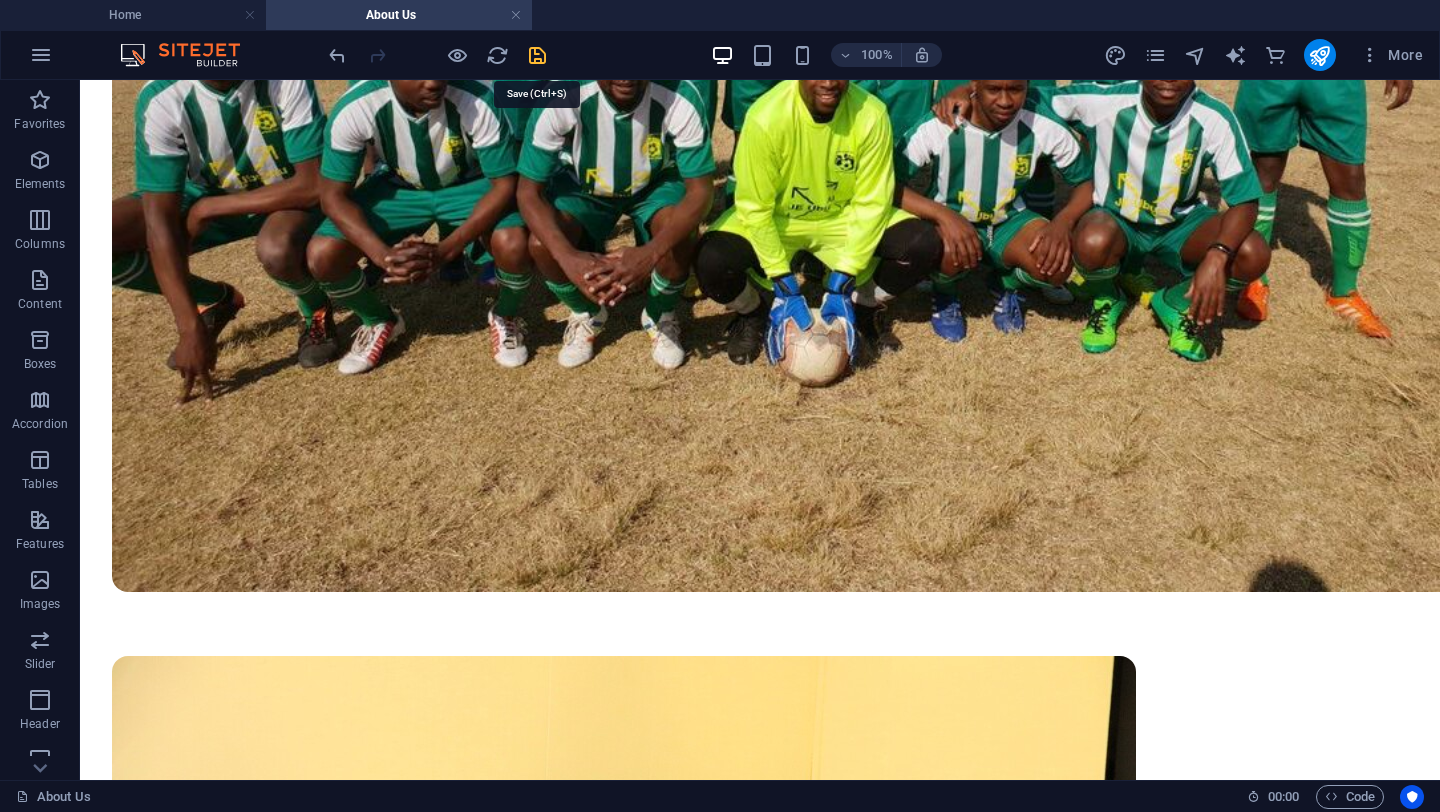 click at bounding box center [537, 55] 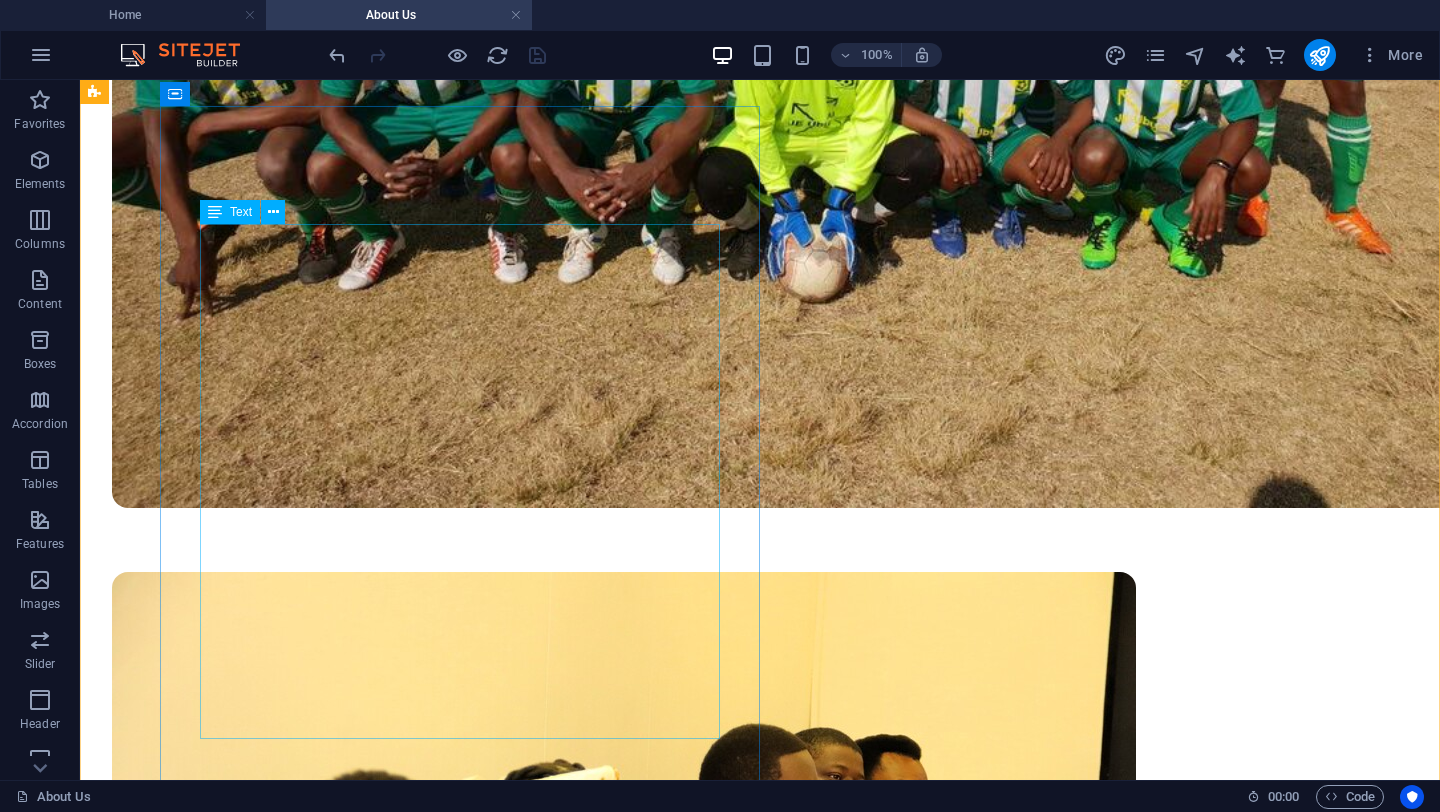 scroll, scrollTop: 1291, scrollLeft: 0, axis: vertical 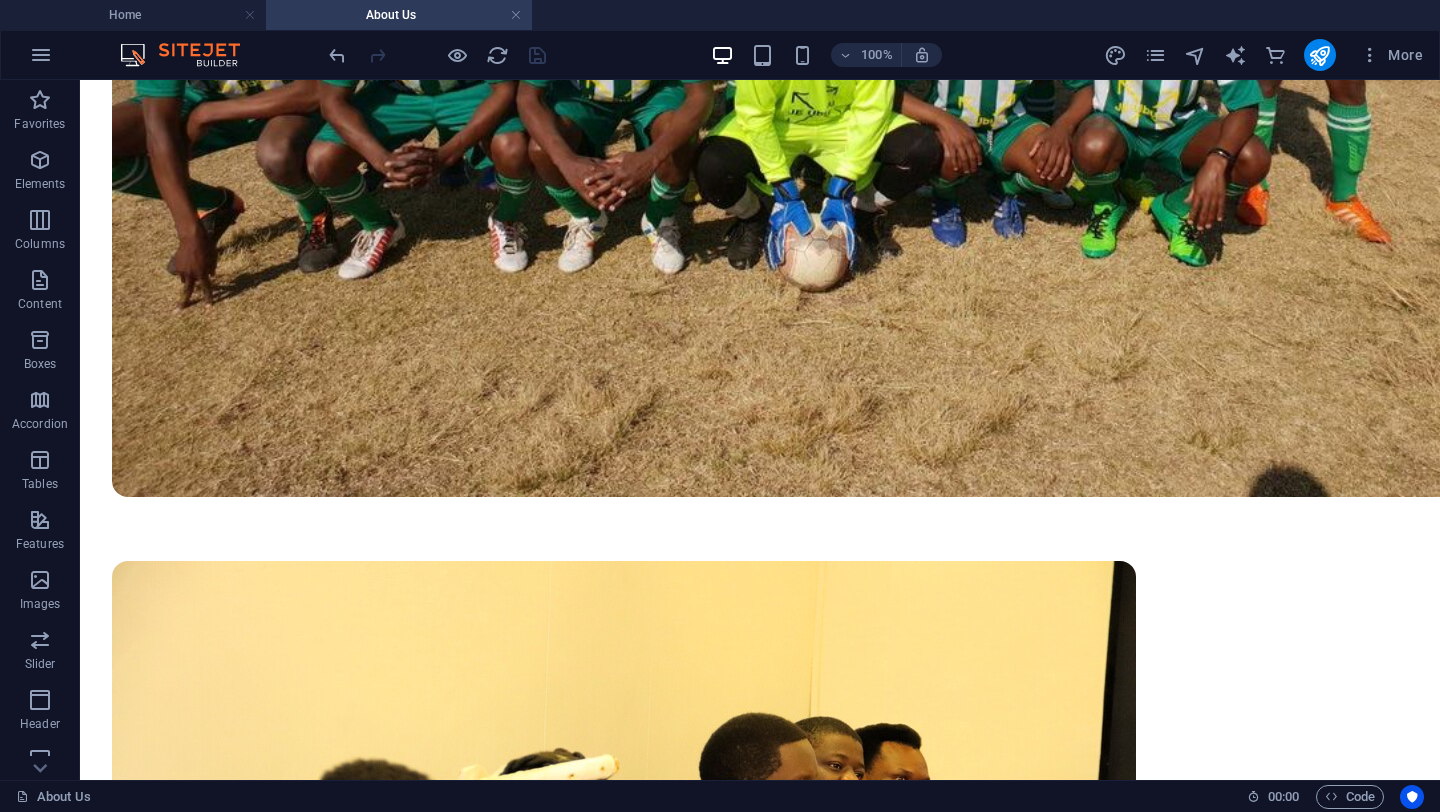 click at bounding box center [760, 2661] 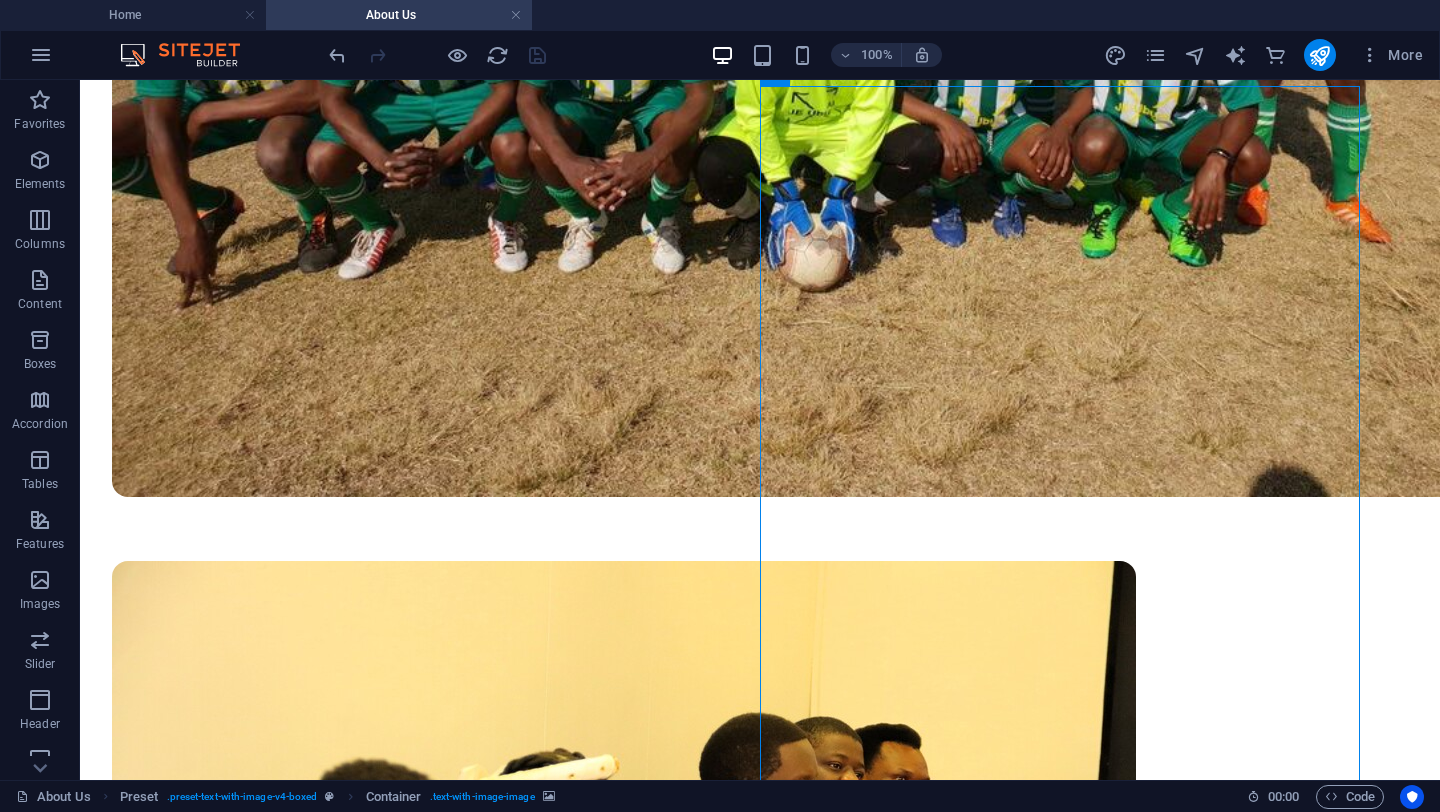 click at bounding box center (760, 2661) 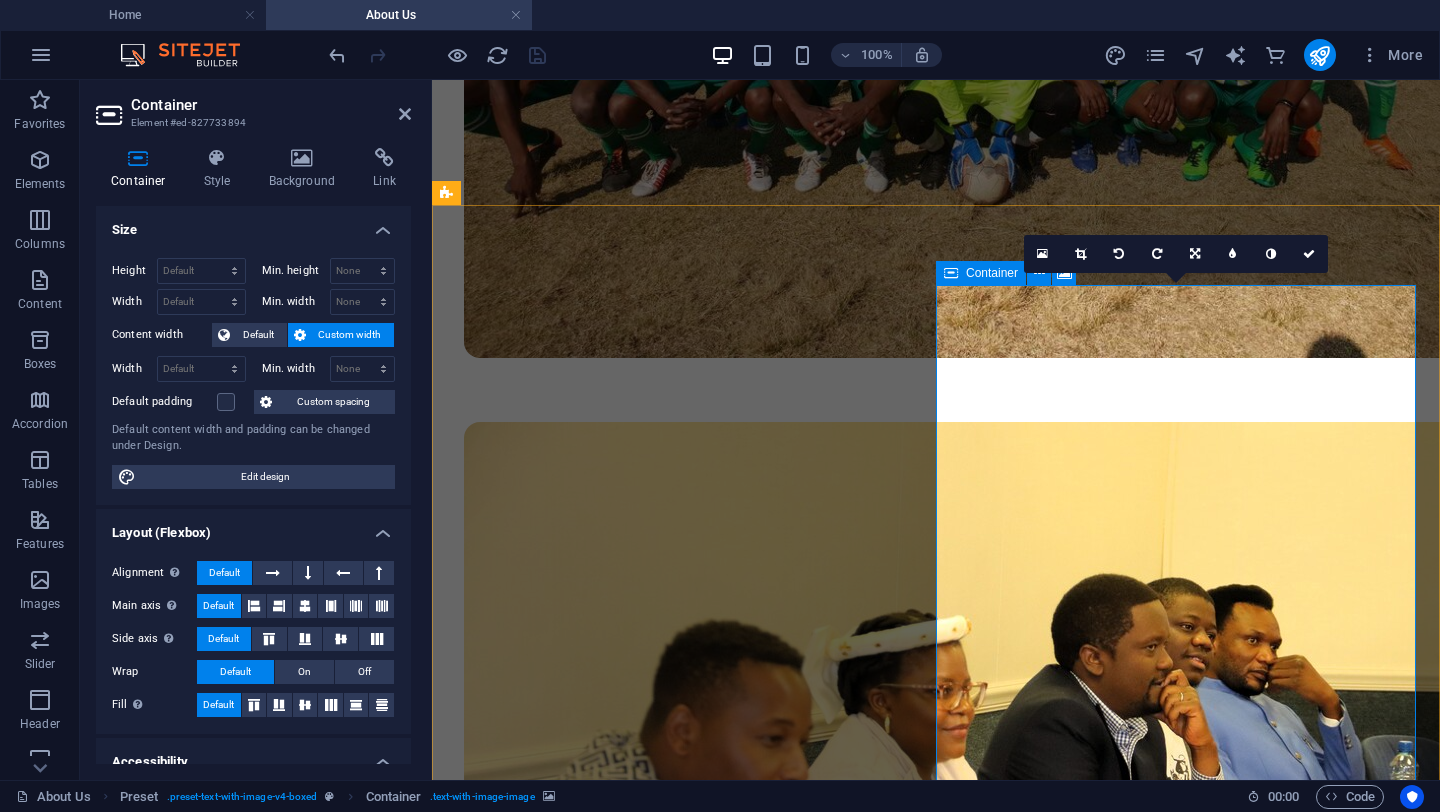 scroll, scrollTop: 1214, scrollLeft: 0, axis: vertical 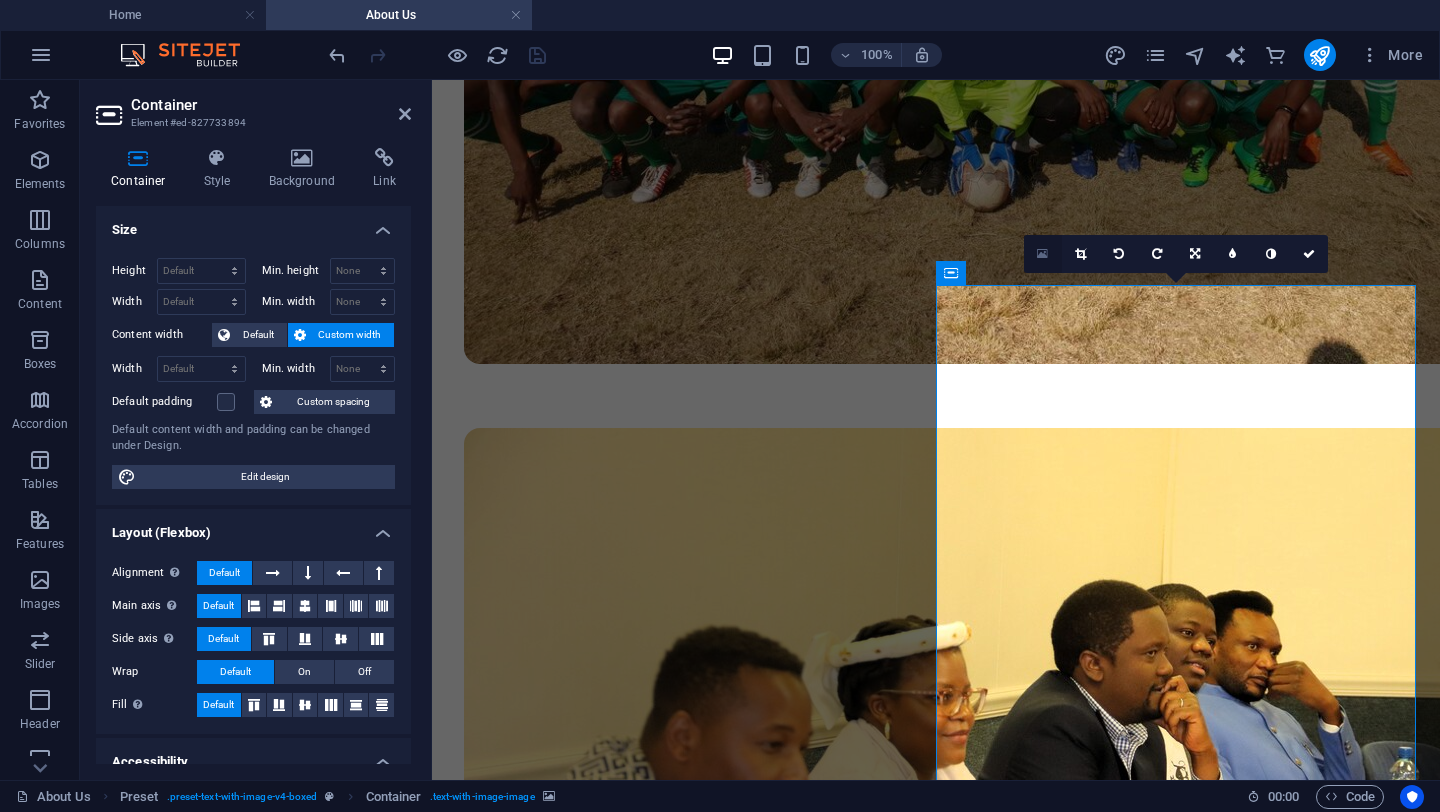 click at bounding box center [1043, 254] 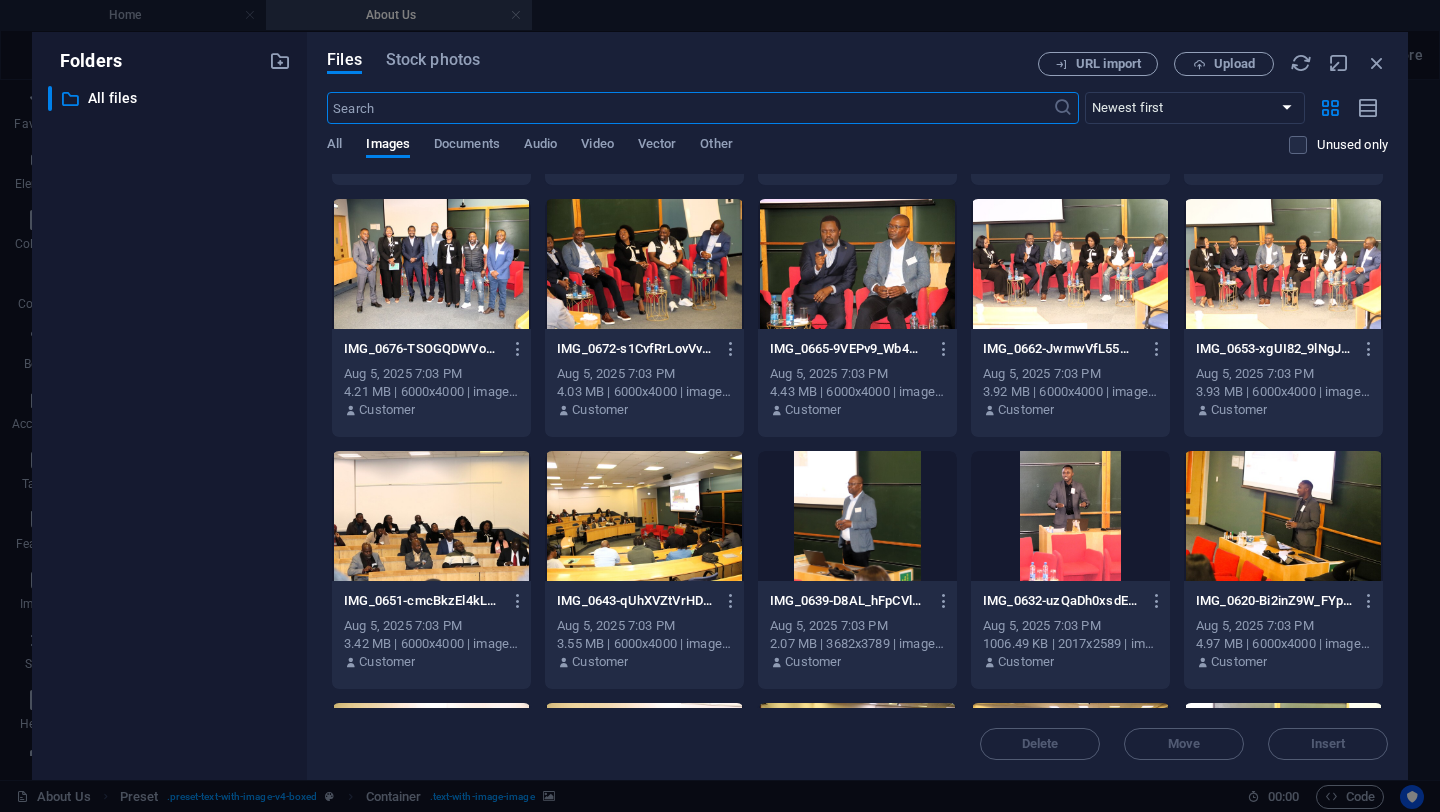 scroll, scrollTop: 1243, scrollLeft: 0, axis: vertical 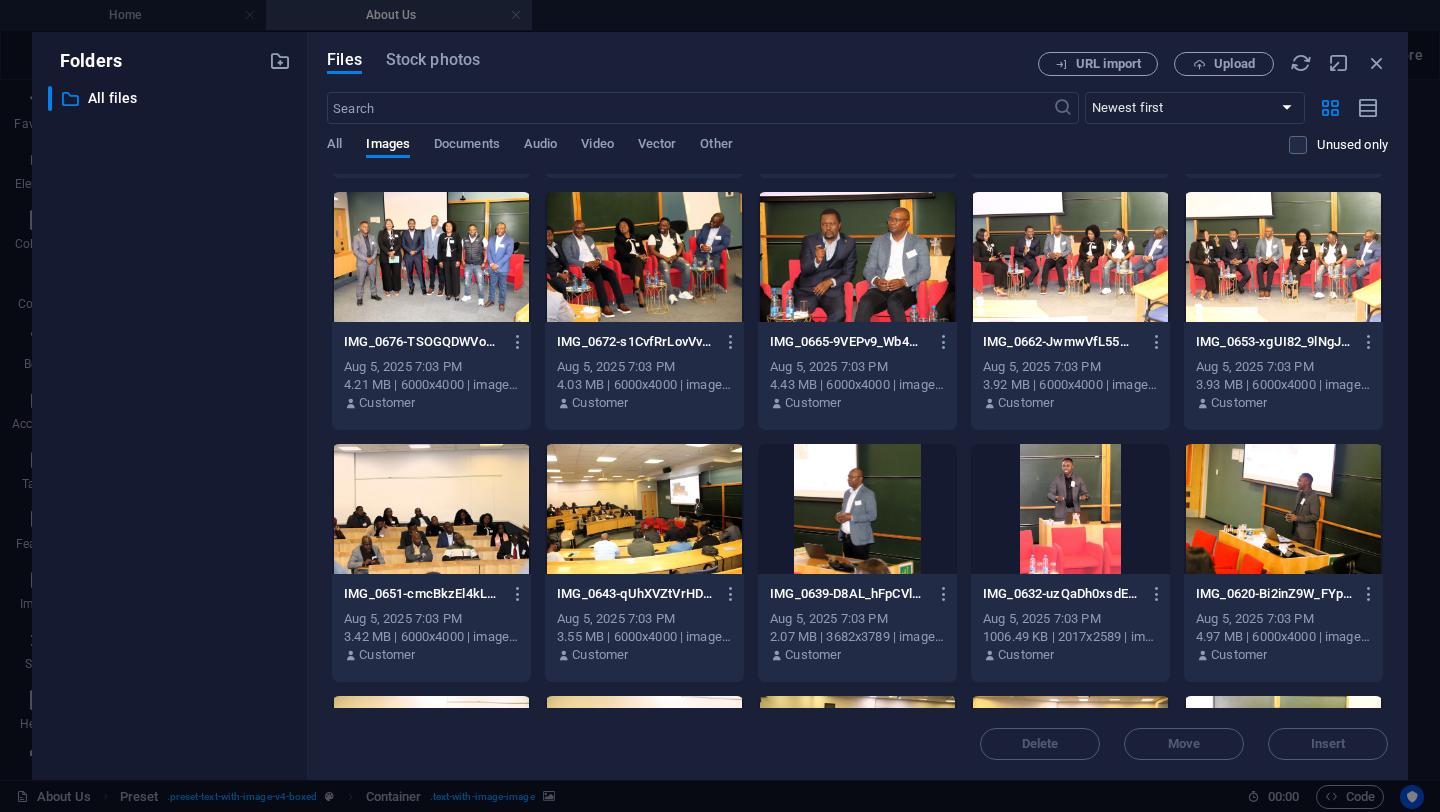 click at bounding box center [1283, 509] 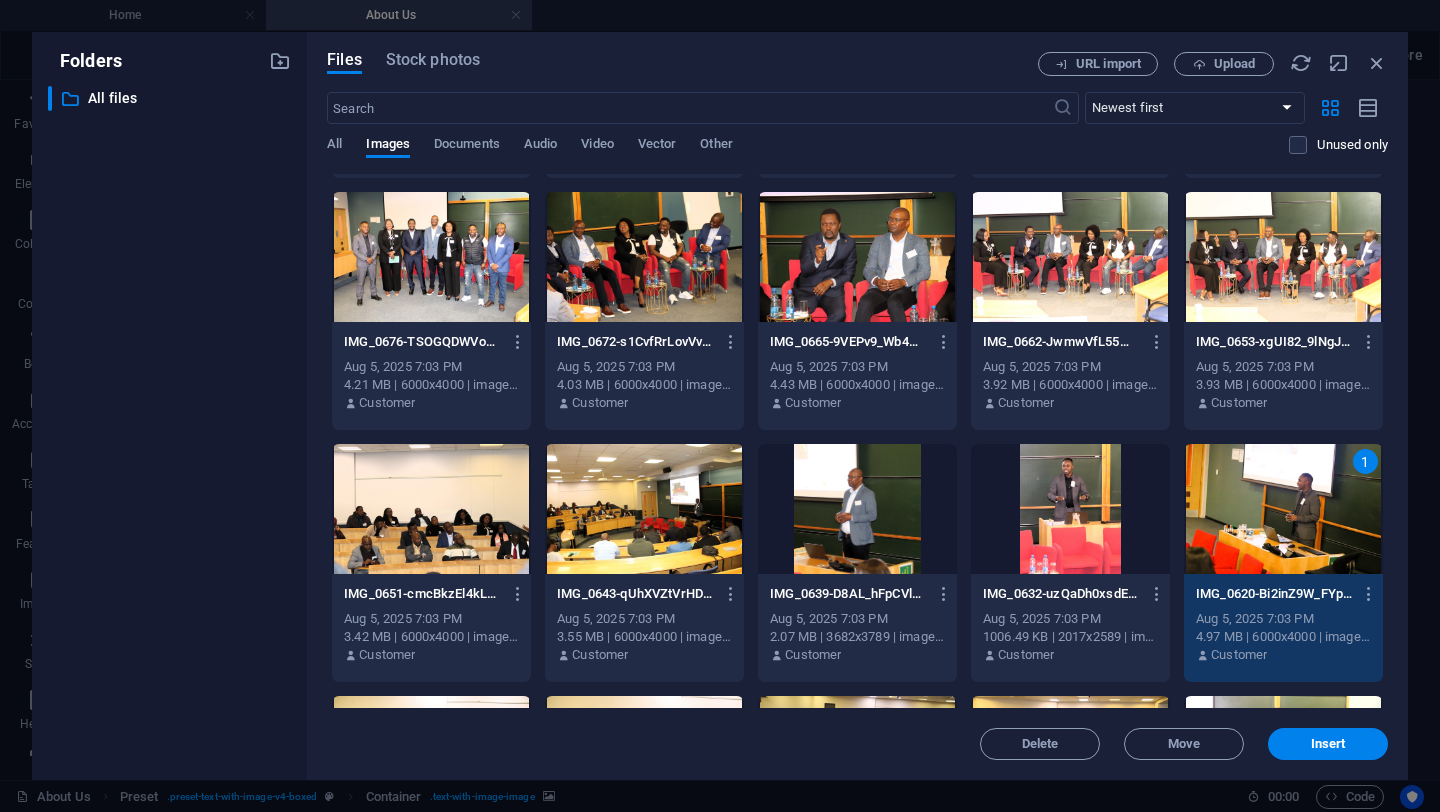 click on "1" at bounding box center [1283, 509] 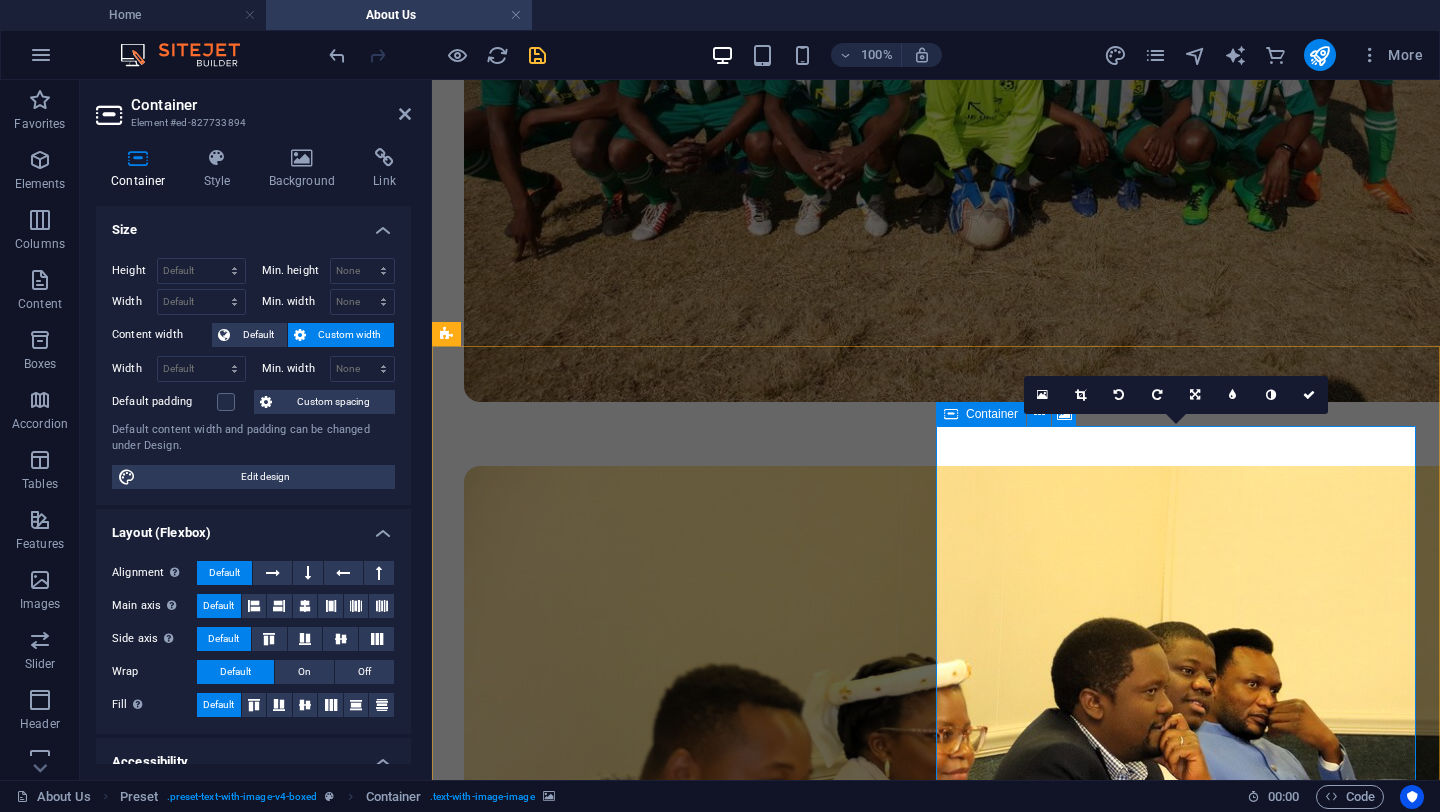 scroll, scrollTop: 1037, scrollLeft: 0, axis: vertical 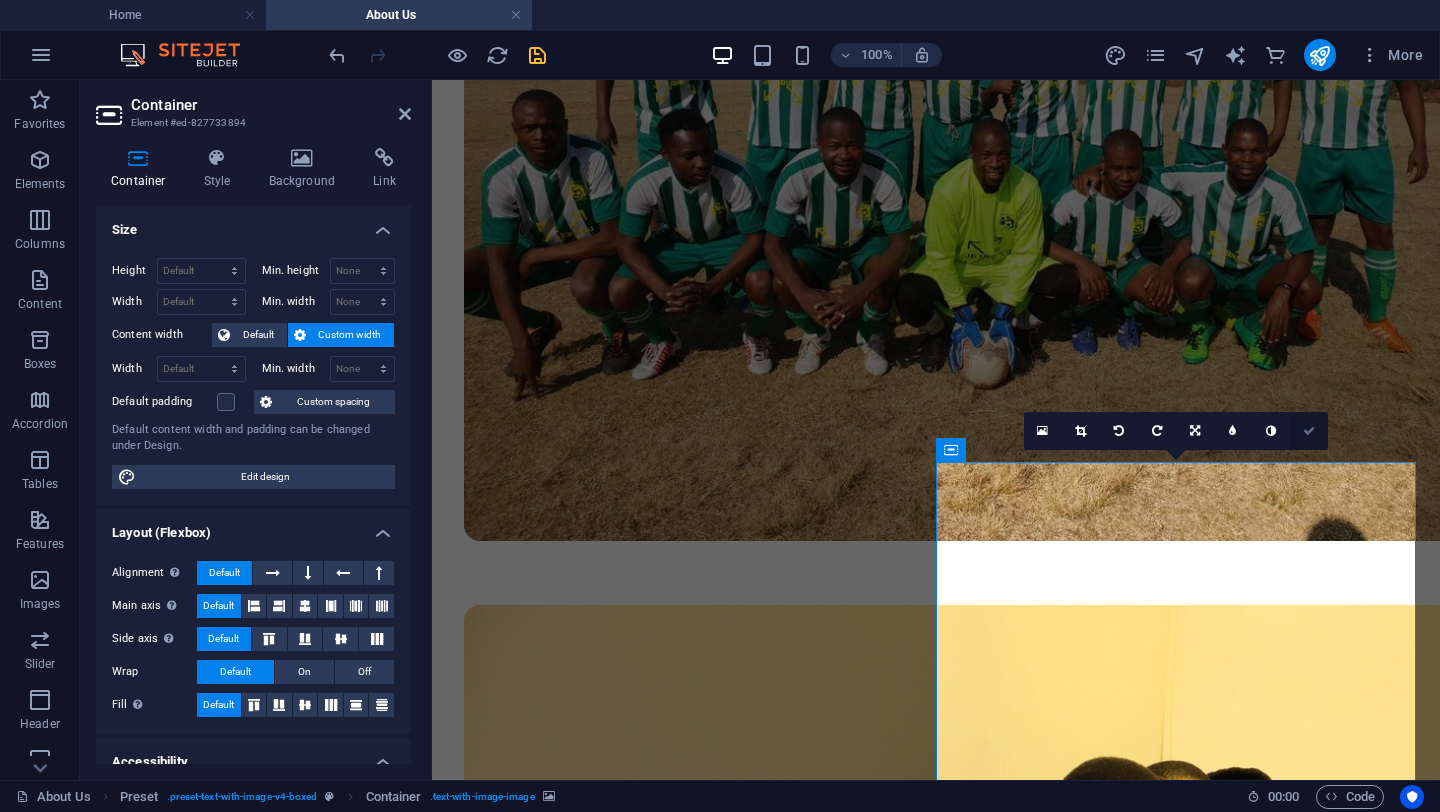 click at bounding box center [1309, 431] 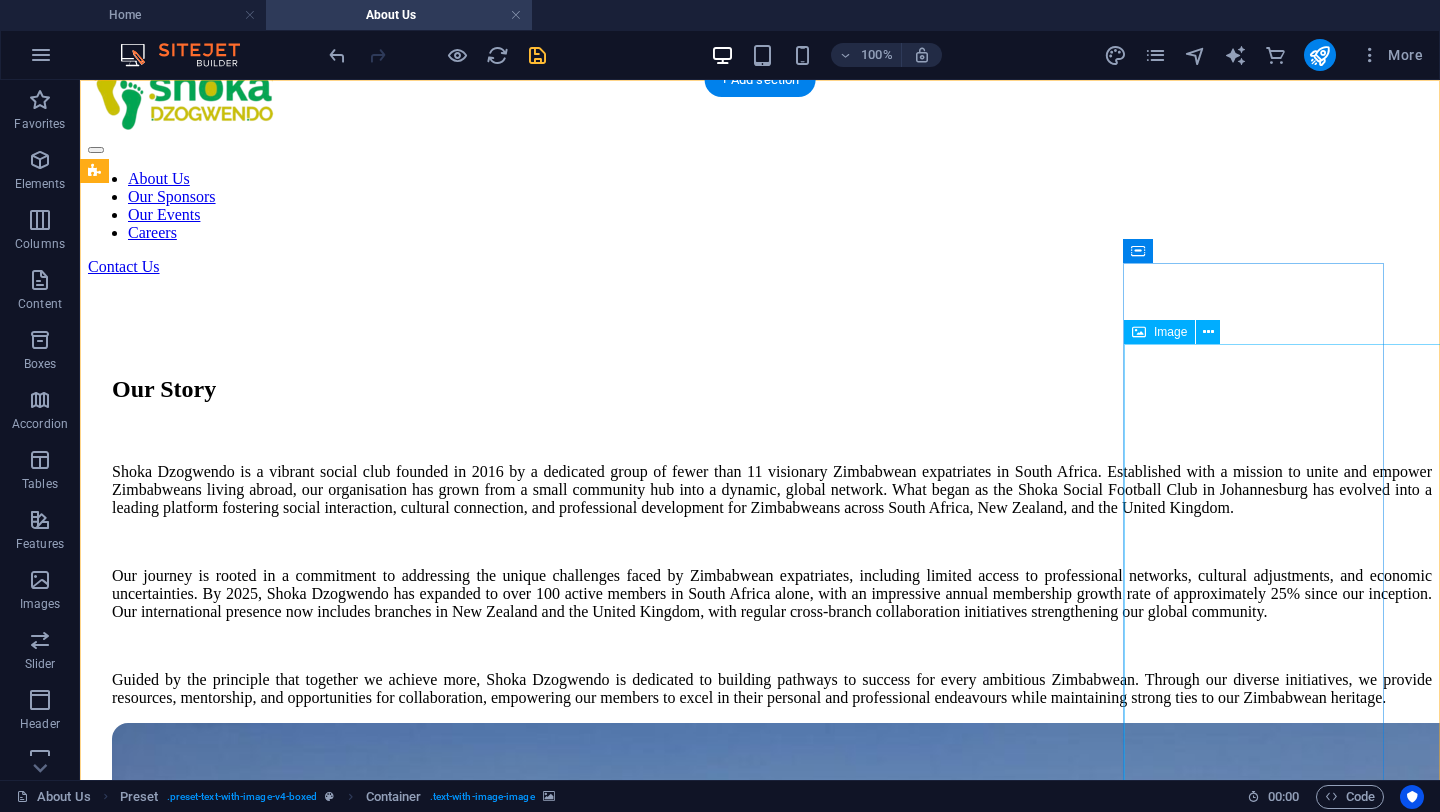 scroll, scrollTop: 0, scrollLeft: 0, axis: both 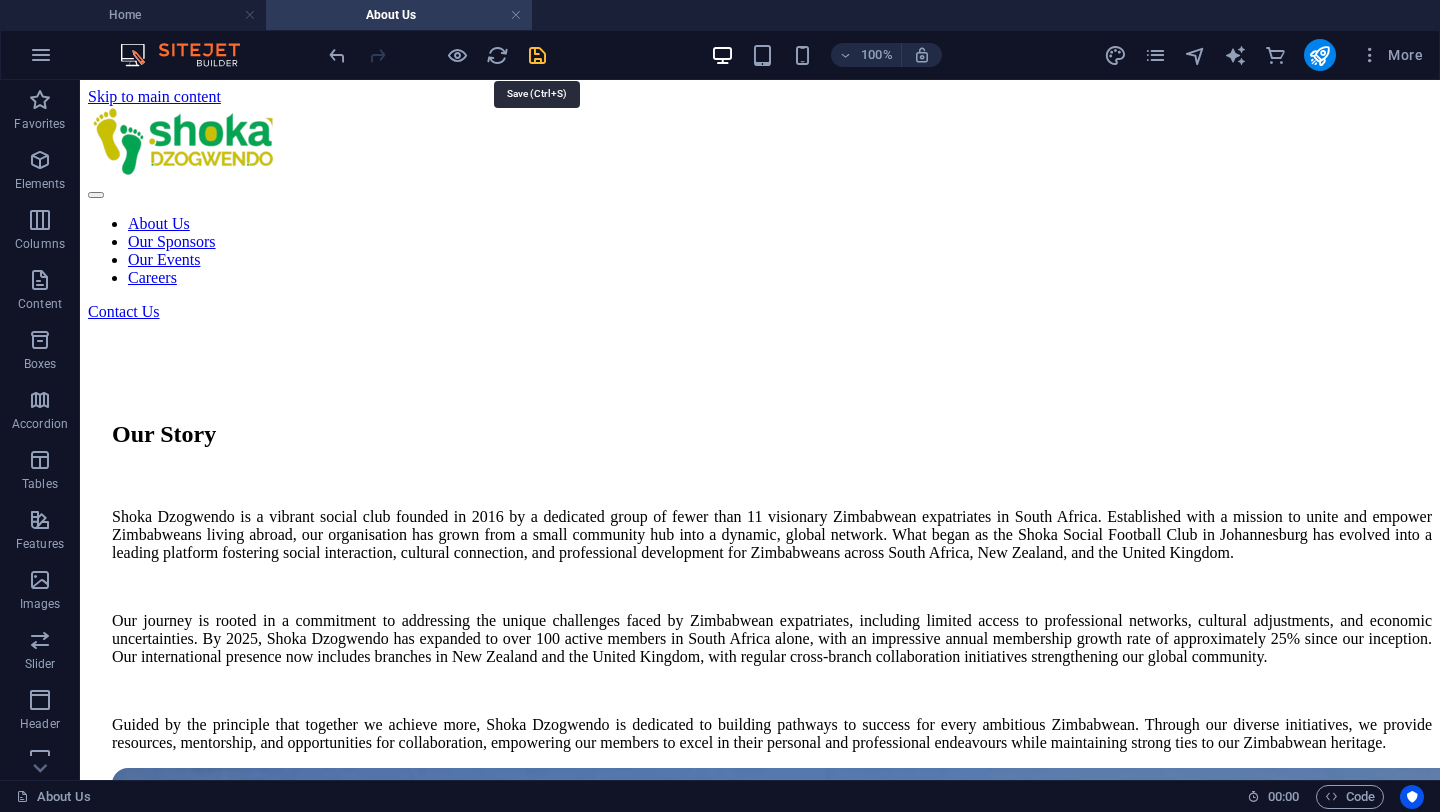 click at bounding box center [537, 55] 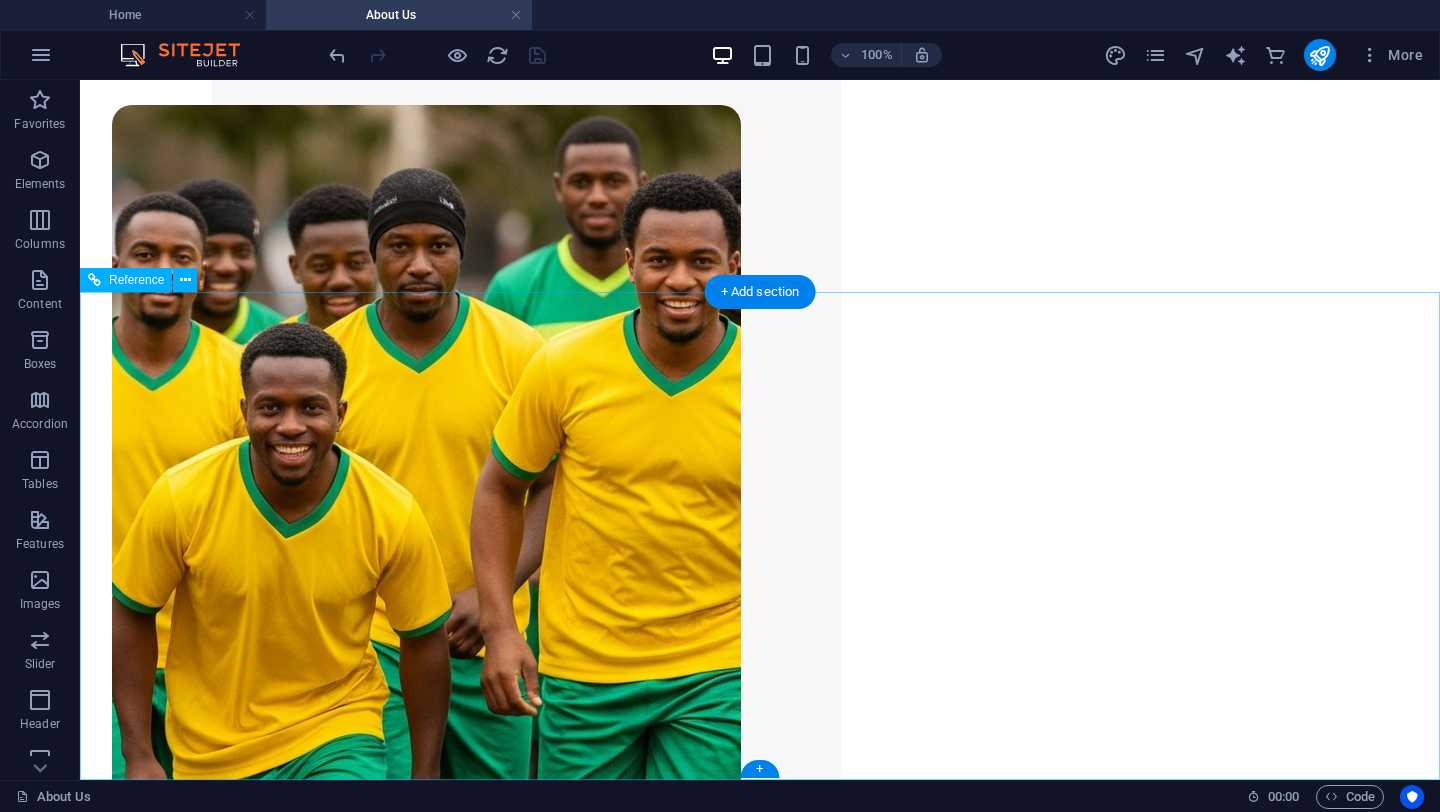 scroll, scrollTop: 2660, scrollLeft: 0, axis: vertical 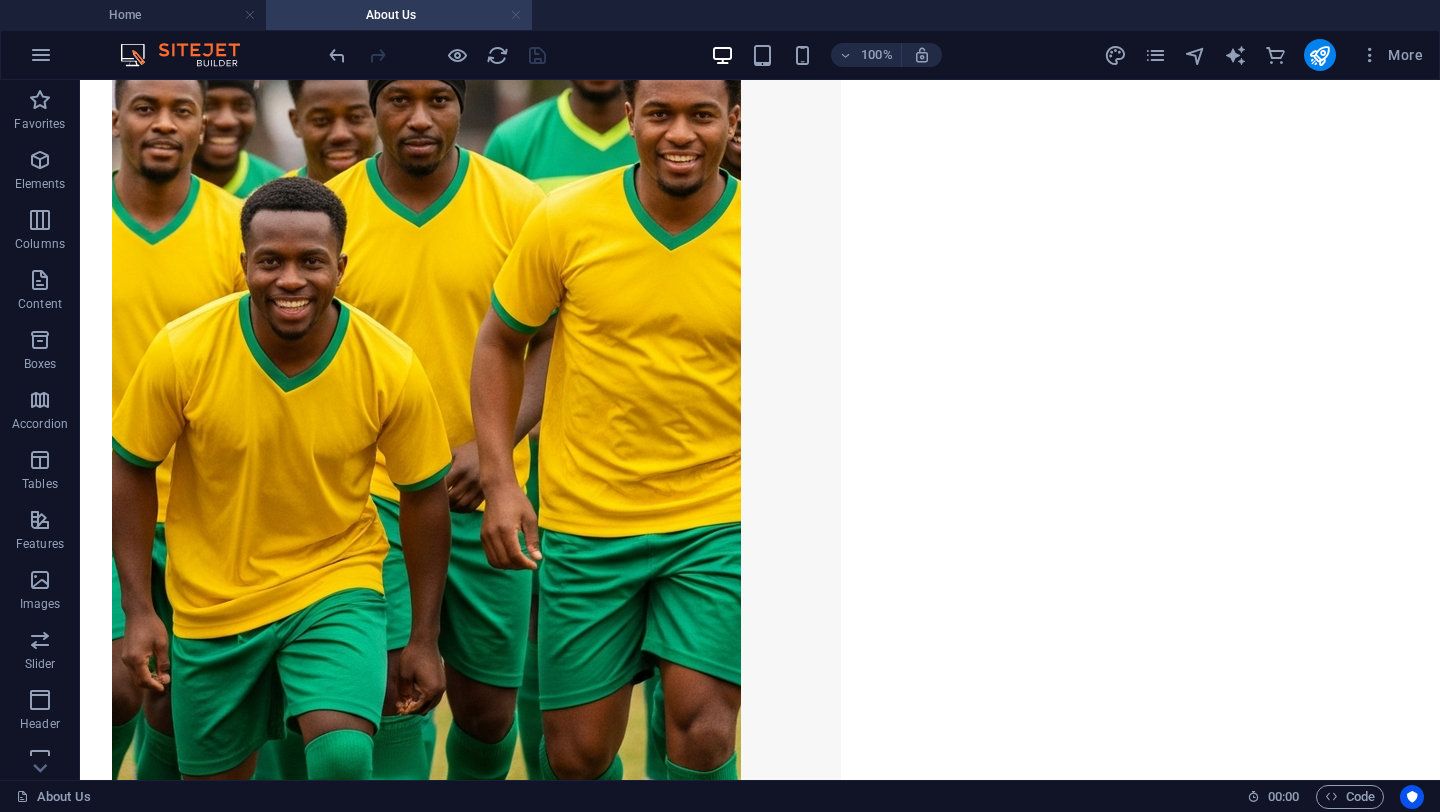 click at bounding box center (516, 15) 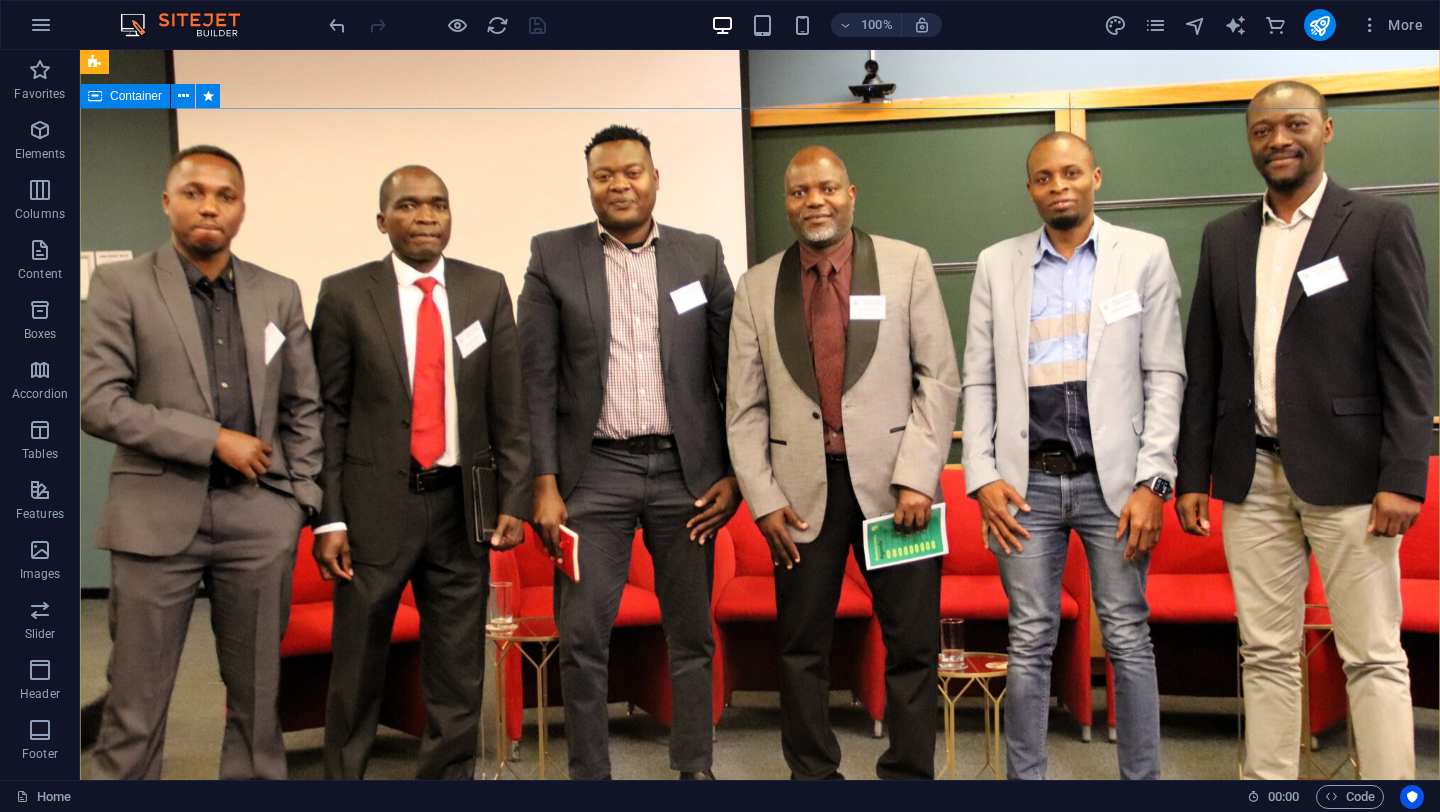 scroll, scrollTop: 38, scrollLeft: 0, axis: vertical 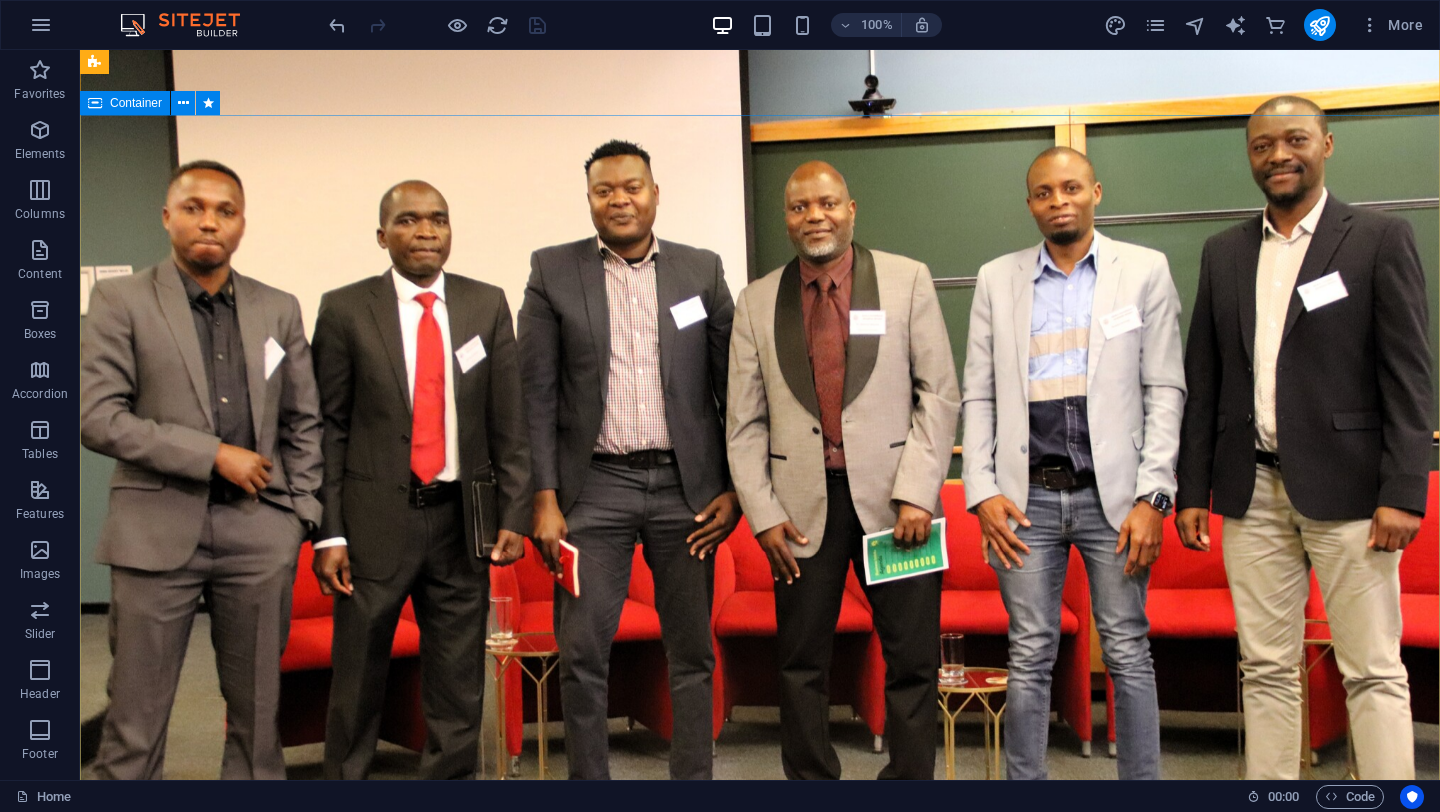click on "Connecting Zimbabweans, Empowering Dreams Your Hub for Career Advancement, Business Growth, and Community Collaboration." at bounding box center [760, 1289] 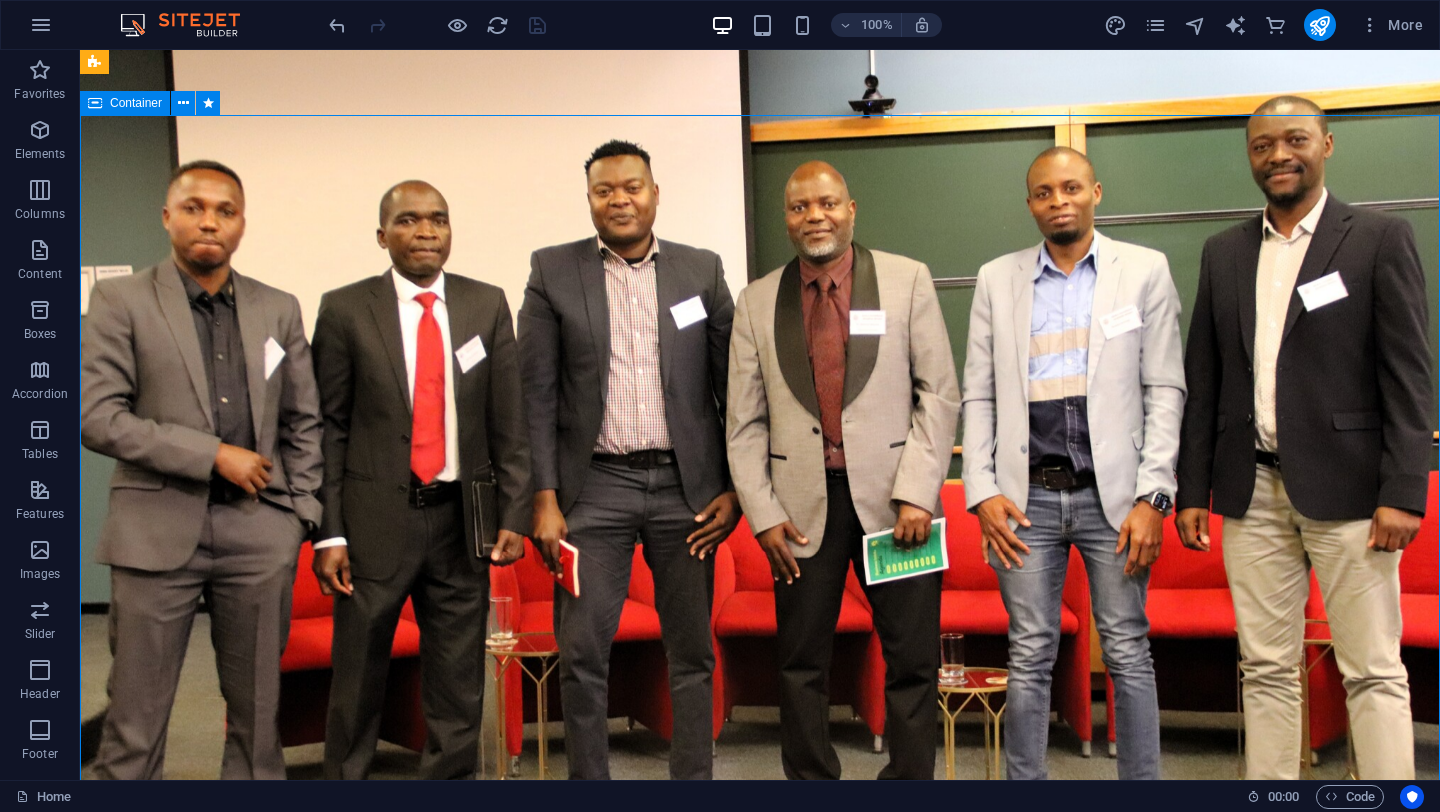 click on "Connecting Zimbabweans, Empowering Dreams Your Hub for Career Advancement, Business Growth, and Community Collaboration." at bounding box center (760, 1289) 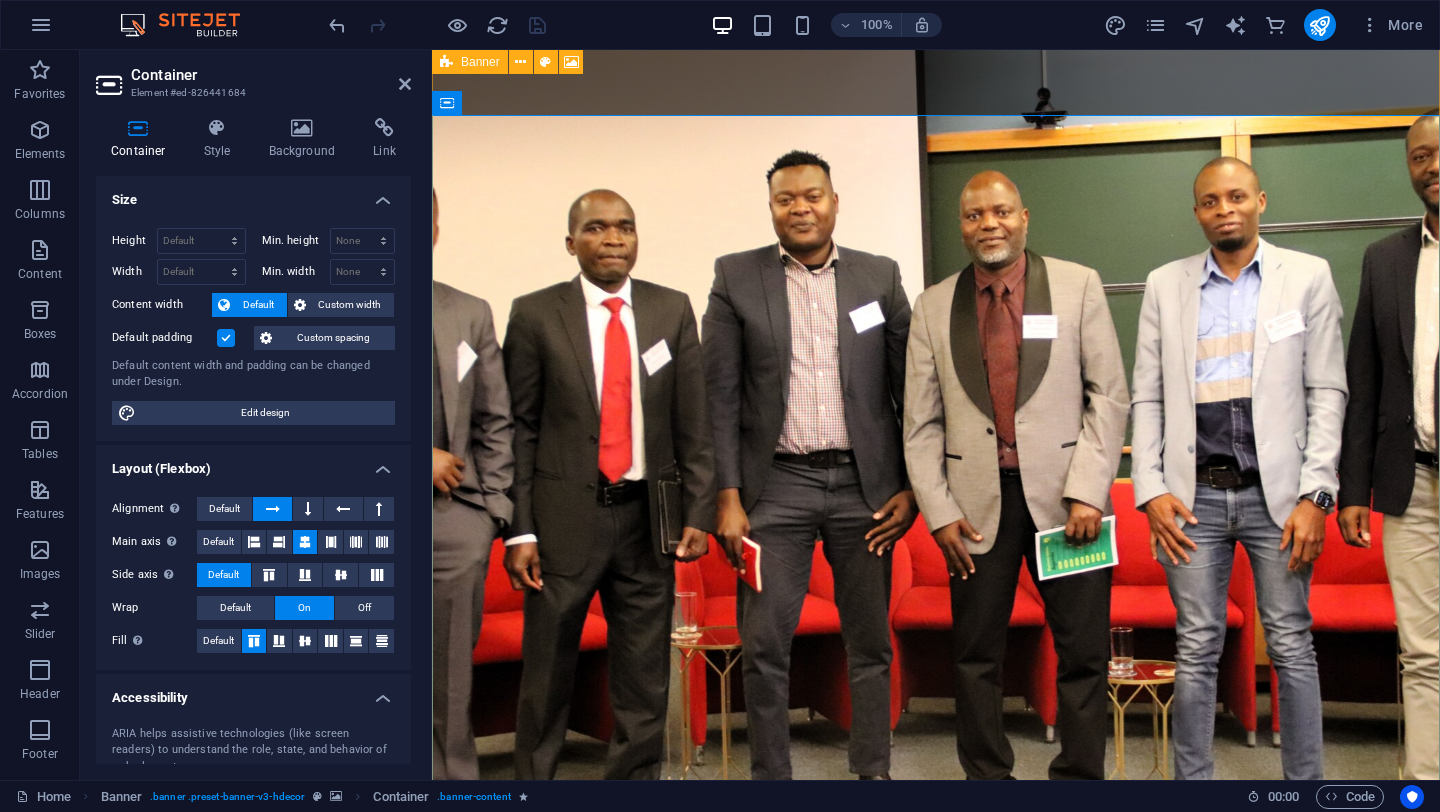 click on "Banner" at bounding box center [480, 62] 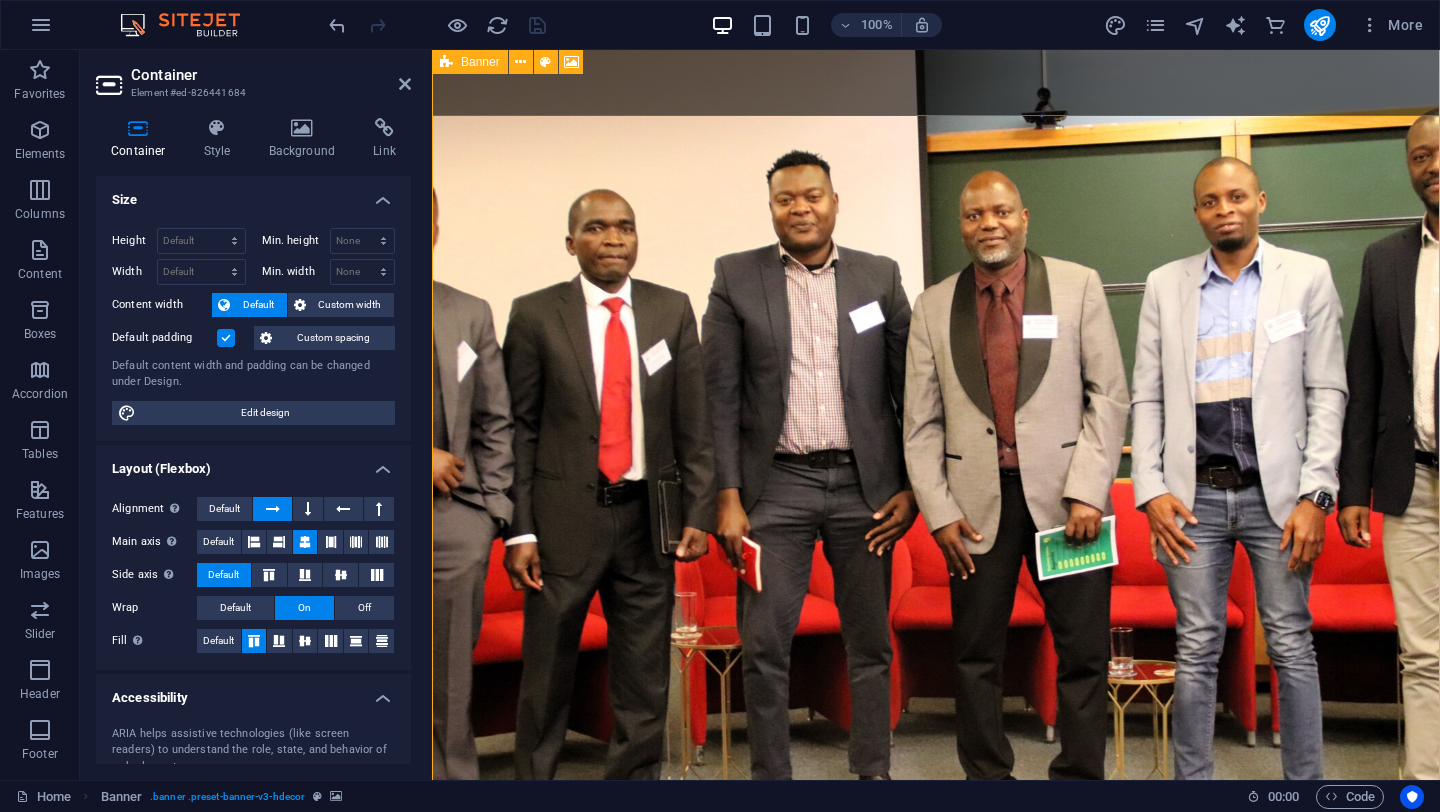 click on "Banner" at bounding box center (480, 62) 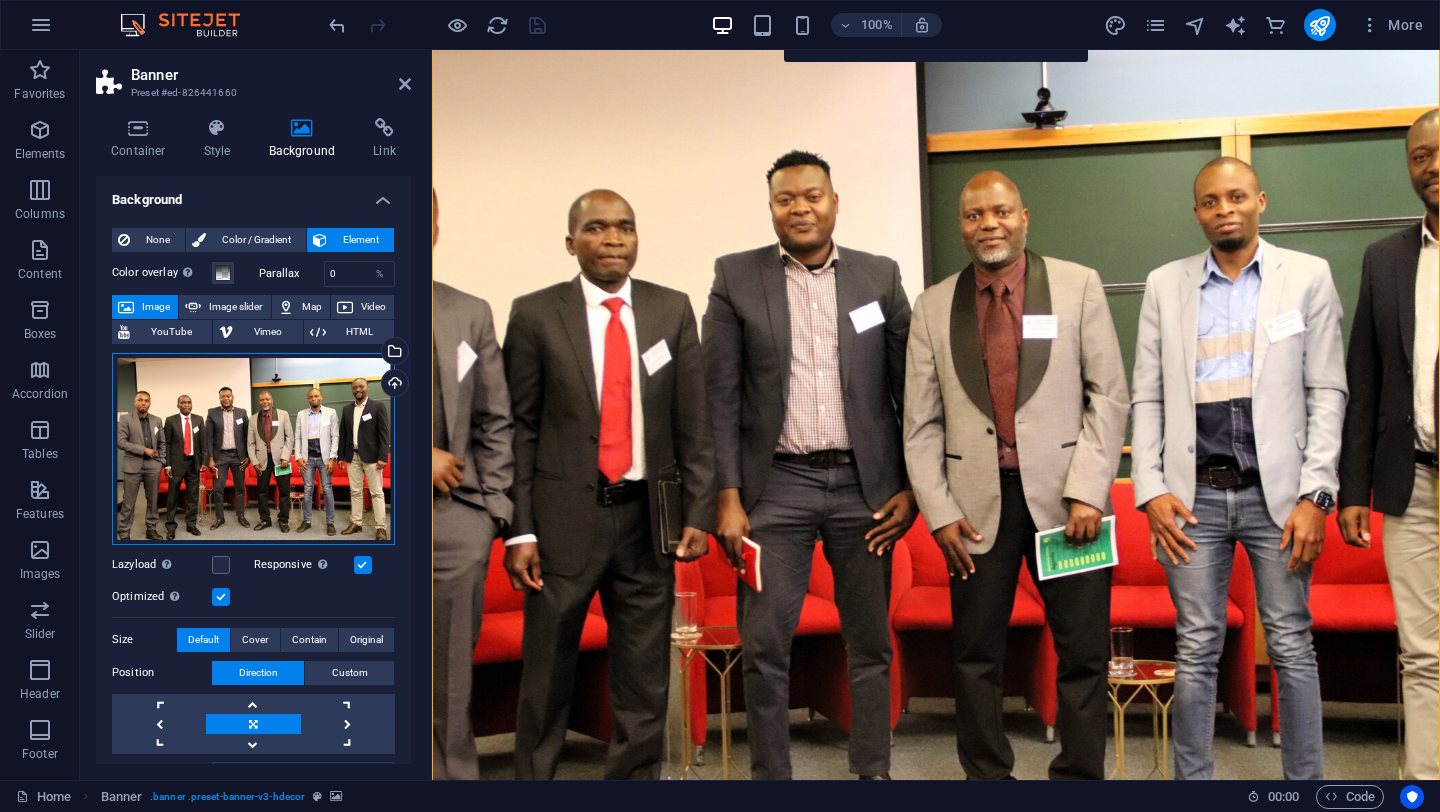 click on "Drag files here, click to choose files or select files from Files or our free stock photos & videos" at bounding box center (253, 449) 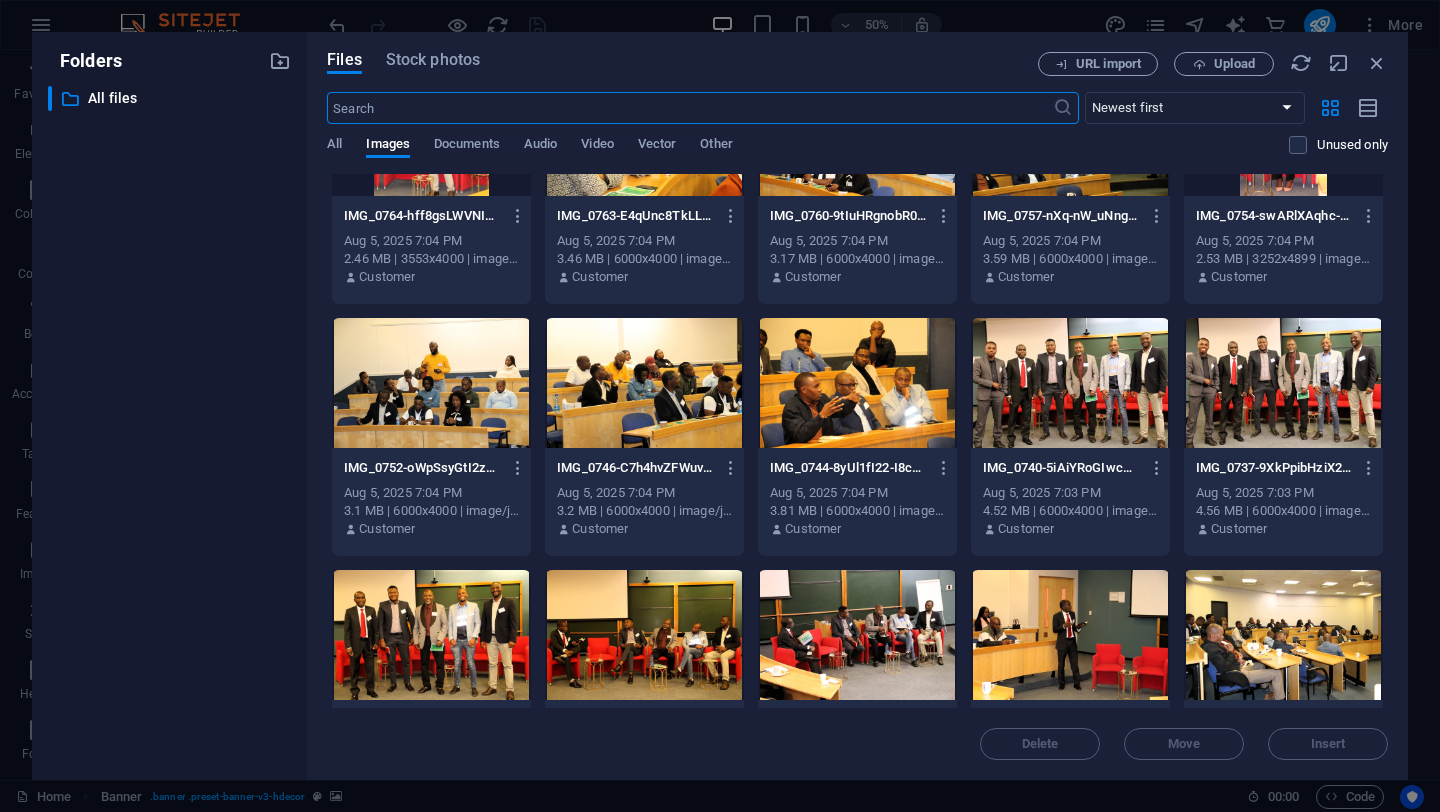 scroll, scrollTop: 611, scrollLeft: 0, axis: vertical 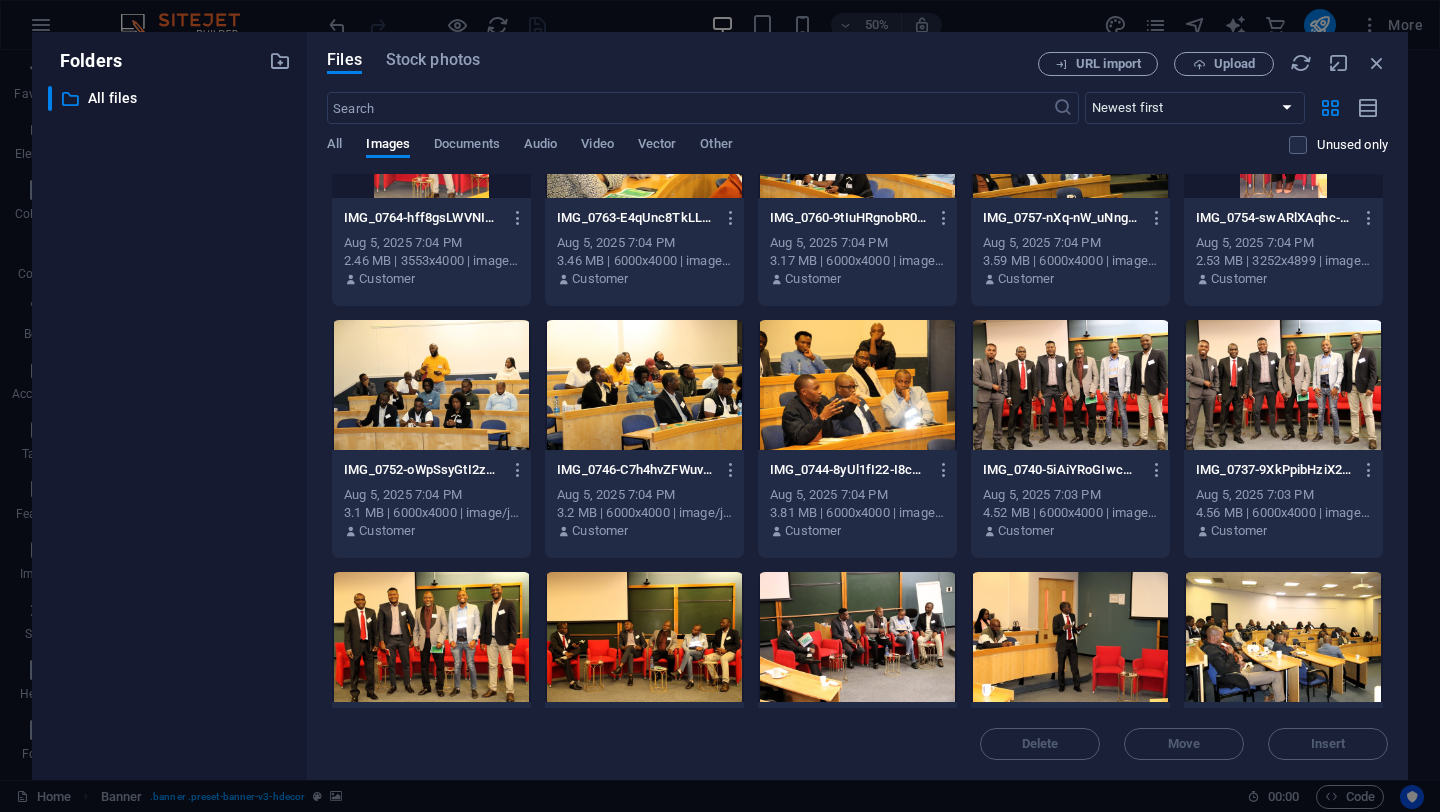 click at bounding box center (1283, 385) 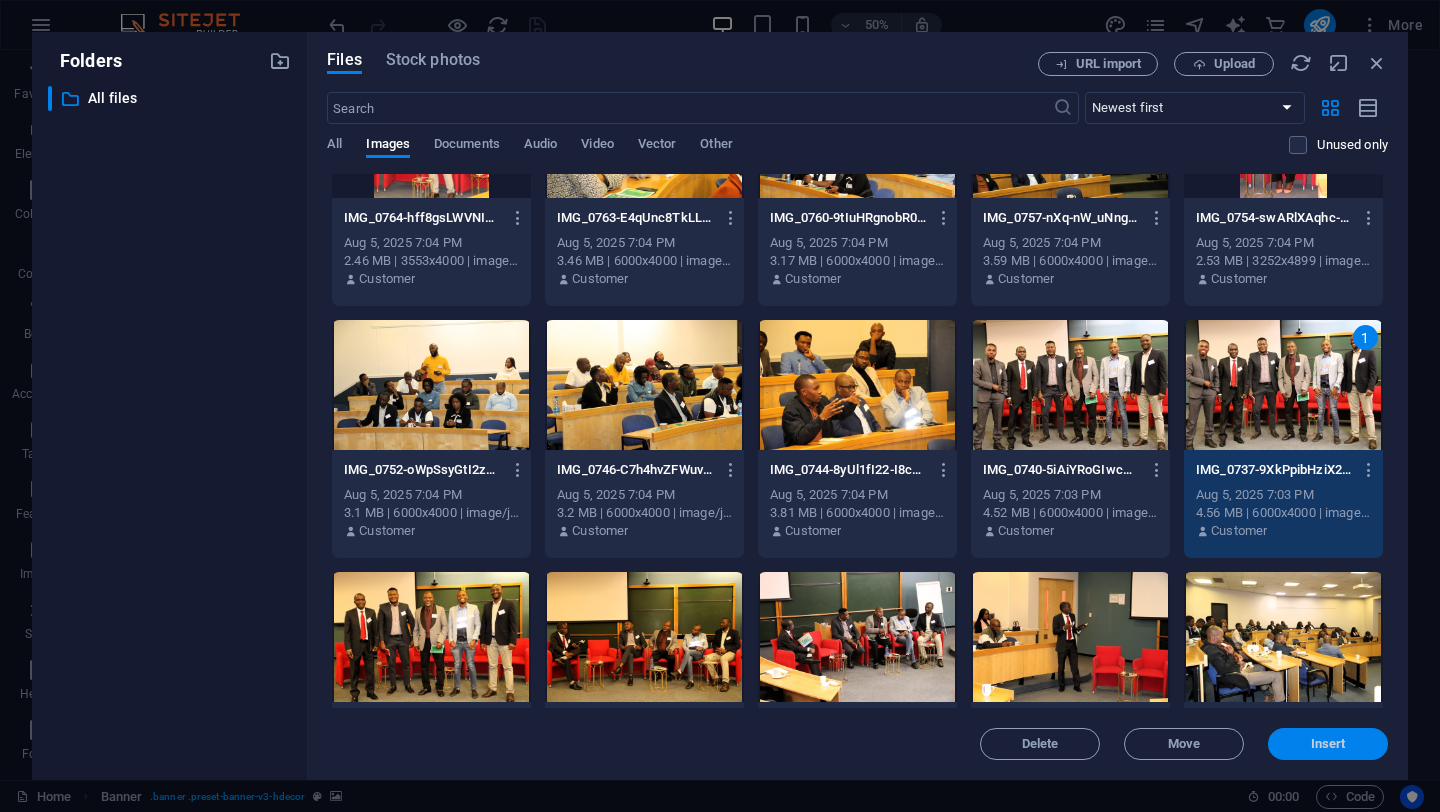click on "Insert" at bounding box center [1328, 744] 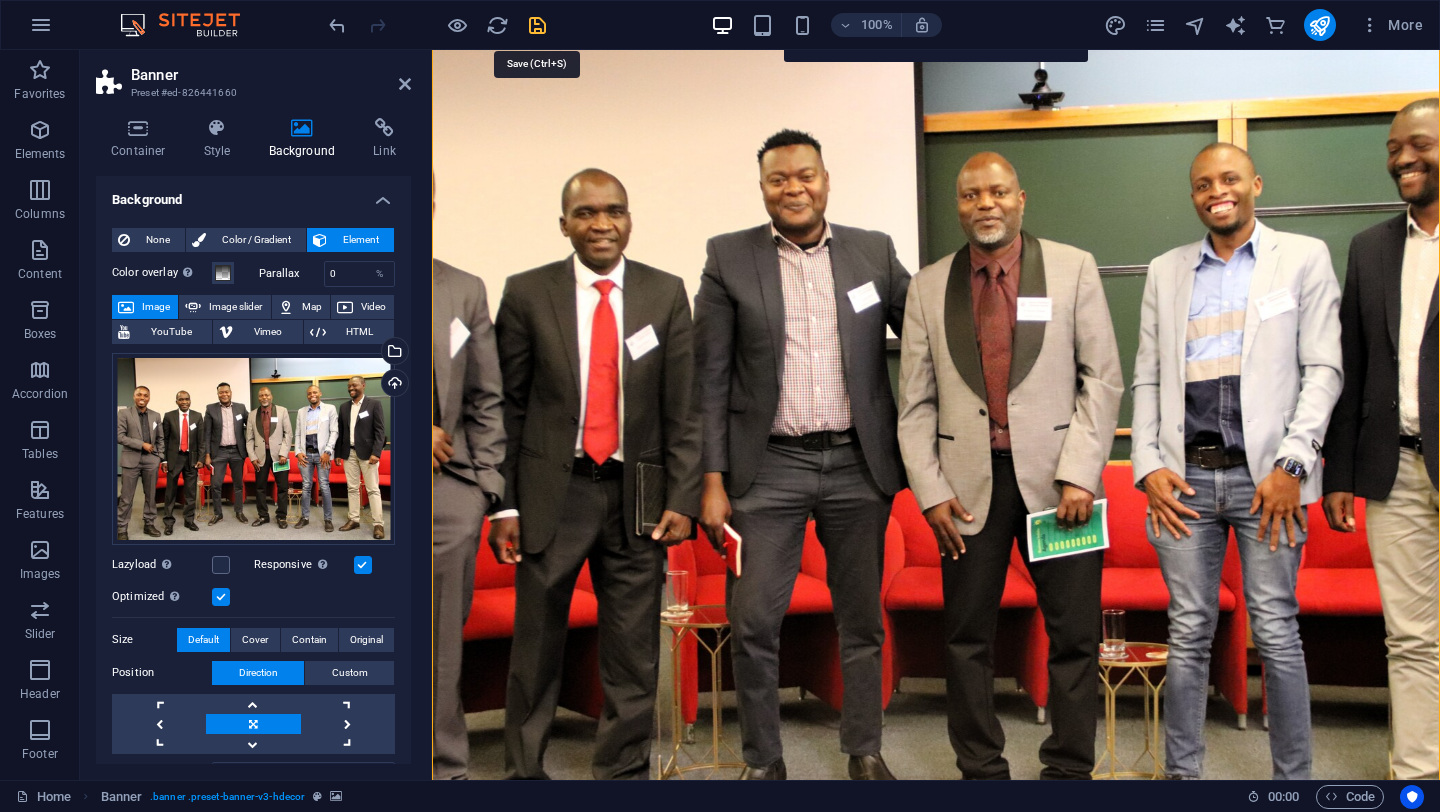 click at bounding box center (537, 25) 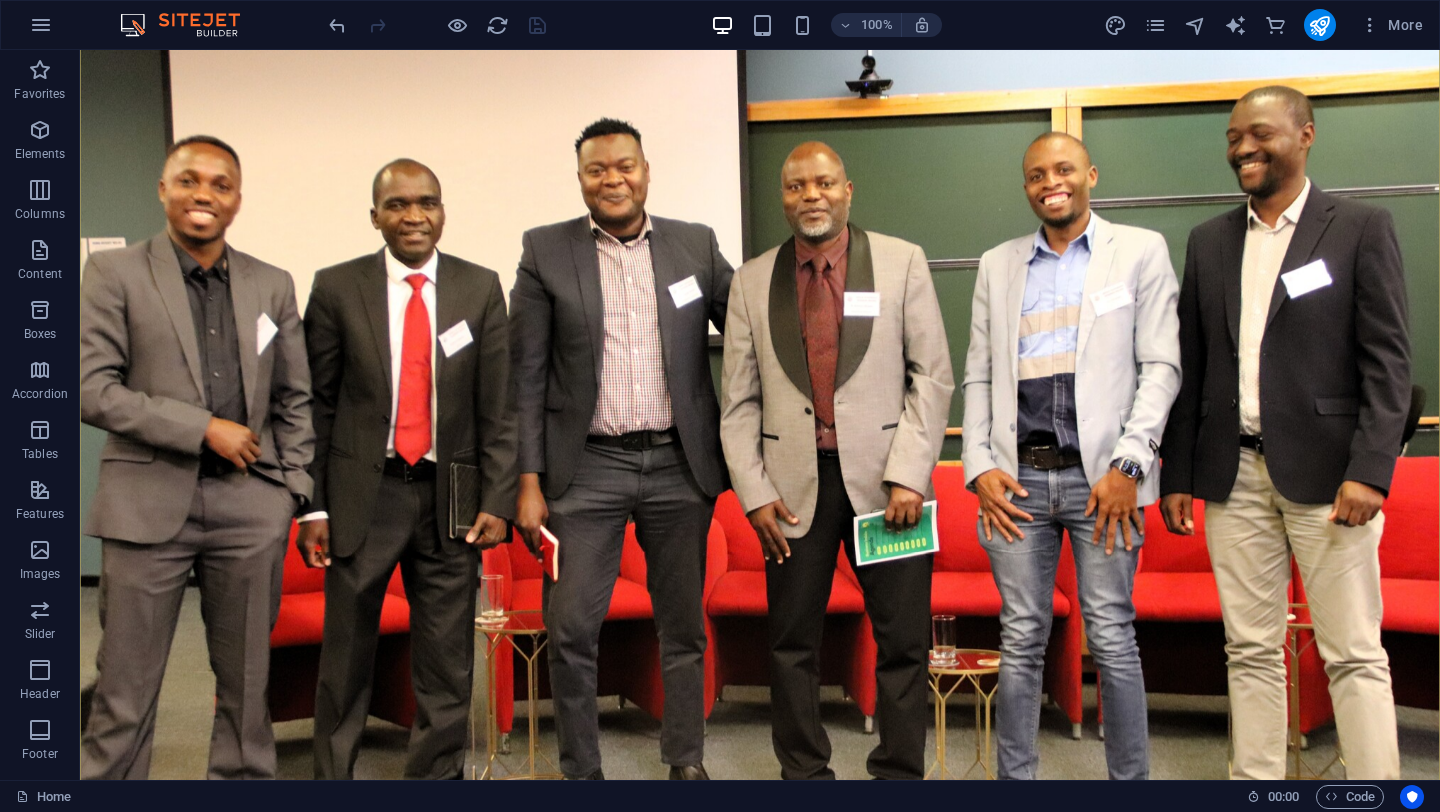 scroll, scrollTop: 187, scrollLeft: 0, axis: vertical 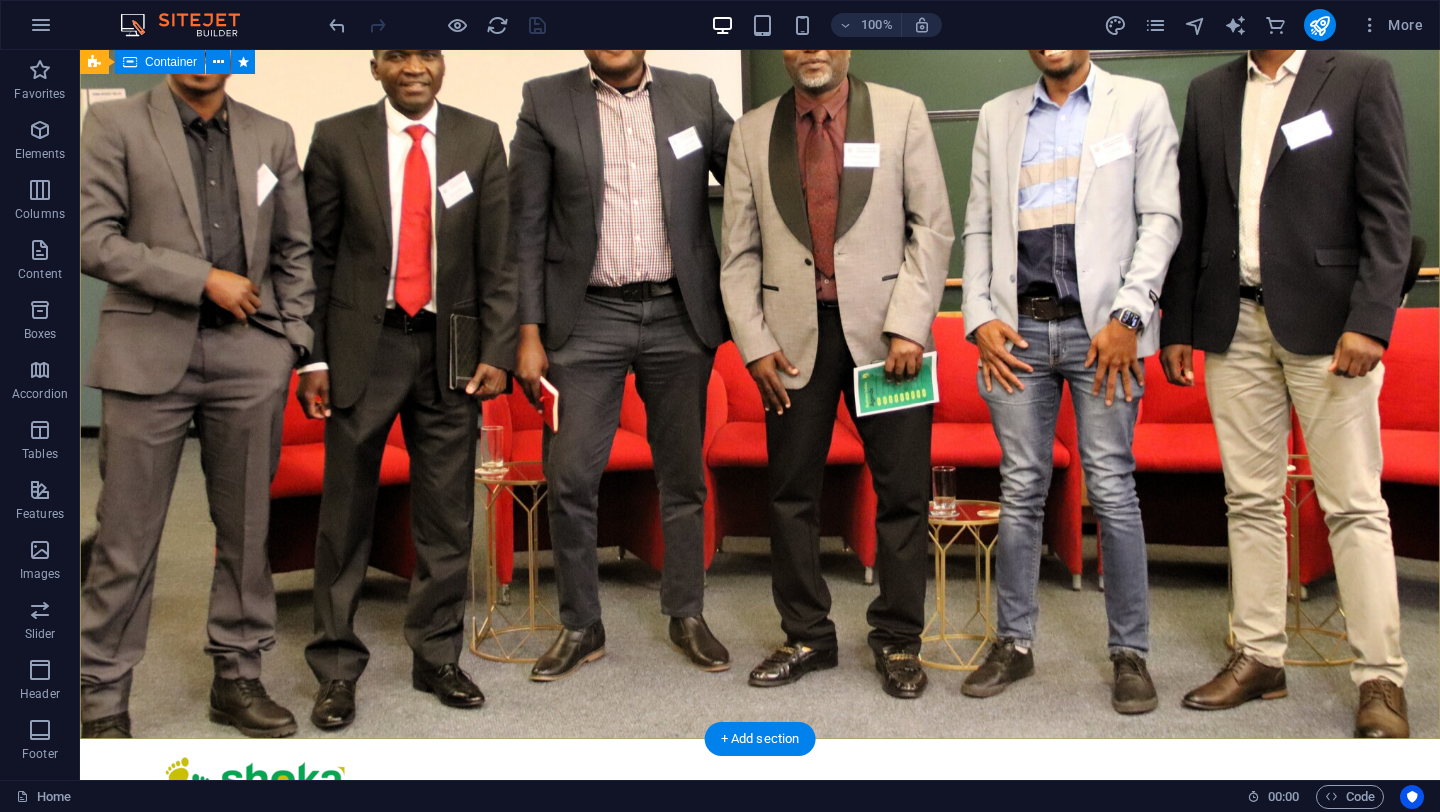click on "Connecting Zimbabweans, Empowering Dreams Your Hub for Career Advancement, Business Growth, and Community Collaboration." at bounding box center [760, 1140] 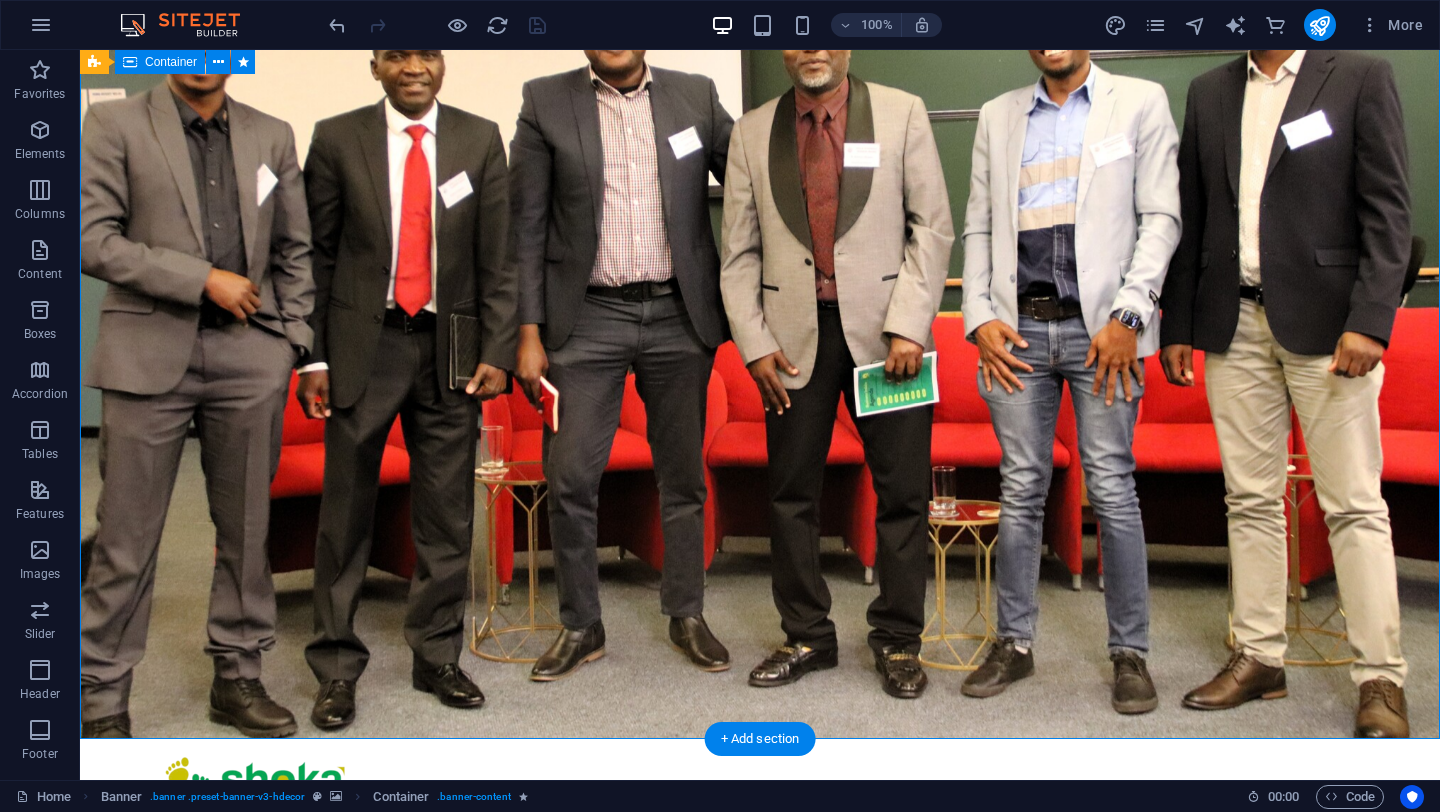 click on "Connecting Zimbabweans, Empowering Dreams Your Hub for Career Advancement, Business Growth, and Community Collaboration." at bounding box center (760, 1140) 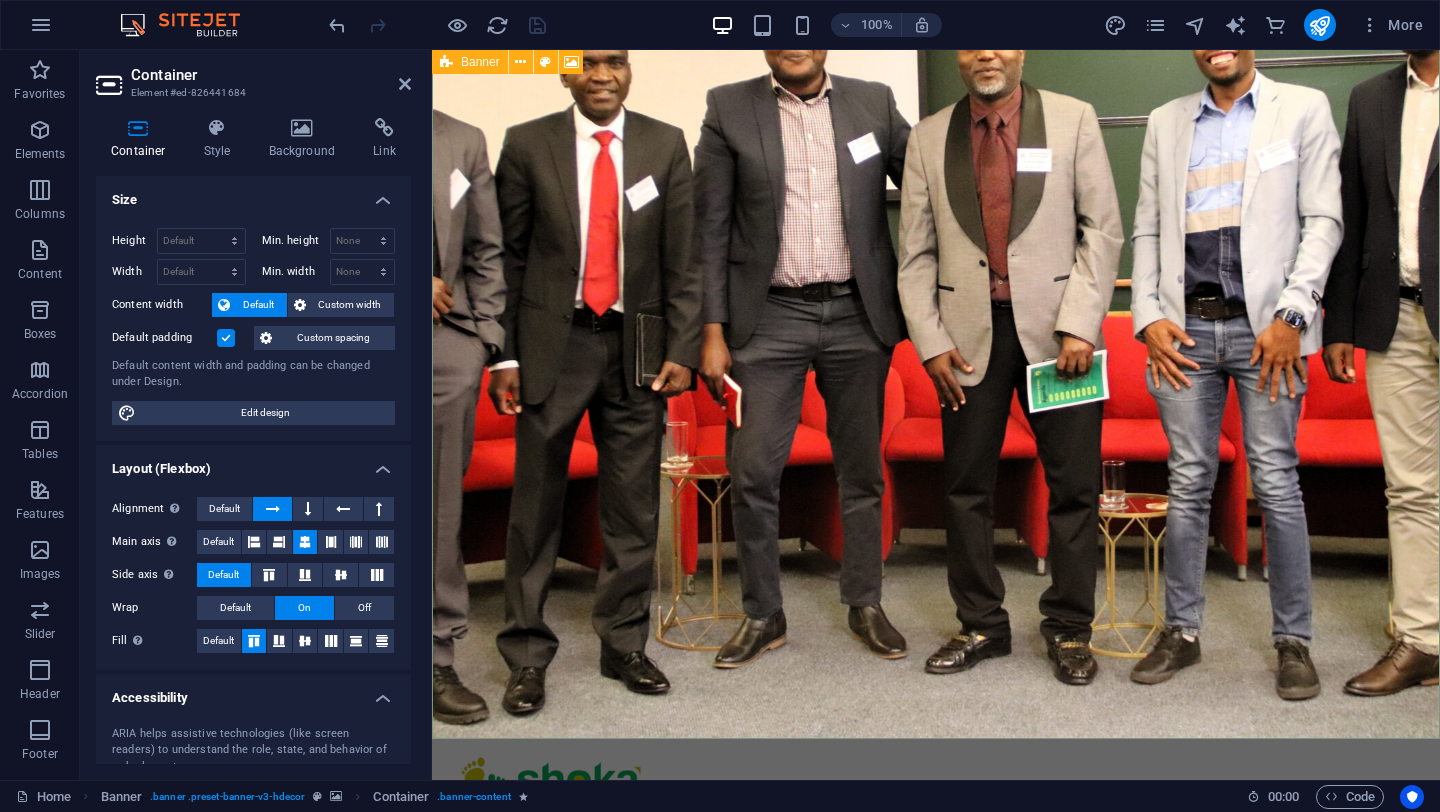 click on "Banner" at bounding box center [470, 62] 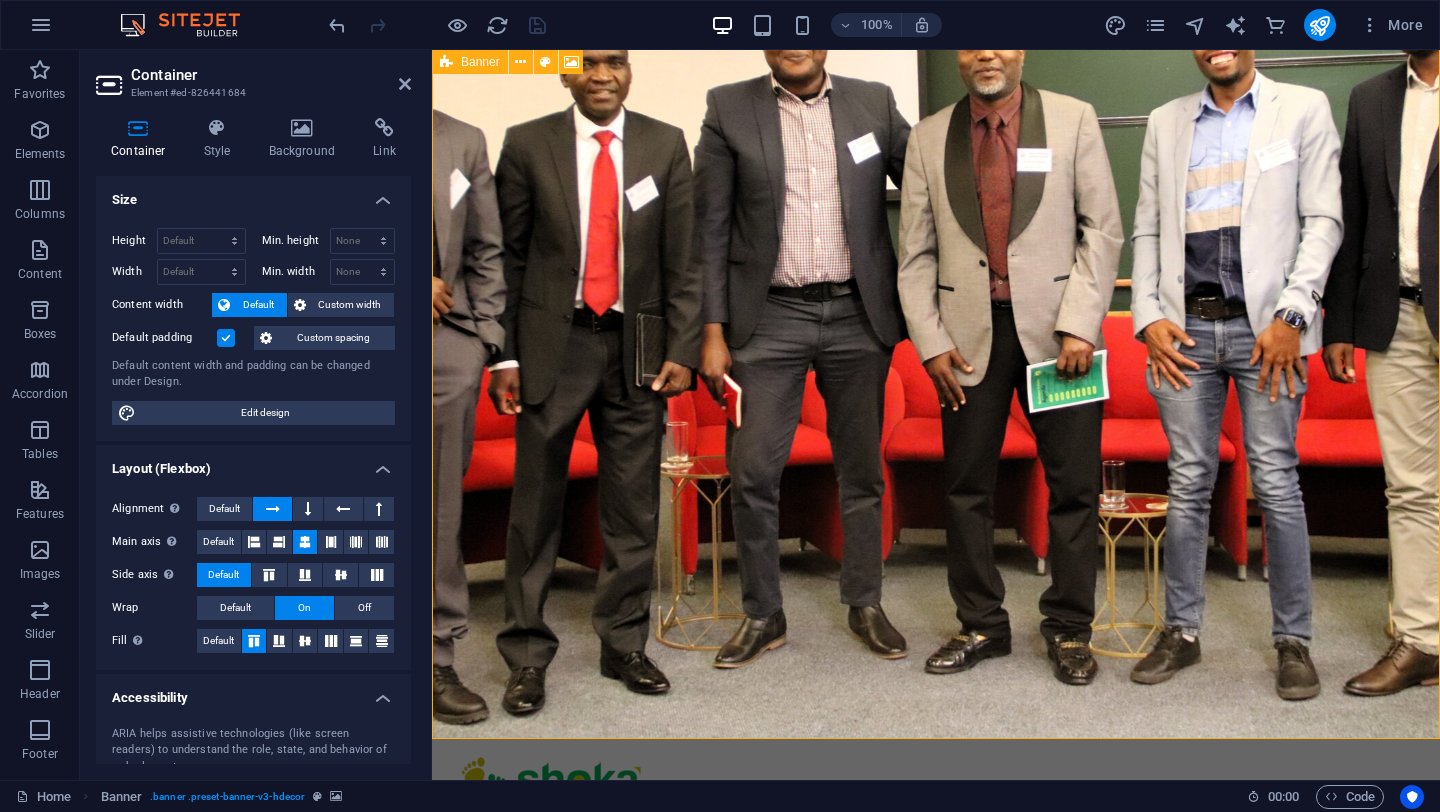 click on "Banner" at bounding box center (470, 62) 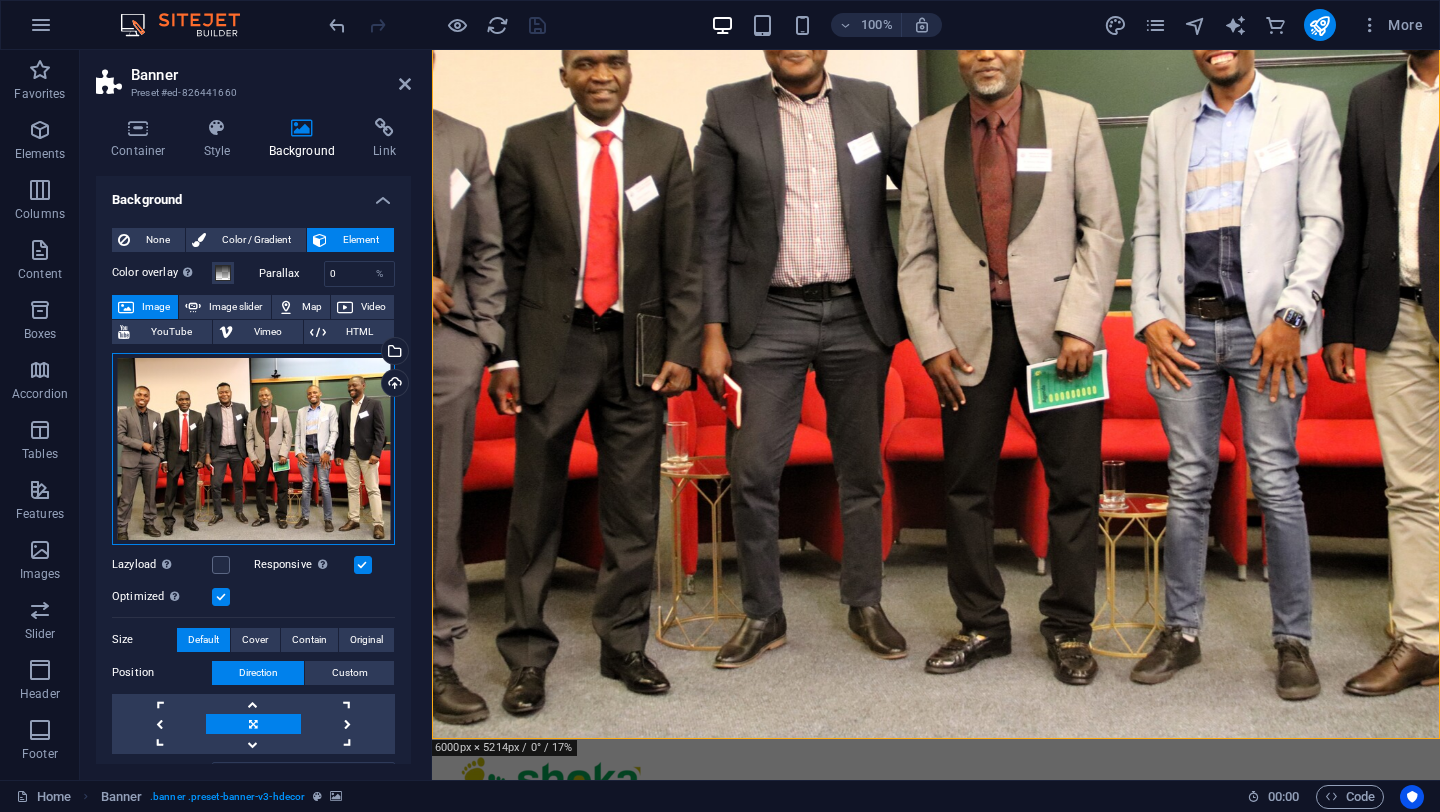 click on "Drag files here, click to choose files or select files from Files or our free stock photos & videos" at bounding box center (253, 449) 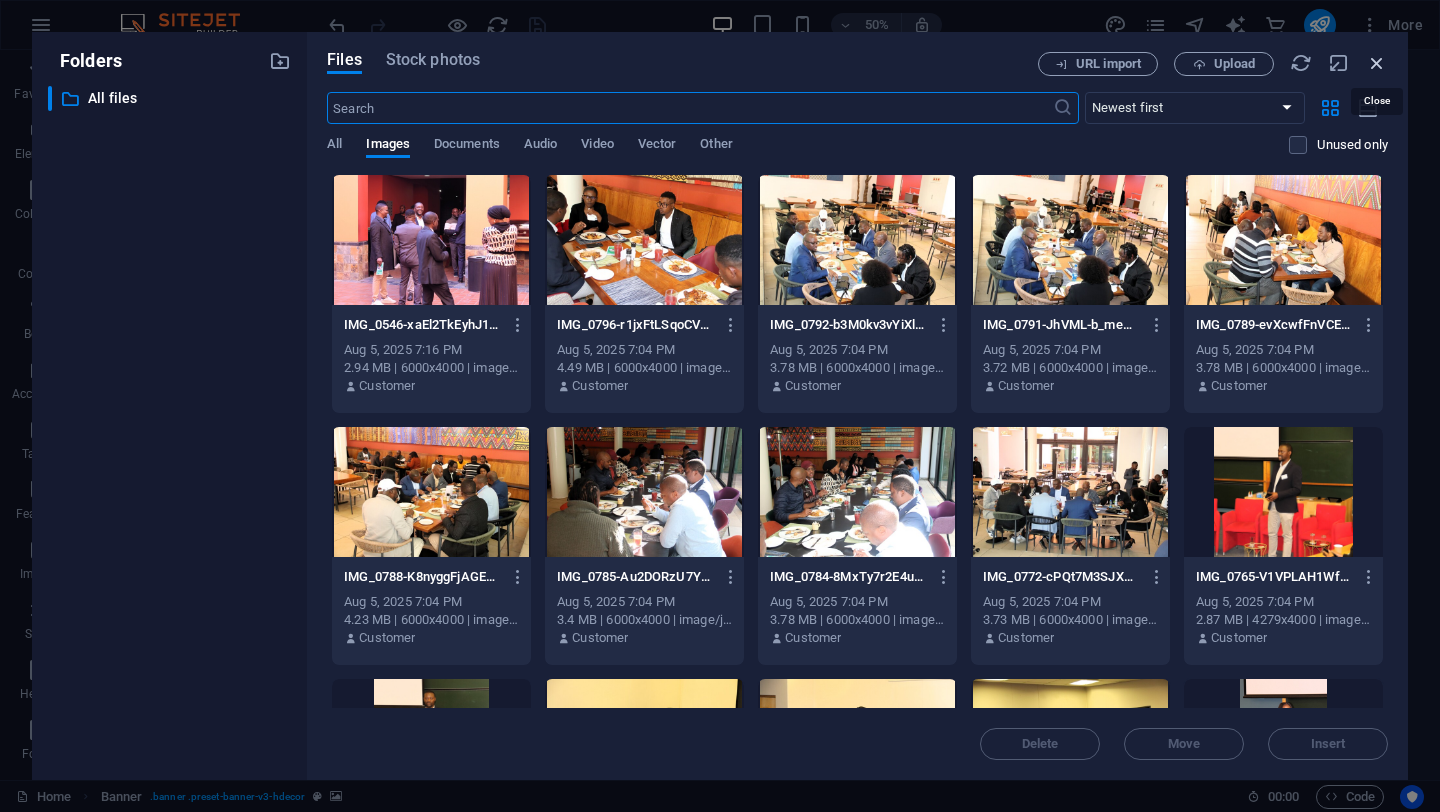 click at bounding box center (1377, 63) 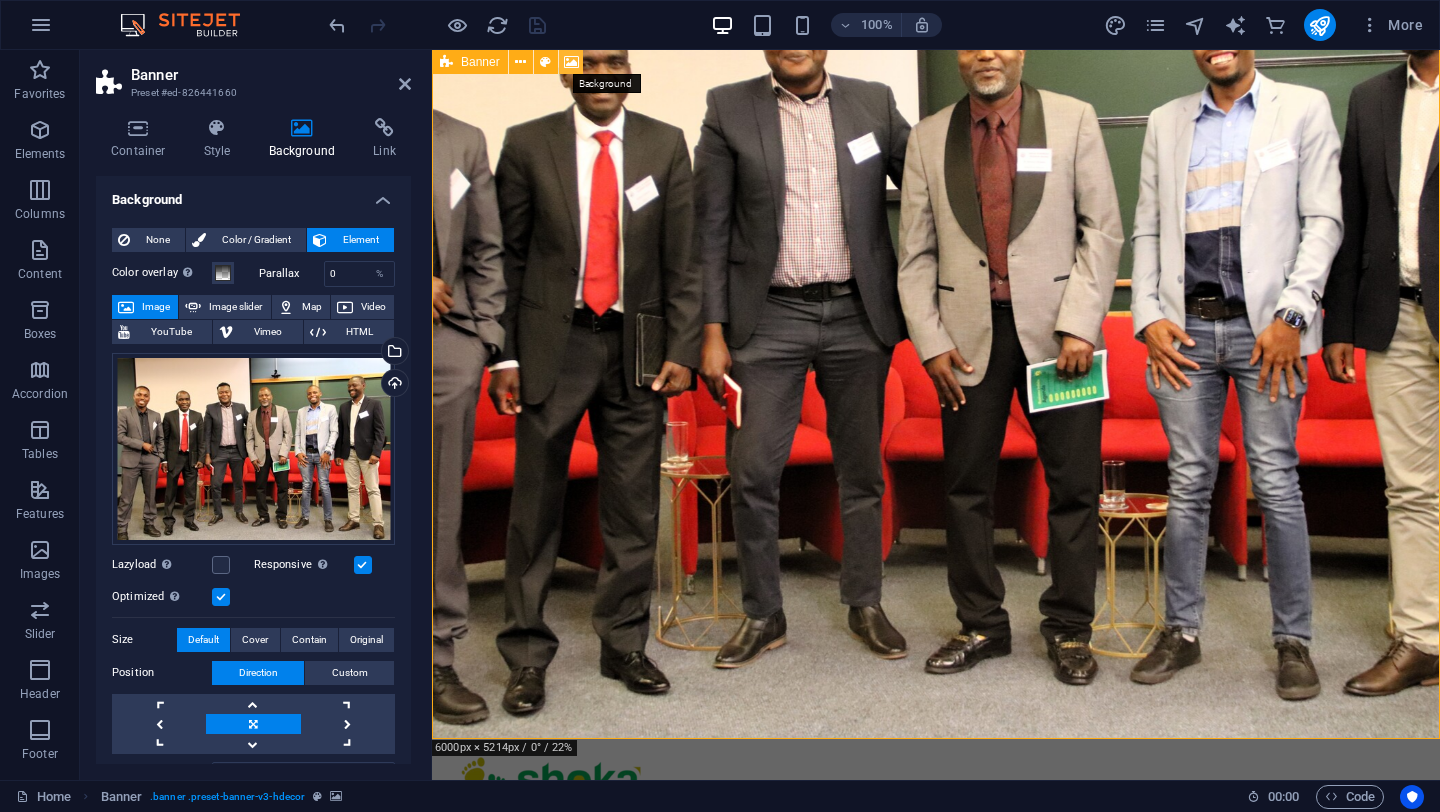click at bounding box center [571, 62] 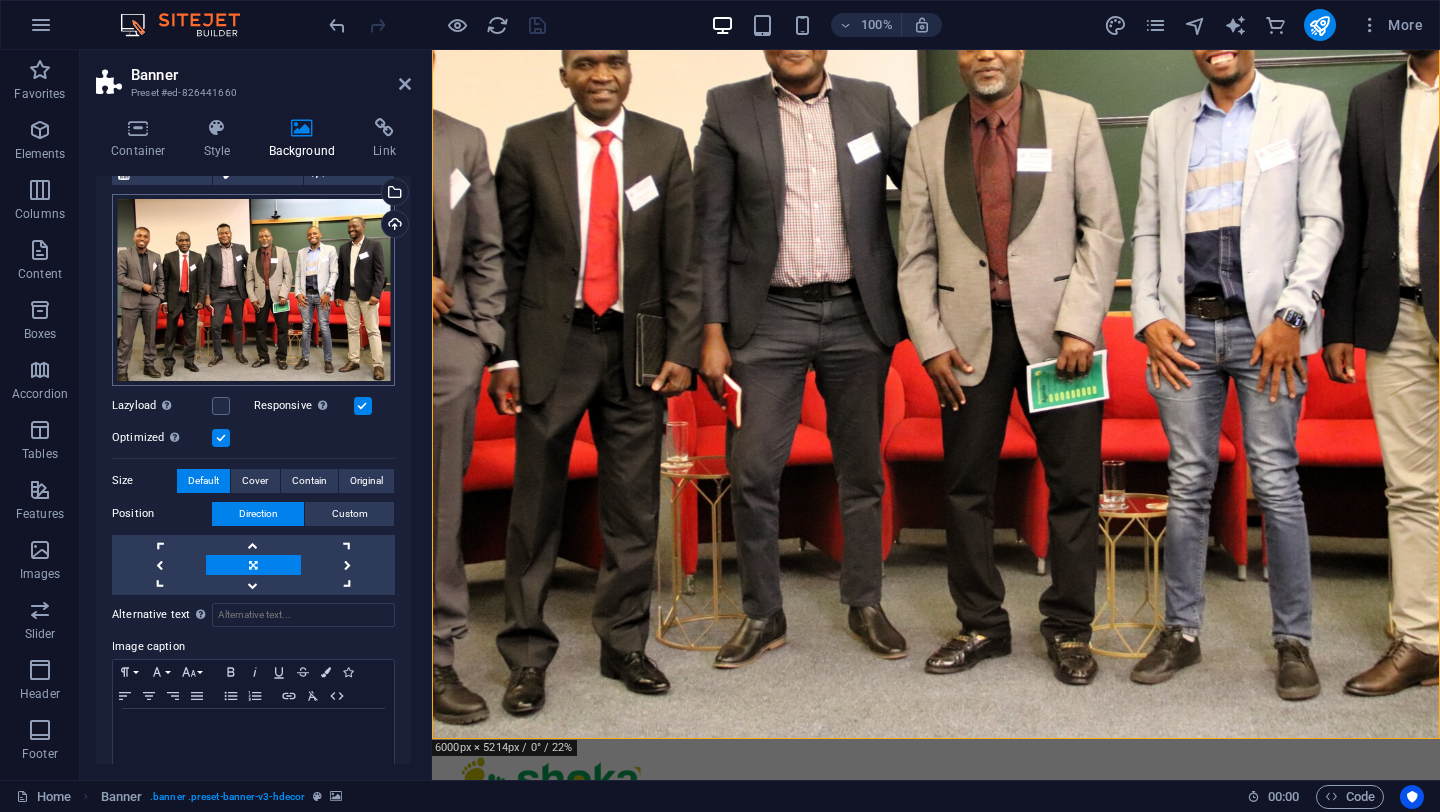 scroll, scrollTop: 179, scrollLeft: 0, axis: vertical 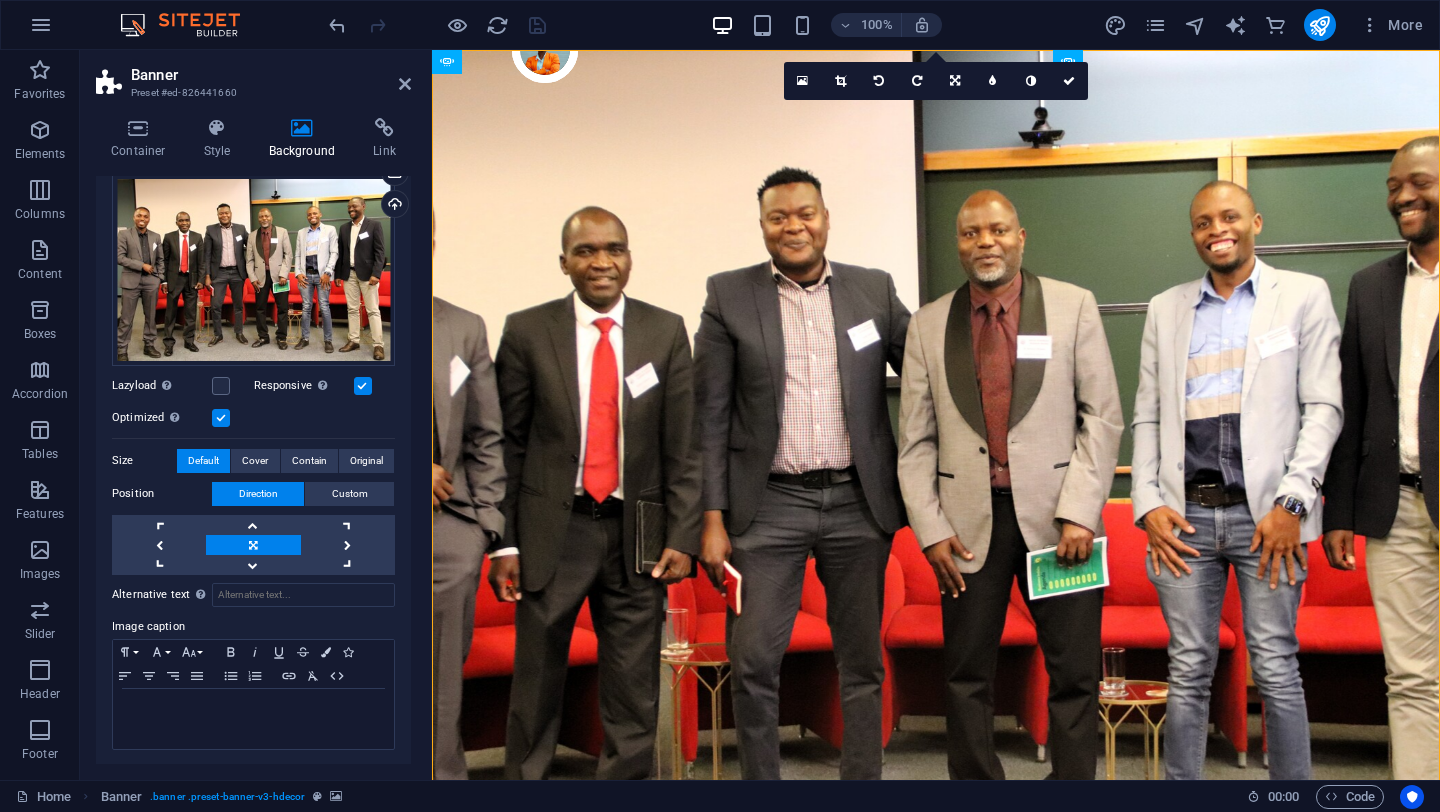 click on "Banner Preset #ed-826441660" at bounding box center [253, 76] 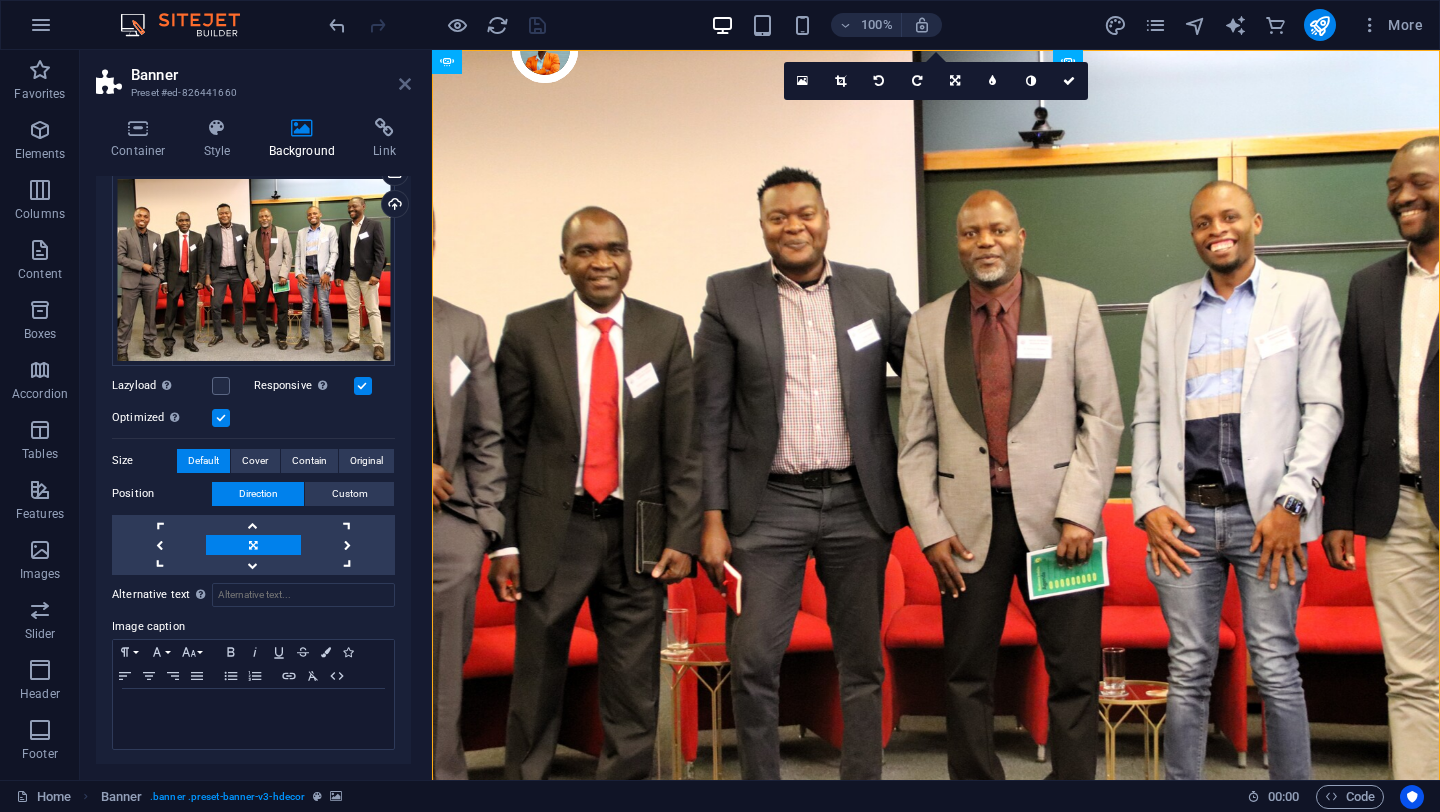 click at bounding box center (405, 84) 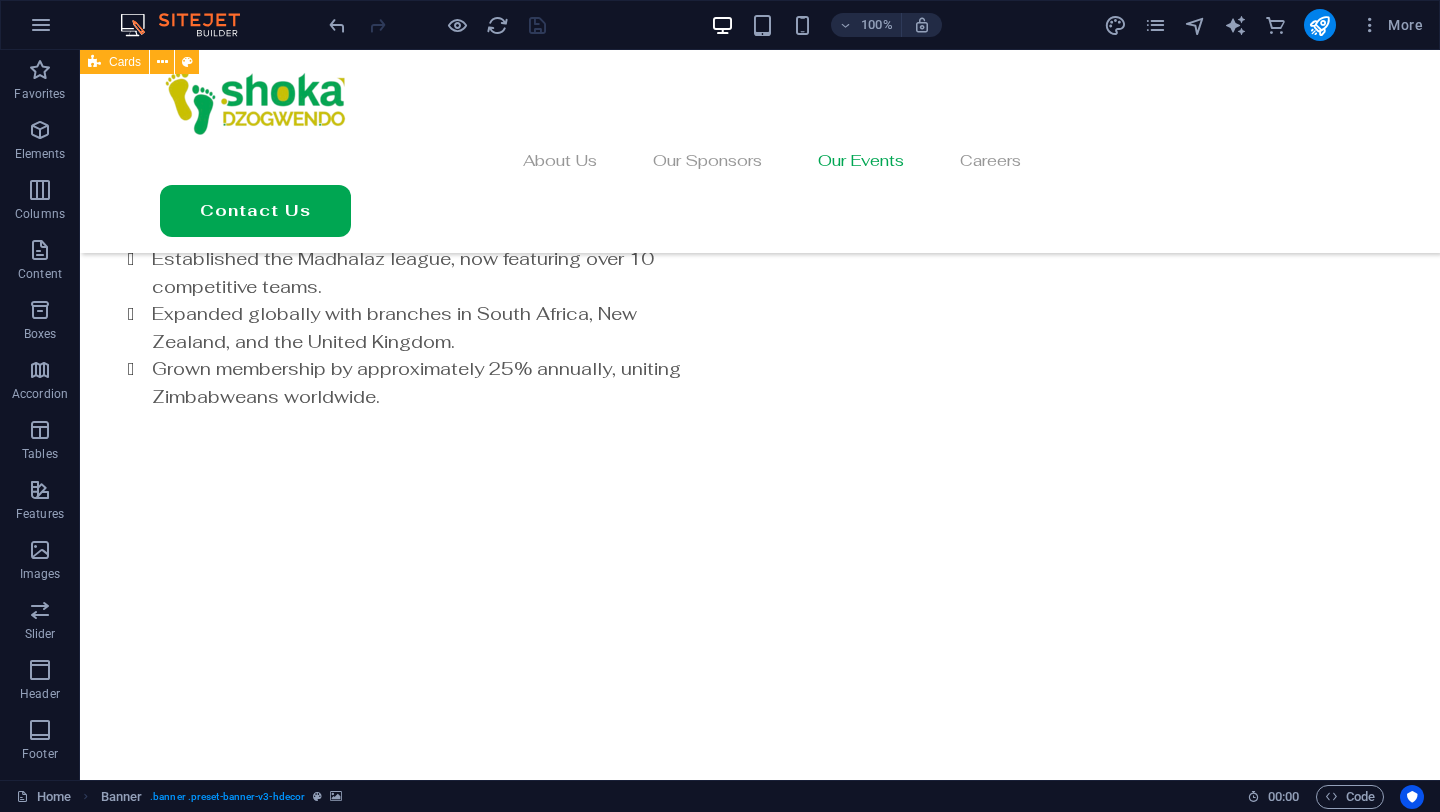 scroll, scrollTop: 6028, scrollLeft: 0, axis: vertical 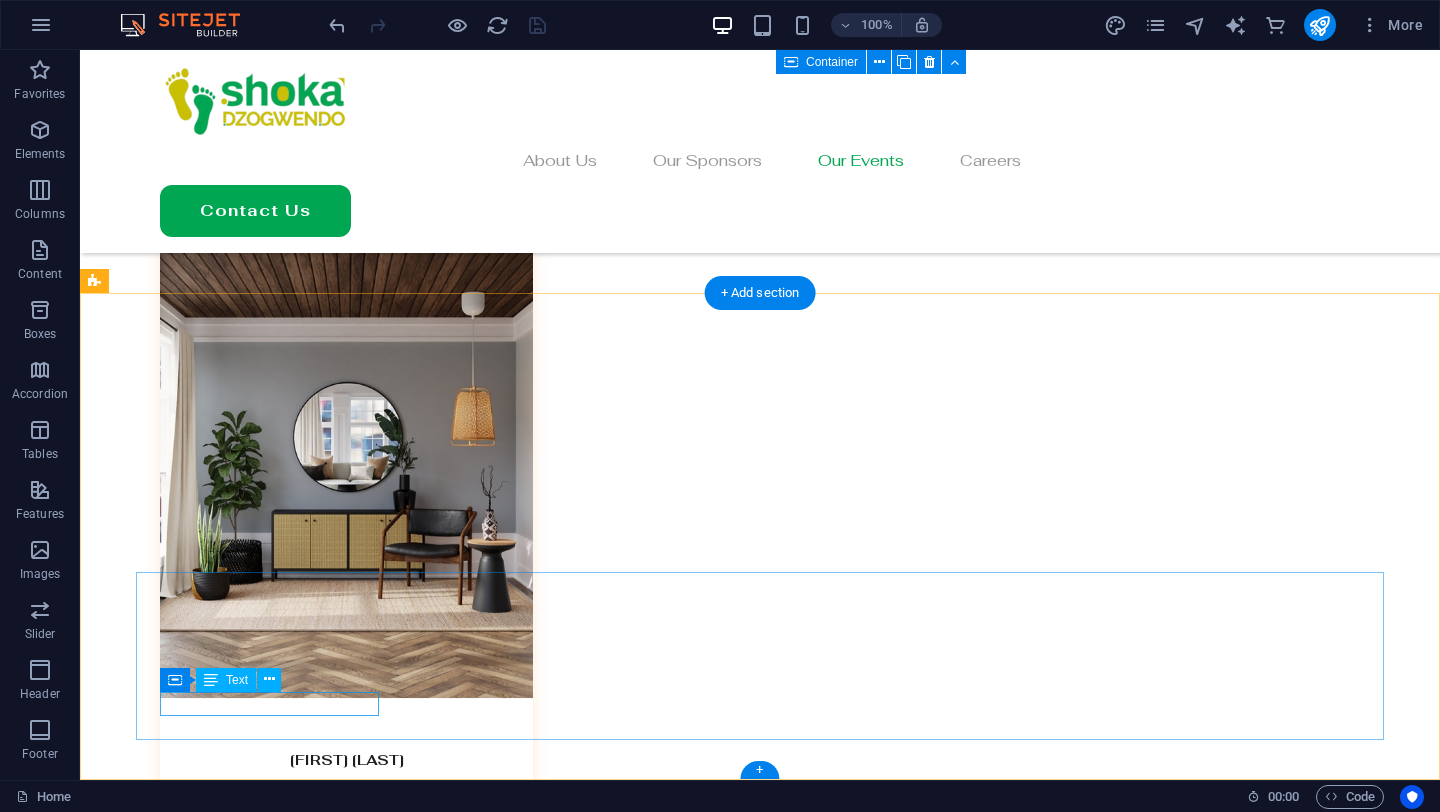 click on "Shoka Dzogwendo  [YEAR]" at bounding box center [760, 7539] 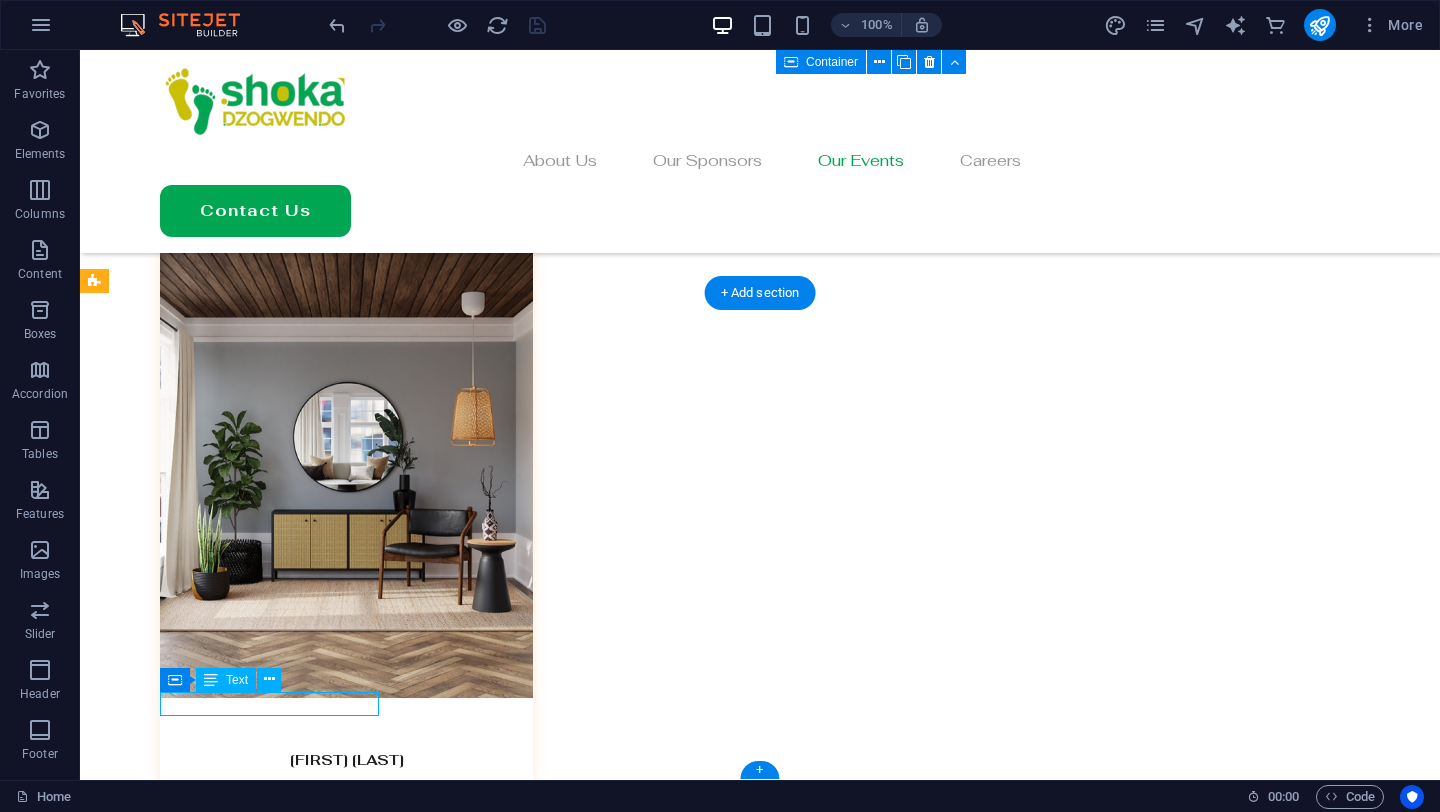 click on "Shoka Dzogwendo  [YEAR]" at bounding box center (760, 7539) 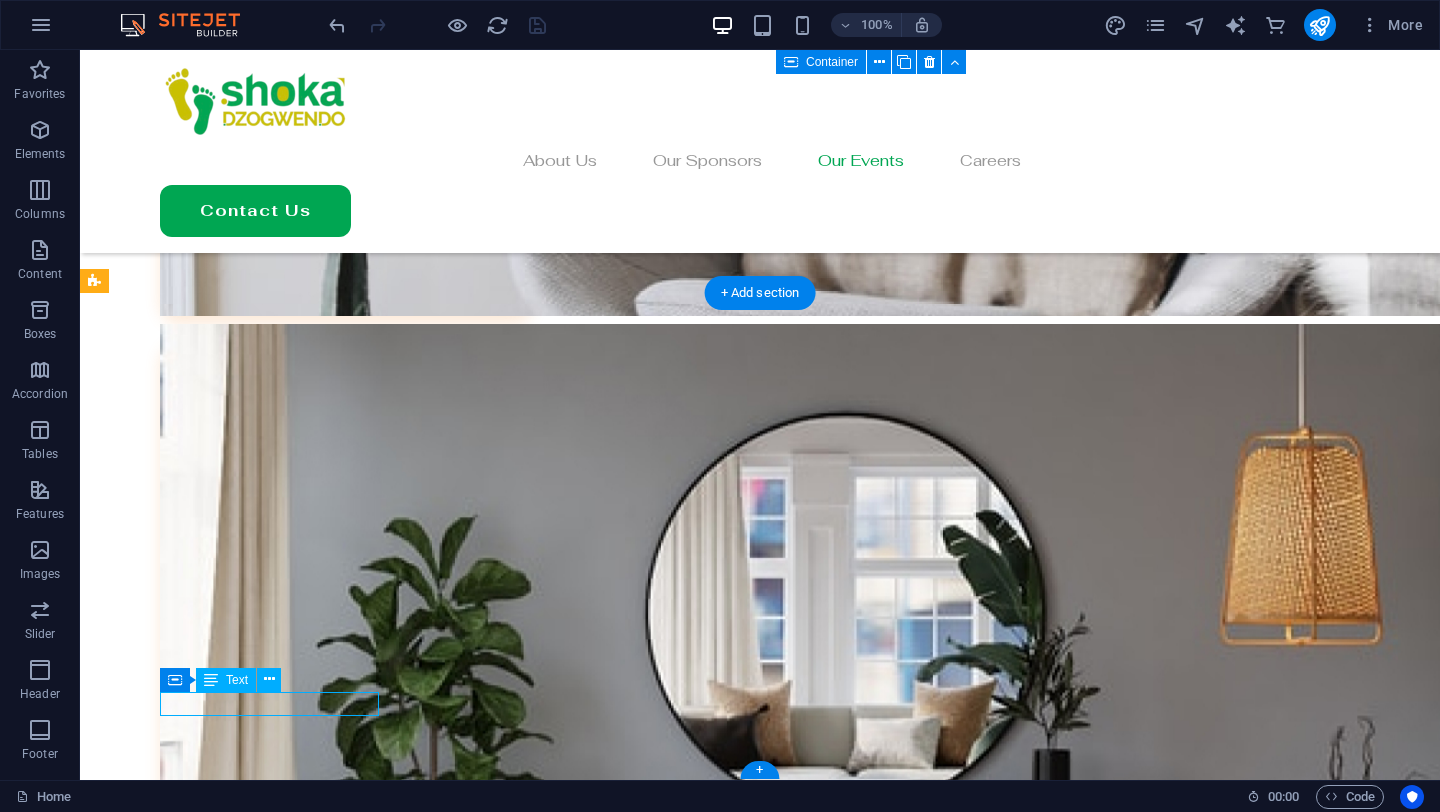 scroll, scrollTop: 6073, scrollLeft: 0, axis: vertical 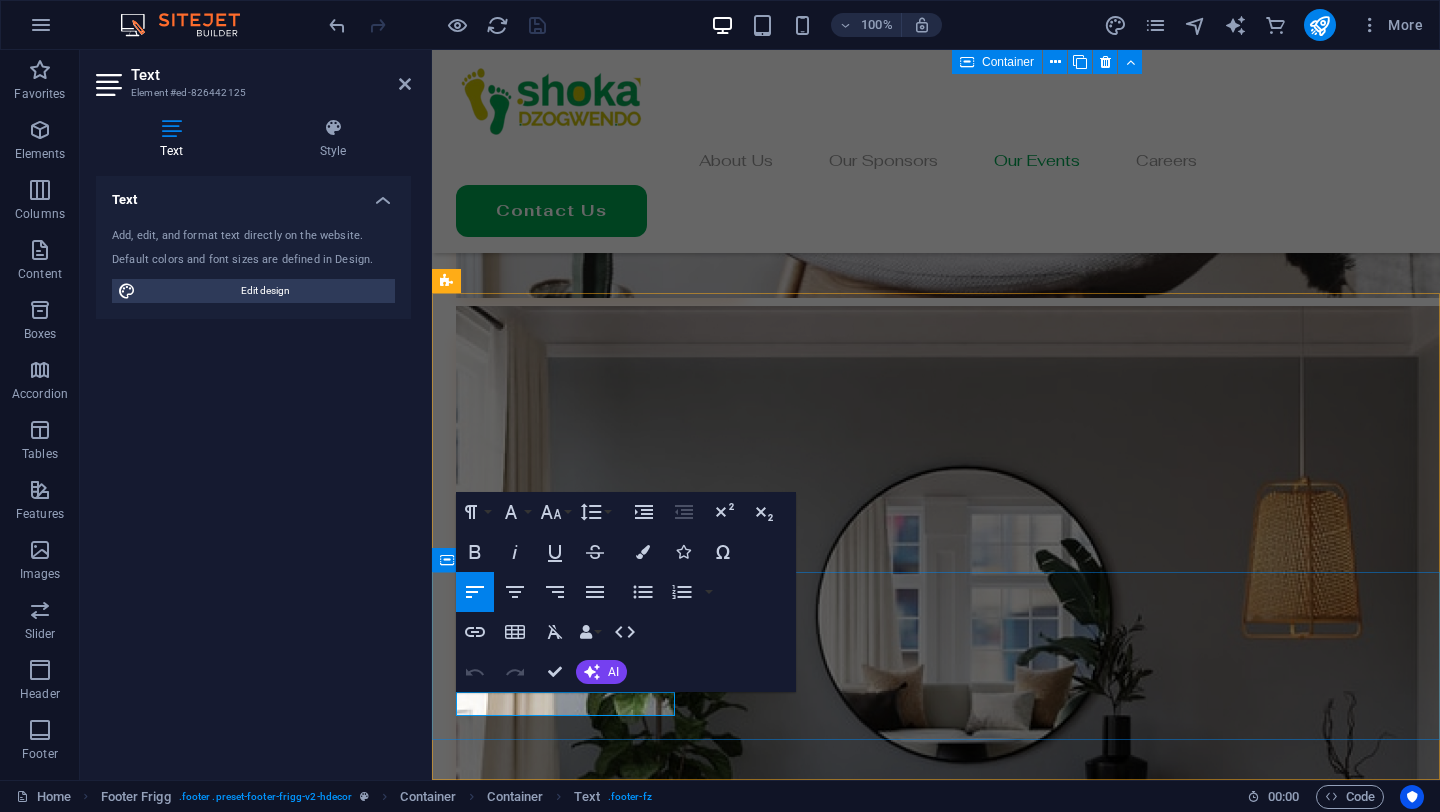 click on "Shoka Dzogwendo  [YEAR]" at bounding box center (936, 7404) 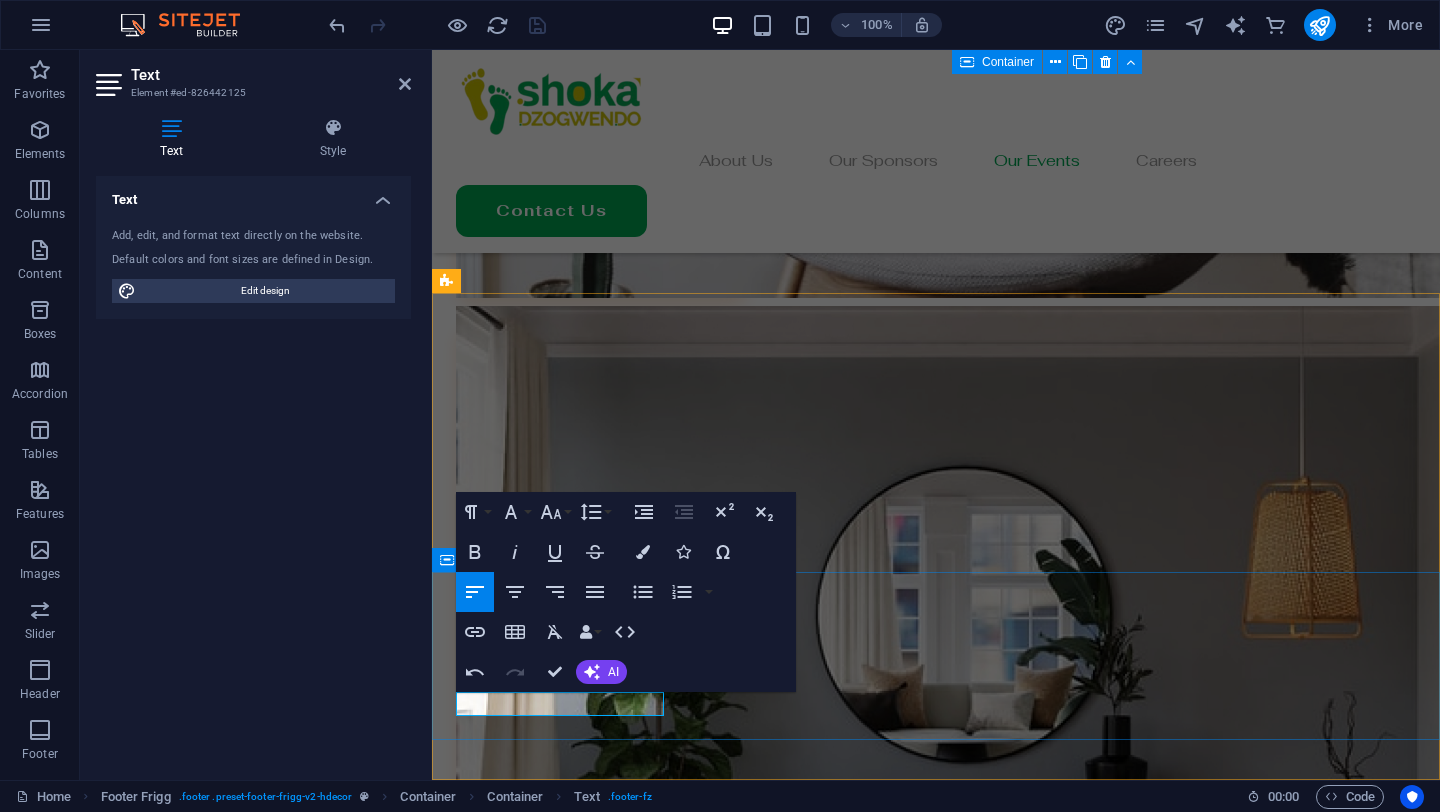 type 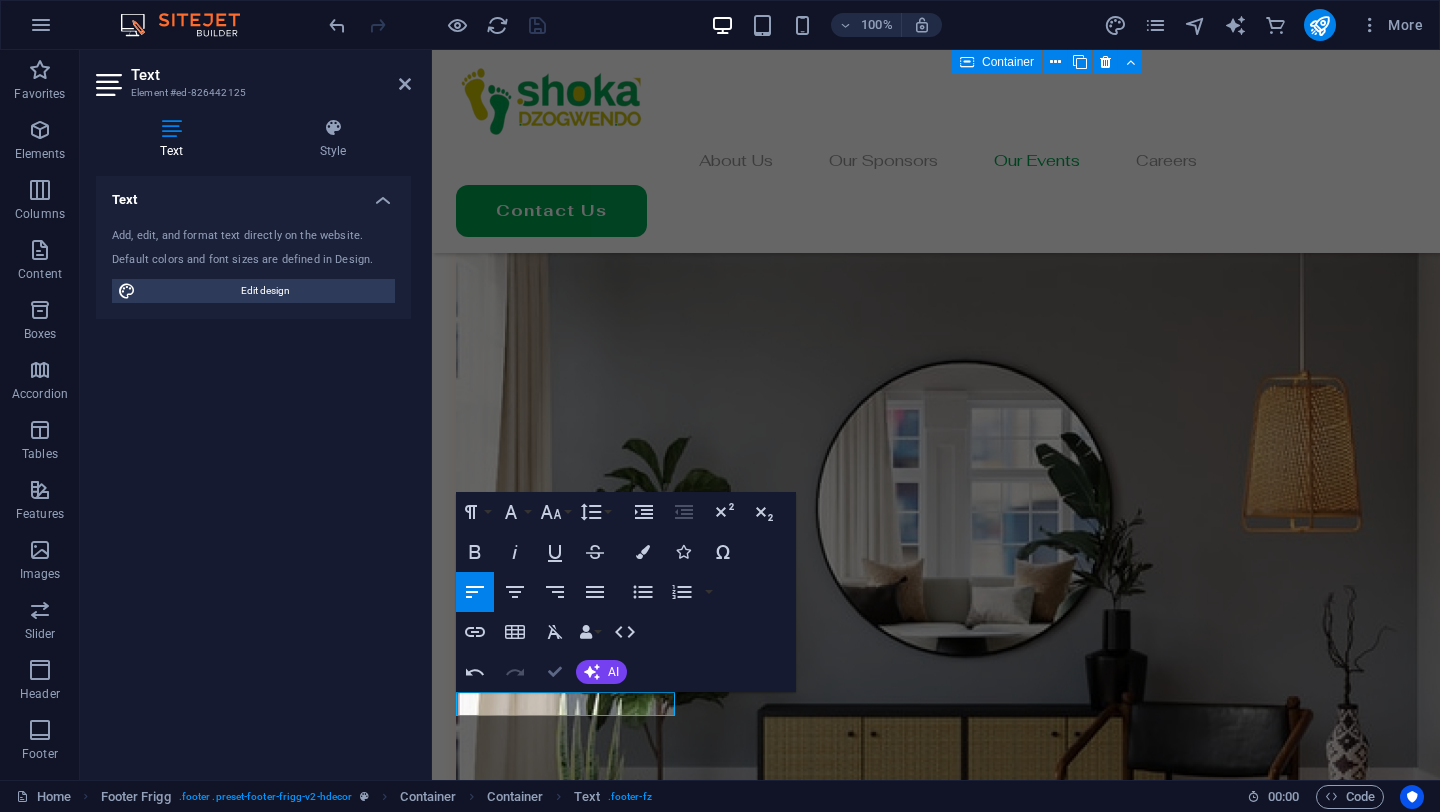 scroll, scrollTop: 6028, scrollLeft: 0, axis: vertical 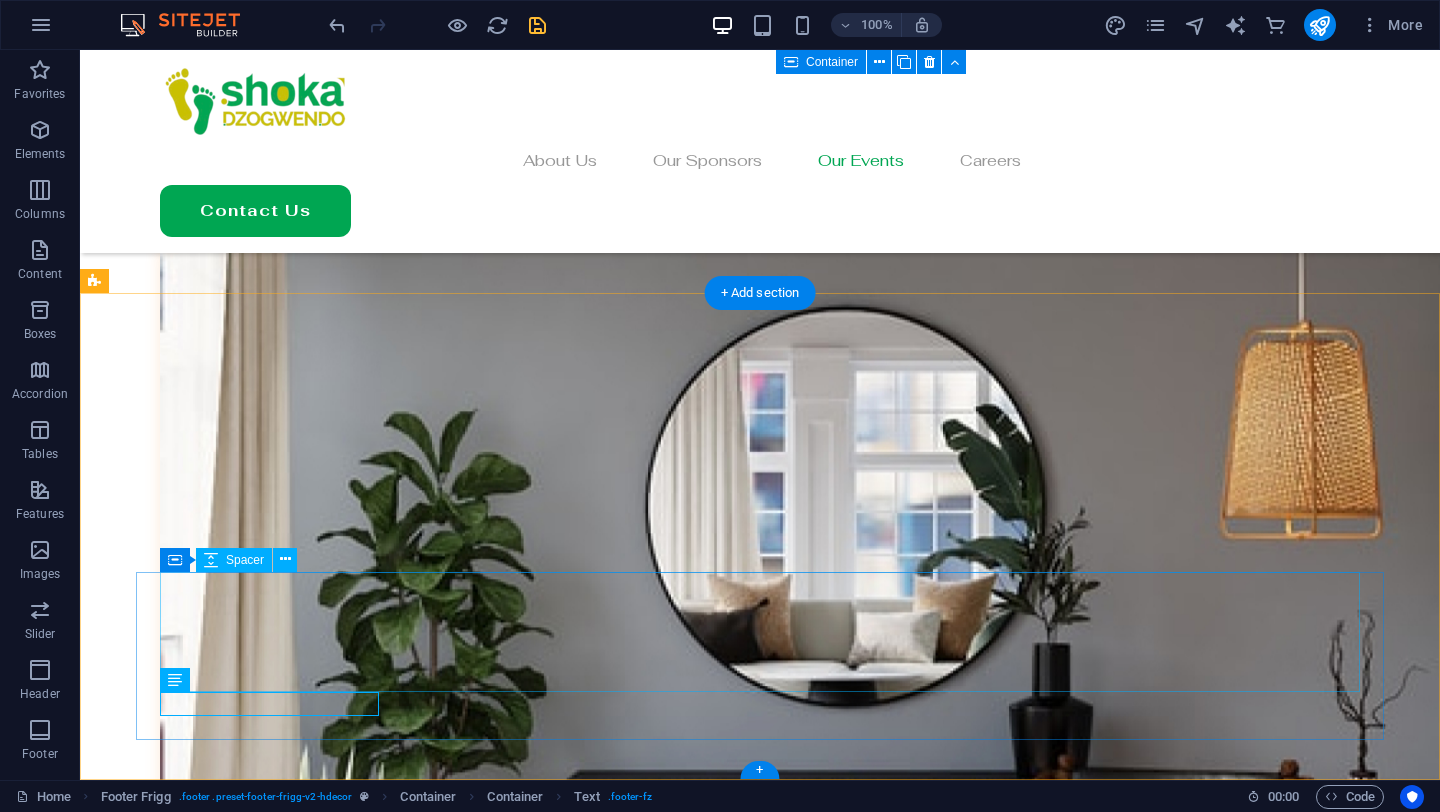 click at bounding box center (760, 7467) 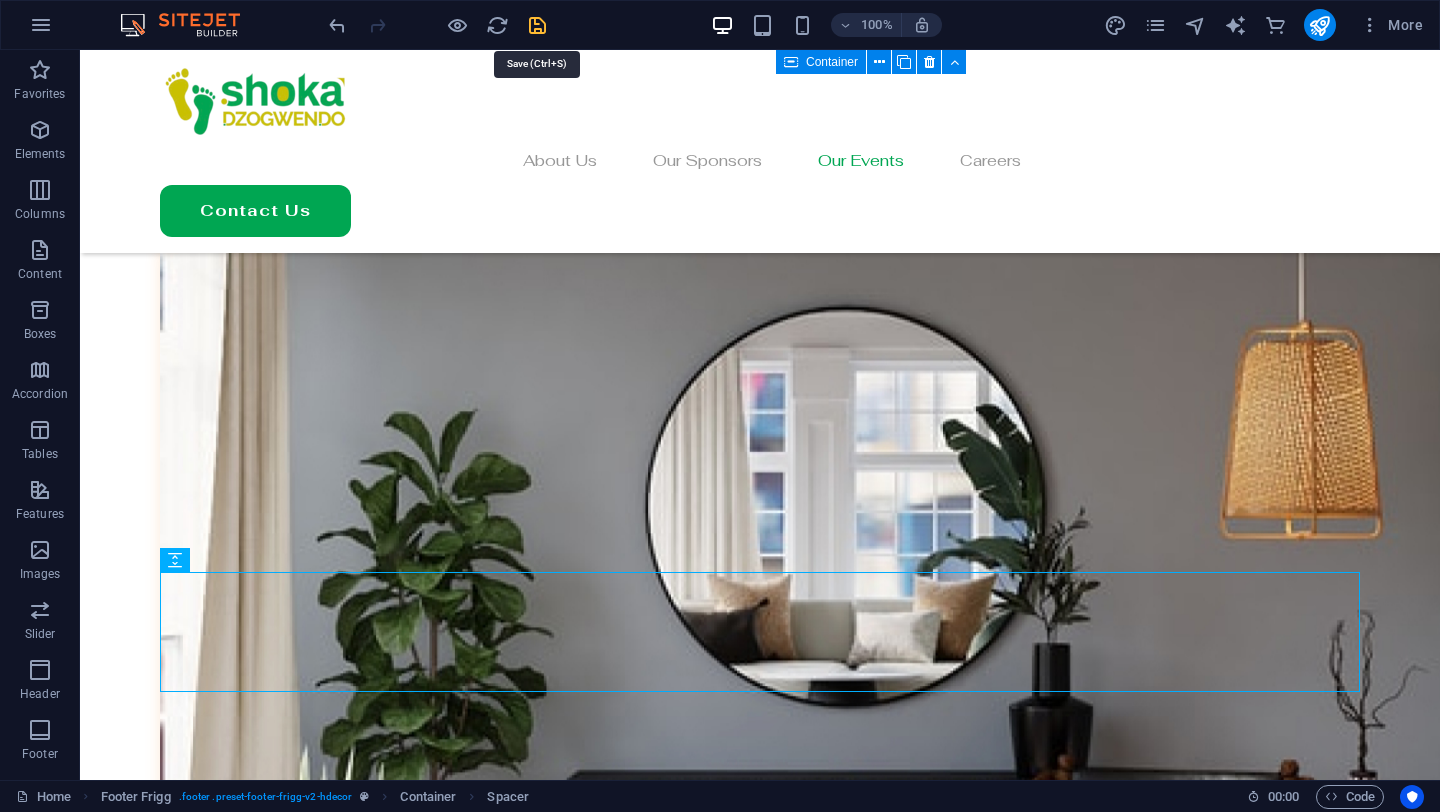 click at bounding box center (537, 25) 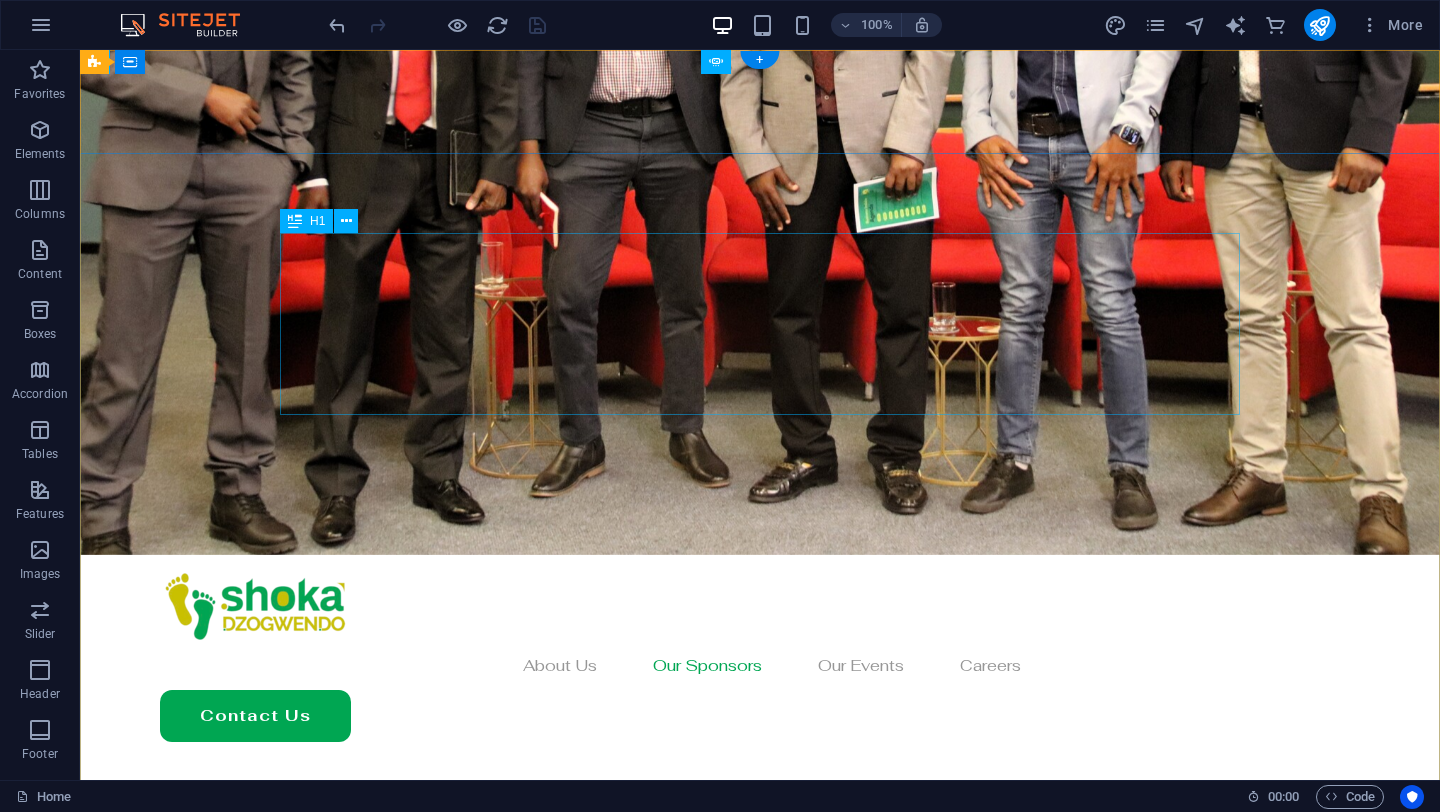 scroll, scrollTop: 0, scrollLeft: 0, axis: both 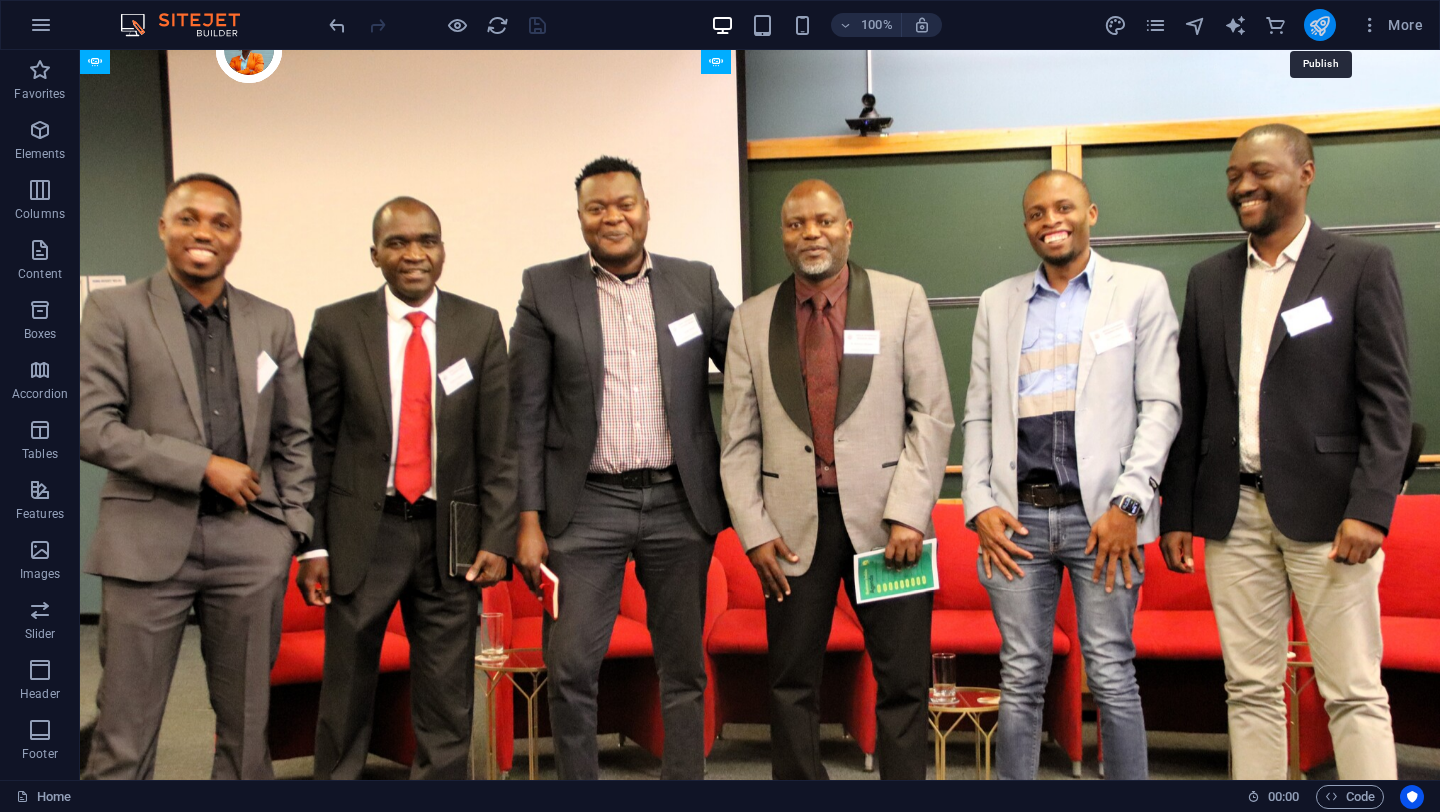 click at bounding box center [1319, 25] 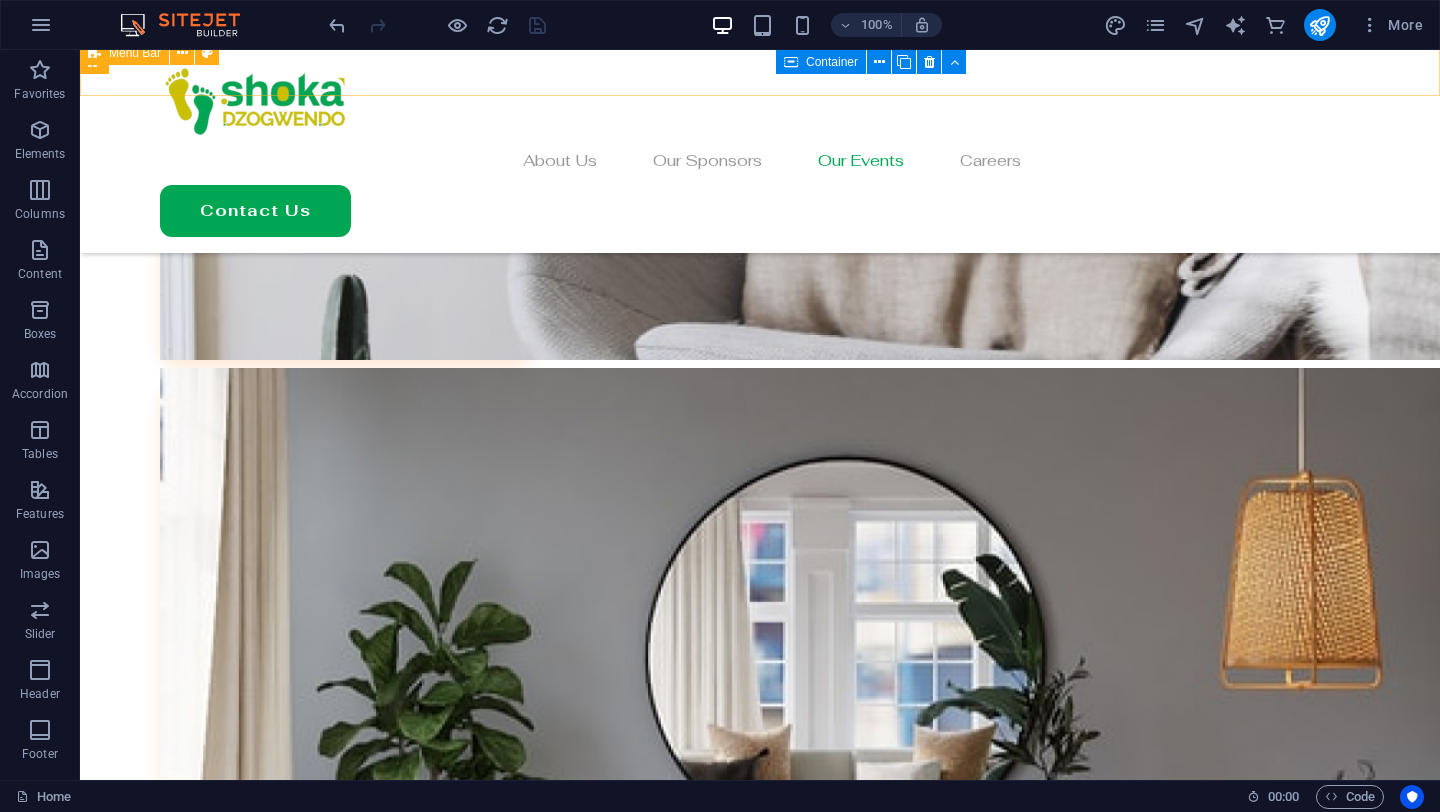 scroll, scrollTop: 5870, scrollLeft: 0, axis: vertical 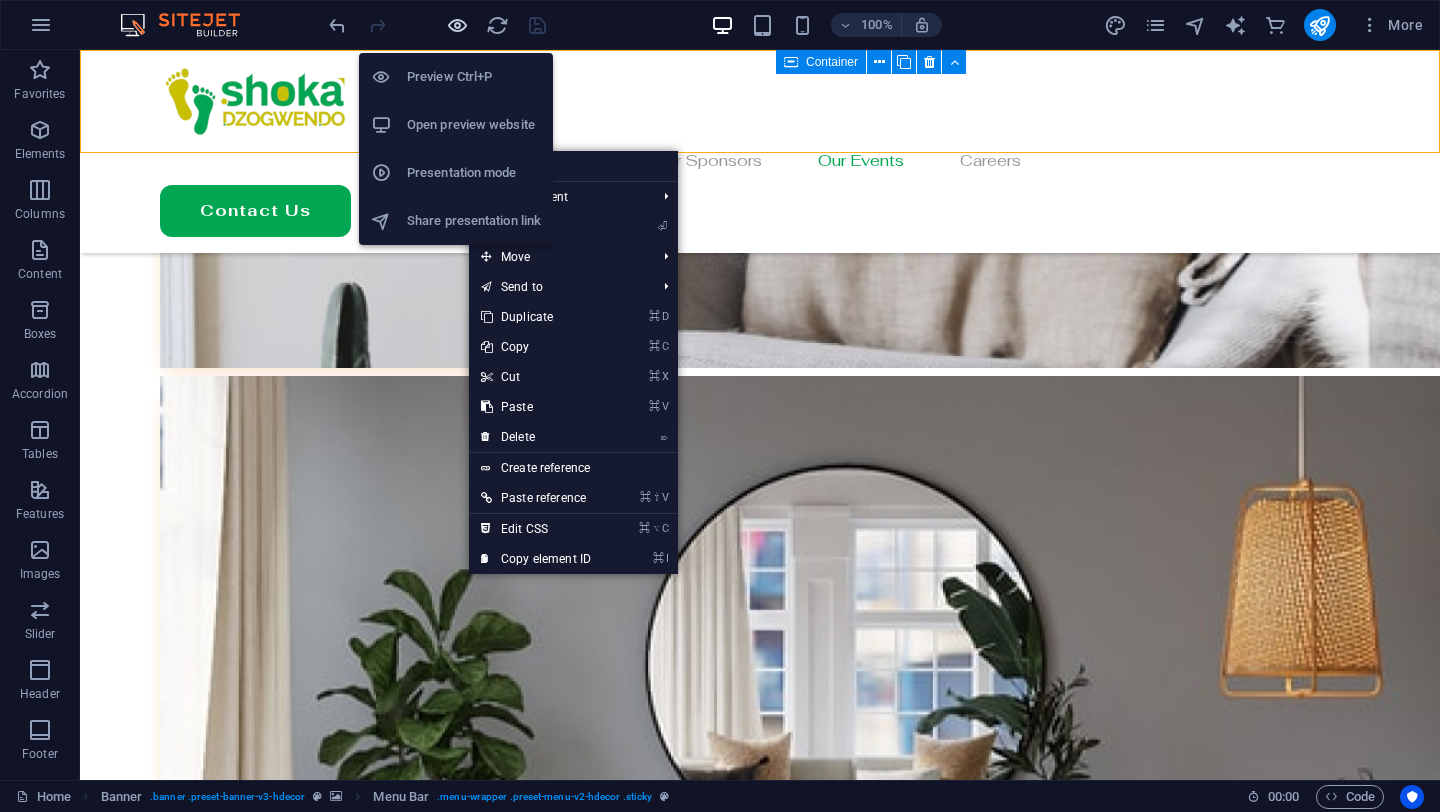 click at bounding box center [457, 25] 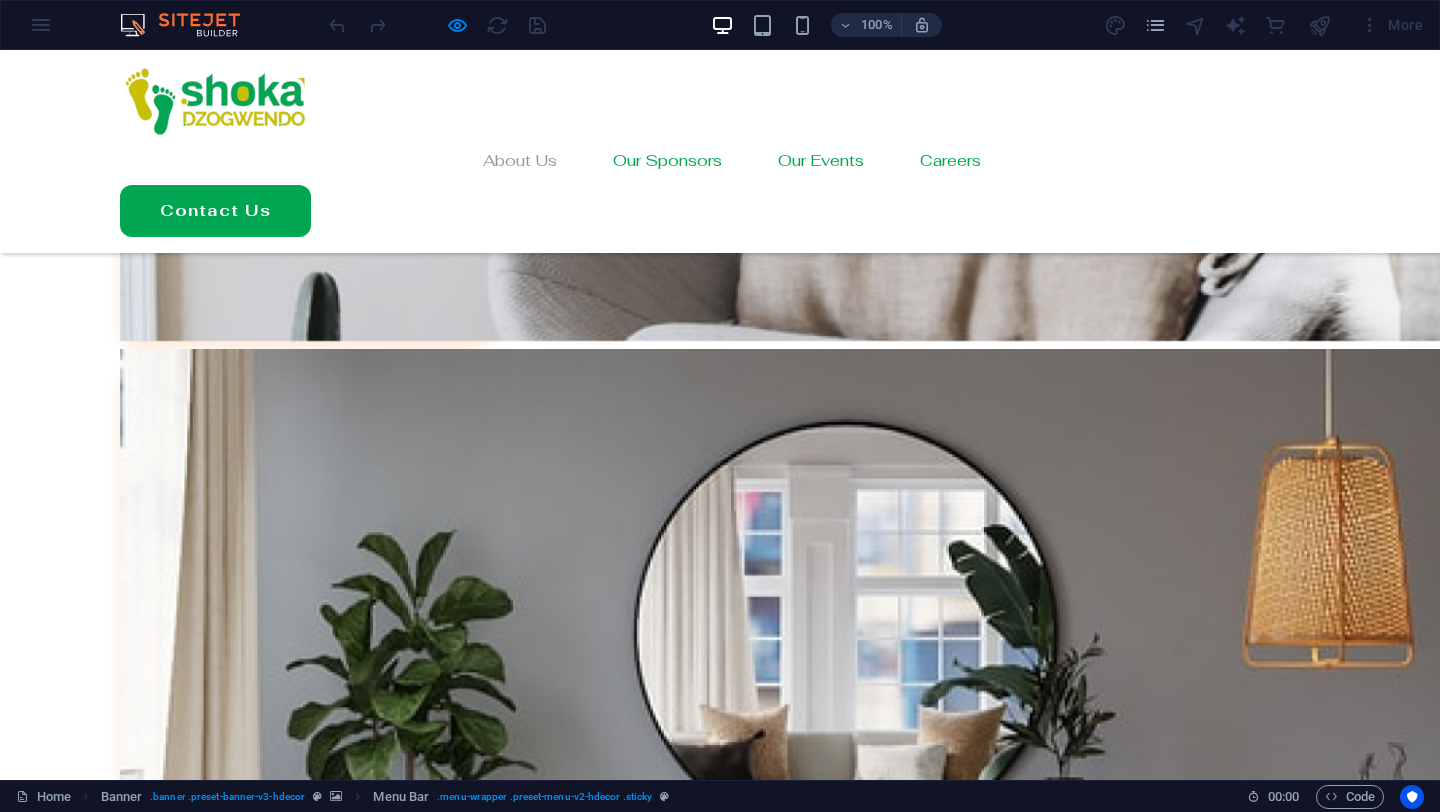 click on "Careers" at bounding box center (938, 161) 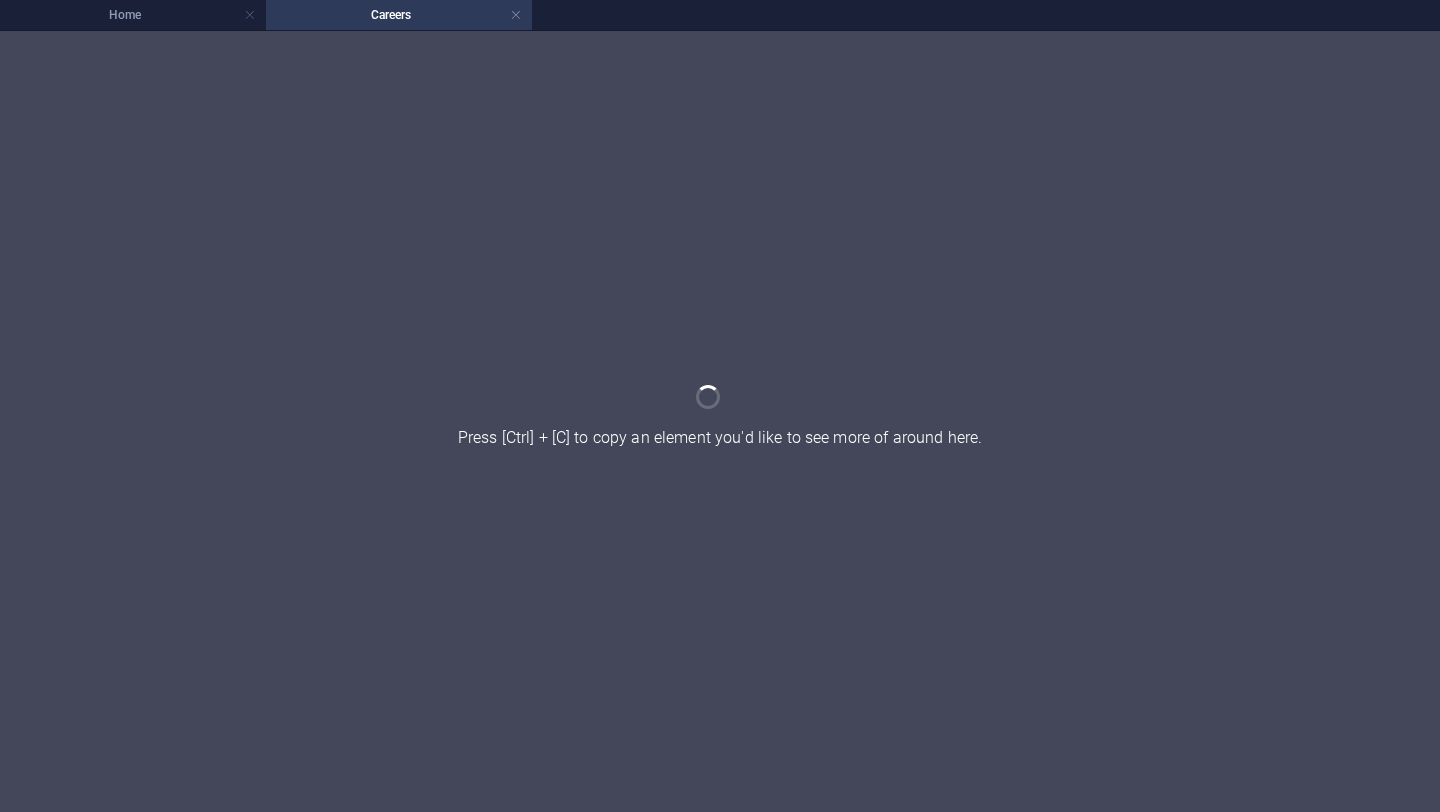 scroll, scrollTop: 0, scrollLeft: 0, axis: both 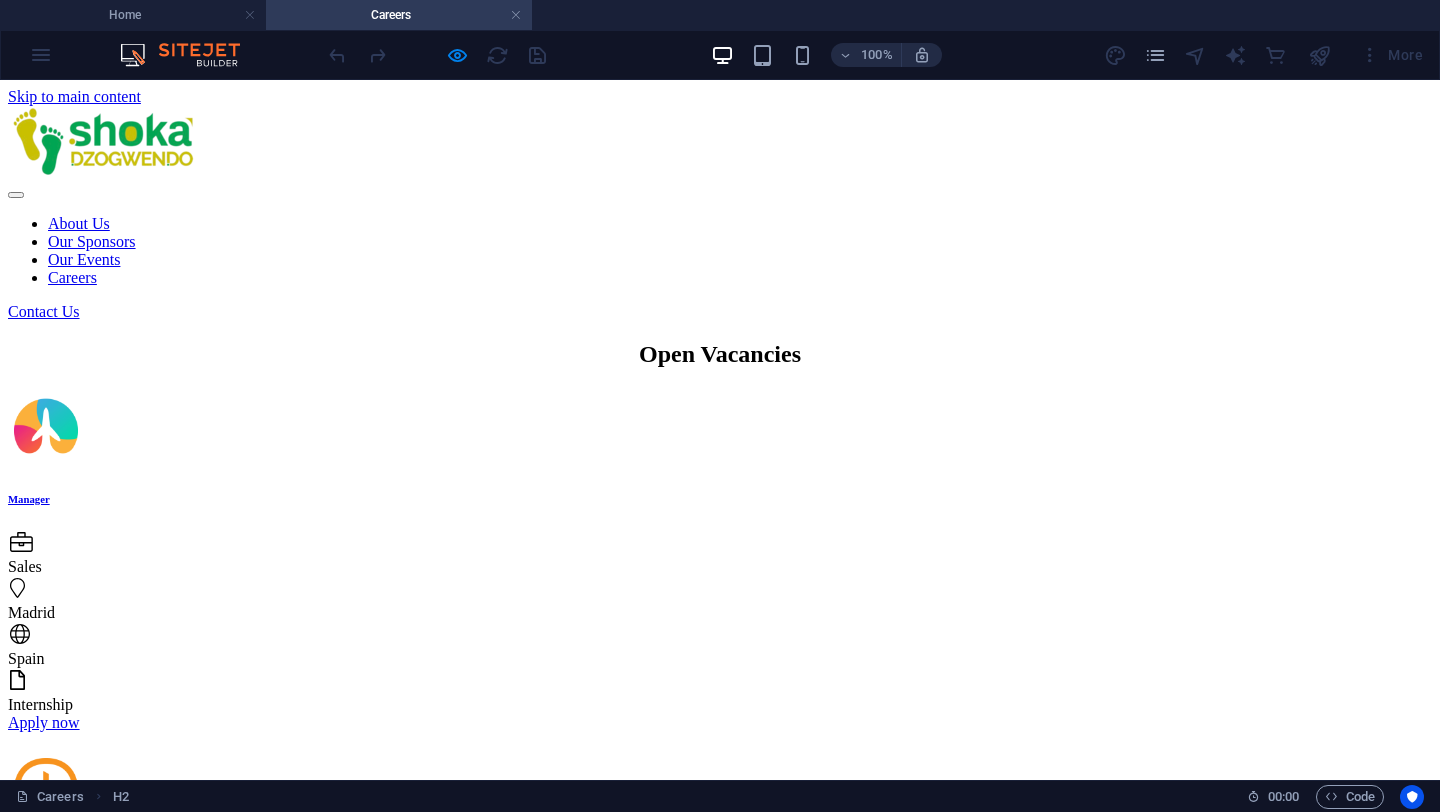 click on "Contact Us" at bounding box center [720, 312] 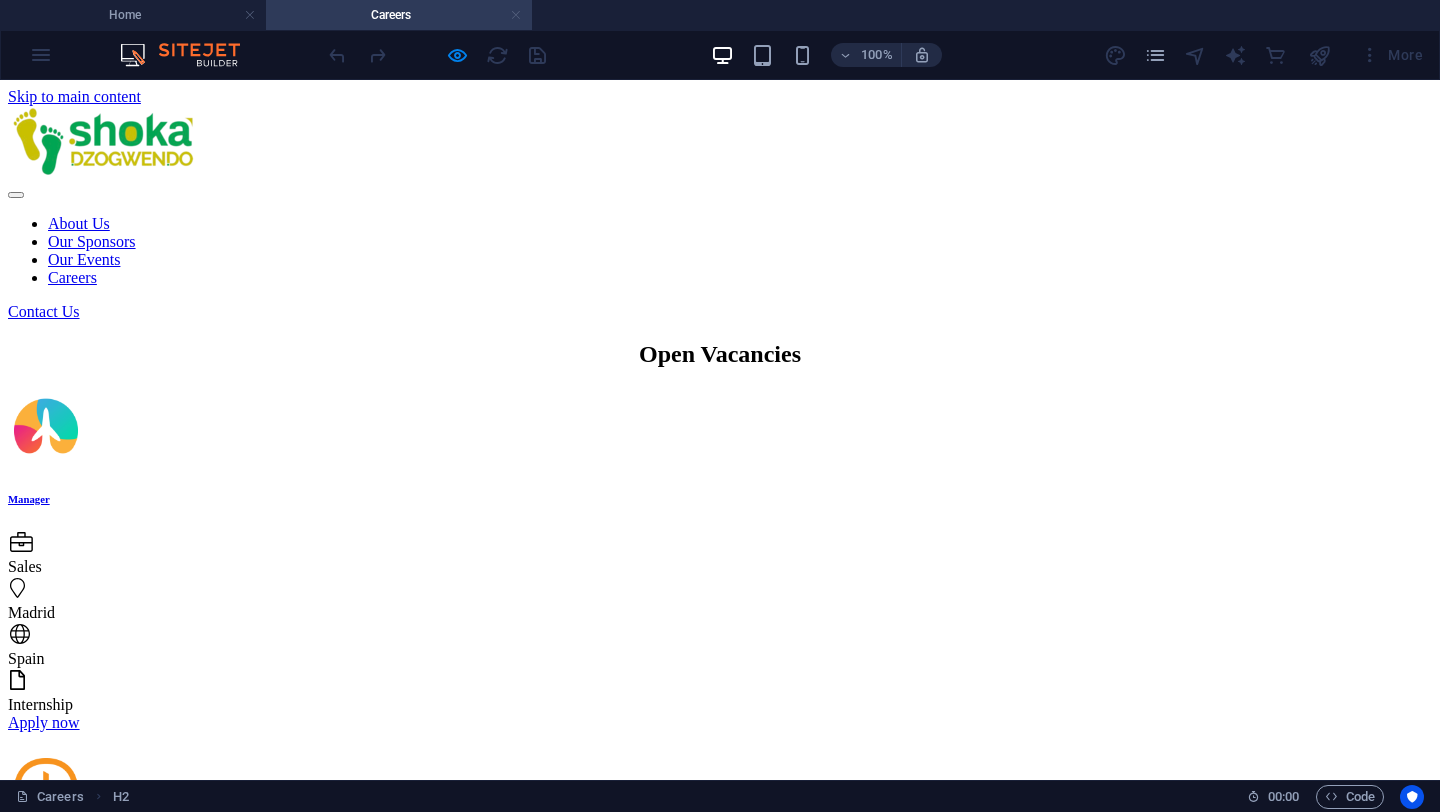 click at bounding box center (516, 15) 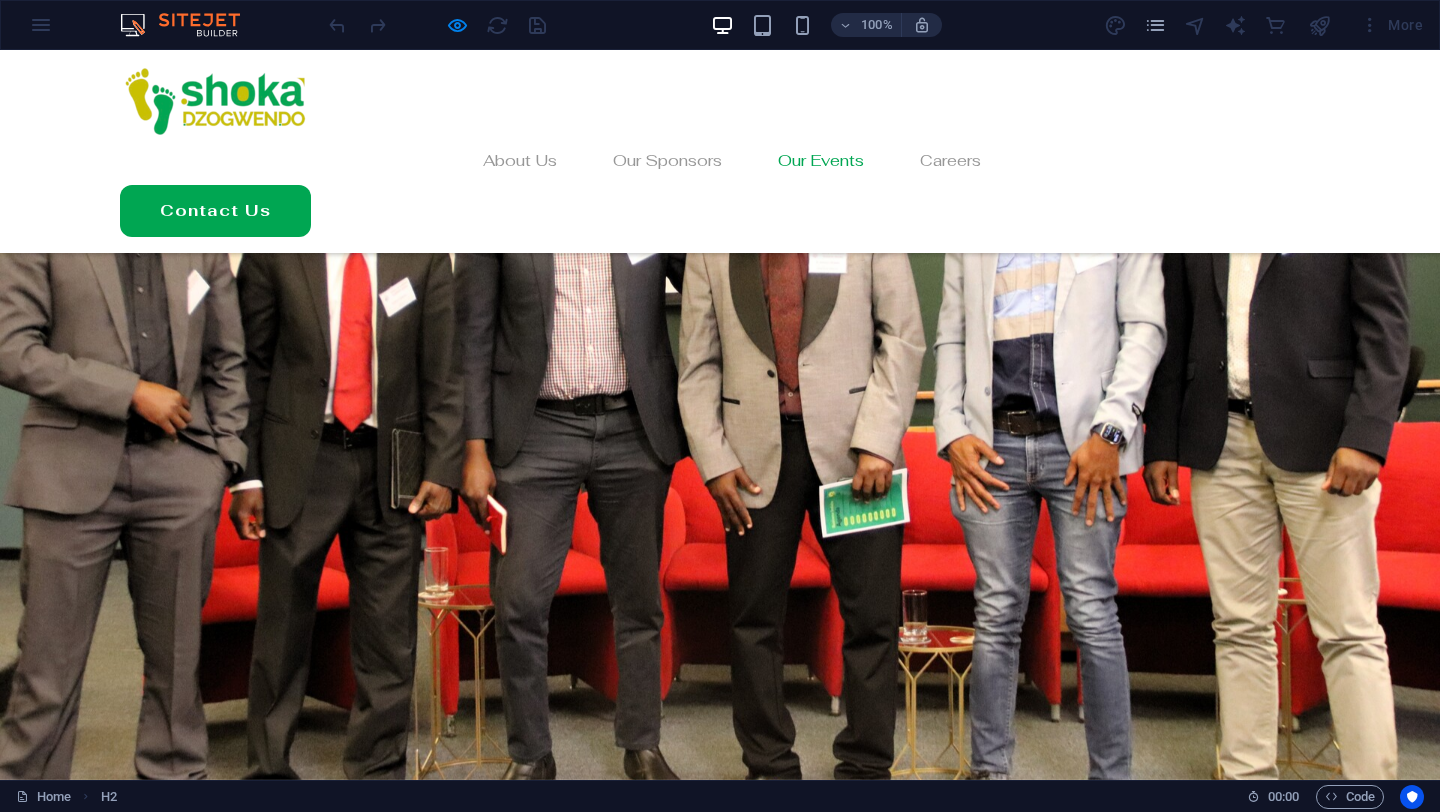 scroll, scrollTop: 5931, scrollLeft: 0, axis: vertical 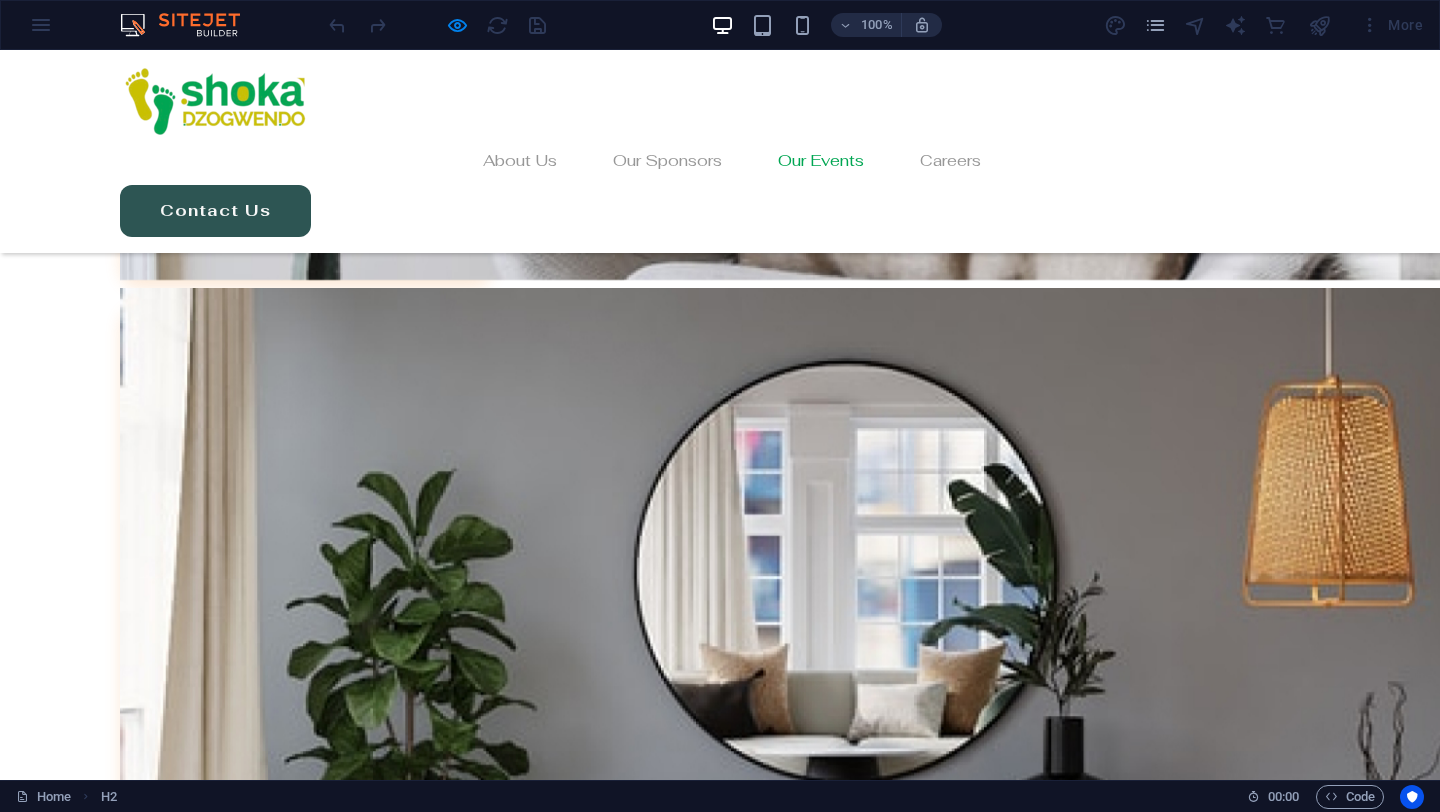 click on "Contact Us" at bounding box center (215, 211) 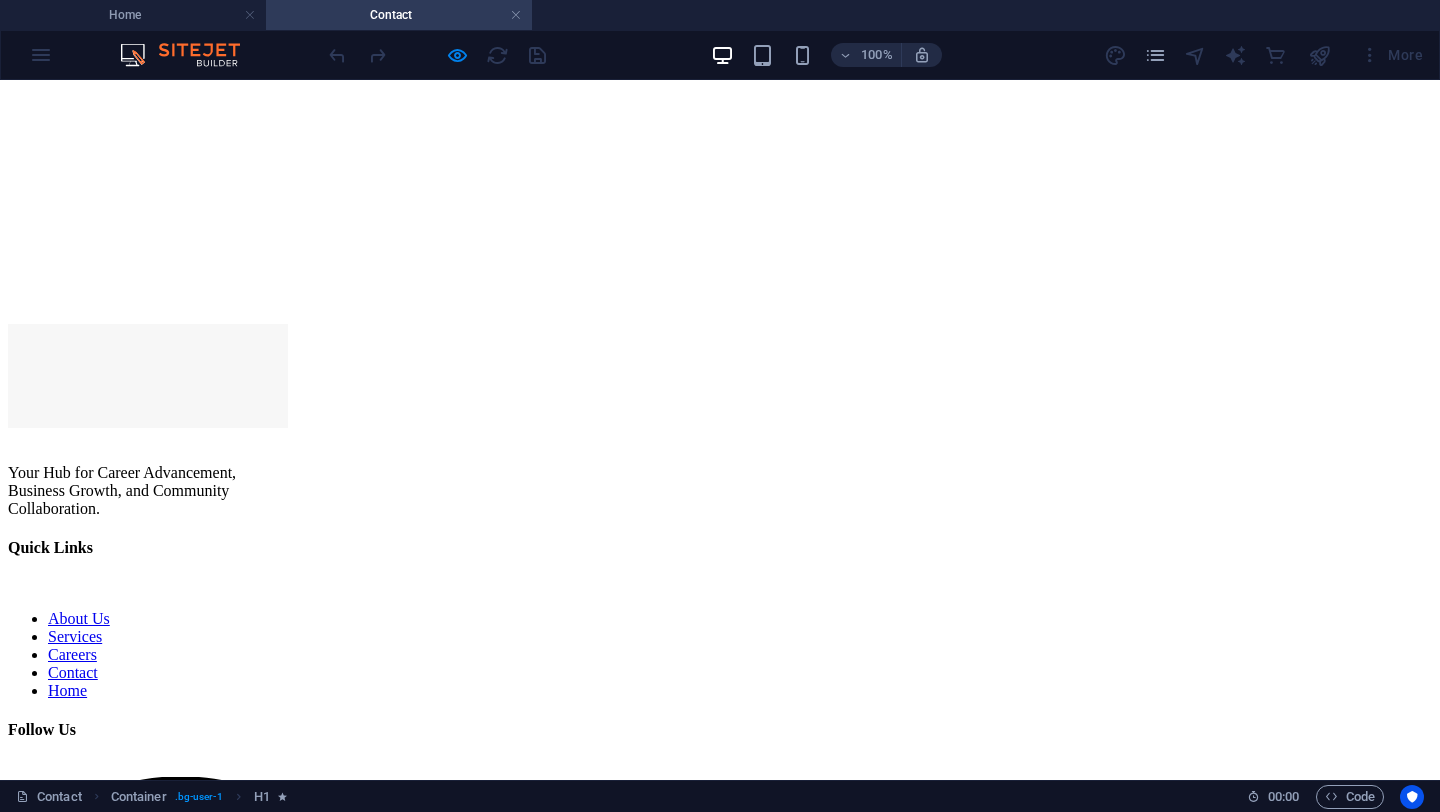 scroll, scrollTop: 1882, scrollLeft: 0, axis: vertical 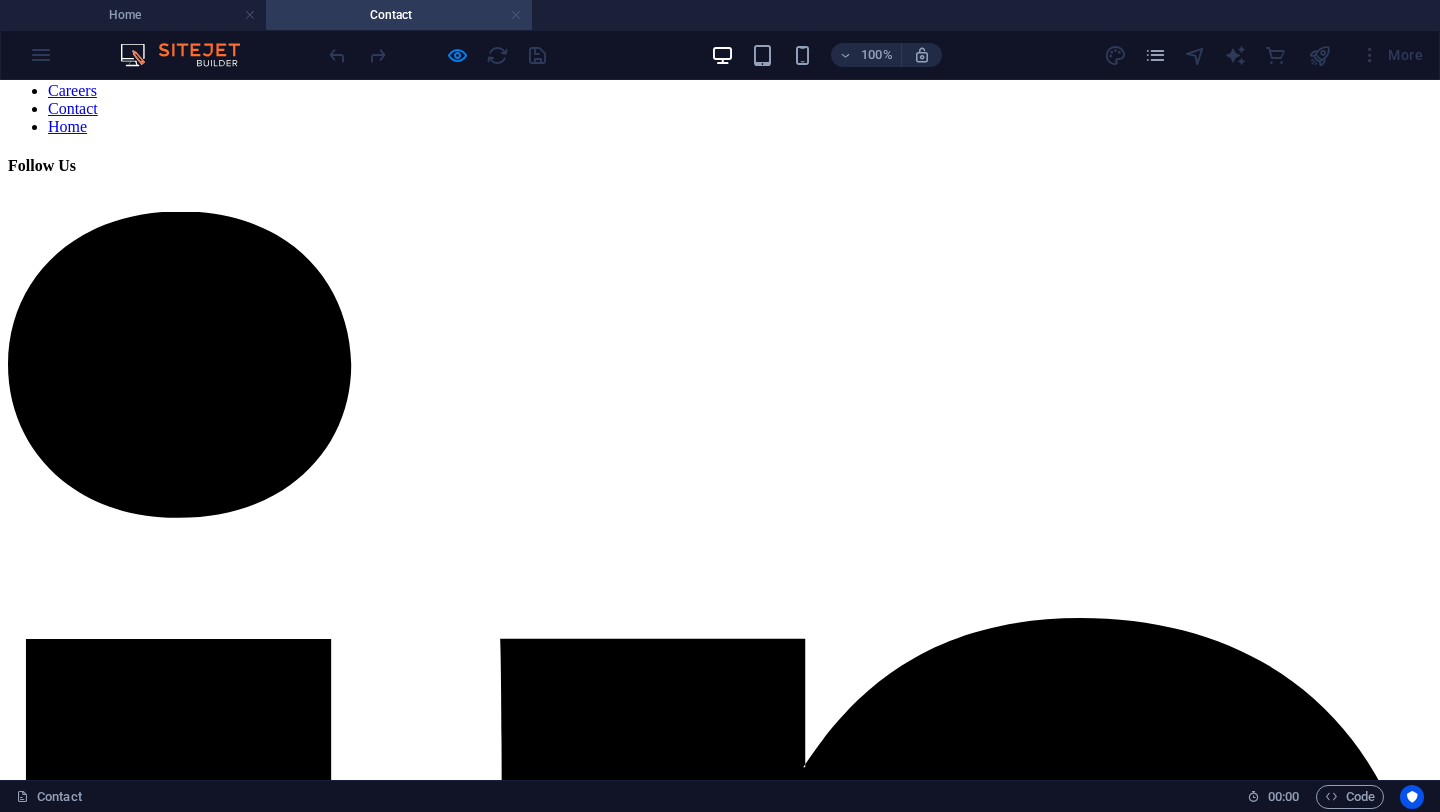 click at bounding box center (516, 15) 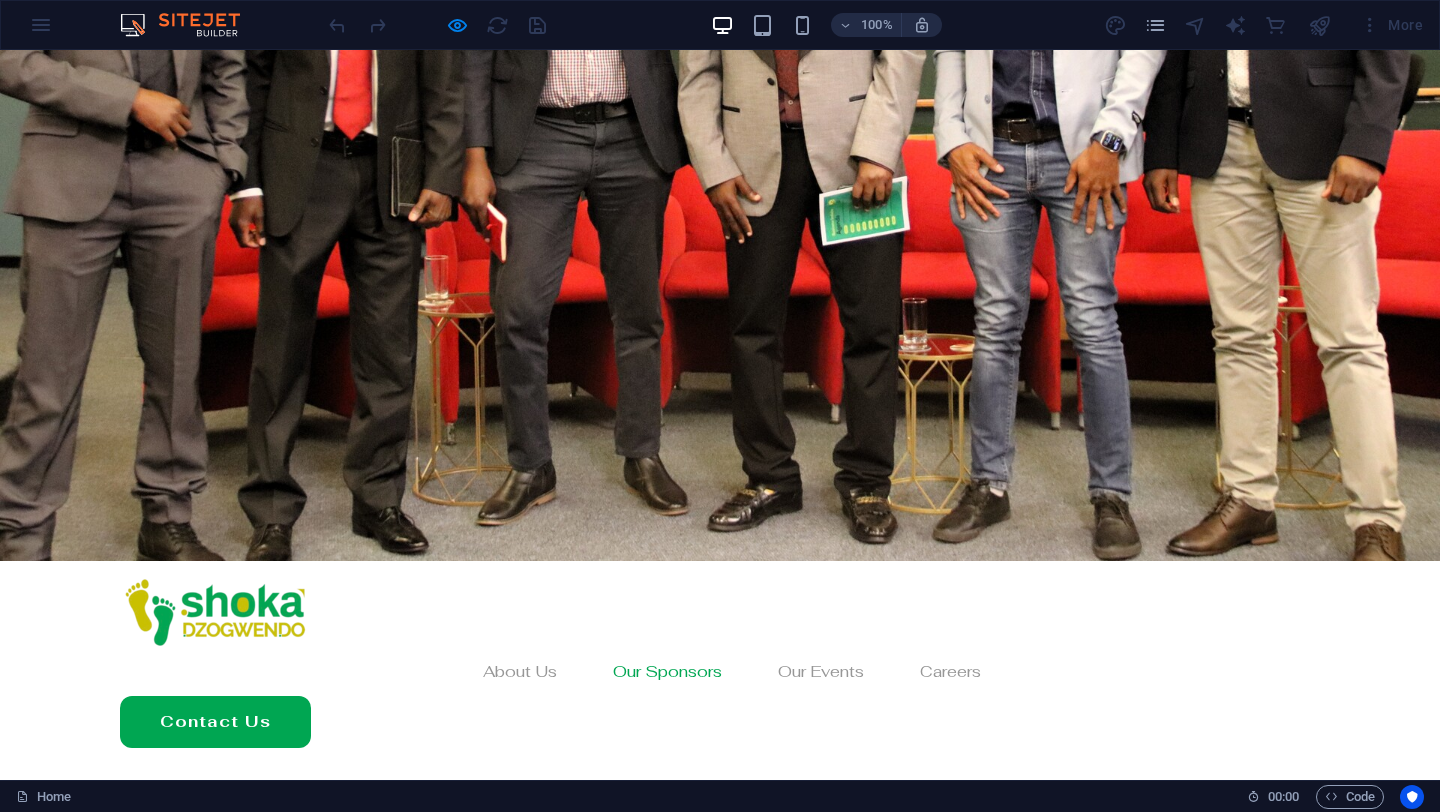 scroll, scrollTop: 0, scrollLeft: 0, axis: both 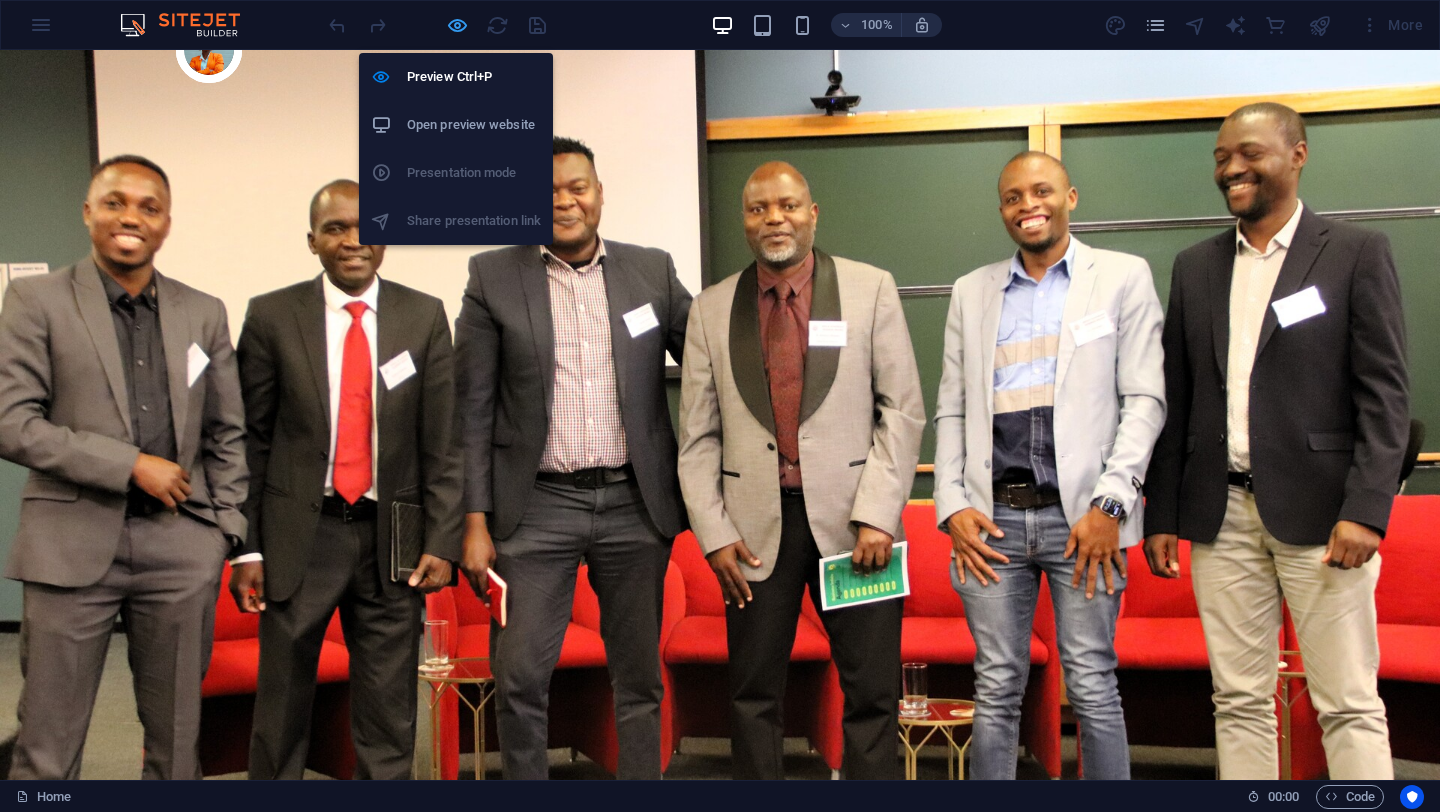 click at bounding box center (457, 25) 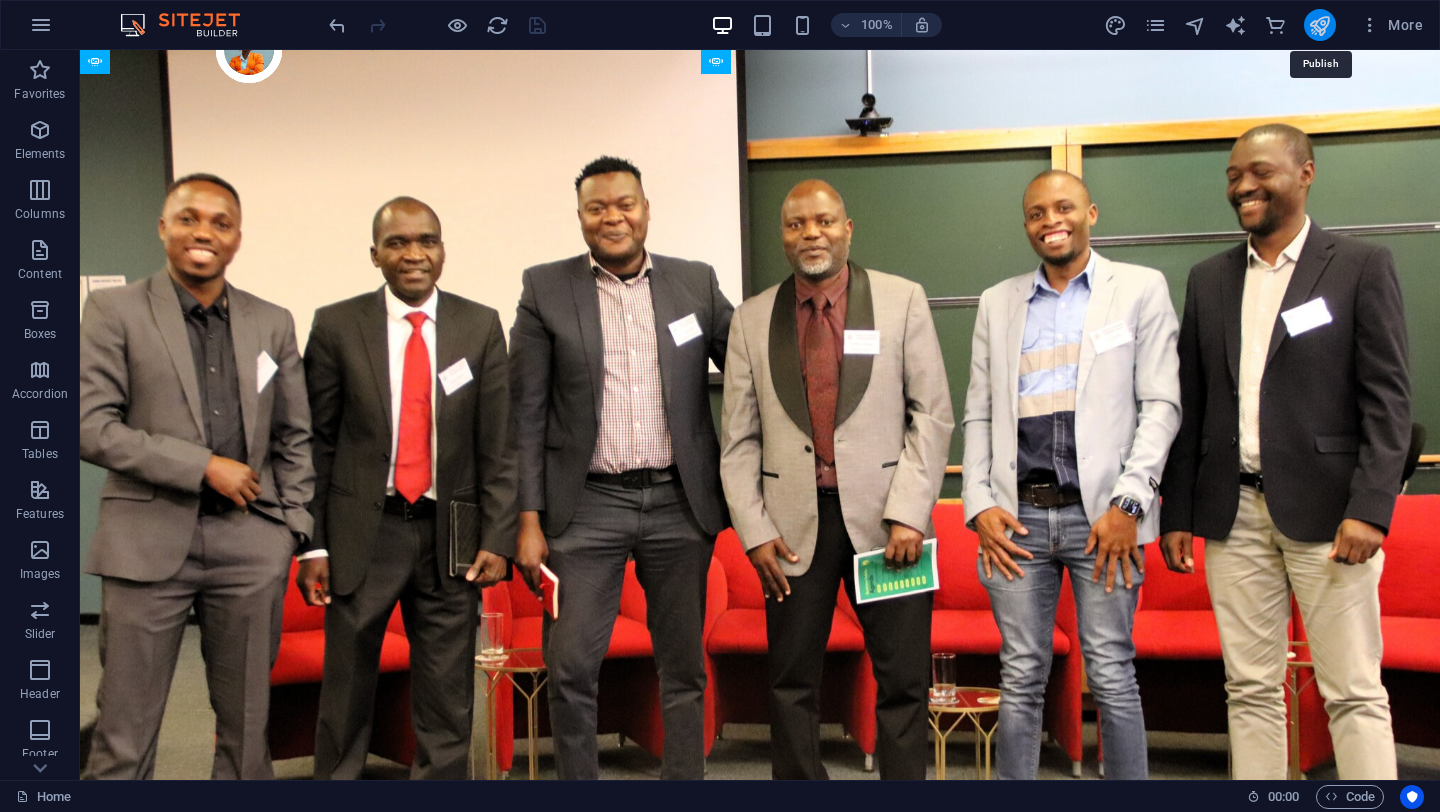 click at bounding box center [1319, 25] 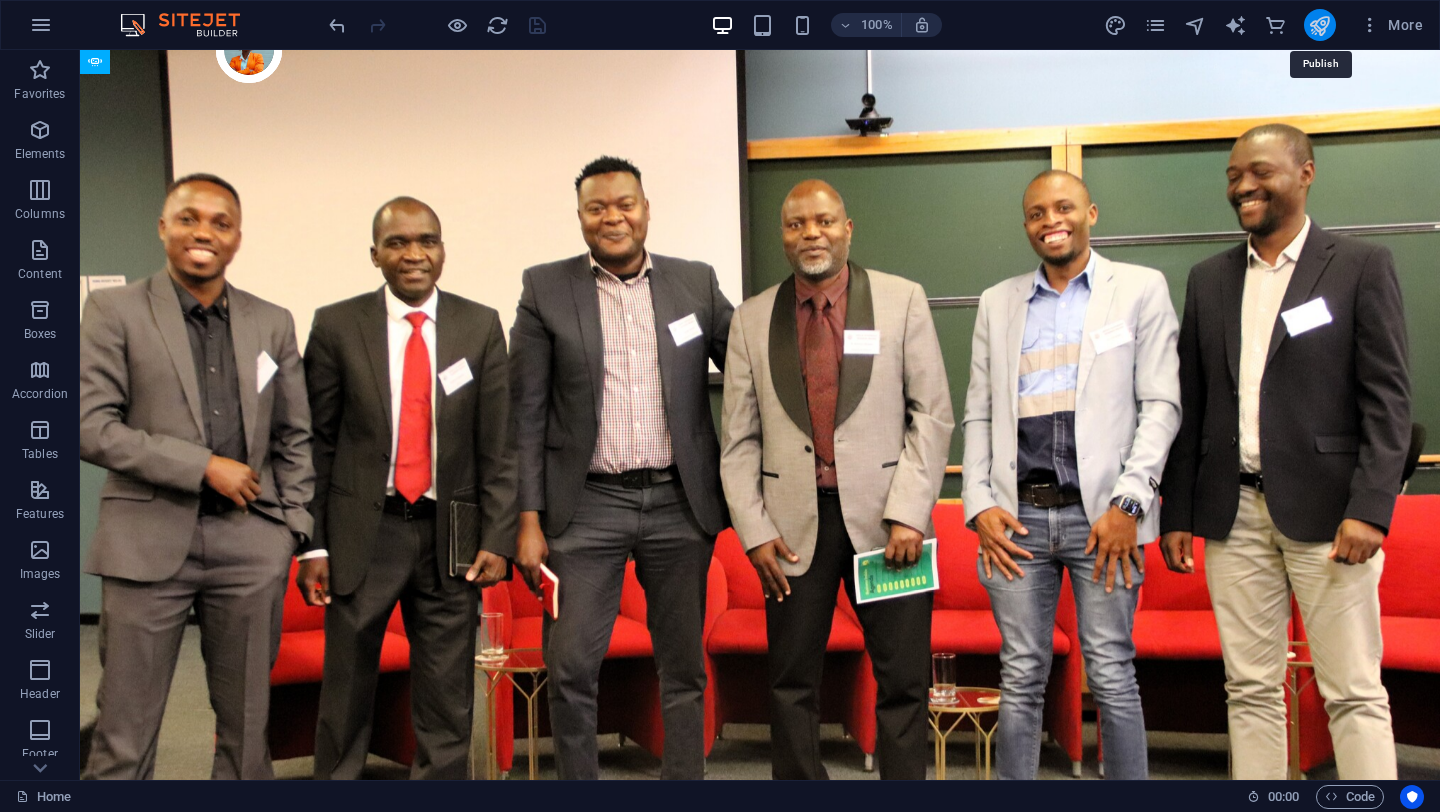 click at bounding box center (1319, 25) 